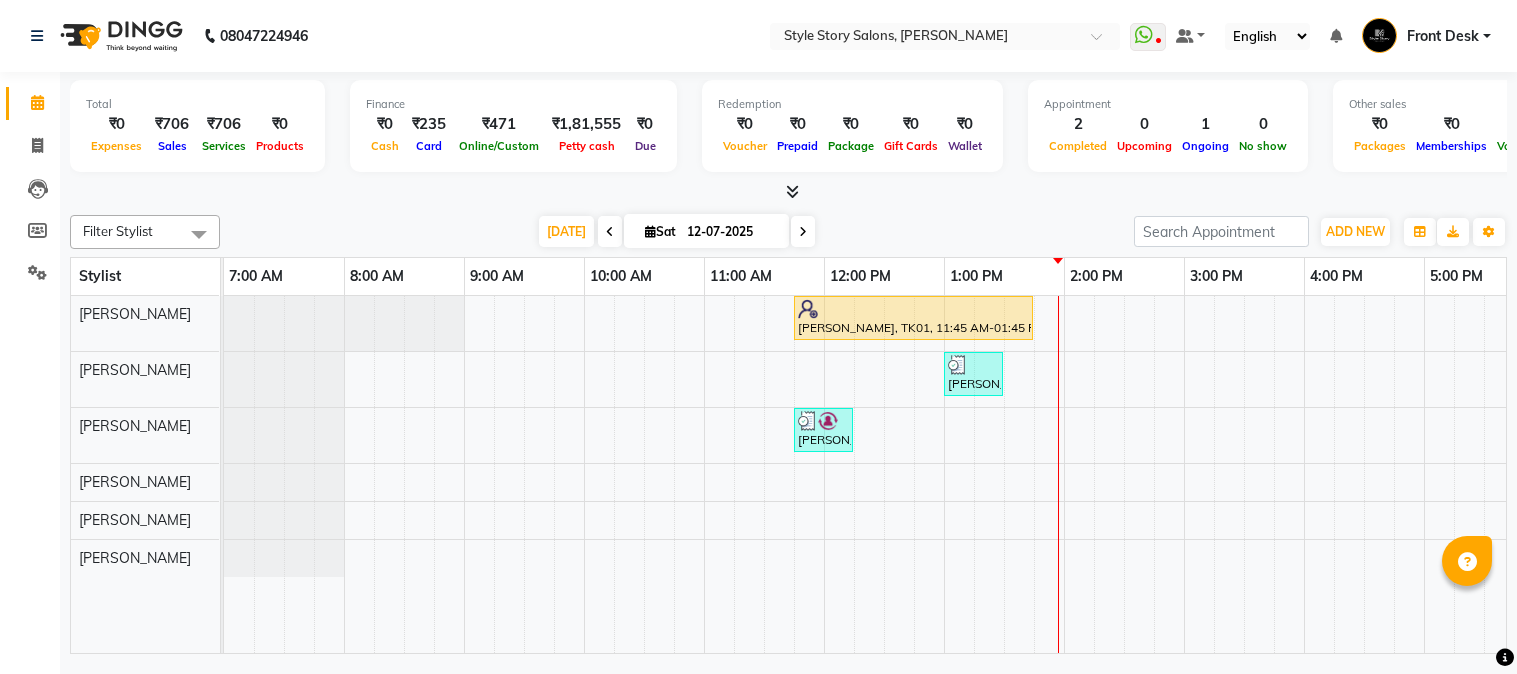 scroll, scrollTop: 0, scrollLeft: 0, axis: both 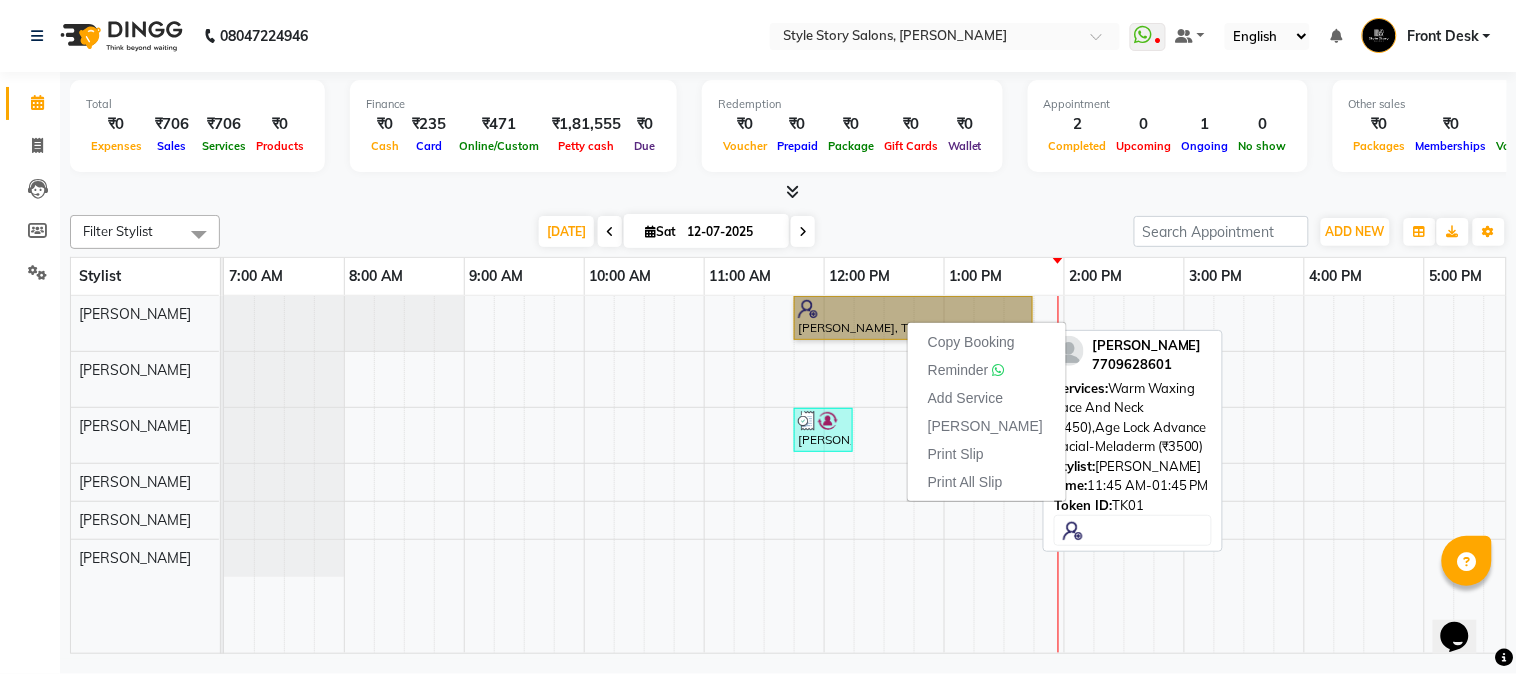 click on "[PERSON_NAME], TK01, 11:45 AM-01:45 PM, Warm Waxing Face And Neck (₹450),Age Lock Advance Facial-Meladerm (₹3500)" at bounding box center (913, 318) 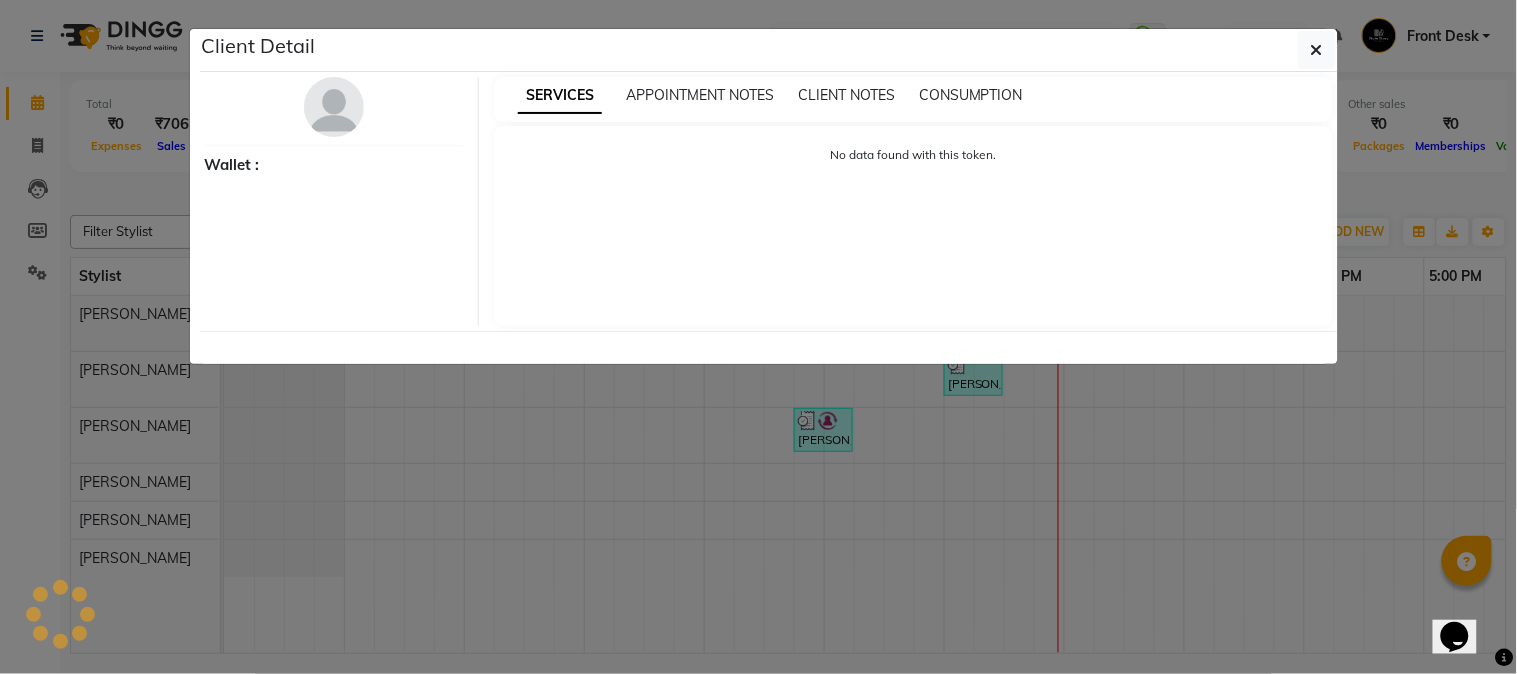 select on "1" 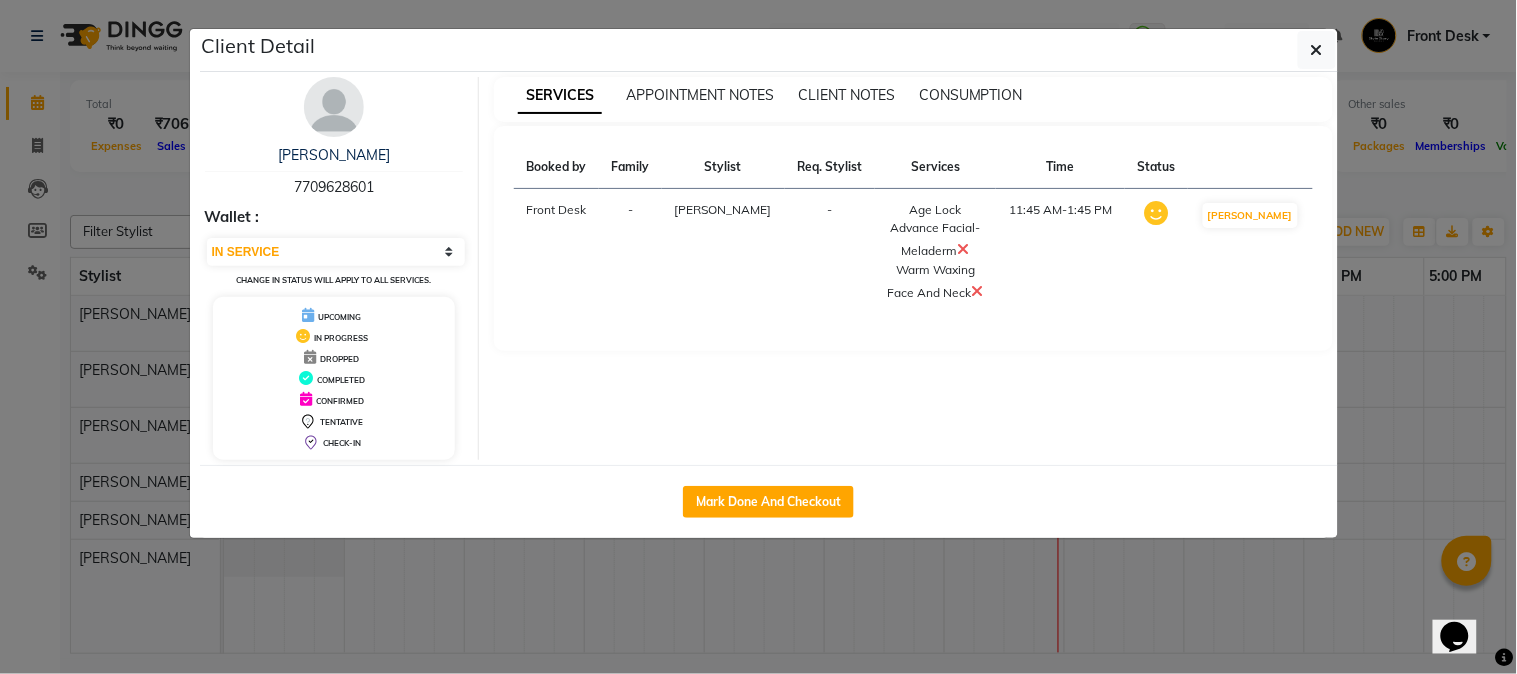click 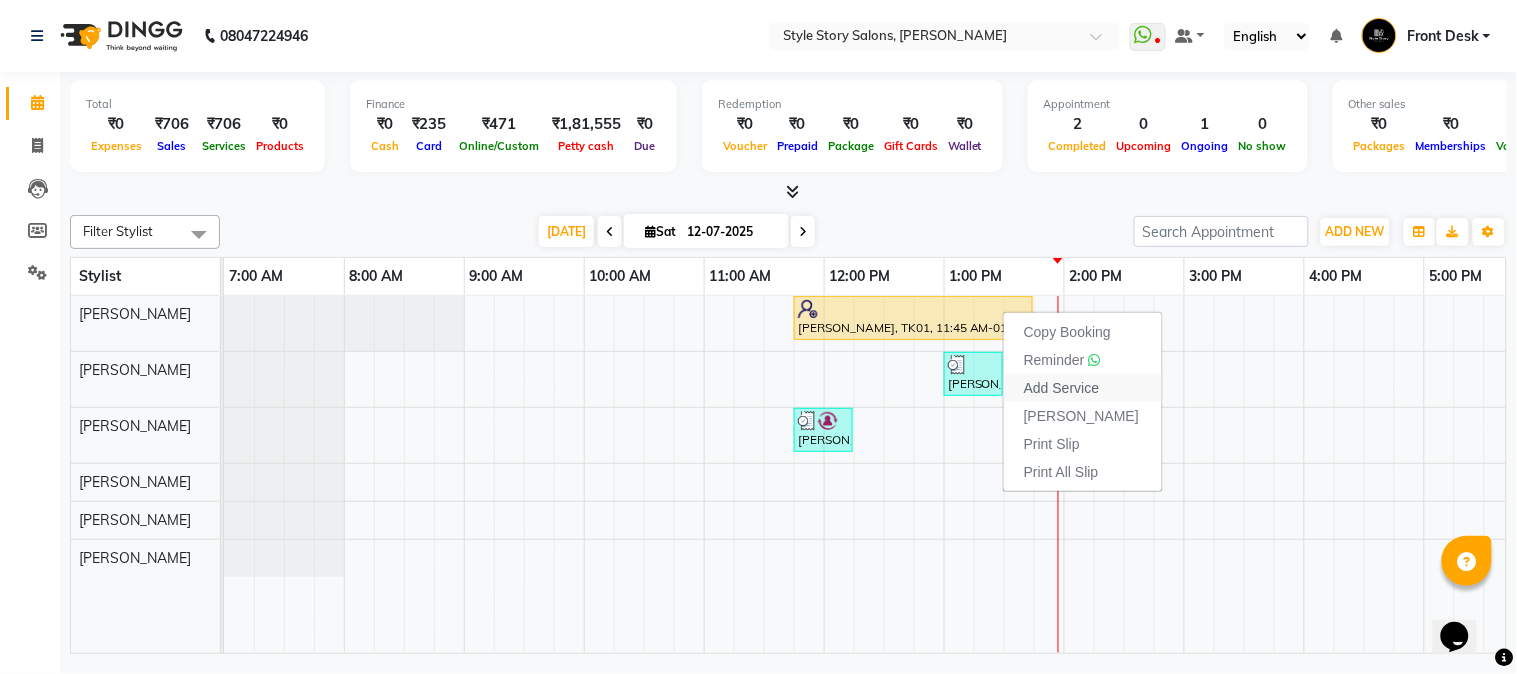 click on "Add Service" at bounding box center (1061, 388) 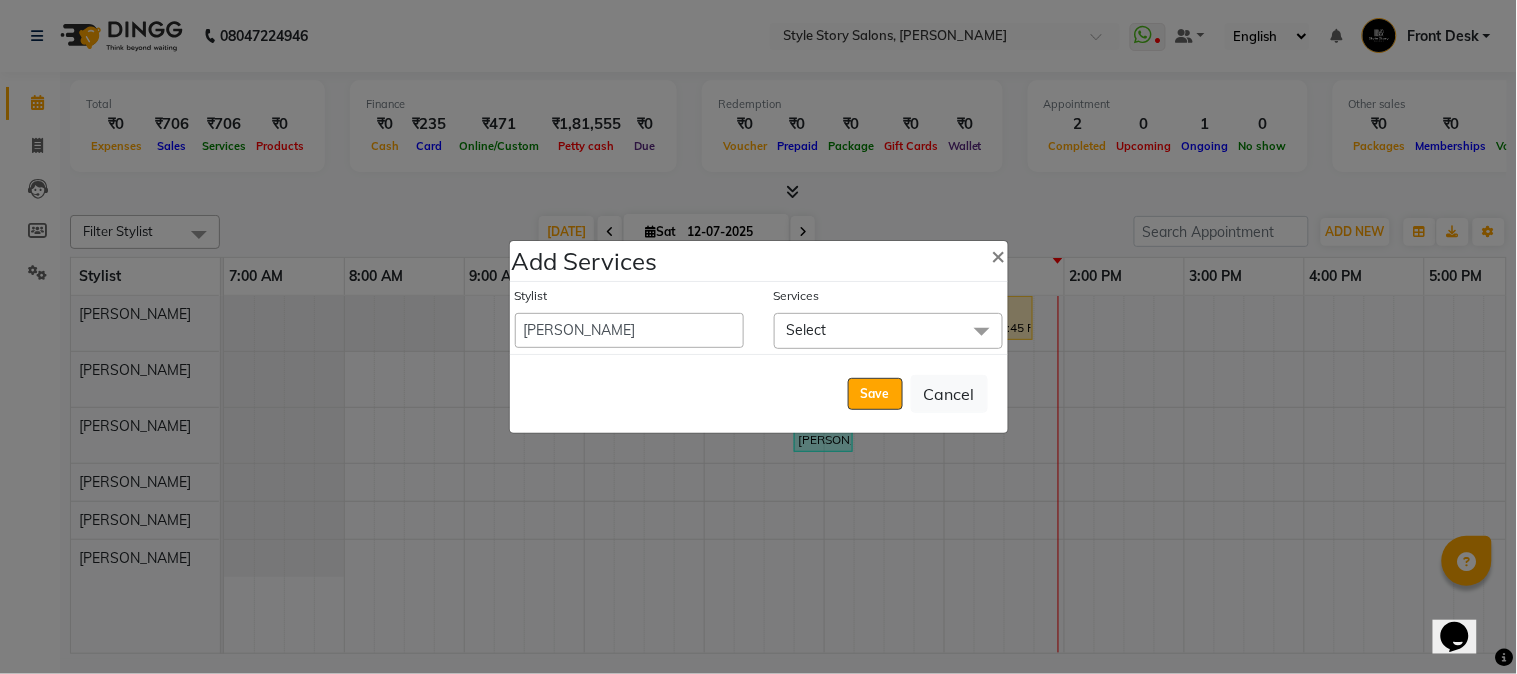 click on "Select" 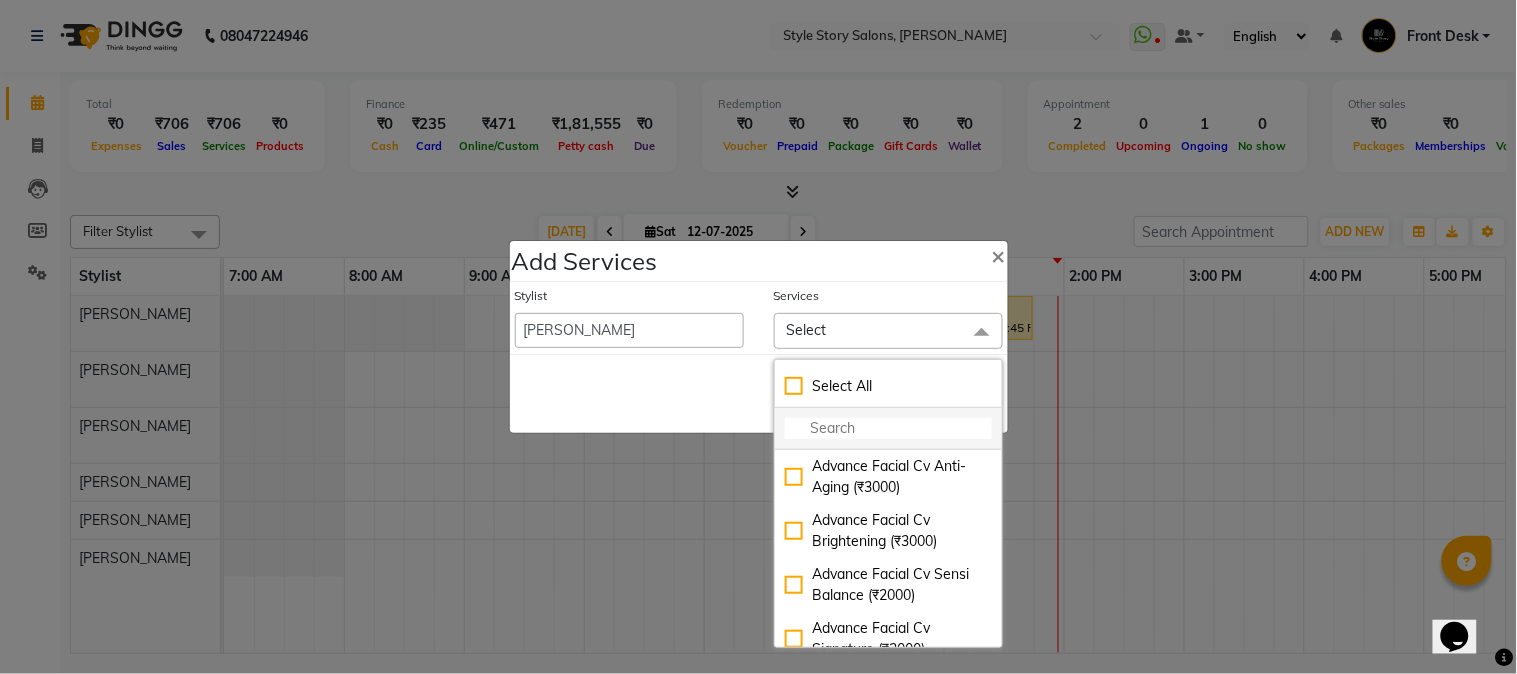 click 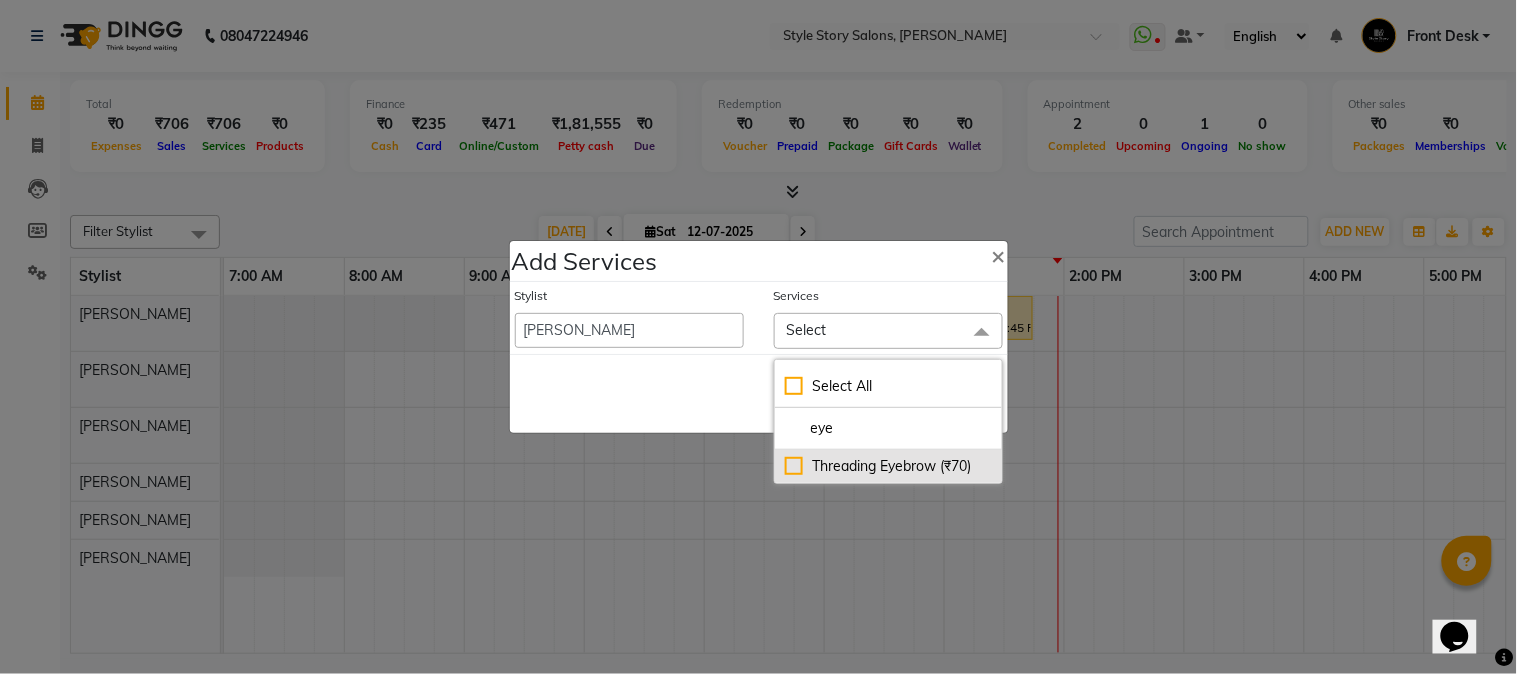 type on "eye" 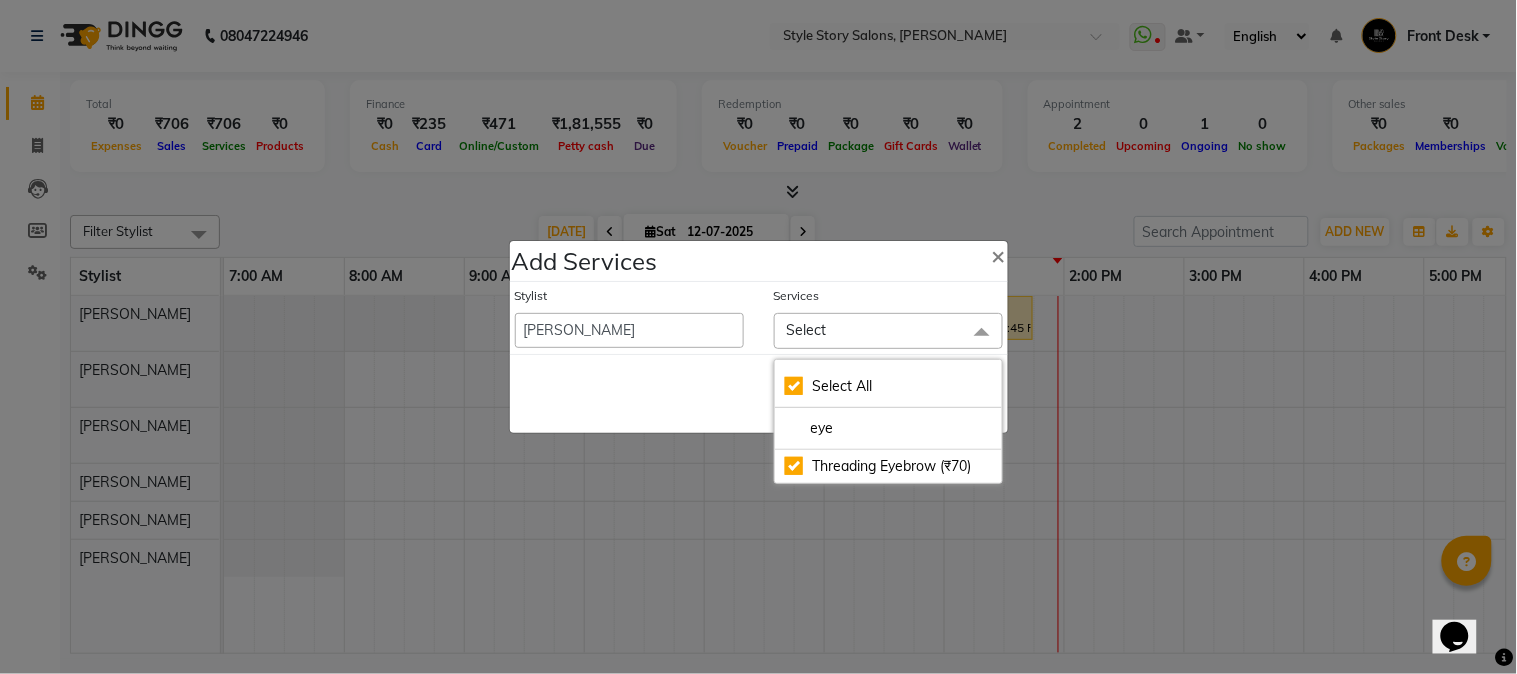 checkbox on "true" 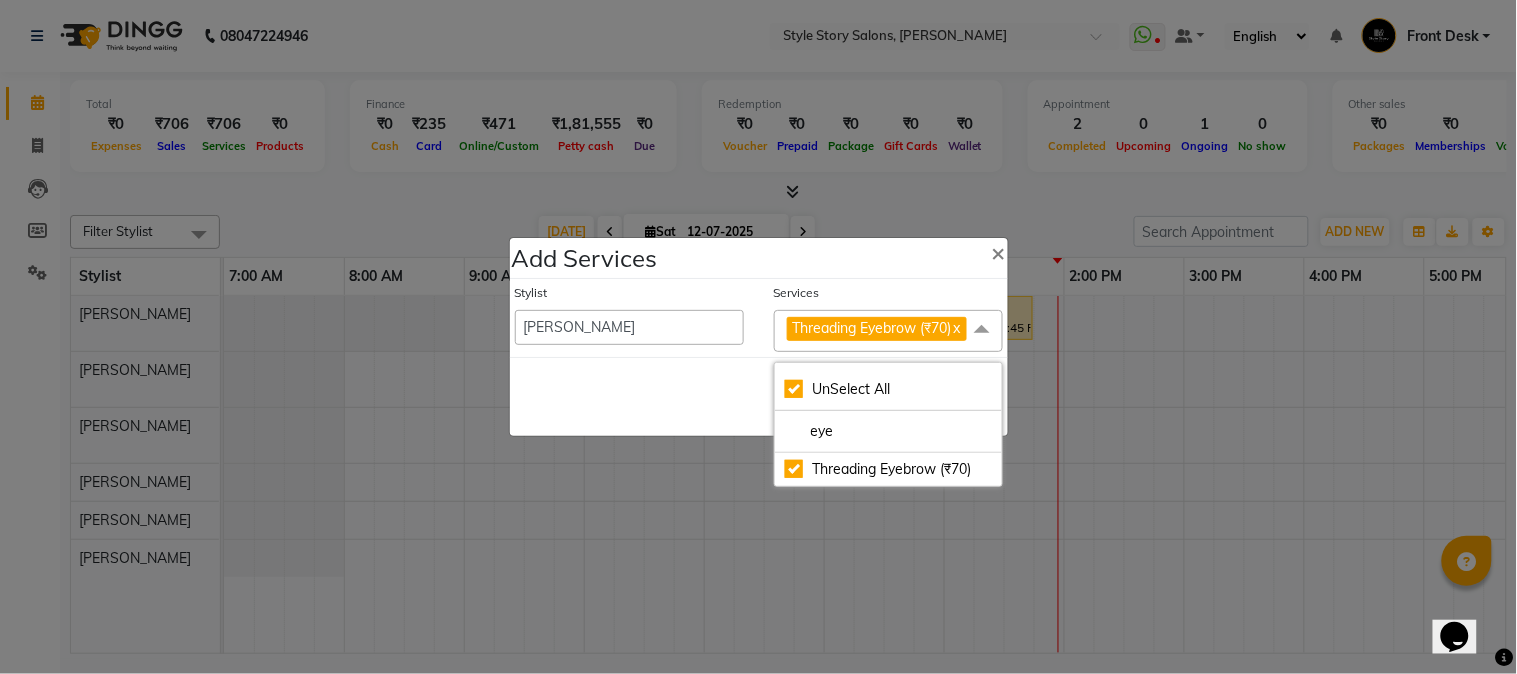 click on "Save   Cancel" 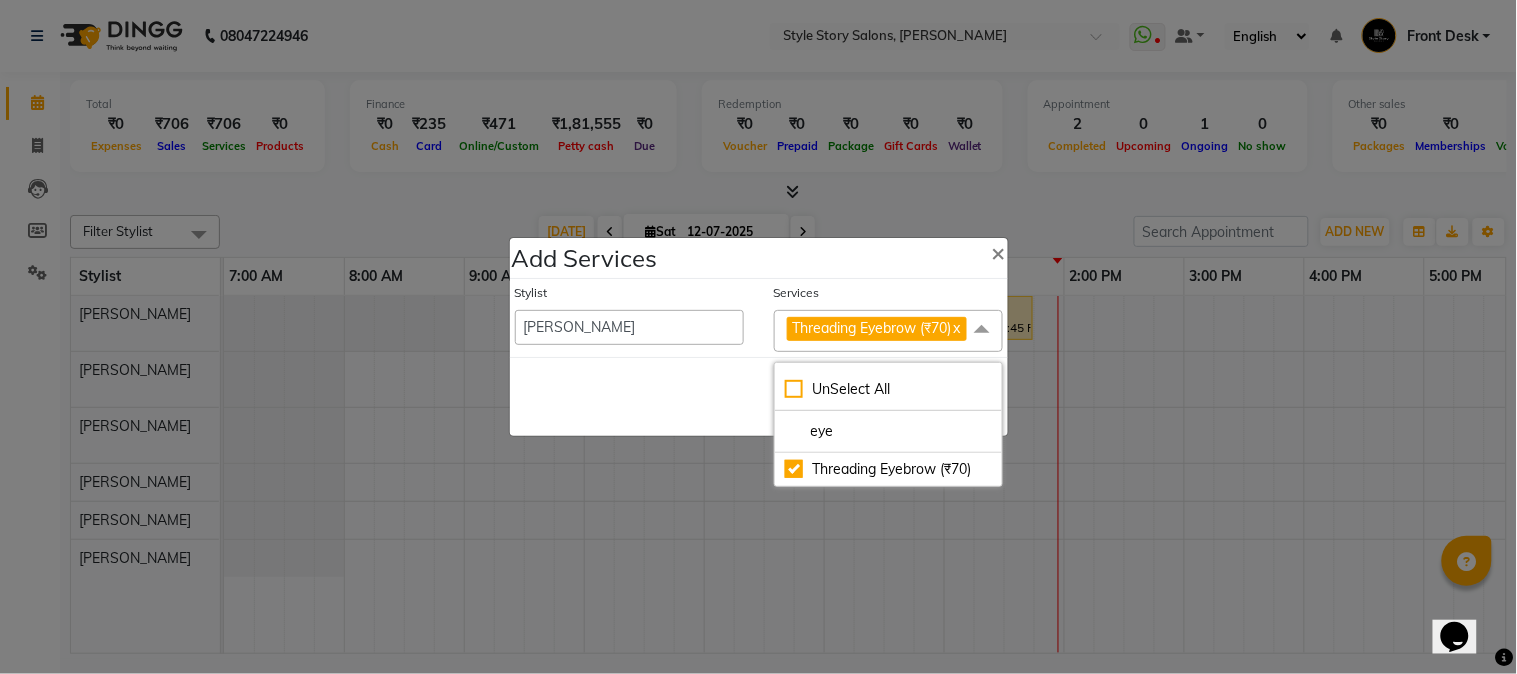 checkbox on "false" 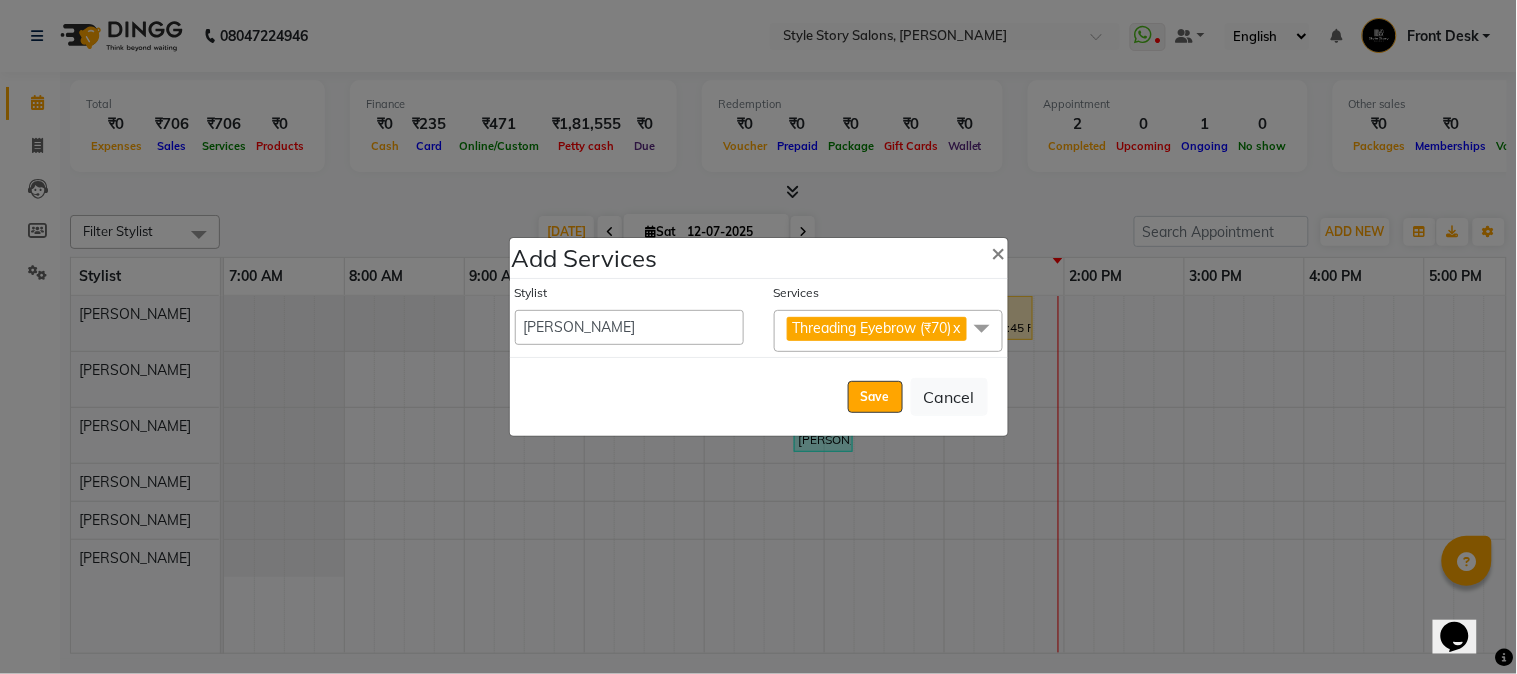 click on "Threading Eyebrow (₹70)  x" 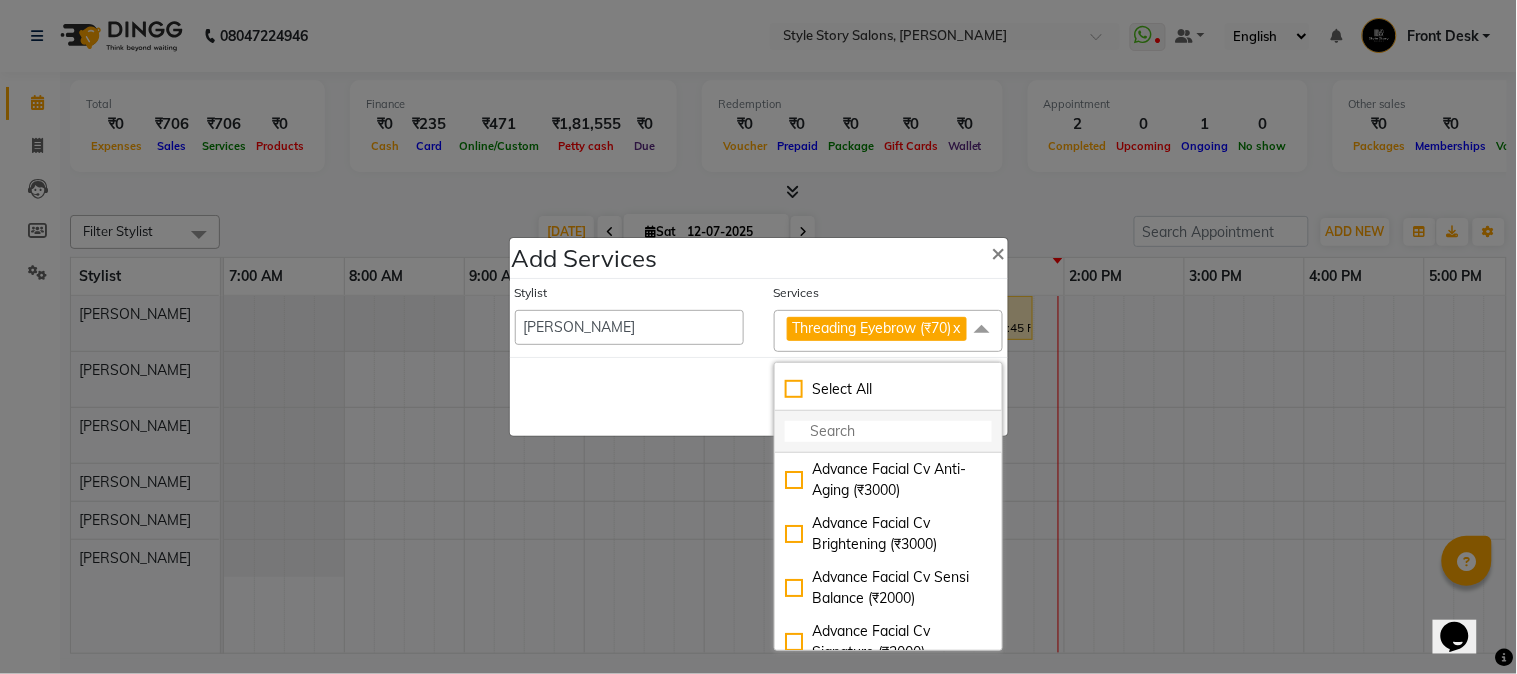click 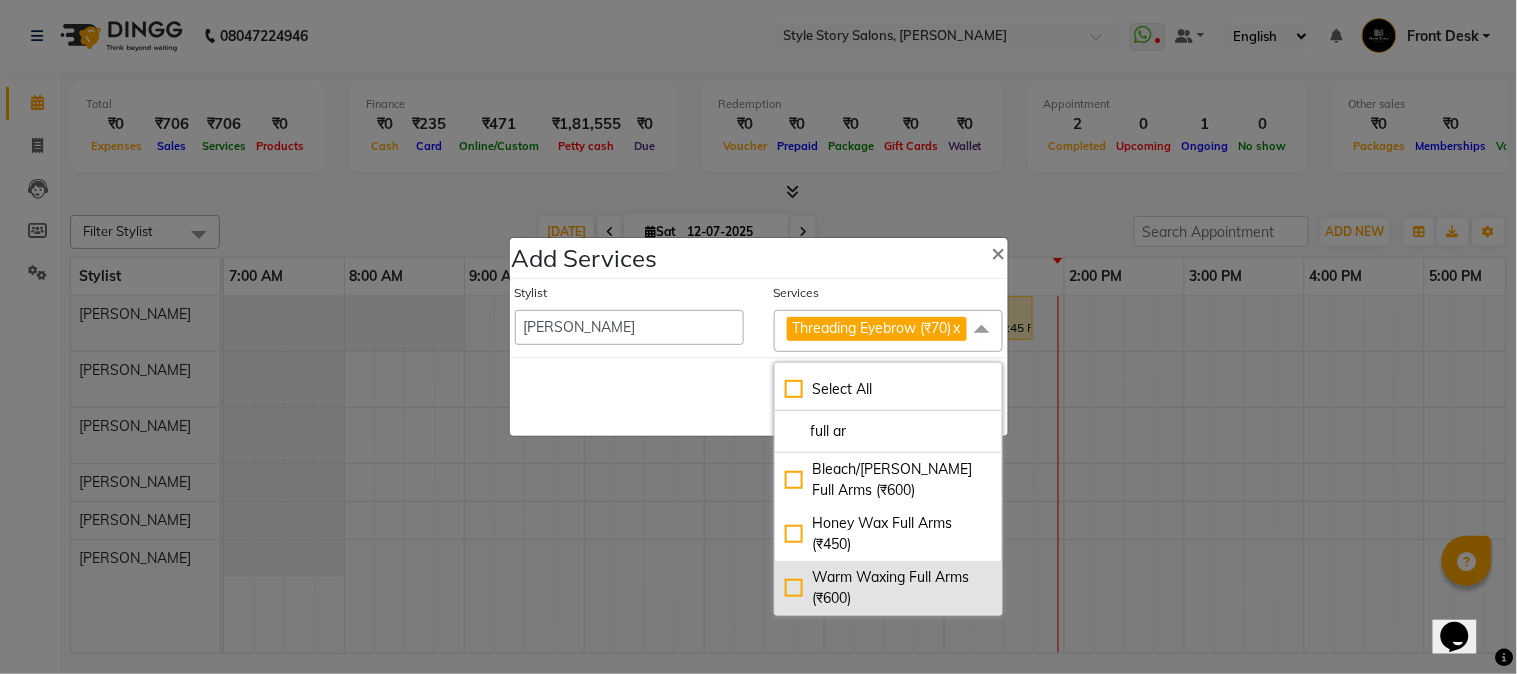 type on "full ar" 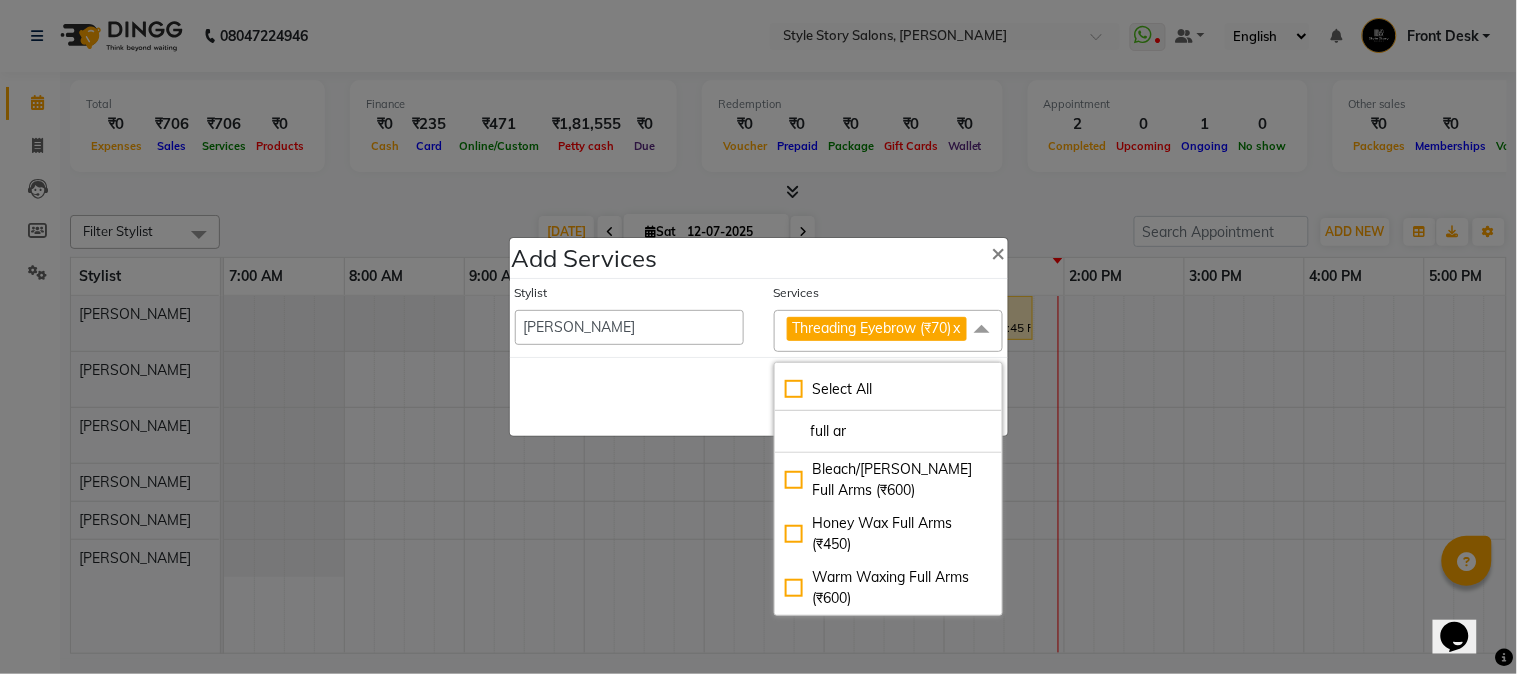drag, startPoint x: 856, startPoint y: 591, endPoint x: 720, endPoint y: 450, distance: 195.90048 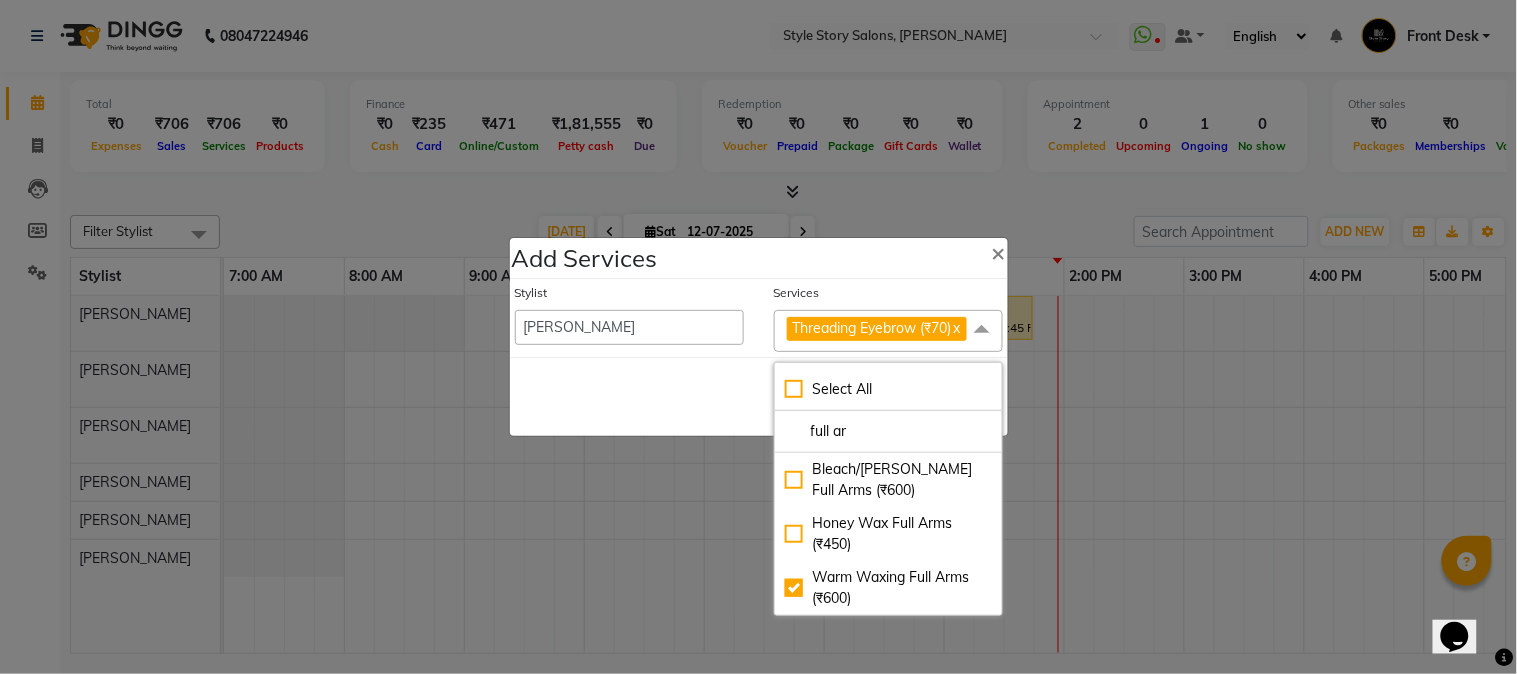 checkbox on "true" 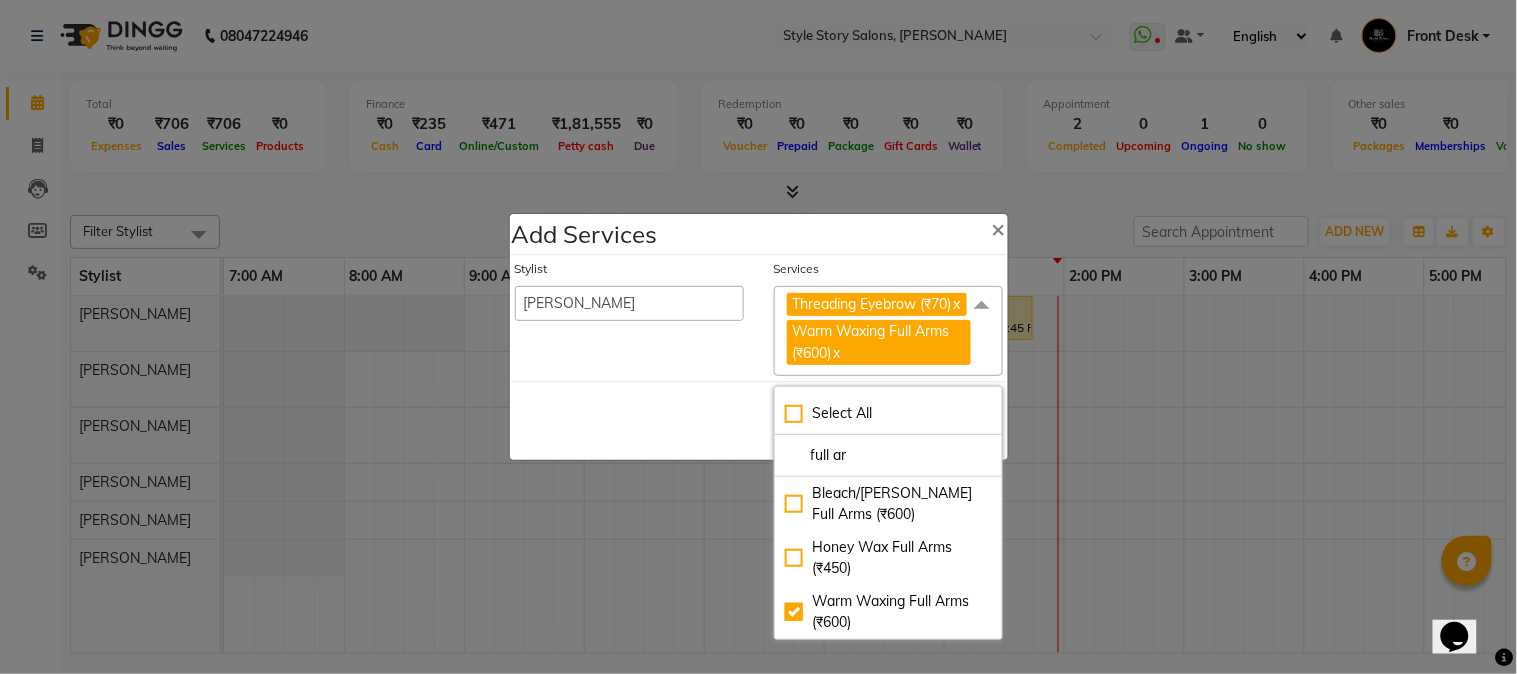 click on "Save   Cancel" 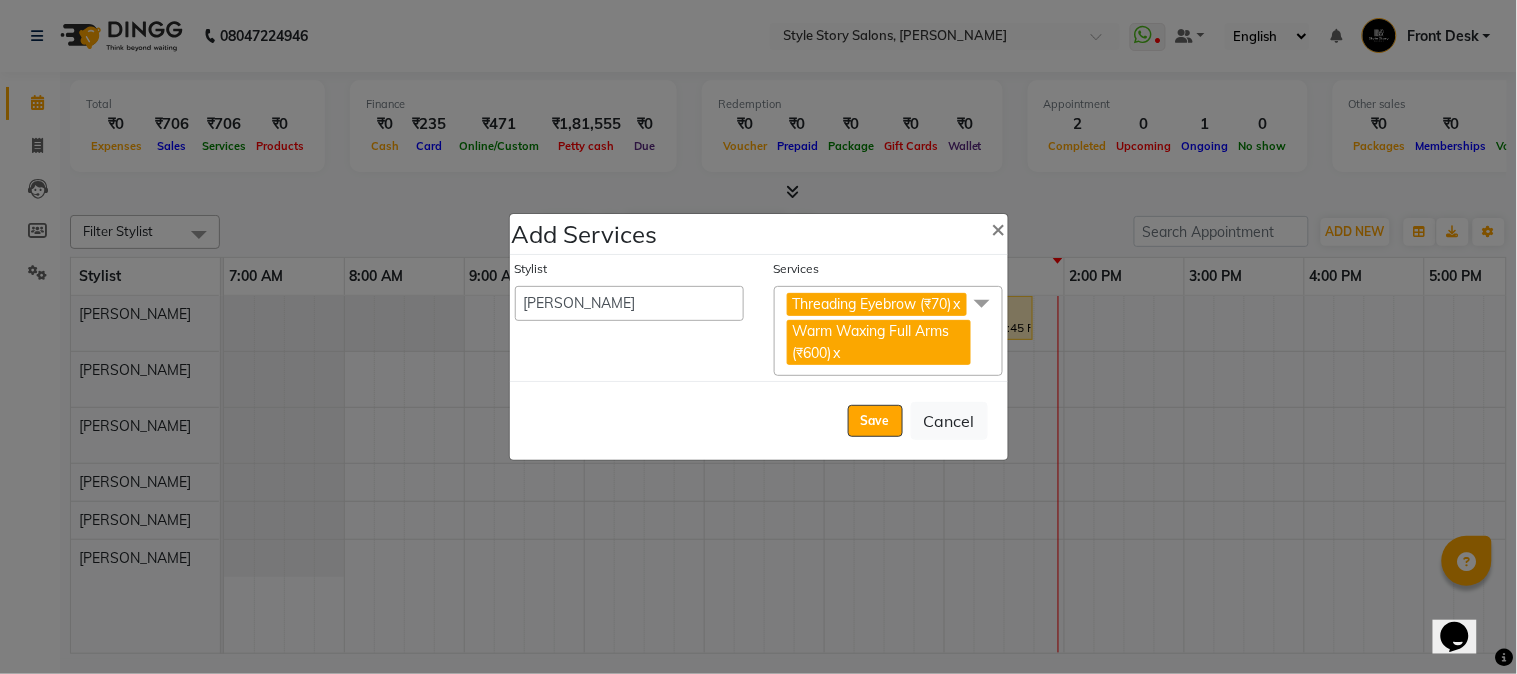 click on "Warm Waxing Full Arms (₹600)  x" 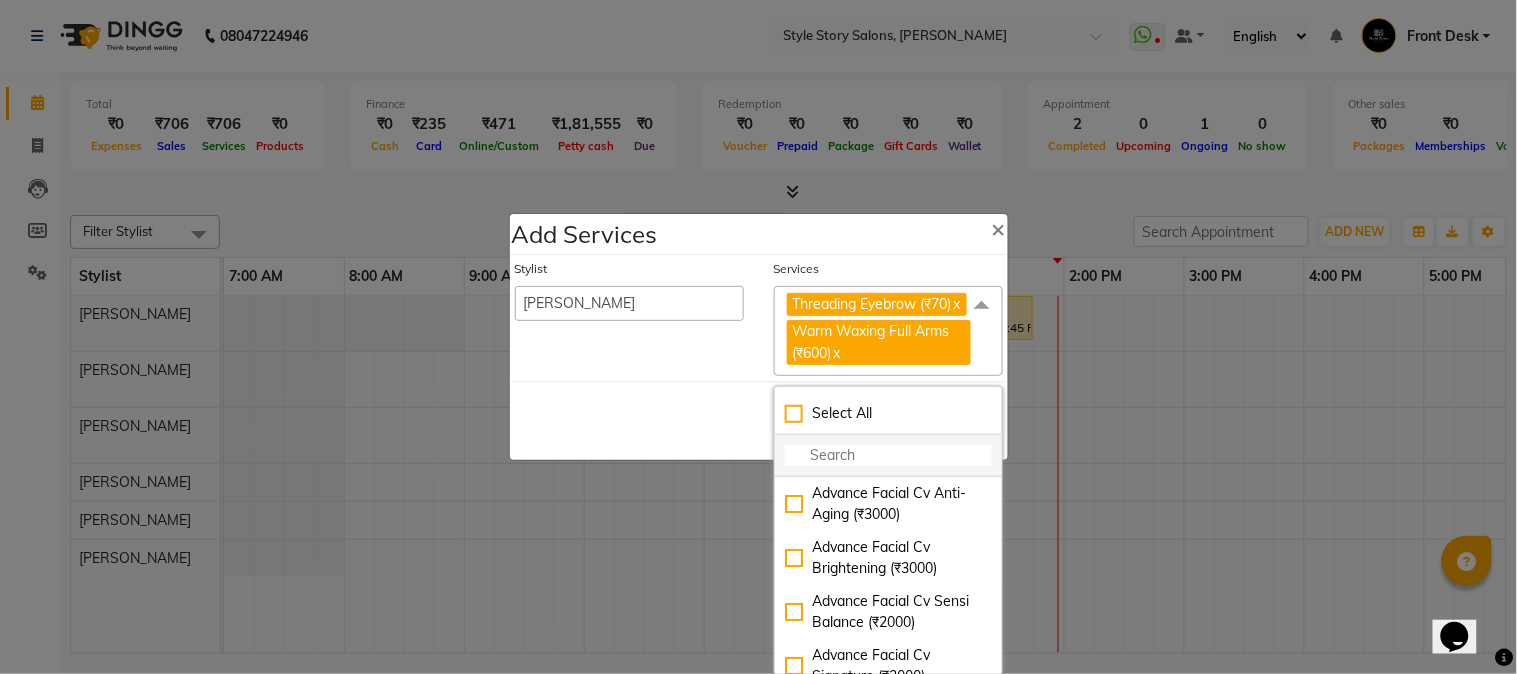 click 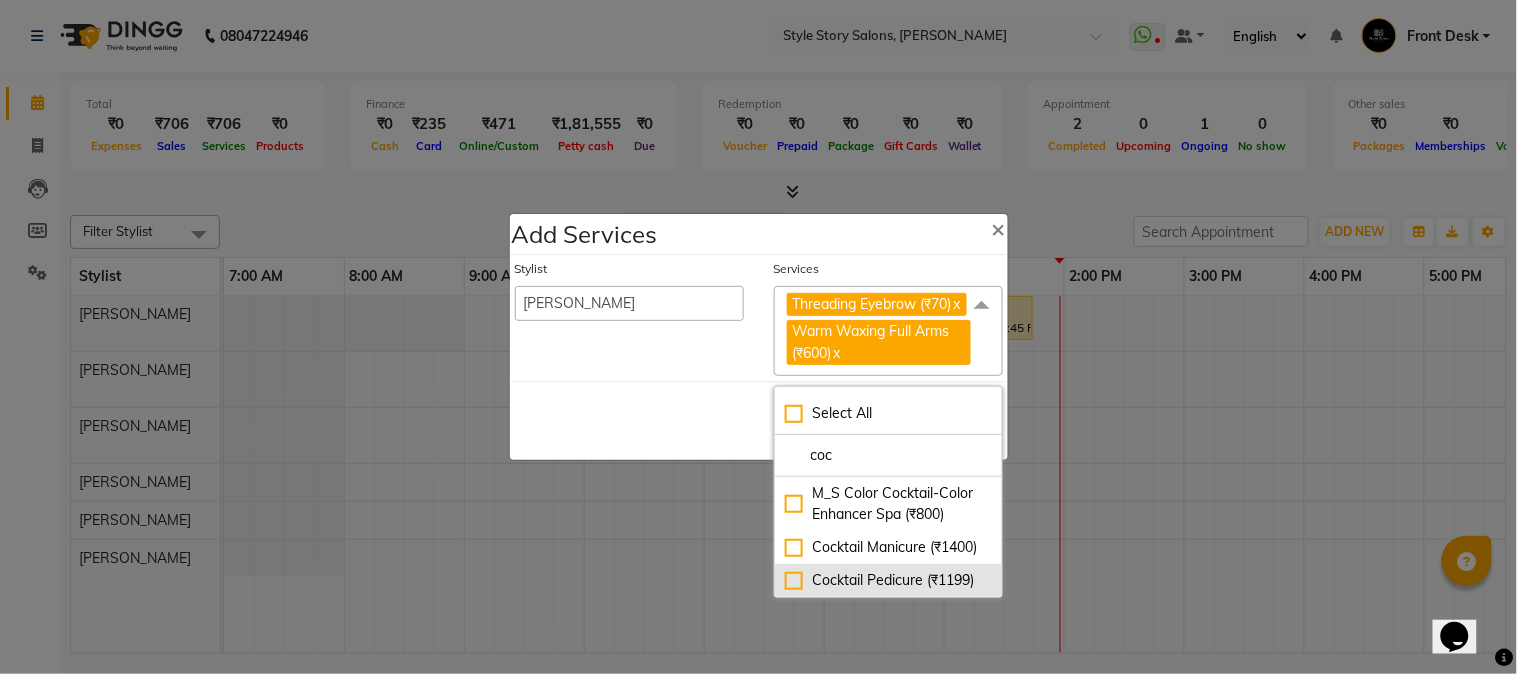 type on "coc" 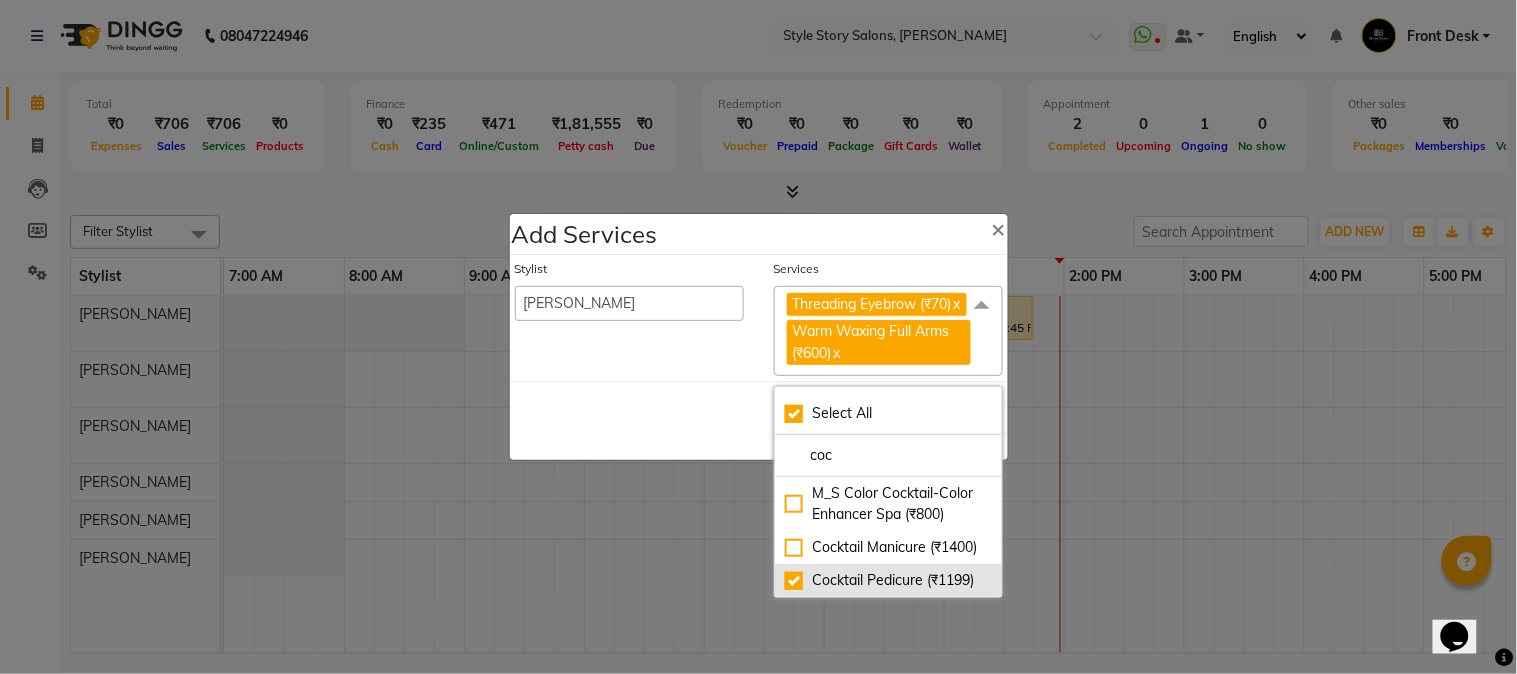 checkbox on "true" 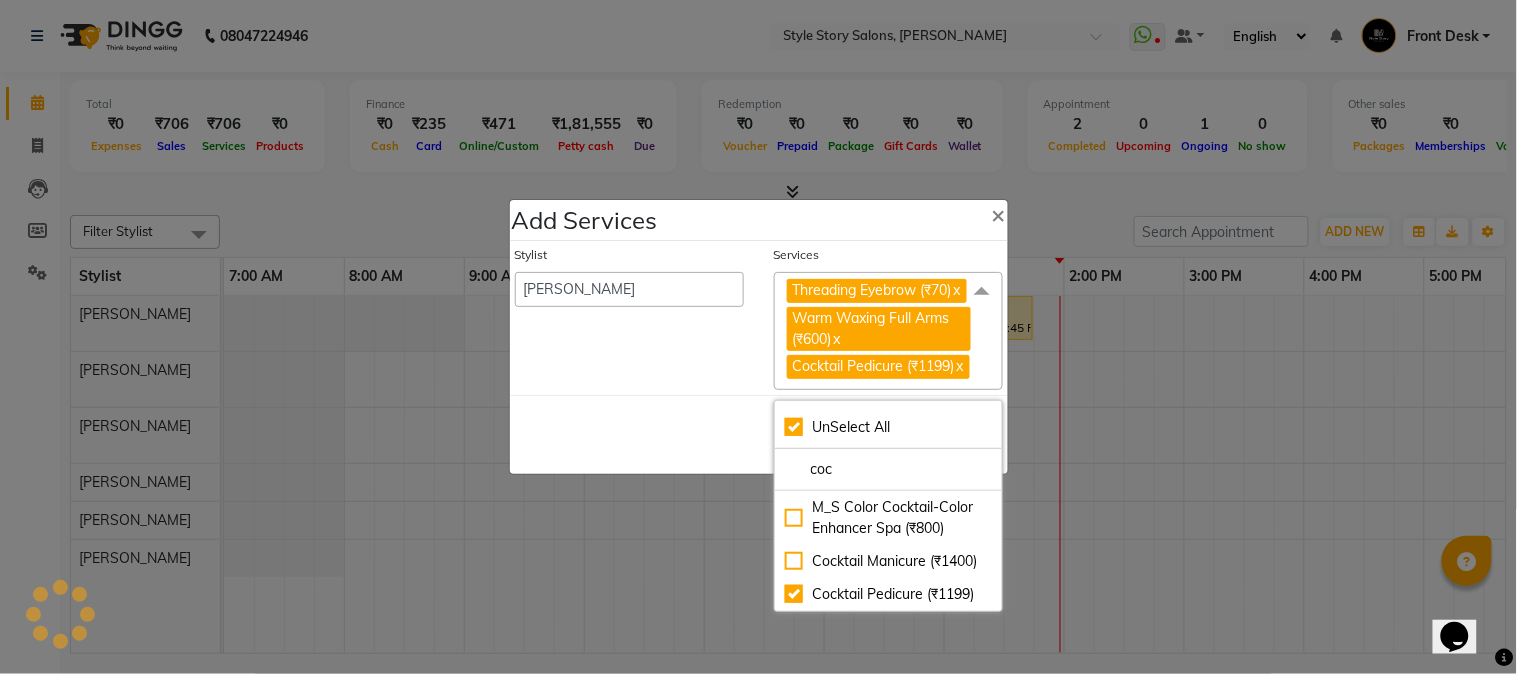 drag, startPoint x: 677, startPoint y: 427, endPoint x: 795, endPoint y: 427, distance: 118 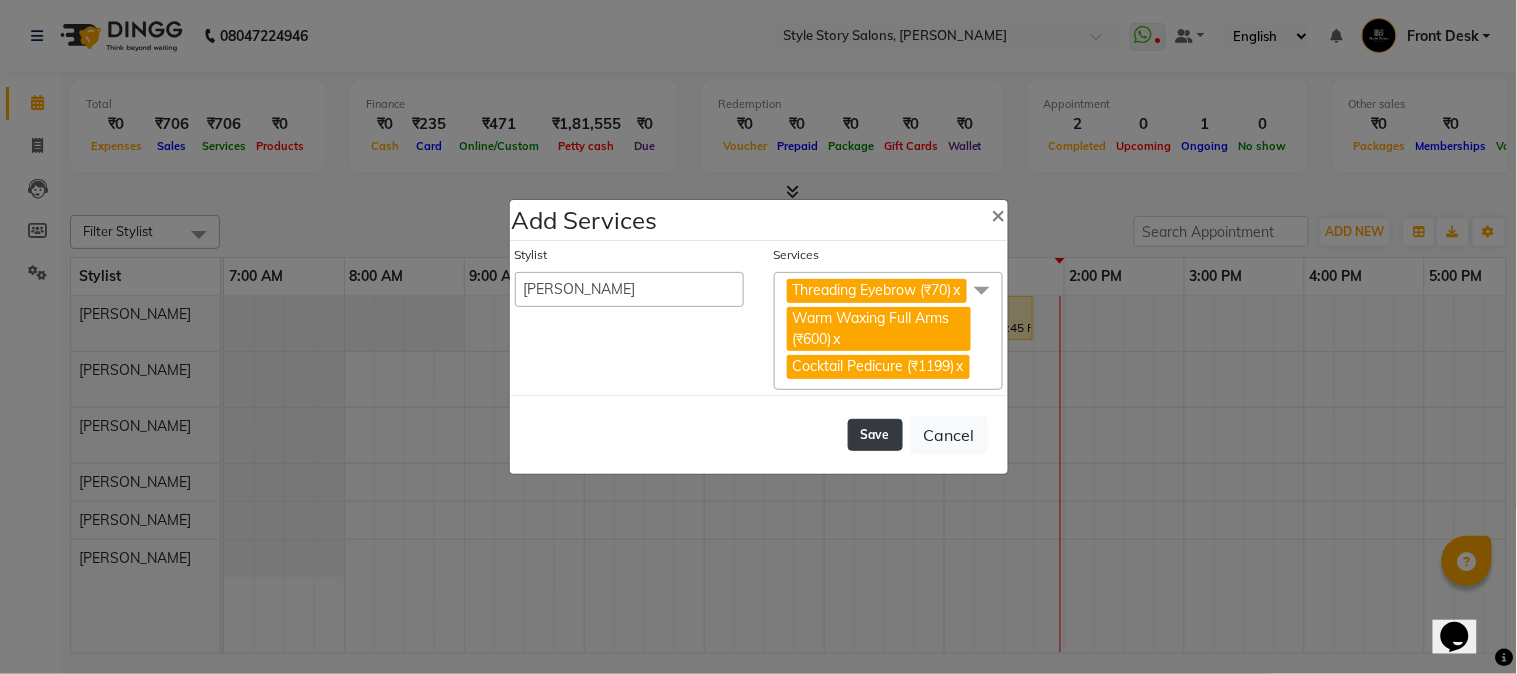 click on "Save" 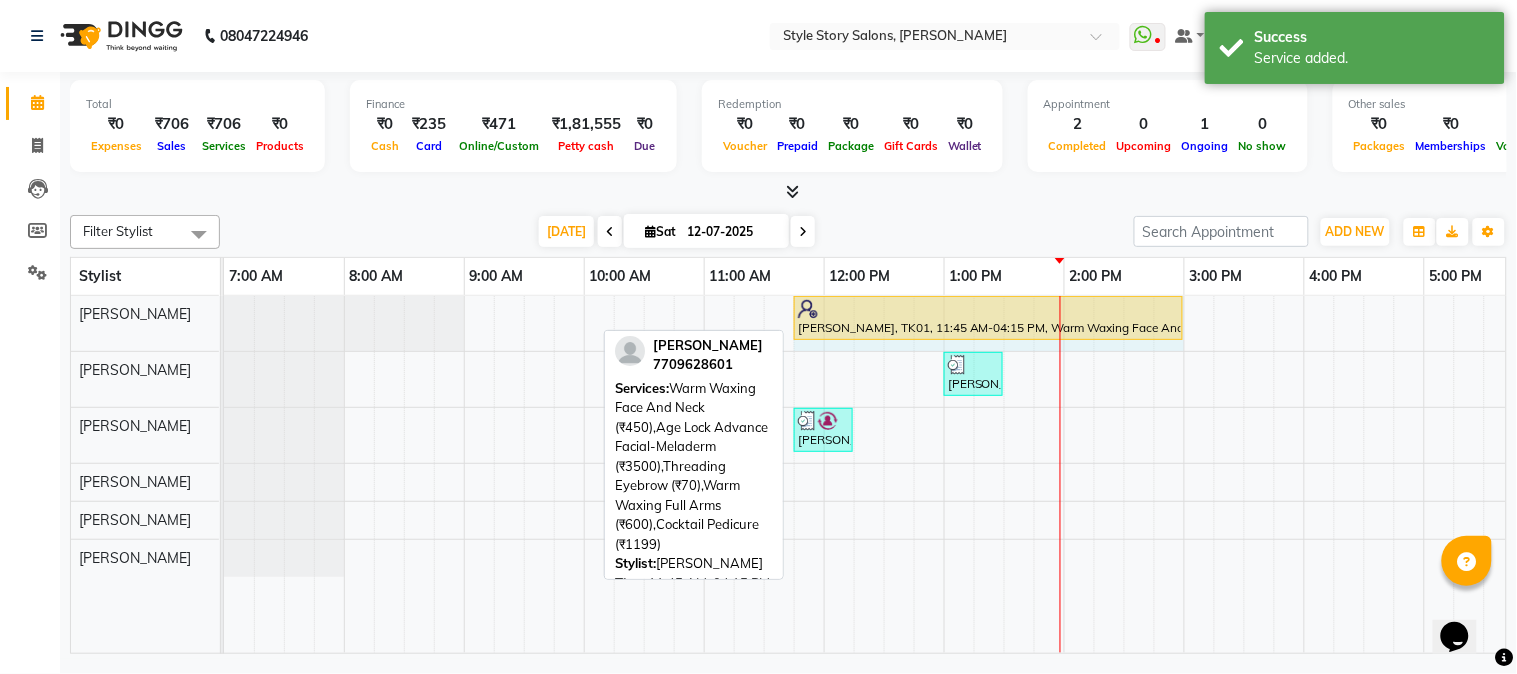 drag, startPoint x: 1328, startPoint y: 305, endPoint x: 1156, endPoint y: 334, distance: 174.42764 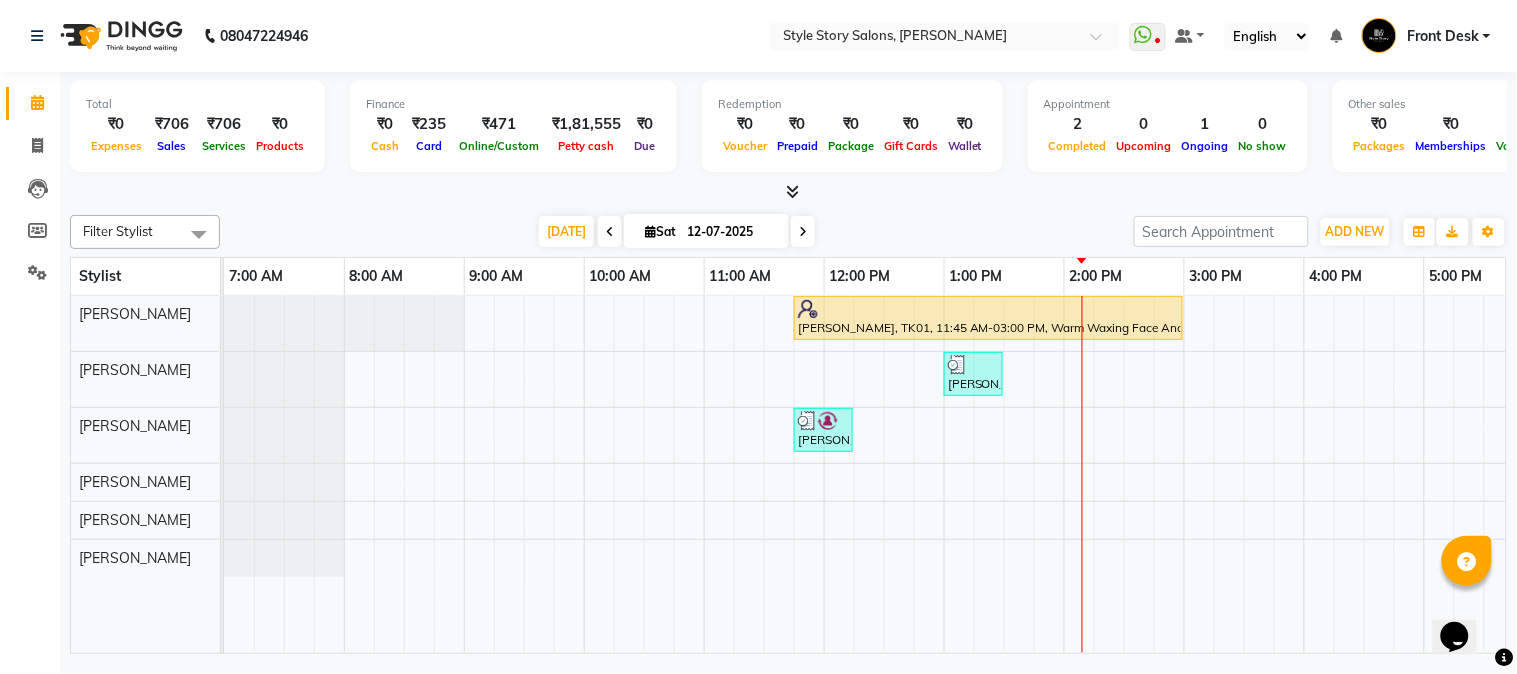 click at bounding box center [610, 232] 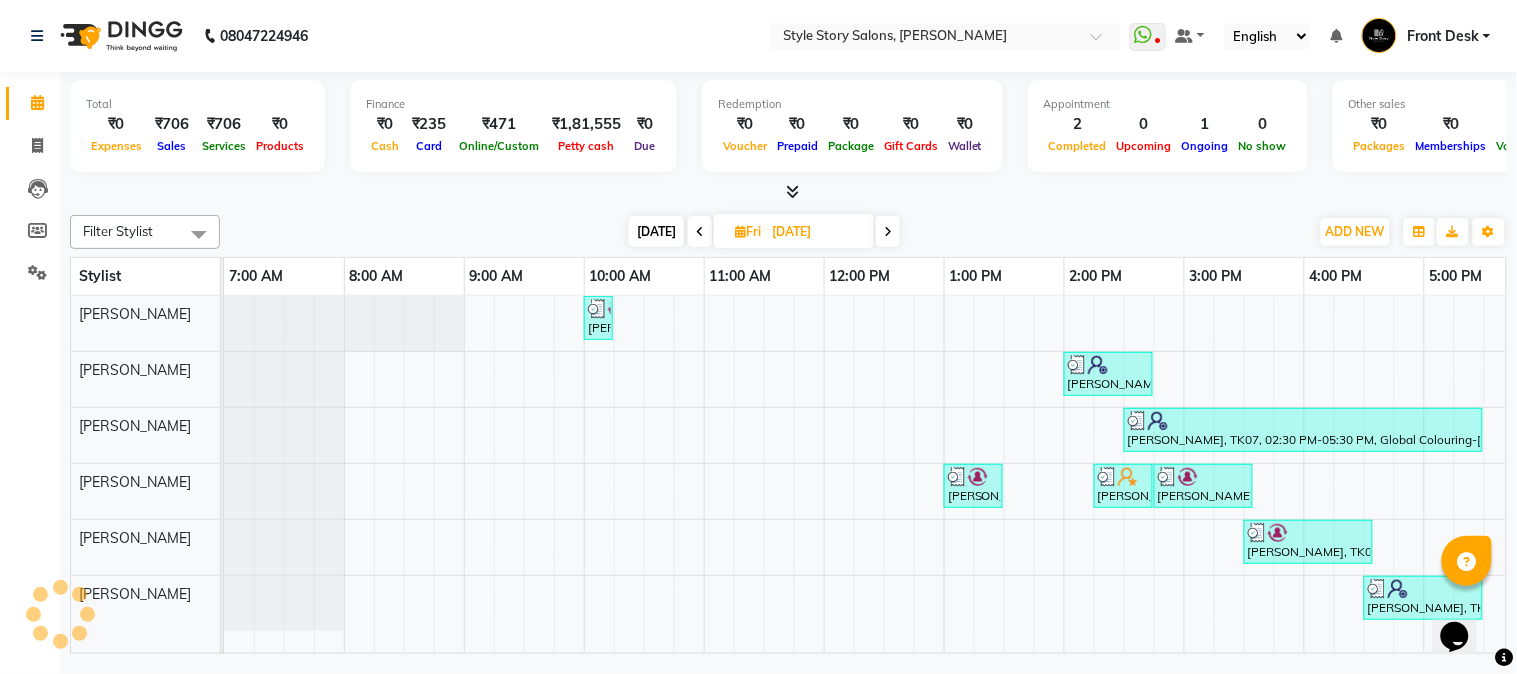 scroll, scrollTop: 0, scrollLeft: 637, axis: horizontal 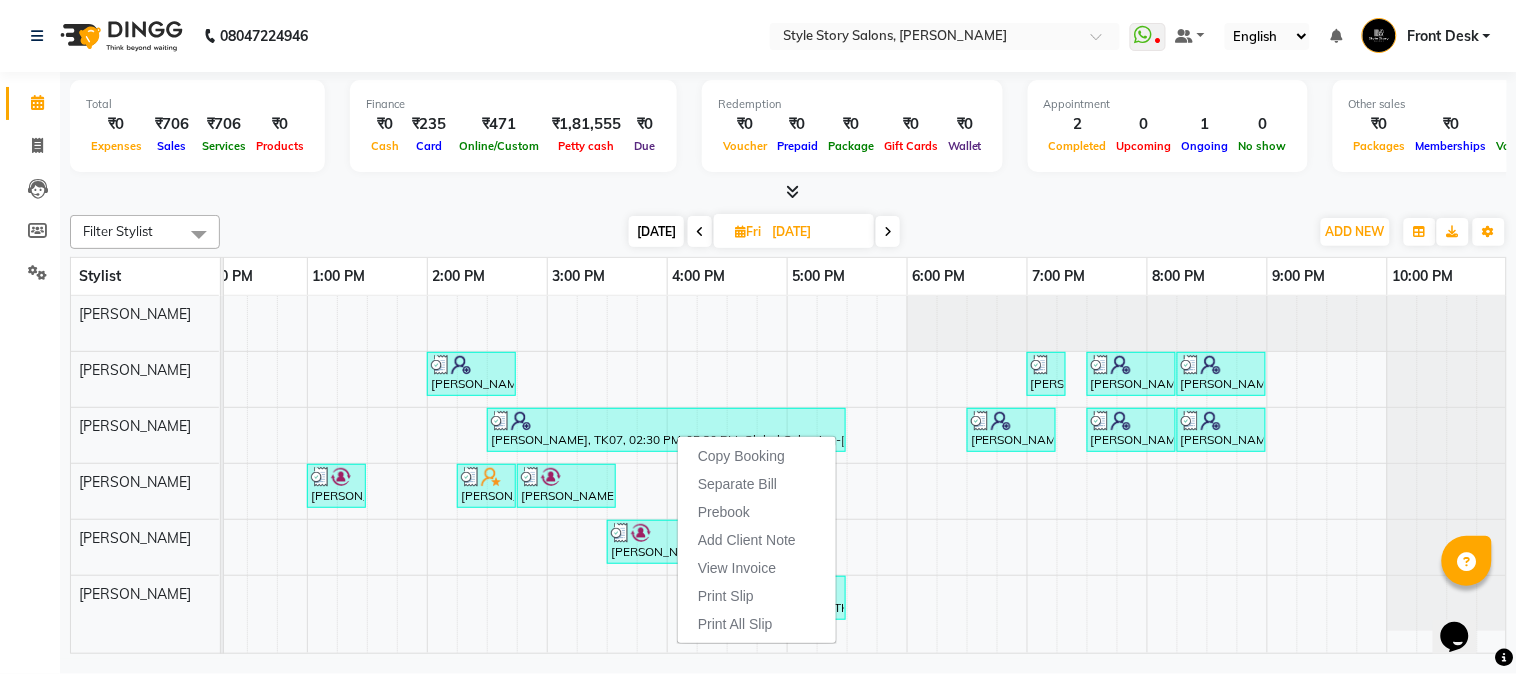 click at bounding box center [788, 192] 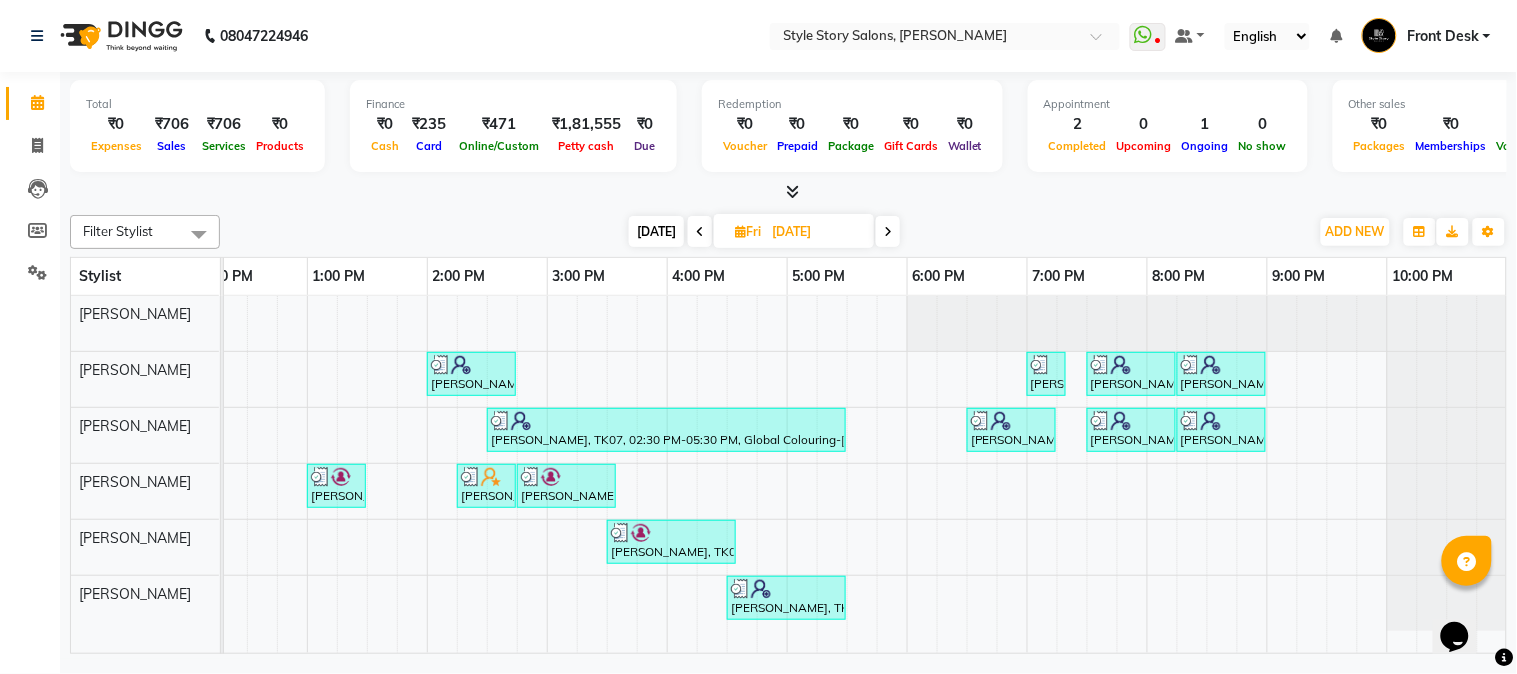 click on "[DATE]" at bounding box center (656, 231) 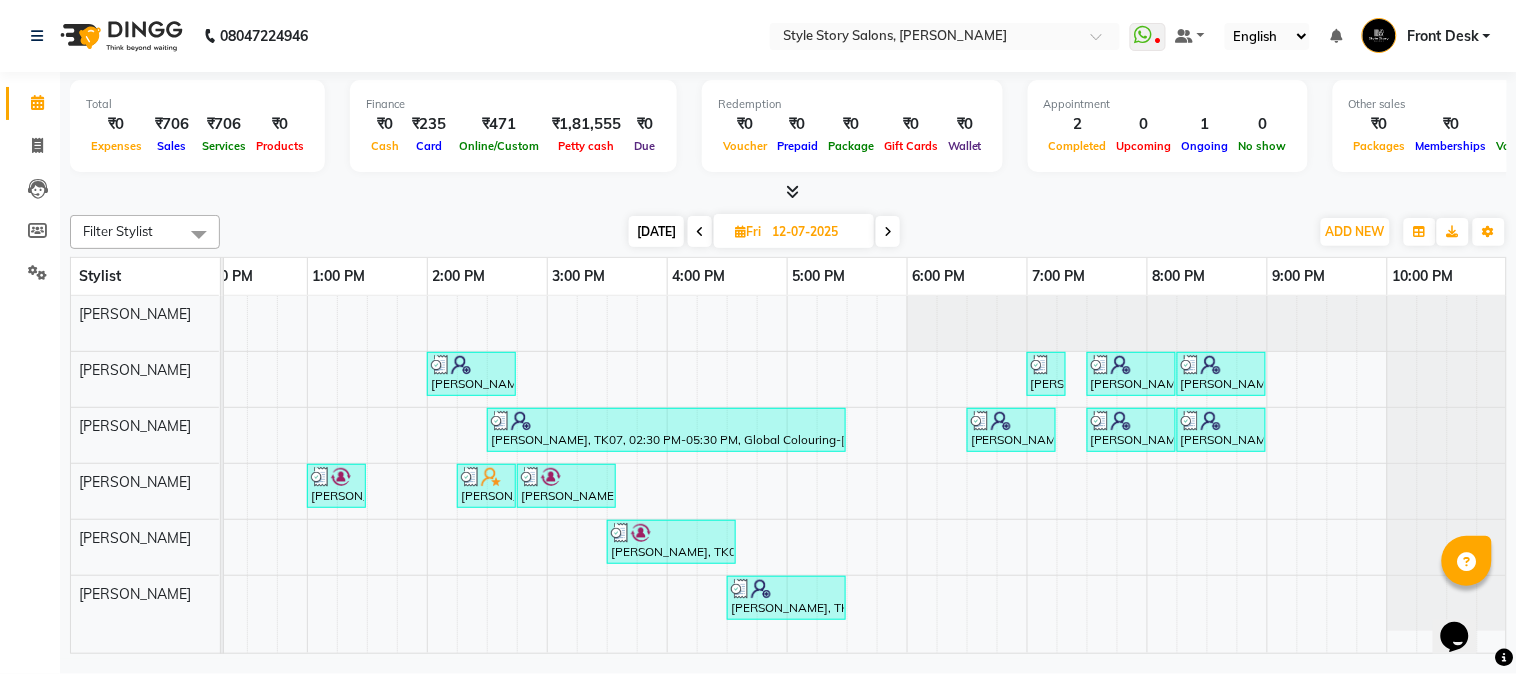scroll, scrollTop: 0, scrollLeft: 637, axis: horizontal 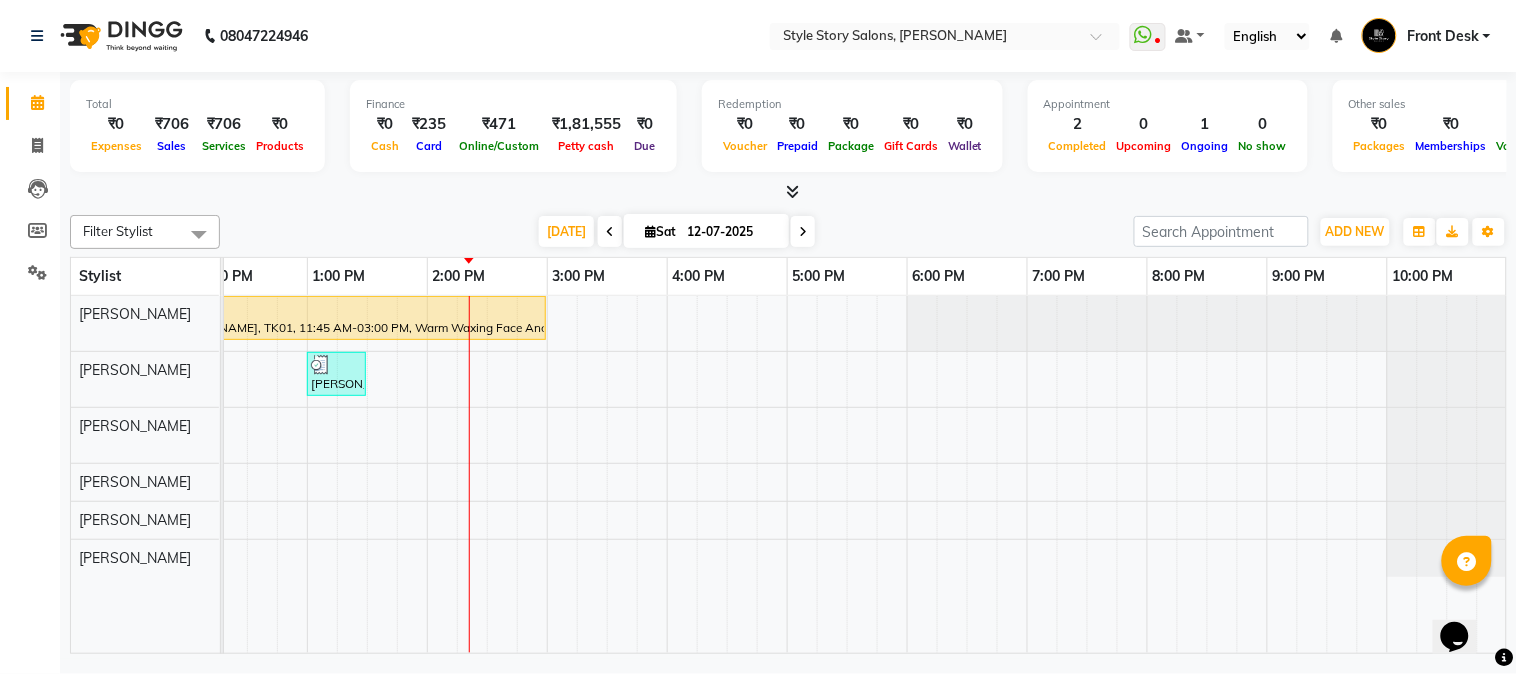 click at bounding box center [610, 232] 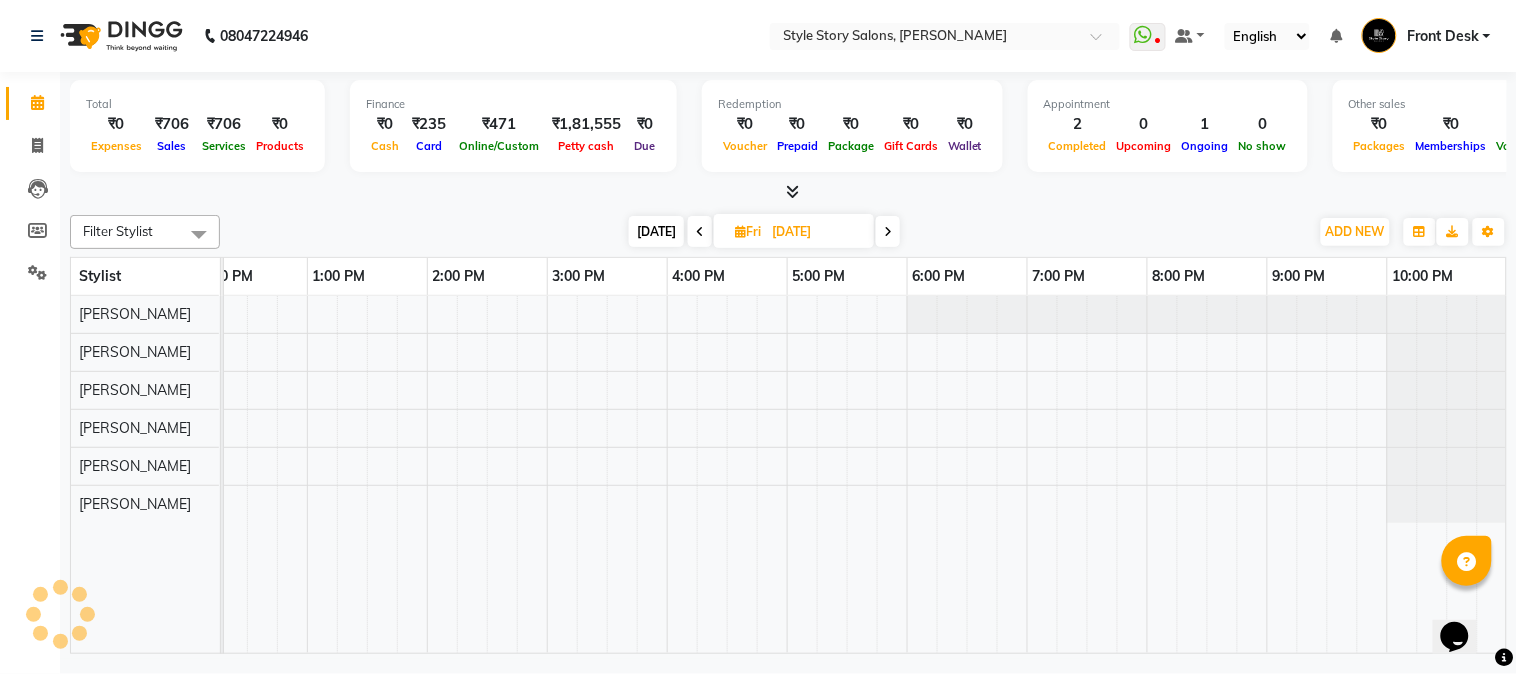 scroll, scrollTop: 0, scrollLeft: 637, axis: horizontal 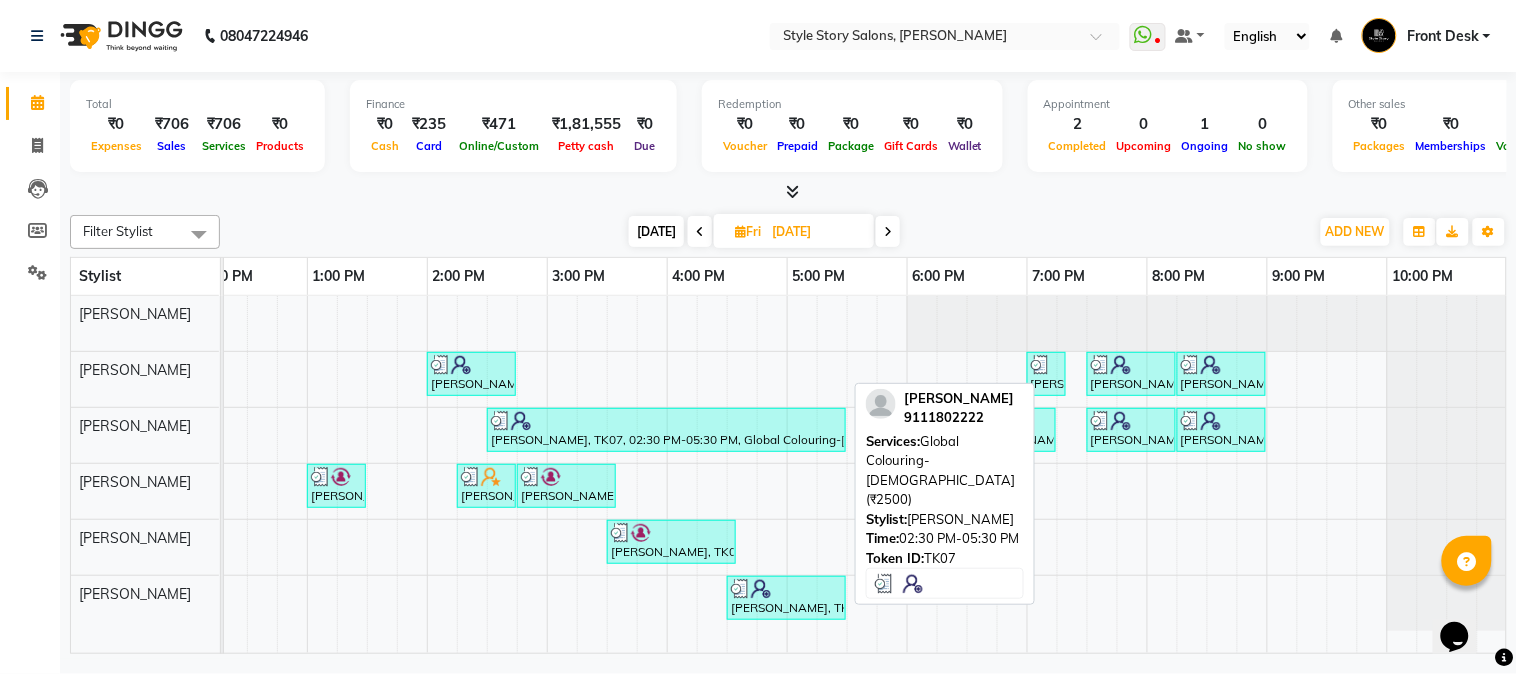 click on "[PERSON_NAME], TK07, 02:30 PM-05:30 PM, Global Colouring-[DEMOGRAPHIC_DATA] (₹2500)" at bounding box center [666, 430] 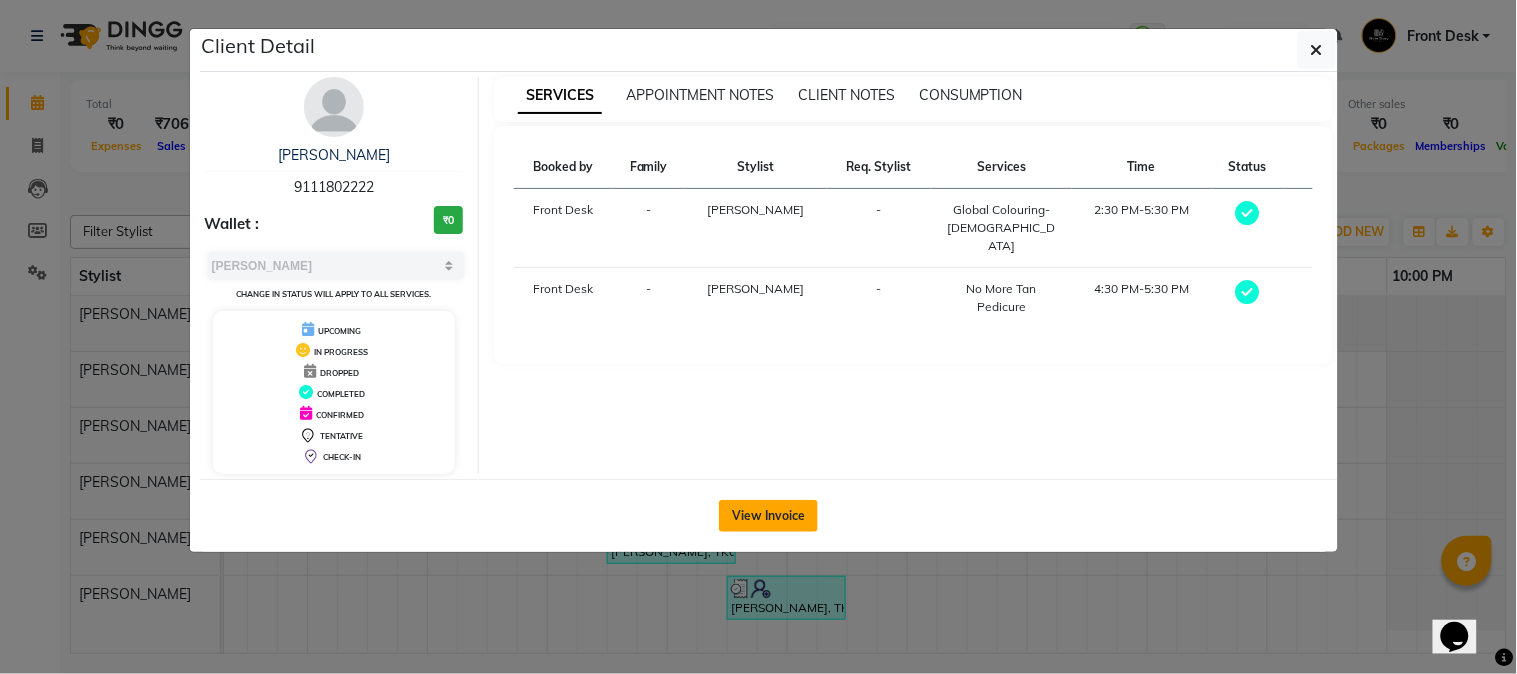click on "View Invoice" 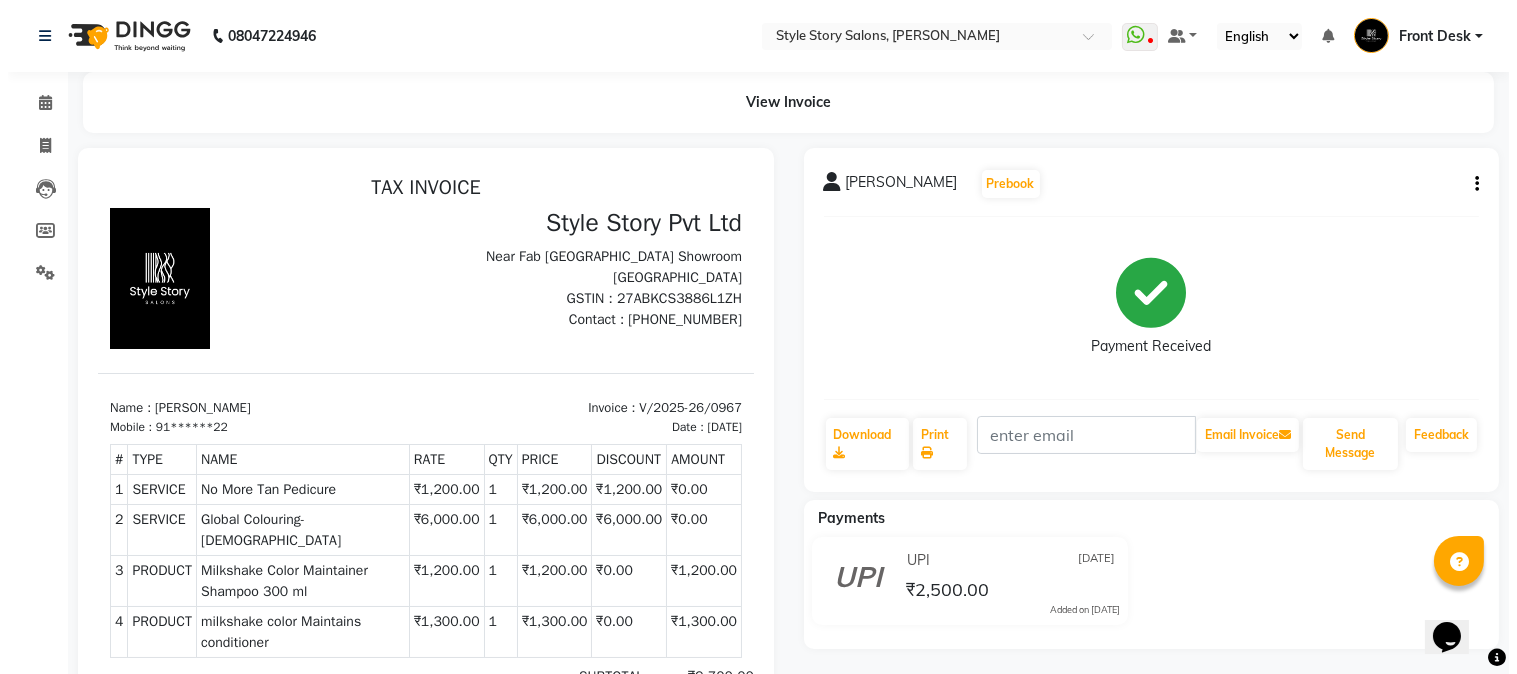 scroll, scrollTop: 0, scrollLeft: 0, axis: both 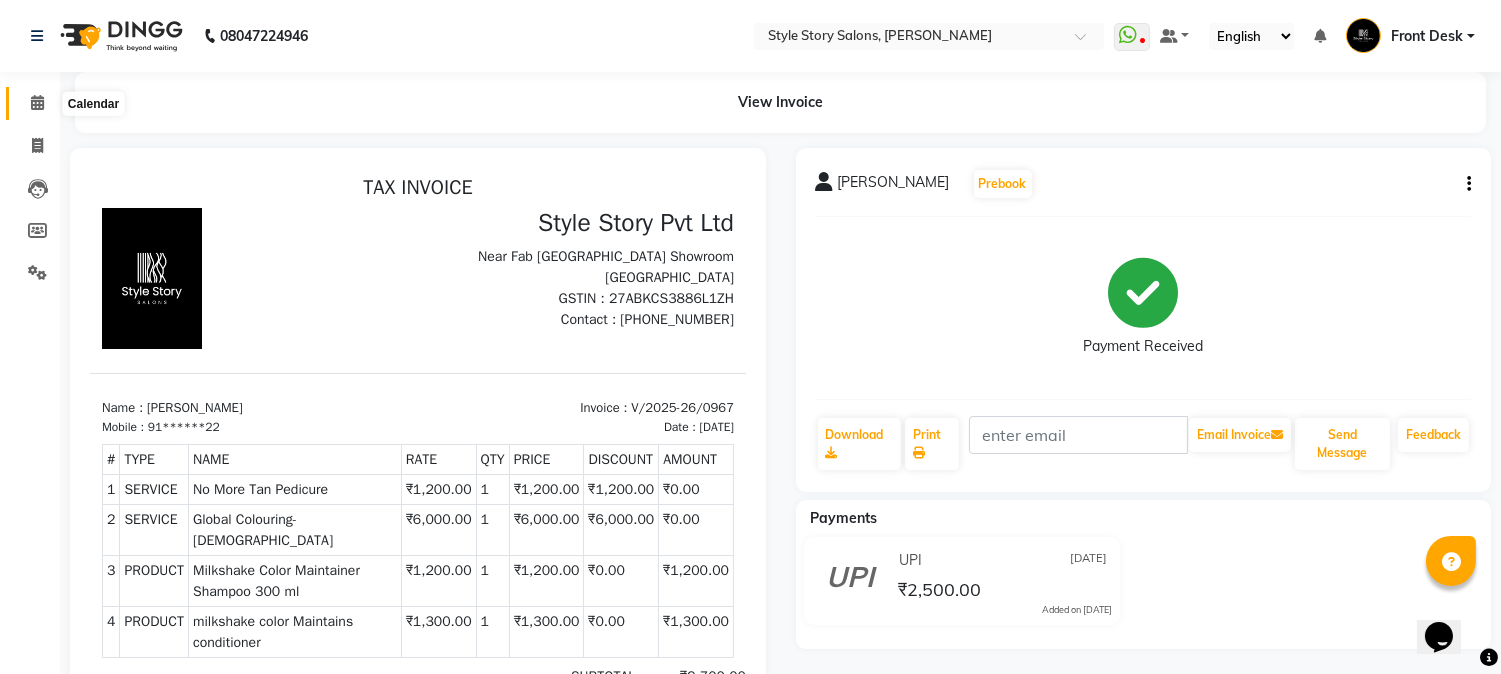 click 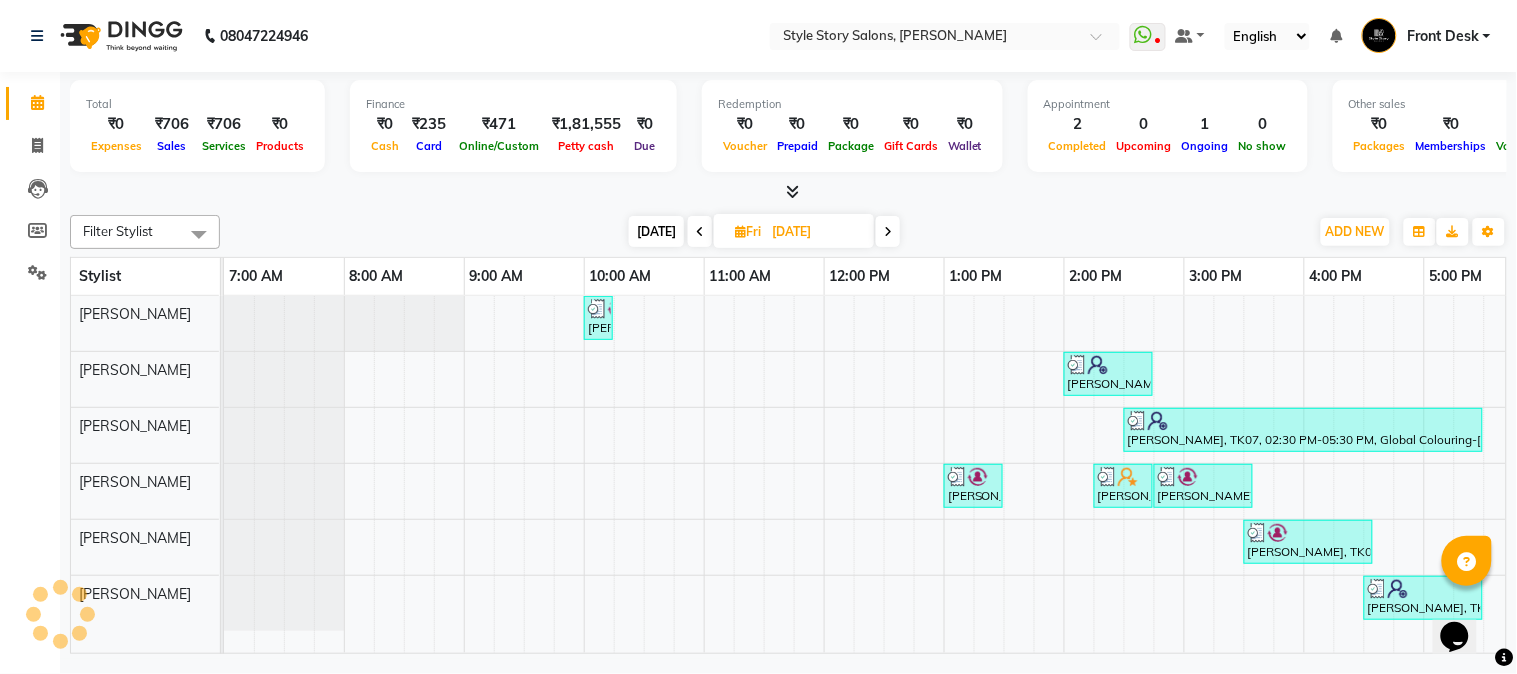 scroll, scrollTop: 0, scrollLeft: 0, axis: both 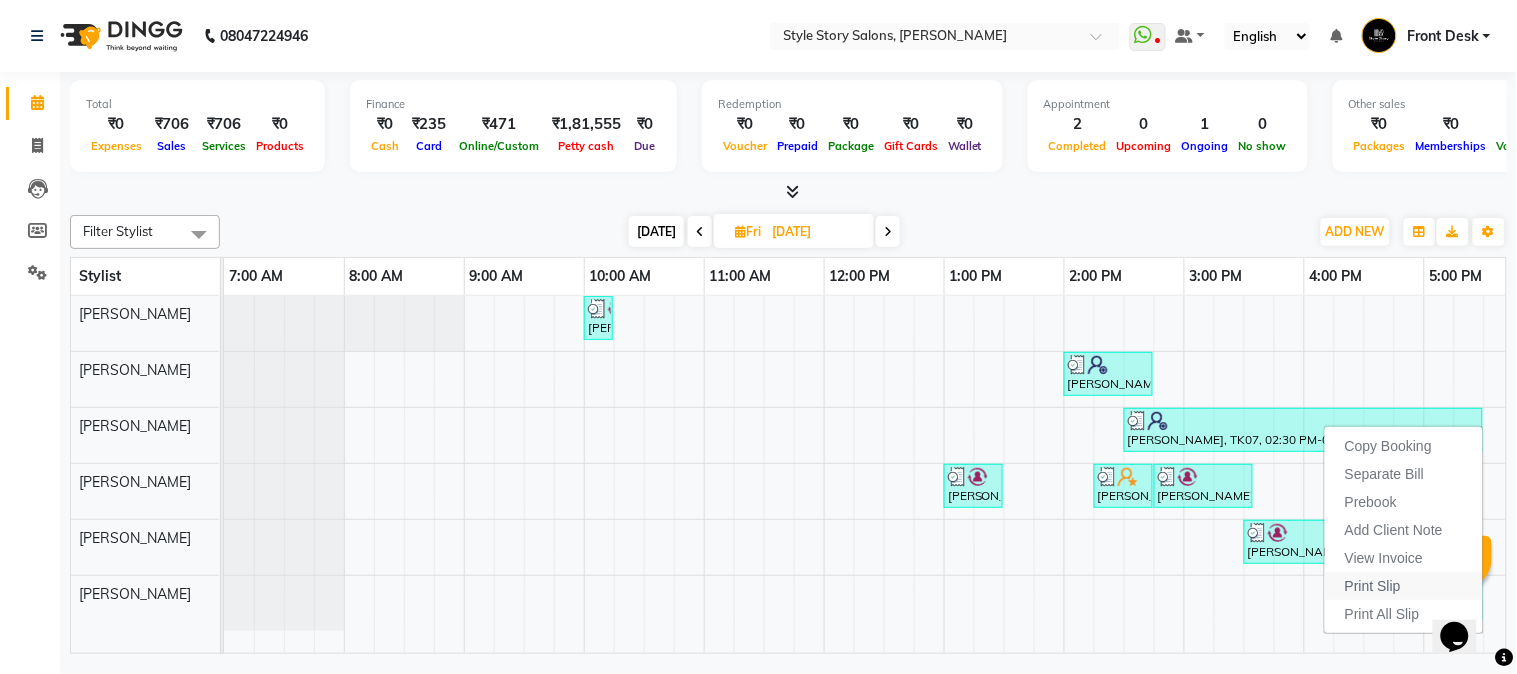 click on "Print Slip" at bounding box center [1373, 586] 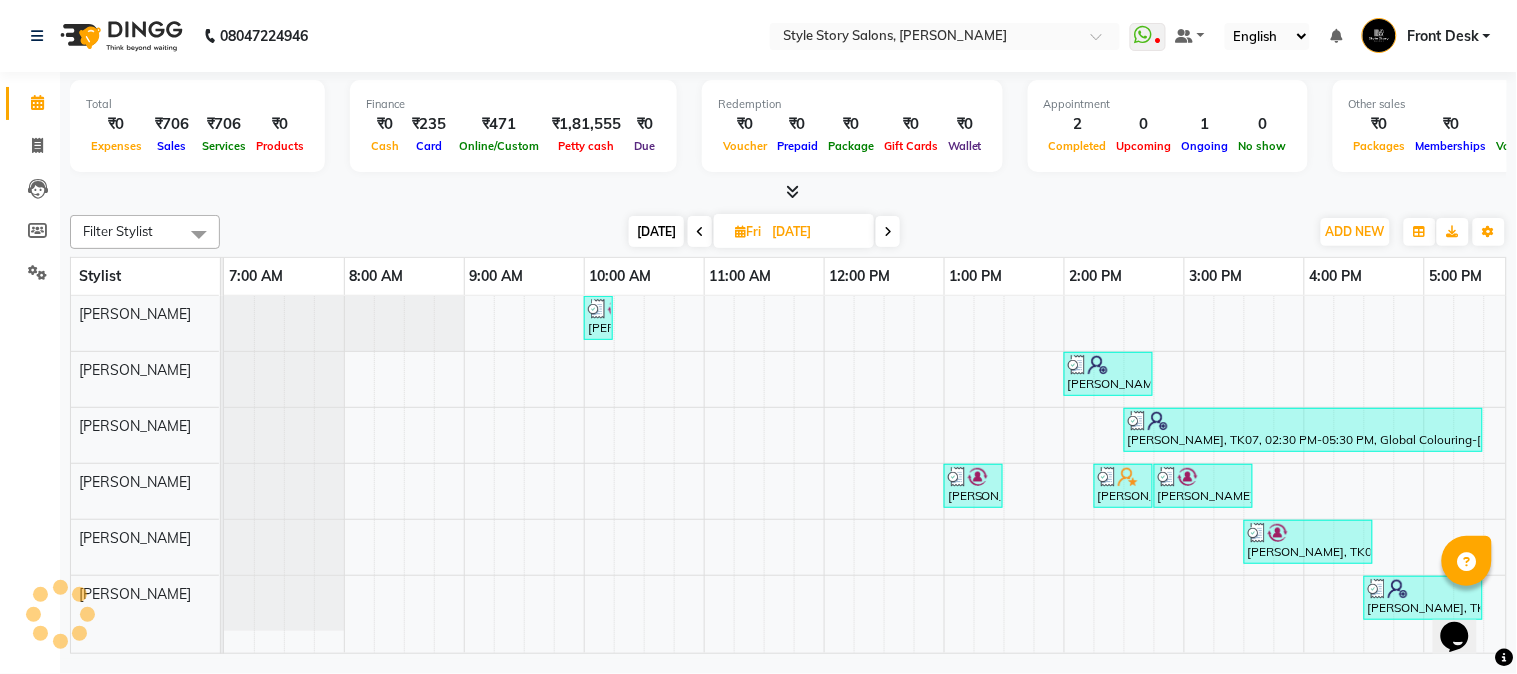 scroll, scrollTop: 0, scrollLeft: 276, axis: horizontal 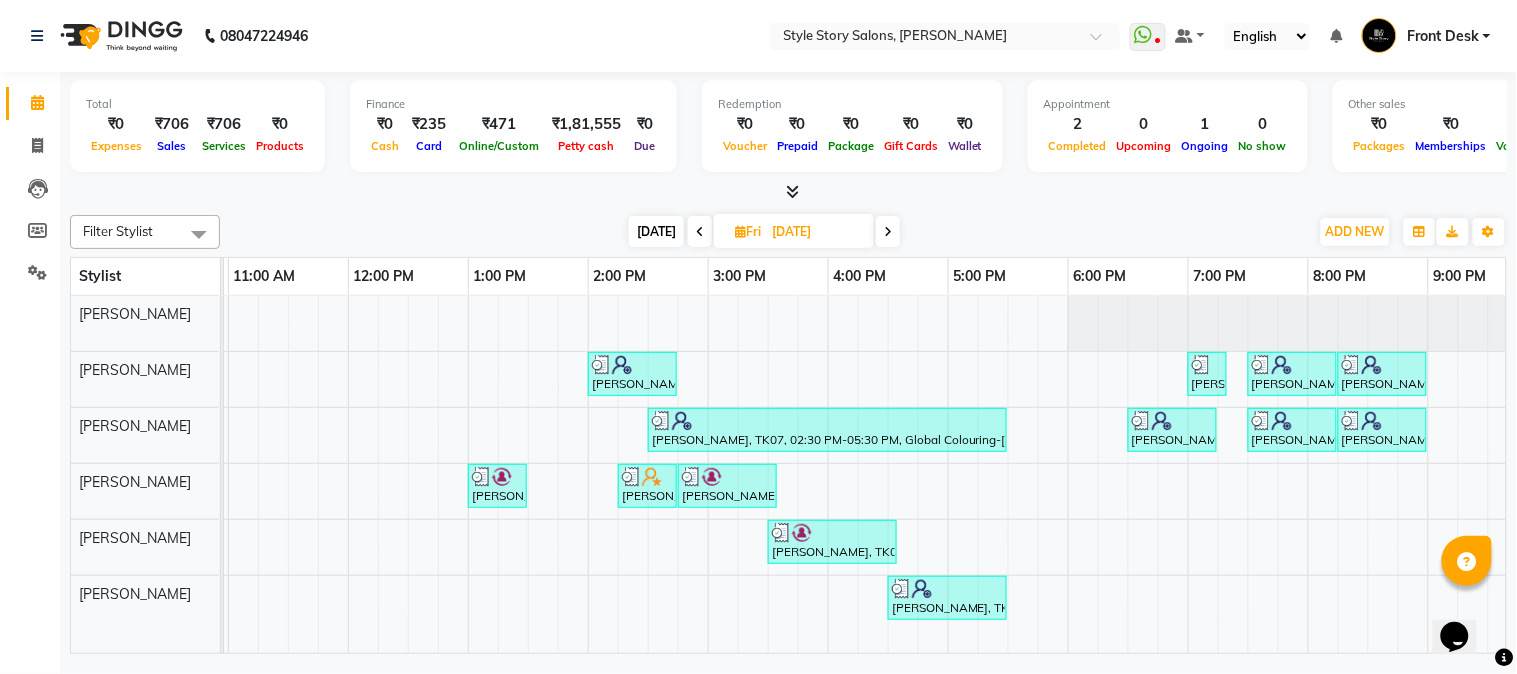 click on "[DATE]" at bounding box center (656, 231) 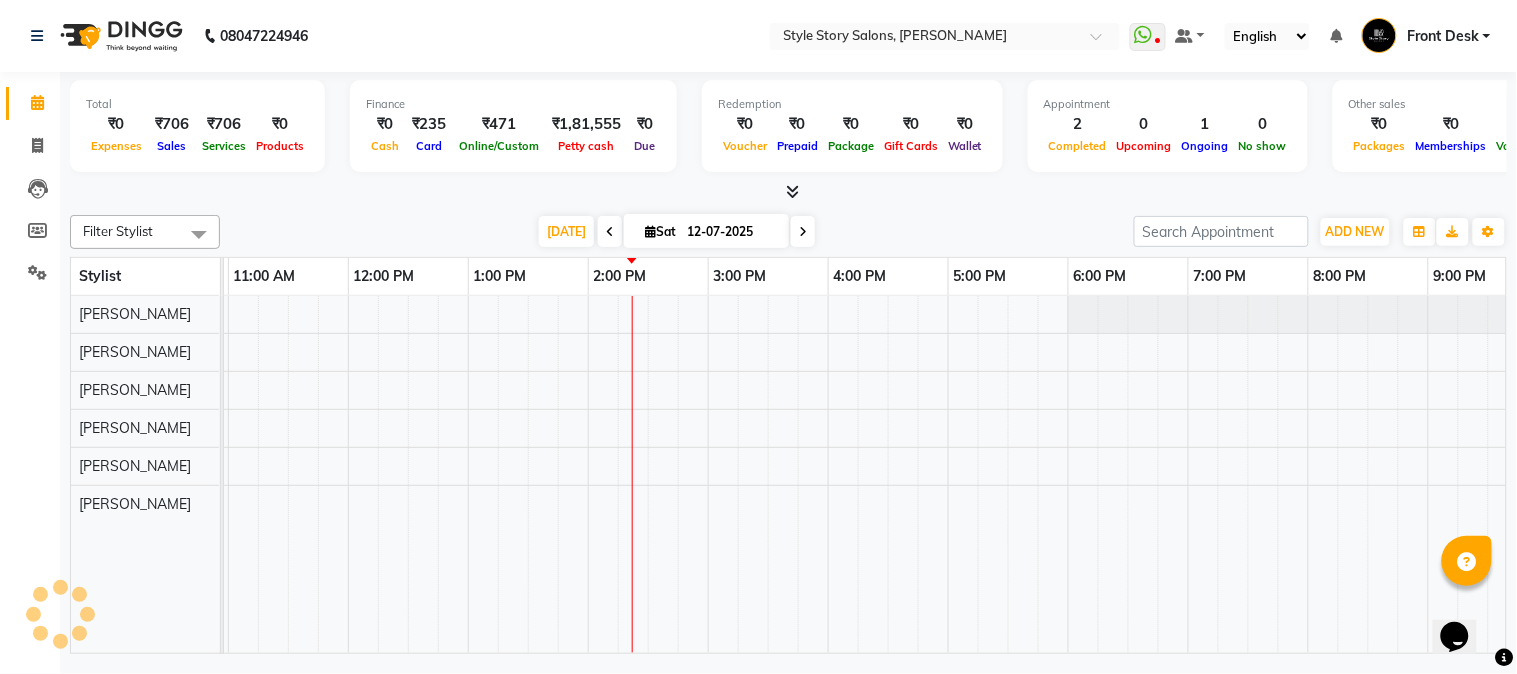 scroll, scrollTop: 0, scrollLeft: 637, axis: horizontal 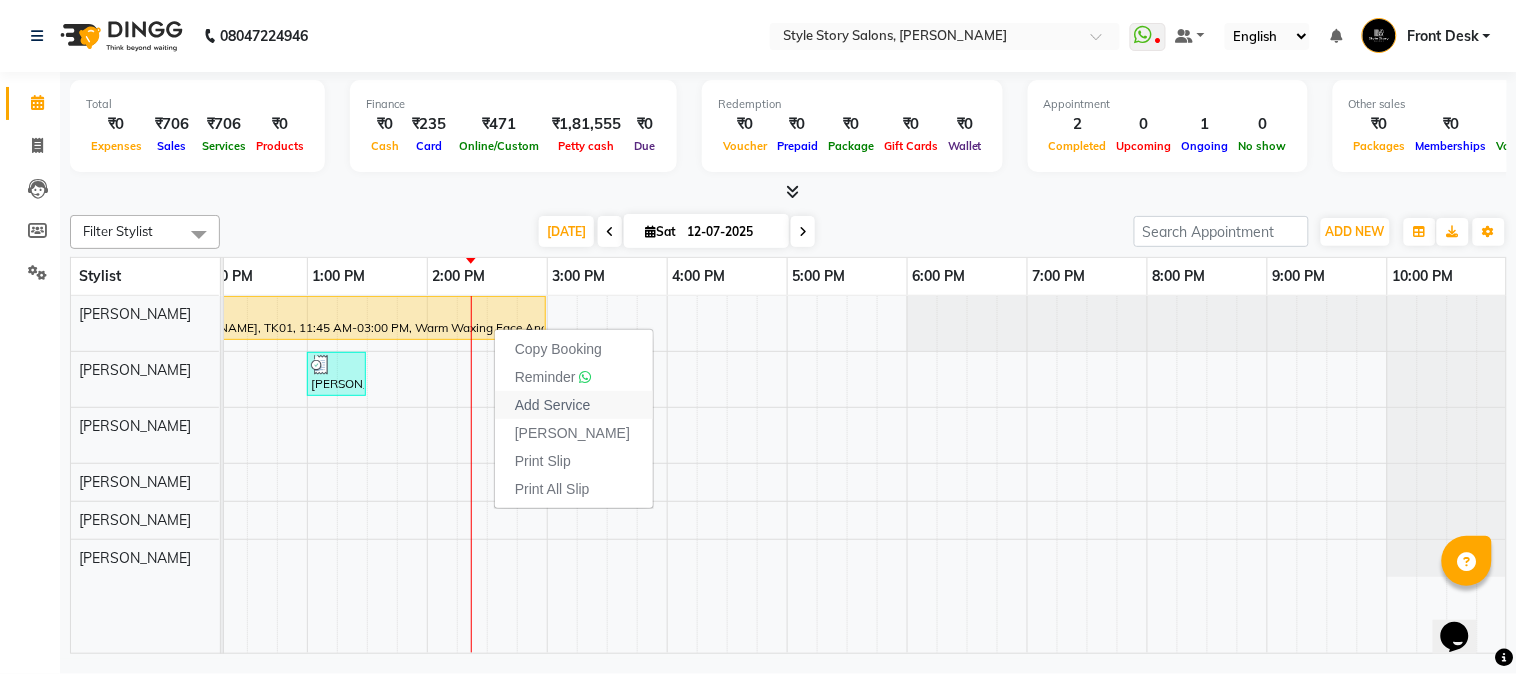 click on "Add Service" at bounding box center [552, 405] 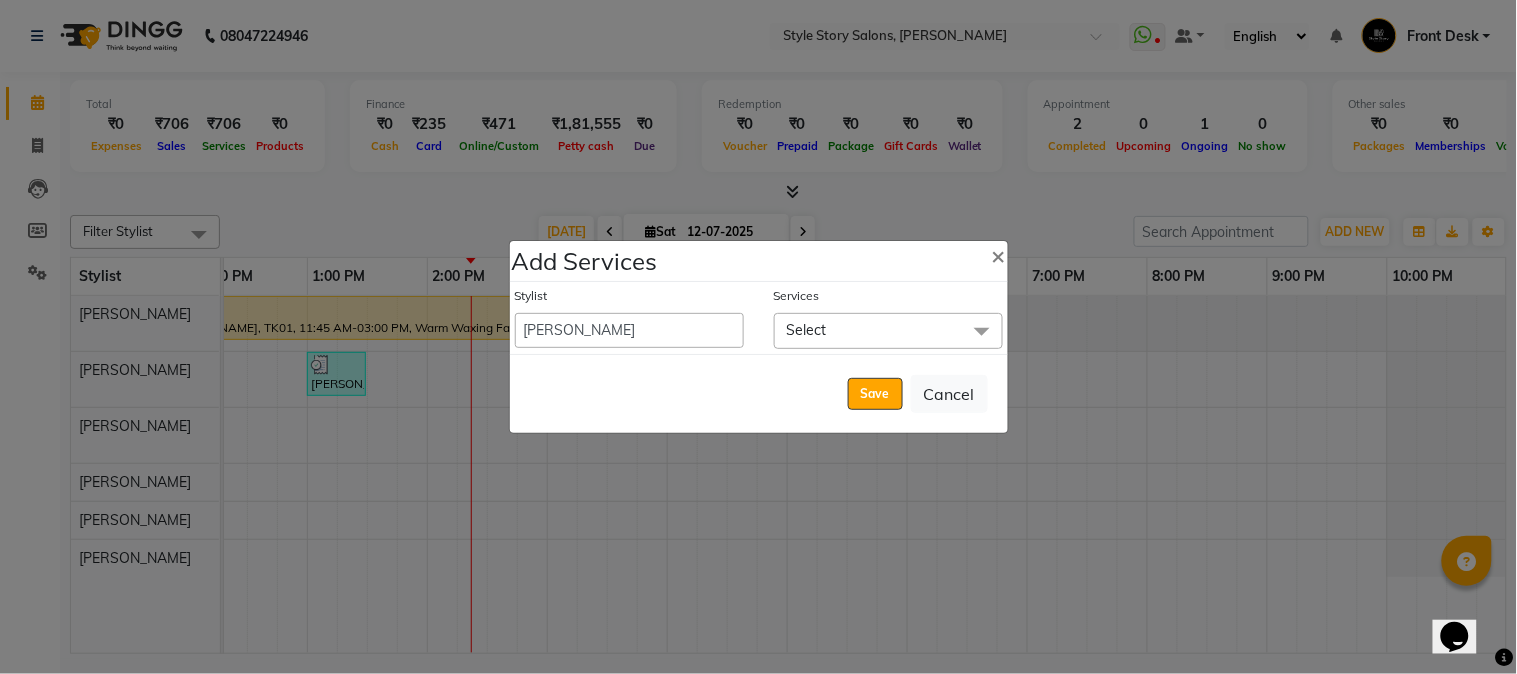 click on "Select" 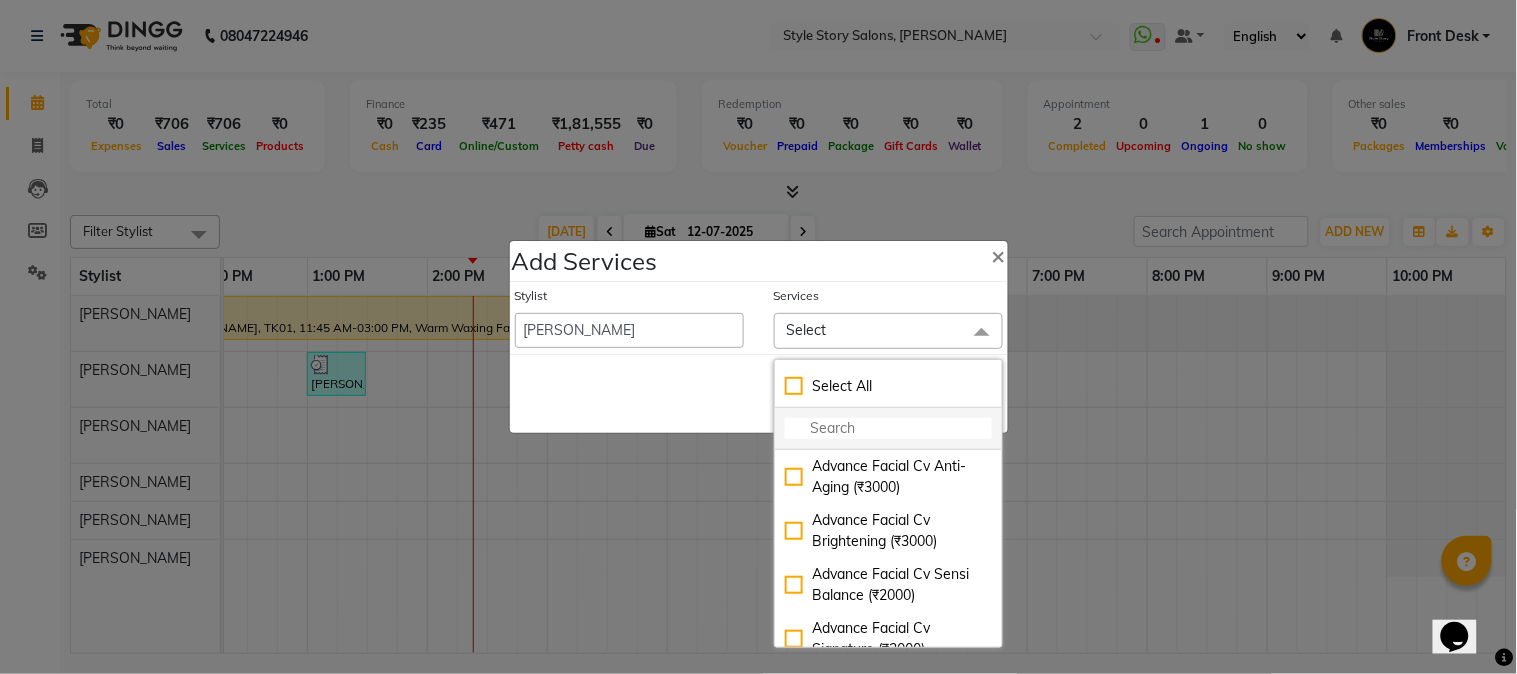 click 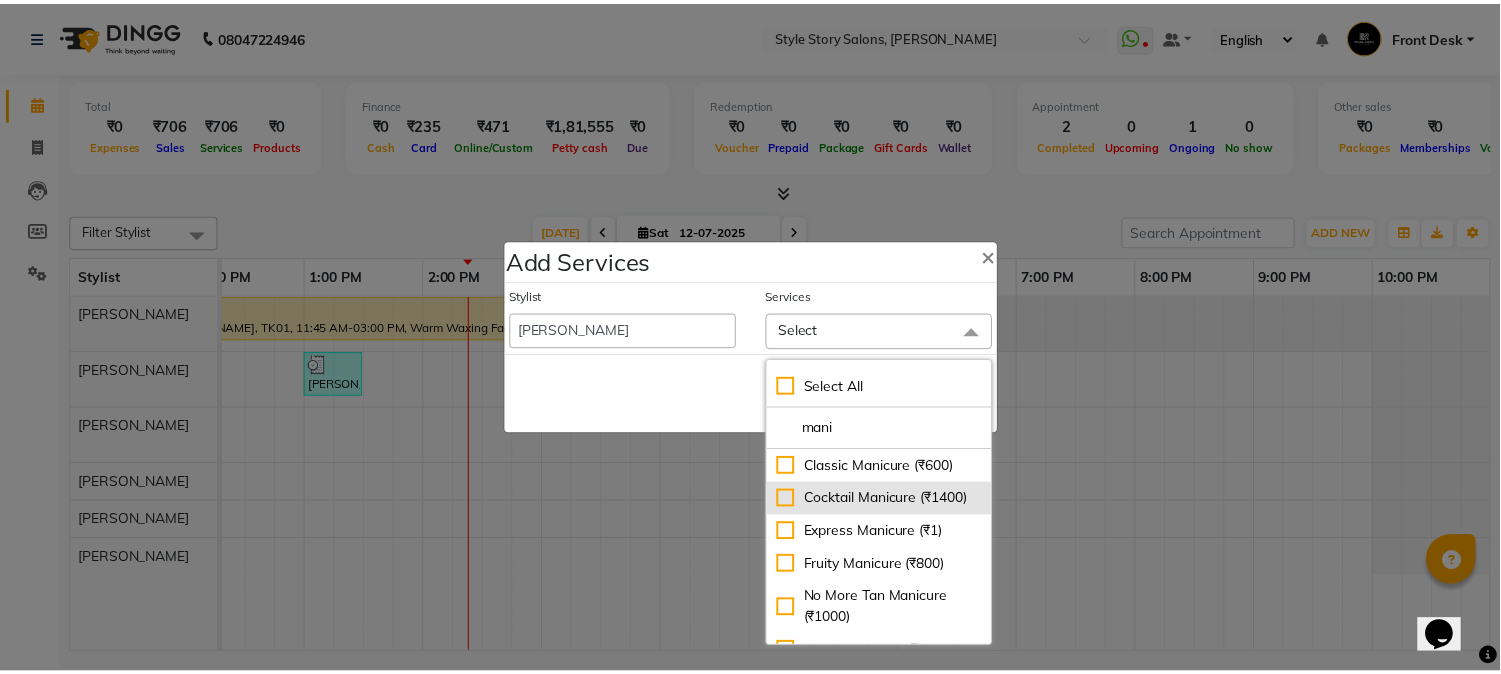scroll, scrollTop: 43, scrollLeft: 0, axis: vertical 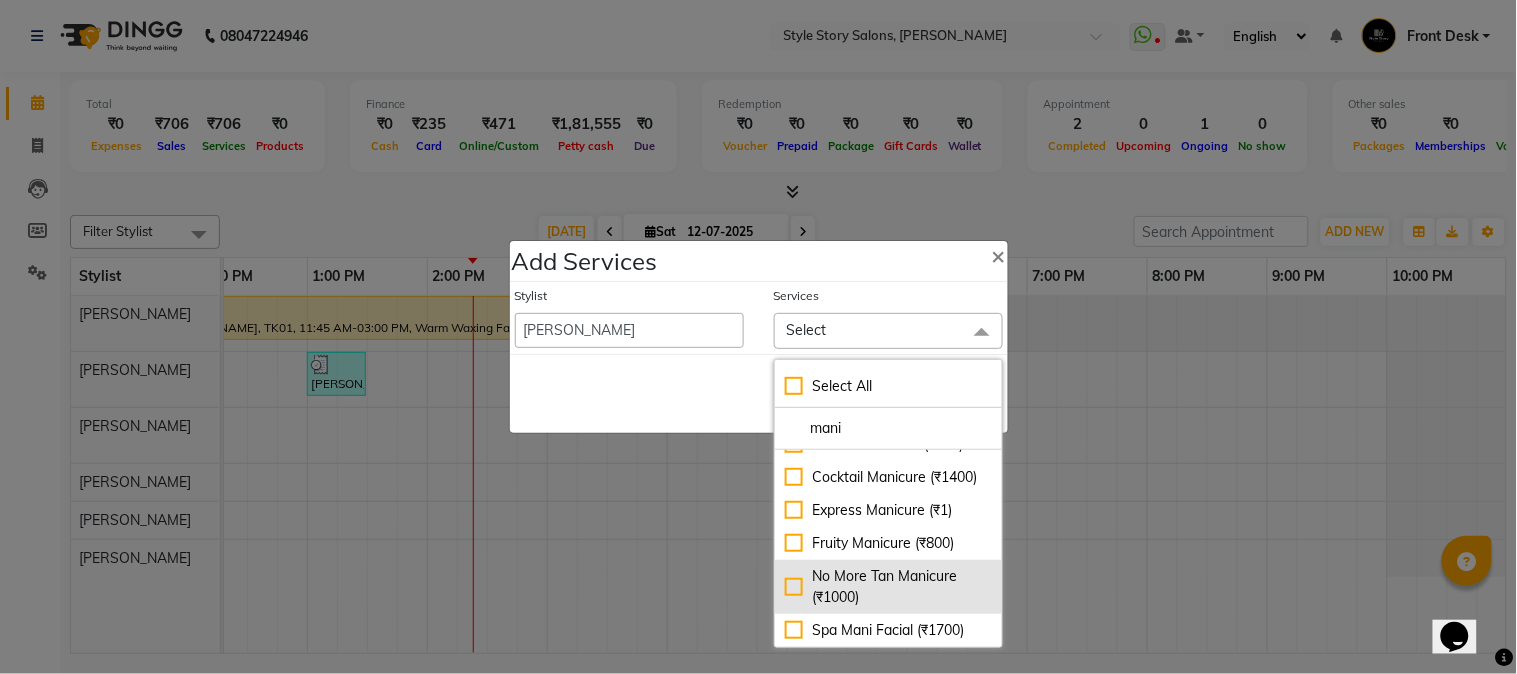 type on "mani" 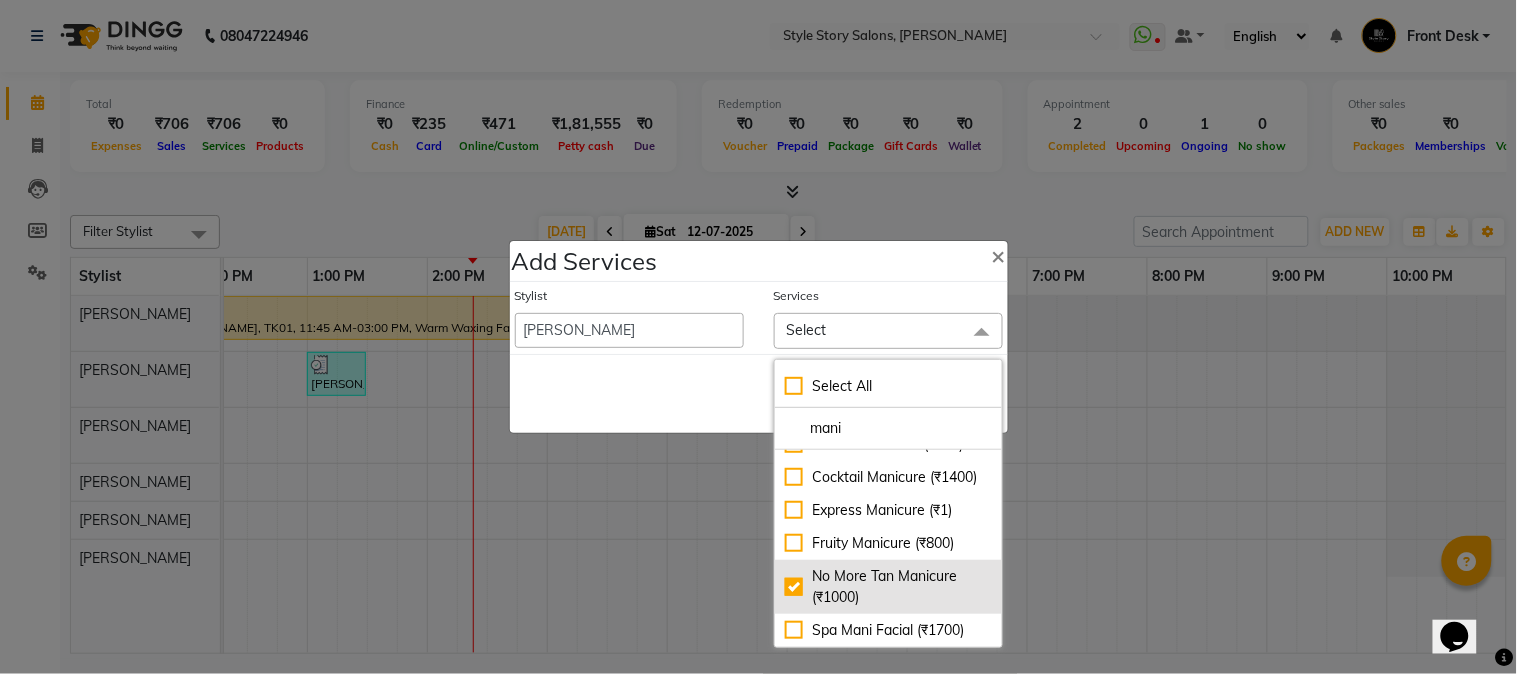 checkbox on "true" 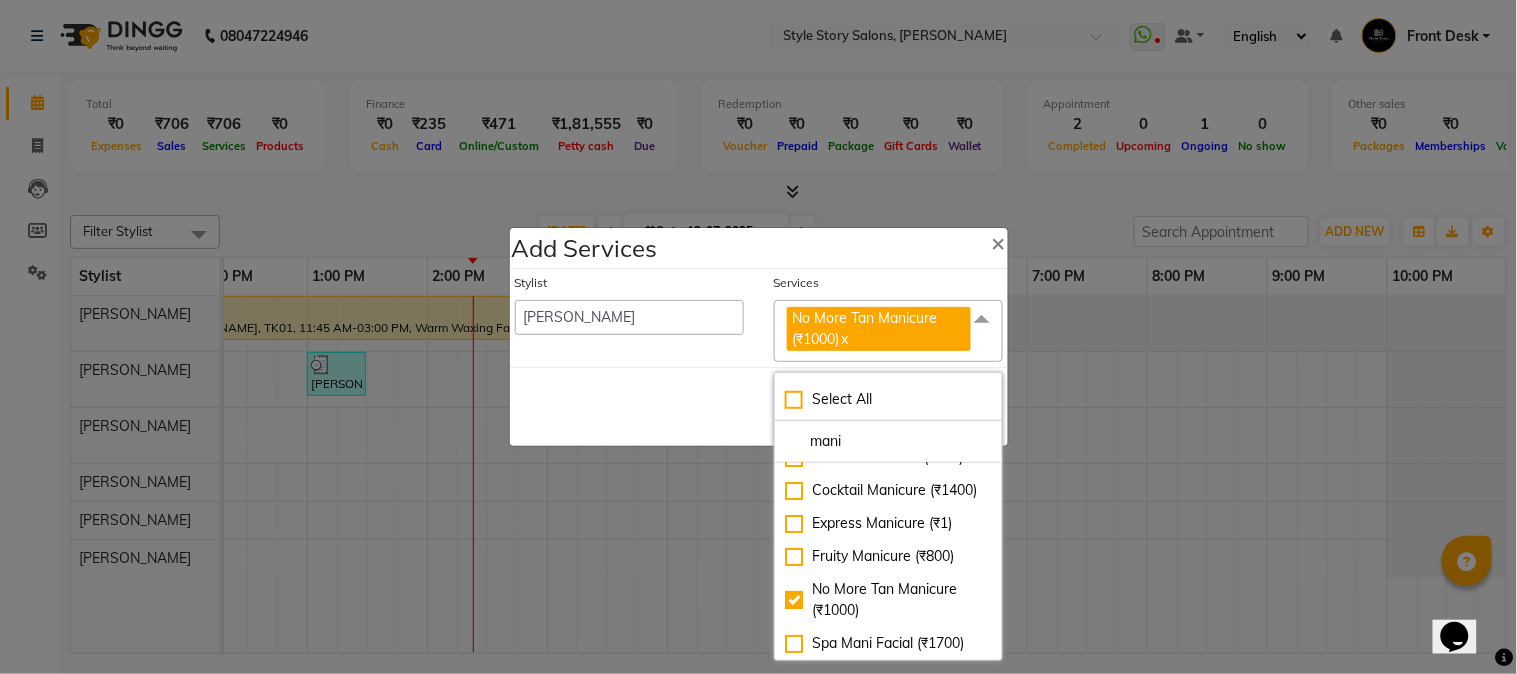 click on "Save   Cancel" 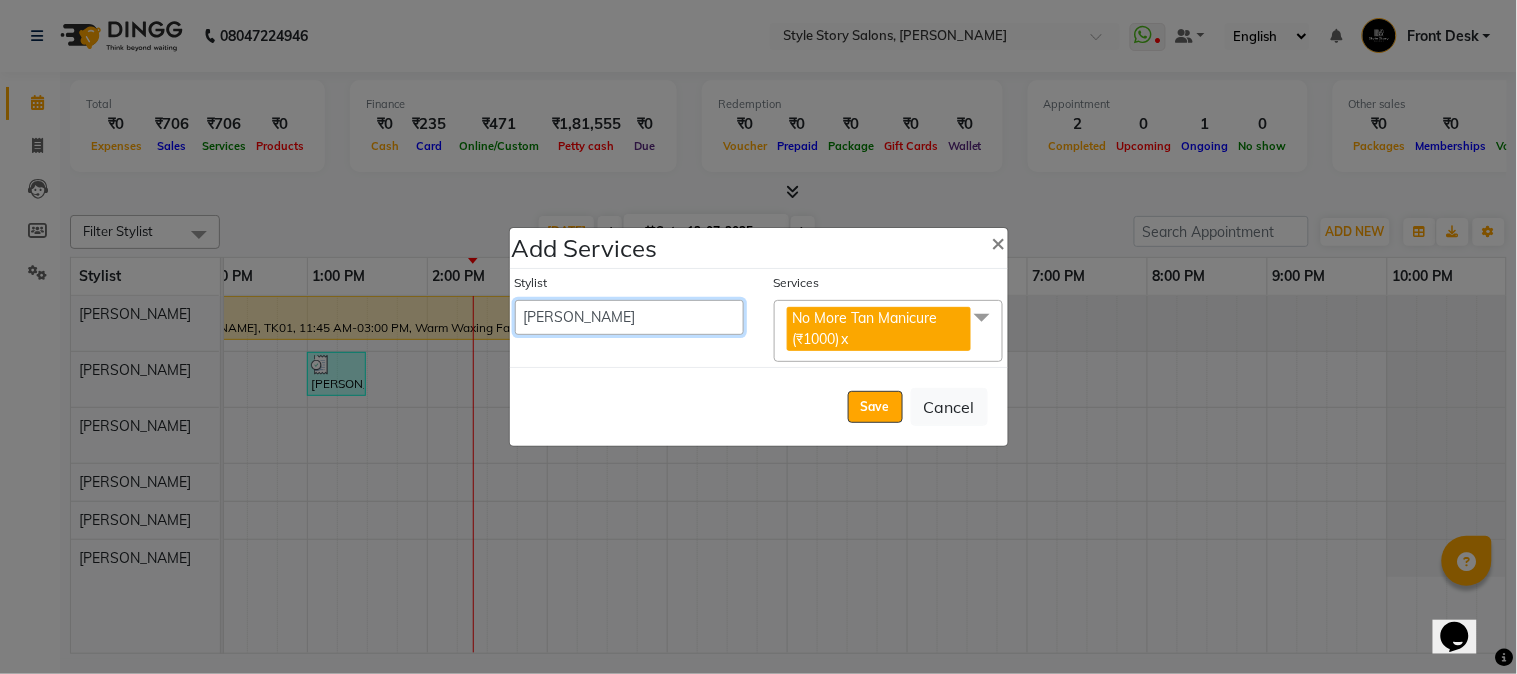 drag, startPoint x: 687, startPoint y: 324, endPoint x: 677, endPoint y: 340, distance: 18.867962 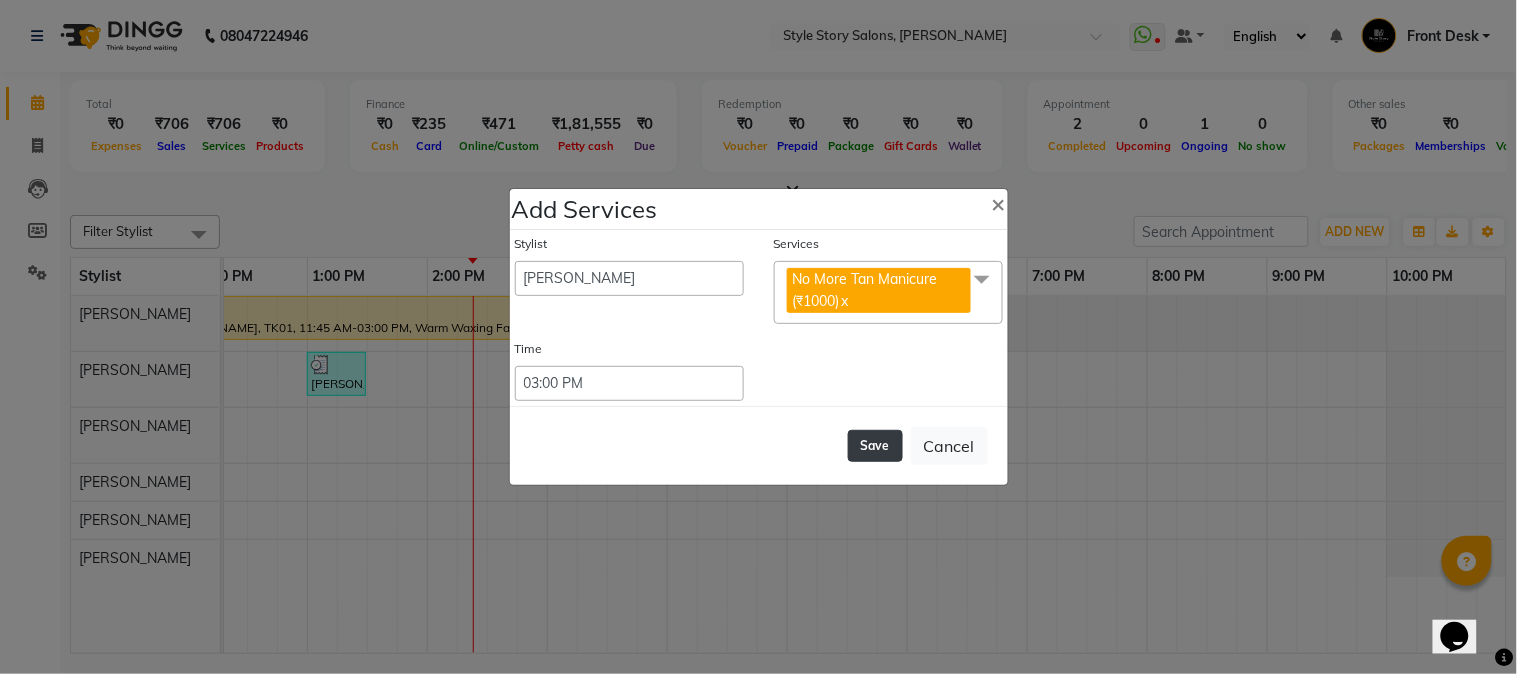 click on "Save" 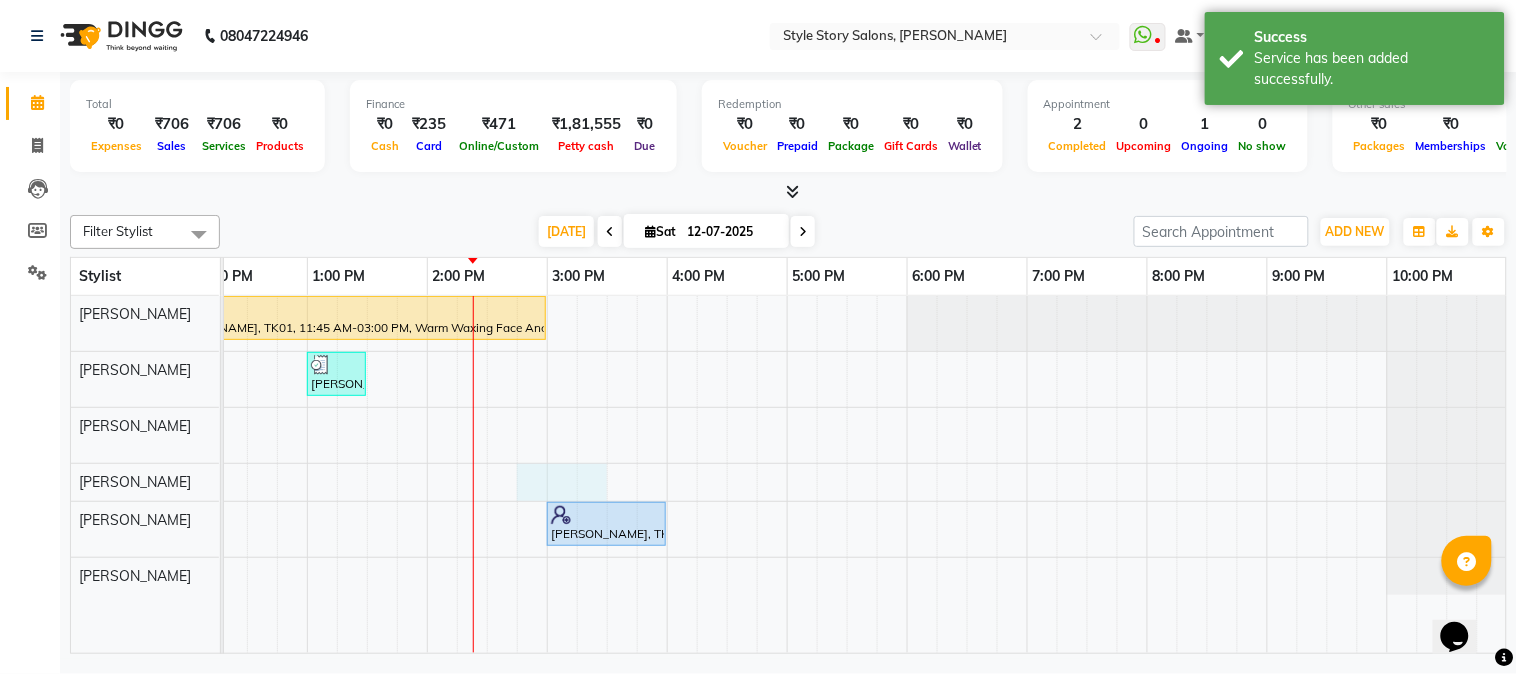 drag, startPoint x: 596, startPoint y: 493, endPoint x: 525, endPoint y: 514, distance: 74.04053 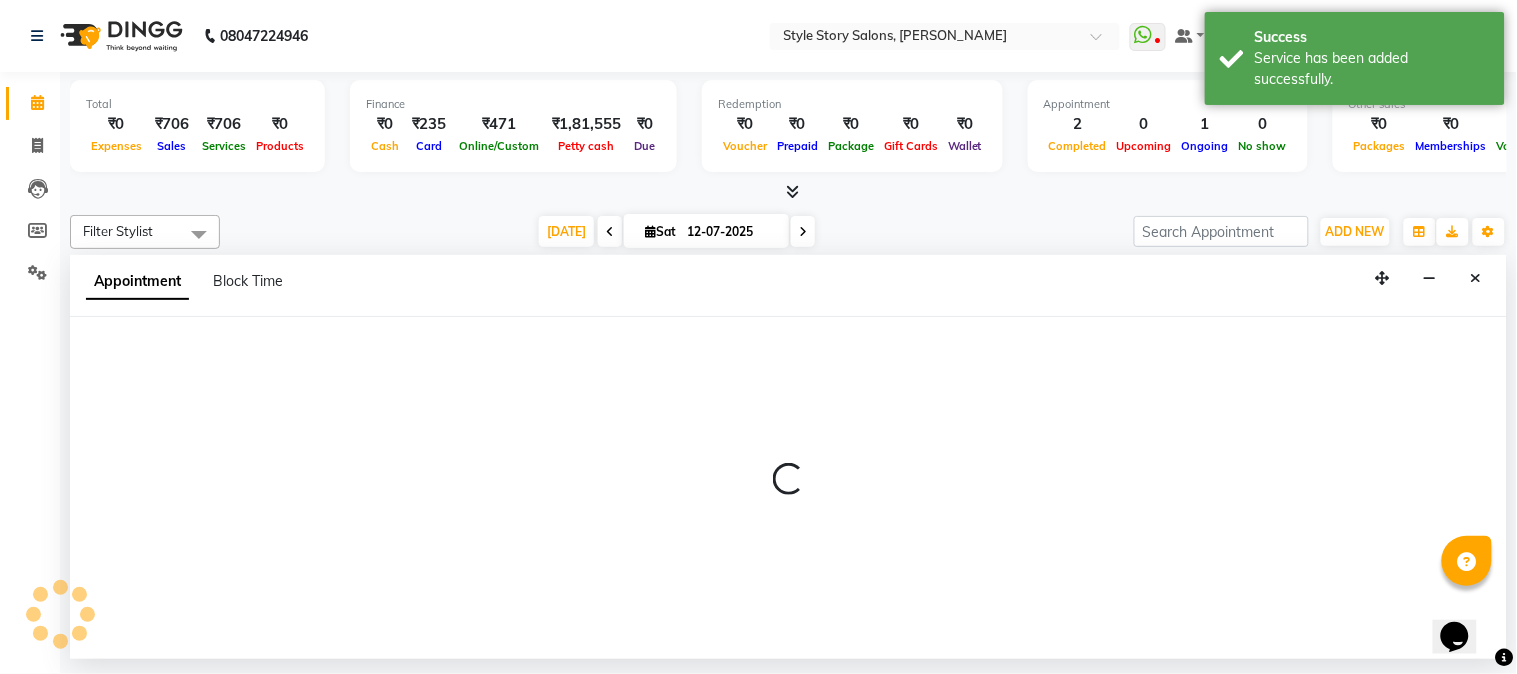 select on "62114" 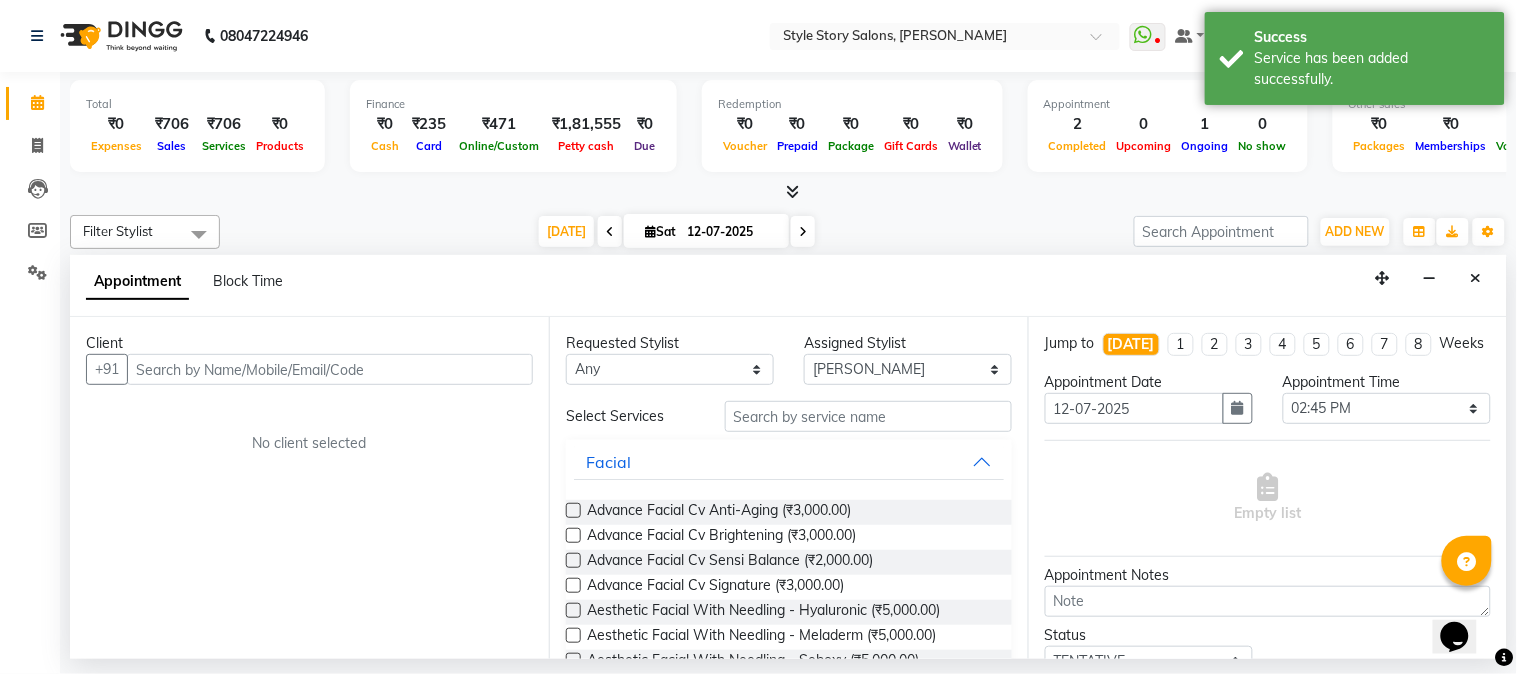 drag, startPoint x: 1475, startPoint y: 270, endPoint x: 947, endPoint y: 335, distance: 531.9859 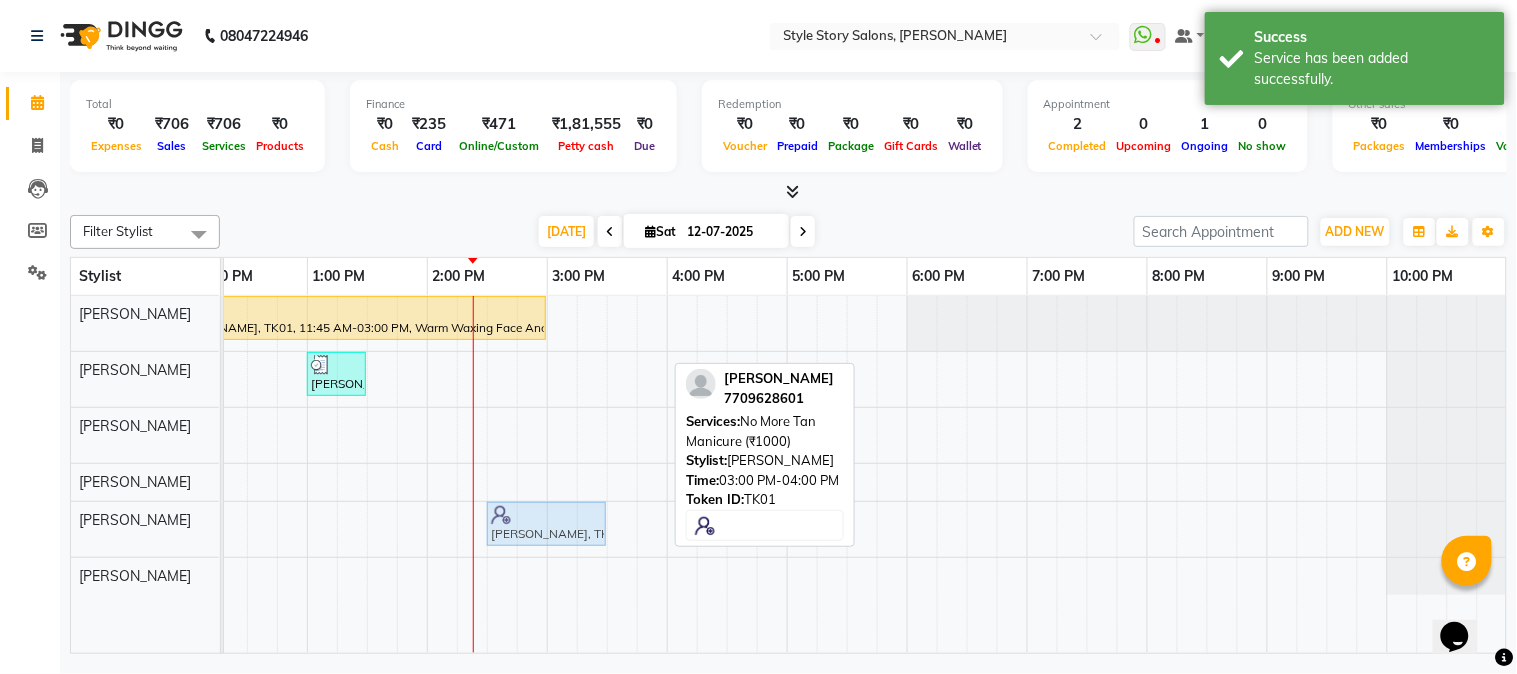 drag, startPoint x: 556, startPoint y: 518, endPoint x: 506, endPoint y: 518, distance: 50 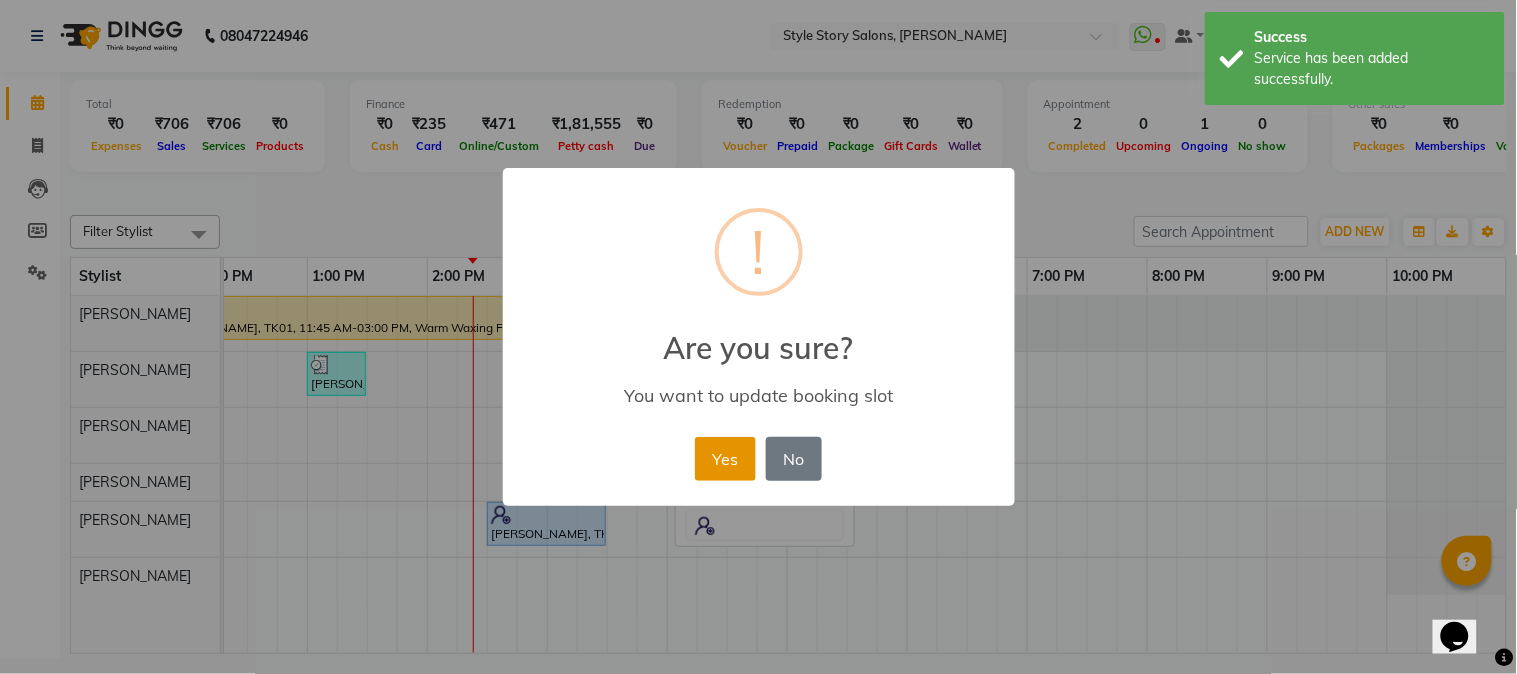 click on "Yes" at bounding box center [725, 459] 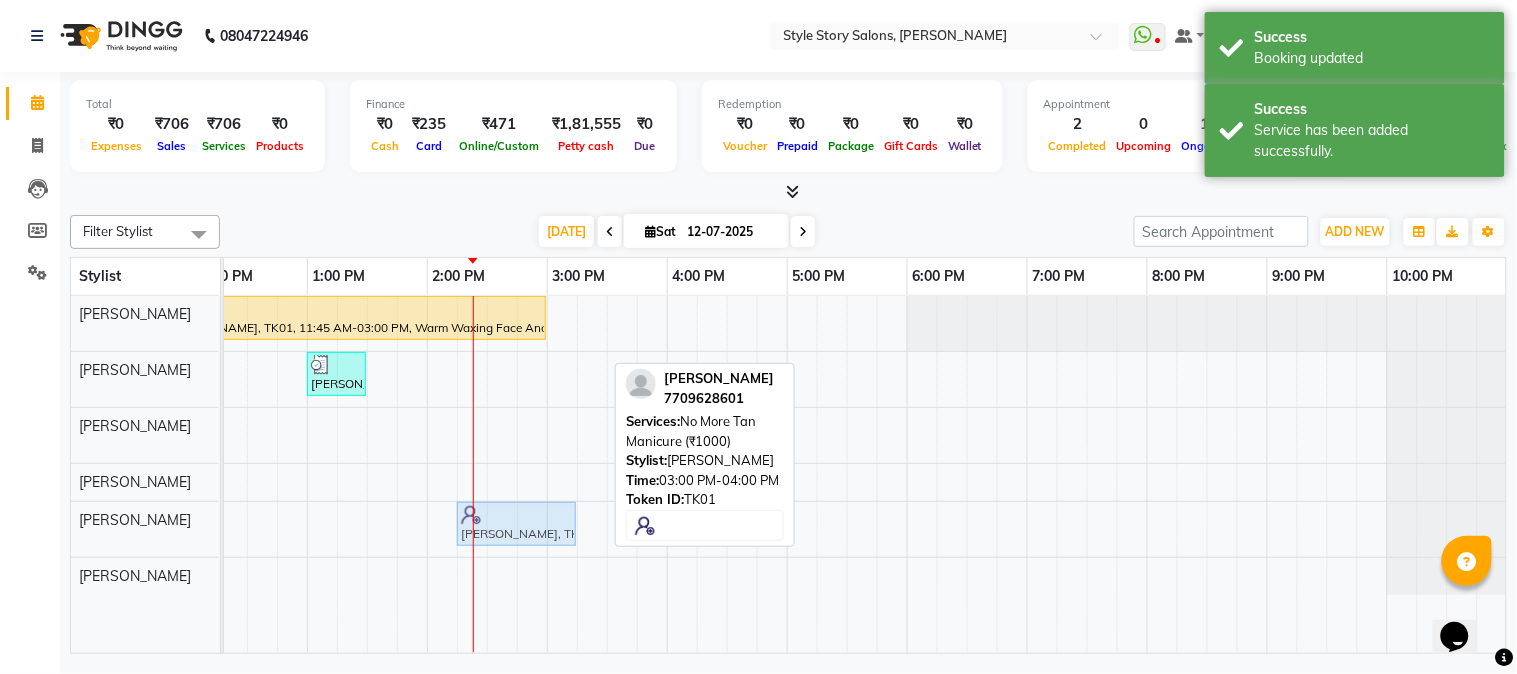 click on "Sobia Iqbal, TK01, 02:30 PM-03:30 PM, No More Tan Manicure (₹1000)     Sobia Iqbal, TK01, 02:30 PM-03:30 PM, No More Tan Manicure (₹1000)" at bounding box center (-413, 529) 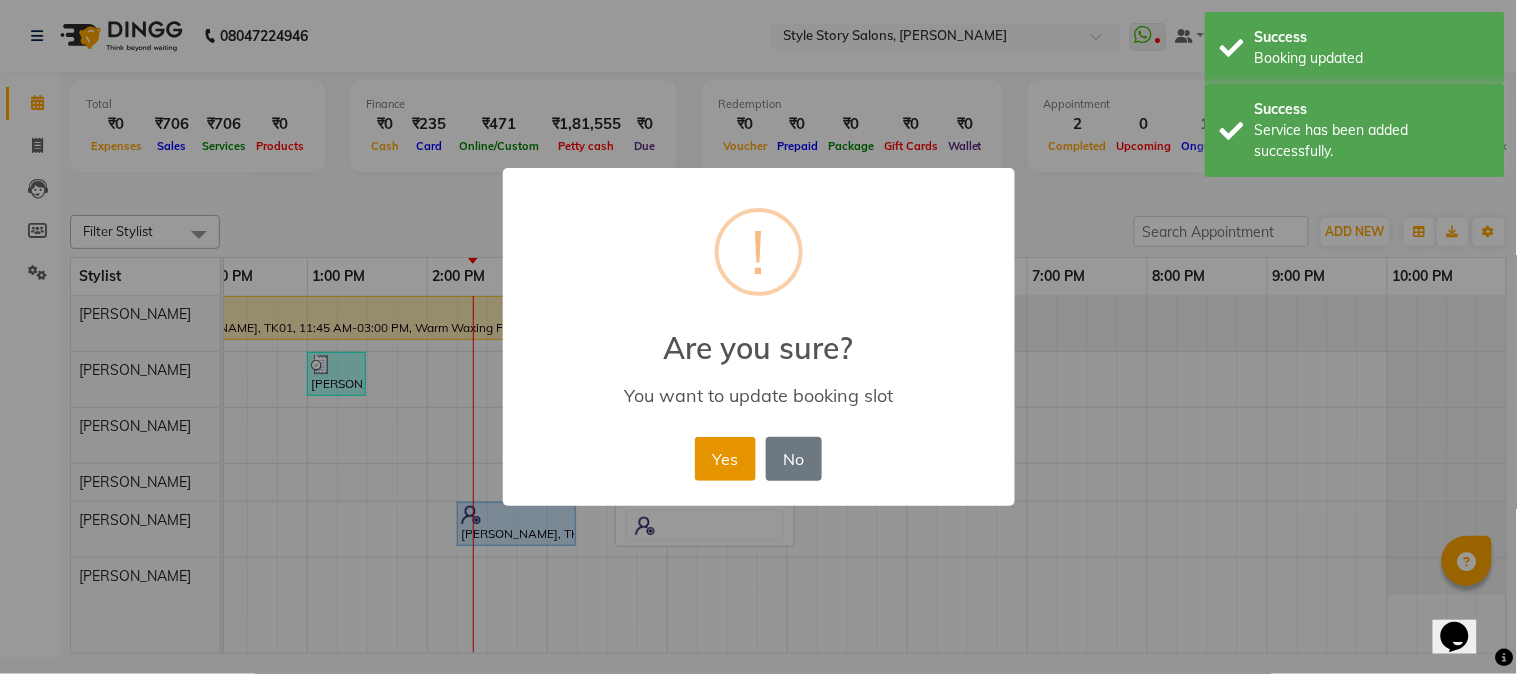click on "Yes" at bounding box center (725, 459) 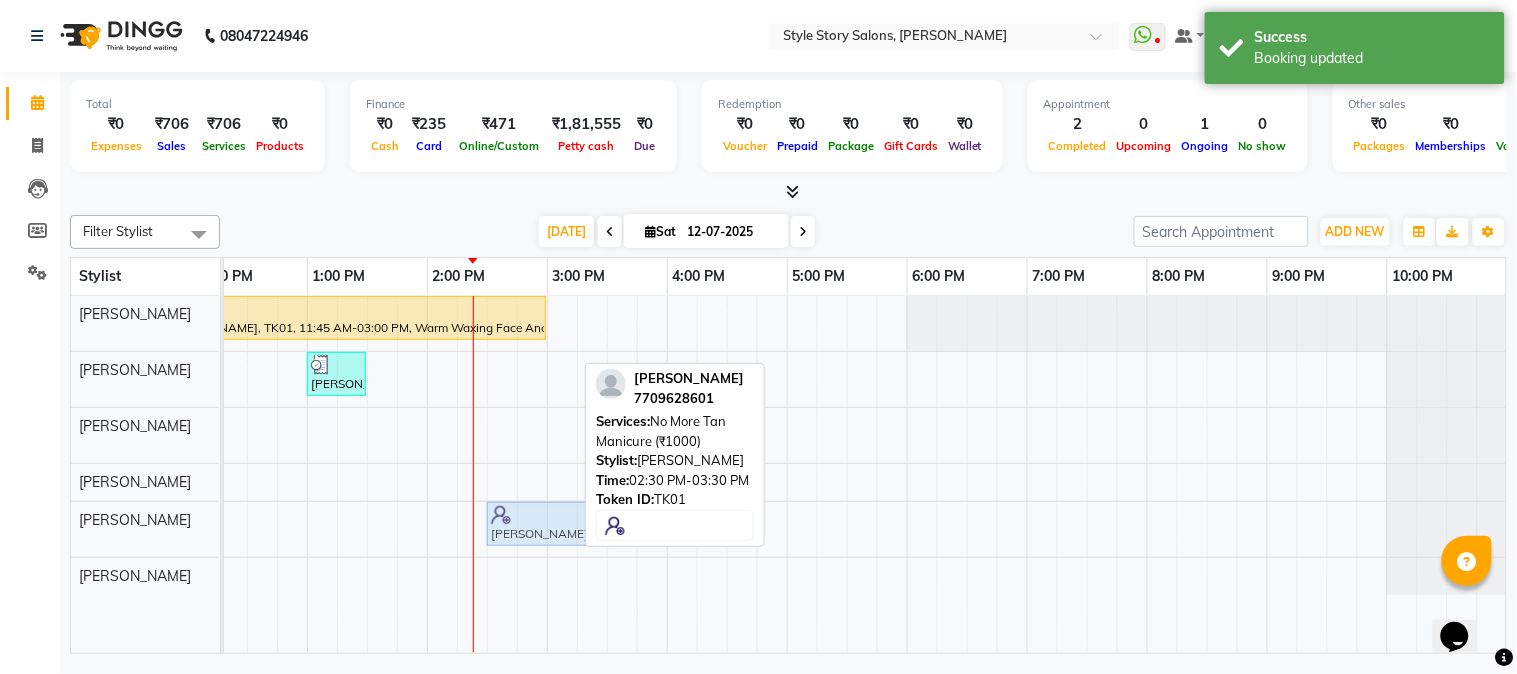 drag, startPoint x: 477, startPoint y: 516, endPoint x: 496, endPoint y: 513, distance: 19.235384 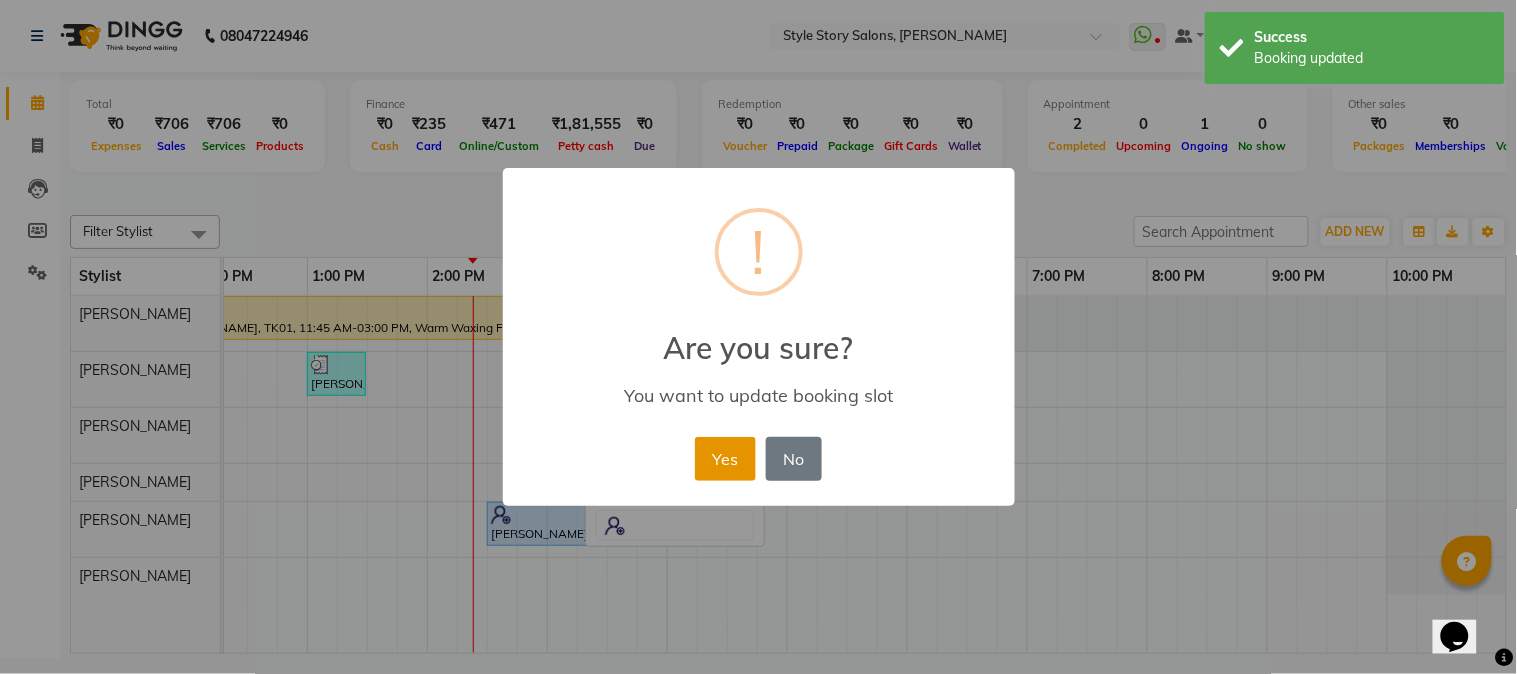 click on "Yes" at bounding box center (725, 459) 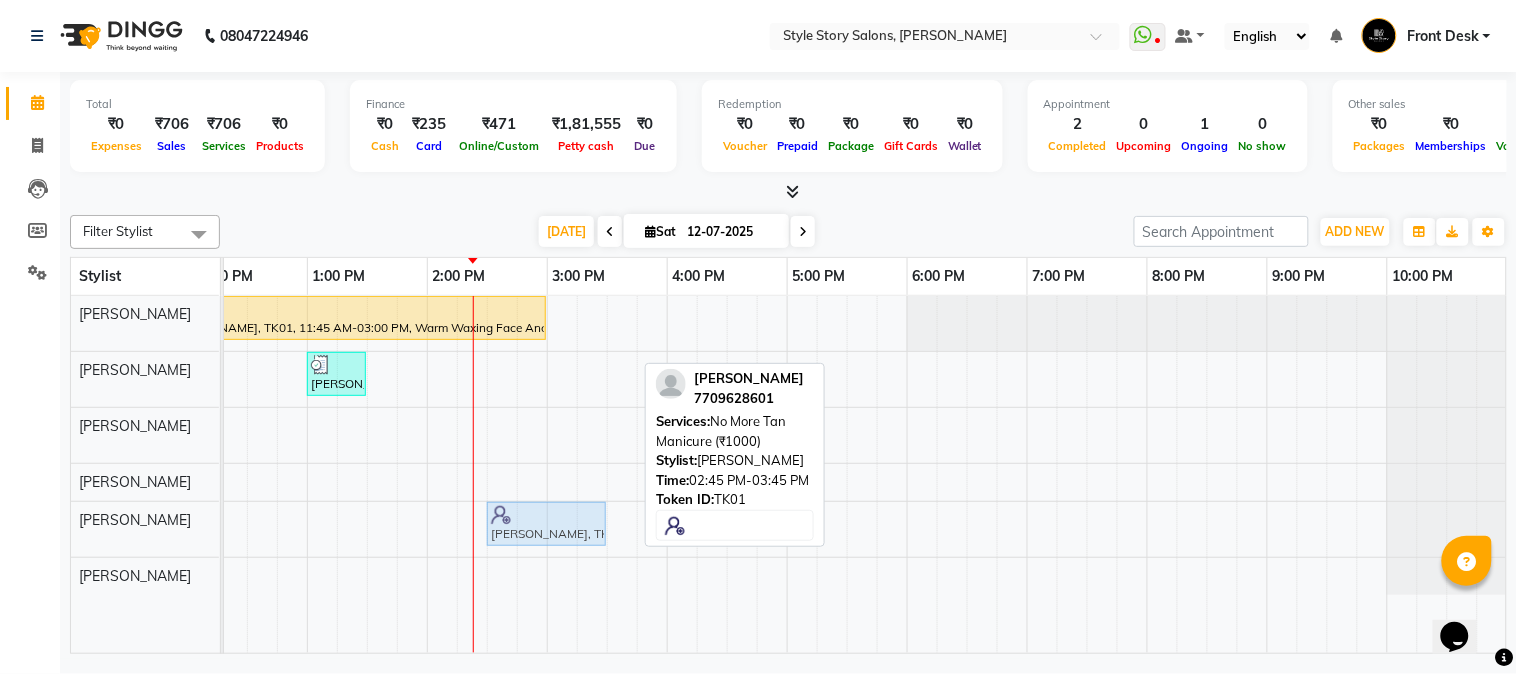 drag, startPoint x: 547, startPoint y: 516, endPoint x: 512, endPoint y: 520, distance: 35.22783 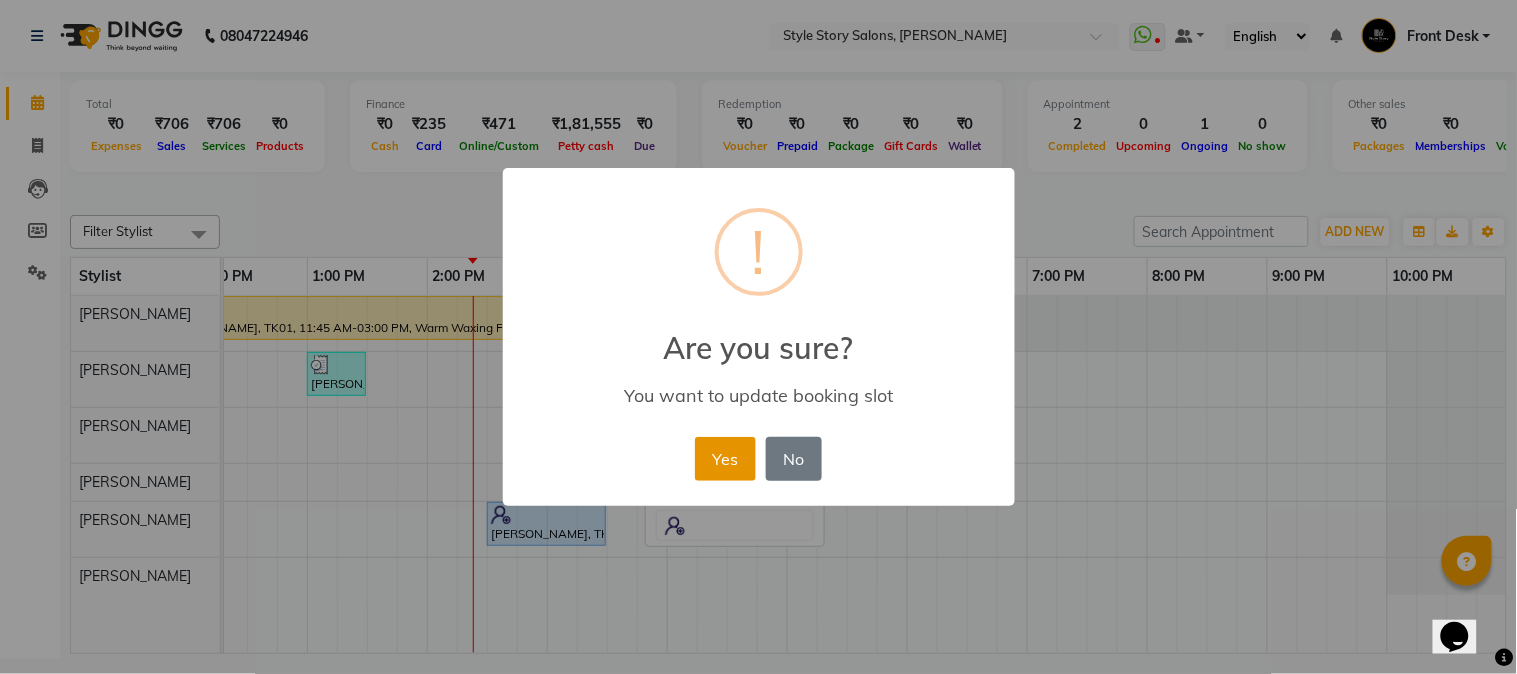 click on "Yes" at bounding box center [725, 459] 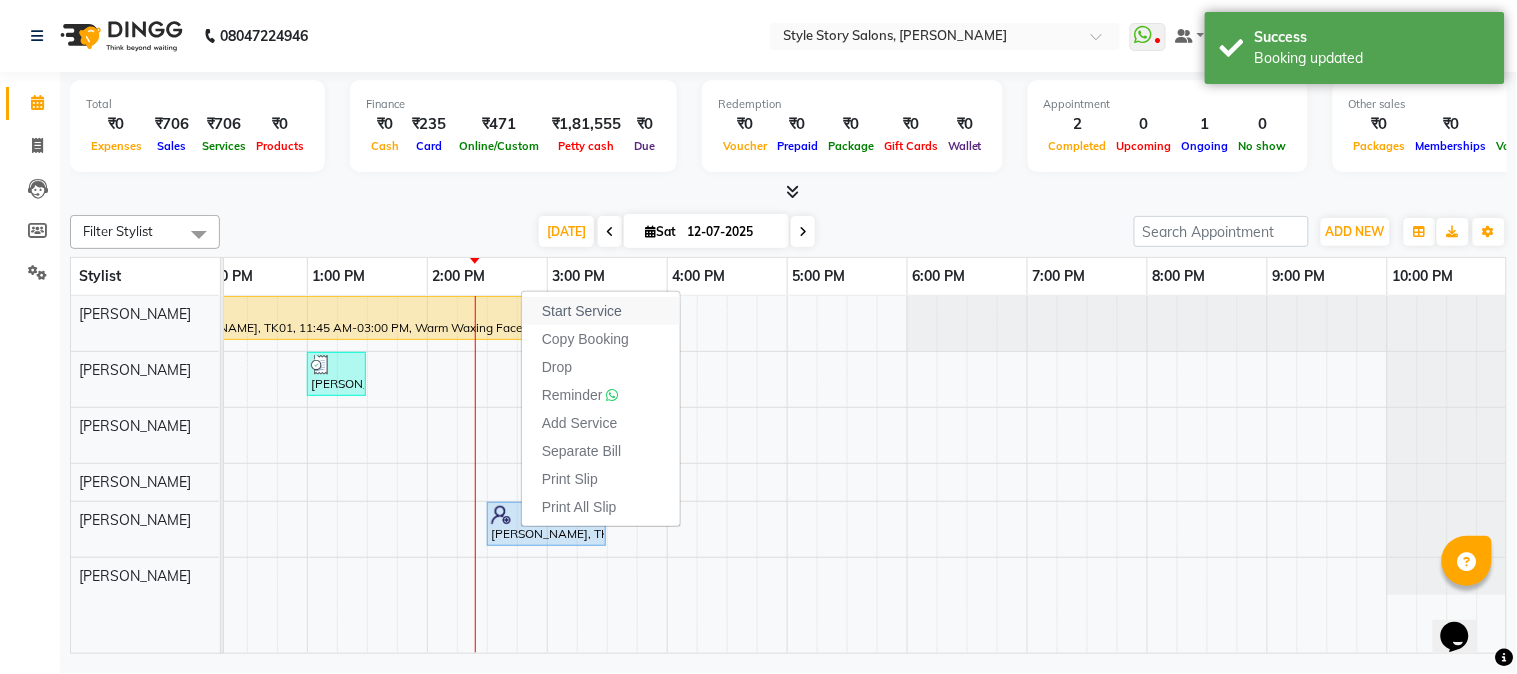 click on "Start Service" at bounding box center (582, 311) 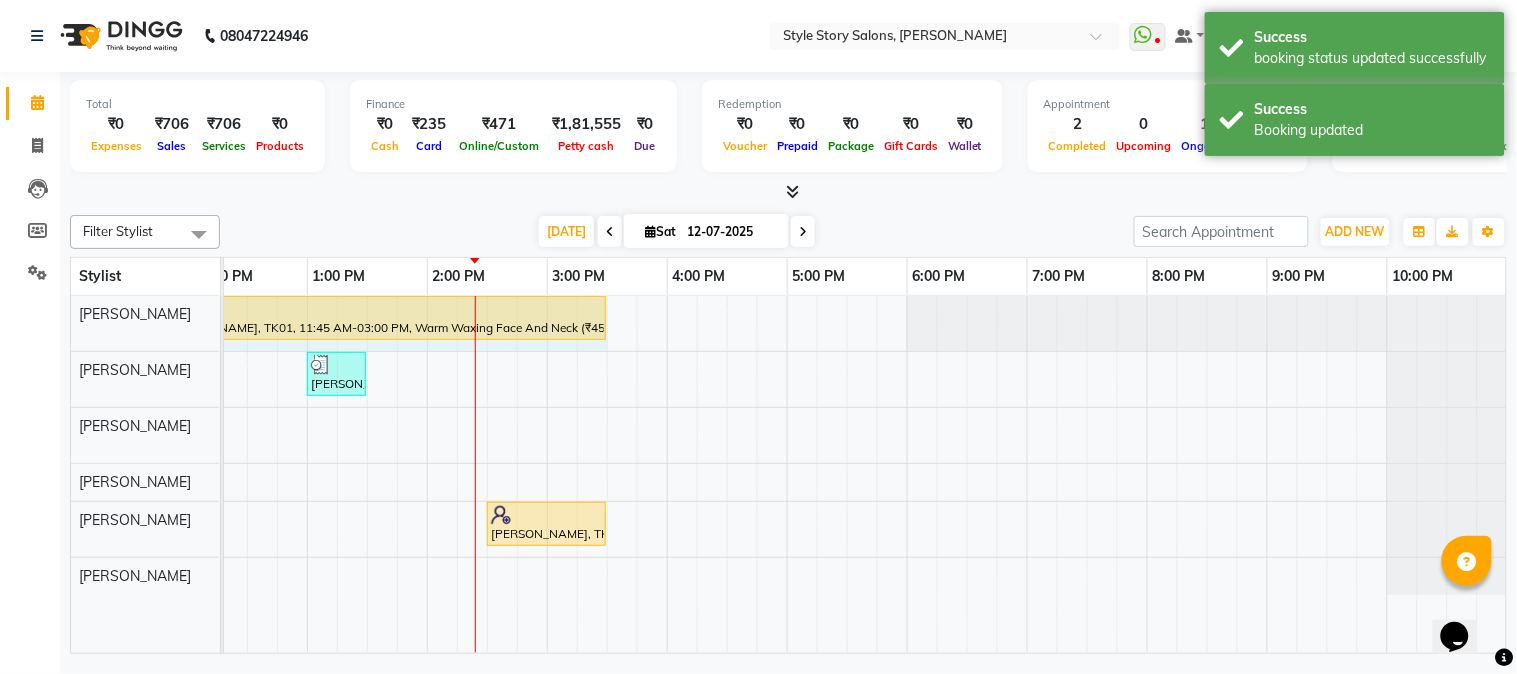 drag, startPoint x: 543, startPoint y: 313, endPoint x: 580, endPoint y: 314, distance: 37.01351 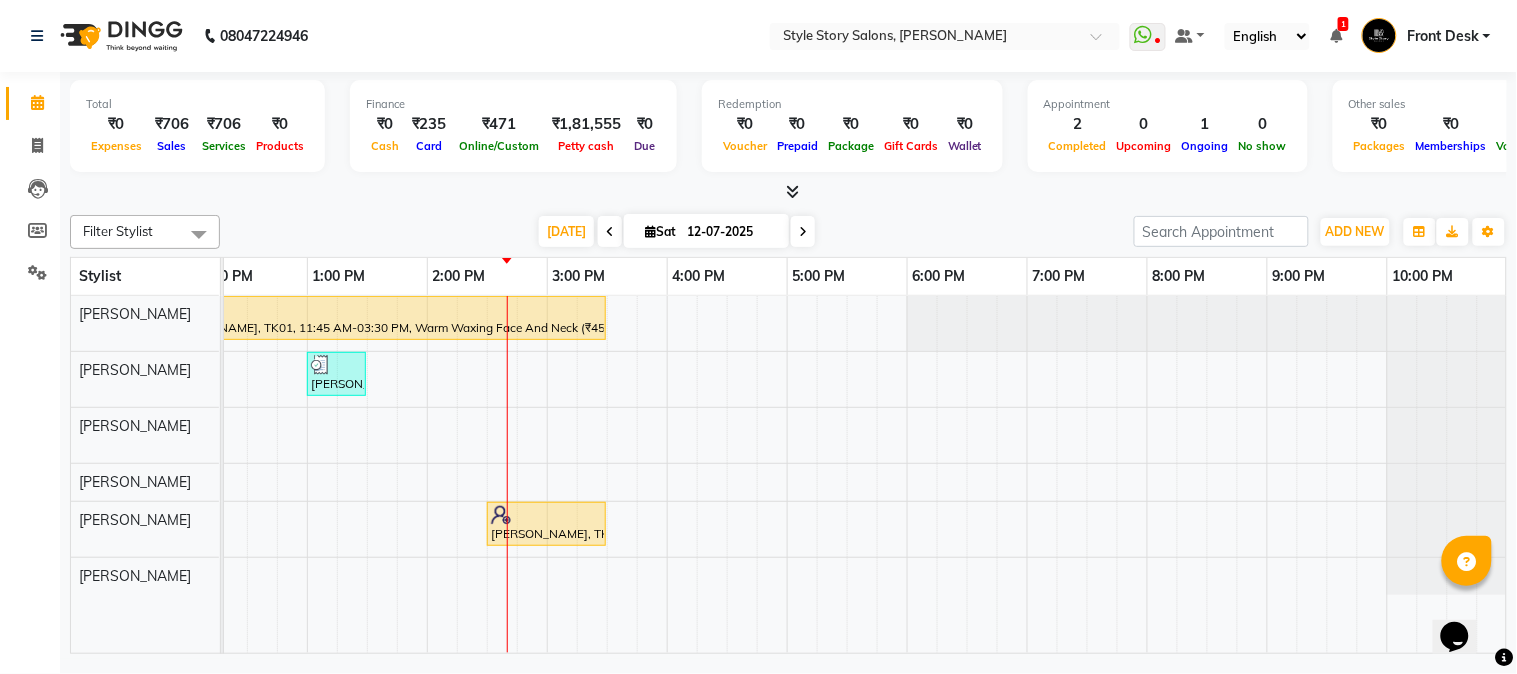 click at bounding box center (792, 191) 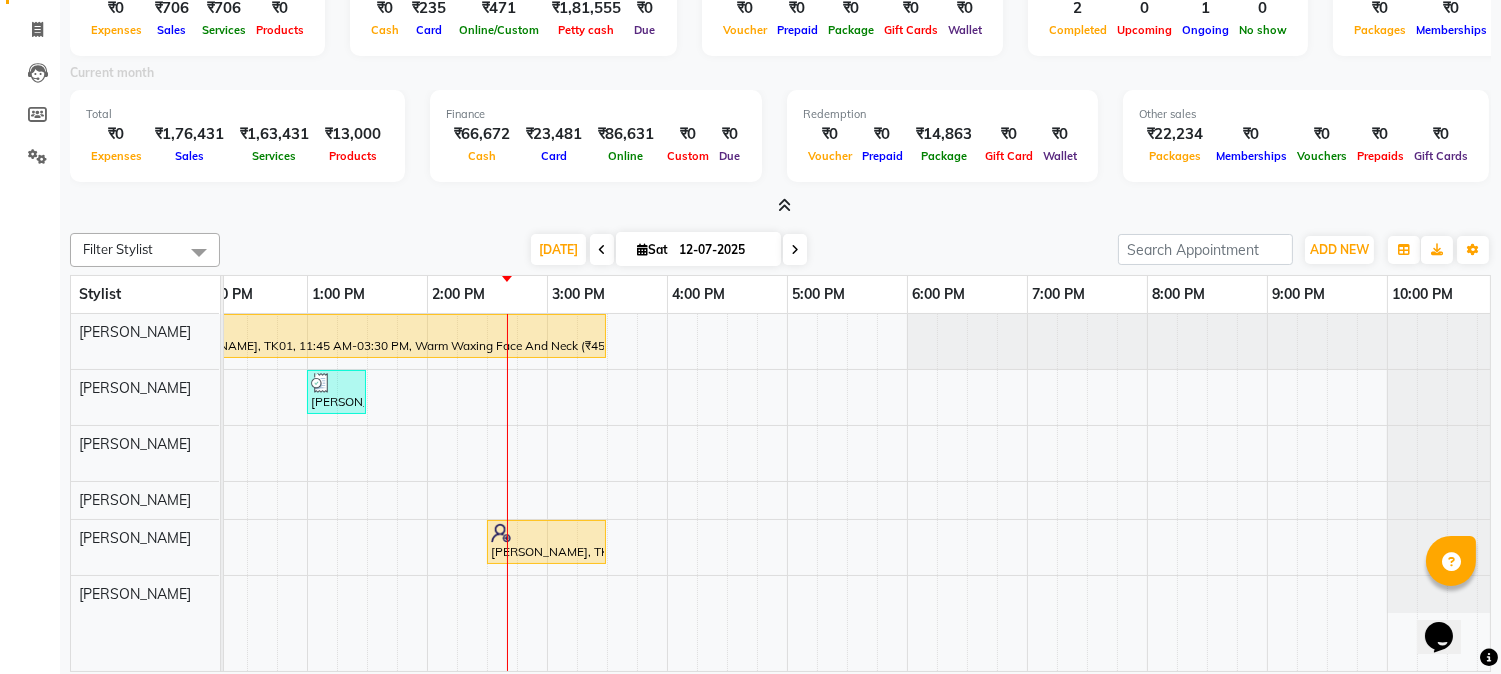scroll, scrollTop: 117, scrollLeft: 0, axis: vertical 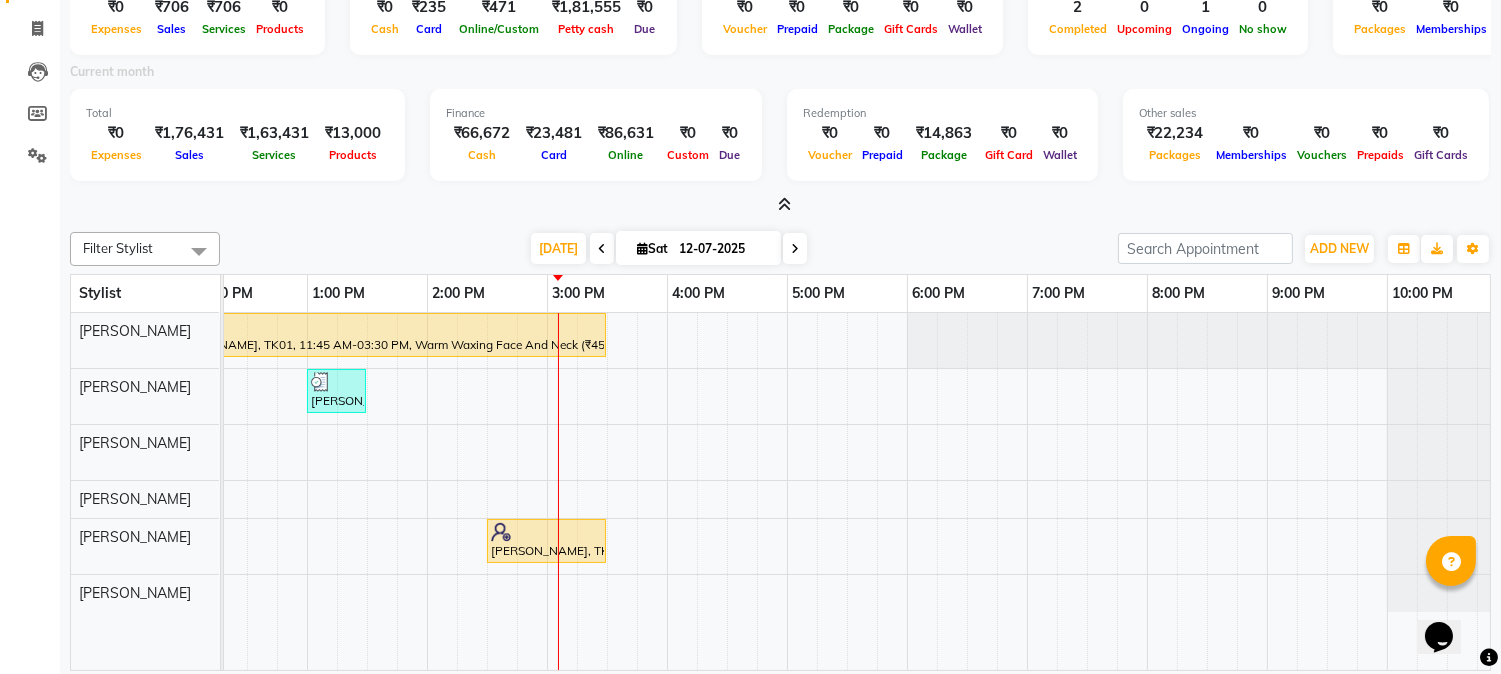 click at bounding box center [784, 204] 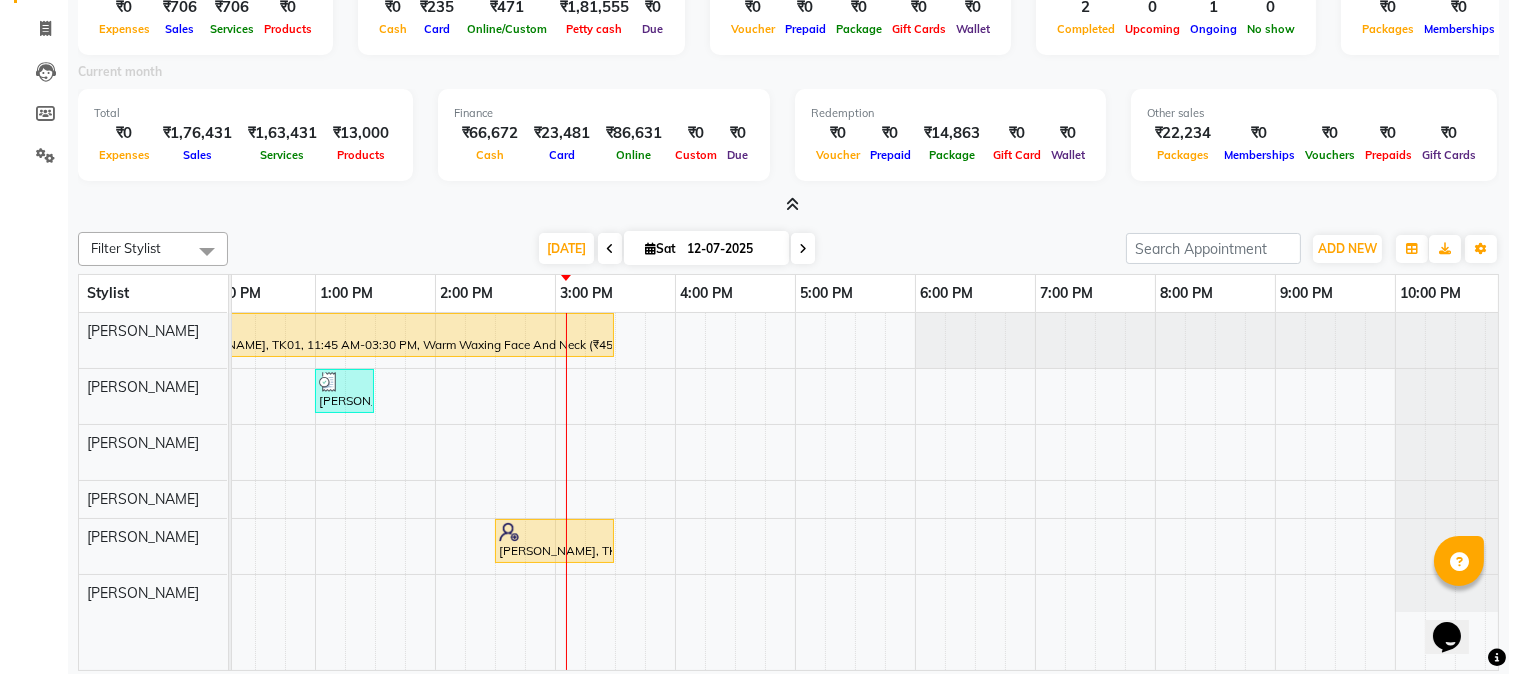 scroll, scrollTop: 0, scrollLeft: 0, axis: both 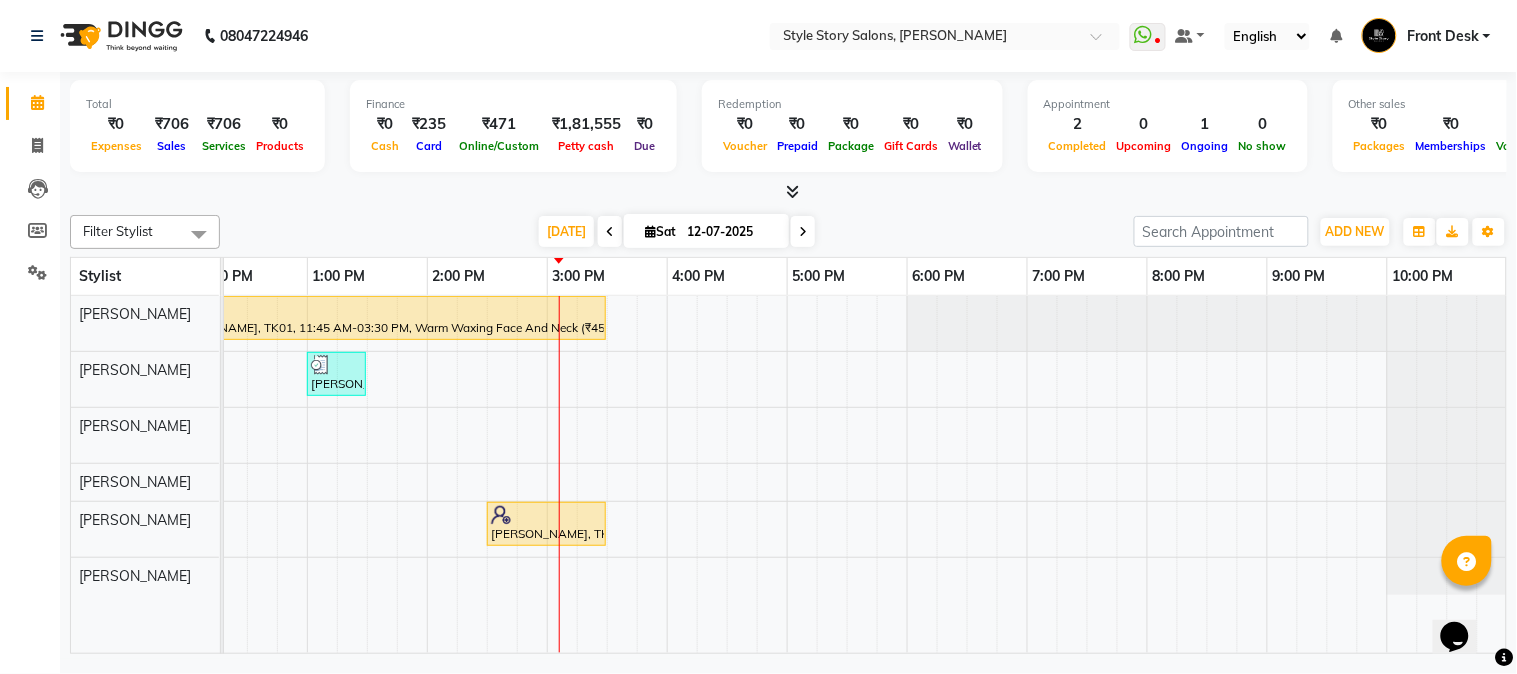click on "Sobia Iqbal, TK01, 11:45 AM-03:30 PM, Warm Waxing Face And Neck (₹450),Age Lock Advance Facial-Meladerm (₹3500),Threading Eyebrow (₹70),Warm Waxing Full Arms (₹600),Cocktail Pedicure (₹1199)     Vaishu Kumare, TK03, 01:00 PM-01:30 PM, Hair Cut - Expert - Female     Vishal Bajaj, TK02, 11:45 AM-12:15 PM, Hair Cut - Expert - Male     Sobia Iqbal, TK01, 02:30 PM-03:30 PM, No More Tan Manicure (₹1000)" at bounding box center [547, 475] 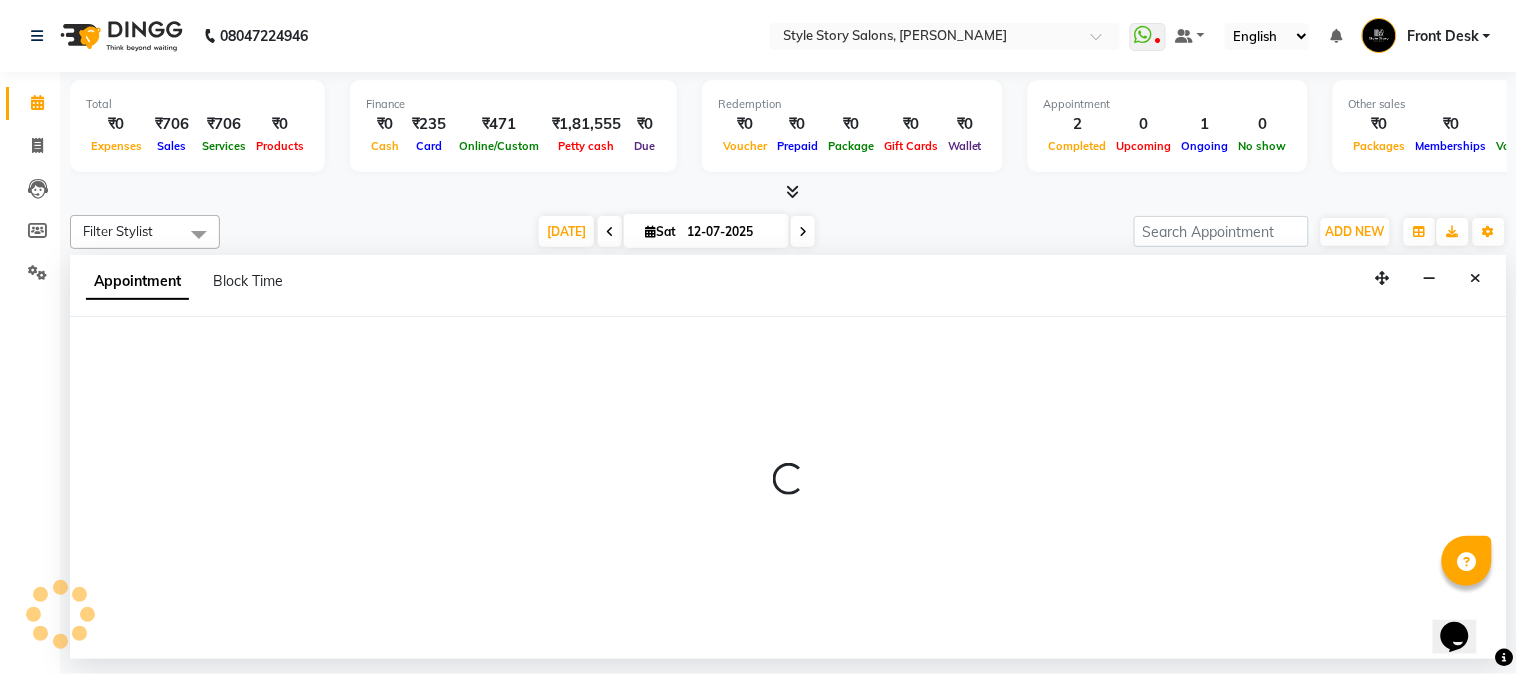 select on "84756" 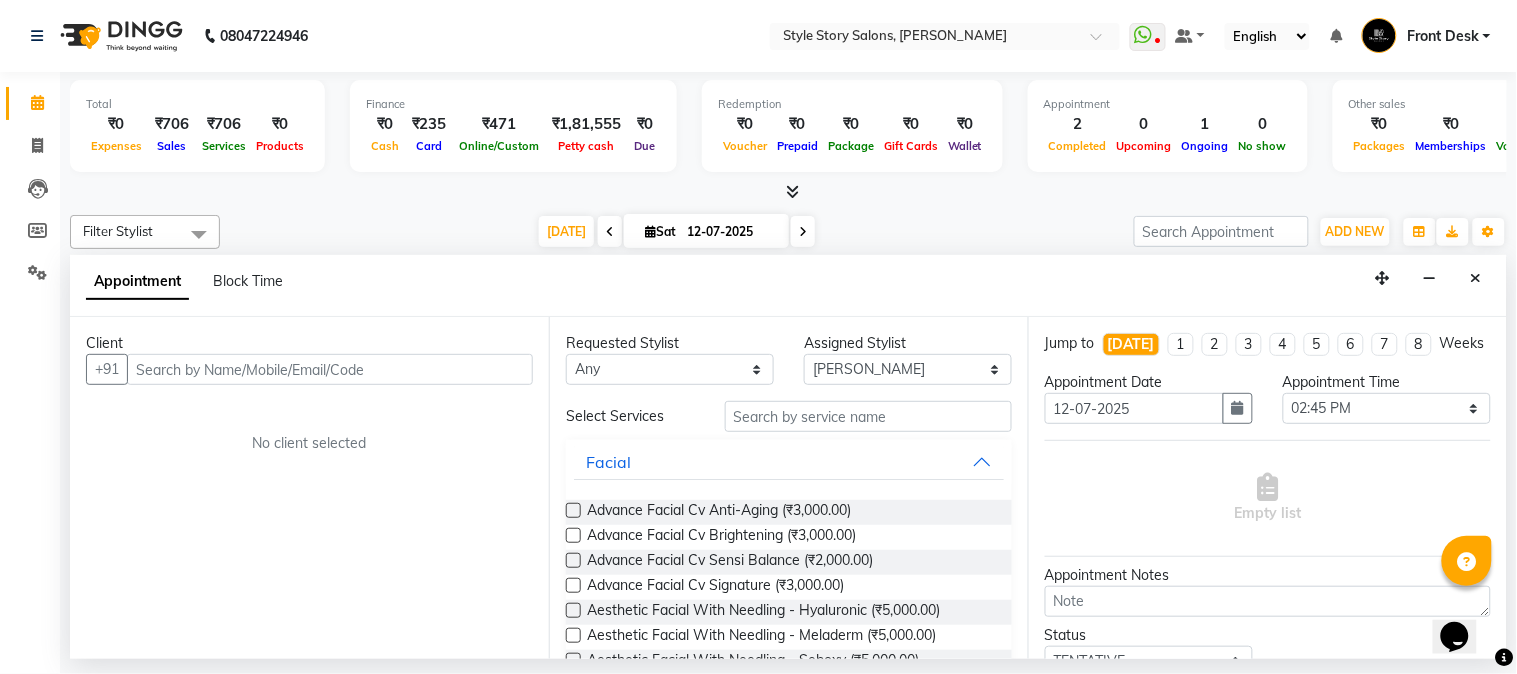 click at bounding box center (330, 369) 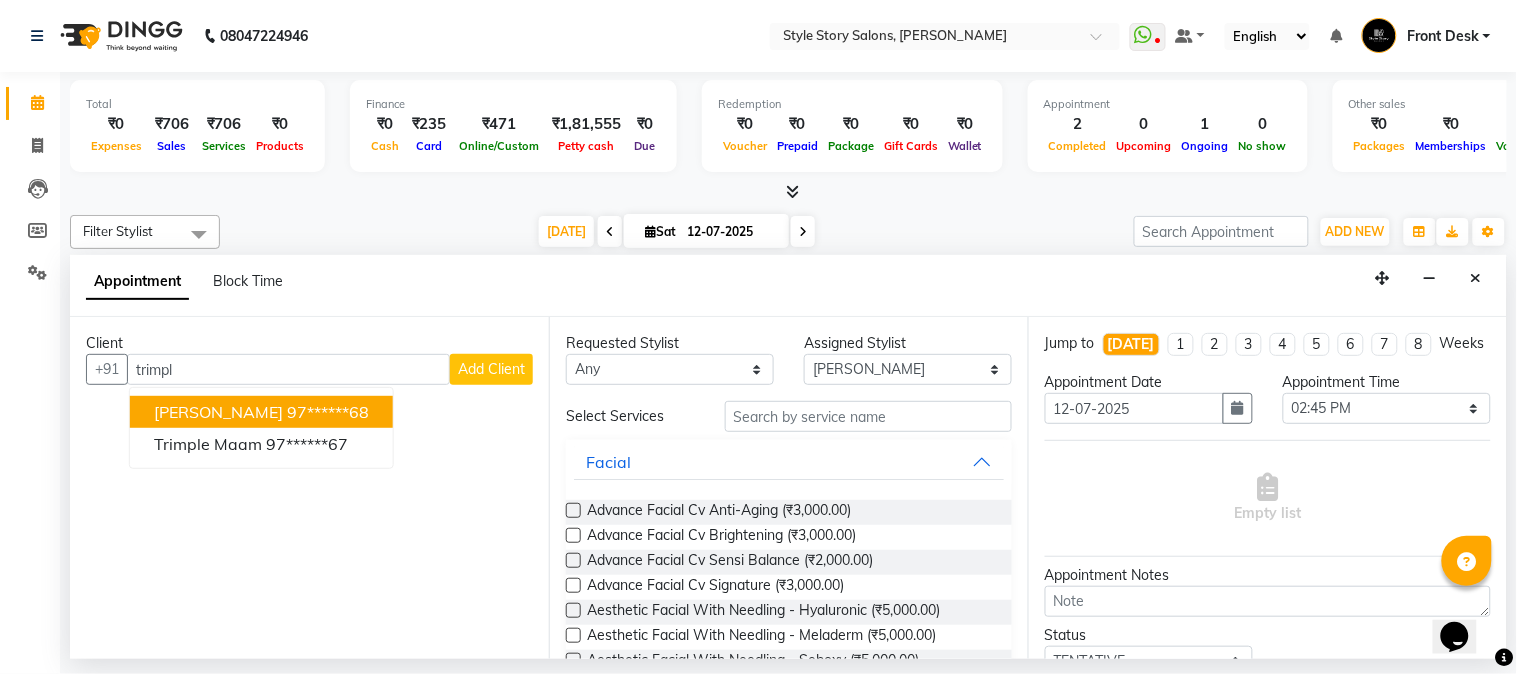 click on "Trimple Babariya" at bounding box center [218, 412] 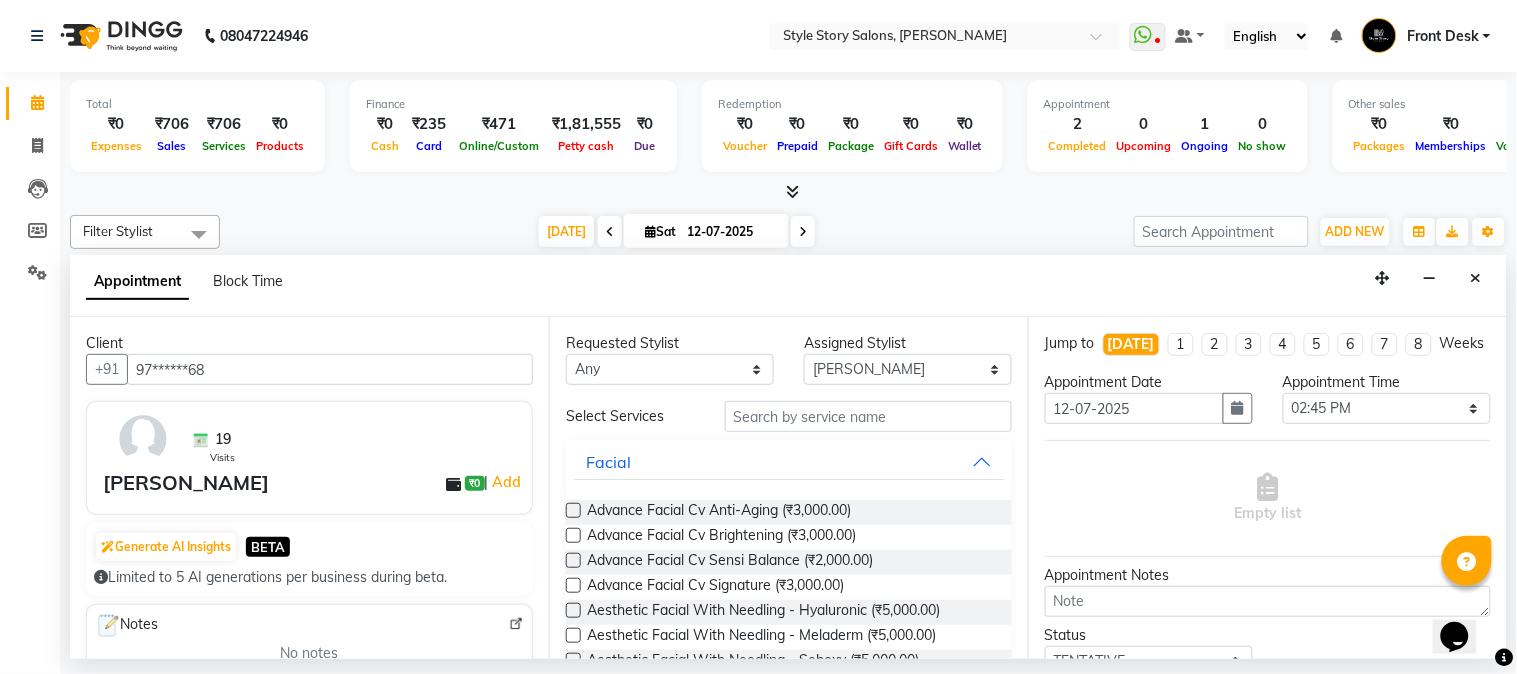 type on "97******68" 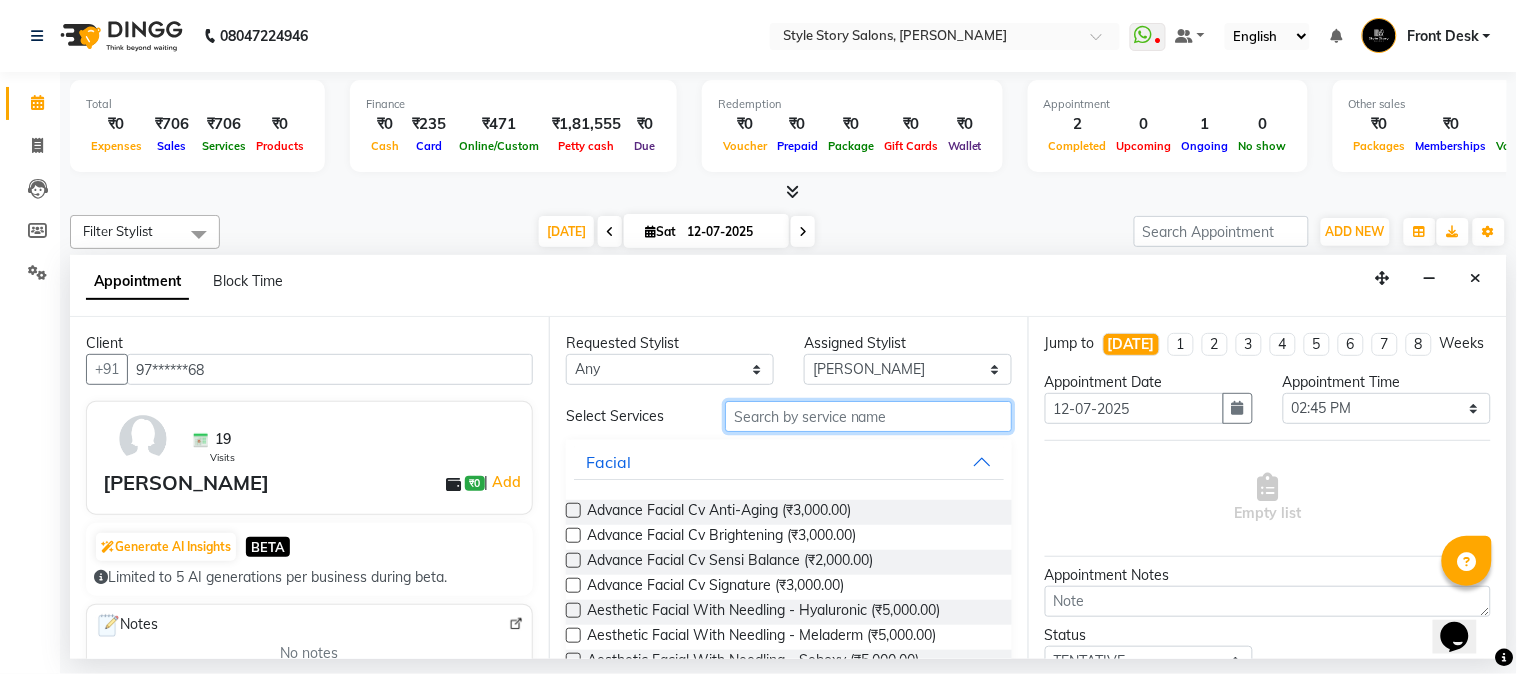 click at bounding box center (868, 416) 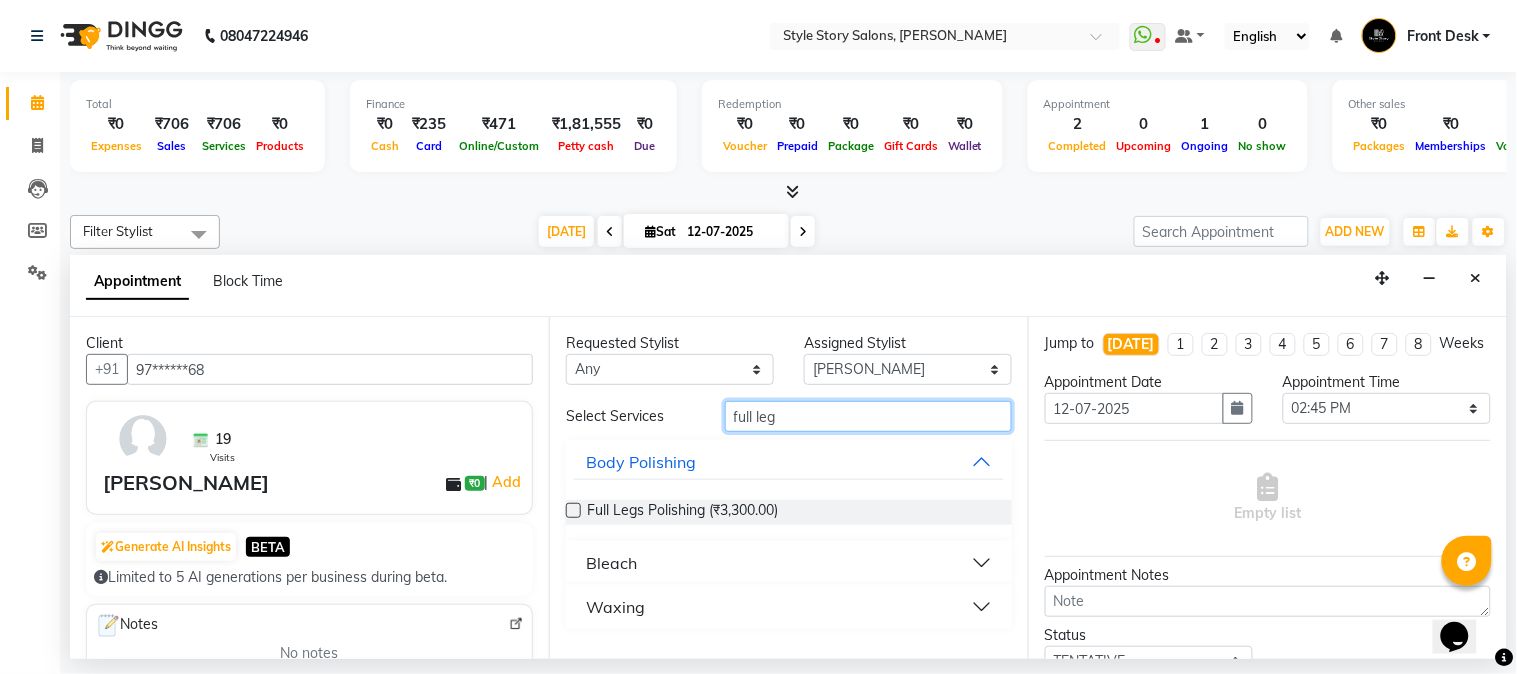 type on "full leg" 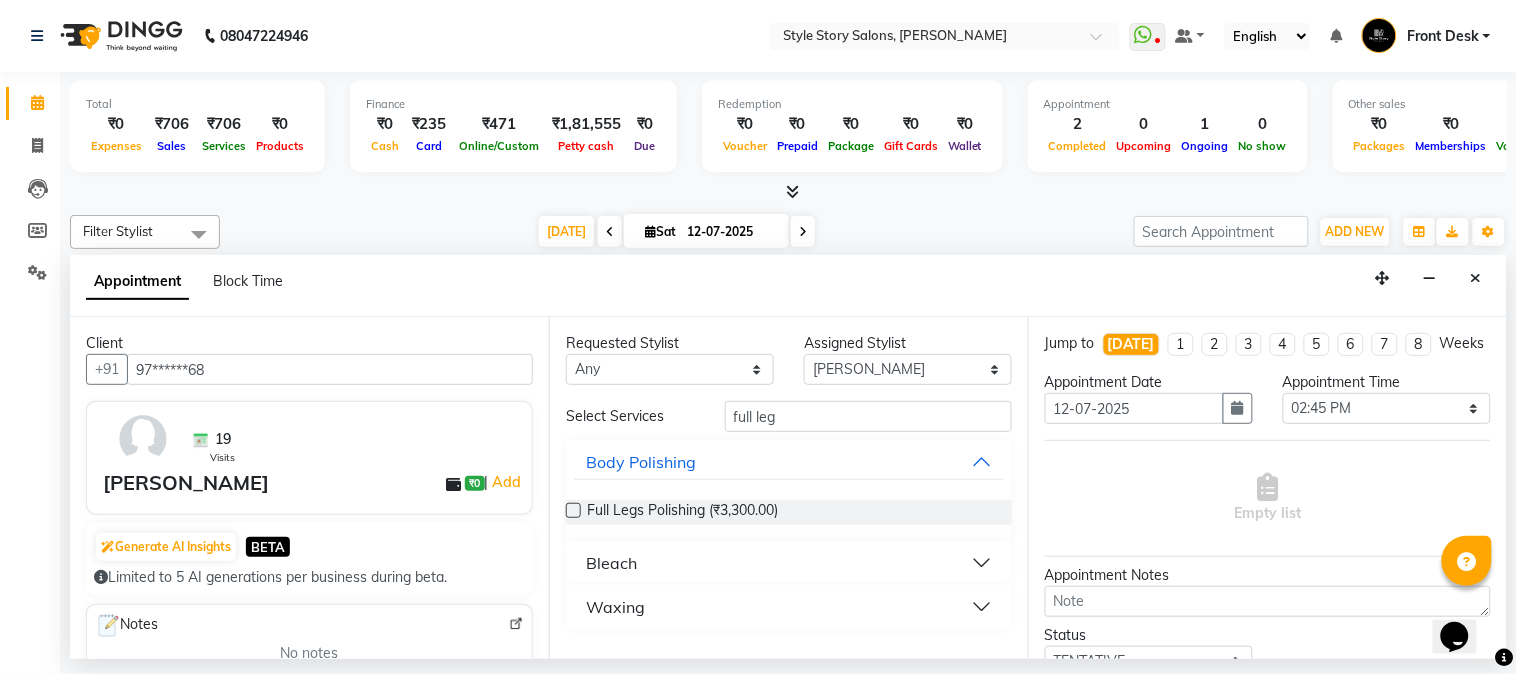 click on "Waxing" at bounding box center [789, 607] 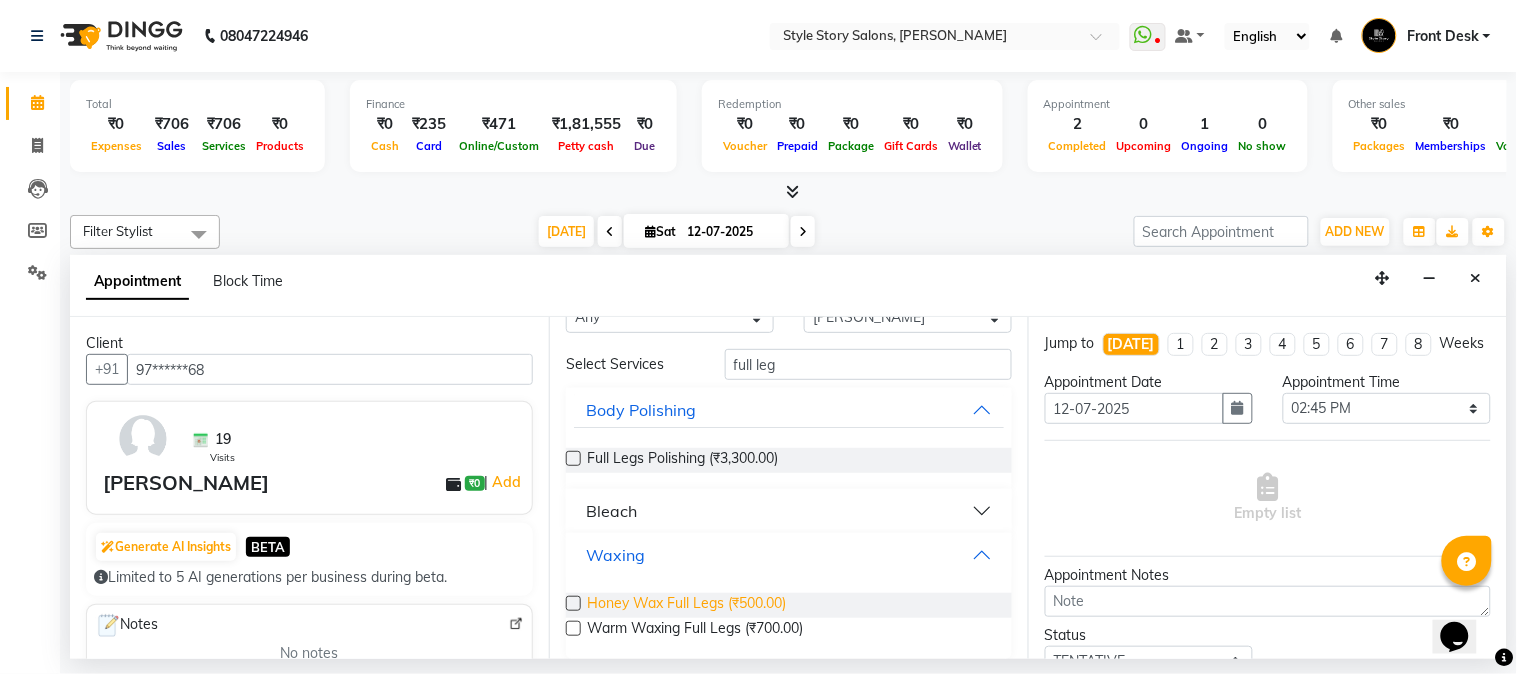 scroll, scrollTop: 65, scrollLeft: 0, axis: vertical 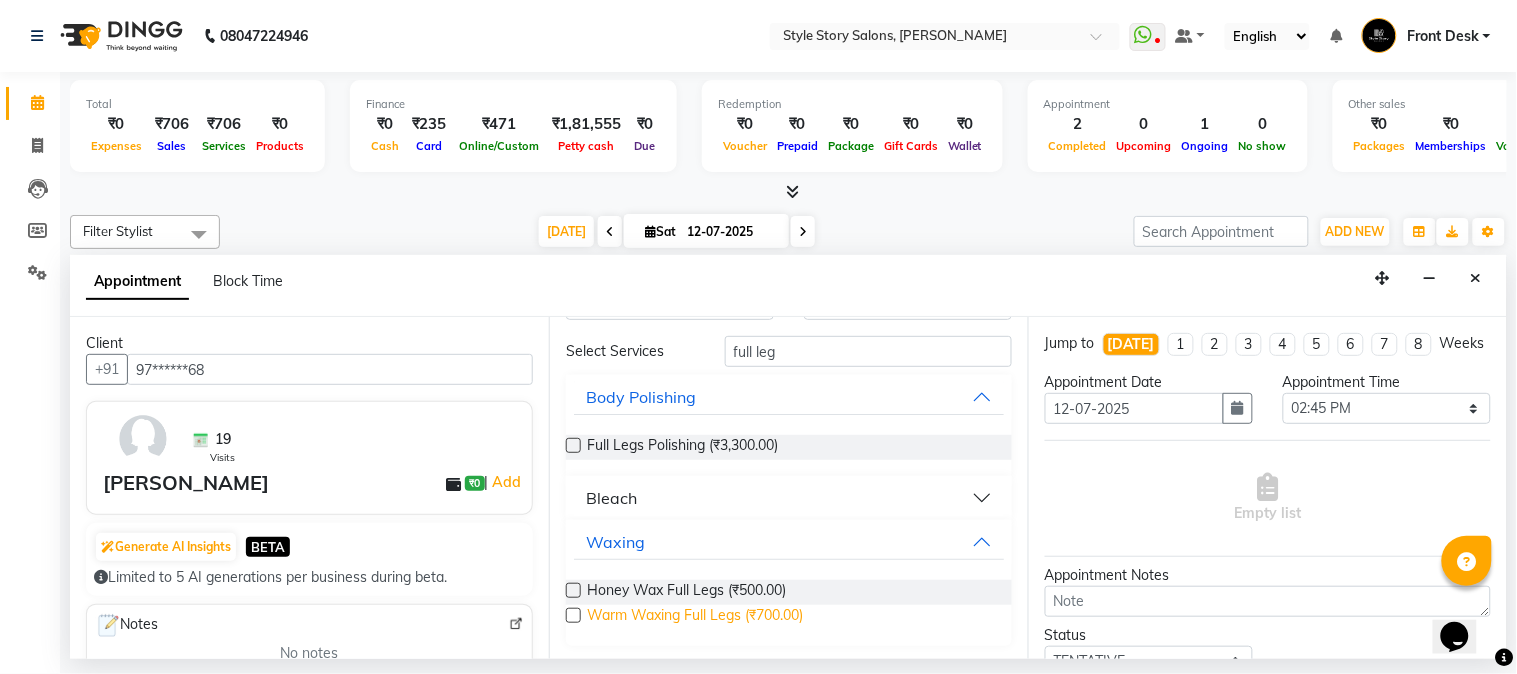 click on "Warm Waxing Full Legs (₹700.00)" at bounding box center [695, 617] 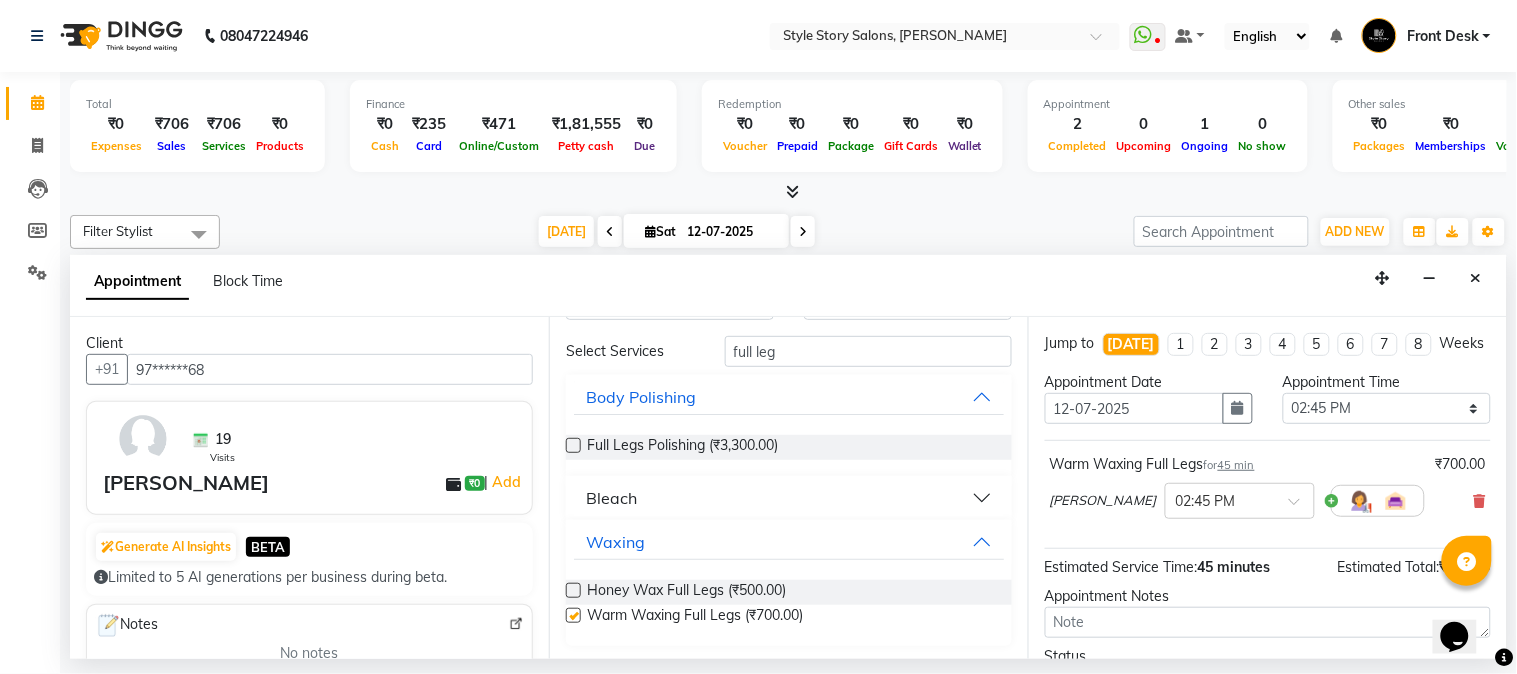 checkbox on "false" 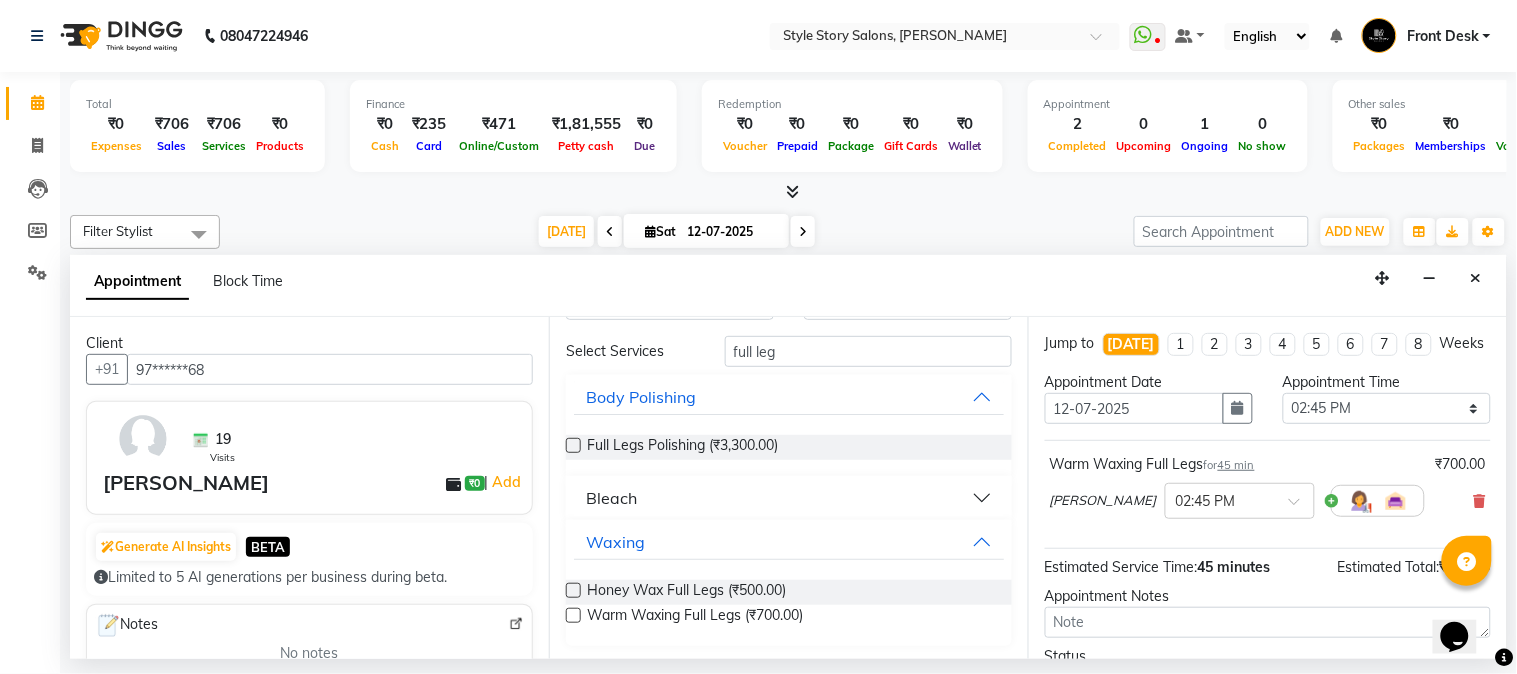 scroll, scrollTop: 67, scrollLeft: 0, axis: vertical 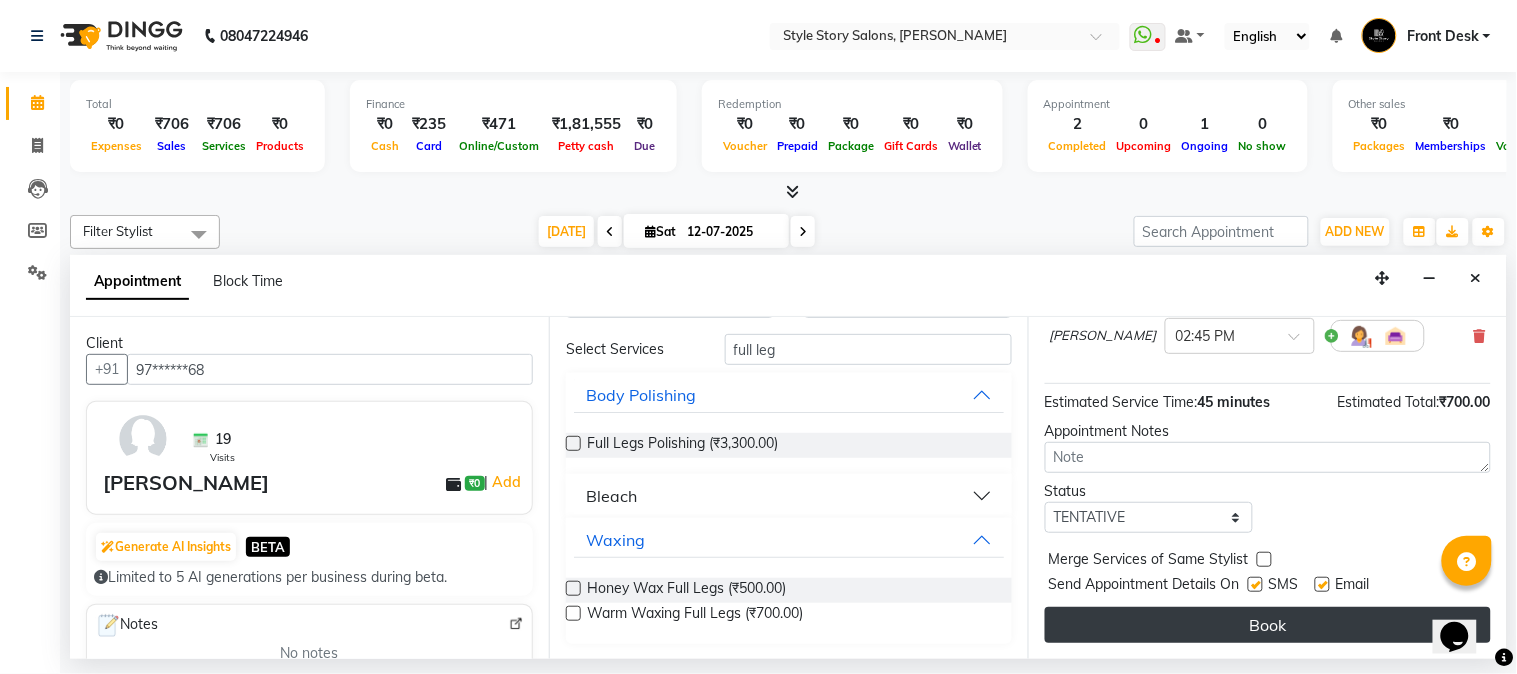 click on "Book" at bounding box center (1268, 625) 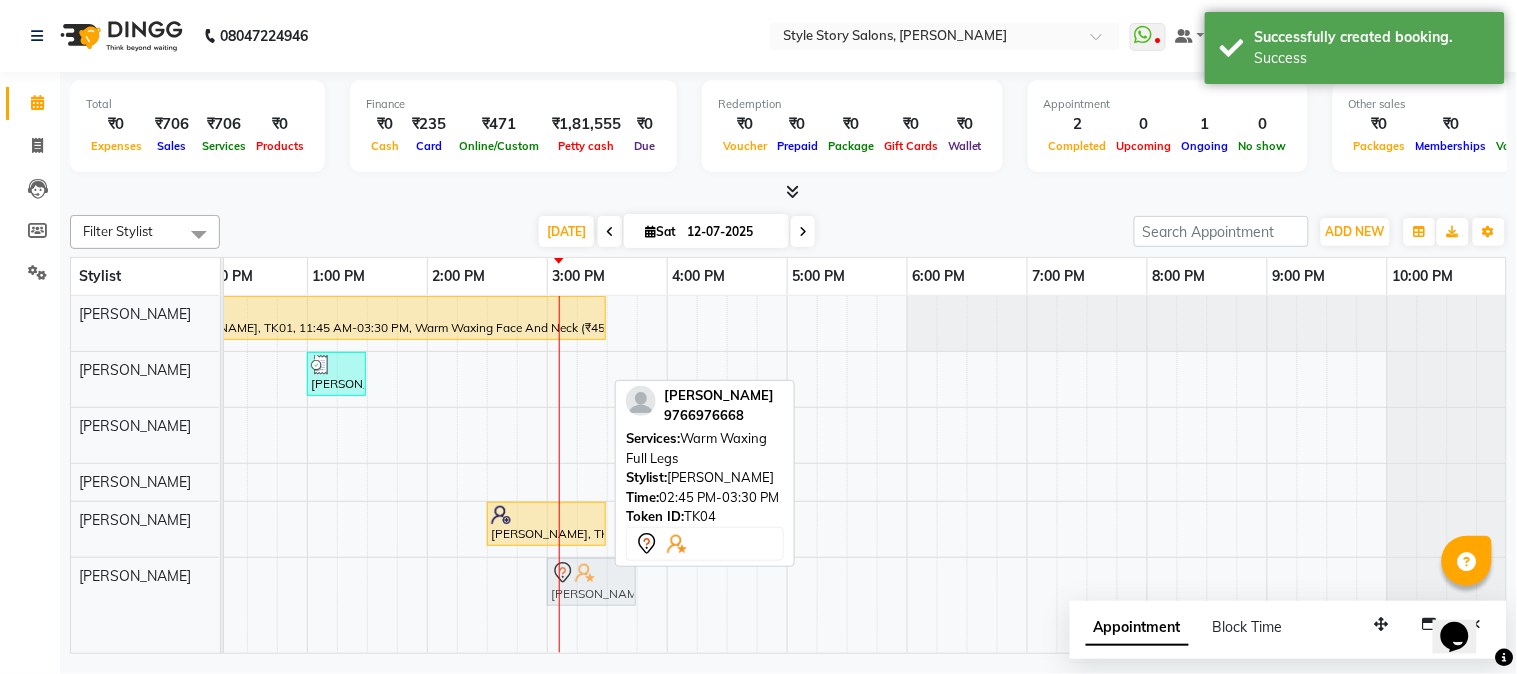 drag, startPoint x: 557, startPoint y: 577, endPoint x: 571, endPoint y: 577, distance: 14 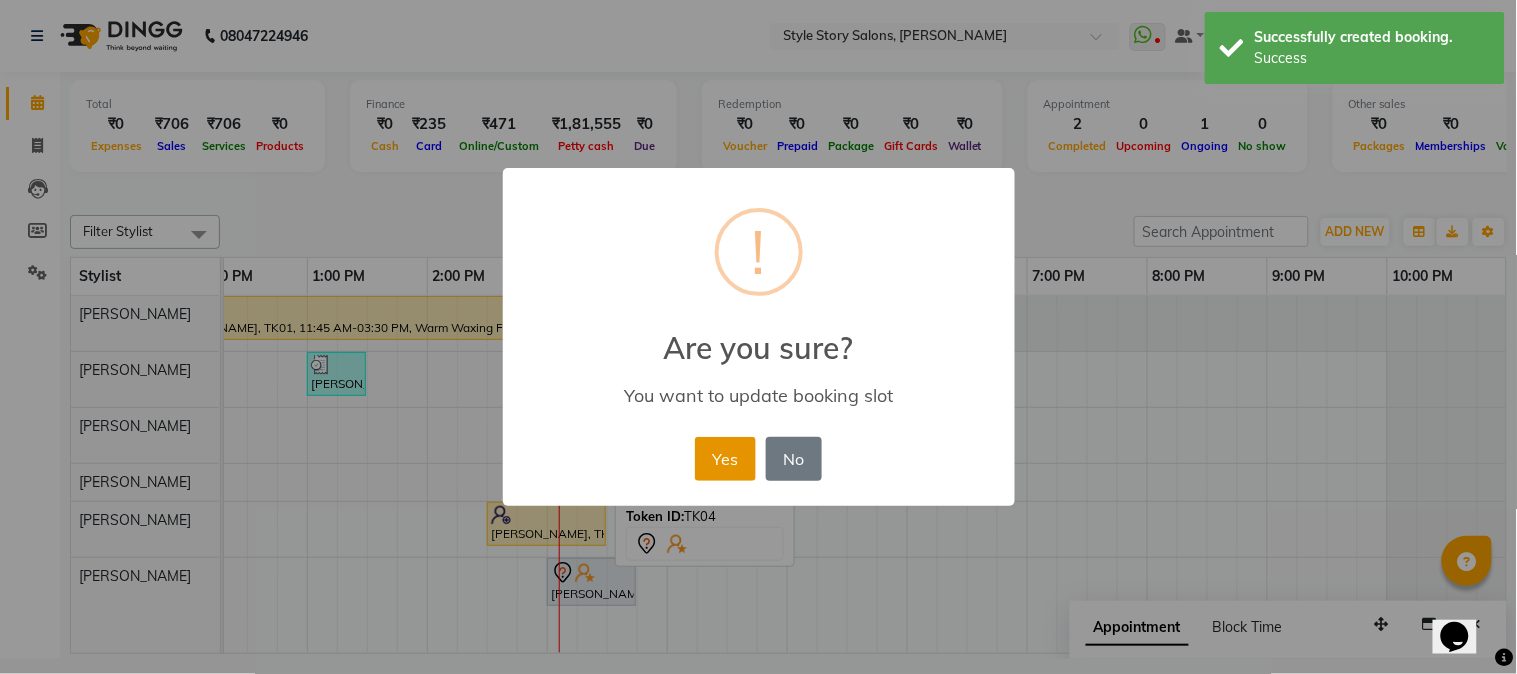 click on "Yes" at bounding box center [725, 459] 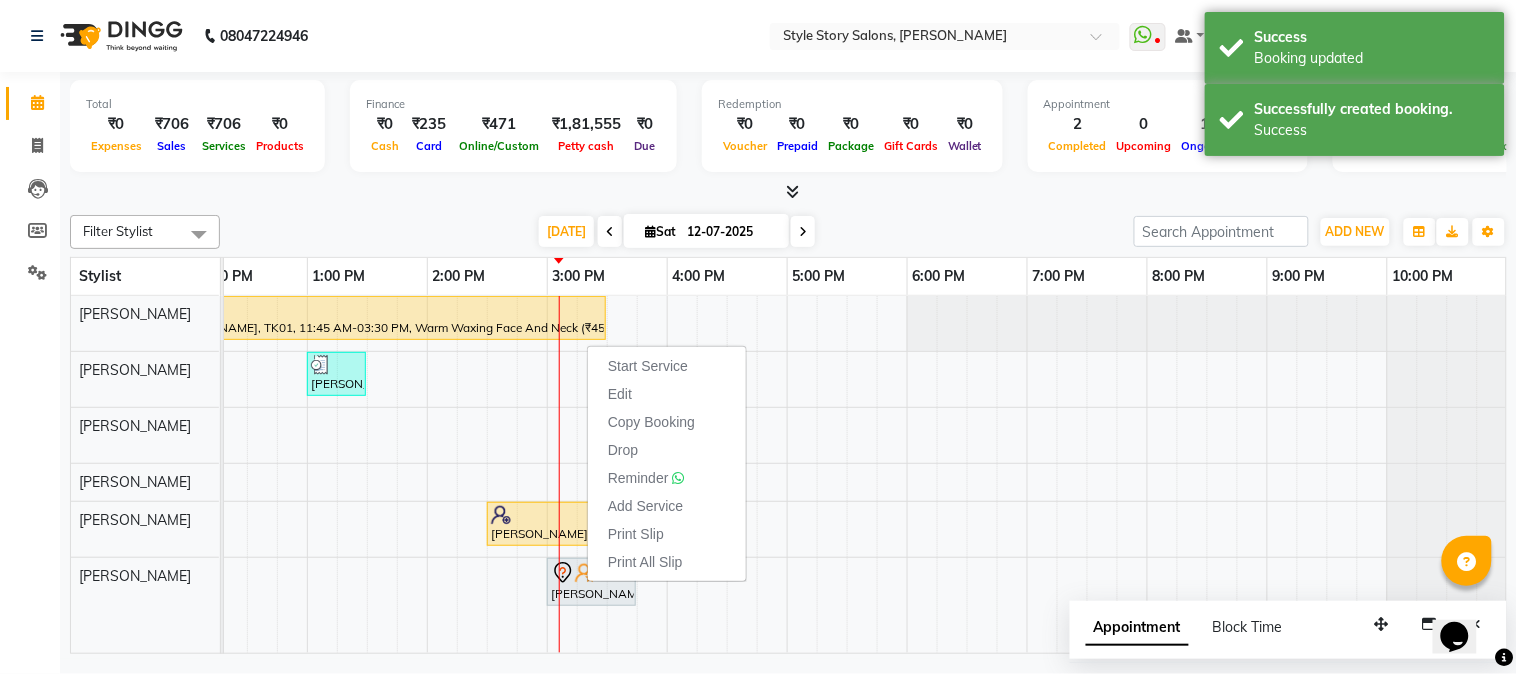 drag, startPoint x: 663, startPoint y: 363, endPoint x: 690, endPoint y: 363, distance: 27 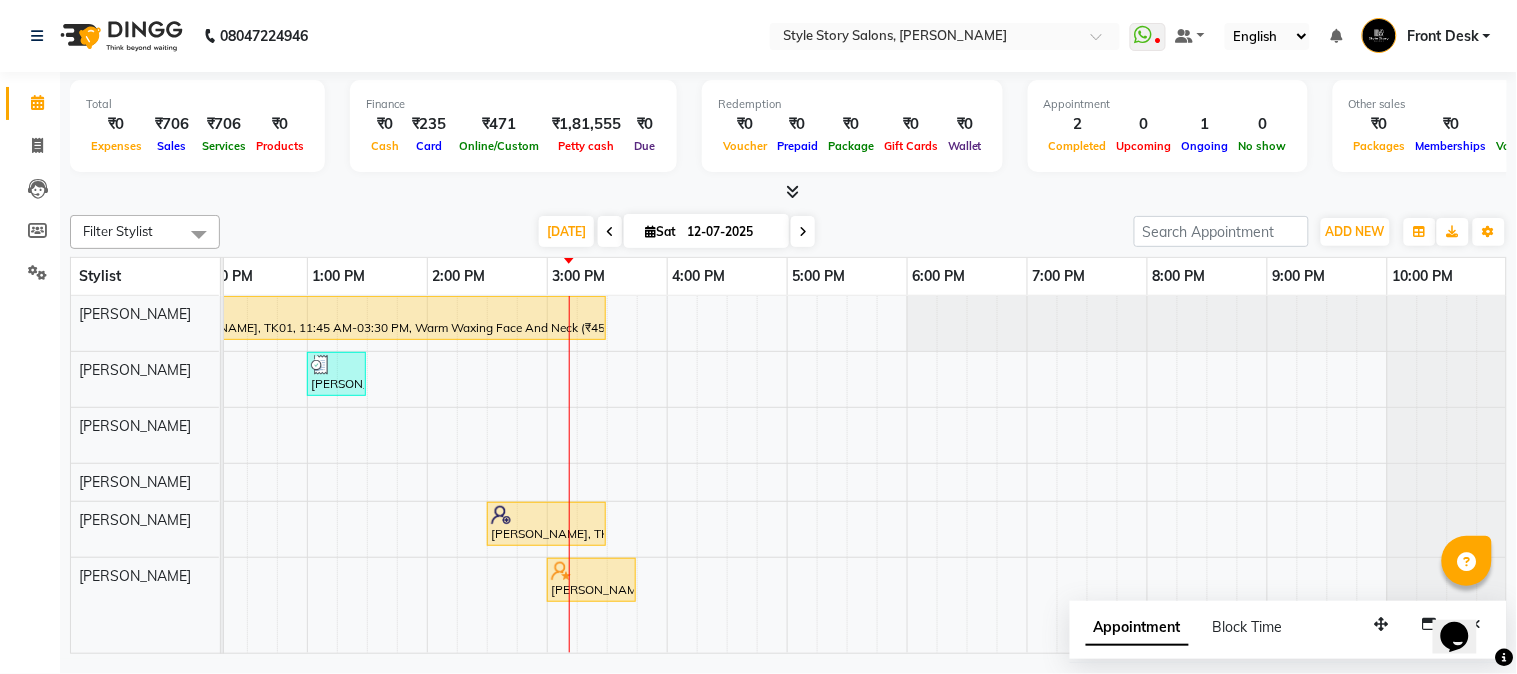scroll, scrollTop: 0, scrollLeft: 94, axis: horizontal 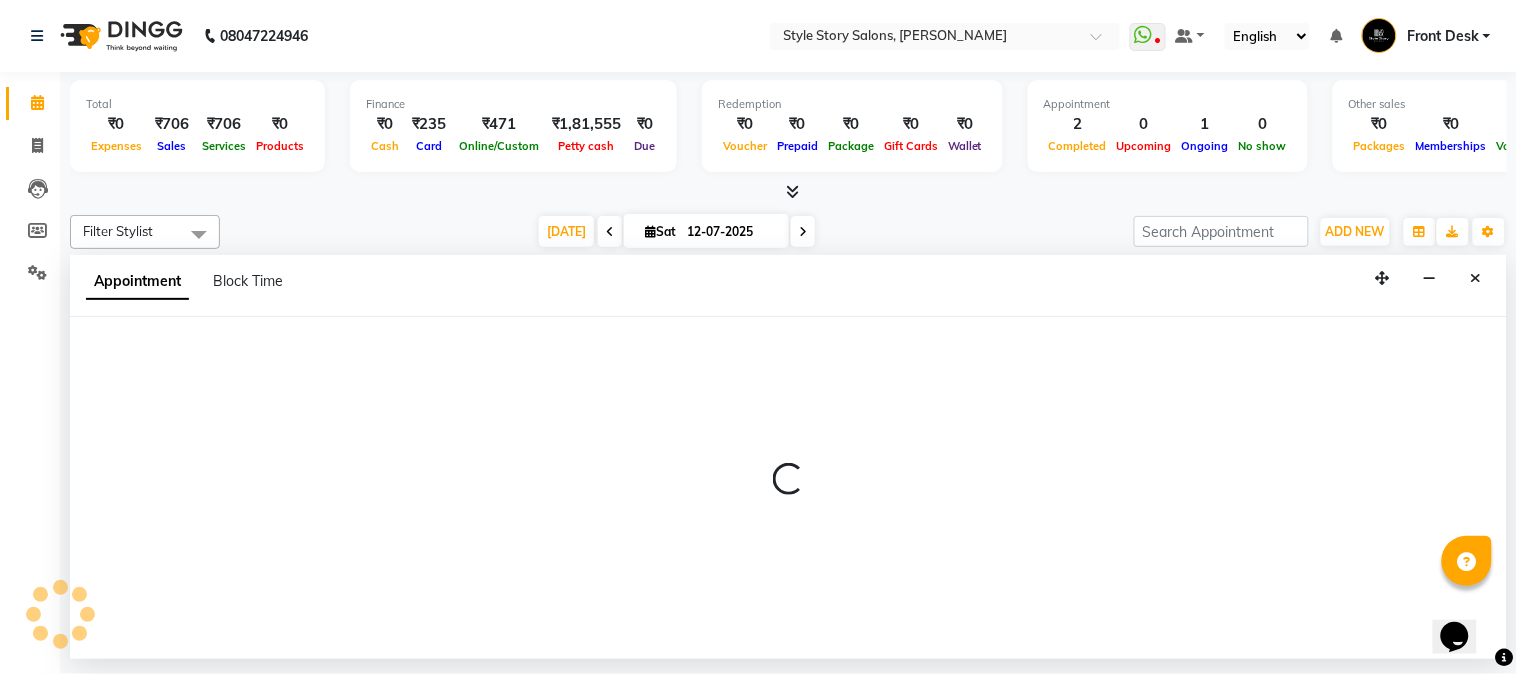 click at bounding box center [788, 488] 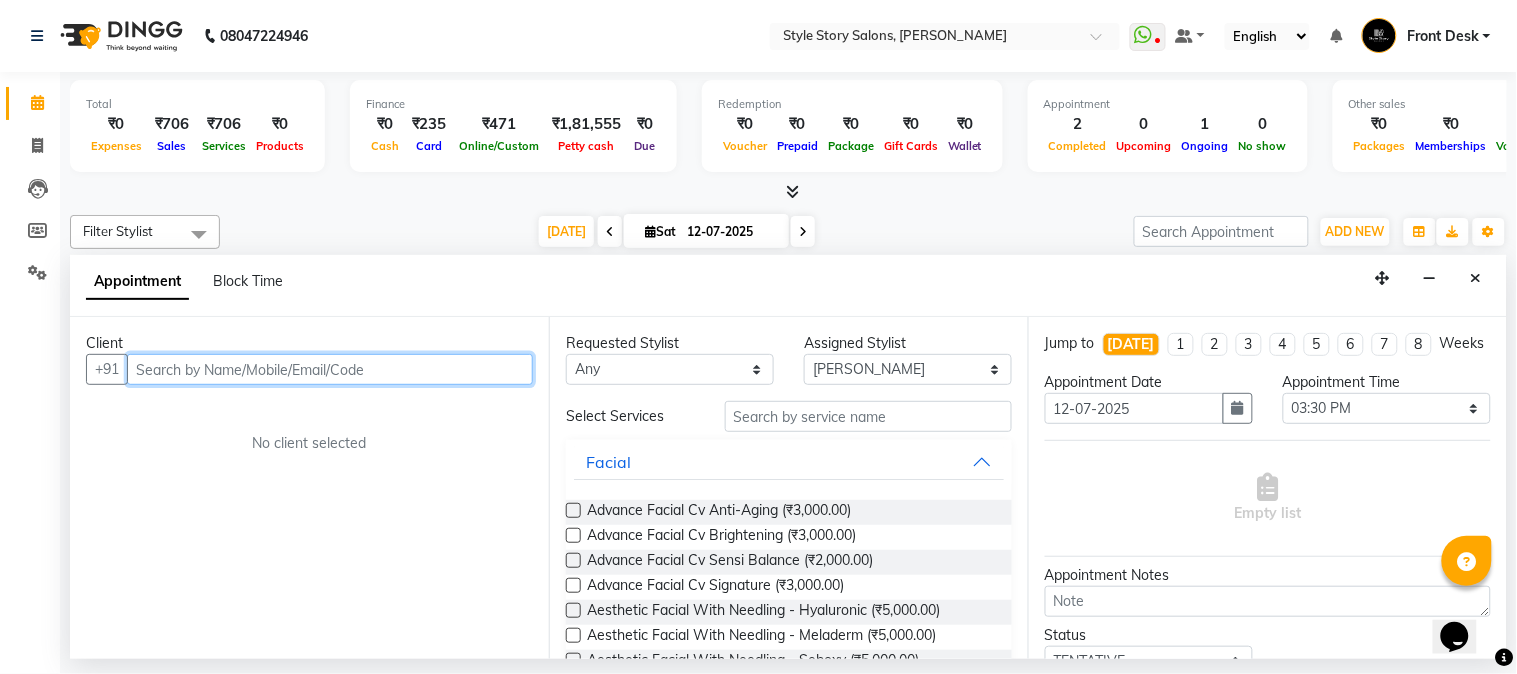click at bounding box center [330, 369] 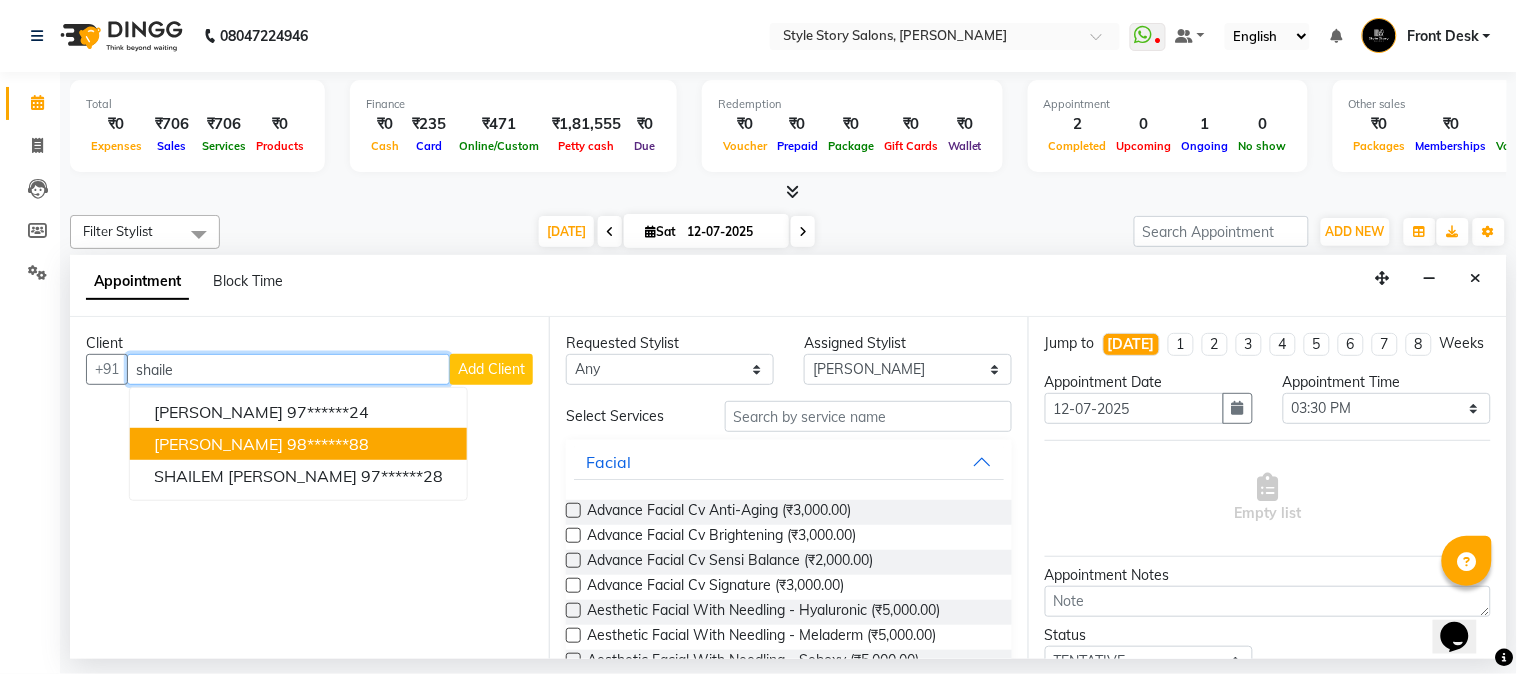 click on "Shailesh Suchak  98******88" at bounding box center (298, 444) 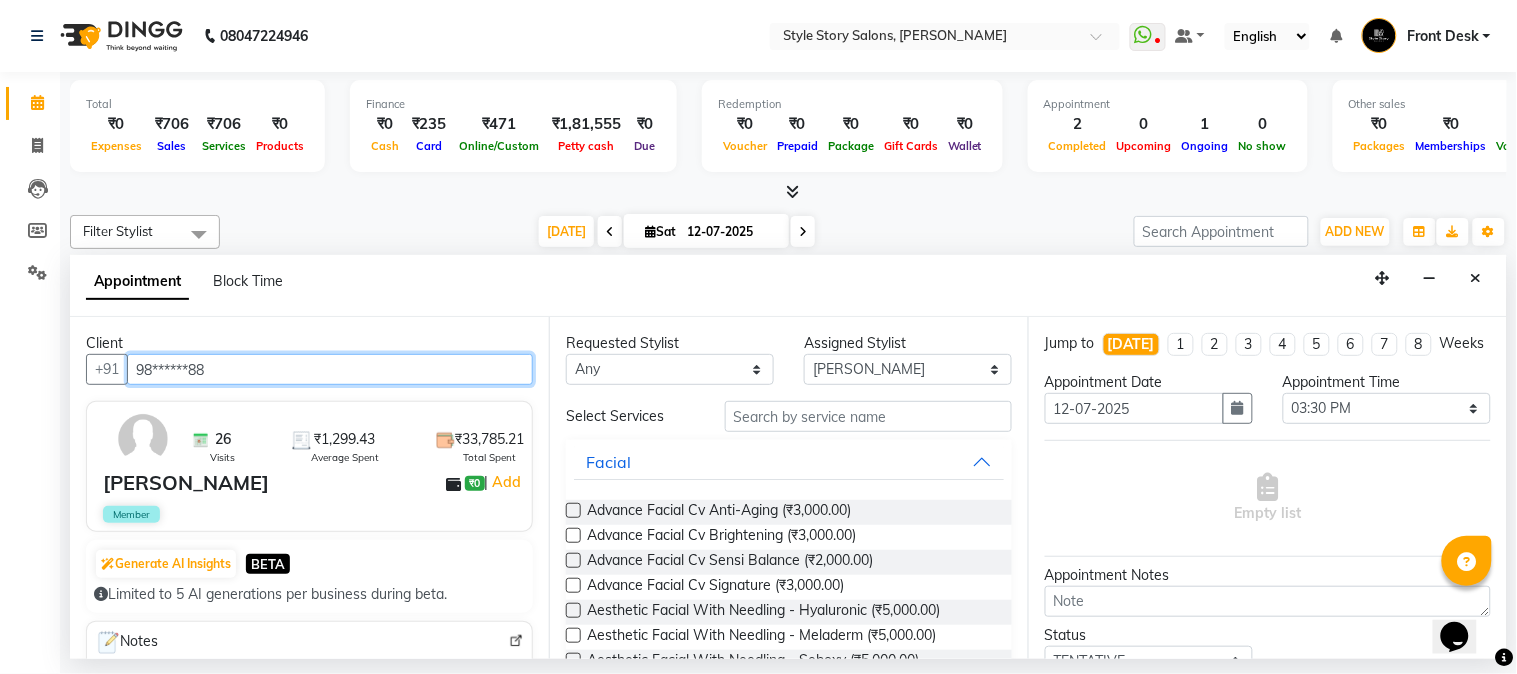 type on "98******88" 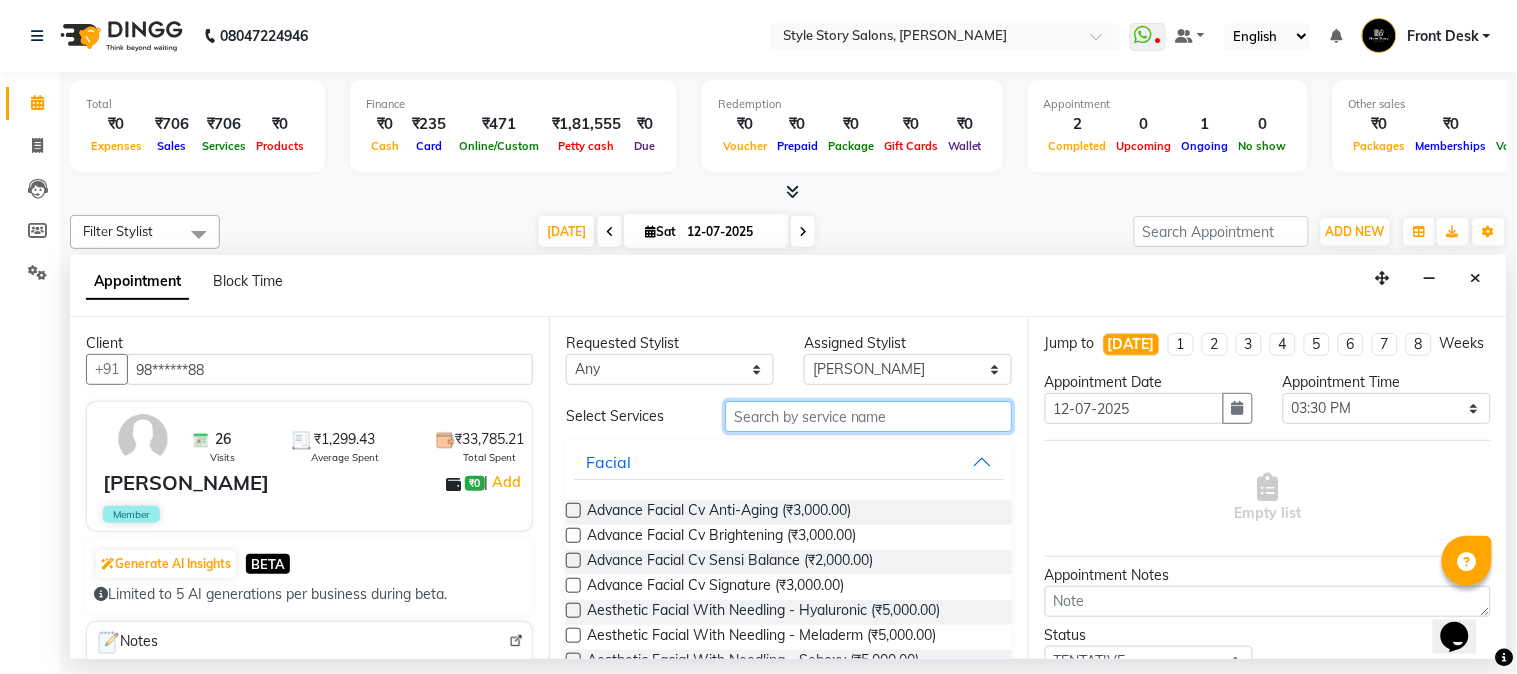 click at bounding box center (868, 416) 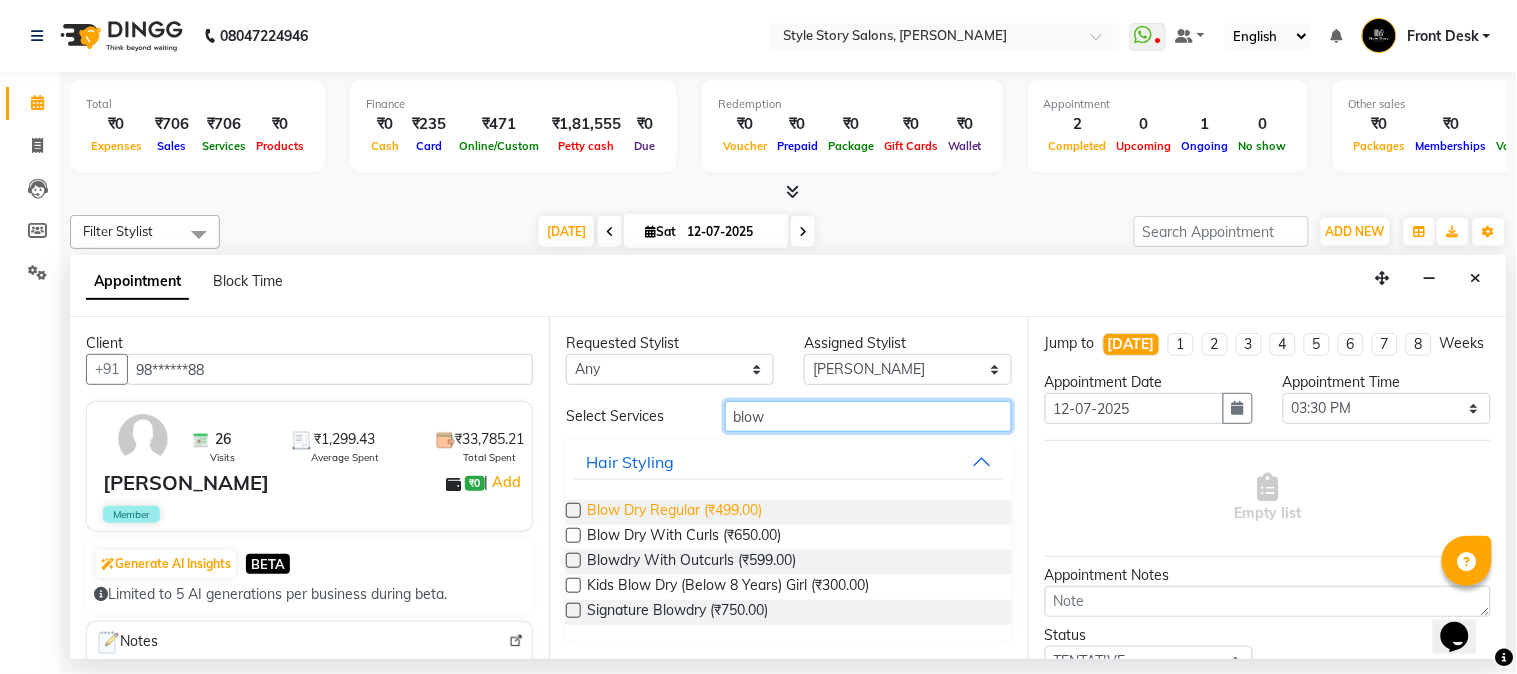 type on "blow" 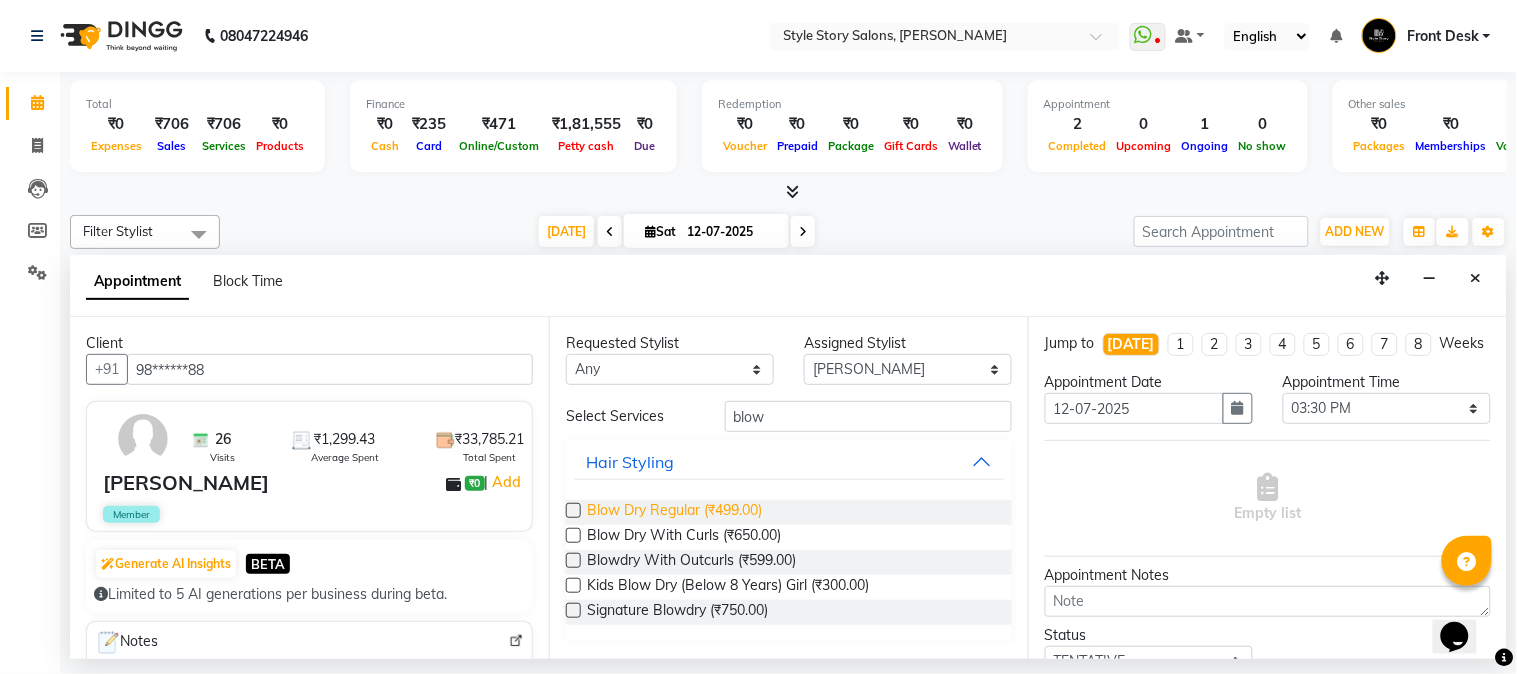 click on "Blow Dry Regular (₹499.00)" at bounding box center (674, 512) 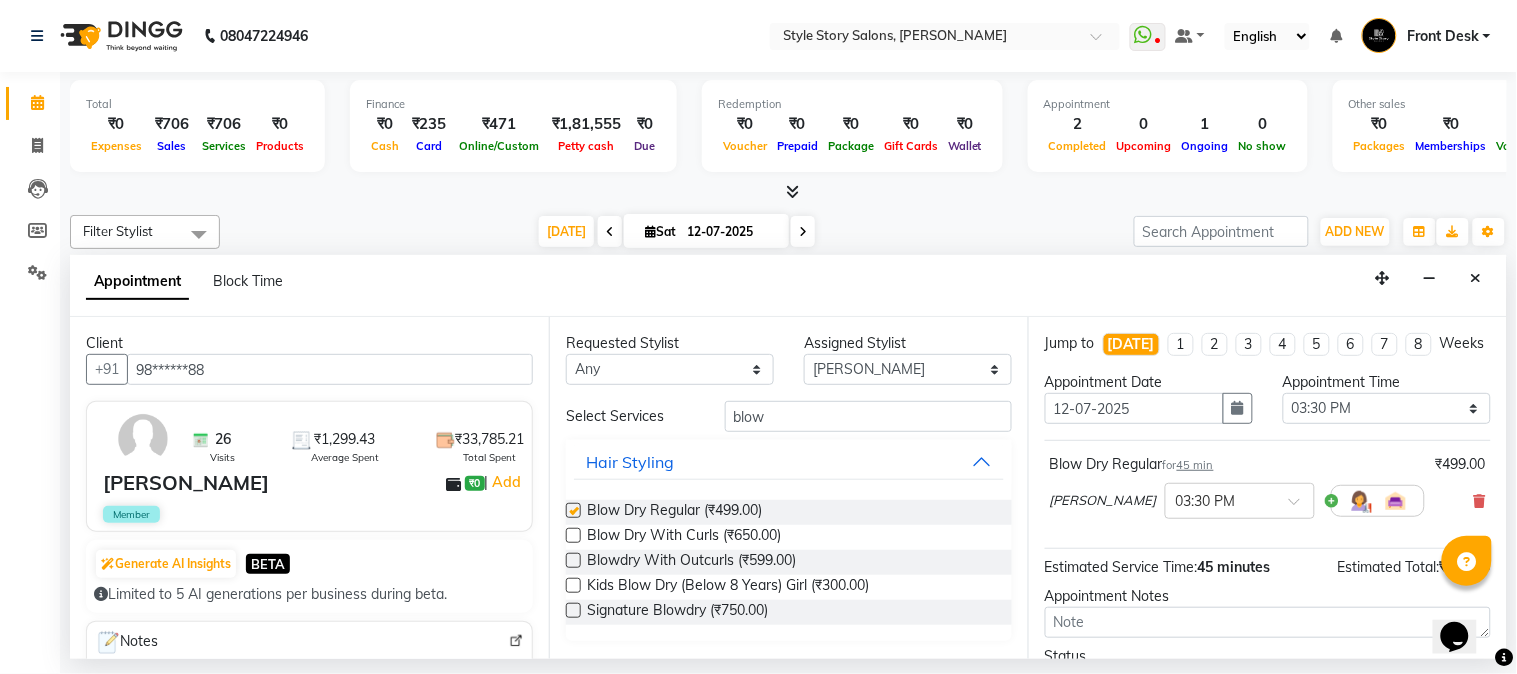 checkbox on "false" 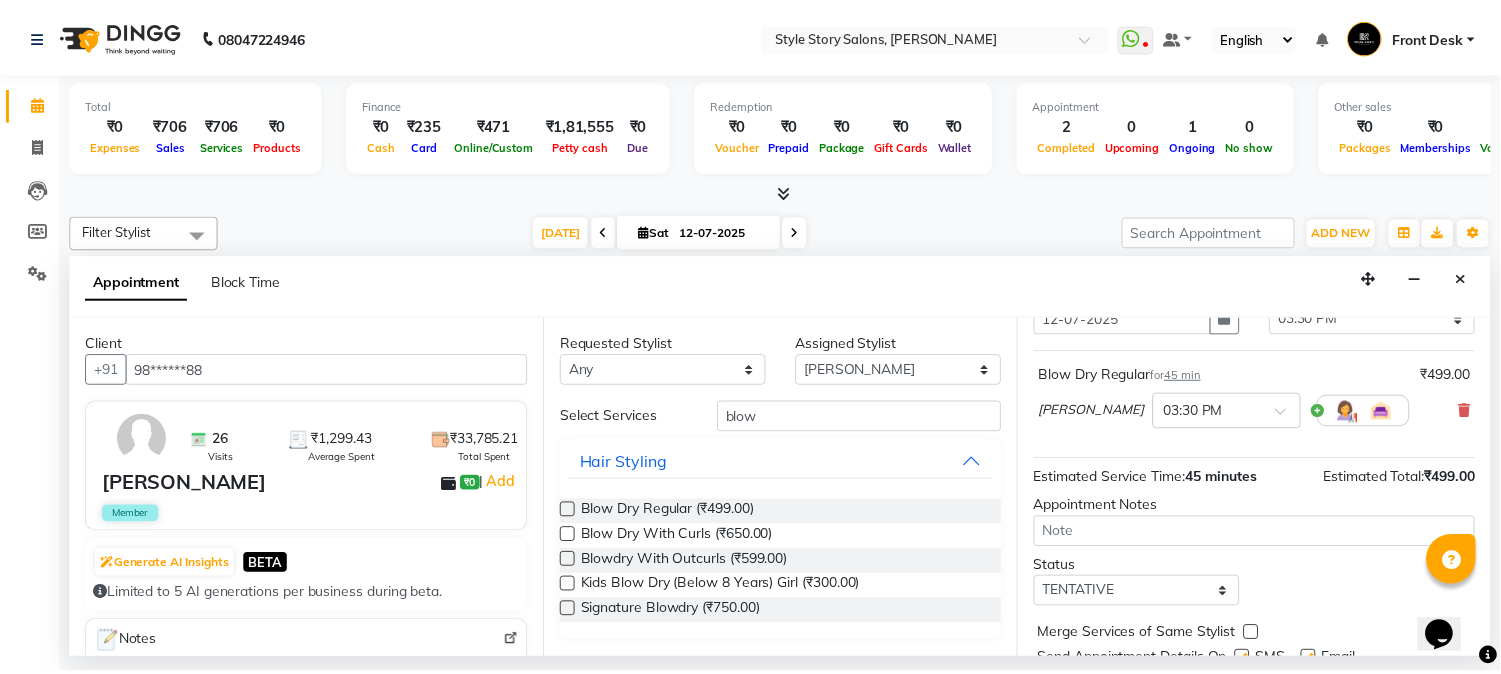 scroll, scrollTop: 183, scrollLeft: 0, axis: vertical 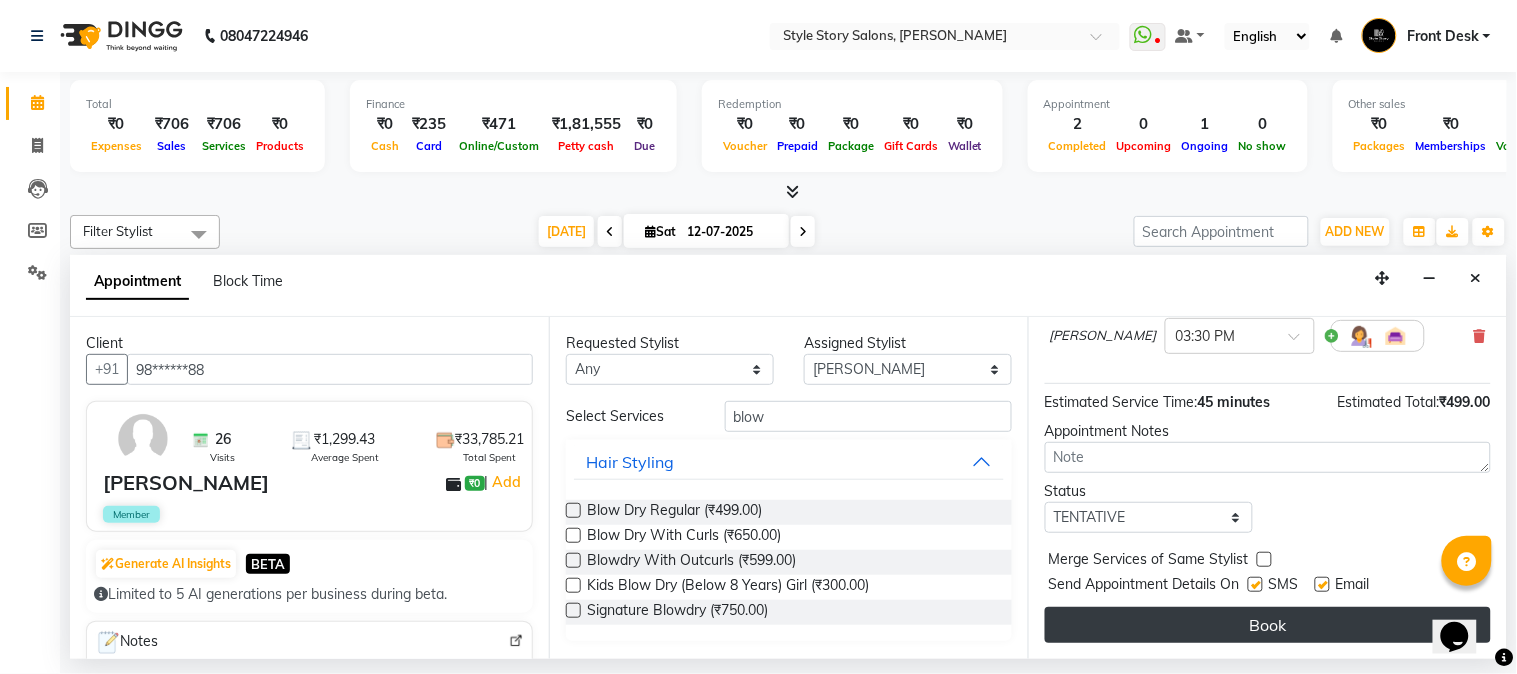 click on "Book" at bounding box center (1268, 625) 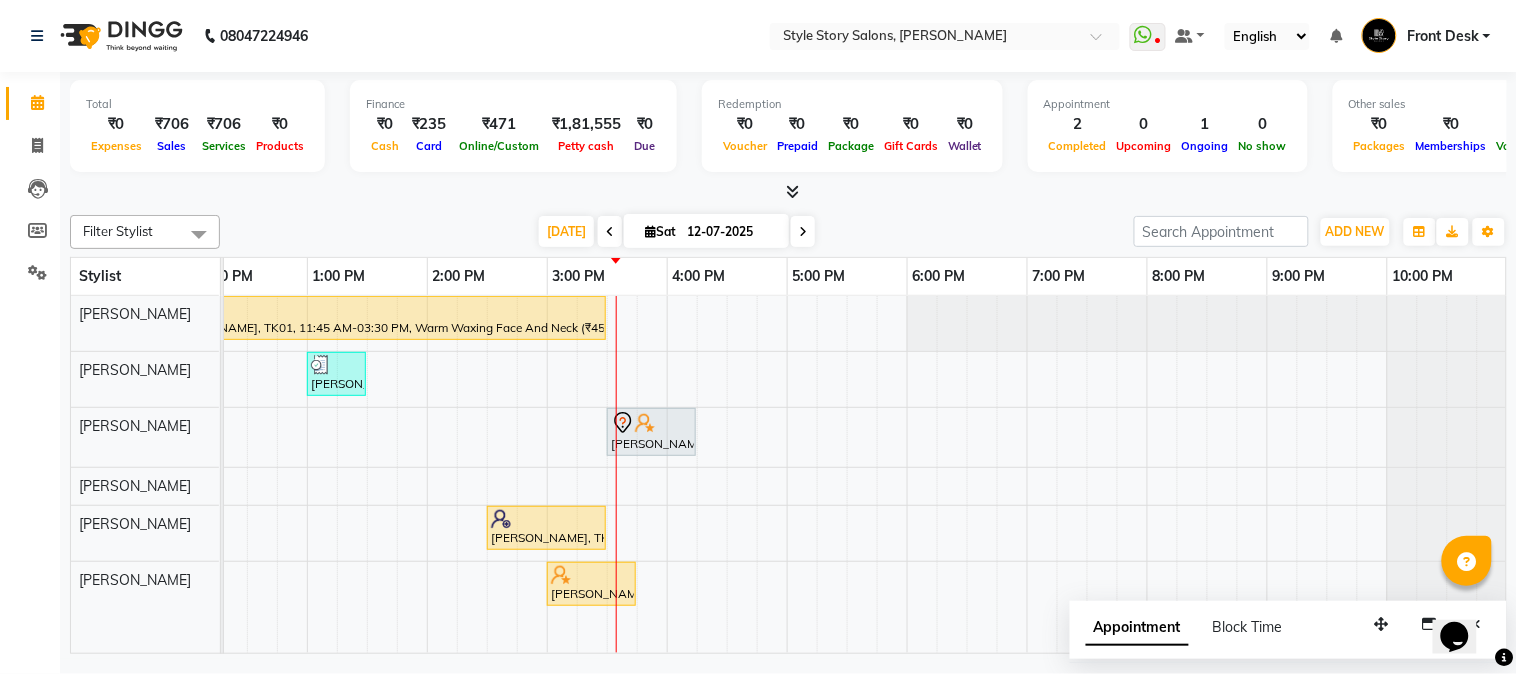 click on "12-07-2025" at bounding box center (731, 232) 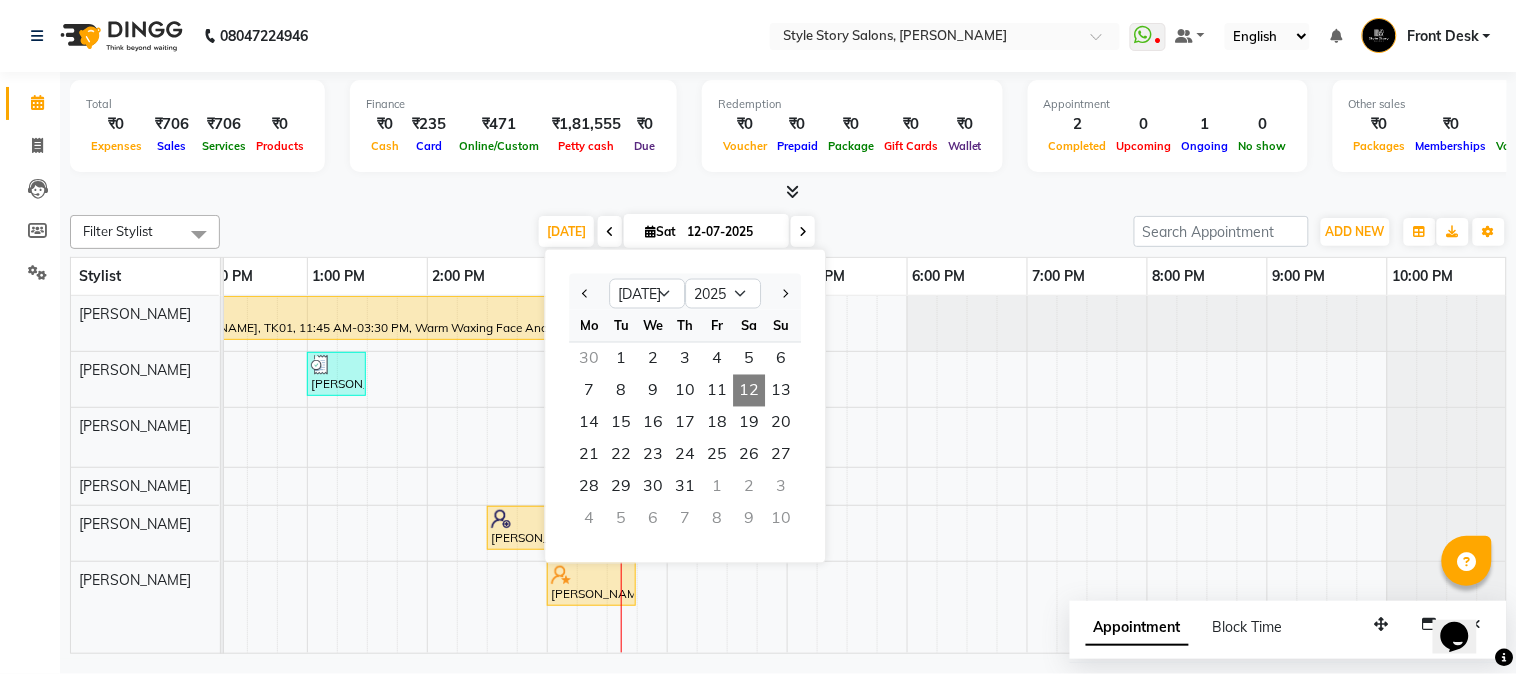 click on "Sobia Iqbal, TK01, 11:45 AM-03:30 PM, Warm Waxing Face And Neck (₹450),Age Lock Advance Facial-Meladerm (₹3500),Threading Eyebrow (₹70),Warm Waxing Full Arms (₹600),Cocktail Pedicure (₹1199)     Vaishu Kumare, TK03, 01:00 PM-01:30 PM, Hair Cut - Expert - Female     Vishal Bajaj, TK02, 11:45 AM-12:15 PM, Hair Cut - Expert - Male             Shailesh Suchak, TK05, 03:30 PM-04:15 PM, Blow Dry Regular     Sobia Iqbal, TK01, 02:30 PM-03:30 PM, No More Tan Manicure (₹1000)     Trimple Babariya, TK04, 03:00 PM-03:45 PM, Warm Waxing Full Legs" at bounding box center (547, 475) 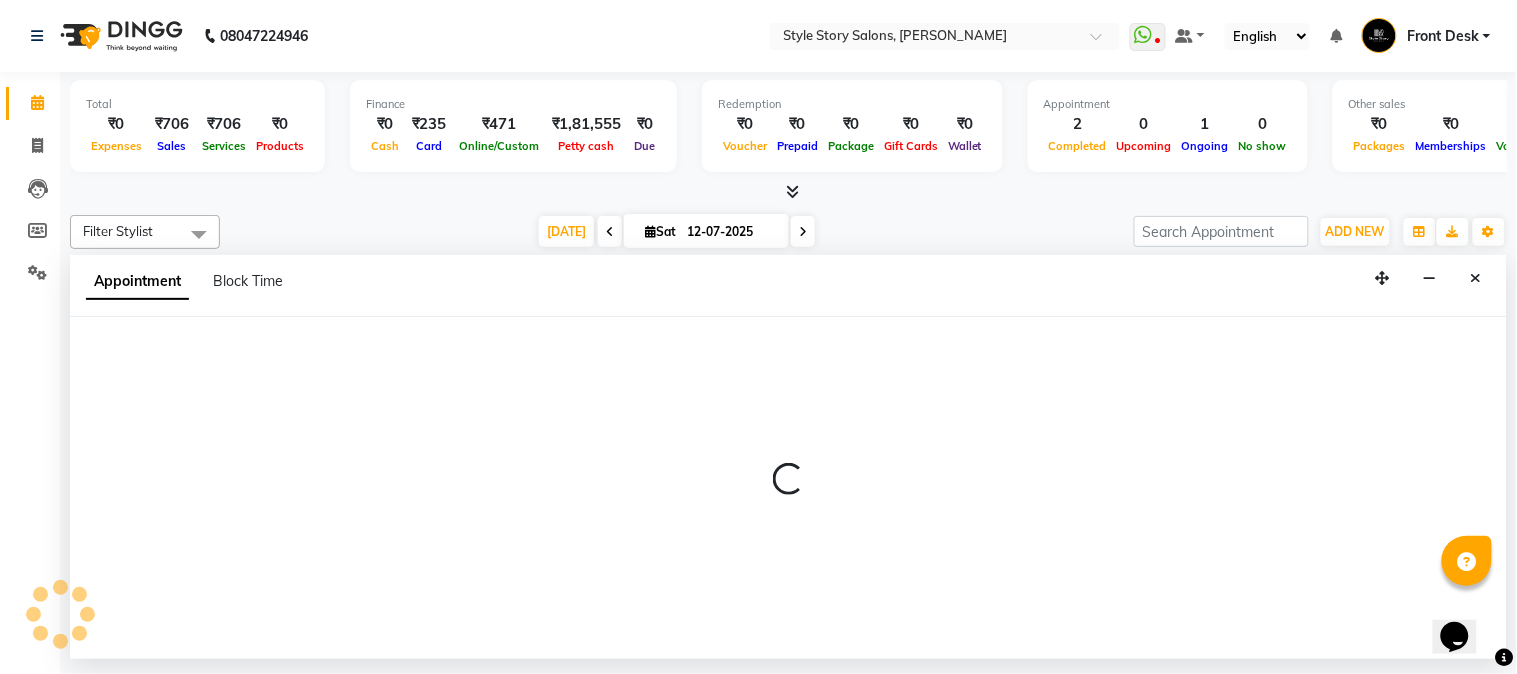 select on "61197" 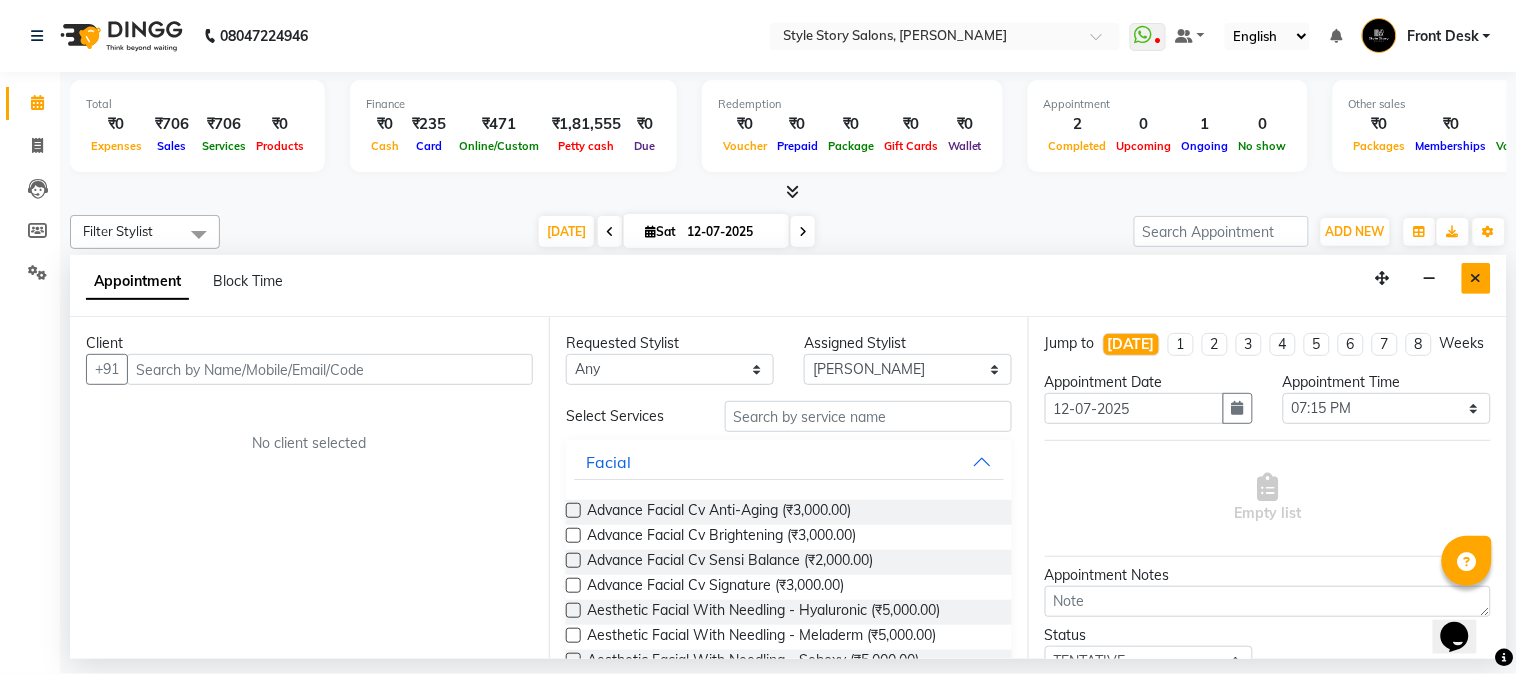 click at bounding box center [1476, 278] 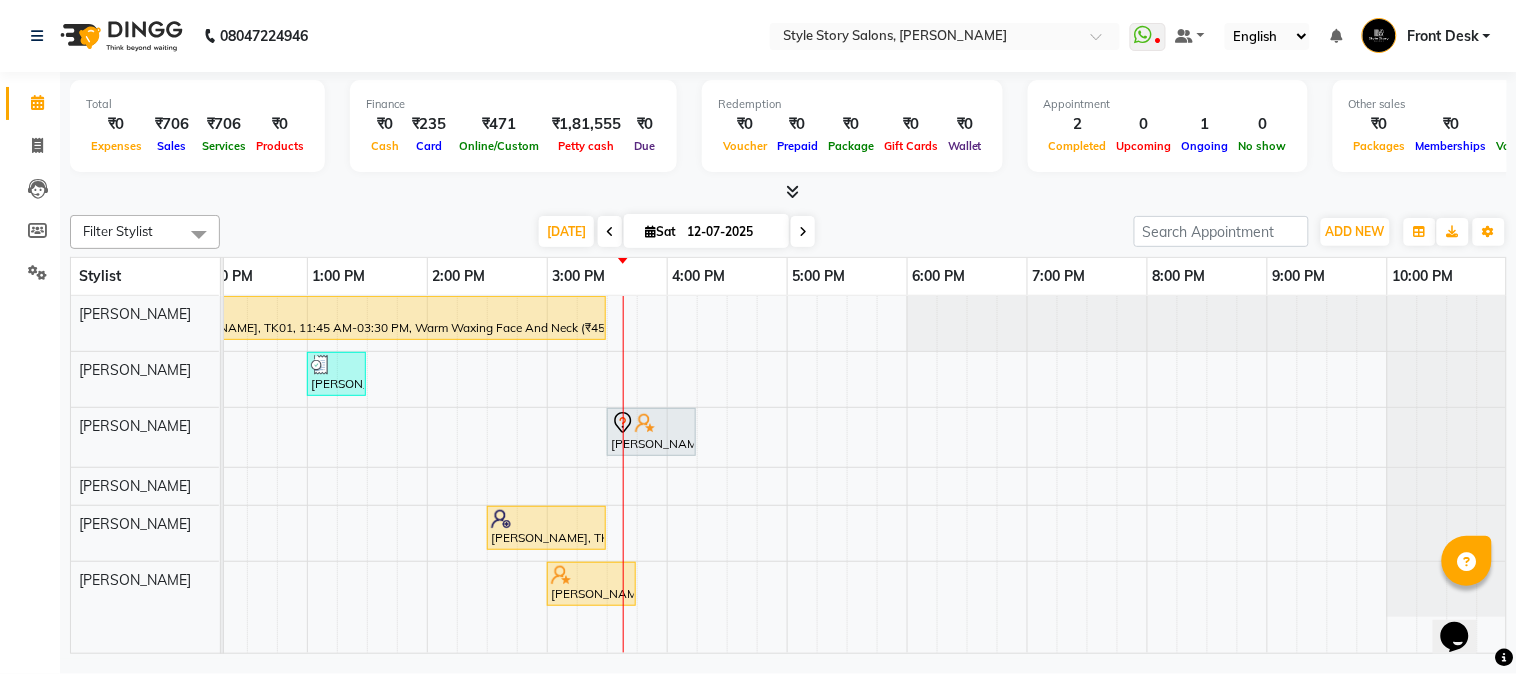 click at bounding box center [792, 191] 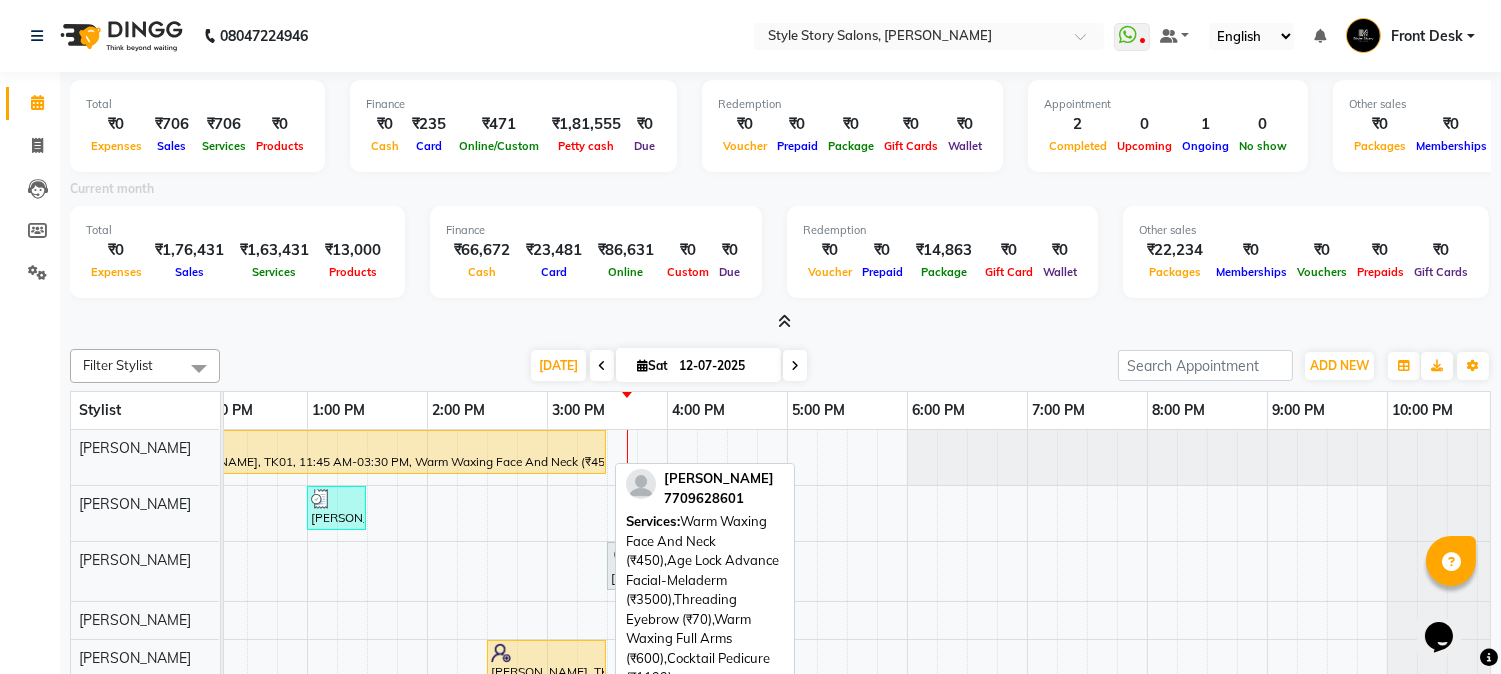 click at bounding box center (381, 443) 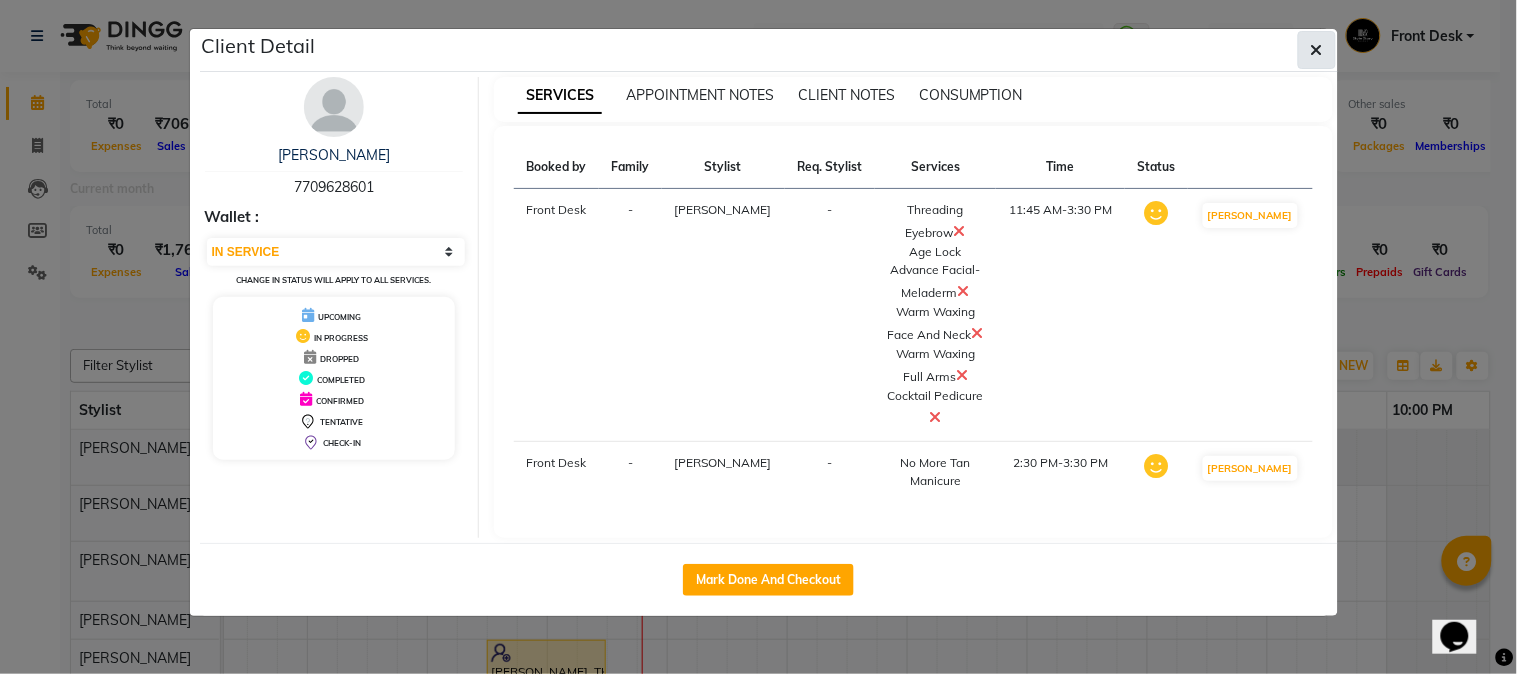 click 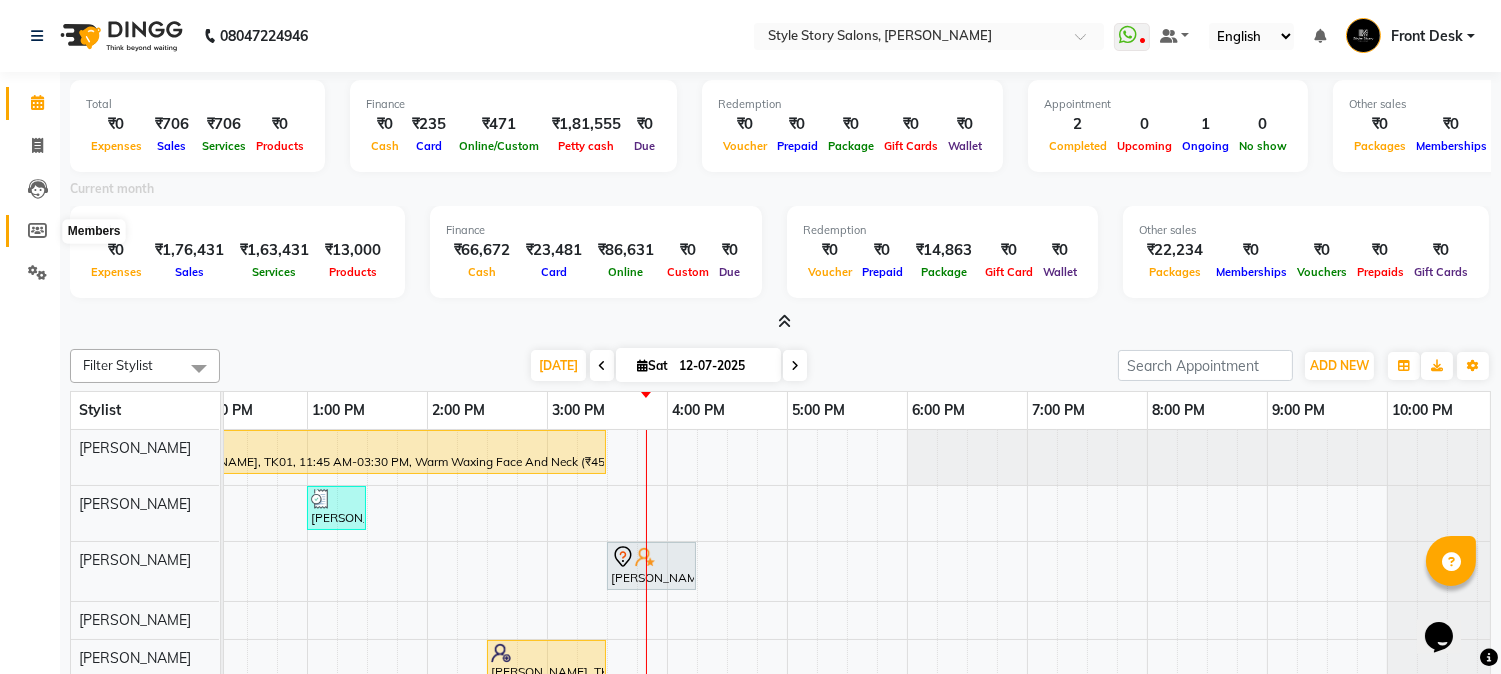 click 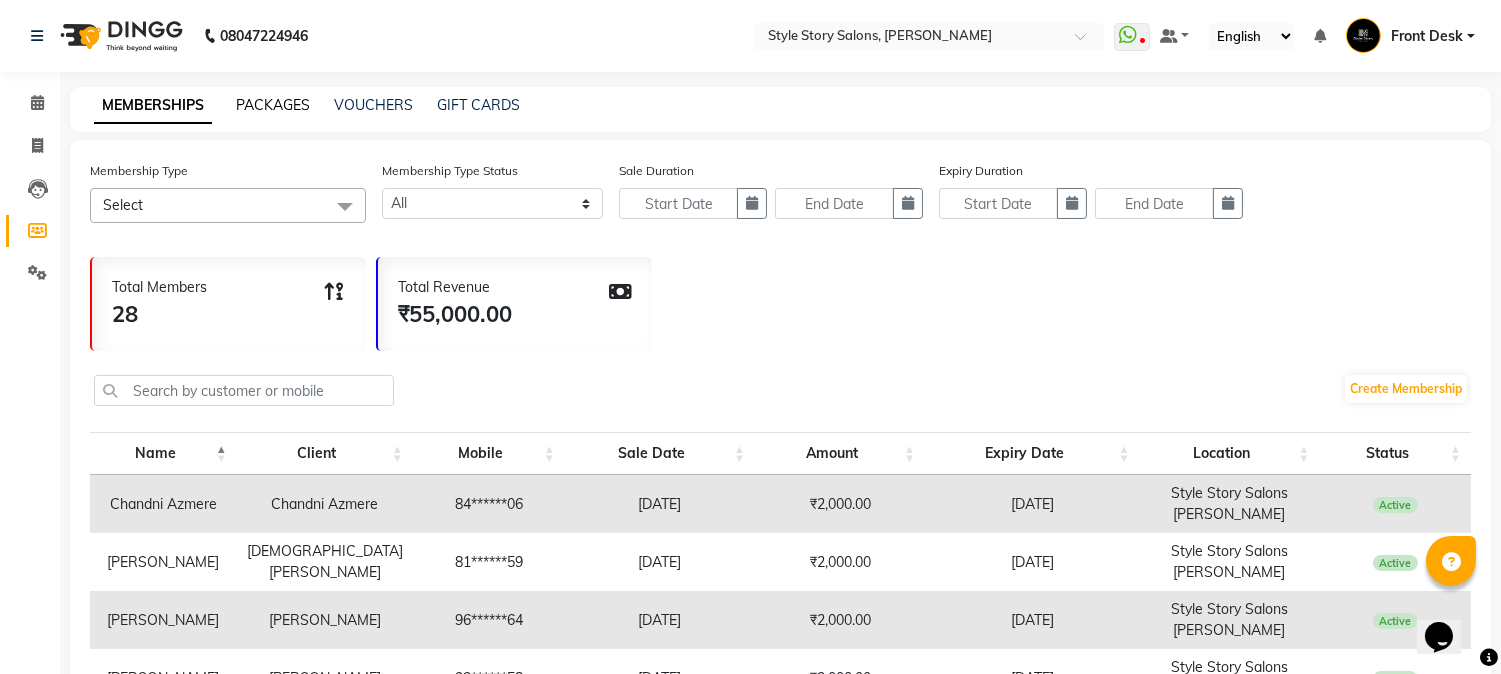 click on "PACKAGES" 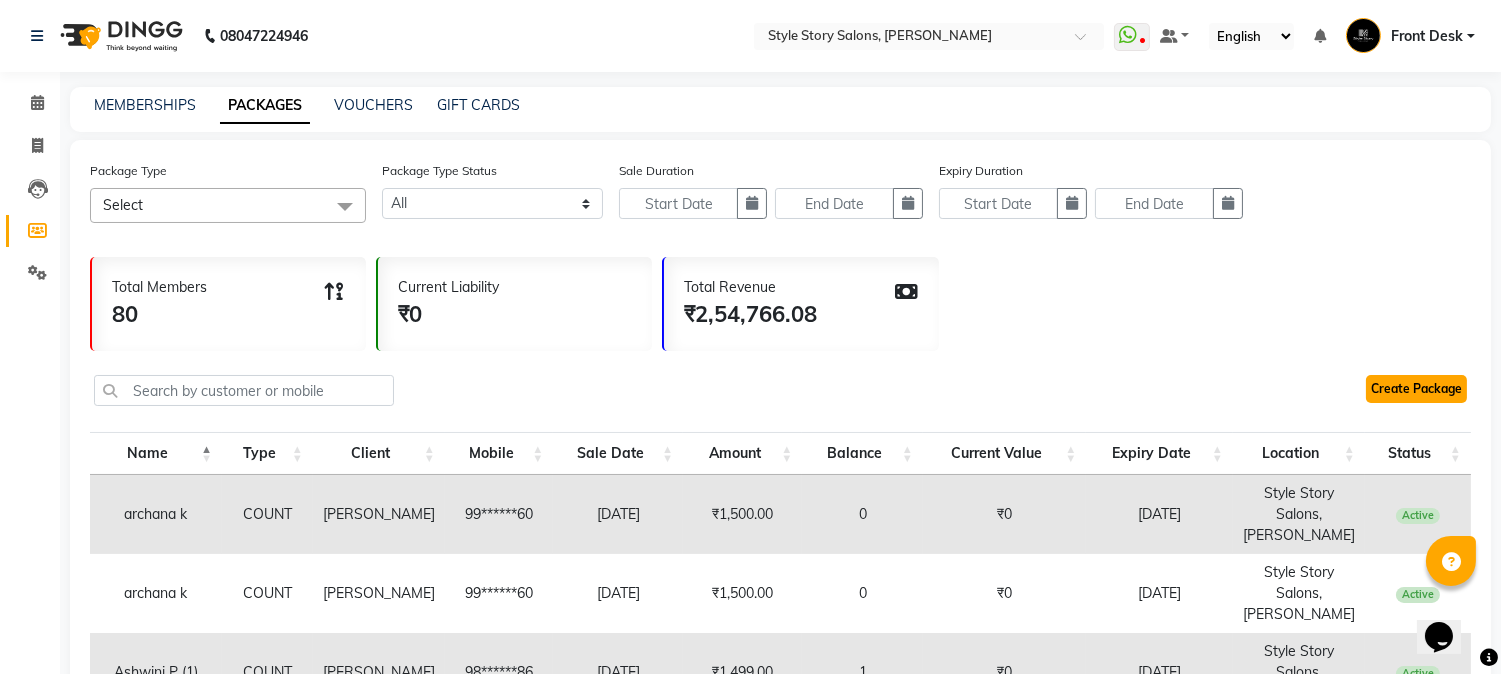 click on "Create Package" 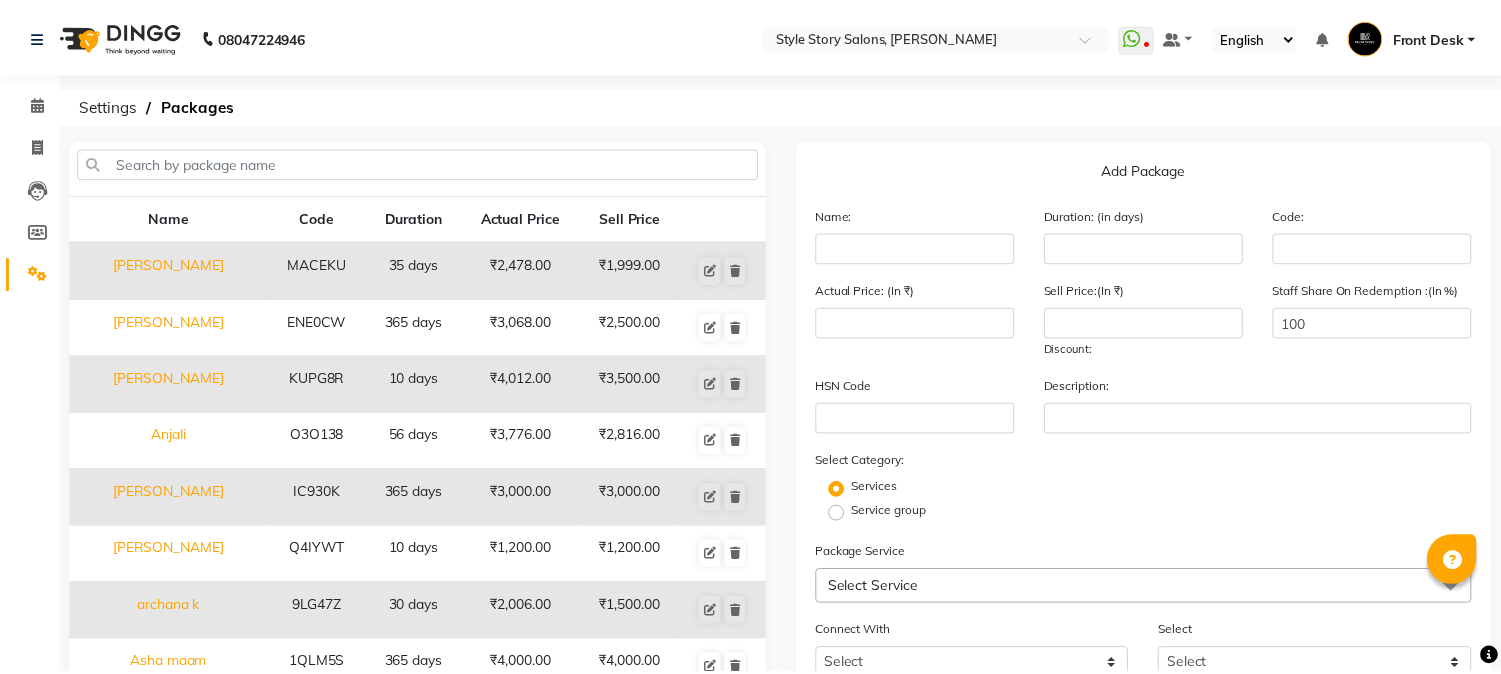 scroll, scrollTop: 0, scrollLeft: 0, axis: both 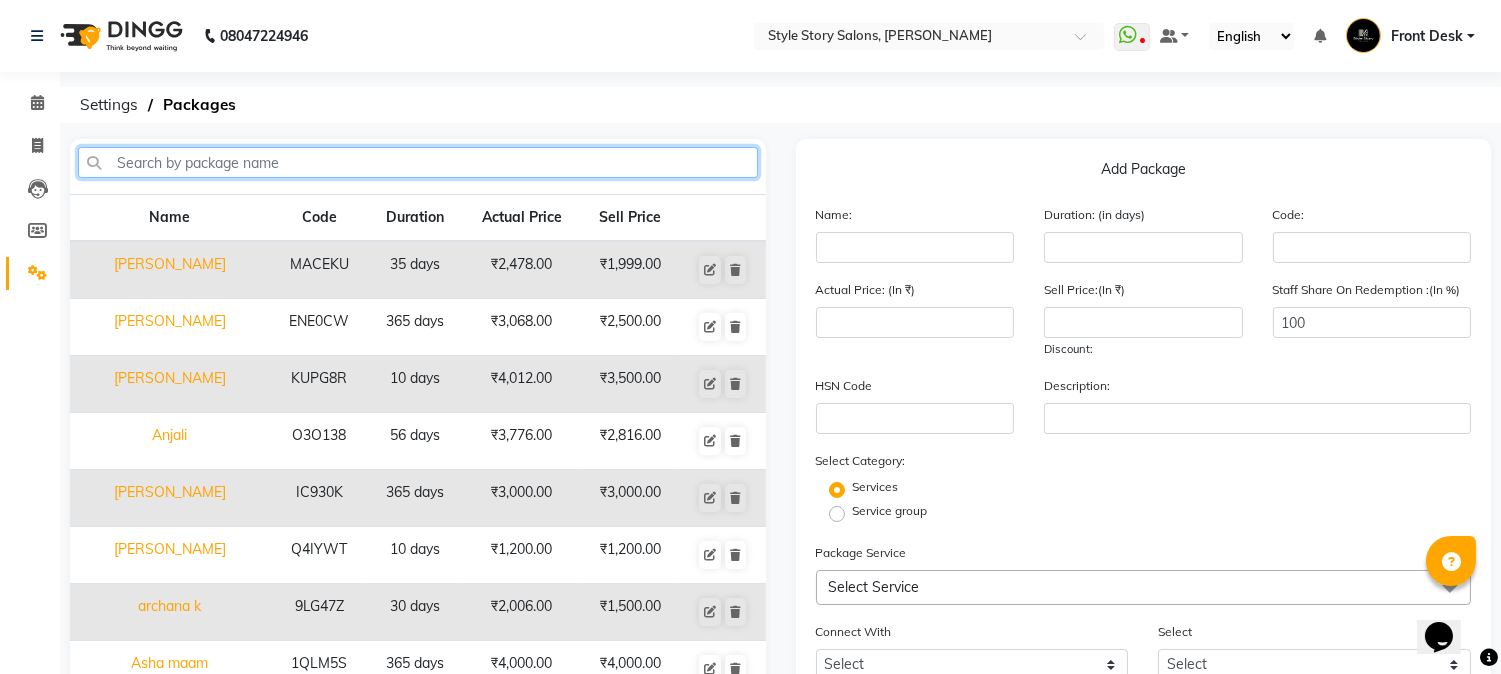 click 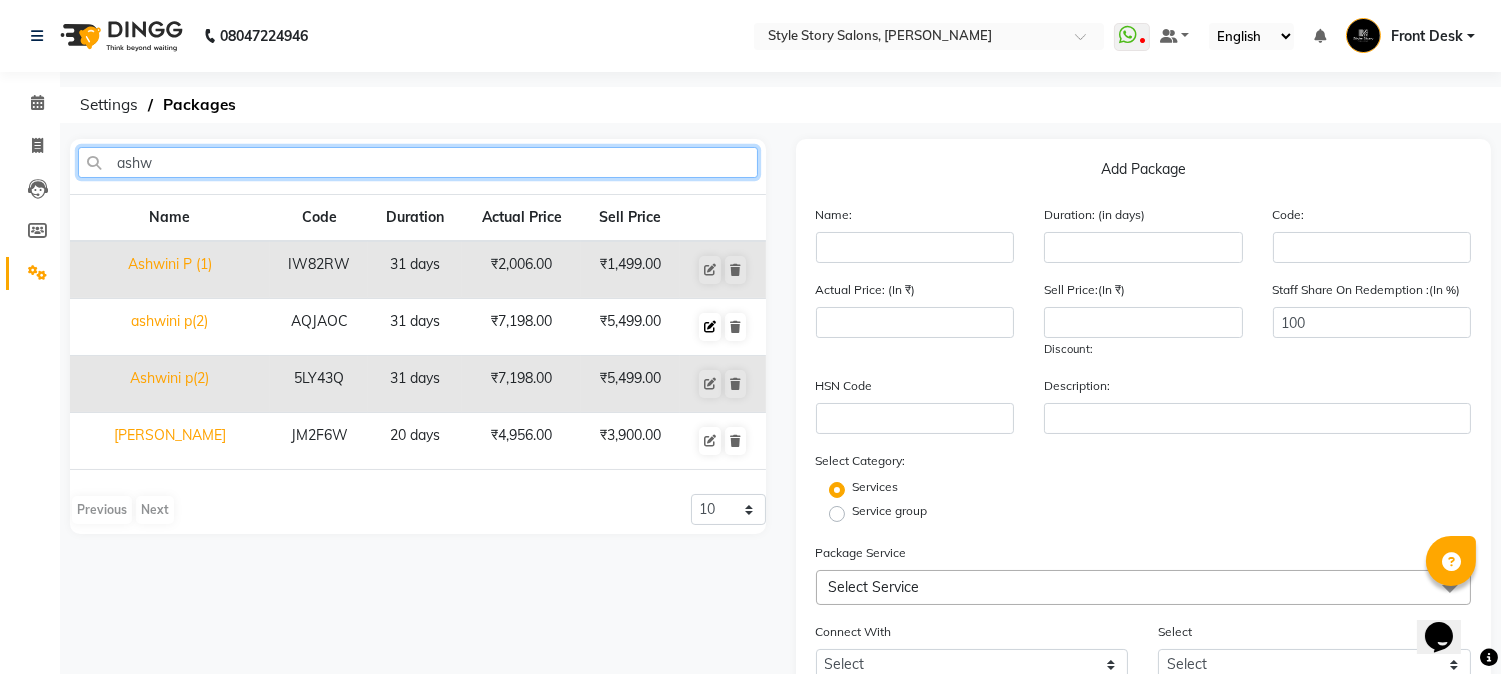 type on "ashw" 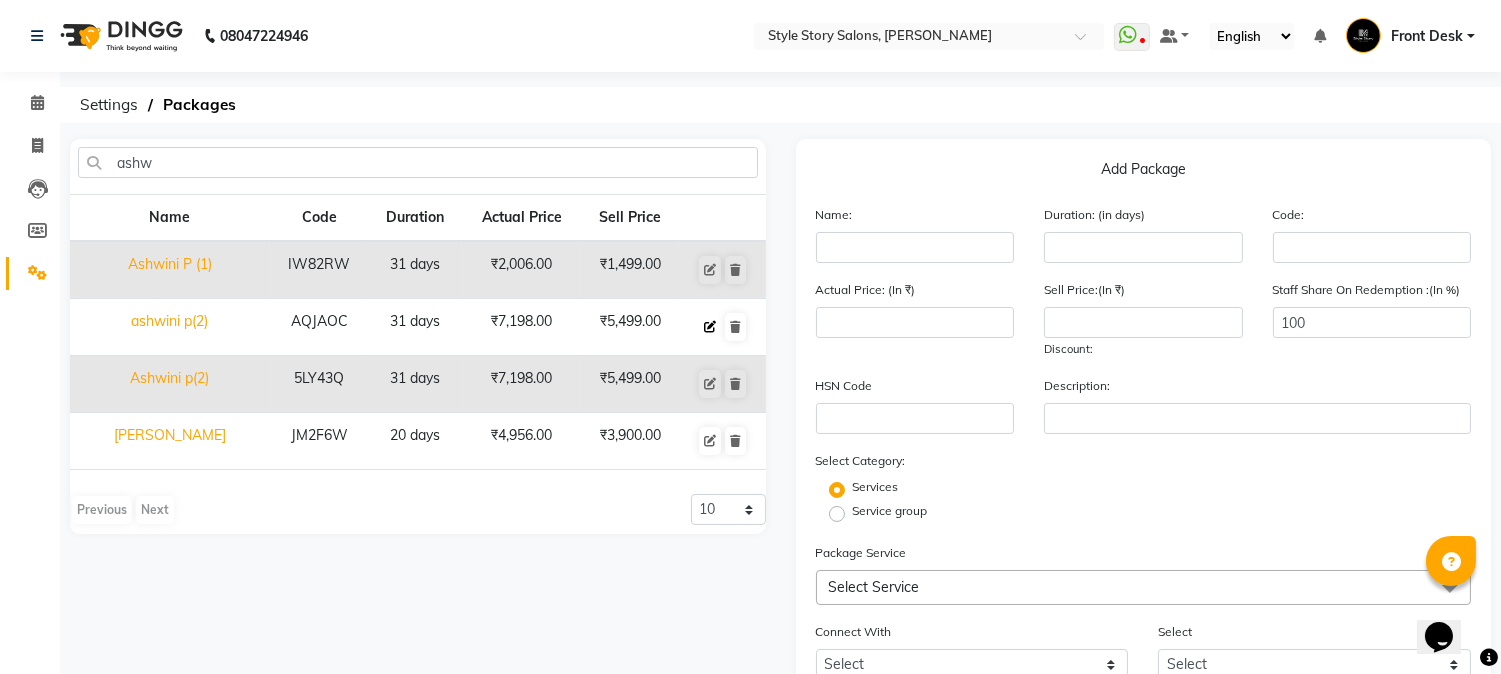 click 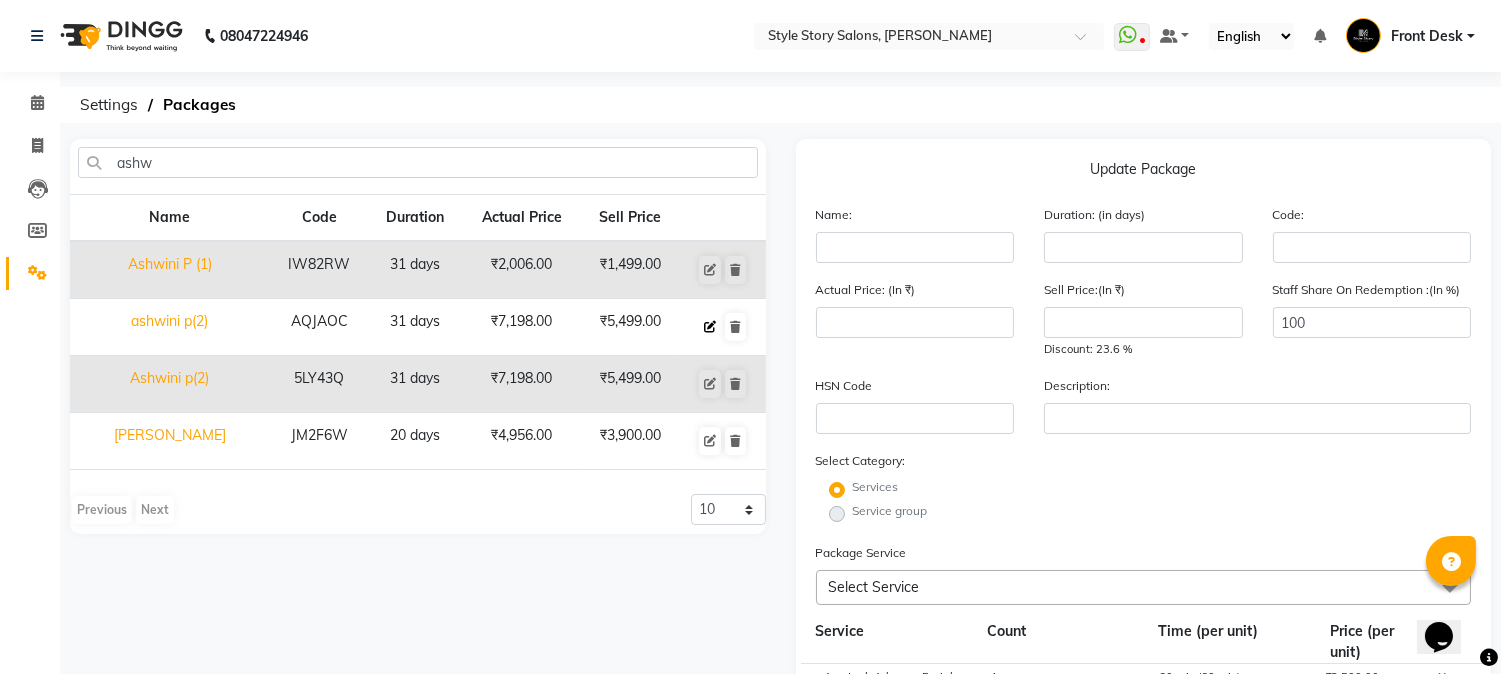 type on "ashwini p(2)" 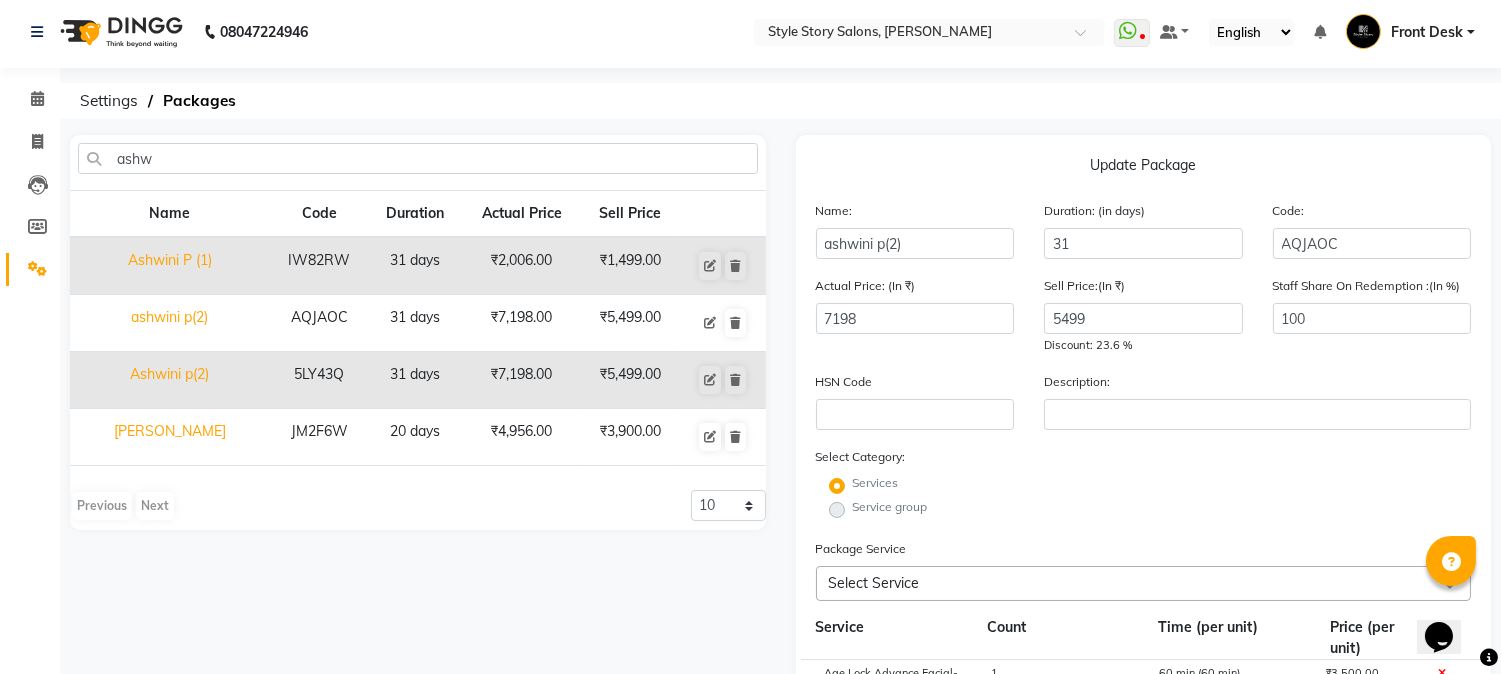 scroll, scrollTop: 0, scrollLeft: 0, axis: both 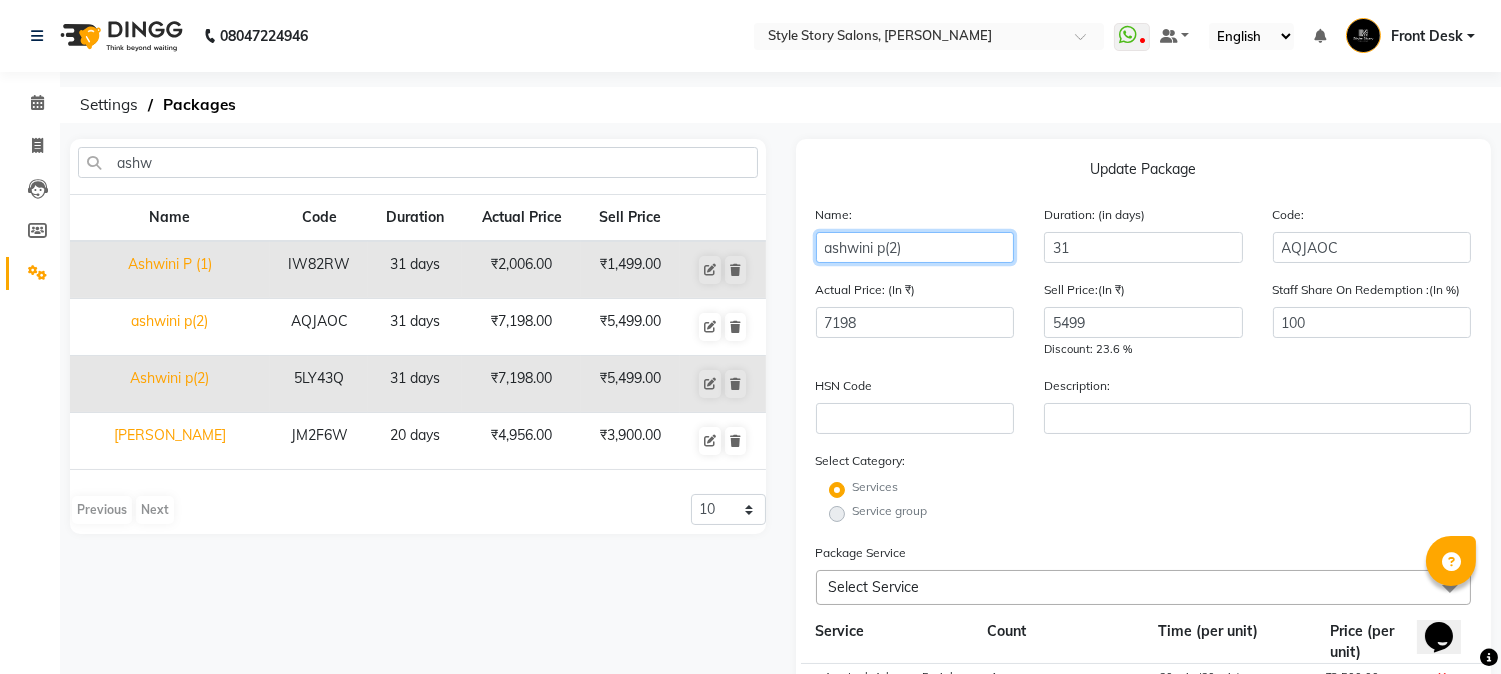 drag, startPoint x: 940, startPoint y: 235, endPoint x: 801, endPoint y: 237, distance: 139.01439 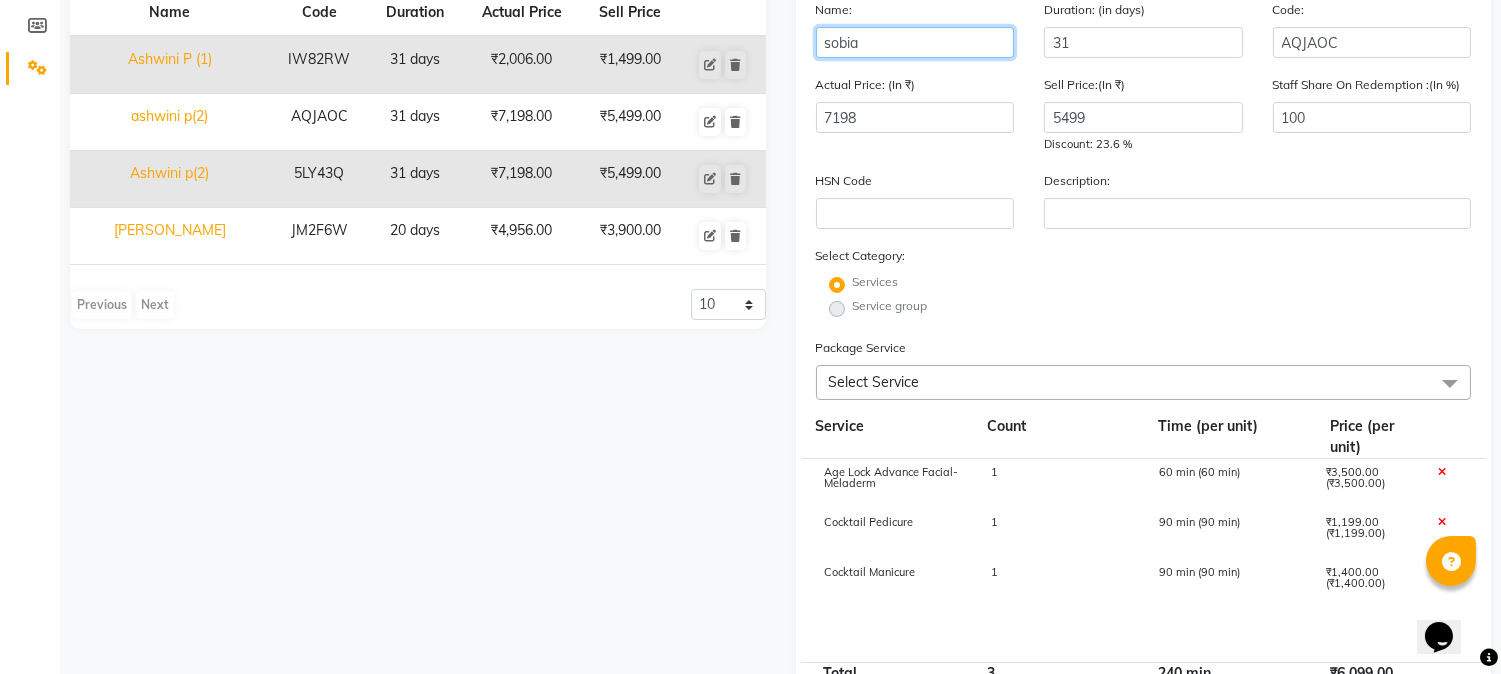 scroll, scrollTop: 507, scrollLeft: 0, axis: vertical 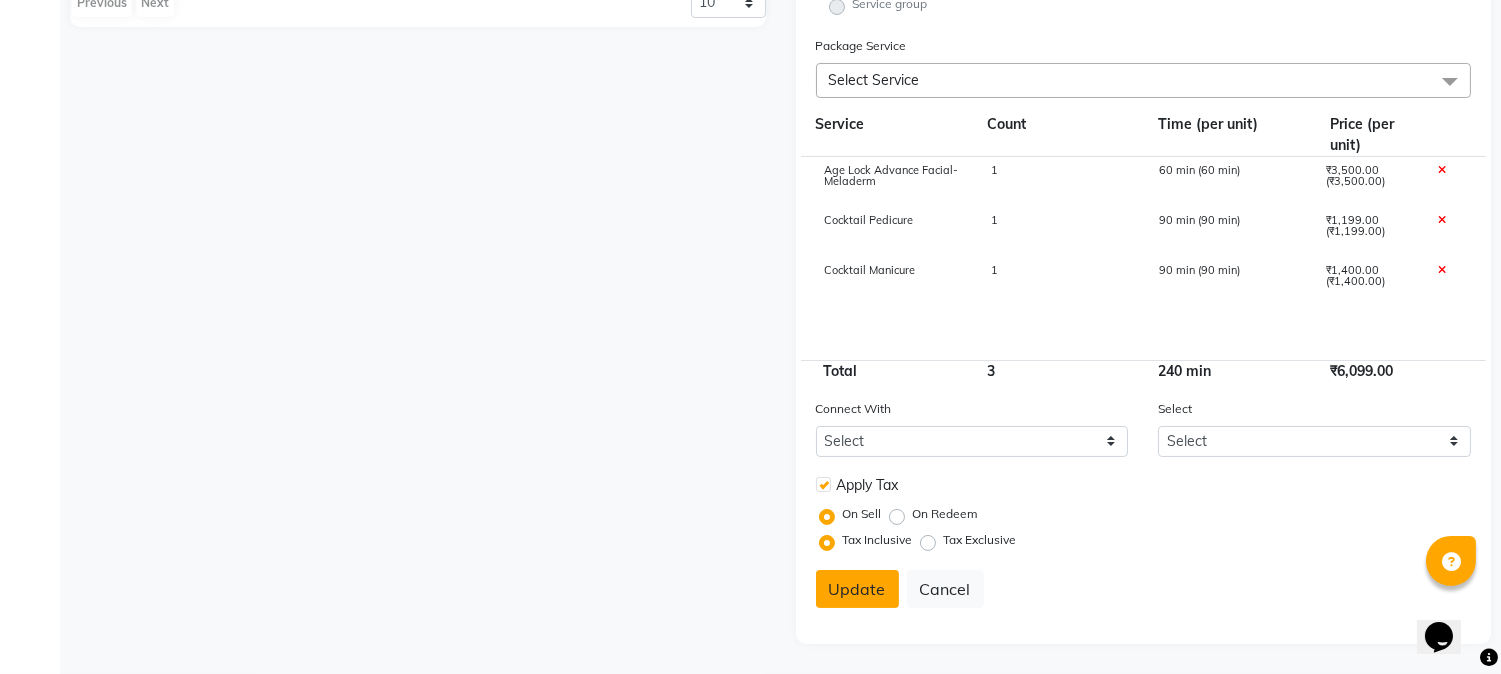 type on "sobia" 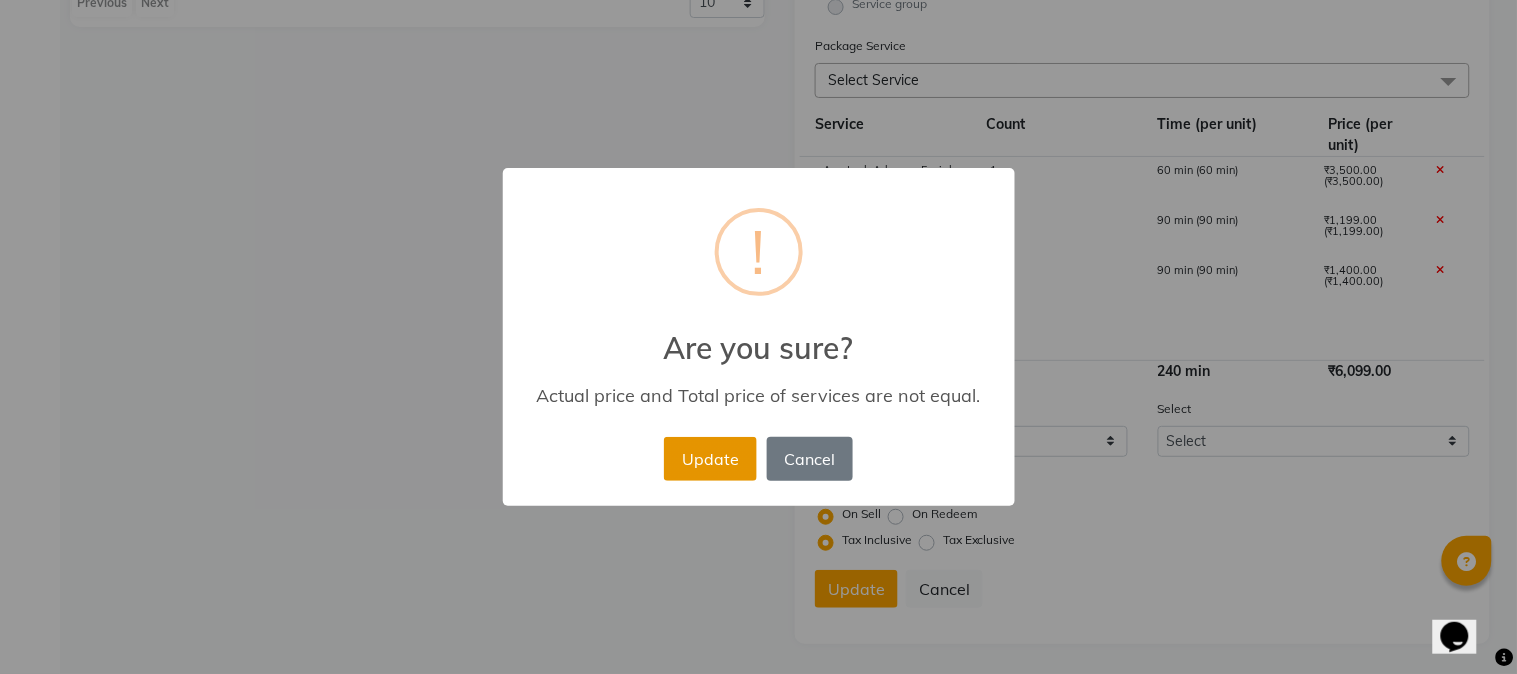 click on "Update" at bounding box center [710, 459] 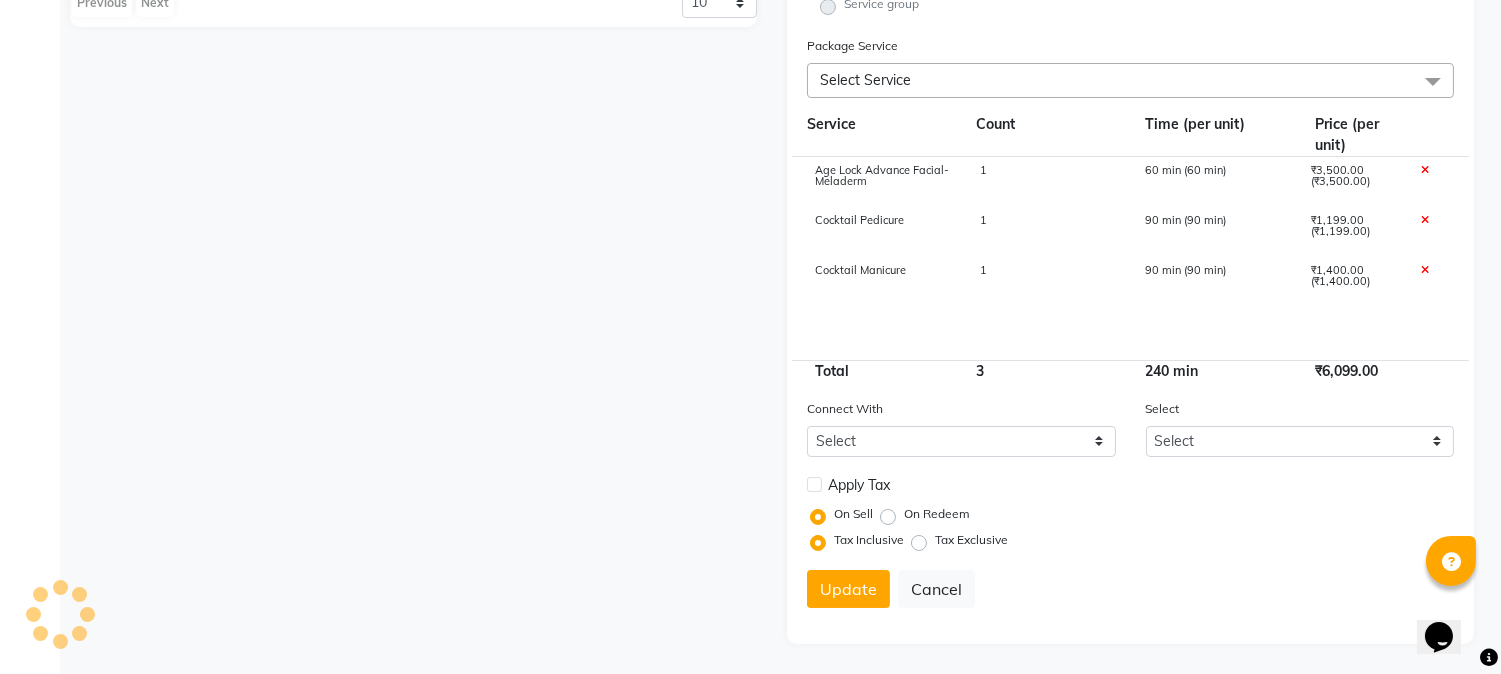 type 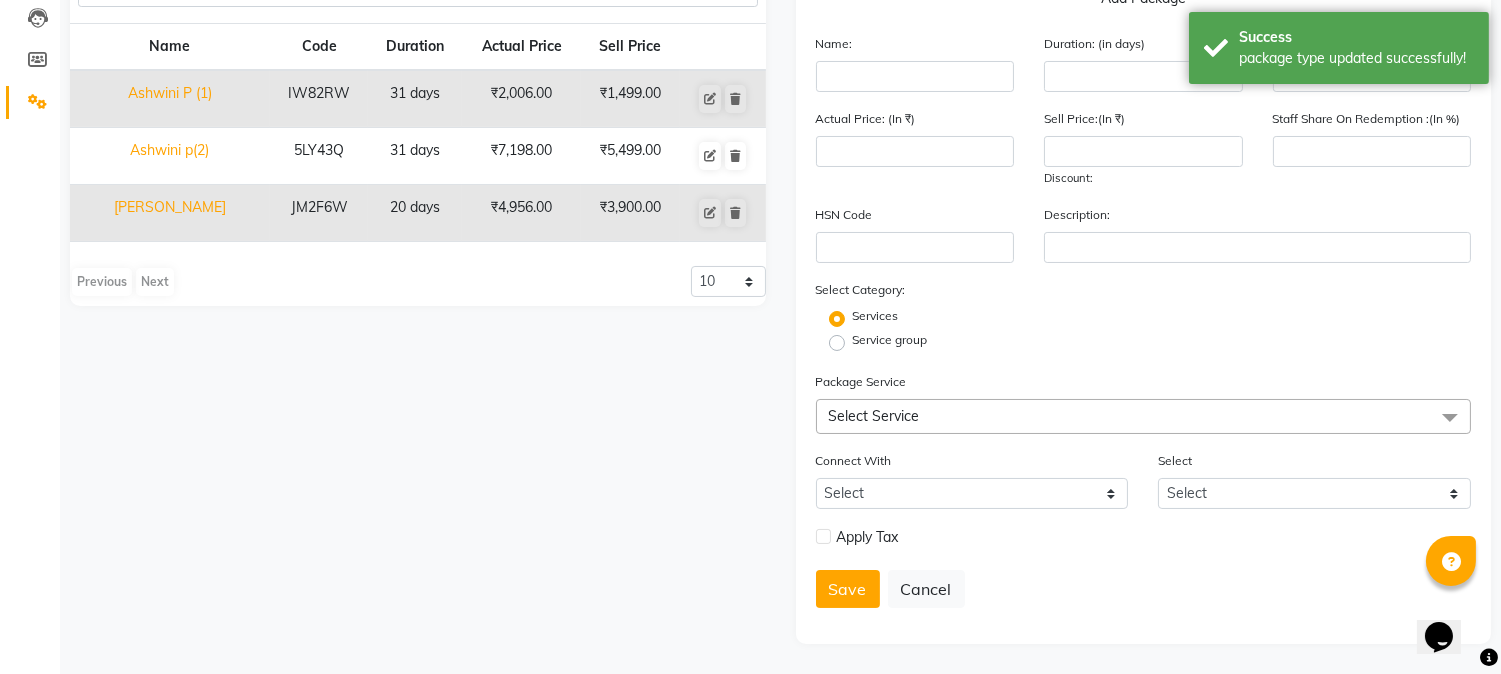 scroll, scrollTop: 0, scrollLeft: 0, axis: both 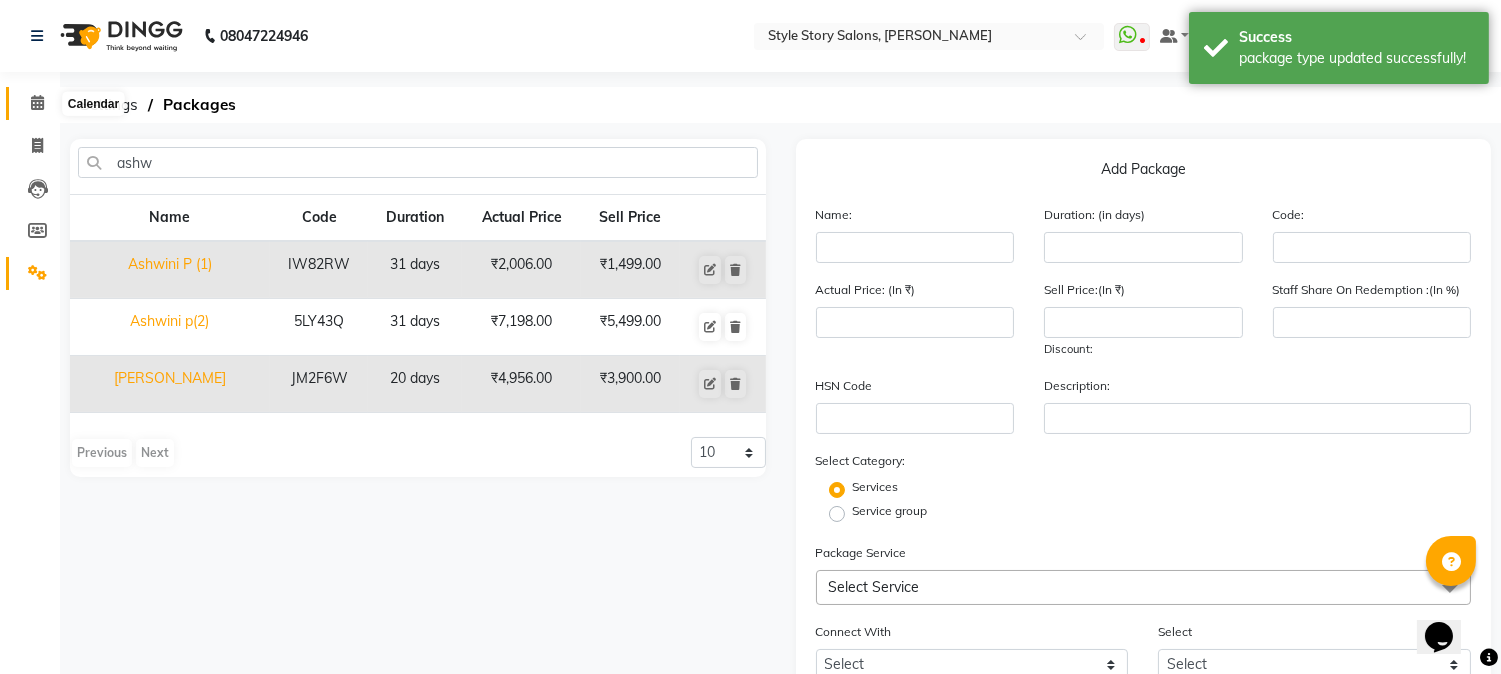 click 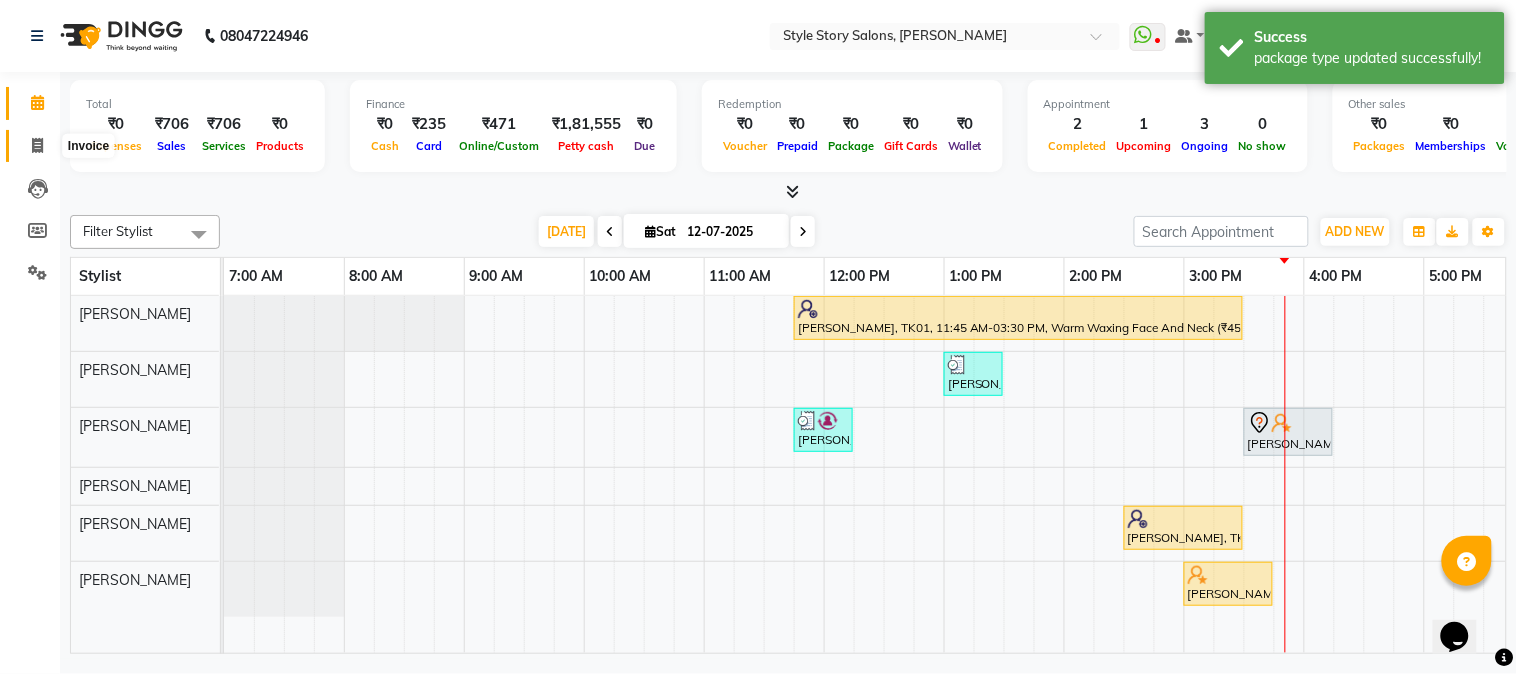 click 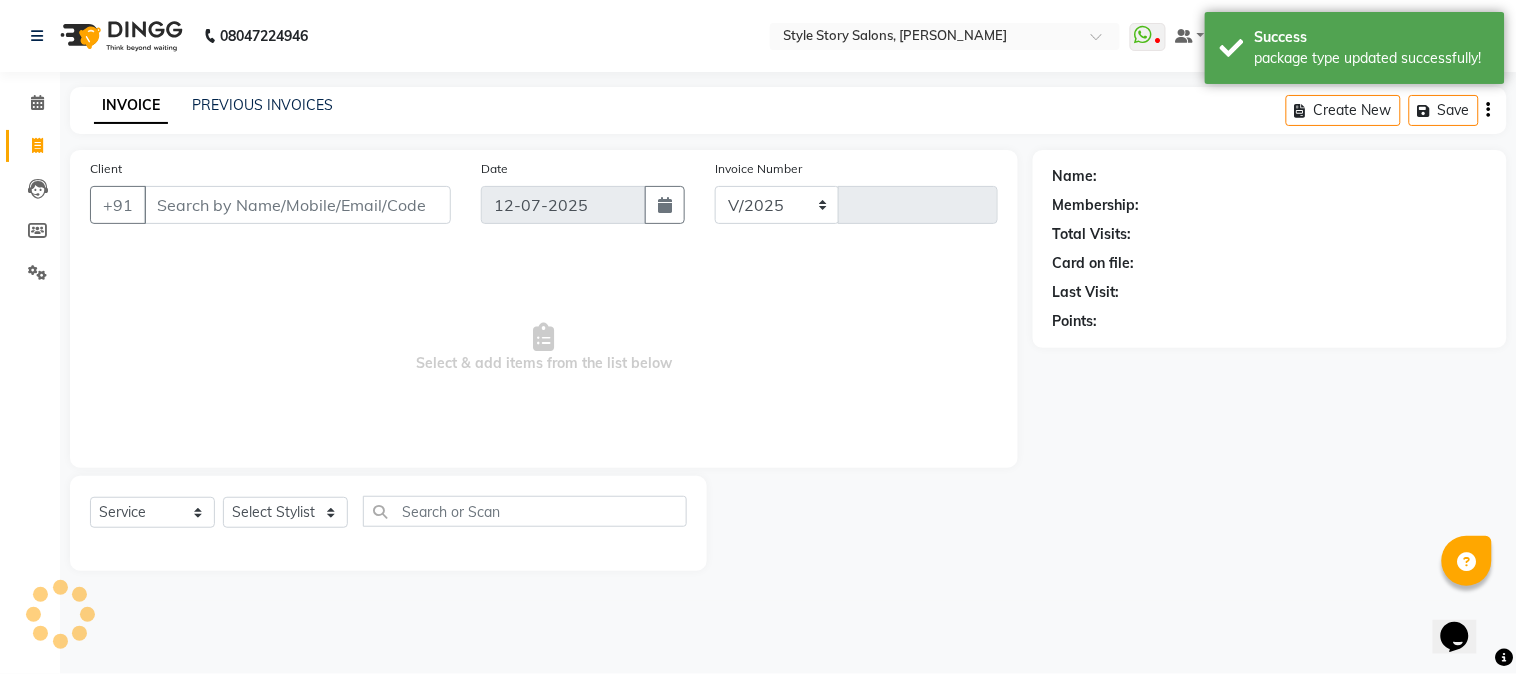 select on "6249" 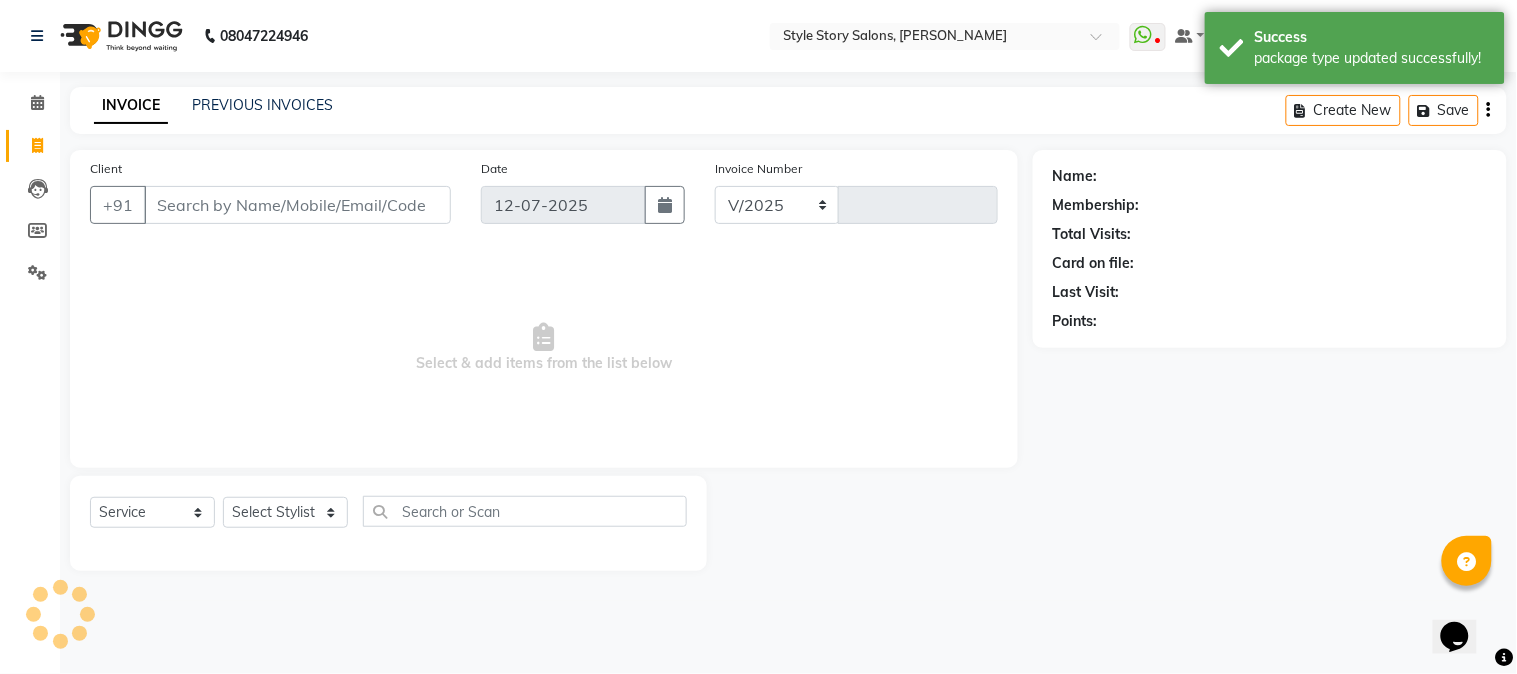 type on "0974" 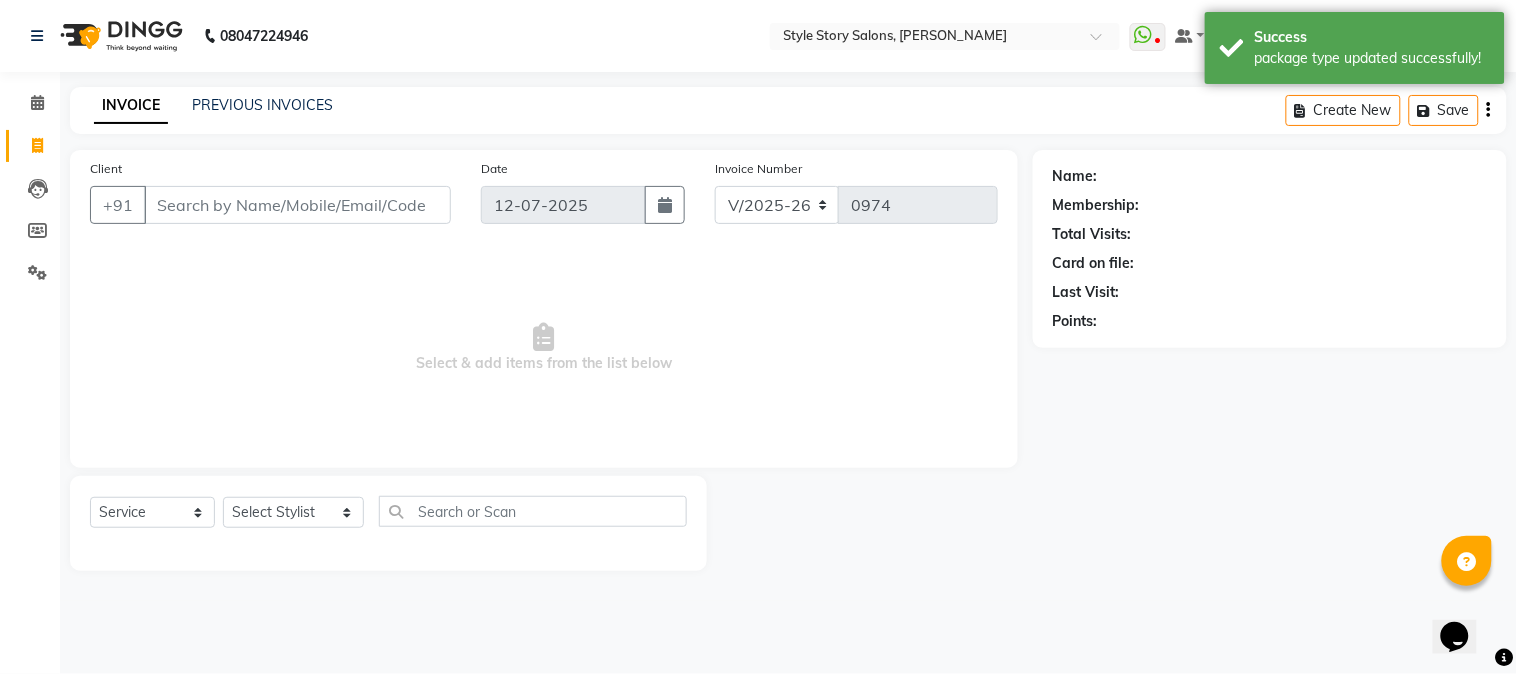 click on "Client" at bounding box center [297, 205] 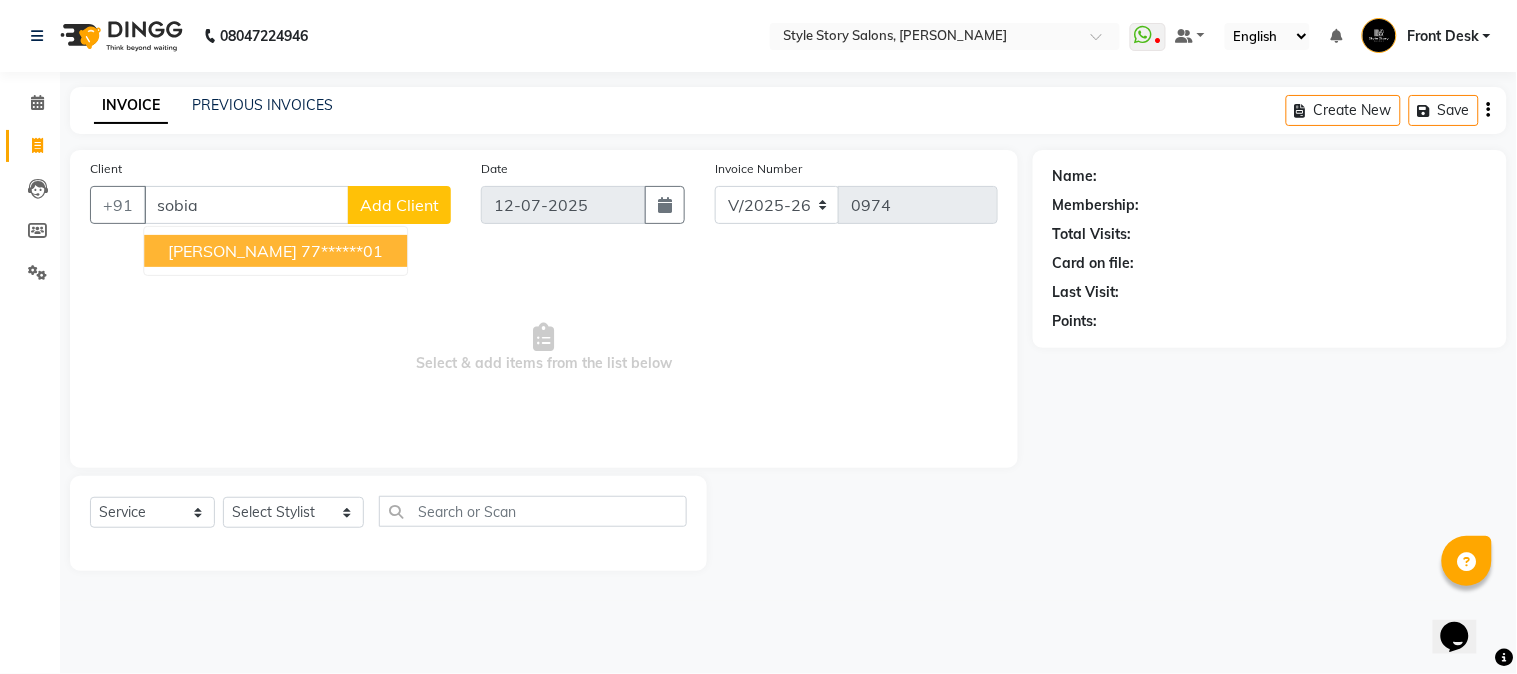 click on "77******01" at bounding box center [342, 251] 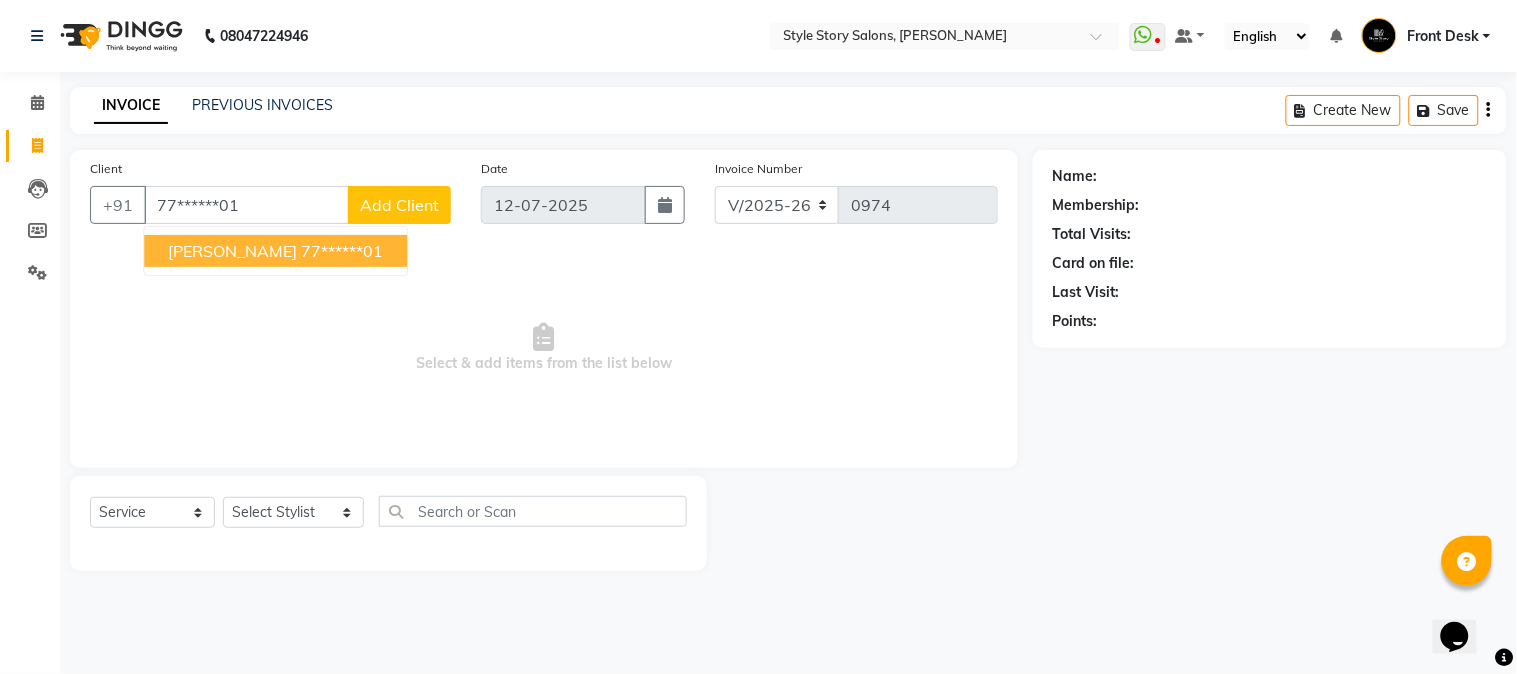 type on "77******01" 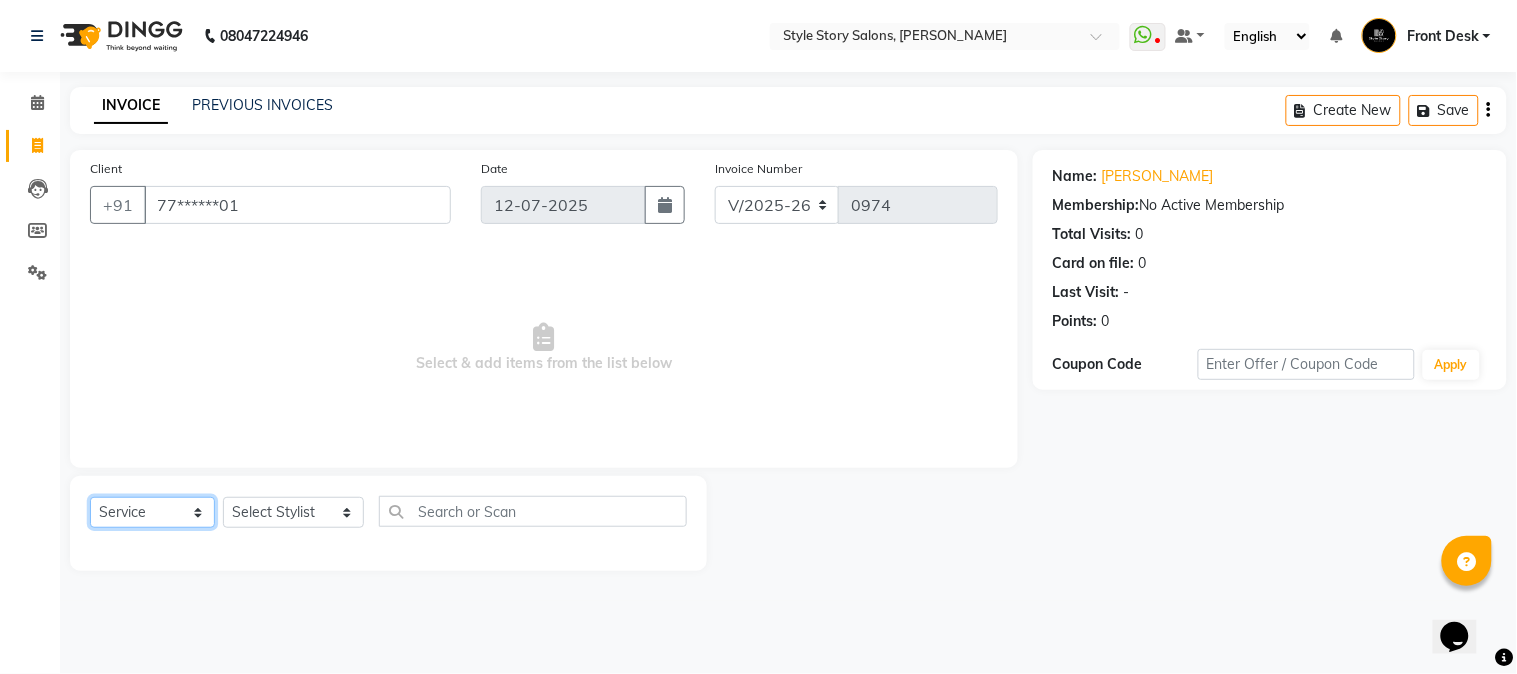 drag, startPoint x: 157, startPoint y: 522, endPoint x: 170, endPoint y: 522, distance: 13 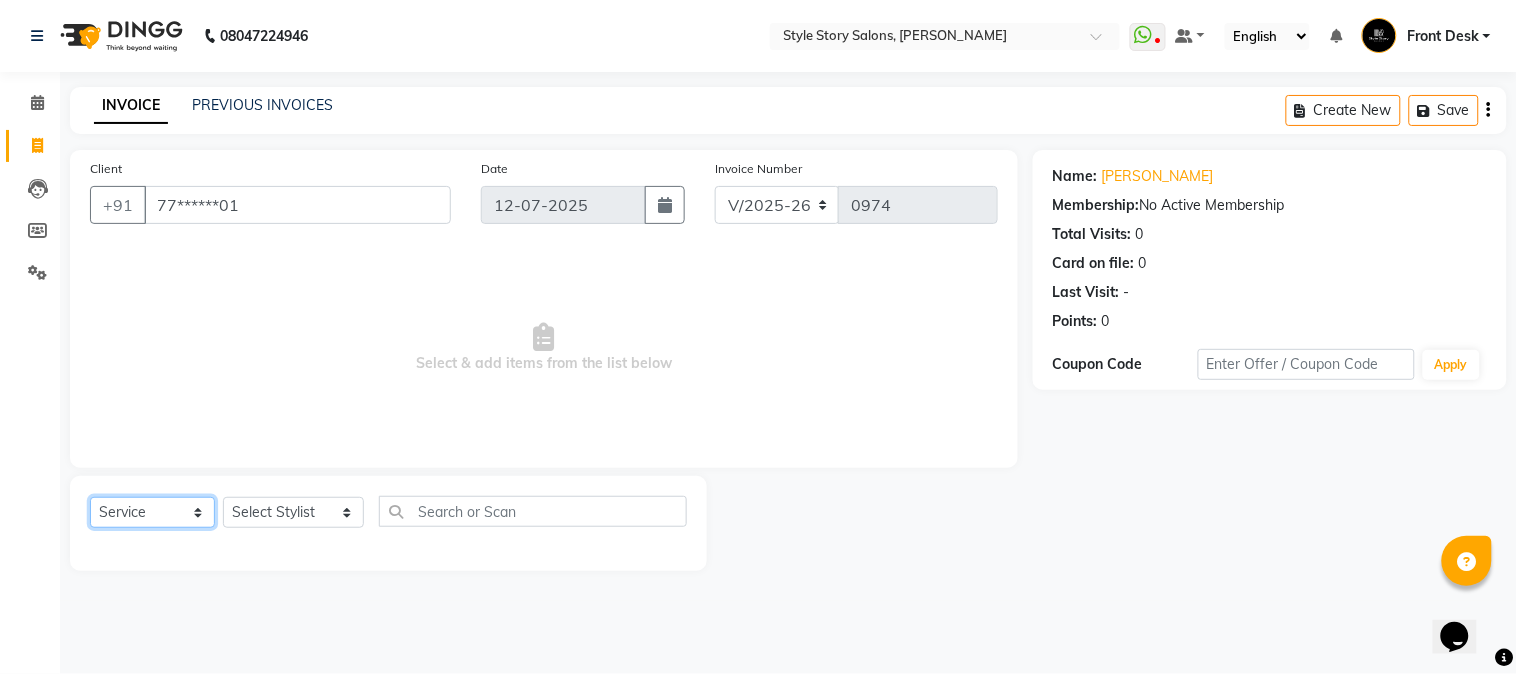 select on "package" 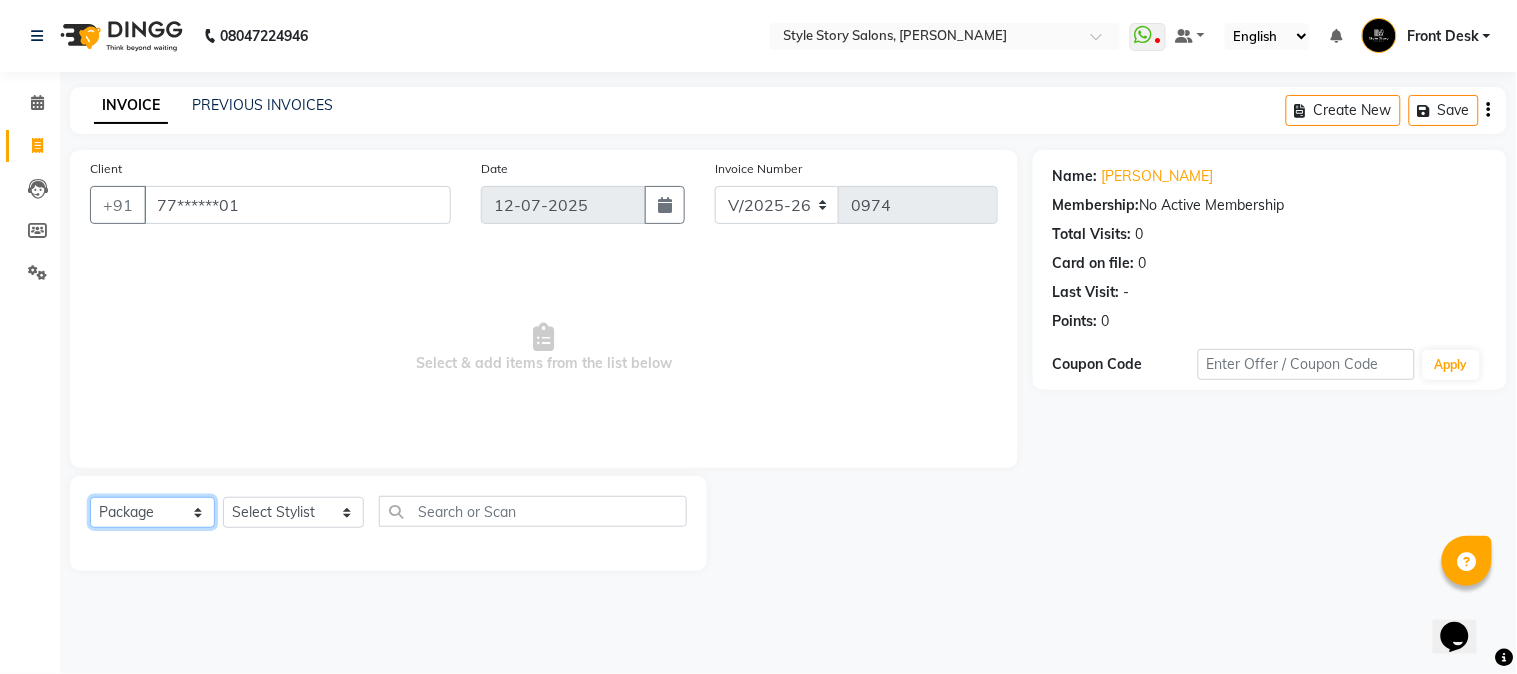 click on "Select  Service  Product  Membership  Package Voucher Prepaid Gift Card" 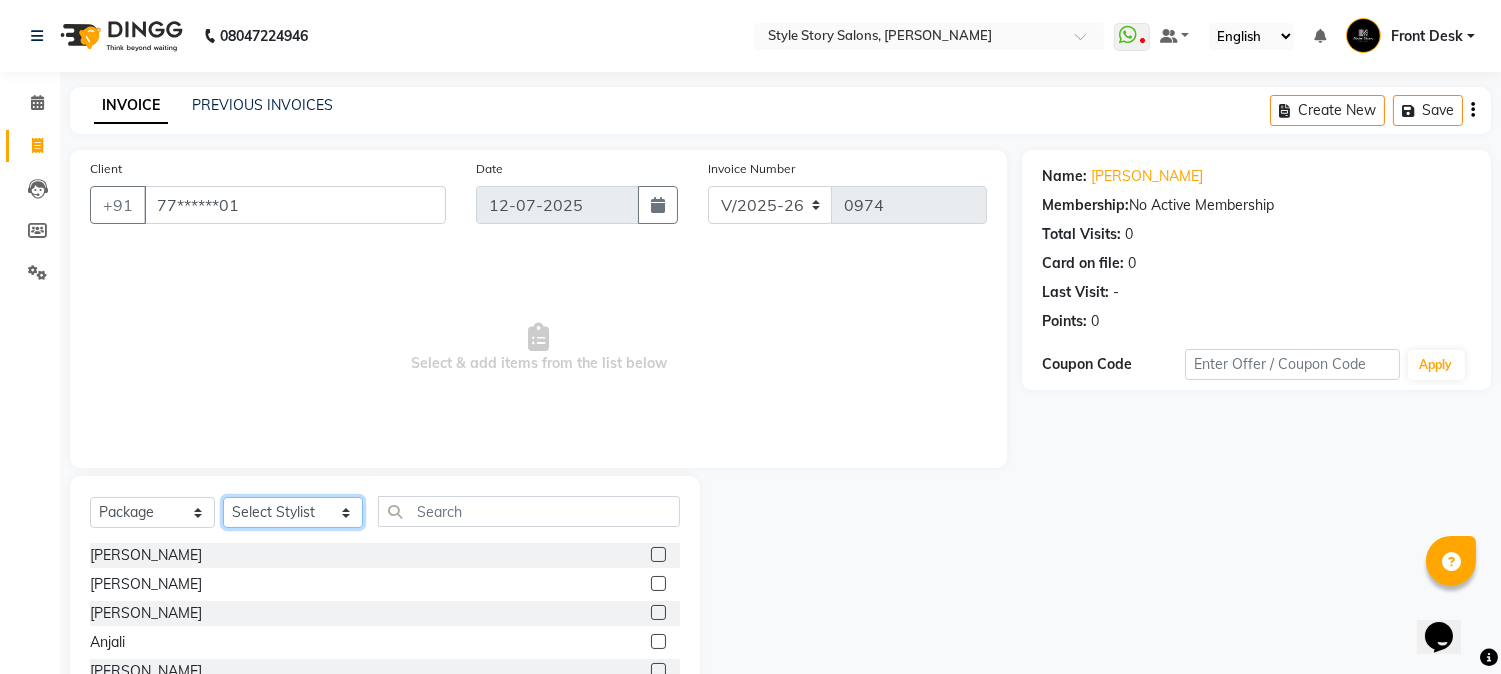 click on "Select Stylist Aayushi Dahat Adesh khadse Ambika Dhadse Front Desk Arshad Ansari Diksha Thakur Durga Gawai Front Desk Kajal Thapa Front Desk Kartik Balpande  Khushal Bhoyar Senior Accountant Komal Thakur Neelam Nag Nikhil Pillay Inventory Manager Nilofar Ali (HR Admin) Prathm Chaudhari (Hair Artist) Priyanshi Meshram Ram Thakur  Ritesh Pande Ritesh Shrivas Shabnam Ansari  Shruti Raut Sonali Sarode Sonam Nashine HR Manager Suchita Mankar (Tina Beautician) Tanuja Junghare Tushar Pandey Vikas Kumar Vinod Pandit Vishal Gajbhiye Accountant" 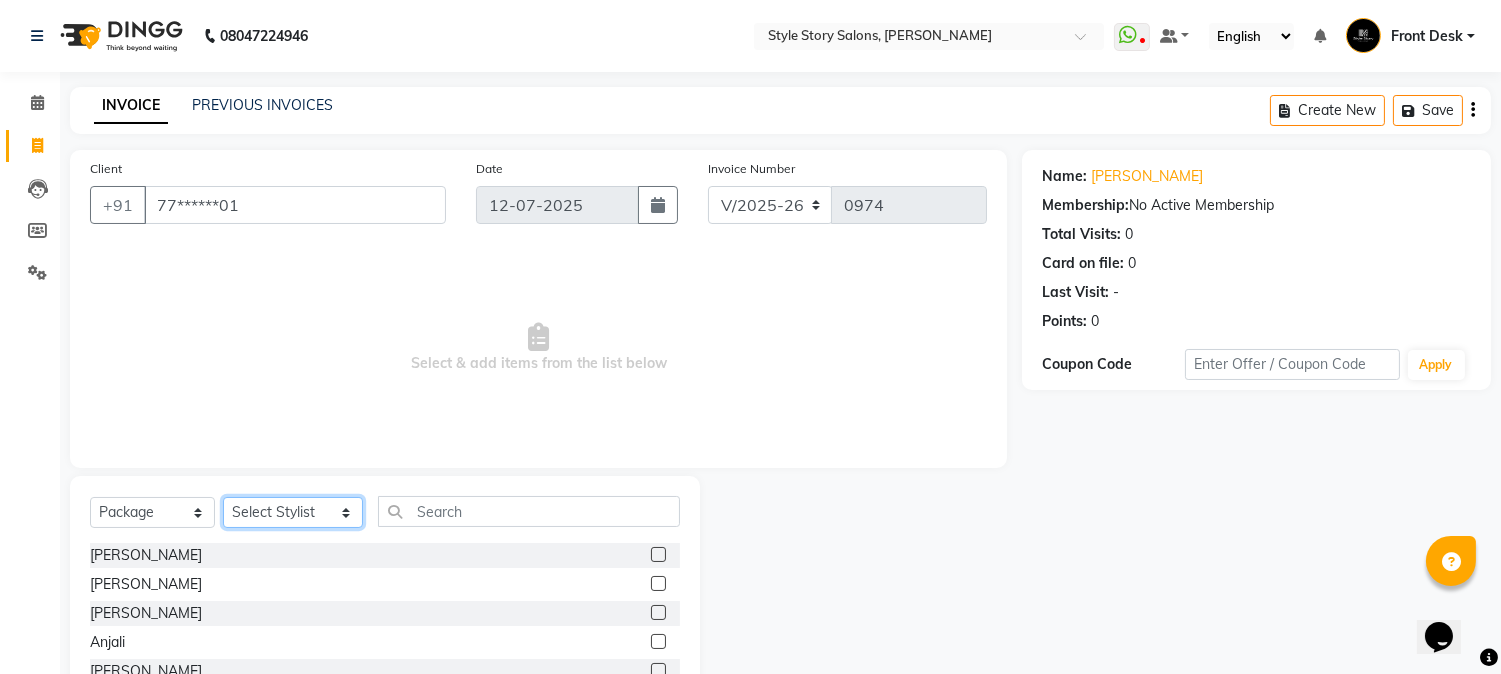 select on "82561" 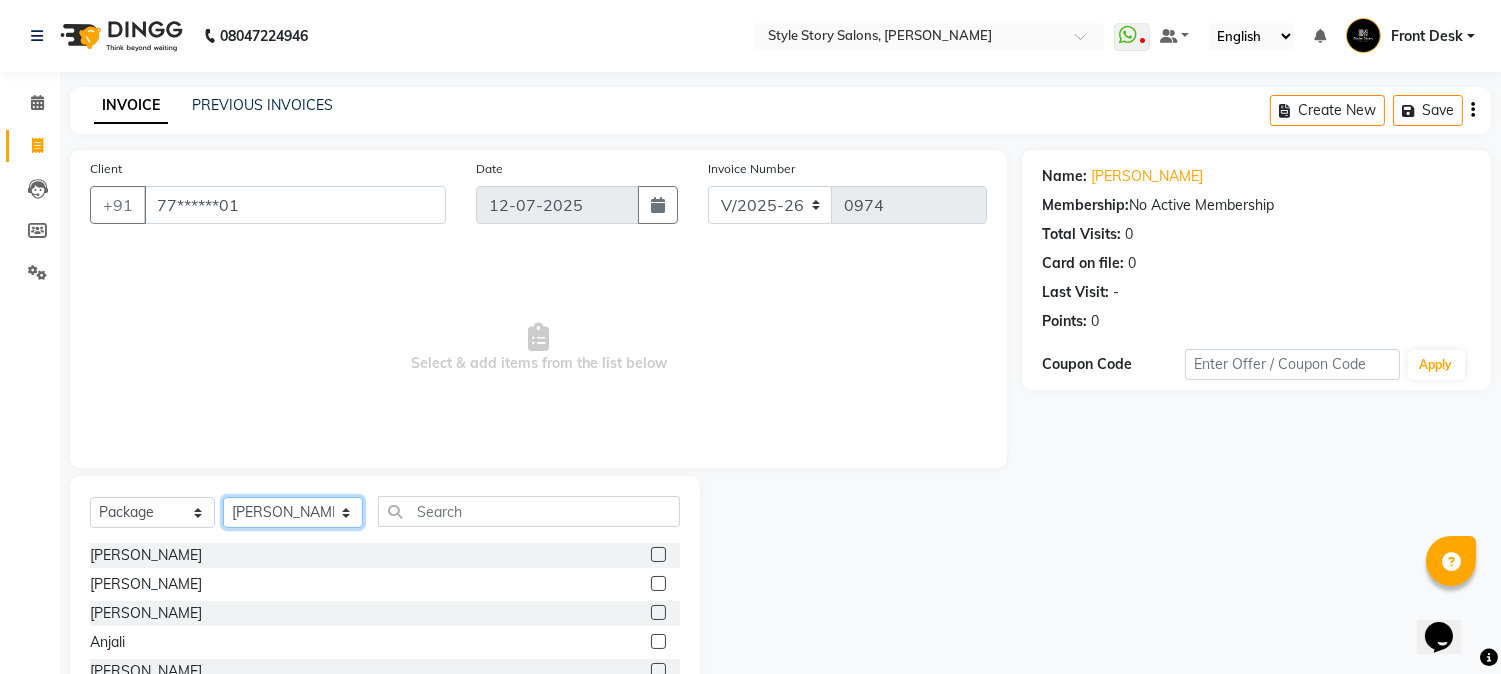 click on "Select Stylist Aayushi Dahat Adesh khadse Ambika Dhadse Front Desk Arshad Ansari Diksha Thakur Durga Gawai Front Desk Kajal Thapa Front Desk Kartik Balpande  Khushal Bhoyar Senior Accountant Komal Thakur Neelam Nag Nikhil Pillay Inventory Manager Nilofar Ali (HR Admin) Prathm Chaudhari (Hair Artist) Priyanshi Meshram Ram Thakur  Ritesh Pande Ritesh Shrivas Shabnam Ansari  Shruti Raut Sonali Sarode Sonam Nashine HR Manager Suchita Mankar (Tina Beautician) Tanuja Junghare Tushar Pandey Vikas Kumar Vinod Pandit Vishal Gajbhiye Accountant" 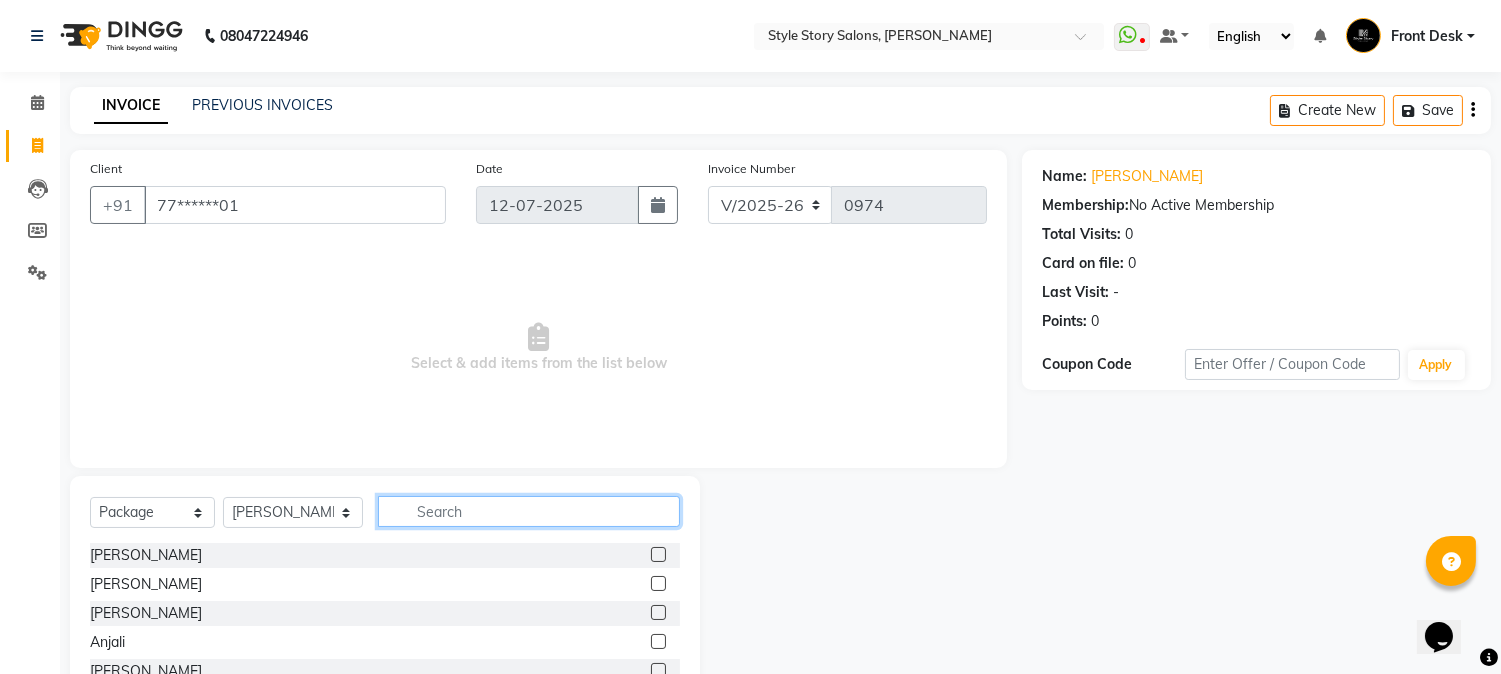 click 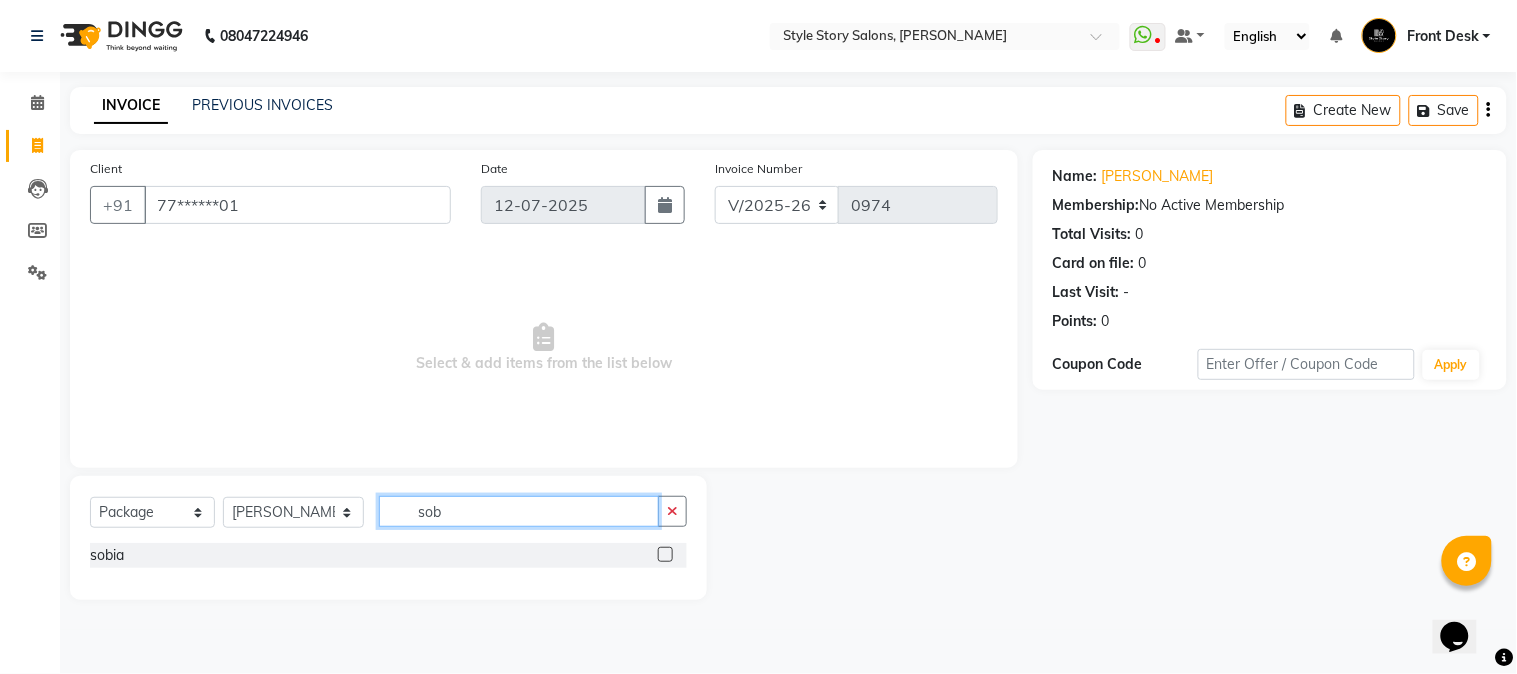 type on "sob" 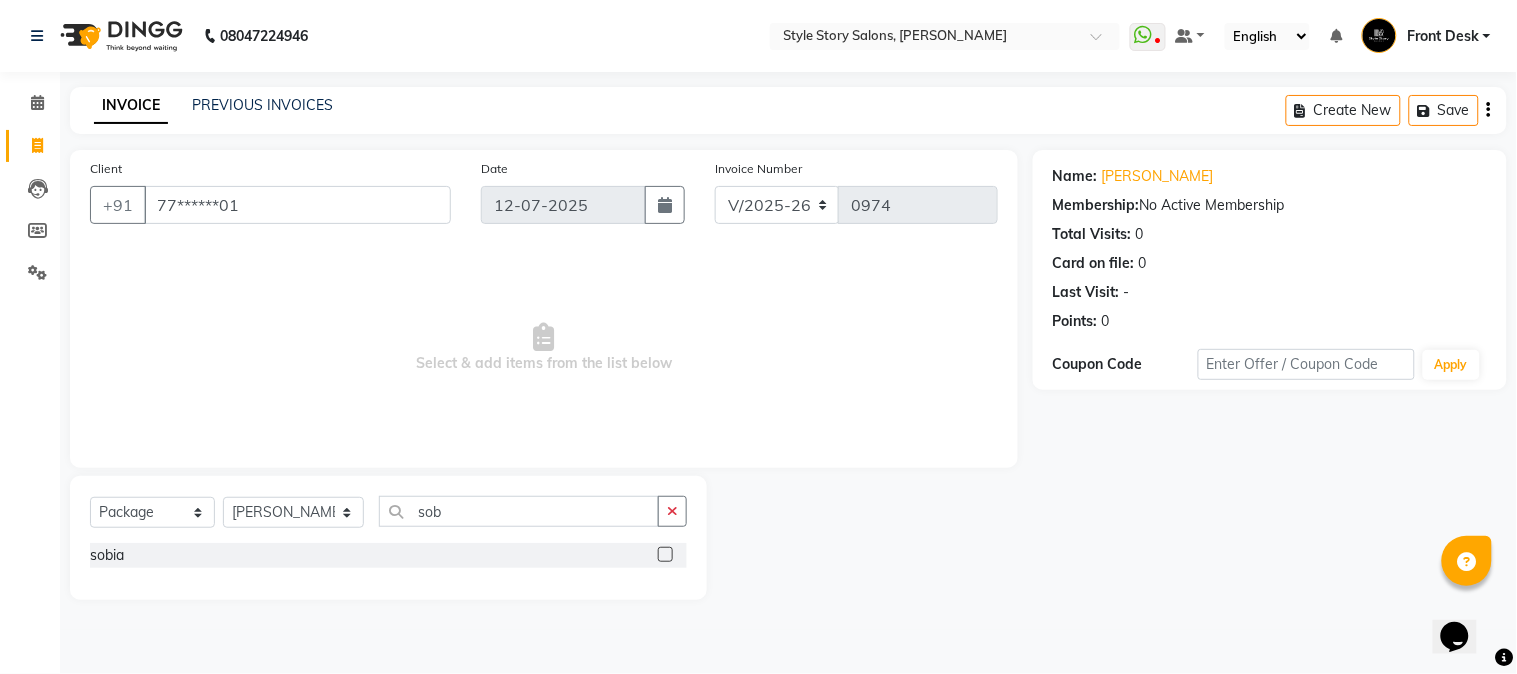 click 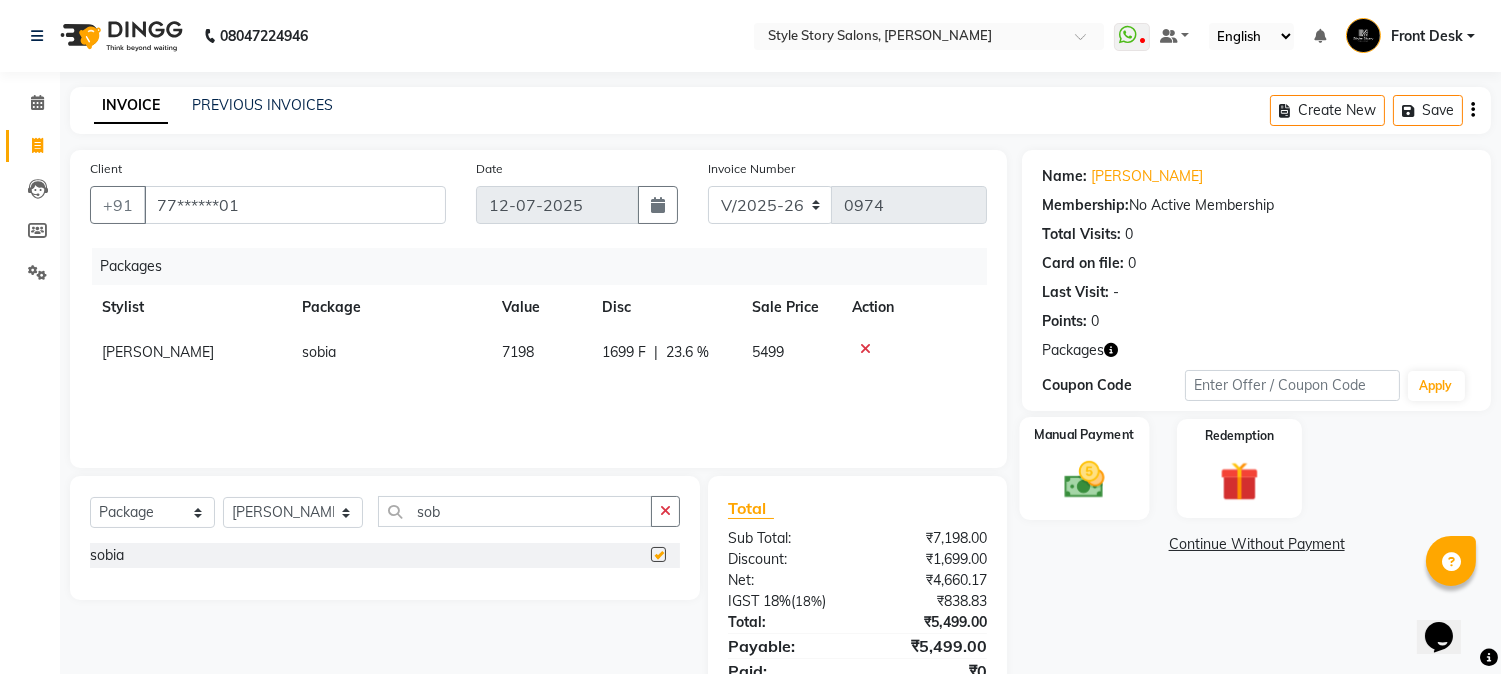 checkbox on "false" 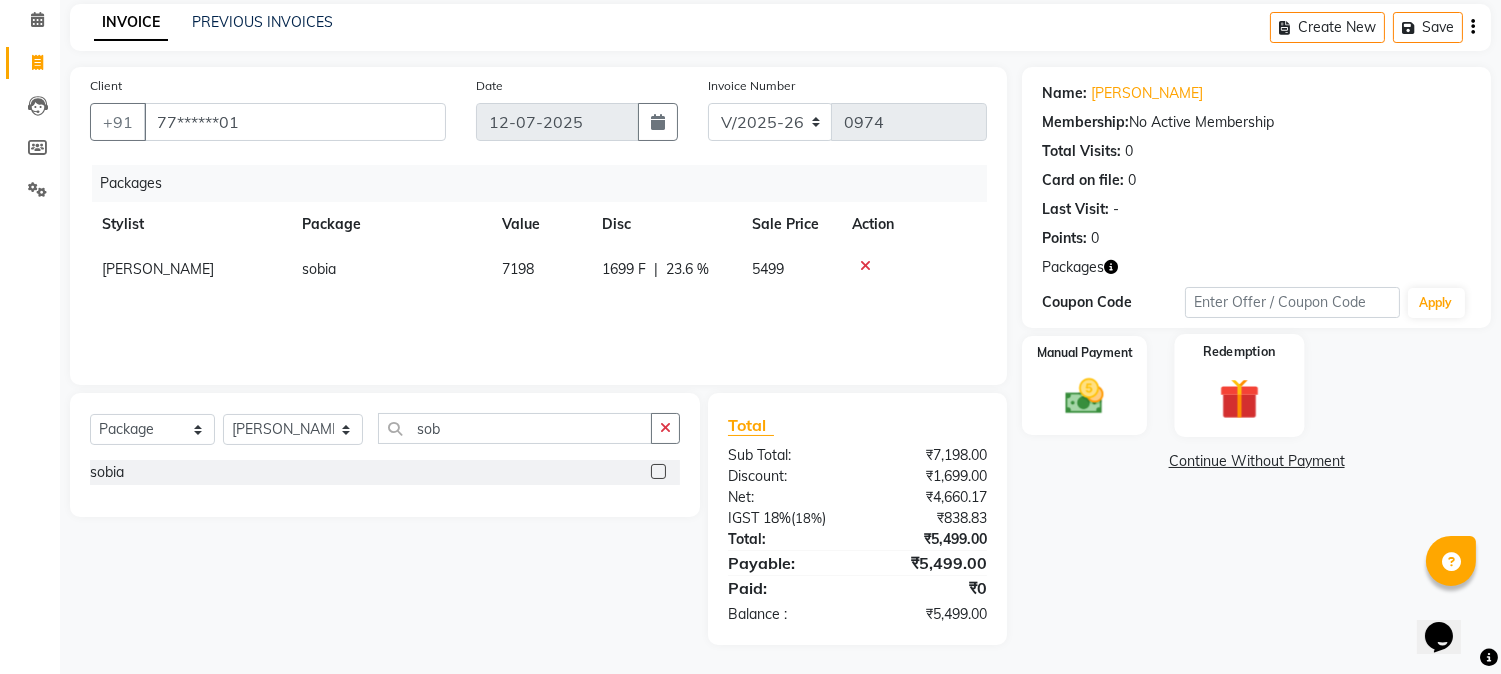 scroll, scrollTop: 84, scrollLeft: 0, axis: vertical 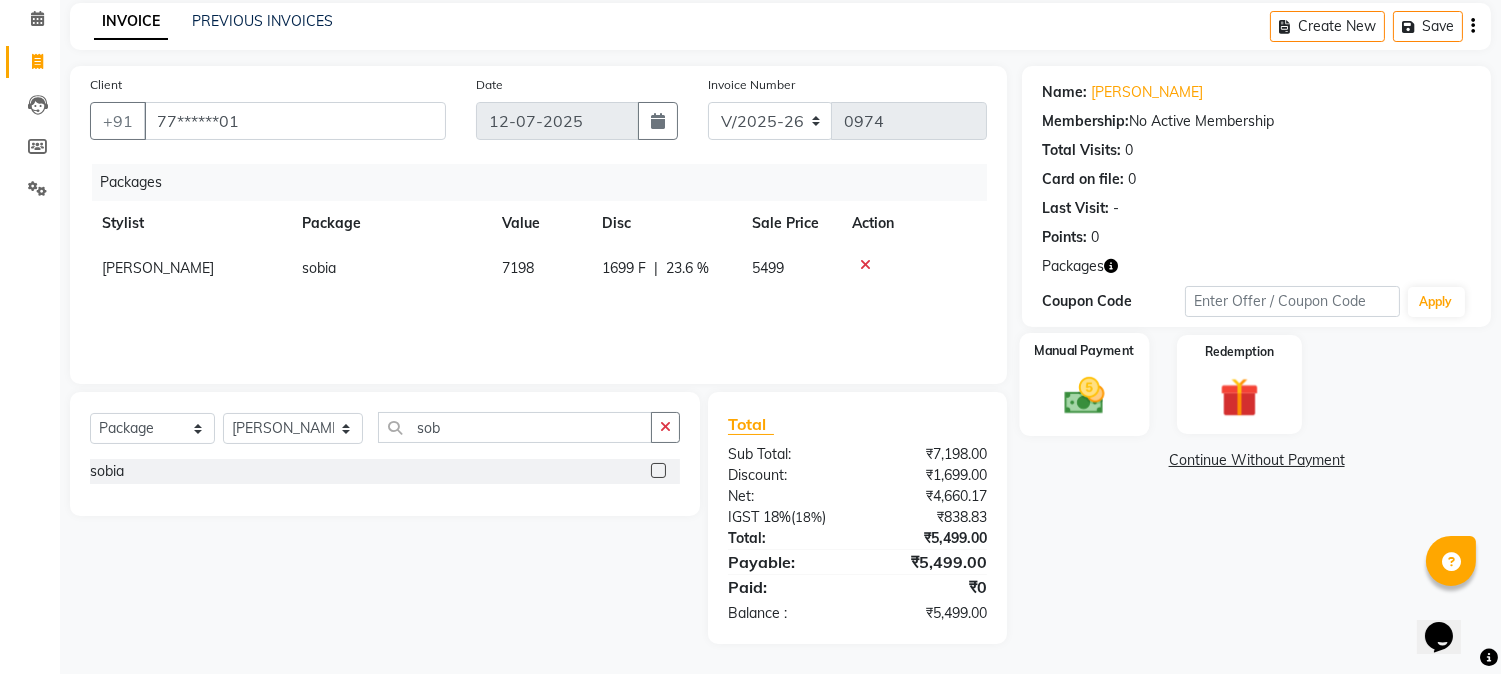click 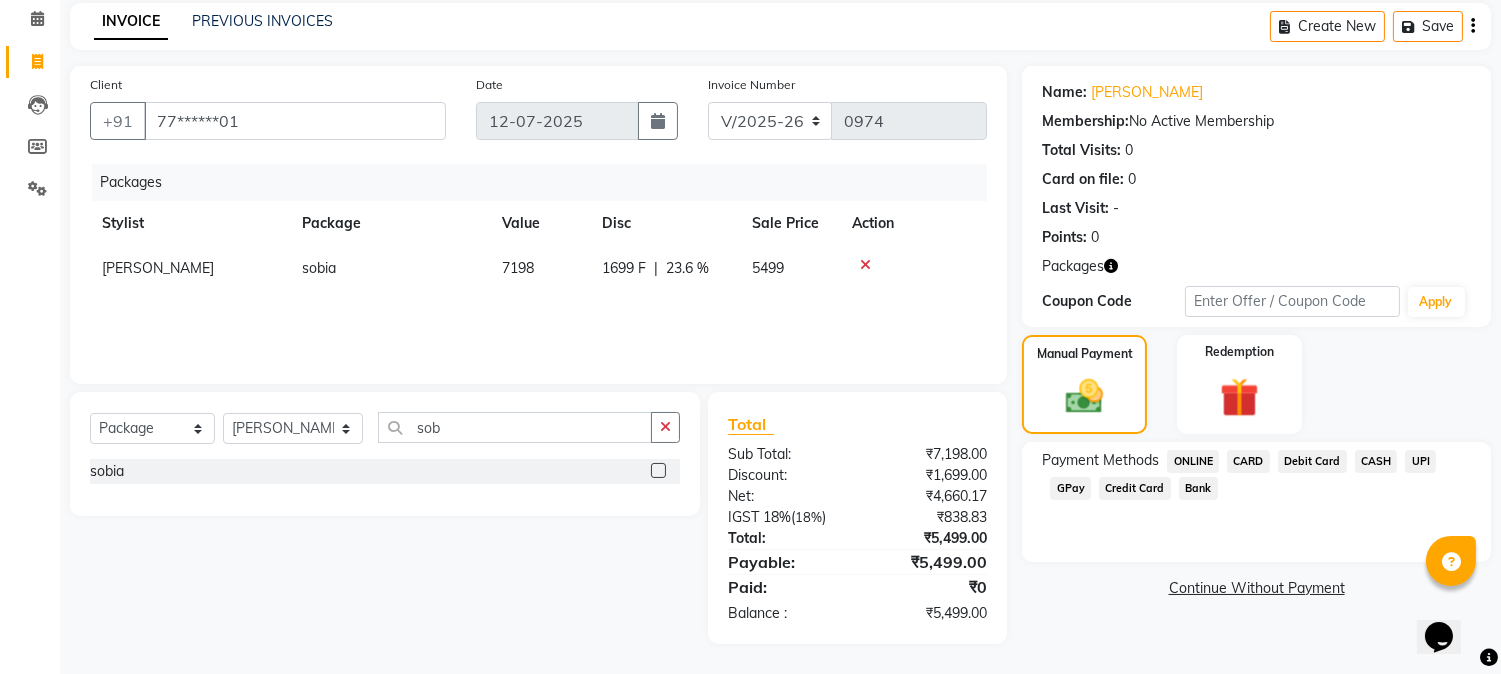 click on "UPI" 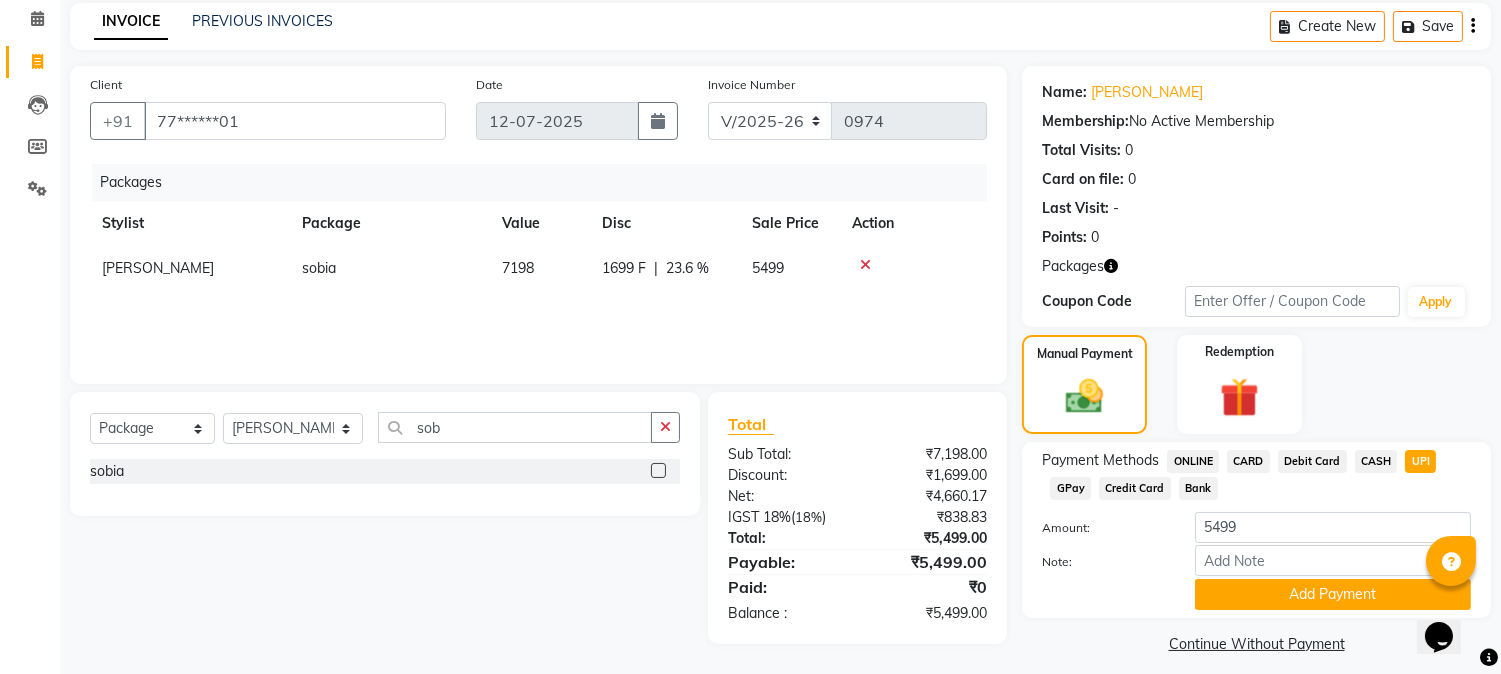 click on "Payment Methods  ONLINE   CARD   Debit Card   CASH   UPI   GPay   Credit Card   Bank  Amount: 5499 Note: Add Payment" 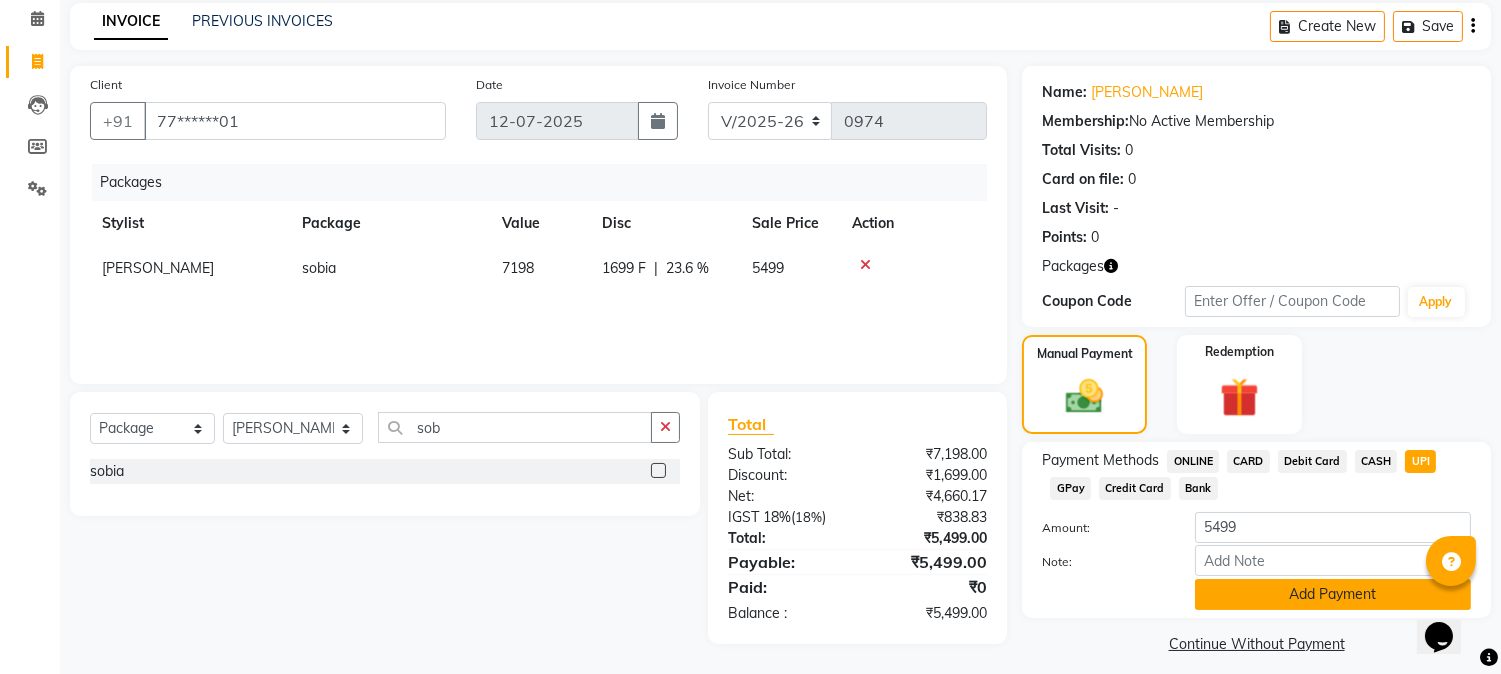 click on "Add Payment" 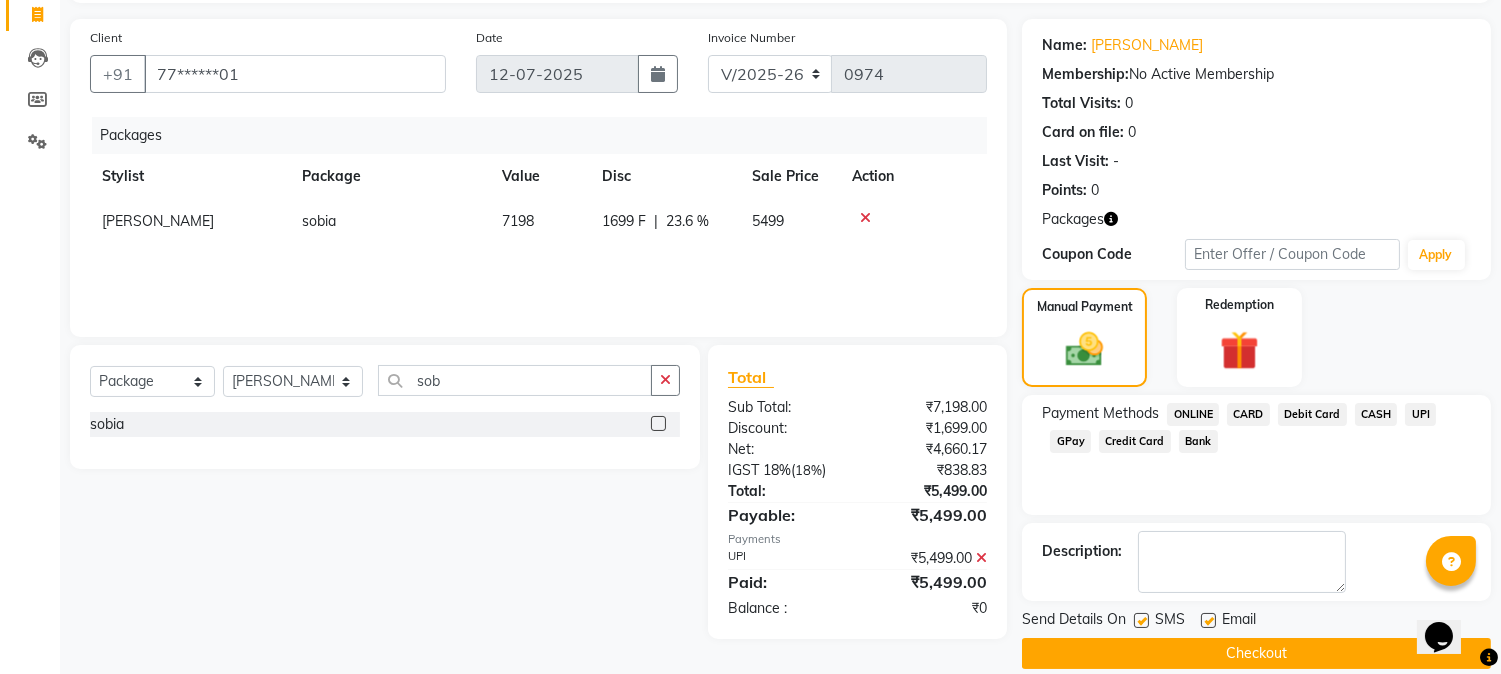 scroll, scrollTop: 155, scrollLeft: 0, axis: vertical 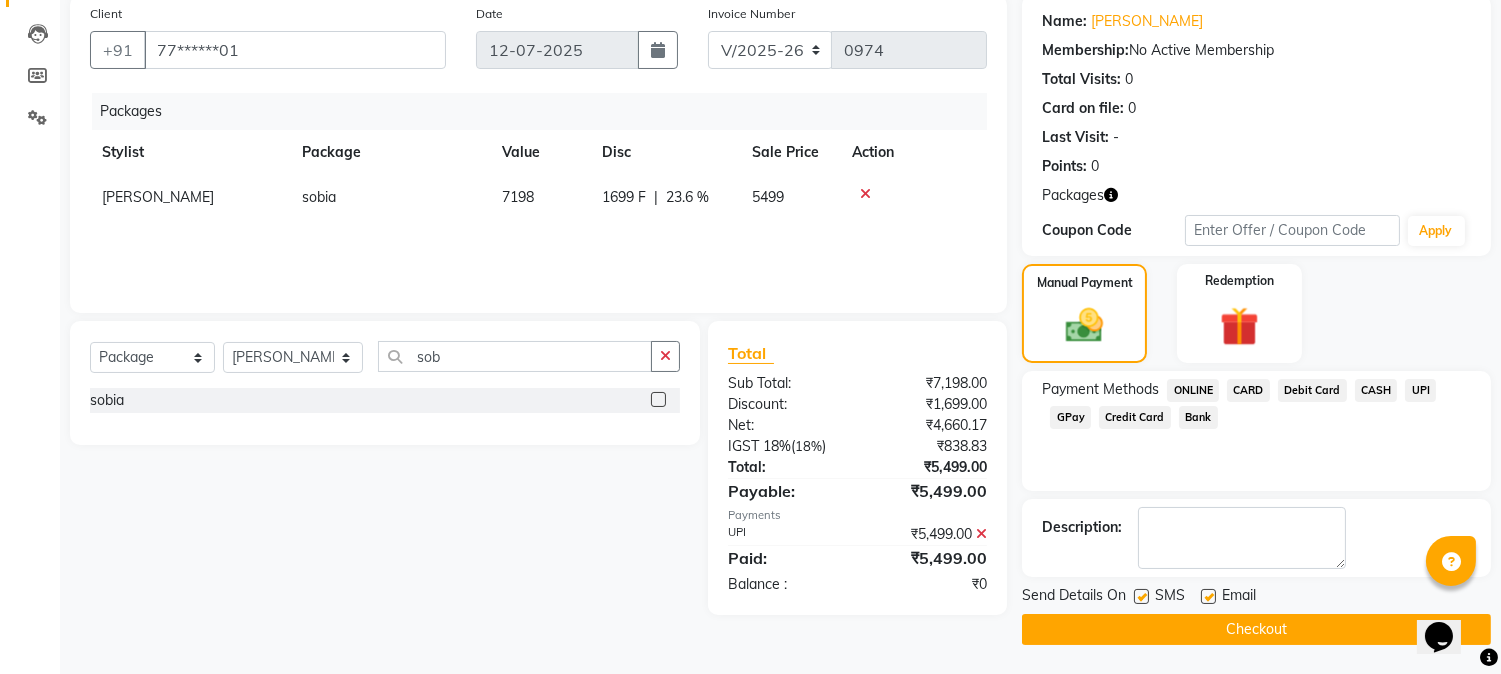 click on "Checkout" 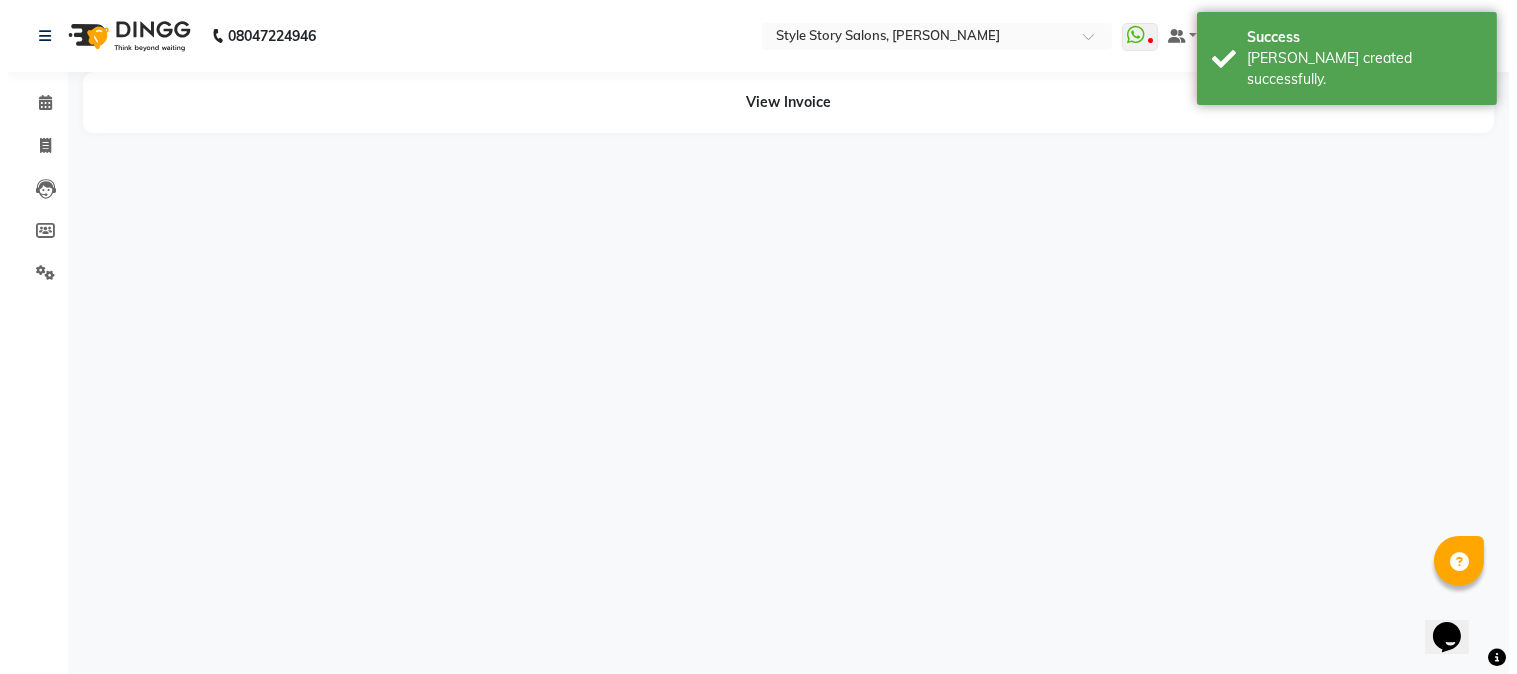 scroll, scrollTop: 0, scrollLeft: 0, axis: both 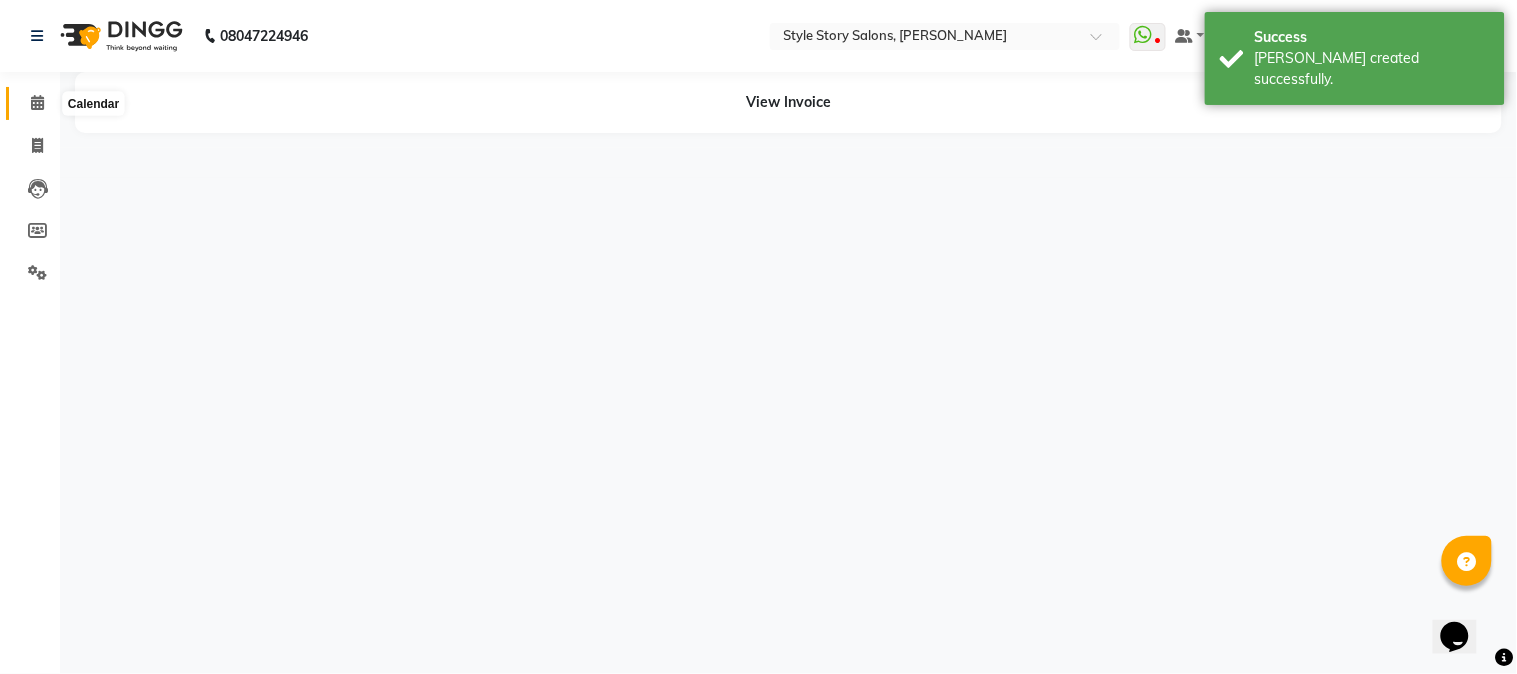 click 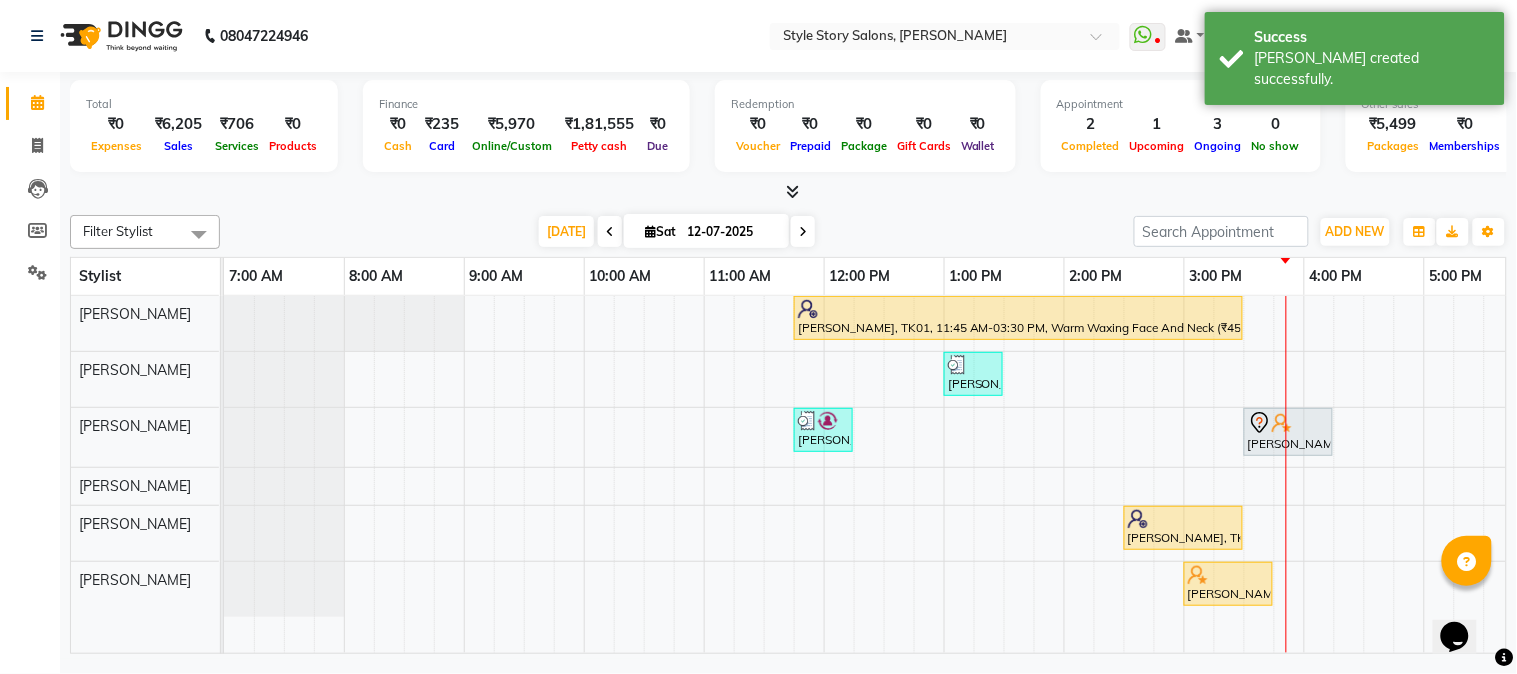 scroll, scrollTop: 0, scrollLeft: 185, axis: horizontal 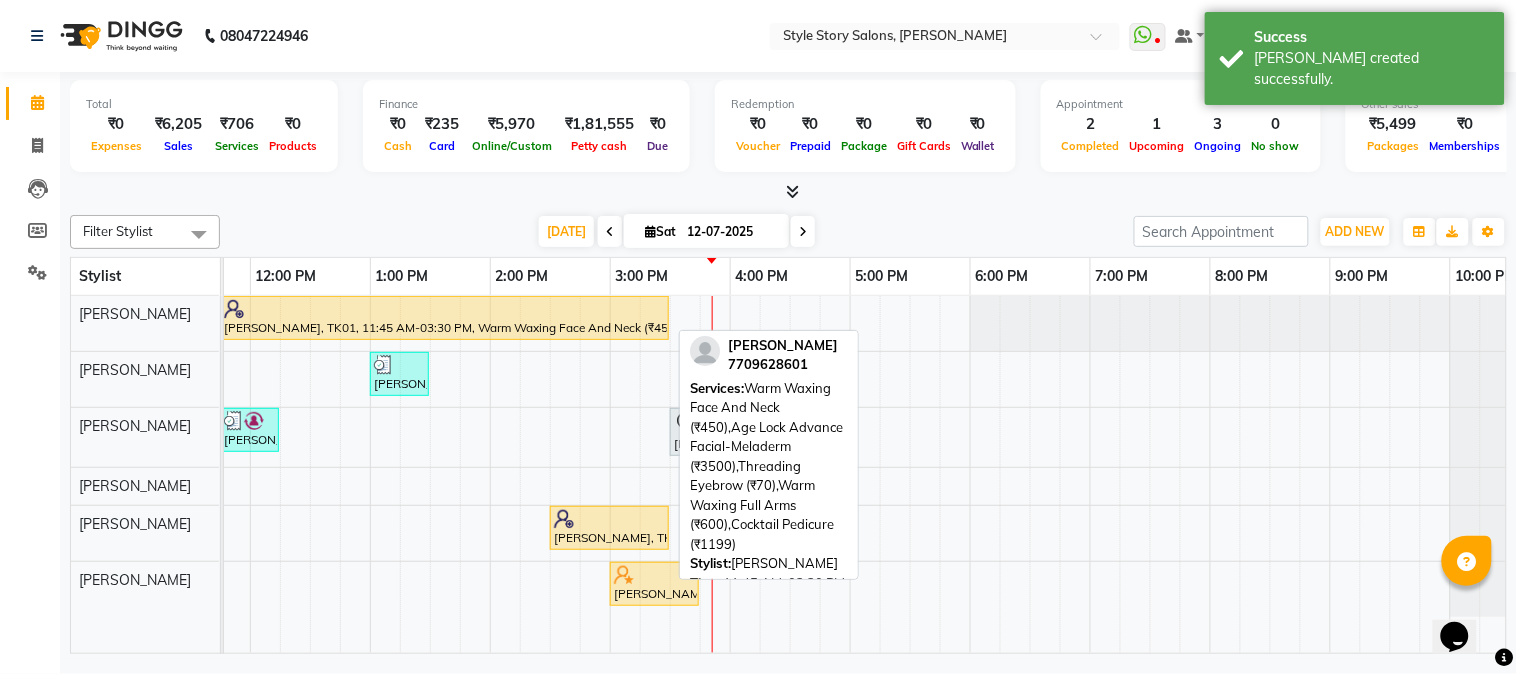 click on "[PERSON_NAME], TK01, 11:45 AM-03:30 PM, Warm Waxing Face And Neck (₹450),Age Lock Advance Facial-Meladerm (₹3500),Threading Eyebrow (₹70),Warm Waxing Full Arms (₹600),Cocktail Pedicure (₹1199)" at bounding box center (444, 318) 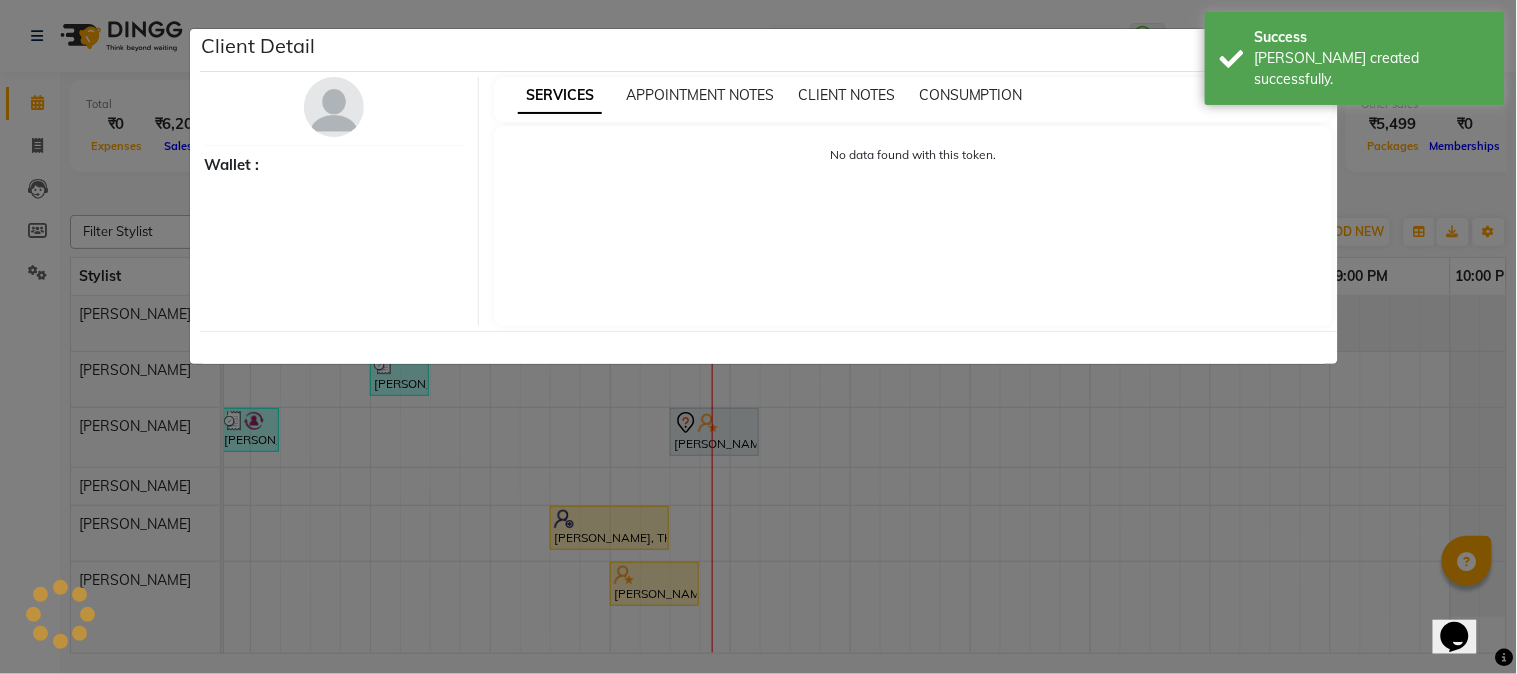 select on "1" 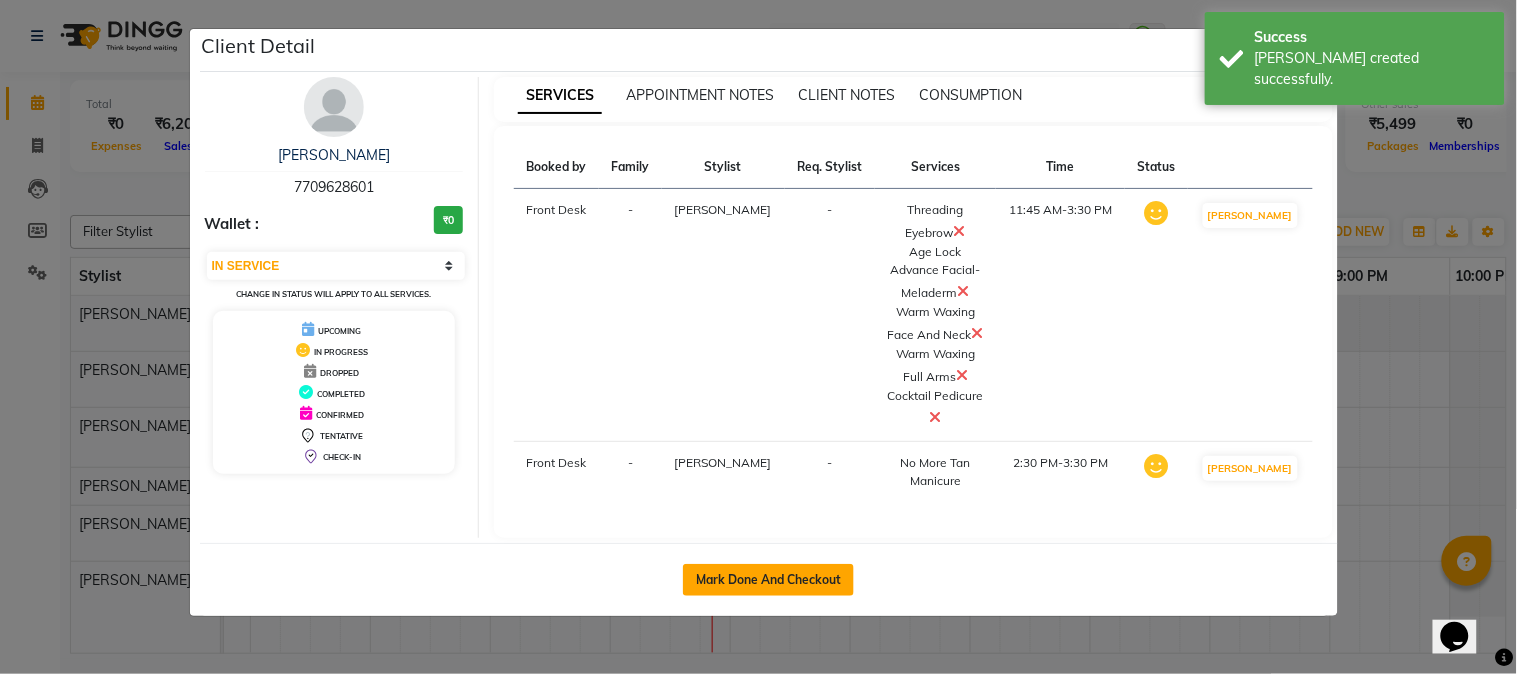 click on "Mark Done And Checkout" 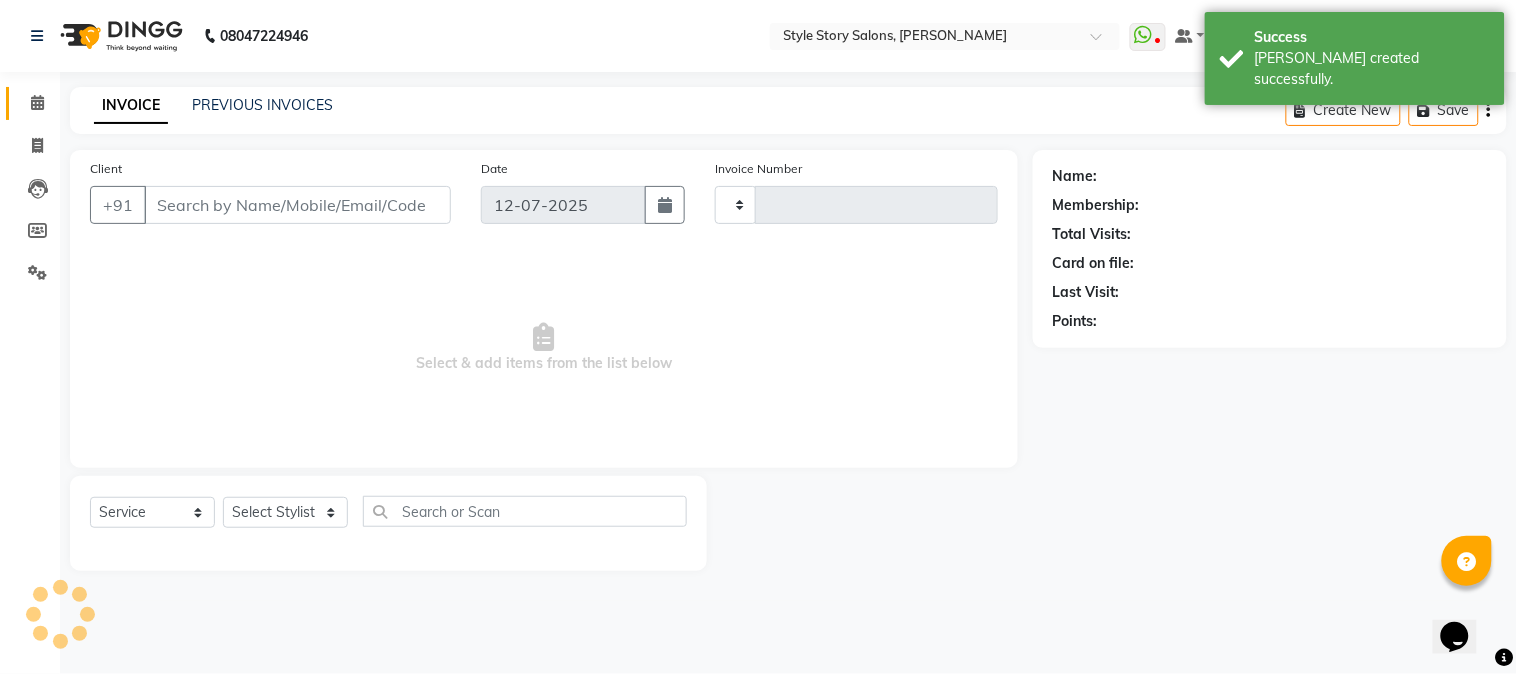 type on "0975" 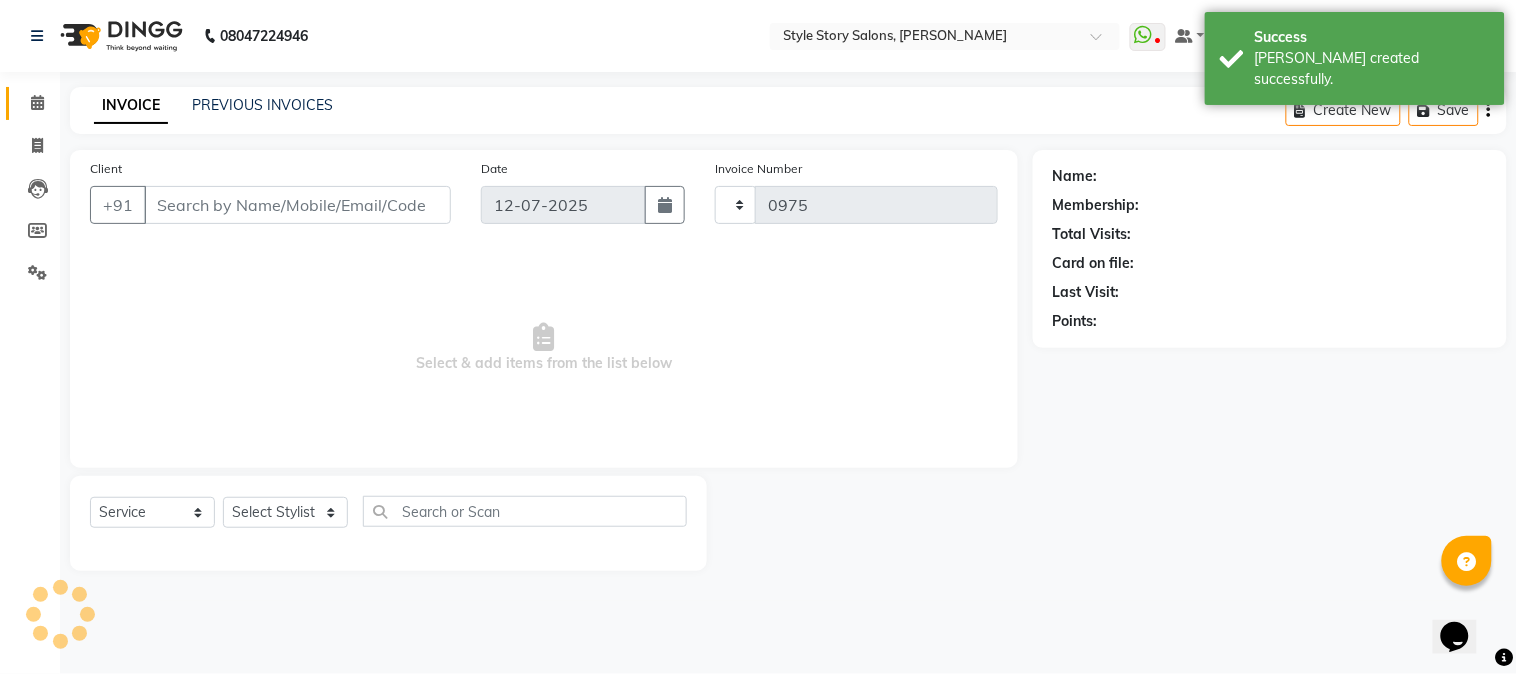 select on "6249" 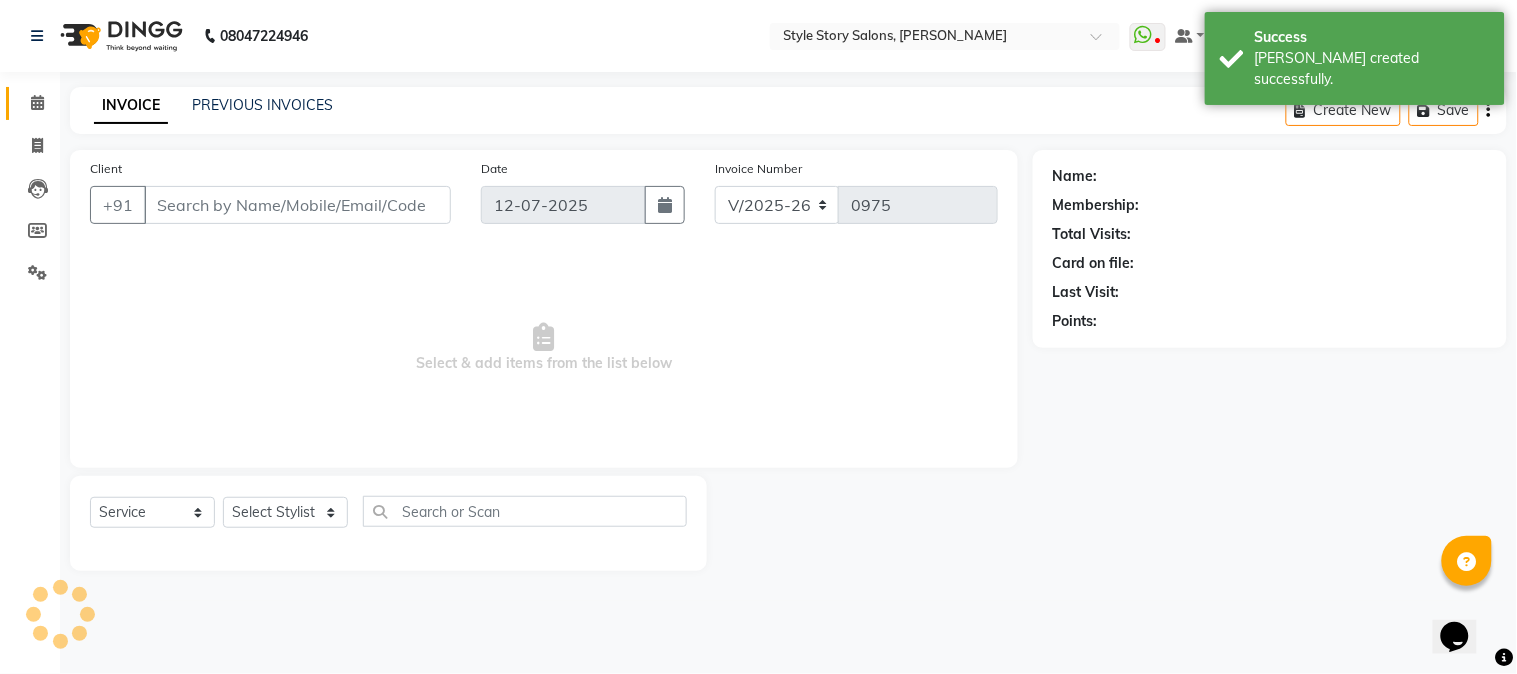 type on "77******01" 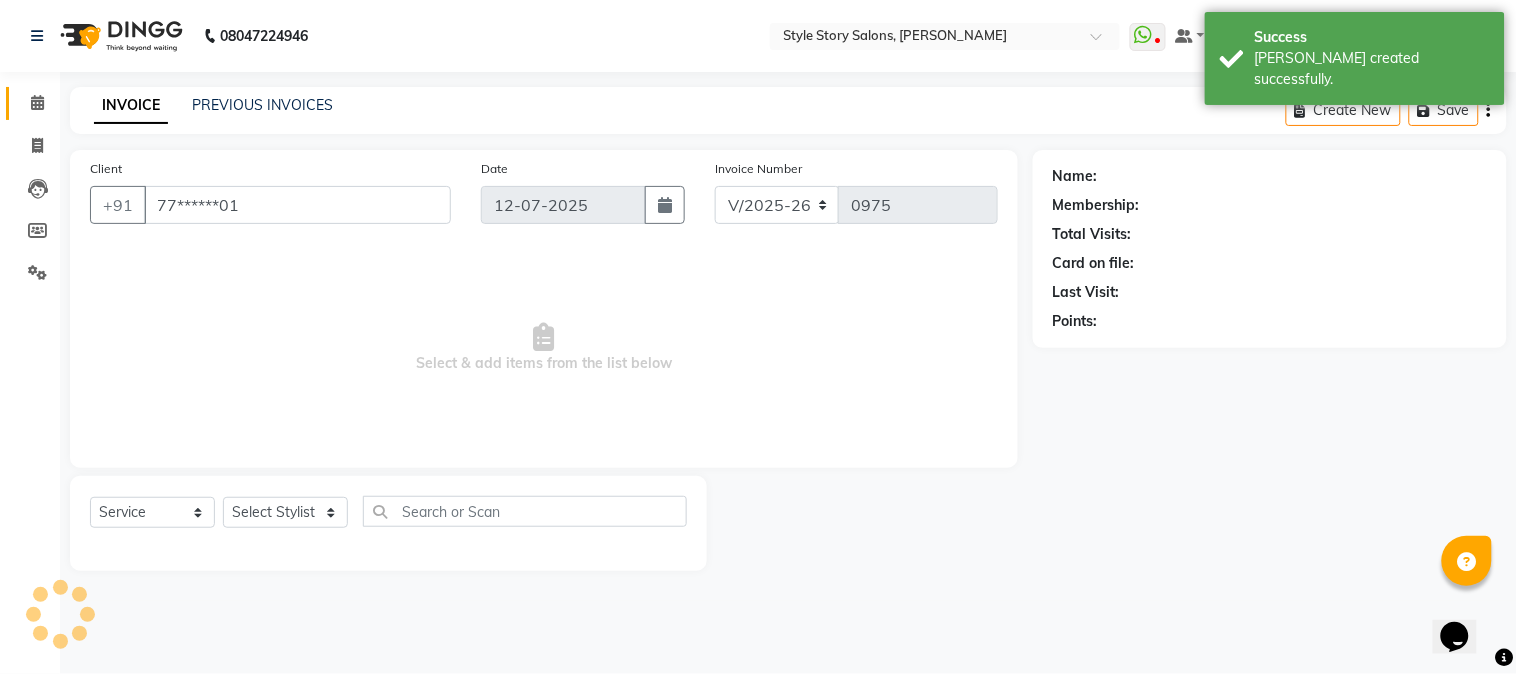 select on "66234" 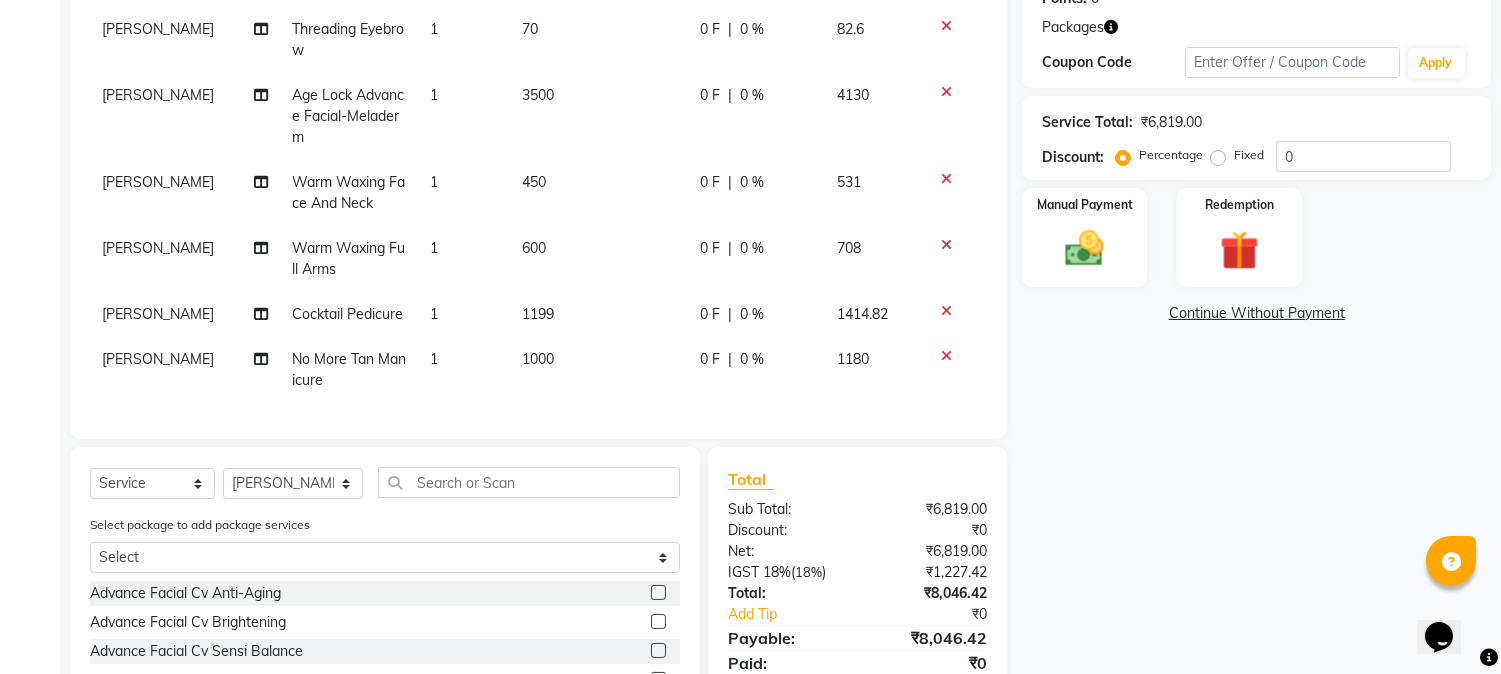 scroll, scrollTop: 272, scrollLeft: 0, axis: vertical 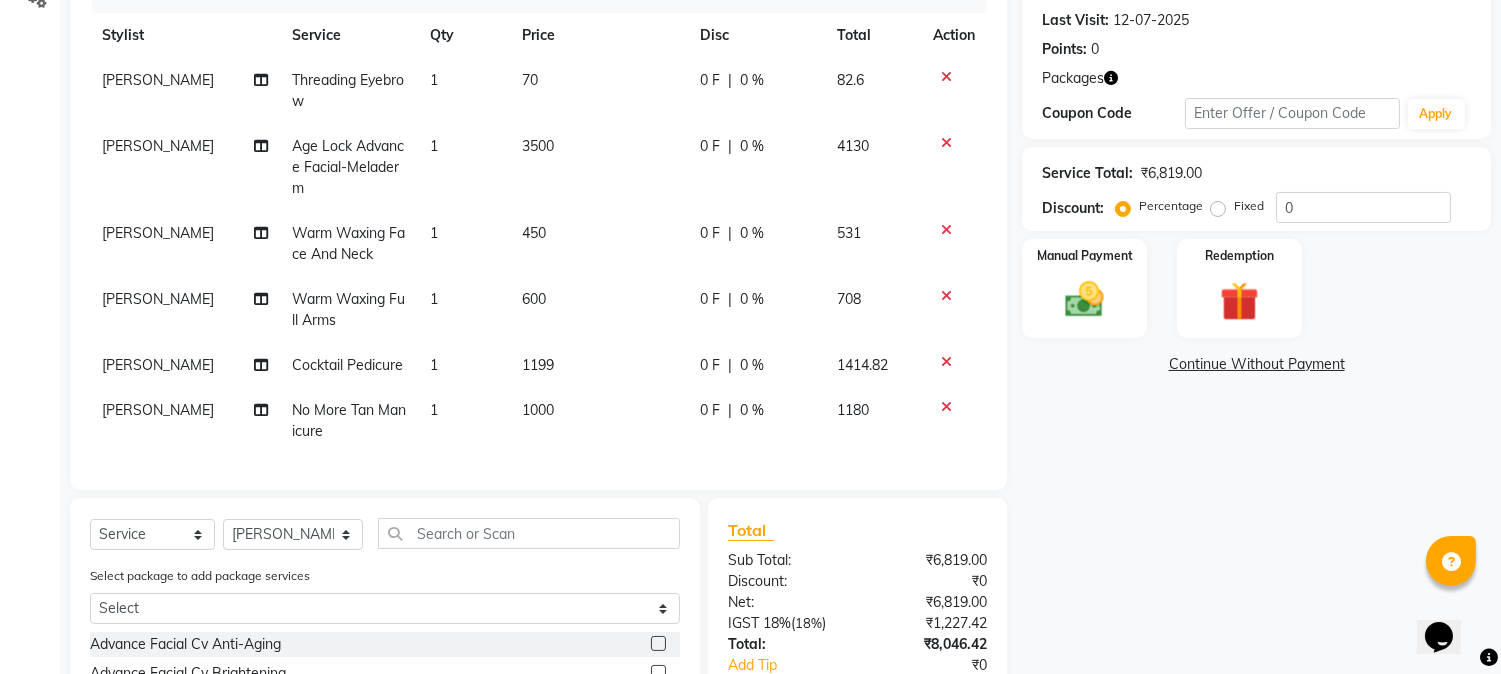 click on "1199" 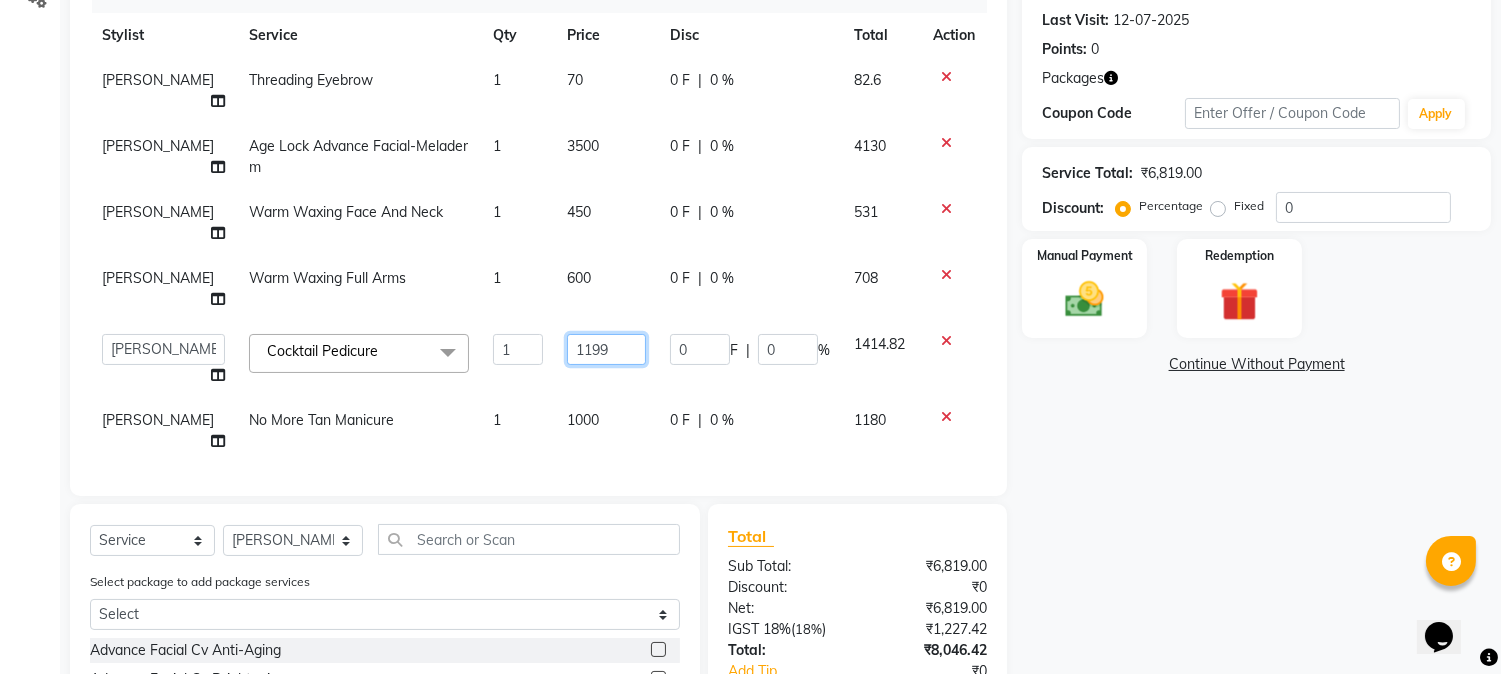 drag, startPoint x: 620, startPoint y: 346, endPoint x: 490, endPoint y: 356, distance: 130.38405 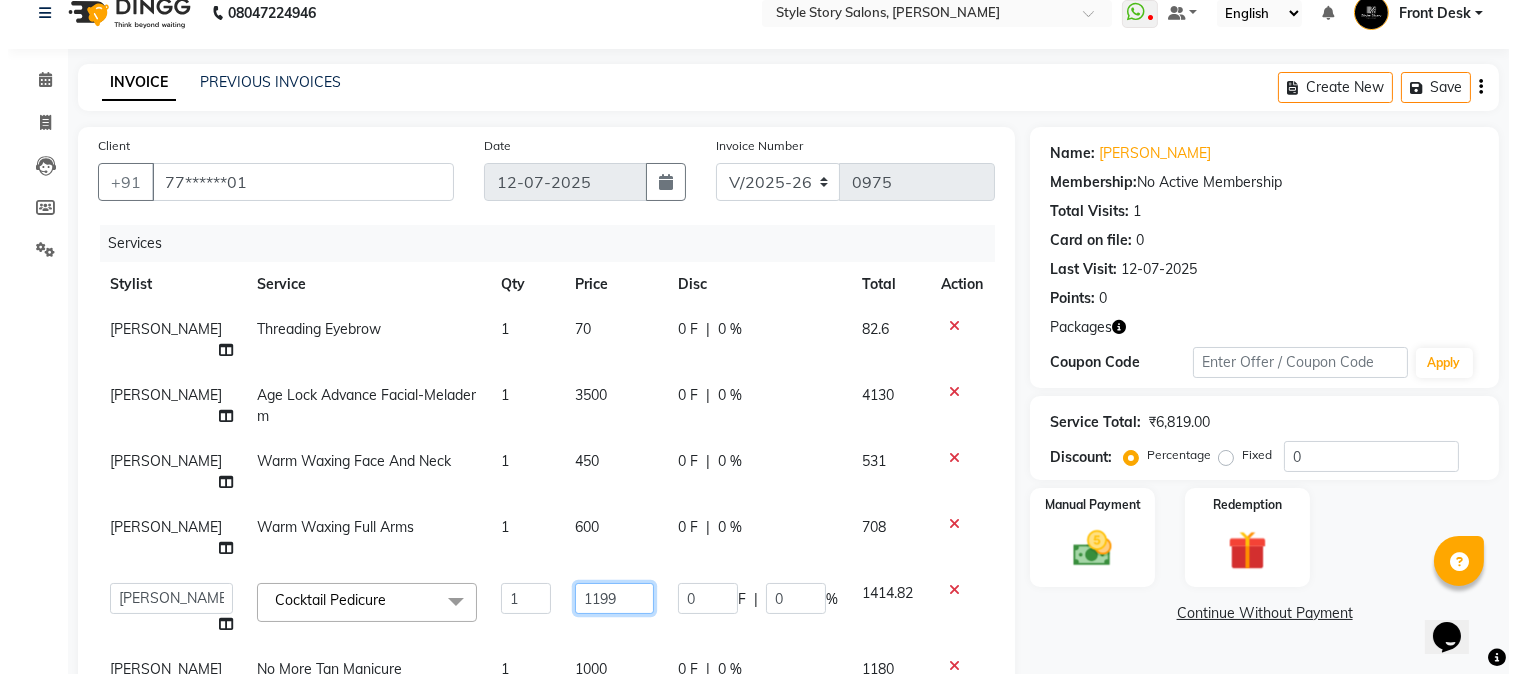 scroll, scrollTop: 0, scrollLeft: 0, axis: both 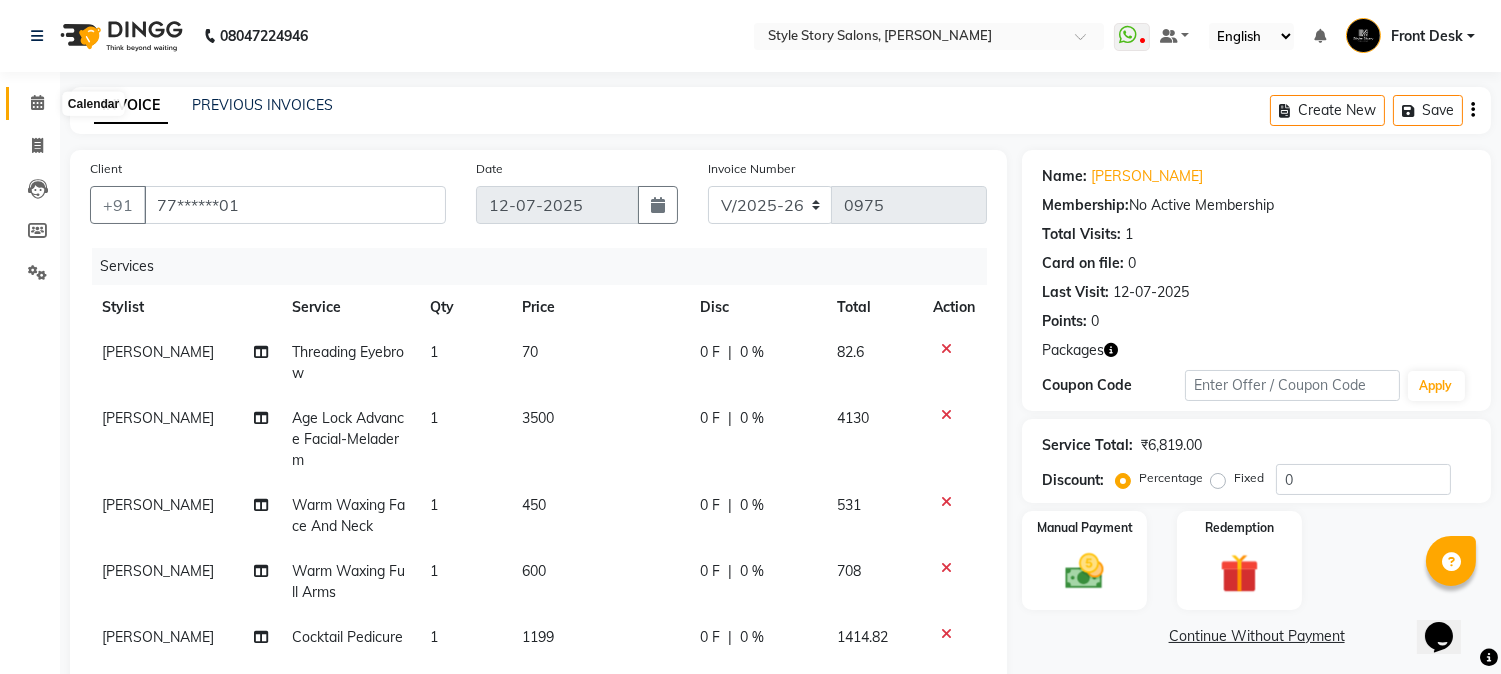 click 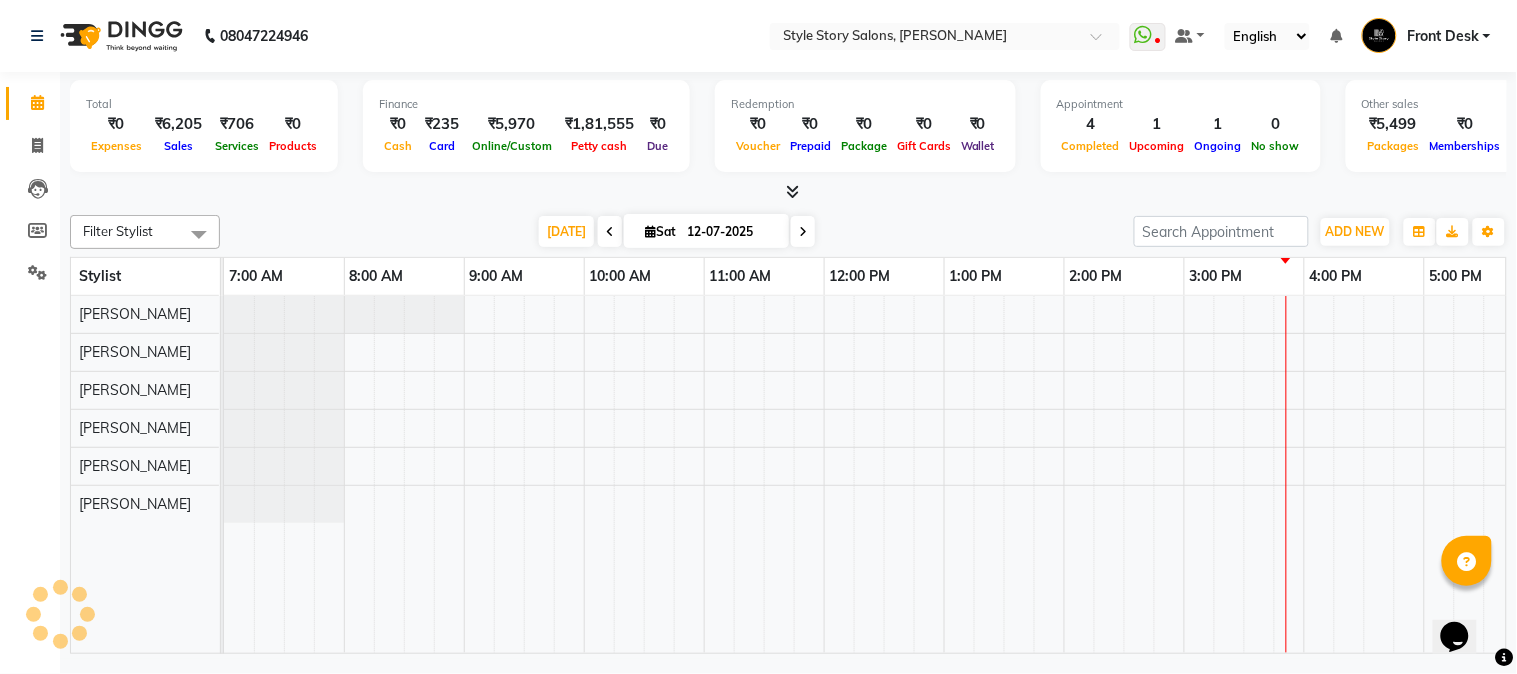 scroll, scrollTop: 0, scrollLeft: 637, axis: horizontal 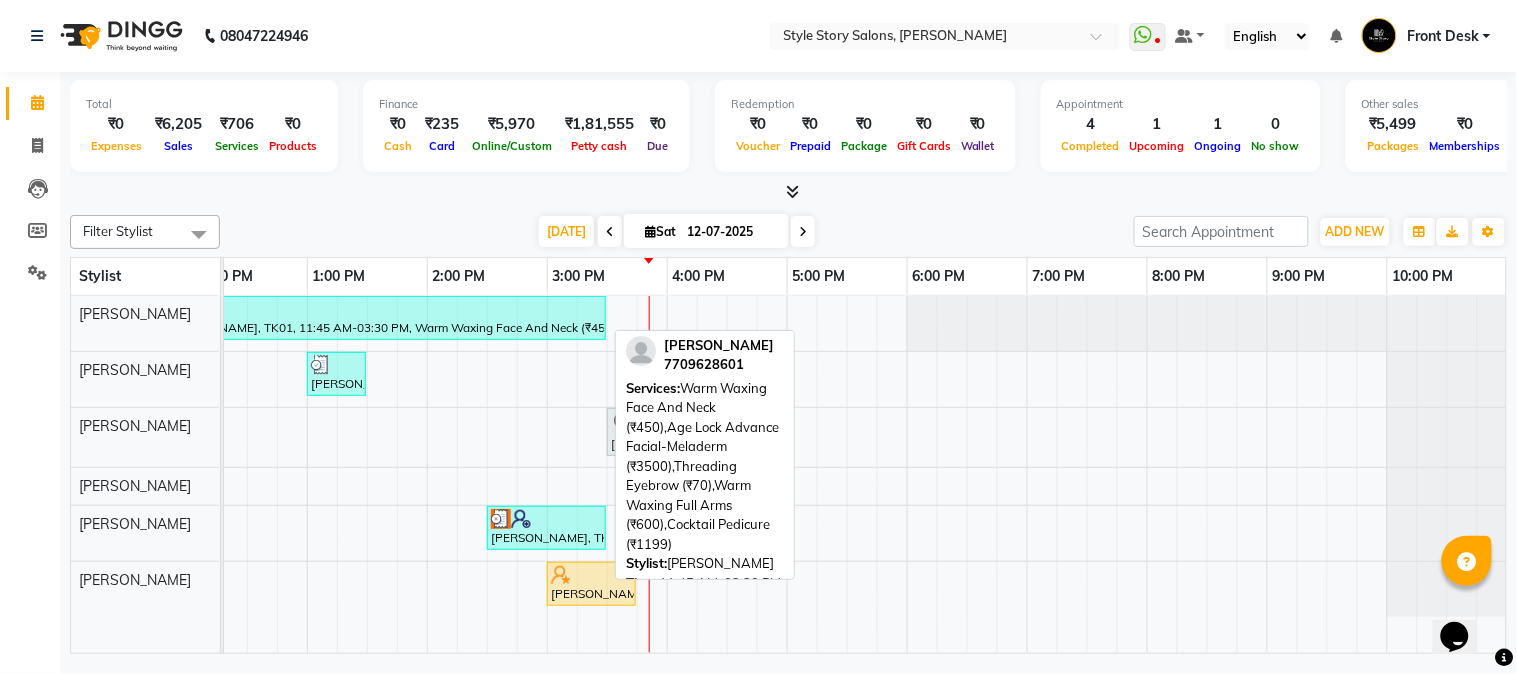 click at bounding box center [381, 309] 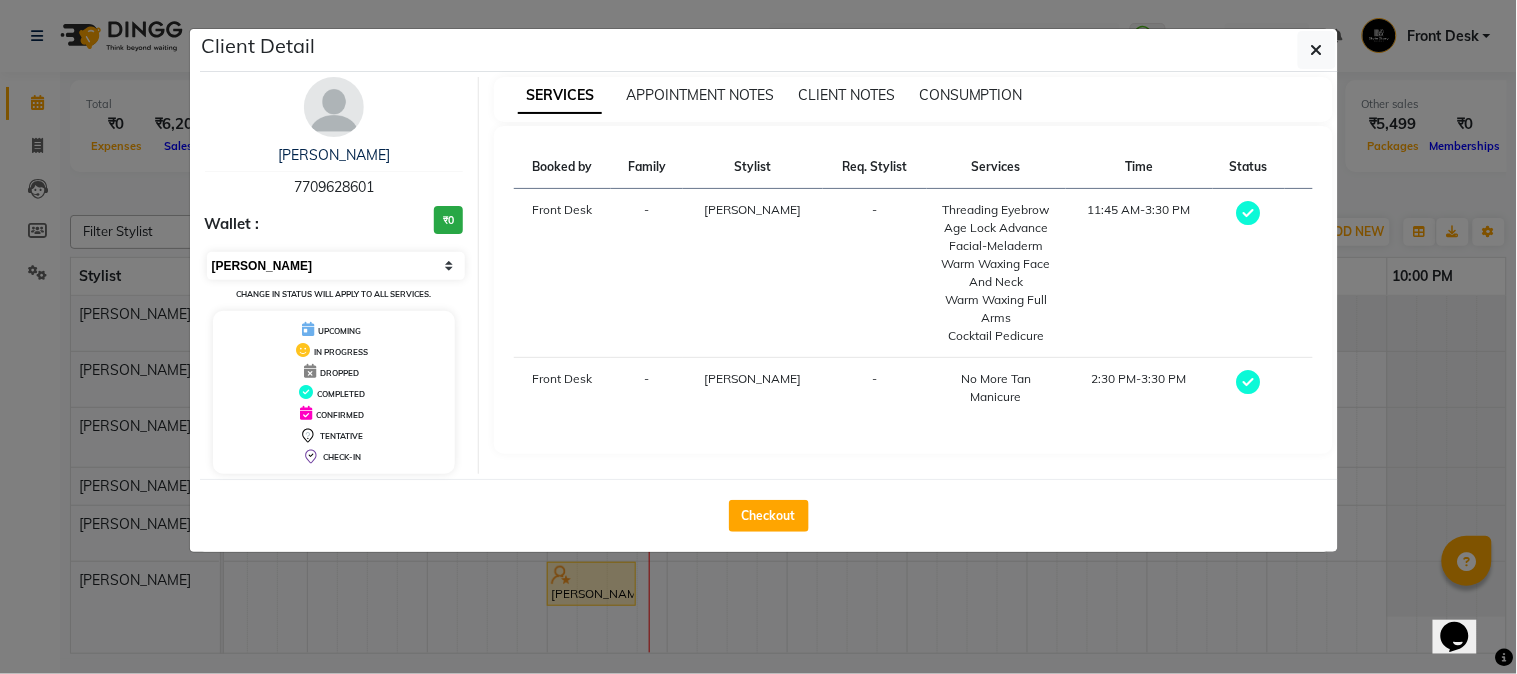 drag, startPoint x: 321, startPoint y: 264, endPoint x: 312, endPoint y: 274, distance: 13.453624 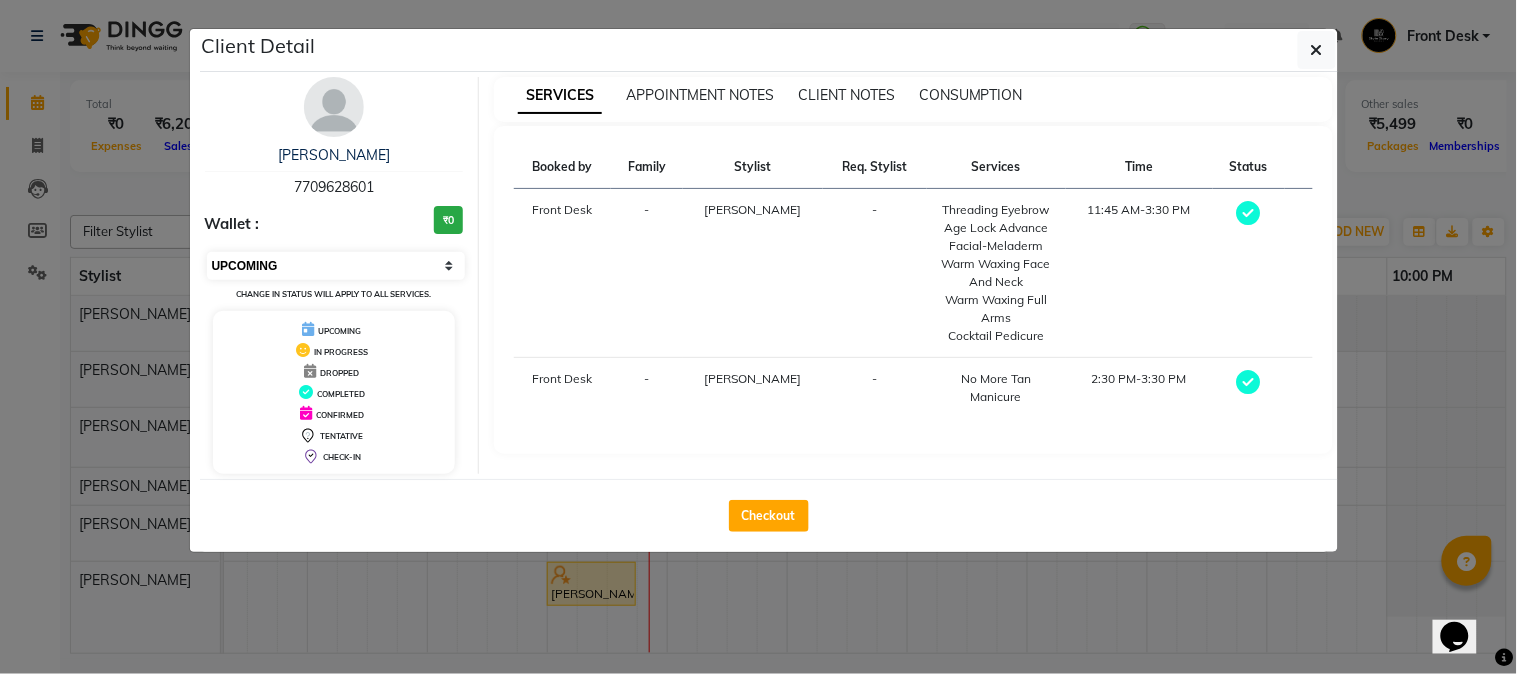 click on "Select MARK DONE UPCOMING" at bounding box center [336, 266] 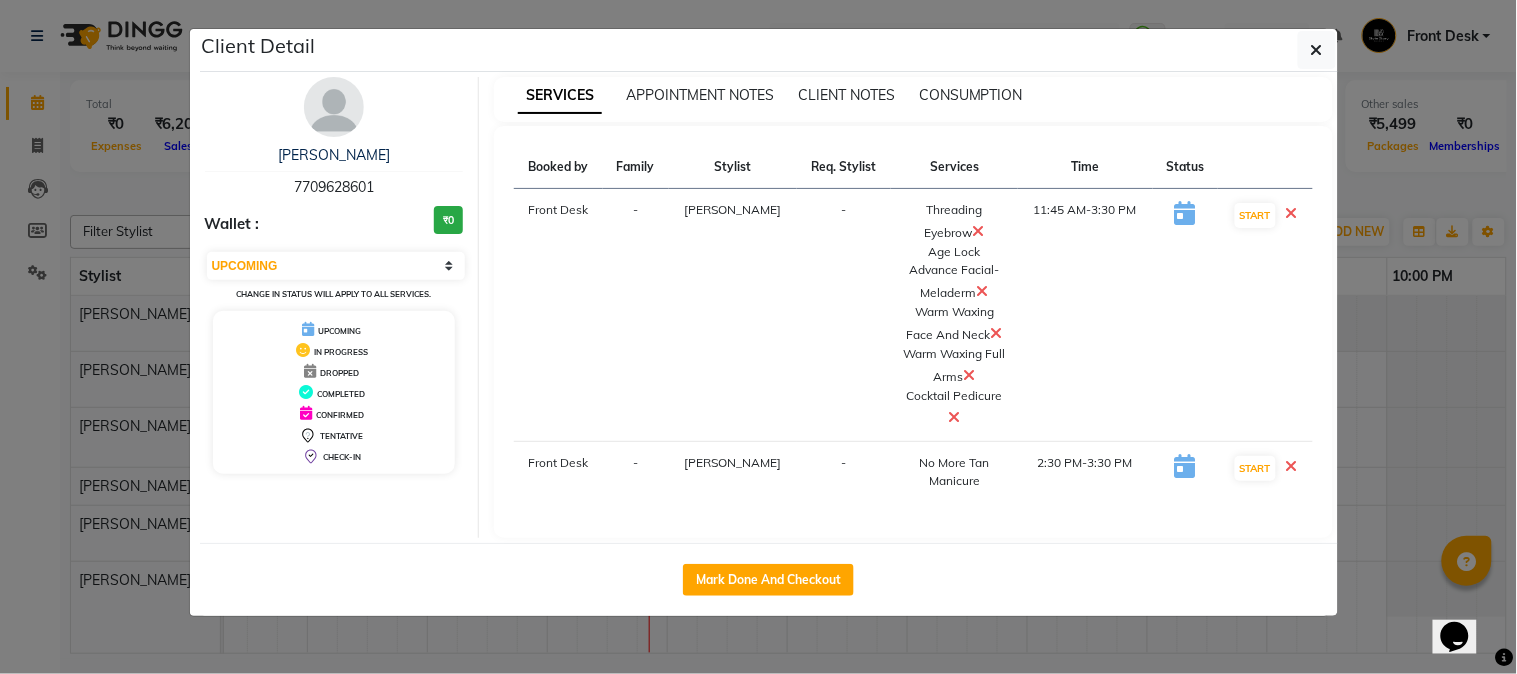 drag, startPoint x: 1393, startPoint y: 430, endPoint x: 1223, endPoint y: 423, distance: 170.14406 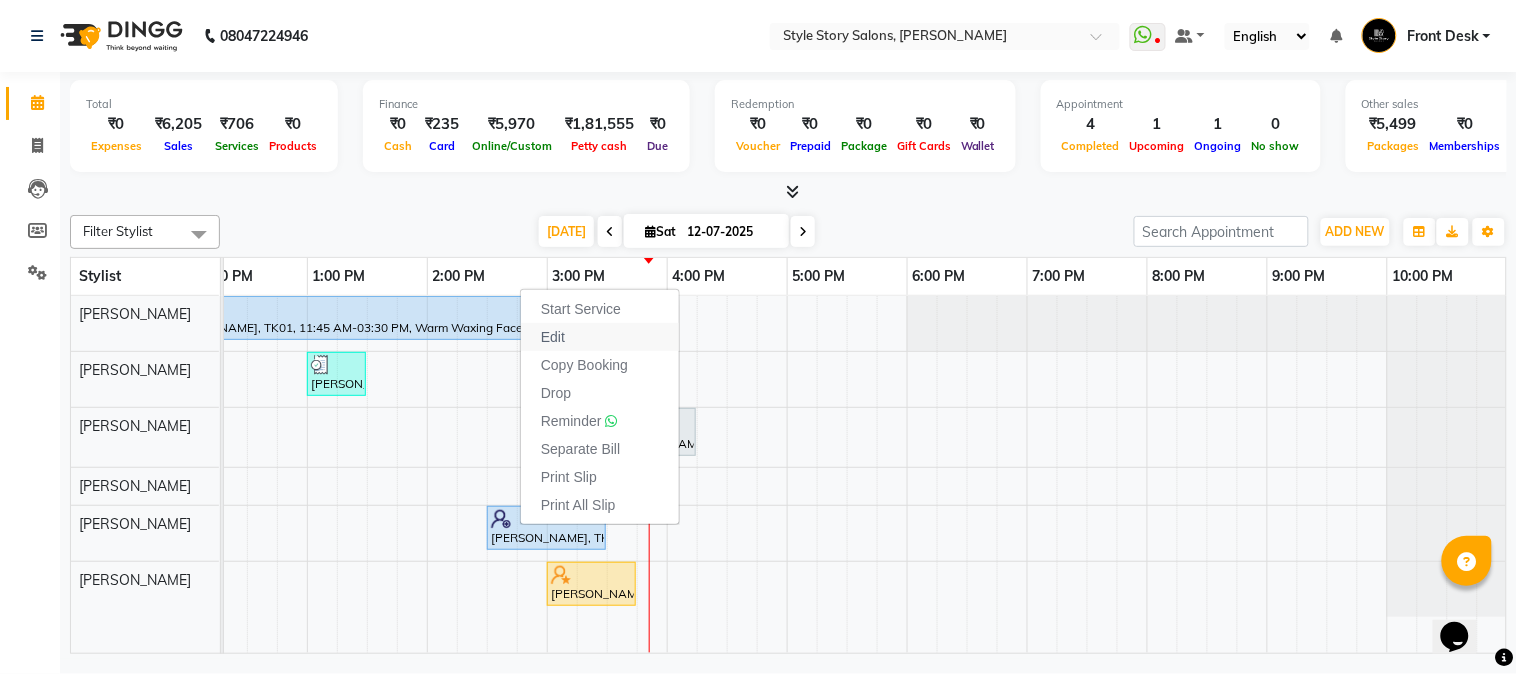 click on "Edit" at bounding box center [600, 337] 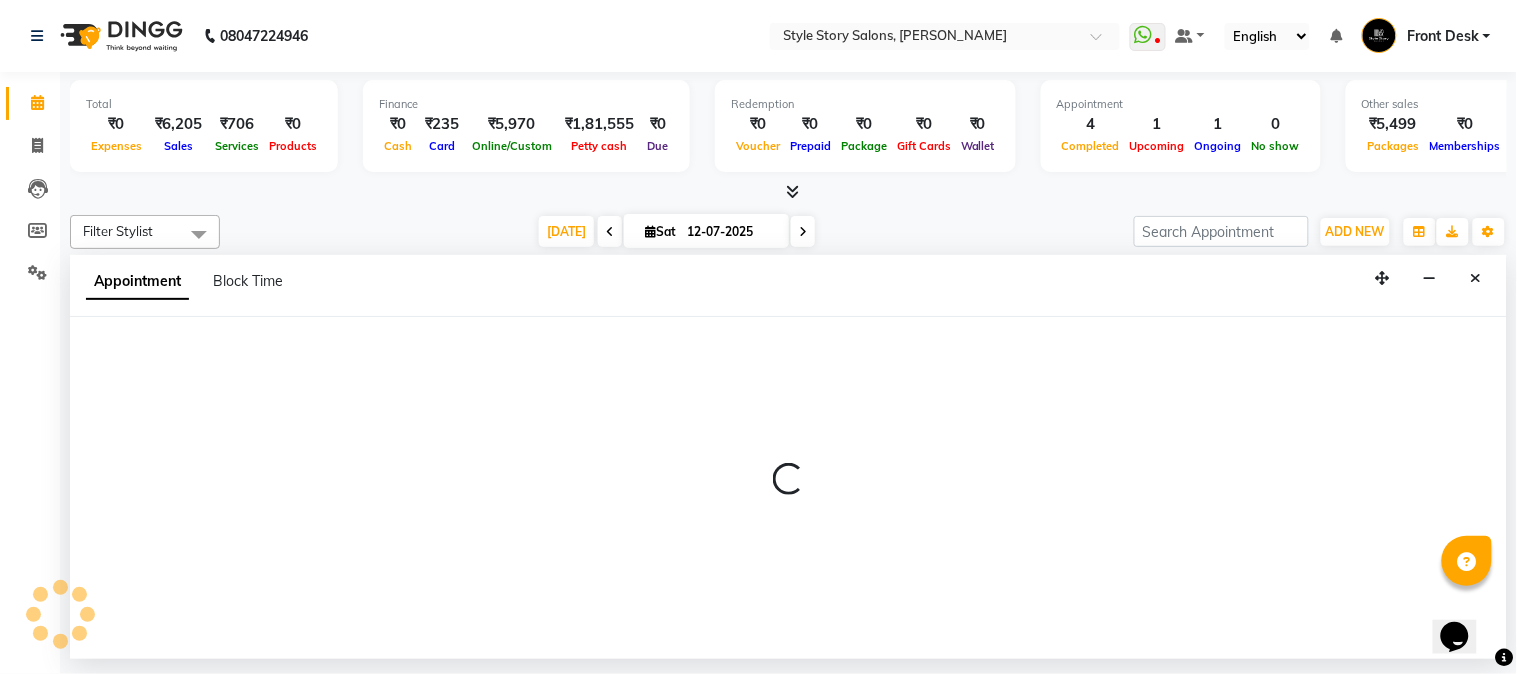 select on "tentative" 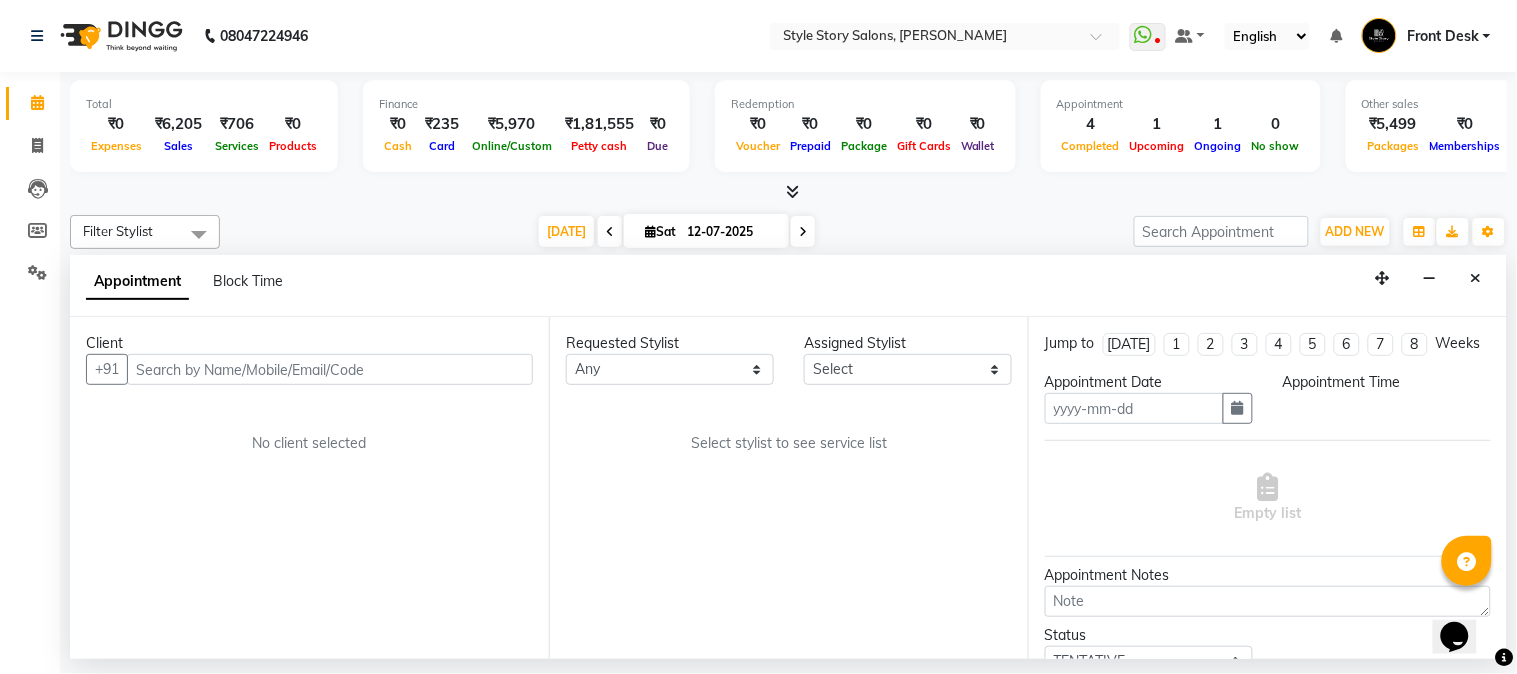 type on "12-07-2025" 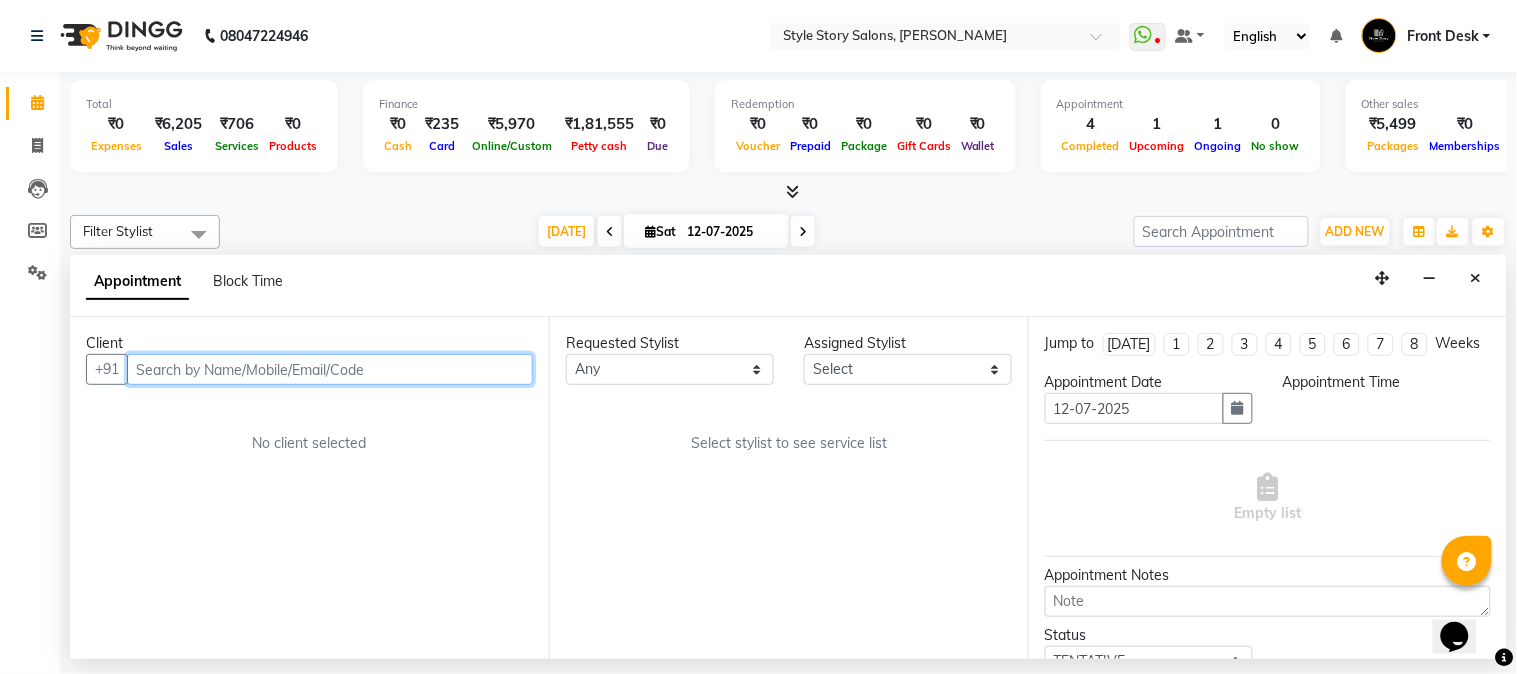 select on "upcoming" 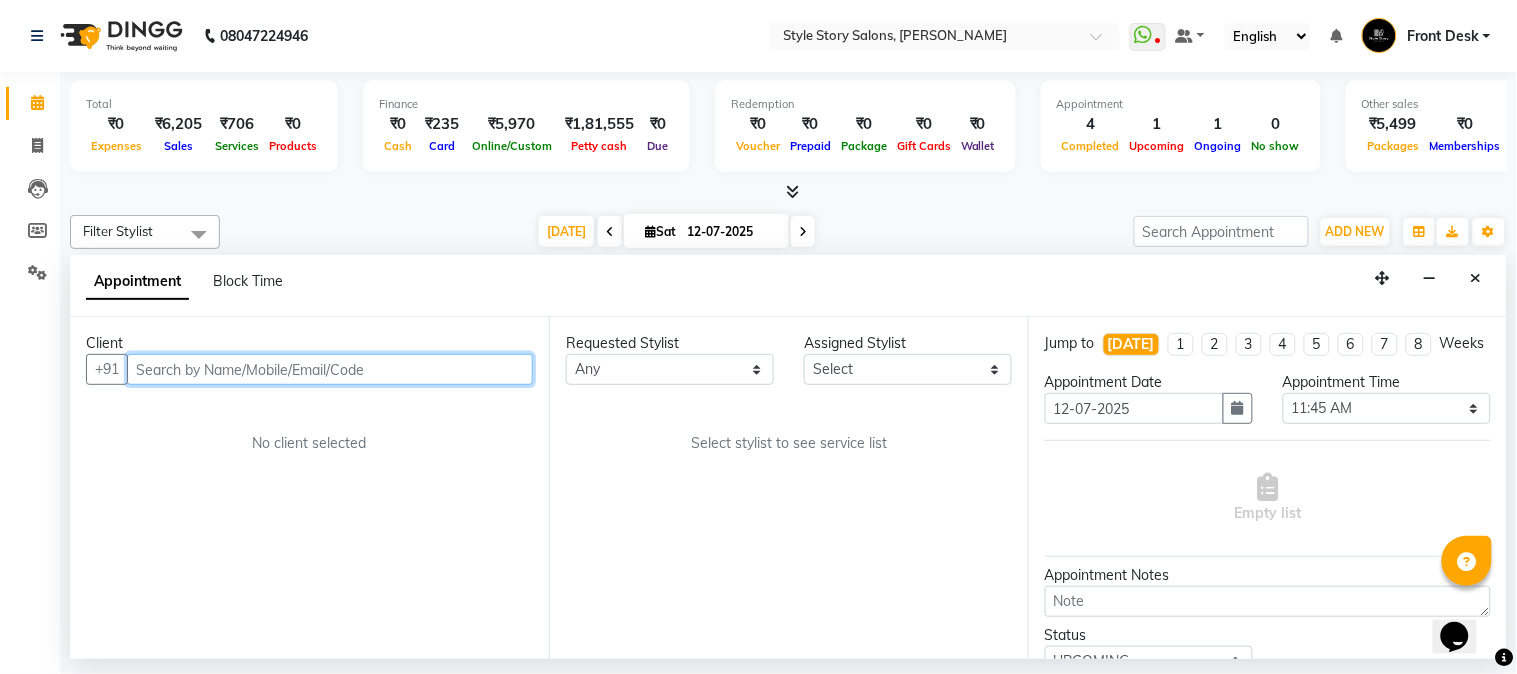 select on "66234" 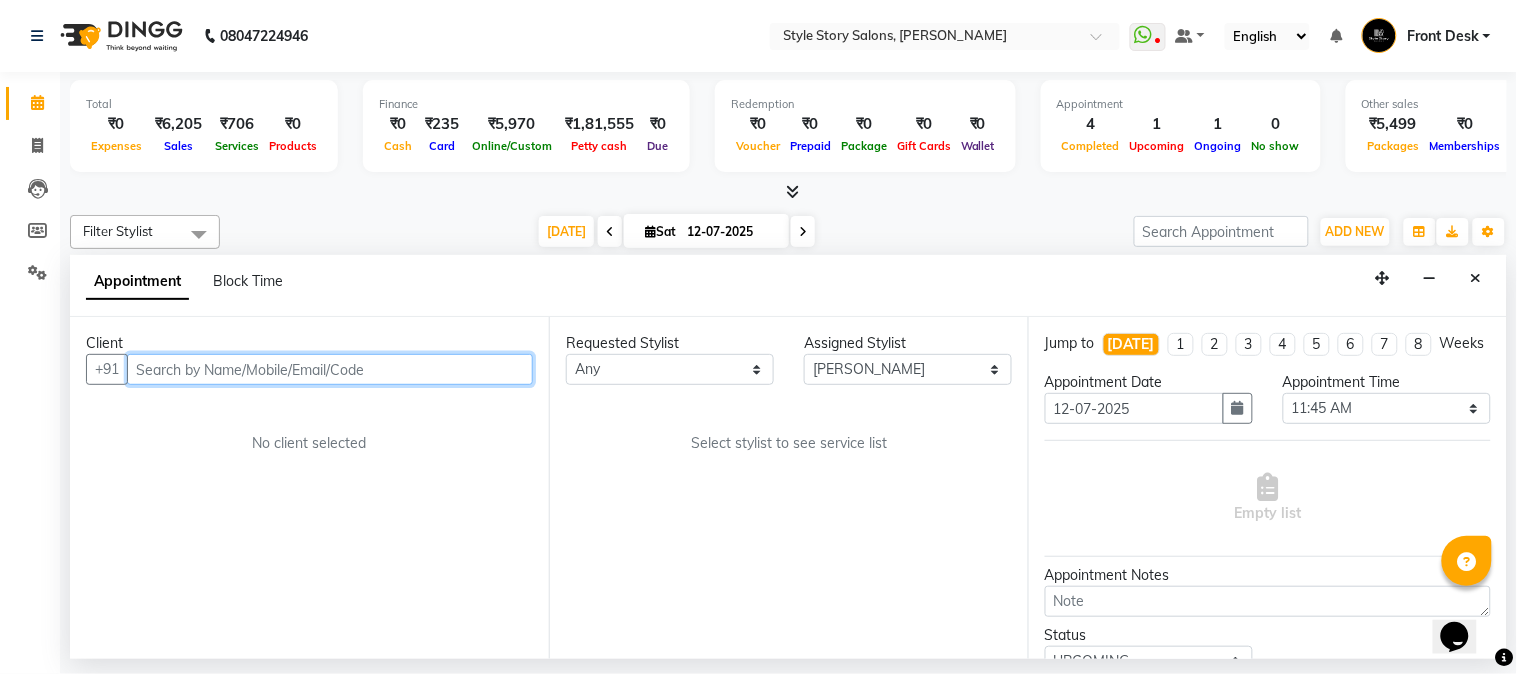 scroll, scrollTop: 0, scrollLeft: 0, axis: both 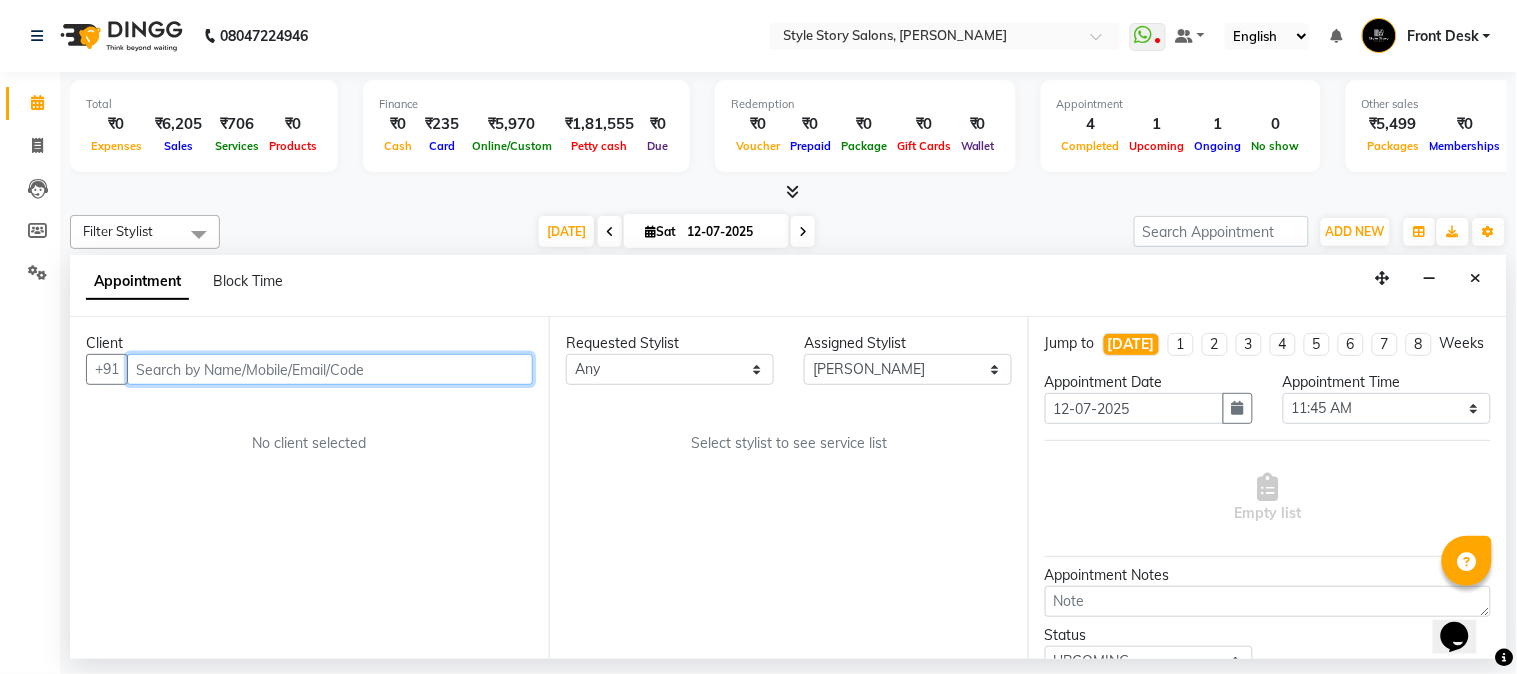select on "3090" 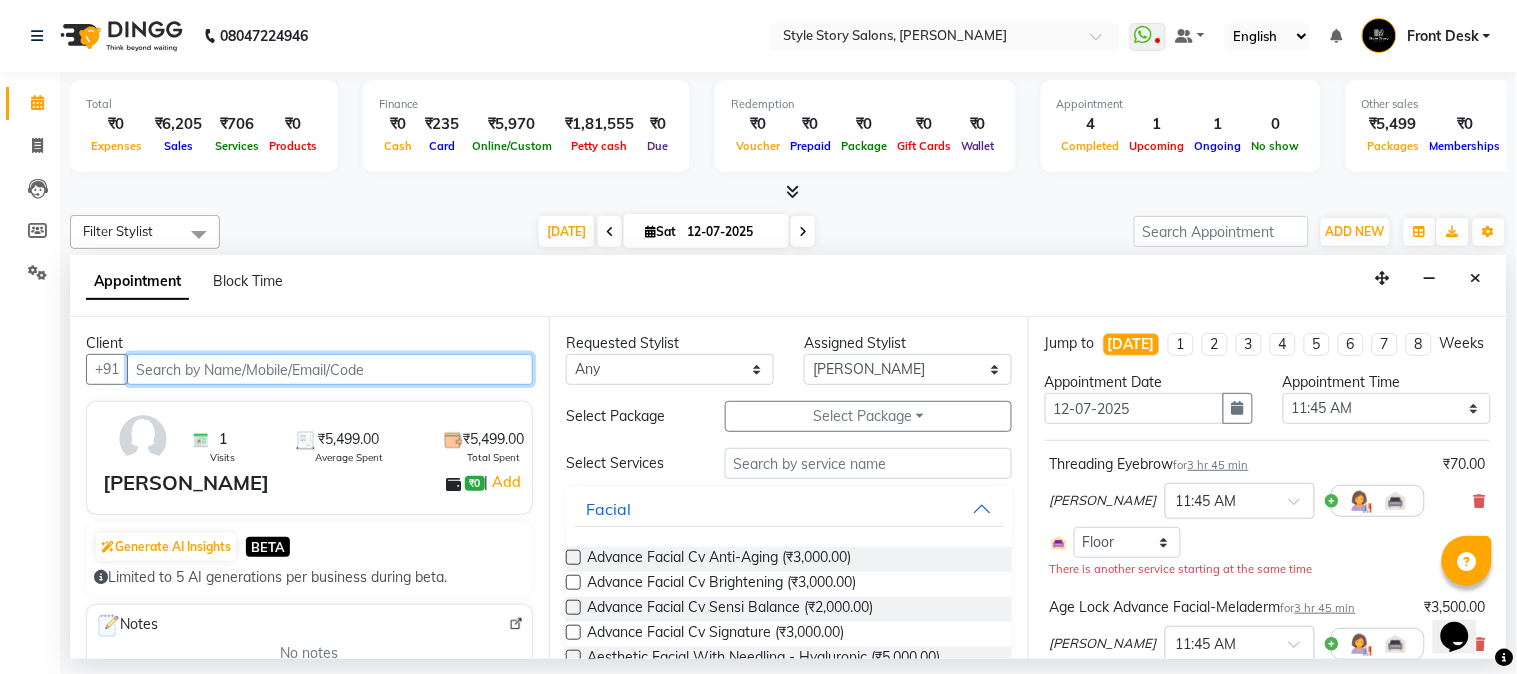 select on "3090" 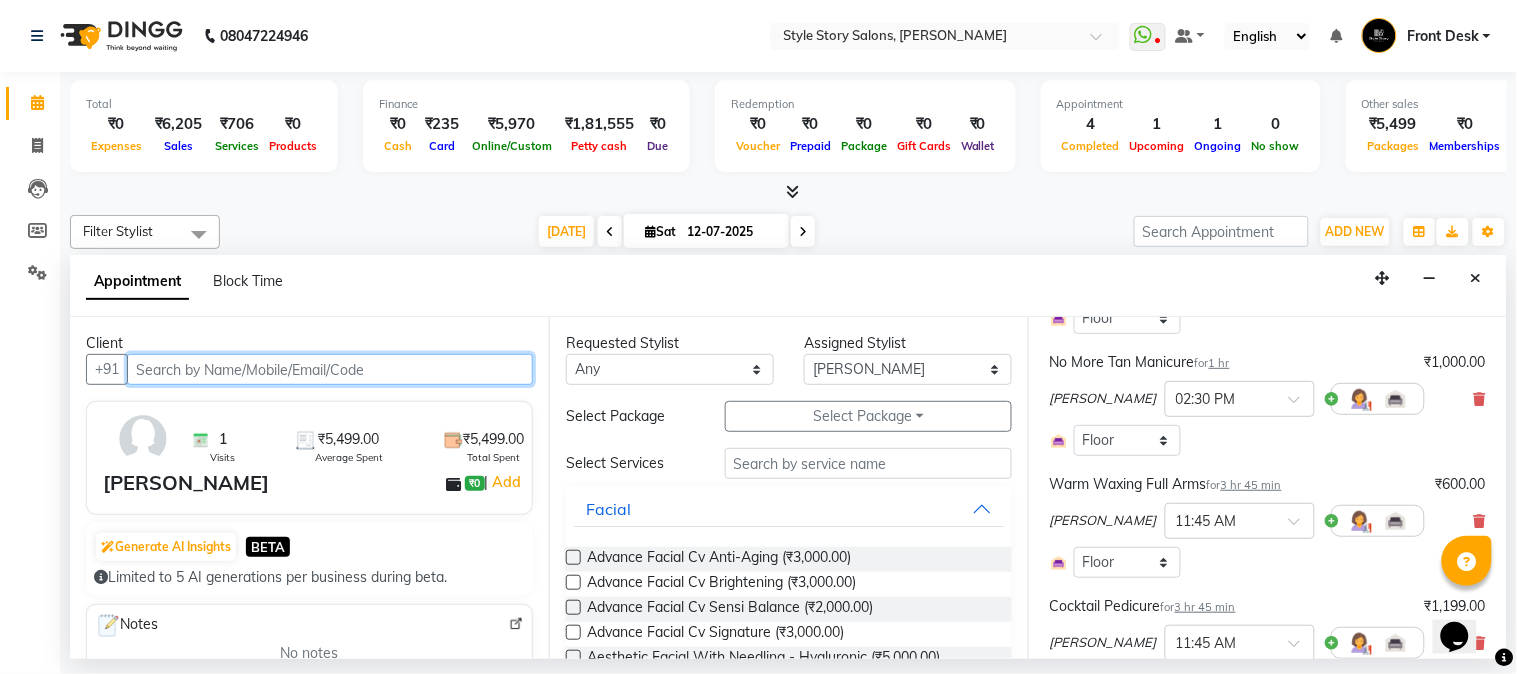 scroll, scrollTop: 333, scrollLeft: 0, axis: vertical 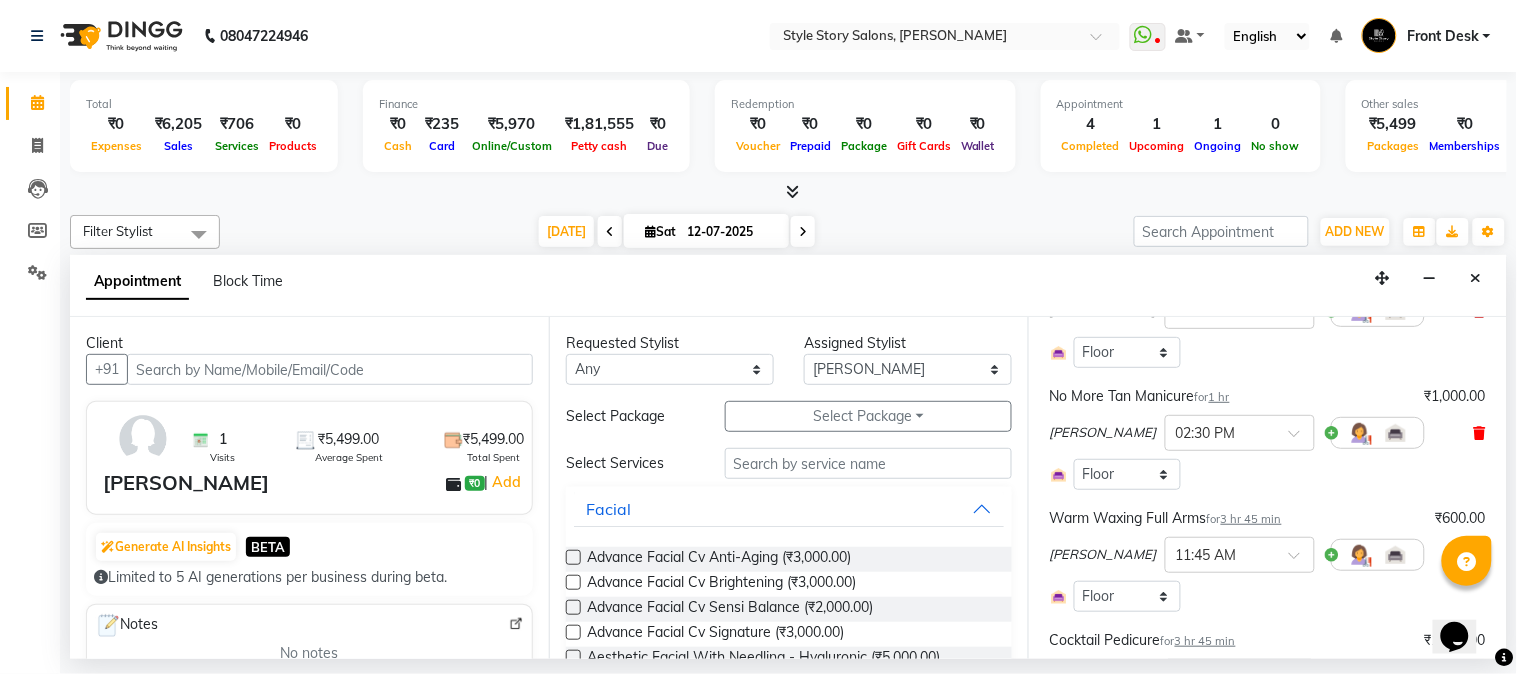 click at bounding box center (1480, 433) 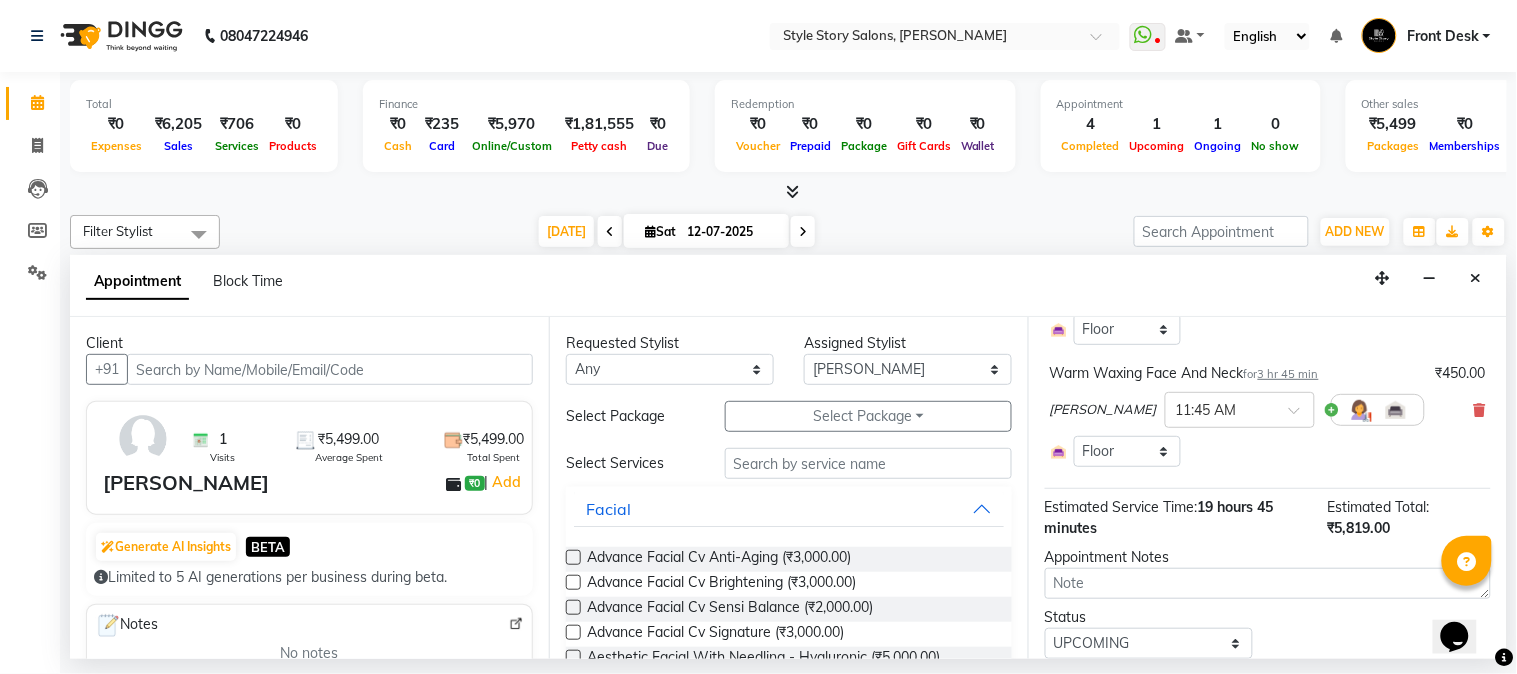 scroll, scrollTop: 704, scrollLeft: 0, axis: vertical 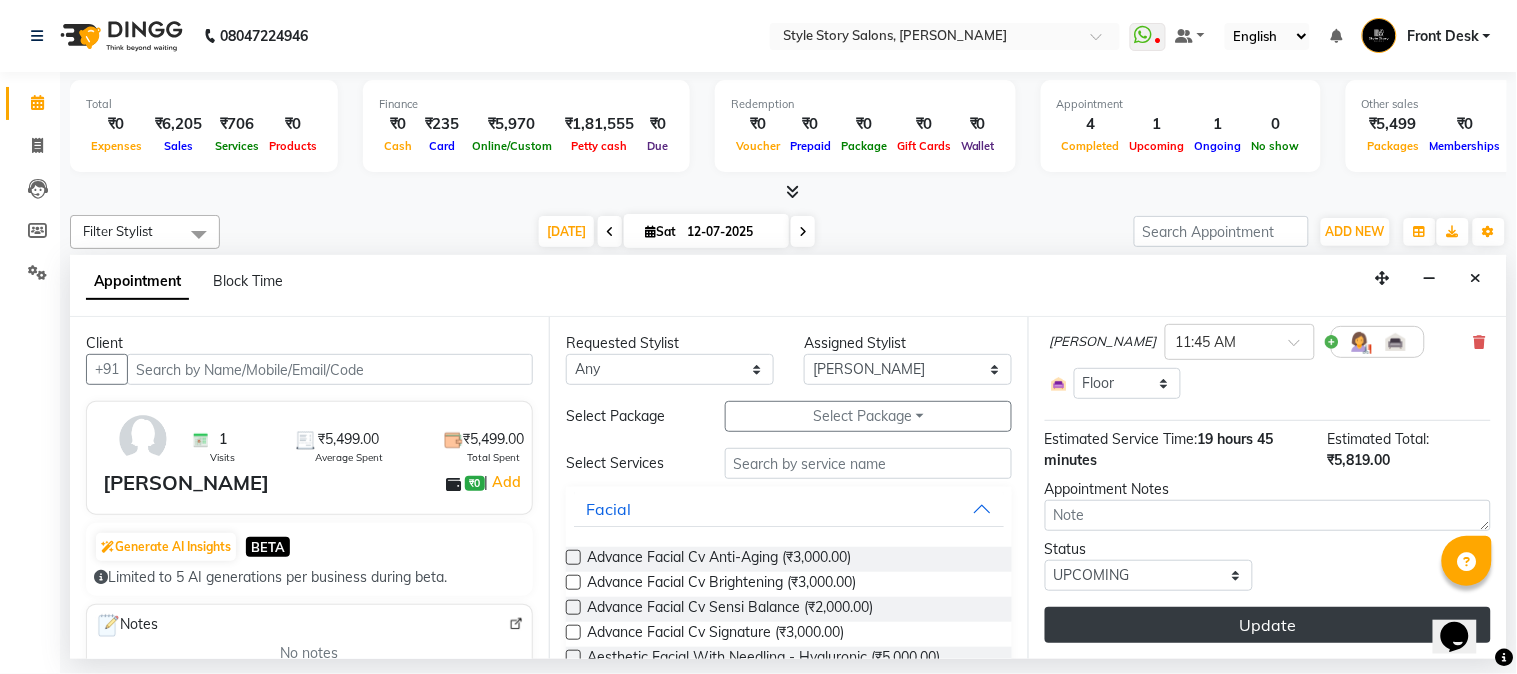 click on "Update" at bounding box center [1268, 625] 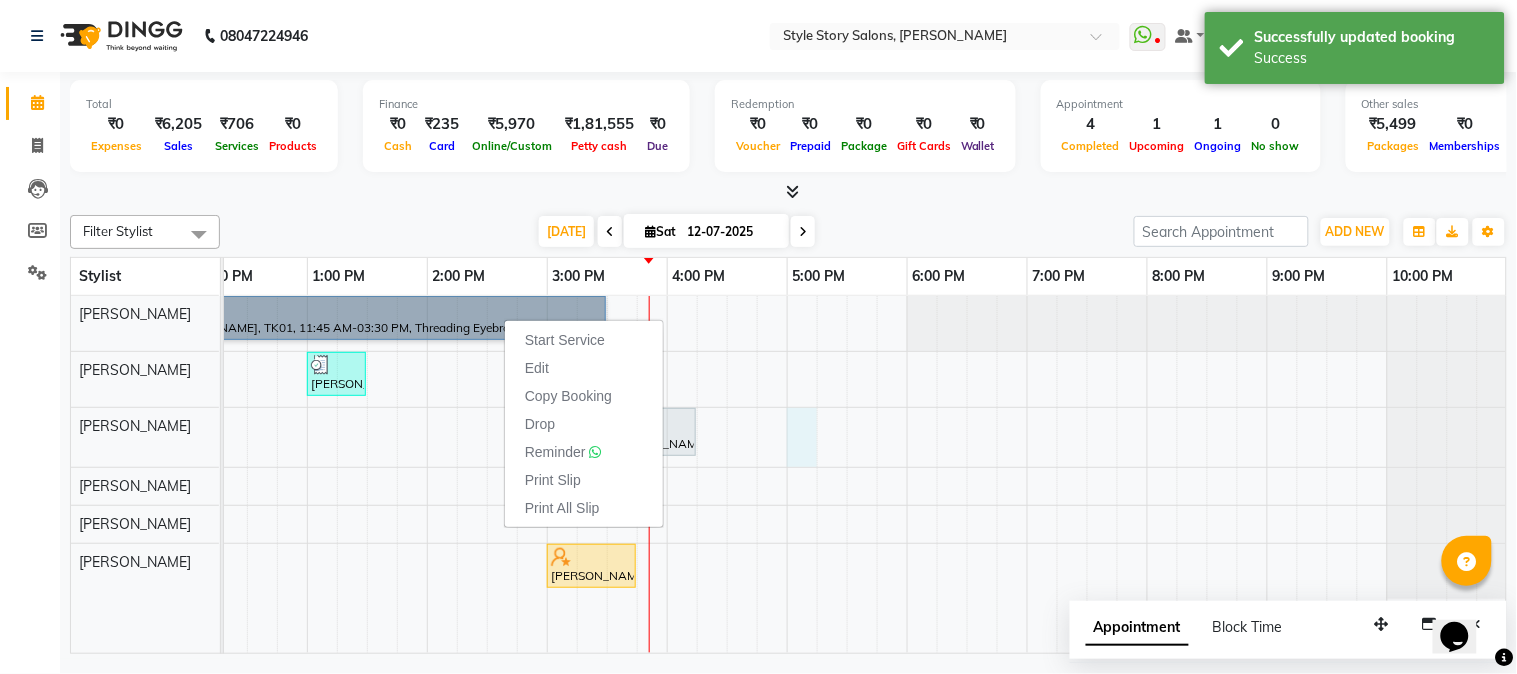 click on "Sobia Iqbal, TK01, 11:45 AM-03:30 PM, Threading Eyebrow,Age Lock Advance Facial-Meladerm,Warm Waxing Full Arms,Cocktail Pedicure,Warm Waxing Face And Neck     Vaishu Kumare, TK03, 01:00 PM-01:30 PM, Hair Cut - Expert - Female     Vishal Bajaj, TK02, 11:45 AM-12:15 PM, Hair Cut - Expert - Male             Shailesh Suchak, TK05, 03:30 PM-04:15 PM, Blow Dry Regular     Trimple Babariya, TK04, 03:00 PM-03:45 PM, Warm Waxing Full Legs" at bounding box center (547, 475) 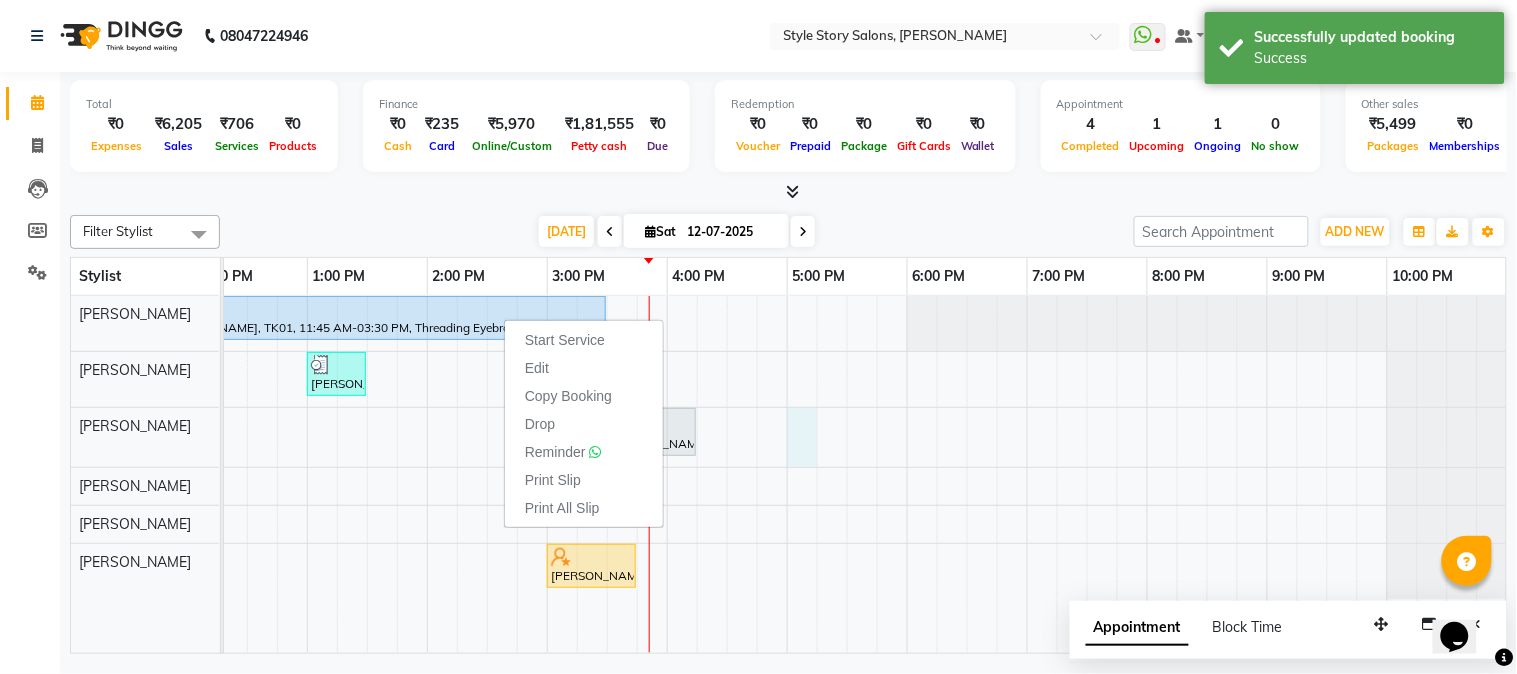 select on "62113" 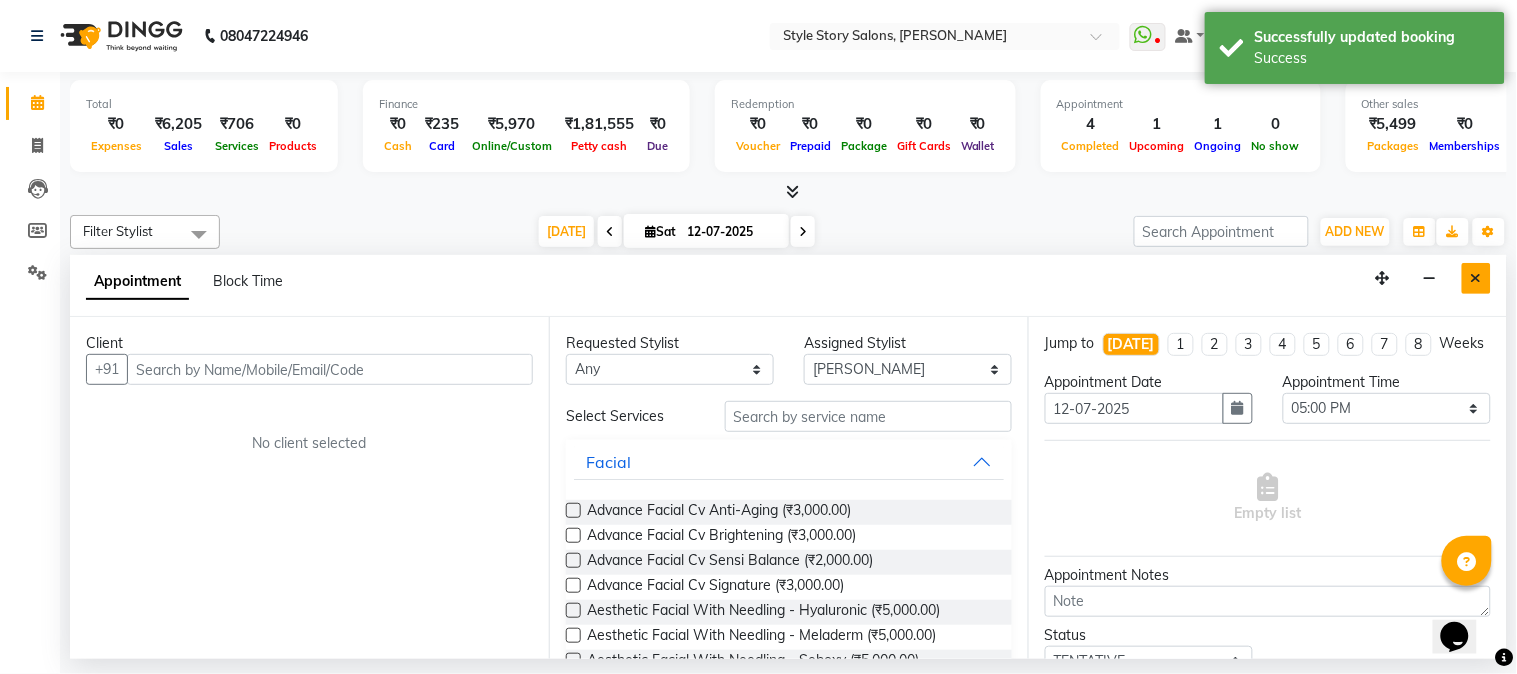 click at bounding box center [1476, 278] 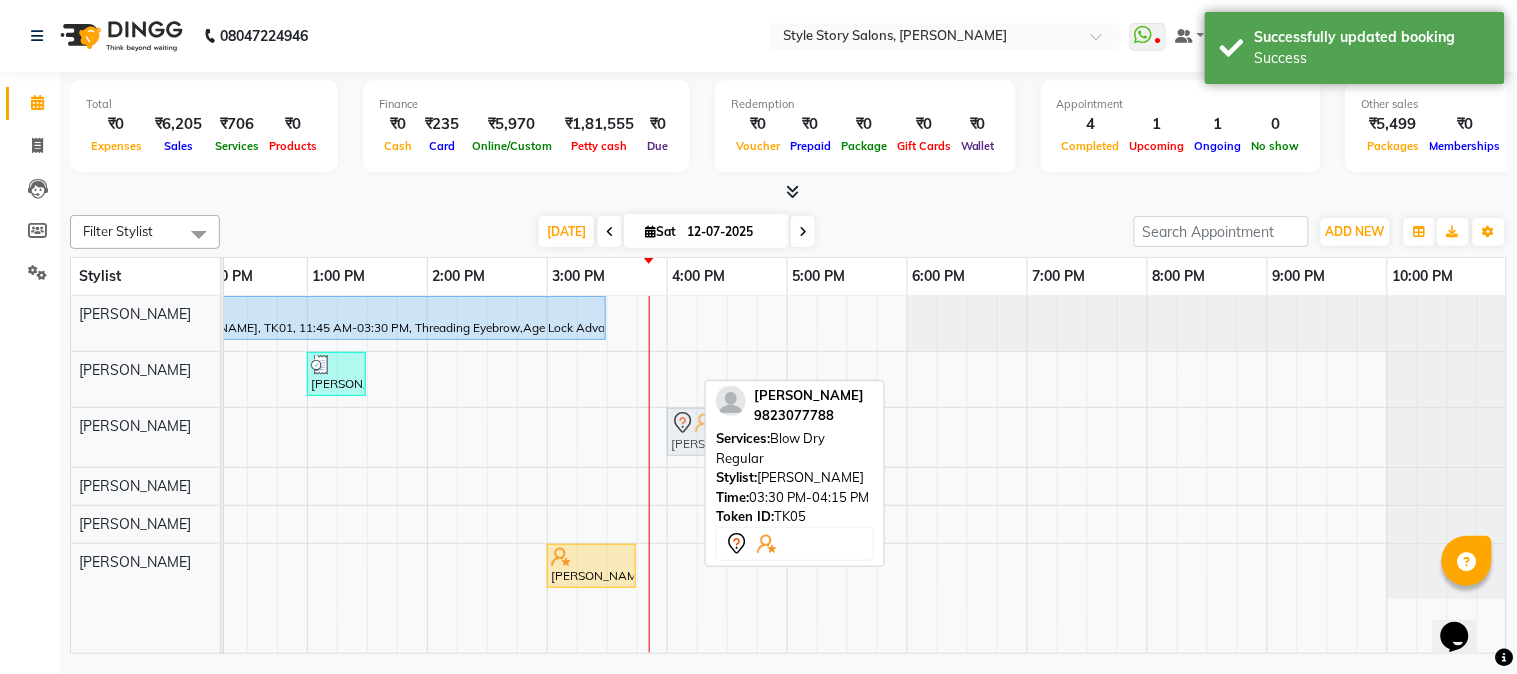 drag, startPoint x: 633, startPoint y: 431, endPoint x: 690, endPoint y: 423, distance: 57.558666 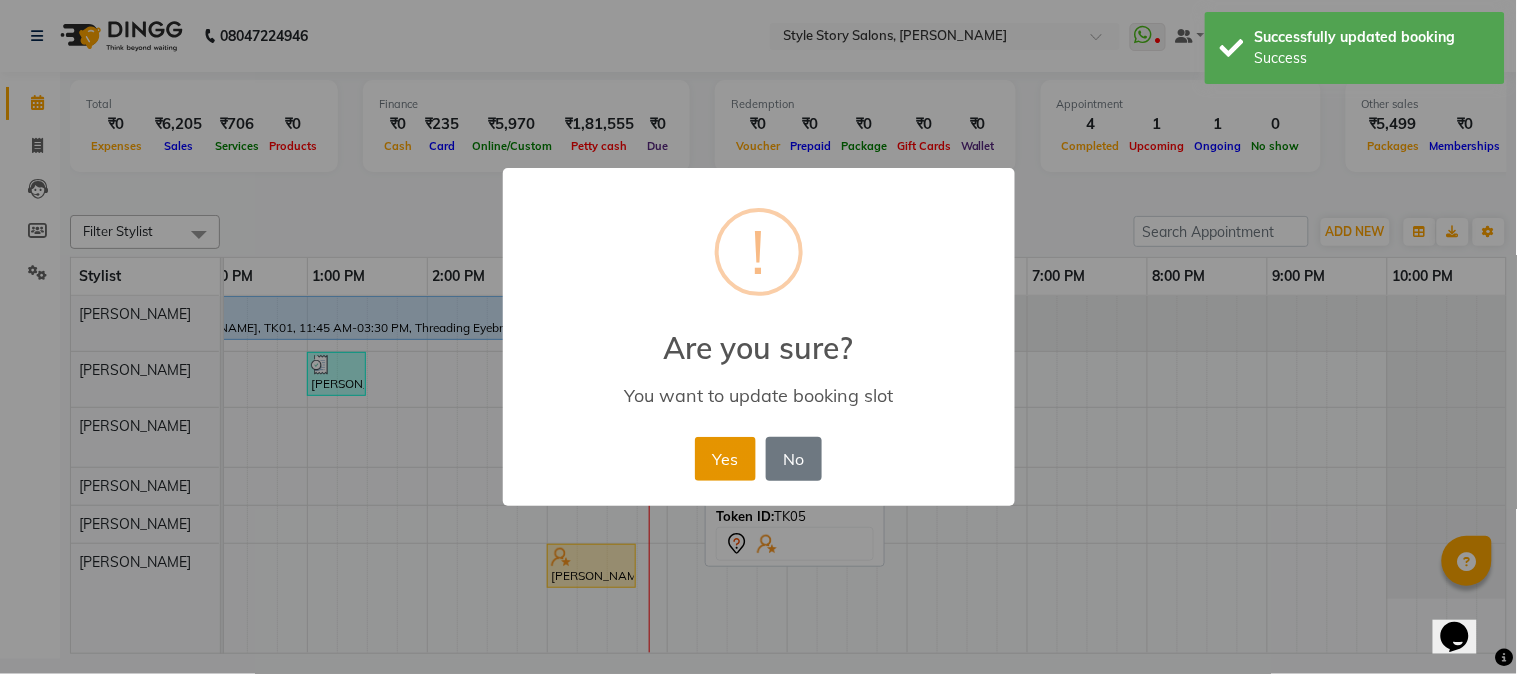 click on "Yes" at bounding box center (725, 459) 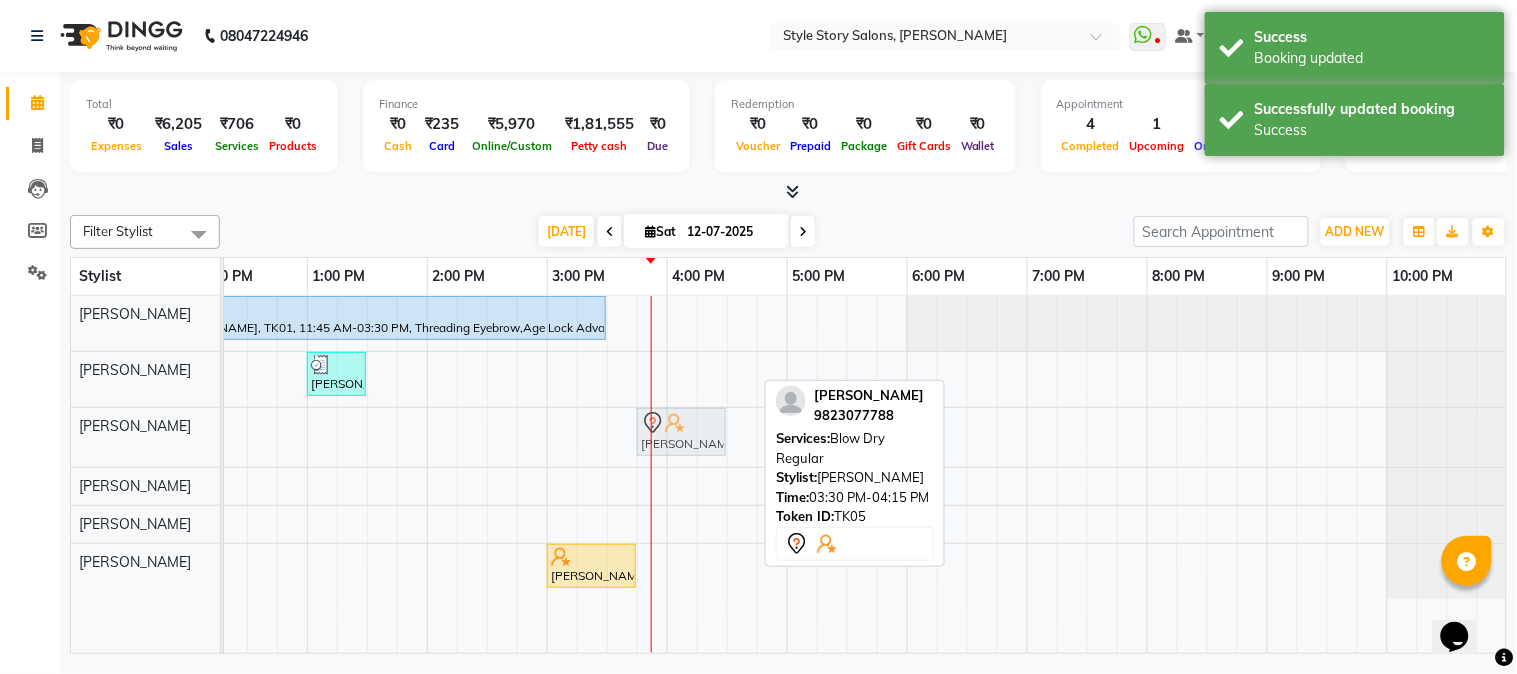 drag, startPoint x: 691, startPoint y: 436, endPoint x: 668, endPoint y: 438, distance: 23.086792 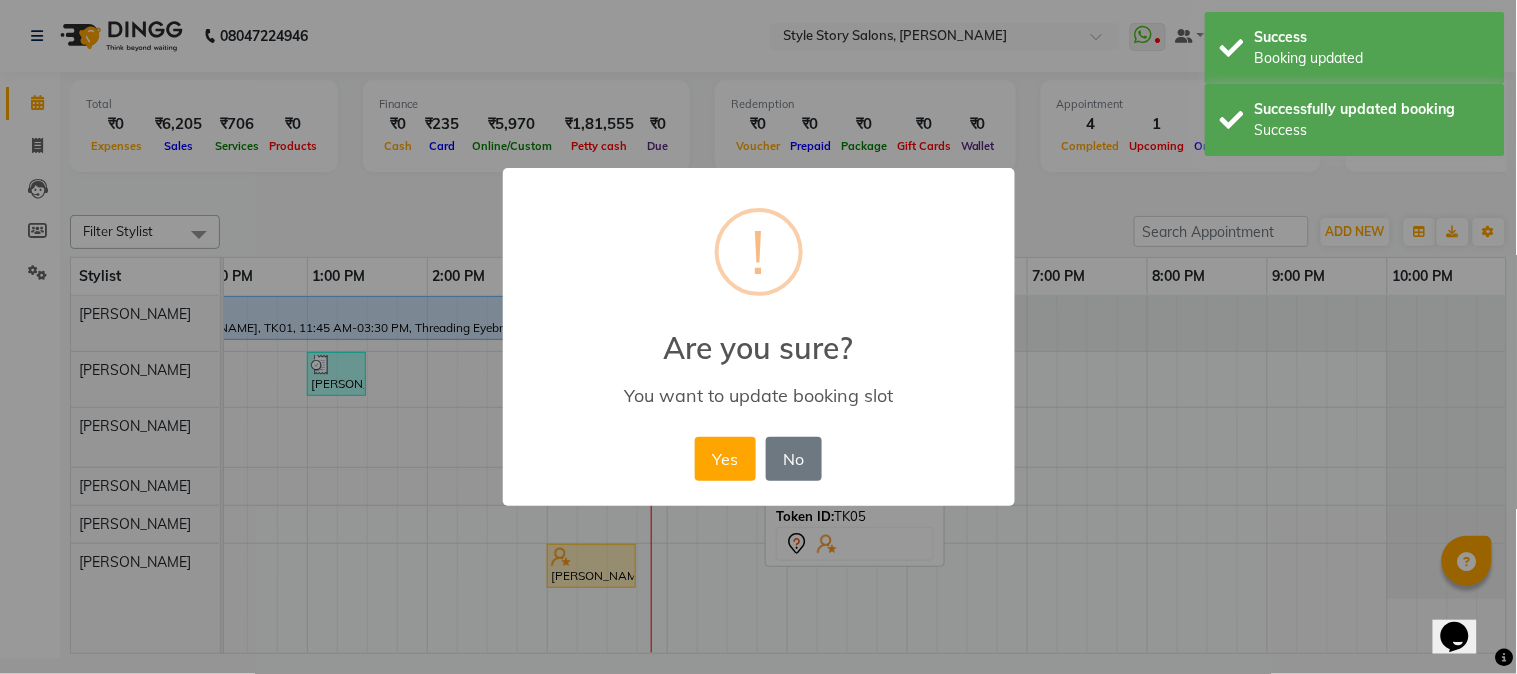click on "Yes" at bounding box center (725, 459) 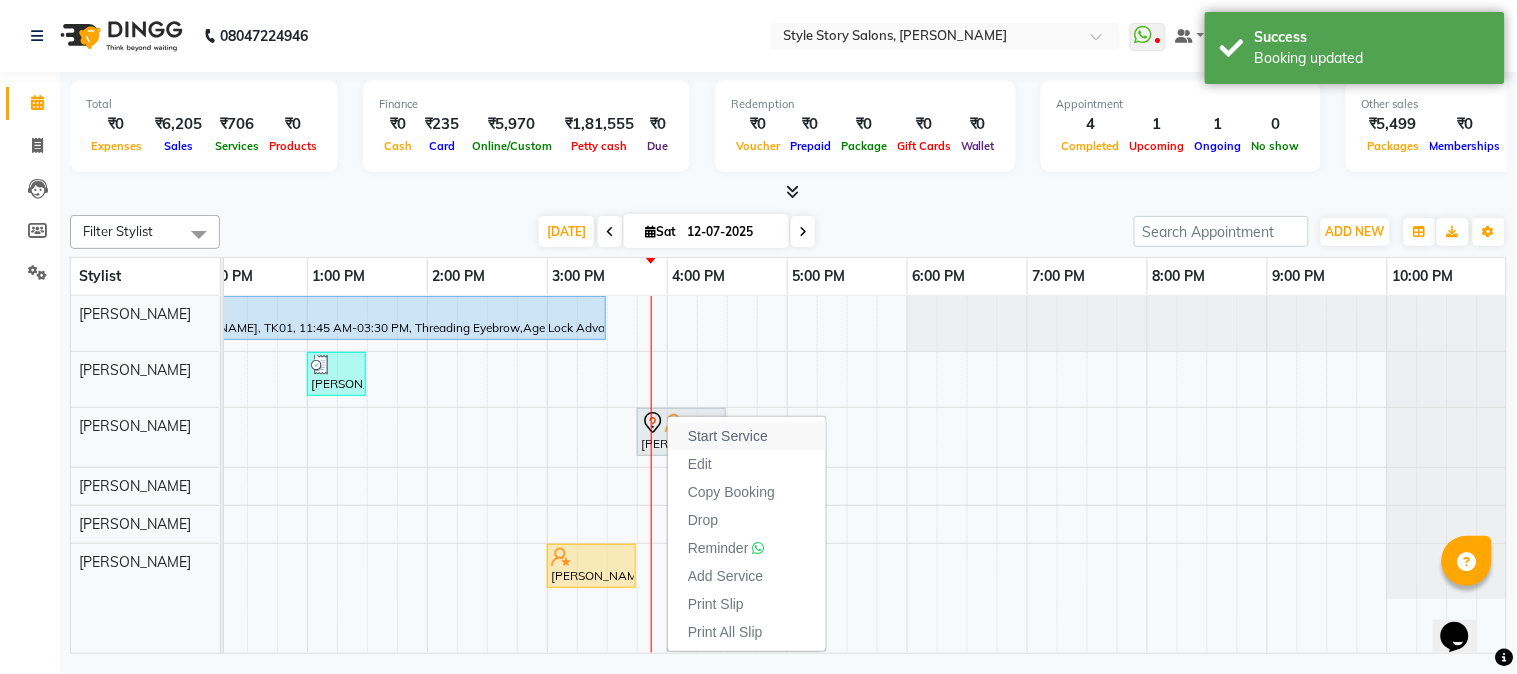 click on "Start Service" at bounding box center (728, 436) 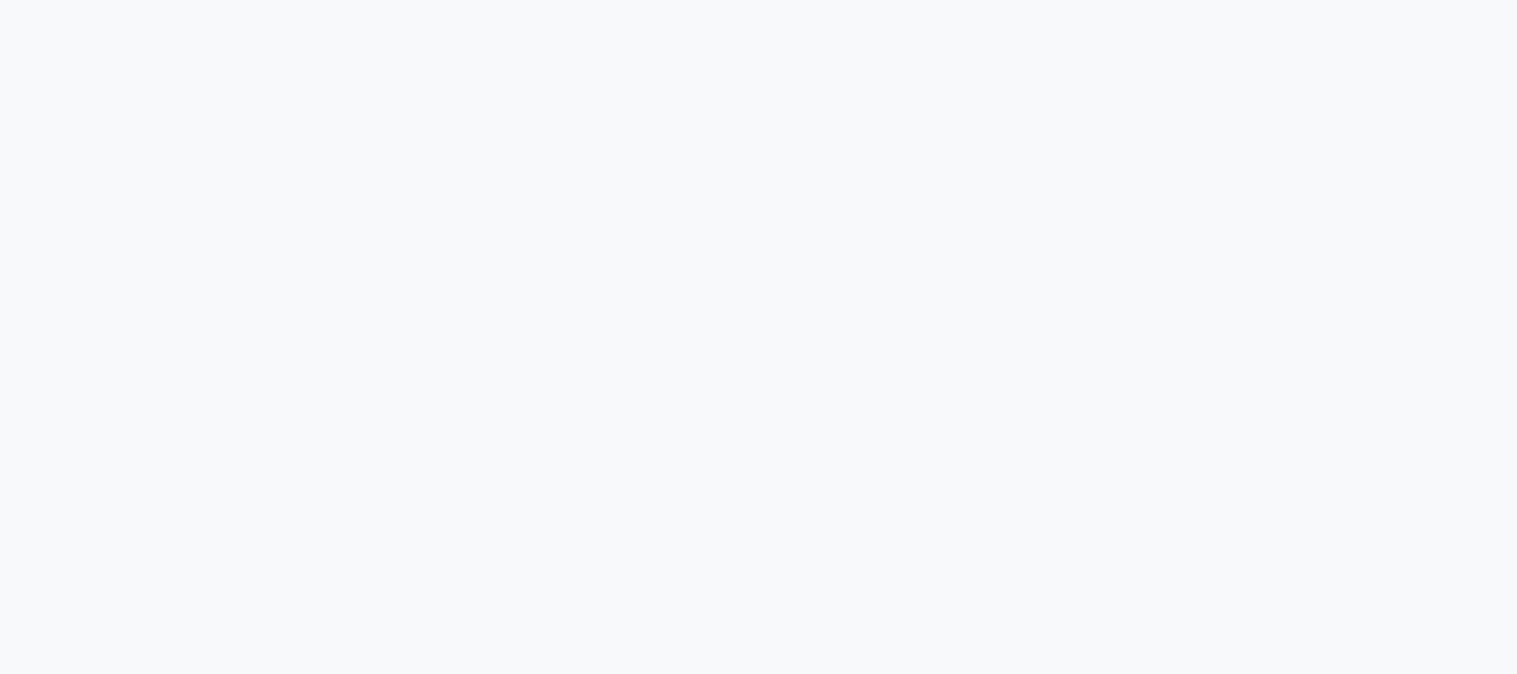 scroll, scrollTop: 0, scrollLeft: 0, axis: both 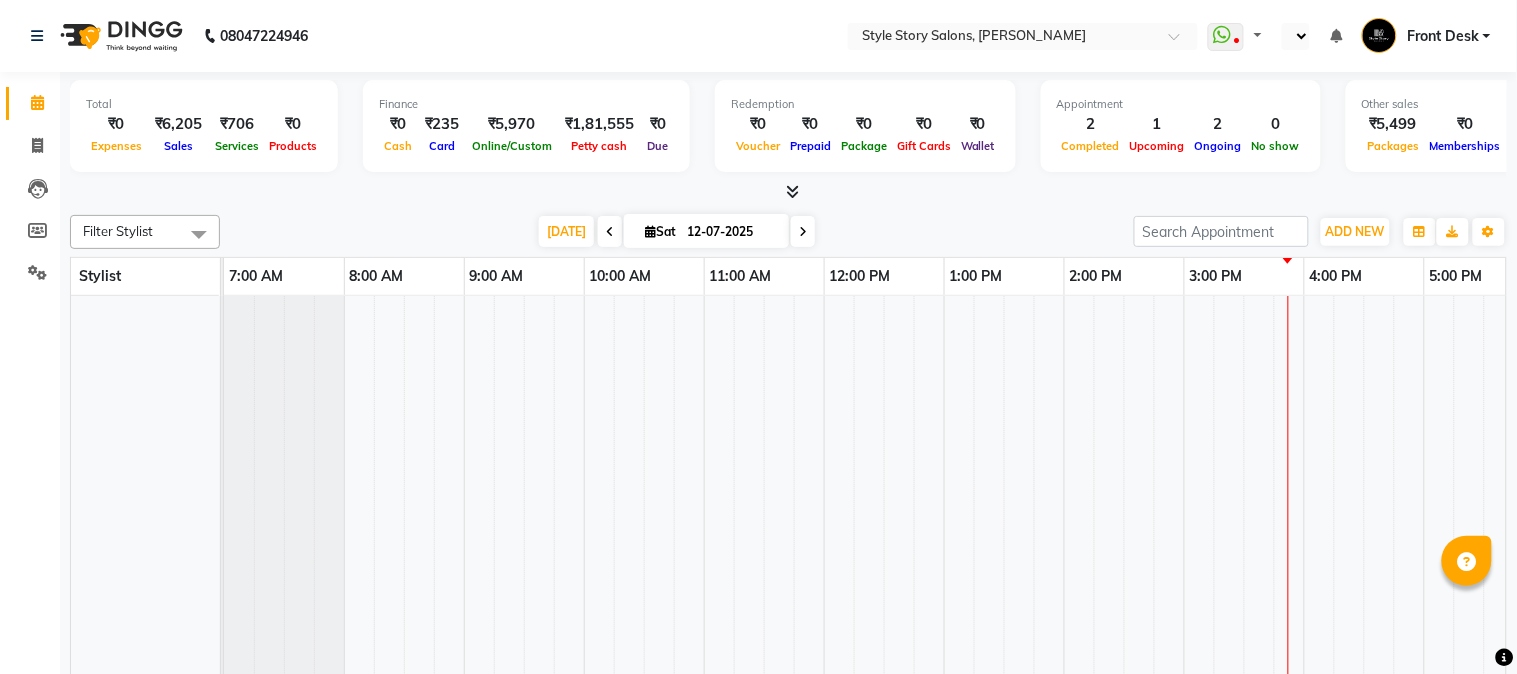 select on "en" 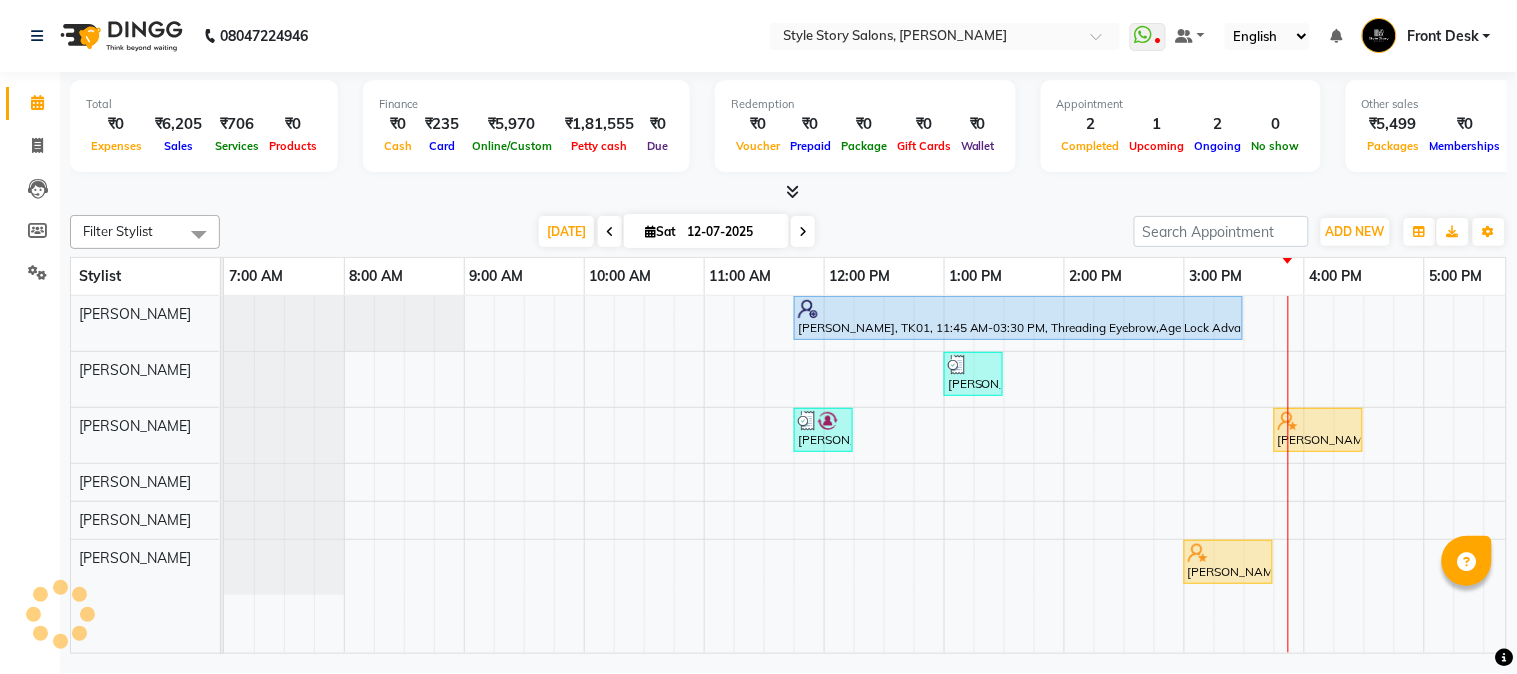 scroll, scrollTop: 0, scrollLeft: 0, axis: both 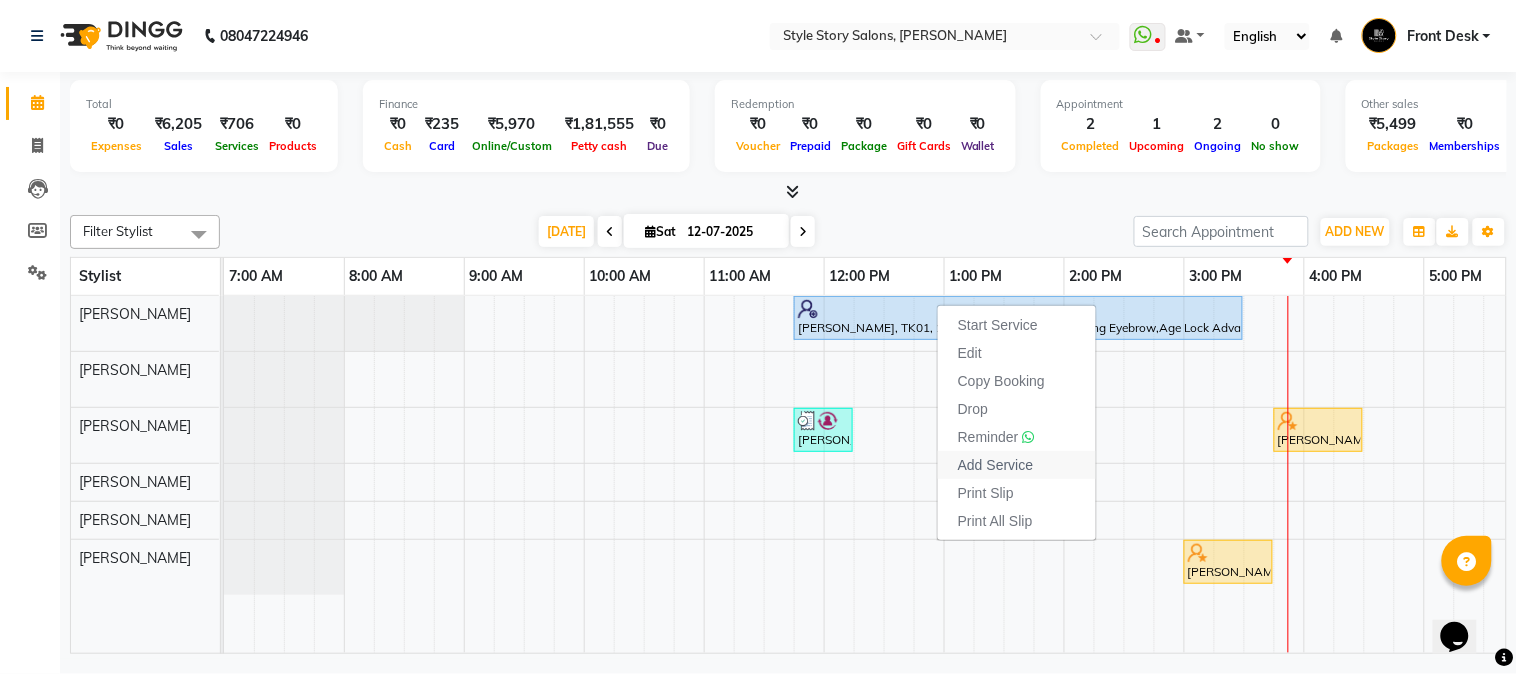 click on "Add Service" at bounding box center [1017, 465] 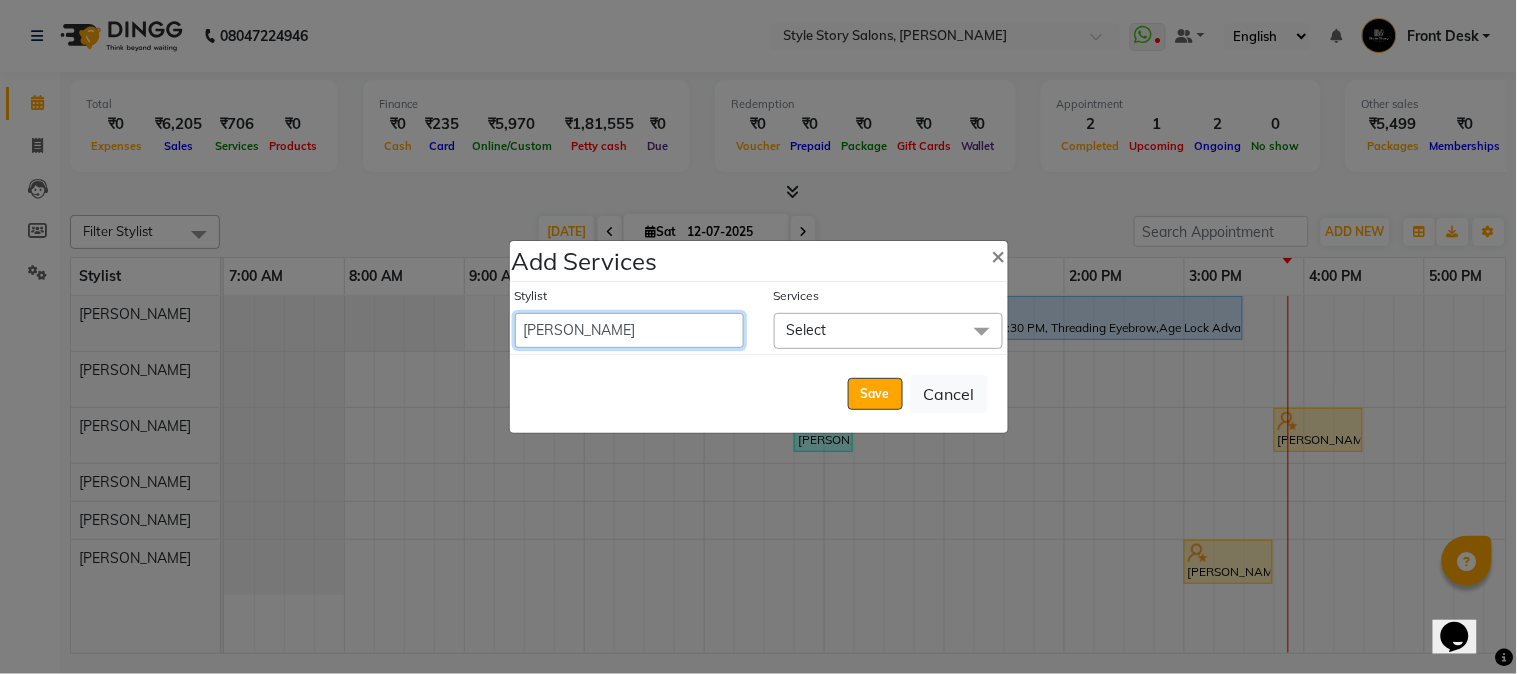 click on "[PERSON_NAME]   [PERSON_NAME]   [PERSON_NAME] Front Desk   [PERSON_NAME]   [PERSON_NAME]   [PERSON_NAME]   Front Desk   [PERSON_NAME] Front Desk   [DATE][PERSON_NAME]    [PERSON_NAME] Senior Accountant   [PERSON_NAME]   [PERSON_NAME]   [PERSON_NAME] Inventory Manager   [PERSON_NAME] (HR Admin)   [PERSON_NAME] (Hair Artist)   [PERSON_NAME]    [PERSON_NAME]   [PERSON_NAME]   [PERSON_NAME]    Shruti Raut   [PERSON_NAME]   [PERSON_NAME] HR Manager   [PERSON_NAME] ([PERSON_NAME])   [PERSON_NAME]   [PERSON_NAME]   [PERSON_NAME]   [PERSON_NAME]   [PERSON_NAME] Accountant" at bounding box center [629, 330] 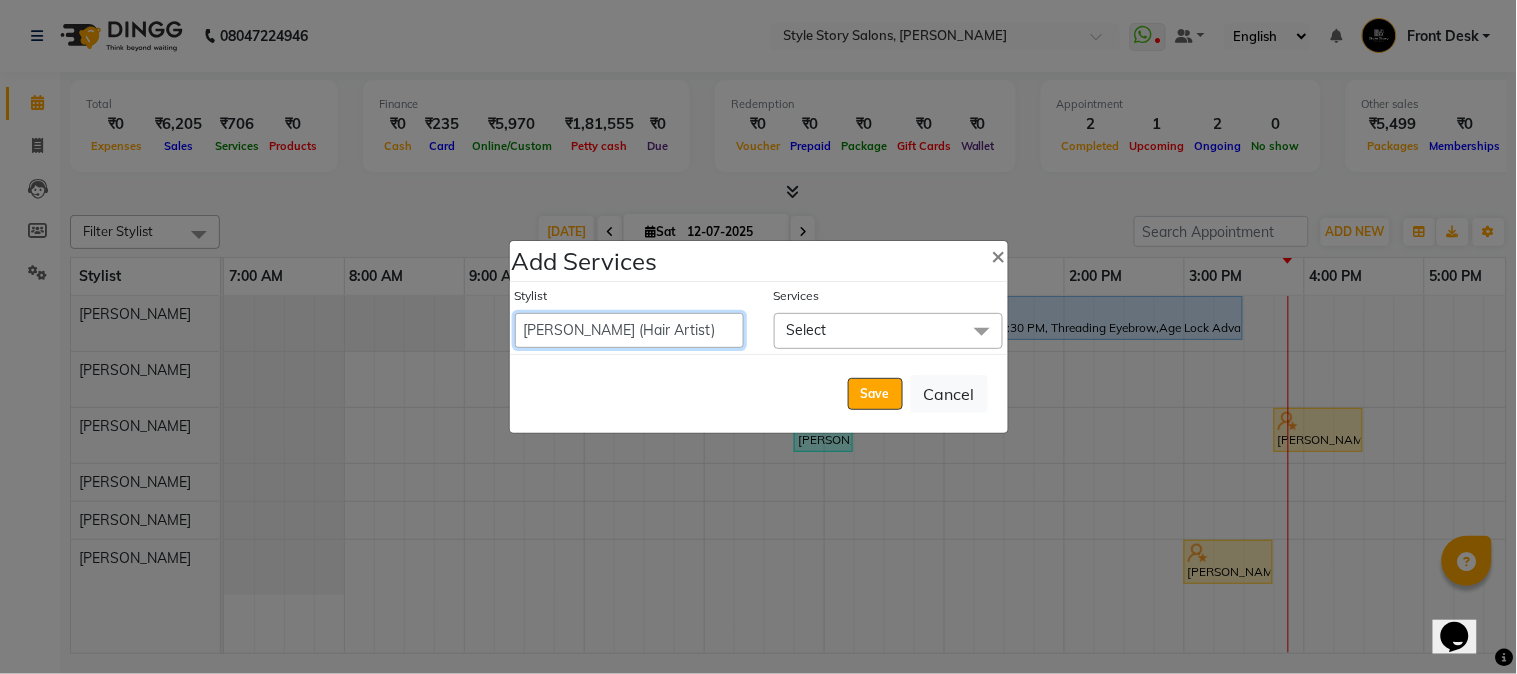 click on "[PERSON_NAME]   [PERSON_NAME]   [PERSON_NAME] Front Desk   [PERSON_NAME]   [PERSON_NAME]   [PERSON_NAME]   Front Desk   [PERSON_NAME] Front Desk   [DATE][PERSON_NAME]    [PERSON_NAME] Senior Accountant   [PERSON_NAME]   [PERSON_NAME]   [PERSON_NAME] Inventory Manager   [PERSON_NAME] (HR Admin)   [PERSON_NAME] (Hair Artist)   [PERSON_NAME]    [PERSON_NAME]   [PERSON_NAME]   [PERSON_NAME]    Shruti Raut   [PERSON_NAME]   [PERSON_NAME] HR Manager   [PERSON_NAME] ([PERSON_NAME])   [PERSON_NAME]   [PERSON_NAME]   [PERSON_NAME]   [PERSON_NAME]   [PERSON_NAME] Accountant" at bounding box center (629, 330) 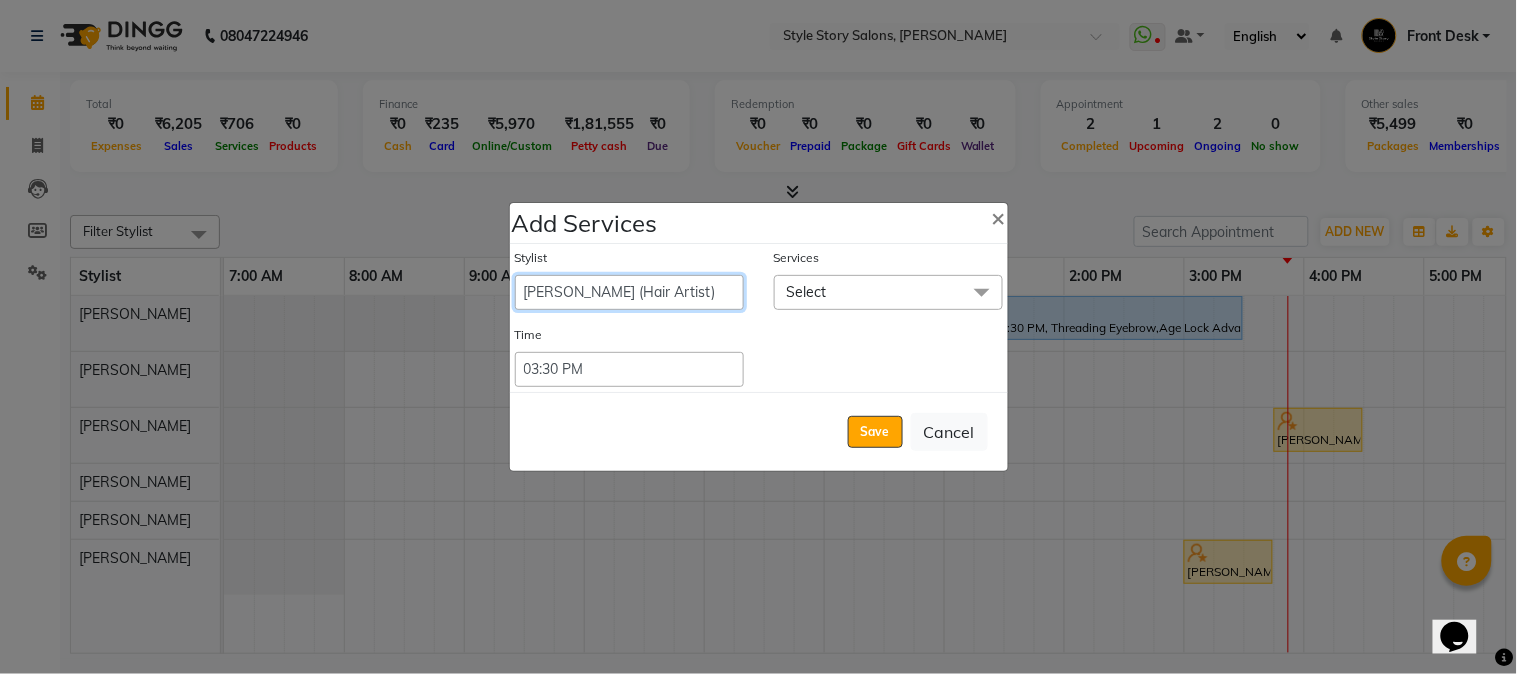 click on "[PERSON_NAME]   [PERSON_NAME]   [PERSON_NAME] Front Desk   [PERSON_NAME]   [PERSON_NAME]   [PERSON_NAME]   Front Desk   [PERSON_NAME] Front Desk   [DATE][PERSON_NAME]    [PERSON_NAME] Senior Accountant   [PERSON_NAME]   [PERSON_NAME]   [PERSON_NAME] Inventory Manager   [PERSON_NAME] (HR Admin)   [PERSON_NAME] (Hair Artist)   [PERSON_NAME]    [PERSON_NAME]   [PERSON_NAME]   [PERSON_NAME]    Shruti Raut   [PERSON_NAME]   [PERSON_NAME] HR Manager   [PERSON_NAME] ([PERSON_NAME])   [PERSON_NAME]   [PERSON_NAME]   [PERSON_NAME]   [PERSON_NAME]   [PERSON_NAME] Accountant" at bounding box center (629, 292) 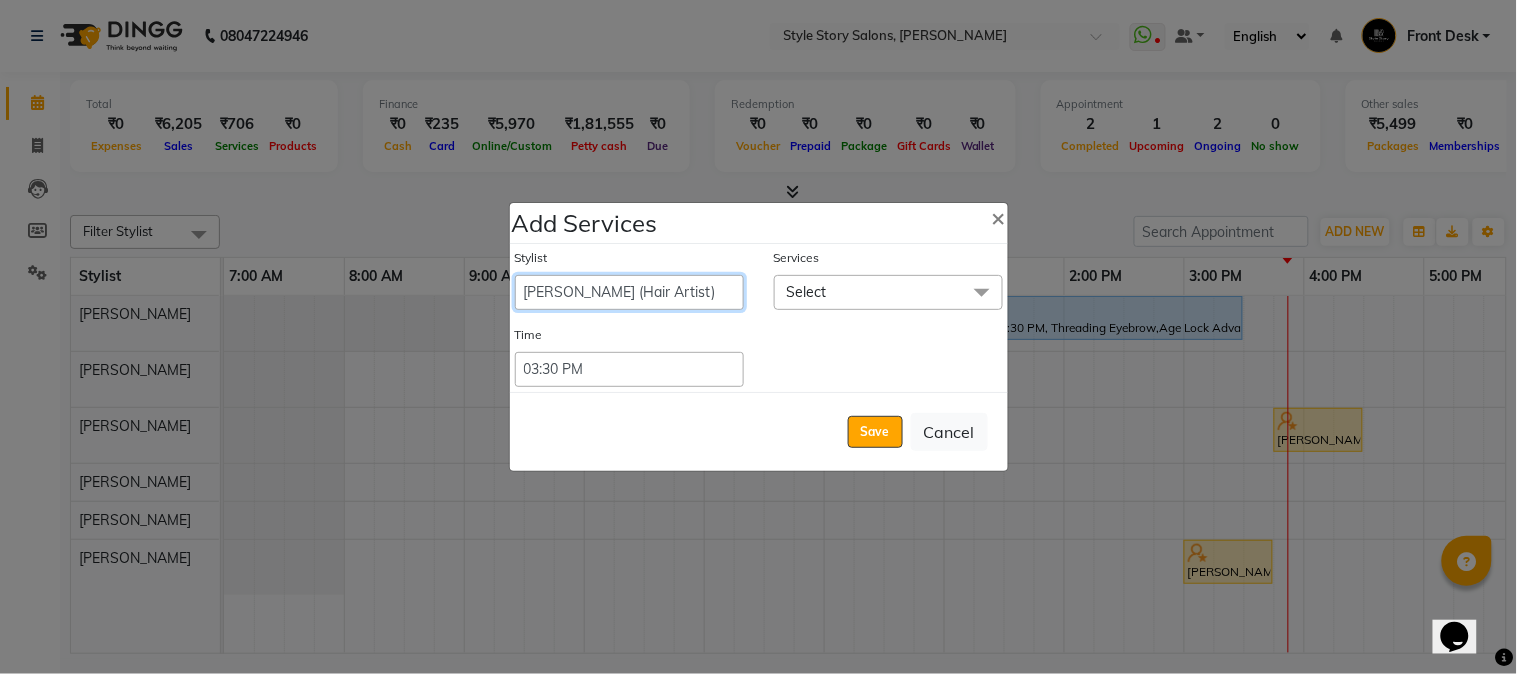 select on "66234" 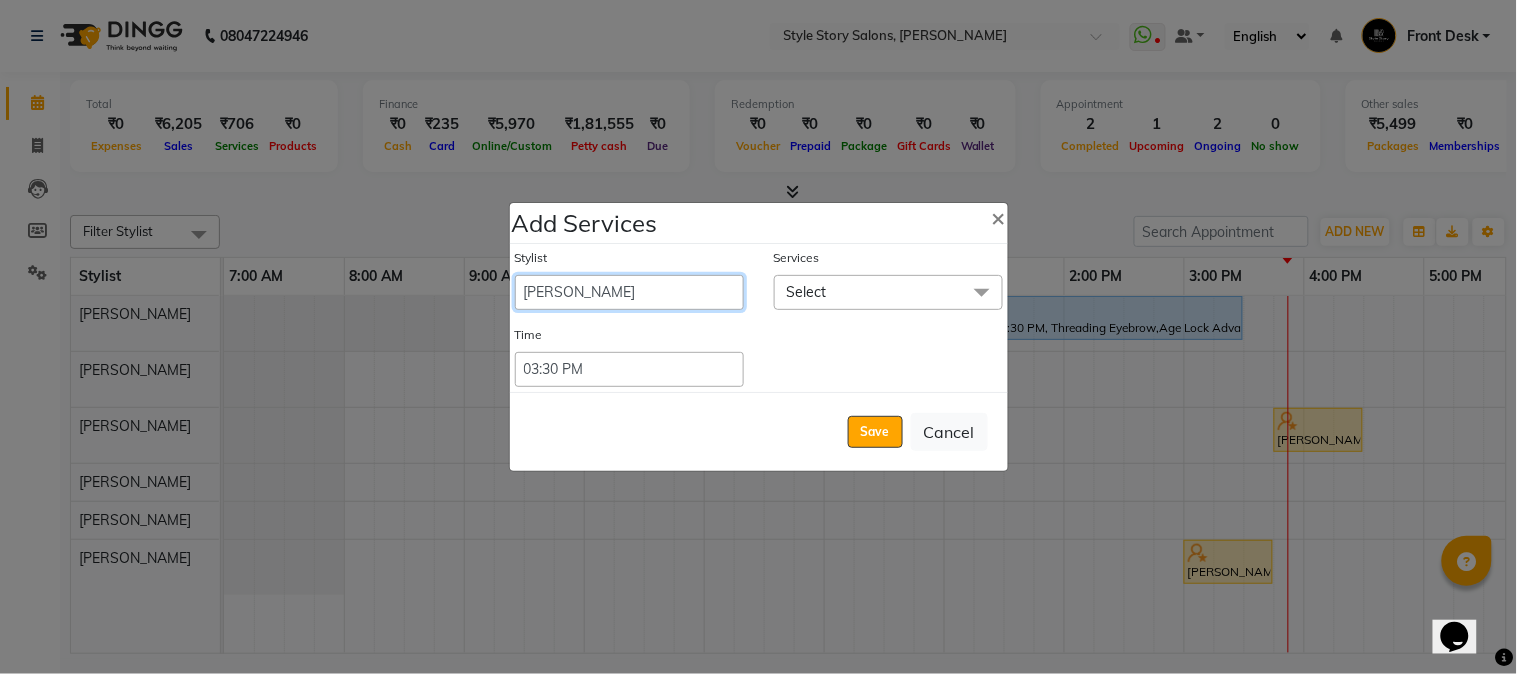 click on "[PERSON_NAME]   [PERSON_NAME]   [PERSON_NAME] Front Desk   [PERSON_NAME]   [PERSON_NAME]   [PERSON_NAME]   Front Desk   [PERSON_NAME] Front Desk   [DATE][PERSON_NAME]    [PERSON_NAME] Senior Accountant   [PERSON_NAME]   [PERSON_NAME]   [PERSON_NAME] Inventory Manager   [PERSON_NAME] (HR Admin)   [PERSON_NAME] (Hair Artist)   [PERSON_NAME]    [PERSON_NAME]   [PERSON_NAME]   [PERSON_NAME]    Shruti Raut   [PERSON_NAME]   [PERSON_NAME] HR Manager   [PERSON_NAME] ([PERSON_NAME])   [PERSON_NAME]   [PERSON_NAME]   [PERSON_NAME]   [PERSON_NAME]   [PERSON_NAME] Accountant" at bounding box center [629, 292] 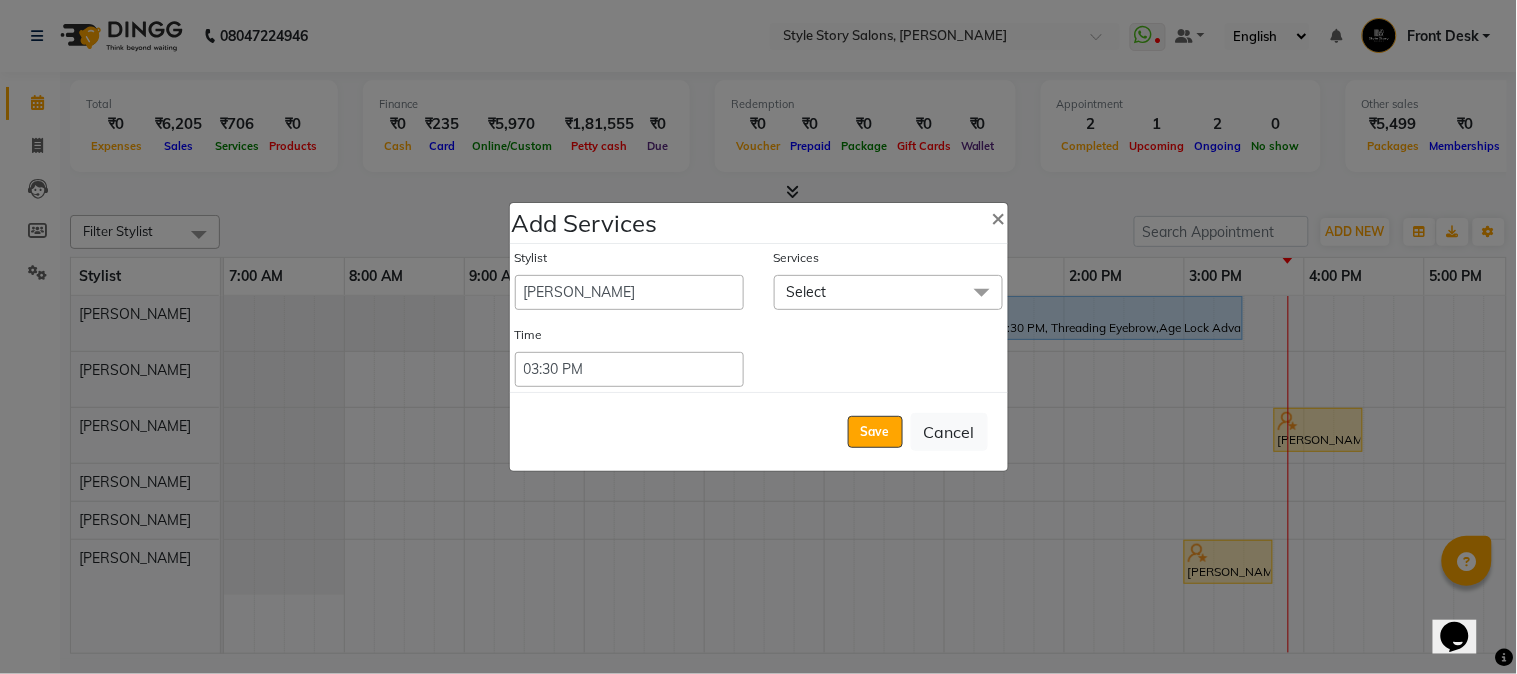 click on "Select" 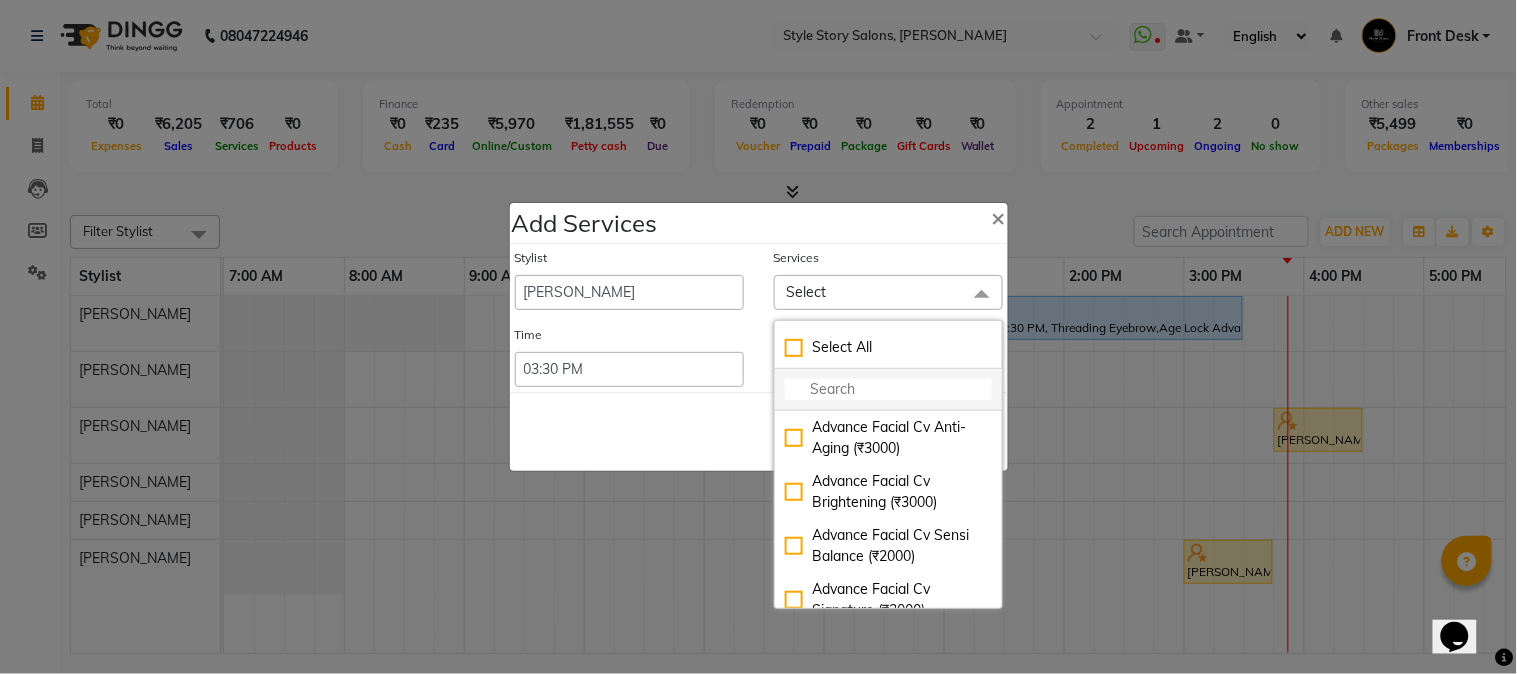 click 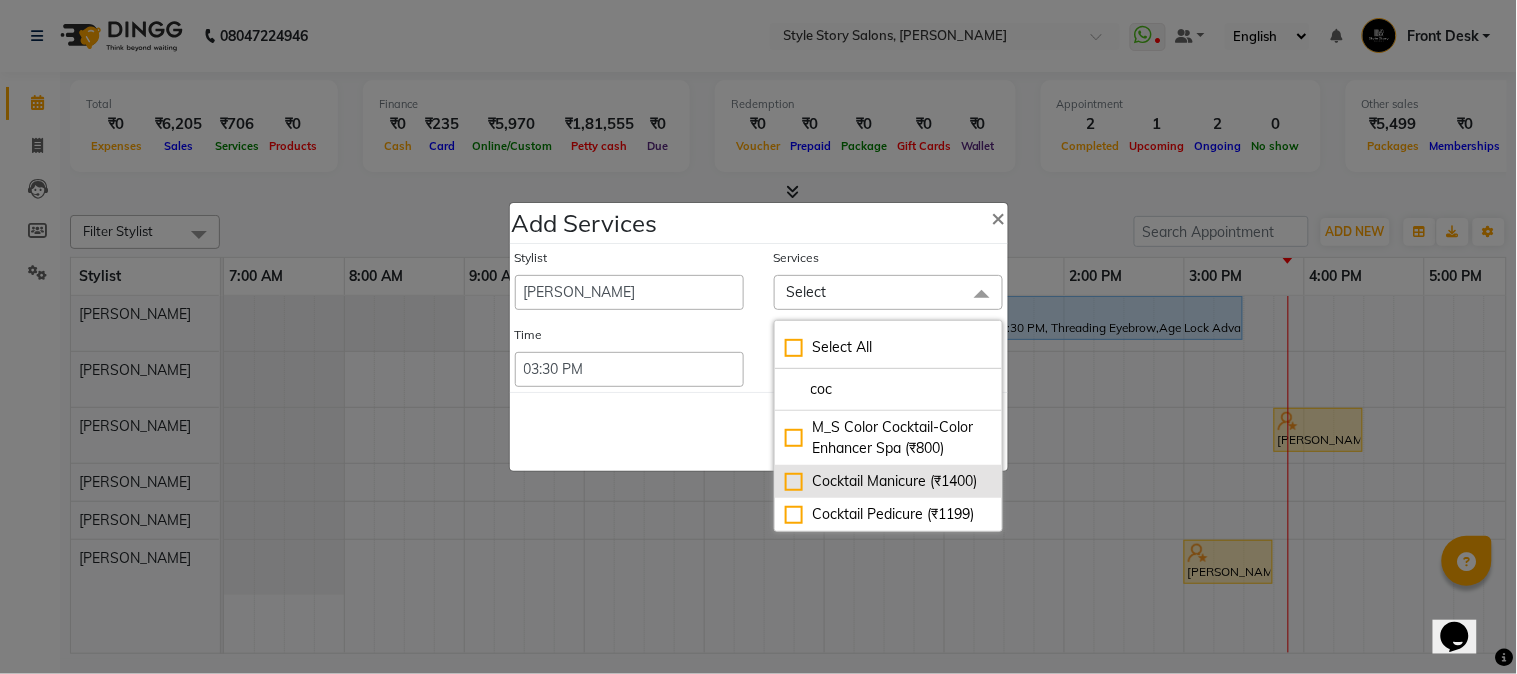type on "coc" 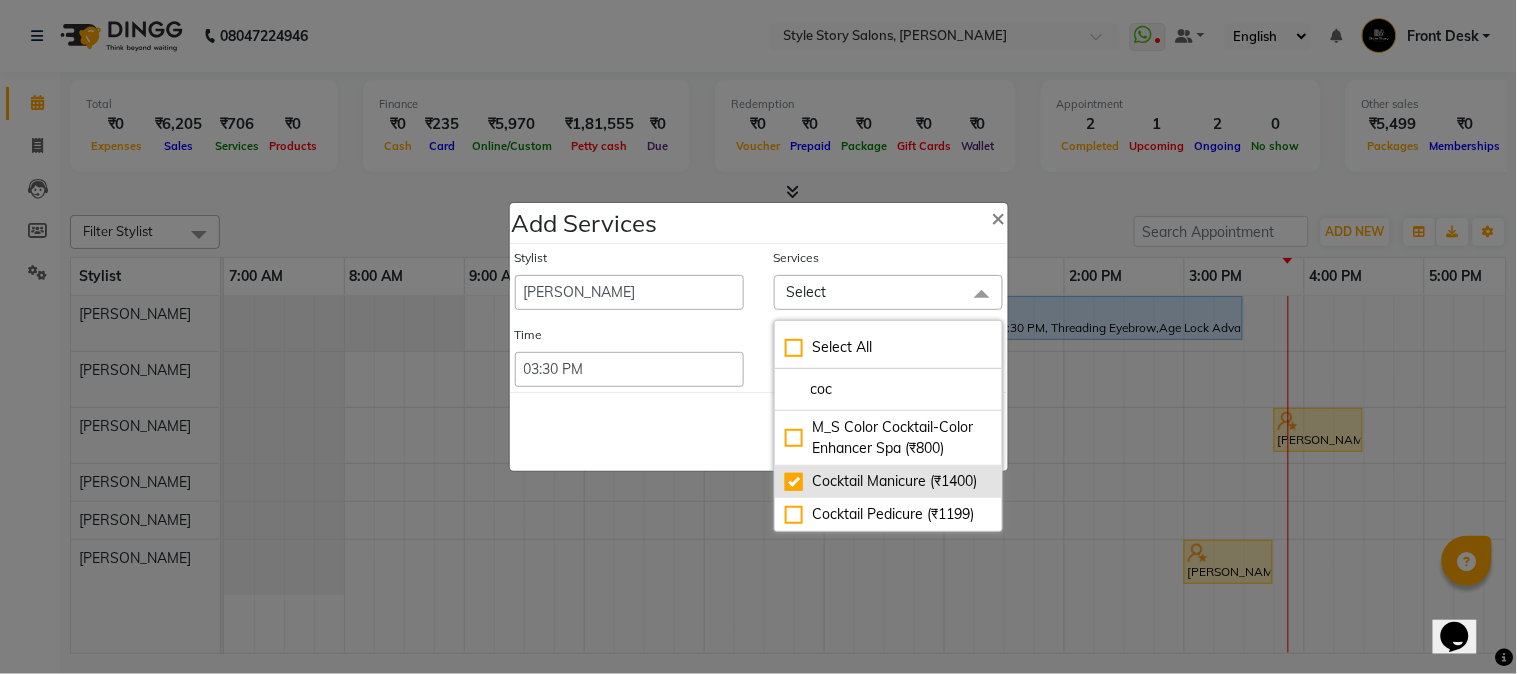 checkbox on "true" 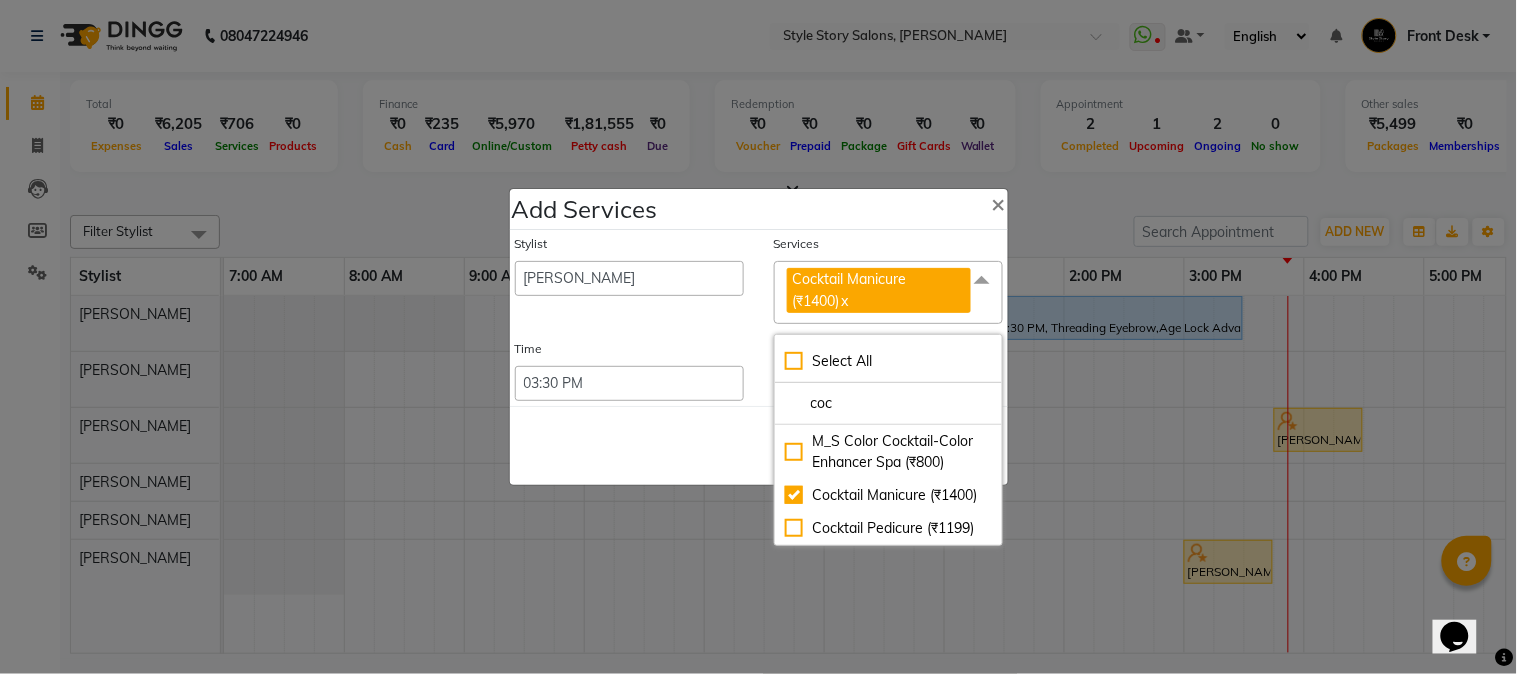 drag, startPoint x: 676, startPoint y: 456, endPoint x: 703, endPoint y: 458, distance: 27.073973 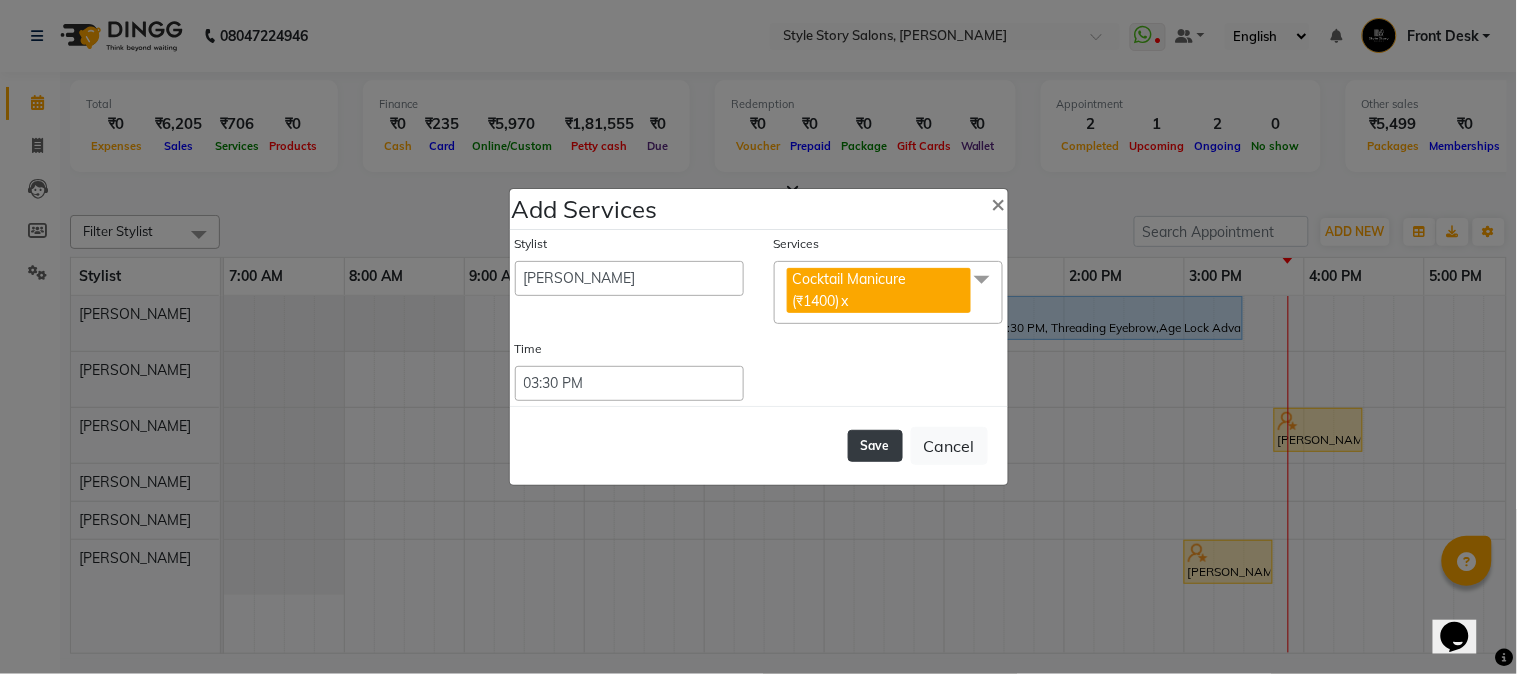 click on "Save" 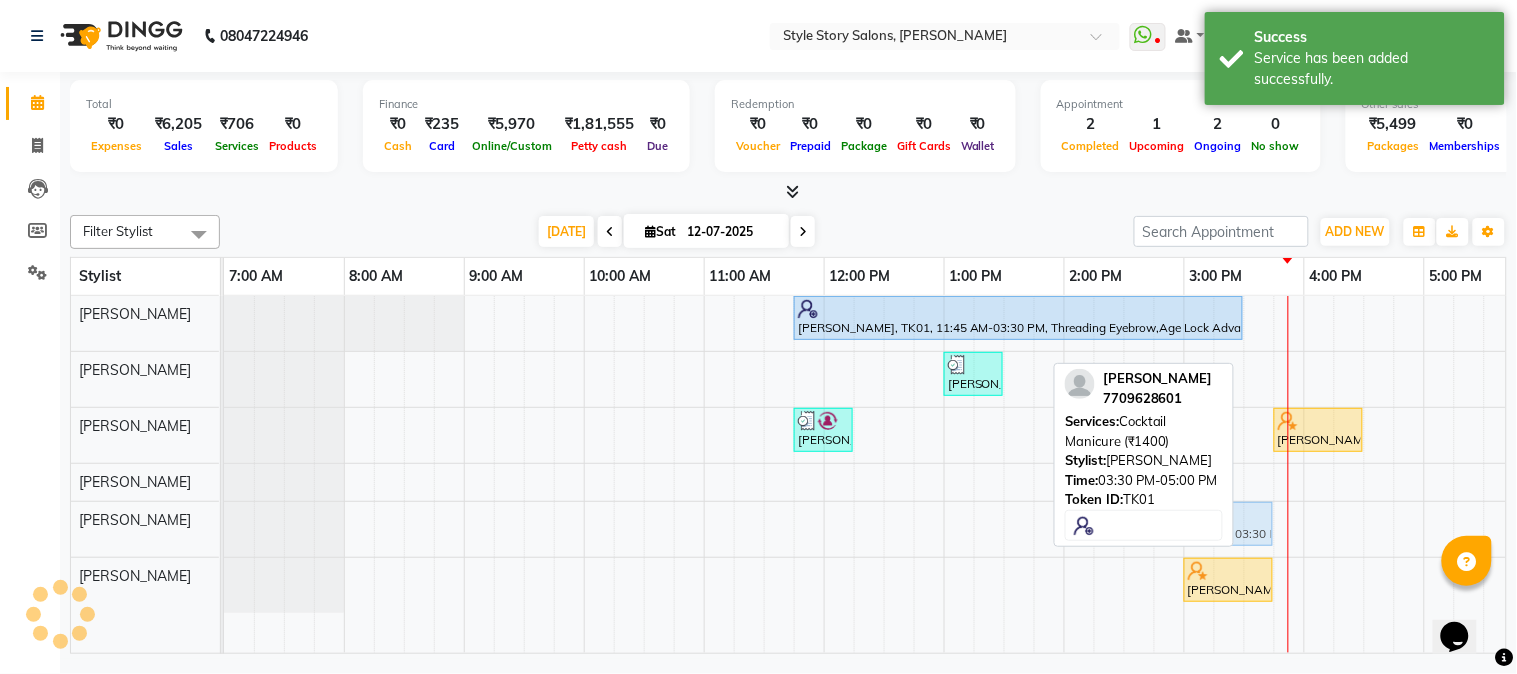 drag, startPoint x: 1325, startPoint y: 515, endPoint x: 1183, endPoint y: 527, distance: 142.50613 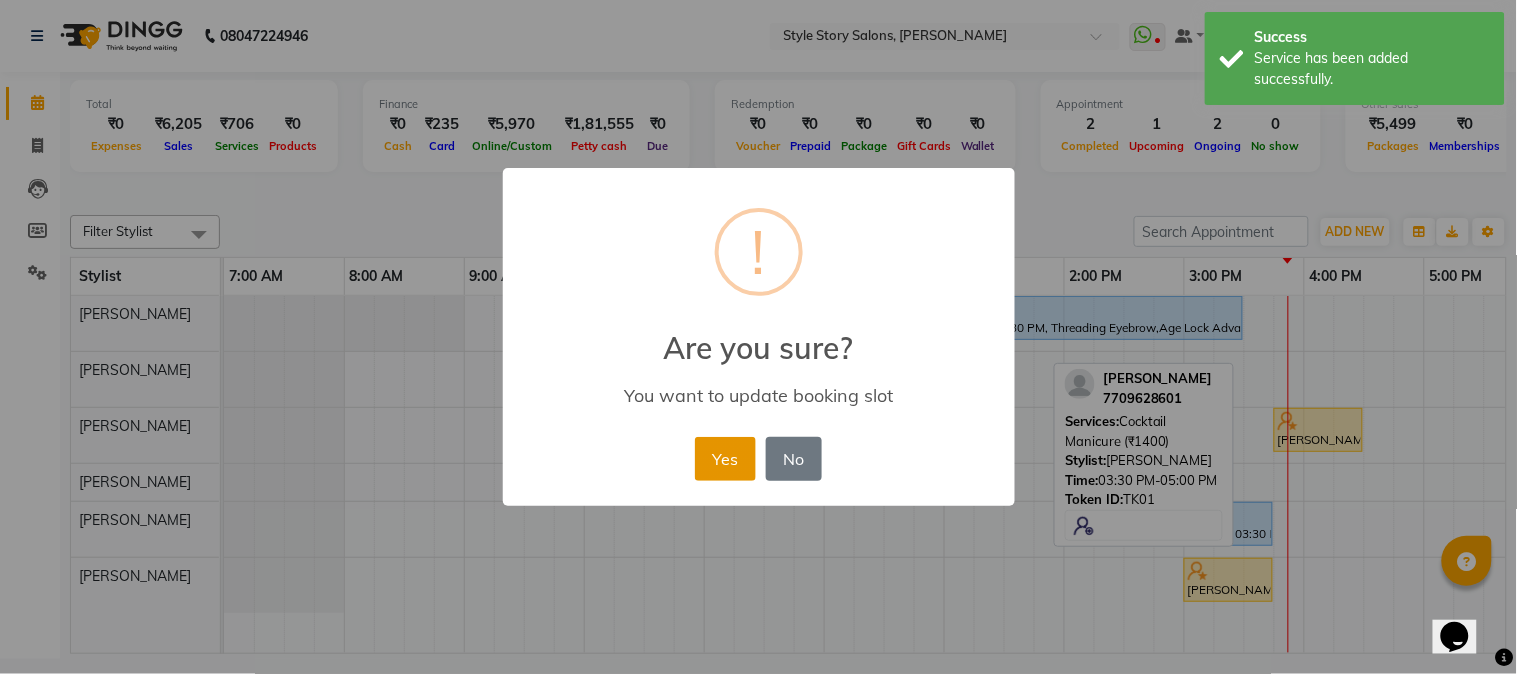 click on "Yes" at bounding box center [725, 459] 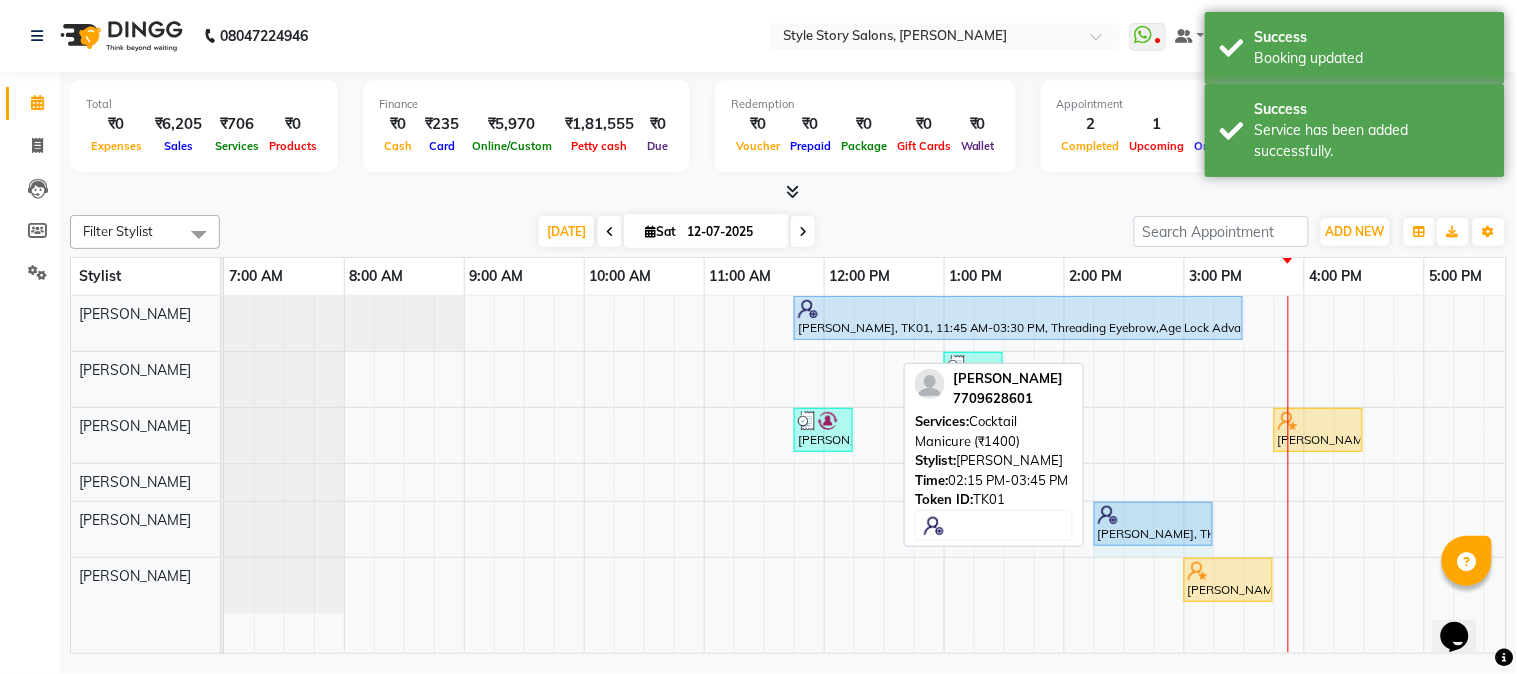 drag, startPoint x: 1271, startPoint y: 522, endPoint x: 1210, endPoint y: 530, distance: 61.522354 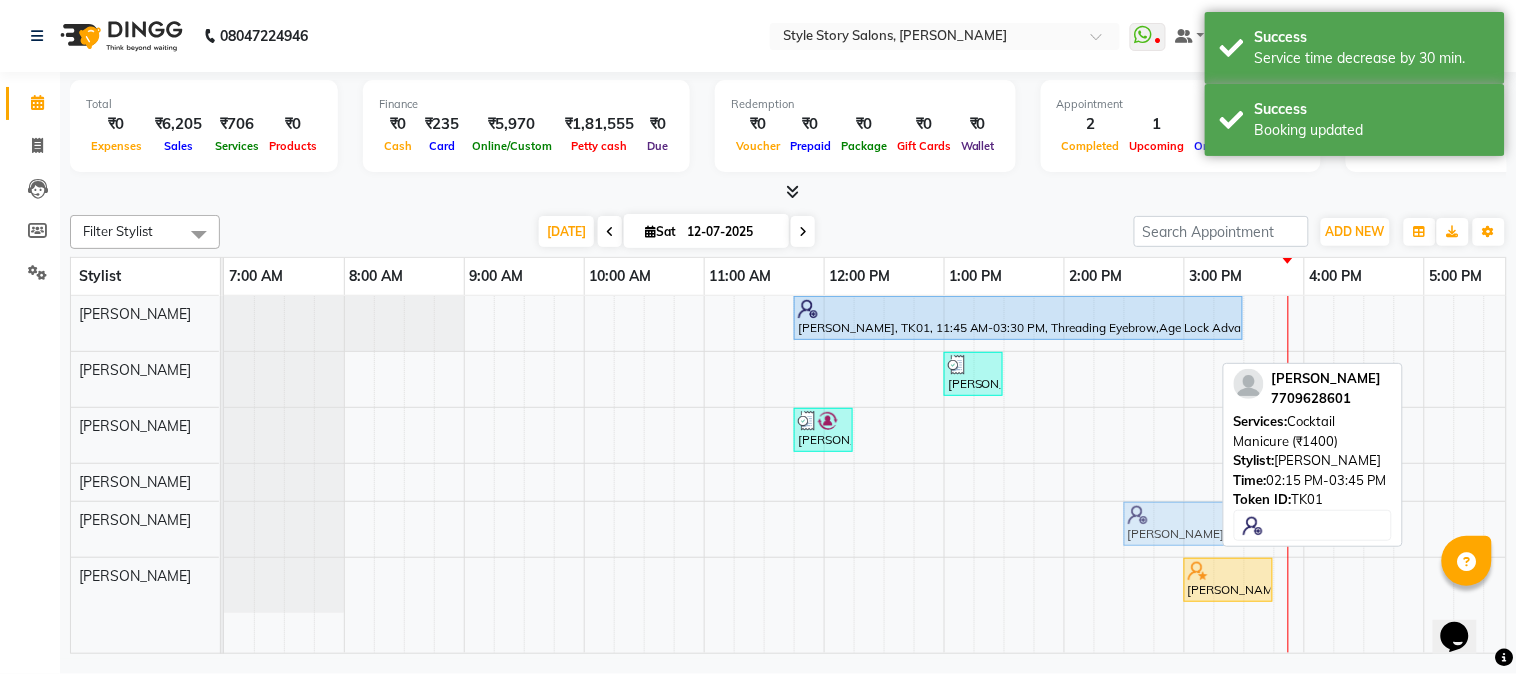 drag, startPoint x: 1157, startPoint y: 520, endPoint x: 1174, endPoint y: 518, distance: 17.117243 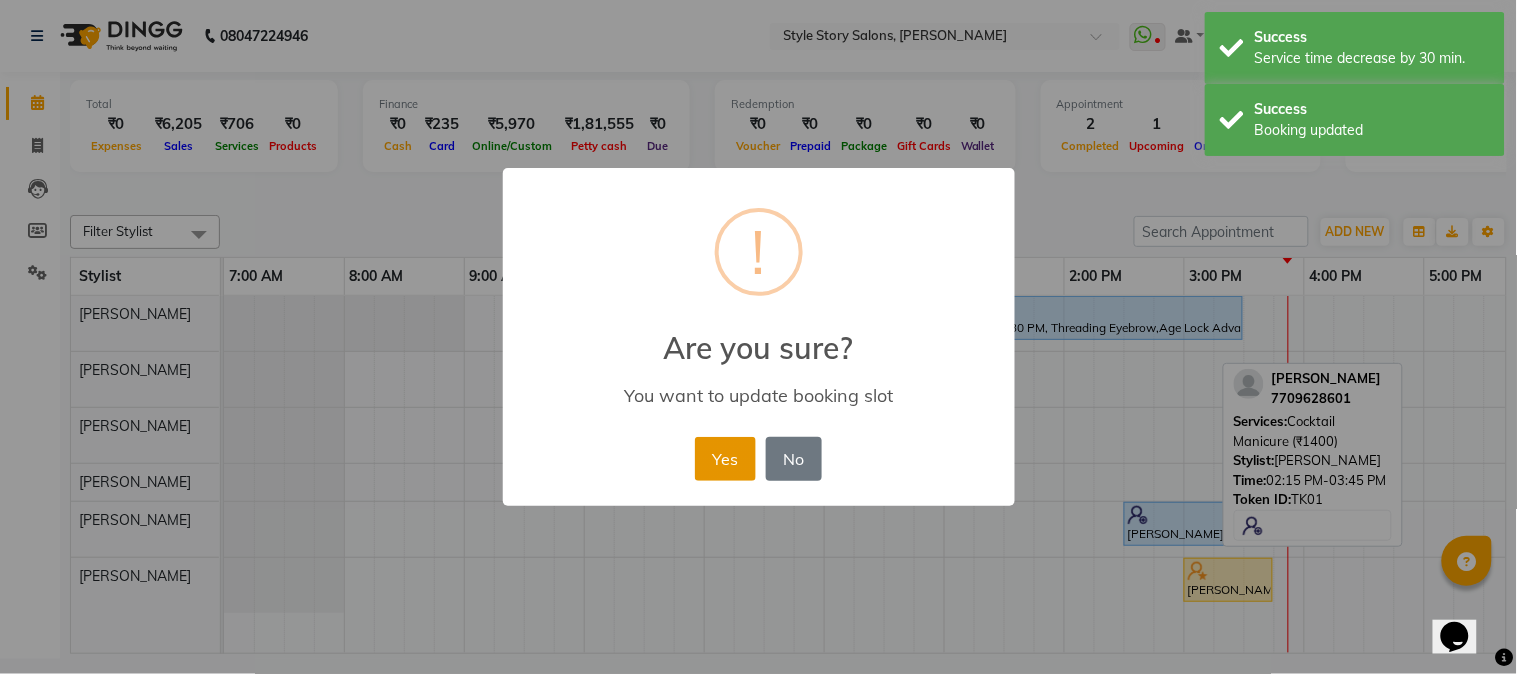 click on "Yes" at bounding box center (725, 459) 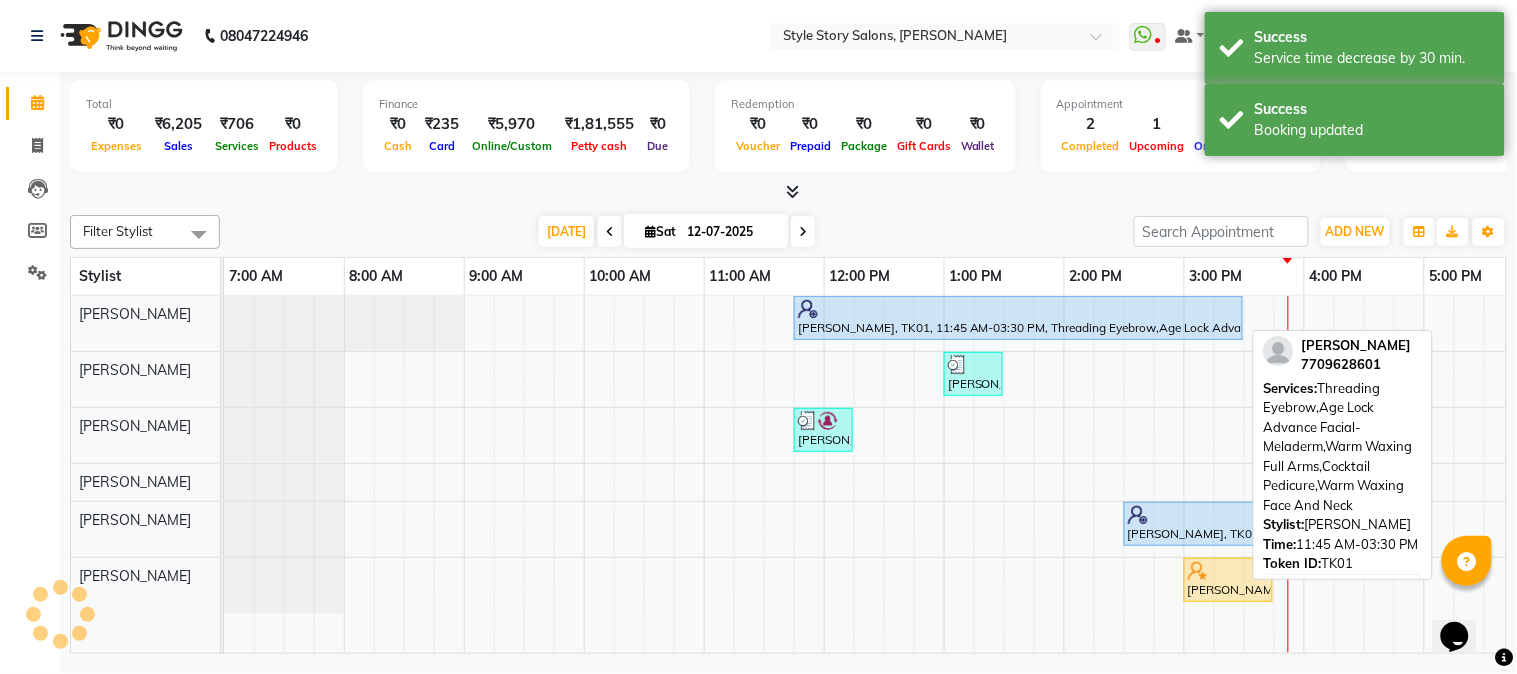 click on "Sobia Iqbal, TK01, 11:45 AM-03:30 PM, Threading Eyebrow,Age Lock Advance Facial-Meladerm,Warm Waxing Full Arms,Cocktail Pedicure,Warm Waxing Face And Neck" at bounding box center [1018, 318] 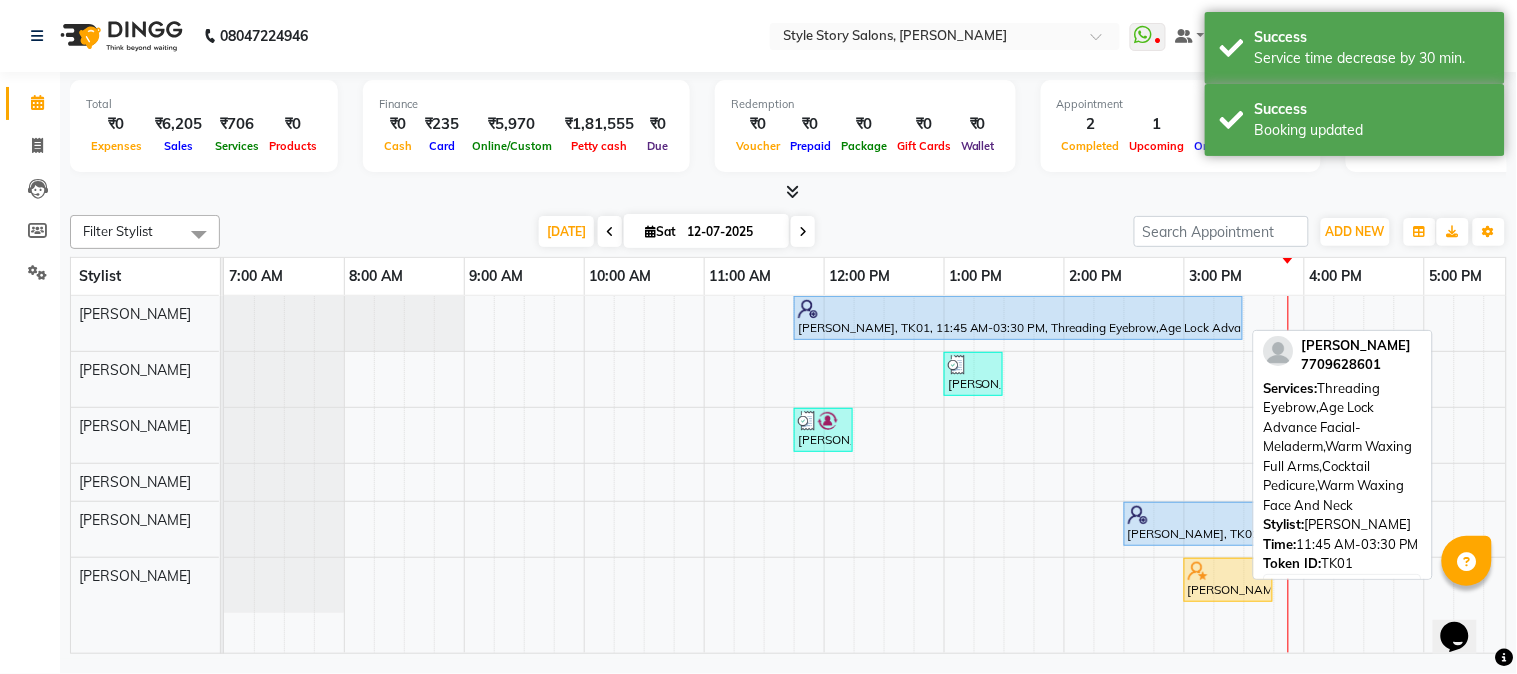 click at bounding box center [1018, 309] 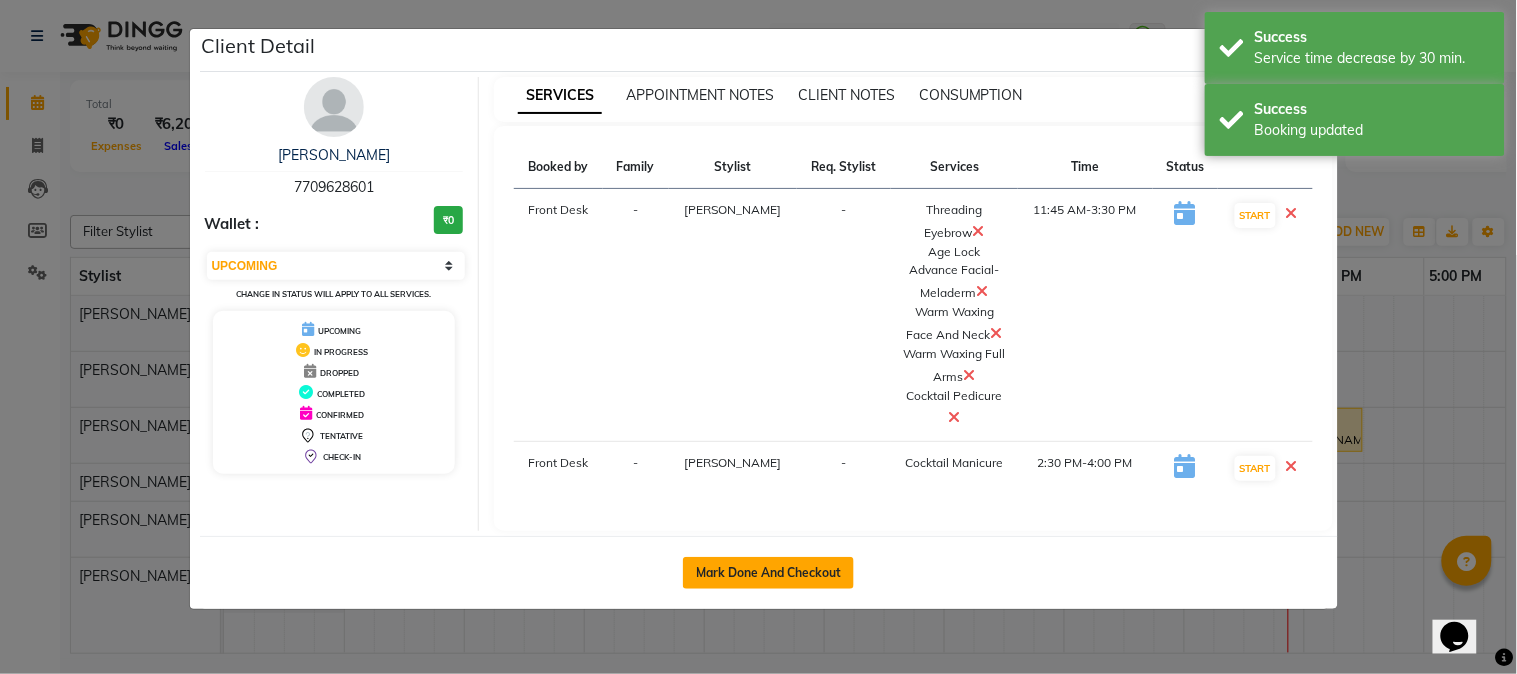 click on "Mark Done And Checkout" 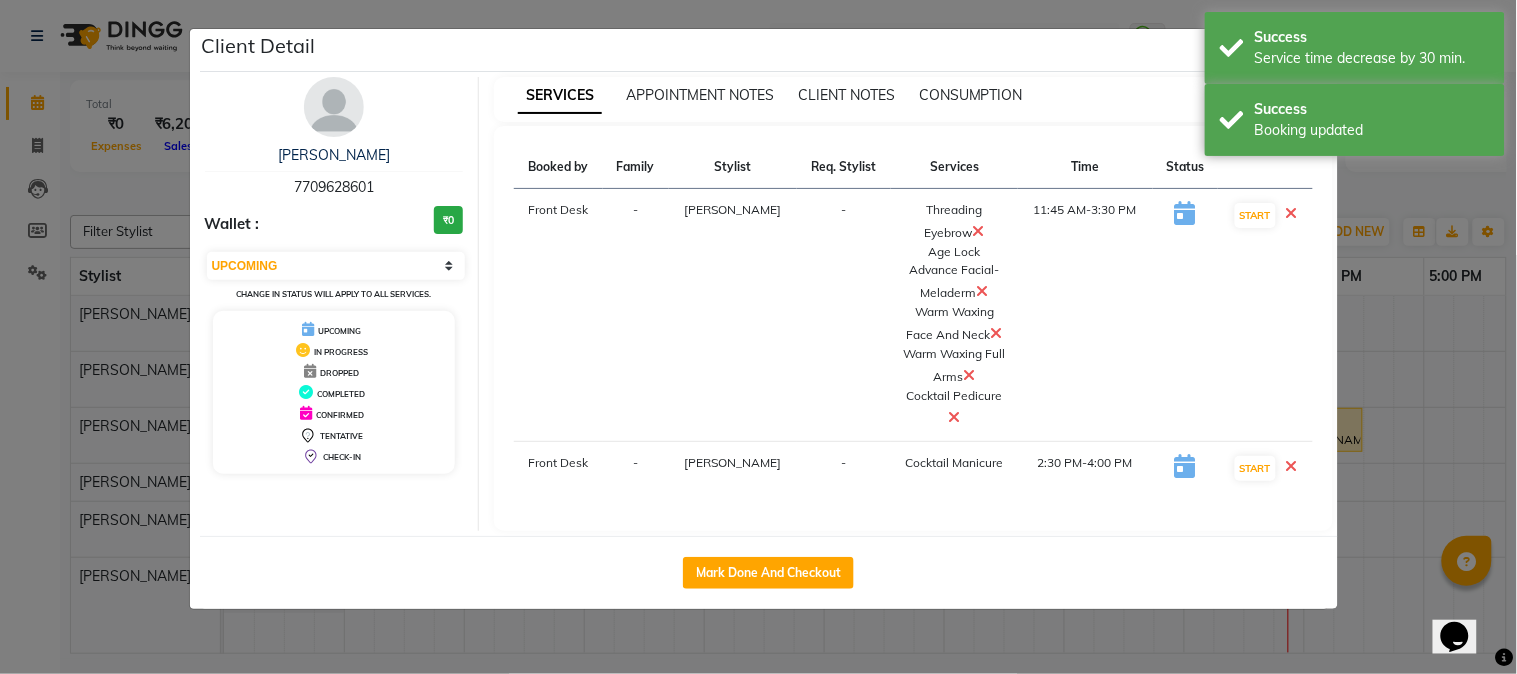 select on "6249" 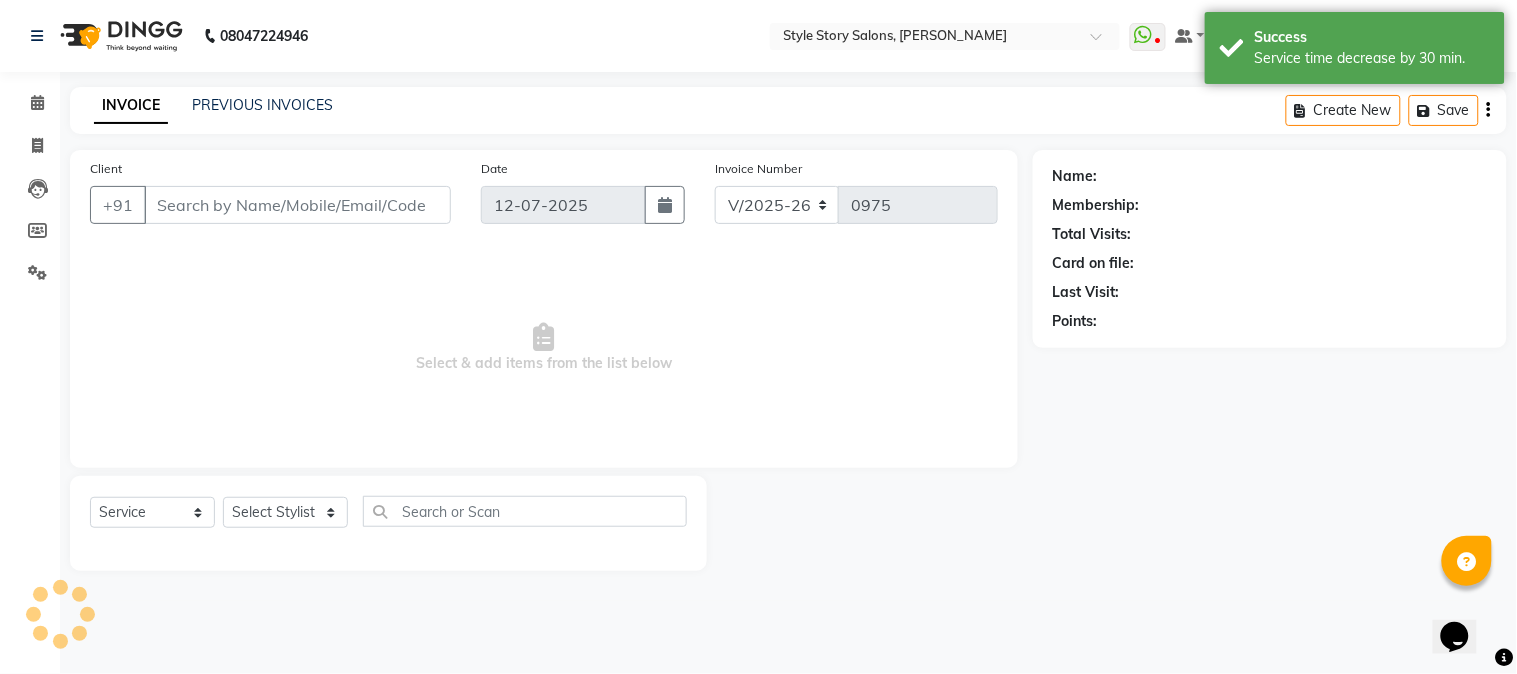 type on "77******01" 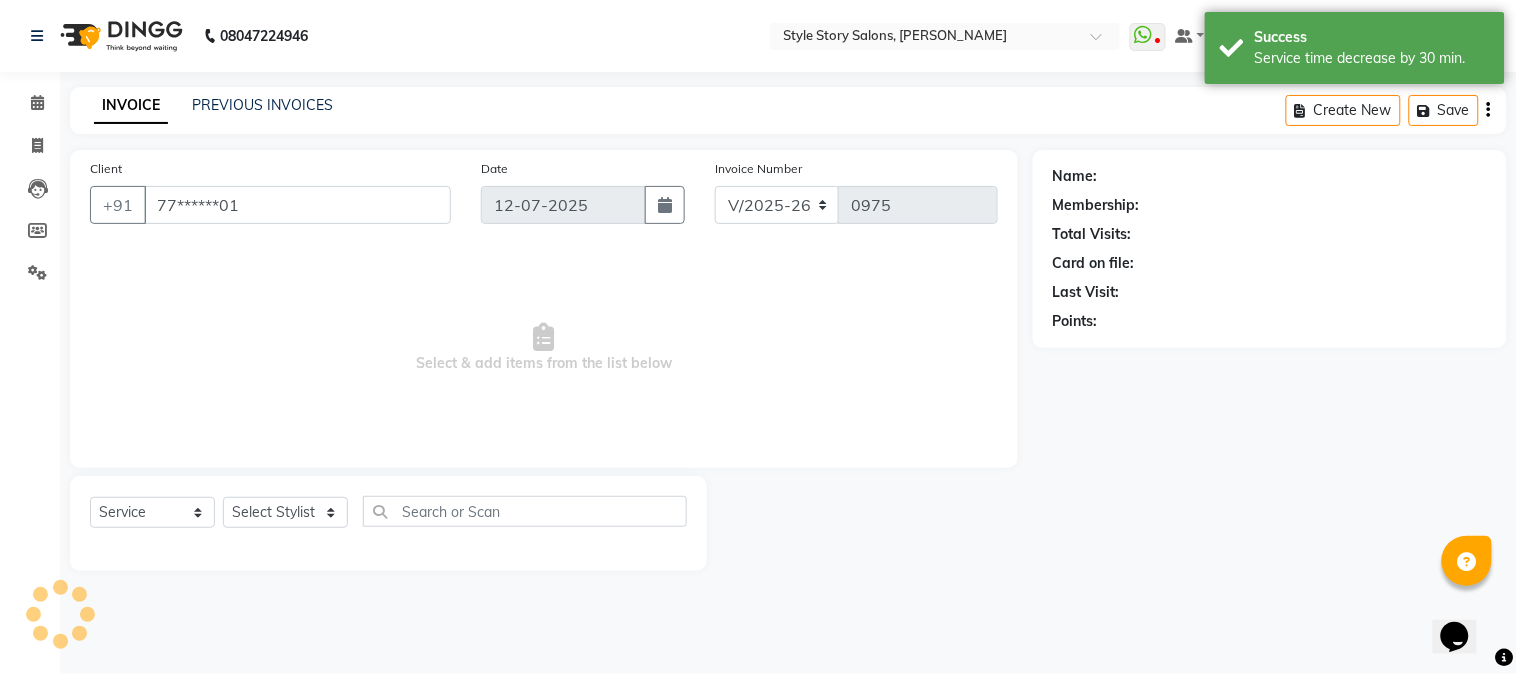 select on "66234" 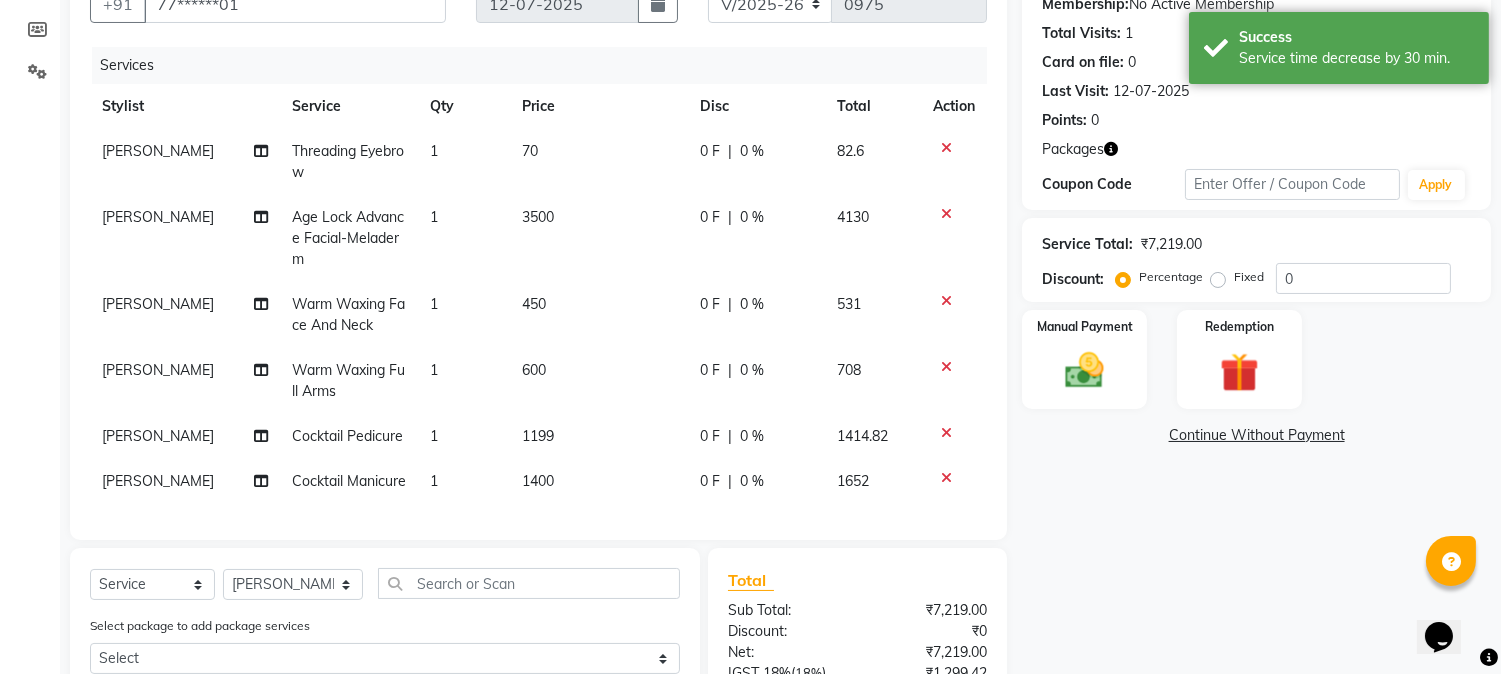 scroll, scrollTop: 222, scrollLeft: 0, axis: vertical 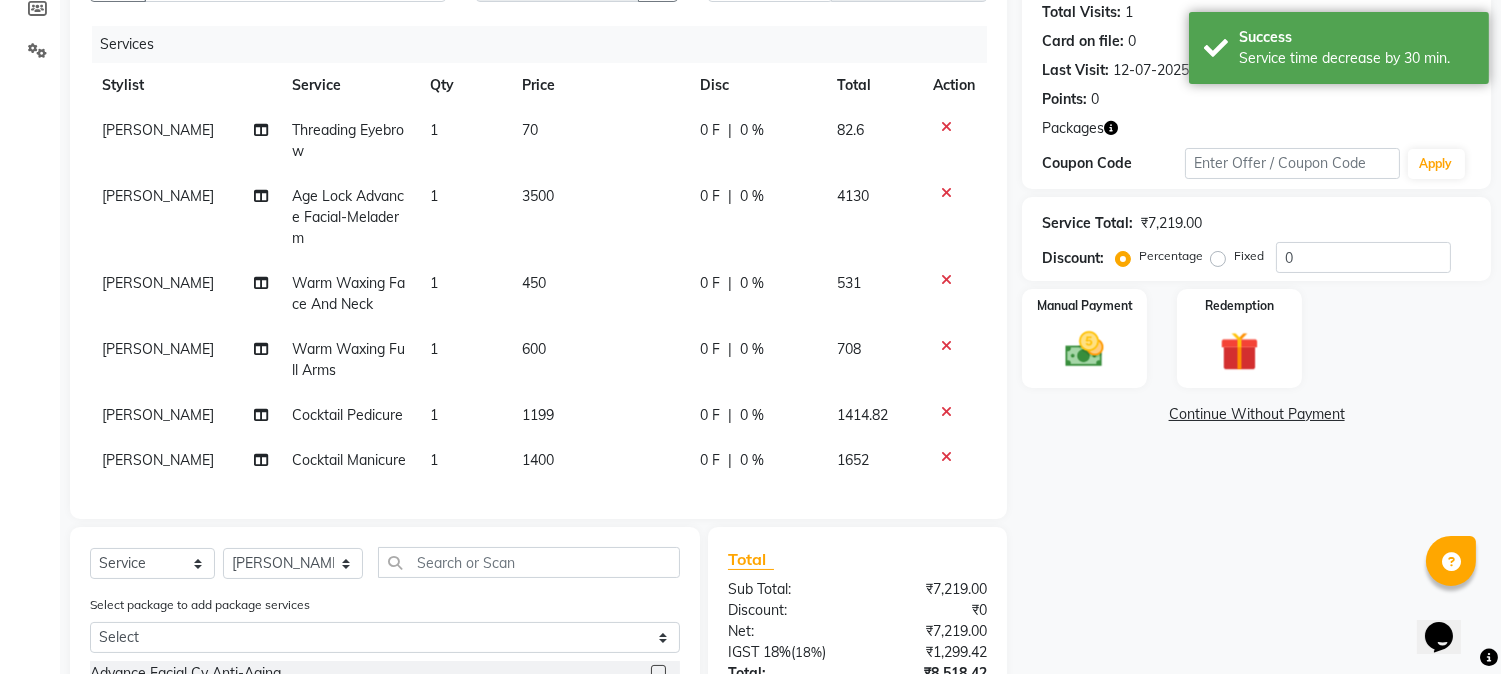 click on "1199" 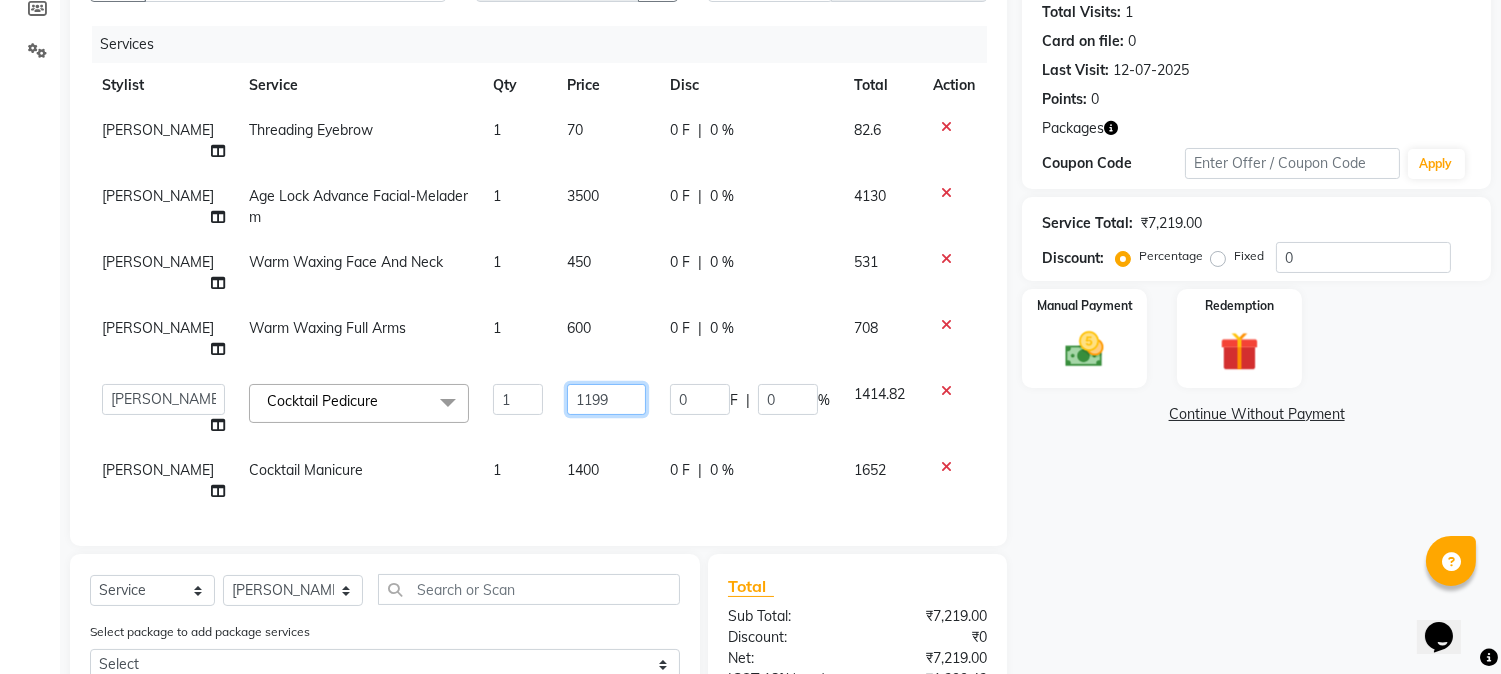 drag, startPoint x: 557, startPoint y: 395, endPoint x: 465, endPoint y: 412, distance: 93.55747 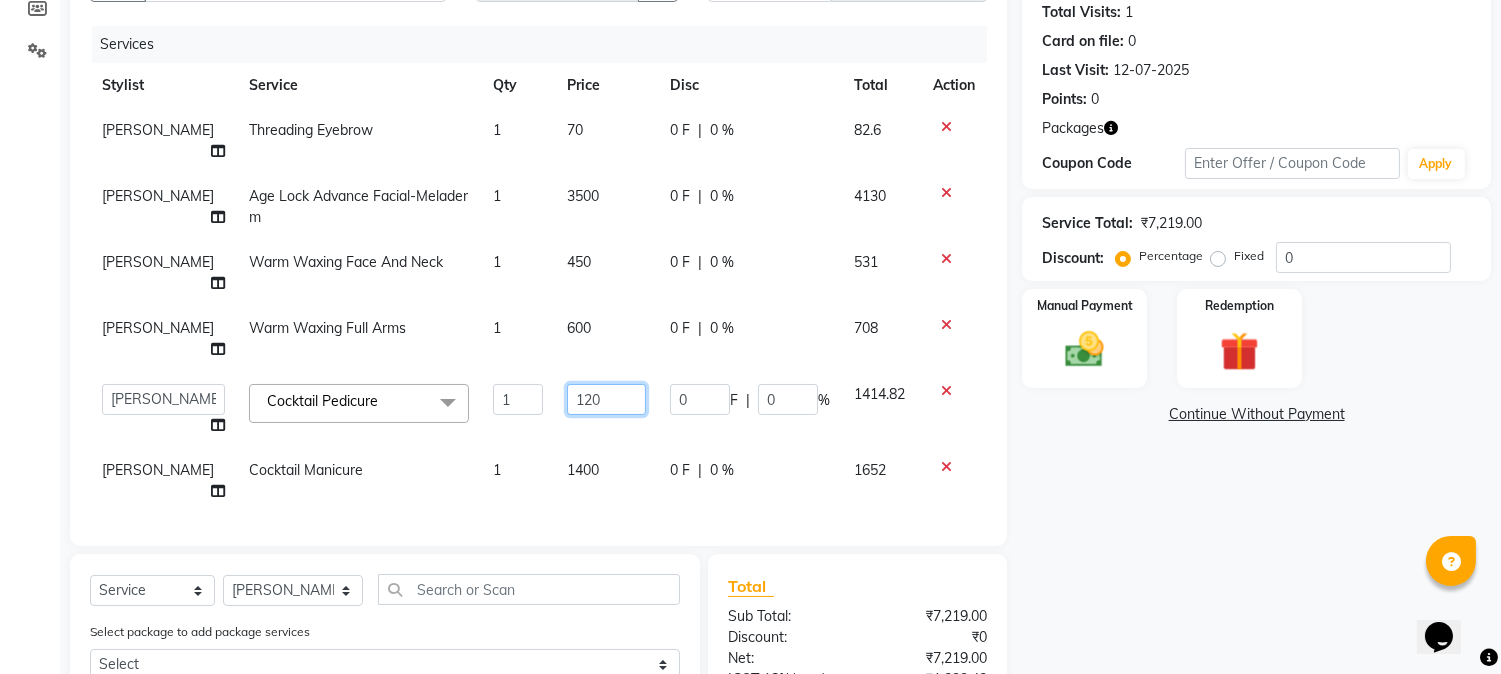 type on "1200" 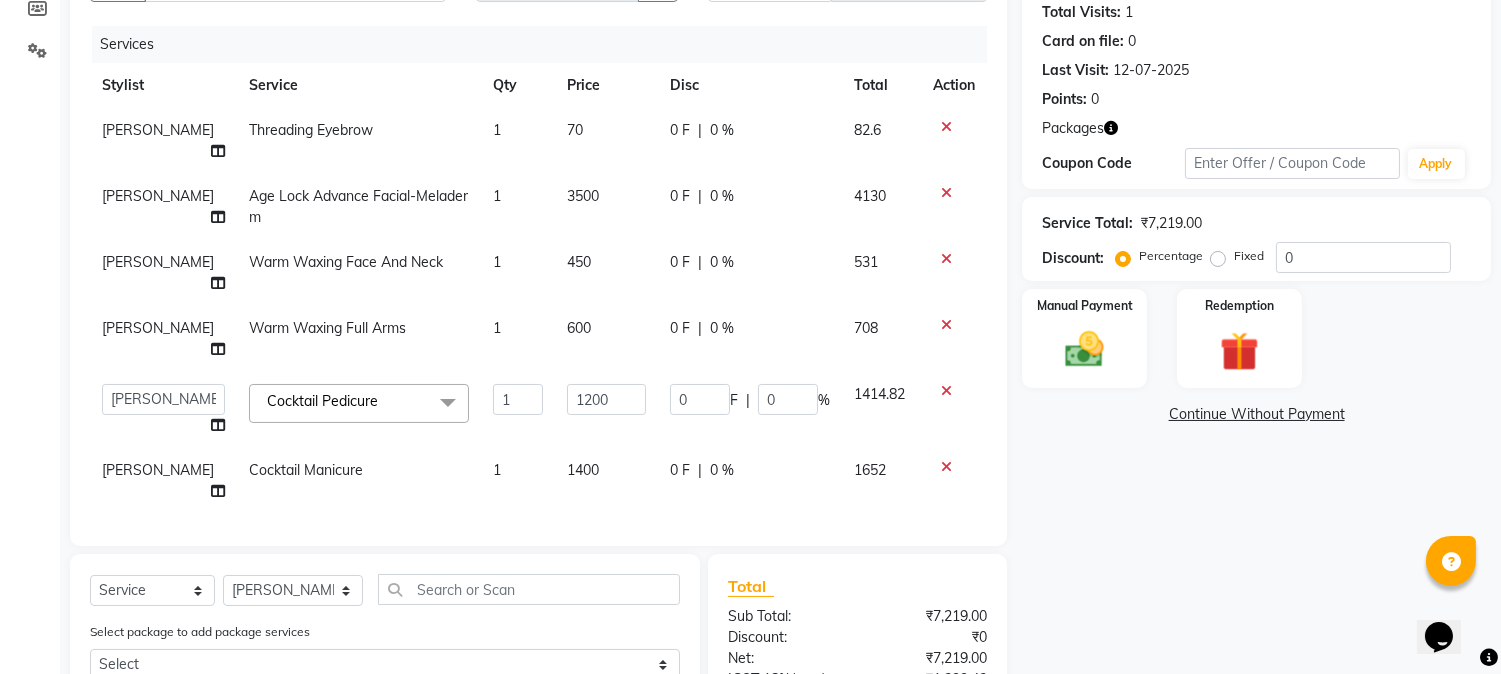 click on "Name: Sobia Iqbal Membership:  No Active Membership  Total Visits:  1 Card on file:  0 Last Visit:   12-07-2025 Points:   0  Packages Coupon Code Apply Service Total:  ₹7,219.00  Discount:  Percentage   Fixed  0 Manual Payment Redemption  Continue Without Payment" 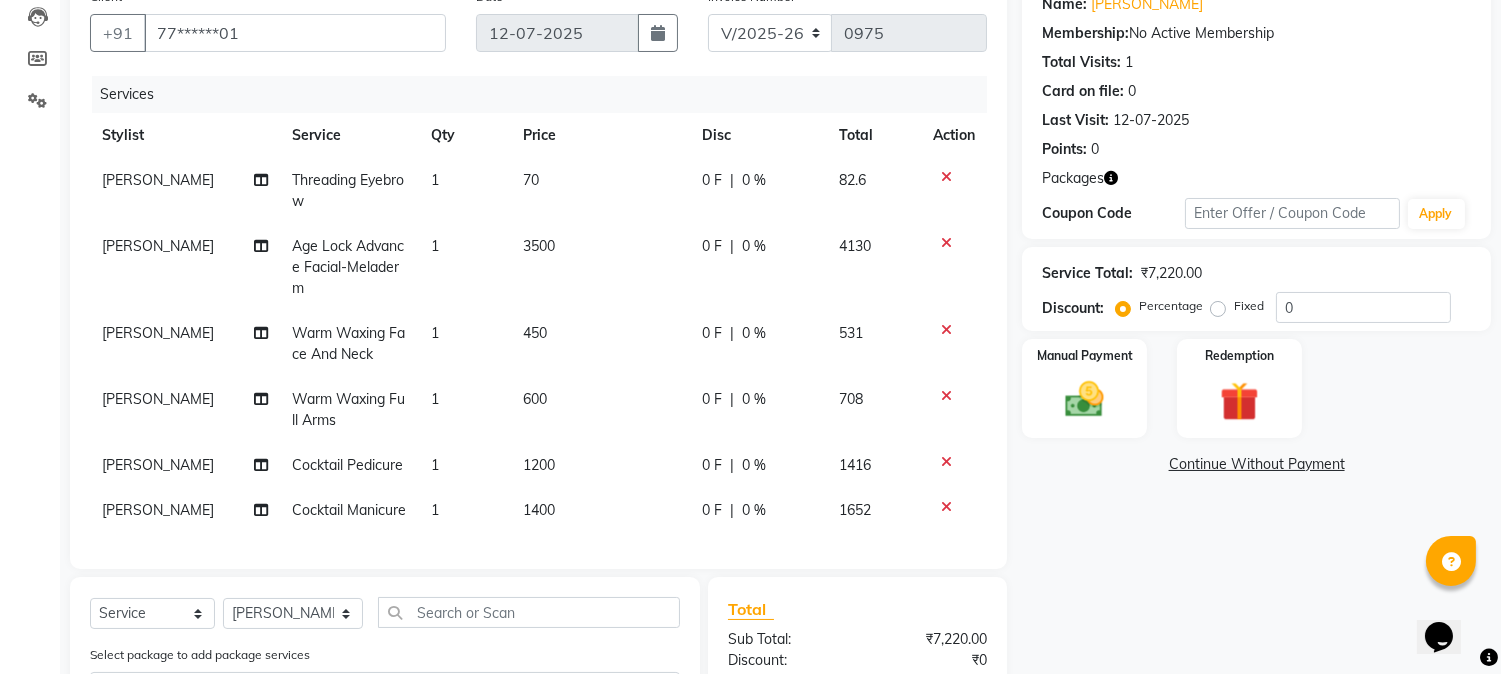 scroll, scrollTop: 133, scrollLeft: 0, axis: vertical 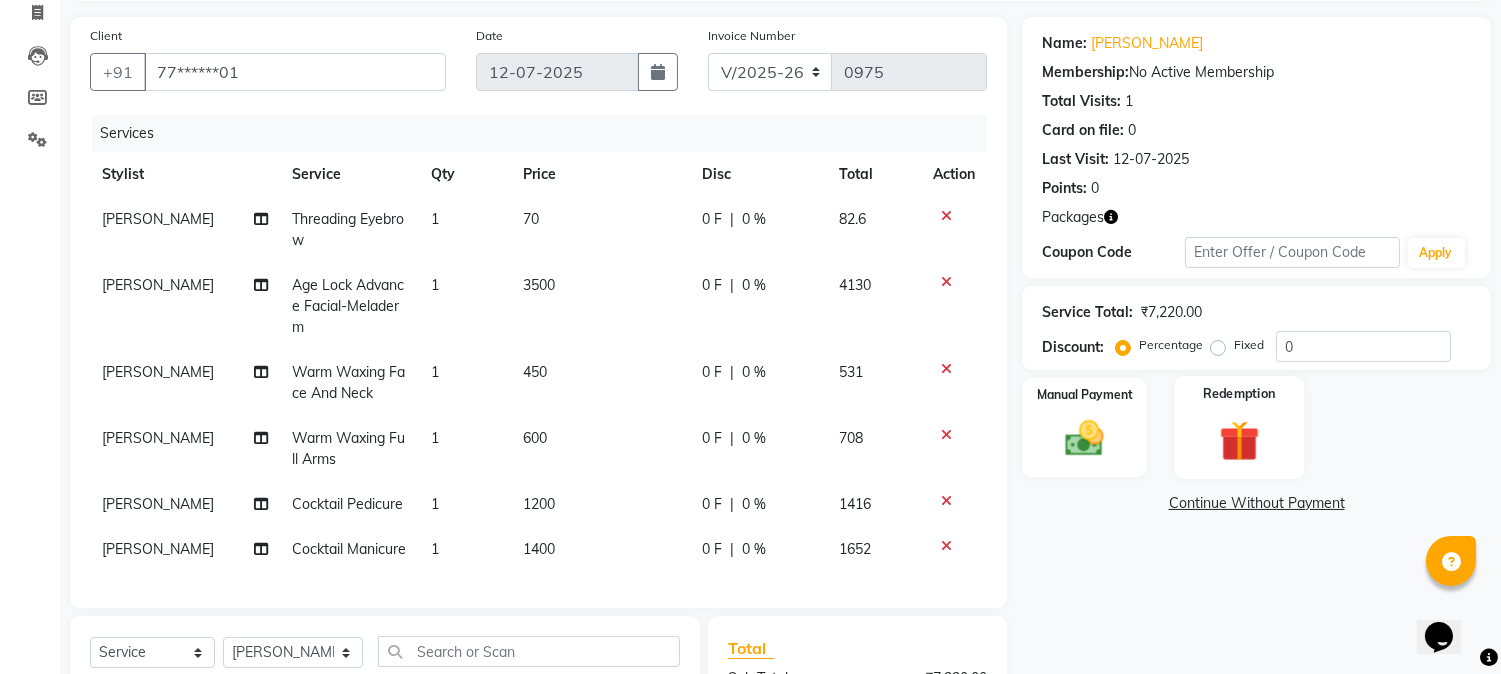 click 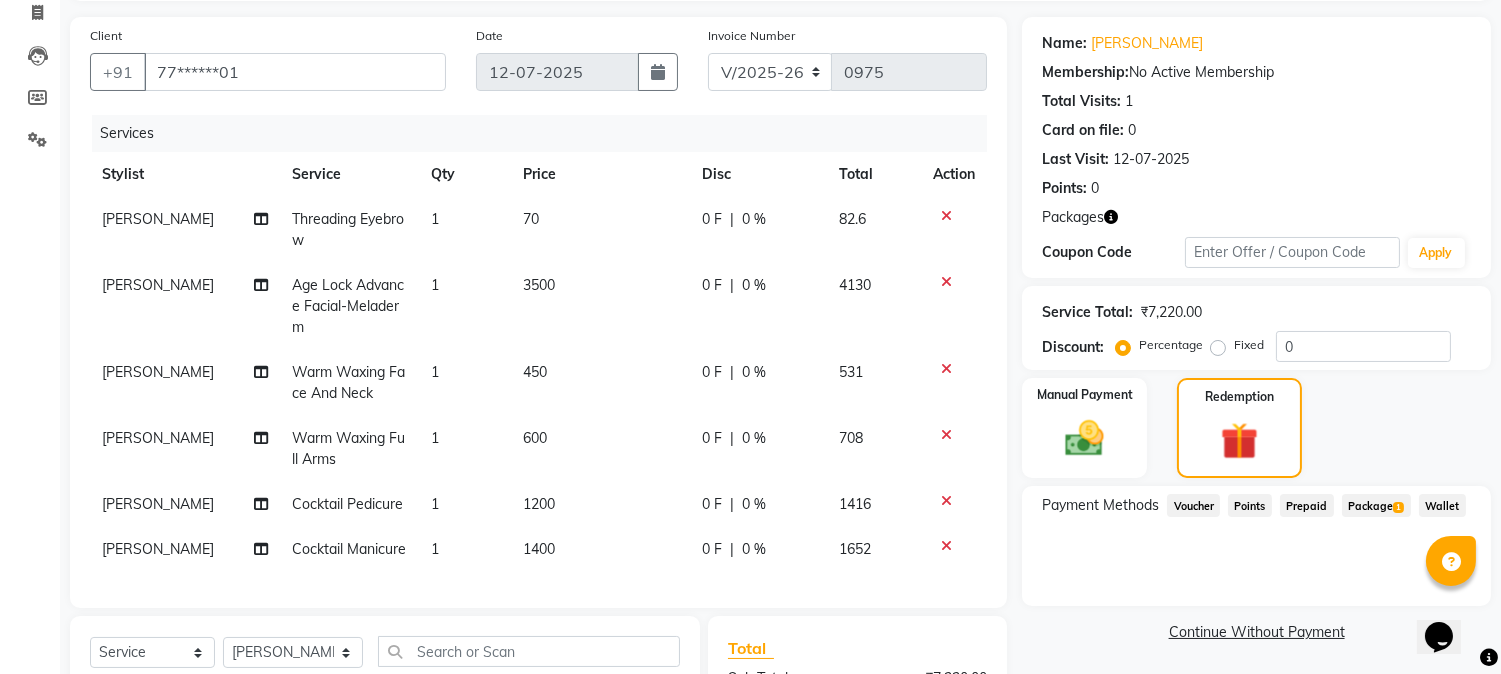 click on "Package  1" 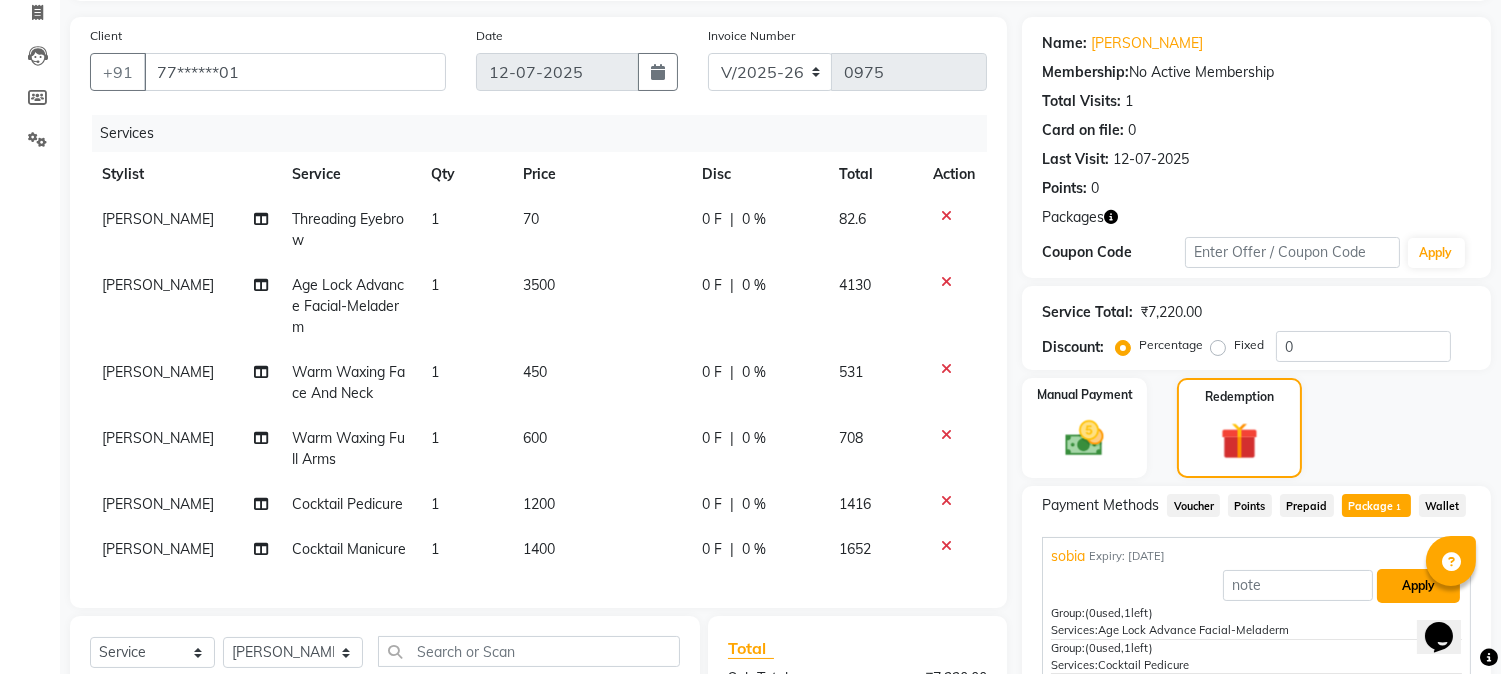 click on "Apply" at bounding box center [1418, 586] 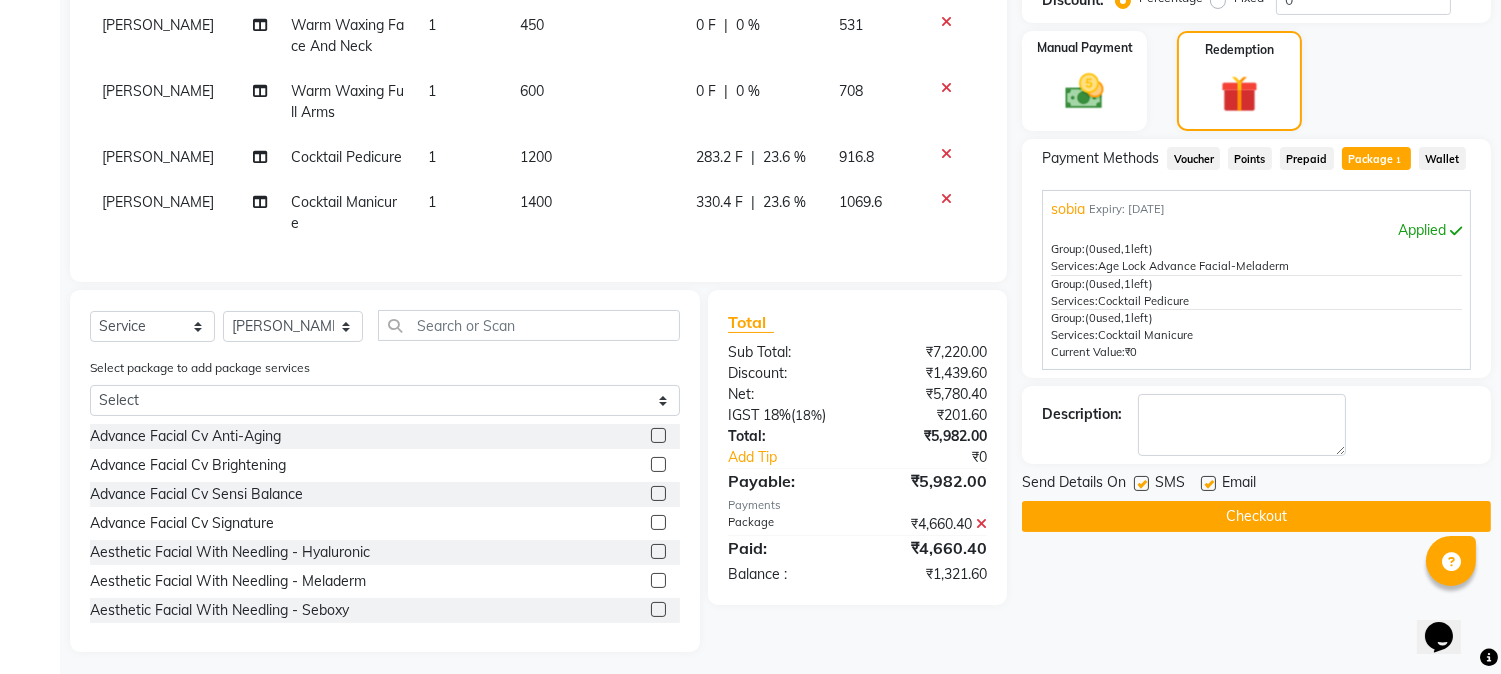 scroll, scrollTop: 494, scrollLeft: 0, axis: vertical 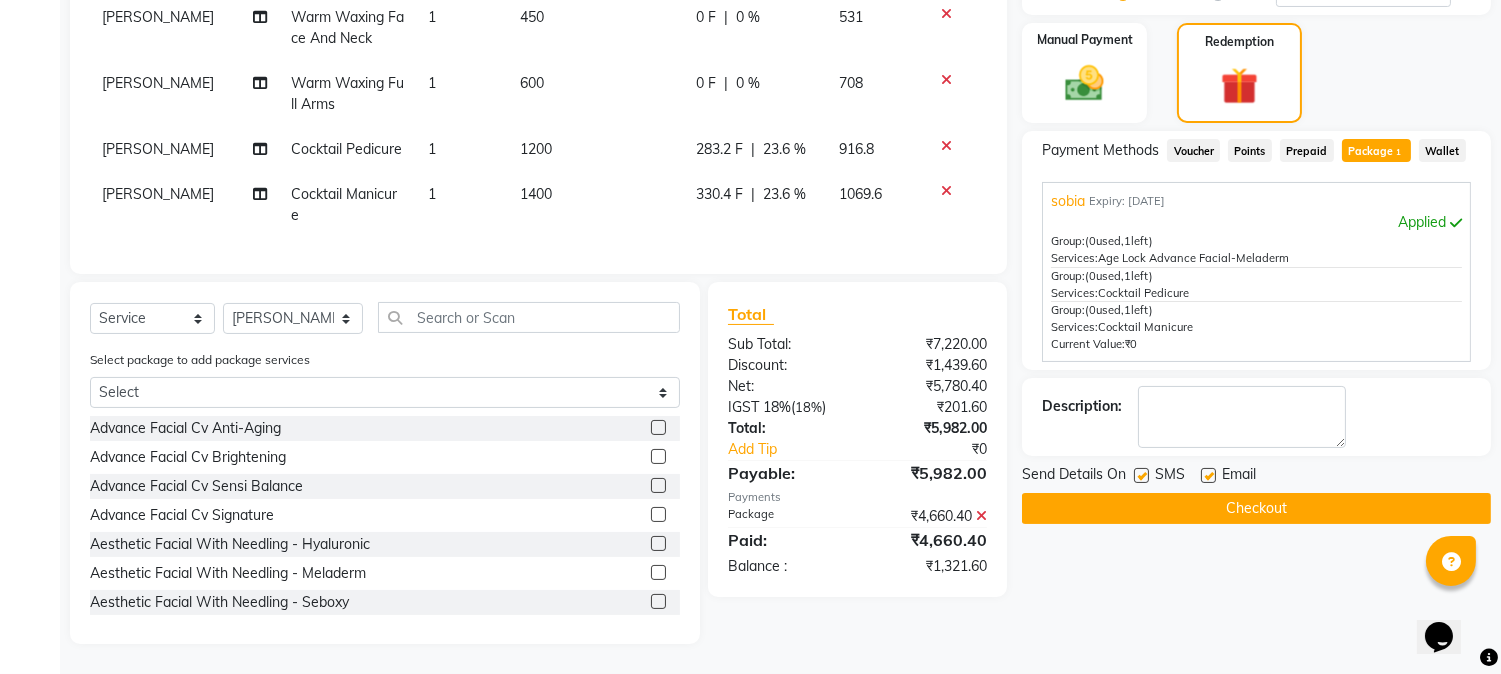 click on "1200" 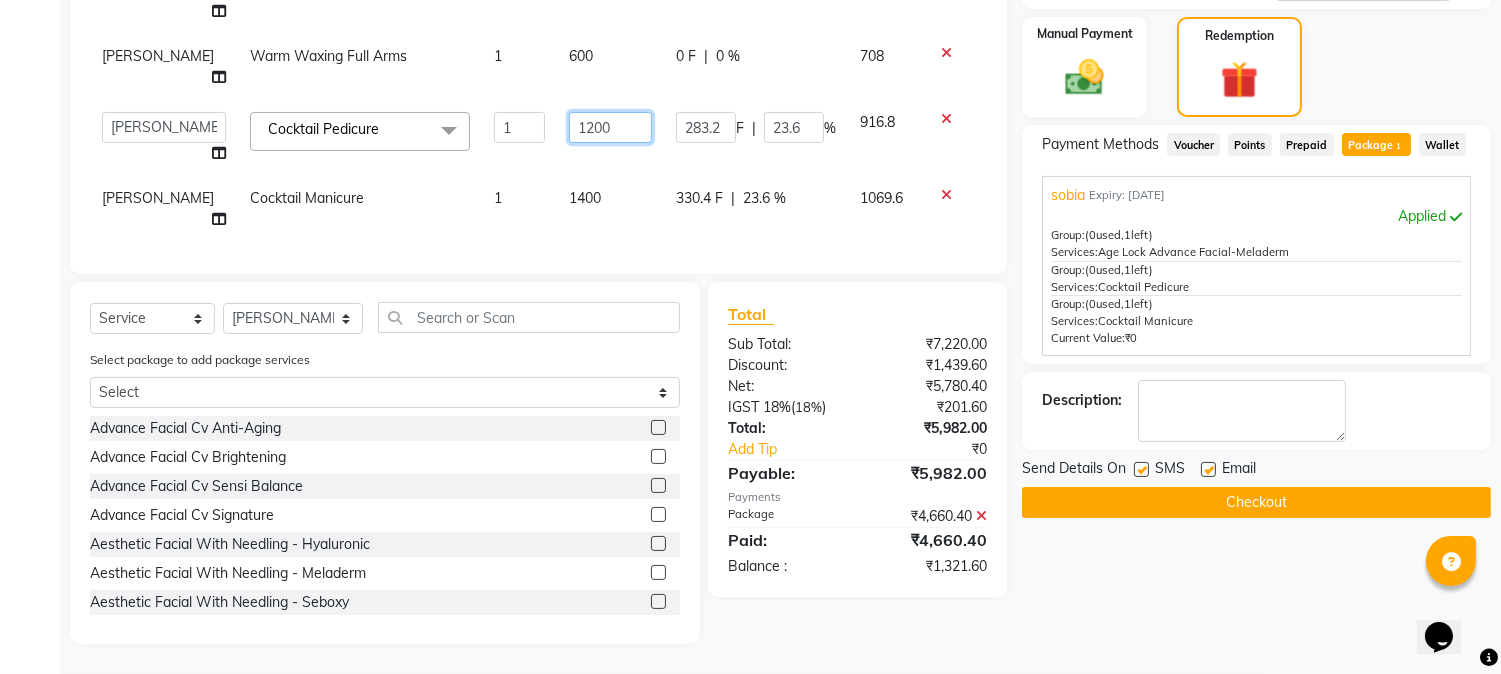 click on "1200" 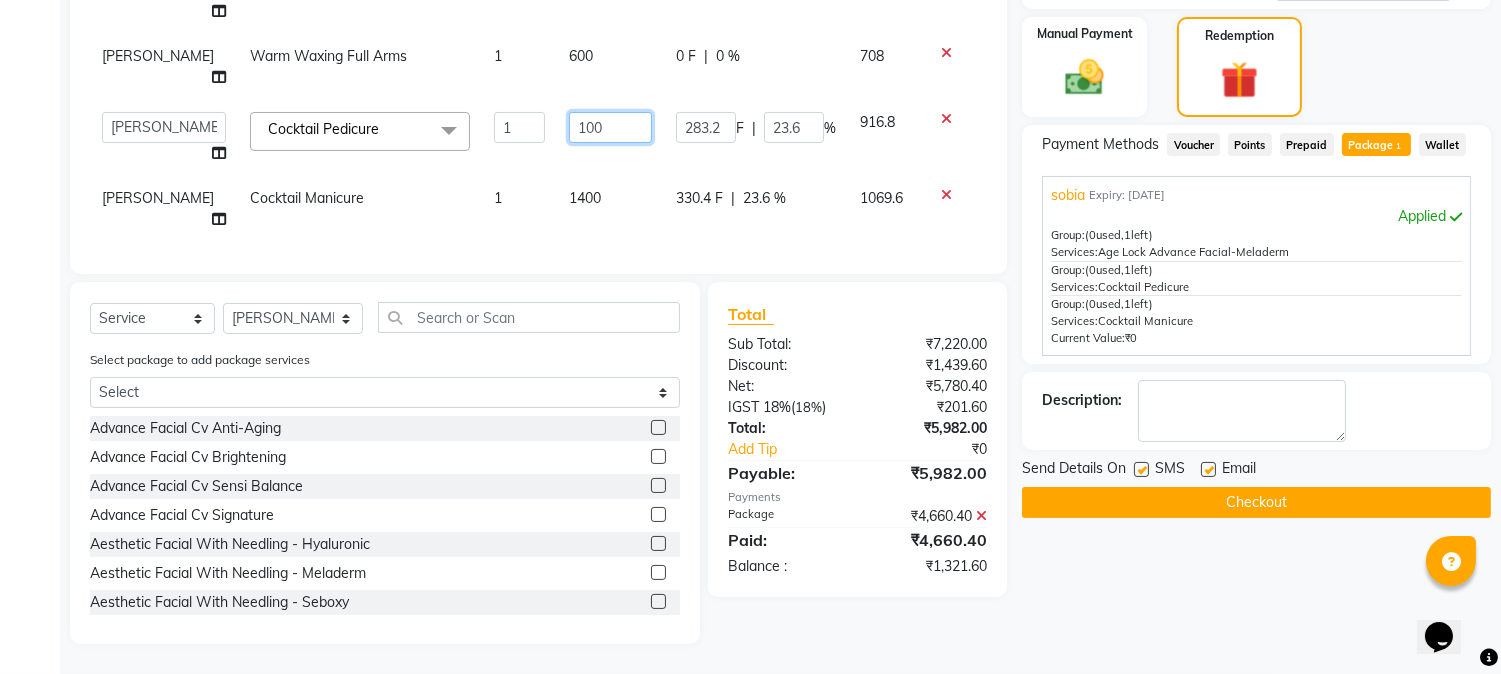 type on "1400" 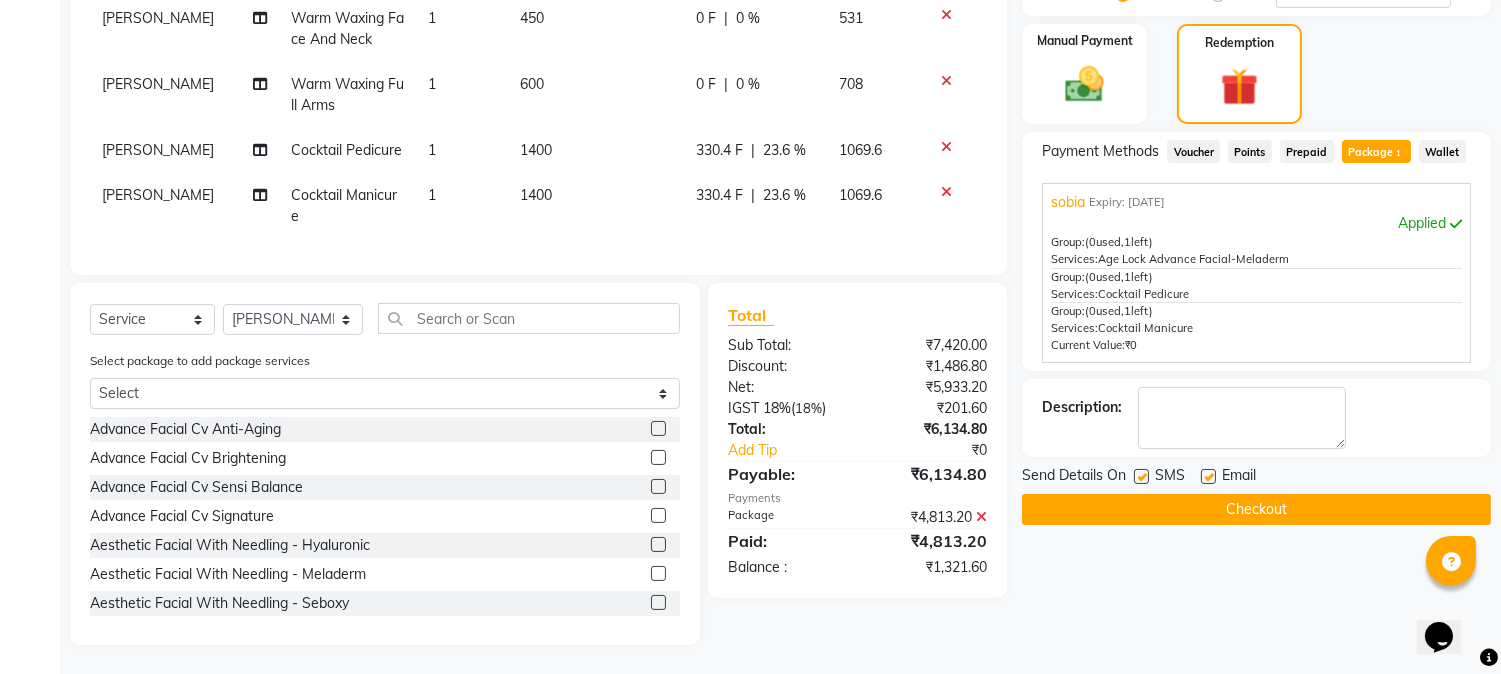 click on "1400" 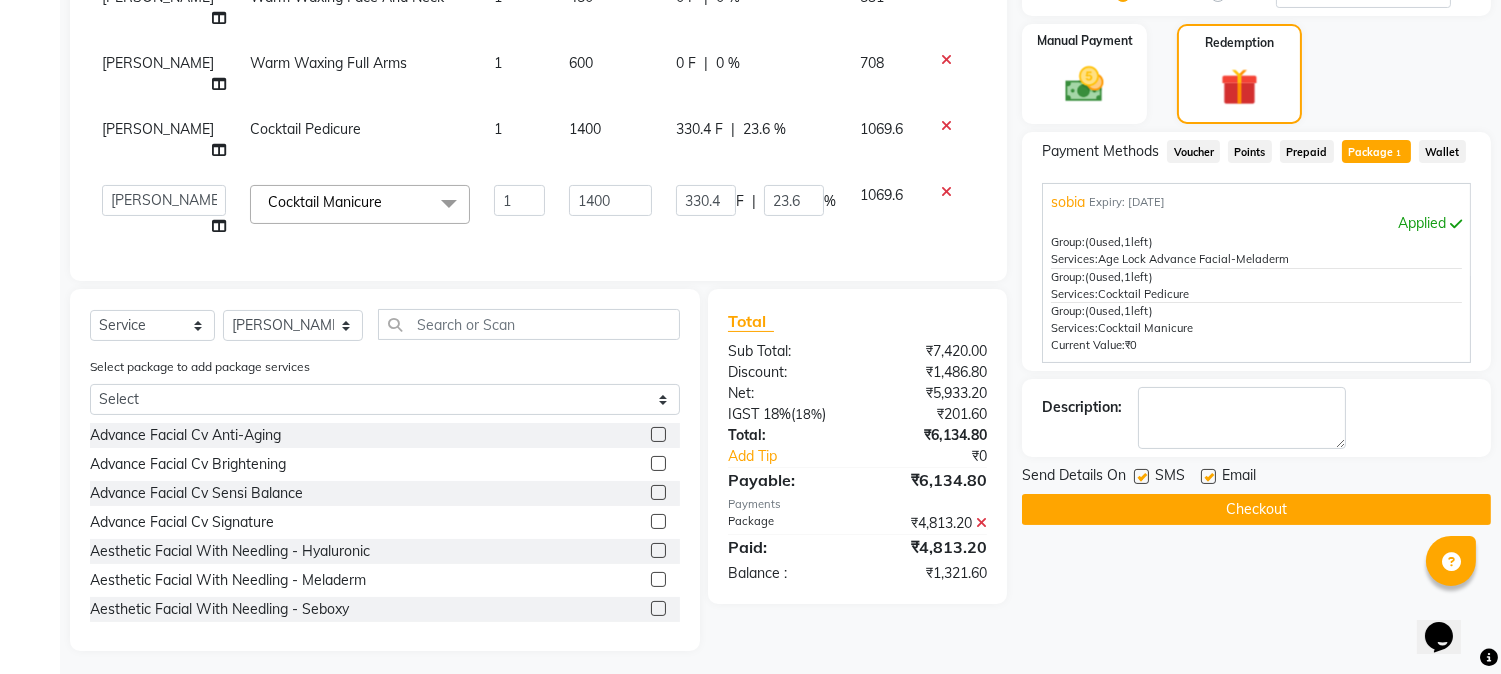 scroll, scrollTop: 494, scrollLeft: 0, axis: vertical 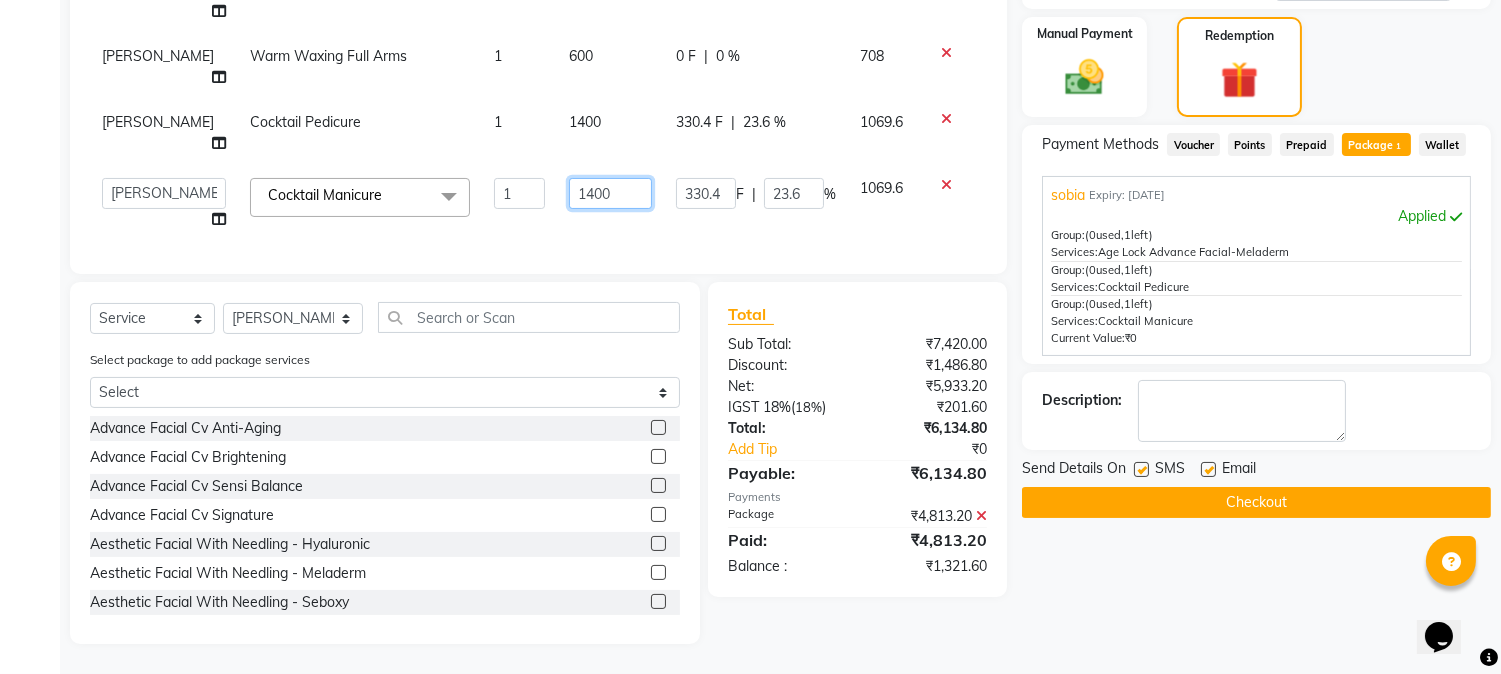 click on "1400" 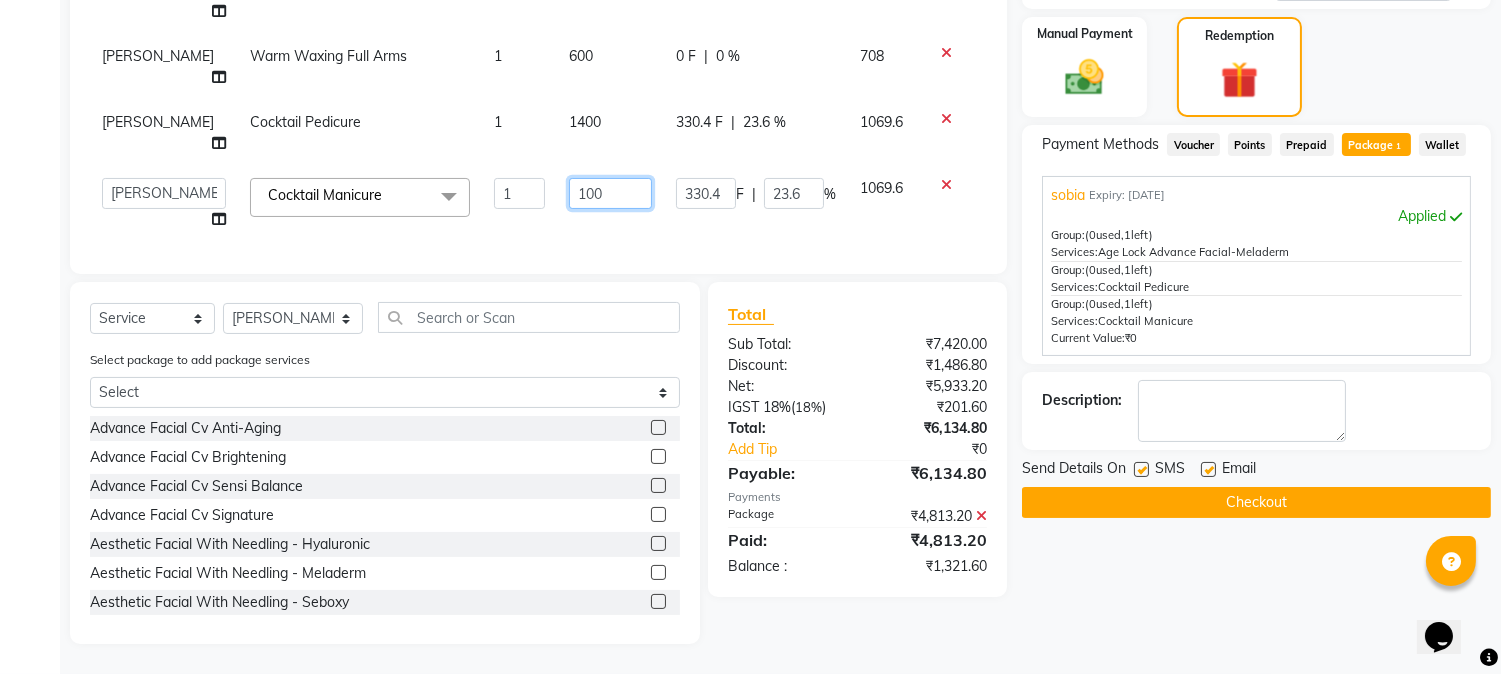 type on "1200" 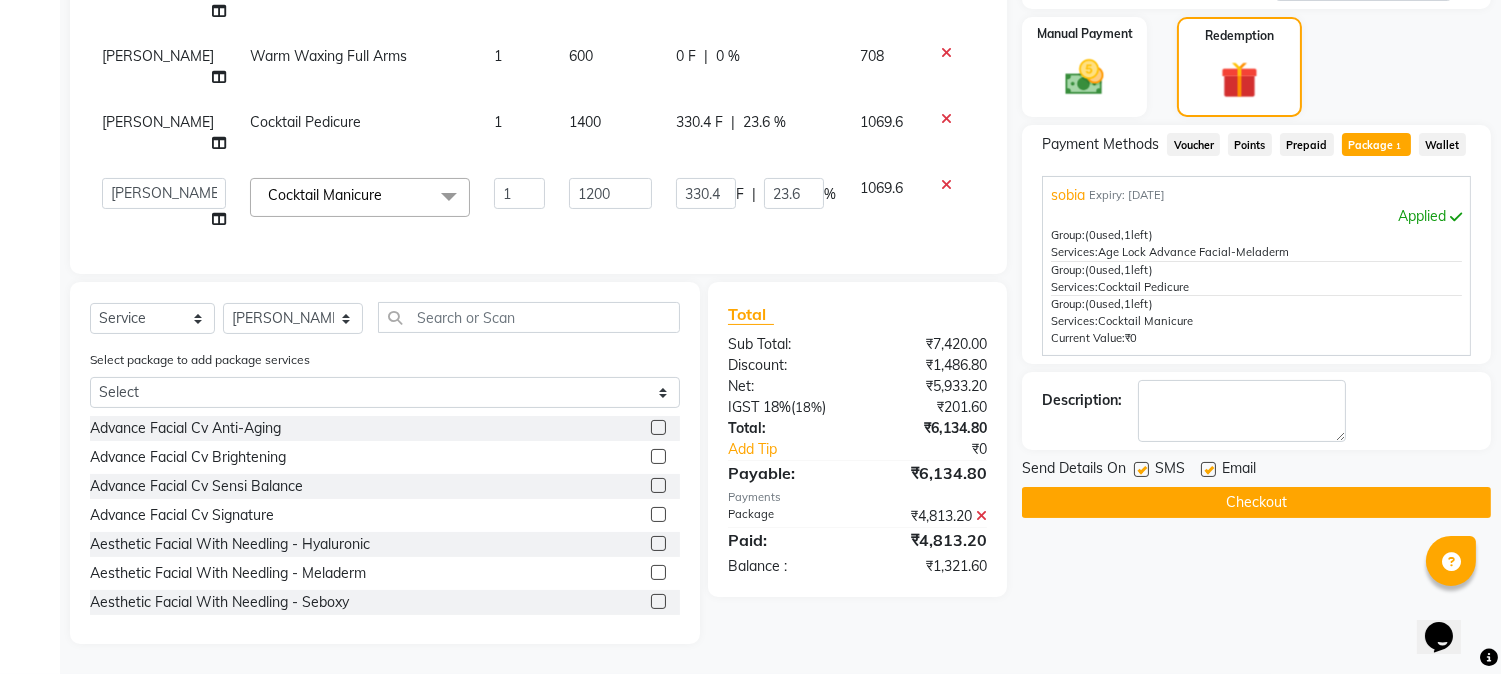 click on "Client +91 77******01 Date 12-07-2025 Invoice Number V/2025 V/2025-26 0975 Services Stylist Service Qty Price Disc Total Action Sonali Sarode Threading Eyebrow 1 70 0 F | 0 % 82.6 Sonali Sarode Age Lock Advance Facial-Meladerm 1 3500 826 F | 23.6 % 2674 Sonali Sarode Warm Waxing Face And Neck 1 450 0 F | 0 % 531 Sonali Sarode Warm Waxing Full Arms 1 600 0 F | 0 % 708 Sonali Sarode Cocktail Pedicure 1 1400 330.4 F | 23.6 % 1069.6  Aayushi Dahat   Adesh khadse   Ambika Dhadse Front Desk   Arshad Ansari   Diksha Thakur   Durga Gawai   Front Desk   Kajal Thapa Front Desk   Kartik Balpande    Khushal Bhoyar Senior Accountant   Komal Thakur   Neelam Nag   Nikhil Pillay Inventory Manager   Nilofar Ali (HR Admin)   Prathm Chaudhari (Hair Artist)   Priyanshi Meshram   Ram Thakur    Ritesh Pande   Ritesh Shrivas   Shabnam Ansari    Shruti Raut   Sonali Sarode   Sonam Nashine HR Manager   Suchita Mankar (Tina Beautician)   Tanuja Junghare   Tushar Pandey   Vikas Kumar   Vinod Pandit   Vishal Gajbhiye Accountant  x Tongs" 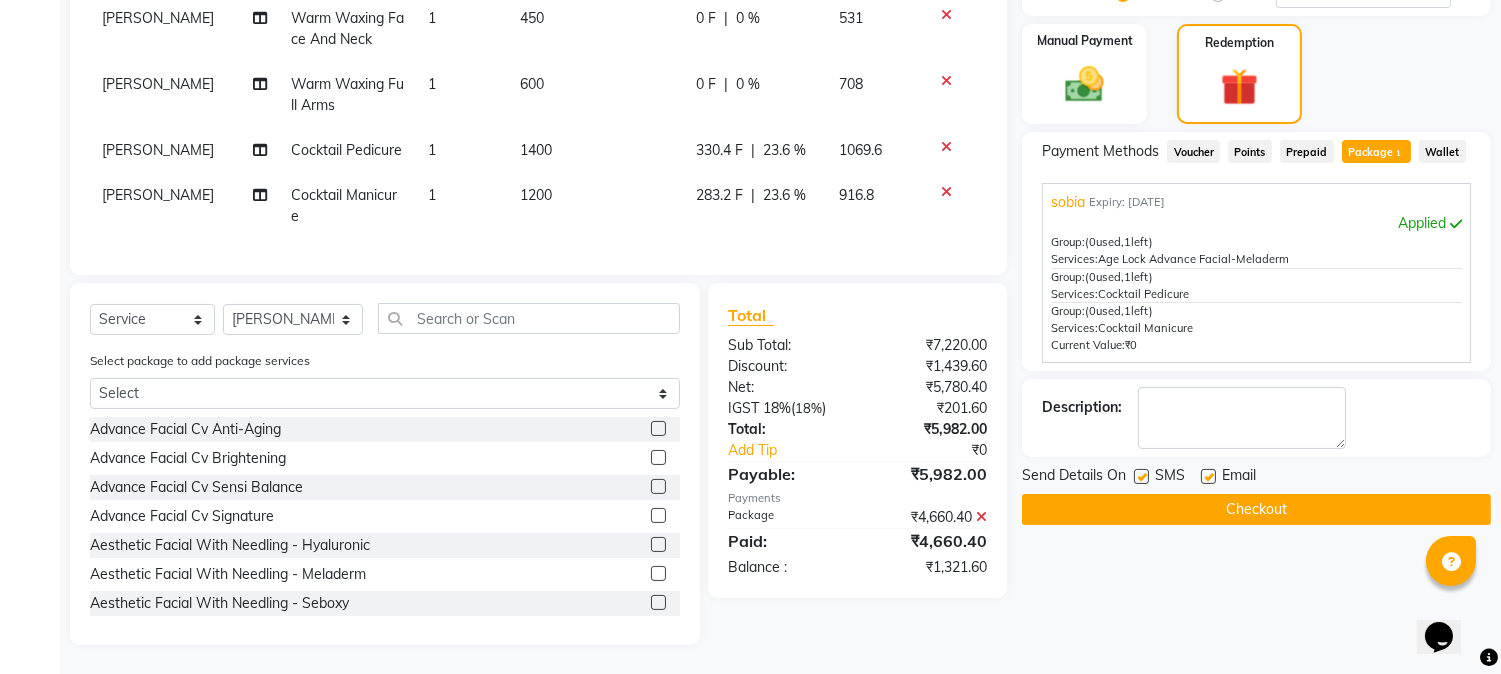 click on "1200" 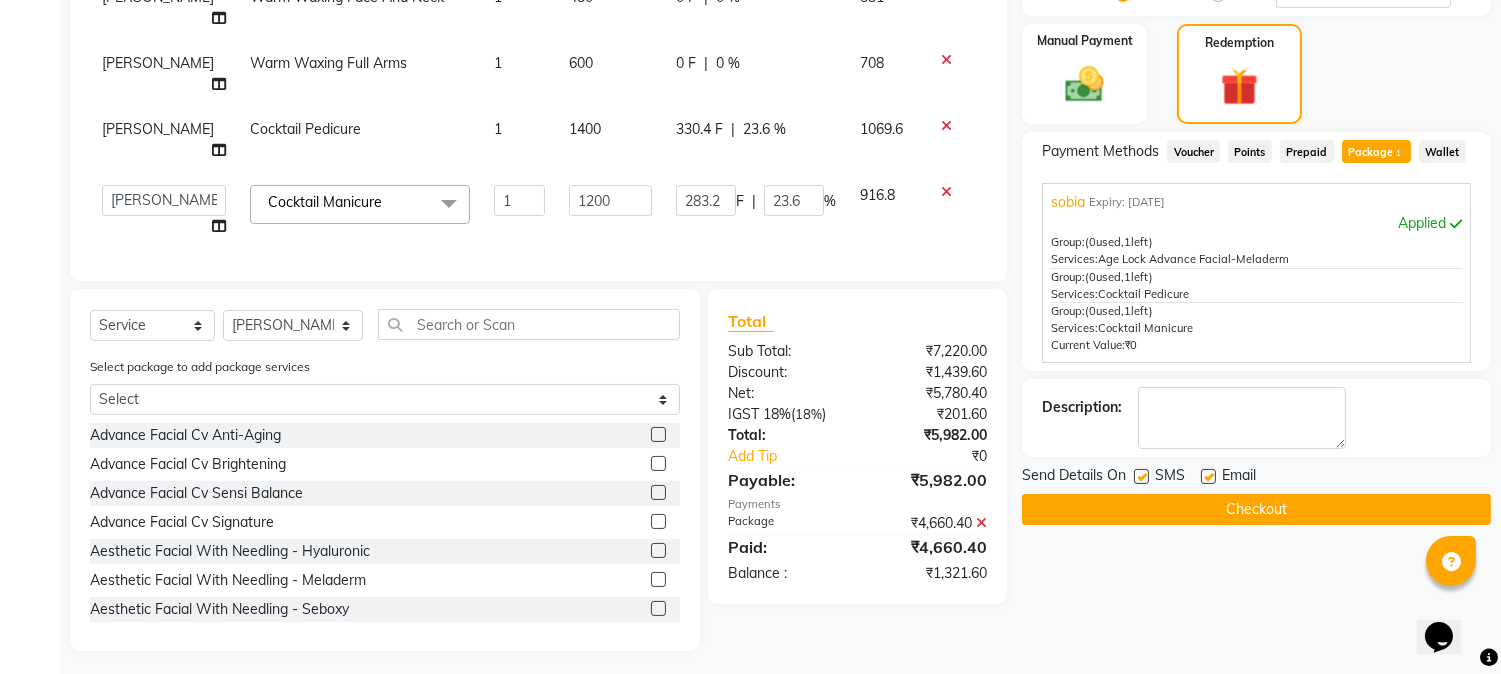 scroll, scrollTop: 494, scrollLeft: 0, axis: vertical 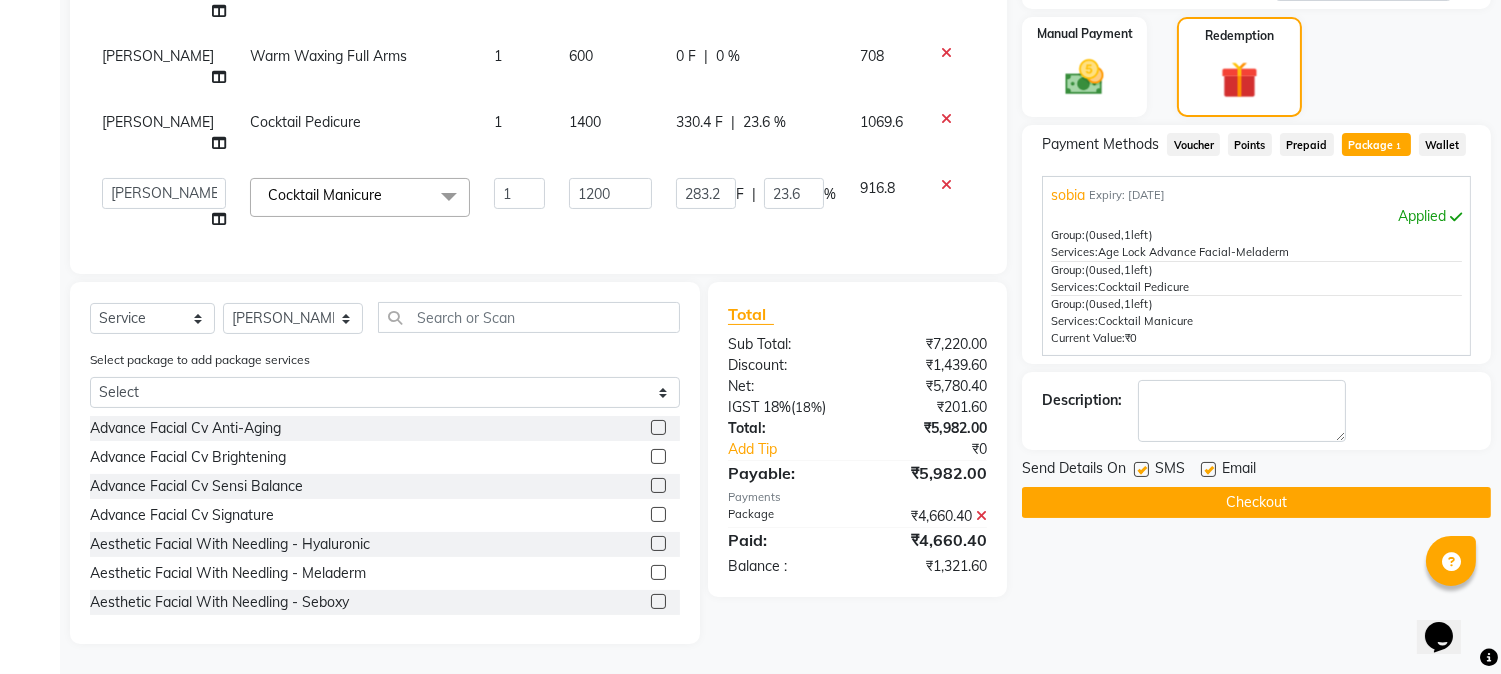 click on "1400" 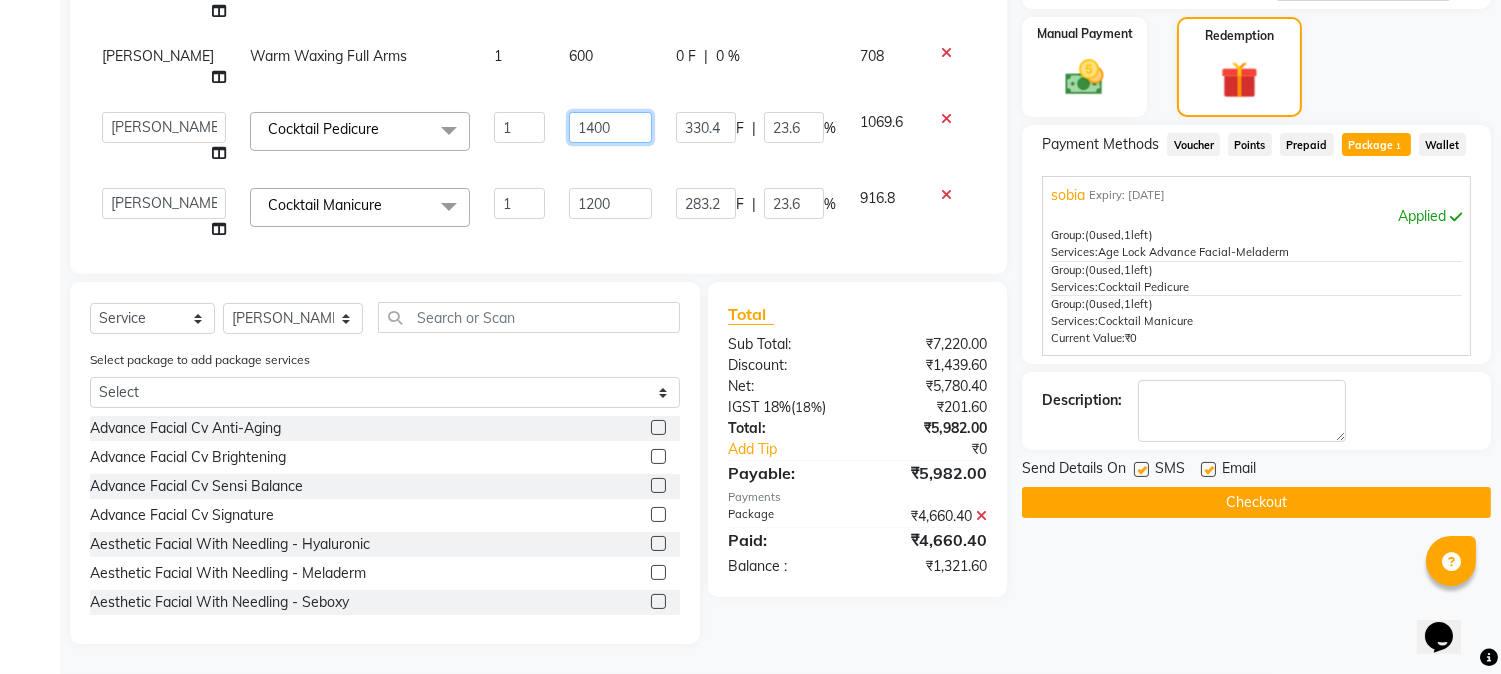 click on "1400" 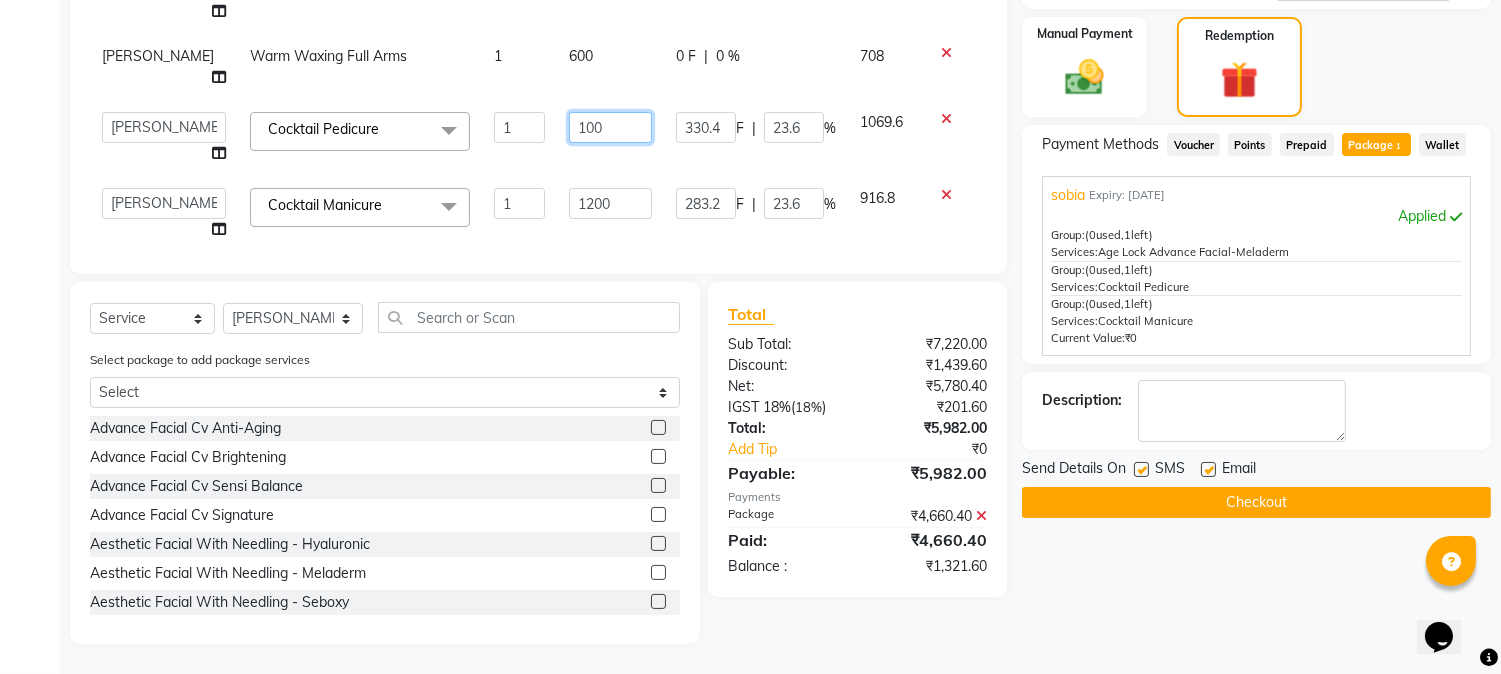 type on "1600" 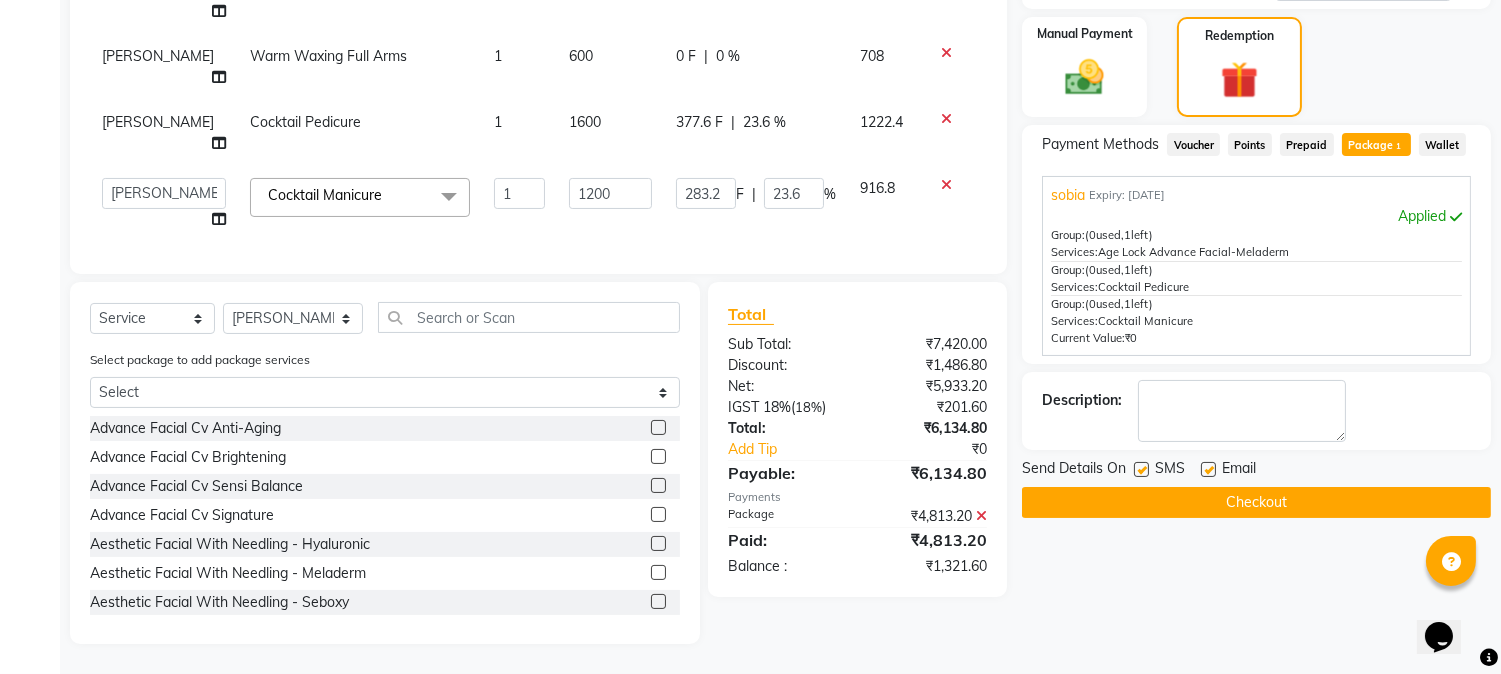 click on "Total Sub Total: ₹7,420.00 Discount: ₹1,486.80 Net: ₹5,933.20 IGST 18%  ( 18% ) ₹201.60 Total: ₹6,134.80 Add Tip ₹0 Payable: ₹6,134.80 Payments Package ₹4,813.20  Paid: ₹4,813.20 Balance   : ₹1,321.60" 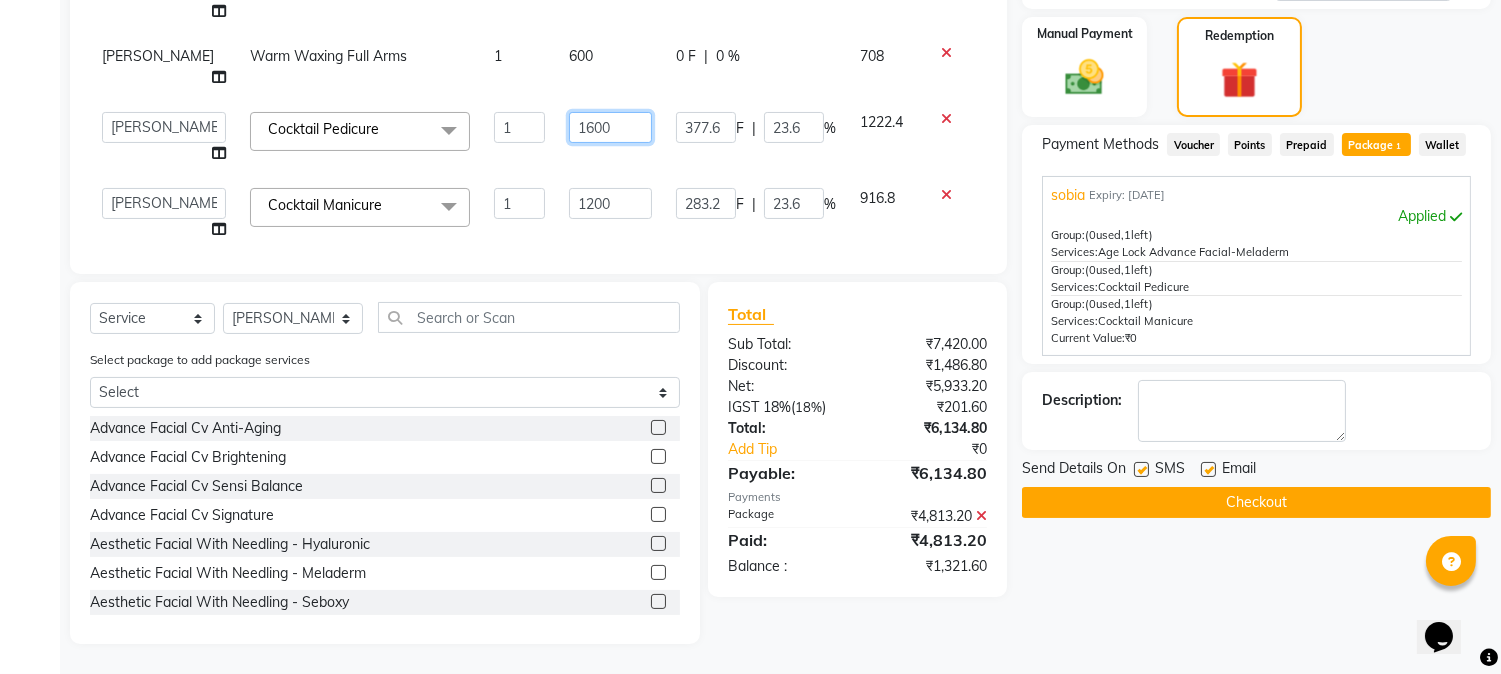 click on "1600" 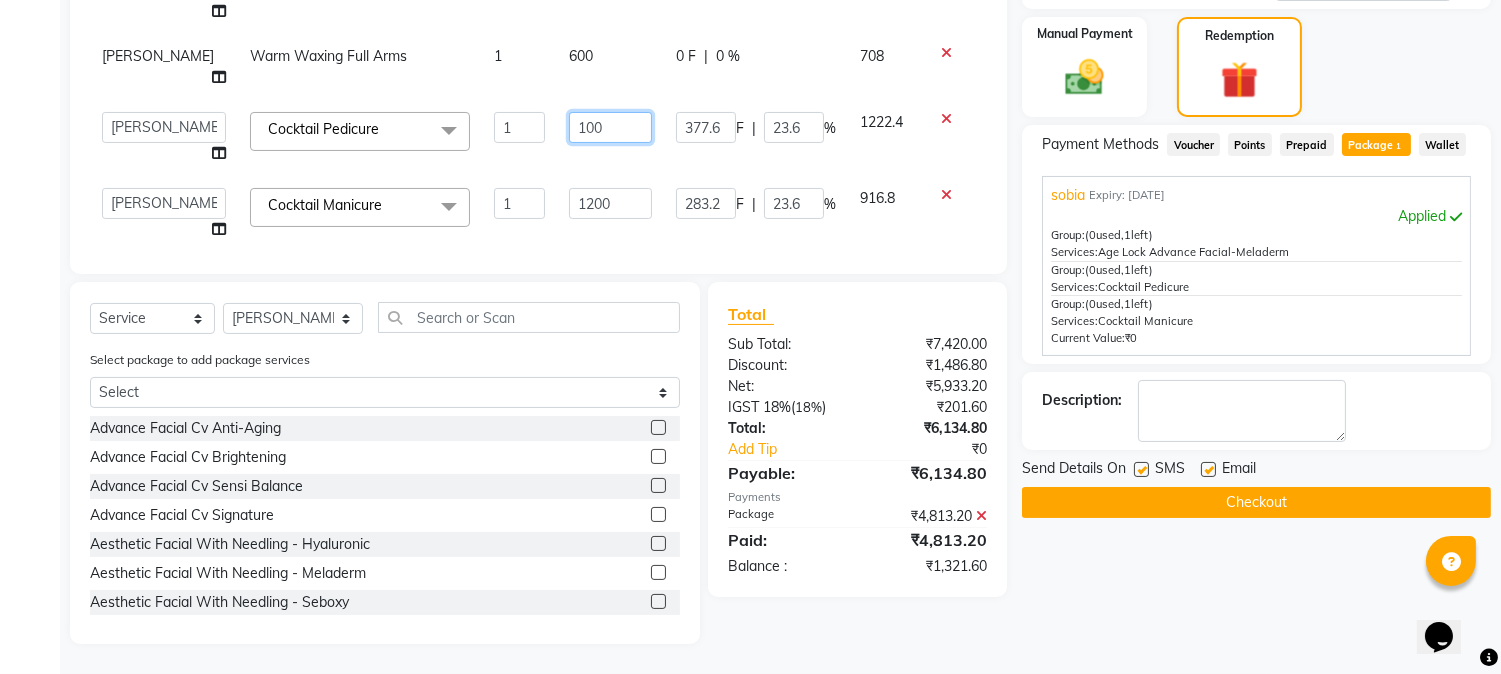 type on "1400" 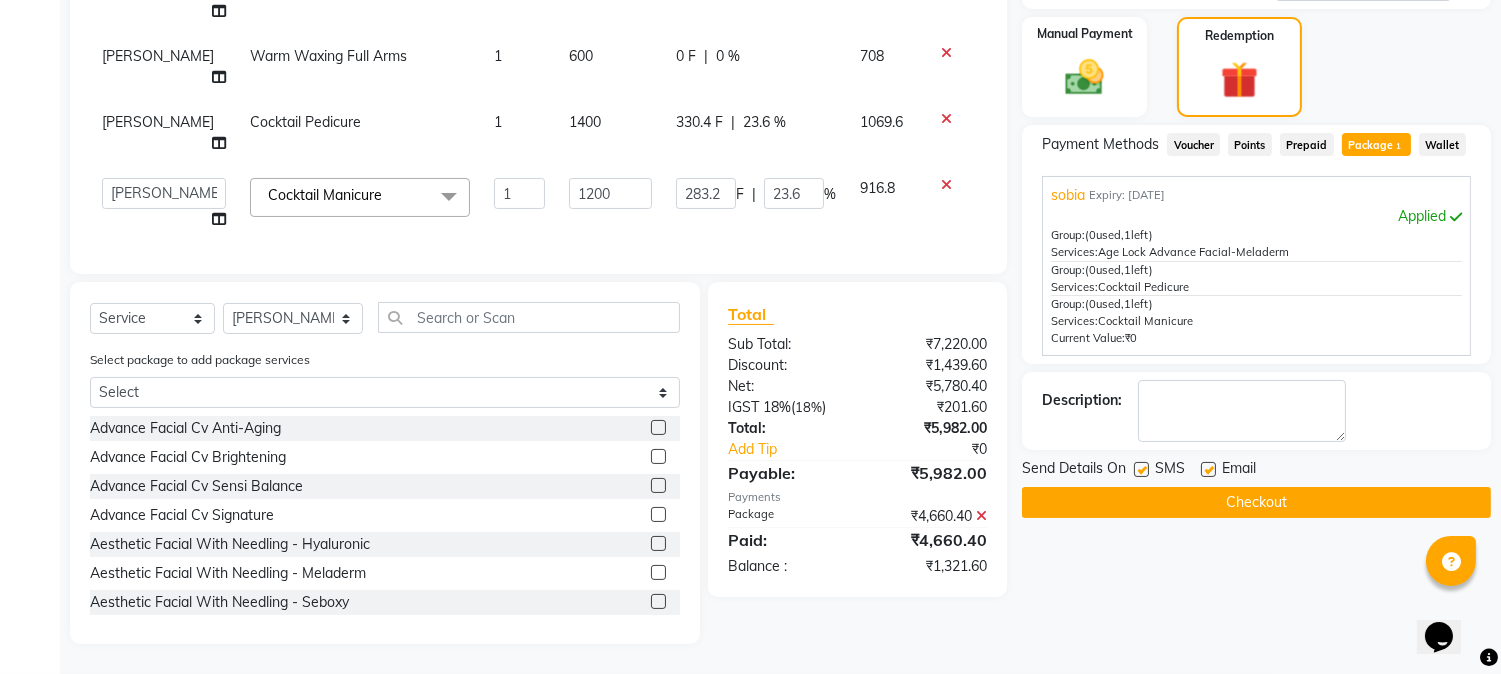 click on "Total Sub Total: ₹7,220.00 Discount: ₹1,439.60 Net: ₹5,780.40 IGST 18%  ( 18% ) ₹201.60 Total: ₹5,982.00 Add Tip ₹0 Payable: ₹5,982.00 Payments Package ₹4,660.40  Paid: ₹4,660.40 Balance   : ₹1,321.60" 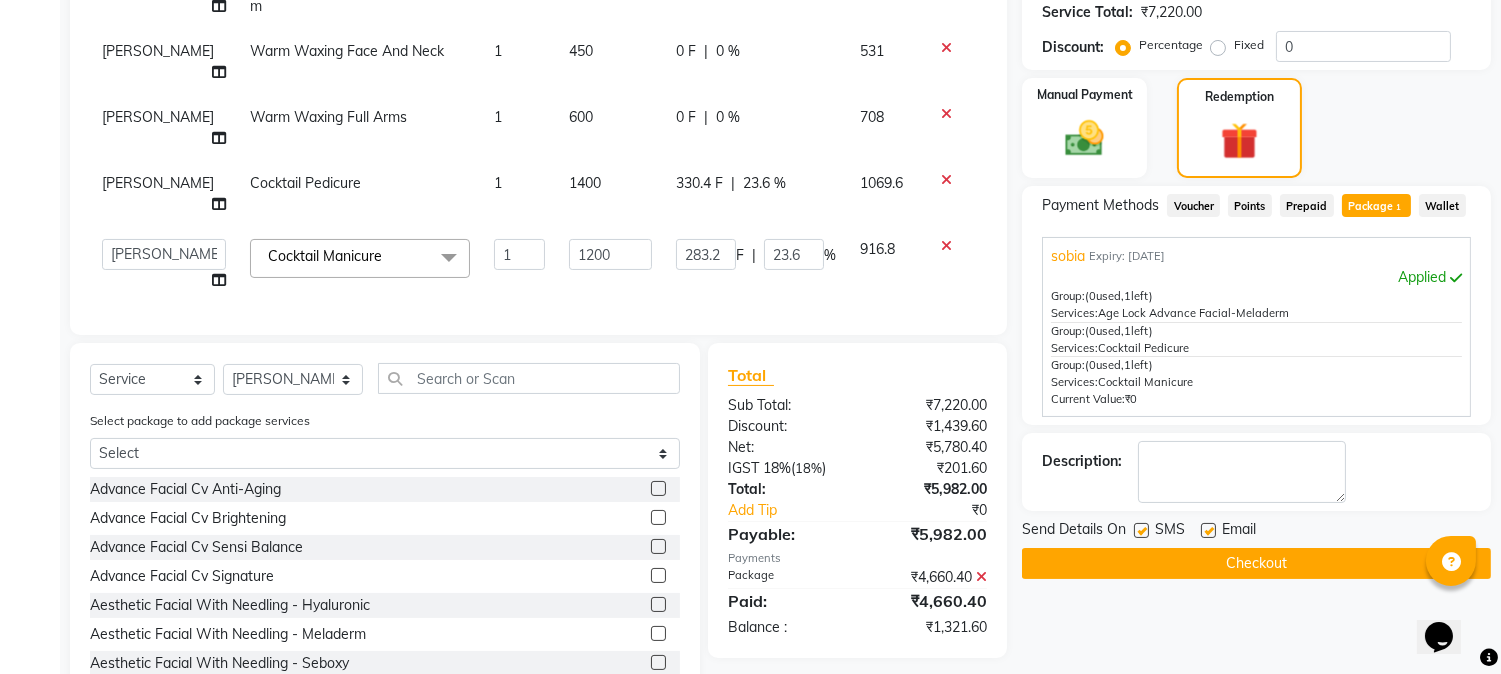 scroll, scrollTop: 272, scrollLeft: 0, axis: vertical 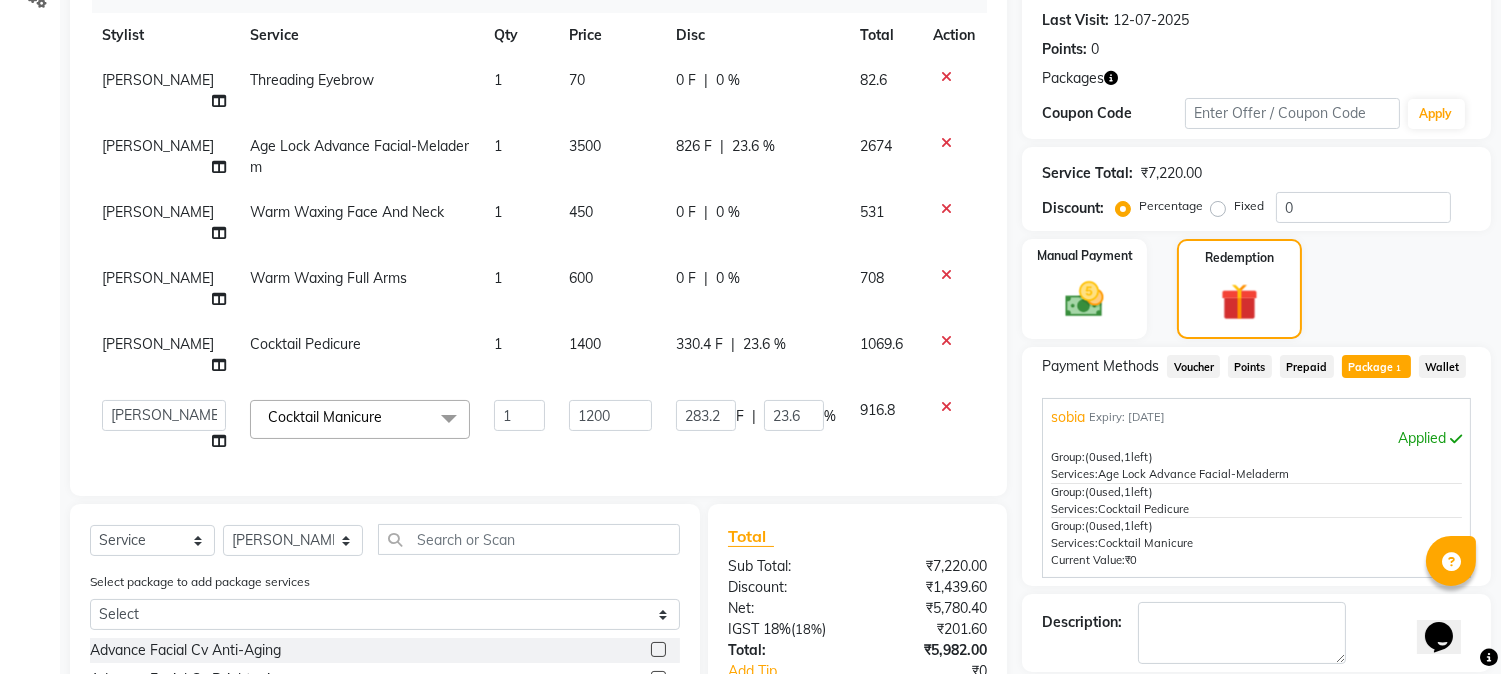 click on "3500" 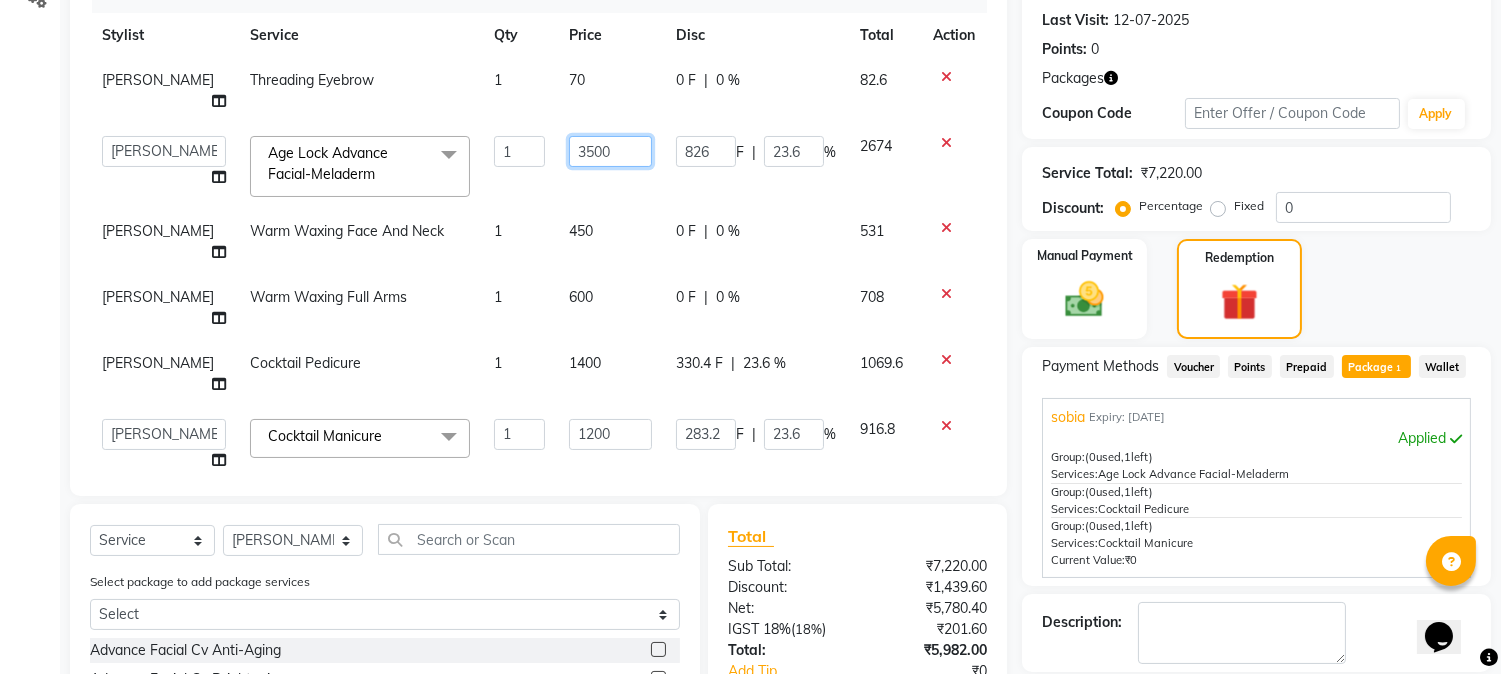 click on "3500" 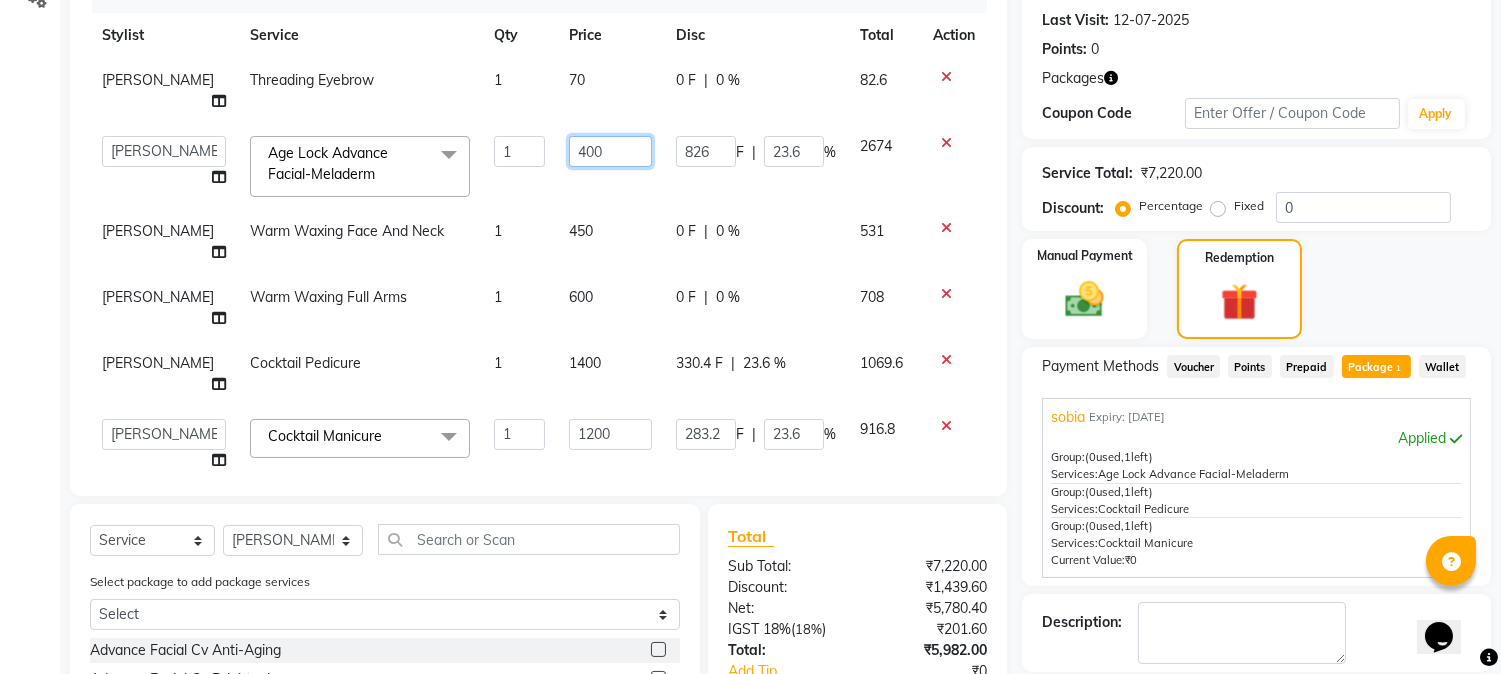 type on "4000" 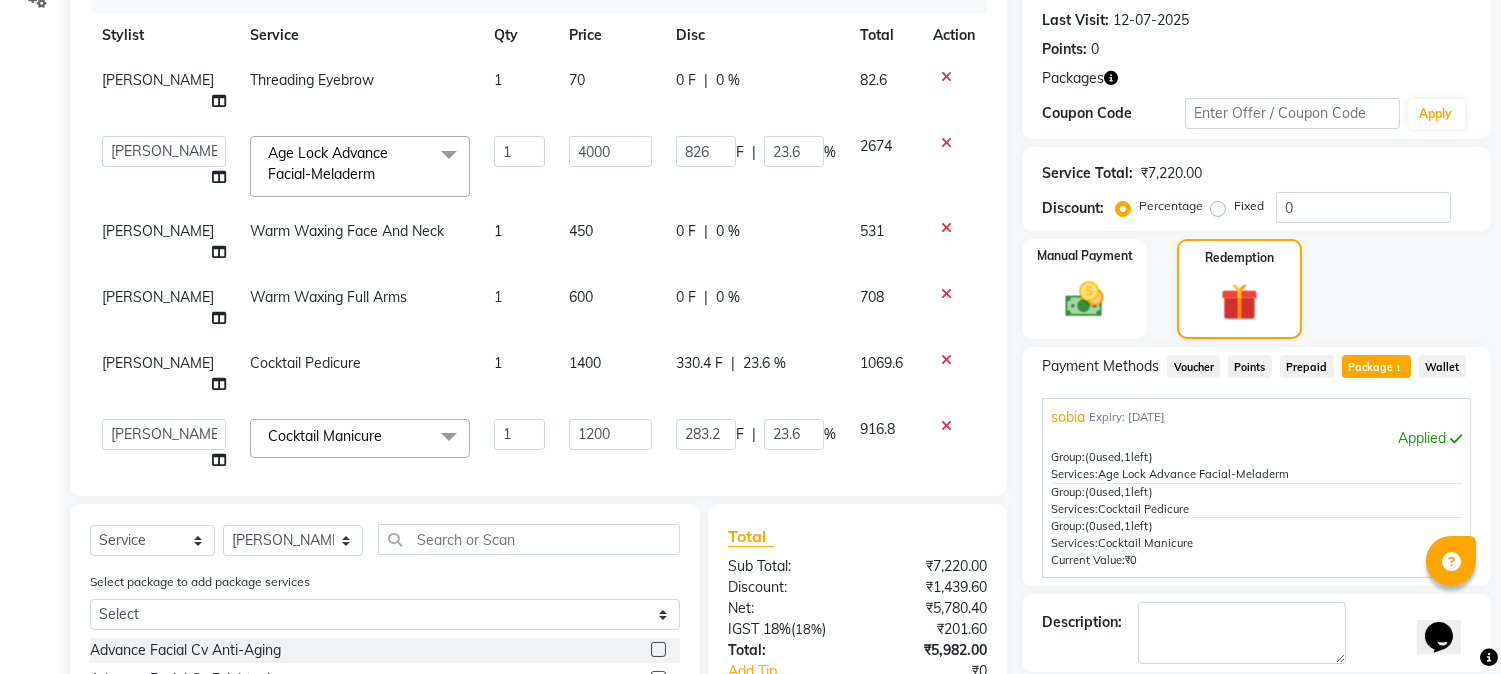 click on "Sonali Sarode Threading Eyebrow 1 70 0 F | 0 % 82.6  Aayushi Dahat   Adesh khadse   Ambika Dhadse Front Desk   Arshad Ansari   Diksha Thakur   Durga Gawai   Front Desk   Kajal Thapa Front Desk   Kartik Balpande    Khushal Bhoyar Senior Accountant   Komal Thakur   Neelam Nag   Nikhil Pillay Inventory Manager   Nilofar Ali (HR Admin)   Prathm Chaudhari (Hair Artist)   Priyanshi Meshram   Ram Thakur    Ritesh Pande   Ritesh Shrivas   Shabnam Ansari    Shruti Raut   Sonali Sarode   Sonam Nashine HR Manager   Suchita Mankar (Tina Beautician)   Tanuja Junghare   Tushar Pandey   Vikas Kumar   Vinod Pandit   Vishal Gajbhiye Accountant  Age Lock Advance Facial-Meladerm  x Advance Facial Cv Anti-Aging Advance Facial Cv Brightening Advance Facial Cv Sensi Balance Advance Facial Cv Signature Aesthetic Facial With Needling - Hyaluronic Aesthetic Facial With Needling - Meladerm Aesthetic Facial With Needling - Seboxy Aesthetic Facial With Needling (90Min) Aesthetic Facial Without Needling Aesthetic Peel Treatment (90Min)" 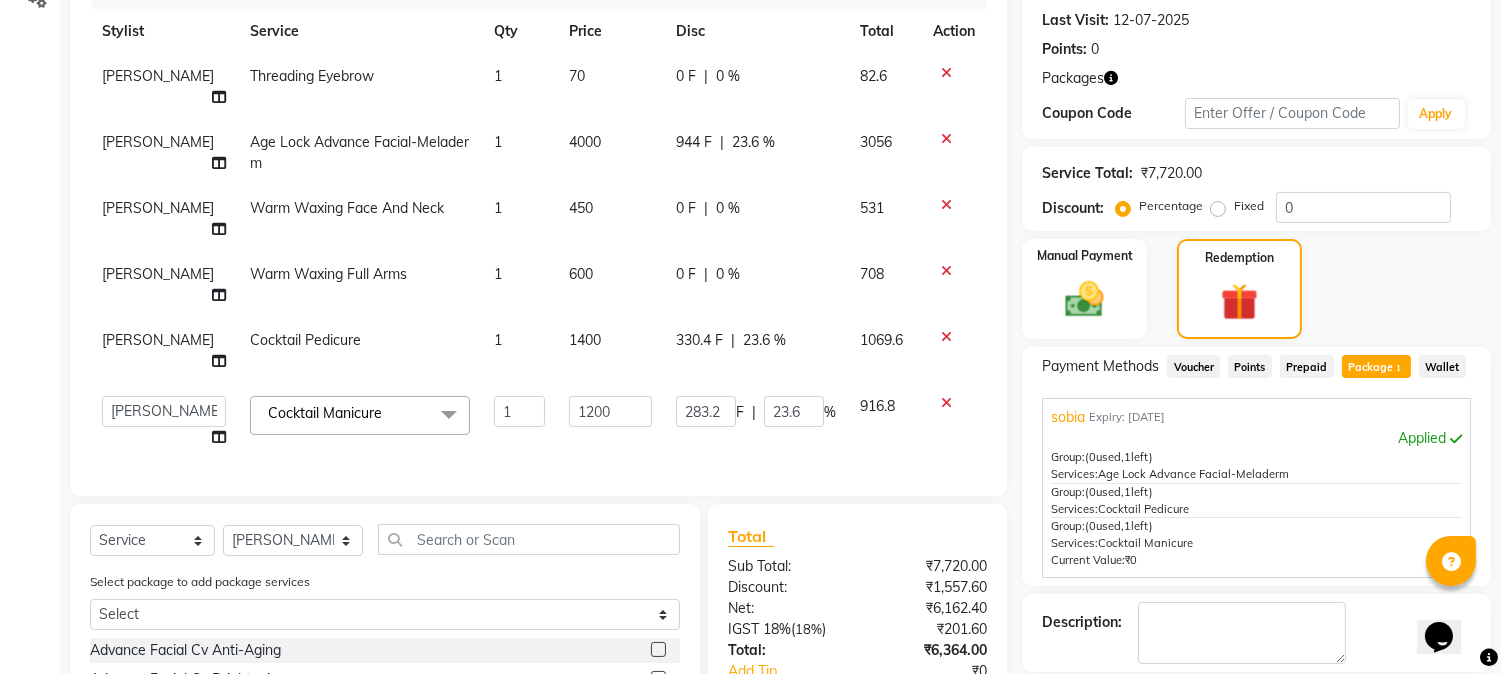 scroll, scrollTop: 20, scrollLeft: 0, axis: vertical 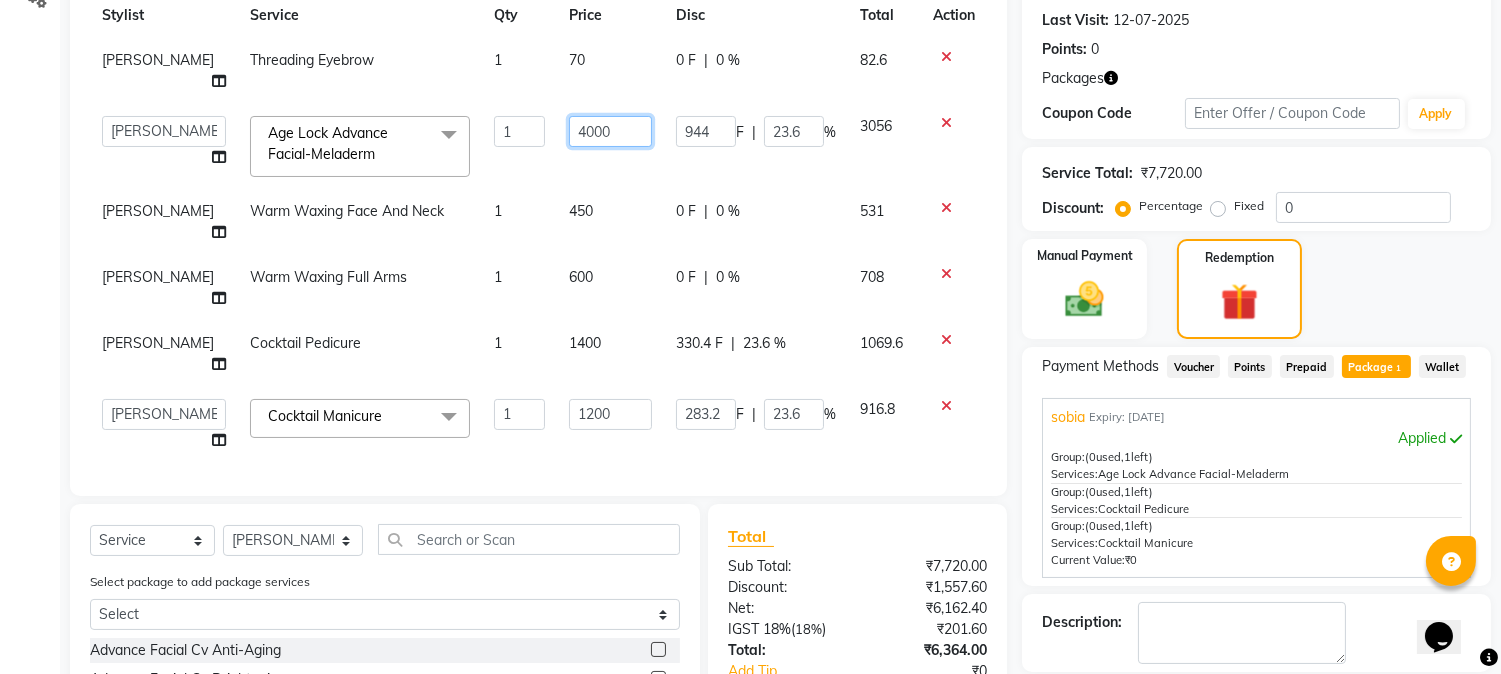drag, startPoint x: 600, startPoint y: 127, endPoint x: 493, endPoint y: 132, distance: 107.11676 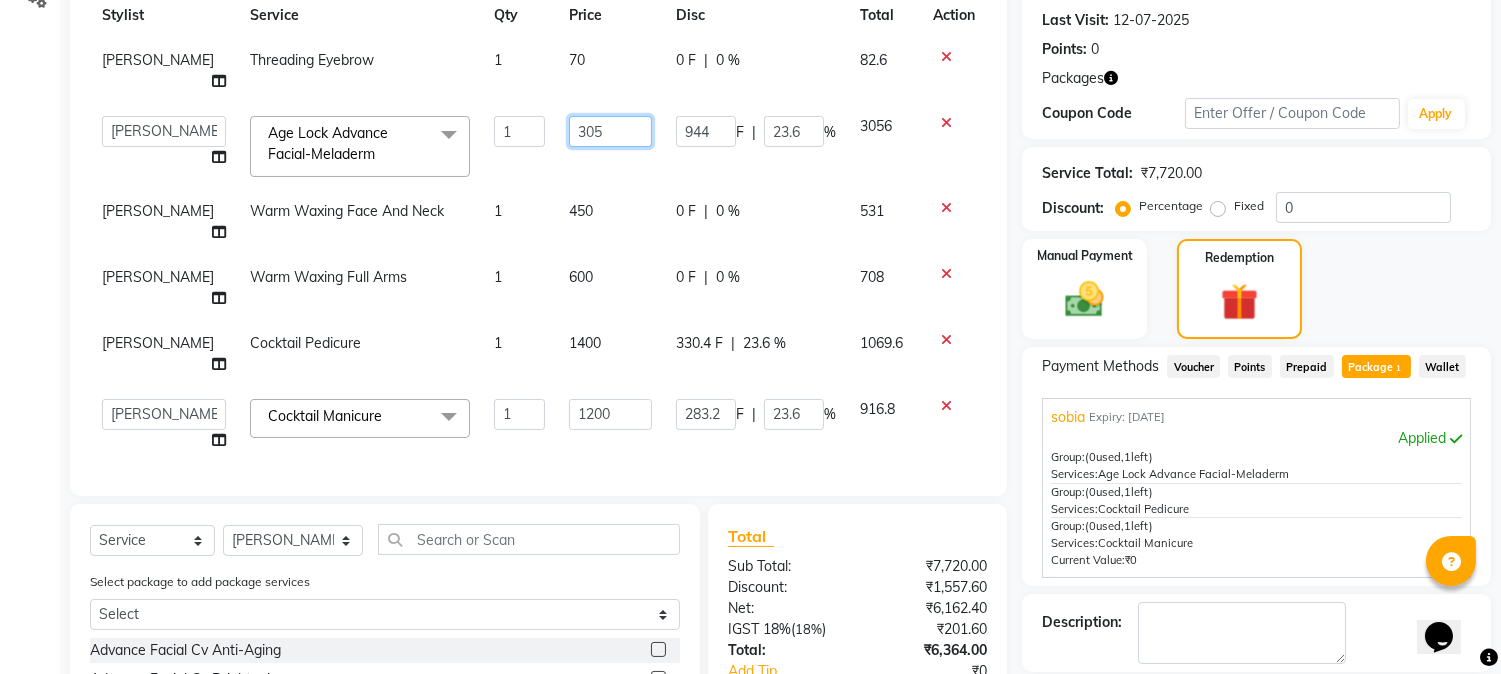 type on "3050" 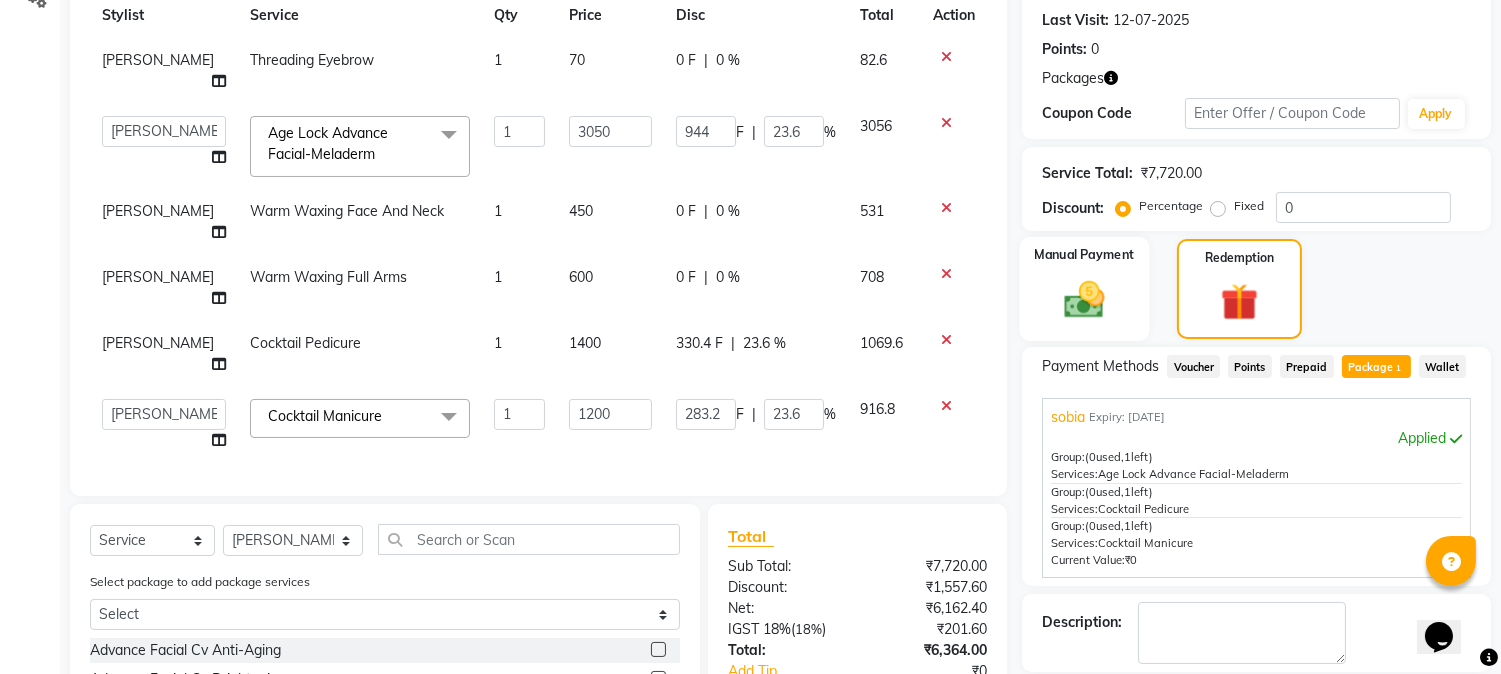 click on "Manual Payment" 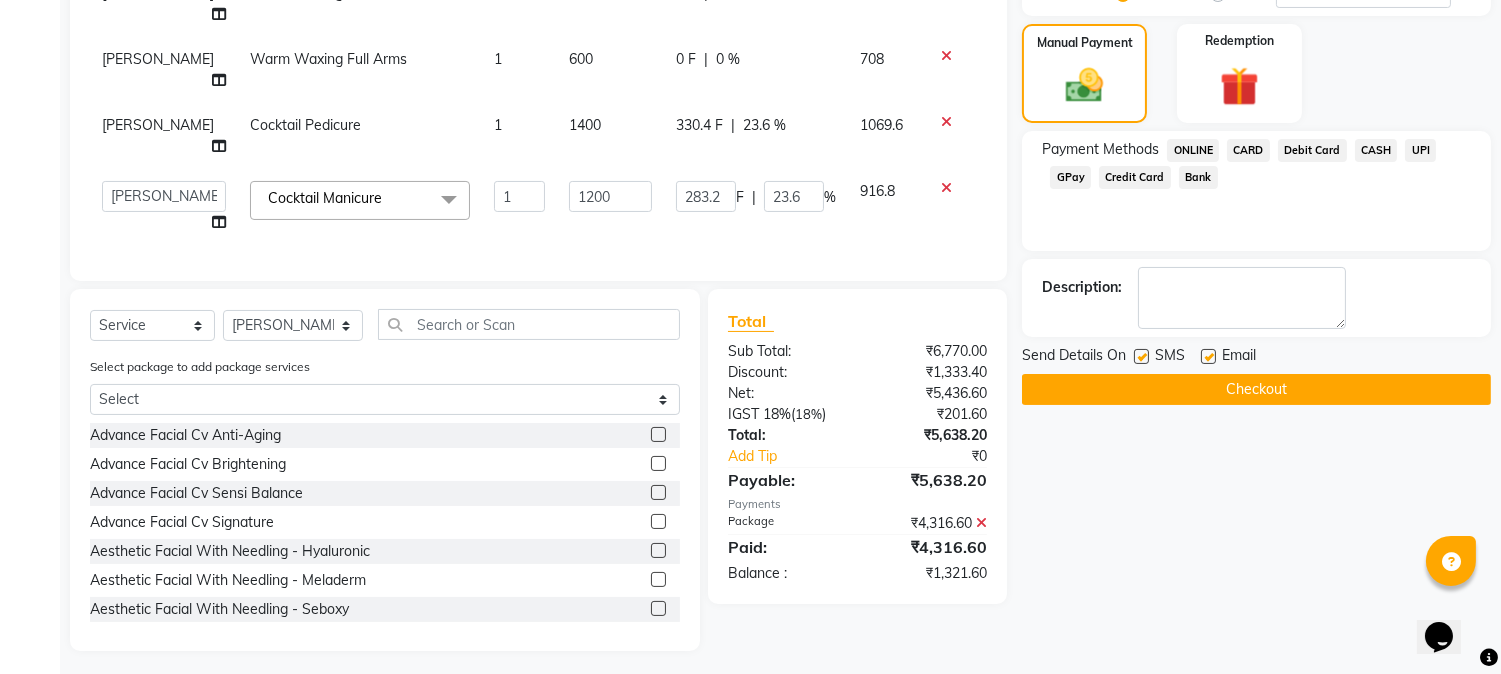 scroll, scrollTop: 494, scrollLeft: 0, axis: vertical 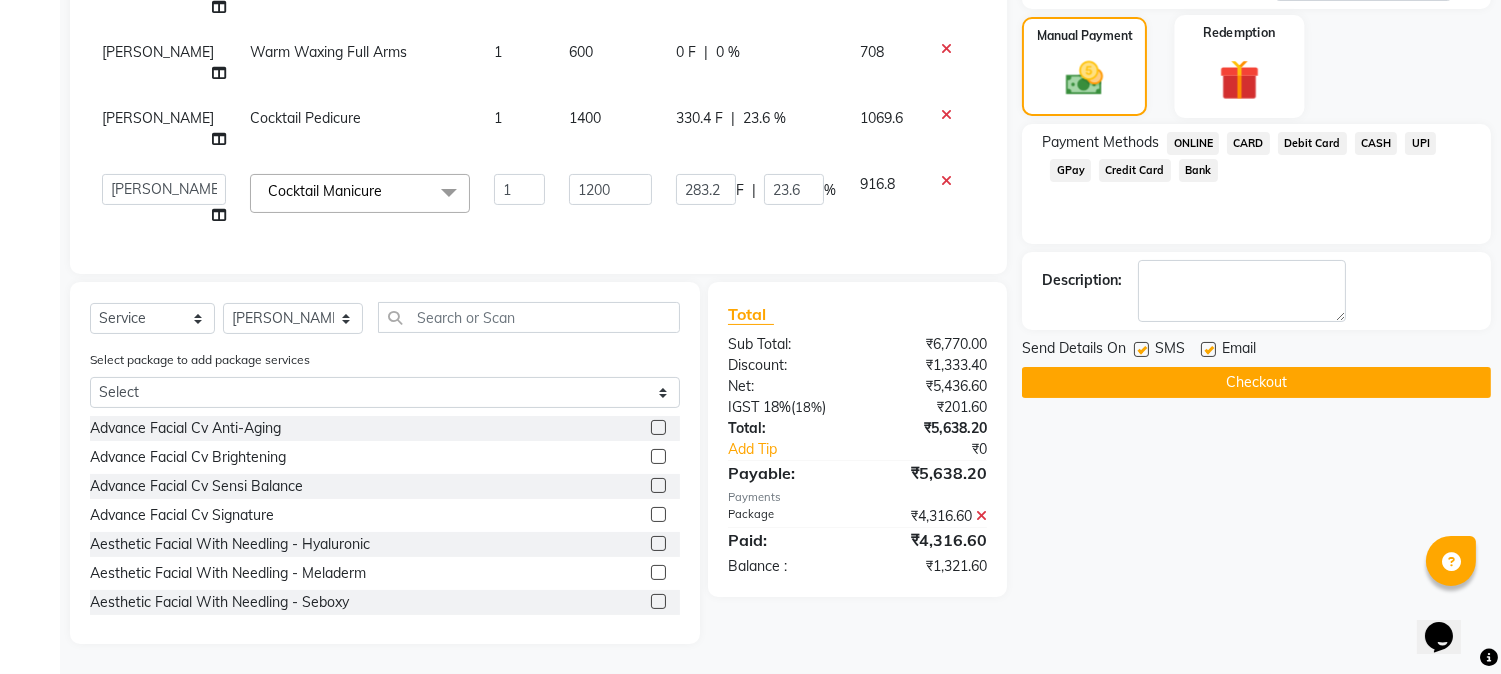 click 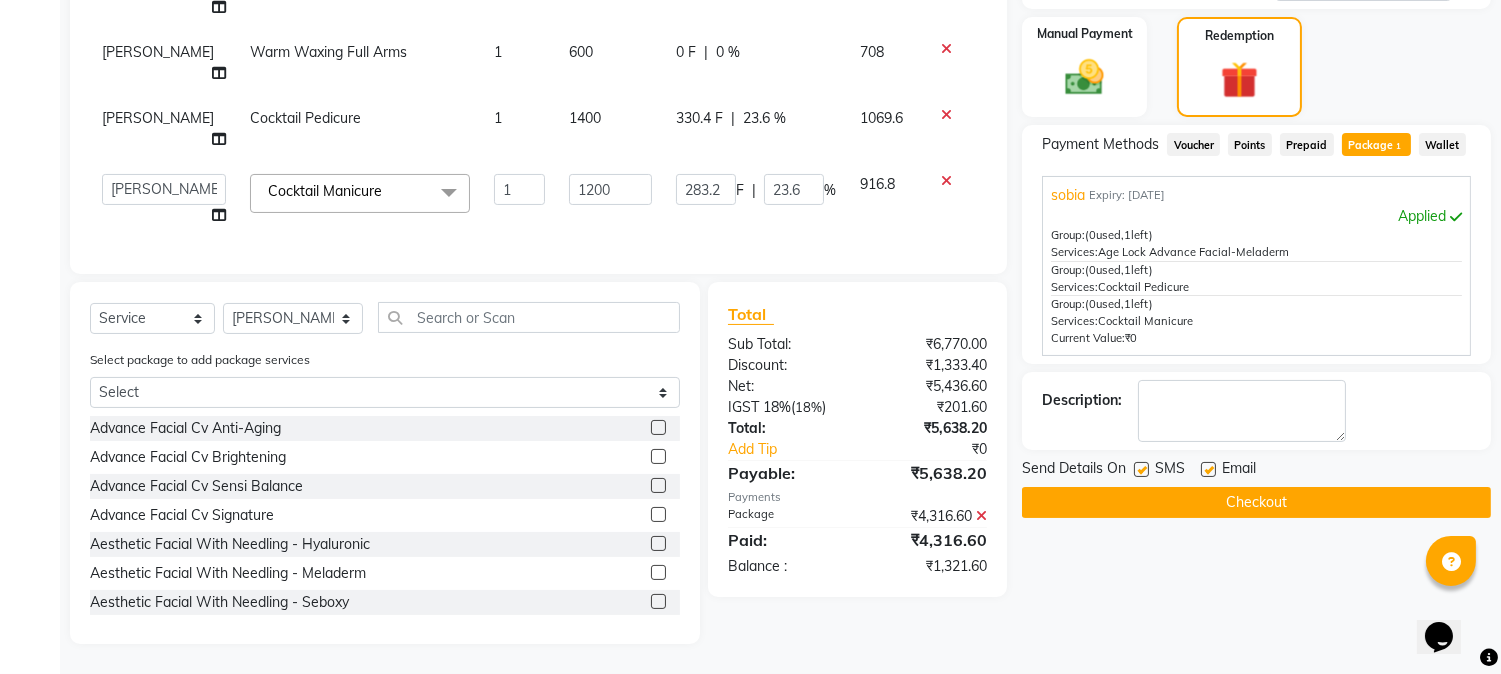 click 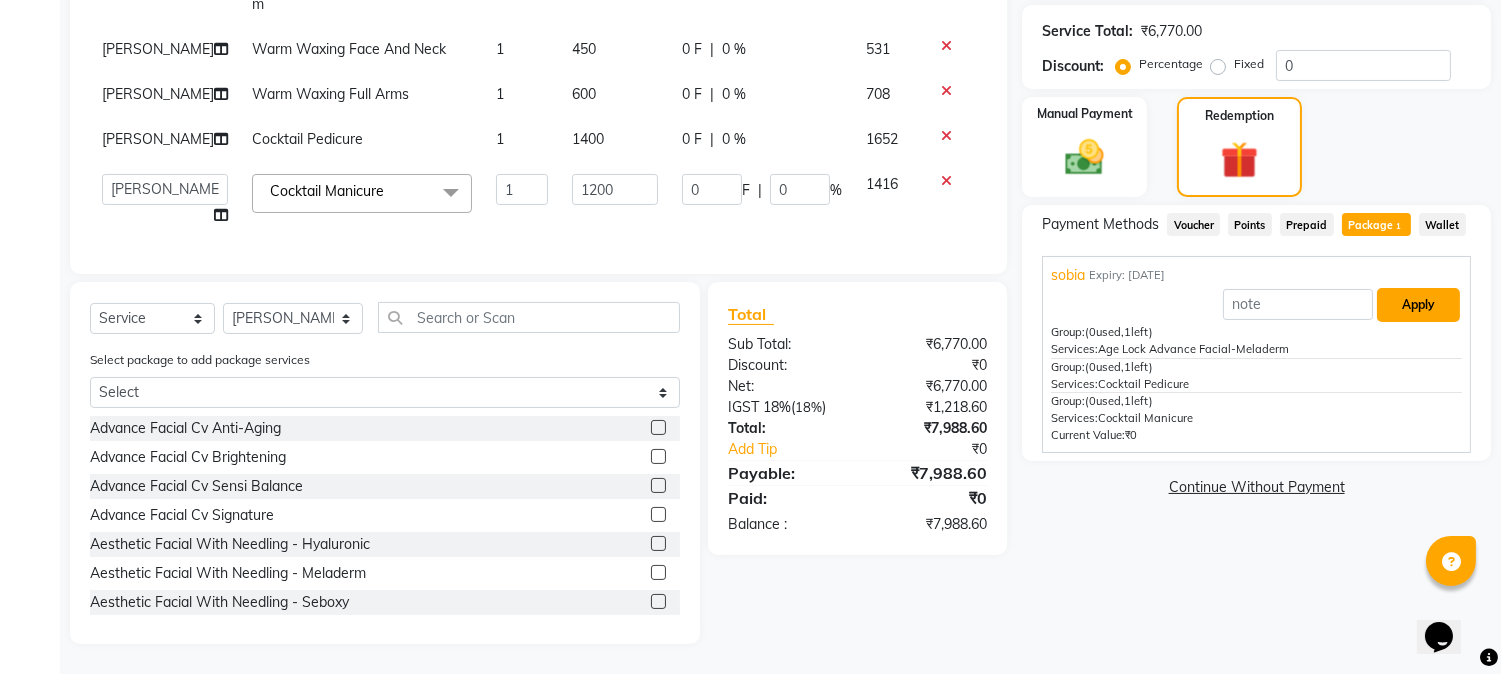 click on "Apply" at bounding box center (1418, 305) 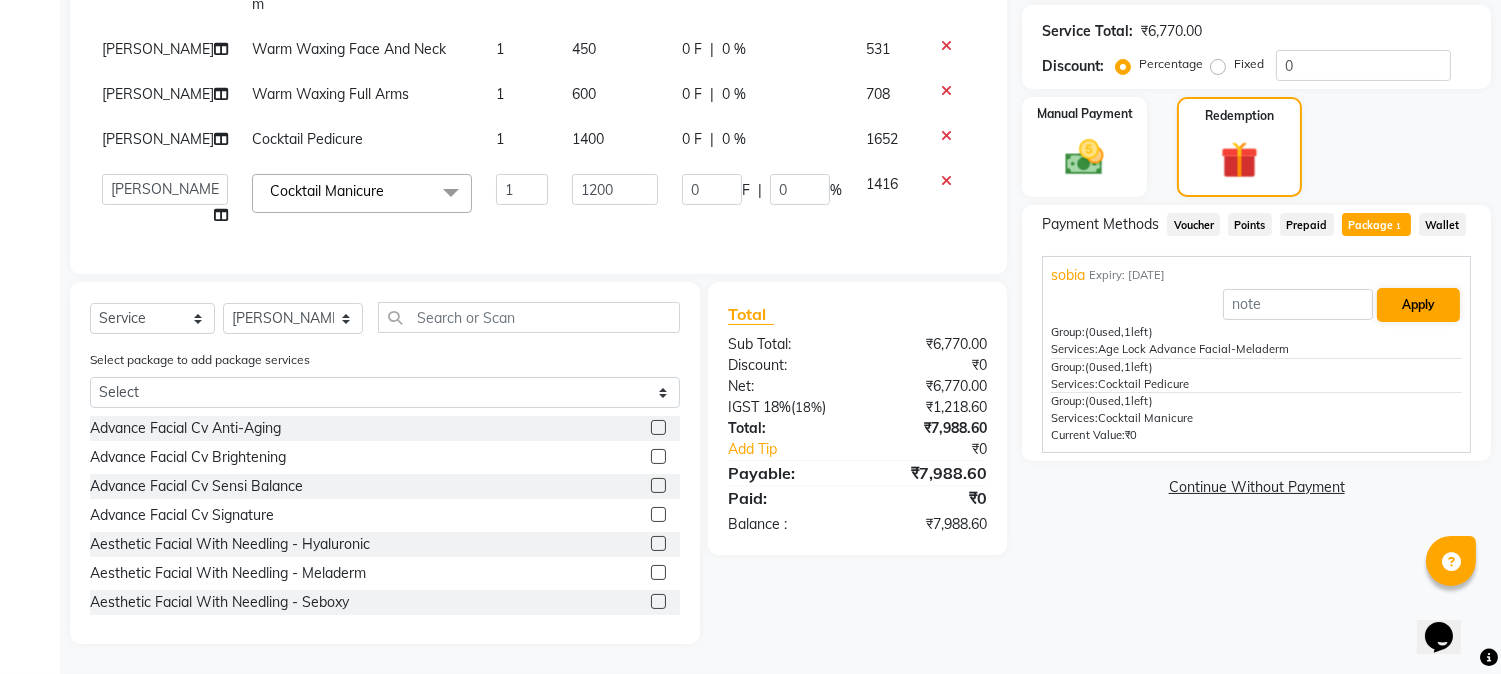 type on "283.2" 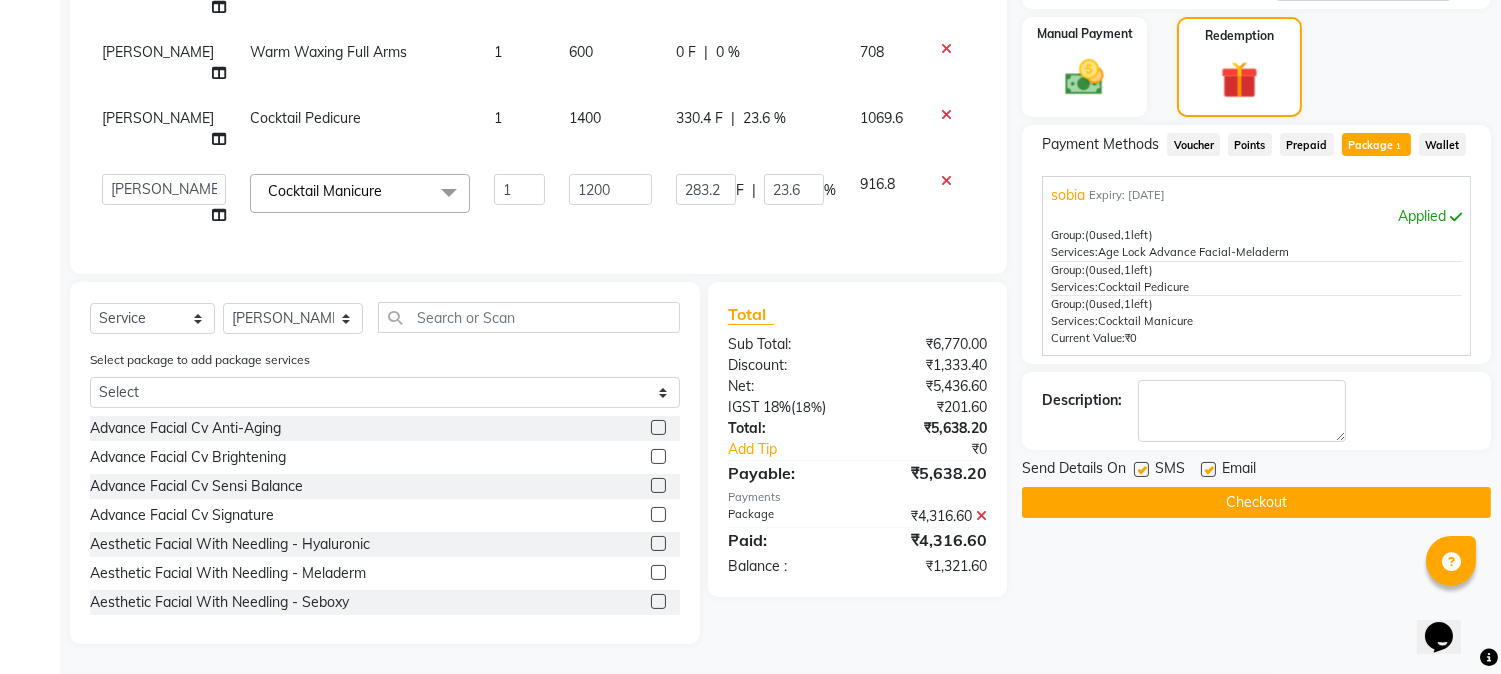 scroll, scrollTop: 0, scrollLeft: 0, axis: both 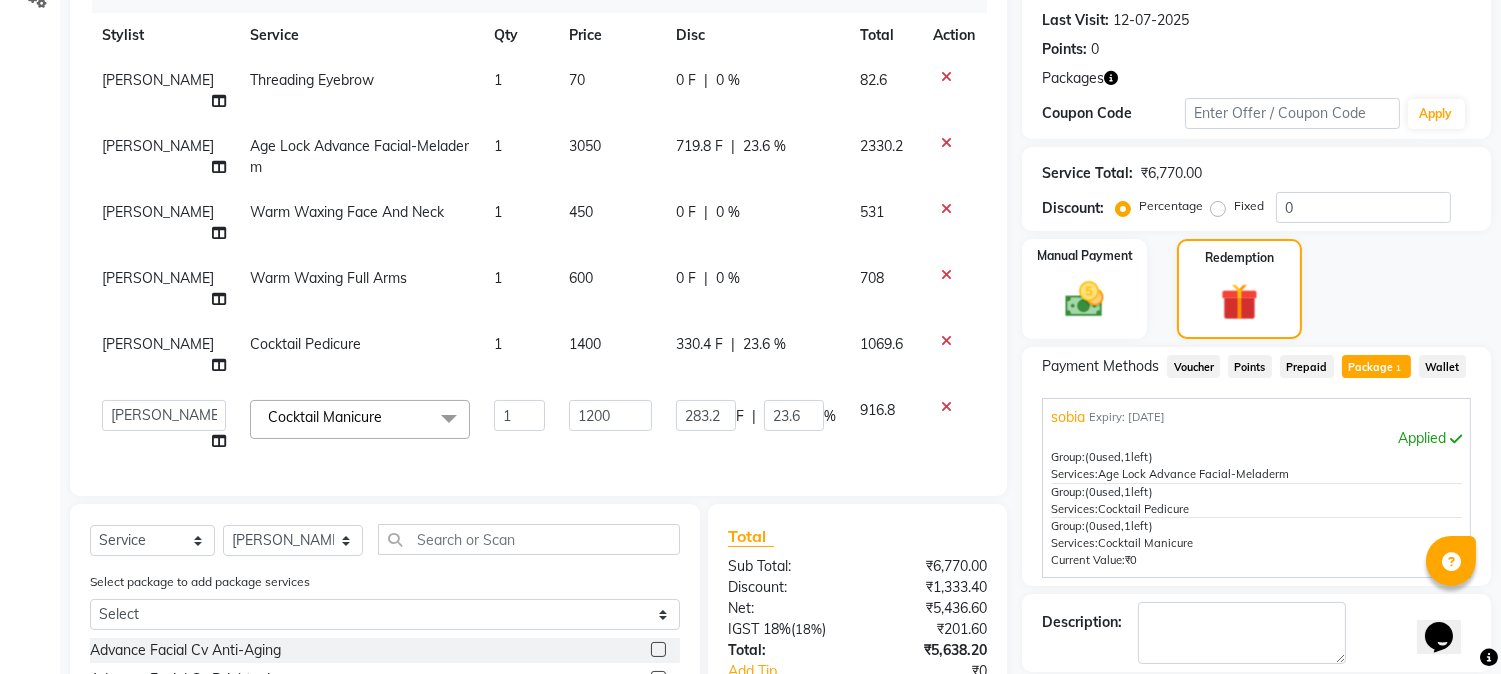 click on "3050" 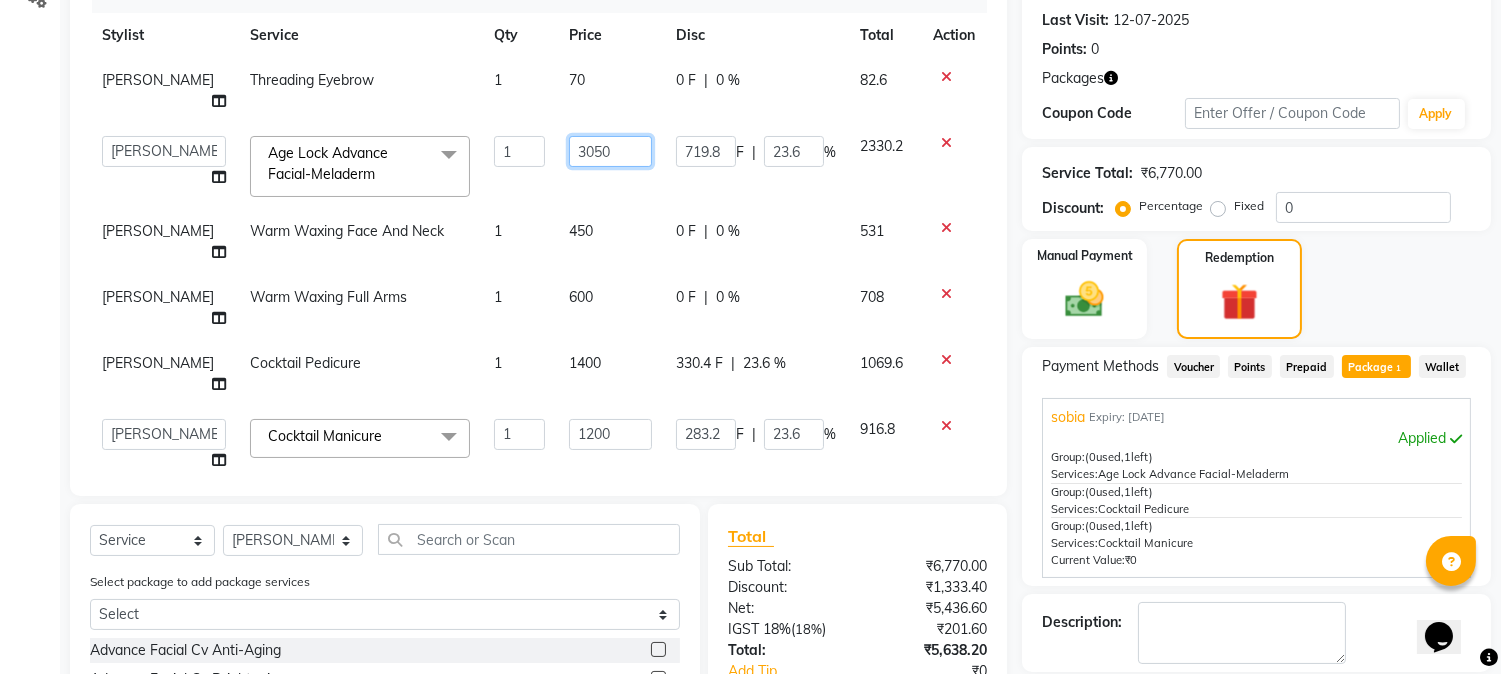 click on "3050" 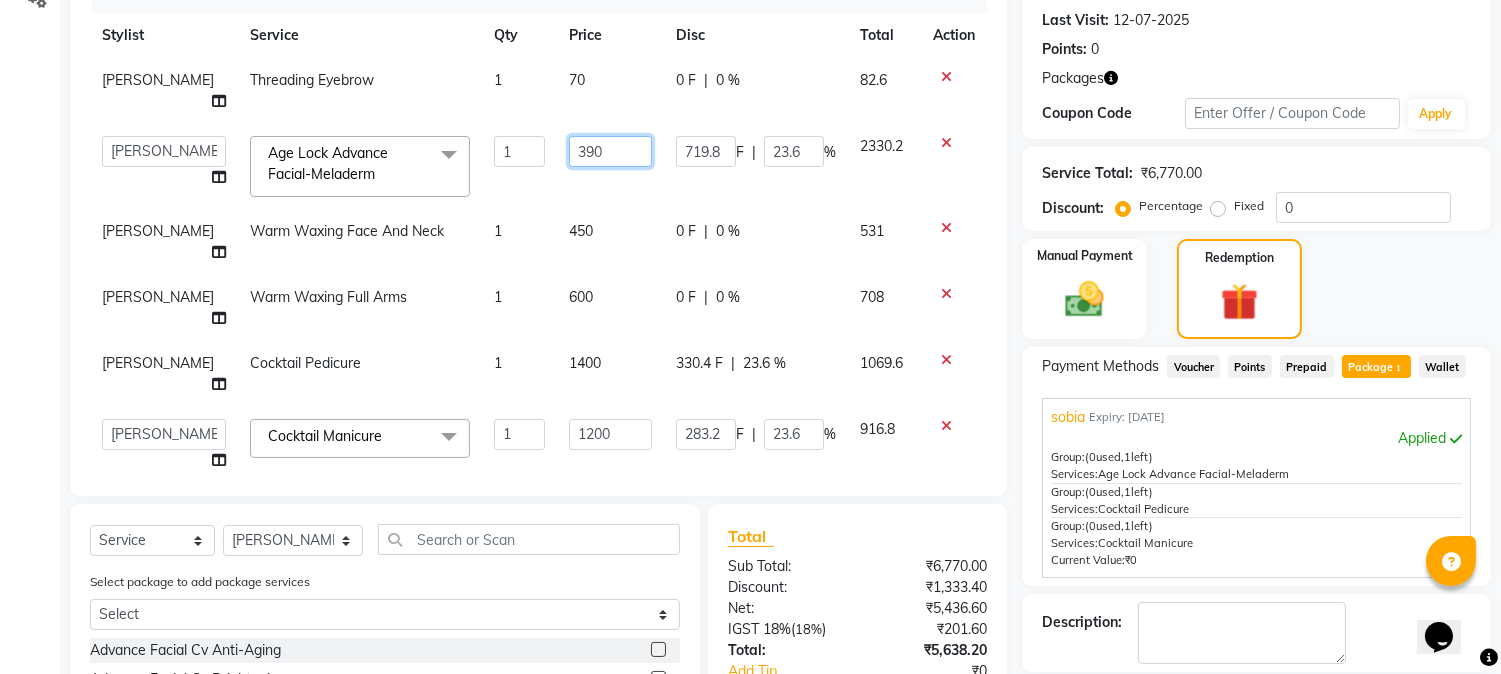 type on "3950" 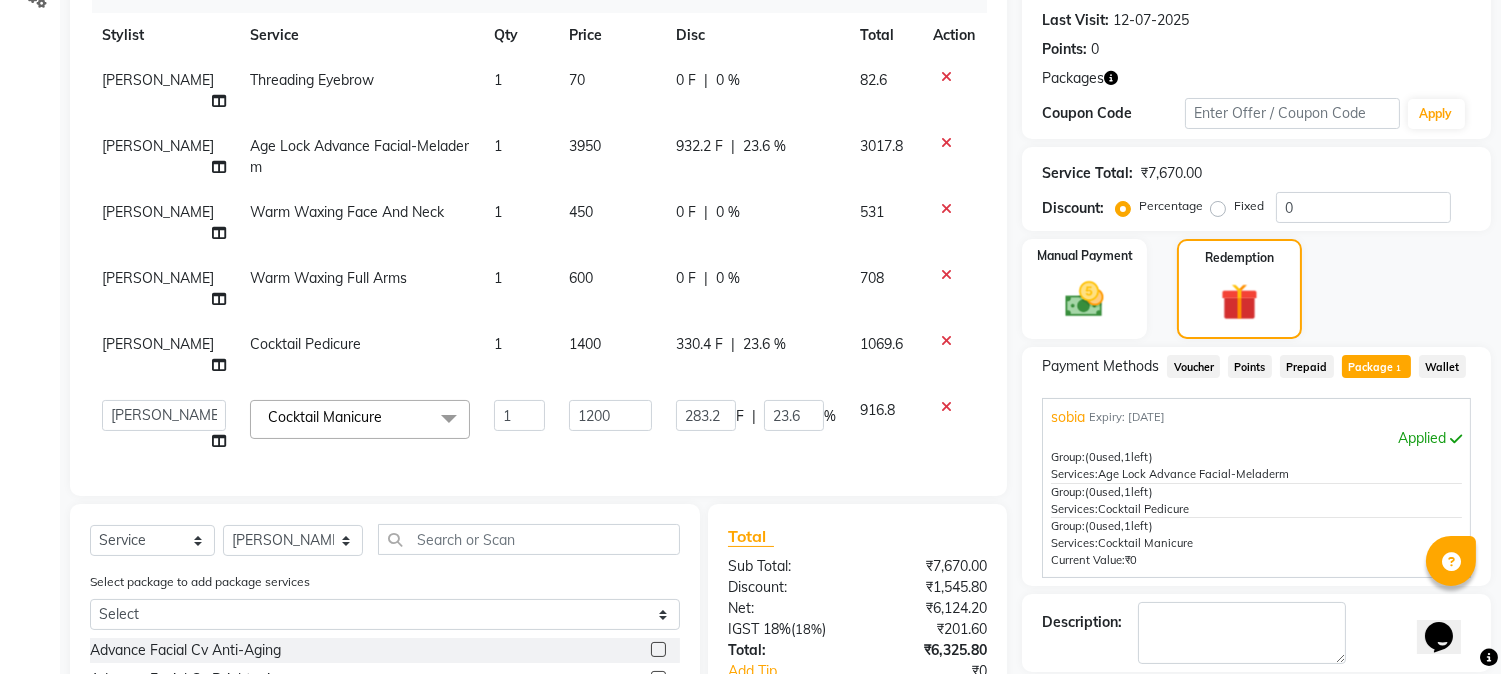 click on "Client +91 77******01 Date 12-07-2025 Invoice Number V/2025 V/2025-26 0975 Services Stylist Service Qty Price Disc Total Action Sonali Sarode Threading Eyebrow 1 70 0 F | 0 % 82.6 Sonali Sarode Age Lock Advance Facial-Meladerm 1 3950 932.2 F | 23.6 % 3017.8 Sonali Sarode Warm Waxing Face And Neck 1 450 0 F | 0 % 531 Sonali Sarode Warm Waxing Full Arms 1 600 0 F | 0 % 708 Sonali Sarode Cocktail Pedicure 1 1400 330.4 F | 23.6 % 1069.6  Aayushi Dahat   Adesh khadse   Ambika Dhadse Front Desk   Arshad Ansari   Diksha Thakur   Durga Gawai   Front Desk   Kajal Thapa Front Desk   Kartik Balpande    Khushal Bhoyar Senior Accountant   Komal Thakur   Neelam Nag   Nikhil Pillay Inventory Manager   Nilofar Ali (HR Admin)   Prathm Chaudhari (Hair Artist)   Priyanshi Meshram   Ram Thakur    Ritesh Pande   Ritesh Shrivas   Shabnam Ansari    Shruti Raut   Sonali Sarode   Sonam Nashine HR Manager   Suchita Mankar (Tina Beautician)   Tanuja Junghare   Tushar Pandey   Vikas Kumar   Vinod Pandit   Vishal Gajbhiye Accountant  x 1" 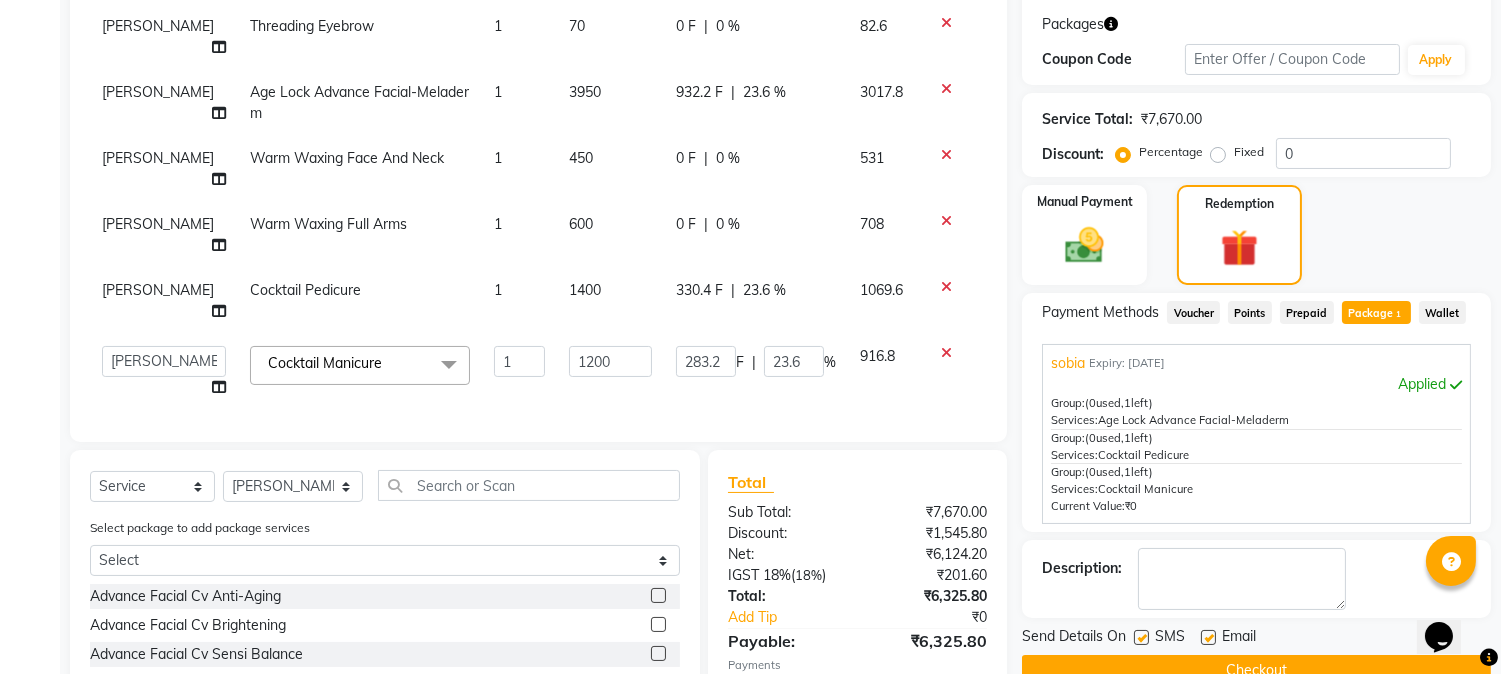 scroll, scrollTop: 272, scrollLeft: 0, axis: vertical 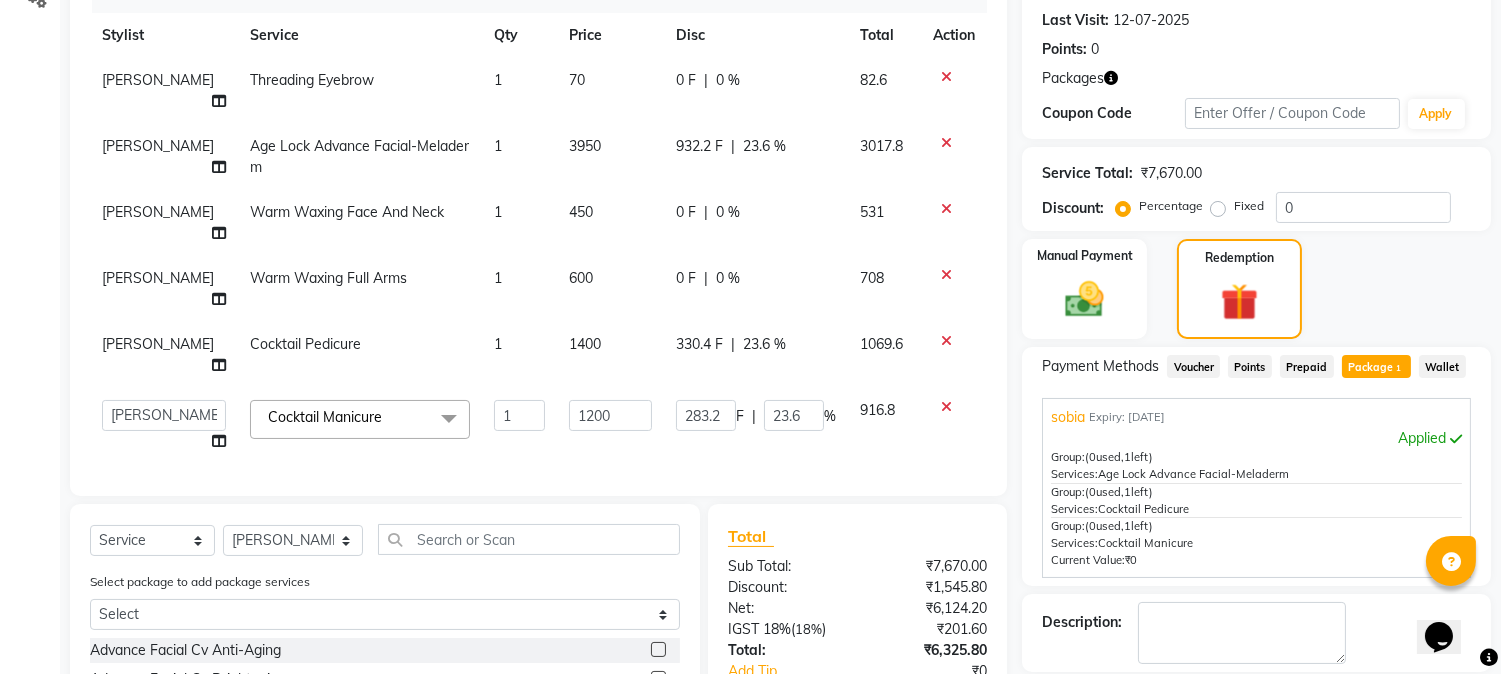click on "3950" 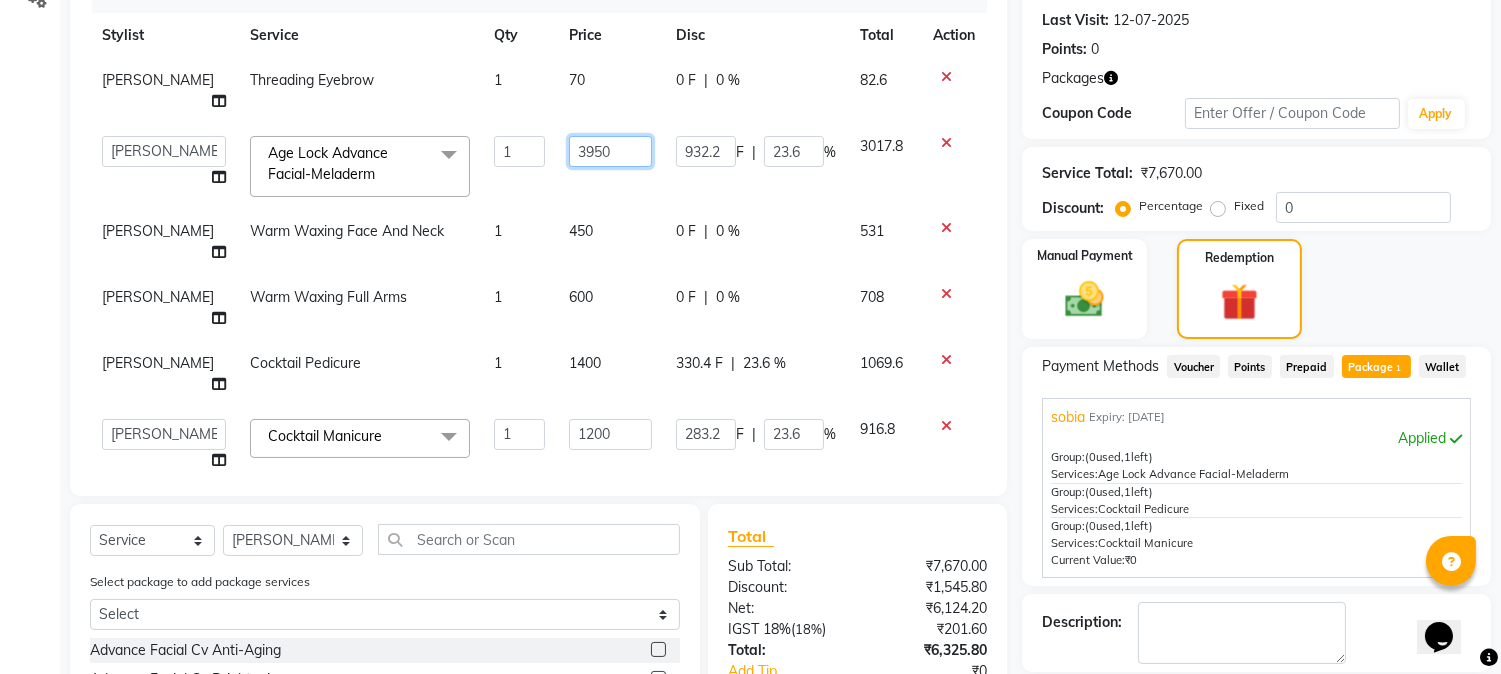 click on "3950" 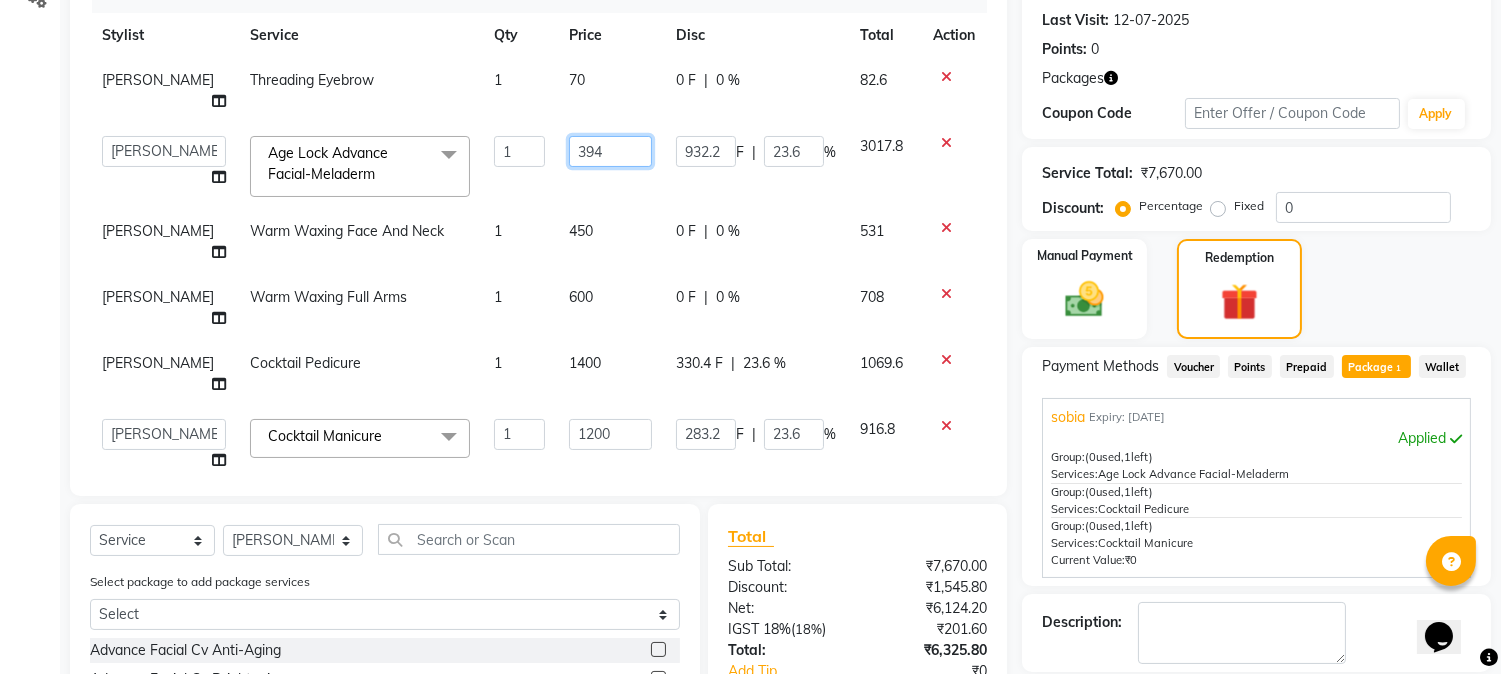 type on "3949" 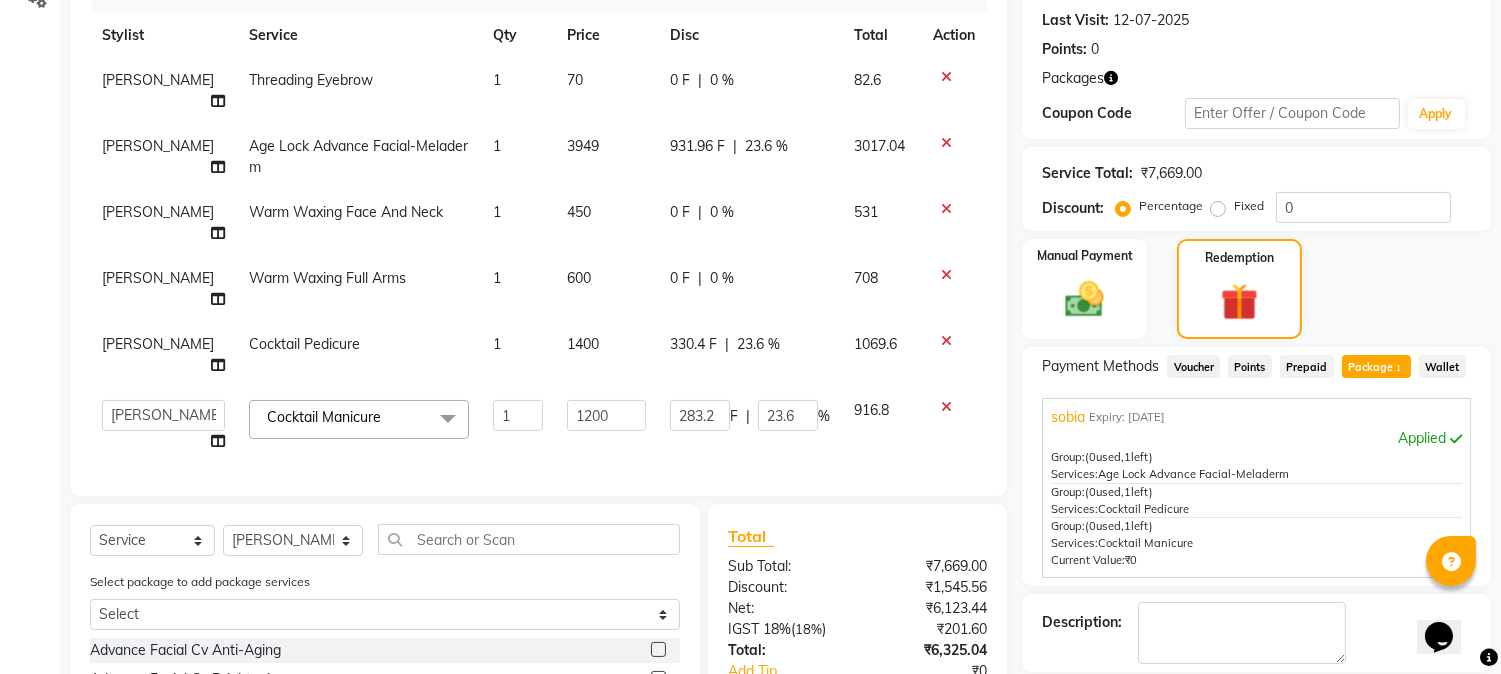 click on "Client +91 77******01 Date 12-07-2025 Invoice Number V/2025 V/2025-26 0975 Services Stylist Service Qty Price Disc Total Action Sonali Sarode Threading Eyebrow 1 70 0 F | 0 % 82.6 Sonali Sarode Age Lock Advance Facial-Meladerm 1 3949 931.96 F | 23.6 % 3017.04 Sonali Sarode Warm Waxing Face And Neck 1 450 0 F | 0 % 531 Sonali Sarode Warm Waxing Full Arms 1 600 0 F | 0 % 708 Sonali Sarode Cocktail Pedicure 1 1400 330.4 F | 23.6 % 1069.6  Aayushi Dahat   Adesh khadse   Ambika Dhadse Front Desk   Arshad Ansari   Diksha Thakur   Durga Gawai   Front Desk   Kajal Thapa Front Desk   Kartik Balpande    Khushal Bhoyar Senior Accountant   Komal Thakur   Neelam Nag   Nikhil Pillay Inventory Manager   Nilofar Ali (HR Admin)   Prathm Chaudhari (Hair Artist)   Priyanshi Meshram   Ram Thakur    Ritesh Pande   Ritesh Shrivas   Shabnam Ansari    Shruti Raut   Sonali Sarode   Sonam Nashine HR Manager   Suchita Mankar (Tina Beautician)   Tanuja Junghare   Tushar Pandey   Vikas Kumar   Vinod Pandit   Vishal Gajbhiye Accountant  x" 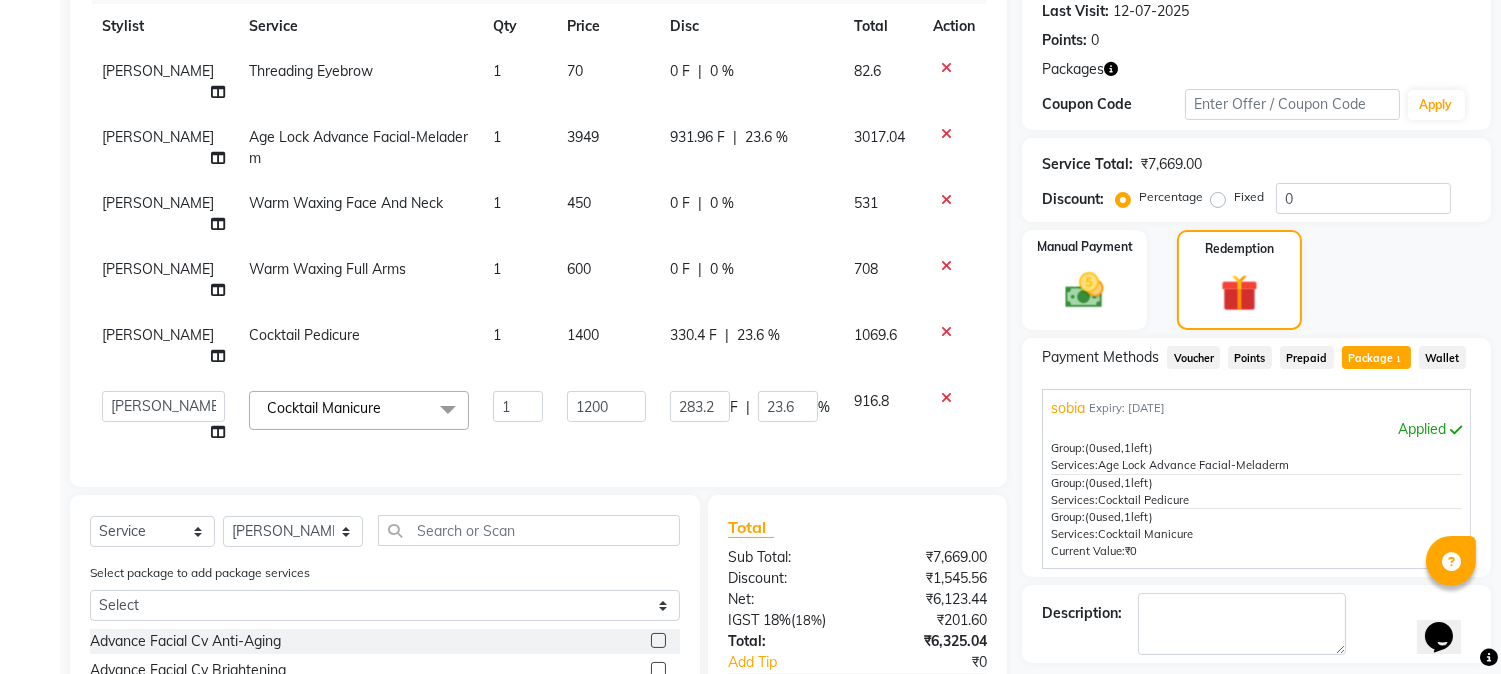 scroll, scrollTop: 272, scrollLeft: 0, axis: vertical 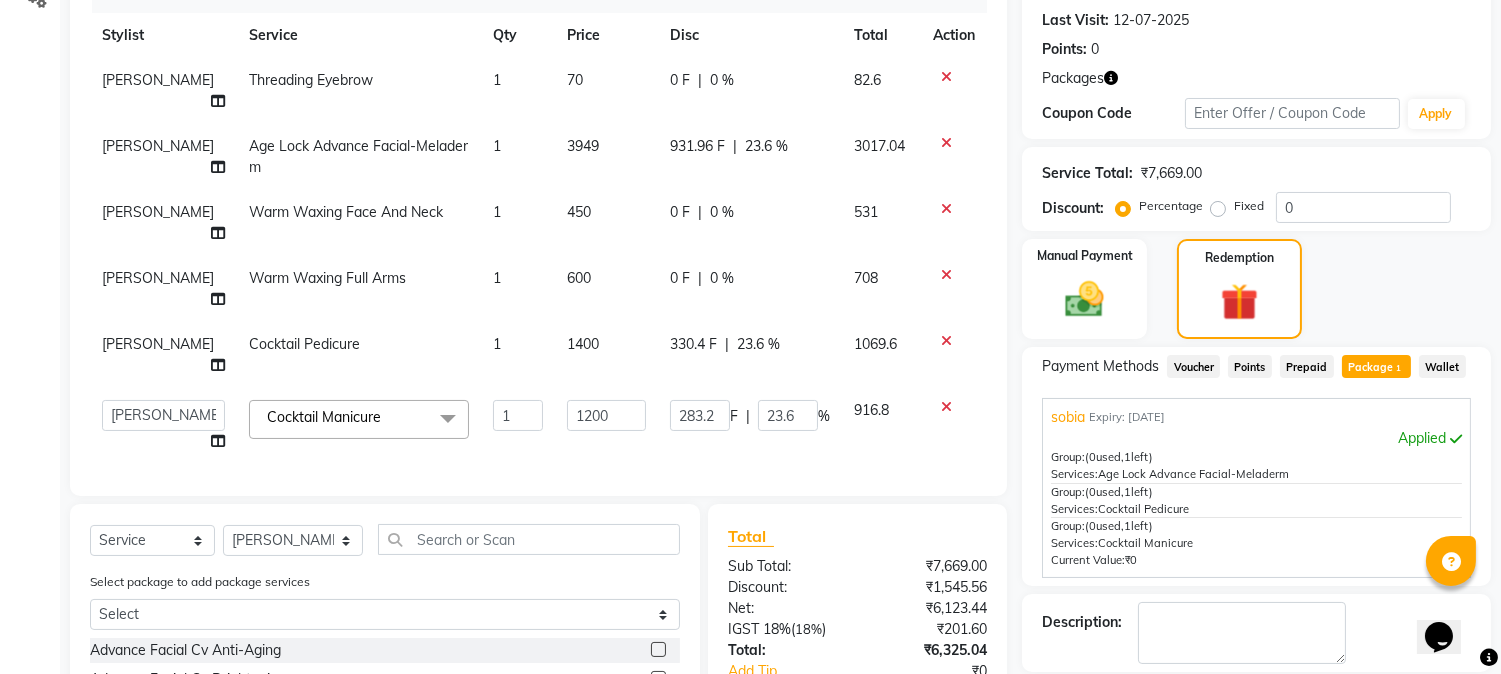 click on "3949" 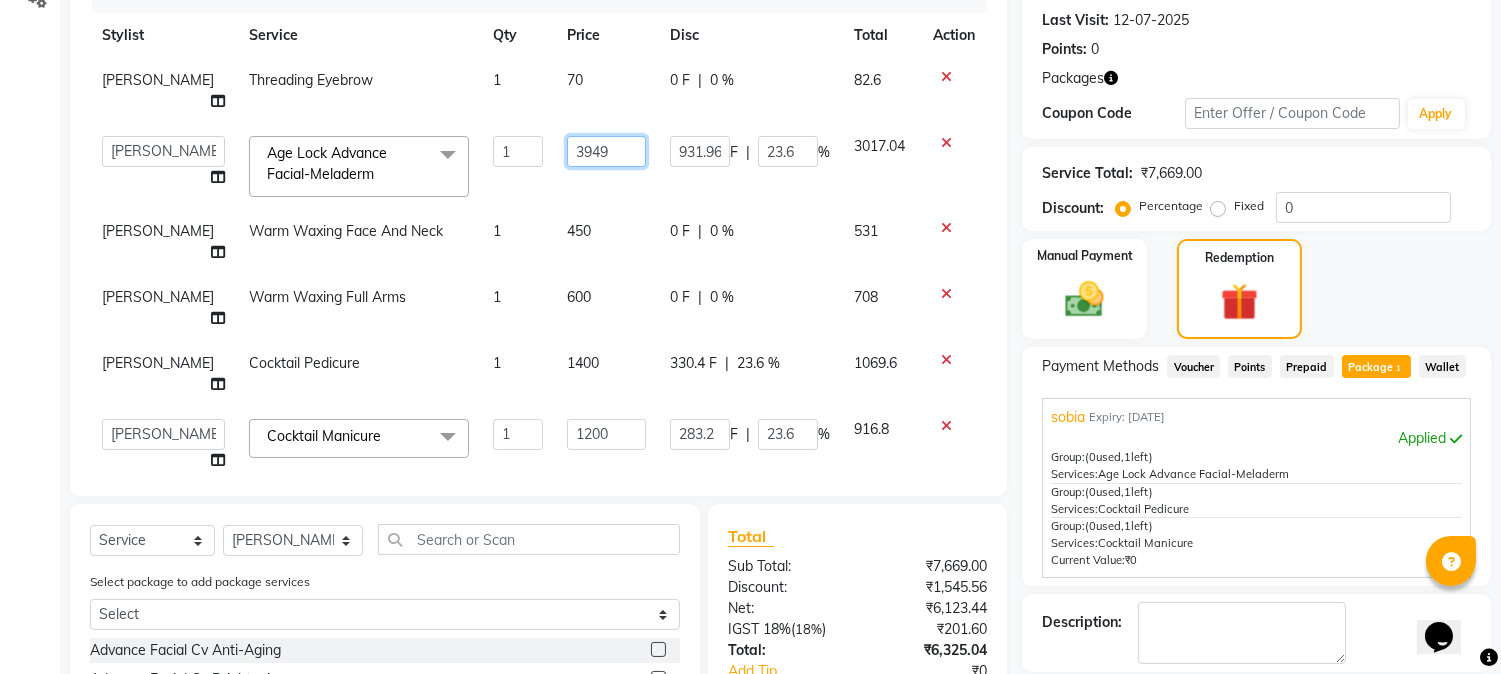 click on "3949" 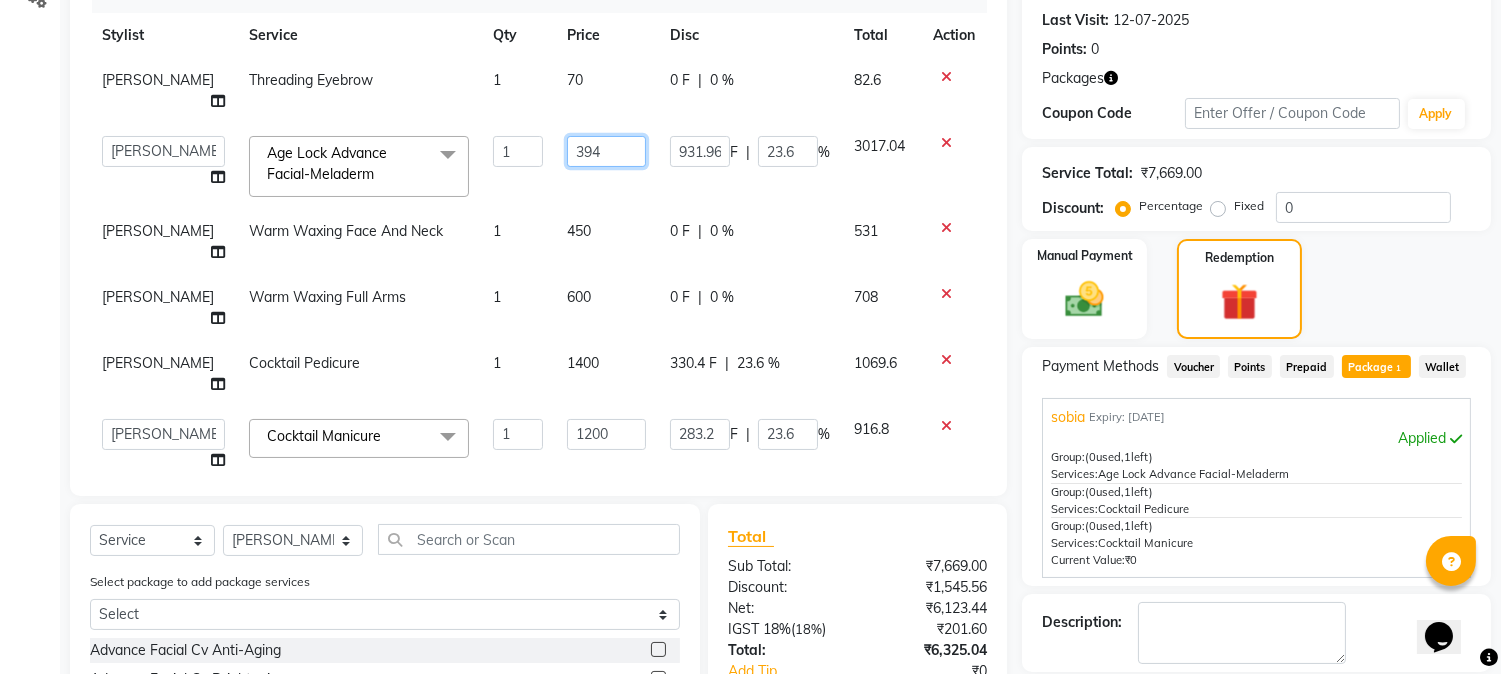 type on "3945" 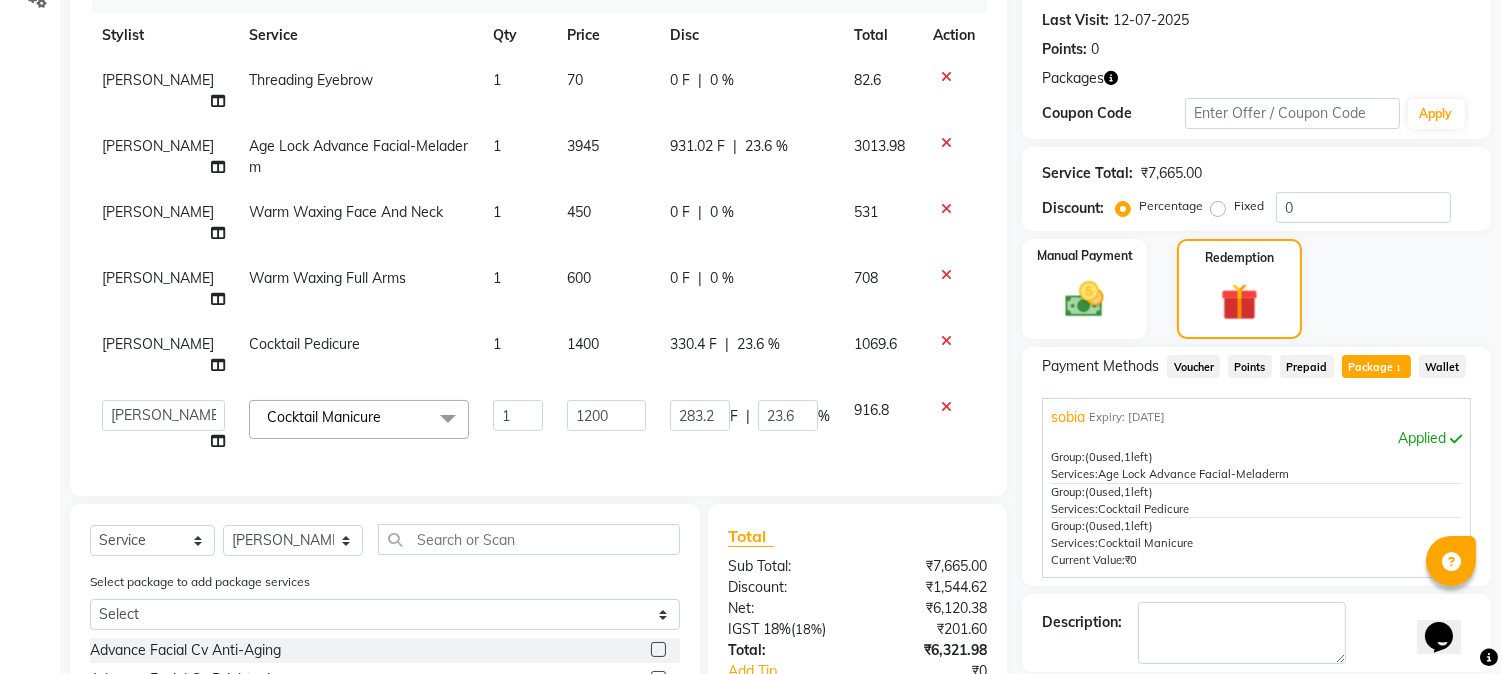 click on "Total Sub Total: ₹7,665.00 Discount: ₹1,544.62 Net: ₹6,120.38 IGST 18%  ( 18% ) ₹201.60 Total: ₹6,321.98 Add Tip ₹0 Payable: ₹6,321.98 Payments Package ₹5,000.38  Paid: ₹5,000.38 Balance   : ₹1,321.60" 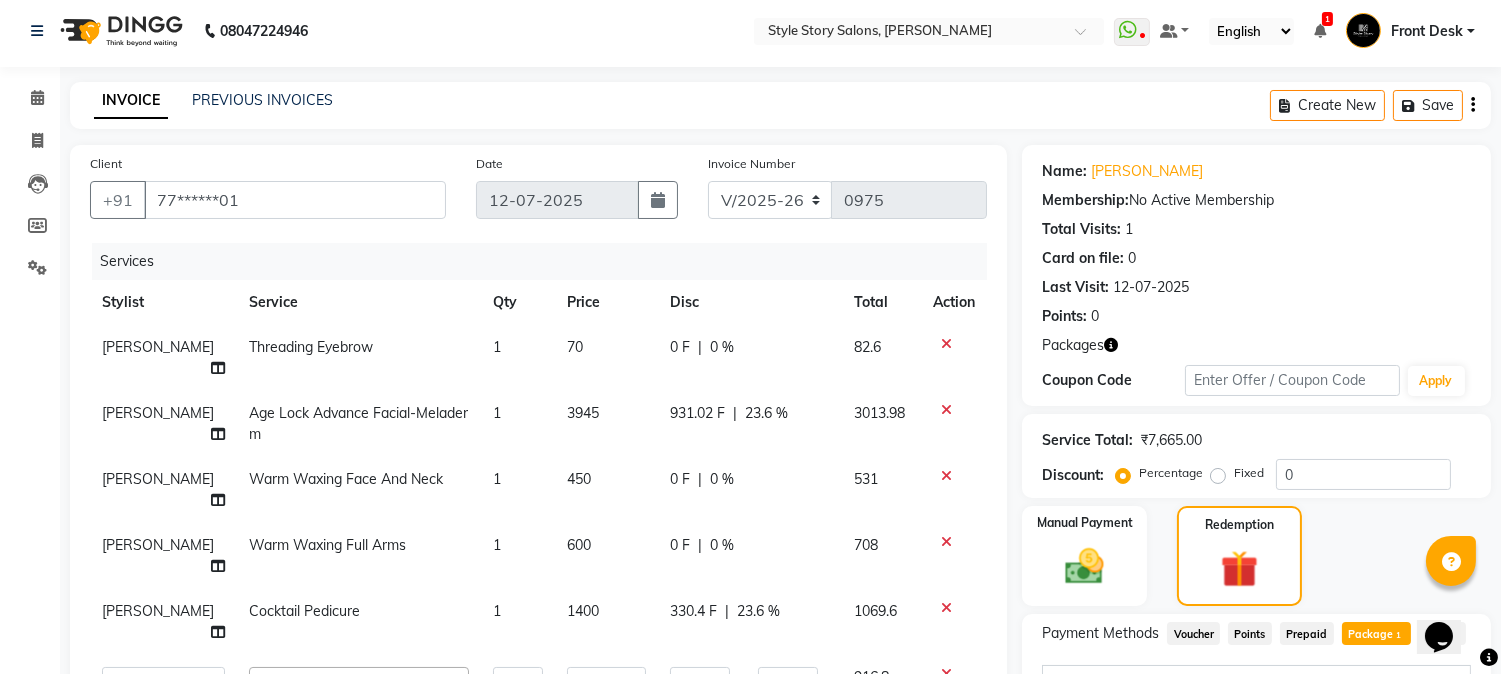 scroll, scrollTop: 0, scrollLeft: 0, axis: both 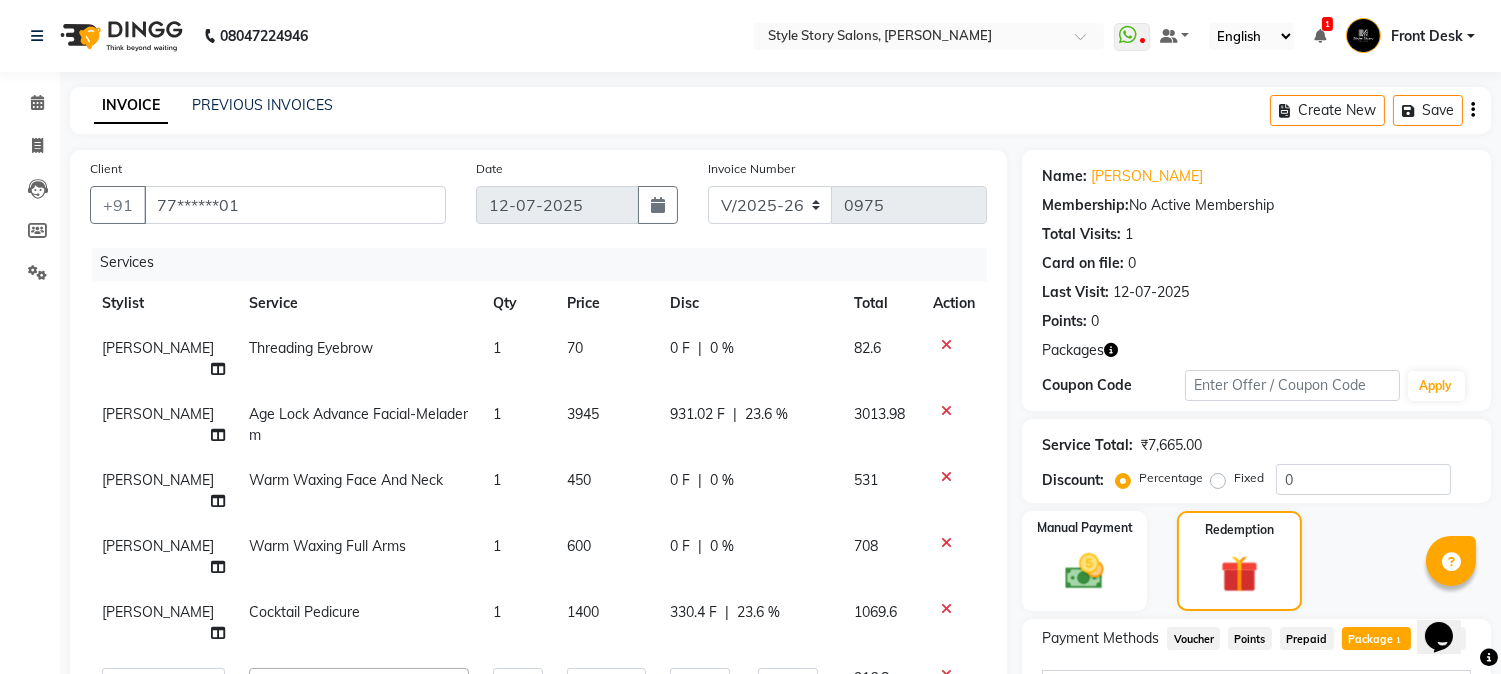 drag, startPoint x: 1066, startPoint y: 140, endPoint x: 1064, endPoint y: 122, distance: 18.110771 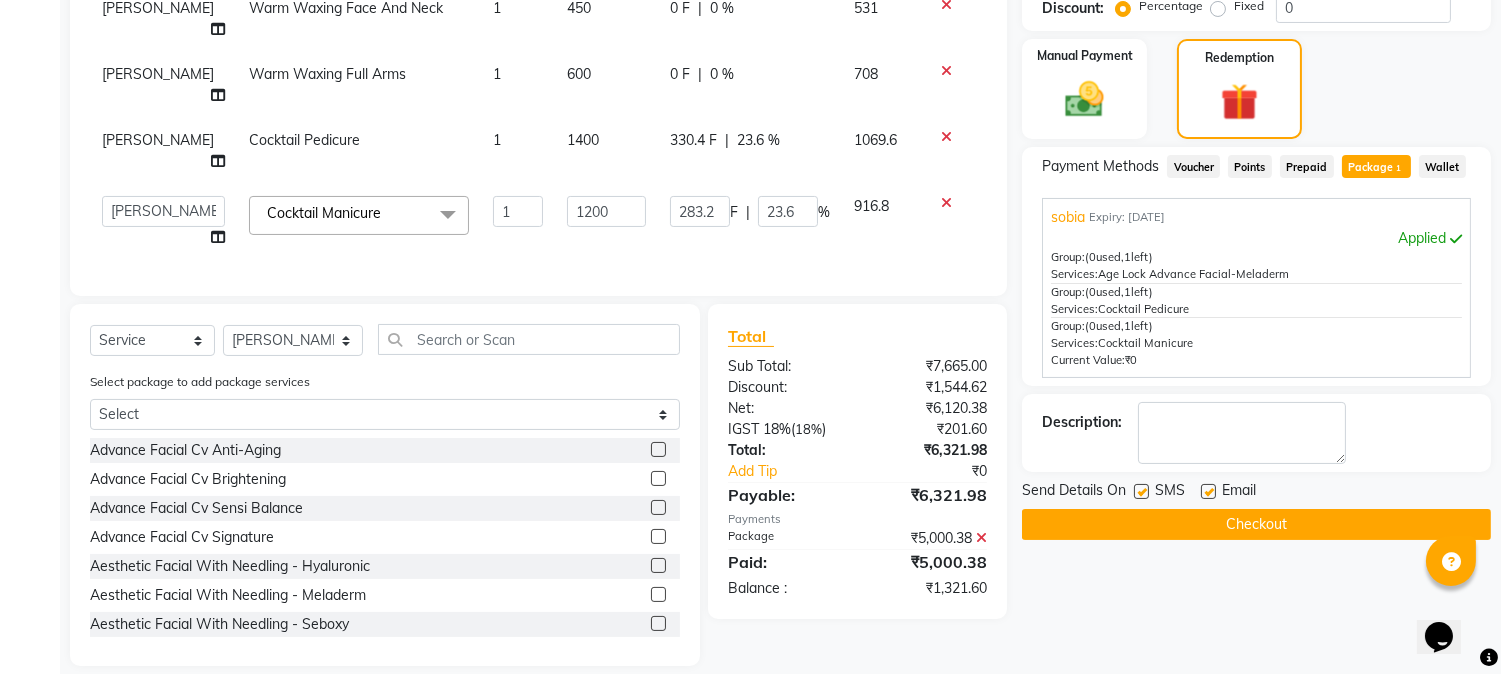 scroll, scrollTop: 494, scrollLeft: 0, axis: vertical 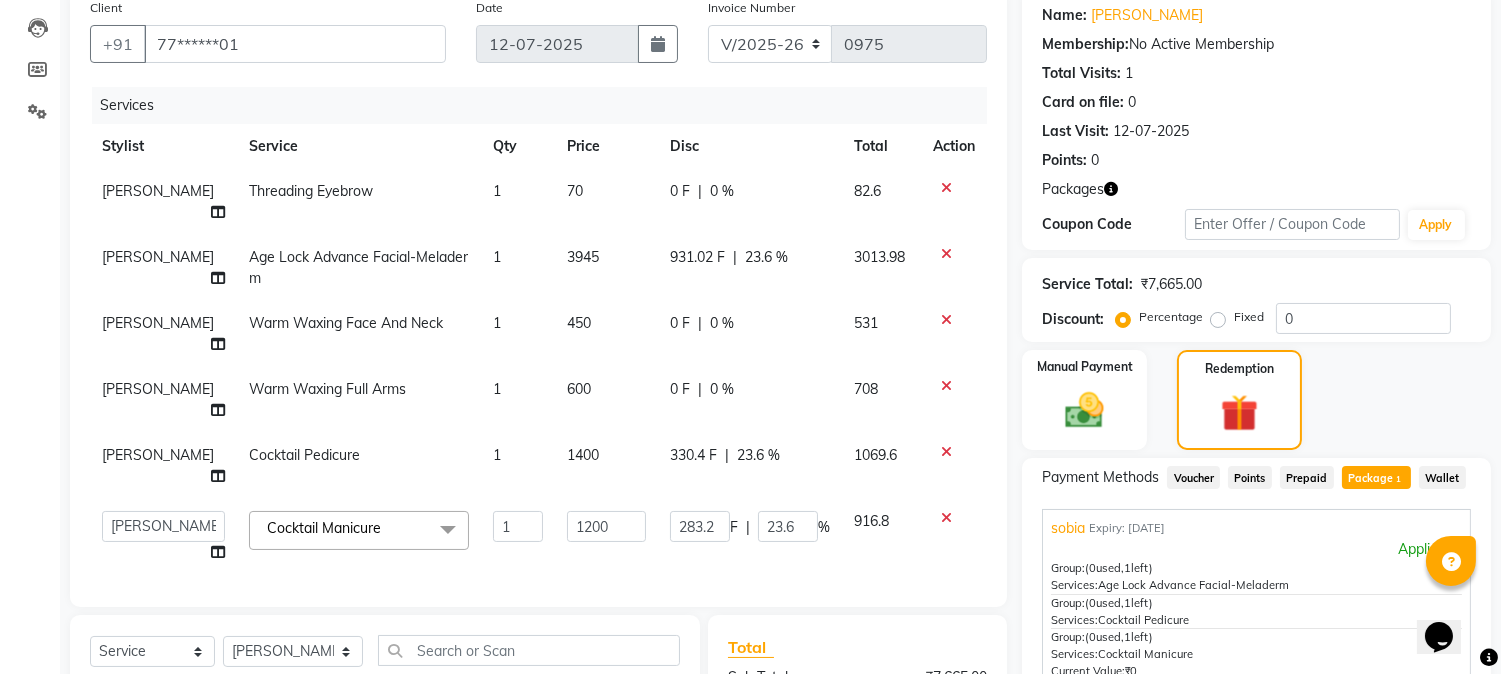 click on "3945" 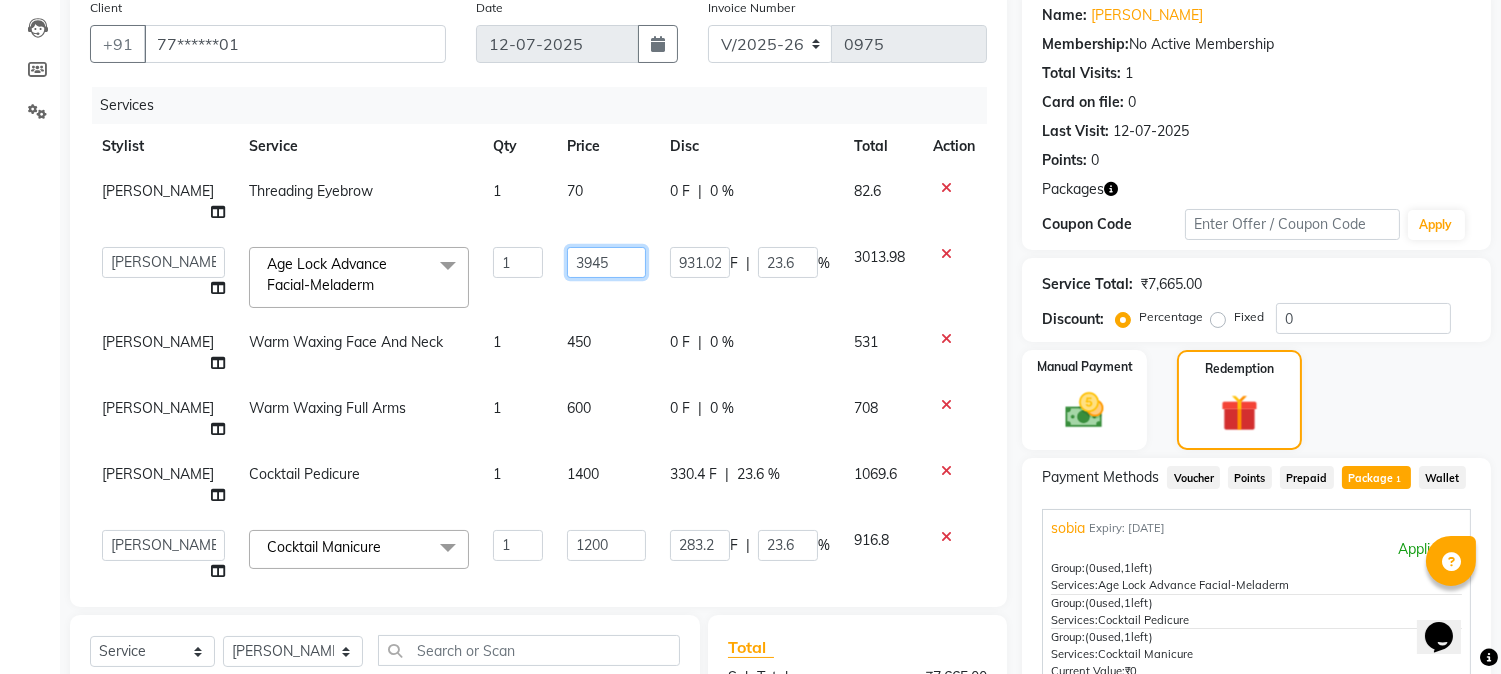 drag, startPoint x: 608, startPoint y: 255, endPoint x: 507, endPoint y: 262, distance: 101.24229 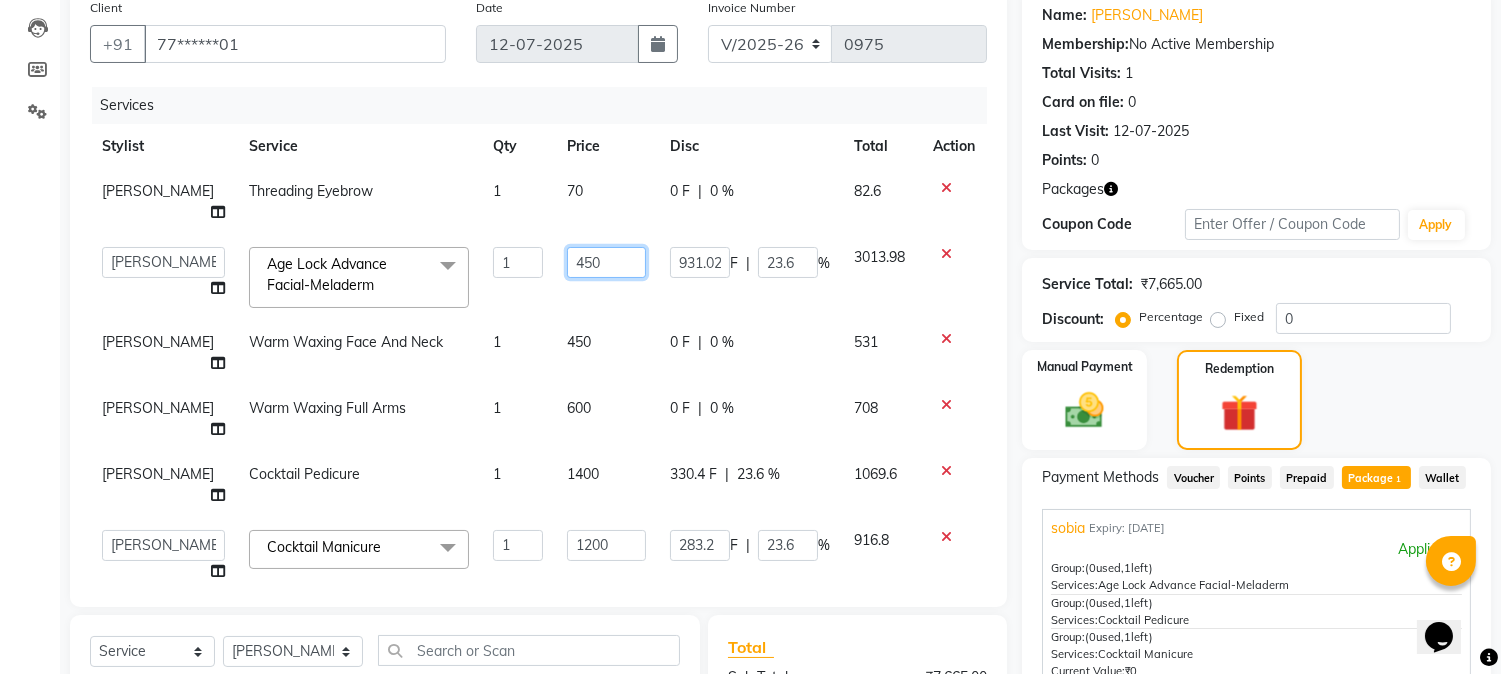 type on "4500" 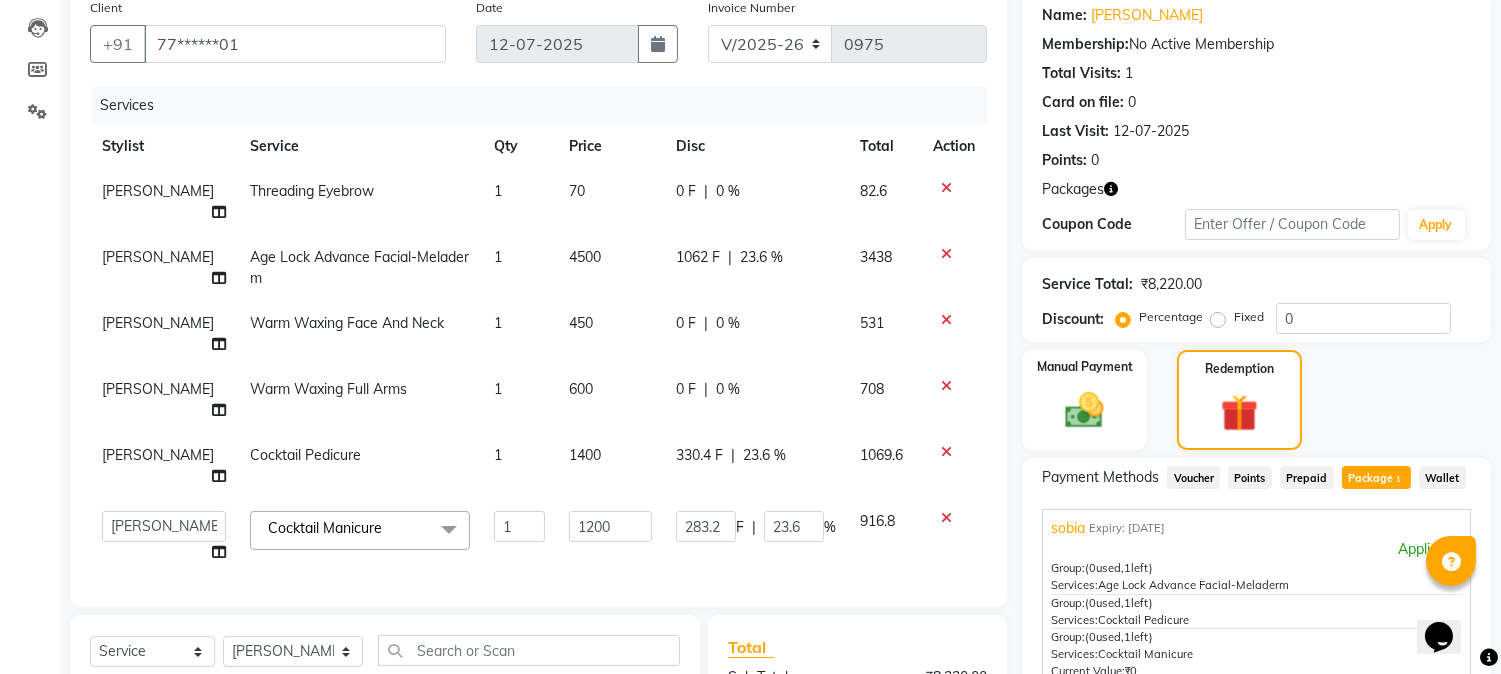 click on "Client +91 77******01 Date 12-07-2025 Invoice Number V/2025 V/2025-26 0975 Services Stylist Service Qty Price Disc Total Action Sonali Sarode Threading Eyebrow 1 70 0 F | 0 % 82.6 Sonali Sarode Age Lock Advance Facial-Meladerm 1 4500 1062 F | 23.6 % 3438 Sonali Sarode Warm Waxing Face And Neck 1 450 0 F | 0 % 531 Sonali Sarode Warm Waxing Full Arms 1 600 0 F | 0 % 708 Sonali Sarode Cocktail Pedicure 1 1400 330.4 F | 23.6 % 1069.6  Aayushi Dahat   Adesh khadse   Ambika Dhadse Front Desk   Arshad Ansari   Diksha Thakur   Durga Gawai   Front Desk   Kajal Thapa Front Desk   Kartik Balpande    Khushal Bhoyar Senior Accountant   Komal Thakur   Neelam Nag   Nikhil Pillay Inventory Manager   Nilofar Ali (HR Admin)   Prathm Chaudhari (Hair Artist)   Priyanshi Meshram   Ram Thakur    Ritesh Pande   Ritesh Shrivas   Shabnam Ansari    Shruti Raut   Sonali Sarode   Sonam Nashine HR Manager   Suchita Mankar (Tina Beautician)   Tanuja Junghare   Tushar Pandey   Vikas Kumar   Vinod Pandit   Vishal Gajbhiye Accountant  x 1 F" 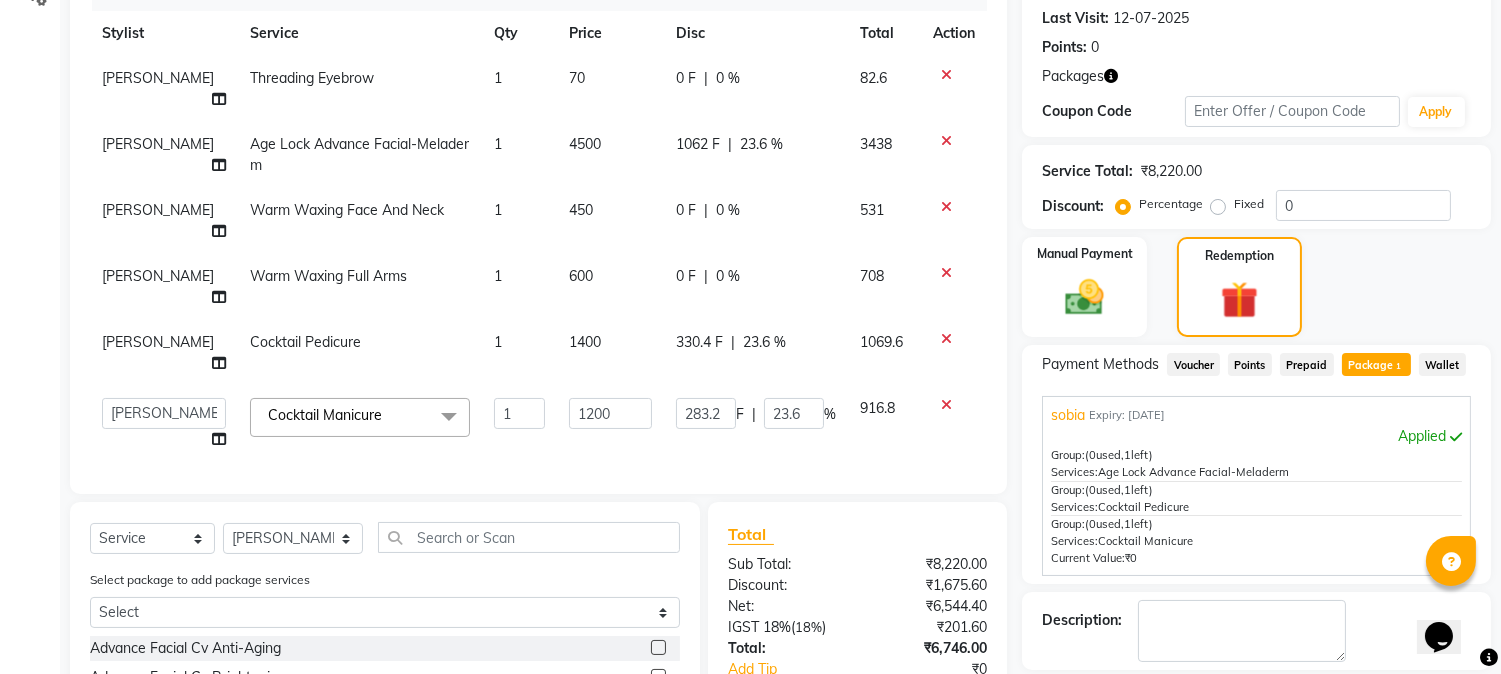 scroll, scrollTop: 272, scrollLeft: 0, axis: vertical 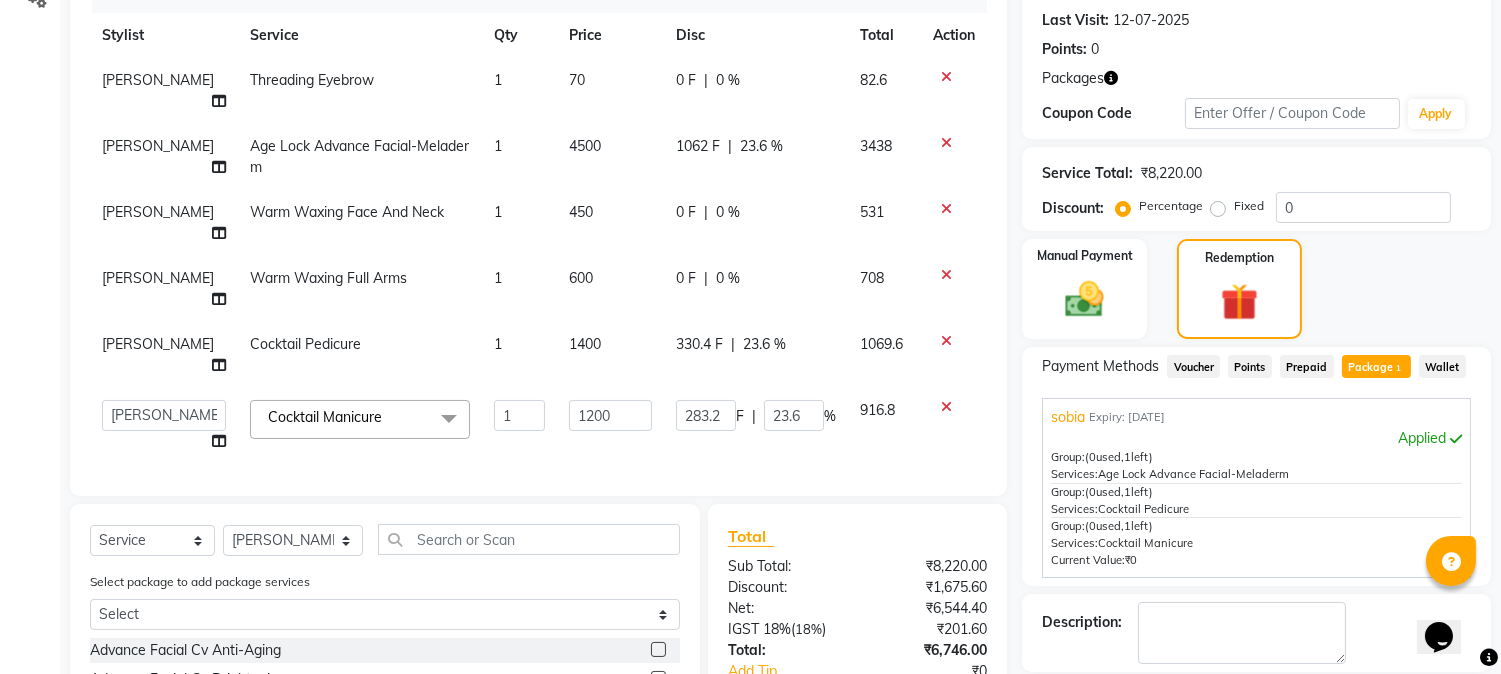 click on "4500" 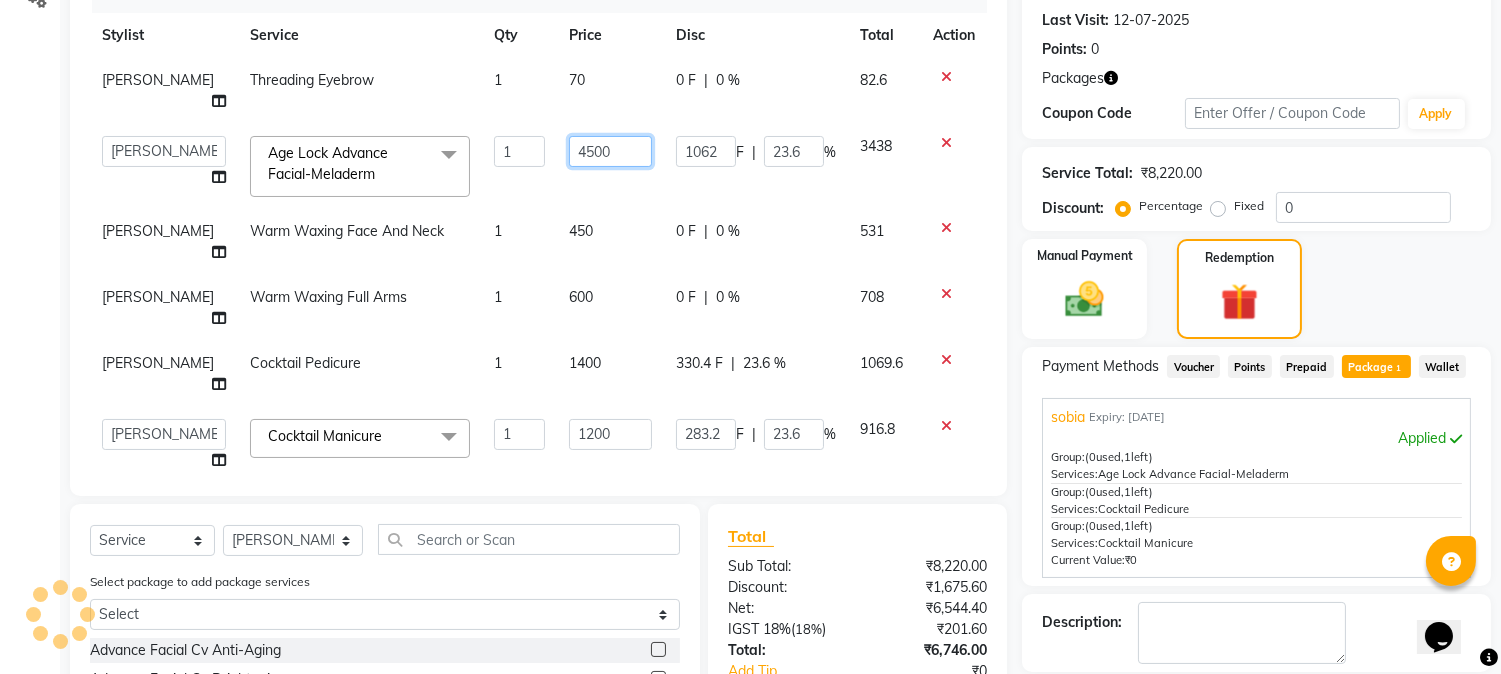 click on "4500" 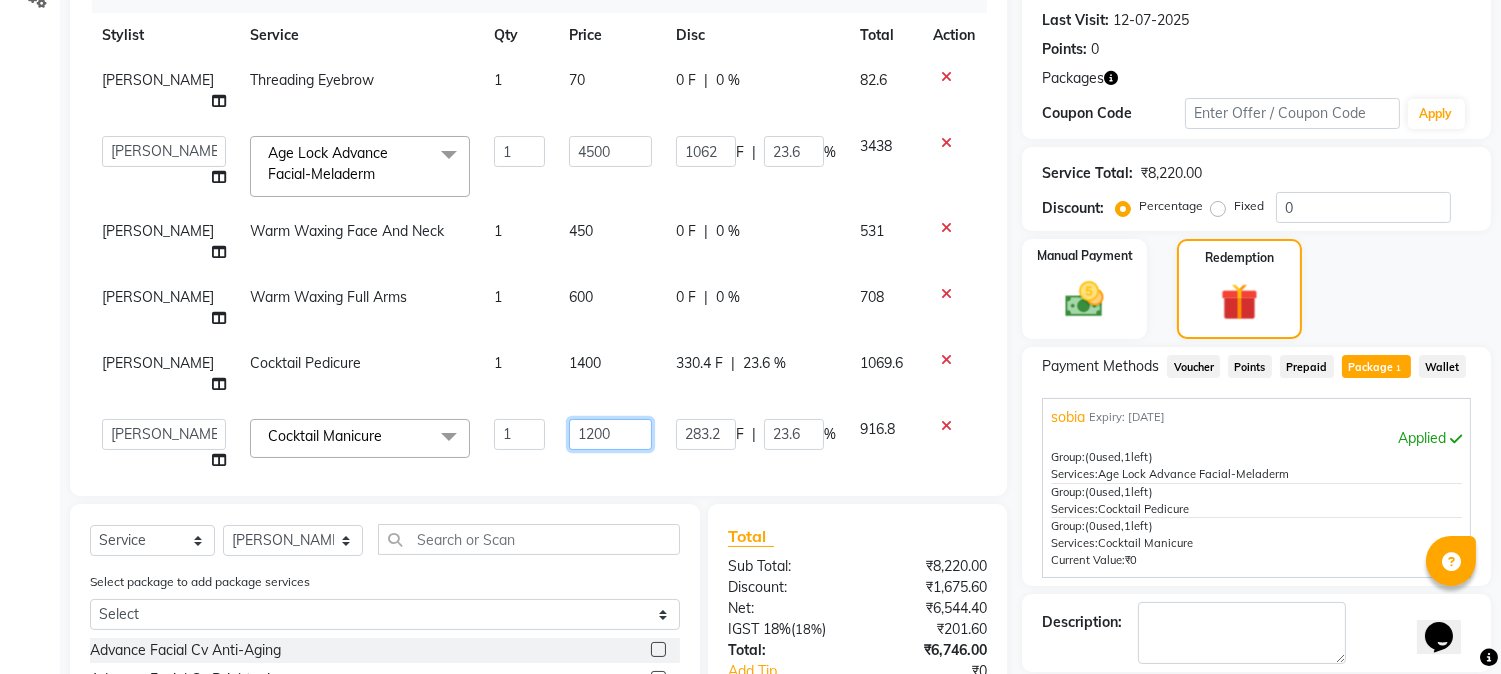 click on "1200" 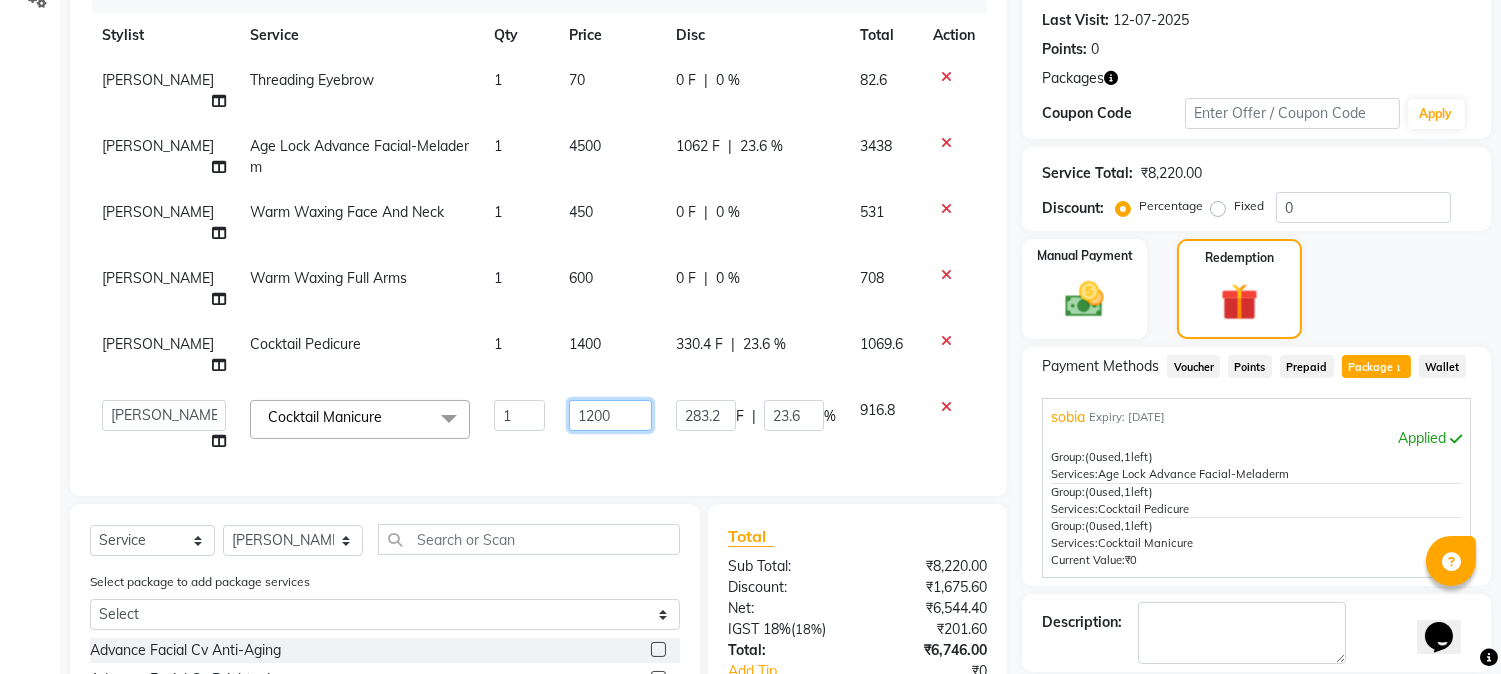 click on "1200" 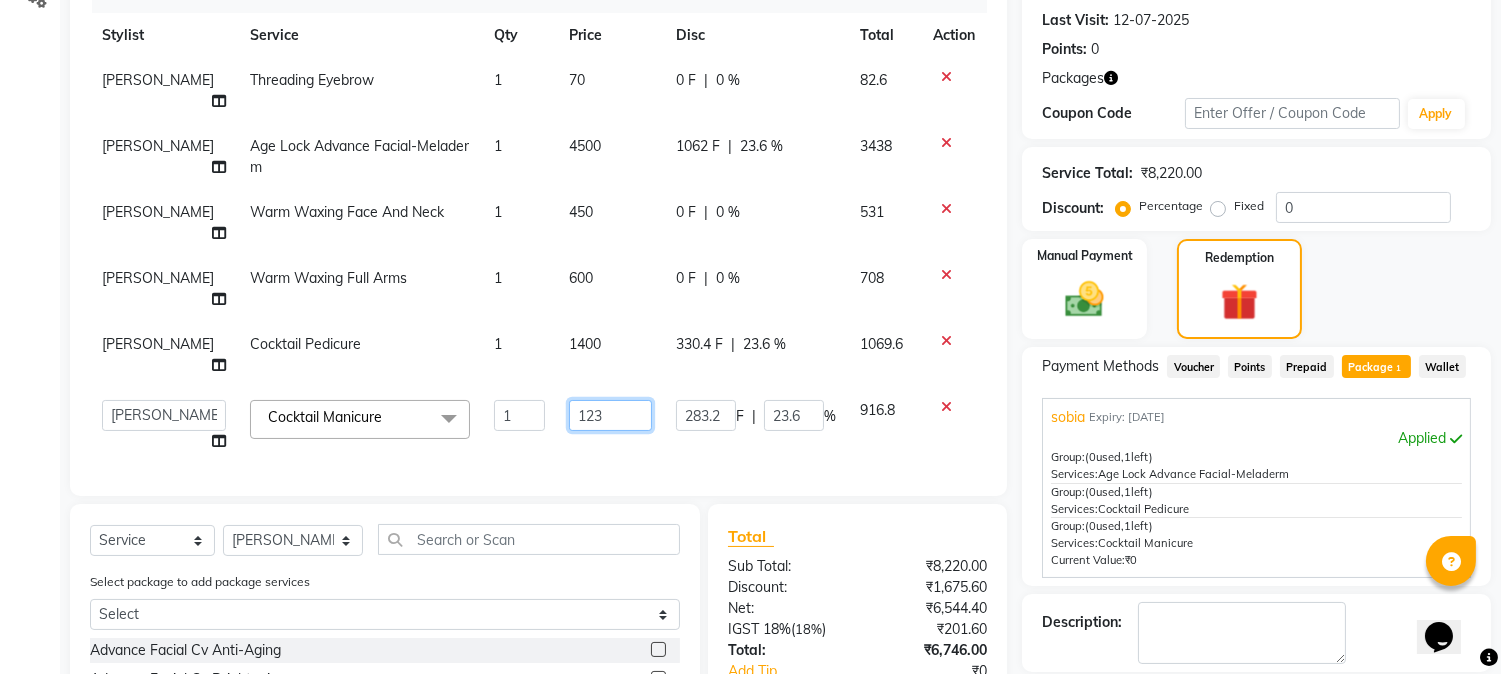 type on "1230" 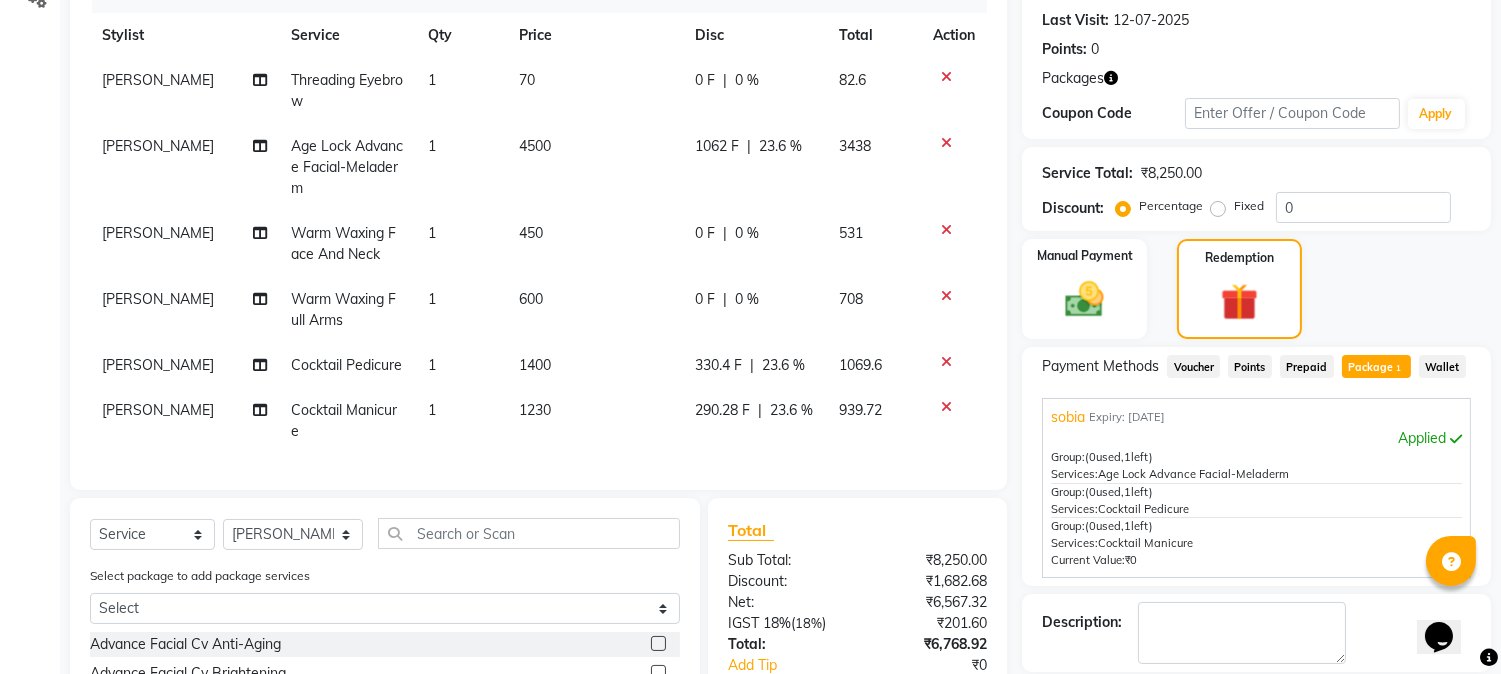 click on "Total Sub Total: ₹8,250.00 Discount: ₹1,682.68 Net: ₹6,567.32 IGST 18%  ( 18% ) ₹201.60 Total: ₹6,768.92 Add Tip ₹0 Payable: ₹6,768.92 Payments Package ₹5,447.32  Paid: ₹5,447.32 Balance   : ₹1,321.60" 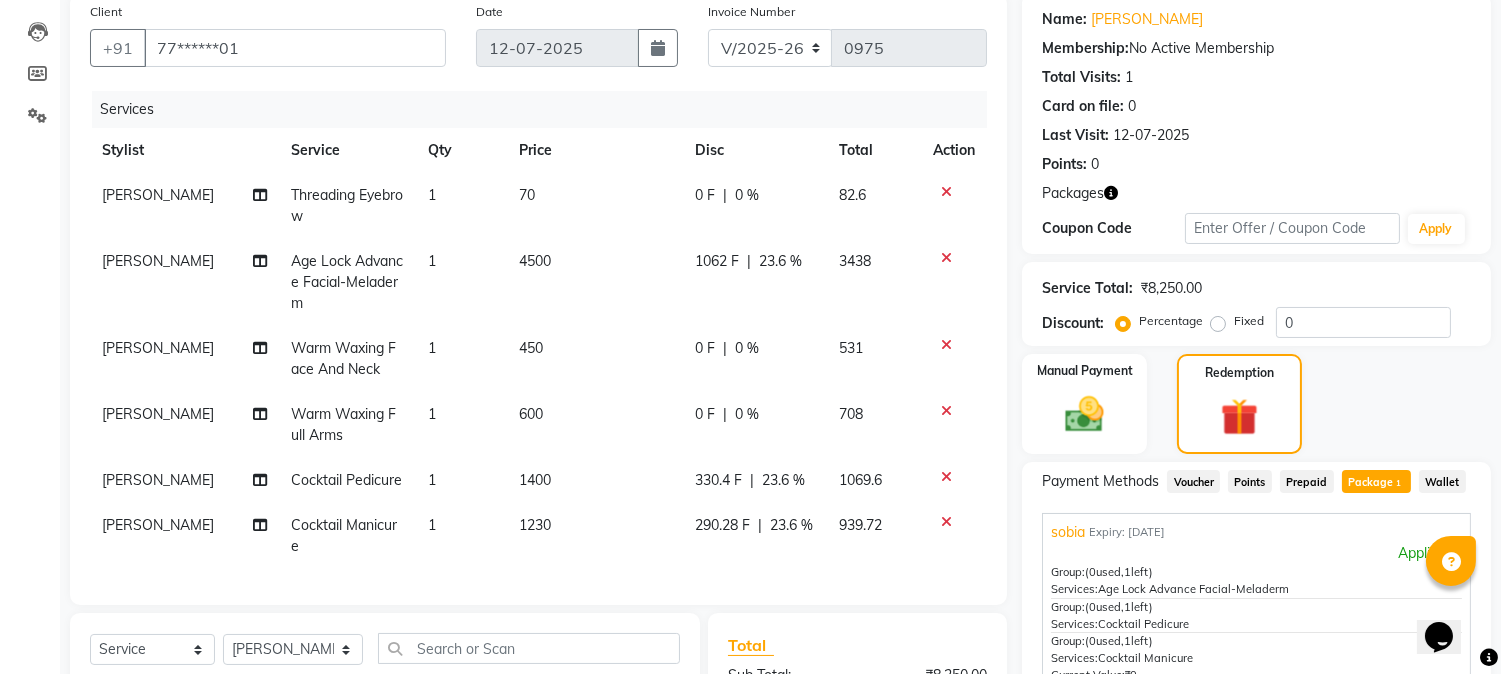 scroll, scrollTop: 154, scrollLeft: 0, axis: vertical 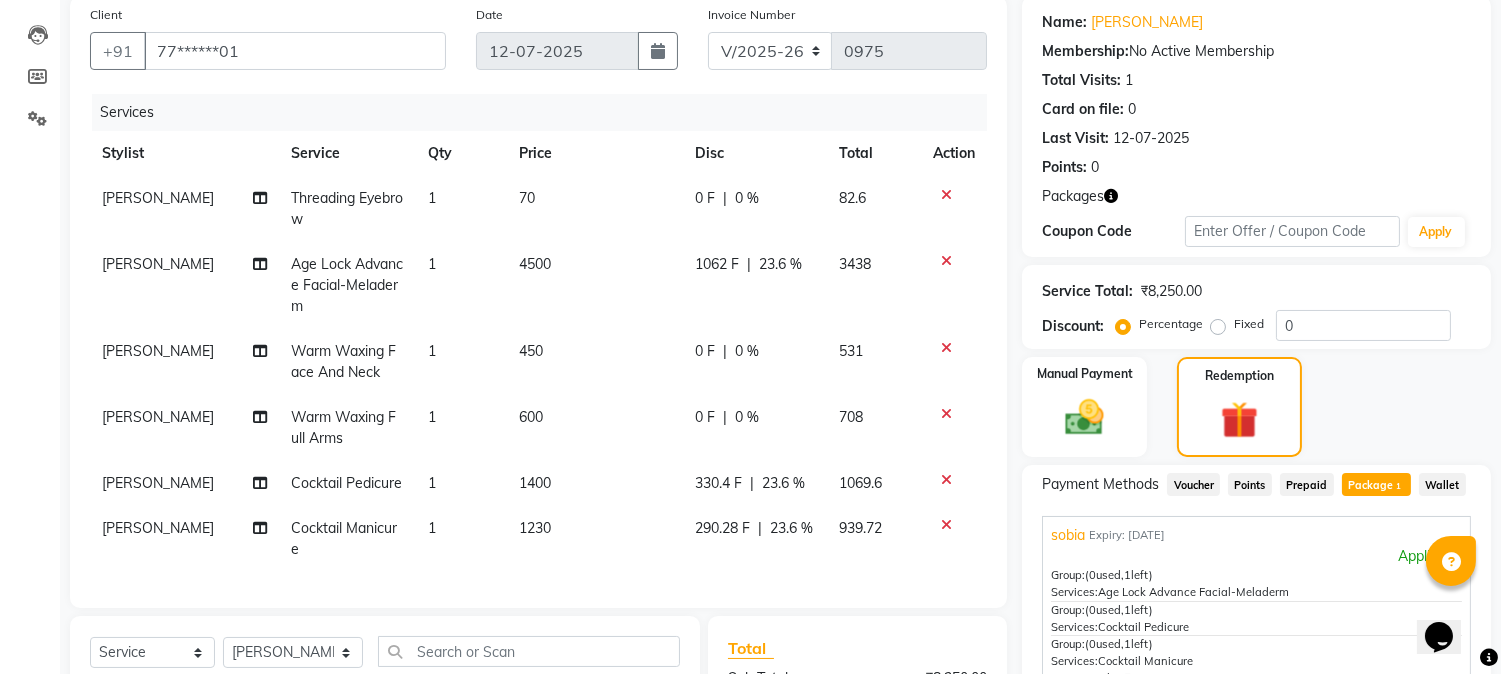 click on "1400" 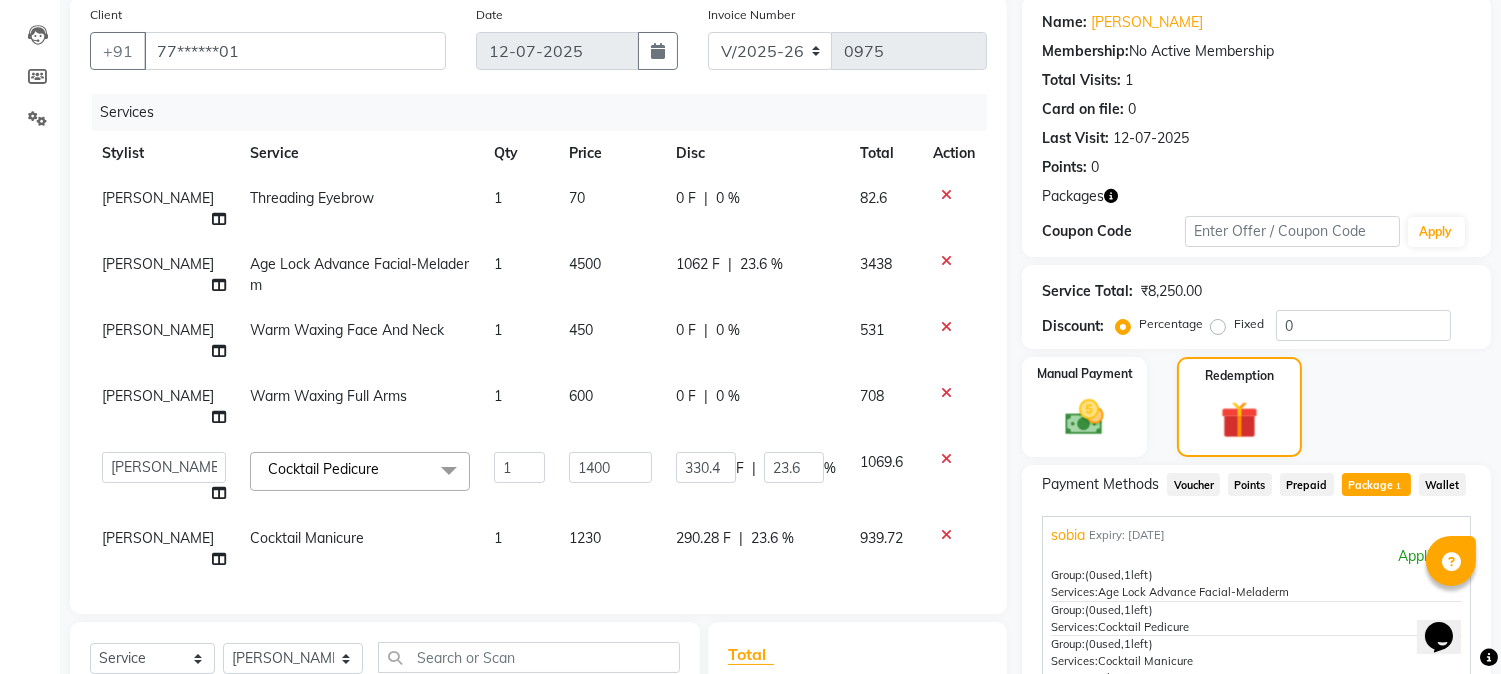 click on "1230" 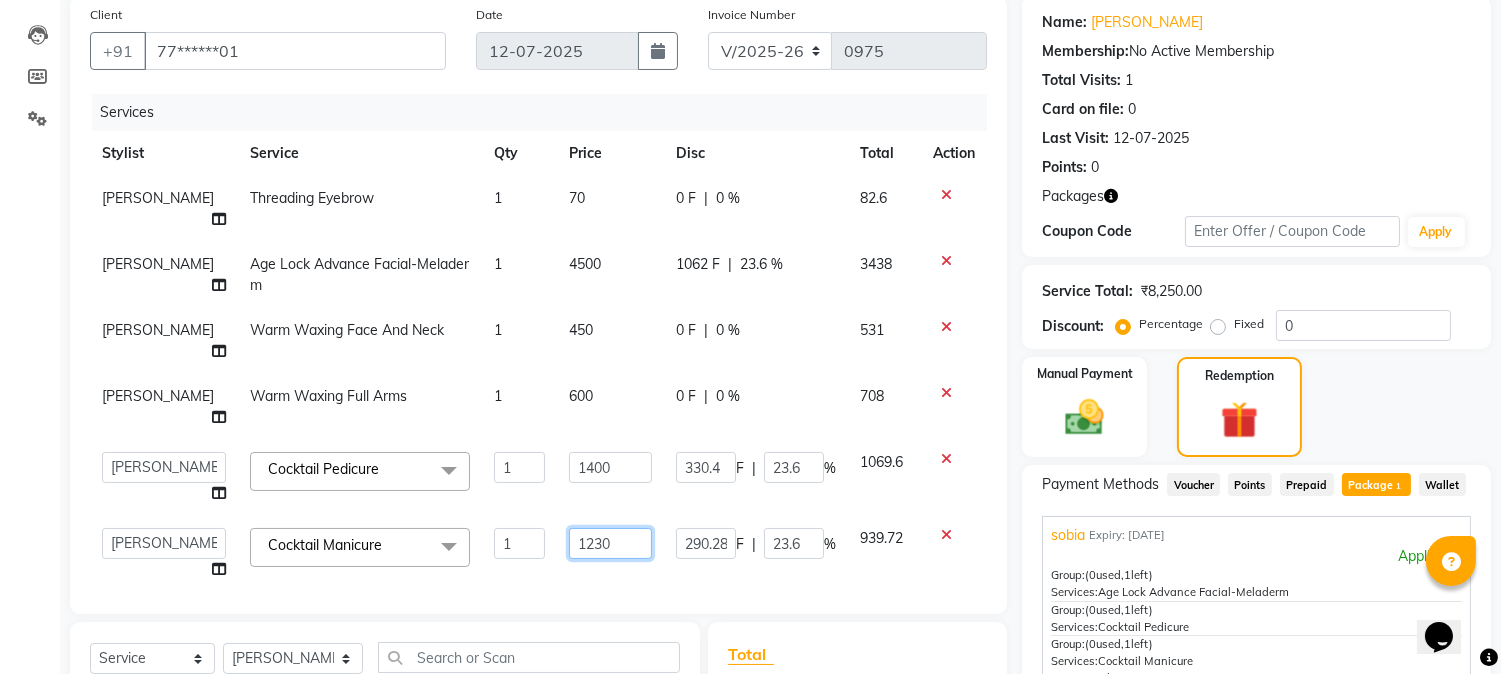click on "1230" 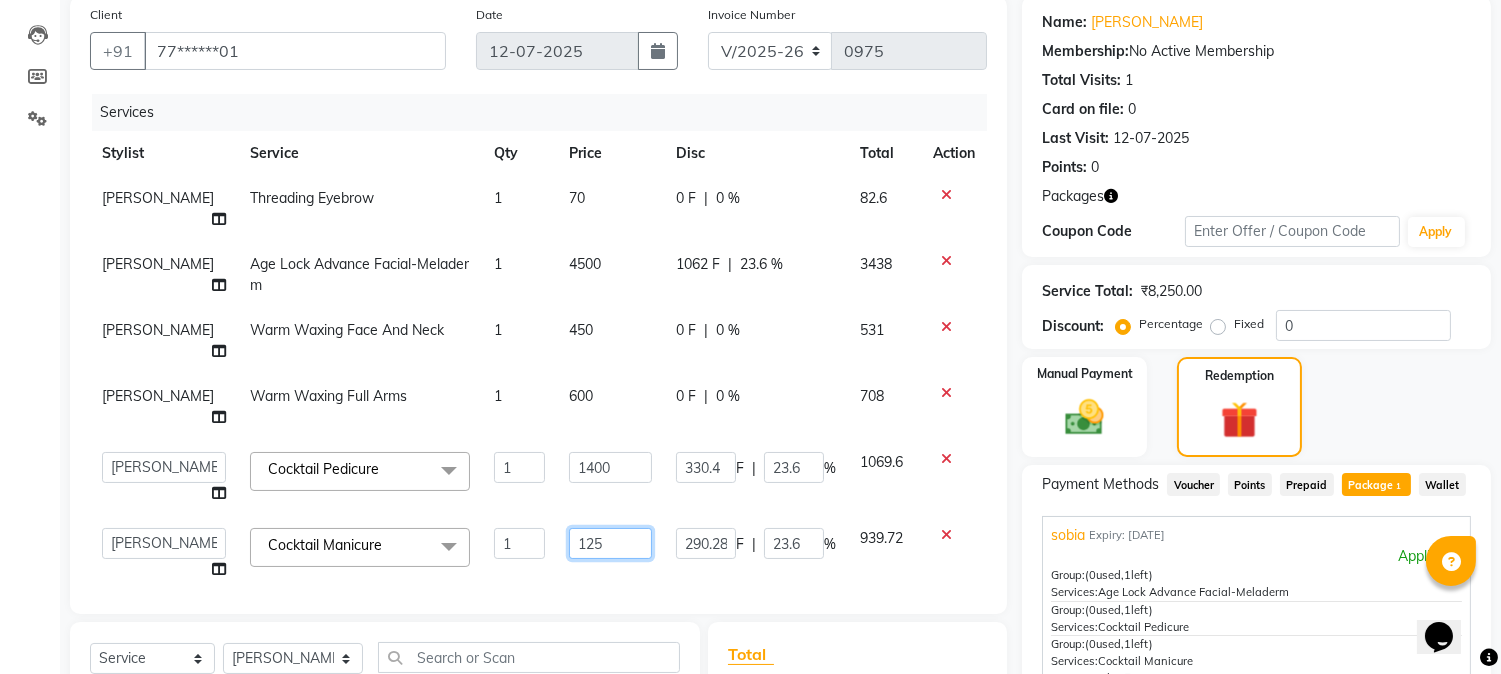 type on "1250" 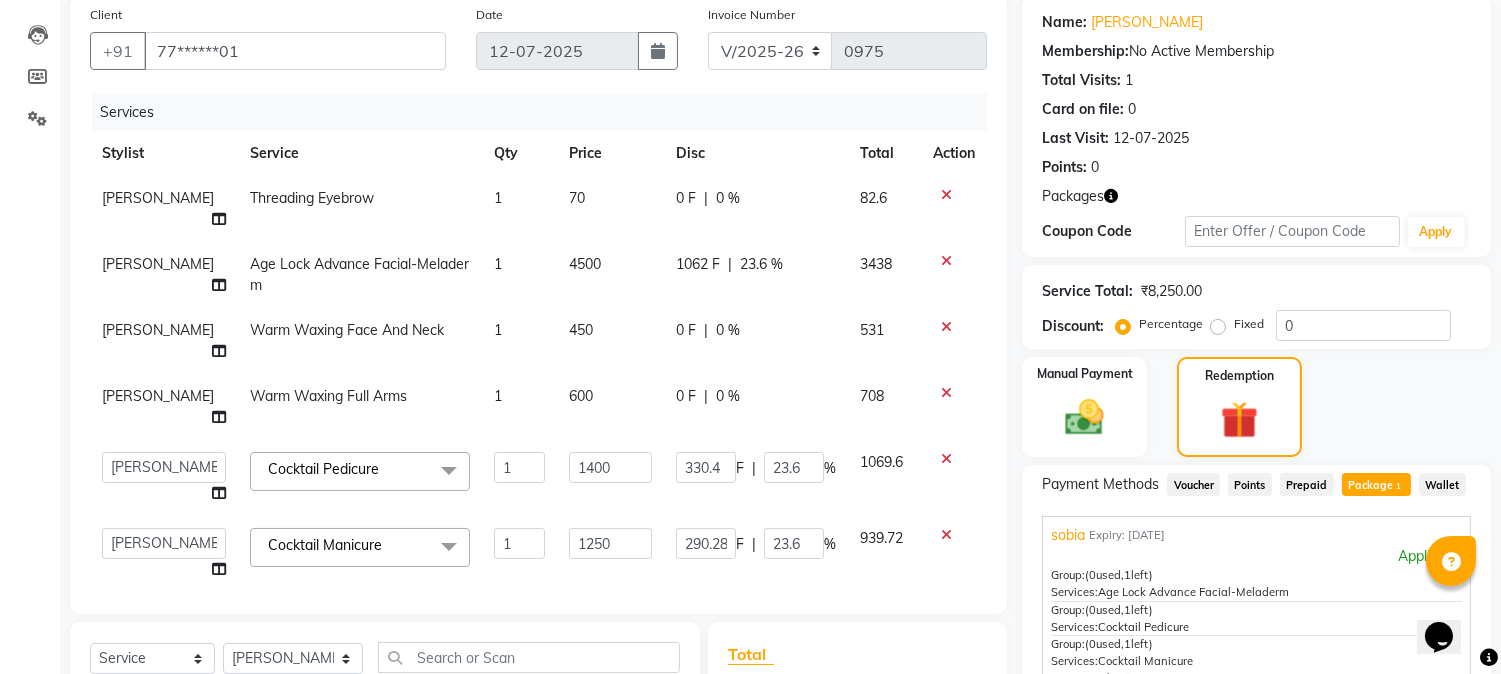 click on "Total Sub Total: ₹8,250.00 Discount: ₹1,682.68 Net: ₹6,567.32 IGST 18%  ( 18% ) ₹201.60 Total: ₹6,768.92 Add Tip ₹0 Payable: ₹6,768.92 Payments Package ₹5,447.32  Paid: ₹5,447.32 Balance   : ₹1,321.60" 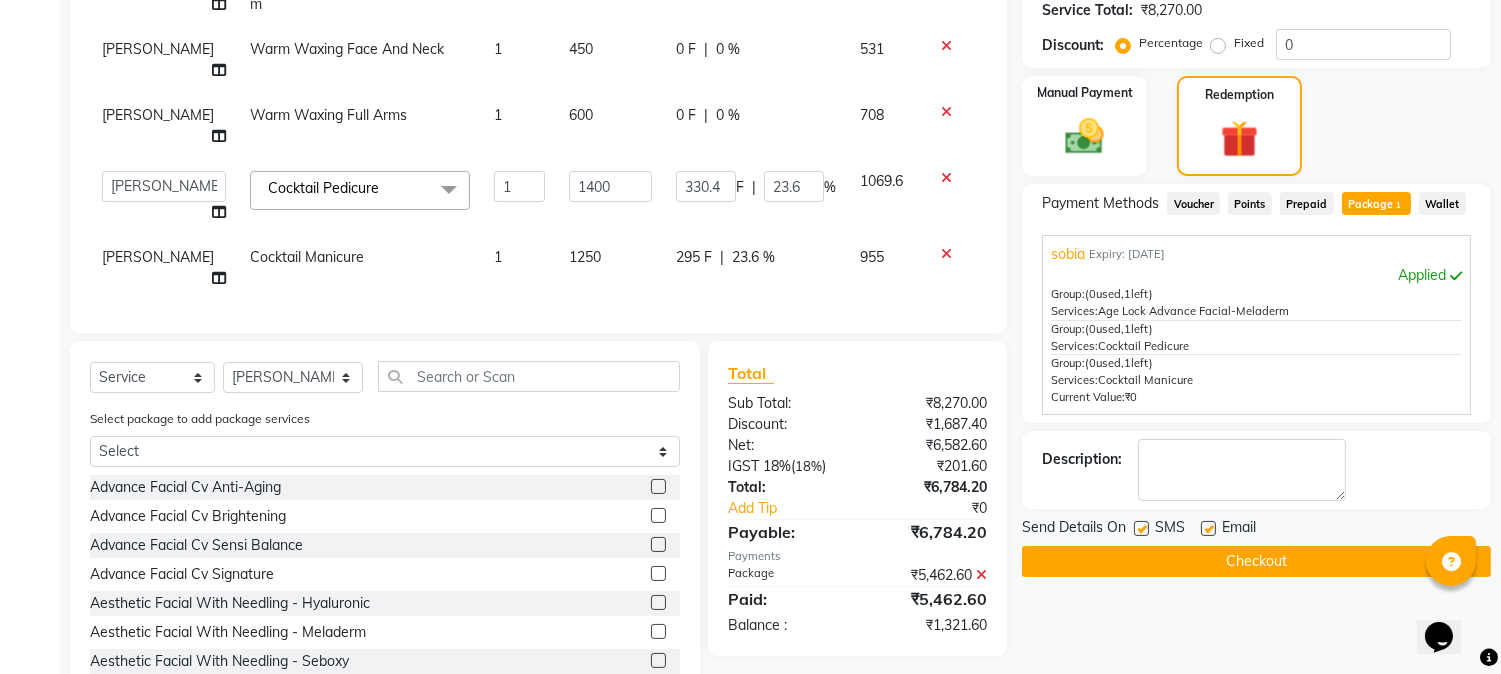scroll, scrollTop: 272, scrollLeft: 0, axis: vertical 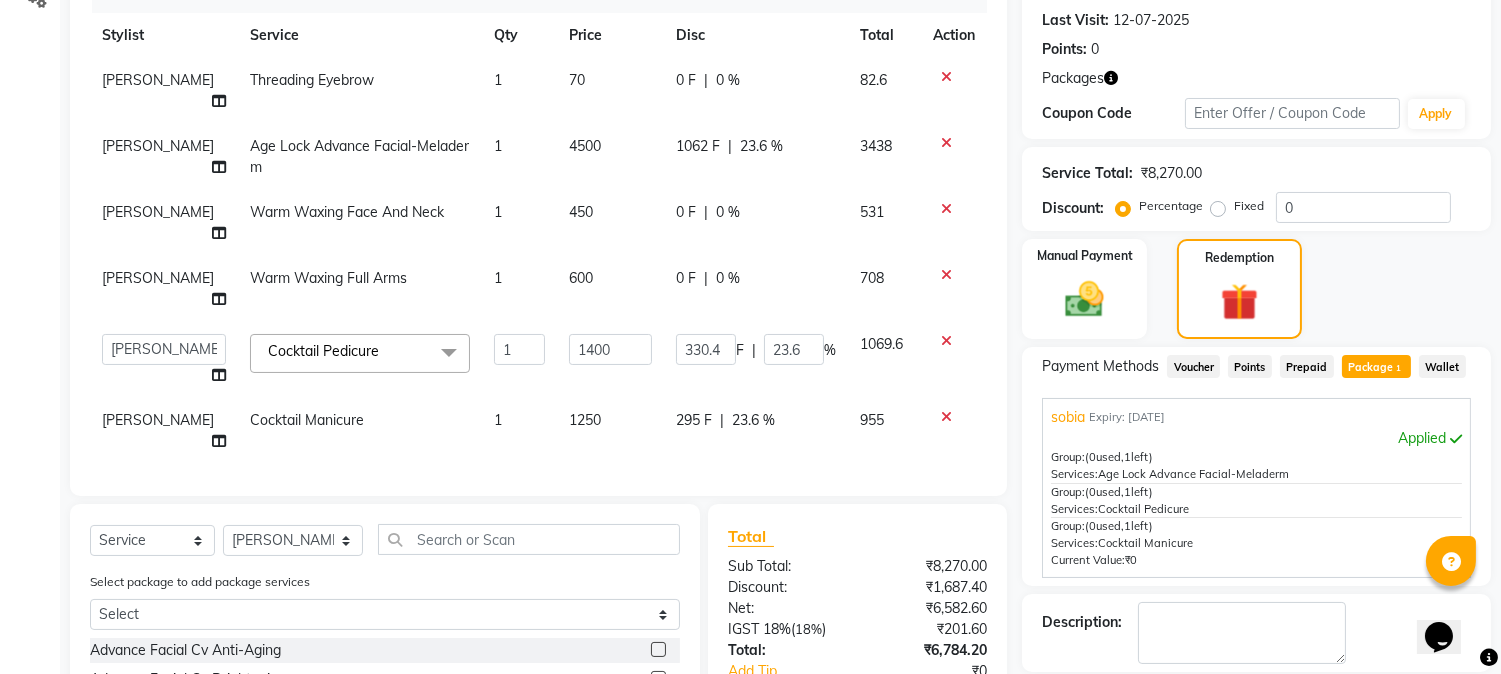 click on "1250" 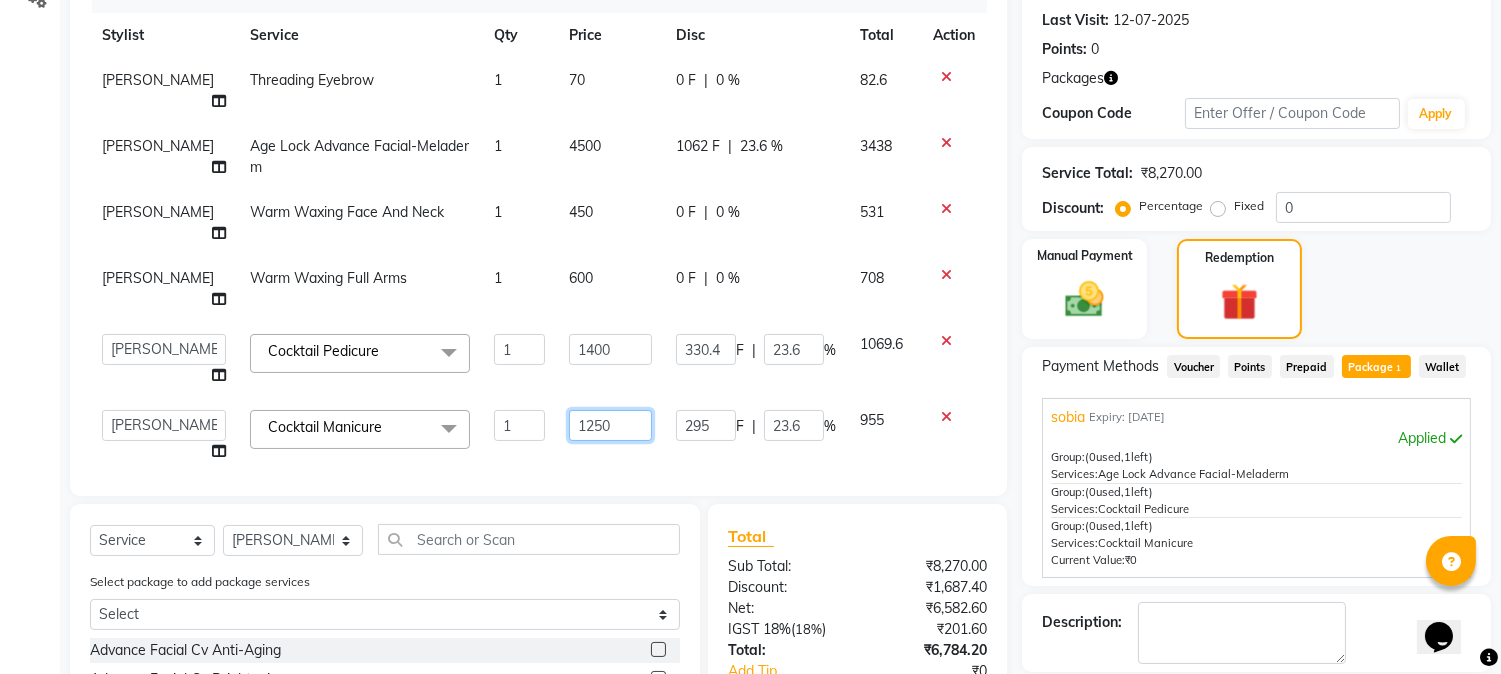 drag, startPoint x: 602, startPoint y: 421, endPoint x: 554, endPoint y: 433, distance: 49.47727 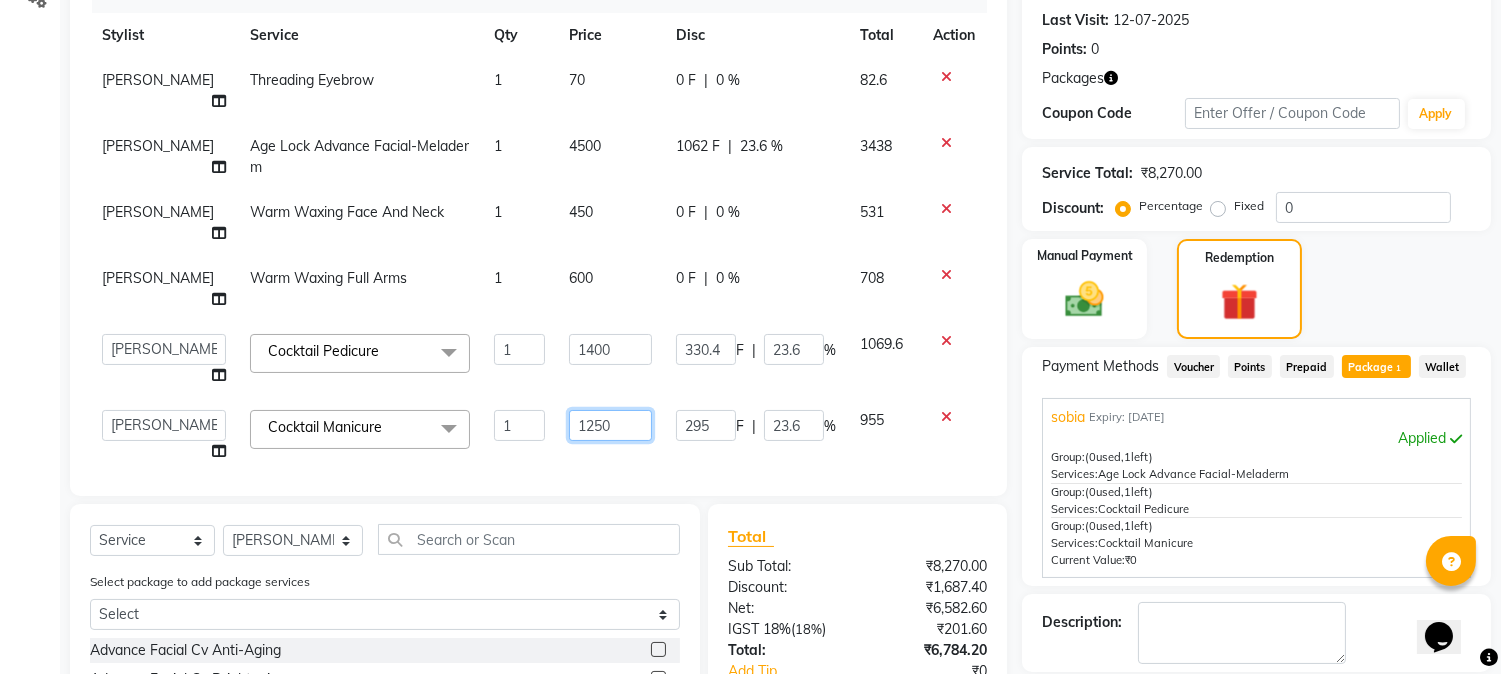 click on "1250" 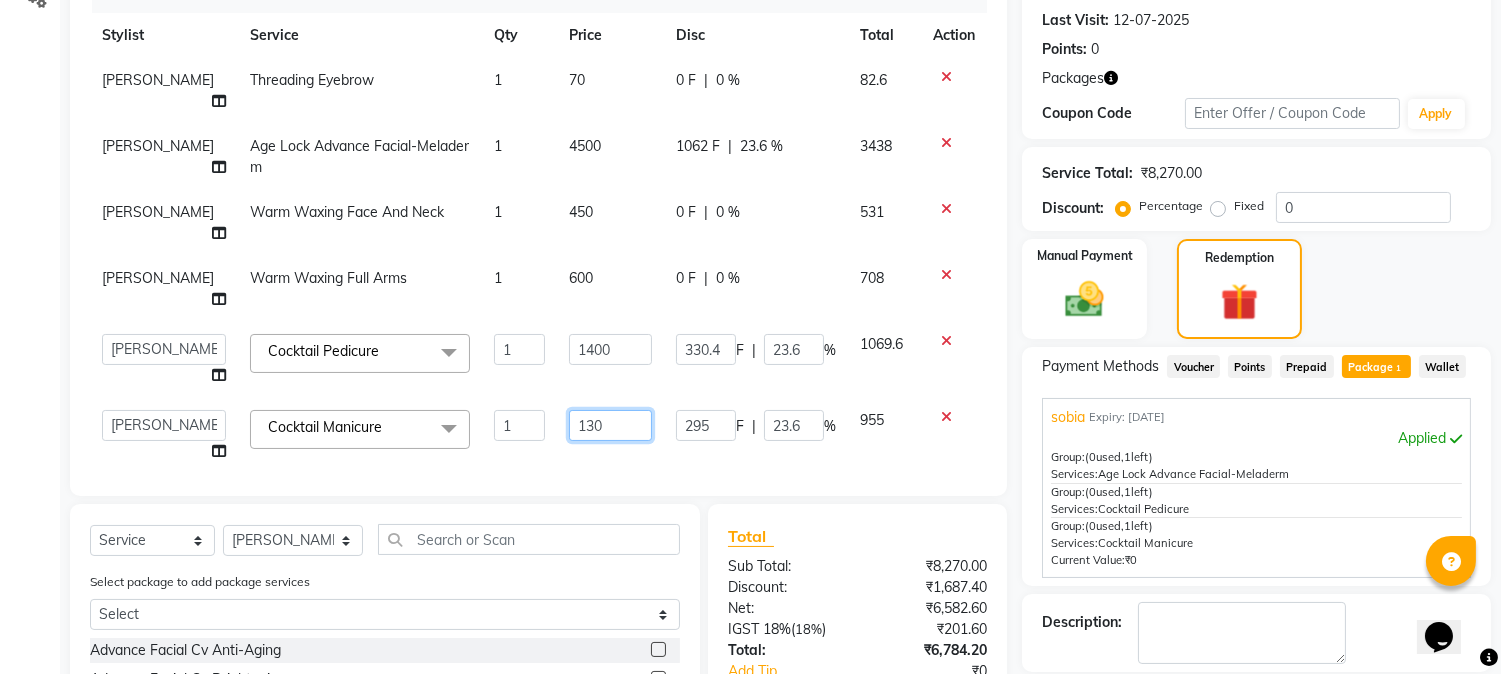 type on "1300" 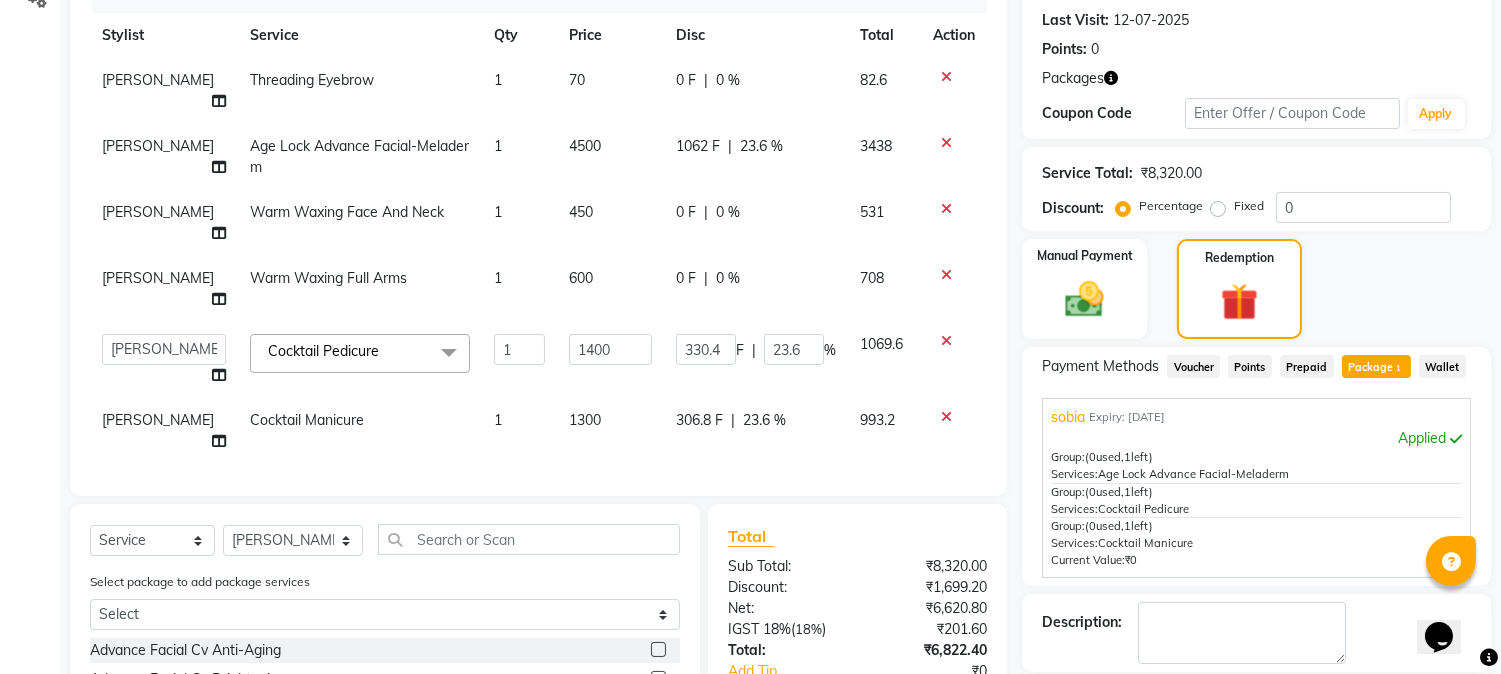 click on "Total" 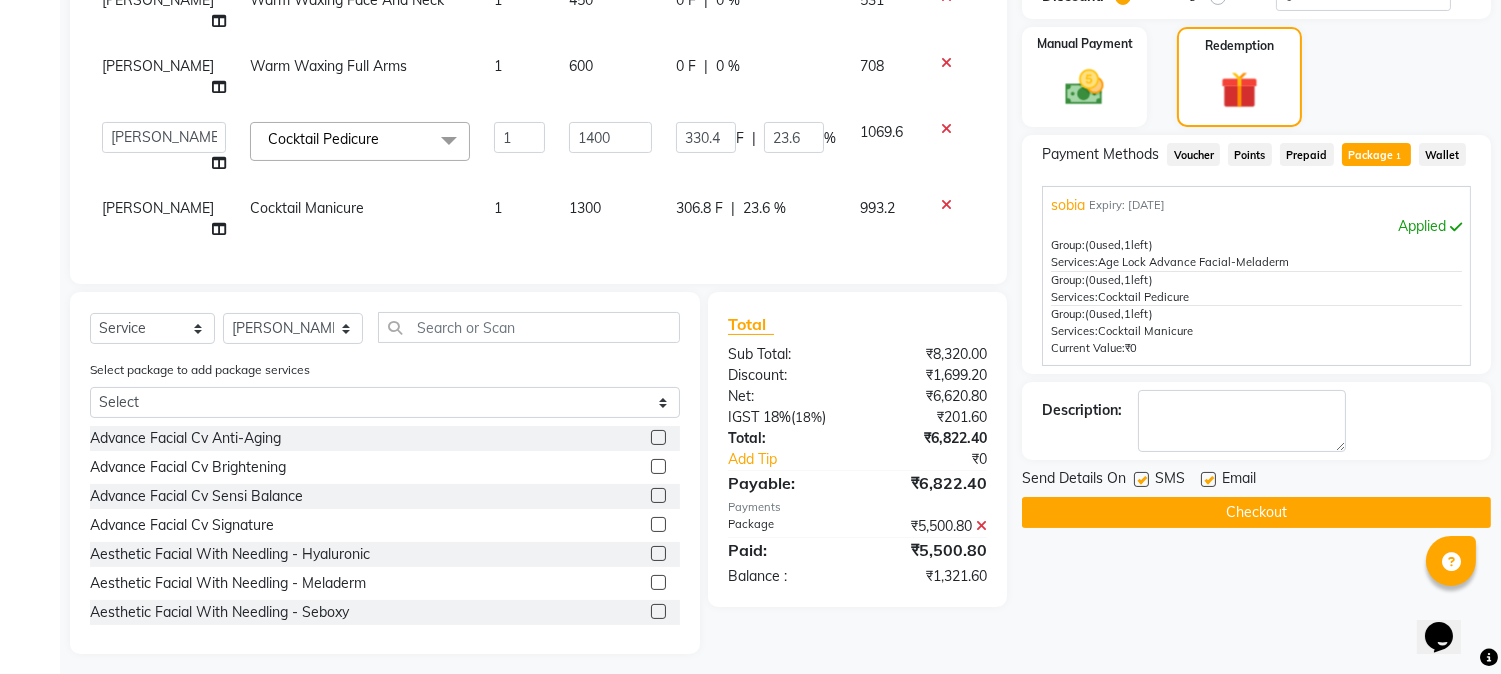 scroll, scrollTop: 494, scrollLeft: 0, axis: vertical 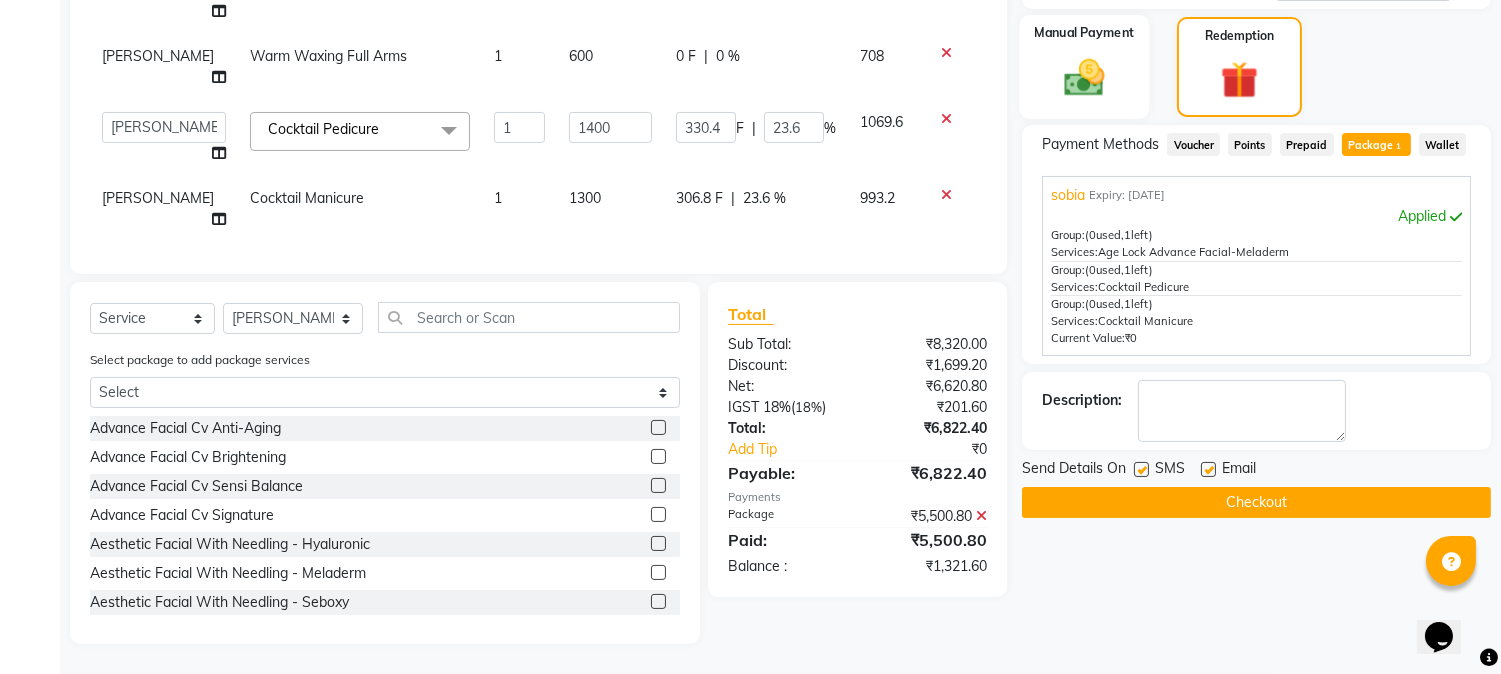 click 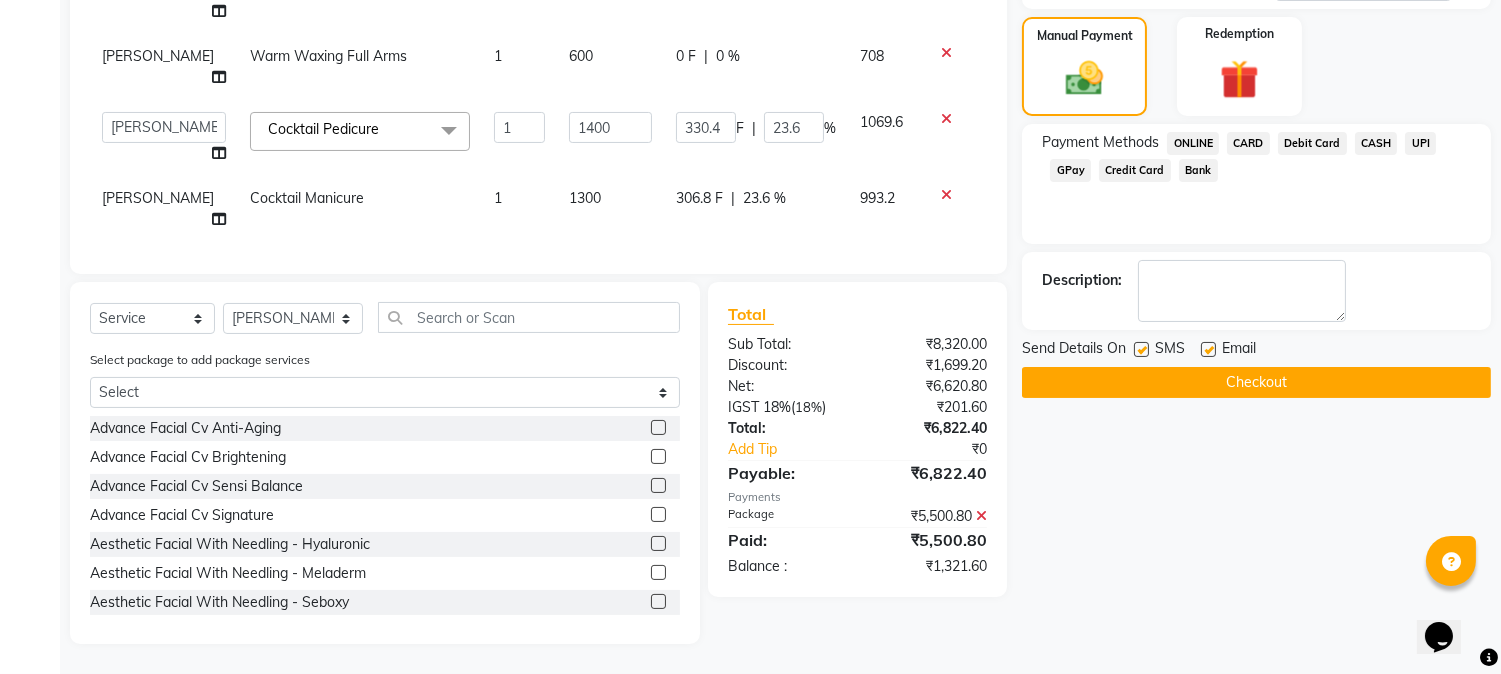 click on "CASH" 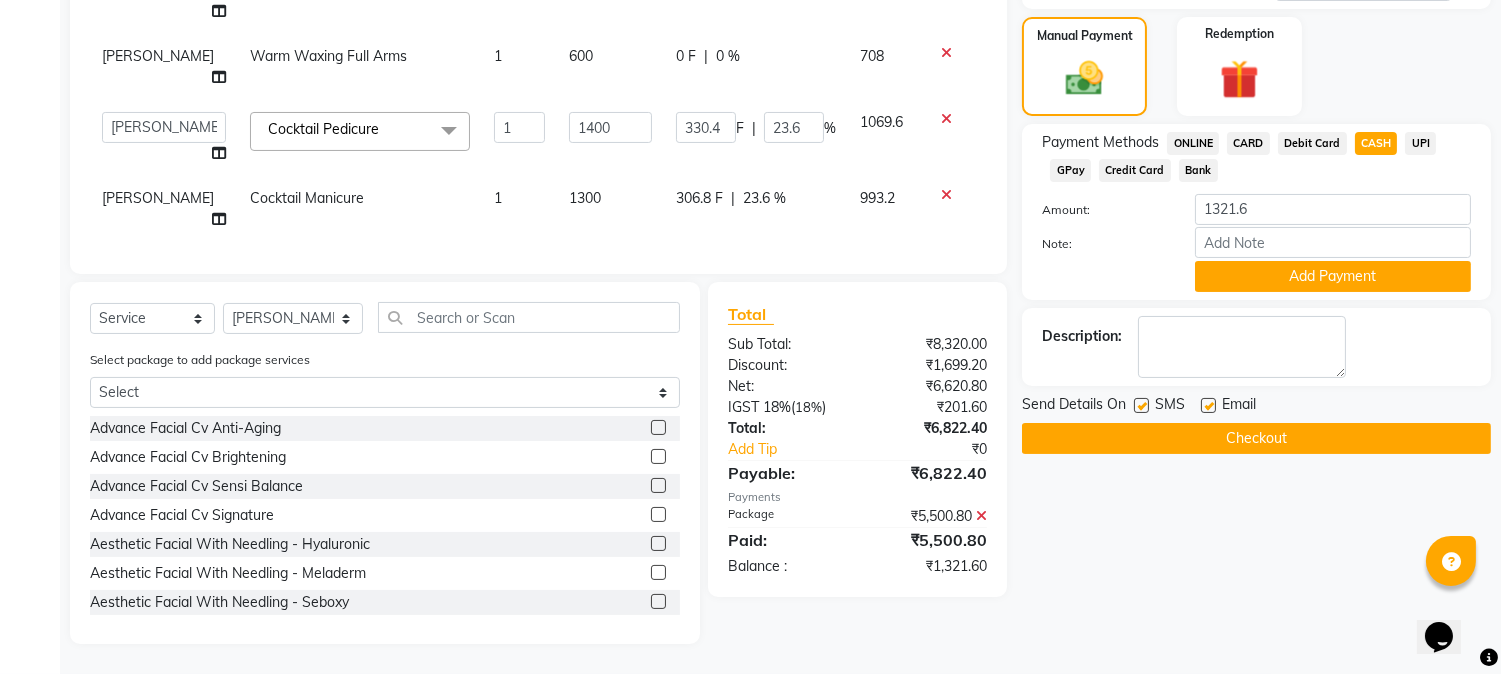 click on "UPI" 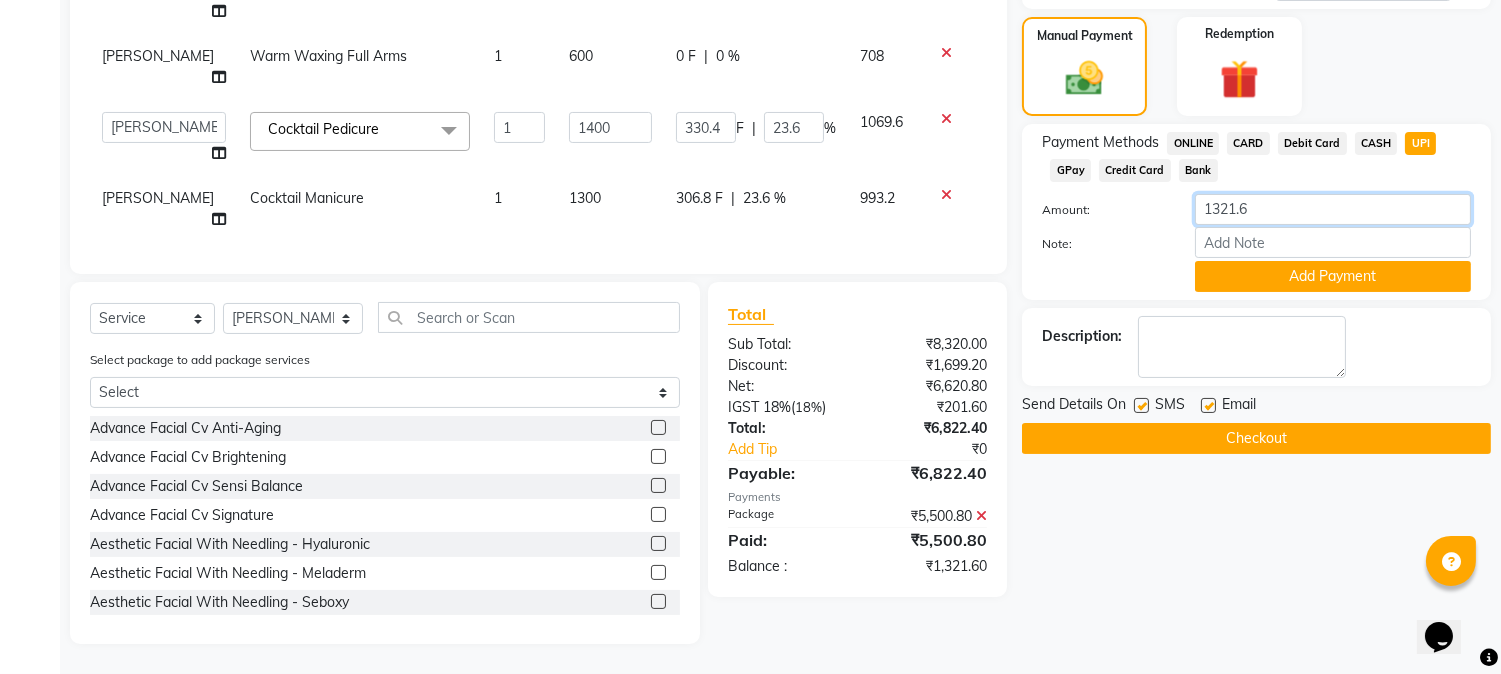 drag, startPoint x: 1302, startPoint y: 207, endPoint x: 1181, endPoint y: 222, distance: 121.92621 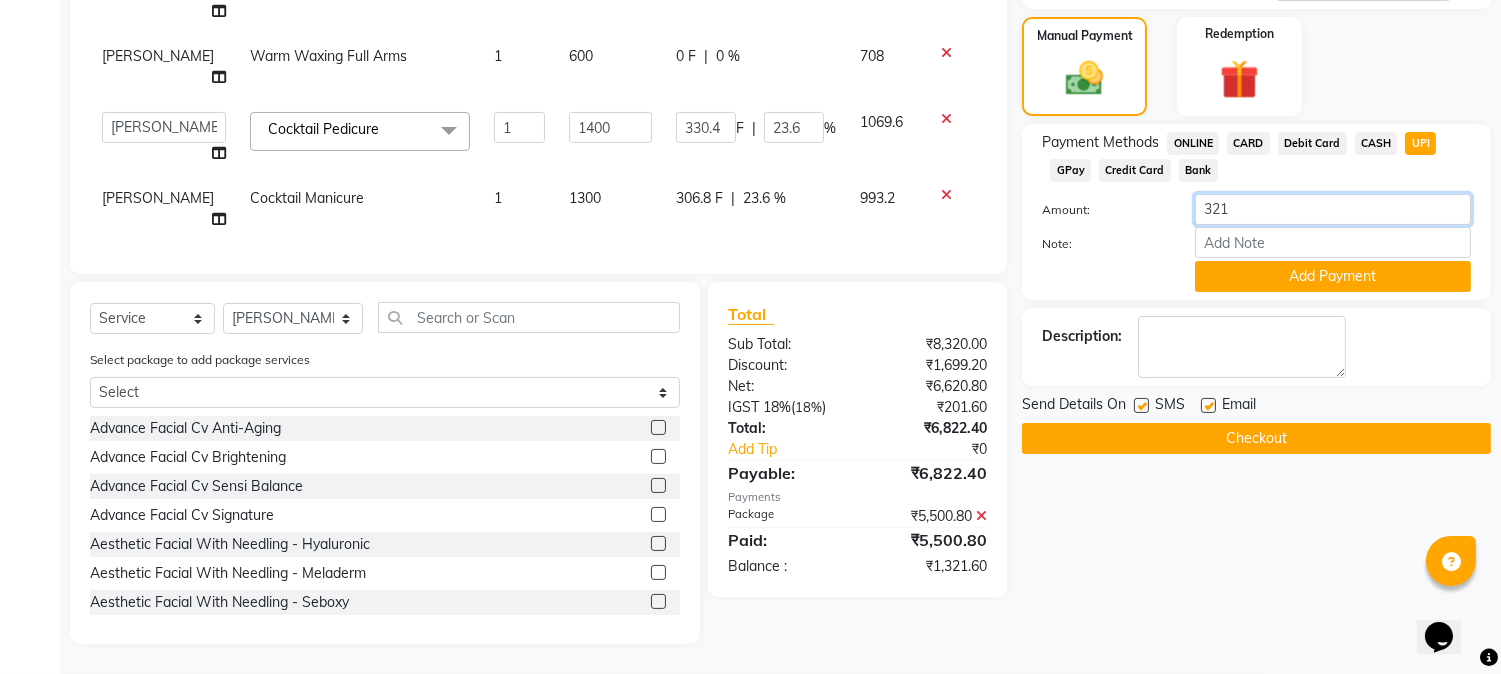 type on "321" 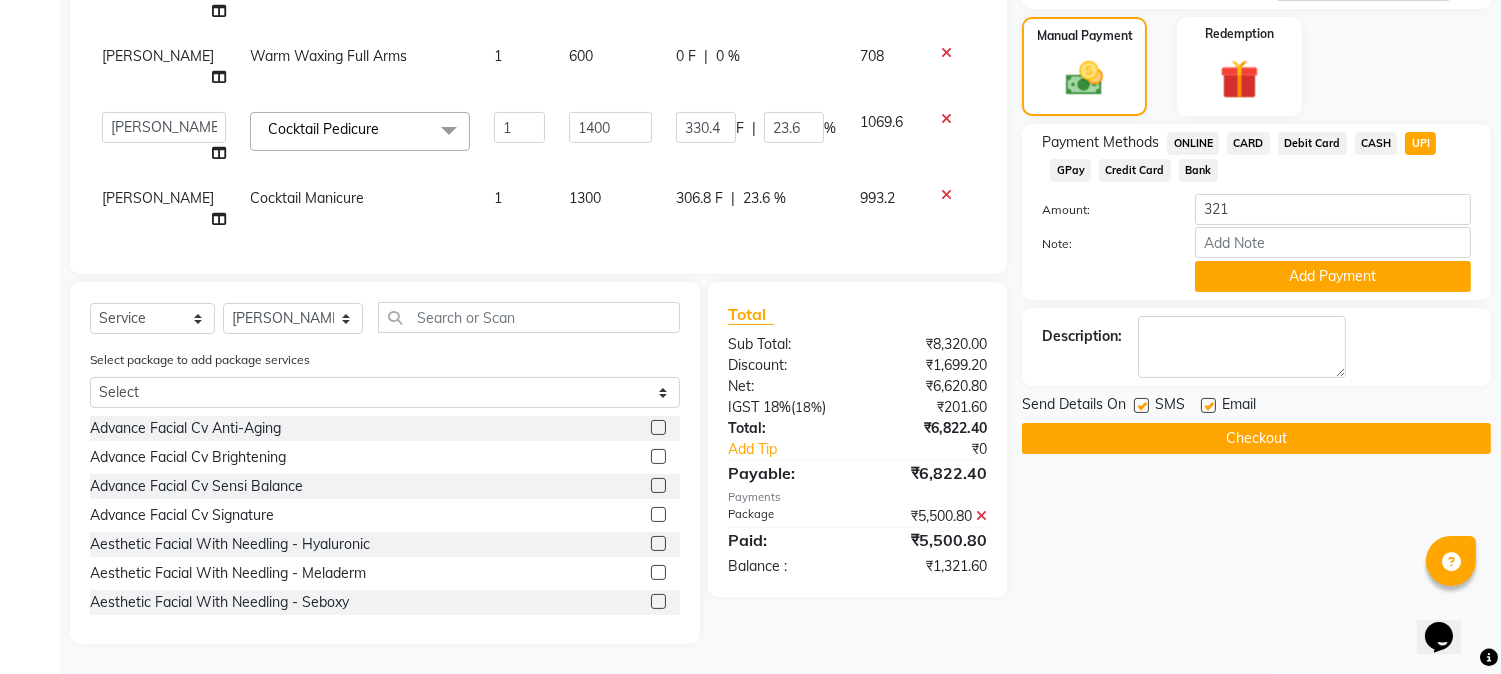 click on "Payment Methods  ONLINE   CARD   Debit Card   CASH   UPI   GPay   Credit Card   Bank  Amount: 321 Note: Add Payment" 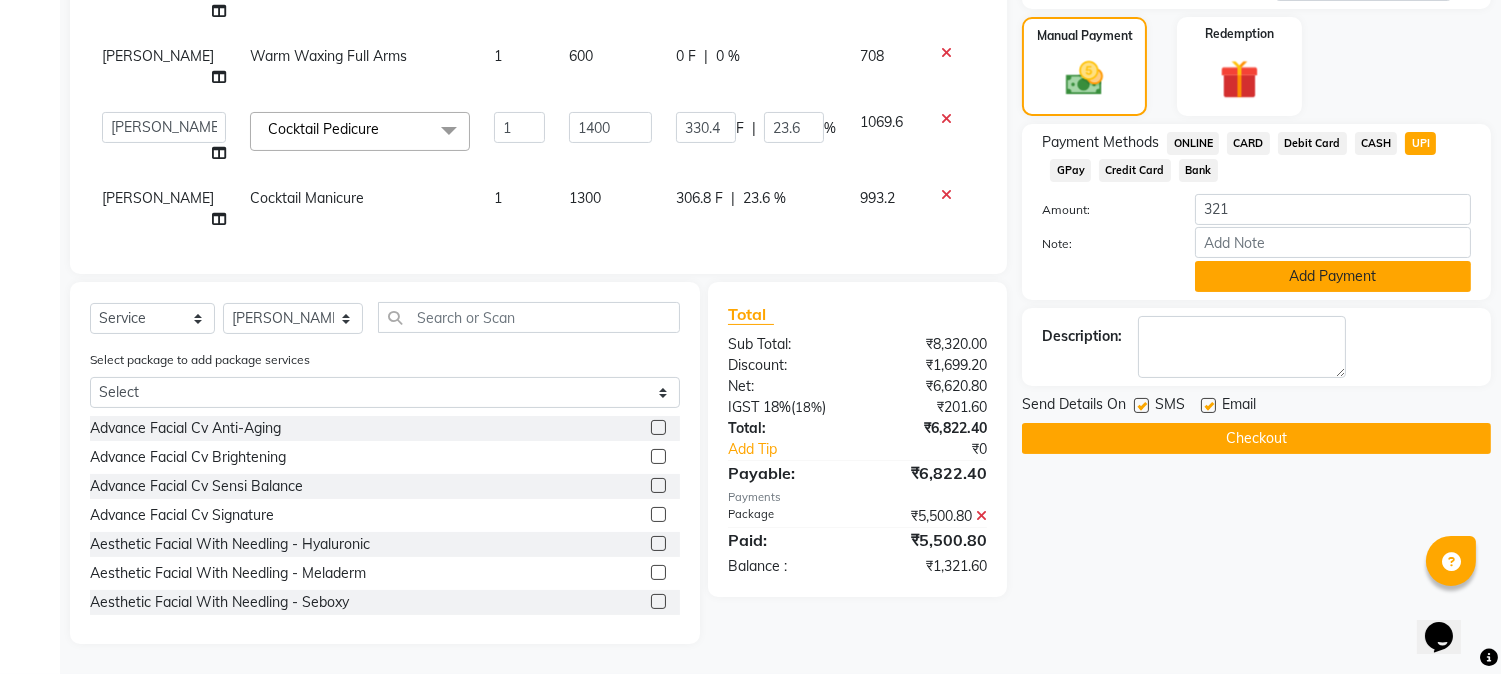 click on "Add Payment" 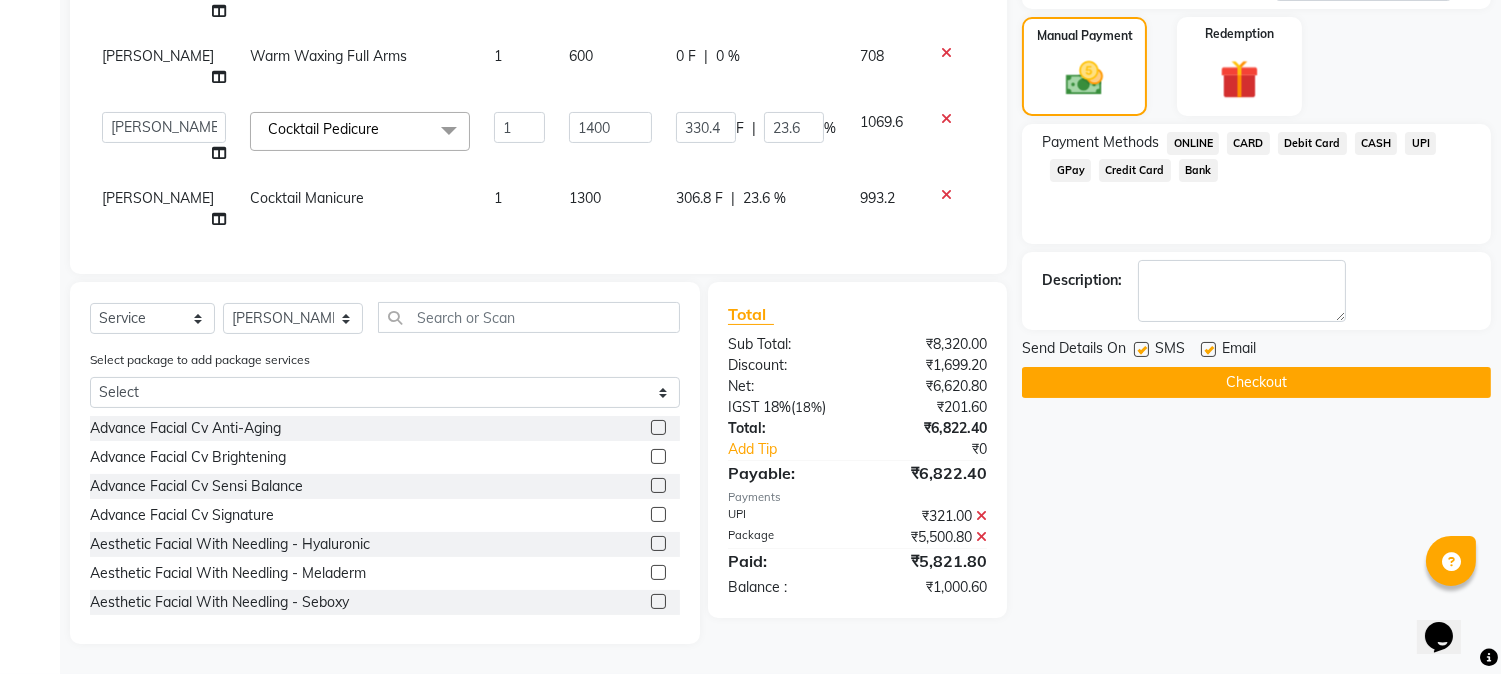 click on "Checkout" 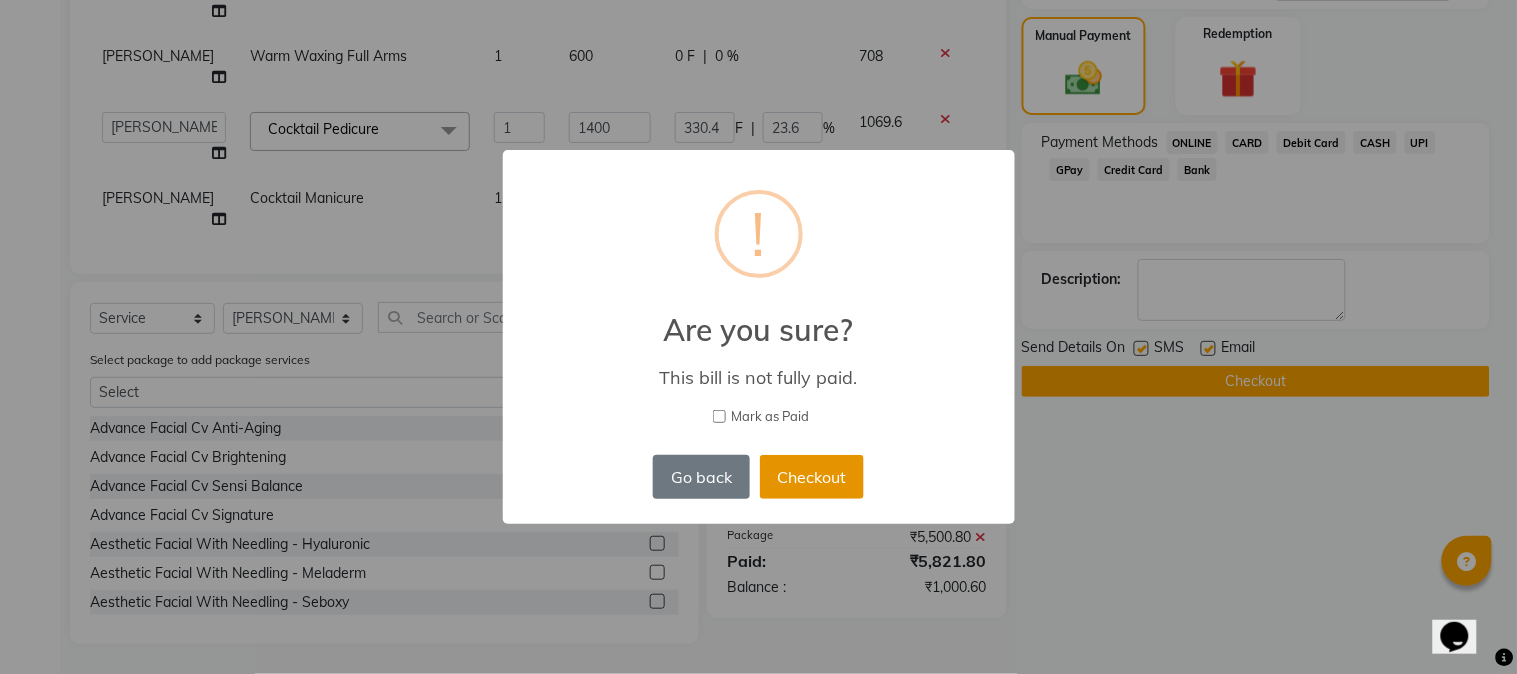 click on "Checkout" at bounding box center [812, 477] 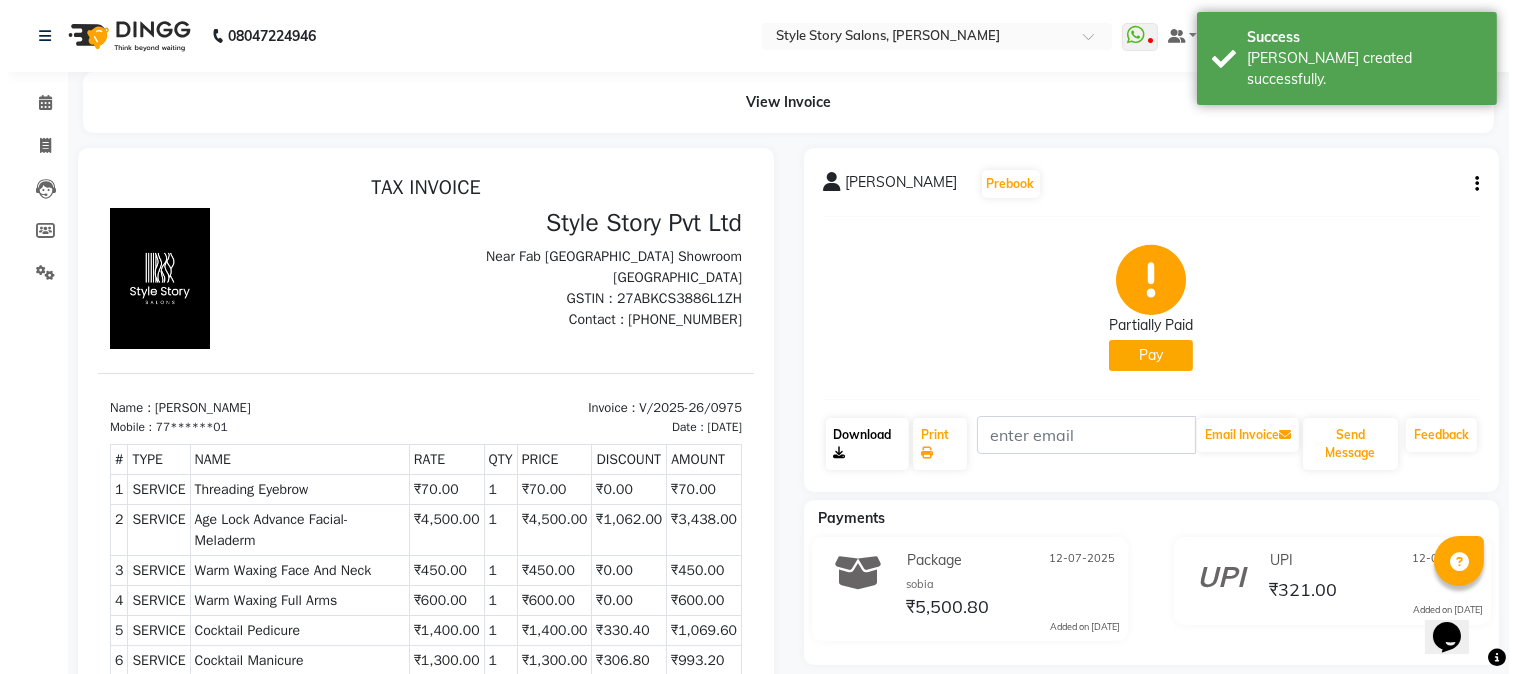 scroll, scrollTop: 0, scrollLeft: 0, axis: both 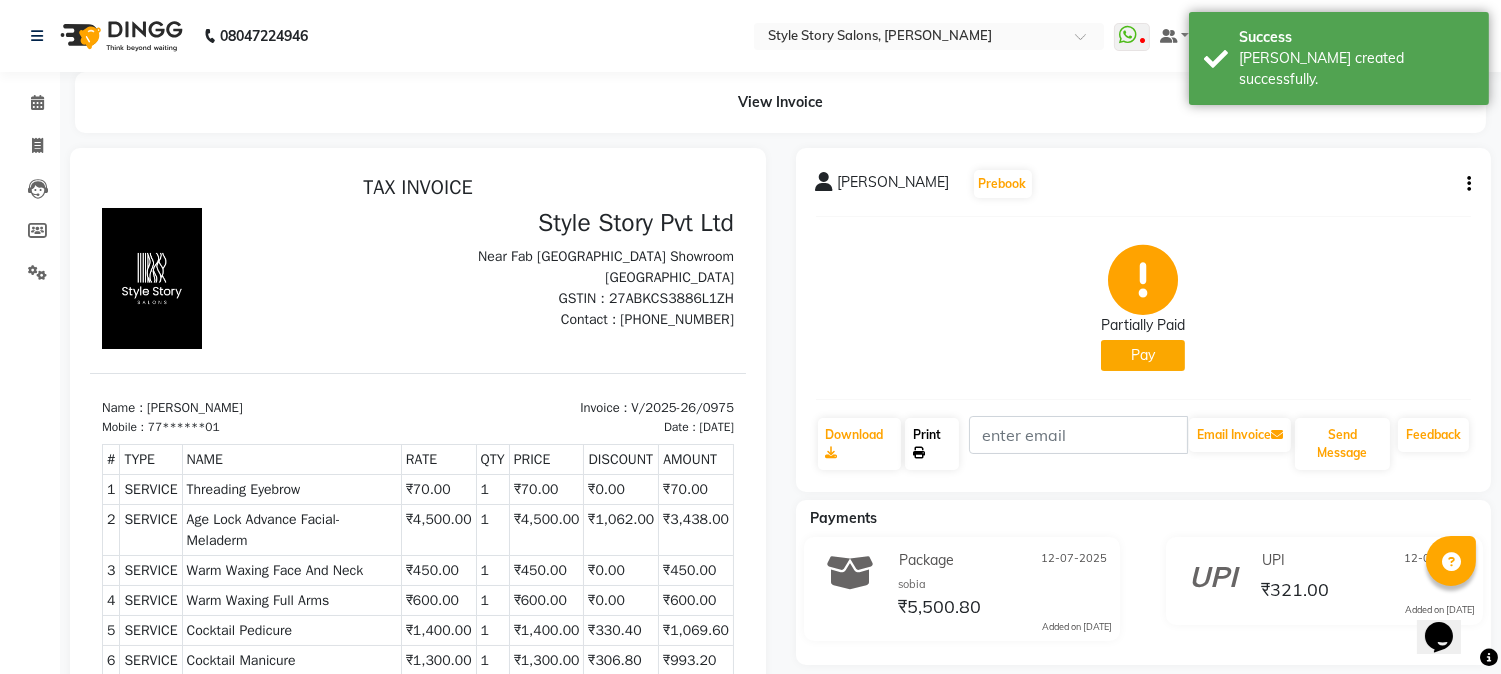 click on "Print" 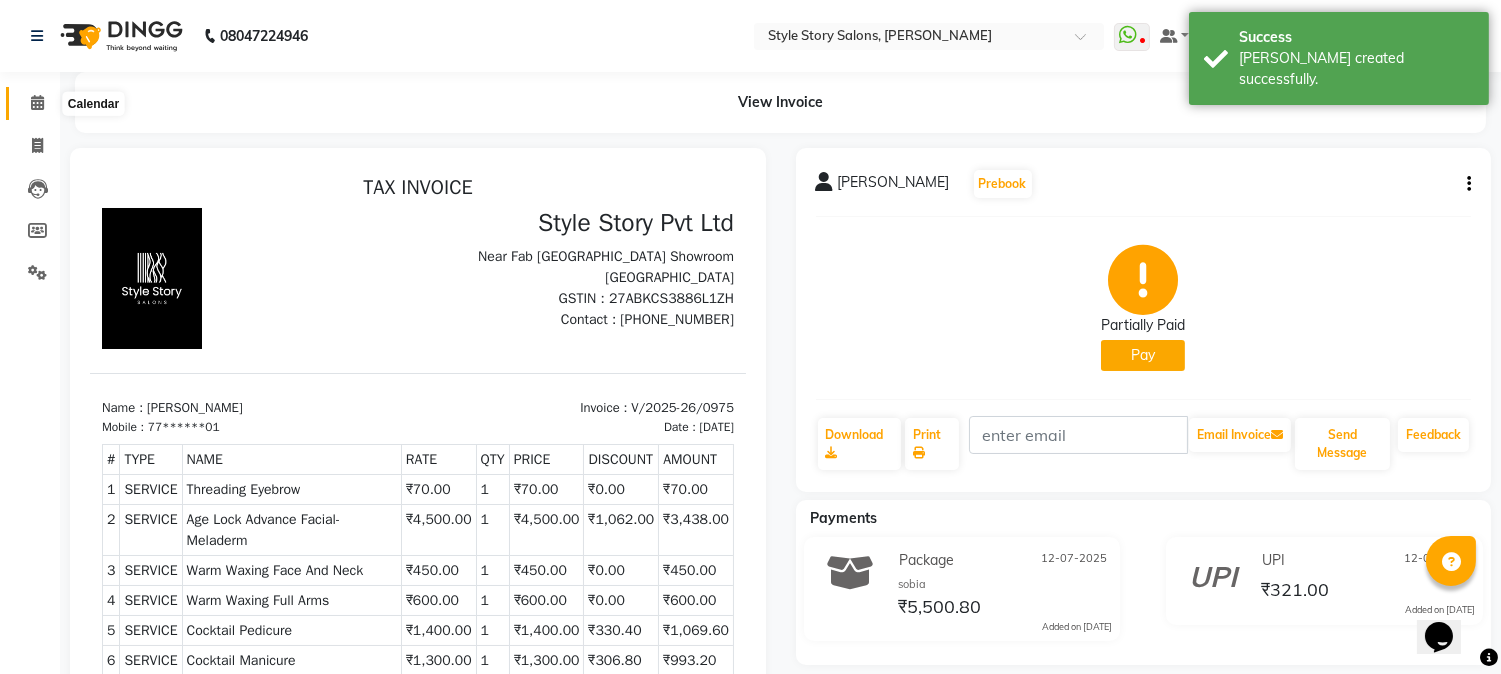 click 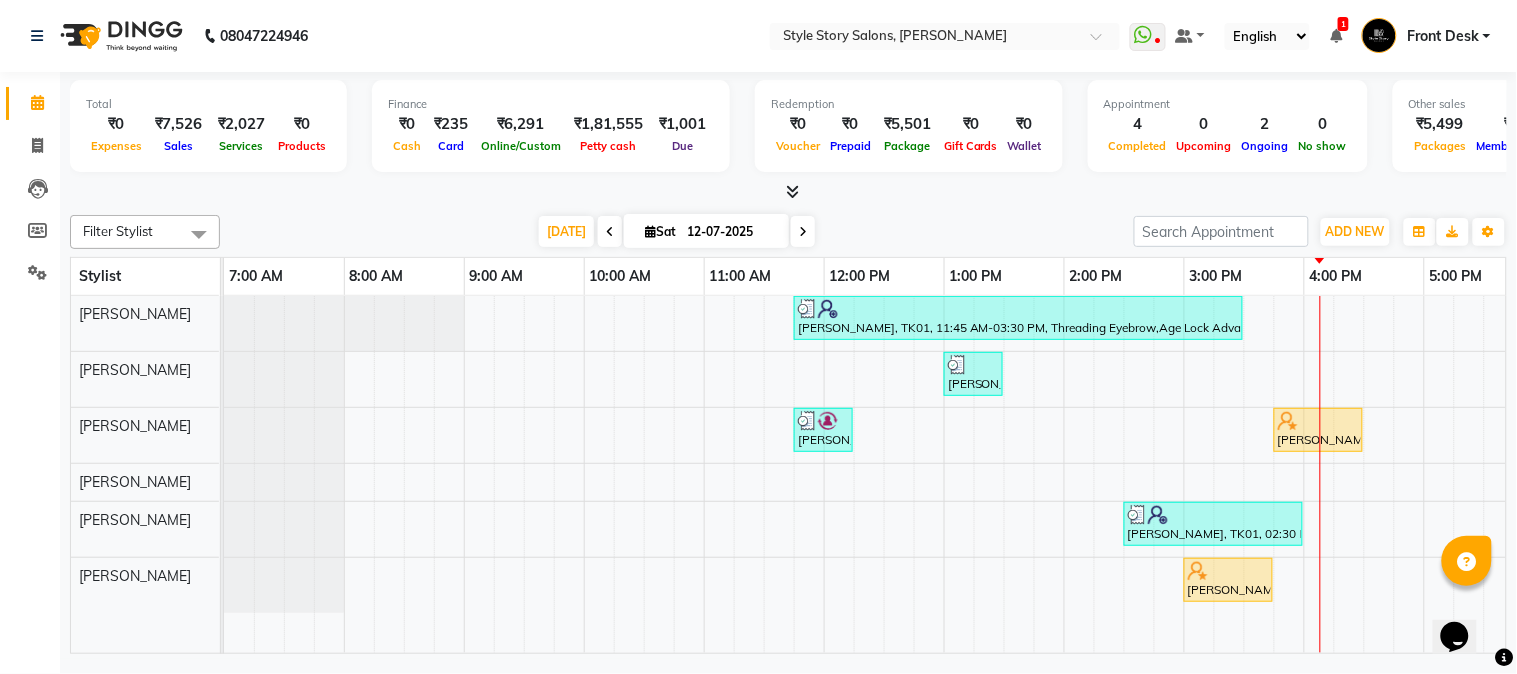 scroll, scrollTop: 0, scrollLeft: 8, axis: horizontal 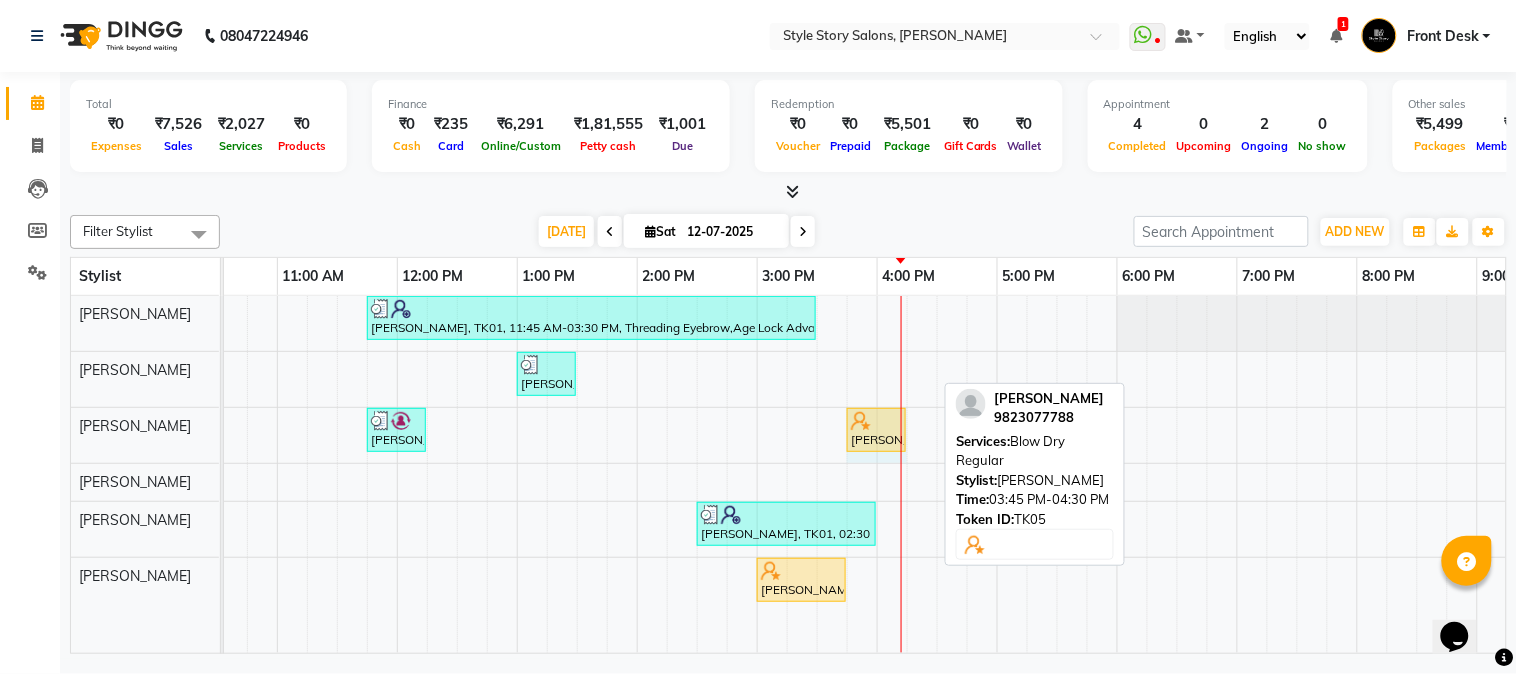 drag, startPoint x: 935, startPoint y: 422, endPoint x: 893, endPoint y: 438, distance: 44.94441 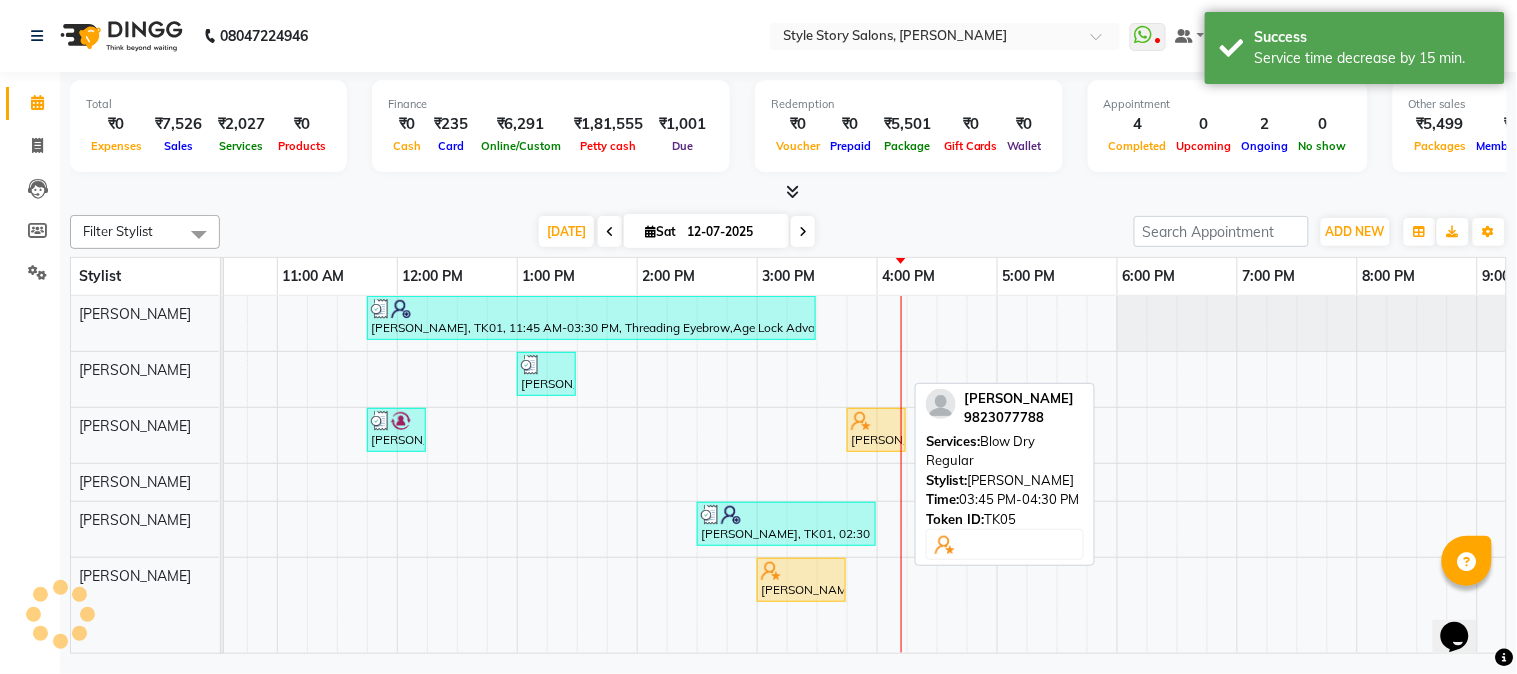 click at bounding box center [861, 421] 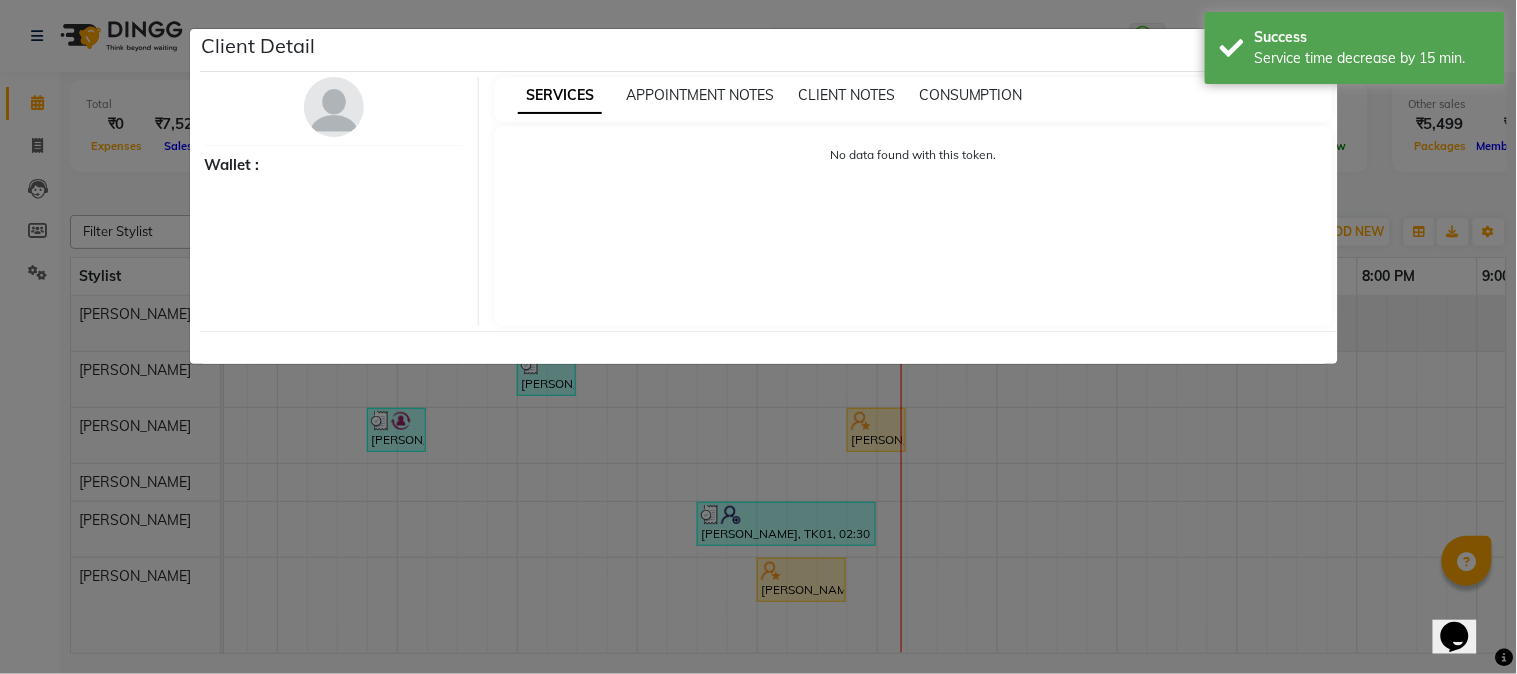 select on "1" 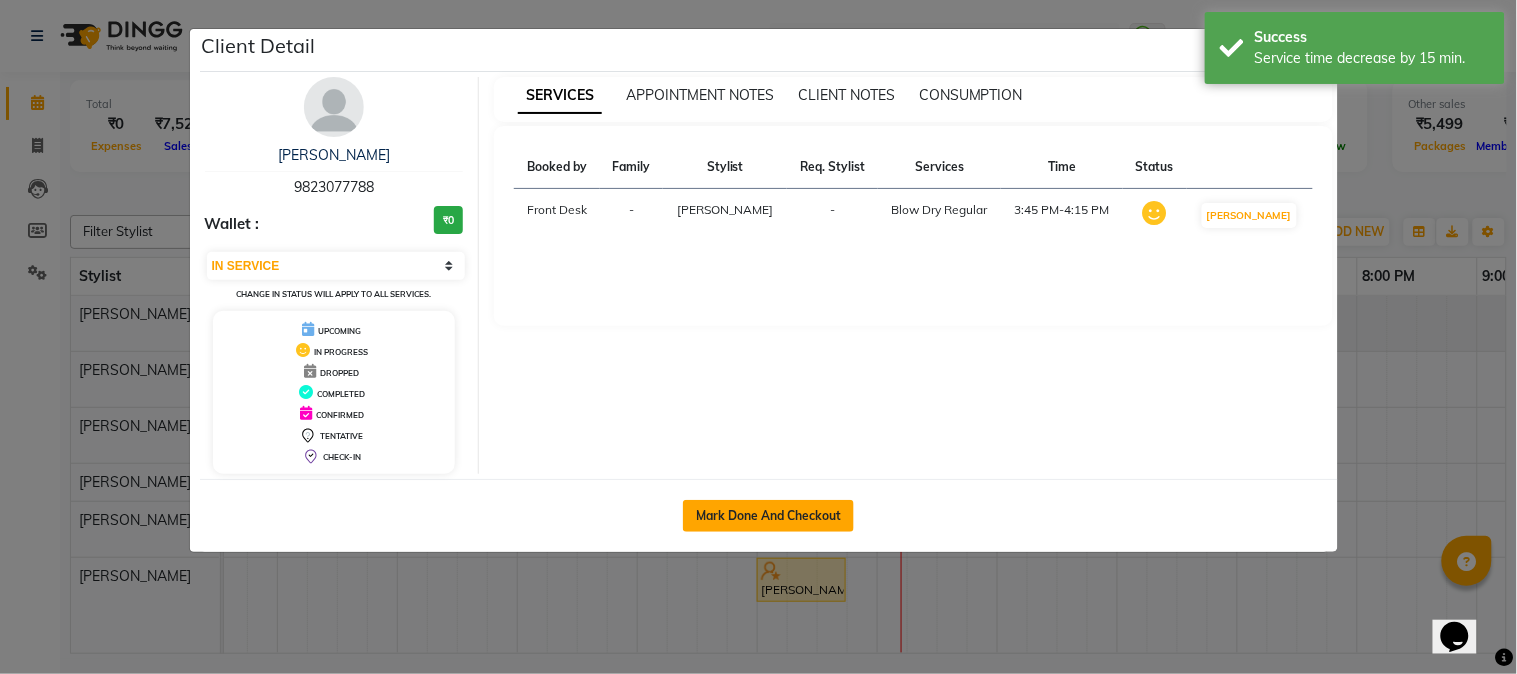click on "Mark Done And Checkout" 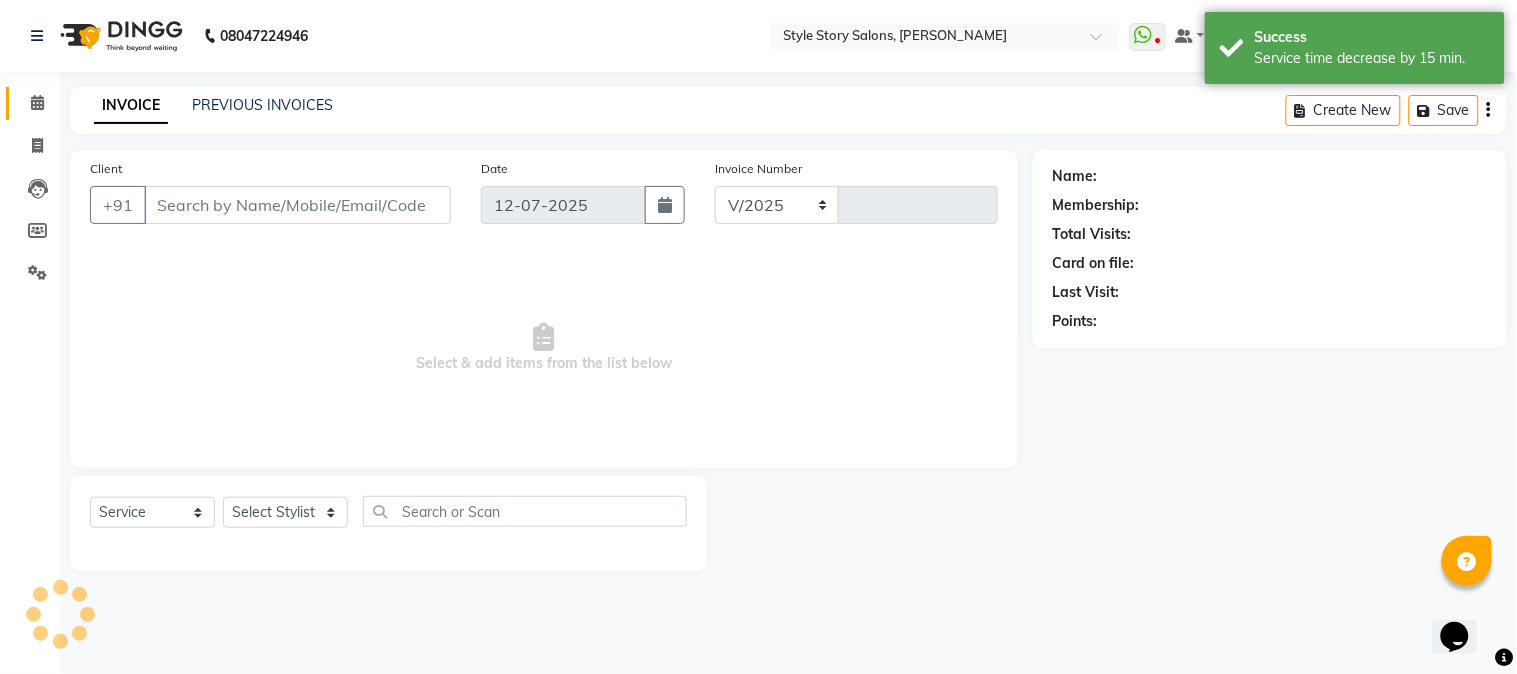 select on "6249" 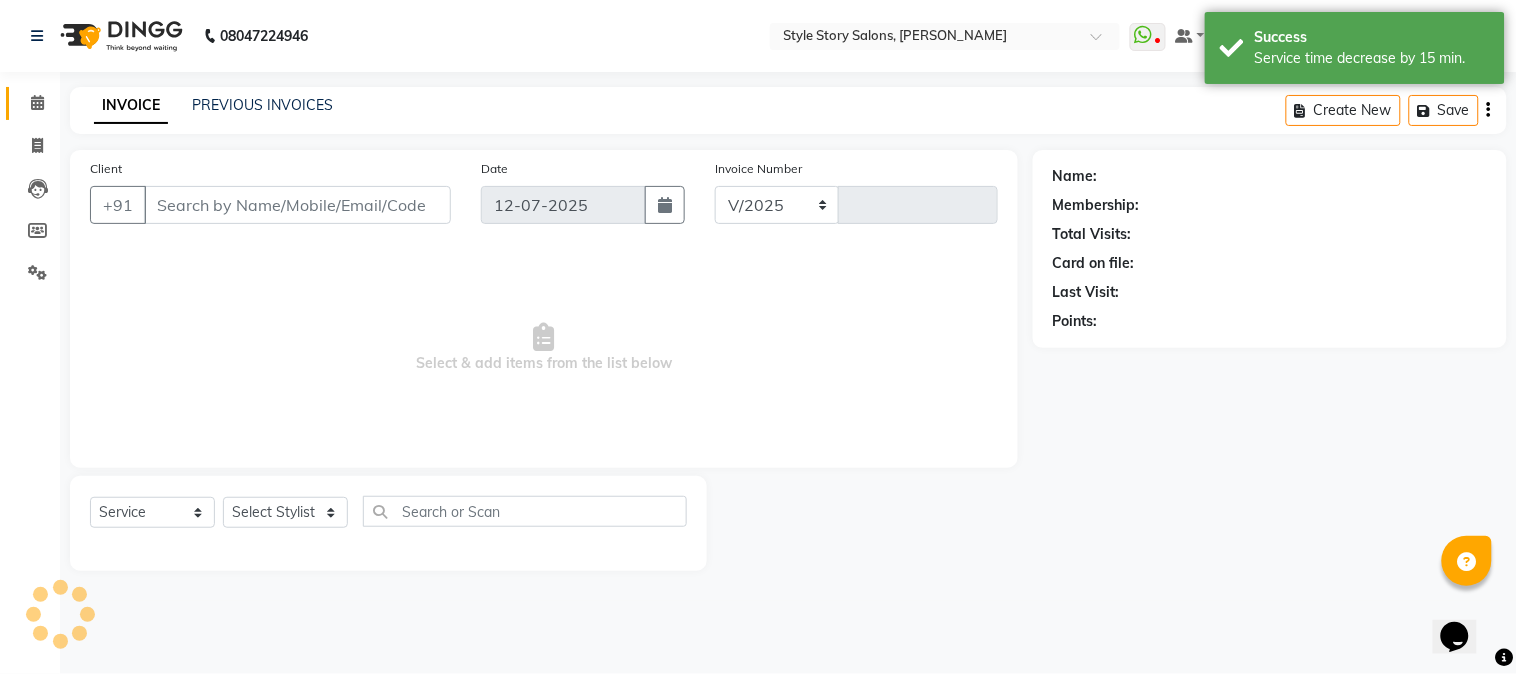 type on "0976" 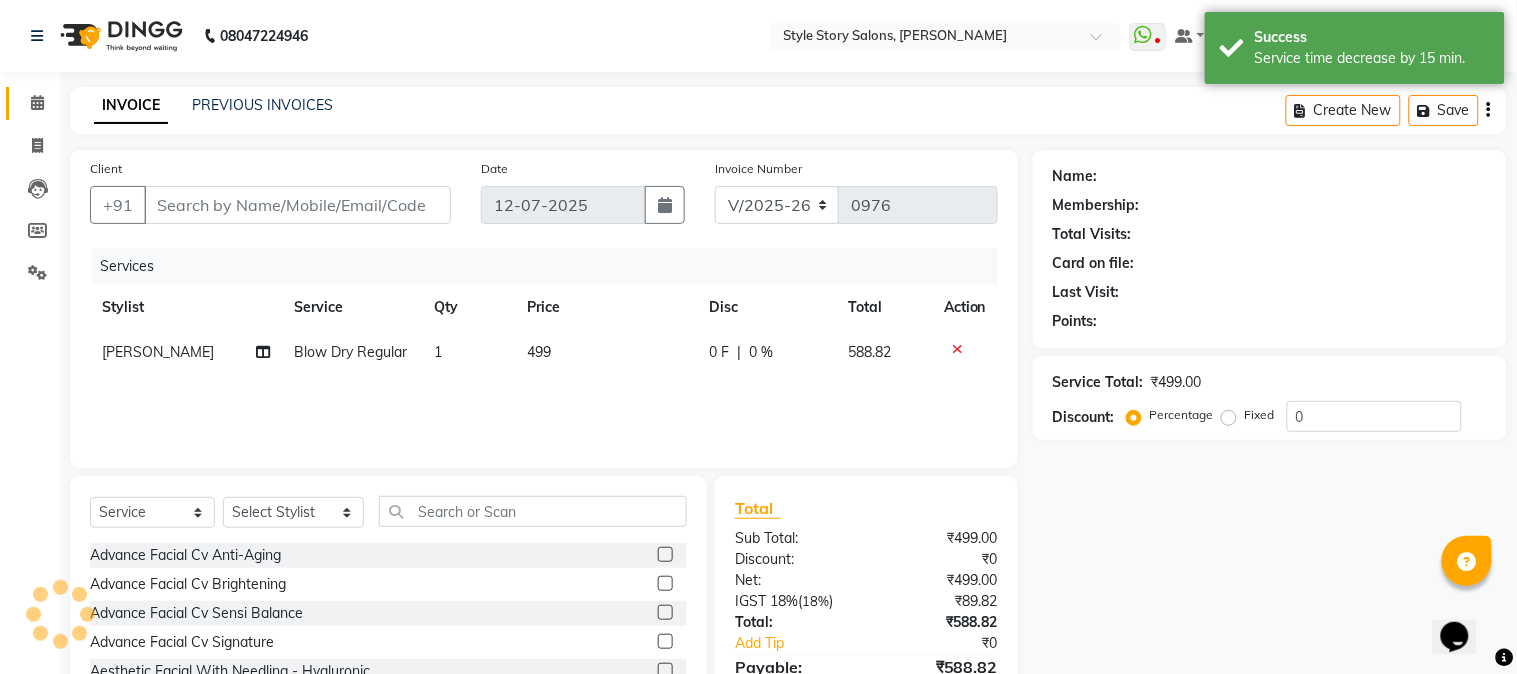 type on "98******88" 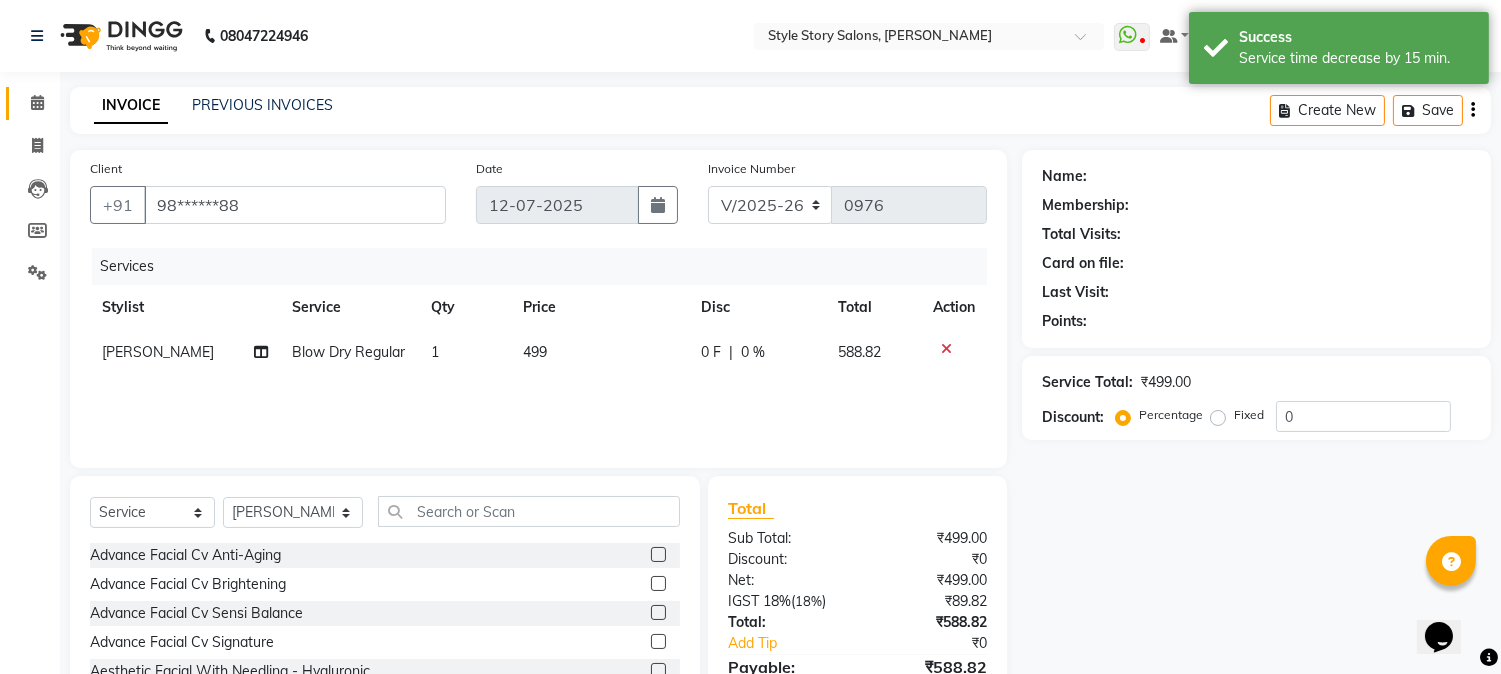 select on "1: Object" 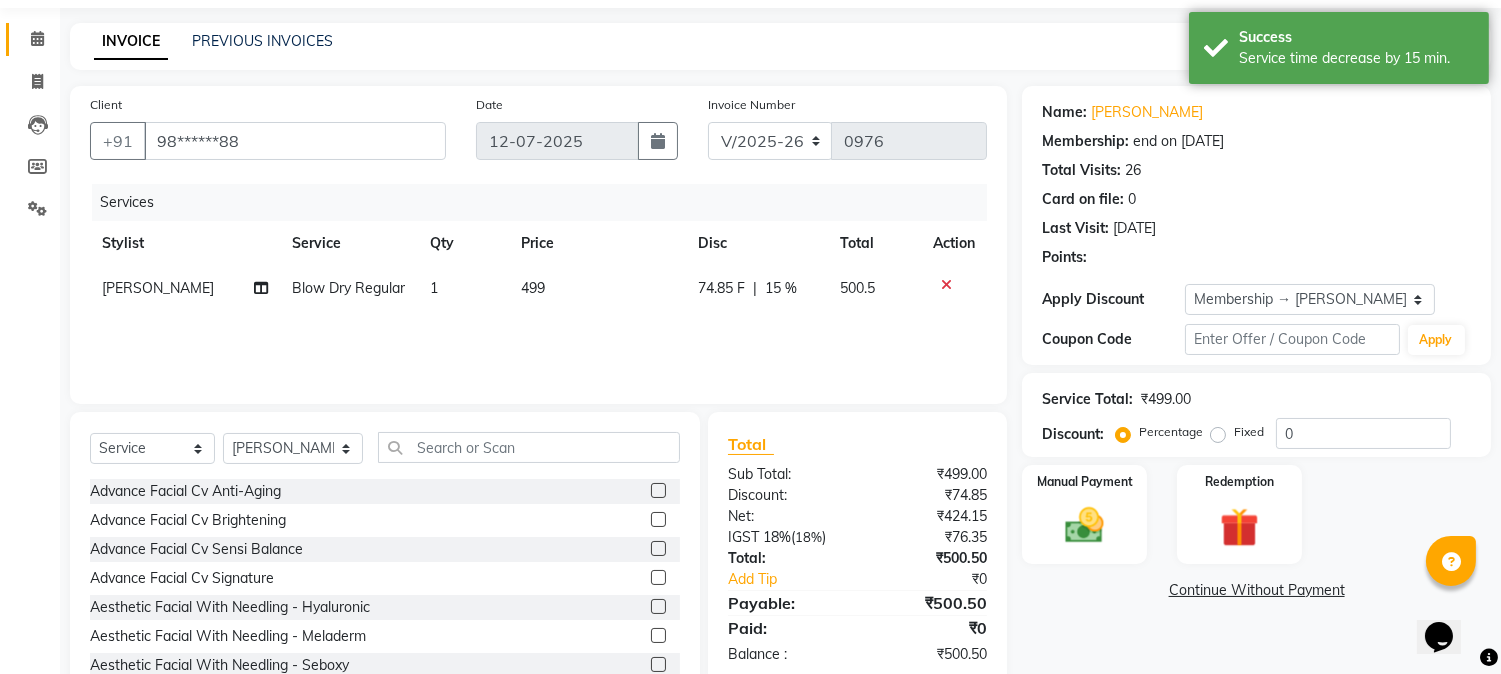 type on "15" 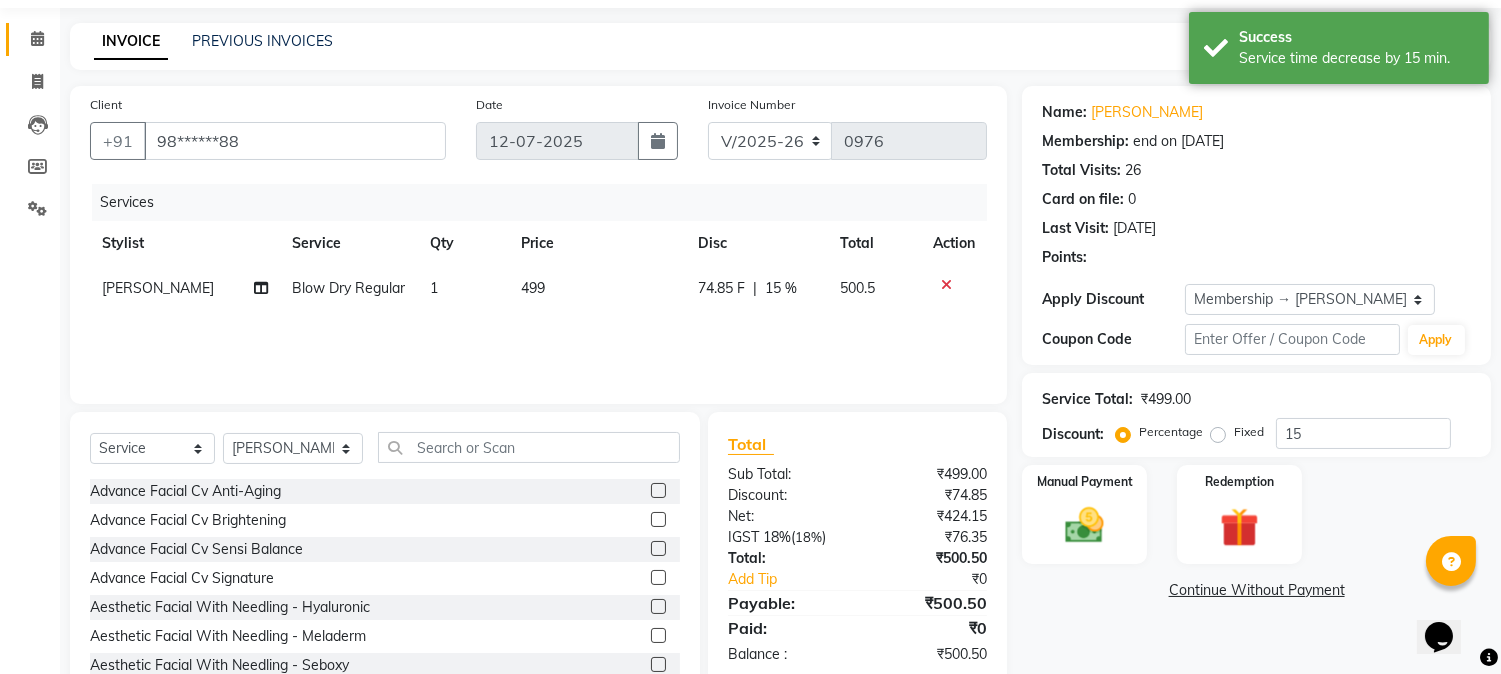 scroll, scrollTop: 126, scrollLeft: 0, axis: vertical 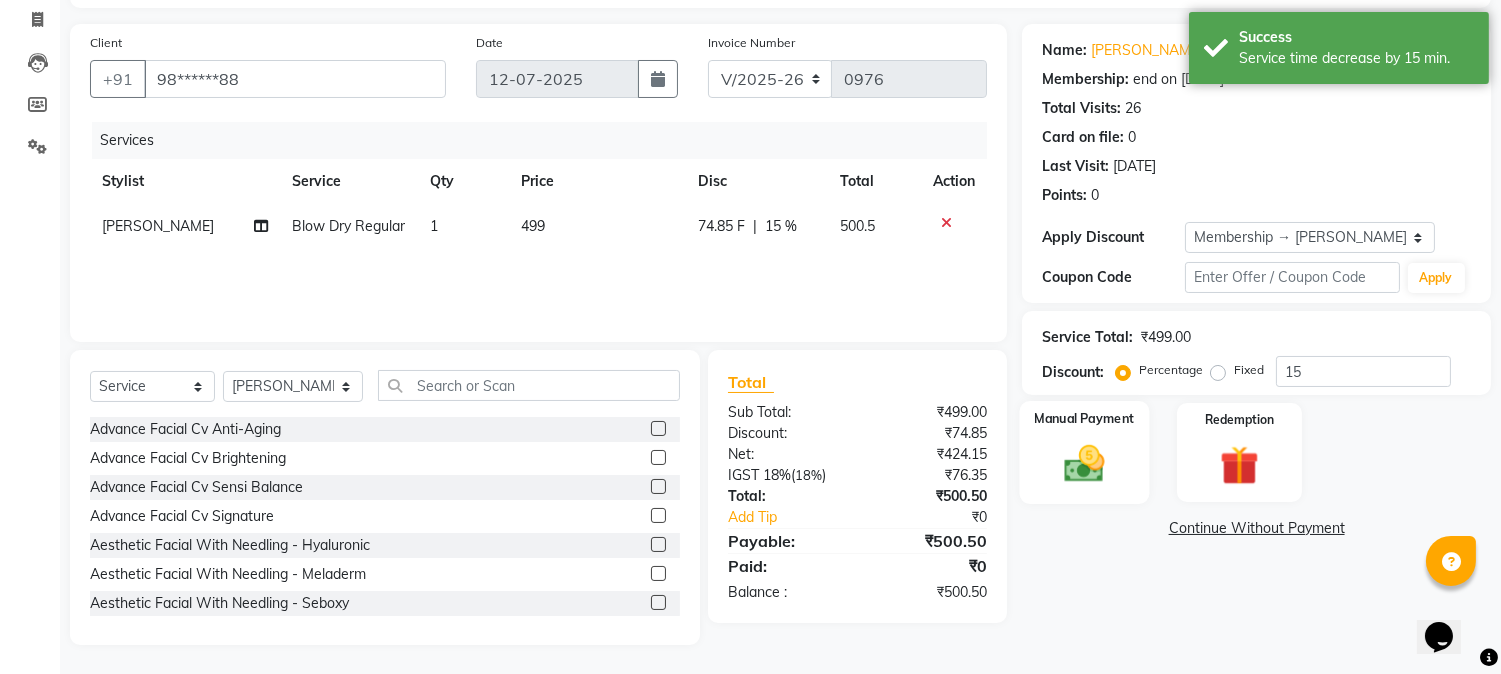 click 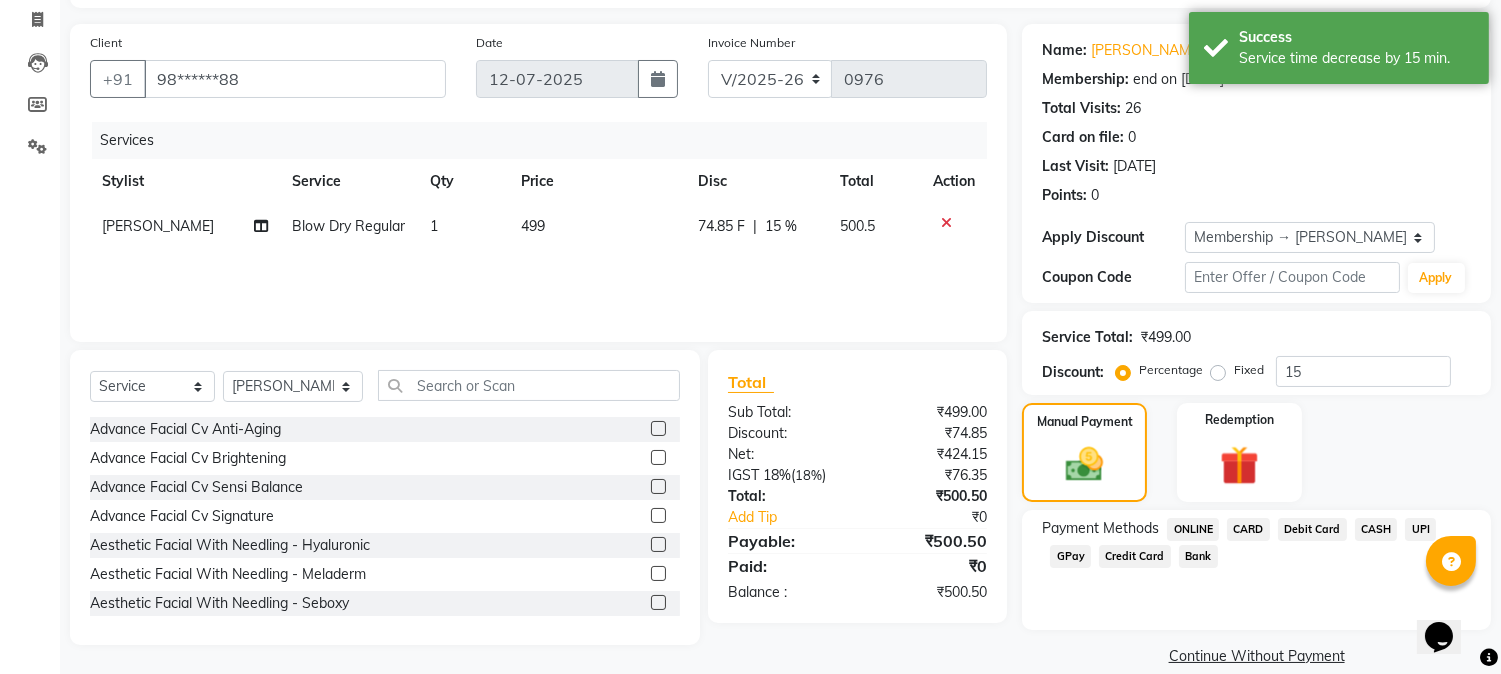 click on "CASH" 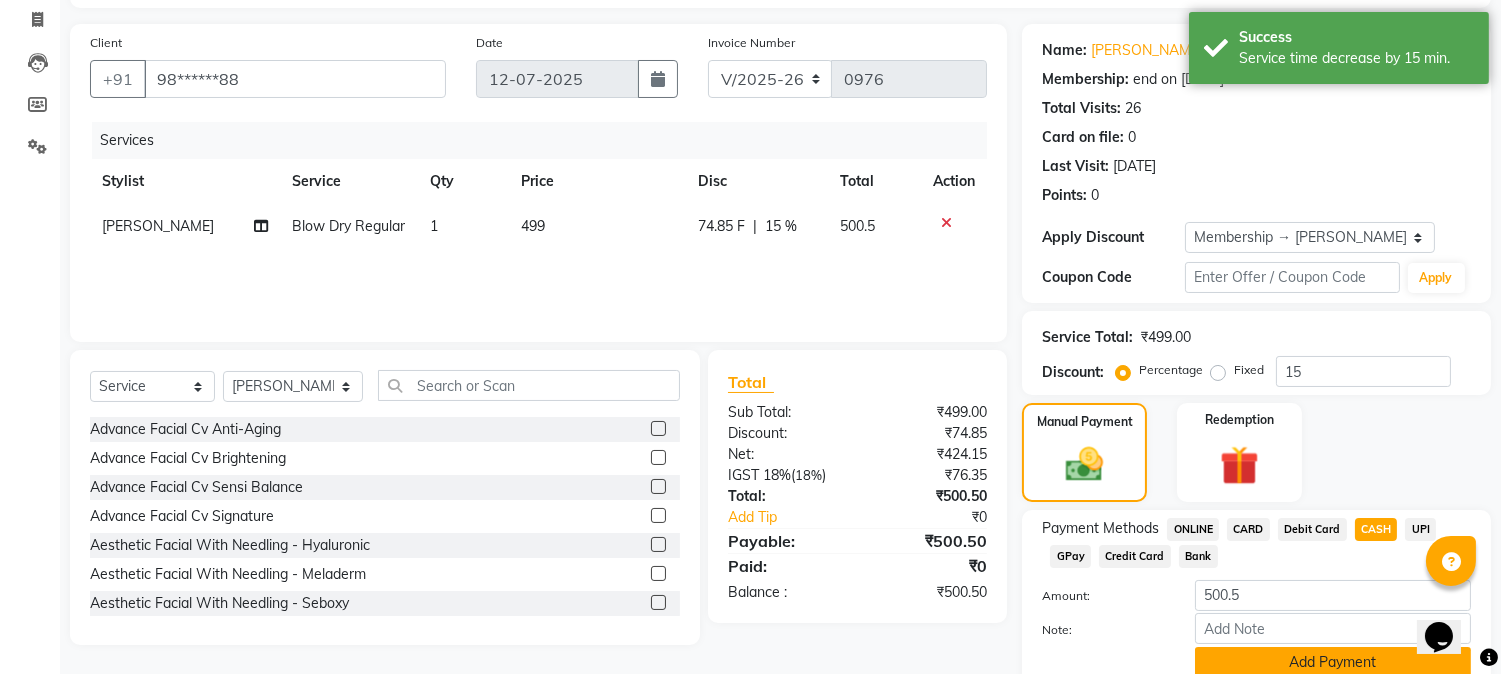 click on "Add Payment" 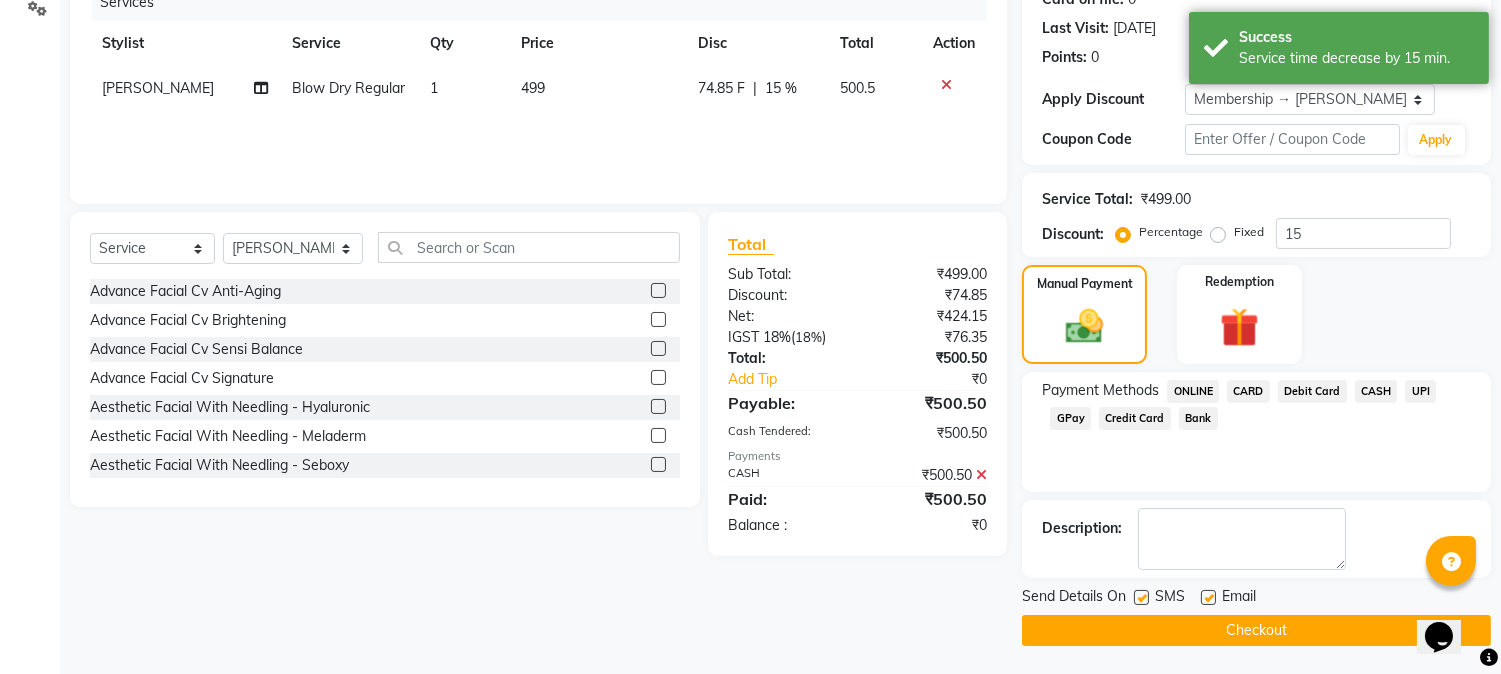 scroll, scrollTop: 265, scrollLeft: 0, axis: vertical 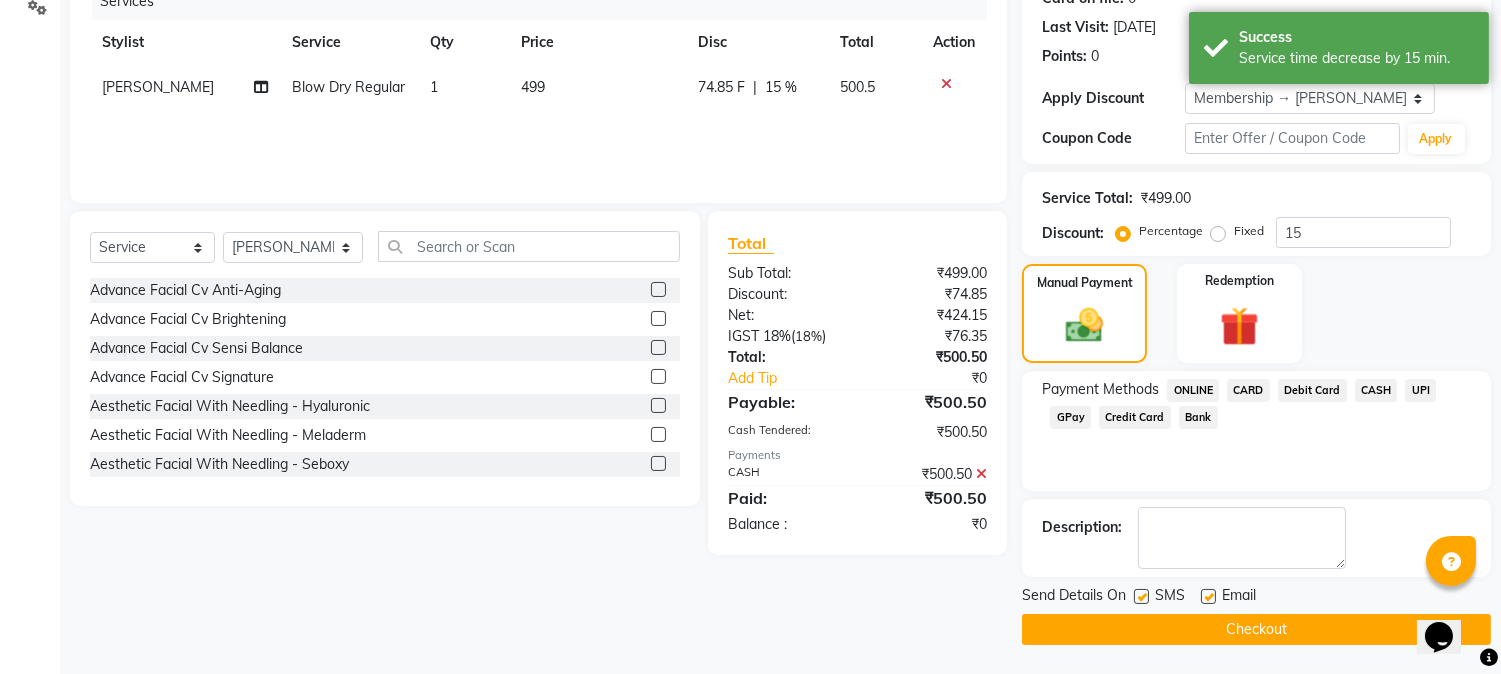 click on "Checkout" 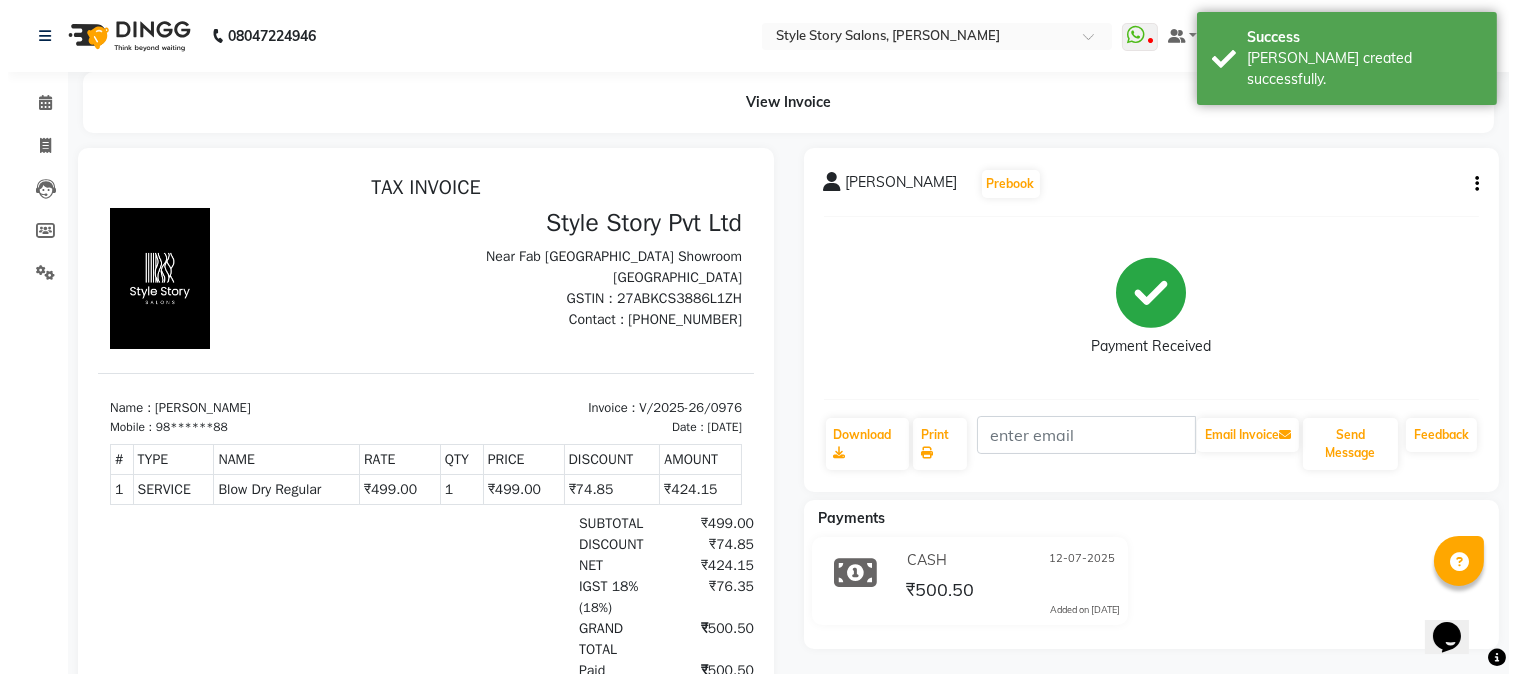 scroll, scrollTop: 0, scrollLeft: 0, axis: both 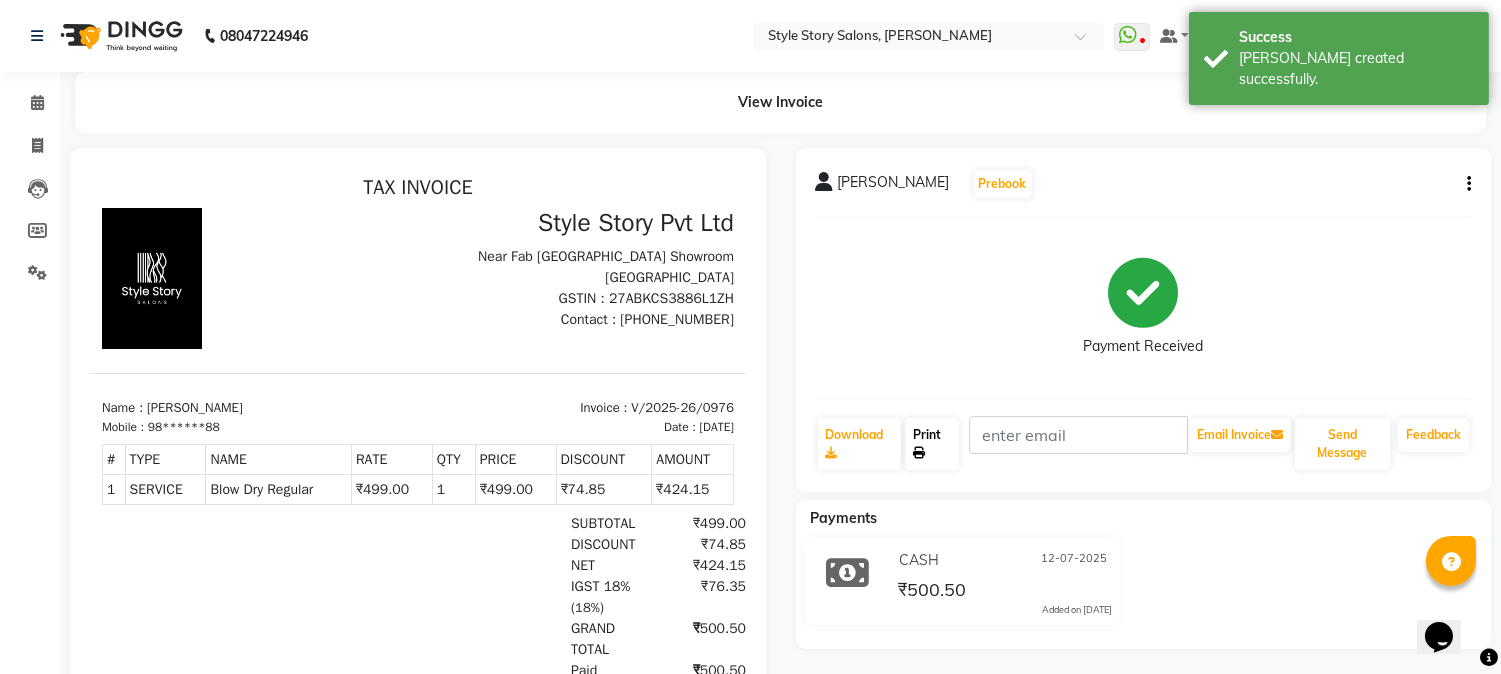 click on "Print" 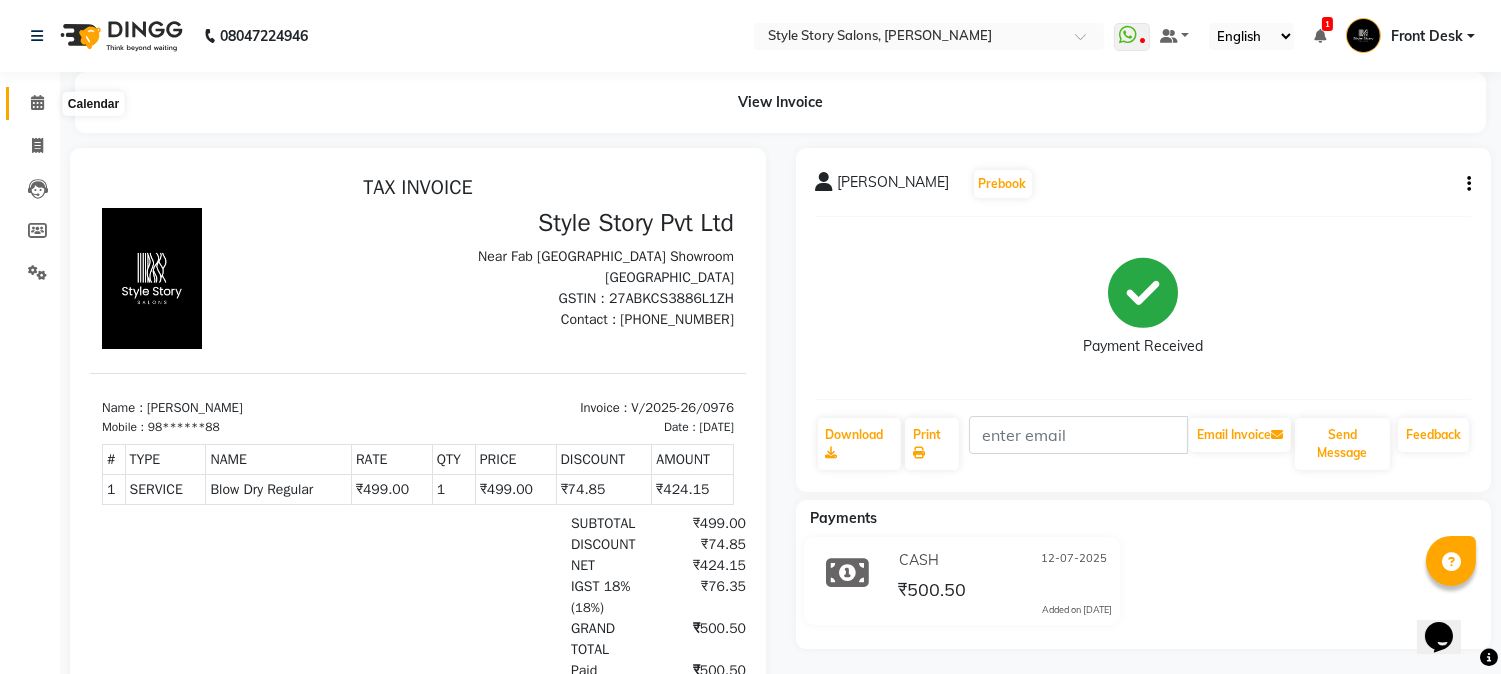 click 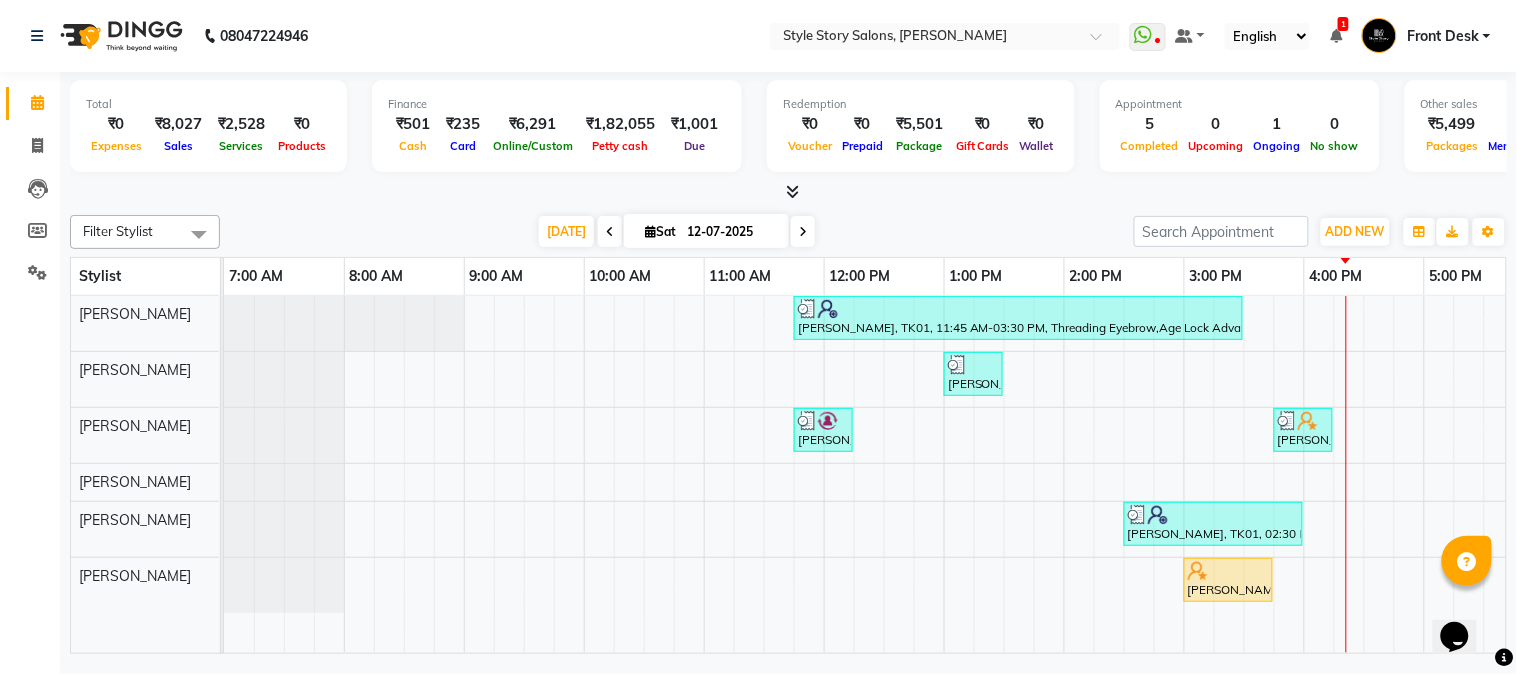 click on "Sobia Iqbal, TK01, 11:45 AM-03:30 PM, Threading Eyebrow,Age Lock Advance Facial-Meladerm,Warm Waxing Full Arms,Cocktail Pedicure,Warm Waxing Face And Neck     Vaishu Kumare, TK03, 01:00 PM-01:30 PM, Hair Cut - Expert - Female     Vishal Bajaj, TK02, 11:45 AM-12:15 PM, Hair Cut - Expert - Male     Shailesh Suchak, TK05, 03:45 PM-04:15 PM, Blow Dry Regular     Sobia Iqbal, TK01, 02:30 PM-04:00 PM, Cocktail Manicure (₹1400)     Trimple Babariya, TK04, 03:00 PM-03:45 PM, Warm Waxing Full Legs" at bounding box center (1184, 475) 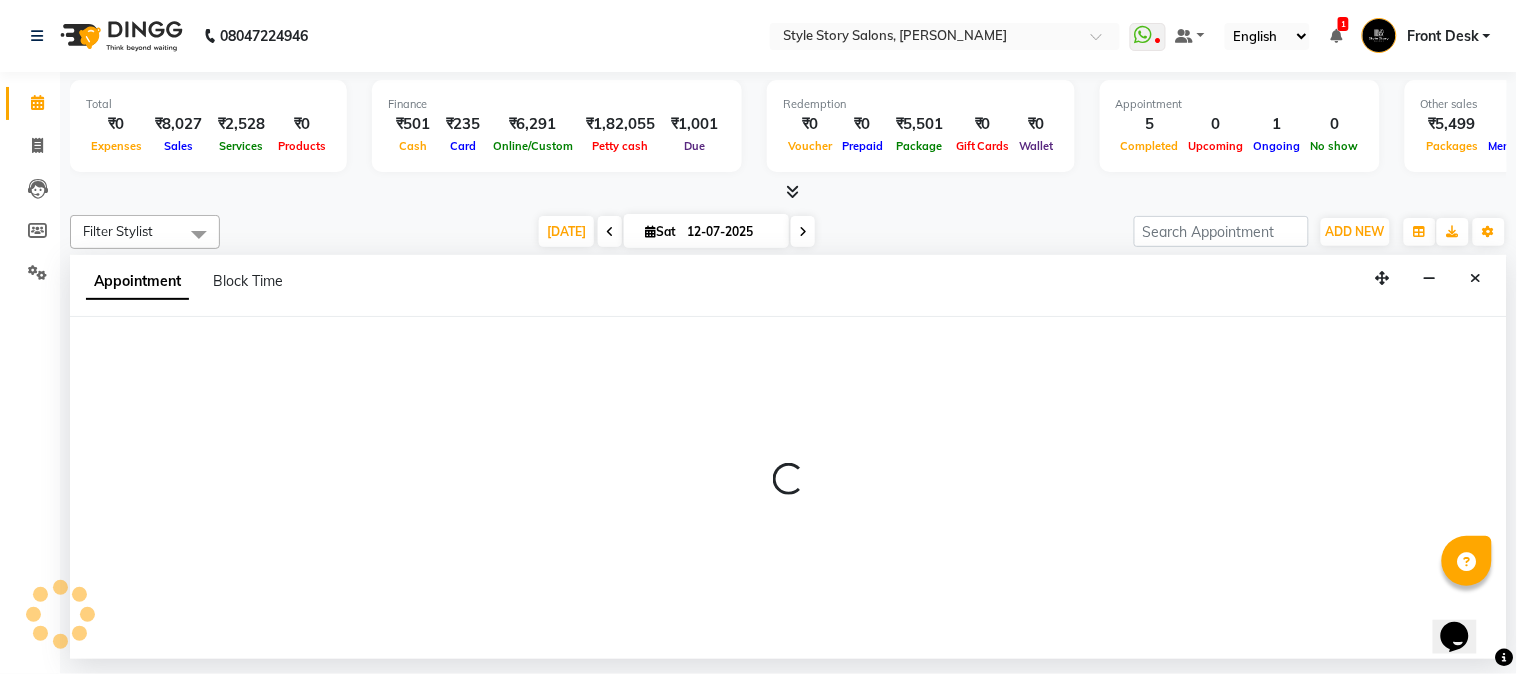 select on "62113" 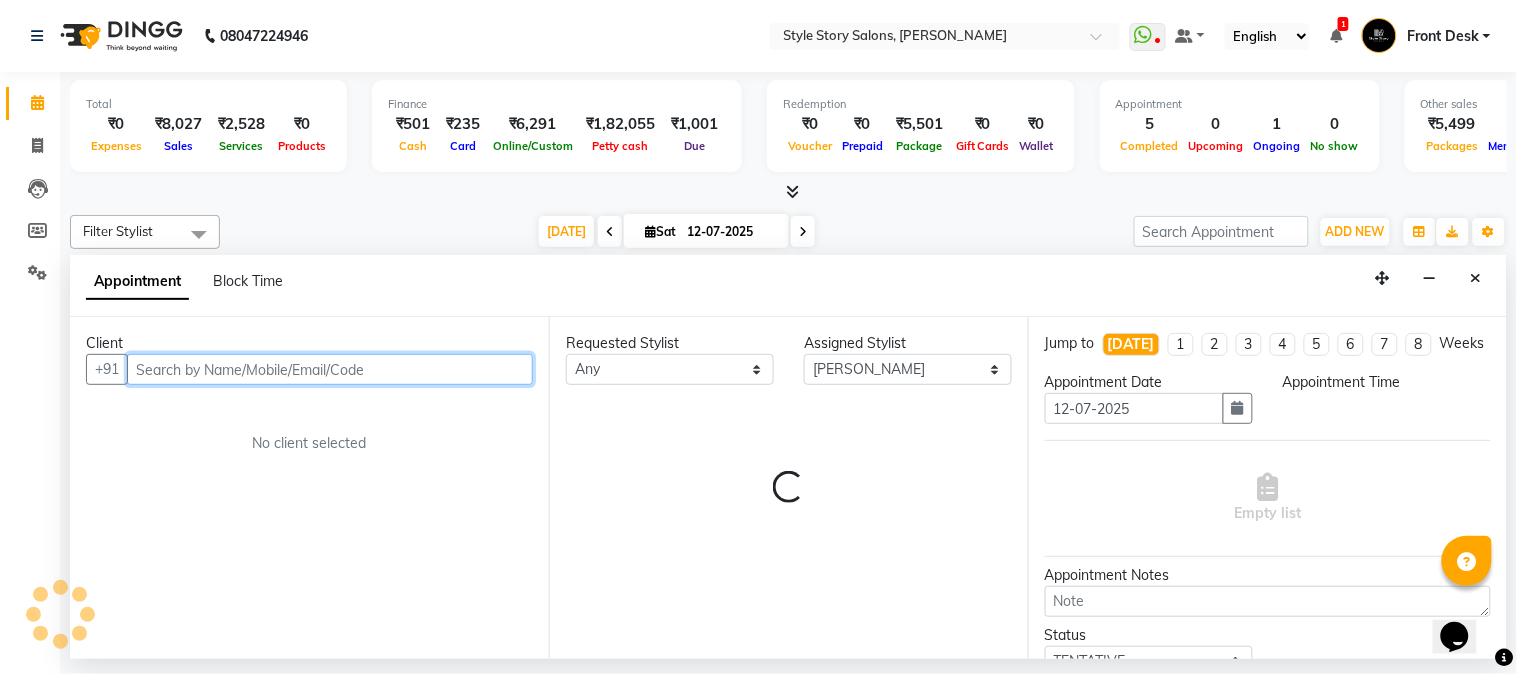 select on "1020" 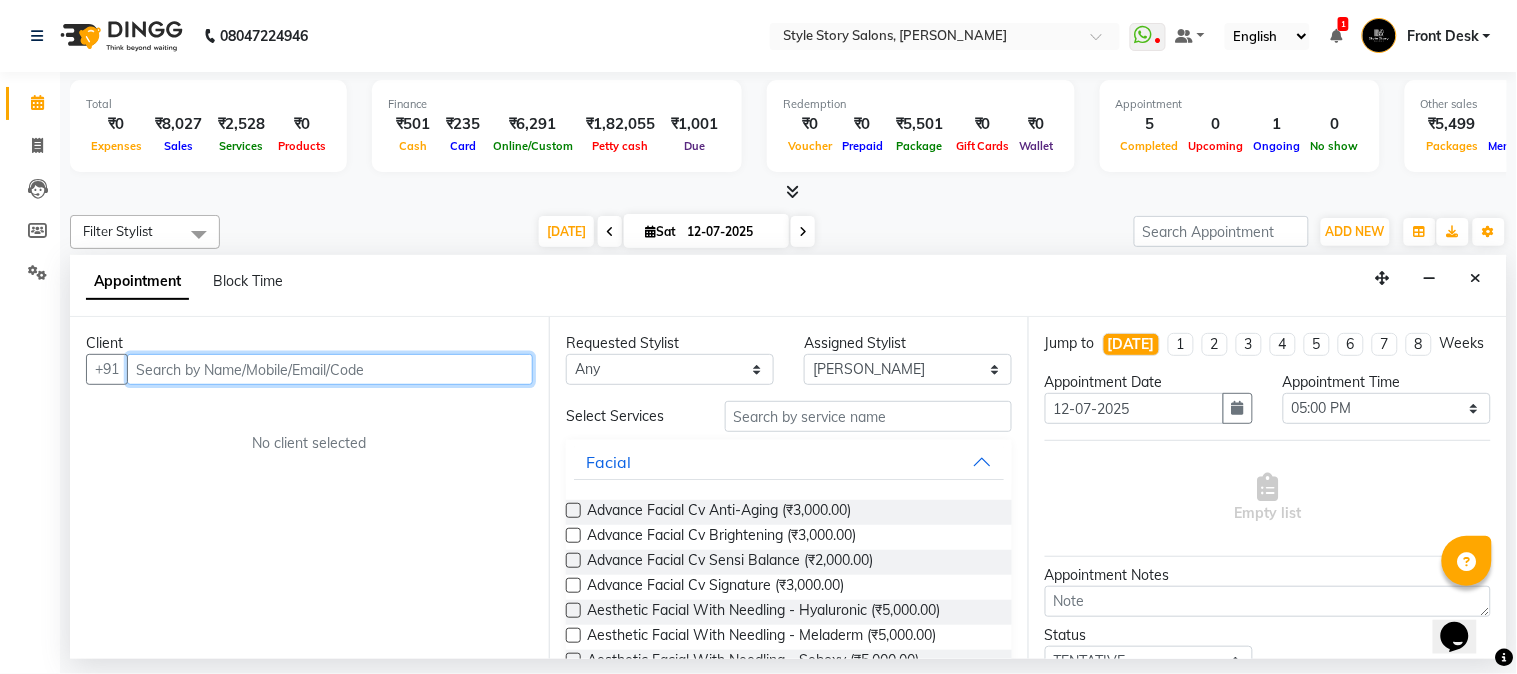 click at bounding box center (330, 369) 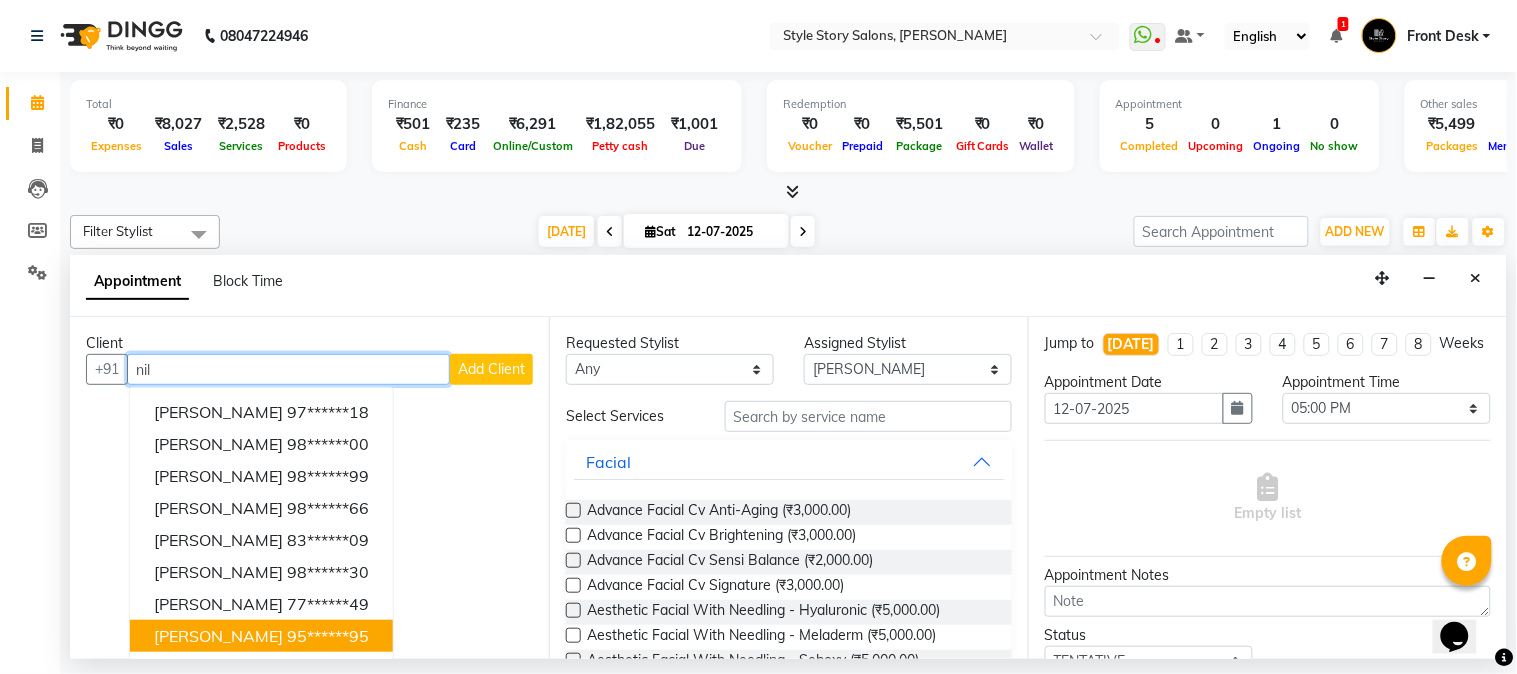 drag, startPoint x: 326, startPoint y: 642, endPoint x: 352, endPoint y: 626, distance: 30.528675 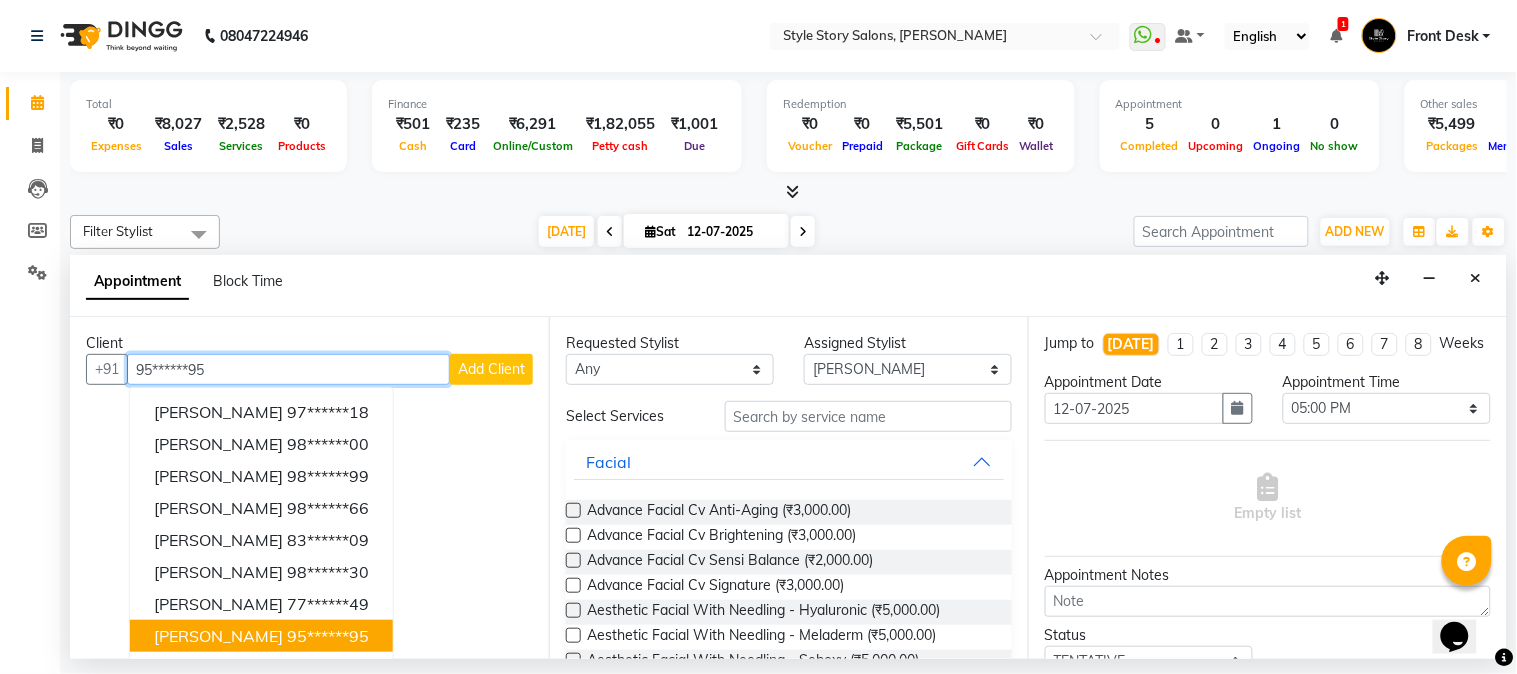 type on "95******95" 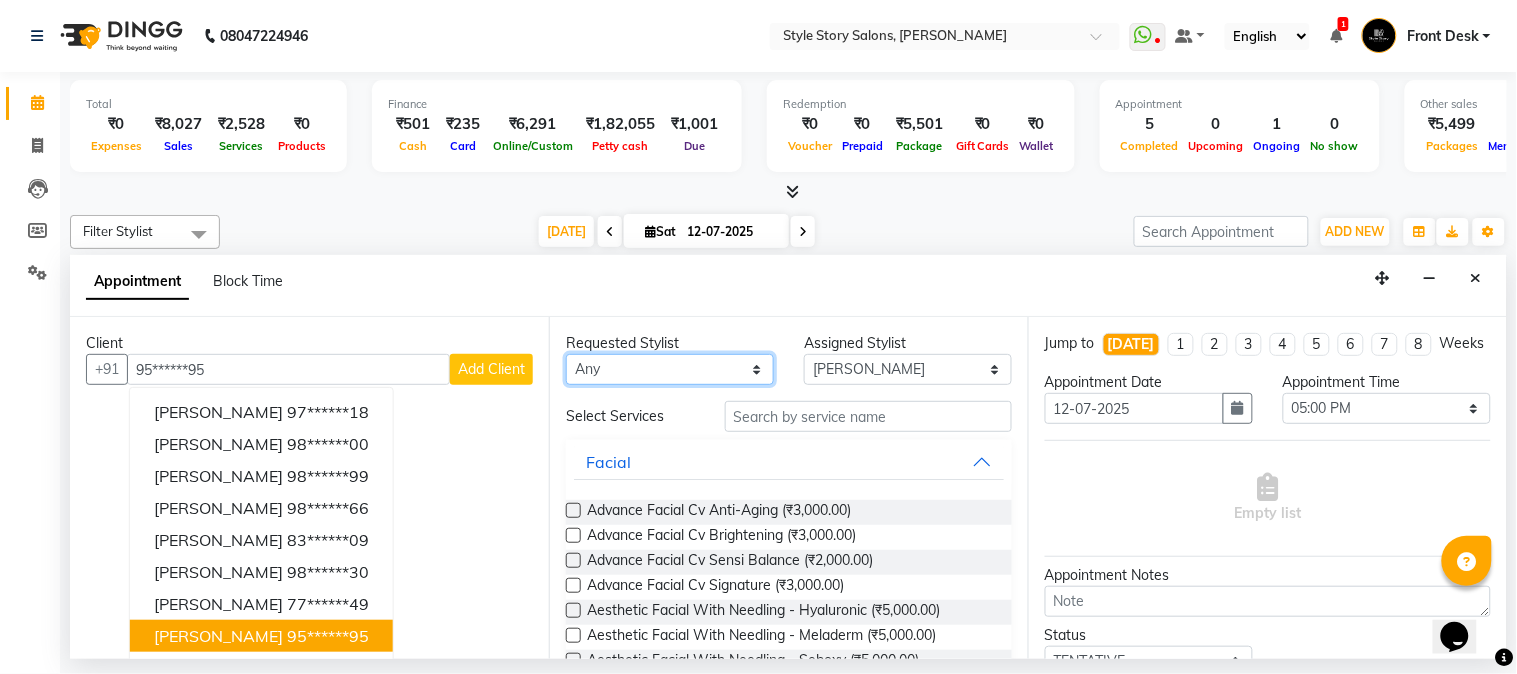 click on "Any Arshad Ansari Priyanshi Meshram Ritesh Shrivas Sonali Sarode Tanuja Junghare Vikas Kumar" at bounding box center [670, 369] 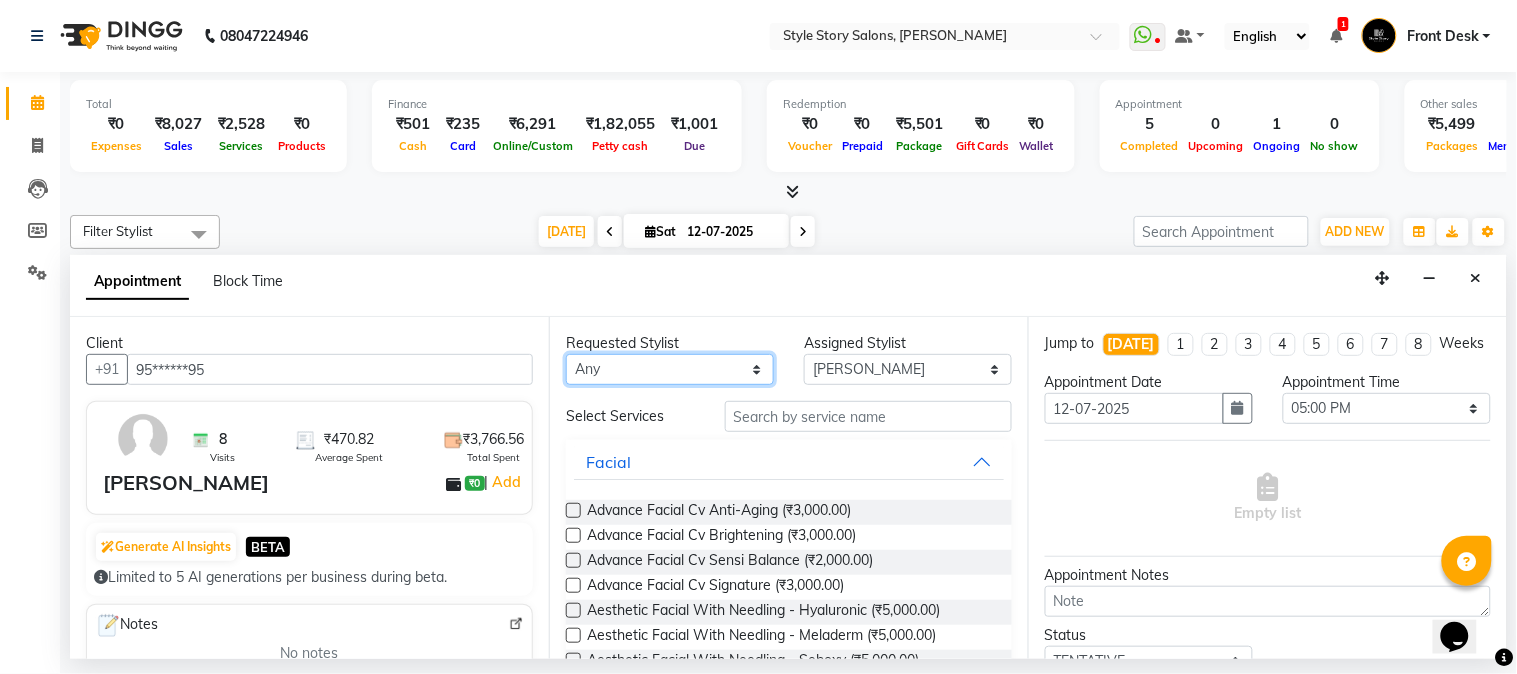 click on "Any Arshad Ansari Priyanshi Meshram Ritesh Shrivas Sonali Sarode Tanuja Junghare Vikas Kumar" at bounding box center [670, 369] 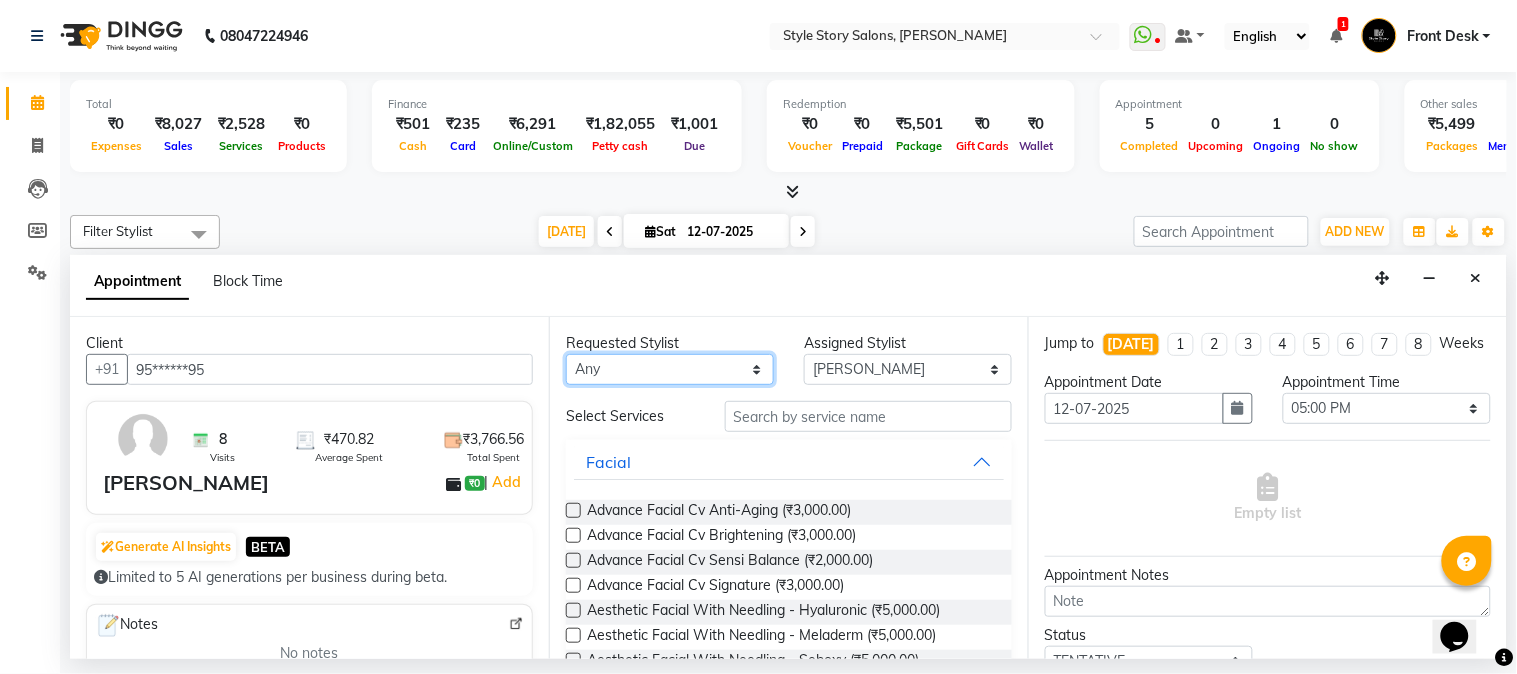 select on "62113" 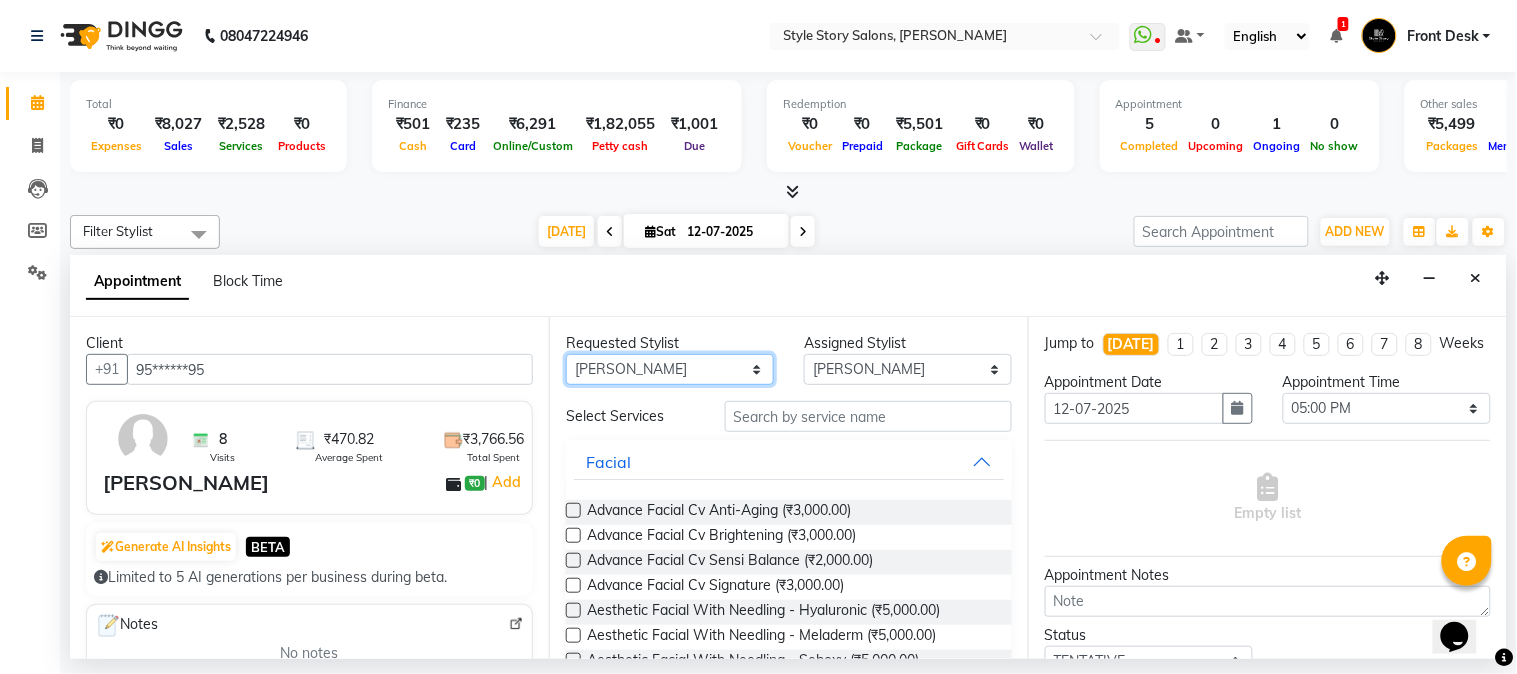 click on "Any Arshad Ansari Priyanshi Meshram Ritesh Shrivas Sonali Sarode Tanuja Junghare Vikas Kumar" at bounding box center (670, 369) 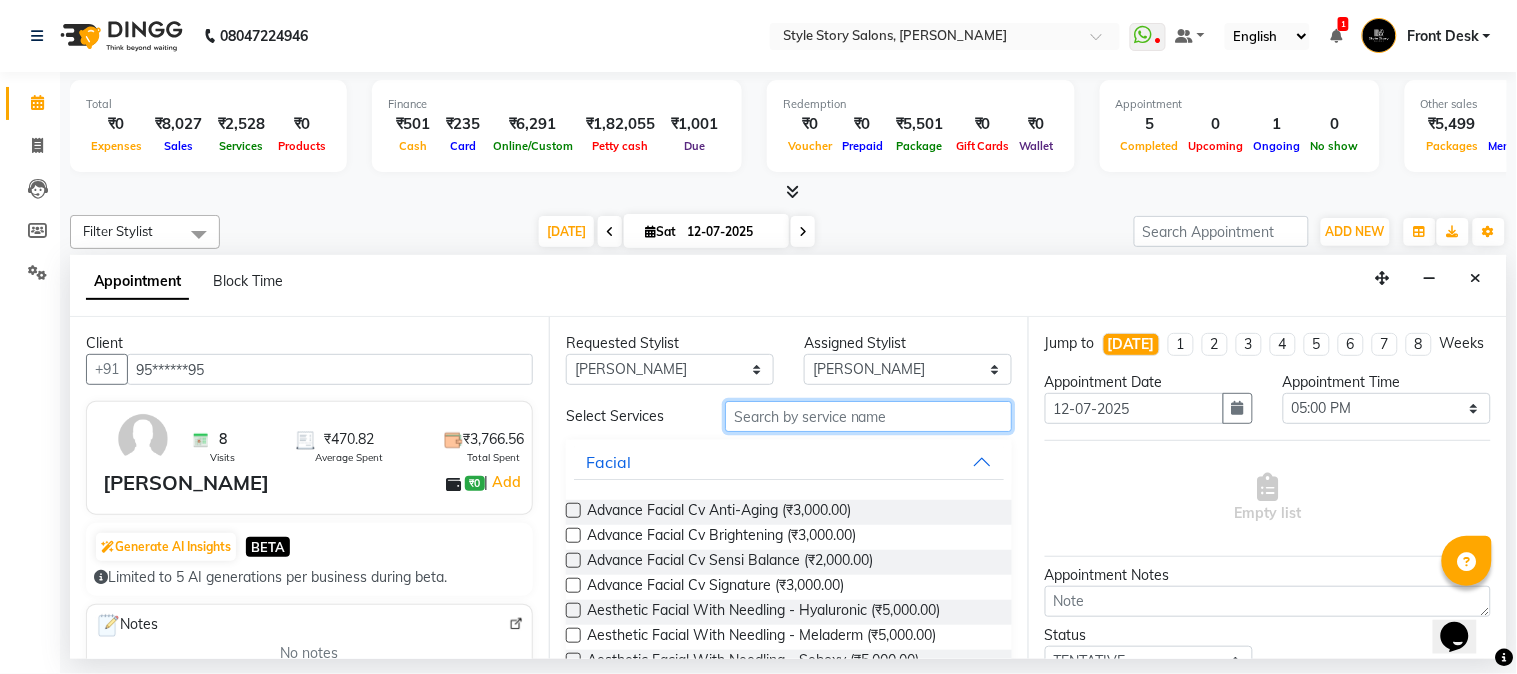 click at bounding box center [868, 416] 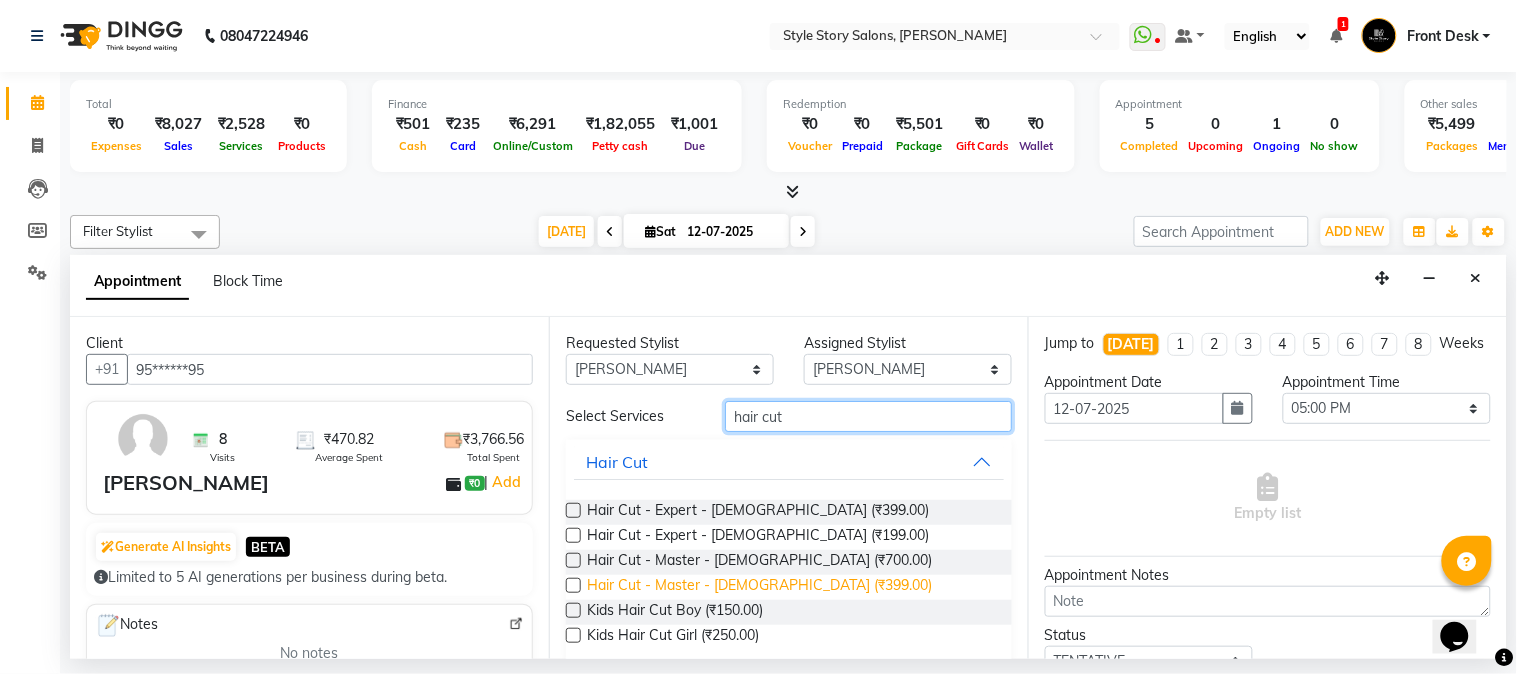 type on "hair cut" 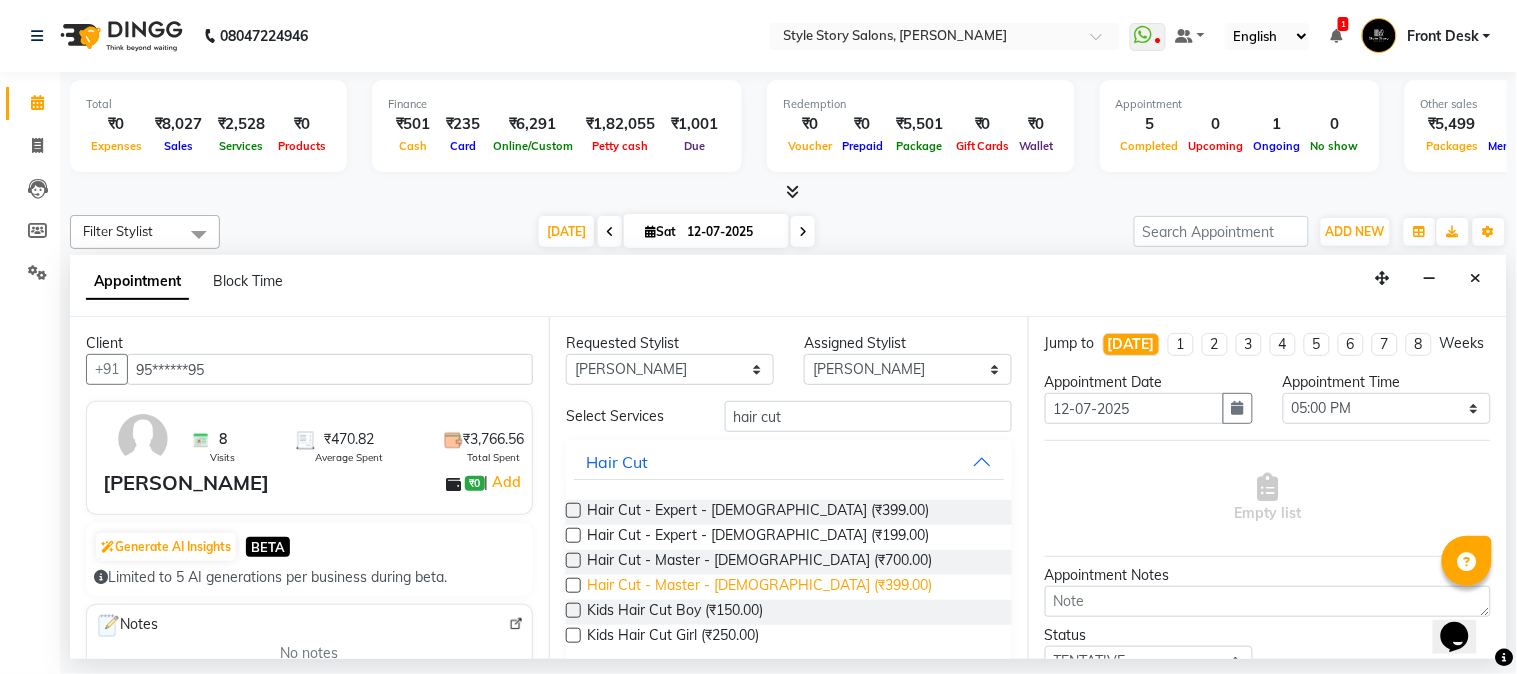 click on "Hair Cut - Master - Male (₹399.00)" at bounding box center (759, 587) 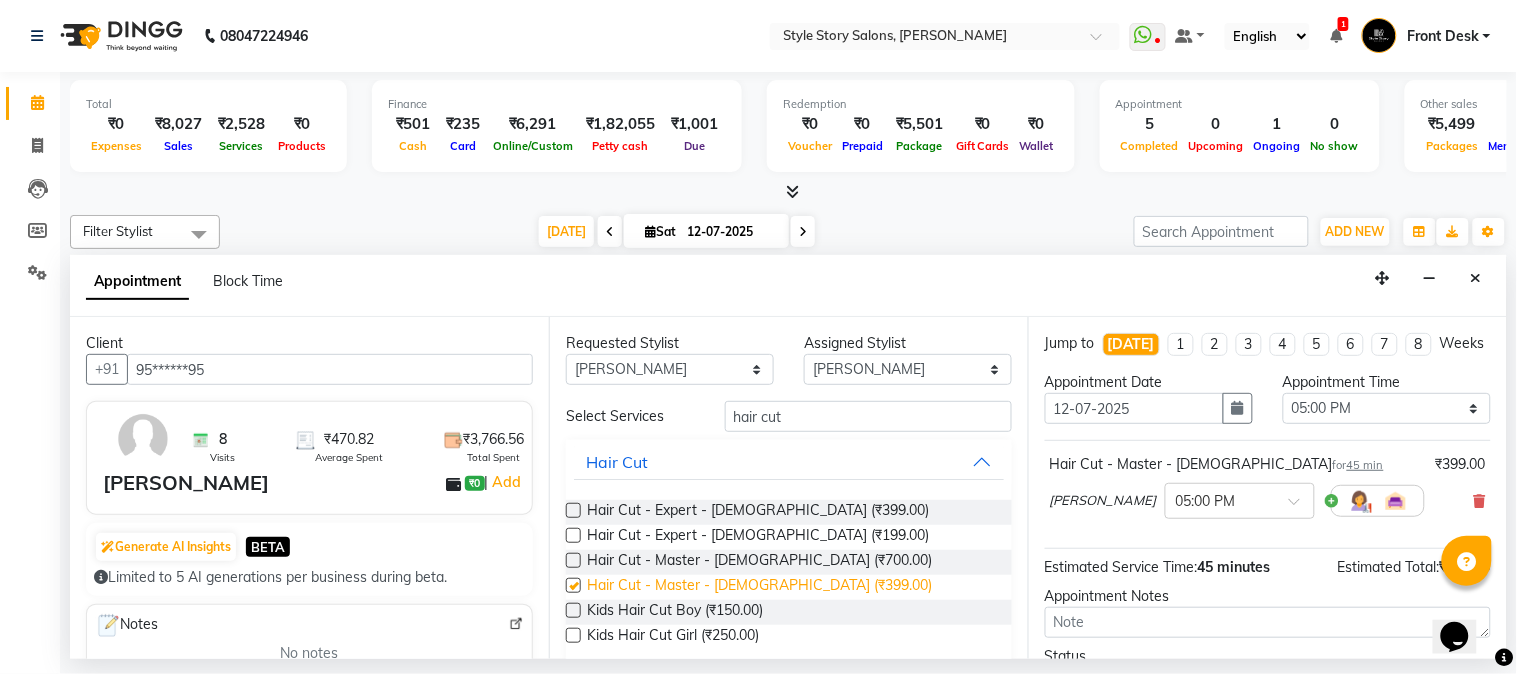 checkbox on "false" 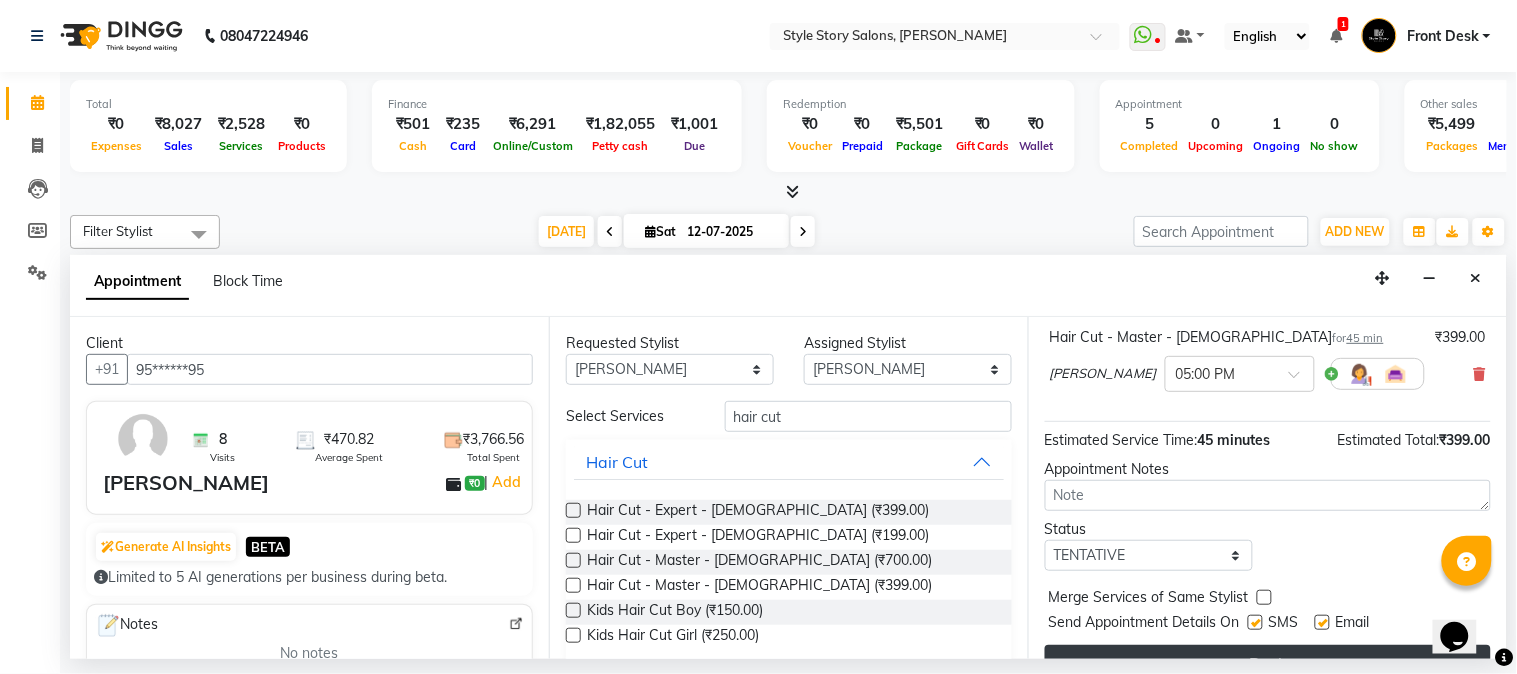 scroll, scrollTop: 183, scrollLeft: 0, axis: vertical 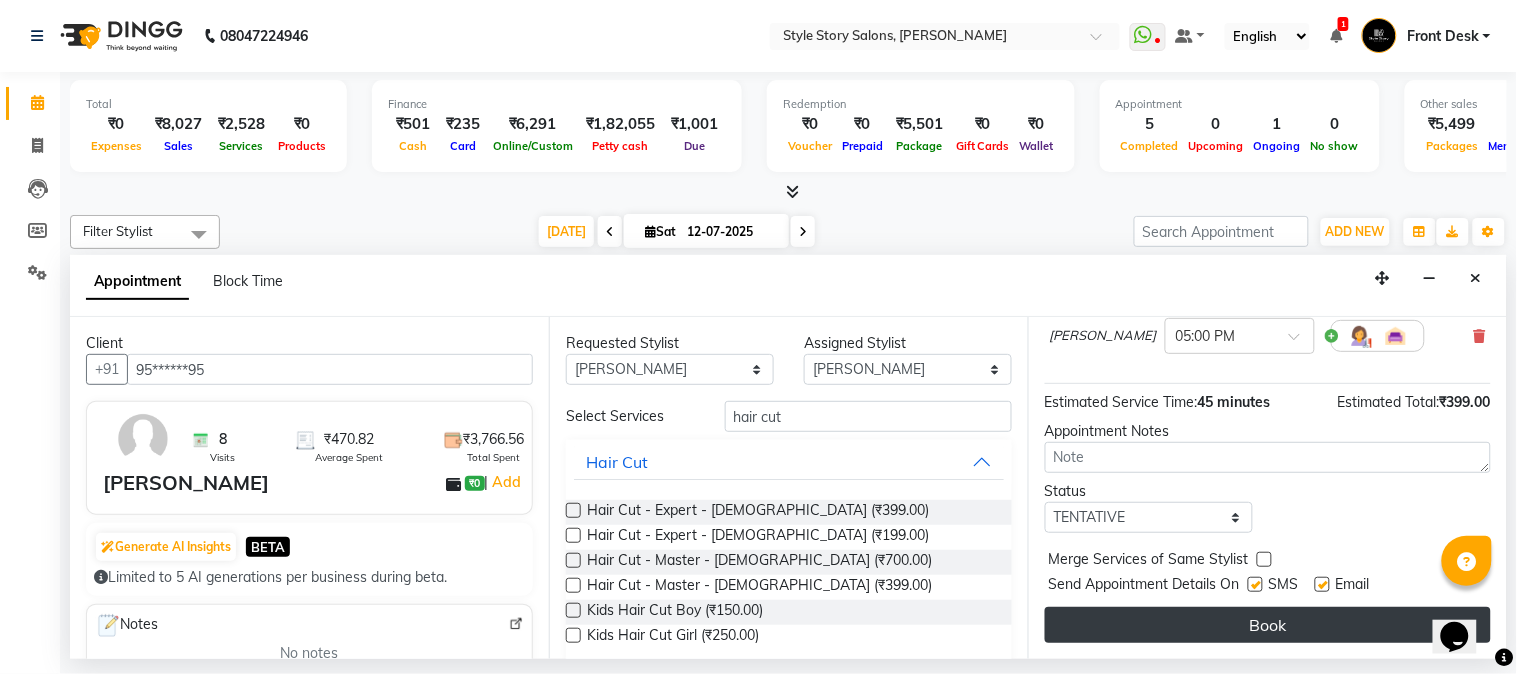 click on "Book" at bounding box center [1268, 625] 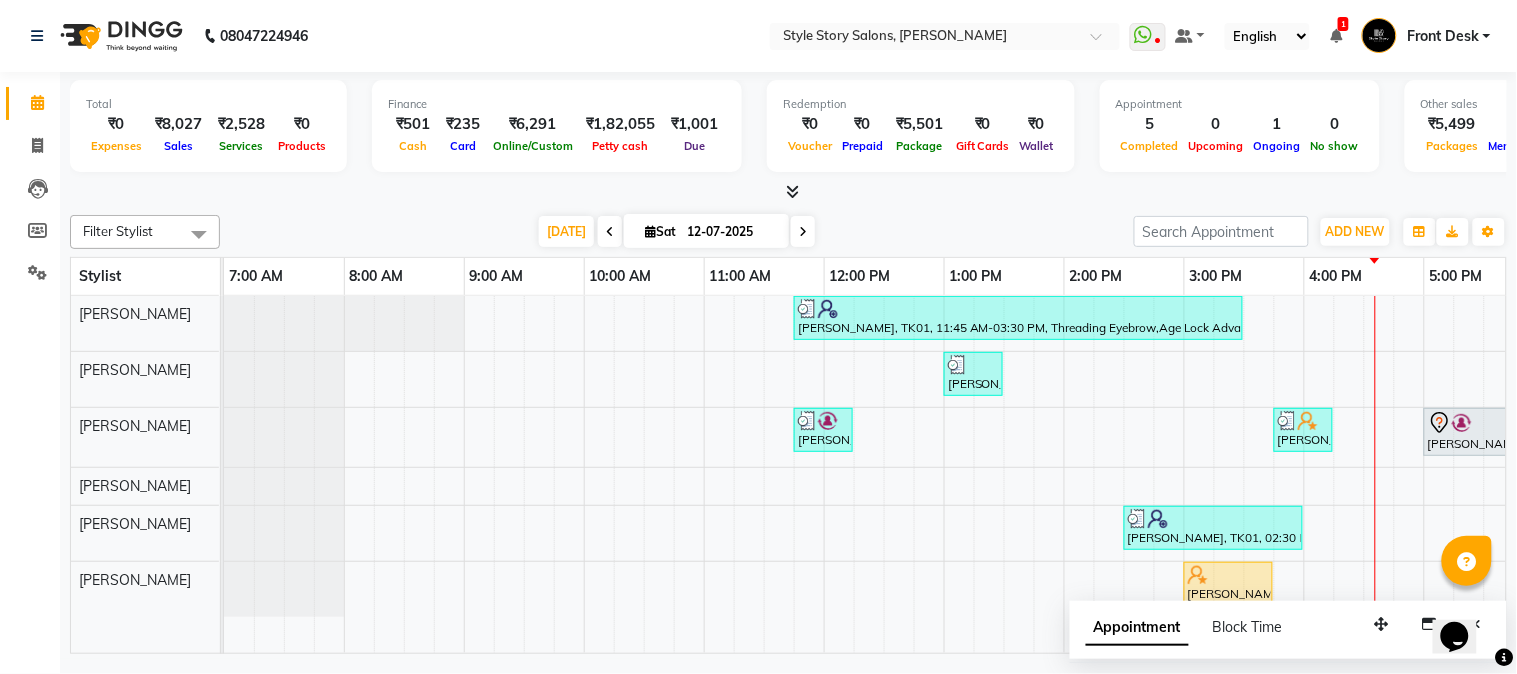 scroll, scrollTop: 0, scrollLeft: 455, axis: horizontal 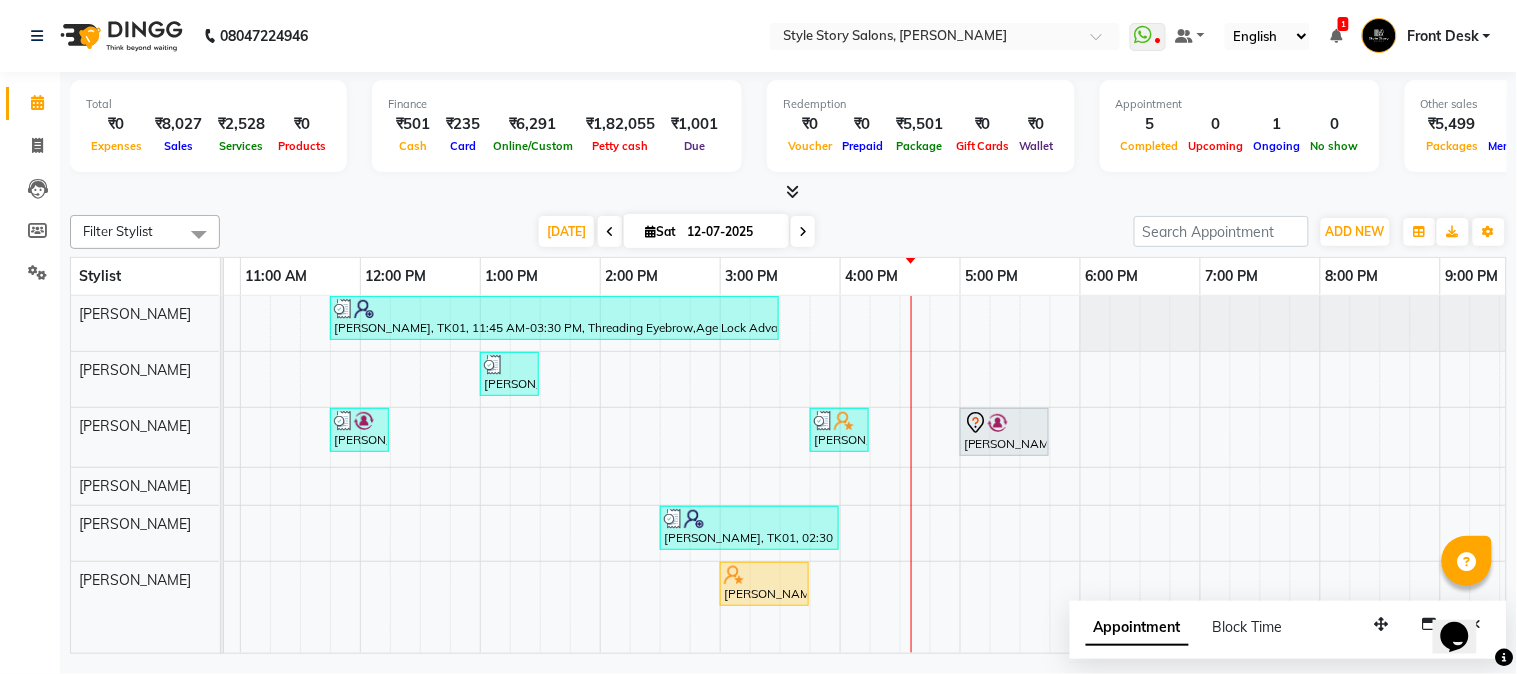 click on "Sobia Iqbal, TK01, 11:45 AM-03:30 PM, Threading Eyebrow,Age Lock Advance Facial-Meladerm,Warm Waxing Full Arms,Cocktail Pedicure,Warm Waxing Face And Neck     Vaishu Kumare, TK03, 01:00 PM-01:30 PM, Hair Cut - Expert - Female     Vishal Bajaj, TK02, 11:45 AM-12:15 PM, Hair Cut - Expert - Male     Shailesh Suchak, TK05, 03:45 PM-04:15 PM, Blow Dry Regular             Nilai Suresh, TK06, 05:00 PM-05:45 PM, Hair Cut - Master - Male     Sobia Iqbal, TK01, 02:30 PM-04:00 PM, Cocktail Manicure (₹1400)     Trimple Babariya, TK04, 03:00 PM-03:45 PM, Warm Waxing Full Legs" at bounding box center (720, 475) 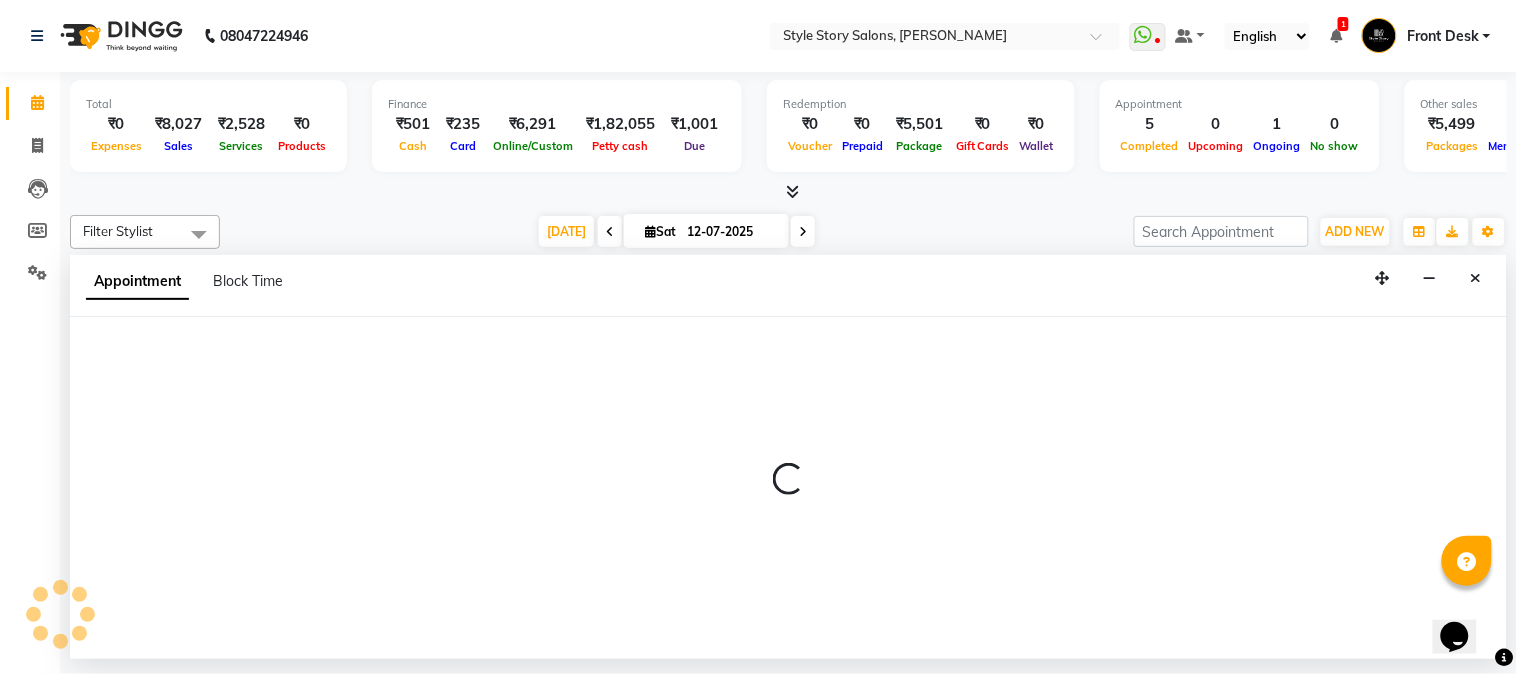 select on "61197" 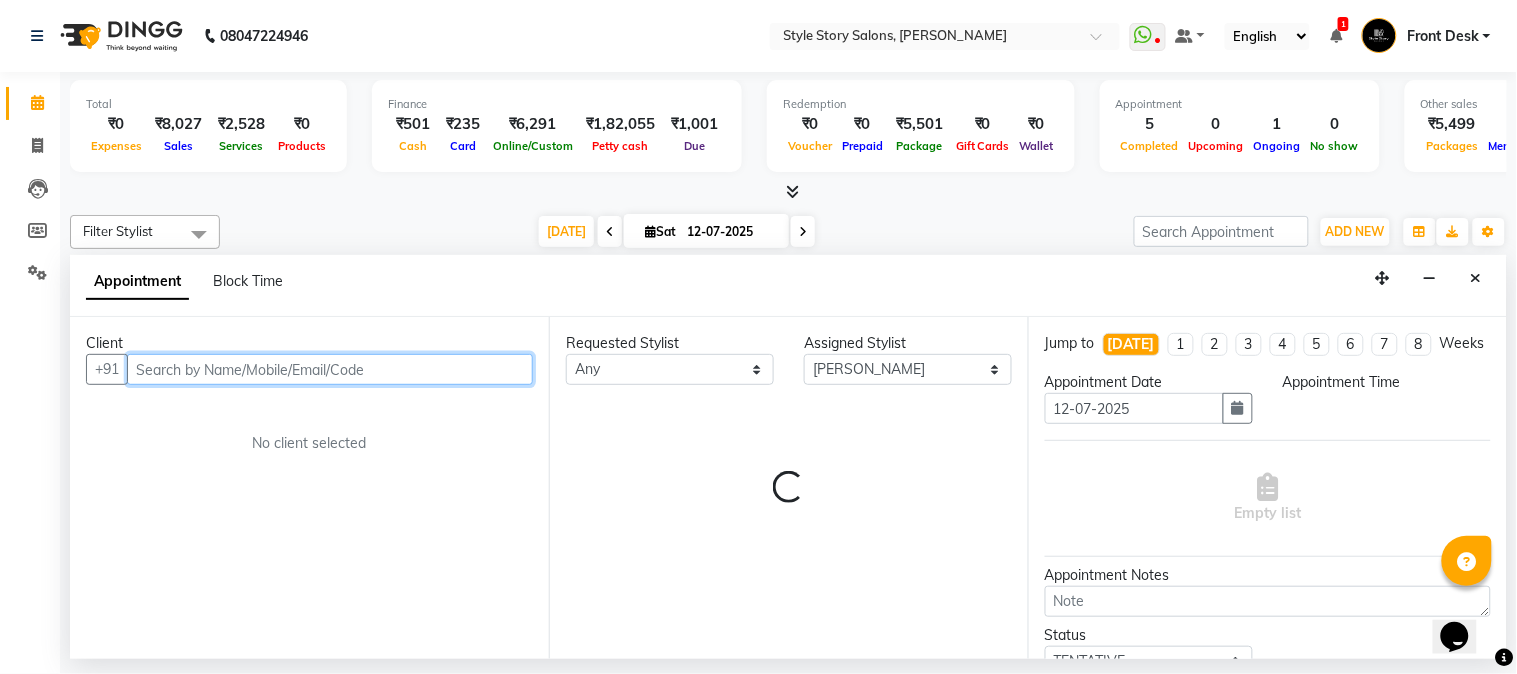 select on "1005" 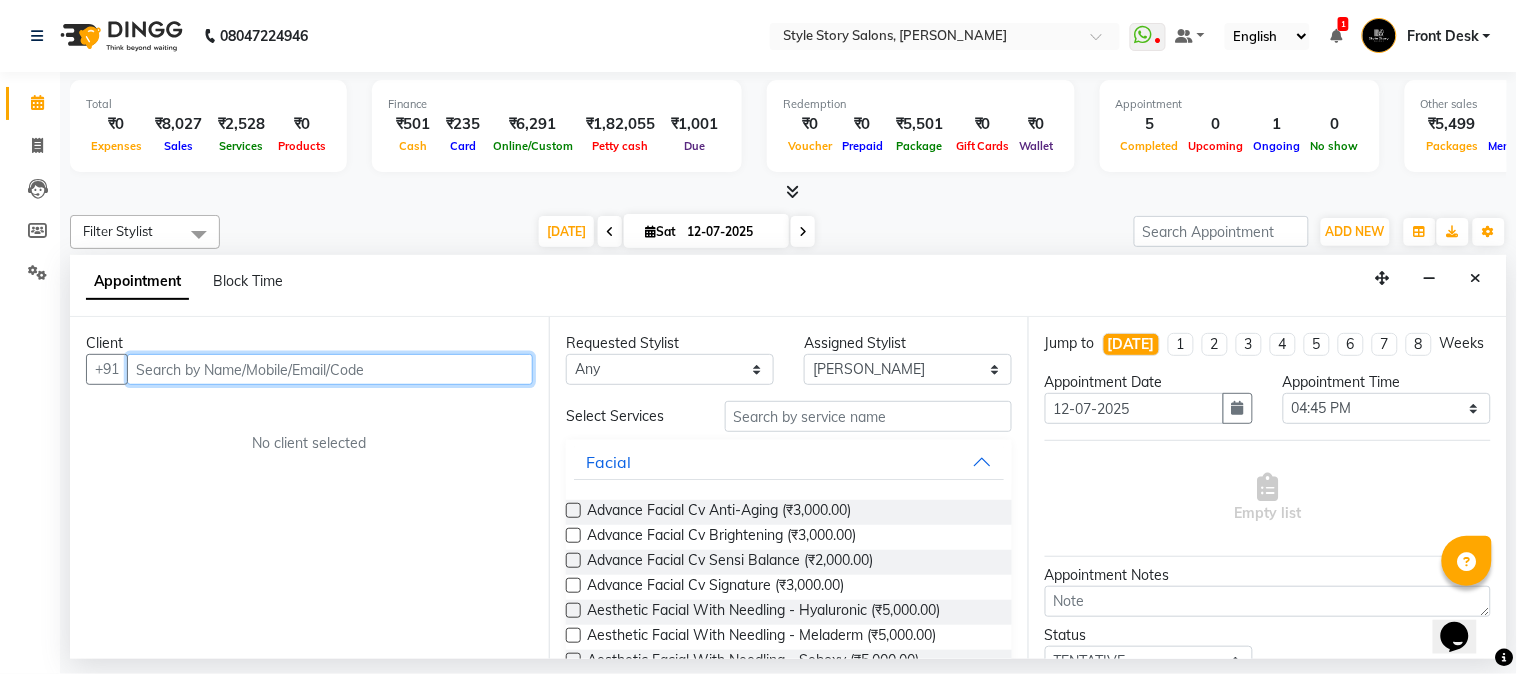 click at bounding box center (330, 369) 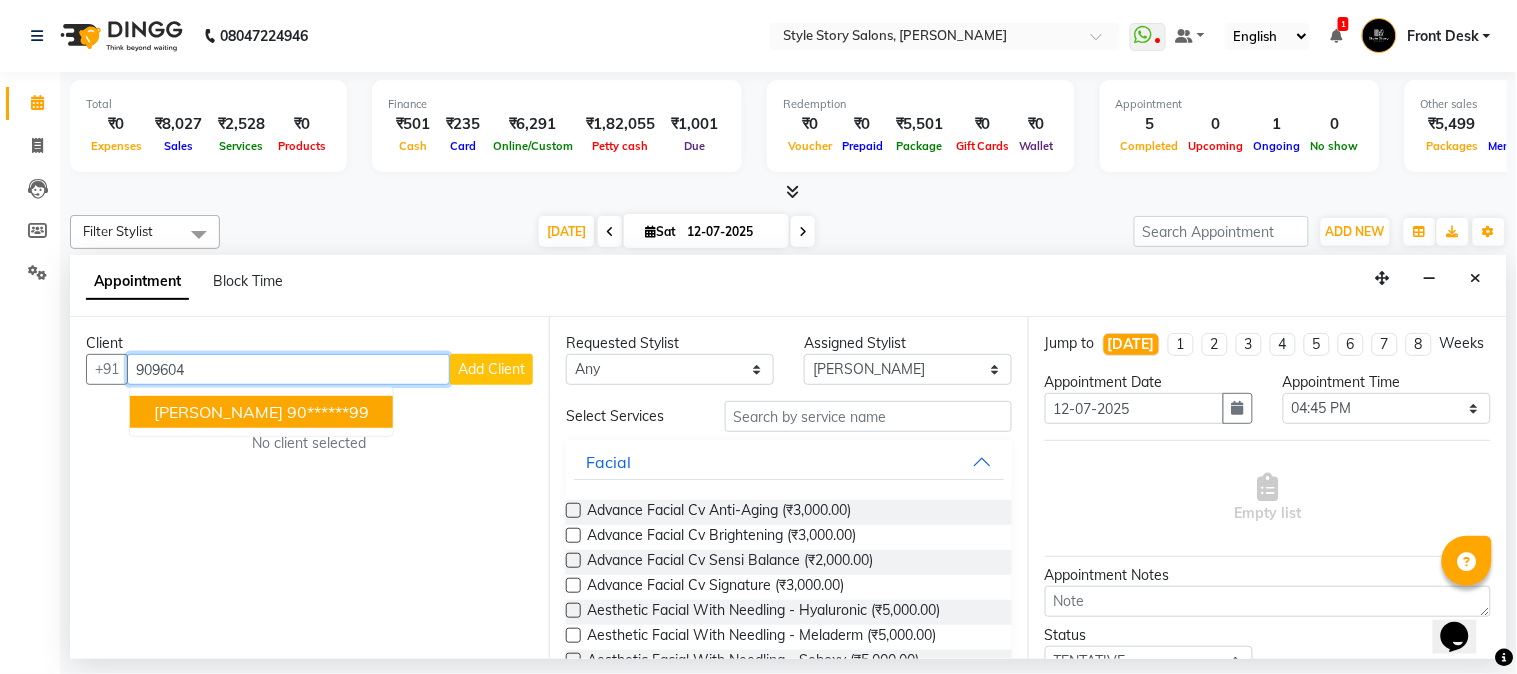 click on "Shivani Sharma  90******99" at bounding box center [261, 412] 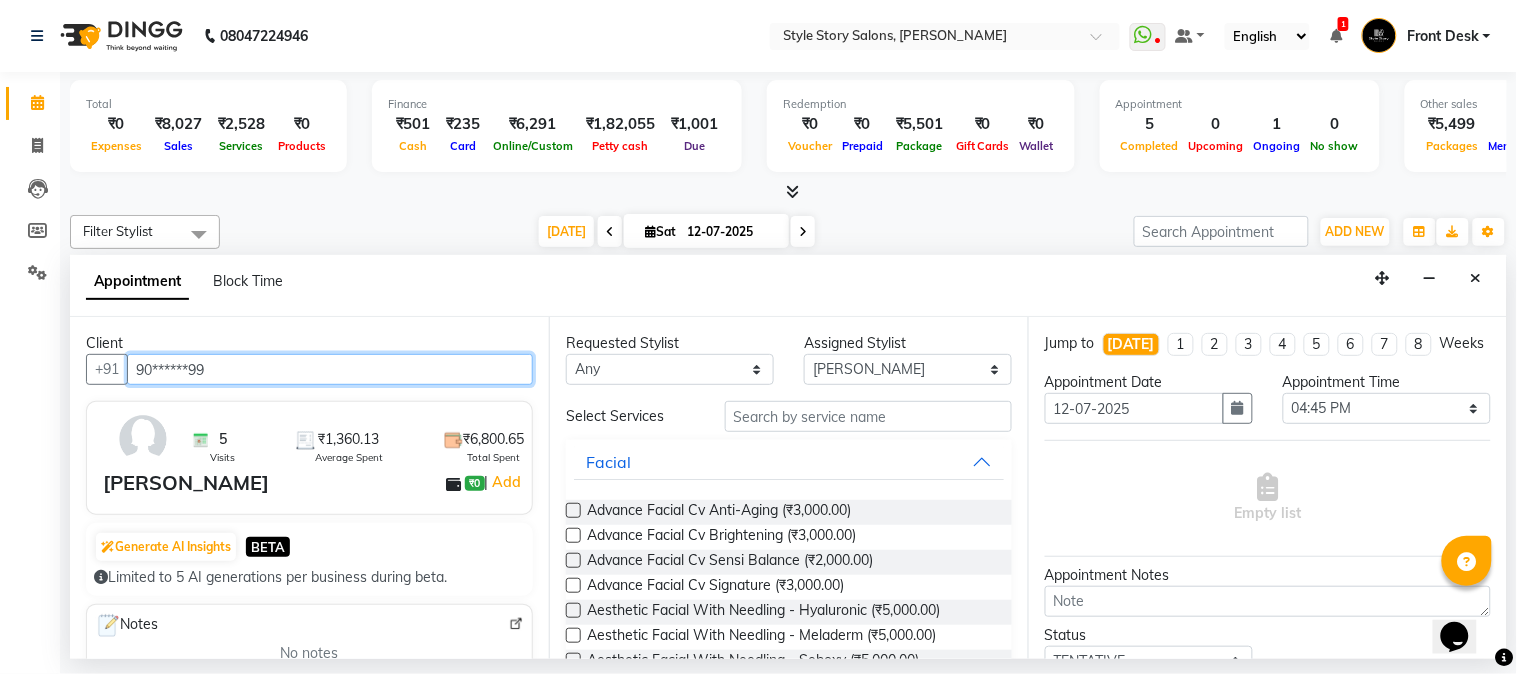 type on "90******99" 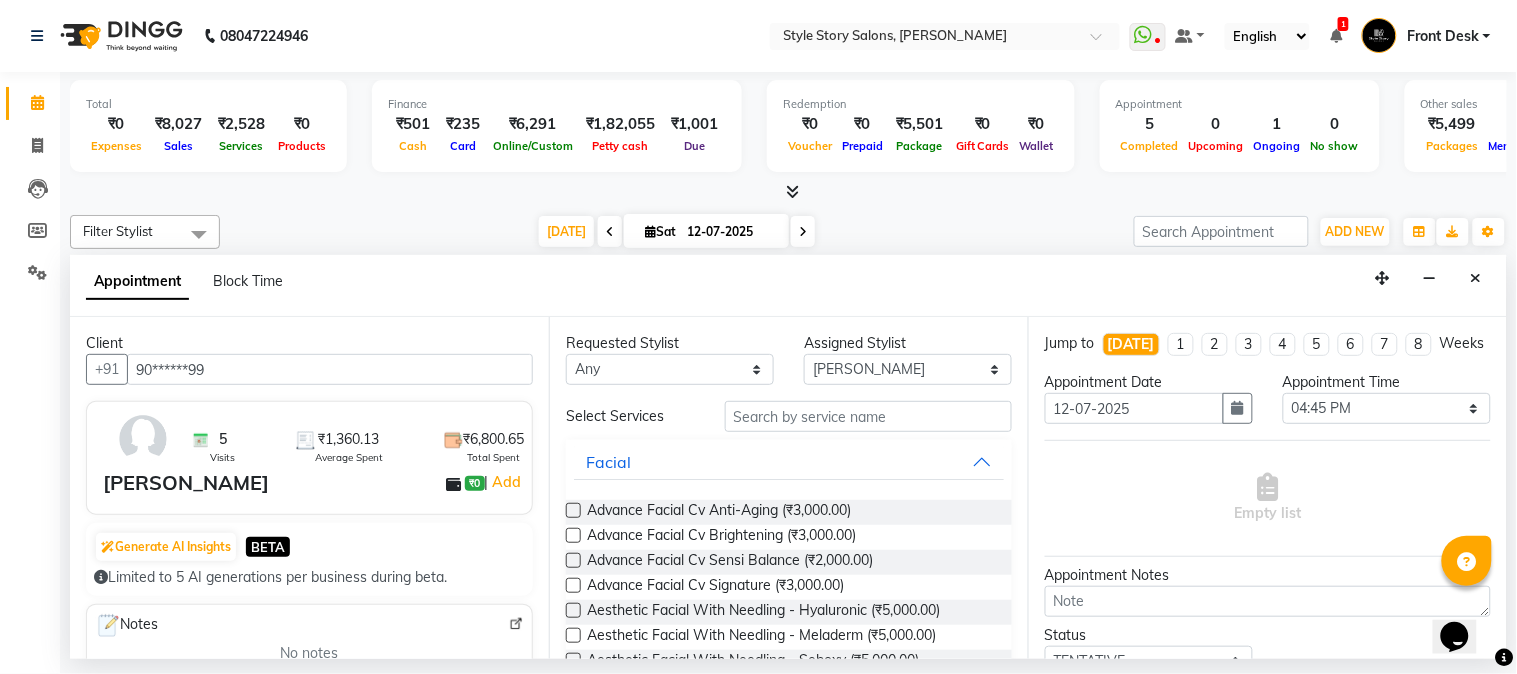 drag, startPoint x: 833, startPoint y: 384, endPoint x: 832, endPoint y: 422, distance: 38.013157 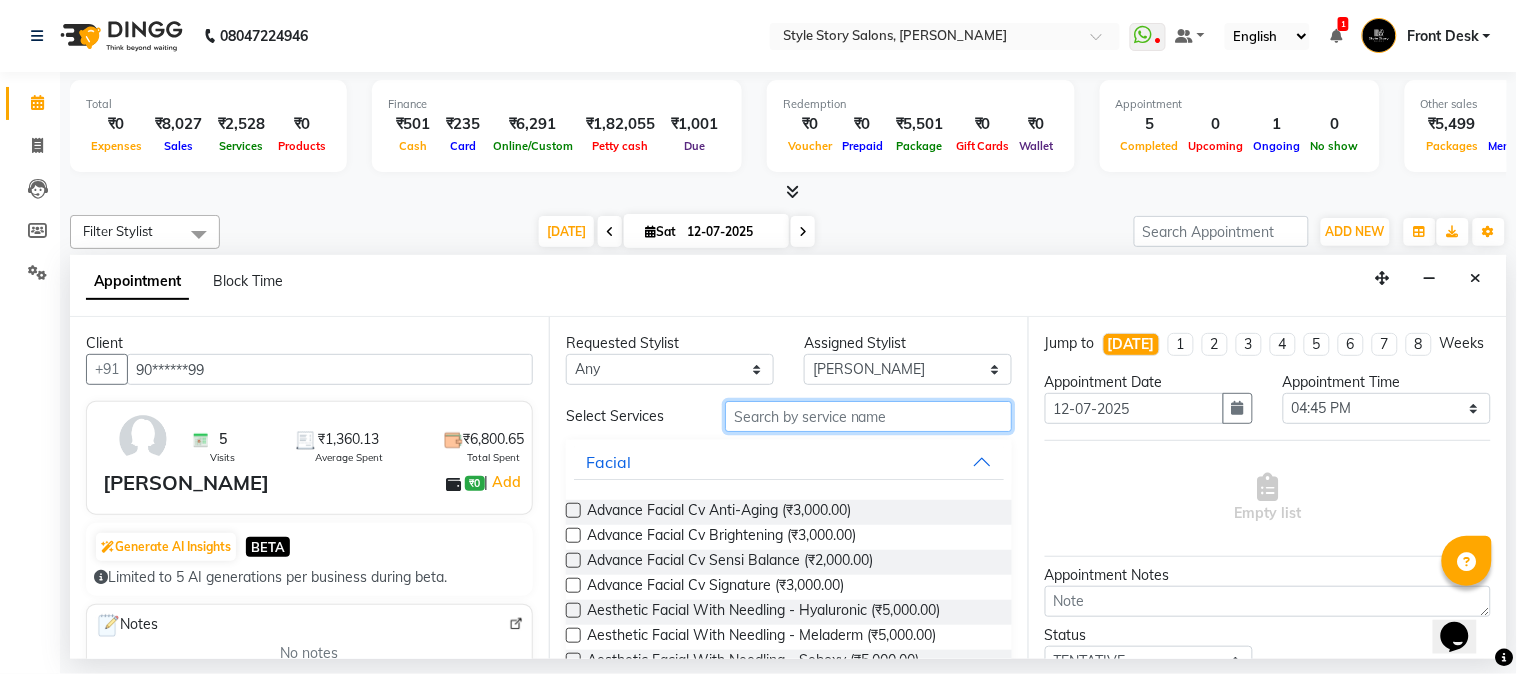 click at bounding box center (868, 416) 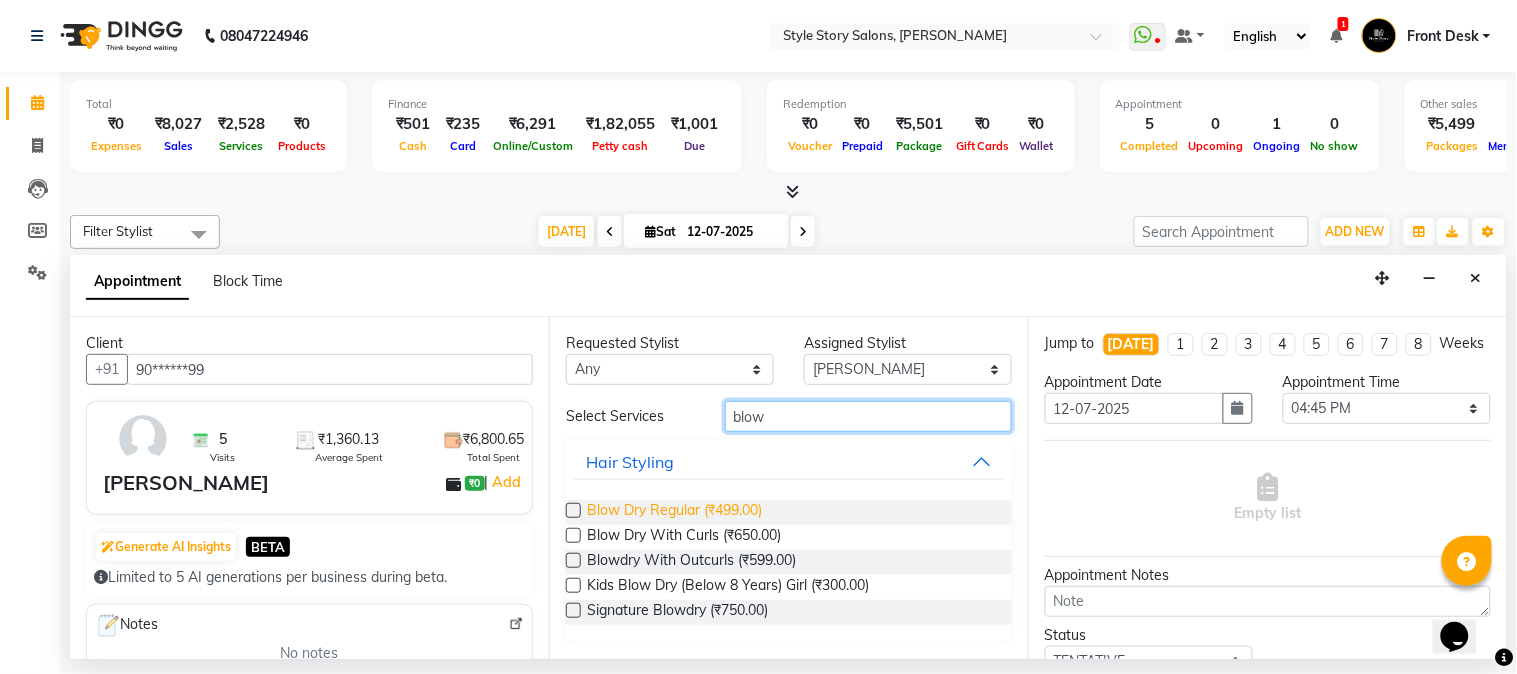 type on "blow" 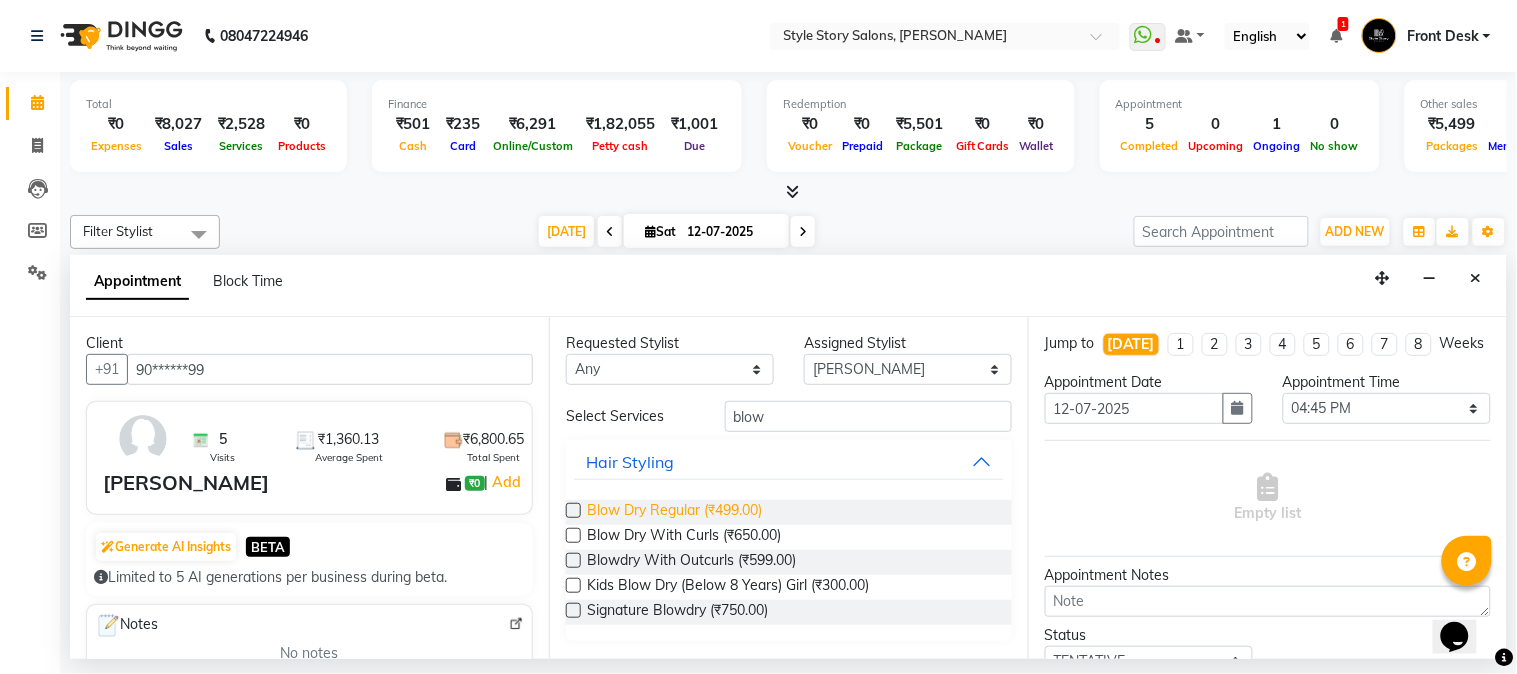 click on "Blow Dry Regular (₹499.00)" at bounding box center [674, 512] 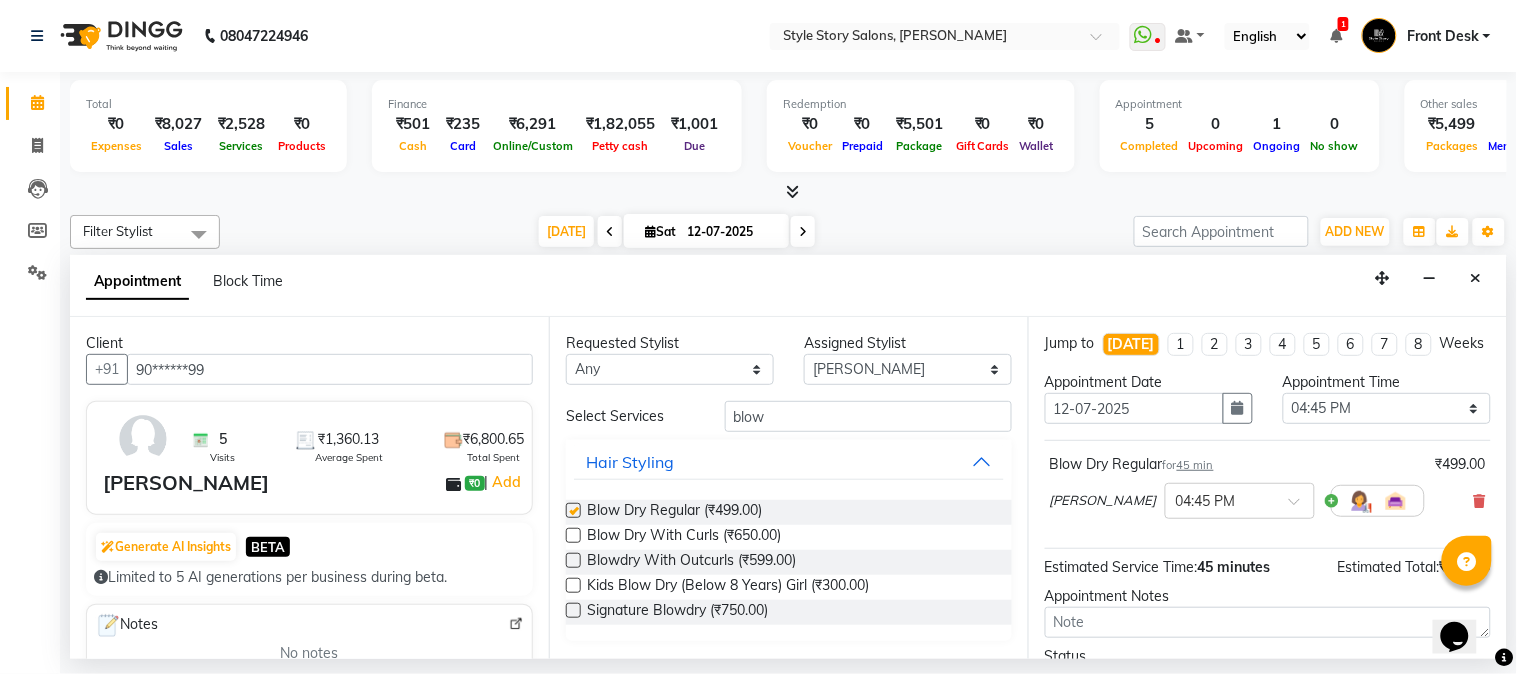 checkbox on "false" 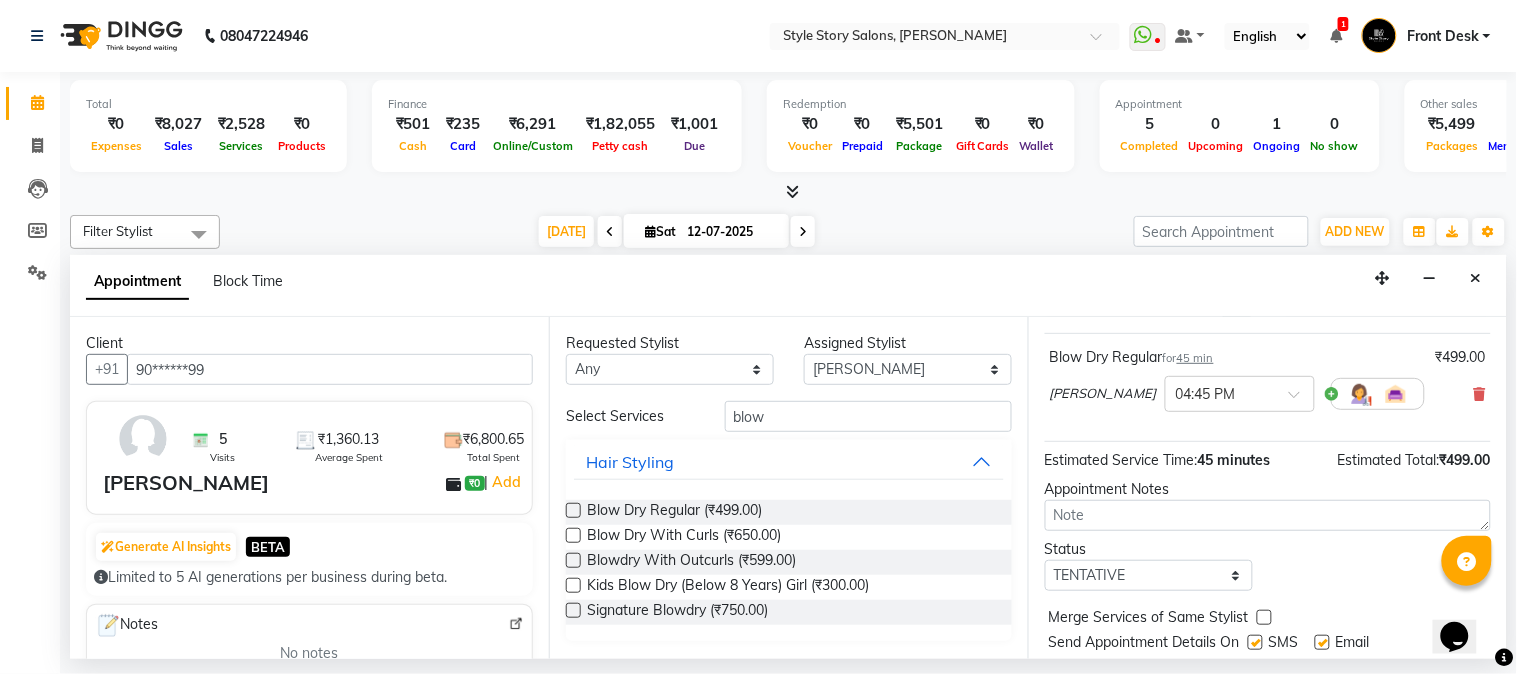 scroll, scrollTop: 183, scrollLeft: 0, axis: vertical 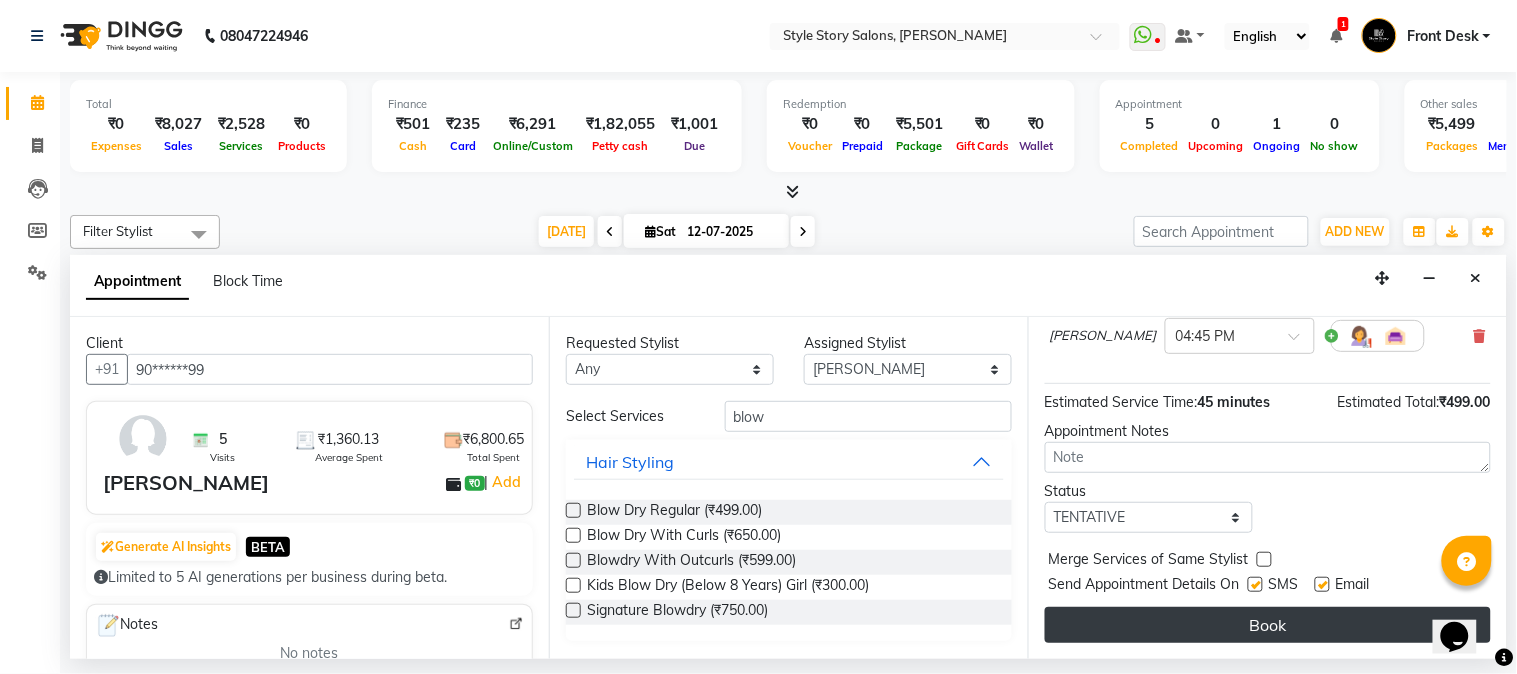 click on "Book" at bounding box center (1268, 625) 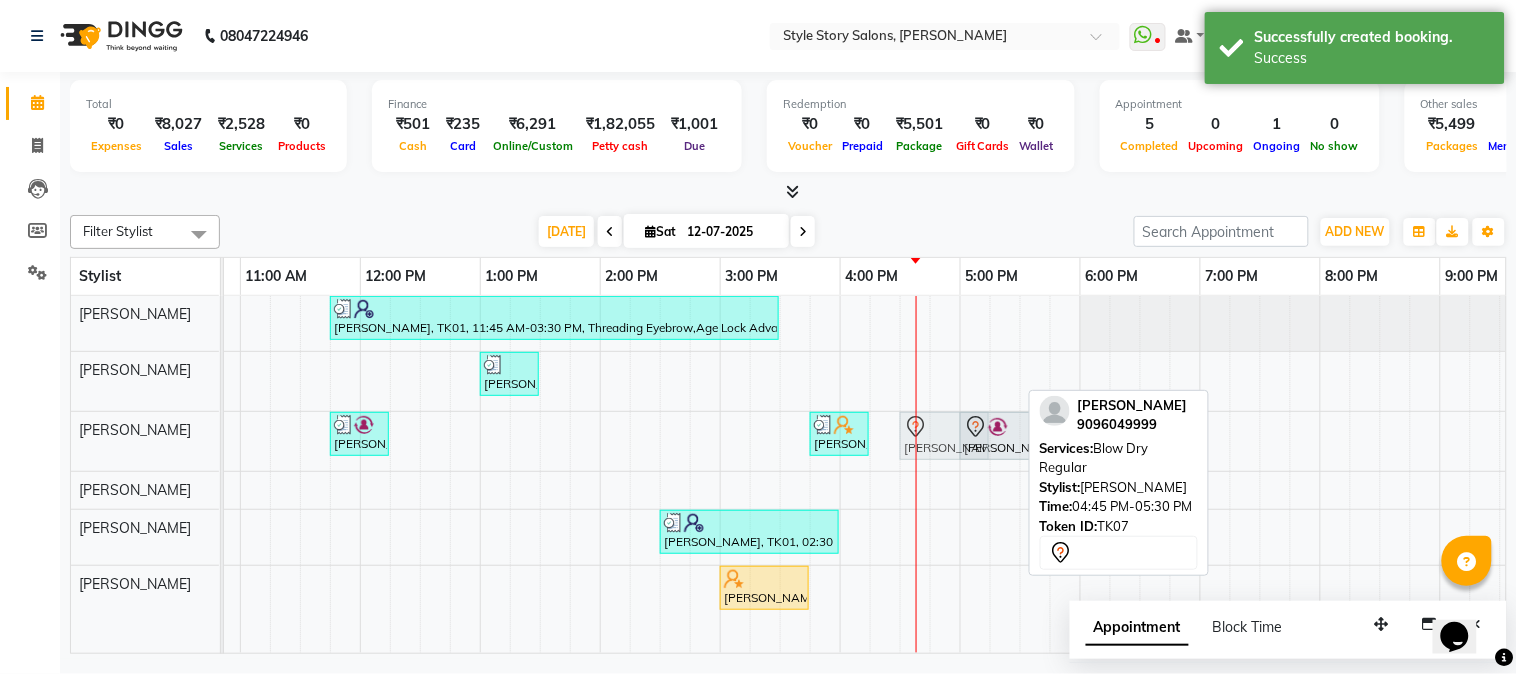 drag, startPoint x: 932, startPoint y: 364, endPoint x: 917, endPoint y: 425, distance: 62.817196 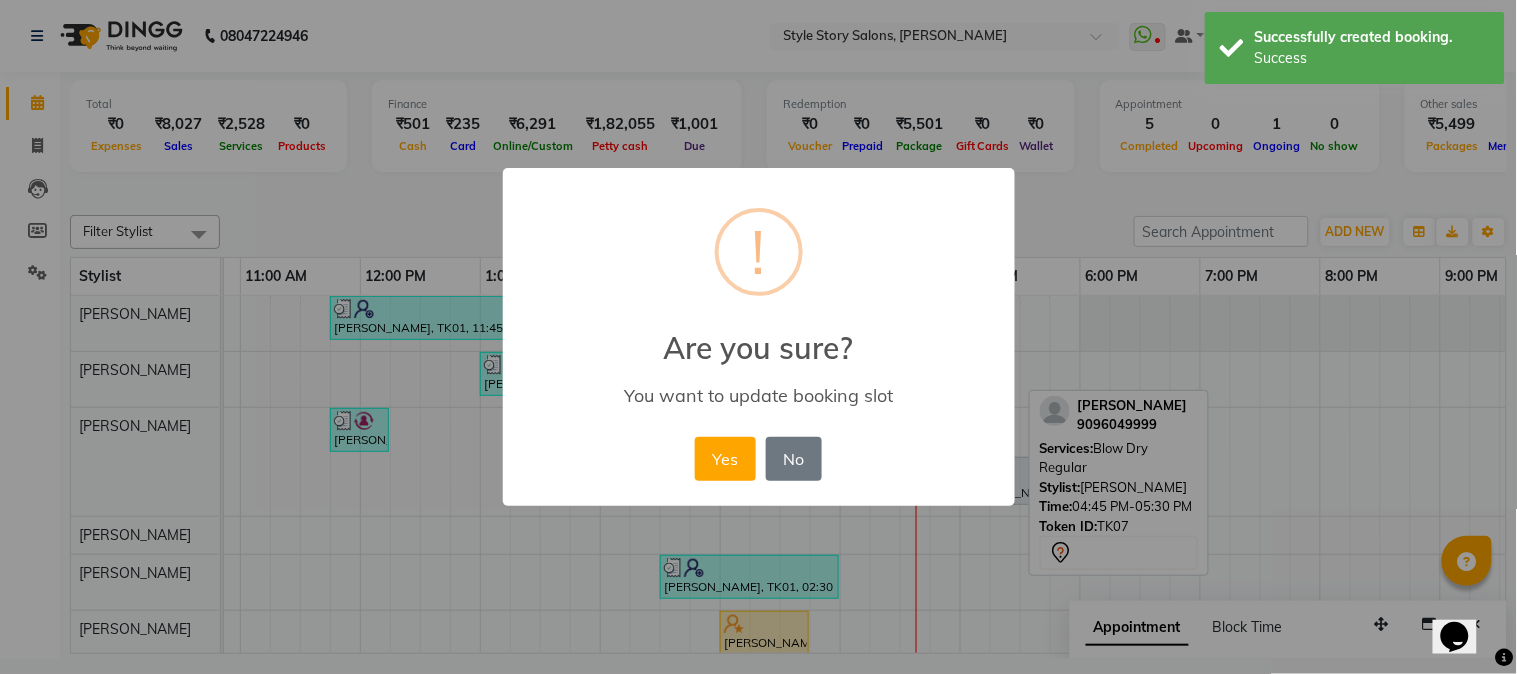 drag, startPoint x: 724, startPoint y: 458, endPoint x: 754, endPoint y: 457, distance: 30.016663 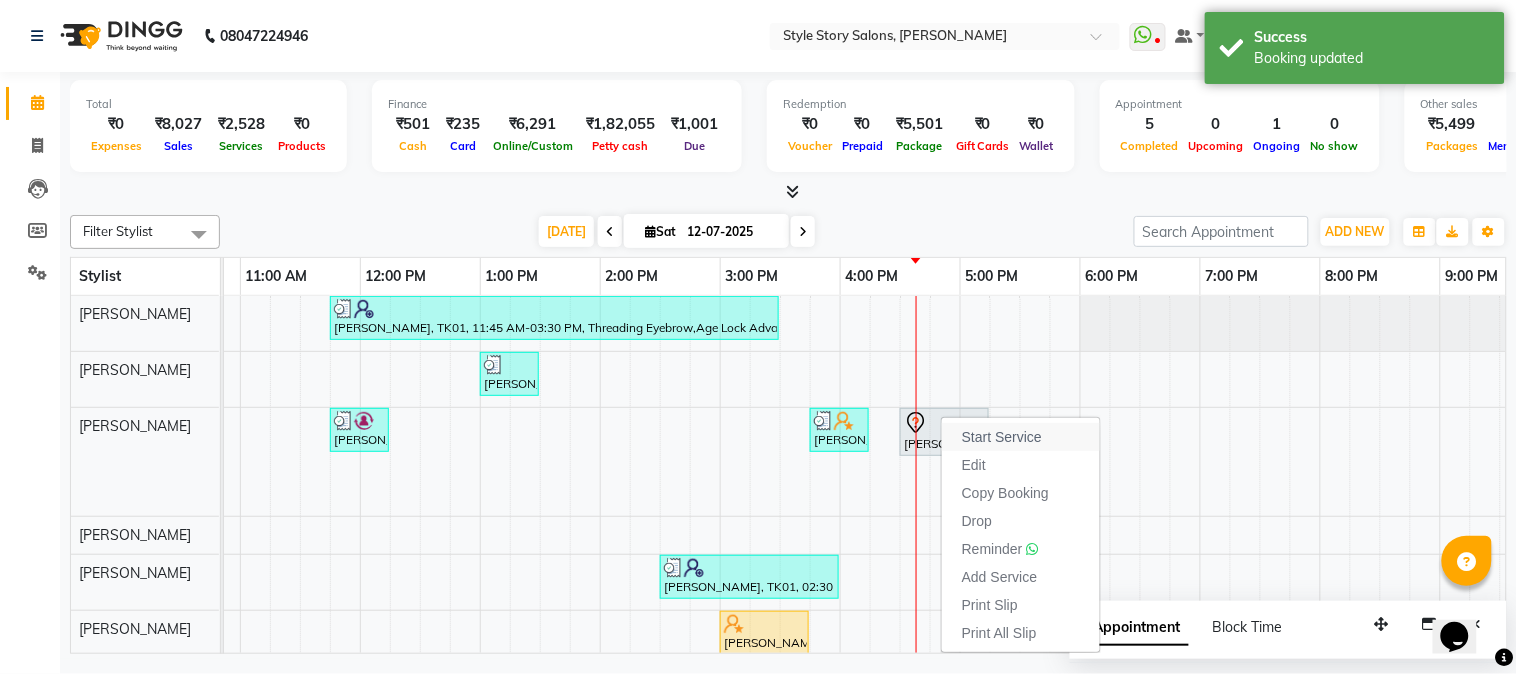 click on "Start Service" at bounding box center [1002, 437] 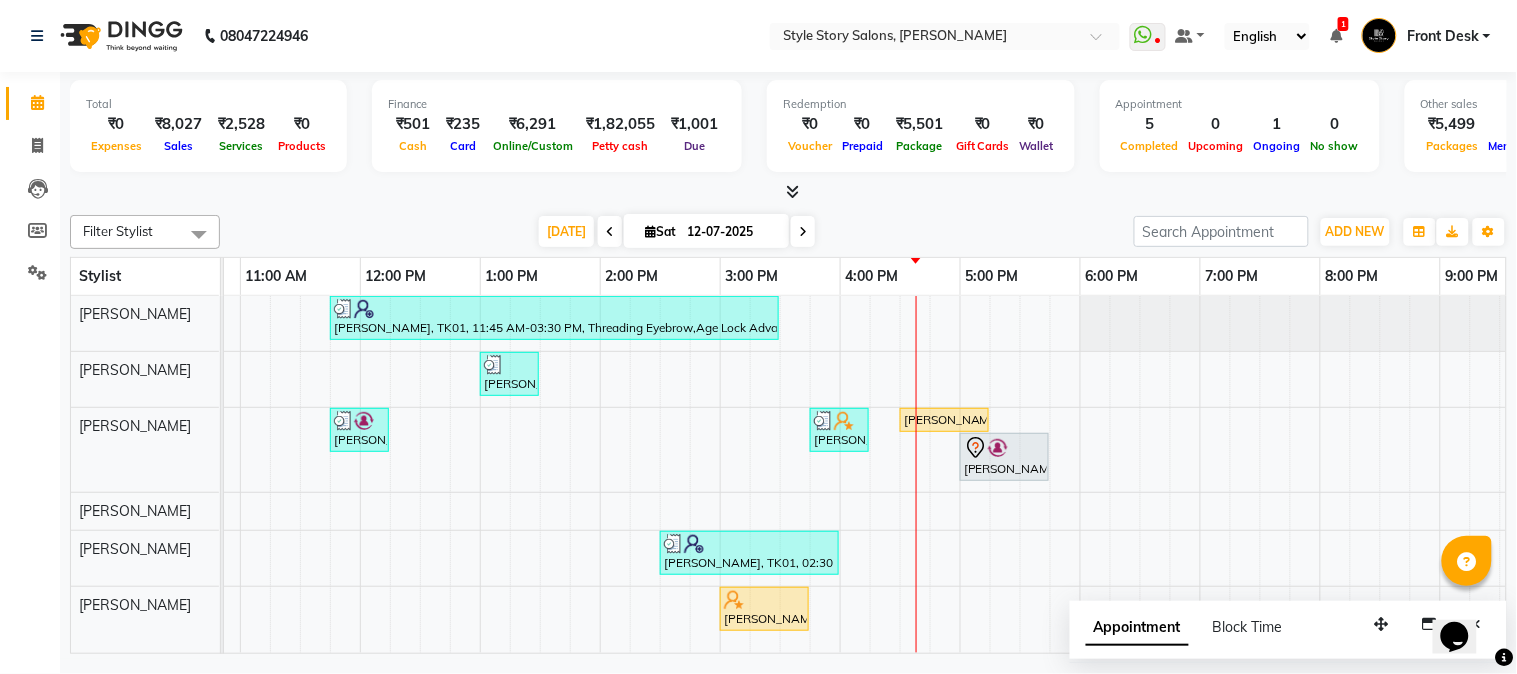 scroll, scrollTop: 4, scrollLeft: 464, axis: both 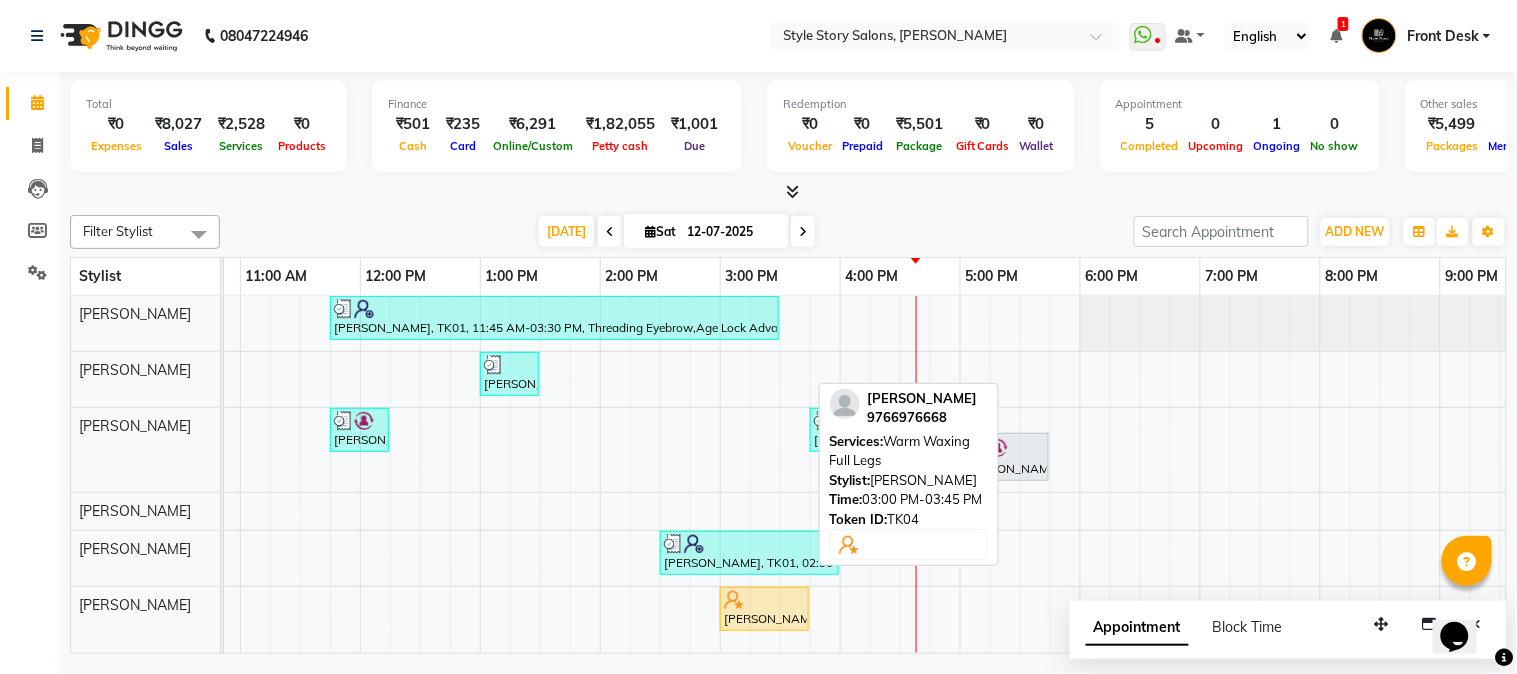 click on "[PERSON_NAME], TK04, 03:00 PM-03:45 PM, Warm Waxing Full Legs" at bounding box center (764, 609) 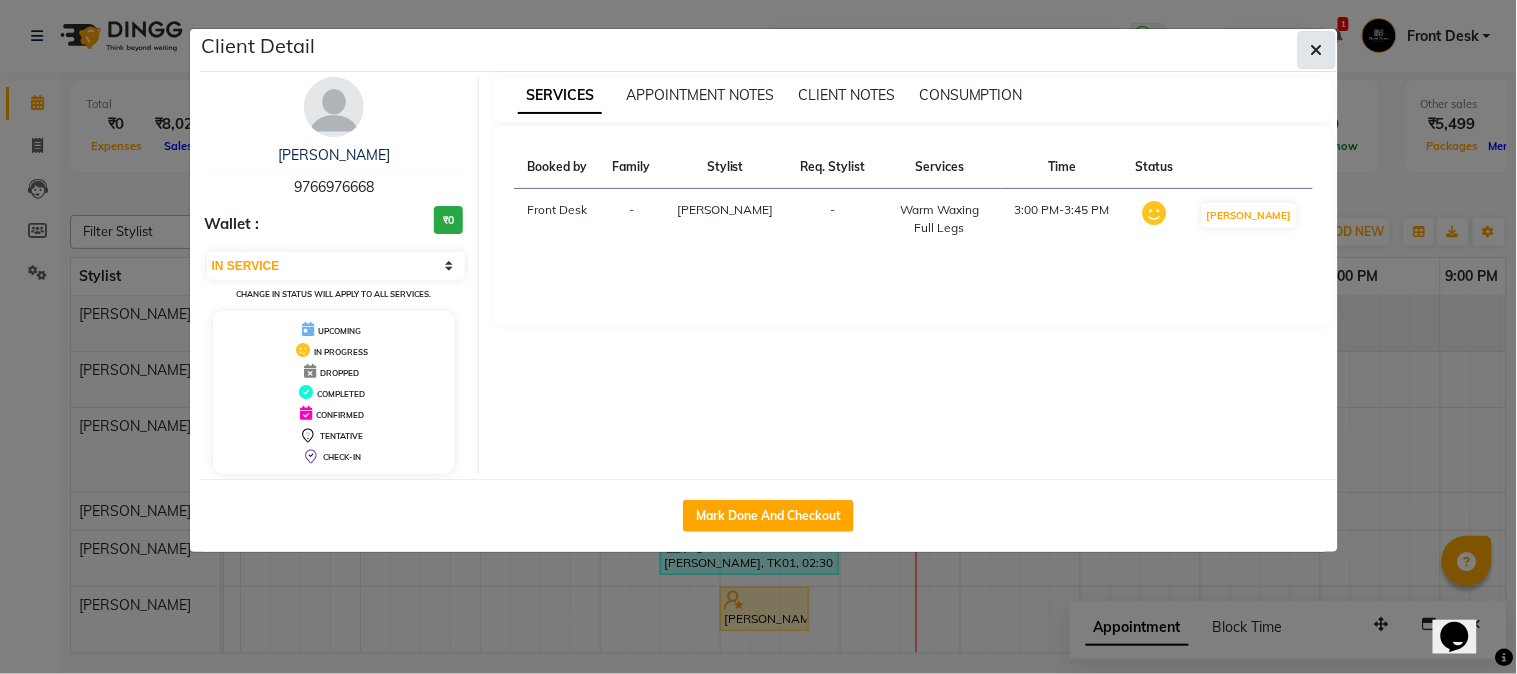 click 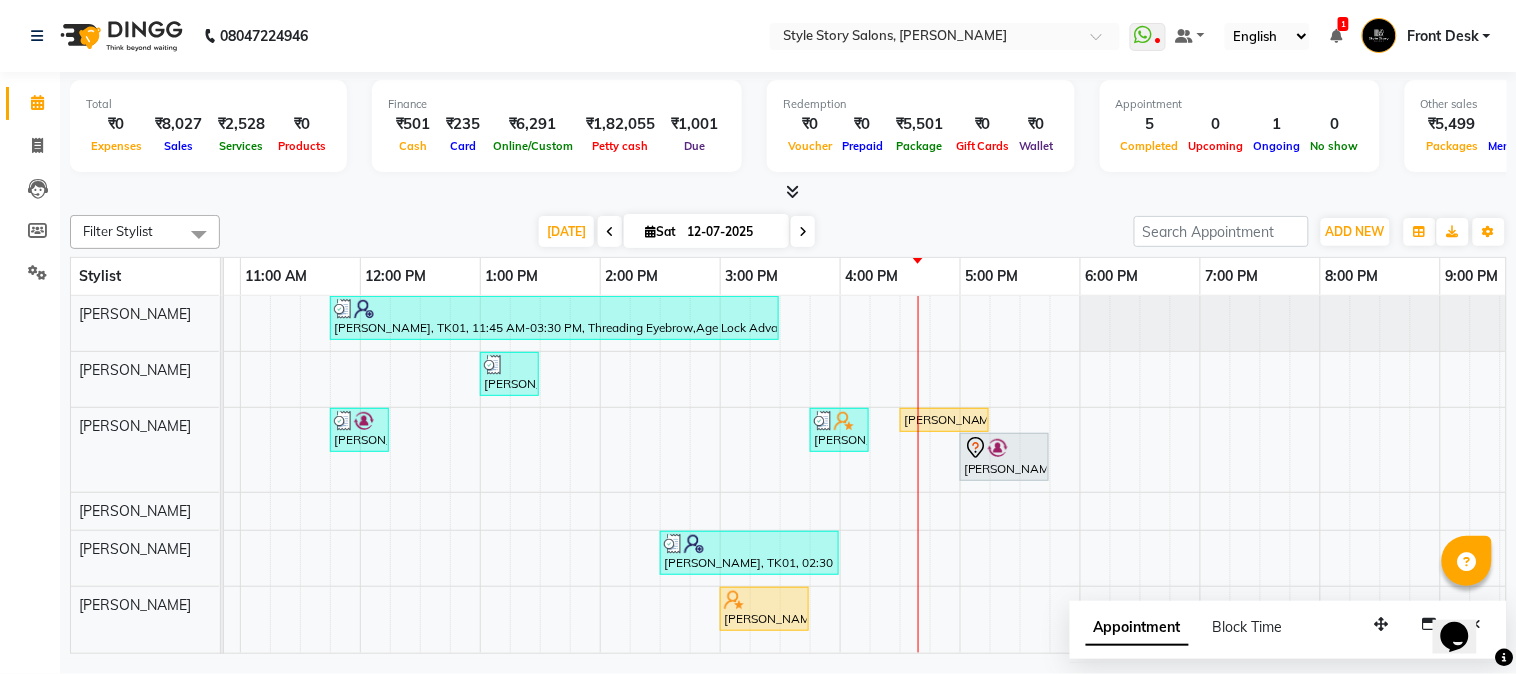 click on "Opens Chat This icon Opens the chat window." at bounding box center (1464, 601) 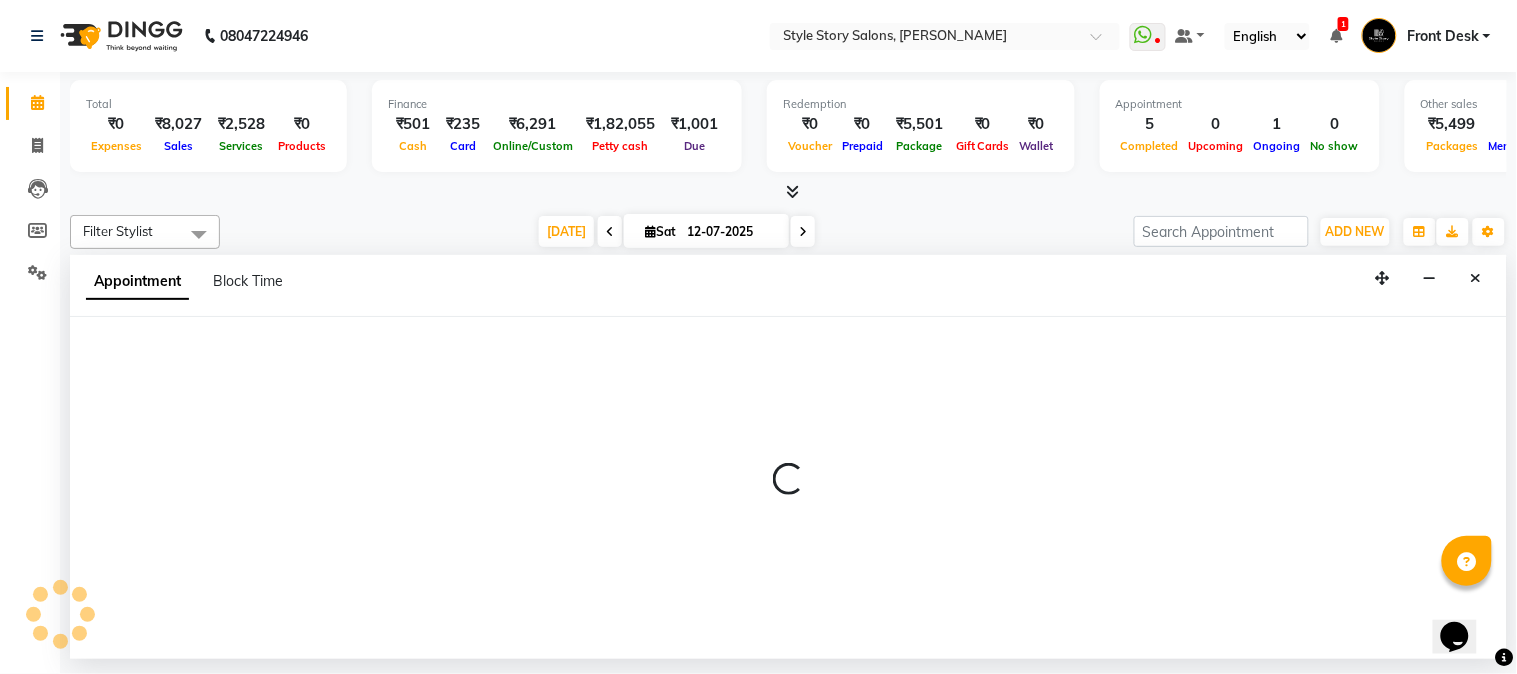 select on "tentative" 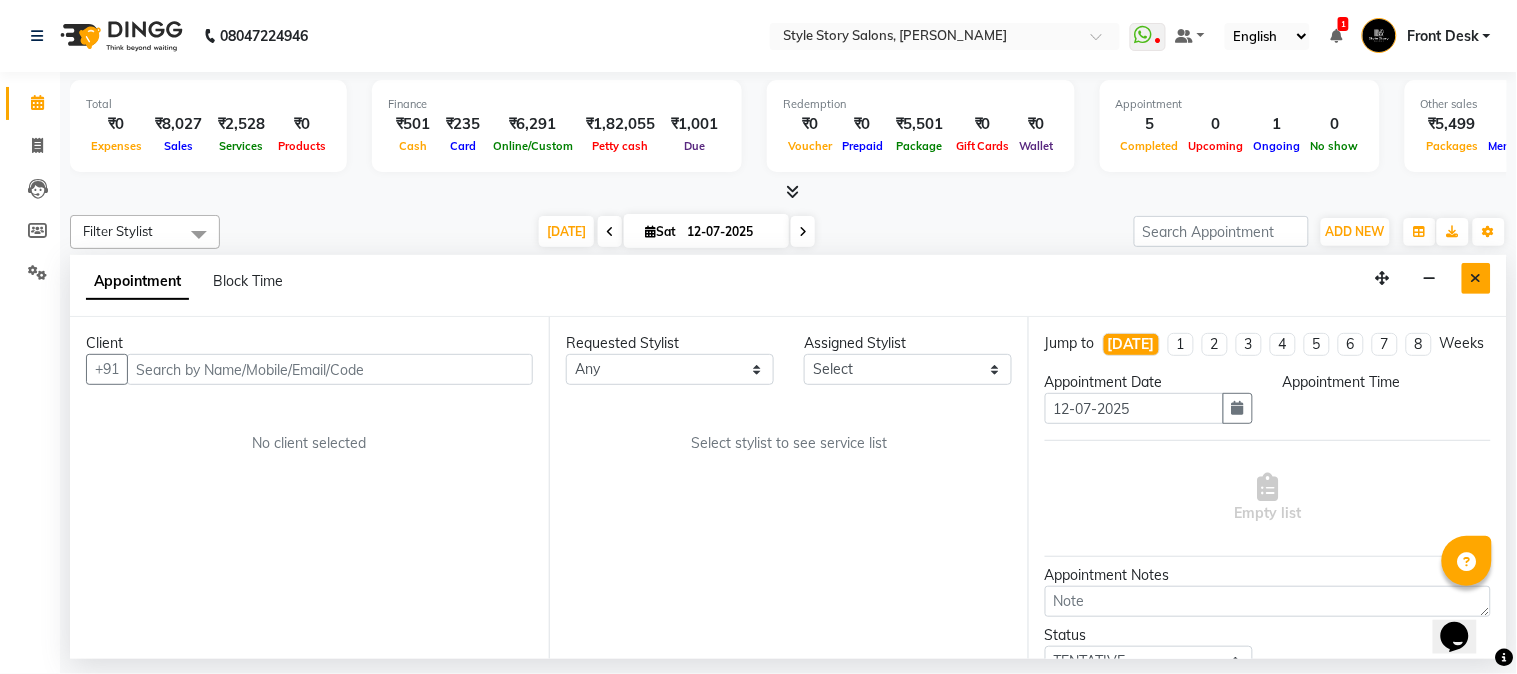 click at bounding box center (1476, 278) 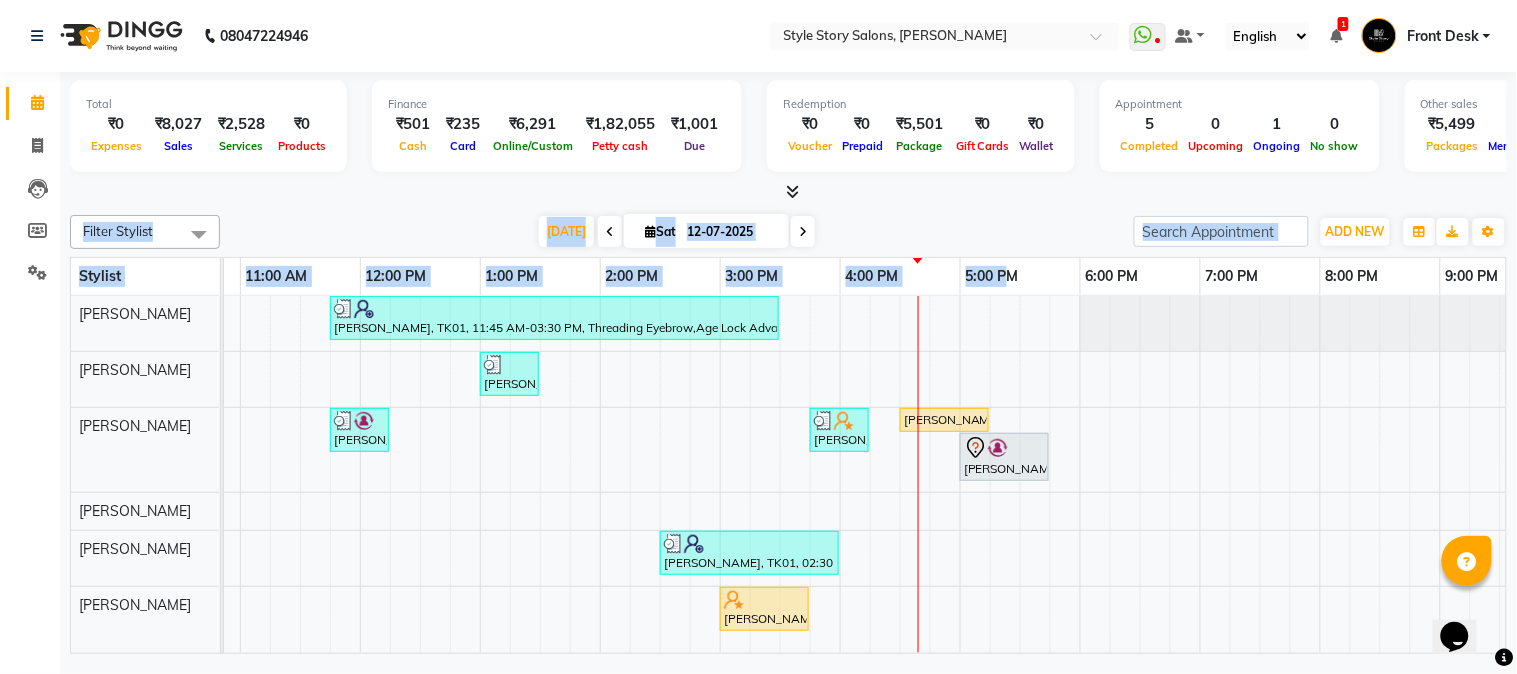 drag, startPoint x: 857, startPoint y: 200, endPoint x: 1010, endPoint y: 265, distance: 166.23477 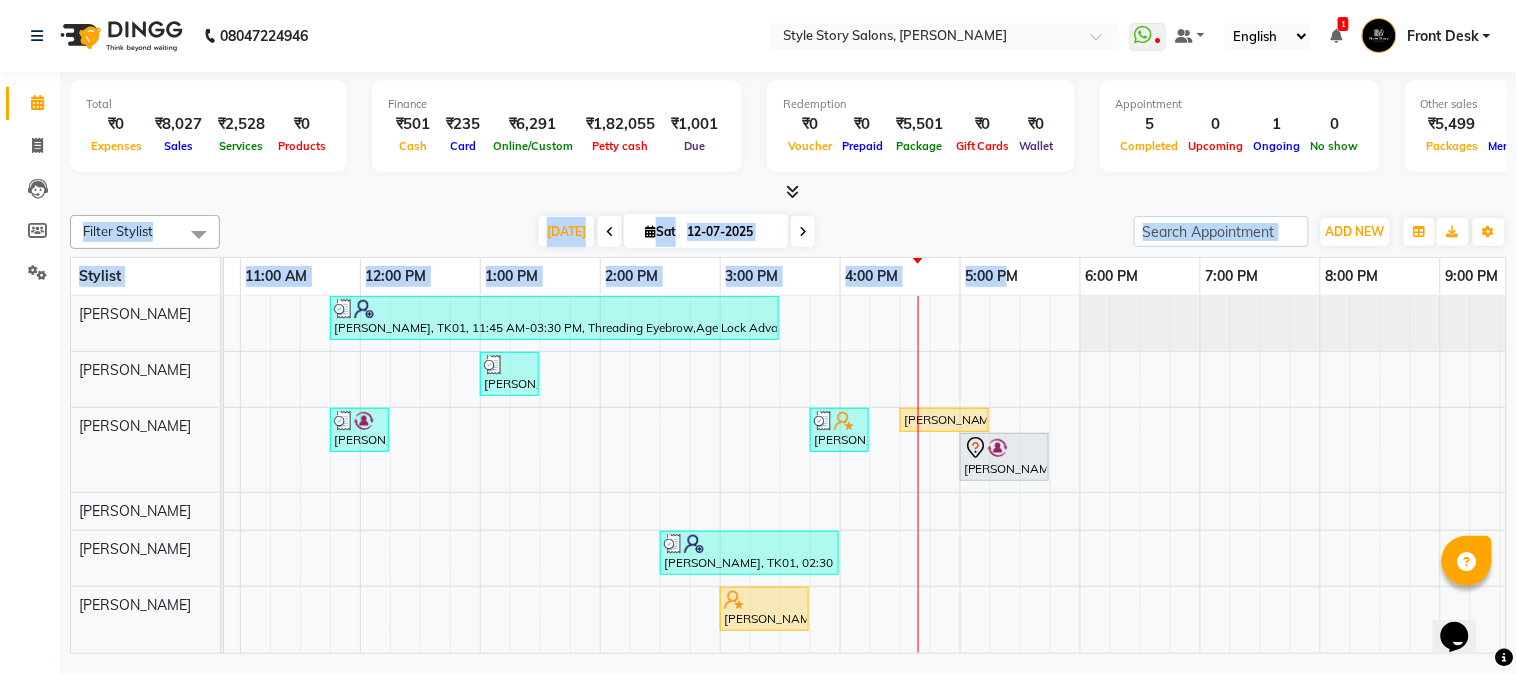 click on "Filter Stylist Select All Arshad Ansari Priyanshi Meshram Ritesh Shrivas Sonali Sarode Tanuja Junghare Vikas Kumar Today  Sat 12-07-2025 Toggle Dropdown Add Appointment Add Invoice Add Attendance Add Transaction Toggle Dropdown Add Appointment Add Invoice Add Attendance ADD NEW Toggle Dropdown Add Appointment Add Invoice Add Attendance Add Transaction Filter Stylist Select All Arshad Ansari Priyanshi Meshram Ritesh Shrivas Sonali Sarode Tanuja Junghare Vikas Kumar Group By  Staff View   Room View  View as Vertical  Vertical - Week View  Horizontal  Horizontal - Week View  List  Toggle Dropdown Calendar Settings Manage Tags   Arrange Stylists   Reset Stylists  Full Screen Appointment Form Zoom 100% Stylist 7:00 AM 8:00 AM 9:00 AM 10:00 AM 11:00 AM 12:00 PM 1:00 PM 2:00 PM 3:00 PM 4:00 PM 5:00 PM 6:00 PM 7:00 PM 8:00 PM 9:00 PM 10:00 PM Sonali Sarode Ritesh Shrivas Arshad Ansari Vikas Kumar Priyanshi Meshram Tanuja Junghare         Vaishu Kumare, TK03, 01:00 PM-01:30 PM, Hair Cut - Expert - Female" 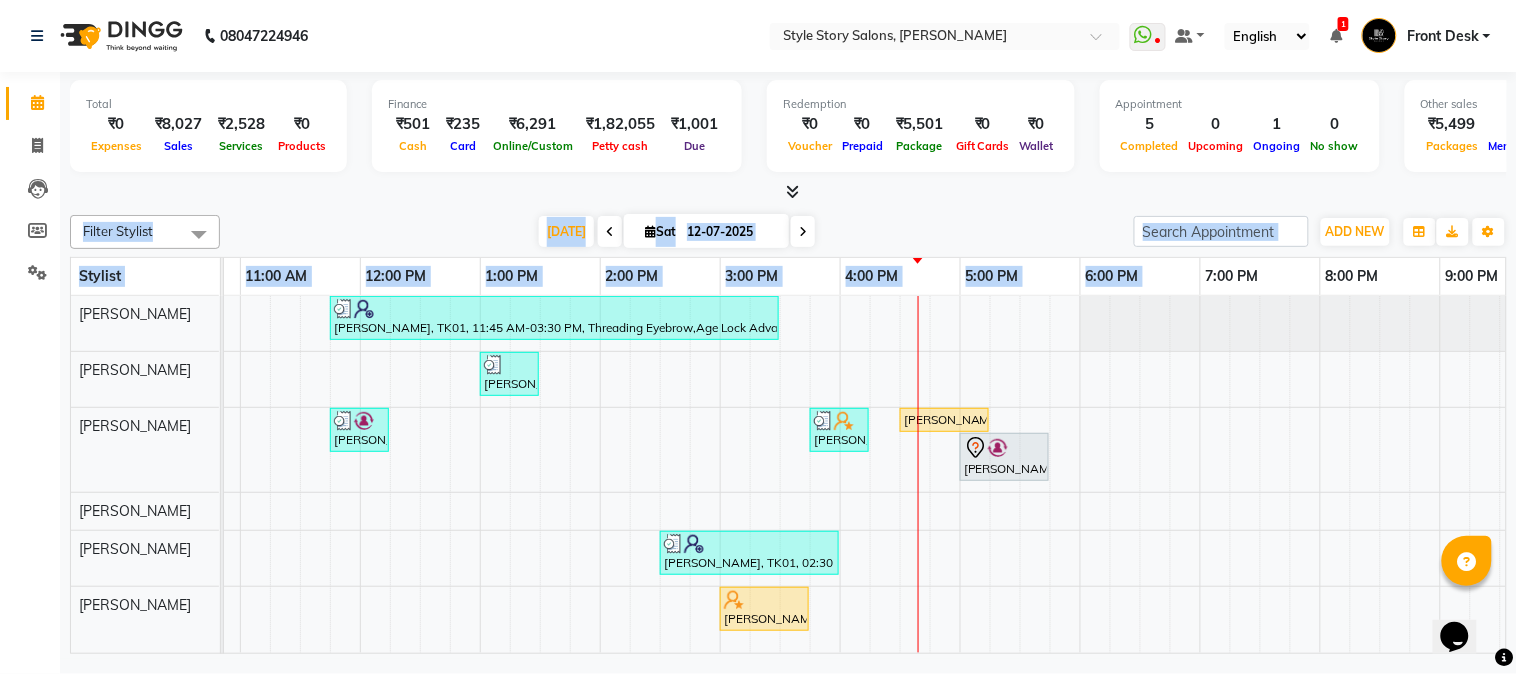 drag, startPoint x: 1015, startPoint y: 205, endPoint x: 1202, endPoint y: 281, distance: 201.85391 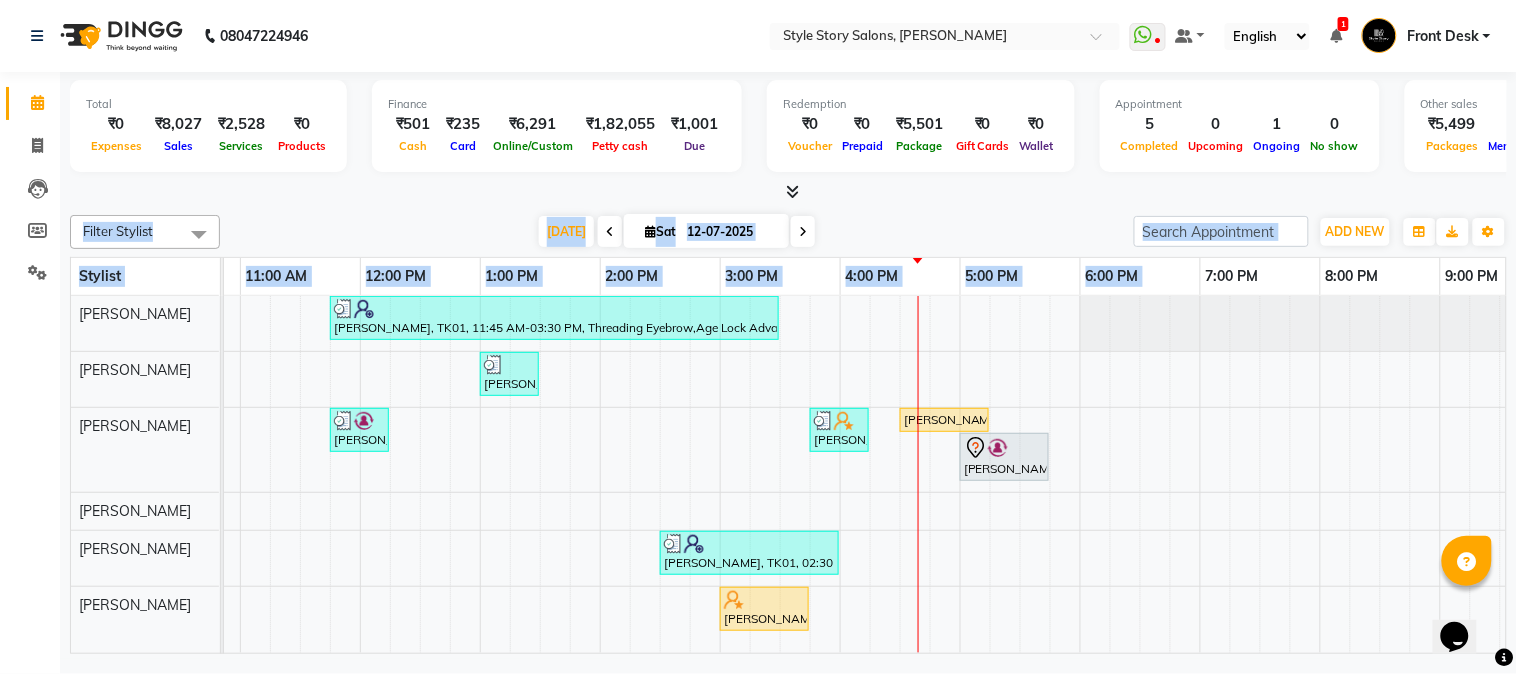 click at bounding box center (788, 192) 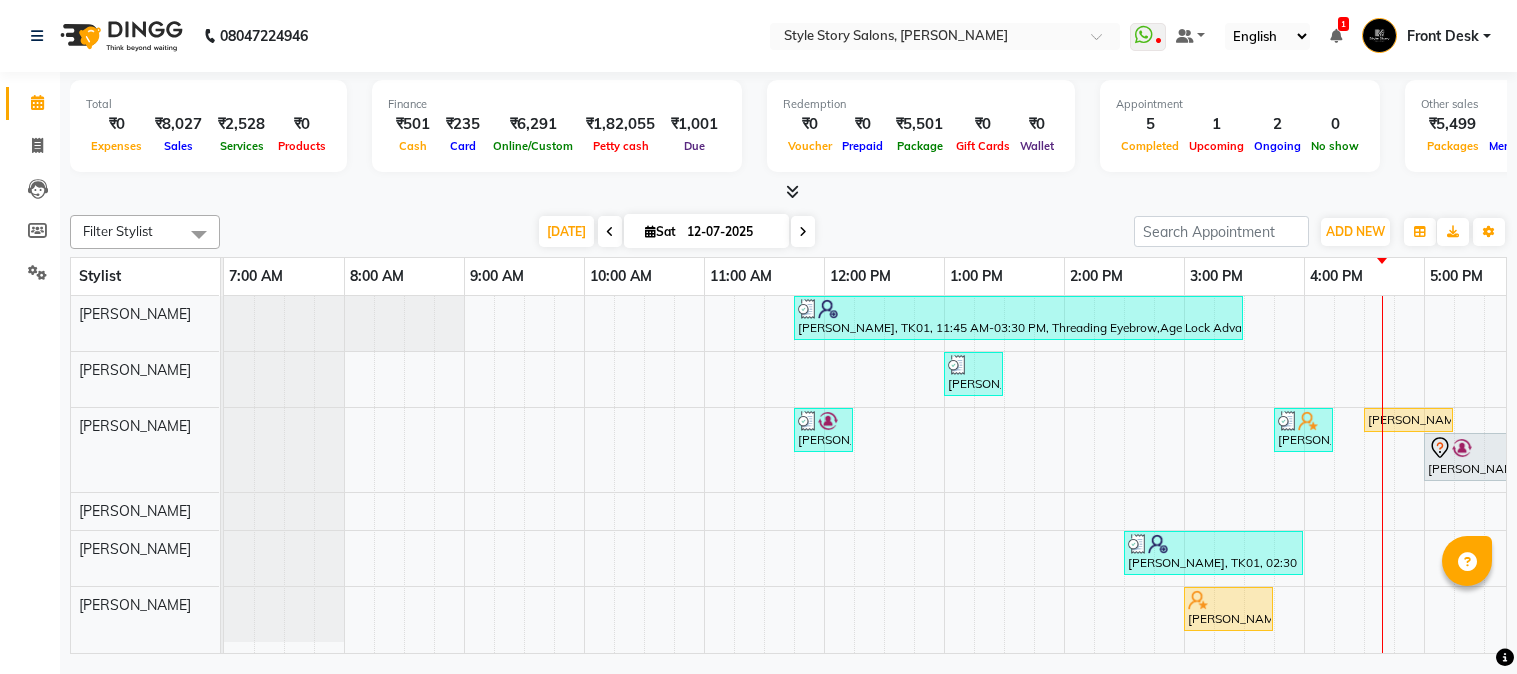scroll, scrollTop: 0, scrollLeft: 0, axis: both 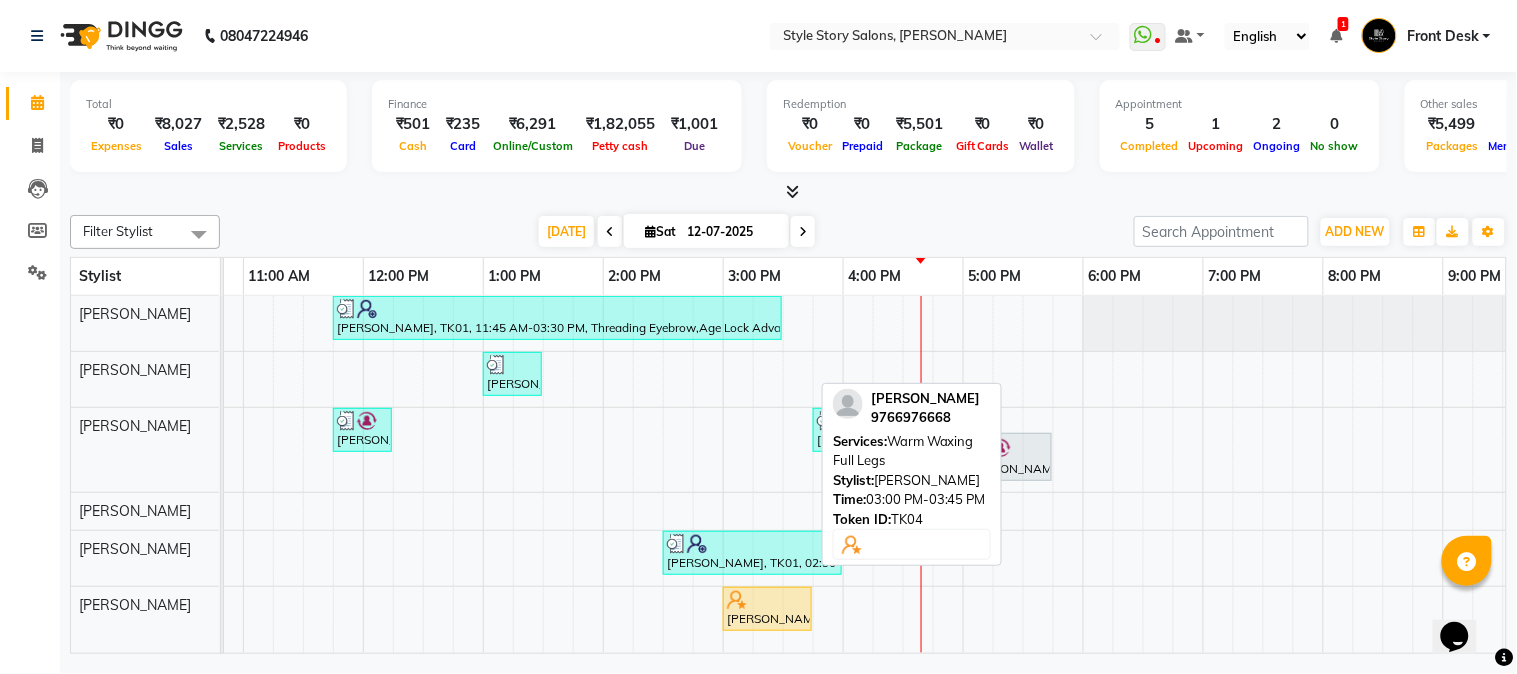 click at bounding box center [737, 600] 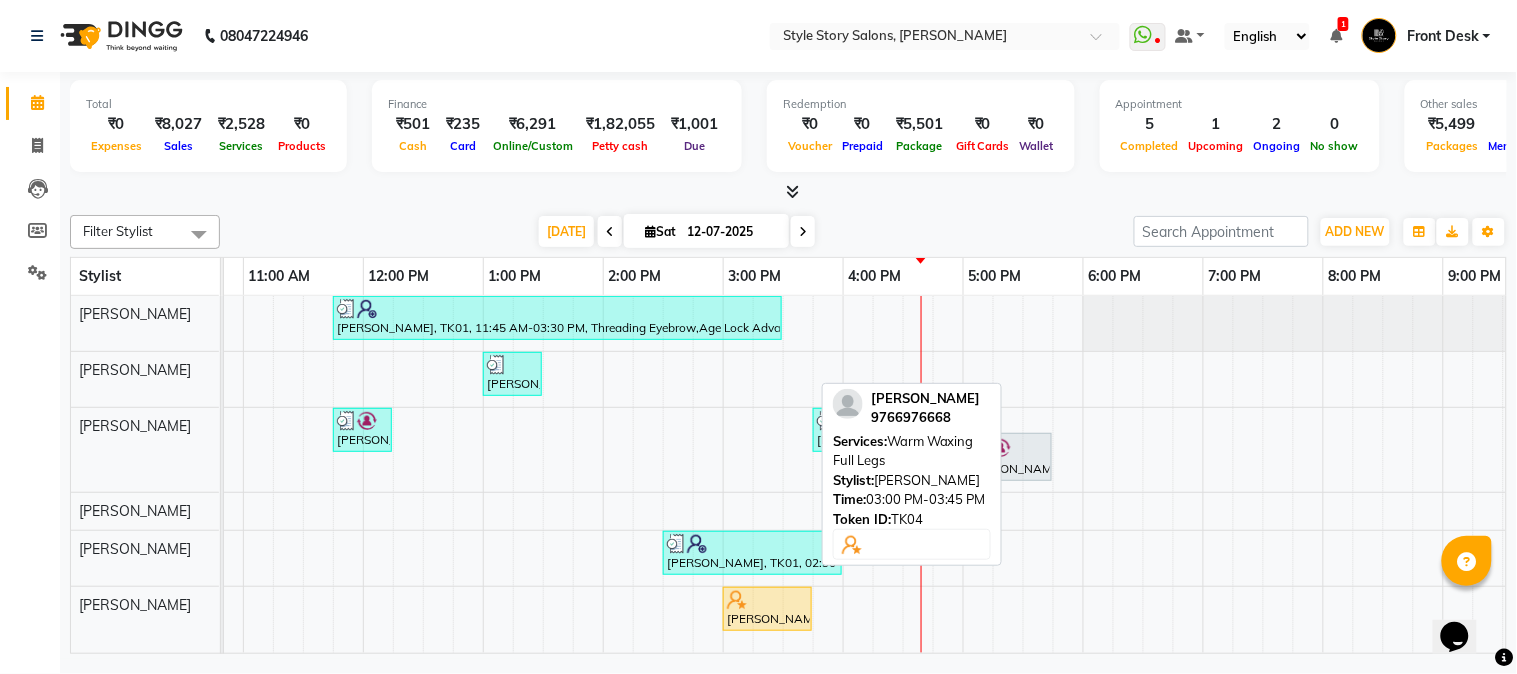 click at bounding box center [737, 600] 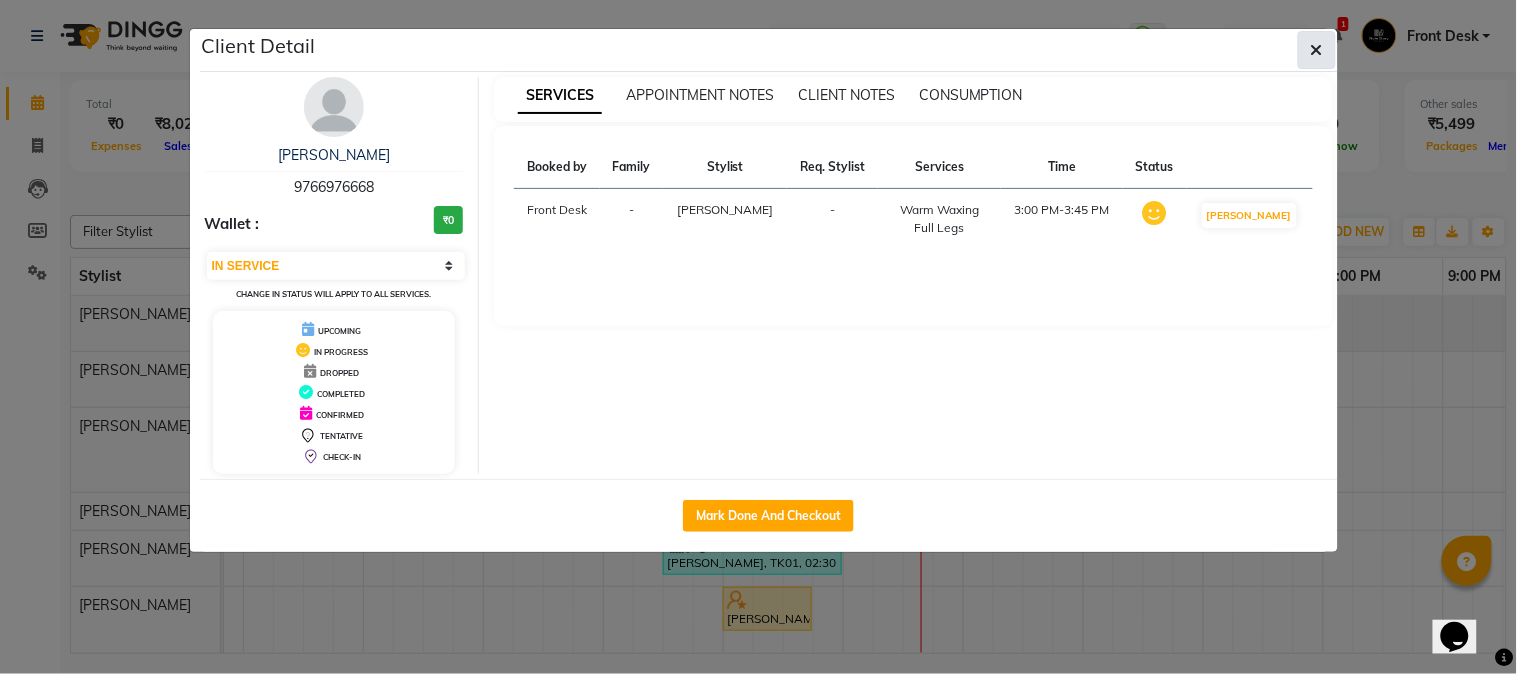 click 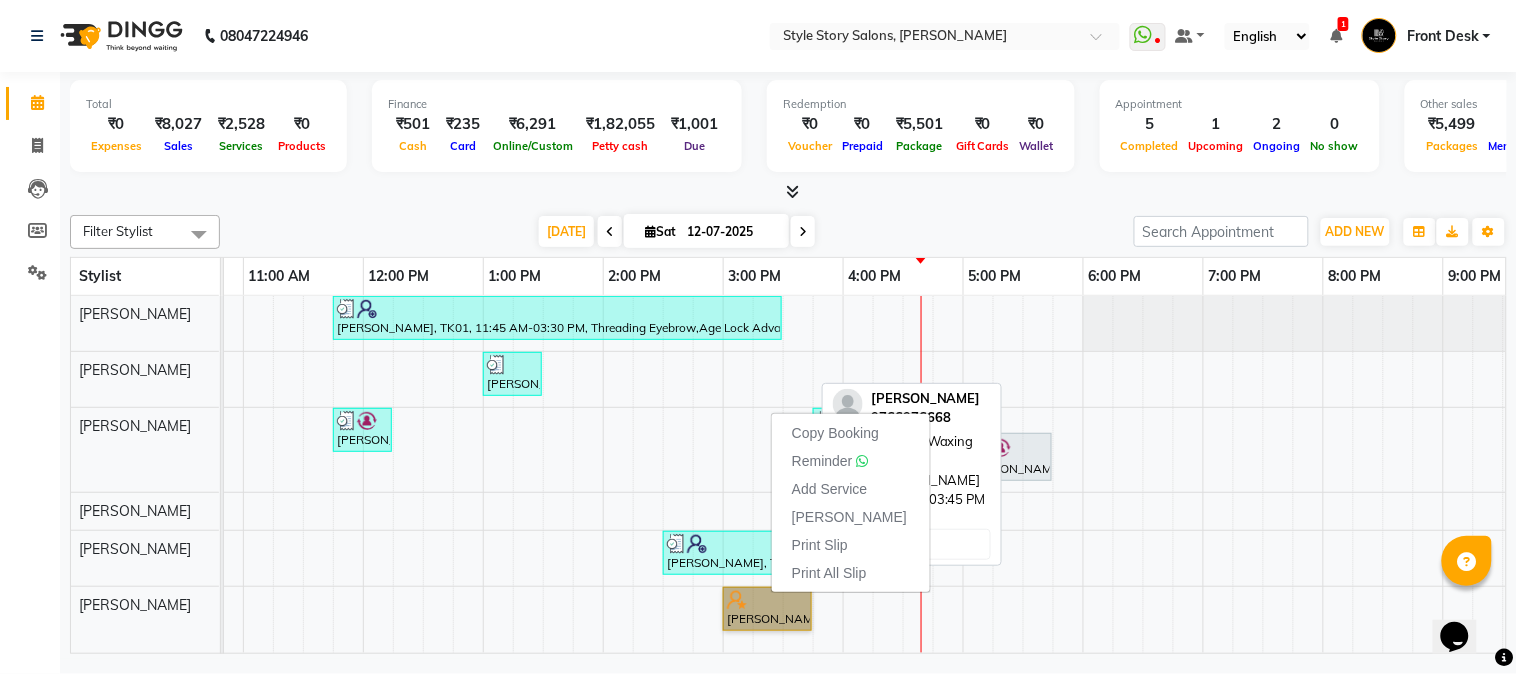 click on "[PERSON_NAME], TK04, 03:00 PM-03:45 PM, Warm Waxing Full Legs" at bounding box center [767, 609] 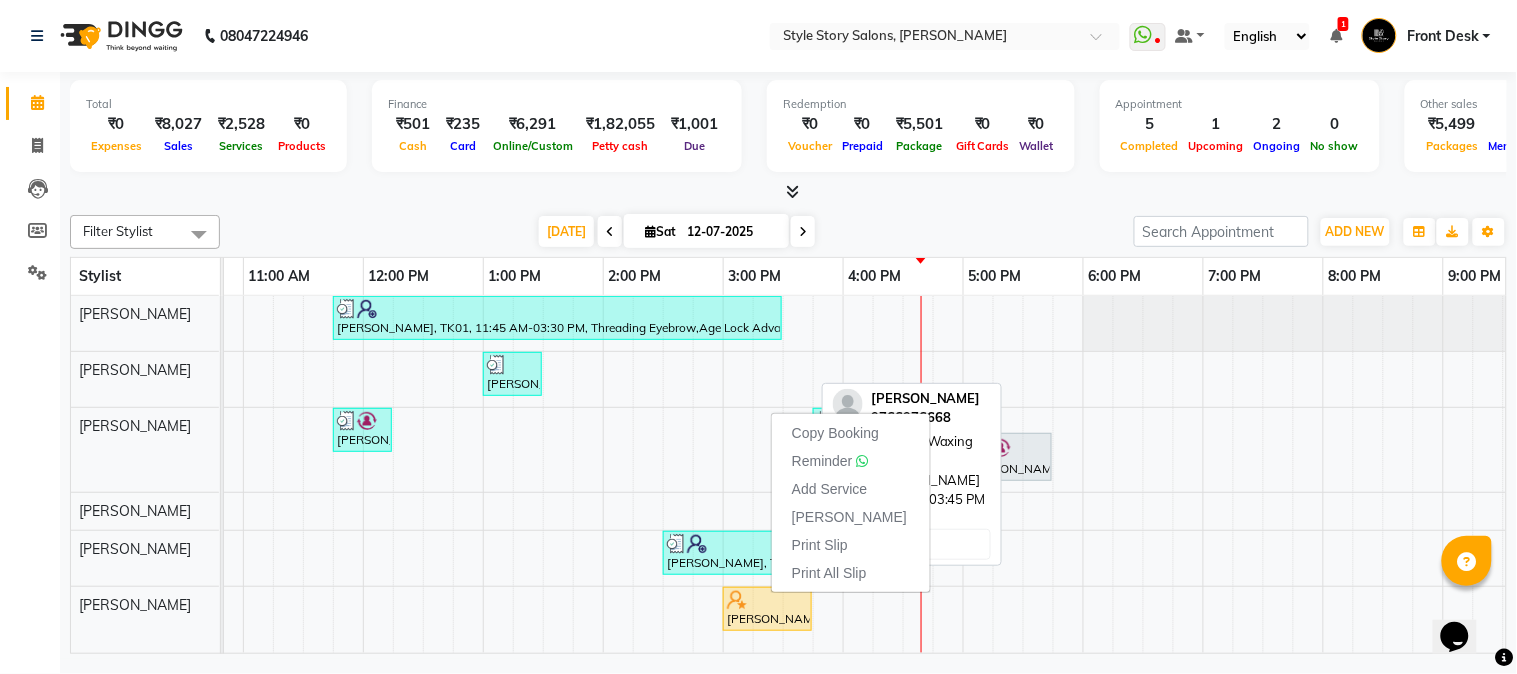 select on "1" 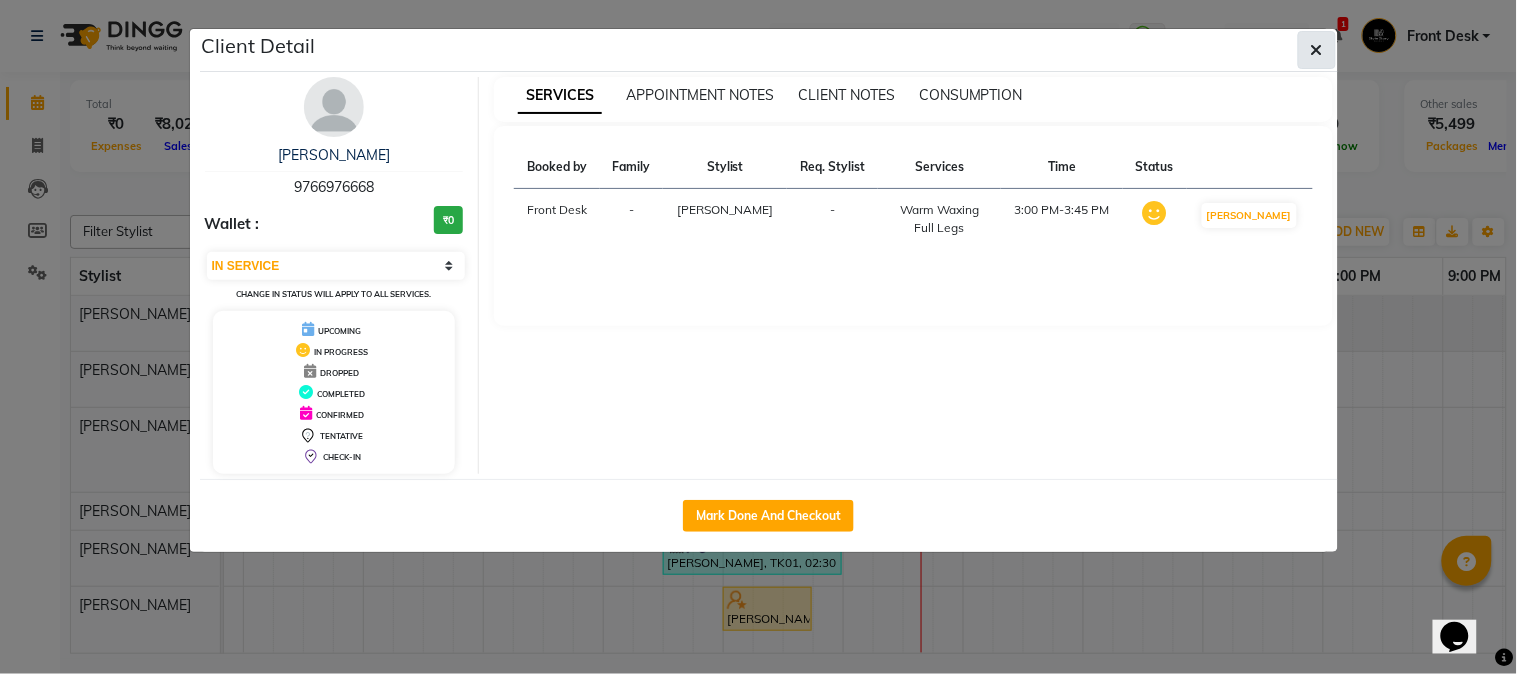click 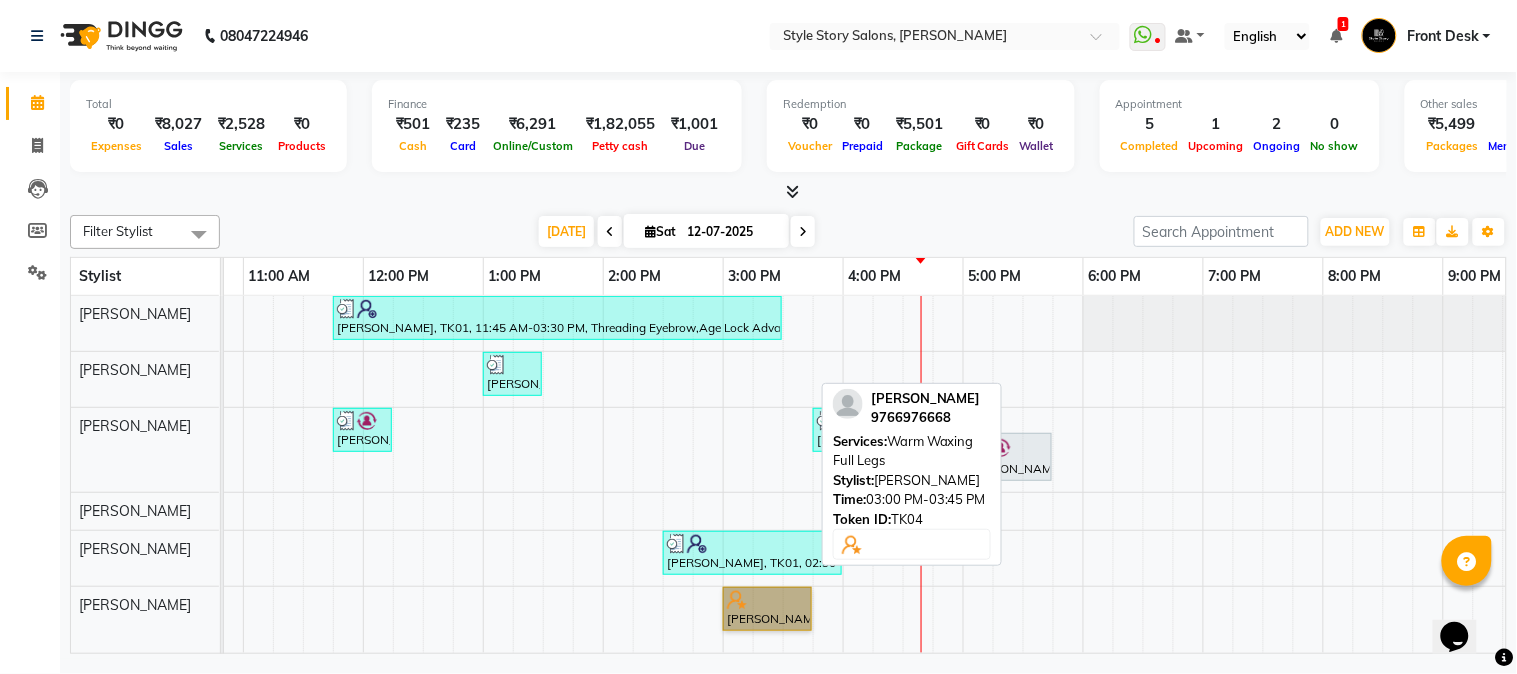 click on "[PERSON_NAME], TK04, 03:00 PM-03:45 PM, Warm Waxing Full Legs" at bounding box center (767, 609) 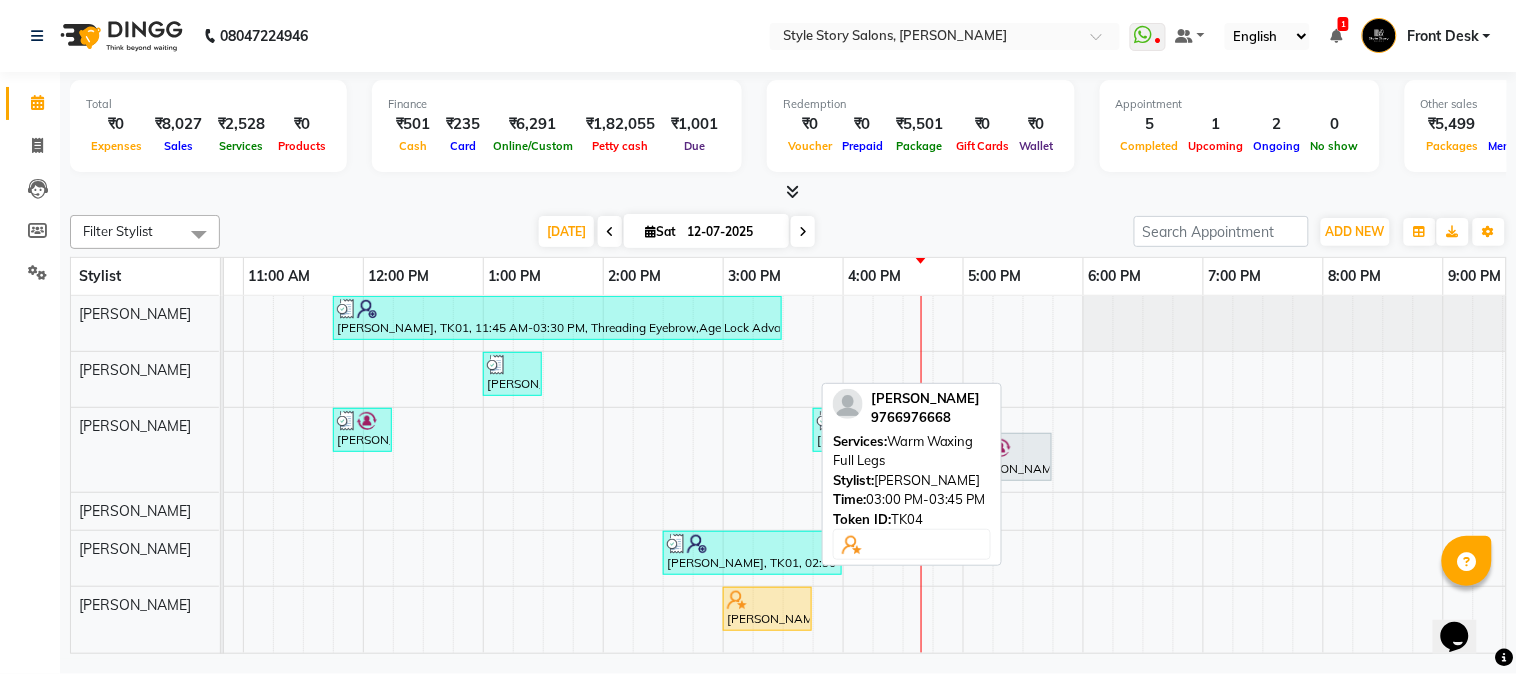 select on "1" 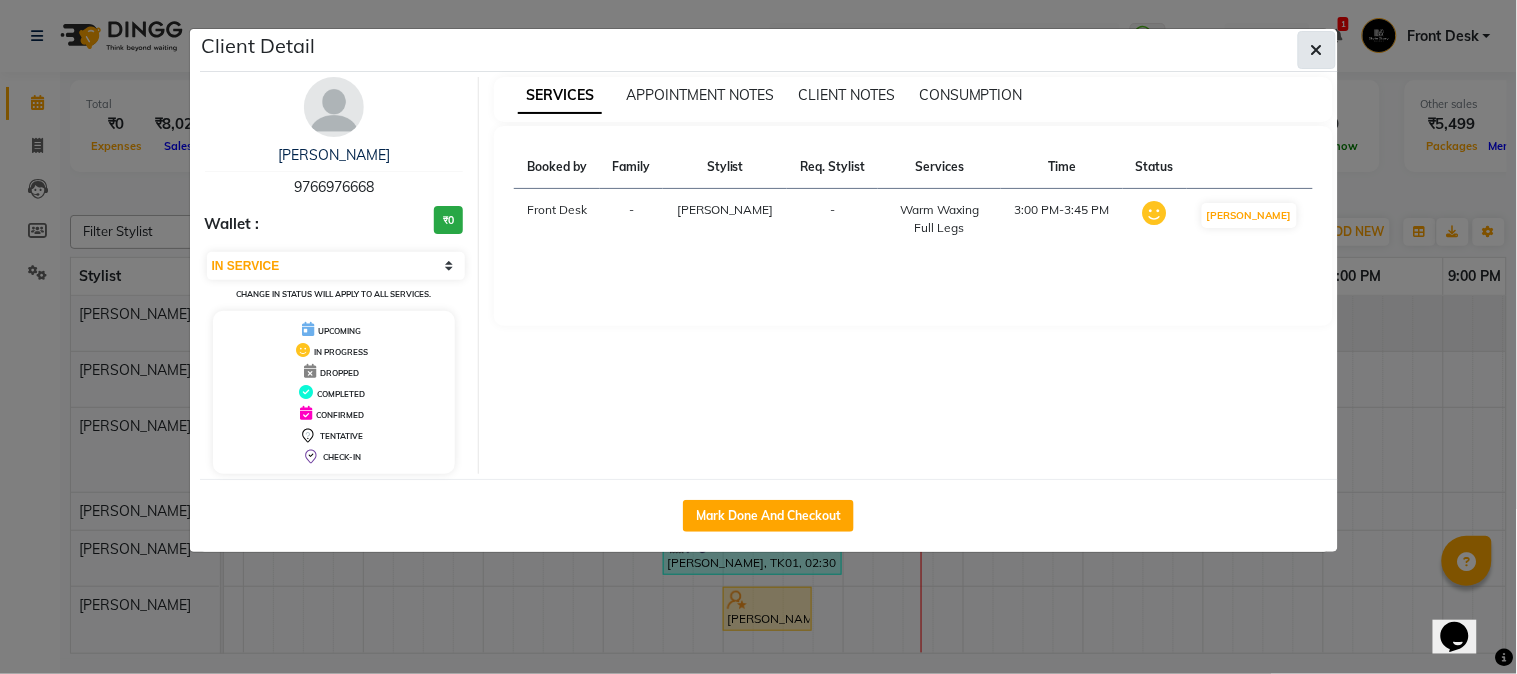 click 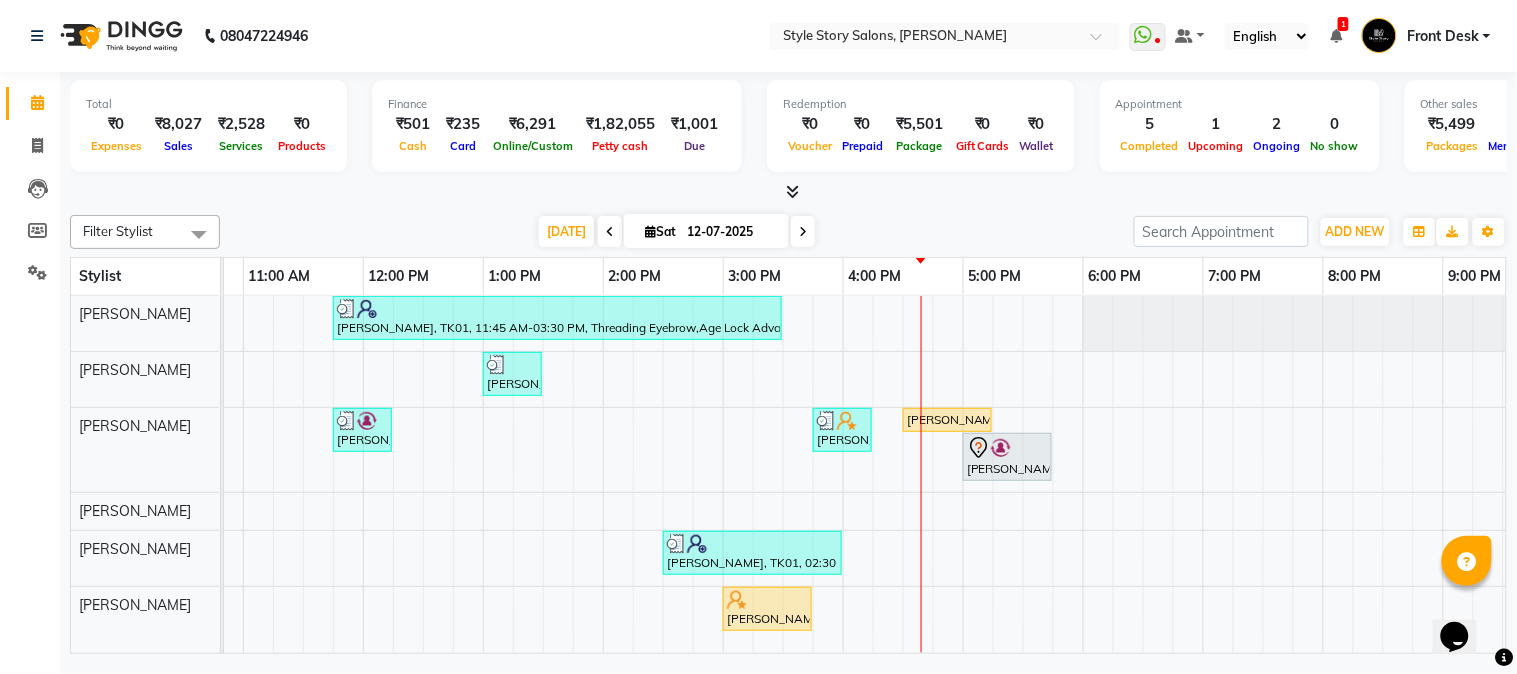 click on "Today  Sat 12-07-2025" at bounding box center [677, 232] 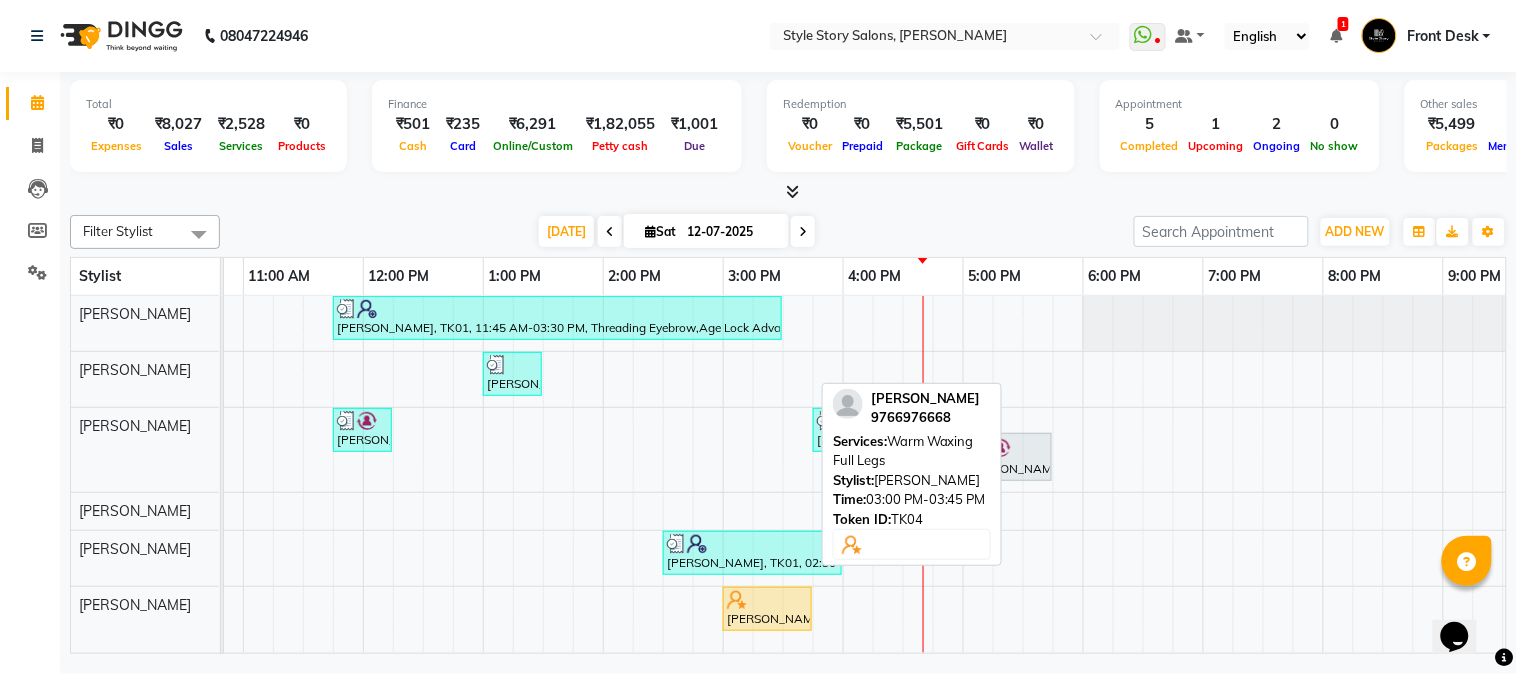 click on "[PERSON_NAME], TK04, 03:00 PM-03:45 PM, Warm Waxing Full Legs" at bounding box center [767, 609] 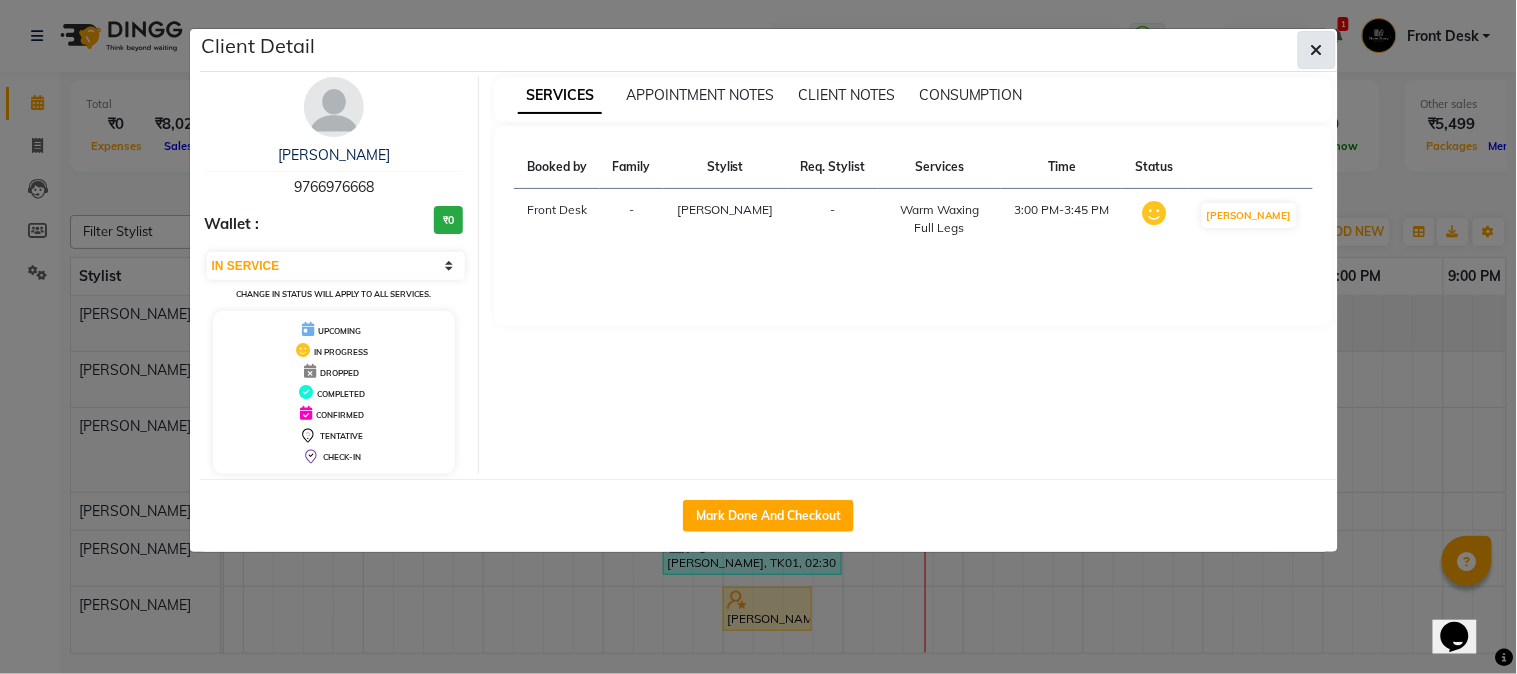click 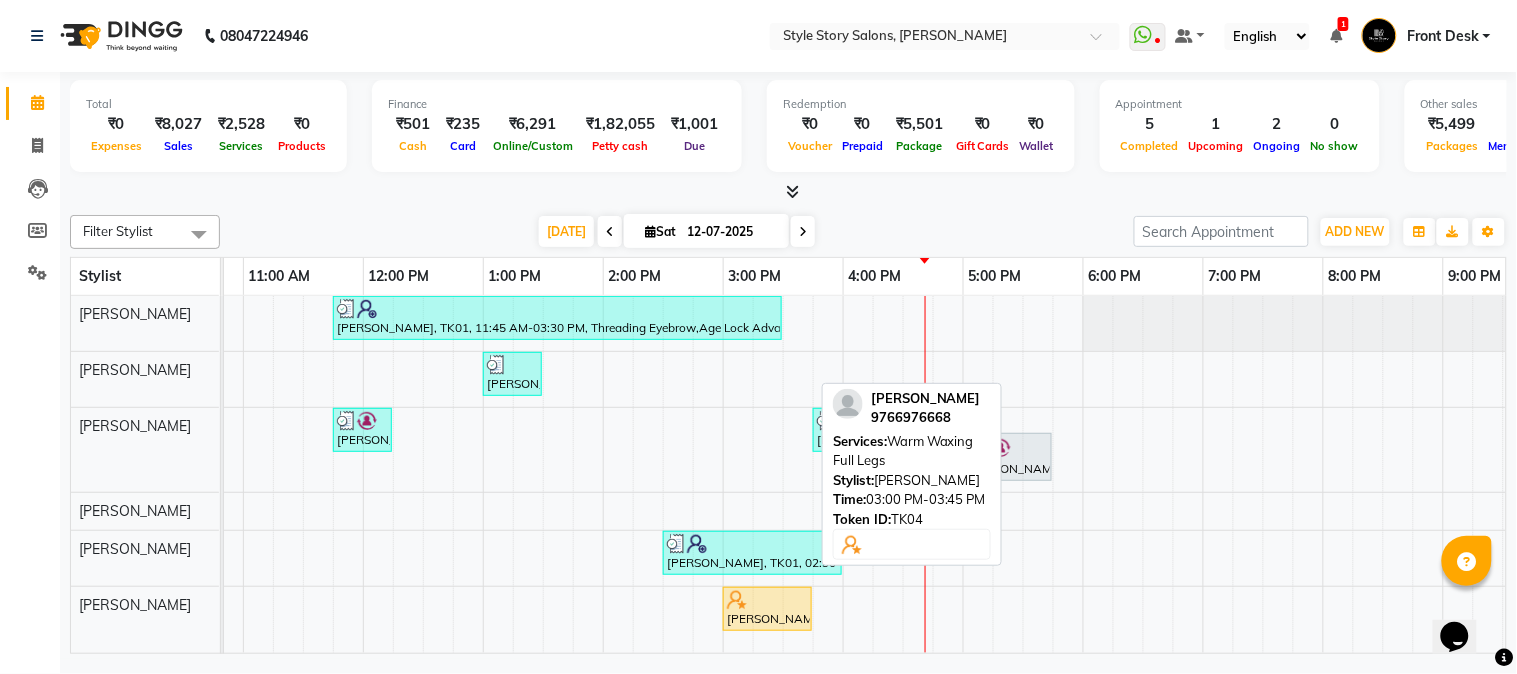 click on "[PERSON_NAME], TK04, 03:00 PM-03:45 PM, Warm Waxing Full Legs" at bounding box center (-237, 614) 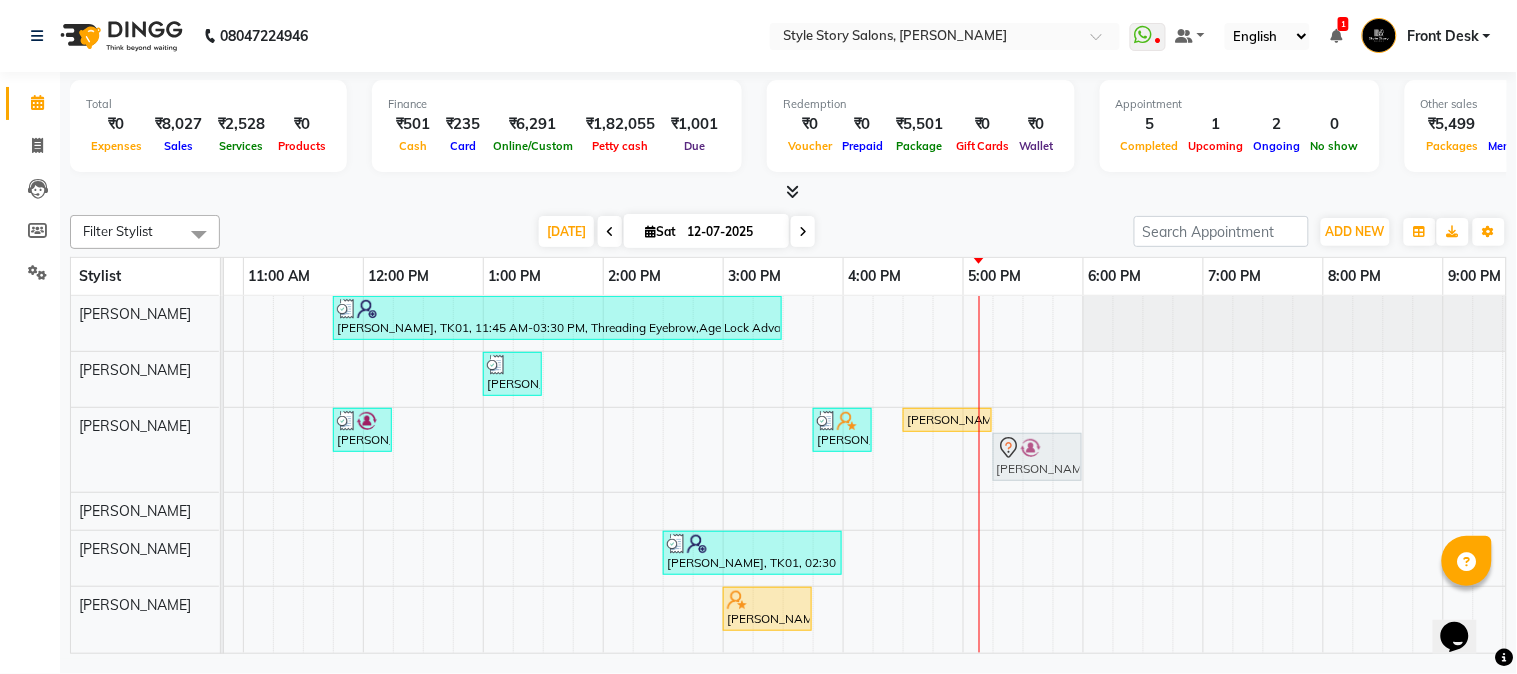 drag, startPoint x: 965, startPoint y: 455, endPoint x: 988, endPoint y: 453, distance: 23.086792 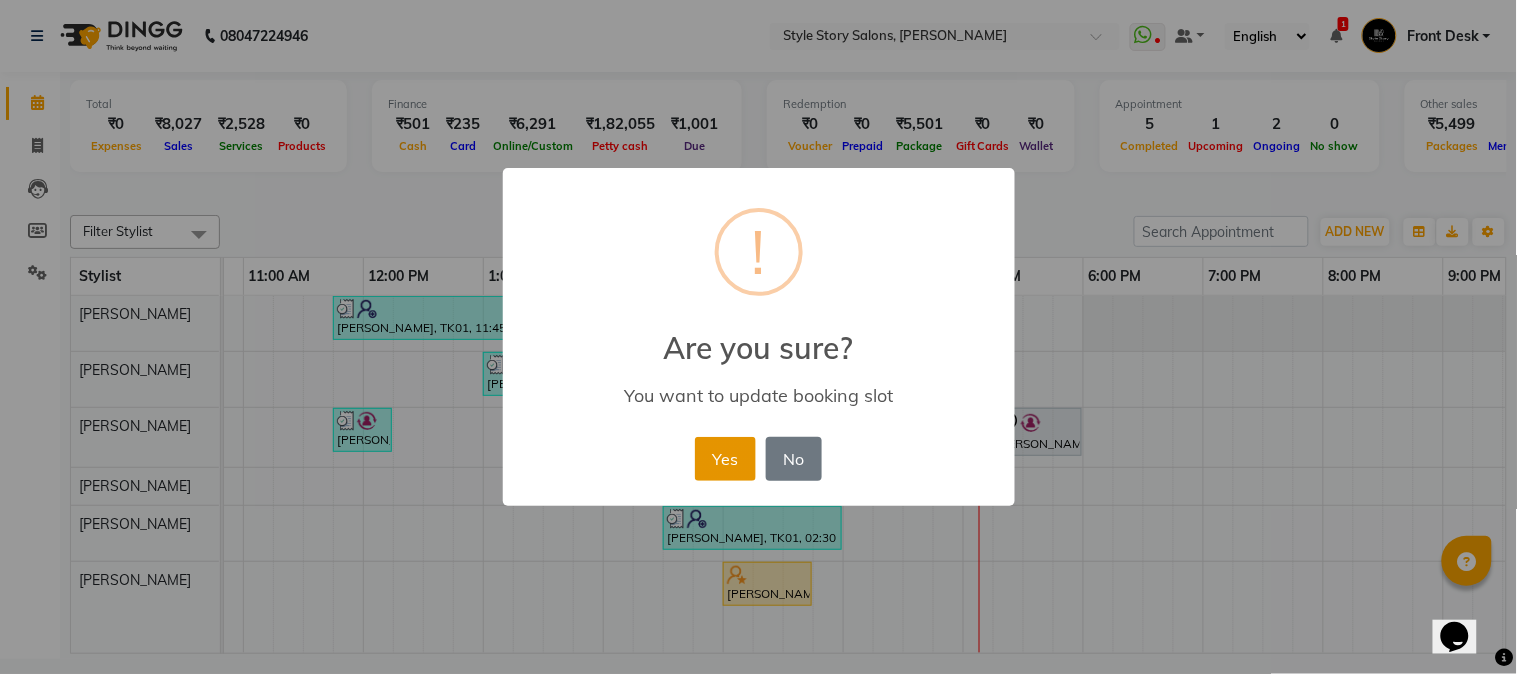 click on "Yes" at bounding box center [725, 459] 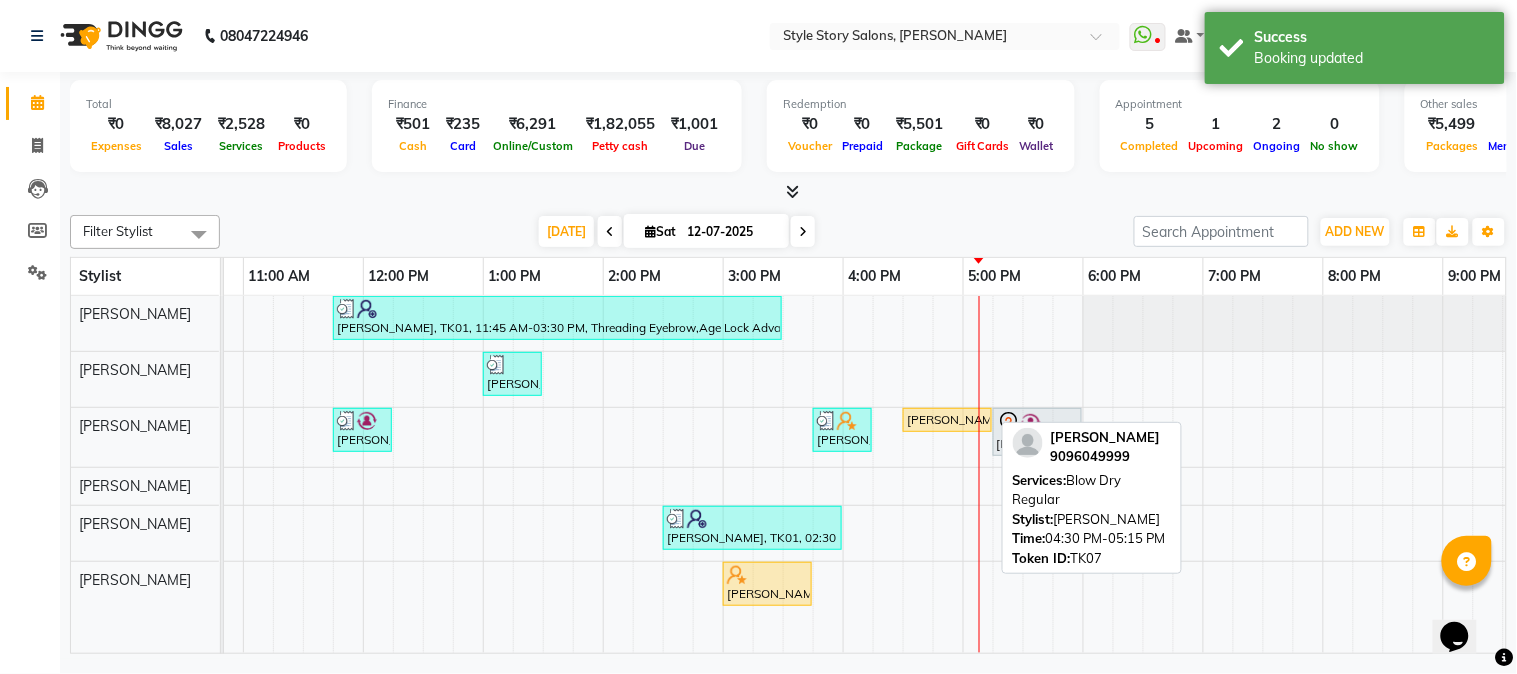 click on "Shivani Sharma, TK07, 04:30 PM-05:15 PM, Blow Dry Regular" at bounding box center [947, 420] 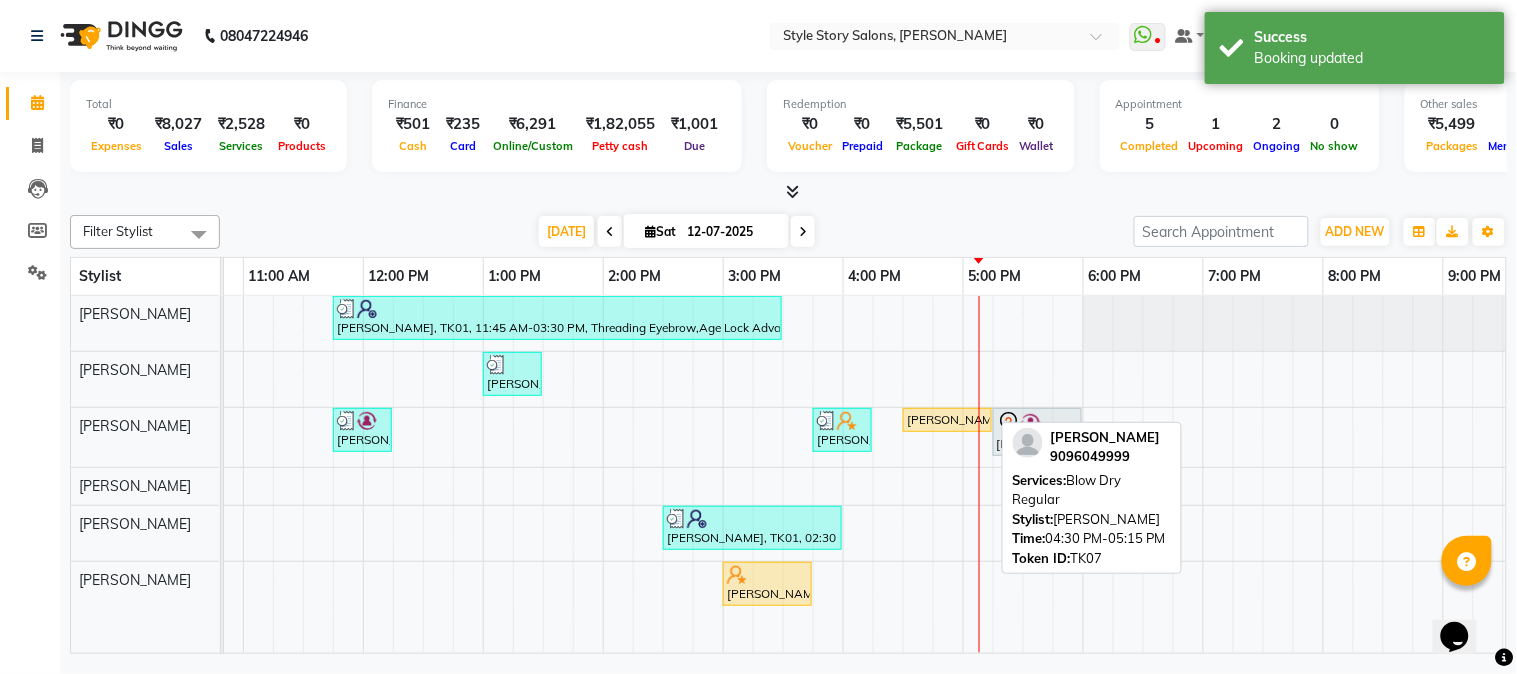 click on "Shivani Sharma, TK07, 04:30 PM-05:15 PM, Blow Dry Regular" at bounding box center [947, 420] 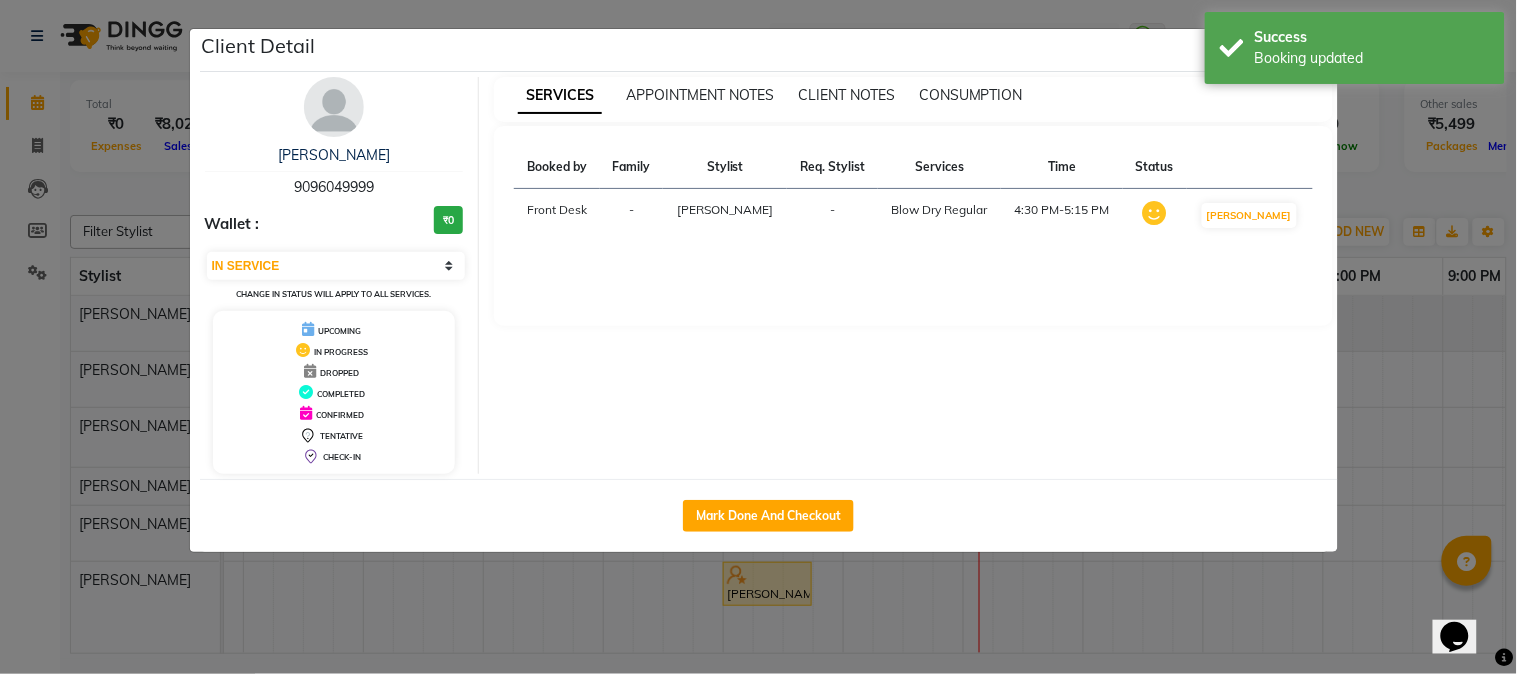 click on "Client Detail  Shivani Sharma   9096049999 Wallet : ₹0 Select IN SERVICE CONFIRMED TENTATIVE CHECK IN MARK DONE DROPPED UPCOMING Change in status will apply to all services. UPCOMING IN PROGRESS DROPPED COMPLETED CONFIRMED TENTATIVE CHECK-IN SERVICES APPOINTMENT NOTES CLIENT NOTES CONSUMPTION Booked by Family Stylist Req. Stylist Services Time Status  Front Desk  - Arshad Ansari -  Blow Dry Regular   4:30 PM-5:15 PM   MARK DONE   Mark Done And Checkout" 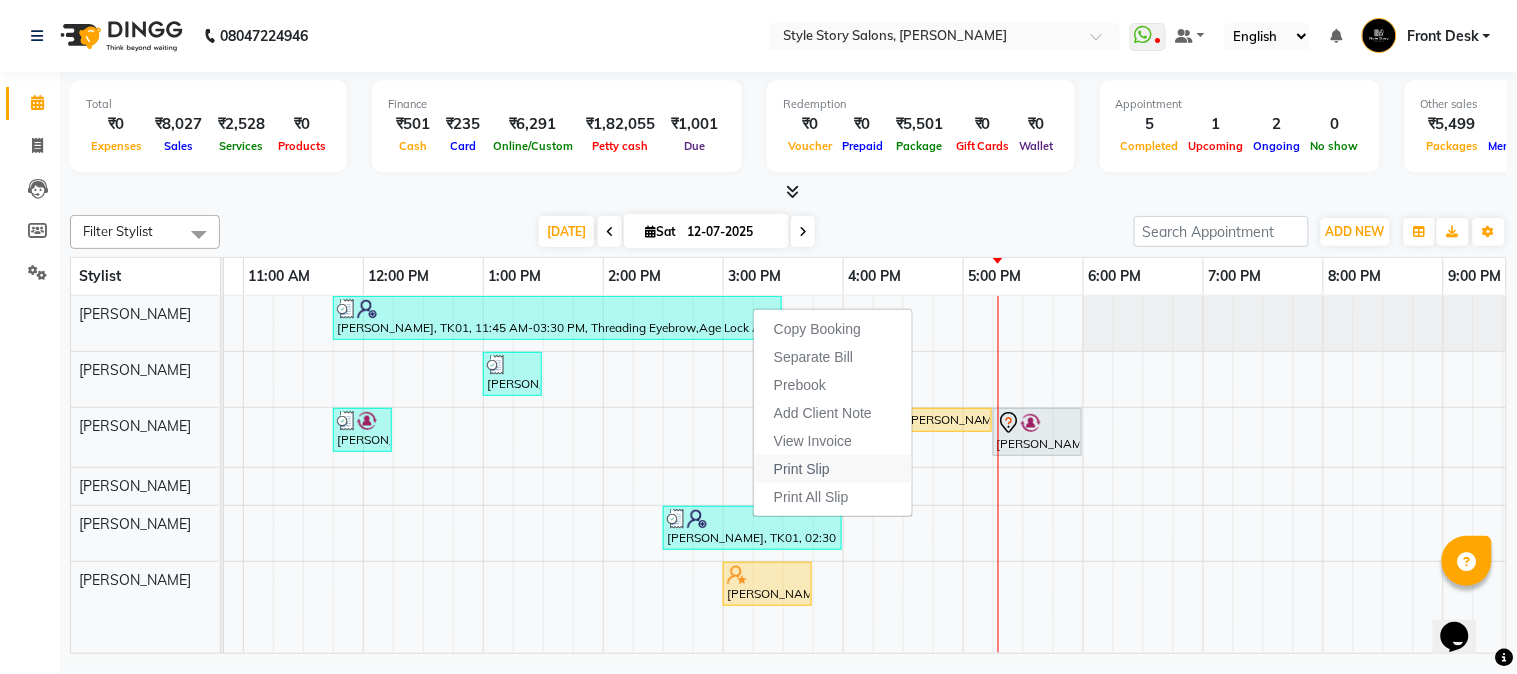 click on "Print Slip" at bounding box center (802, 469) 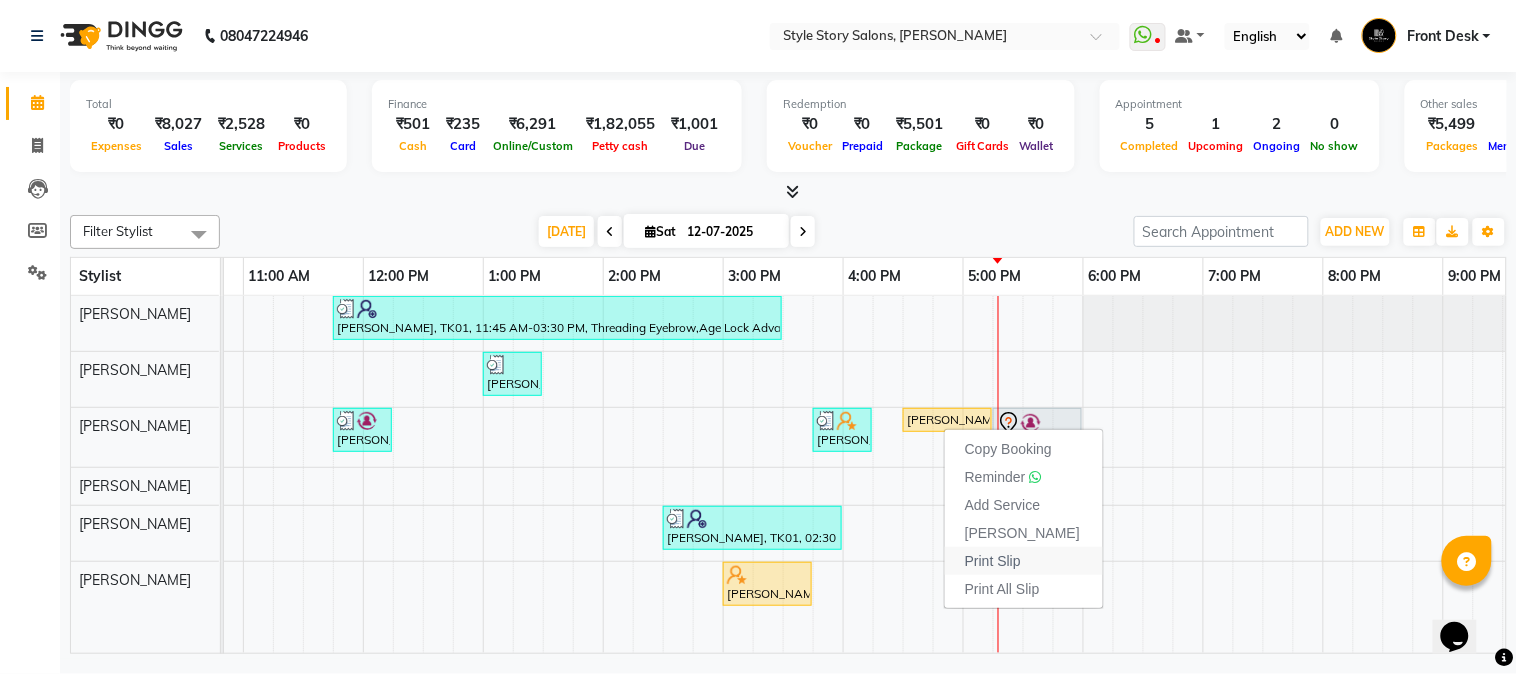 click on "Print Slip" at bounding box center (993, 561) 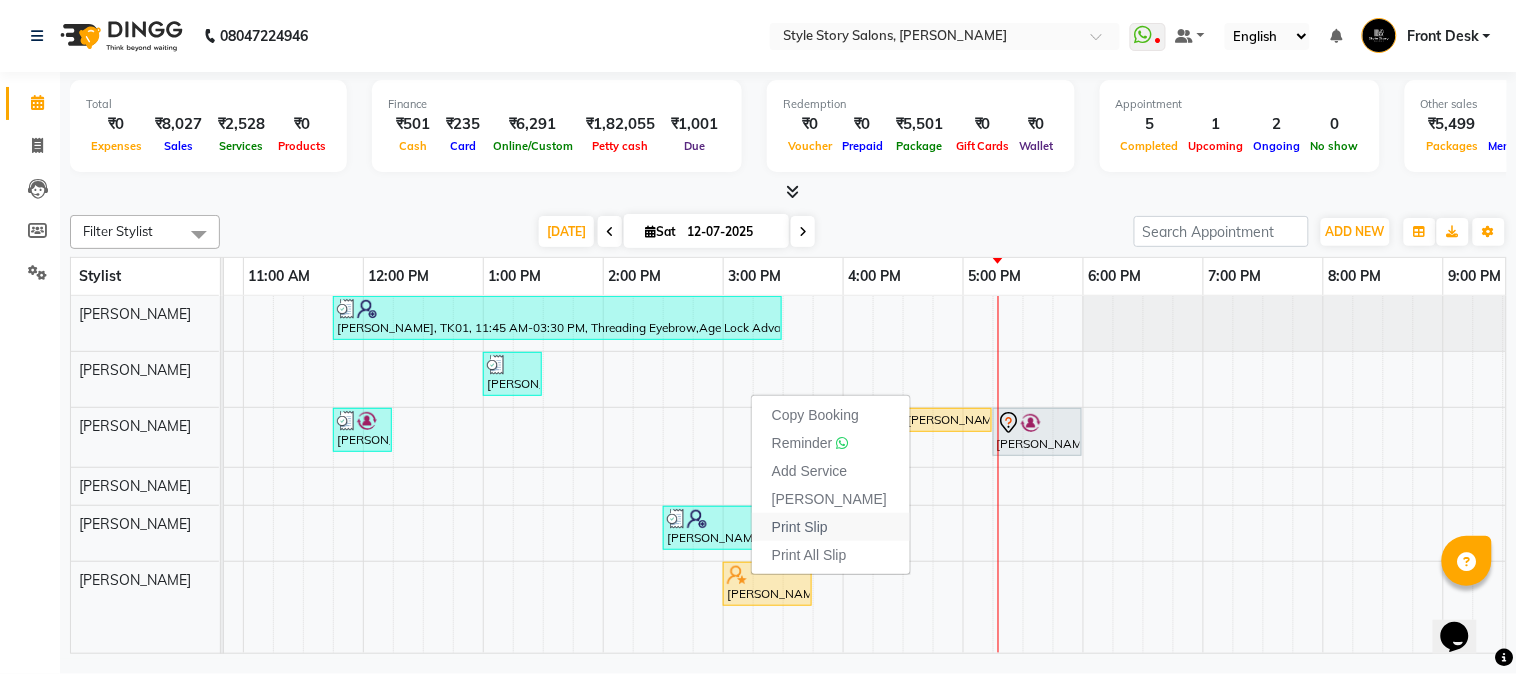 click on "Print Slip" at bounding box center (800, 527) 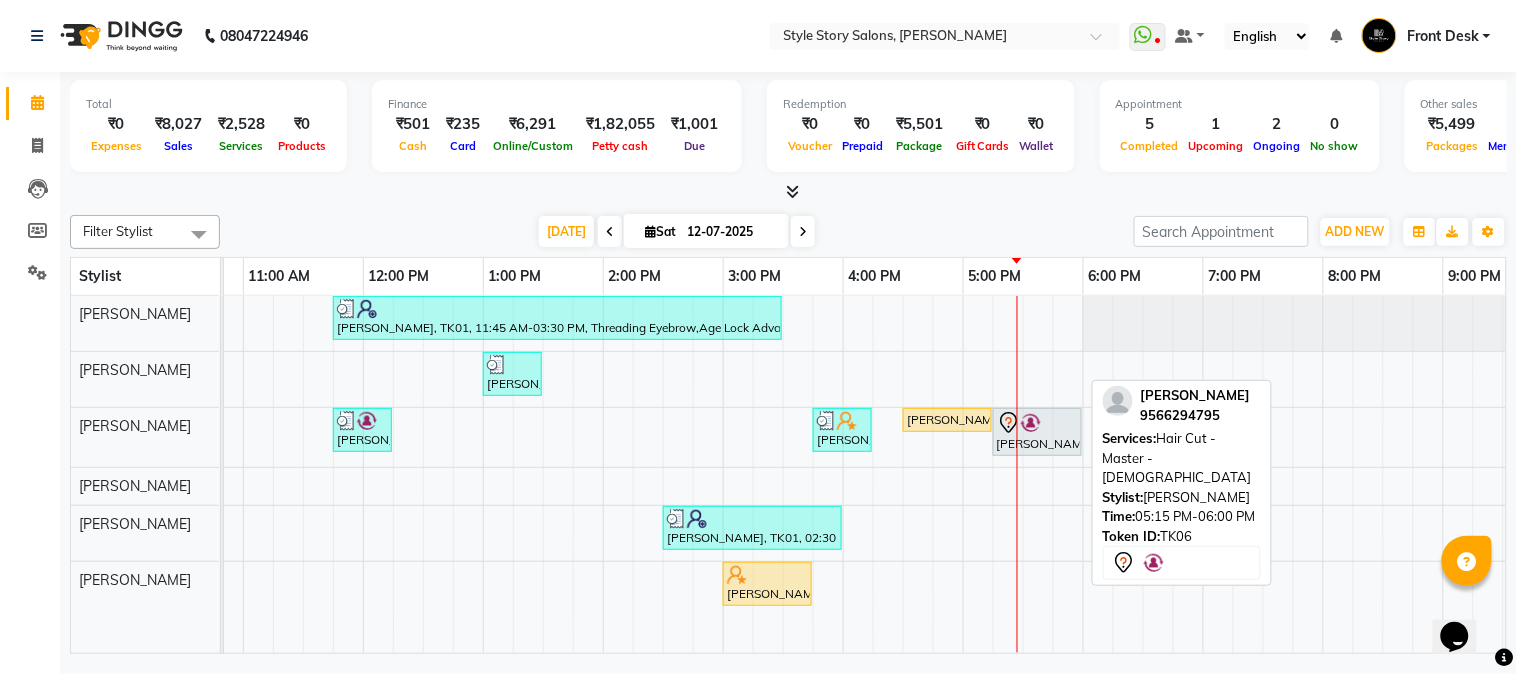 click 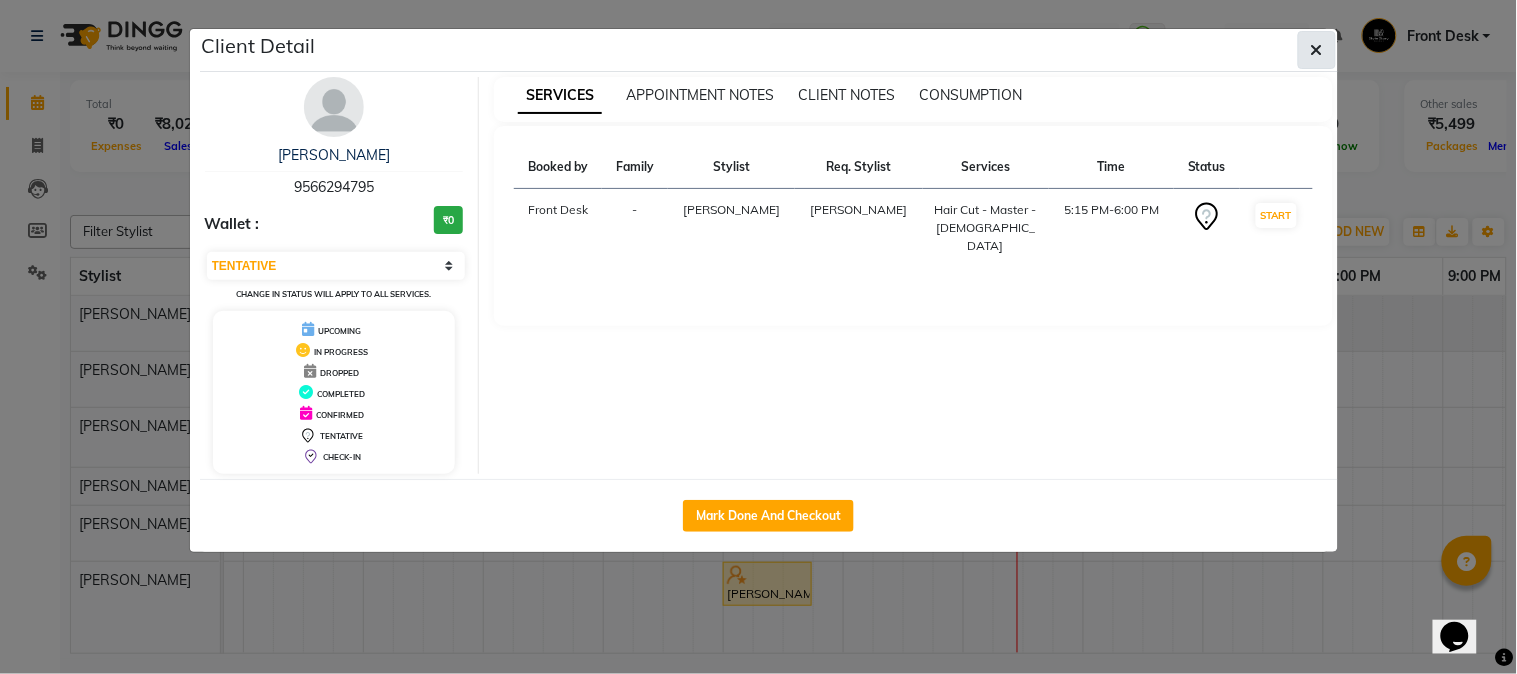 click 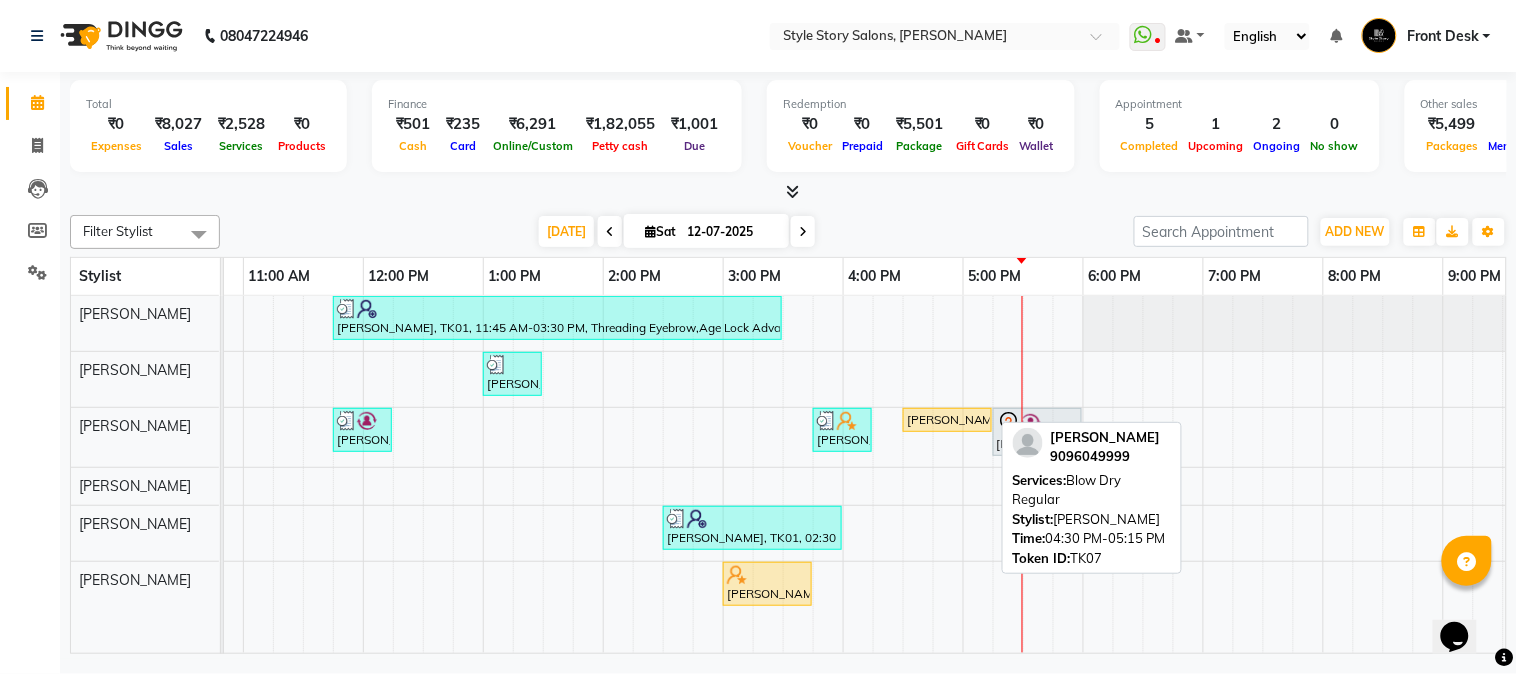 click on "Shivani Sharma, TK07, 04:30 PM-05:15 PM, Blow Dry Regular" at bounding box center (947, 420) 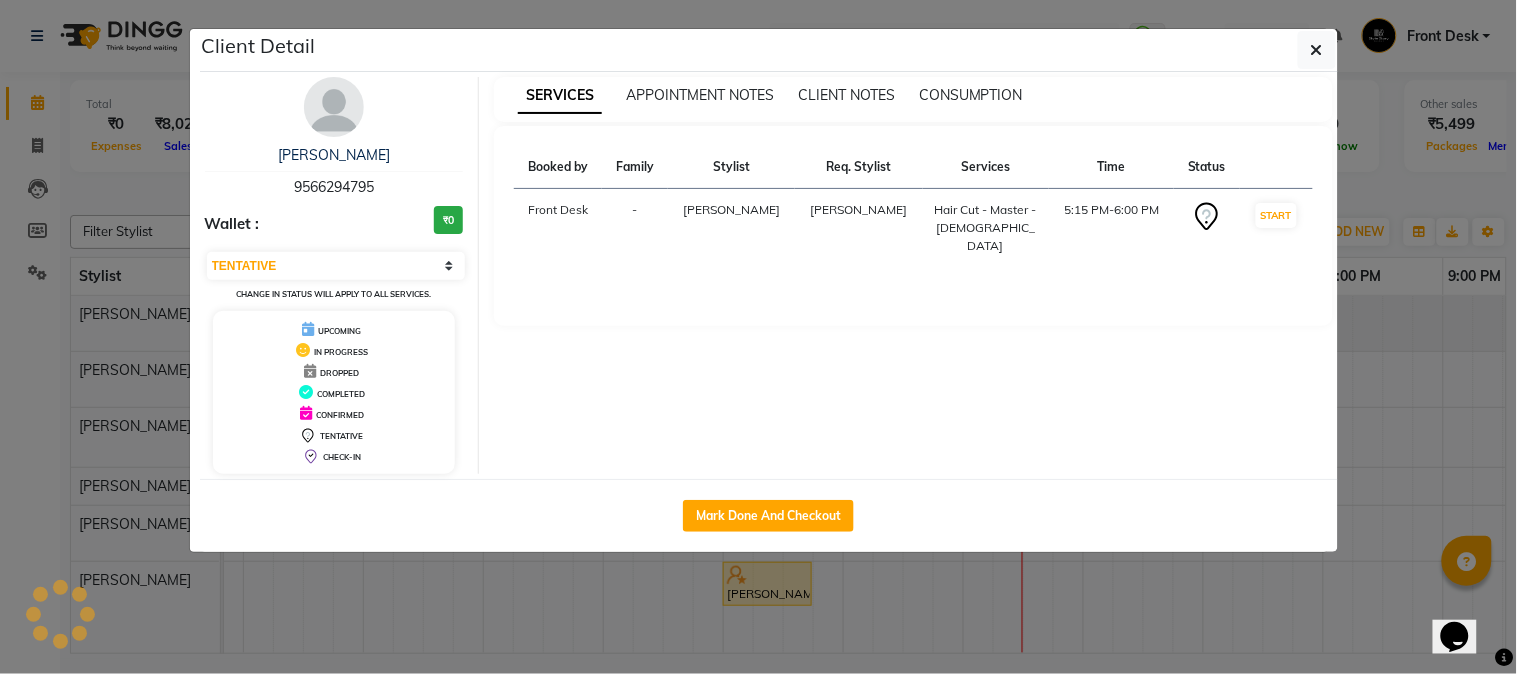 select on "1" 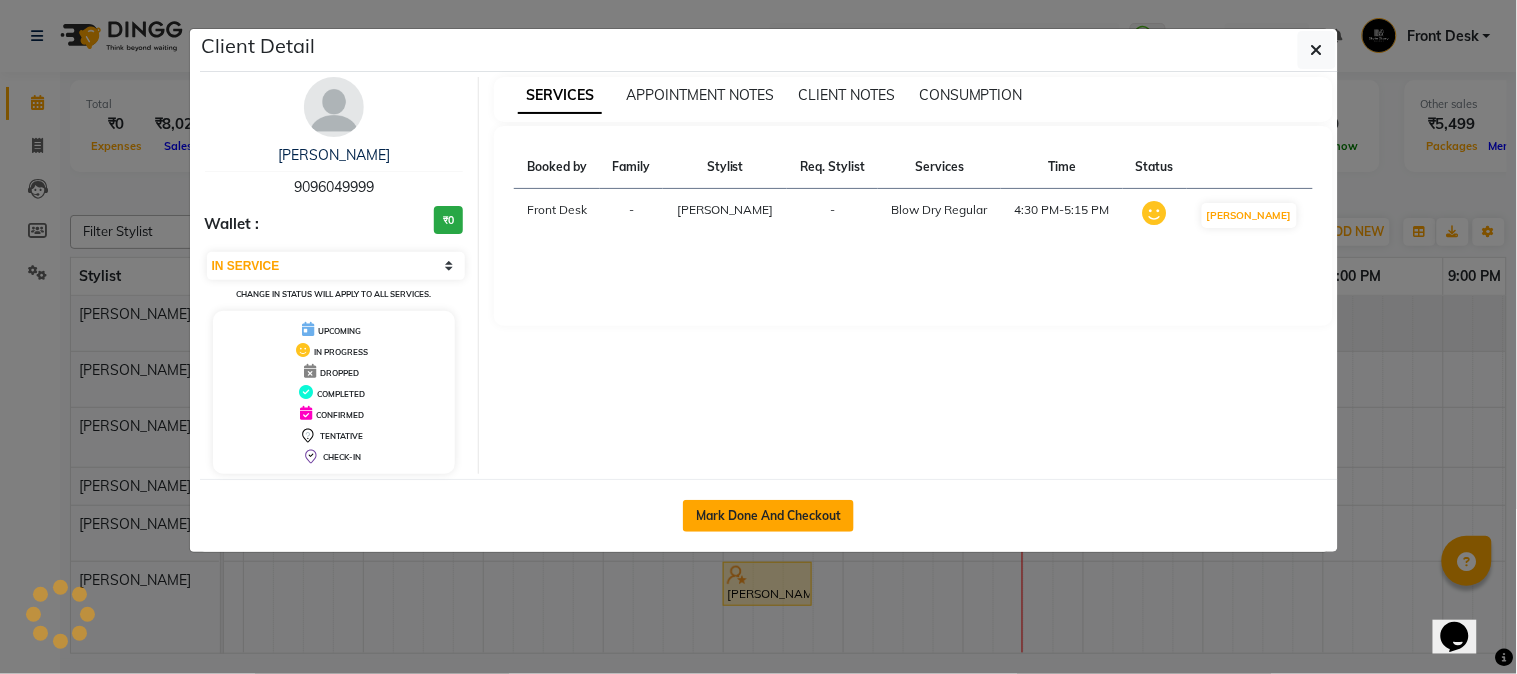 click on "Mark Done And Checkout" 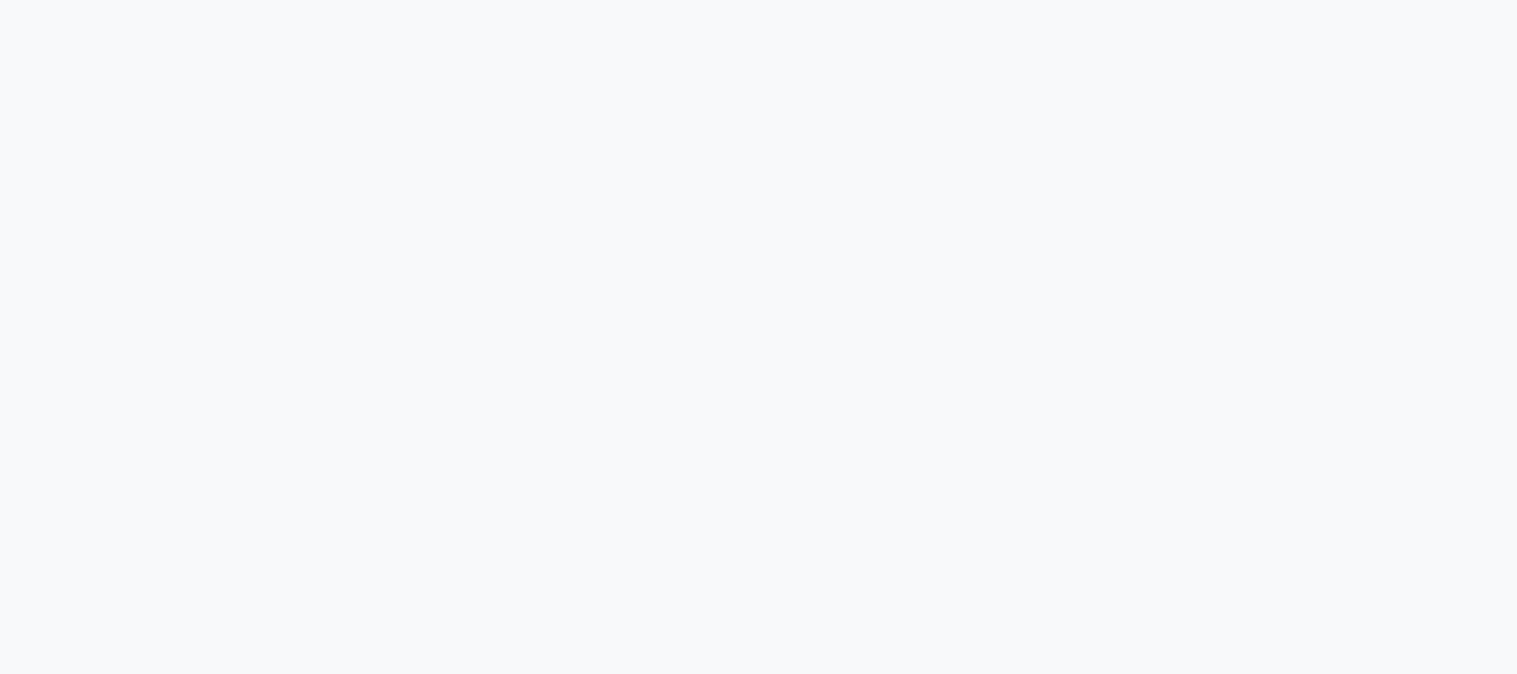 scroll, scrollTop: 0, scrollLeft: 0, axis: both 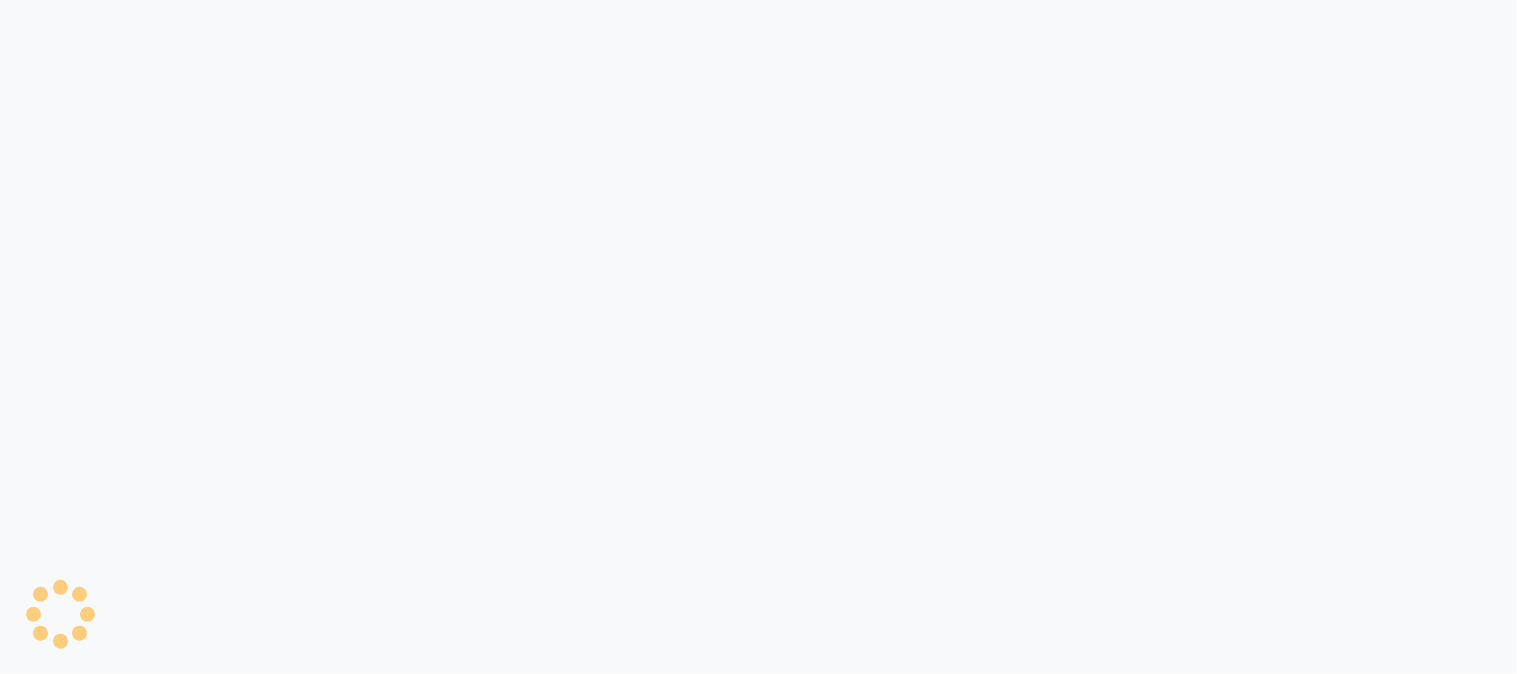 select on "6249" 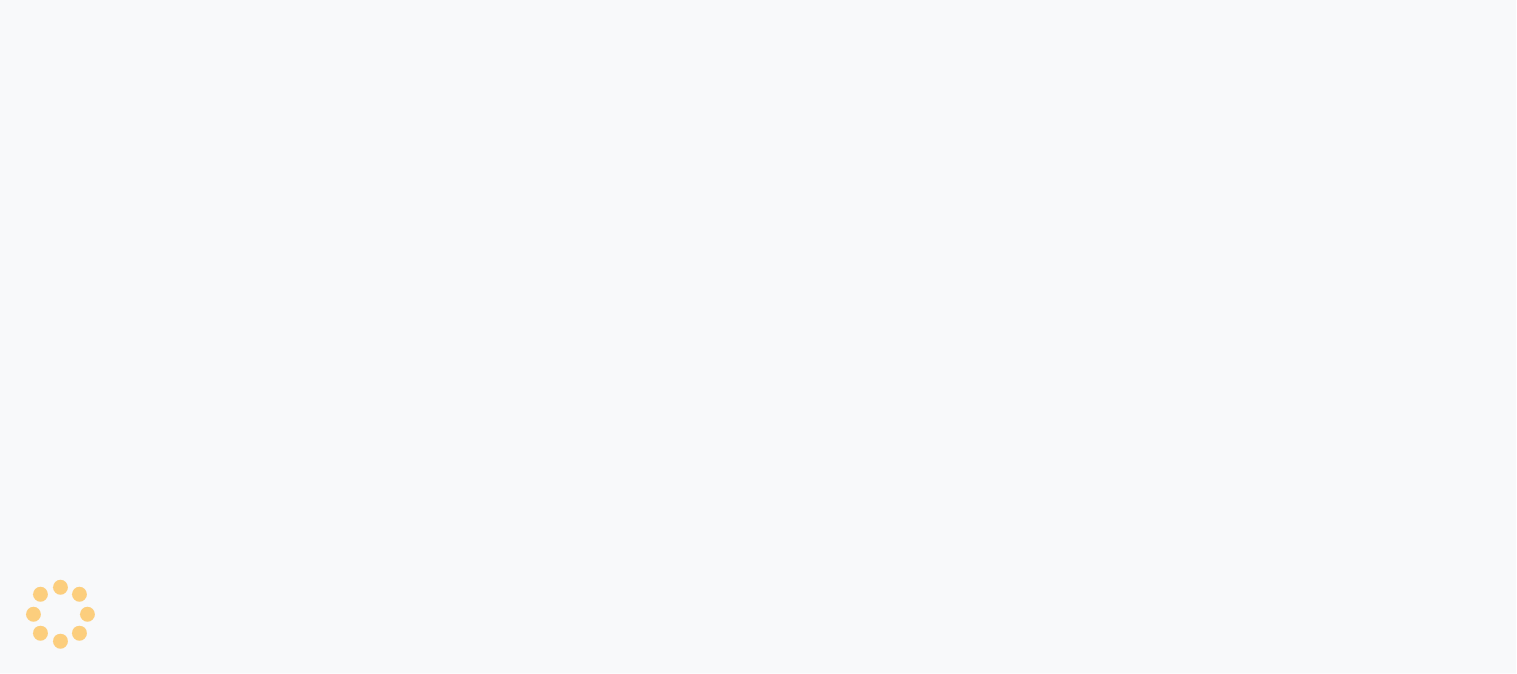 select on "service" 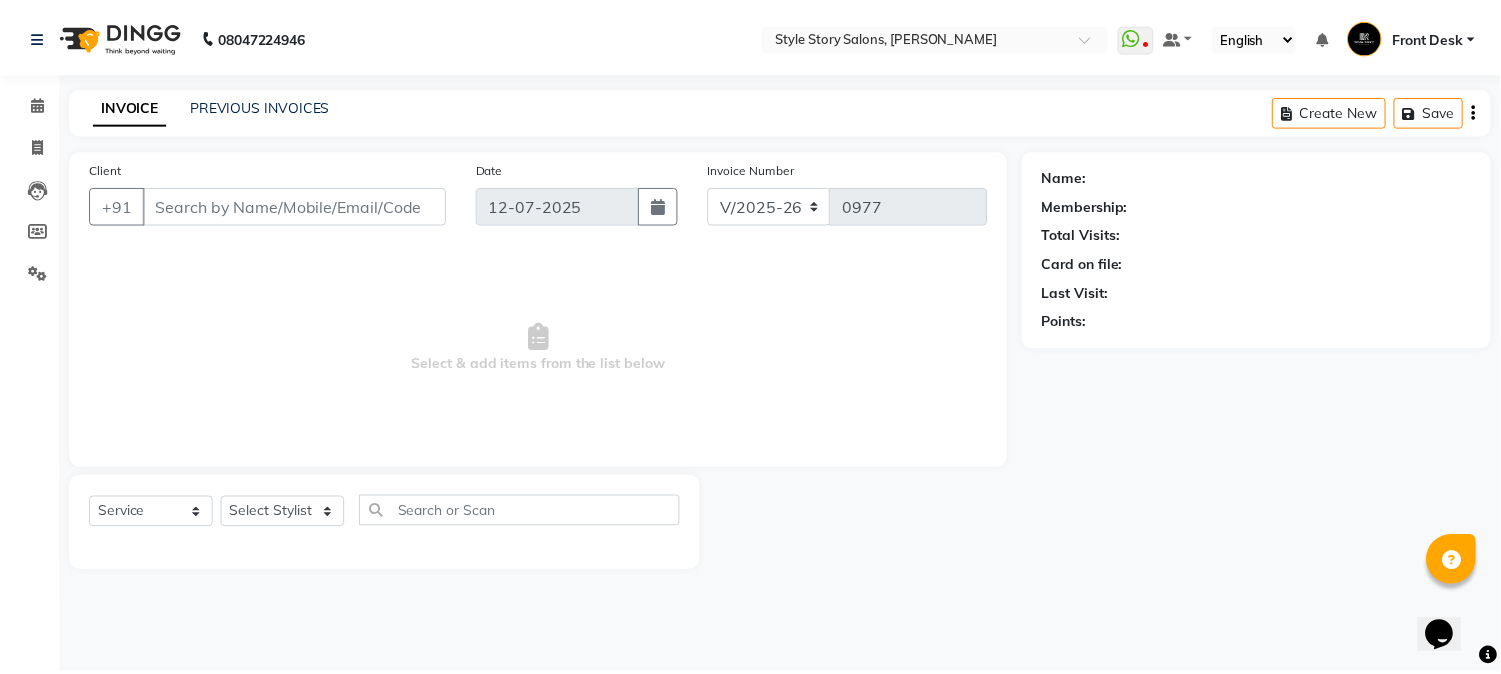 scroll, scrollTop: 0, scrollLeft: 0, axis: both 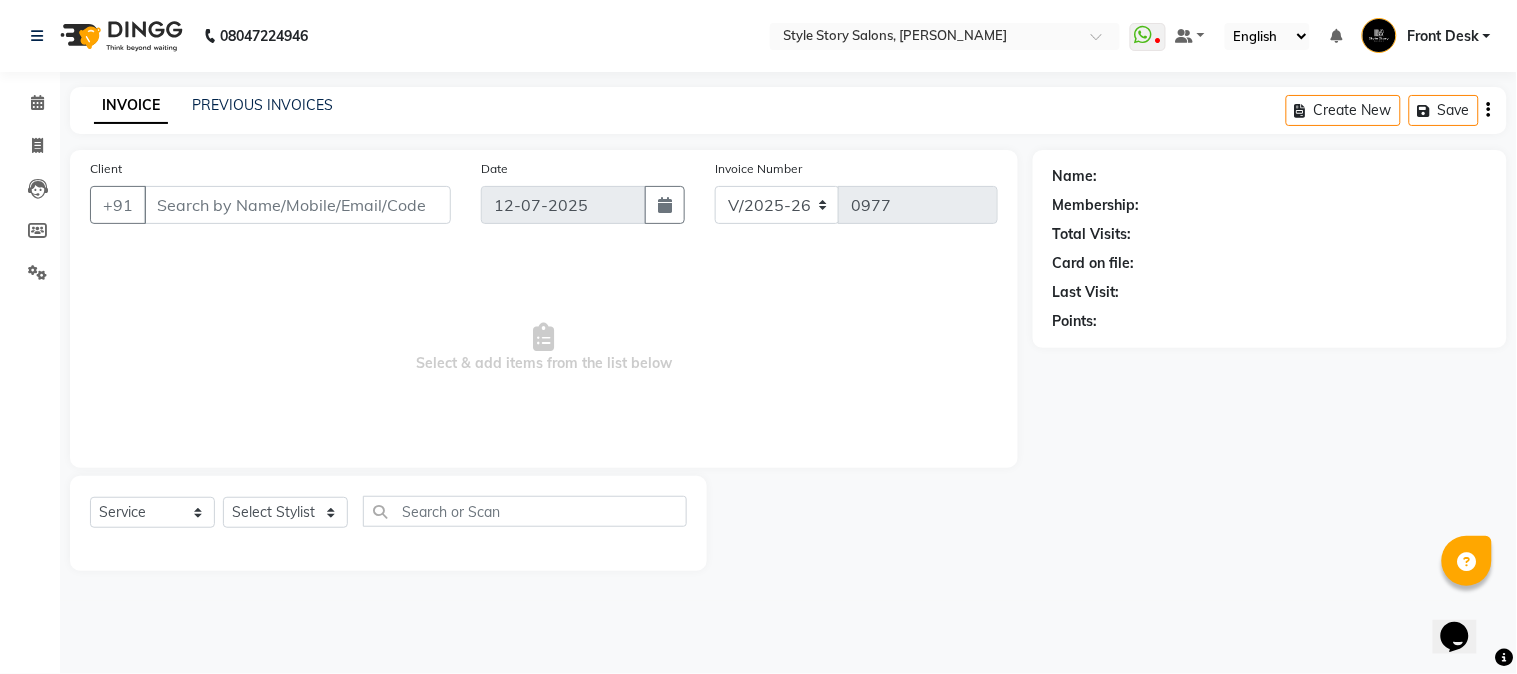 type on "90******99" 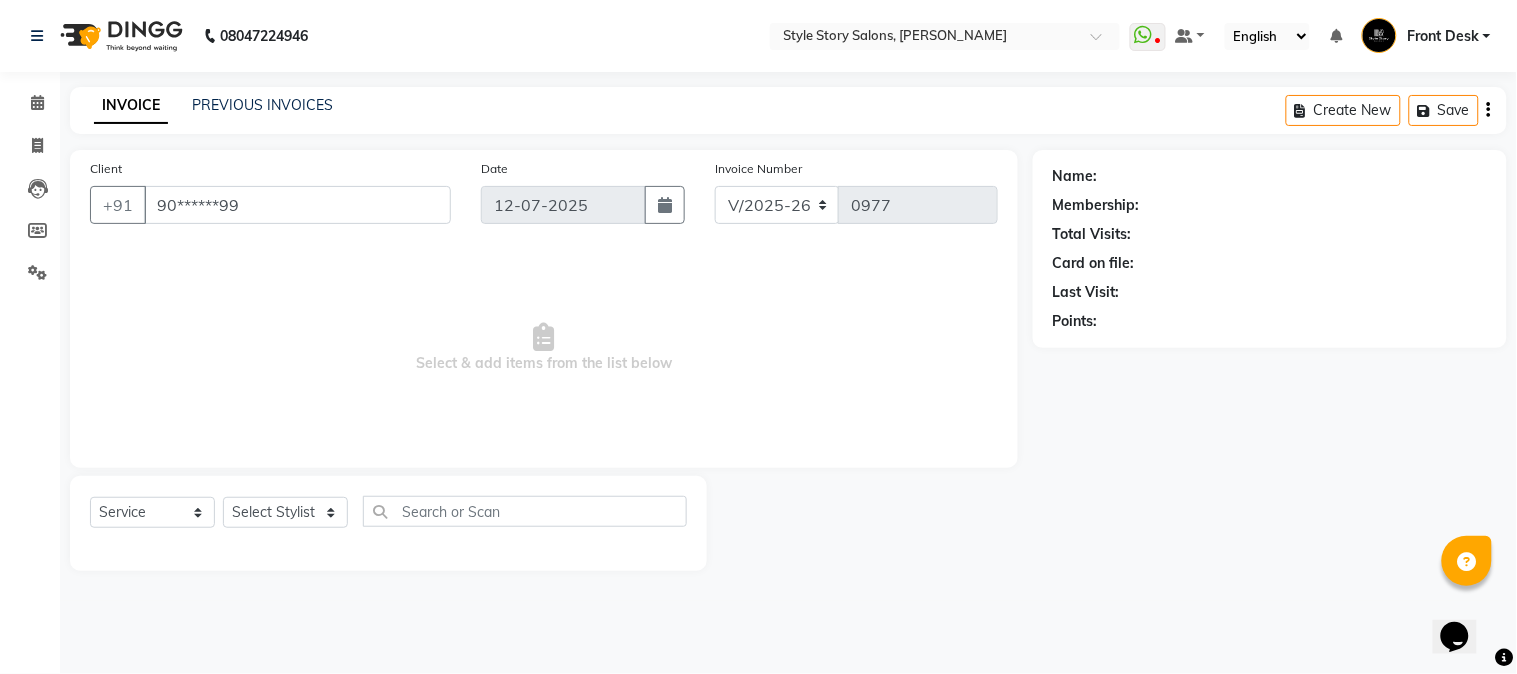 select on "62113" 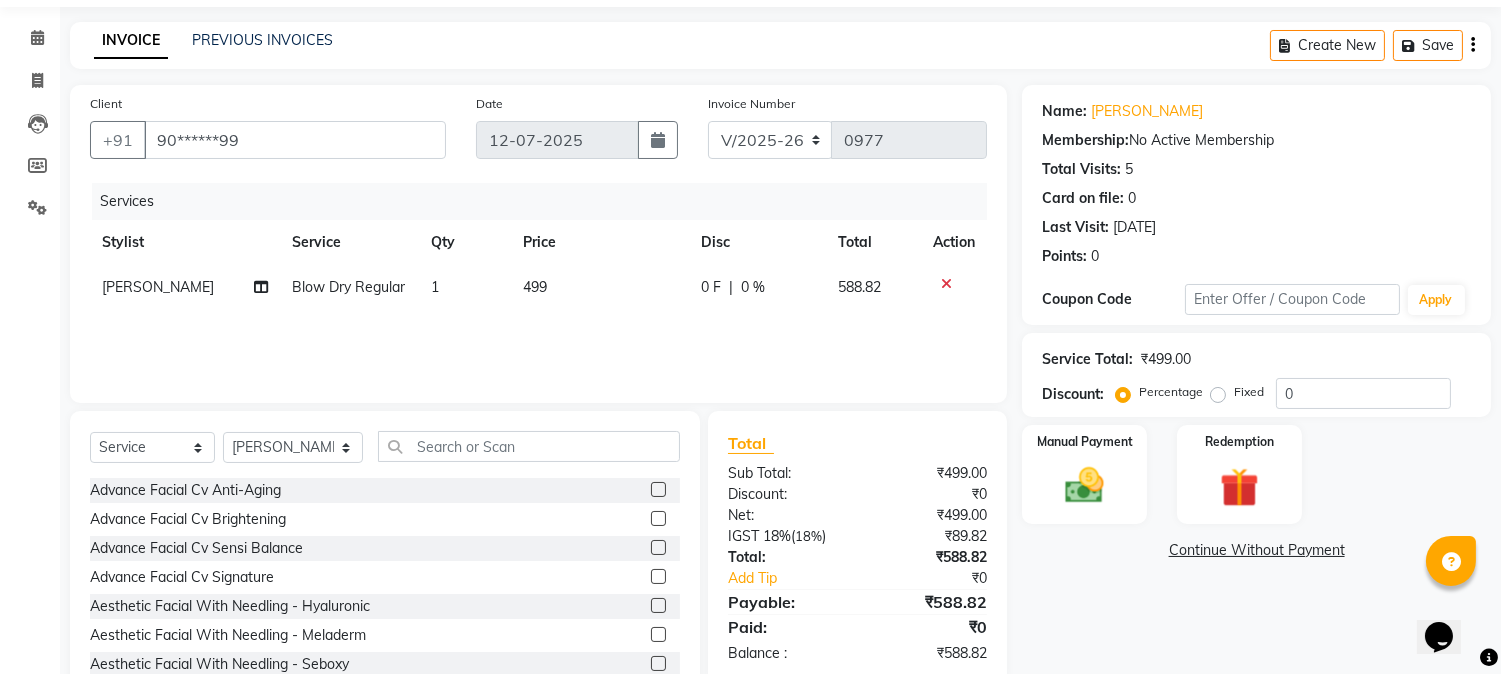 scroll, scrollTop: 126, scrollLeft: 0, axis: vertical 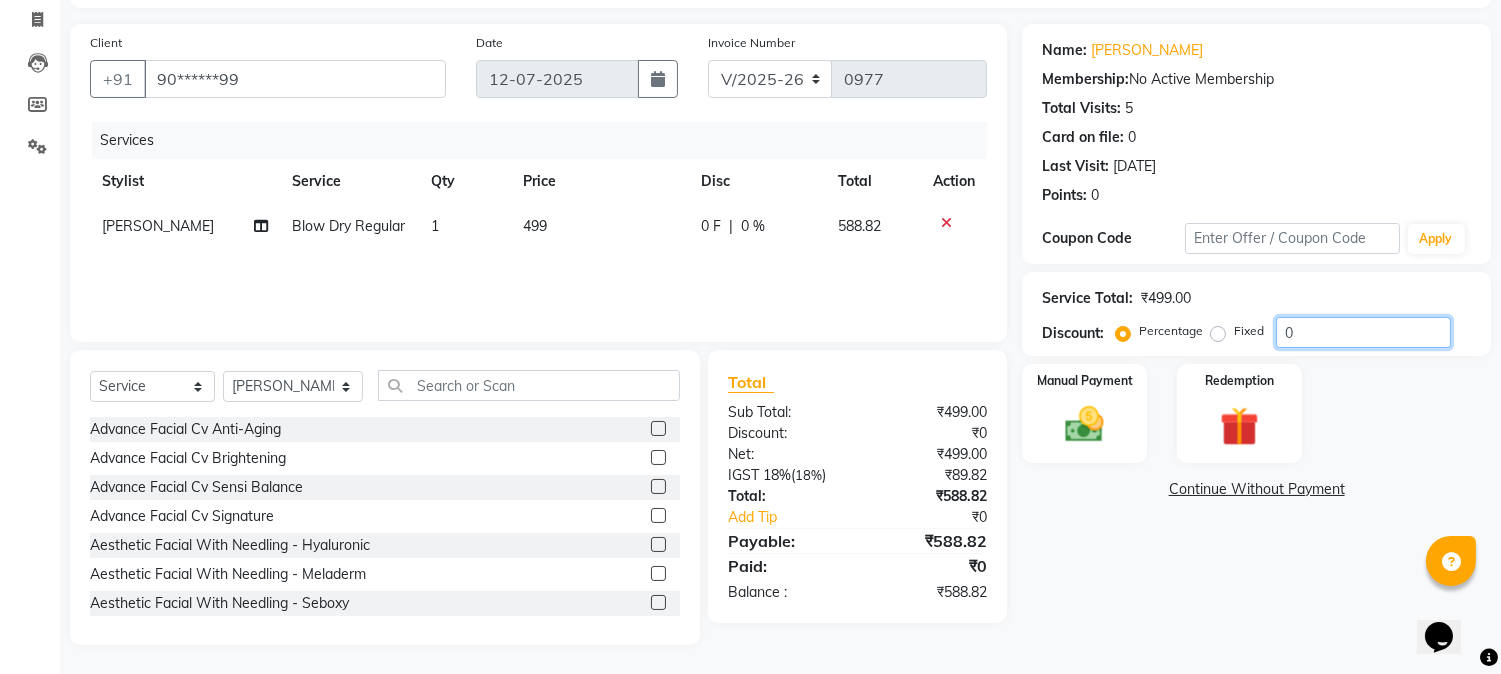 drag, startPoint x: 1295, startPoint y: 327, endPoint x: 1268, endPoint y: 328, distance: 27.018513 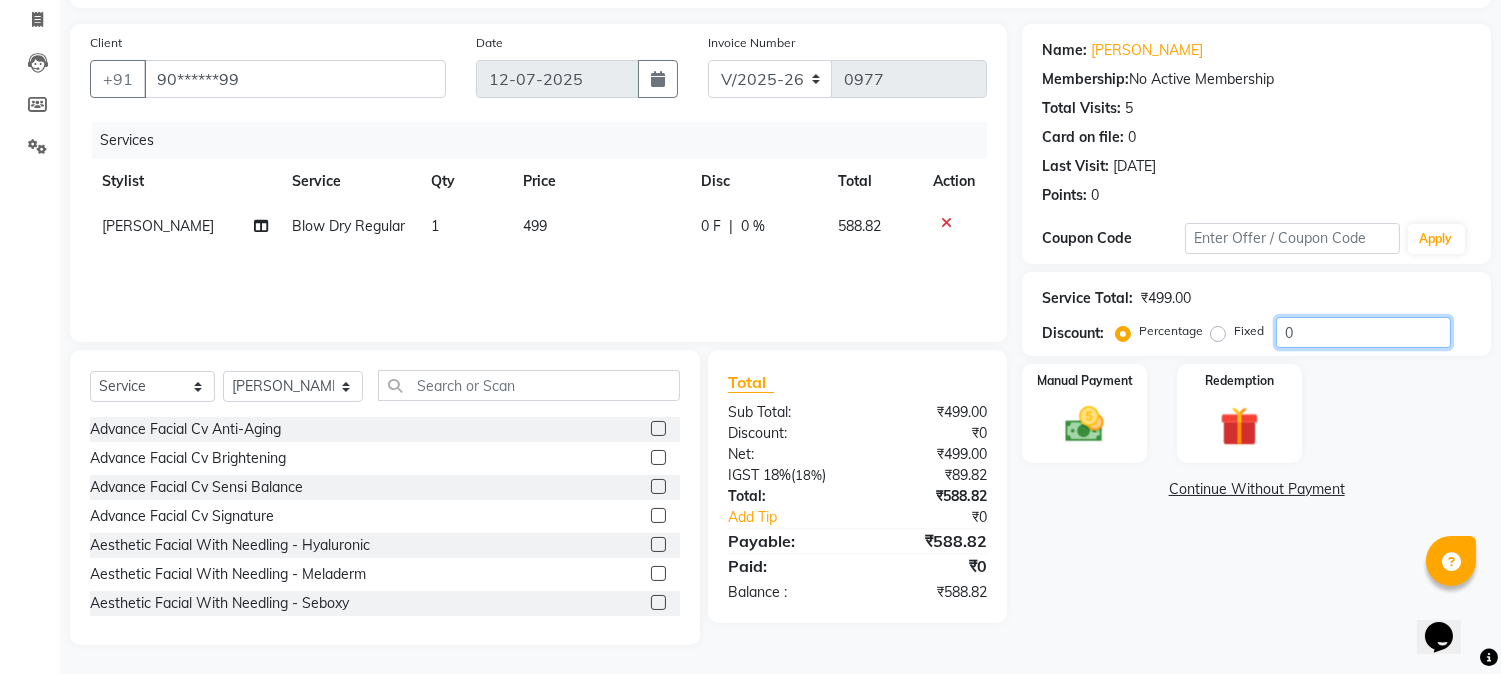 click on "Percentage   Fixed  0" 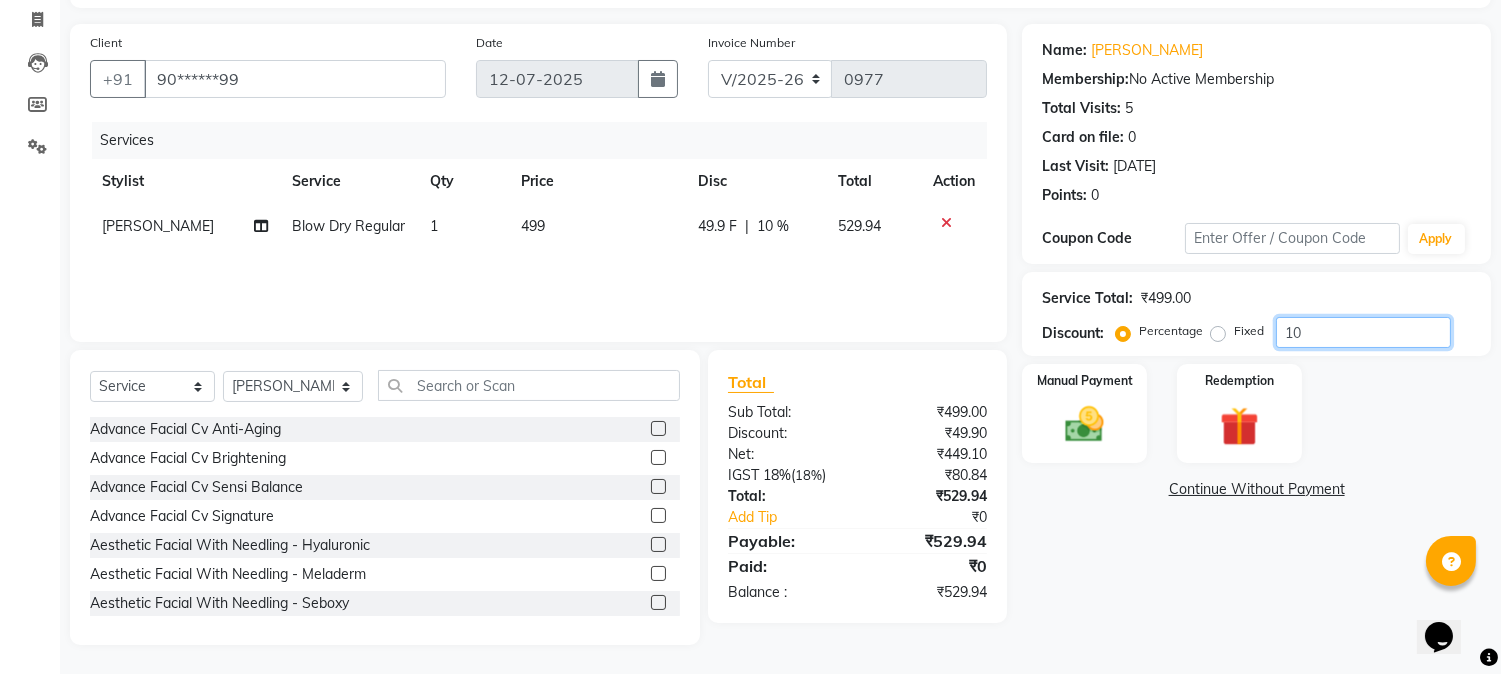 type on "10" 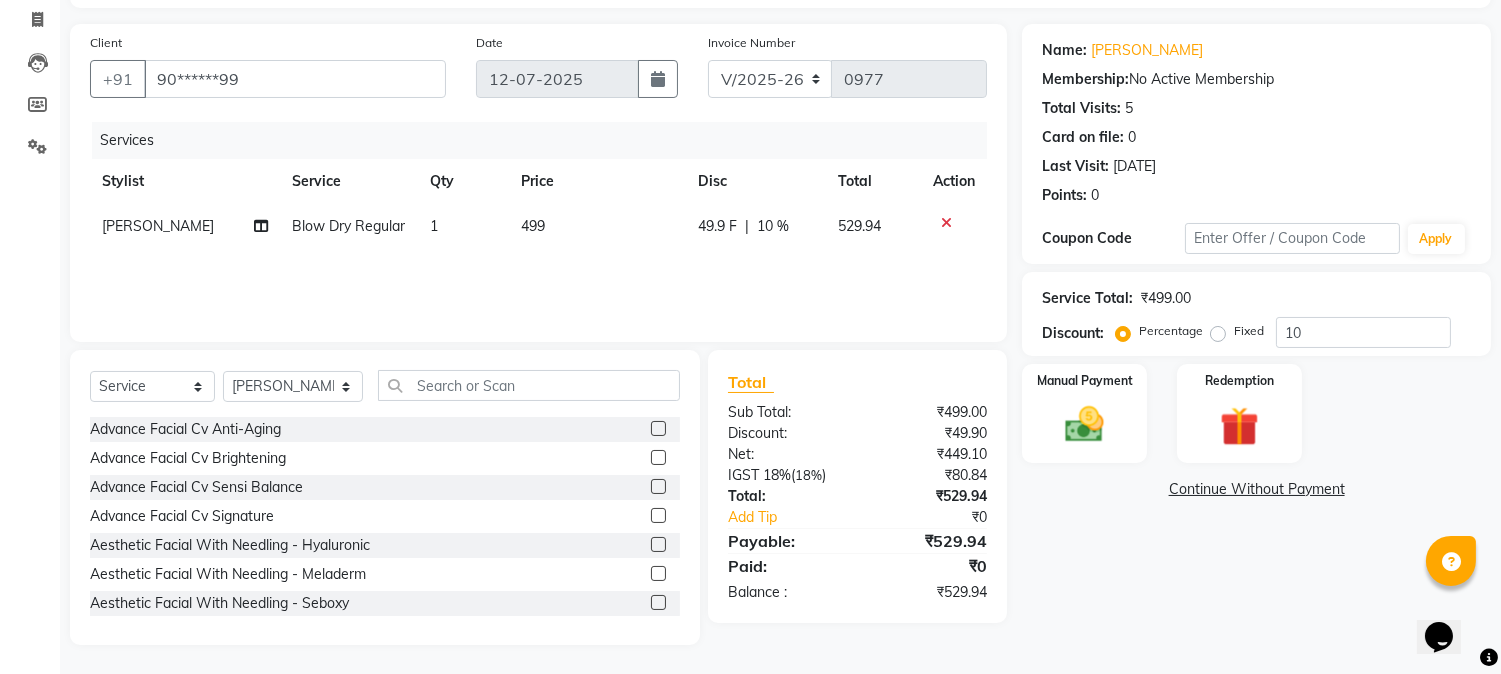 click on "Name: Shivani Sharma Membership:  No Active Membership  Total Visits:  5 Card on file:  0 Last Visit:   01-03-2025 Points:   0  Coupon Code Apply Service Total:  ₹499.00  Discount:  Percentage   Fixed  10 Manual Payment Redemption  Continue Without Payment" 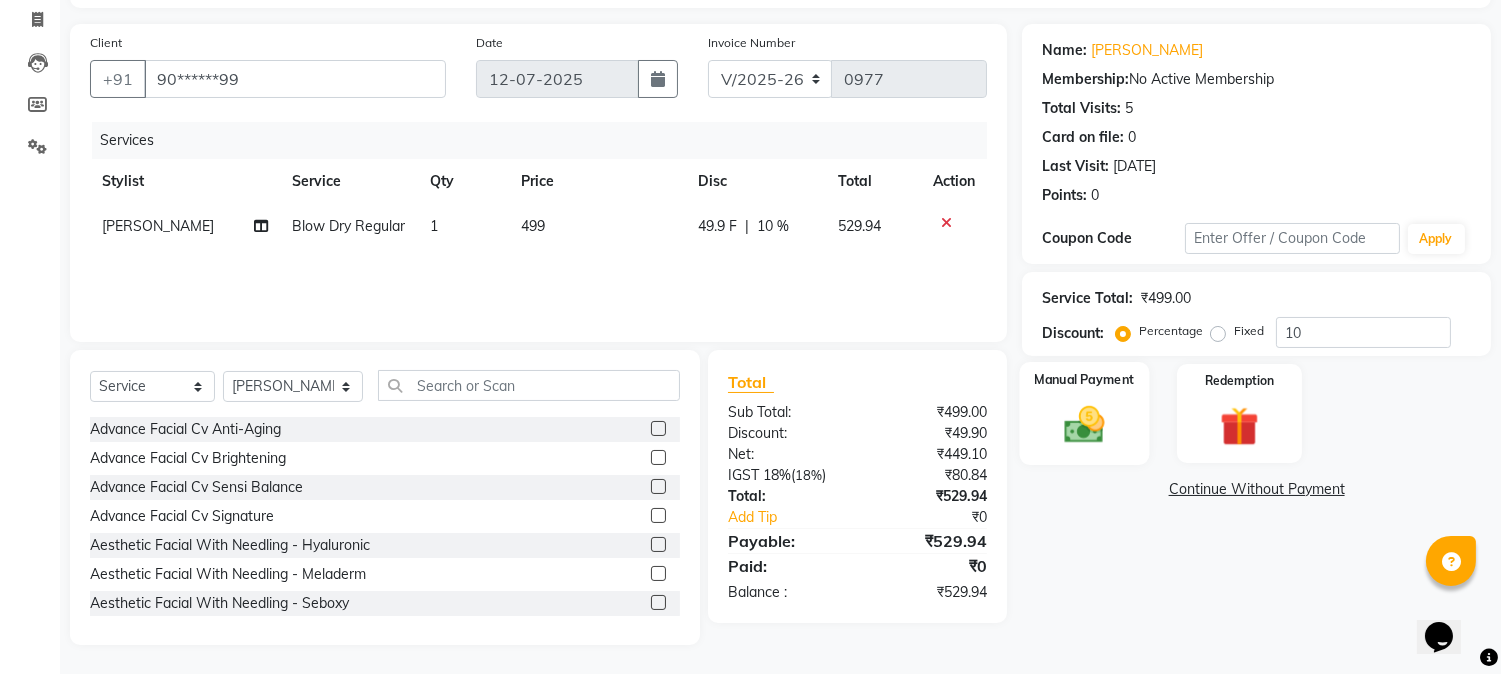 drag, startPoint x: 1090, startPoint y: 443, endPoint x: 1133, endPoint y: 450, distance: 43.56604 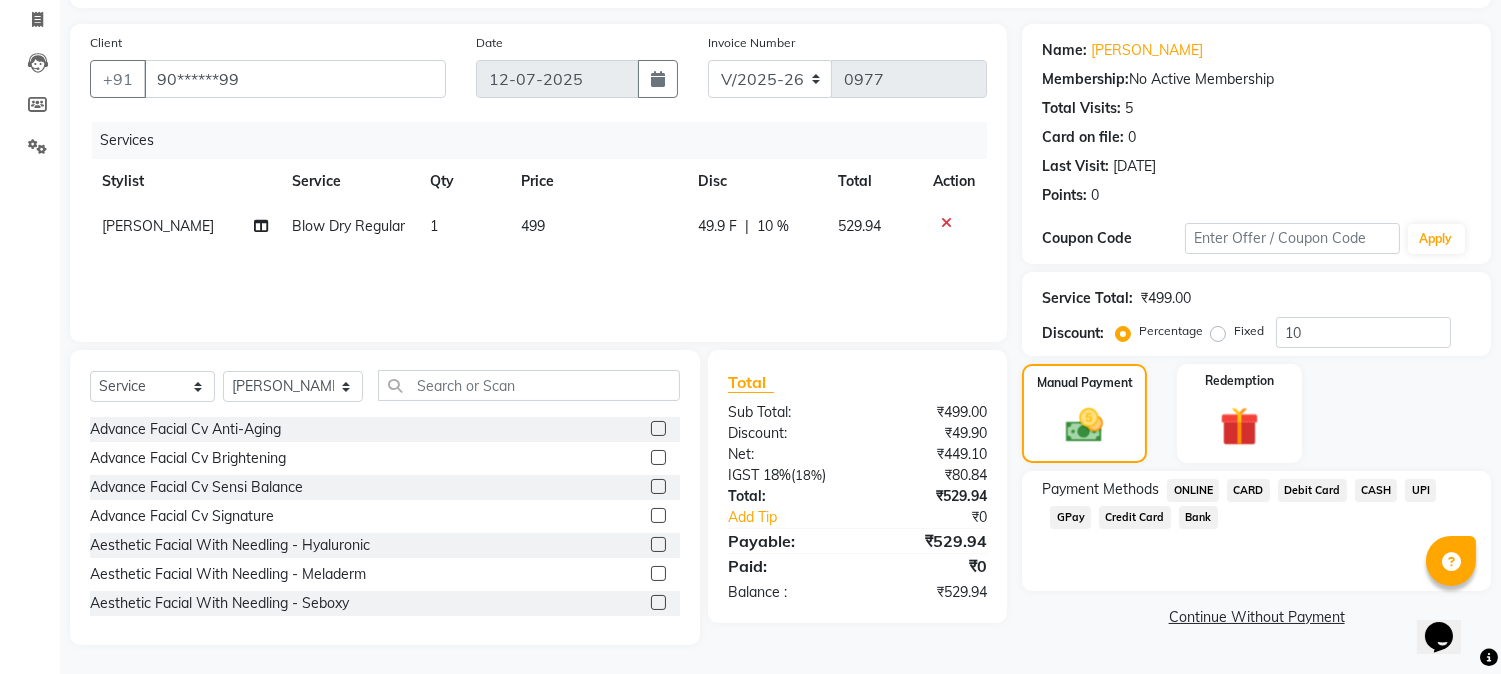 click on "UPI" 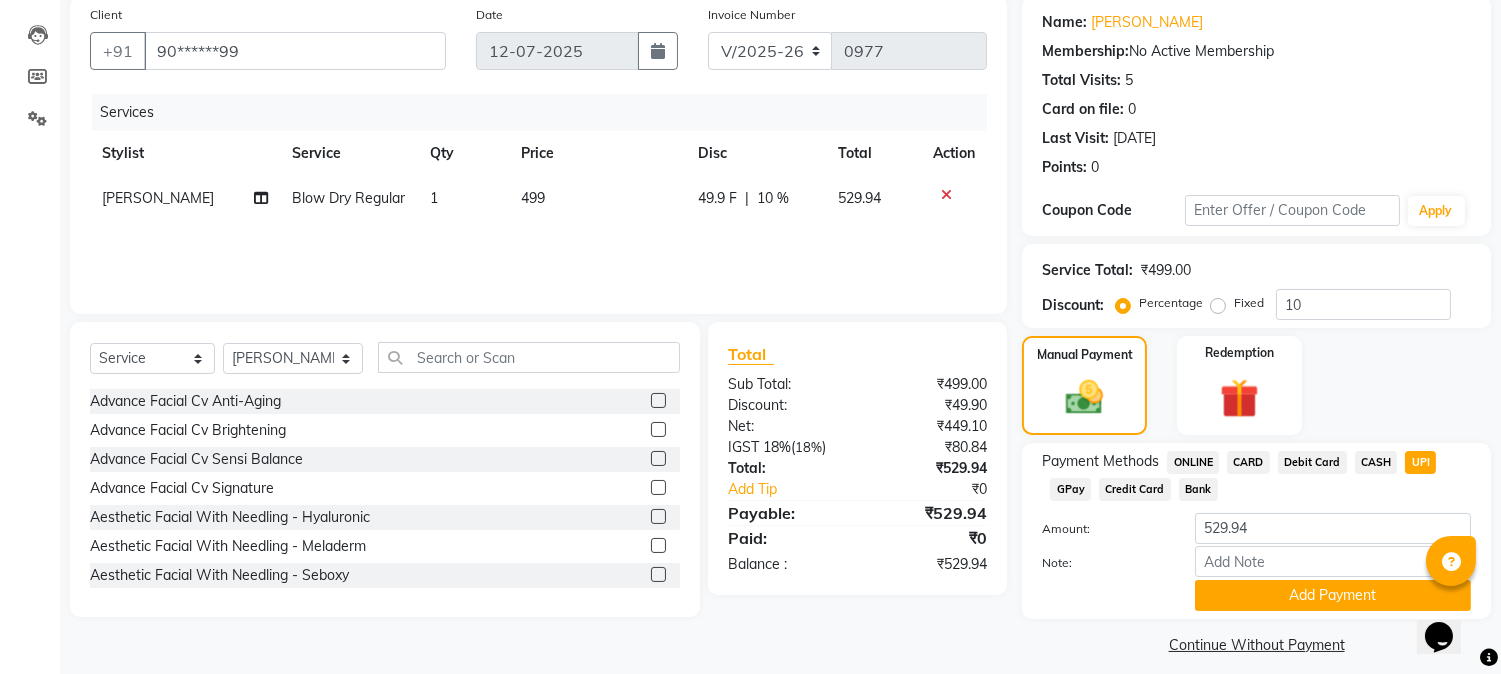 scroll, scrollTop: 170, scrollLeft: 0, axis: vertical 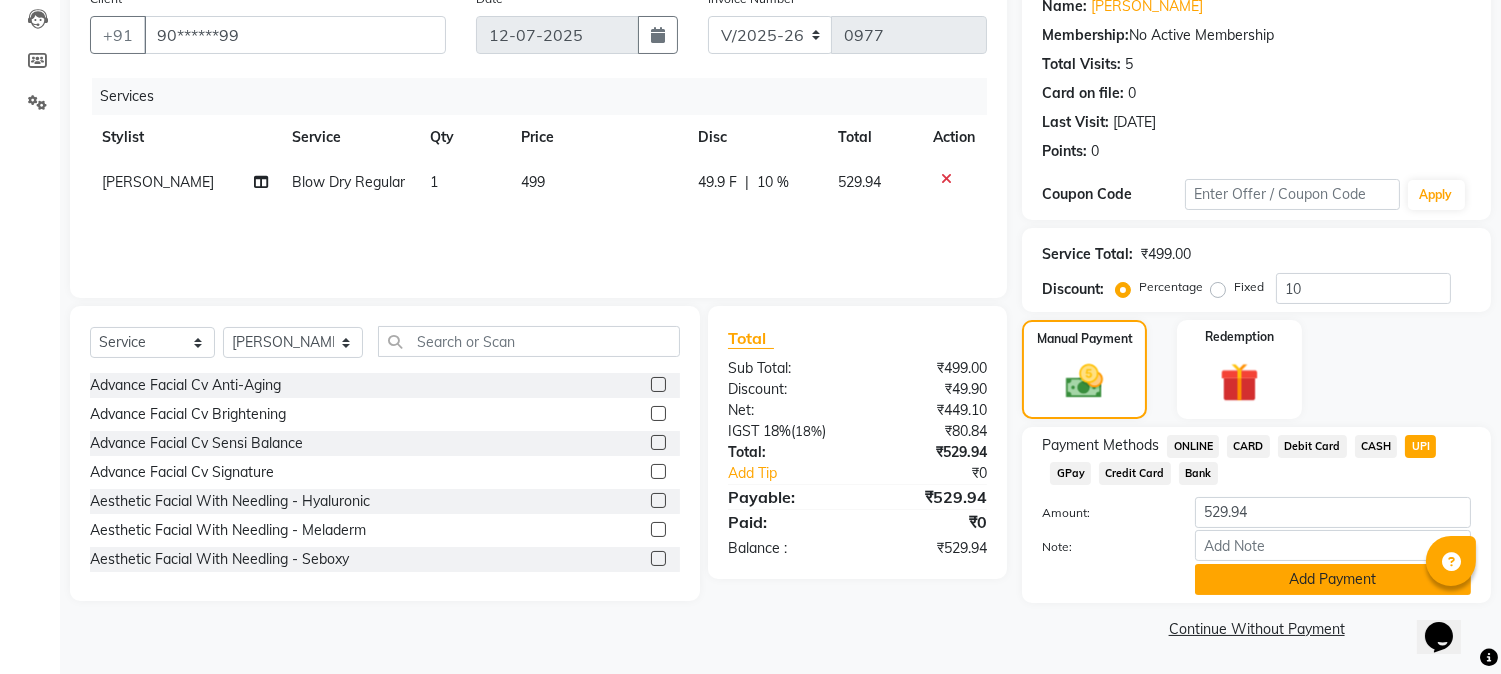 click on "Add Payment" 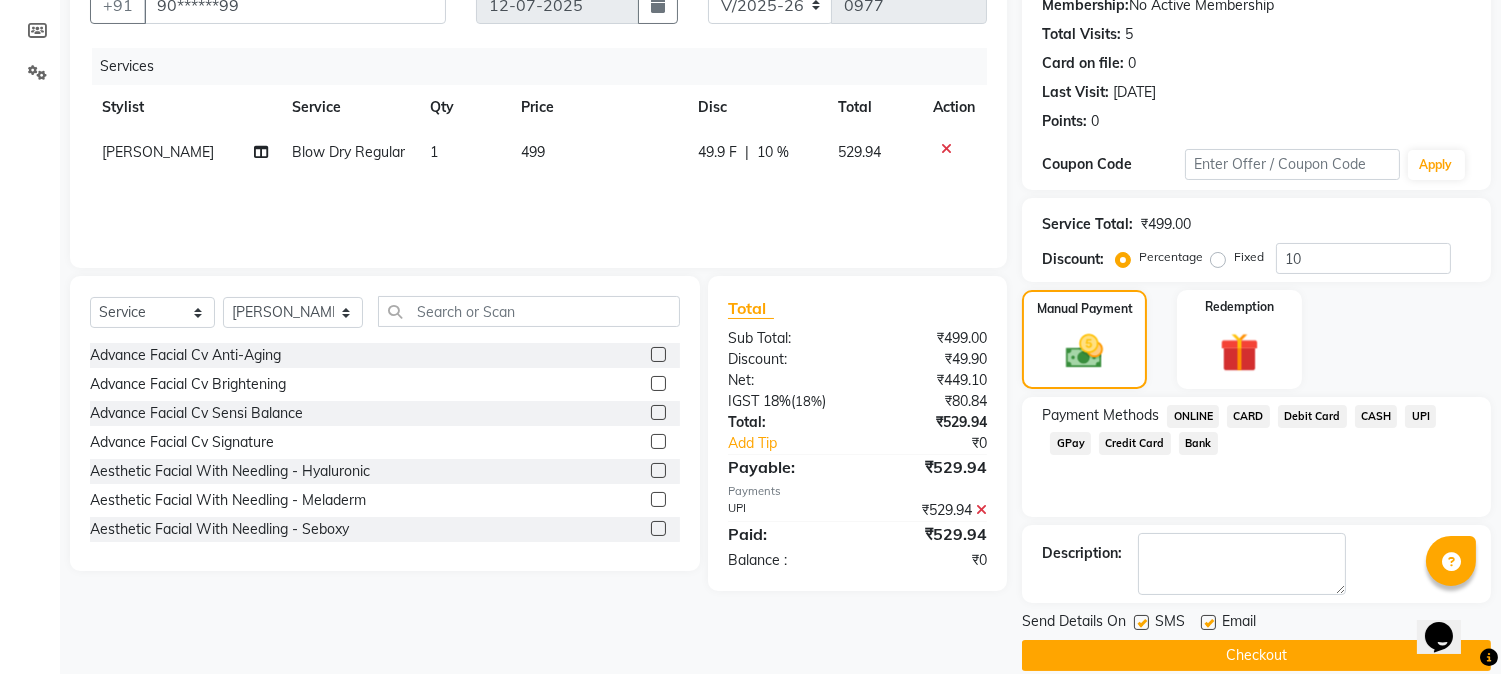 scroll, scrollTop: 225, scrollLeft: 0, axis: vertical 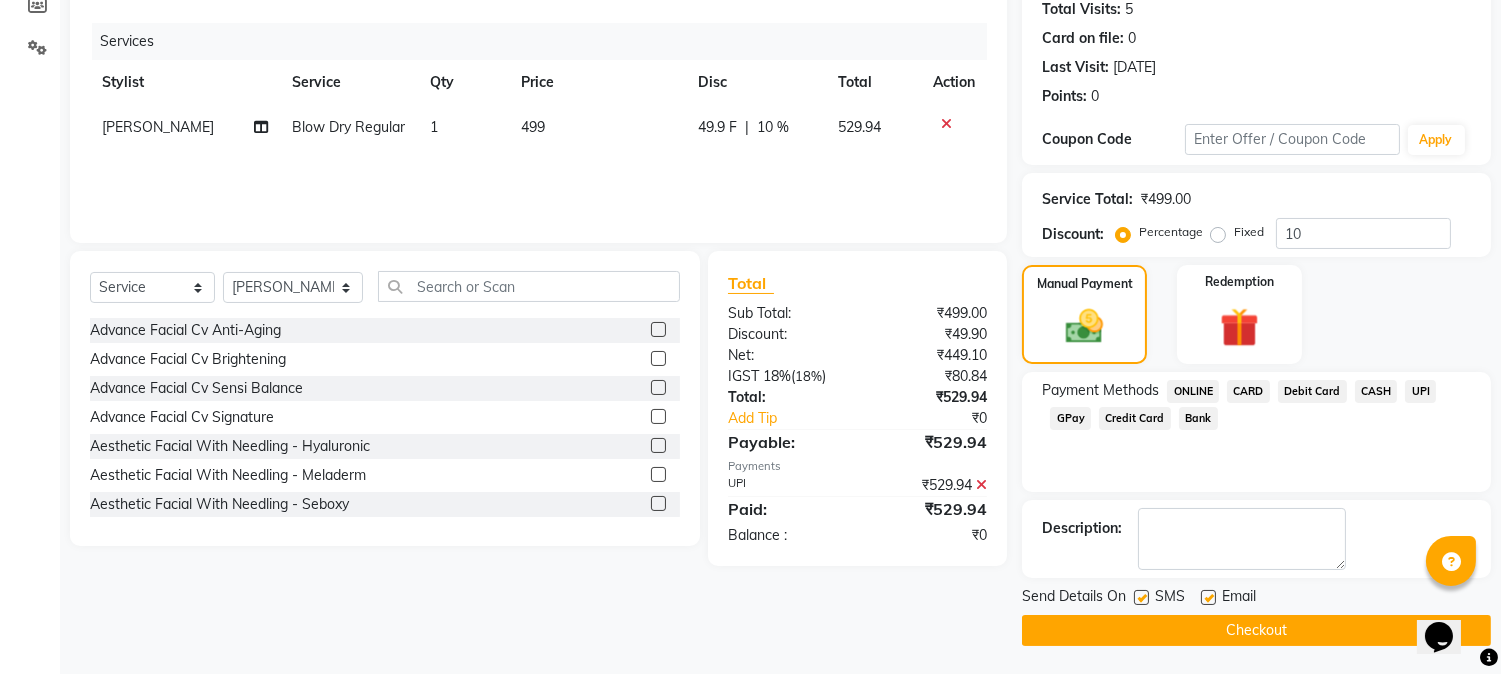 click on "Checkout" 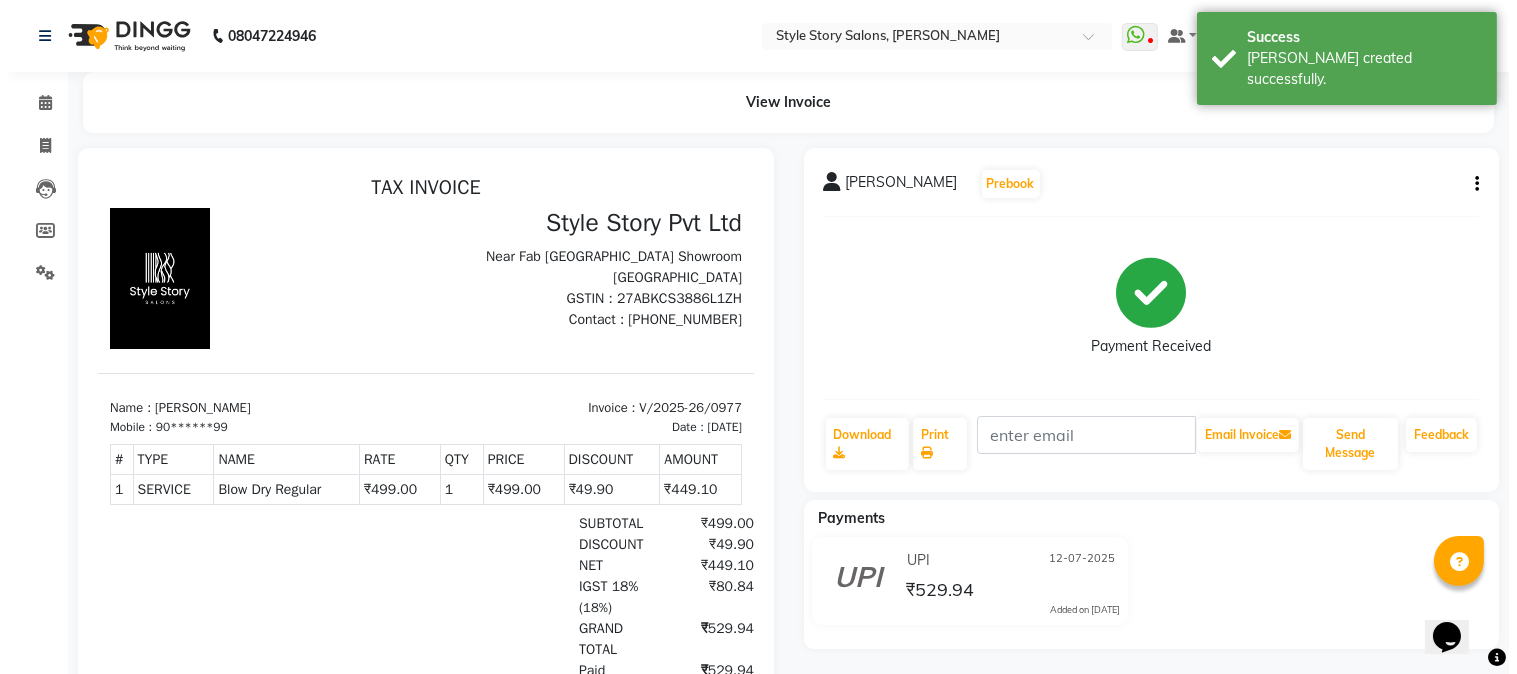 scroll, scrollTop: 0, scrollLeft: 0, axis: both 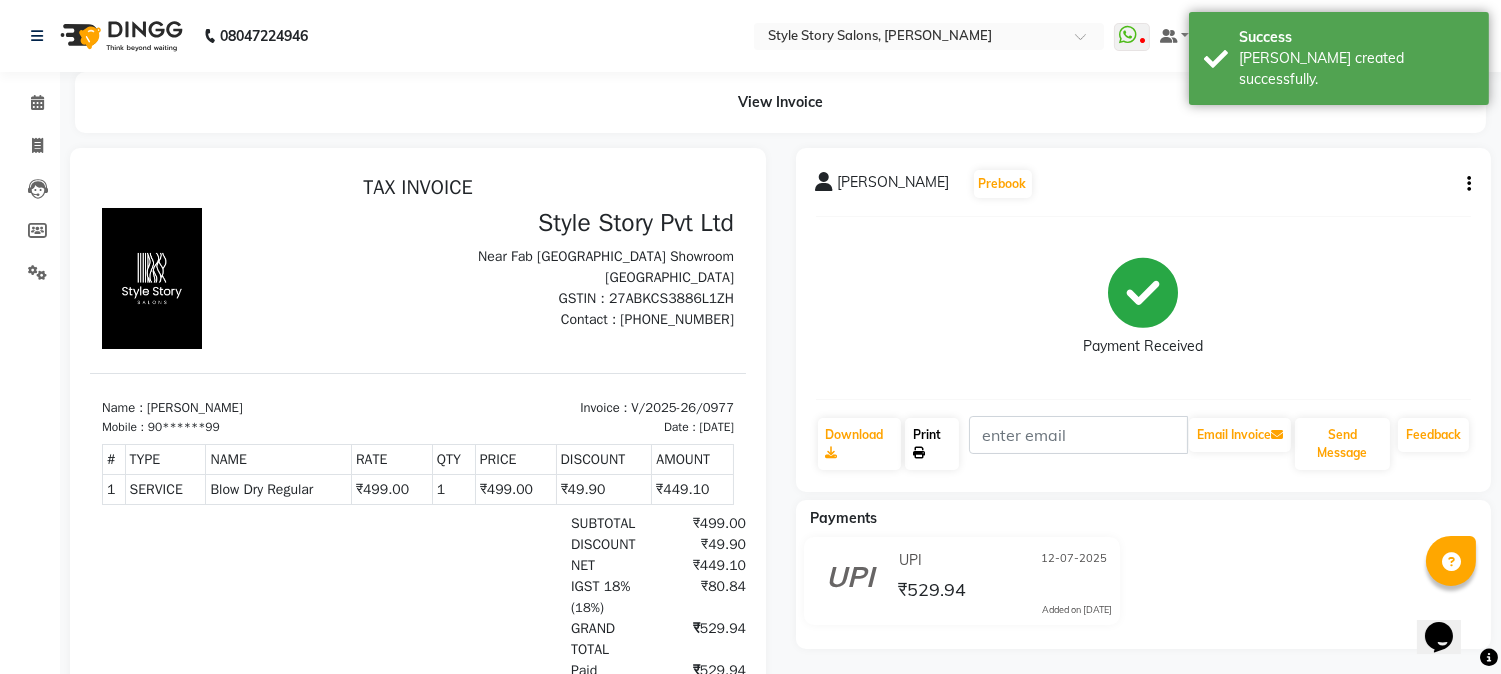 click on "Print" 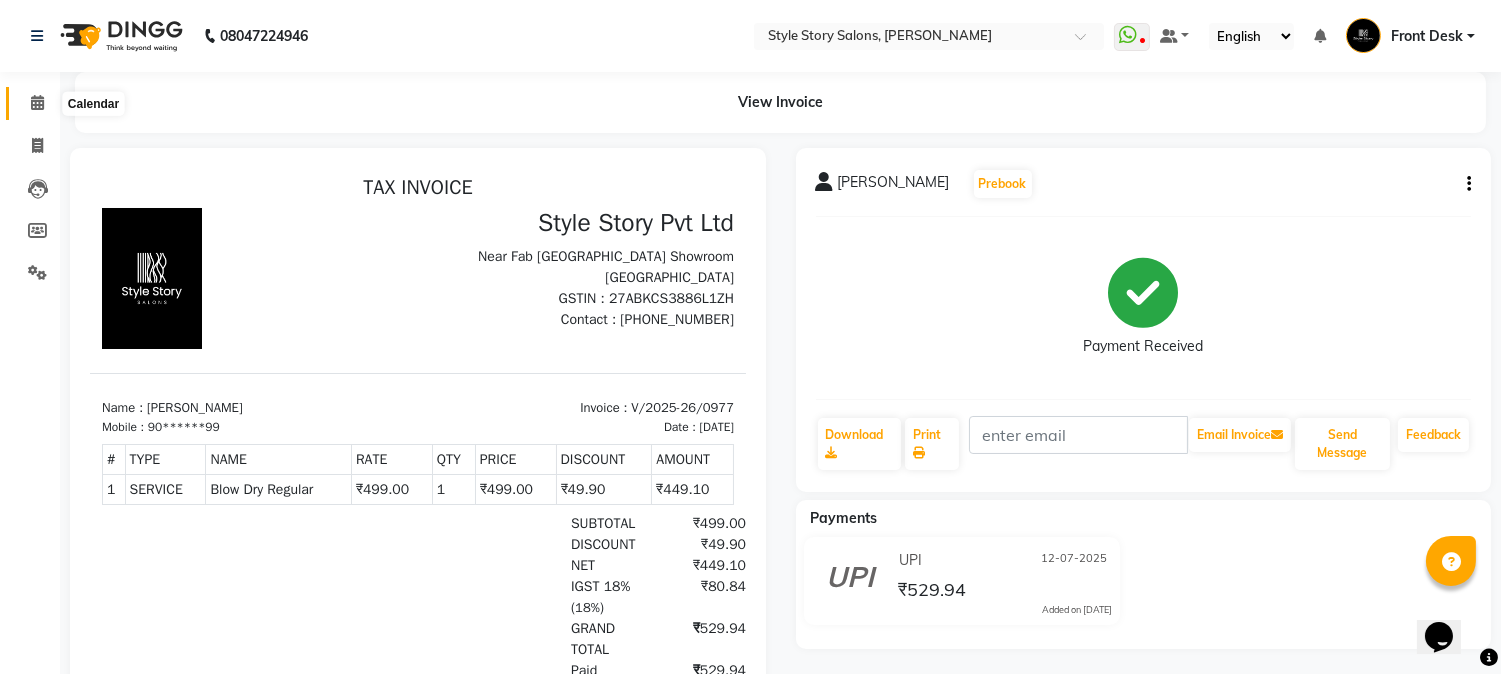 click 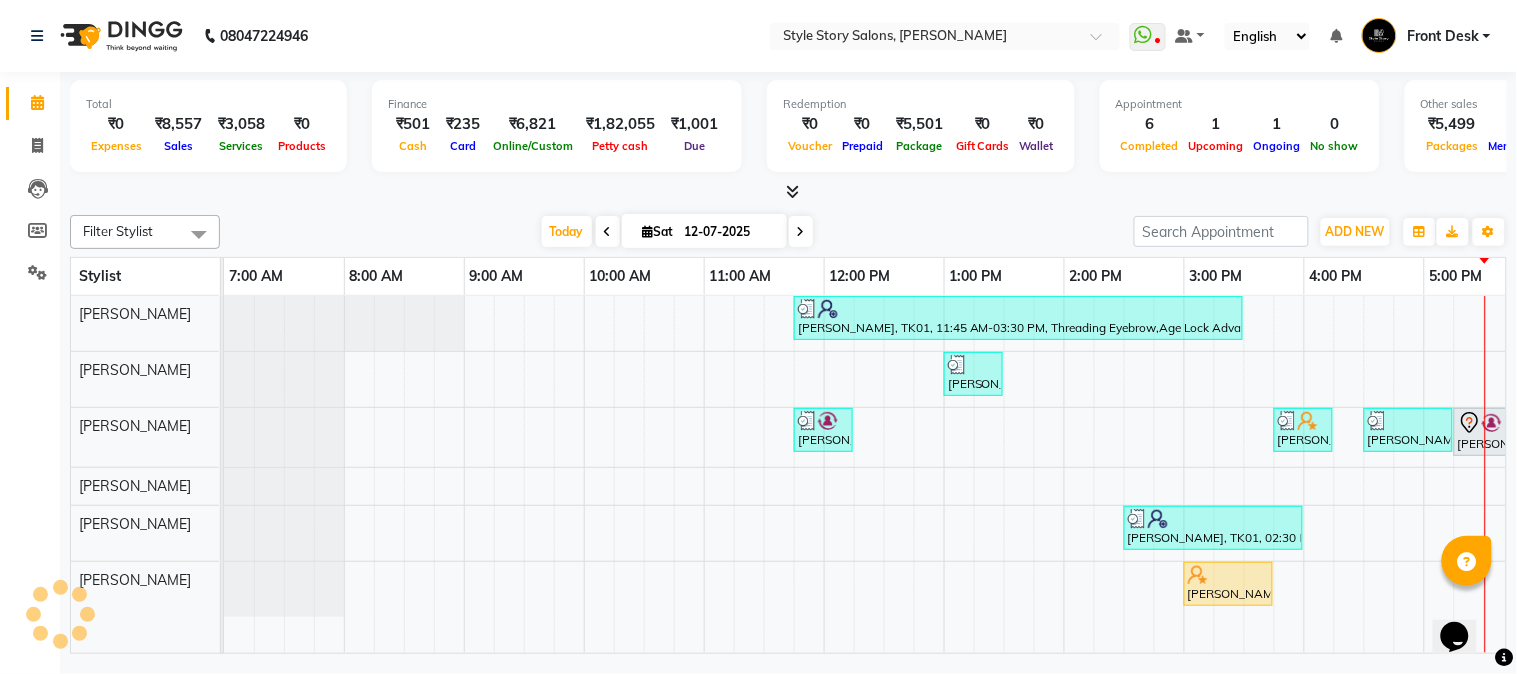 scroll, scrollTop: 0, scrollLeft: 0, axis: both 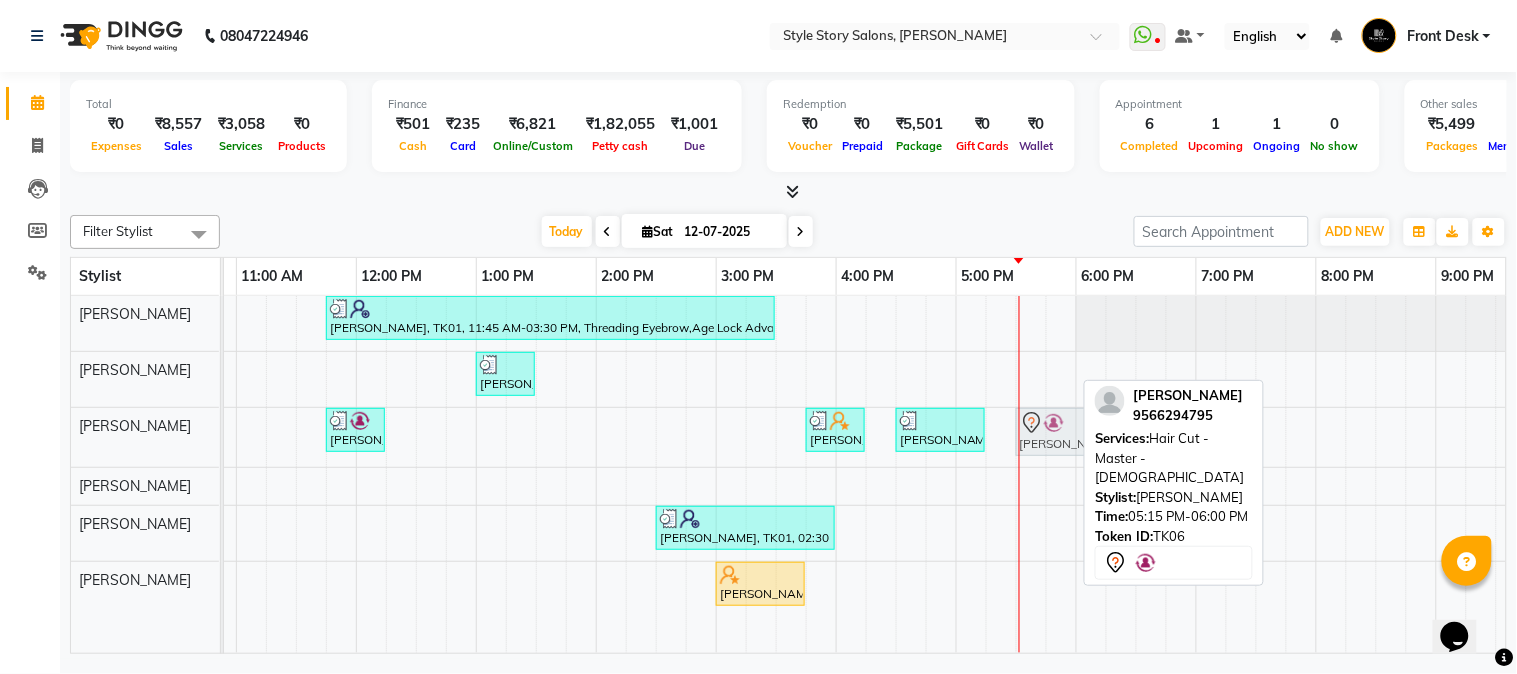 drag, startPoint x: 997, startPoint y: 418, endPoint x: 1015, endPoint y: 420, distance: 18.110771 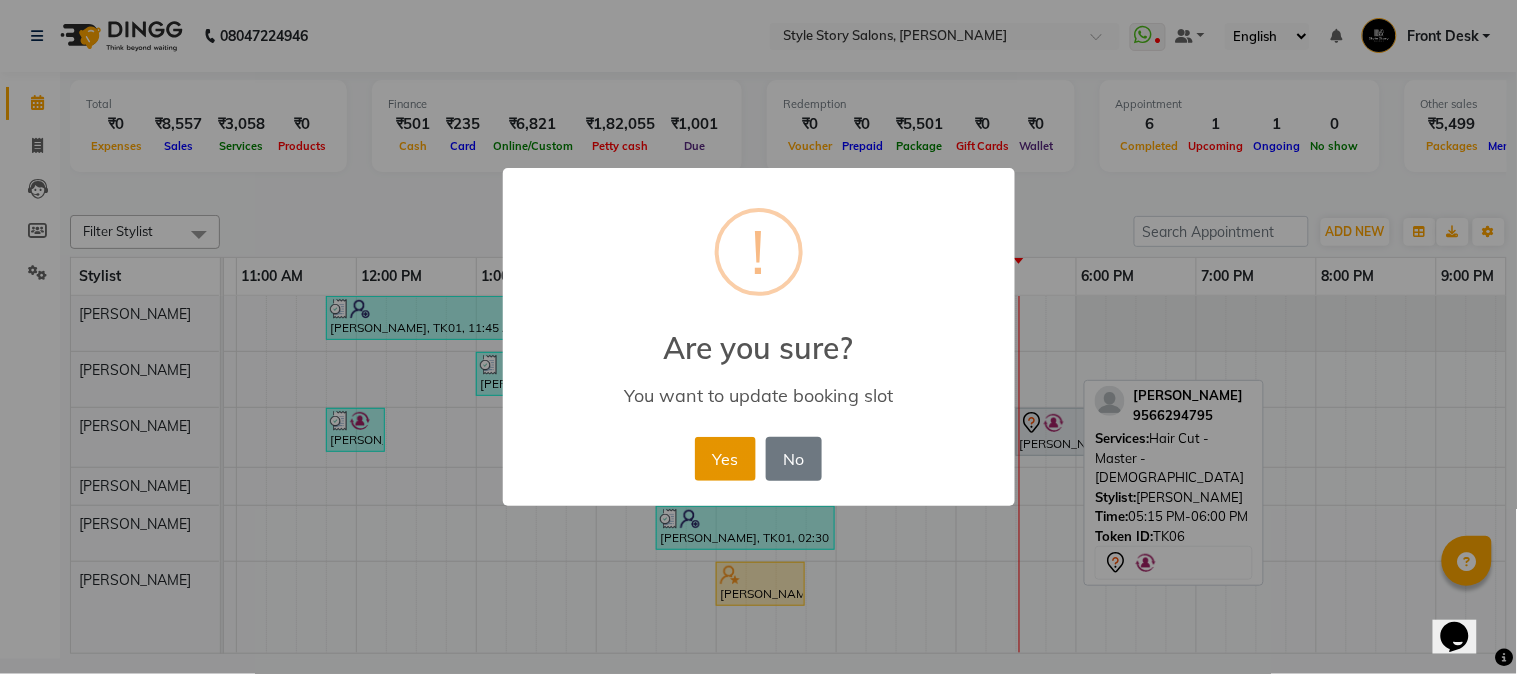 click on "Yes" at bounding box center [725, 459] 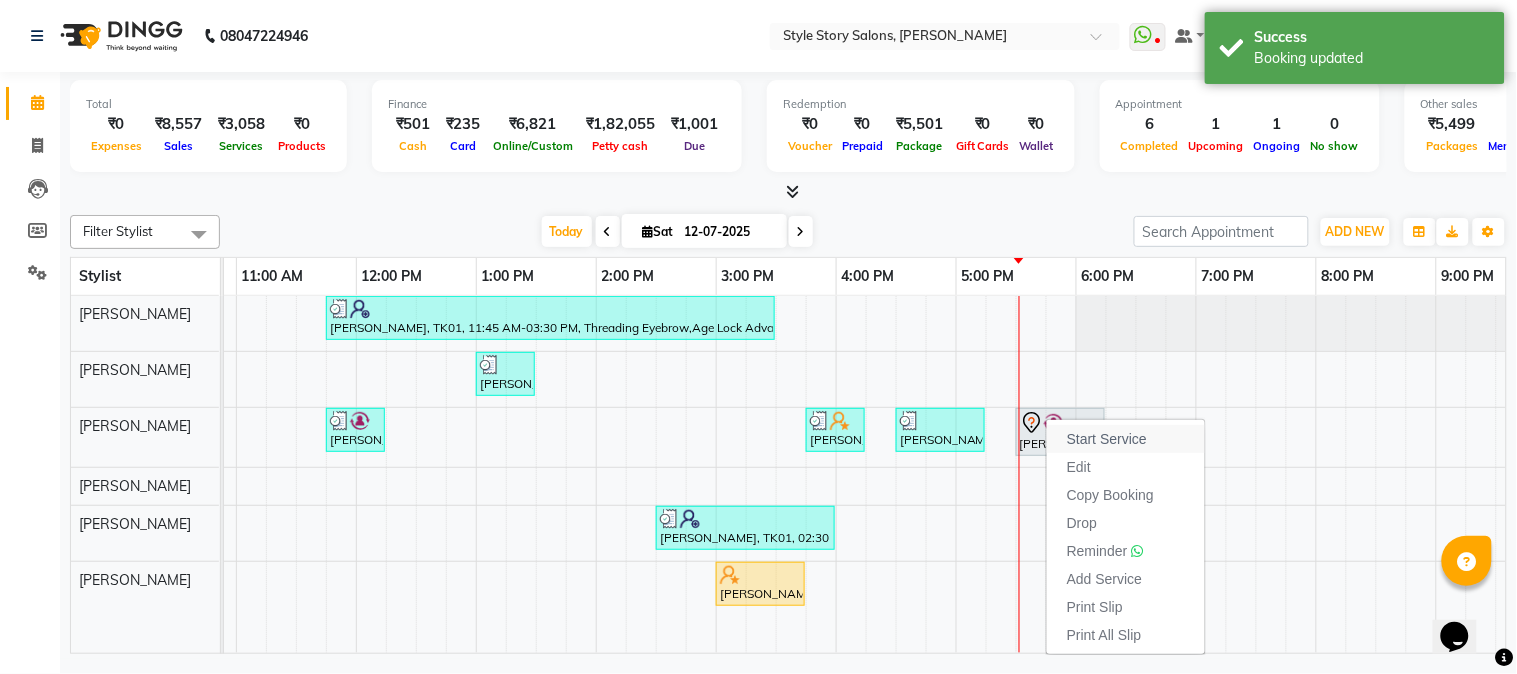 click on "Start Service" at bounding box center [1126, 439] 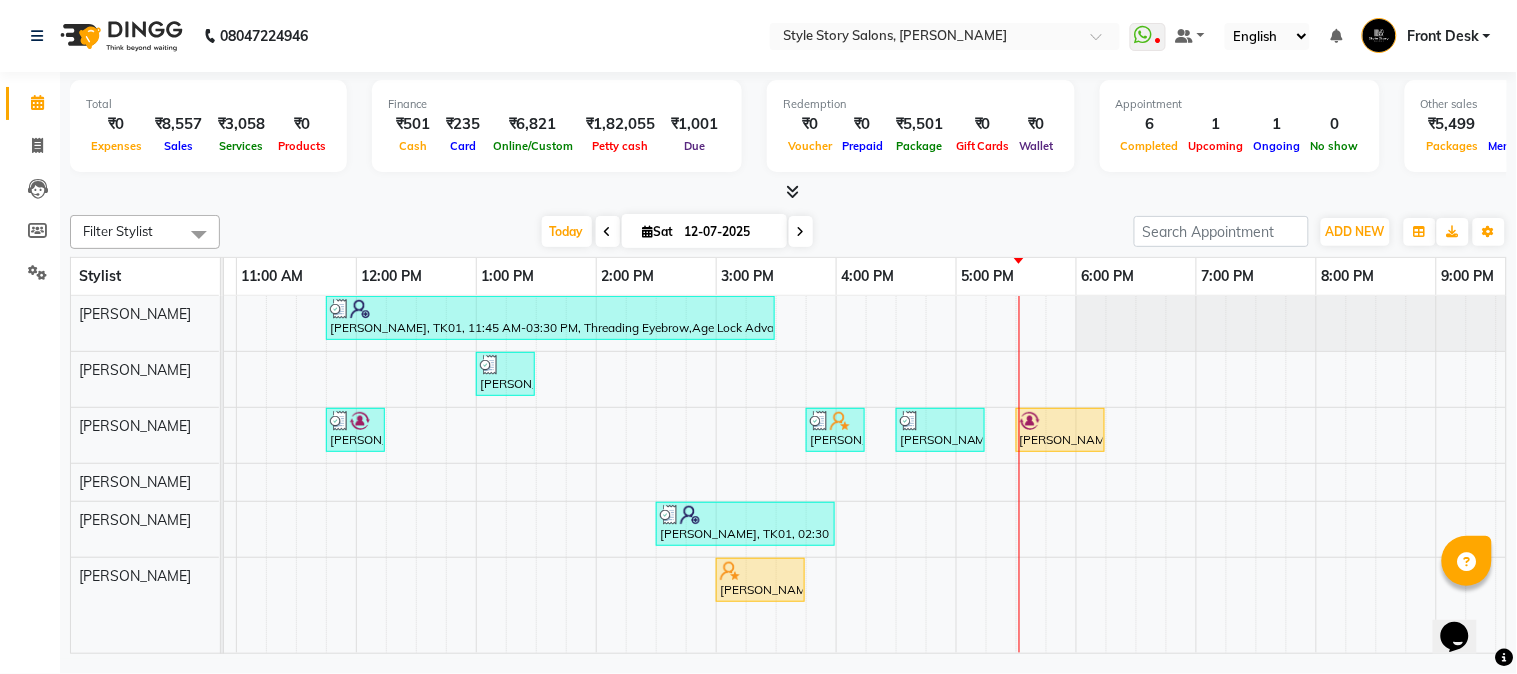 click at bounding box center [788, 192] 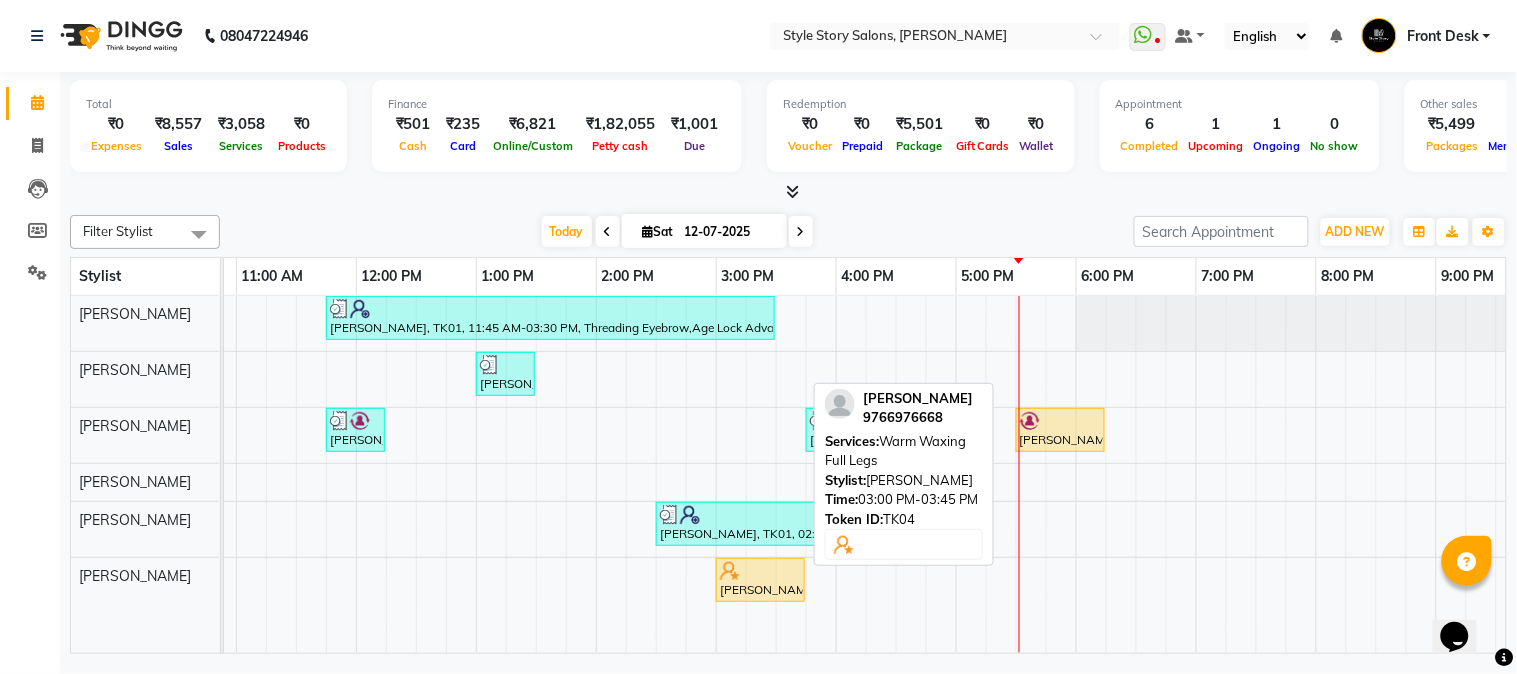 drag, startPoint x: 747, startPoint y: 577, endPoint x: 755, endPoint y: 562, distance: 17 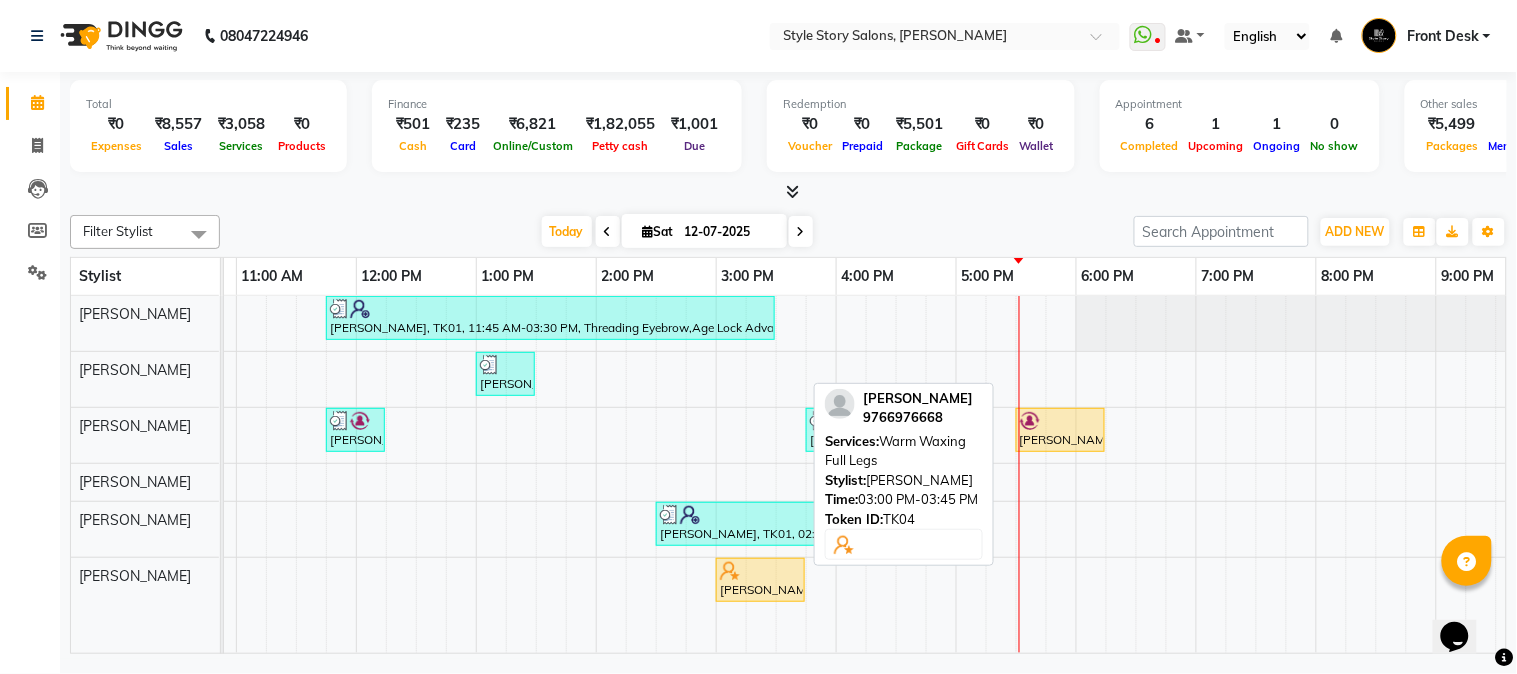 click at bounding box center (760, 571) 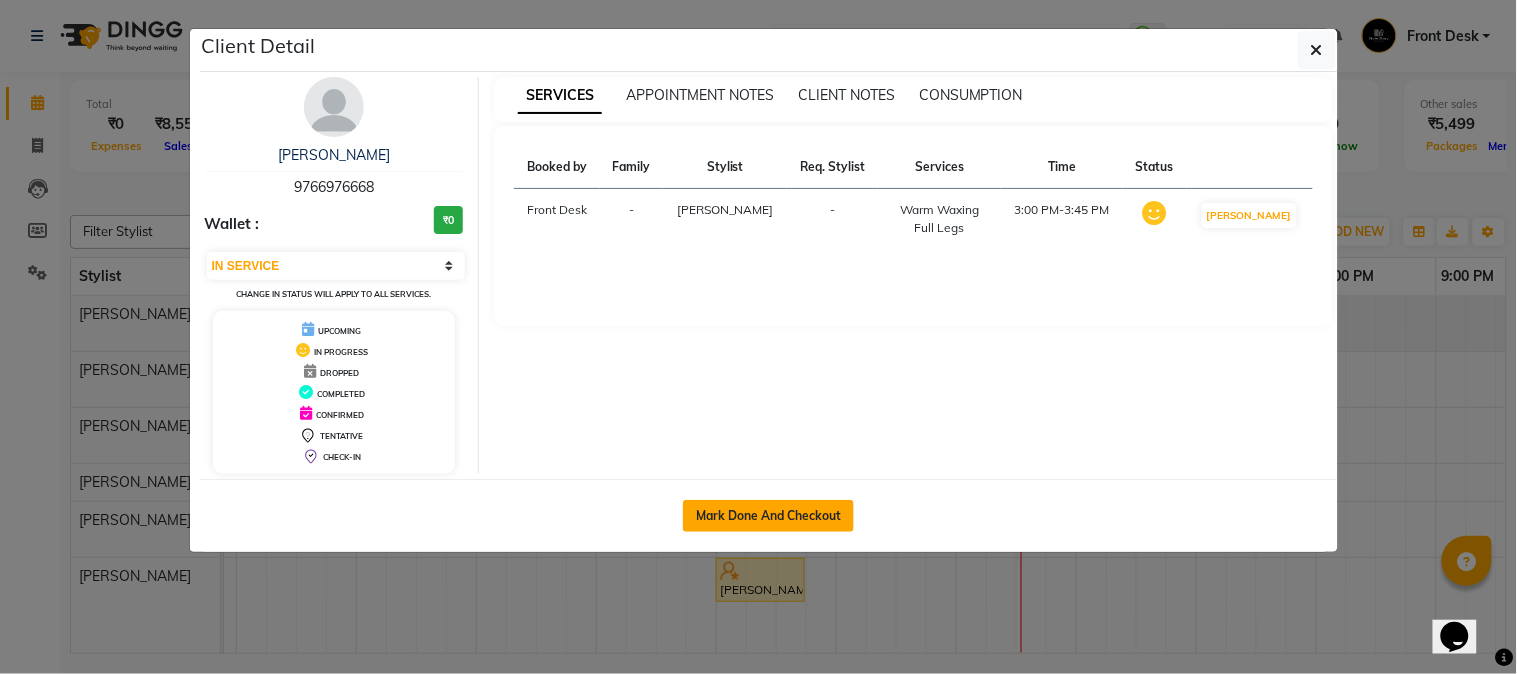 click on "Mark Done And Checkout" 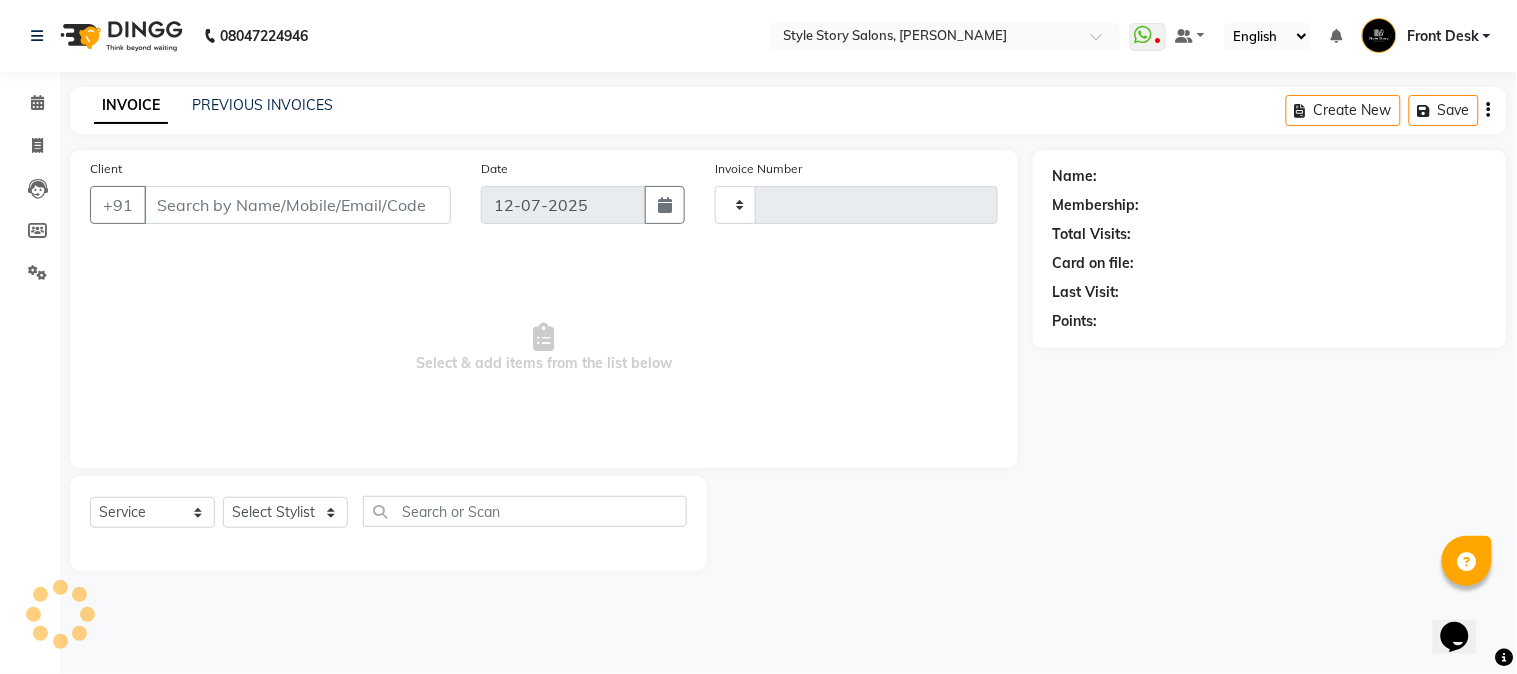 type on "0978" 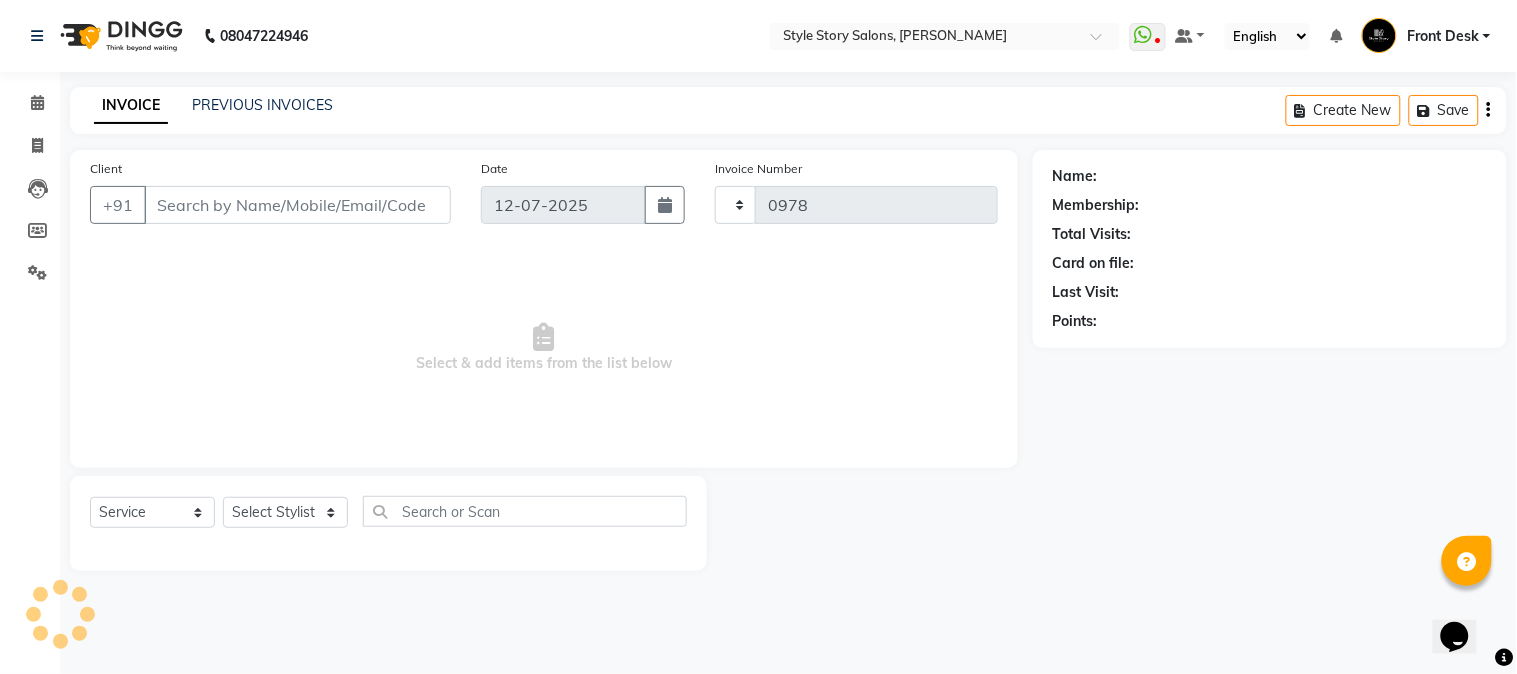 select on "6249" 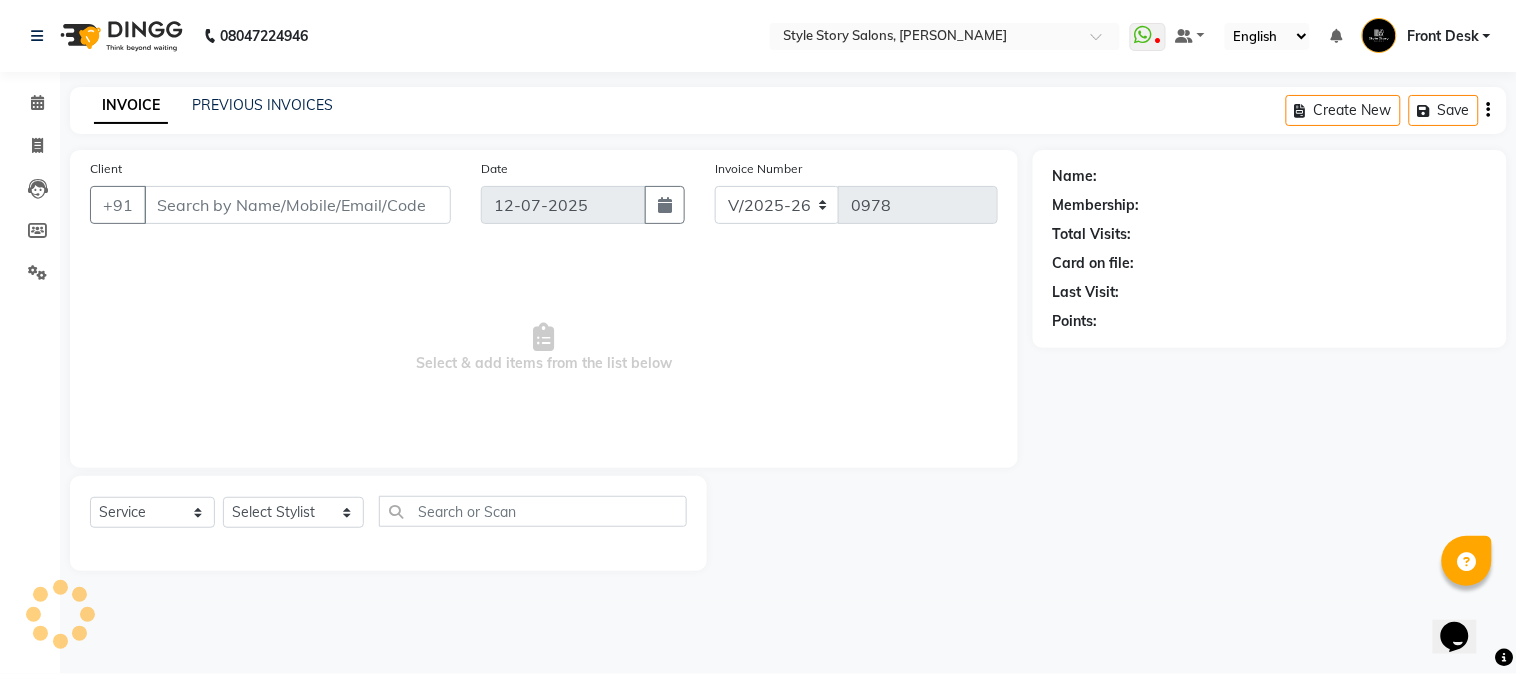 type on "97******68" 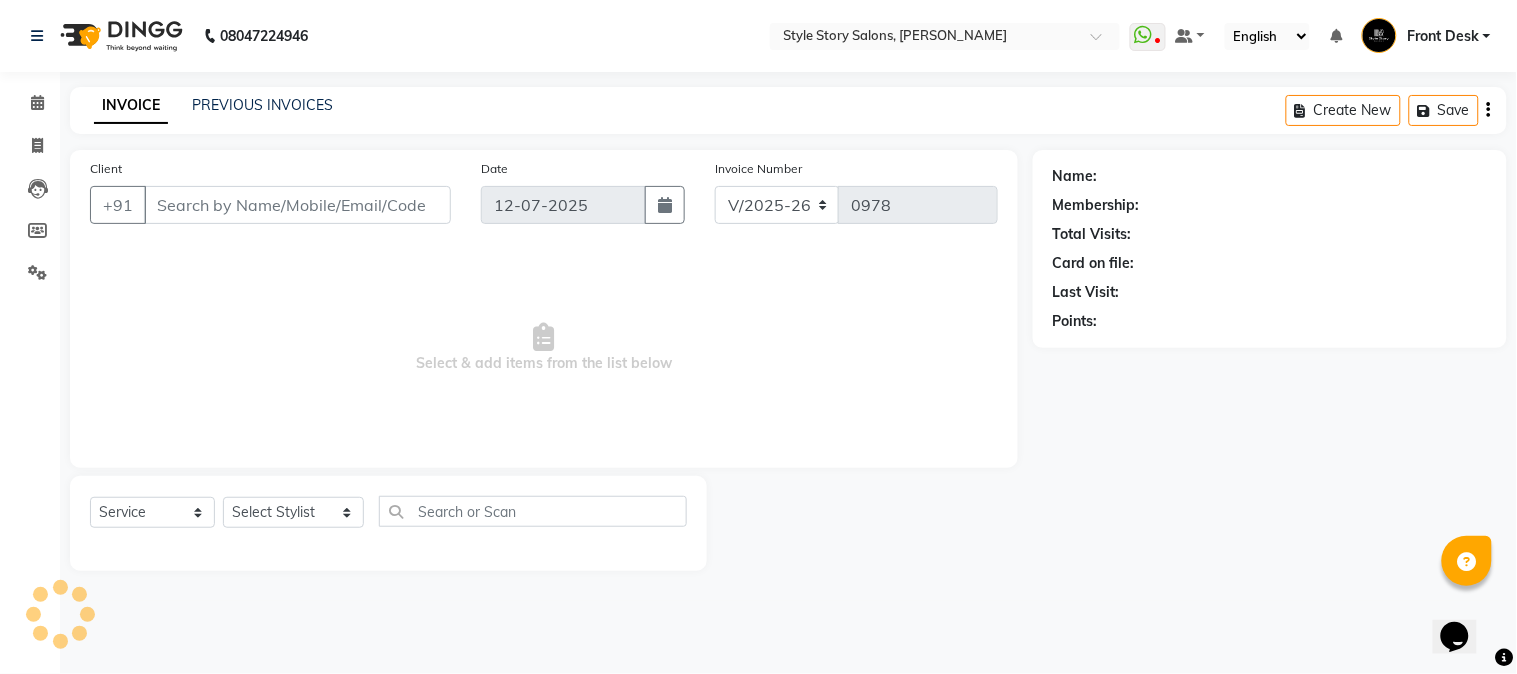 select on "84756" 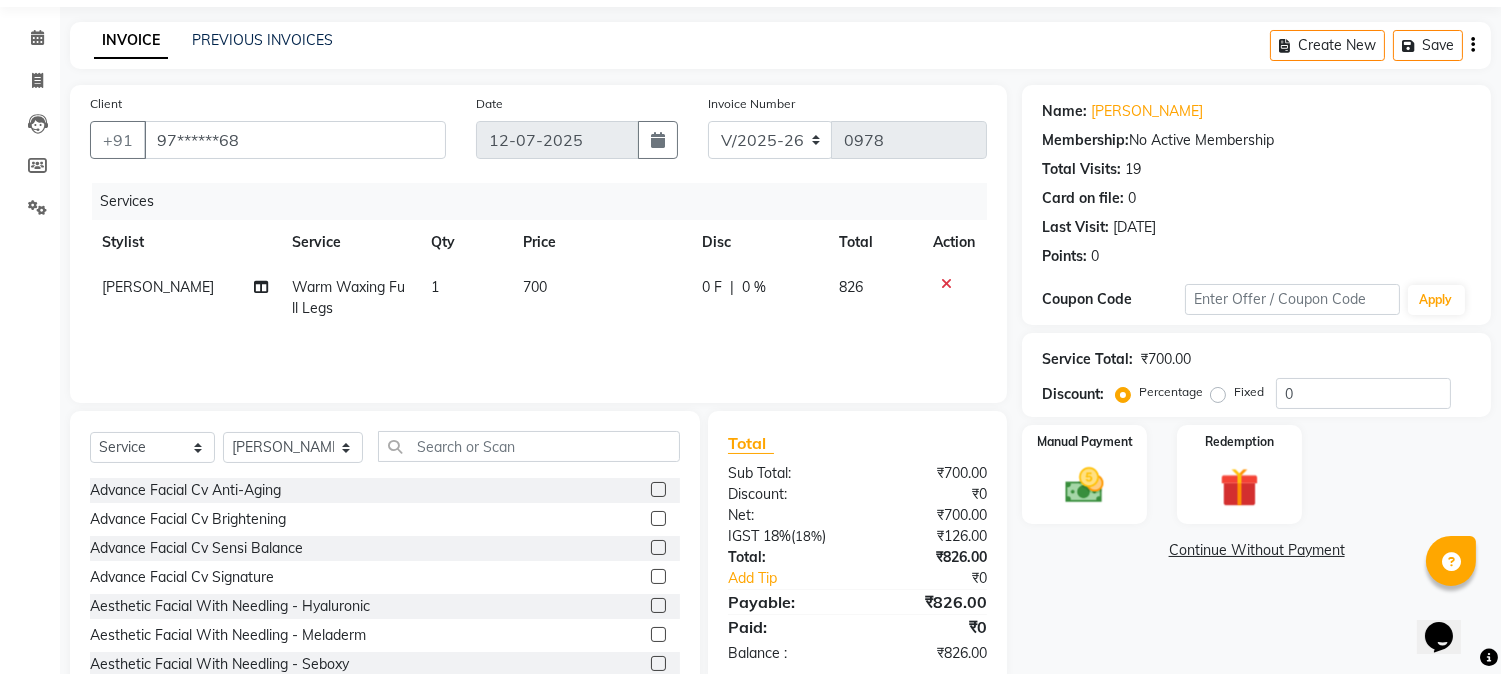 scroll, scrollTop: 126, scrollLeft: 0, axis: vertical 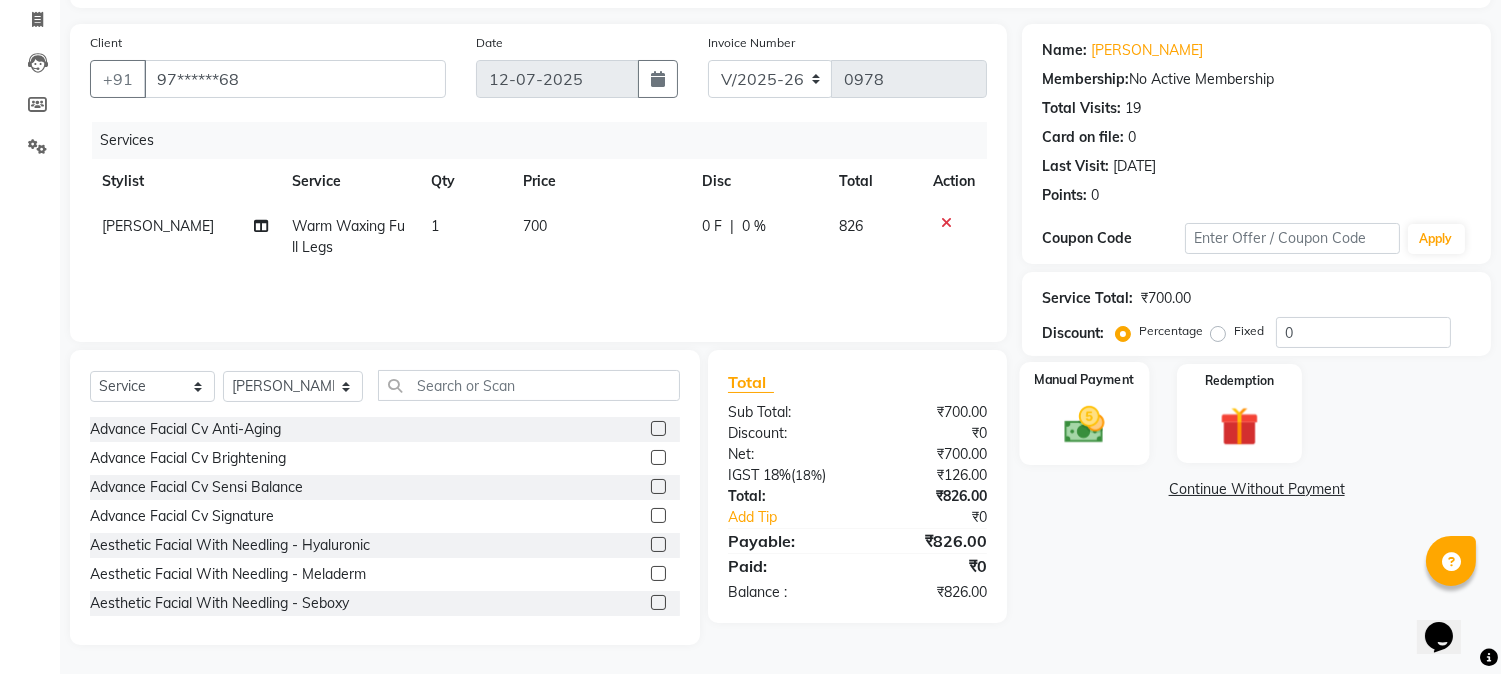 click 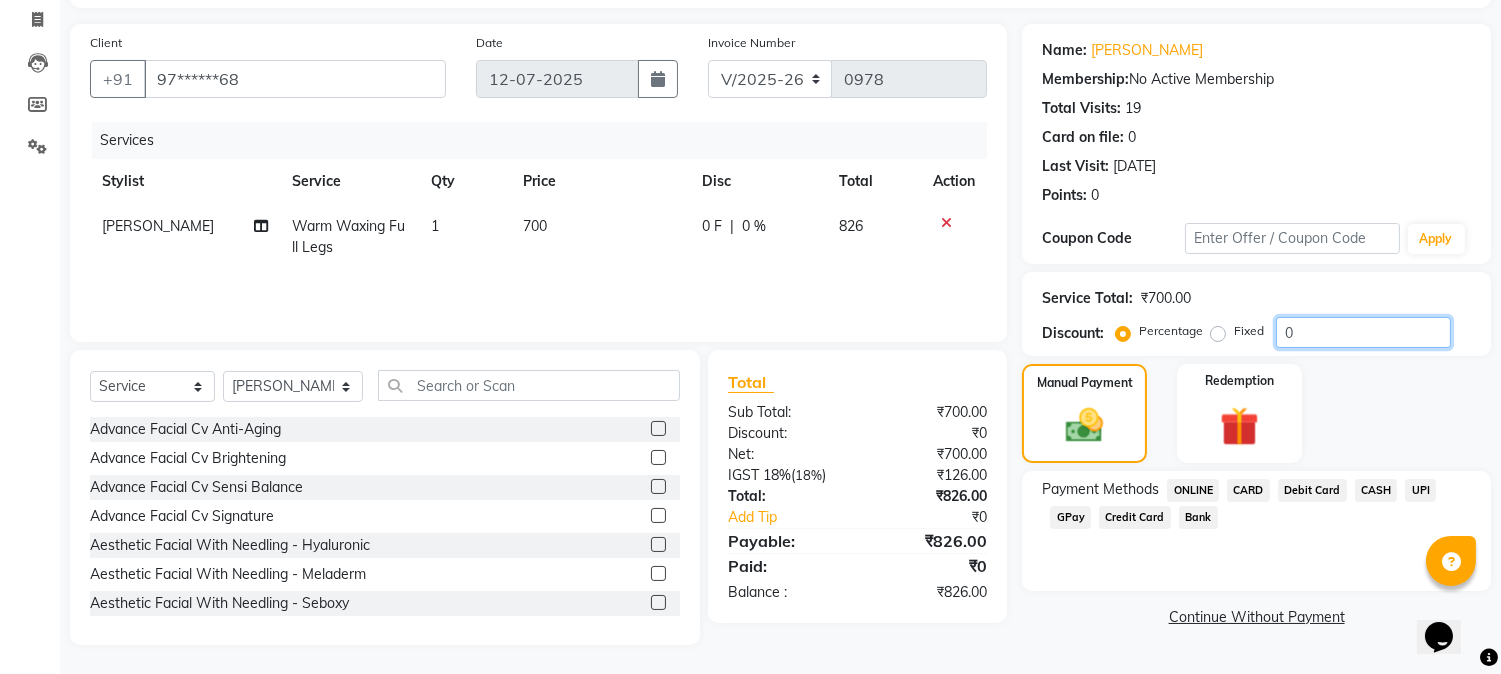 drag, startPoint x: 1307, startPoint y: 332, endPoint x: 1266, endPoint y: 330, distance: 41.04875 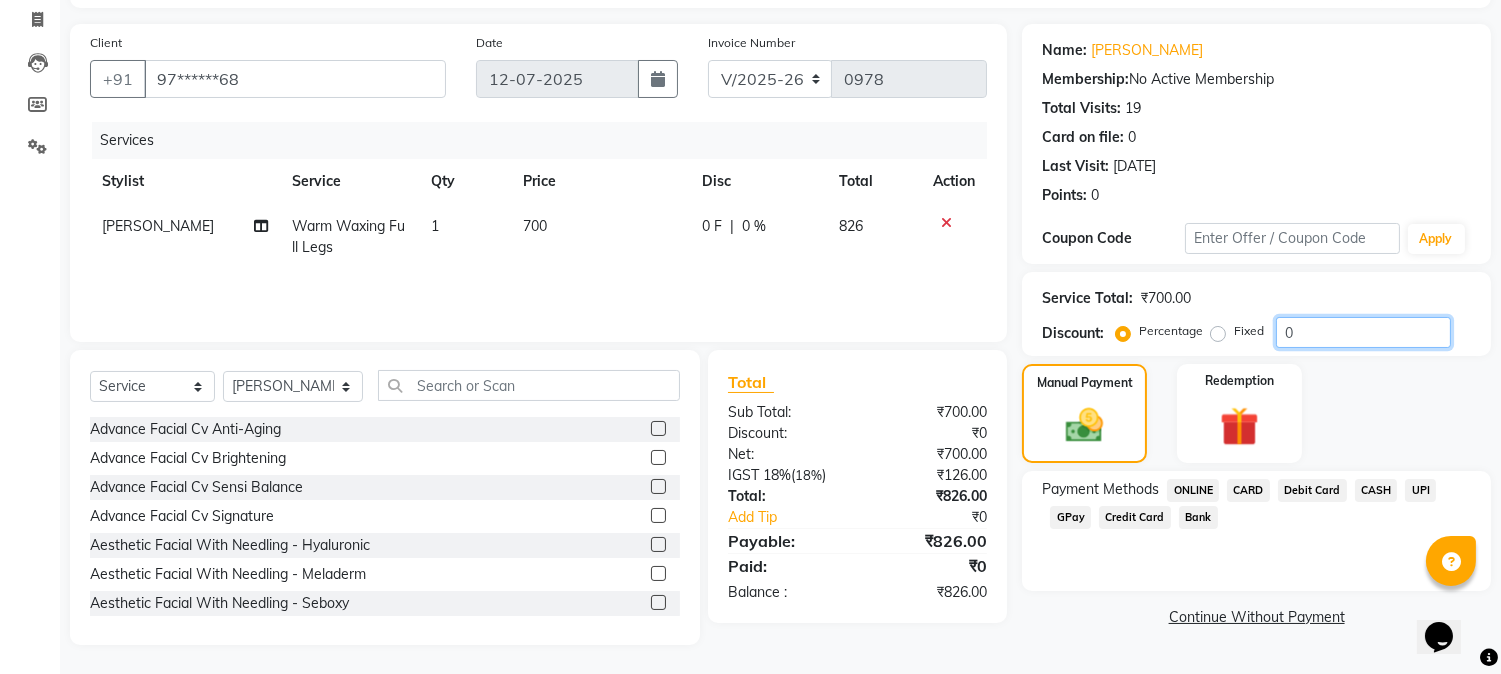 click on "Percentage   Fixed  0" 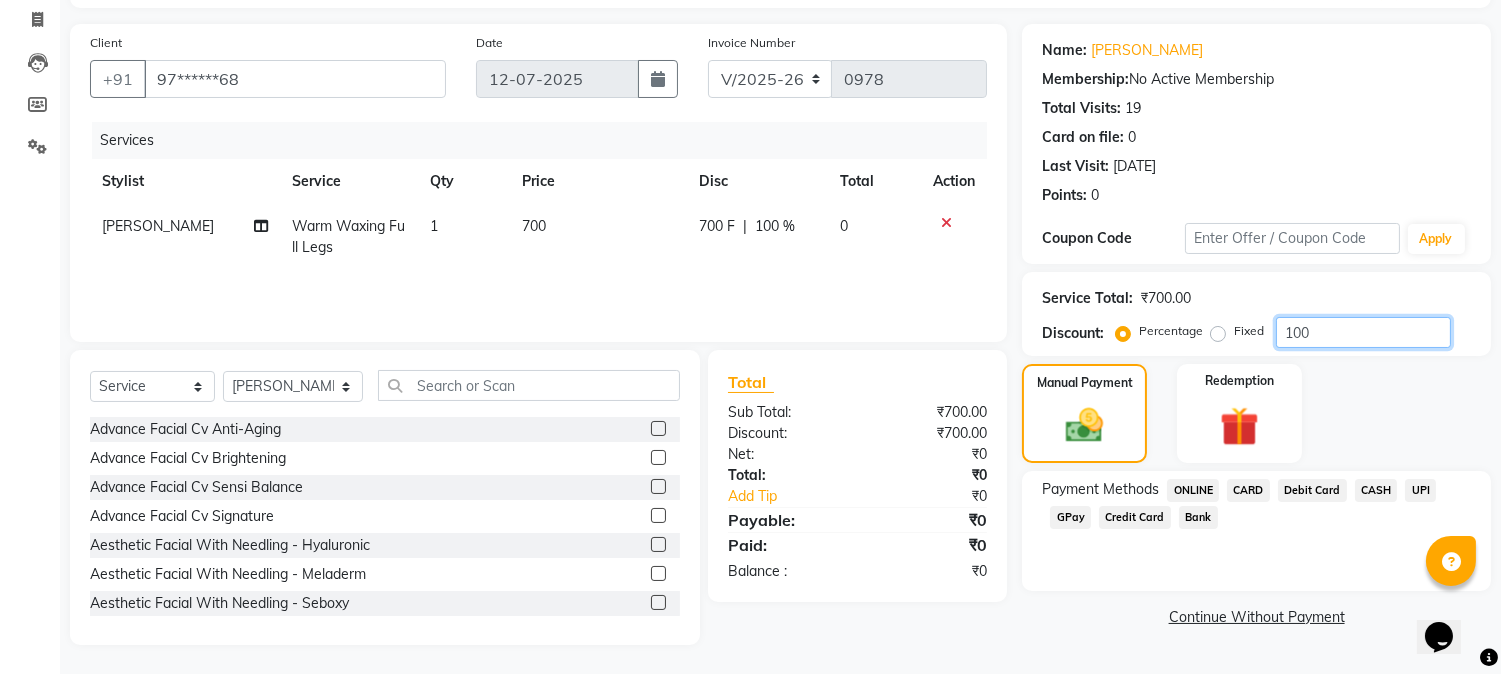 type on "100" 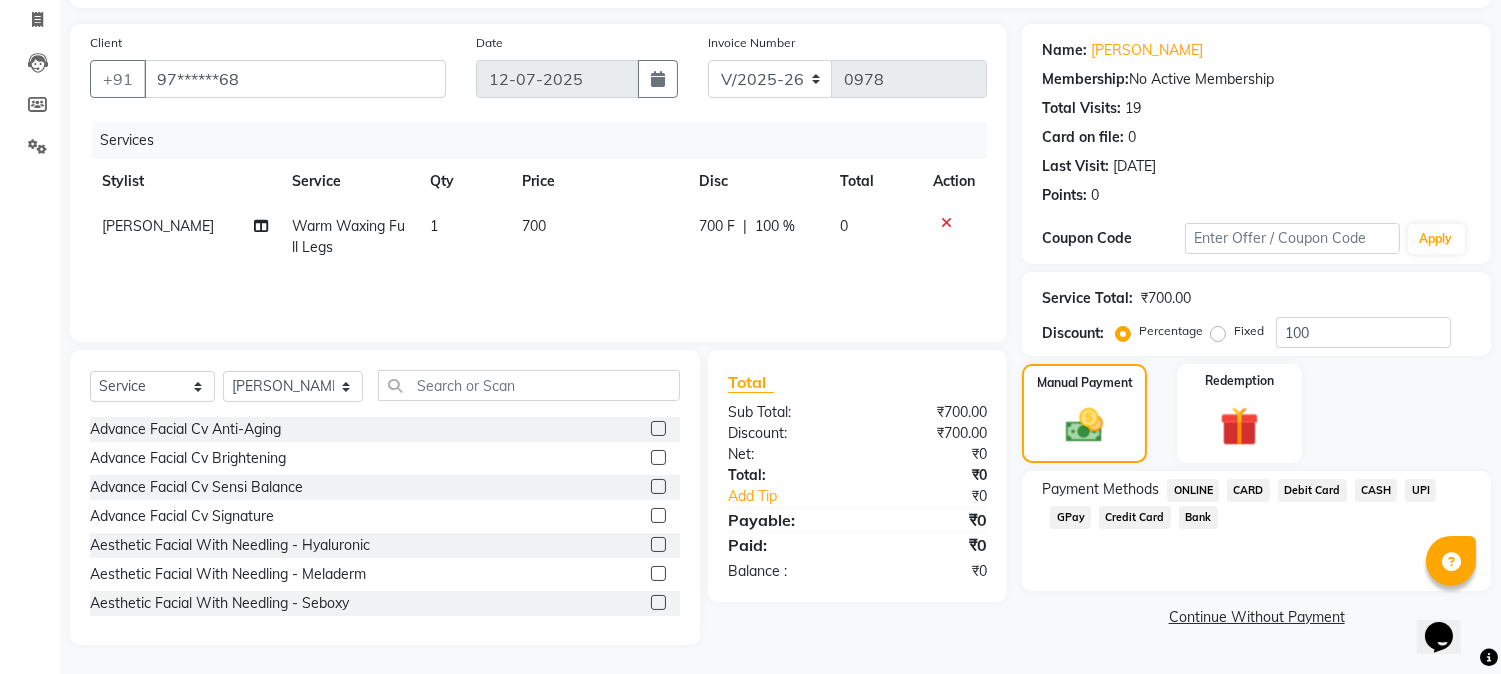 click on "Manual Payment Redemption" 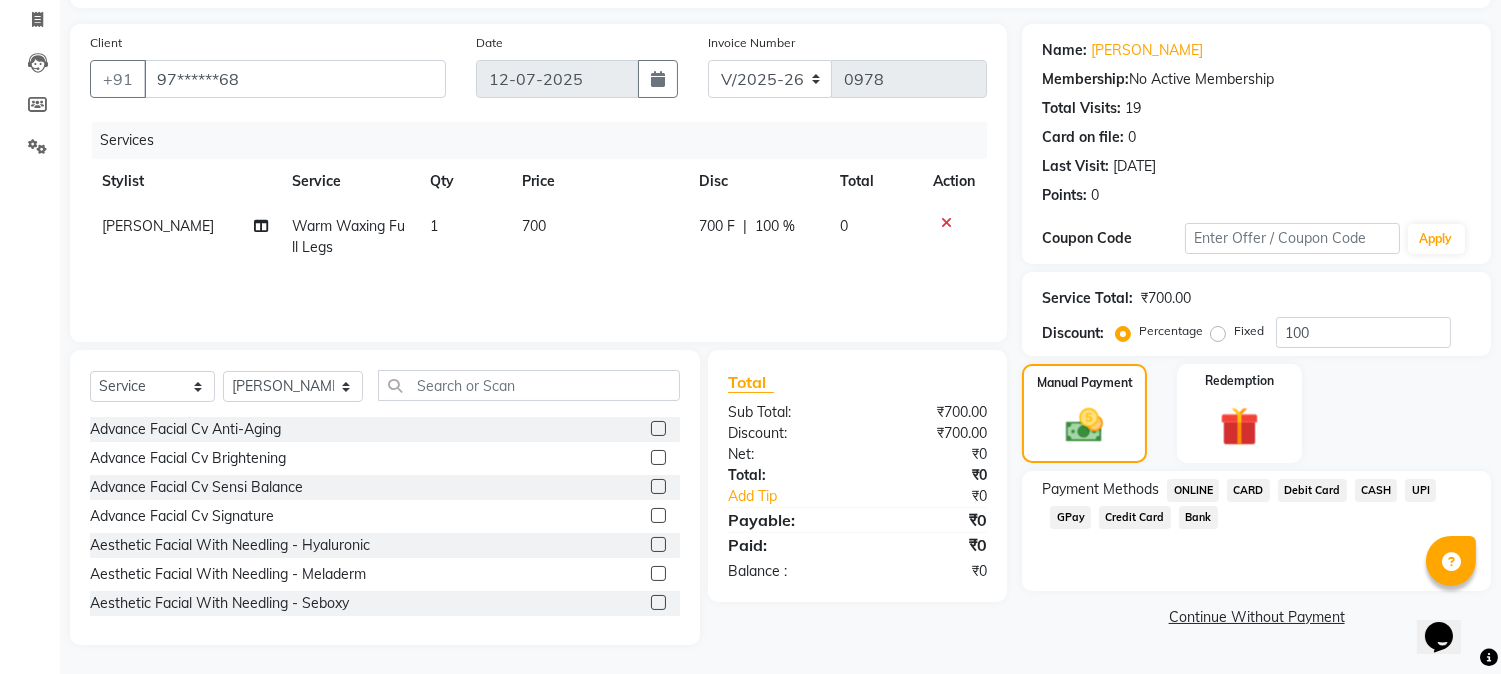 click on "CASH" 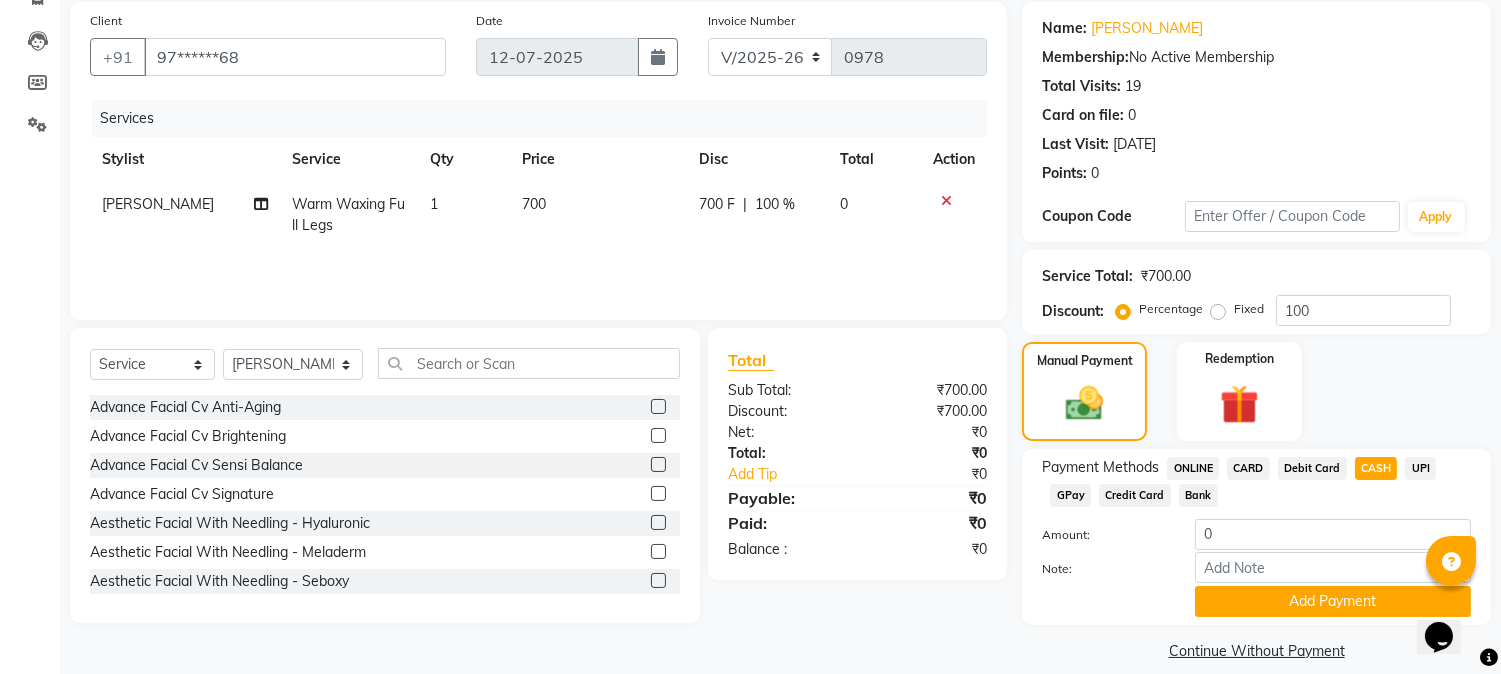scroll, scrollTop: 170, scrollLeft: 0, axis: vertical 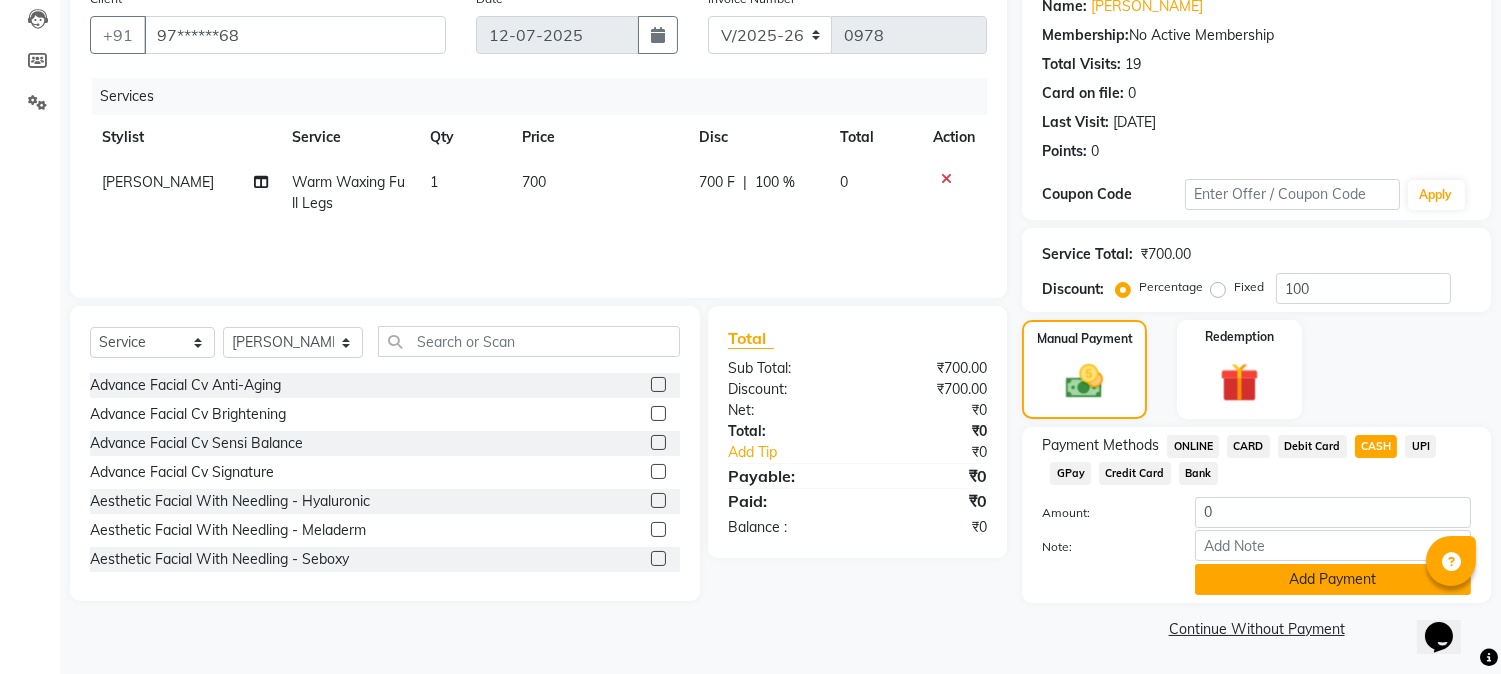click on "Add Payment" 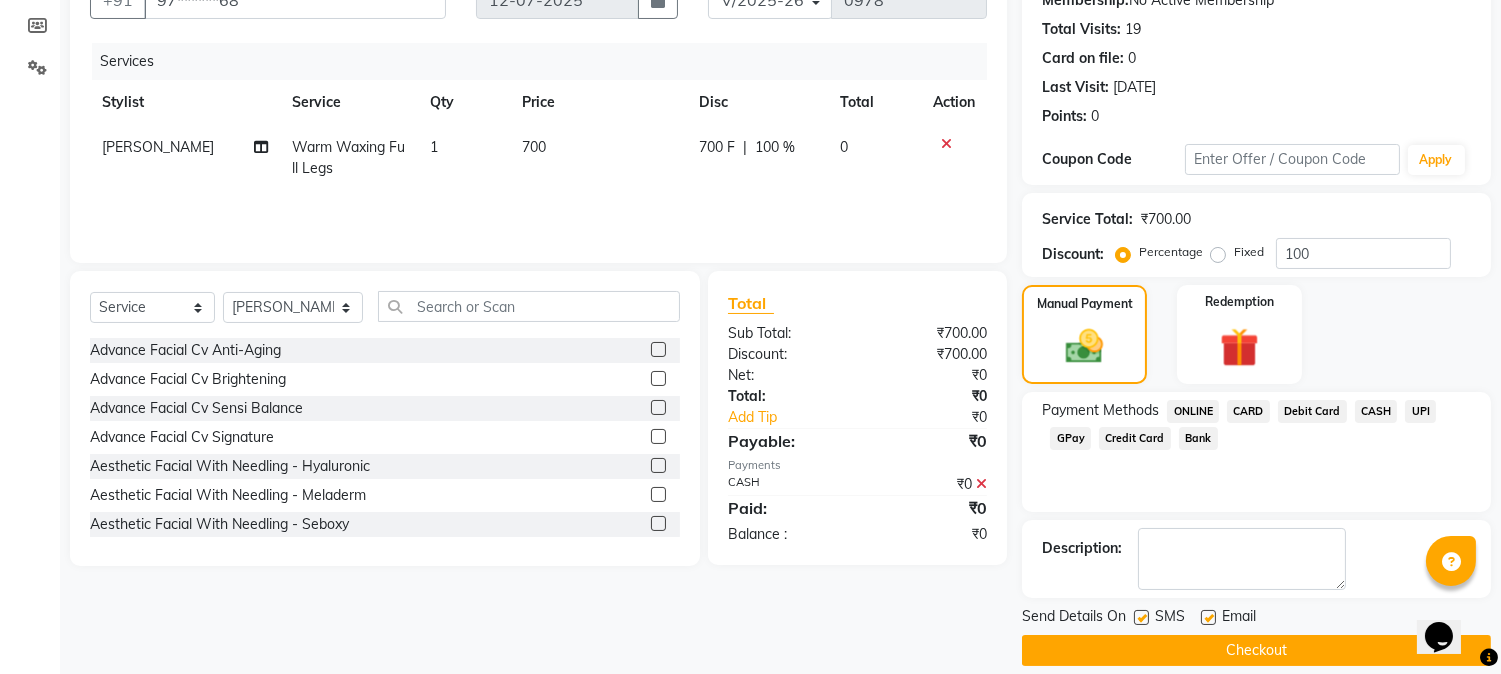 scroll, scrollTop: 225, scrollLeft: 0, axis: vertical 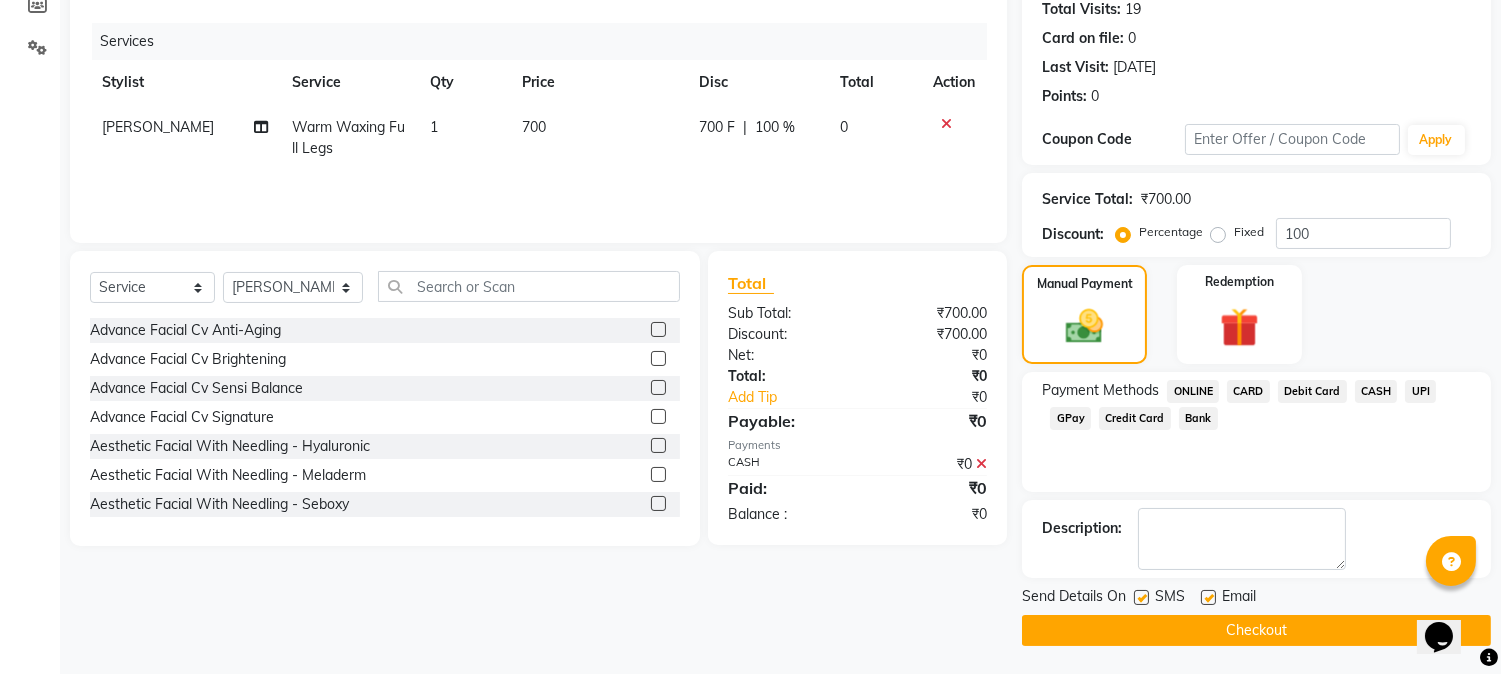 click on "Checkout" 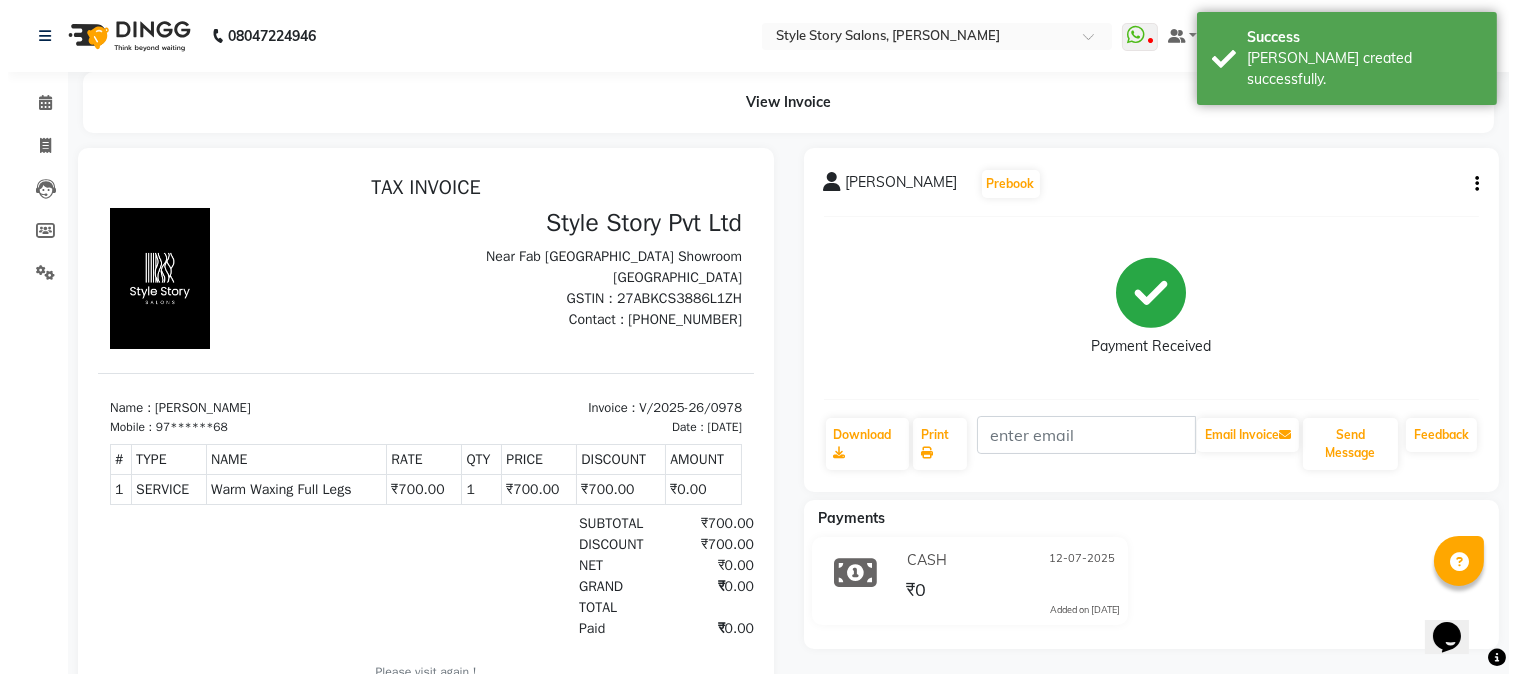 scroll, scrollTop: 0, scrollLeft: 0, axis: both 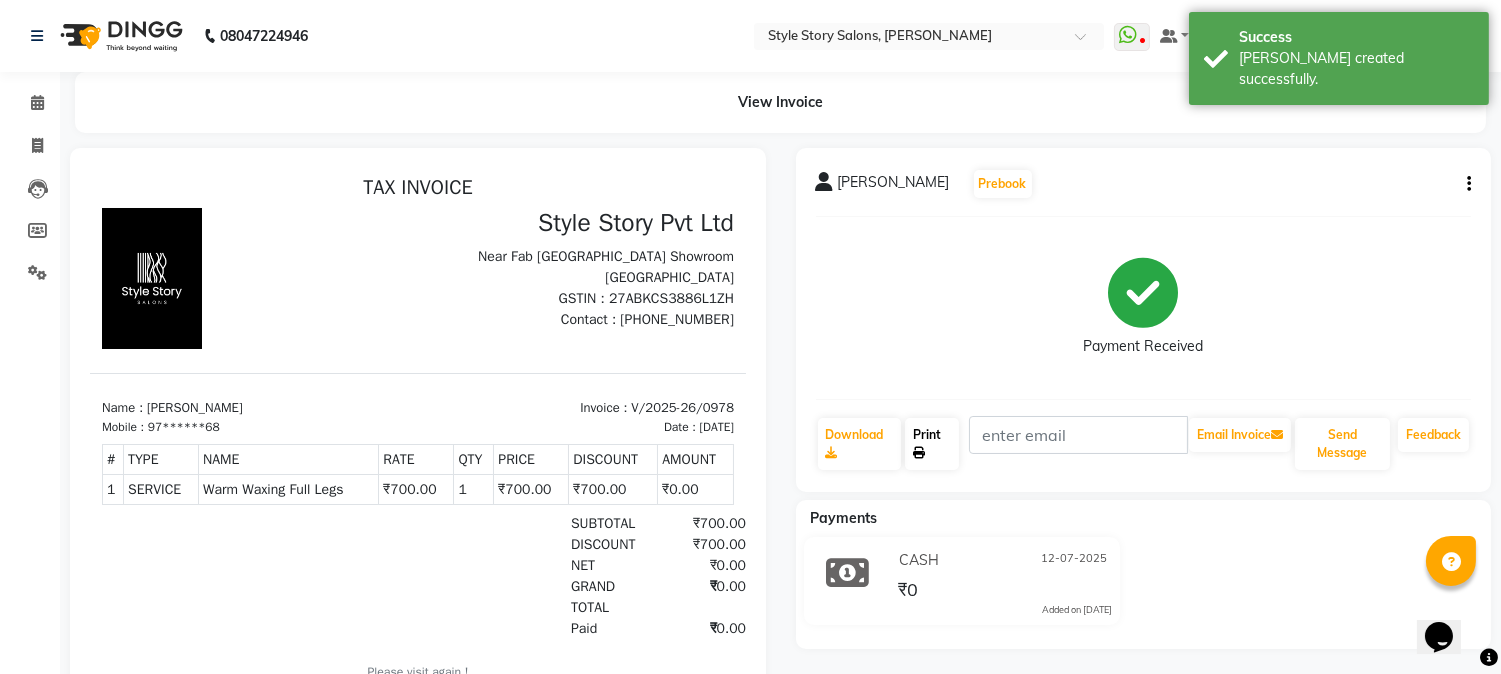 drag, startPoint x: 938, startPoint y: 432, endPoint x: 1210, endPoint y: 406, distance: 273.2398 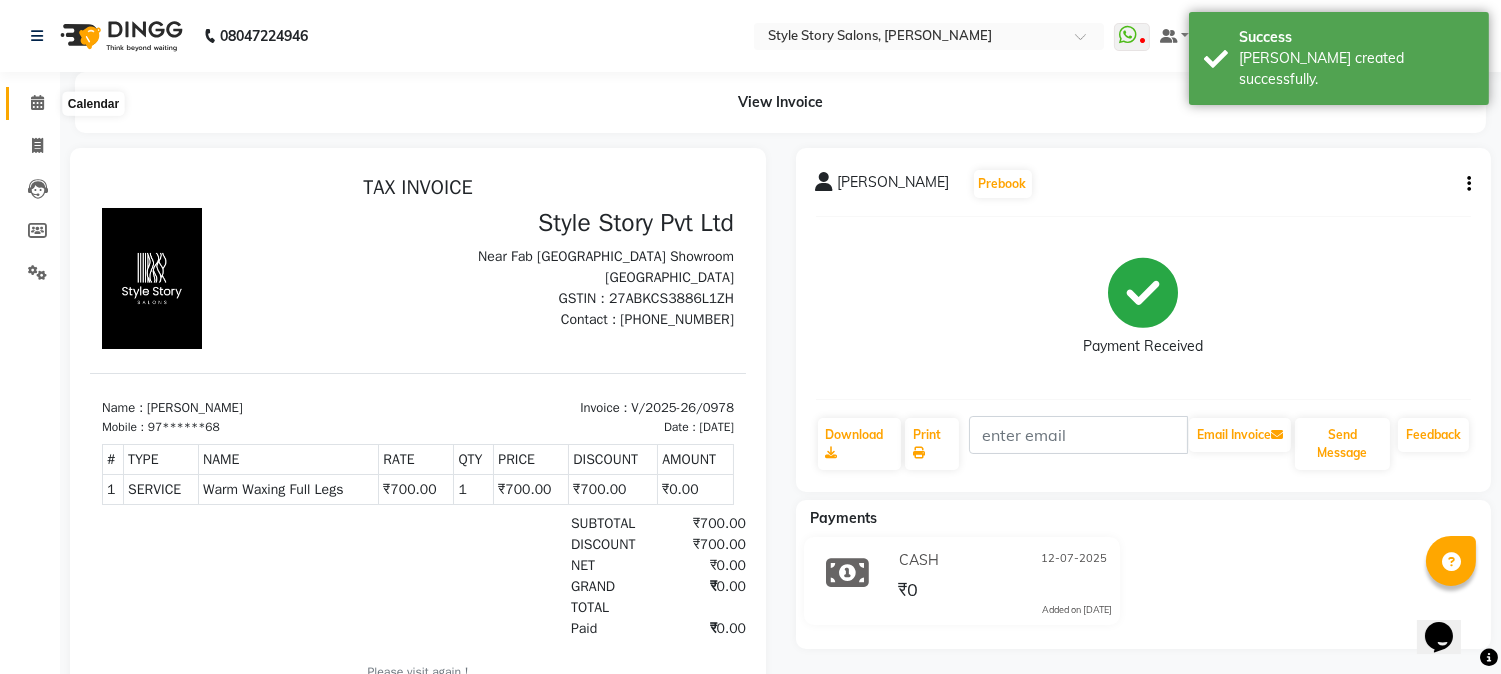 click 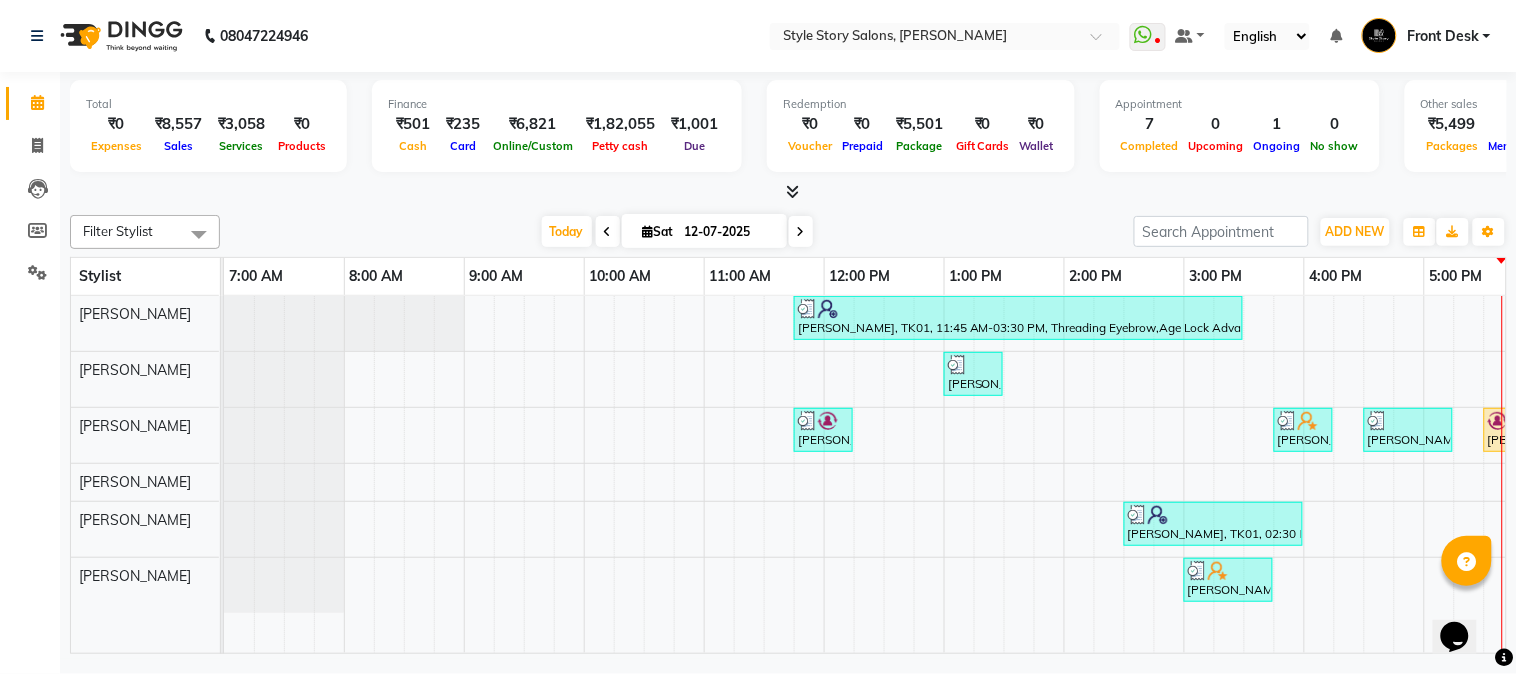 scroll, scrollTop: 0, scrollLeft: 298, axis: horizontal 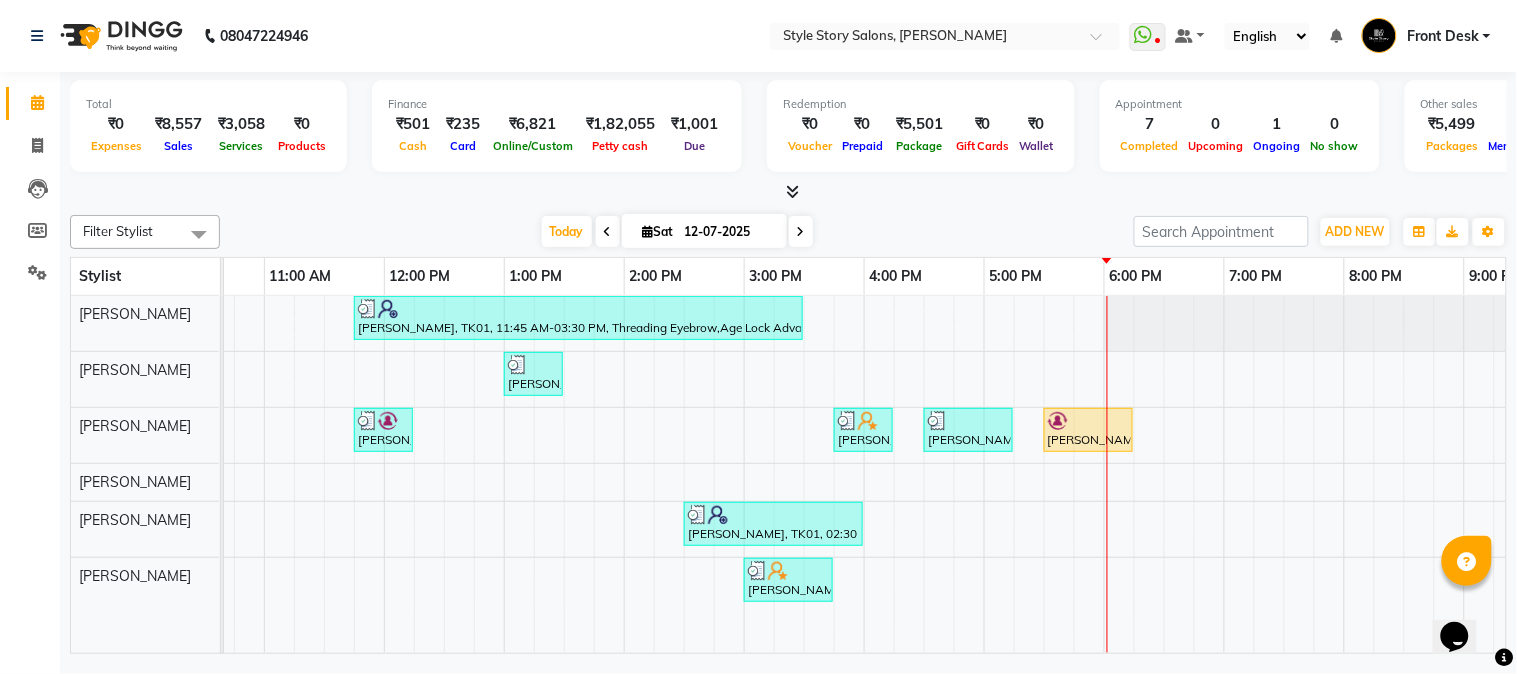 click on "Sobia Iqbal, TK01, 11:45 AM-03:30 PM, Threading Eyebrow,Age Lock Advance Facial-Meladerm,Warm Waxing Full Arms,Cocktail Pedicure,Warm Waxing Face And Neck     Vaishu Kumare, TK03, 01:00 PM-01:30 PM, Hair Cut - Expert - Female     Vishal Bajaj, TK02, 11:45 AM-12:15 PM, Hair Cut - Expert - Male     Shailesh Suchak, TK05, 03:45 PM-04:15 PM, Blow Dry Regular     Shivani Sharma, TK07, 04:30 PM-05:15 PM, Blow Dry Regular     Nilai Suresh, TK06, 05:30 PM-06:15 PM, Hair Cut - Master - Male     Sobia Iqbal, TK01, 02:30 PM-04:00 PM, Cocktail Manicure (₹1400)     Trimple Babariya, TK04, 03:00 PM-03:45 PM, Warm Waxing Full Legs" at bounding box center [744, 475] 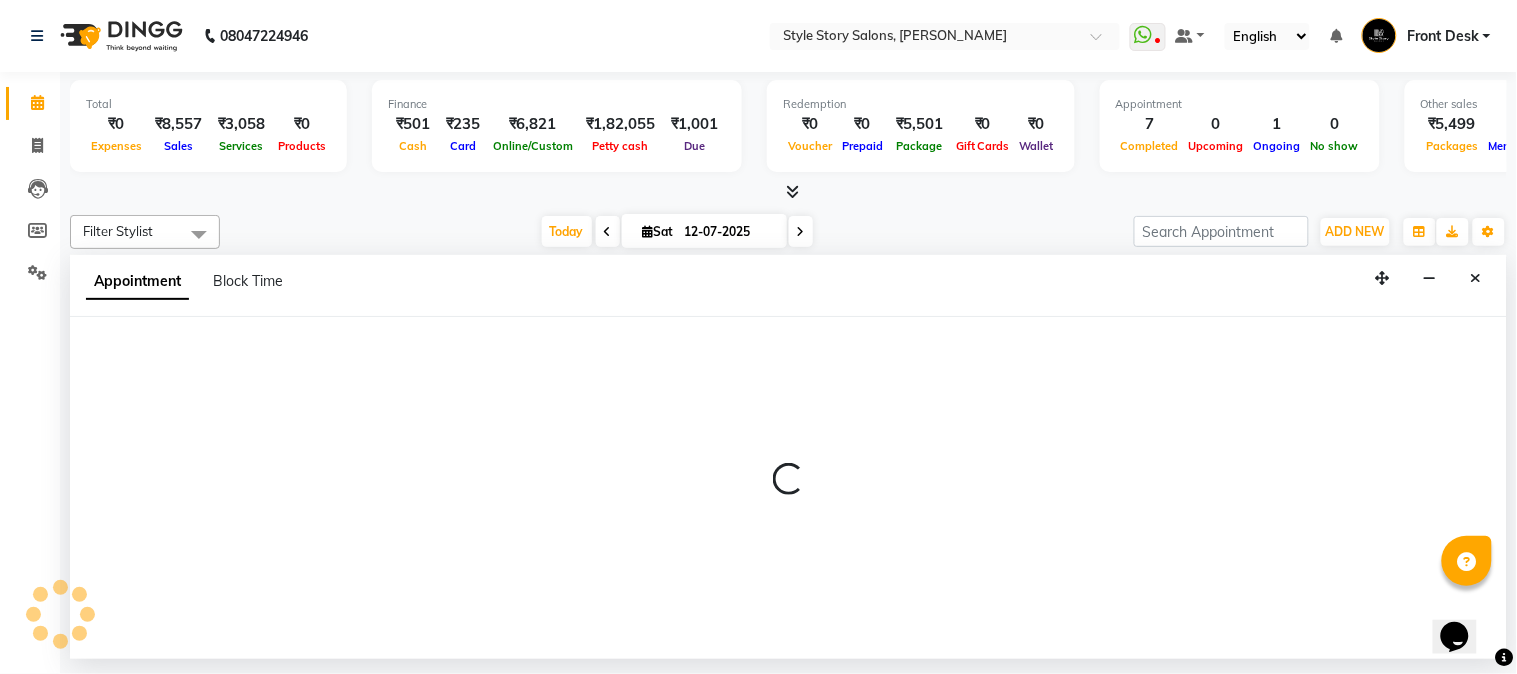 select on "84756" 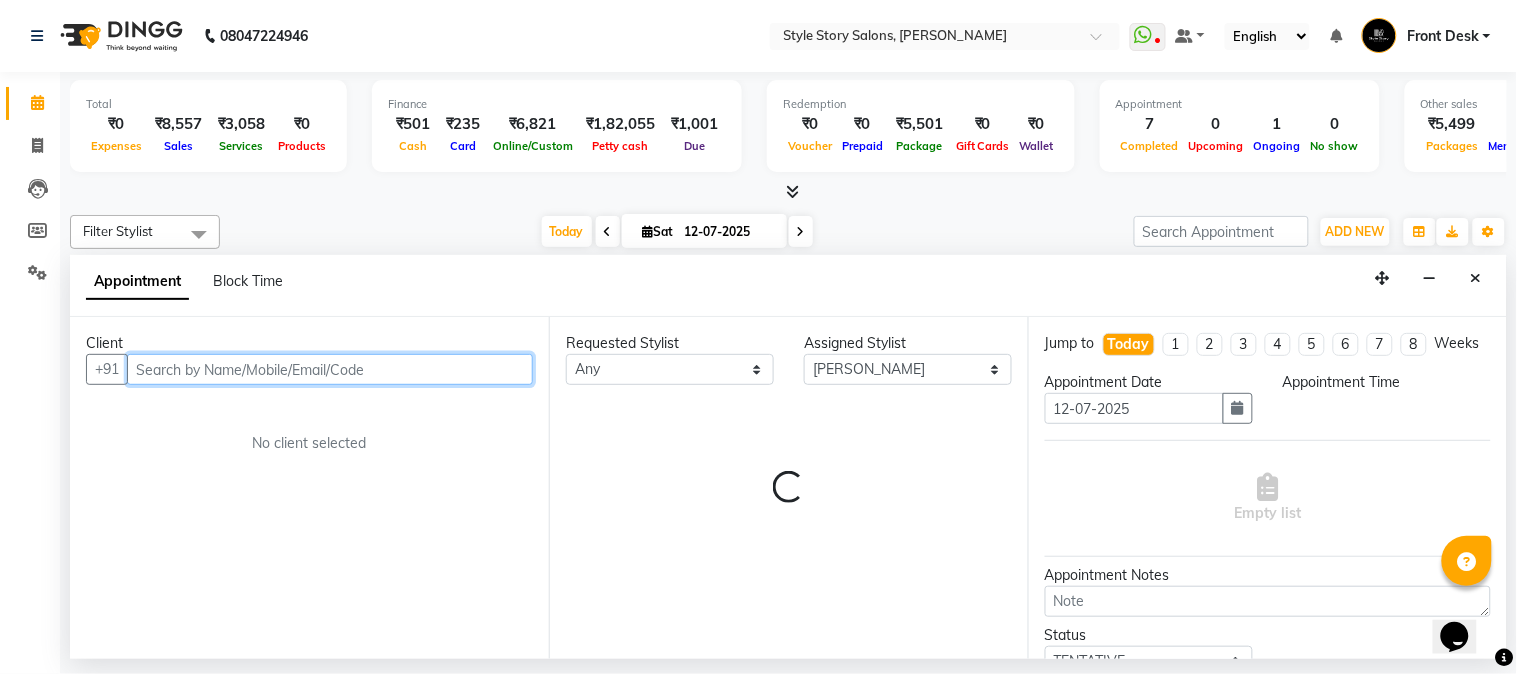 select on "1080" 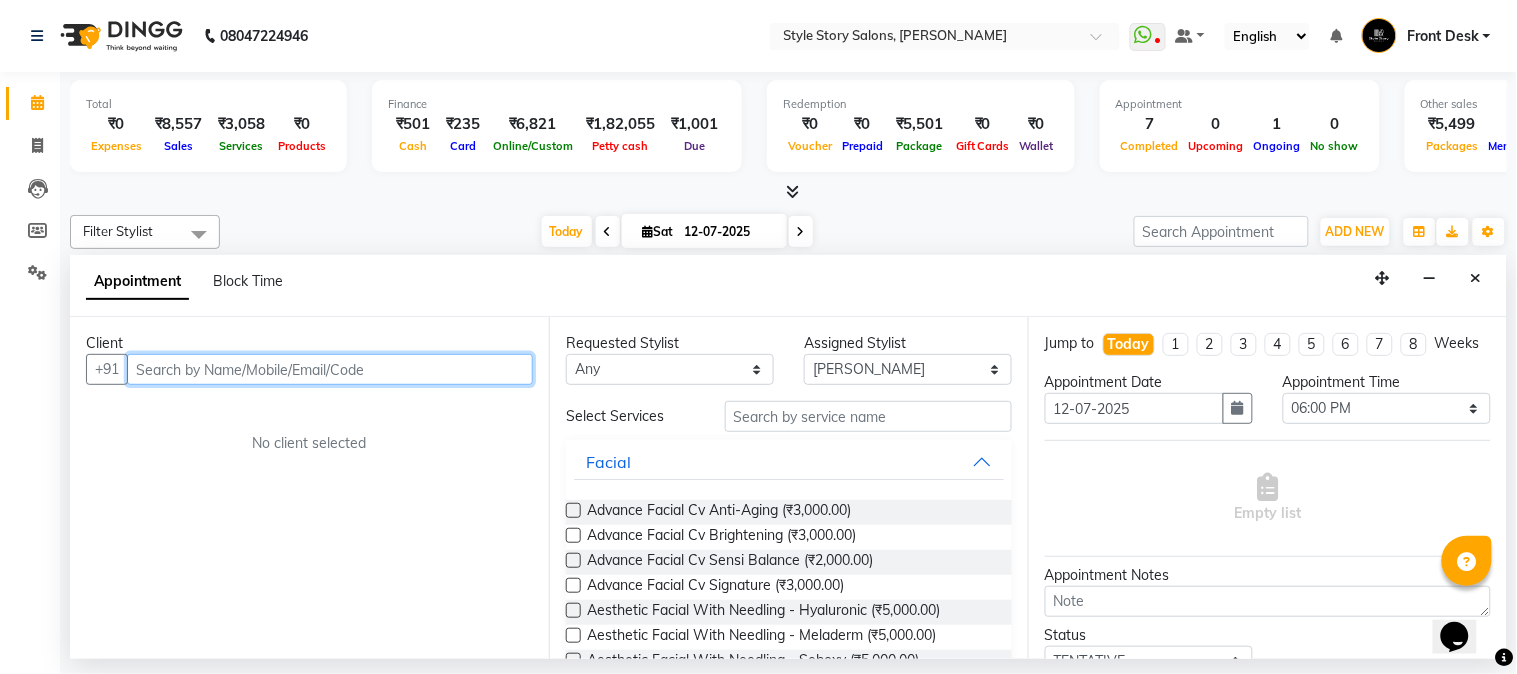click at bounding box center (330, 369) 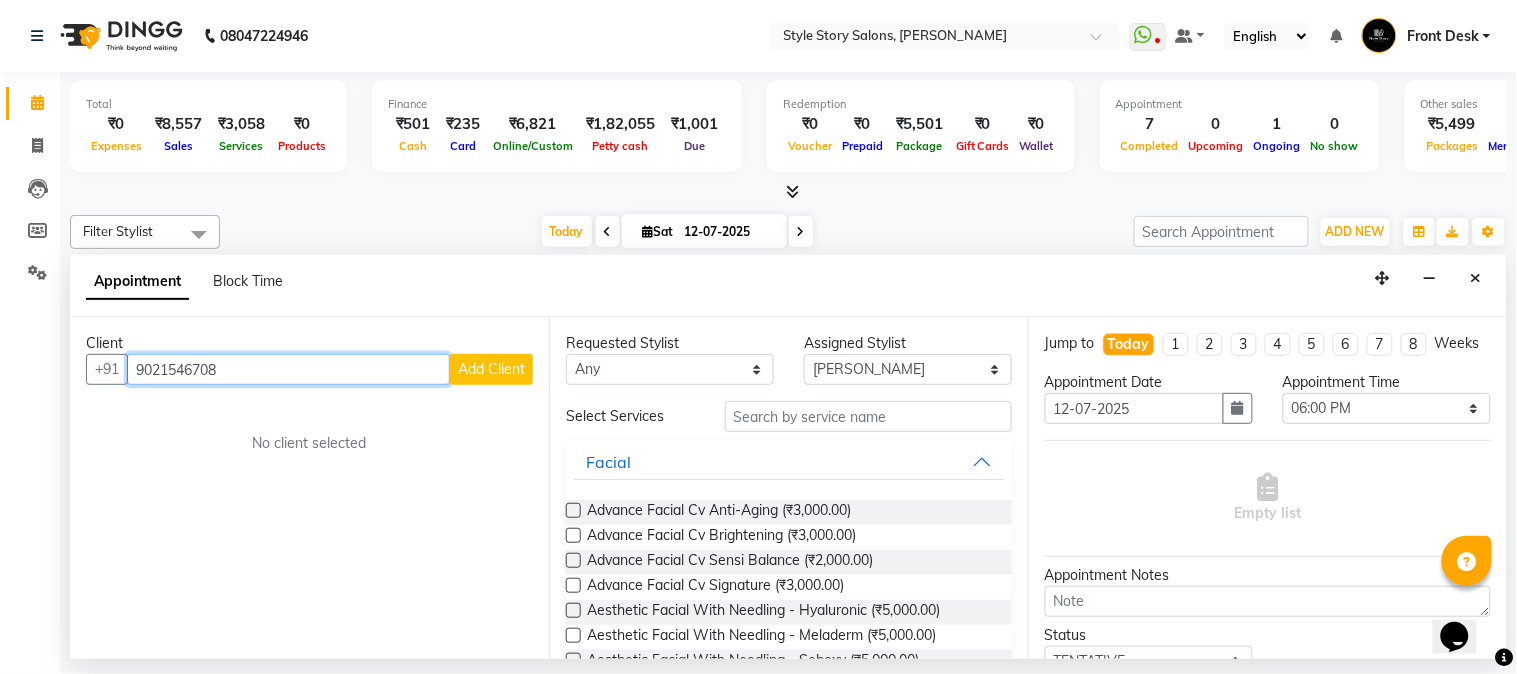 type on "9021546708" 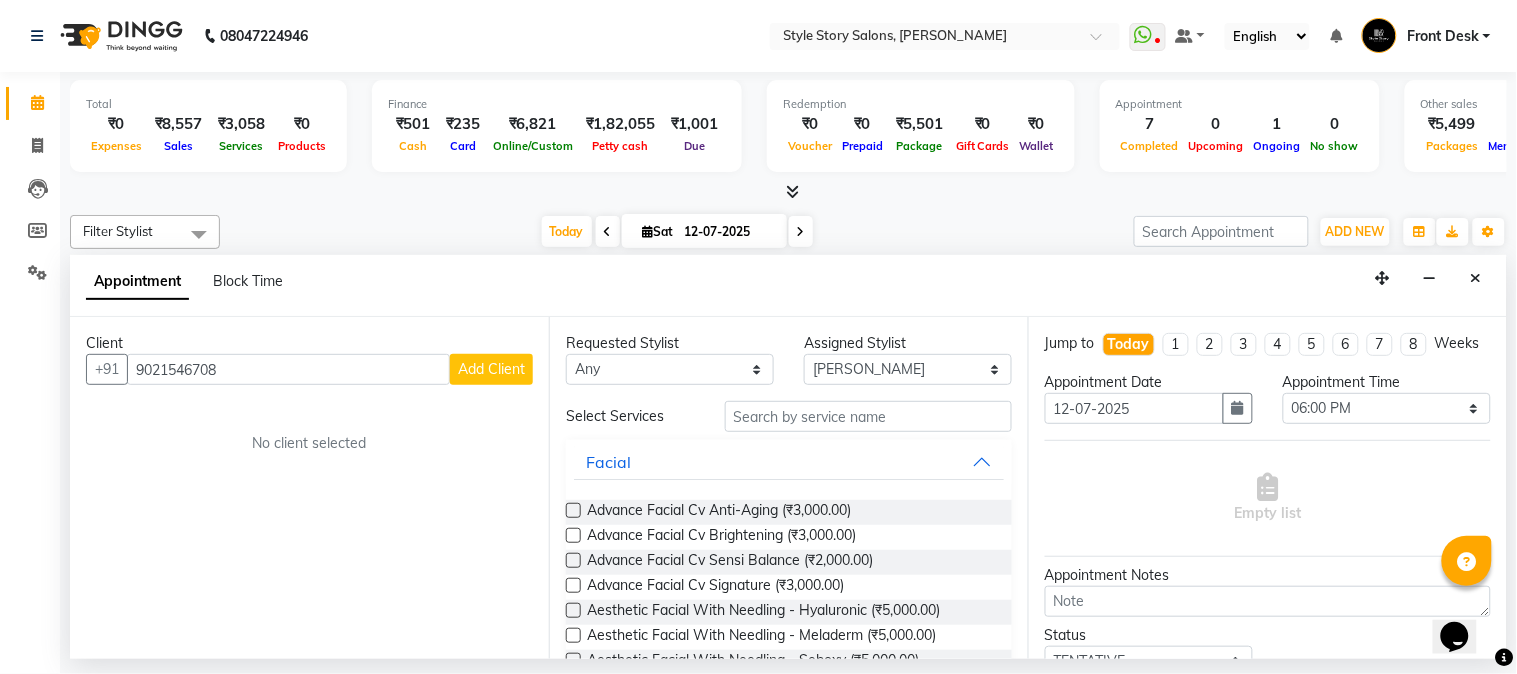 click on "Add Client" at bounding box center (491, 369) 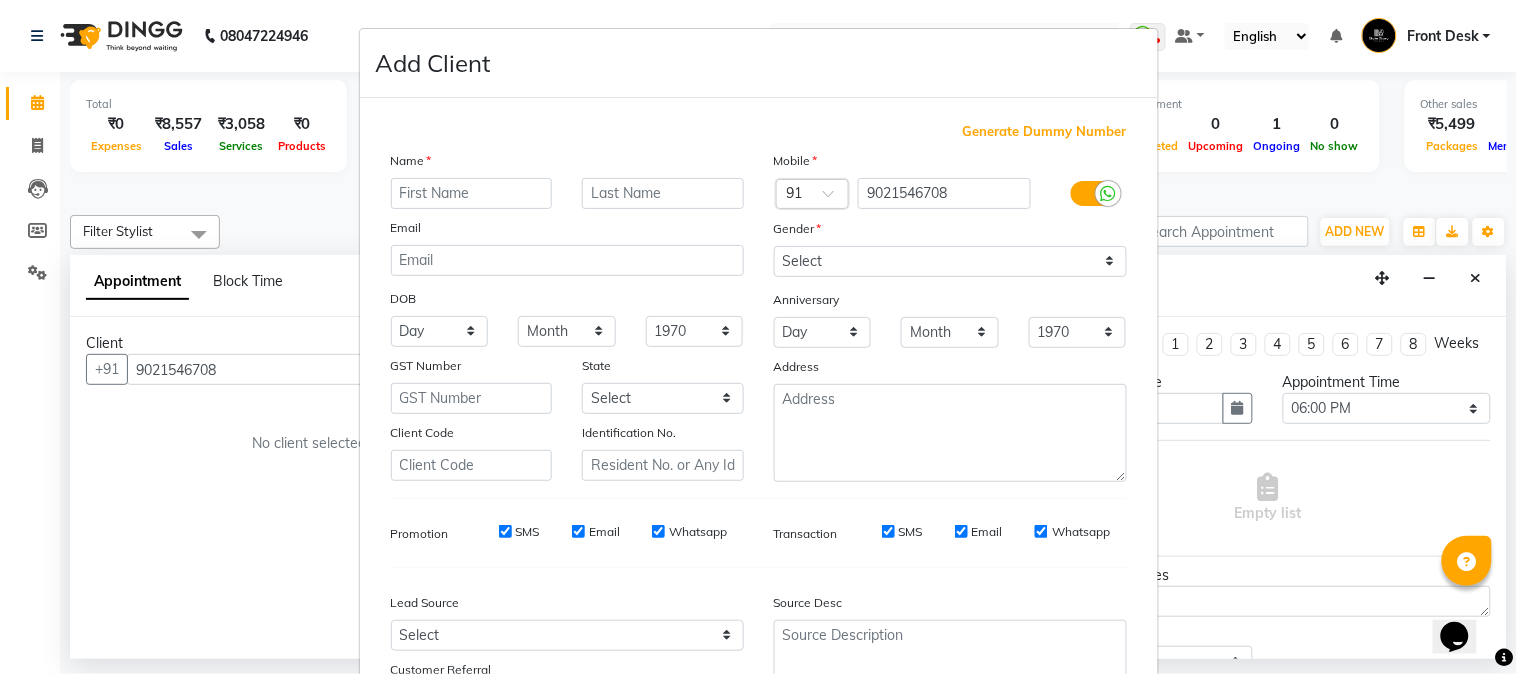 click at bounding box center [472, 193] 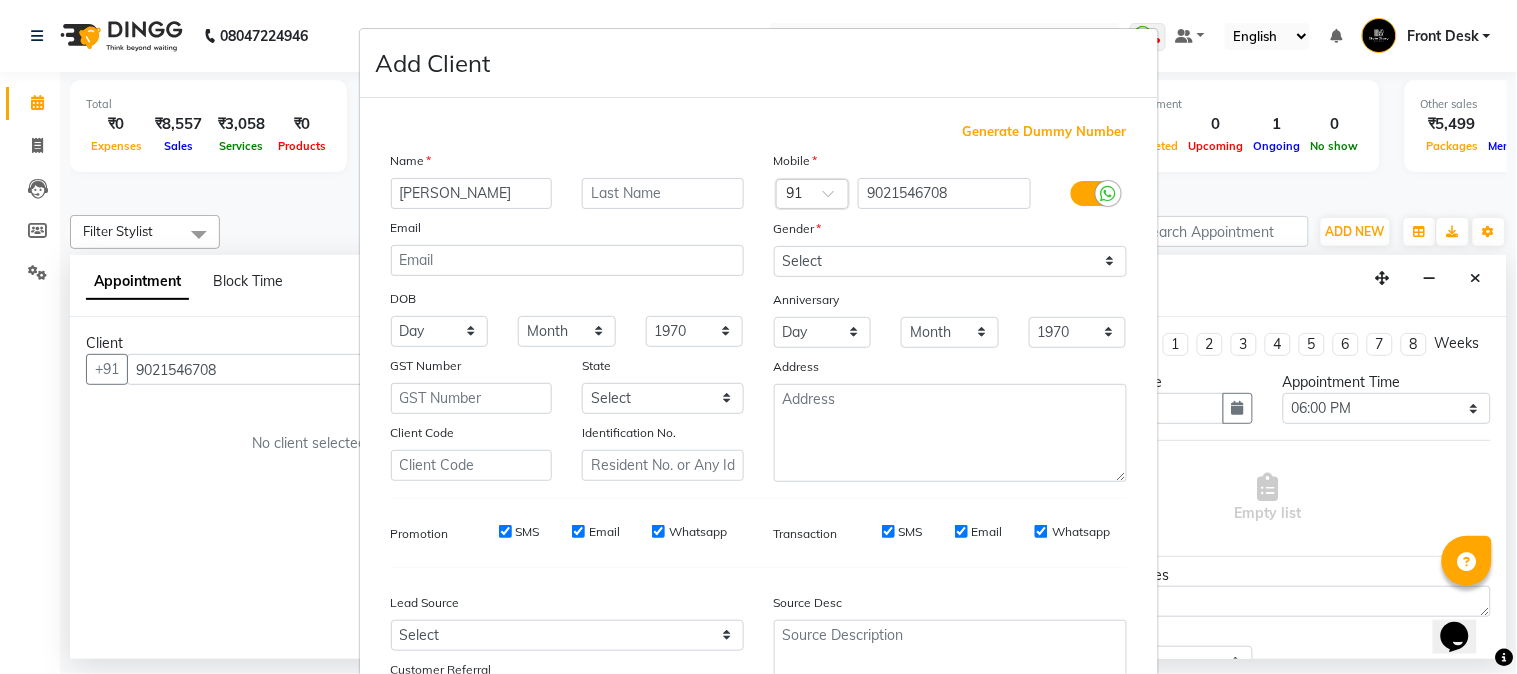 type on "Pushpa" 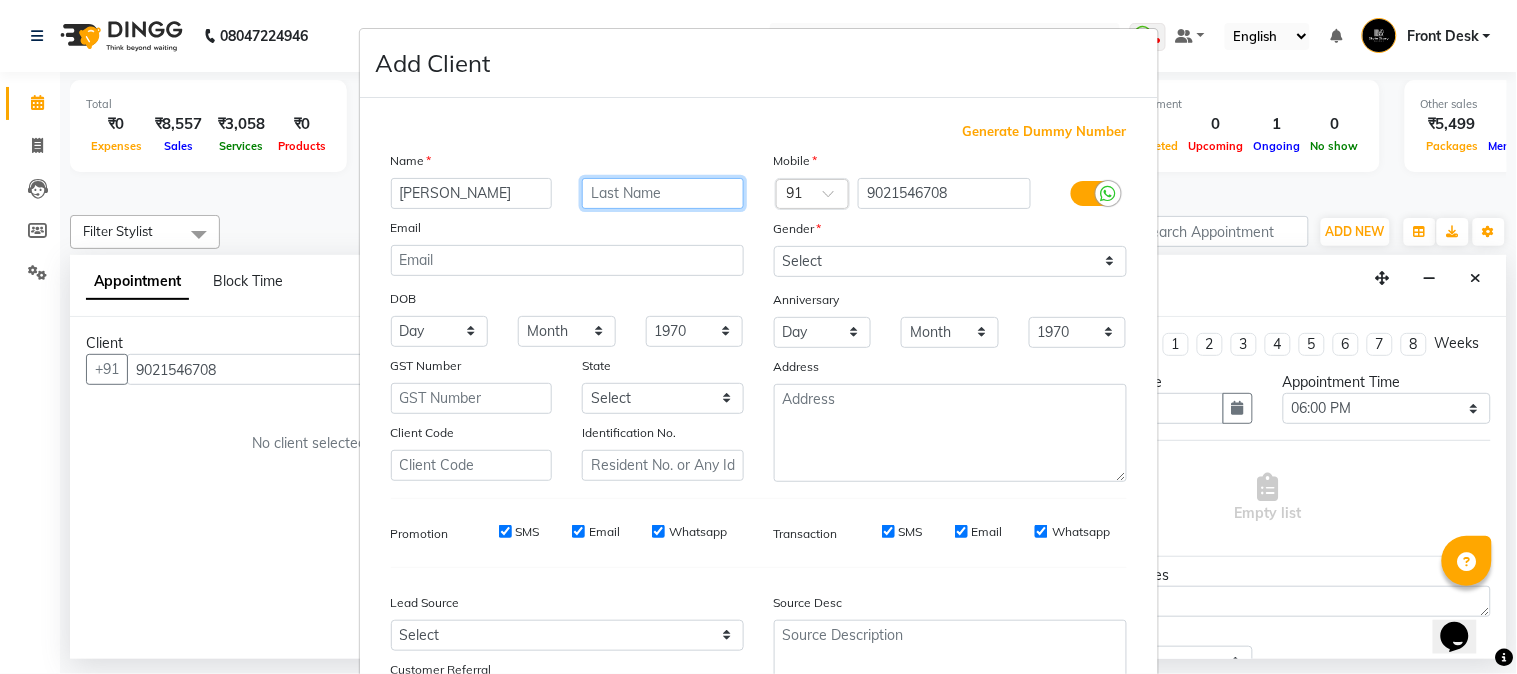 click at bounding box center (663, 193) 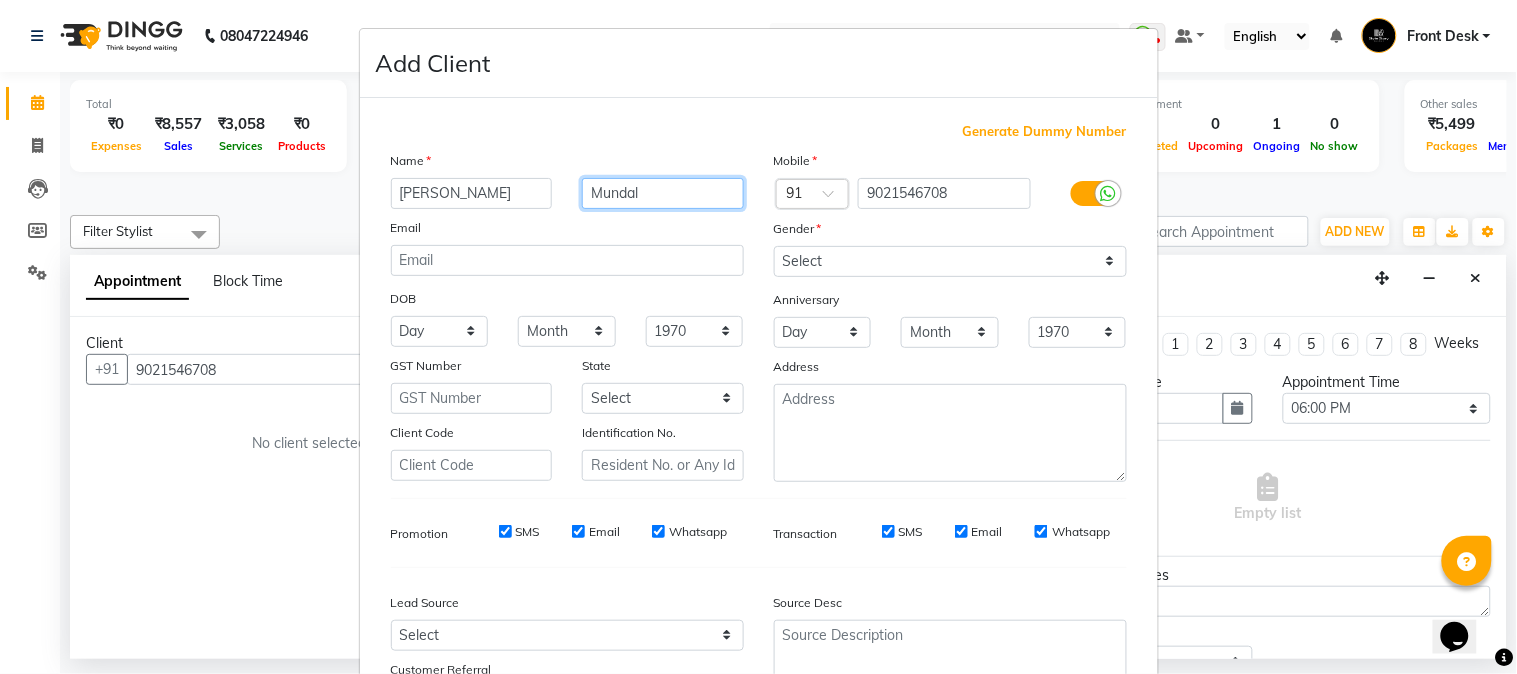 type on "Mundal" 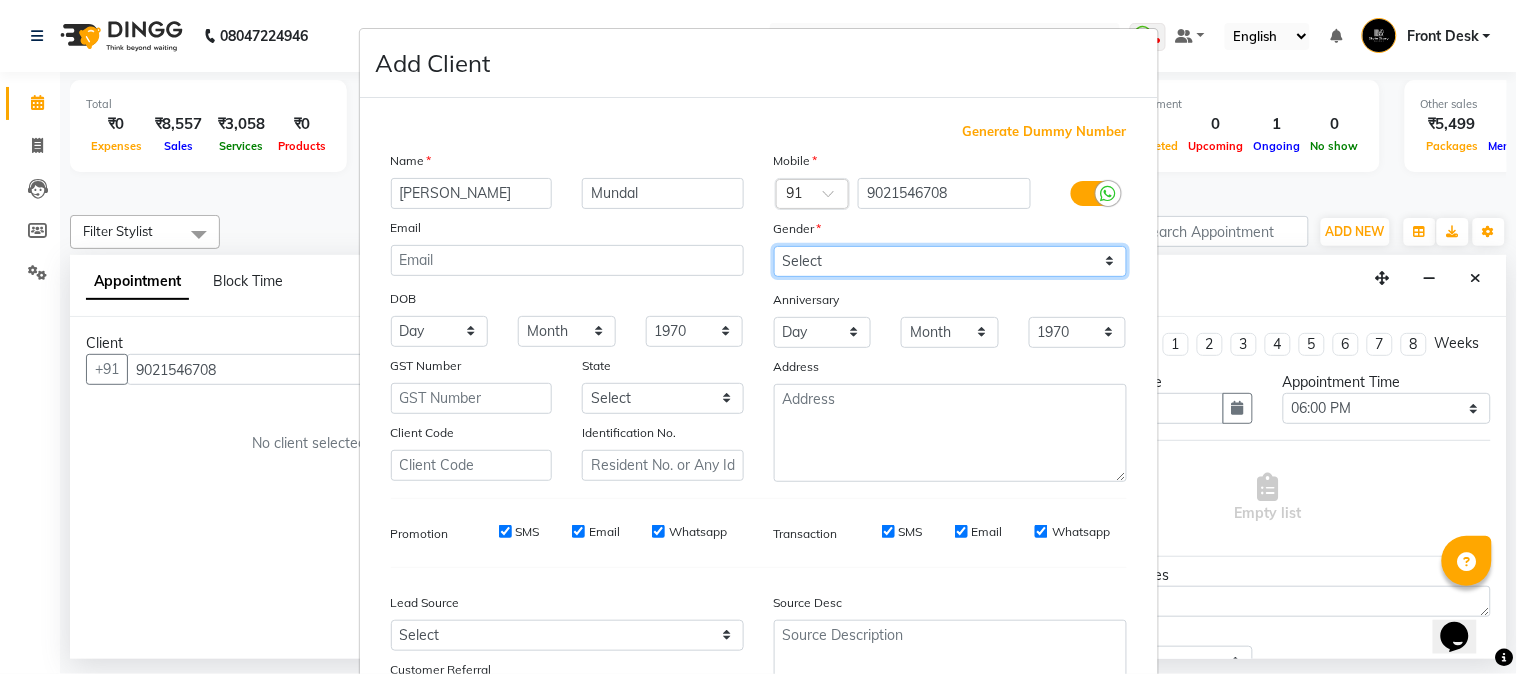 click on "Select Male Female Other Prefer Not To Say" at bounding box center [950, 261] 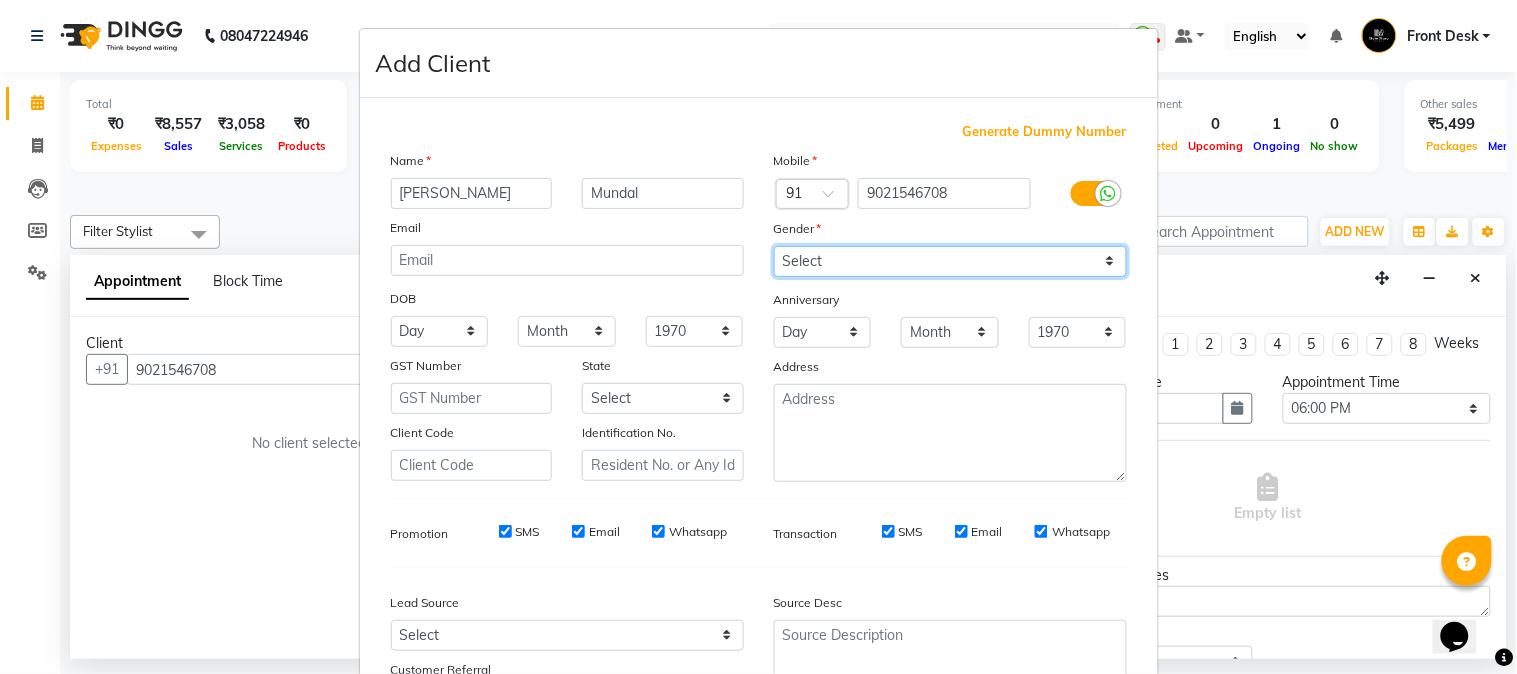 select on "female" 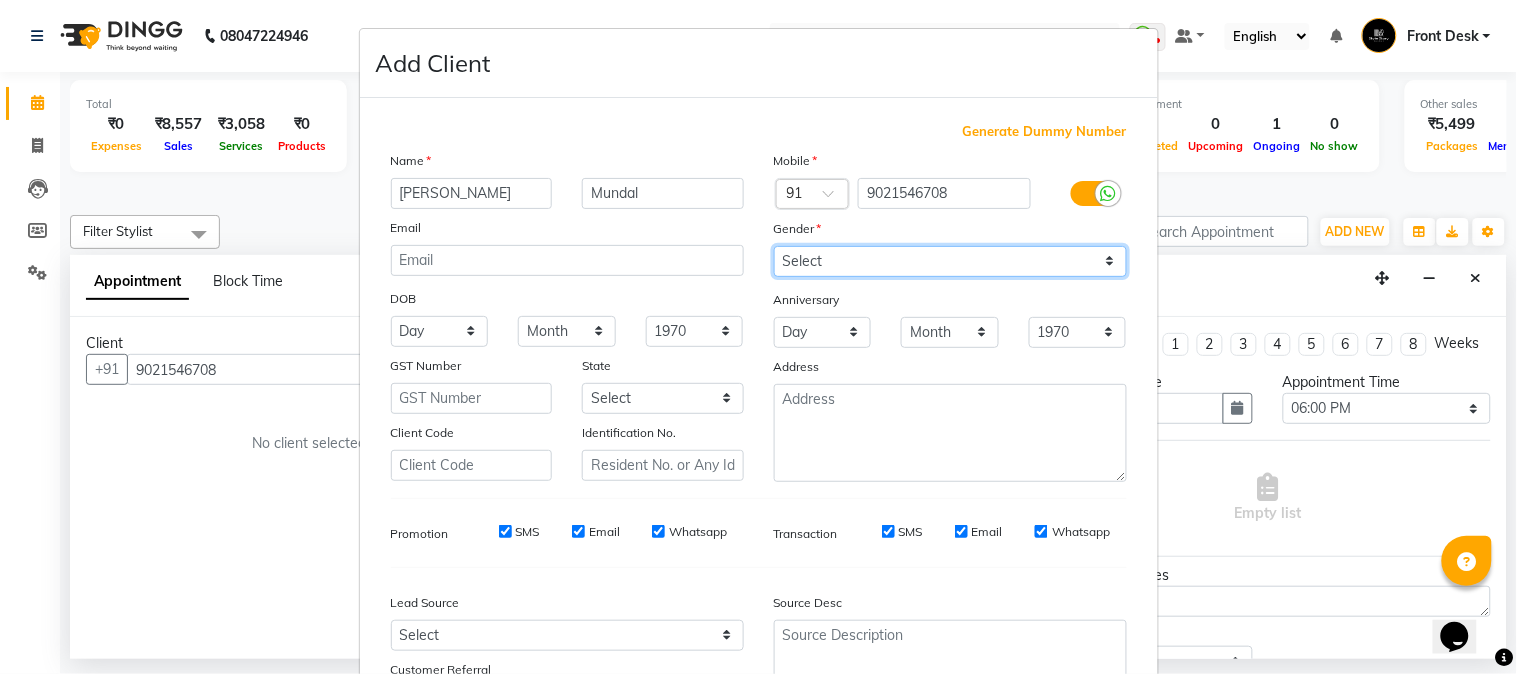 click on "Select Male Female Other Prefer Not To Say" at bounding box center (950, 261) 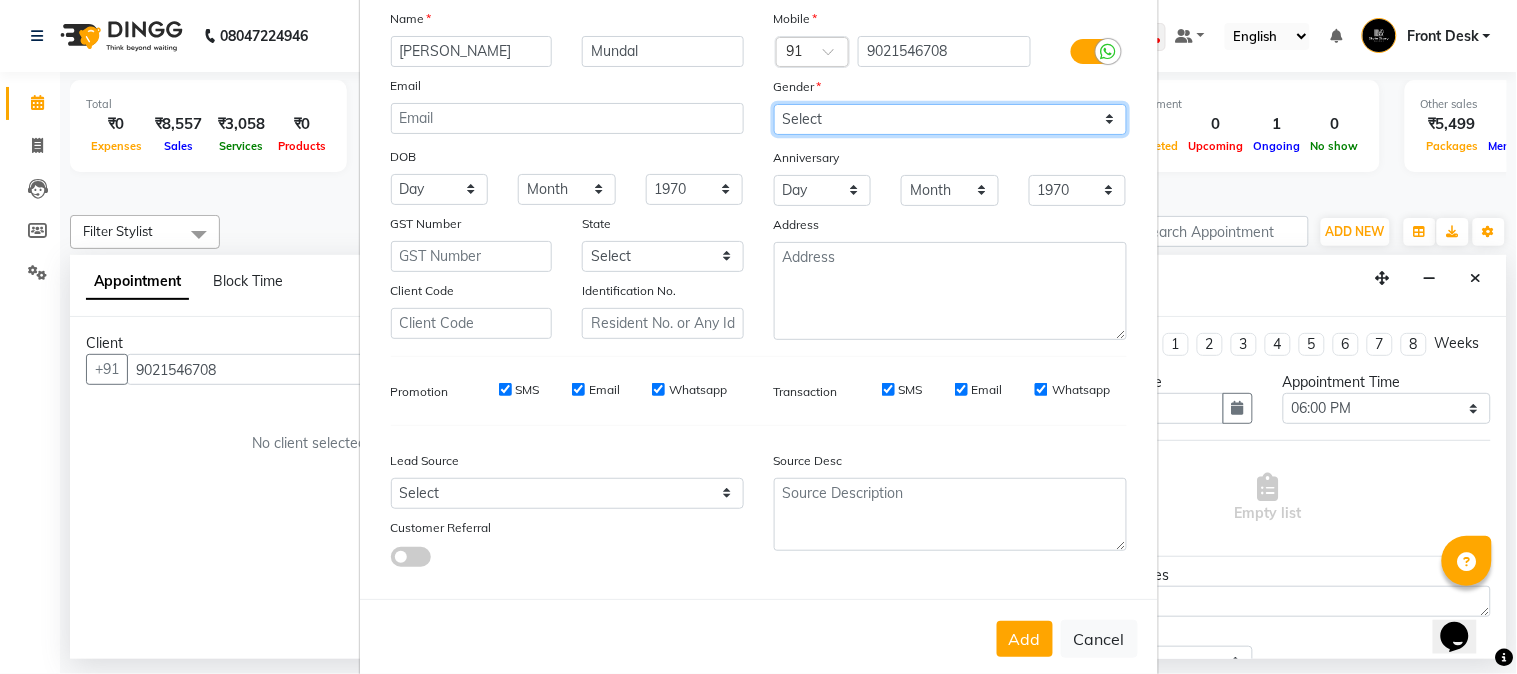 scroll, scrollTop: 176, scrollLeft: 0, axis: vertical 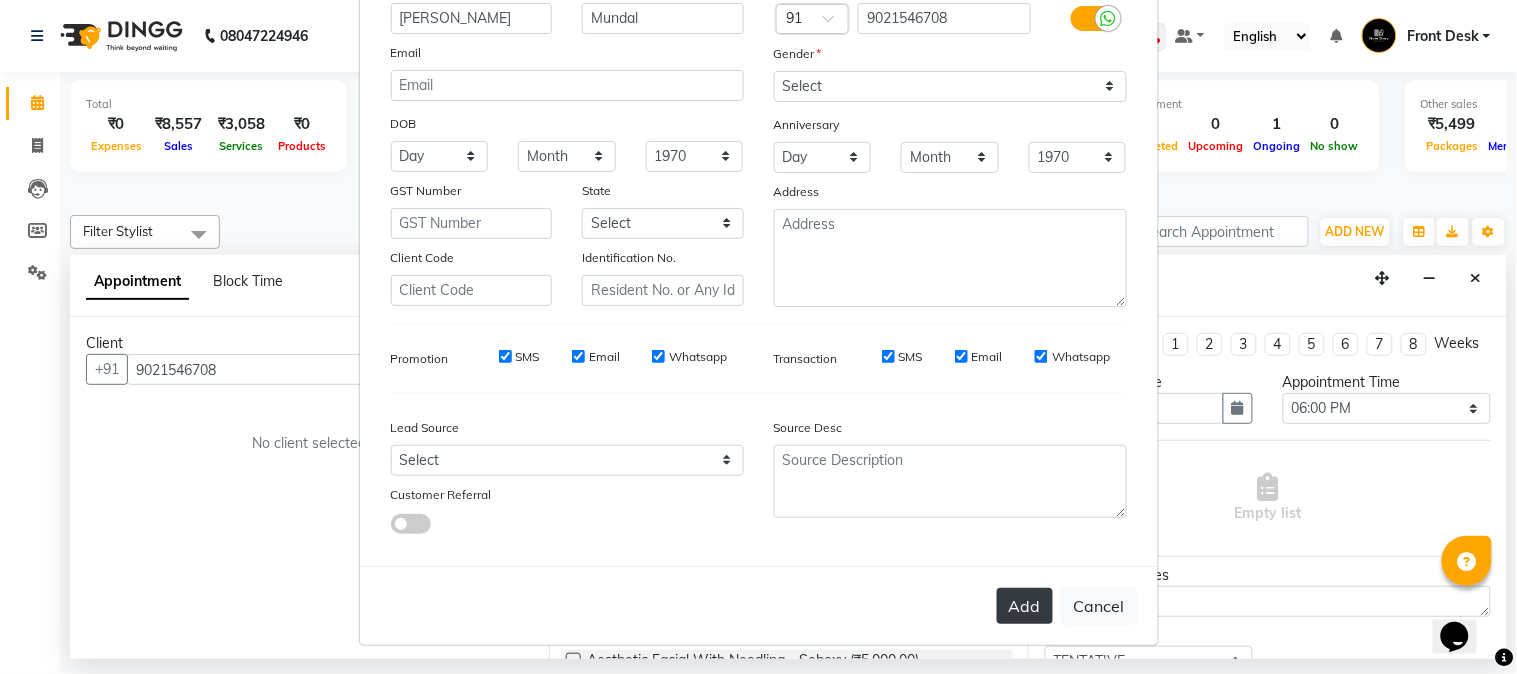 click on "Add" at bounding box center (1025, 606) 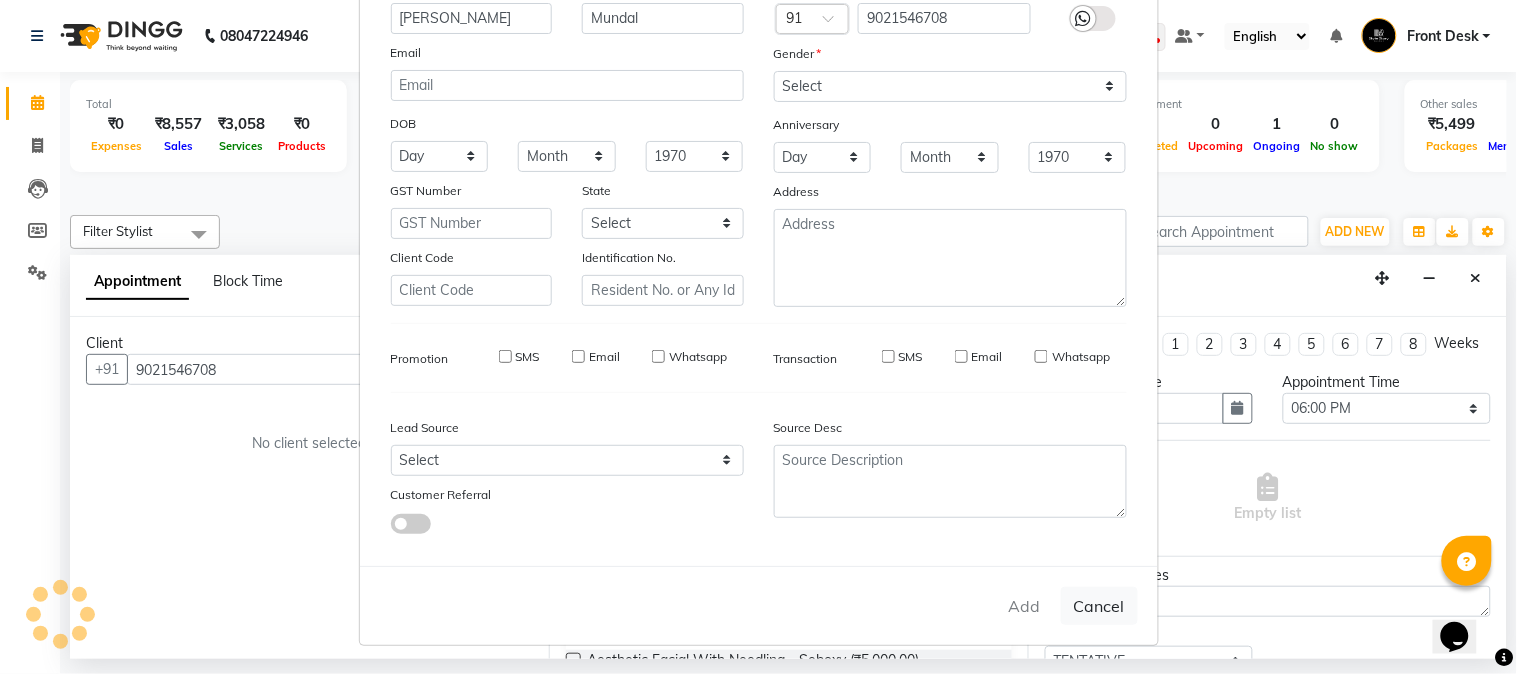 type on "90******08" 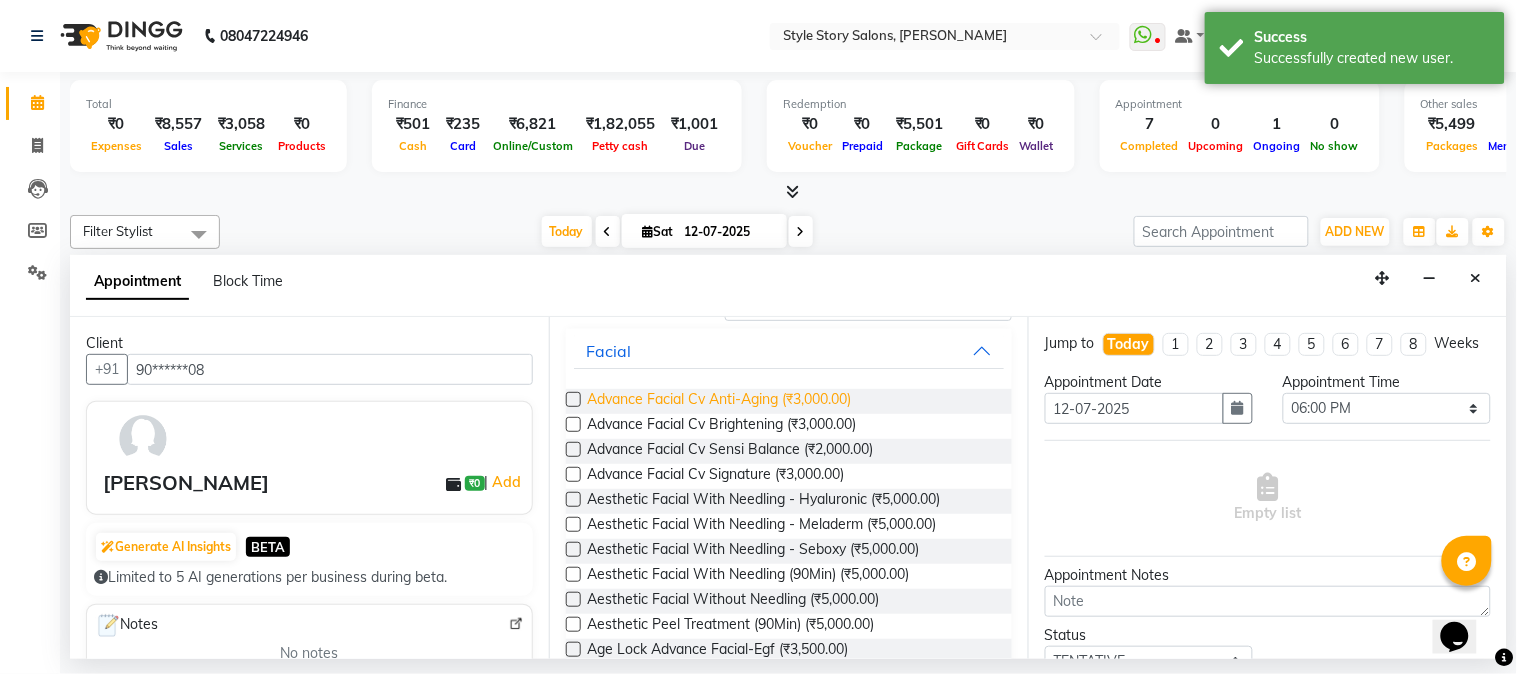 scroll, scrollTop: 0, scrollLeft: 0, axis: both 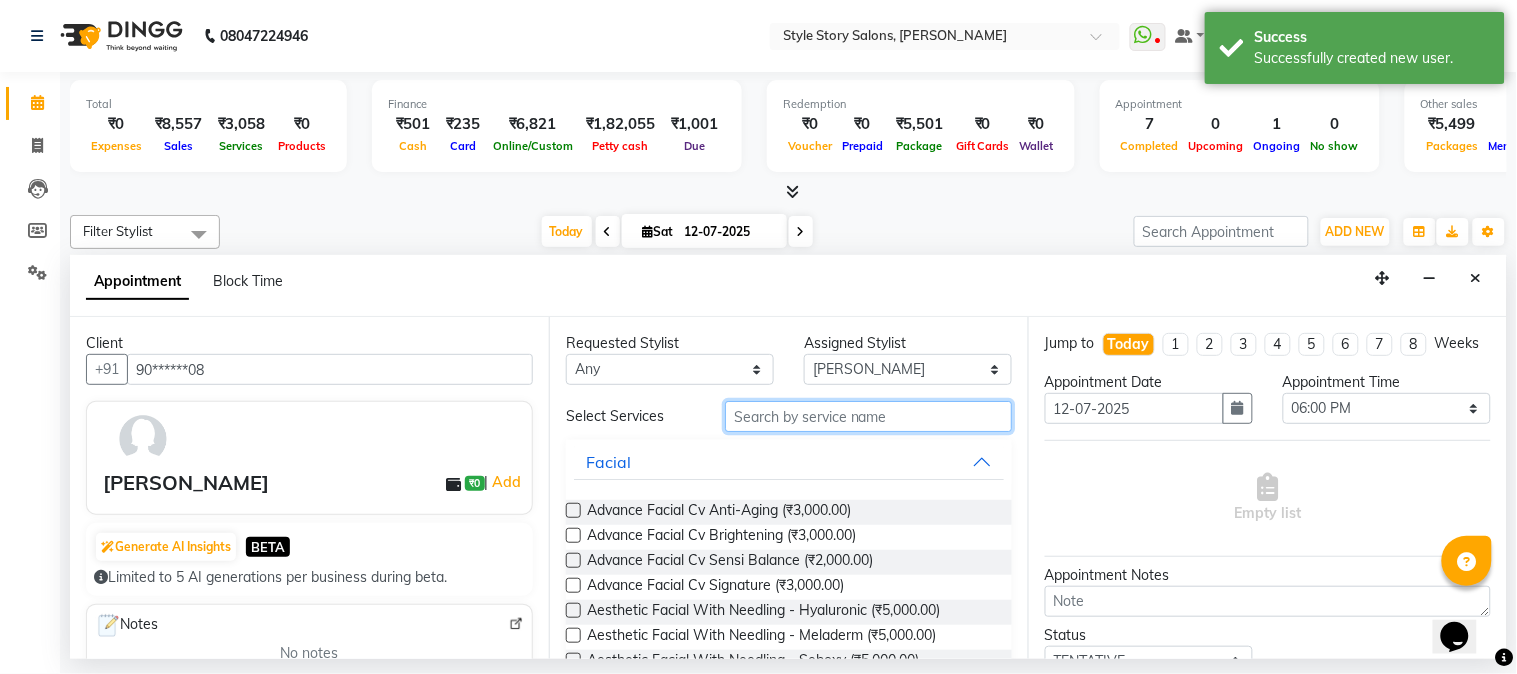 click at bounding box center (868, 416) 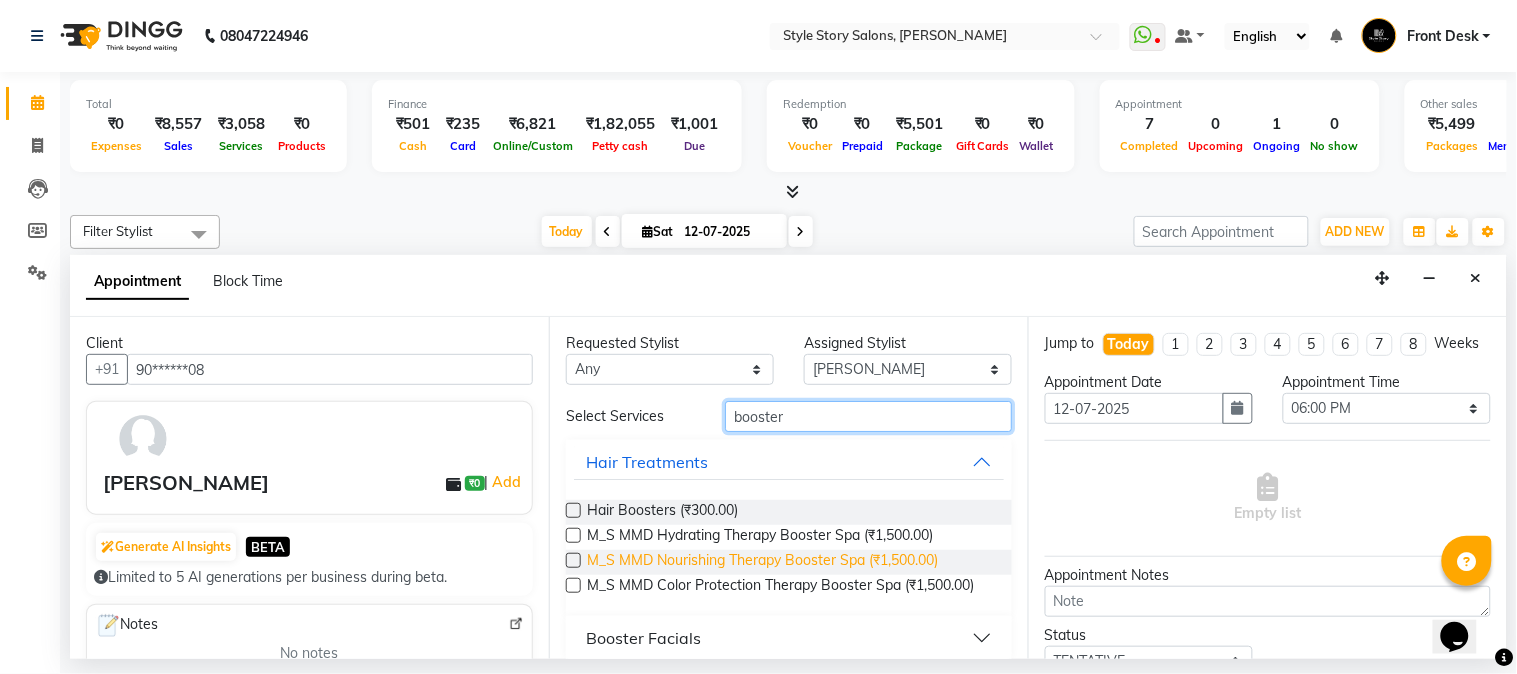 scroll, scrollTop: 16, scrollLeft: 0, axis: vertical 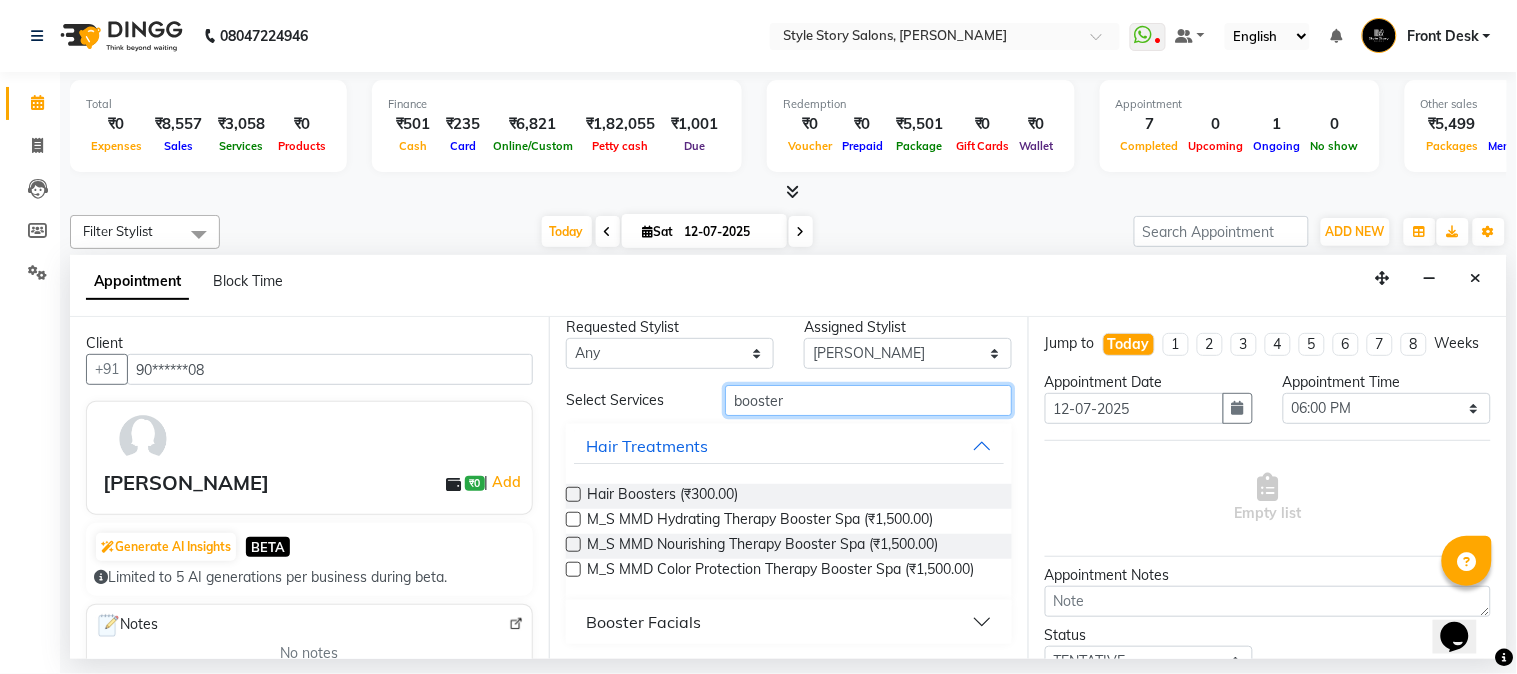 type on "booster" 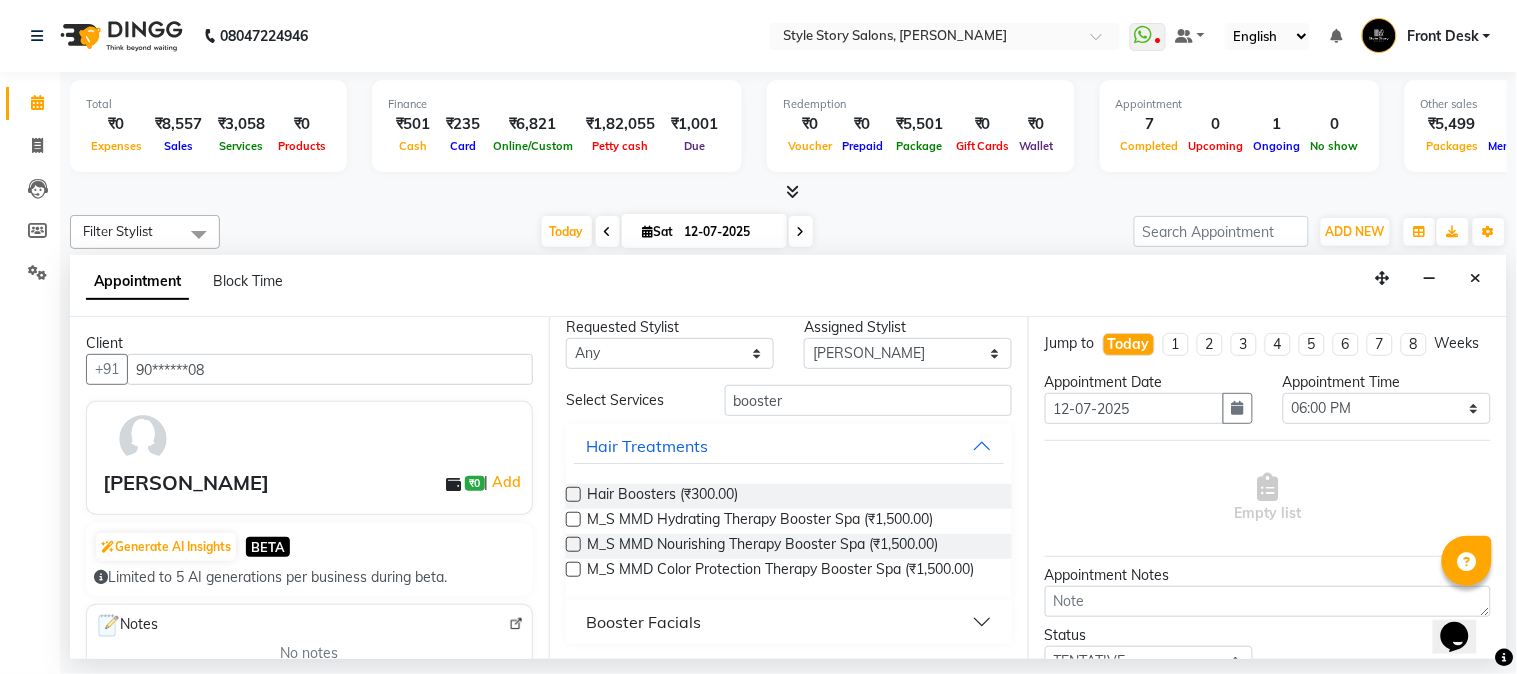 click on "Booster Facials" at bounding box center (643, 622) 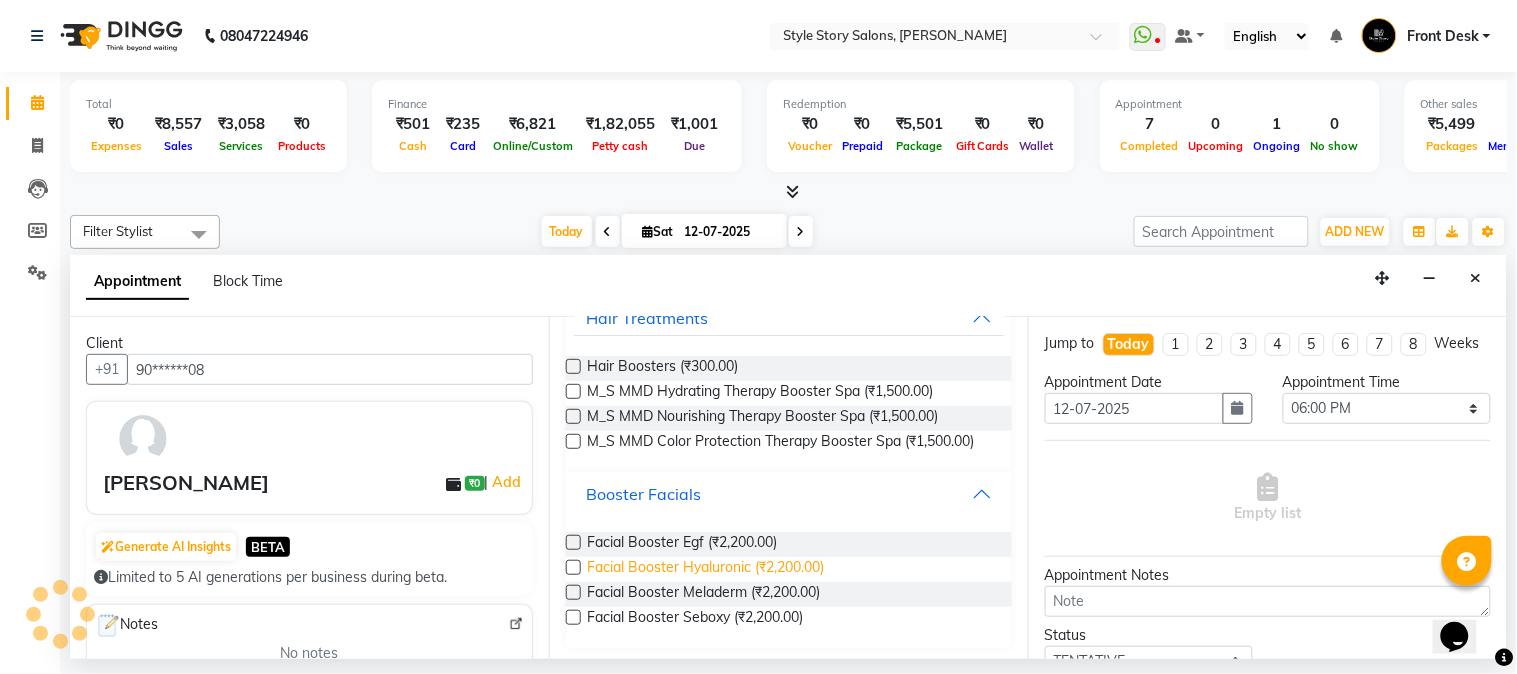 scroll, scrollTop: 147, scrollLeft: 0, axis: vertical 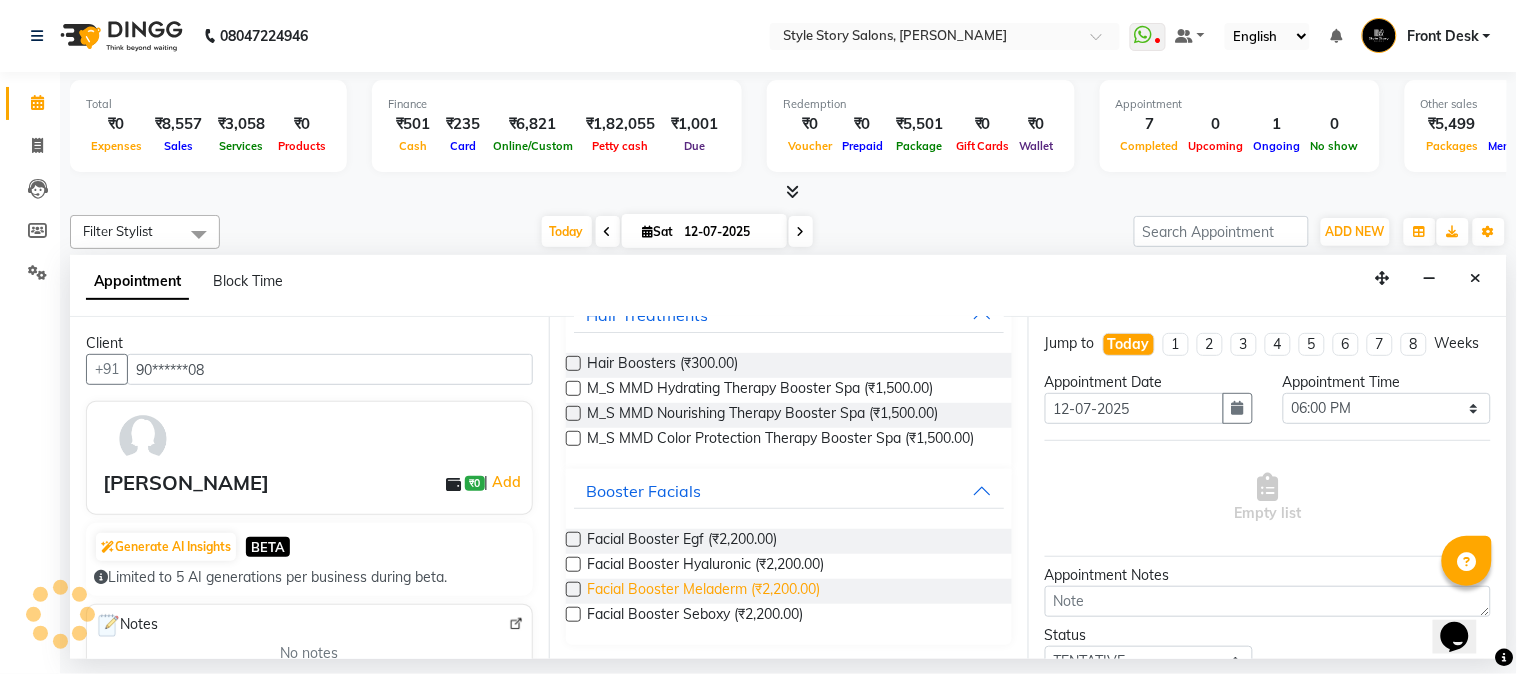 click on "Facial Booster Meladerm (₹2,200.00)" at bounding box center [703, 591] 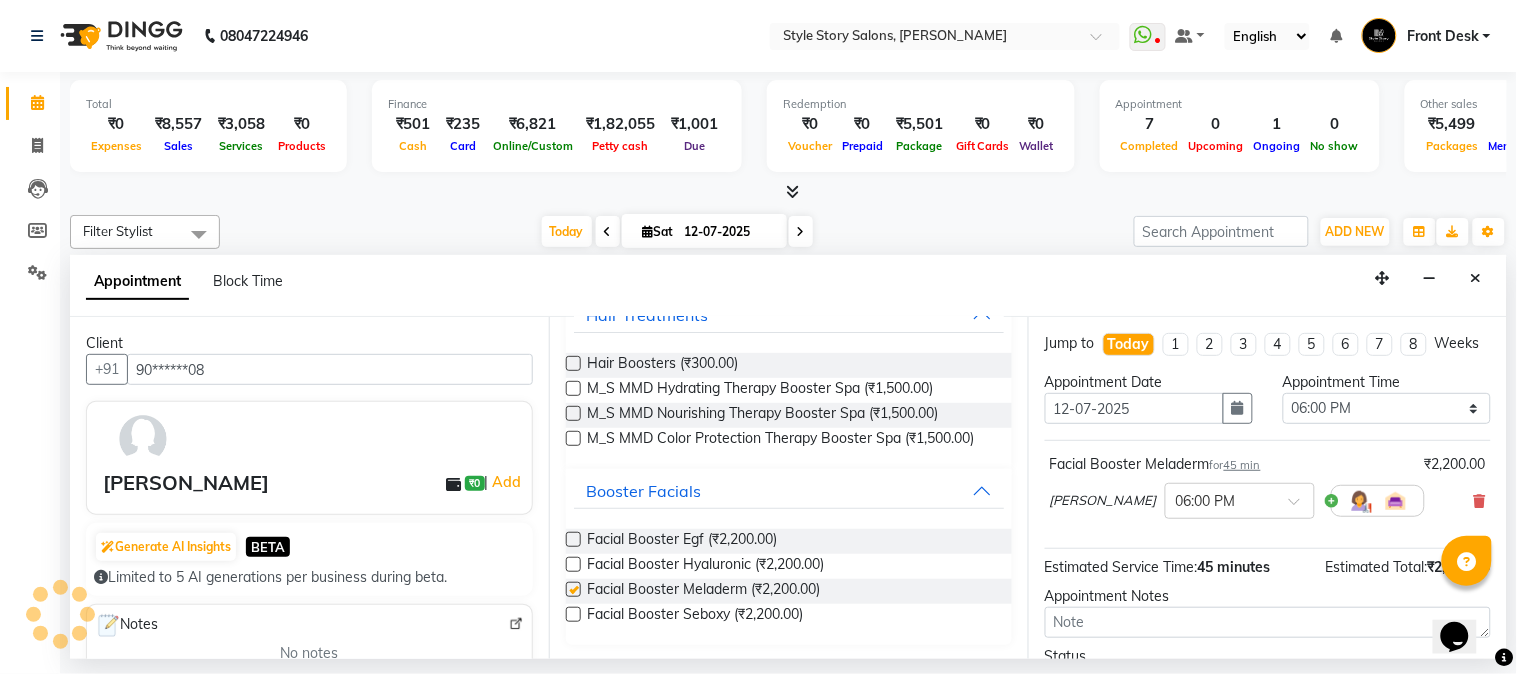 checkbox on "false" 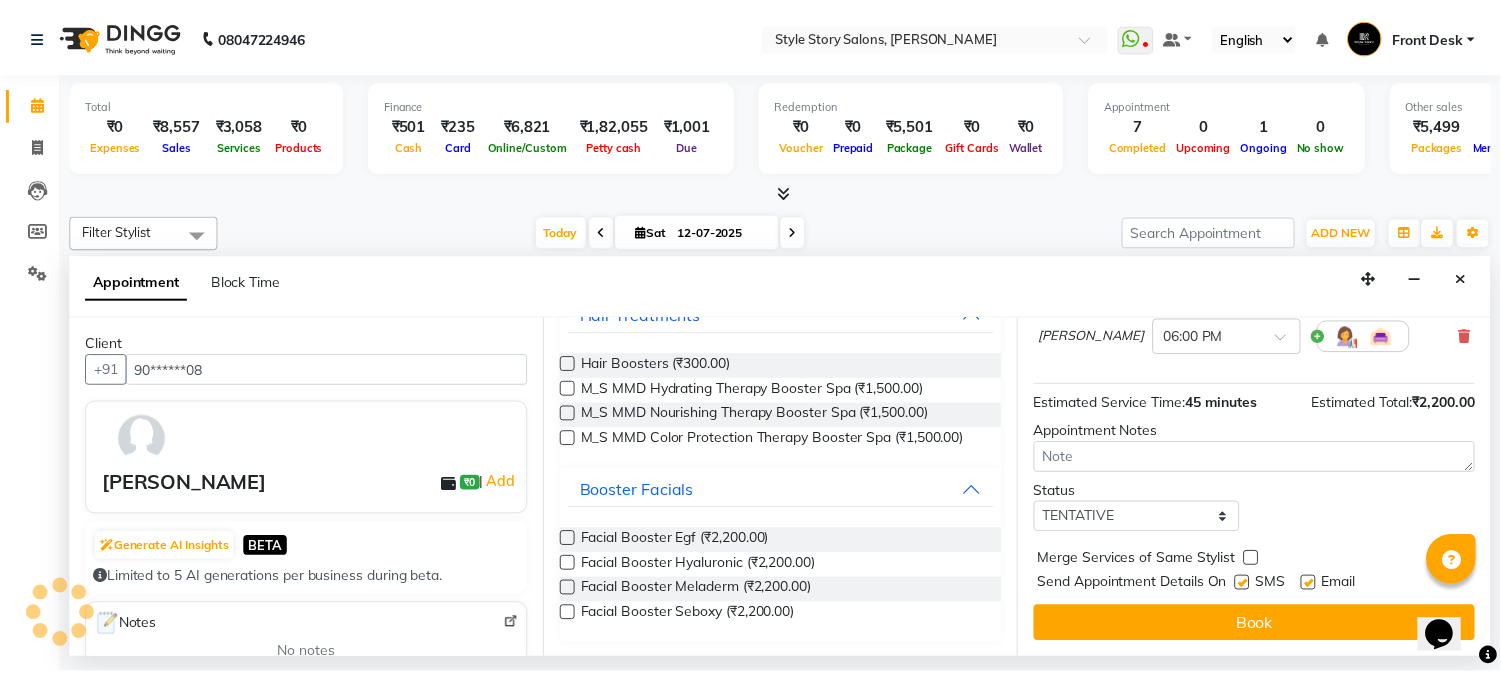 scroll, scrollTop: 183, scrollLeft: 0, axis: vertical 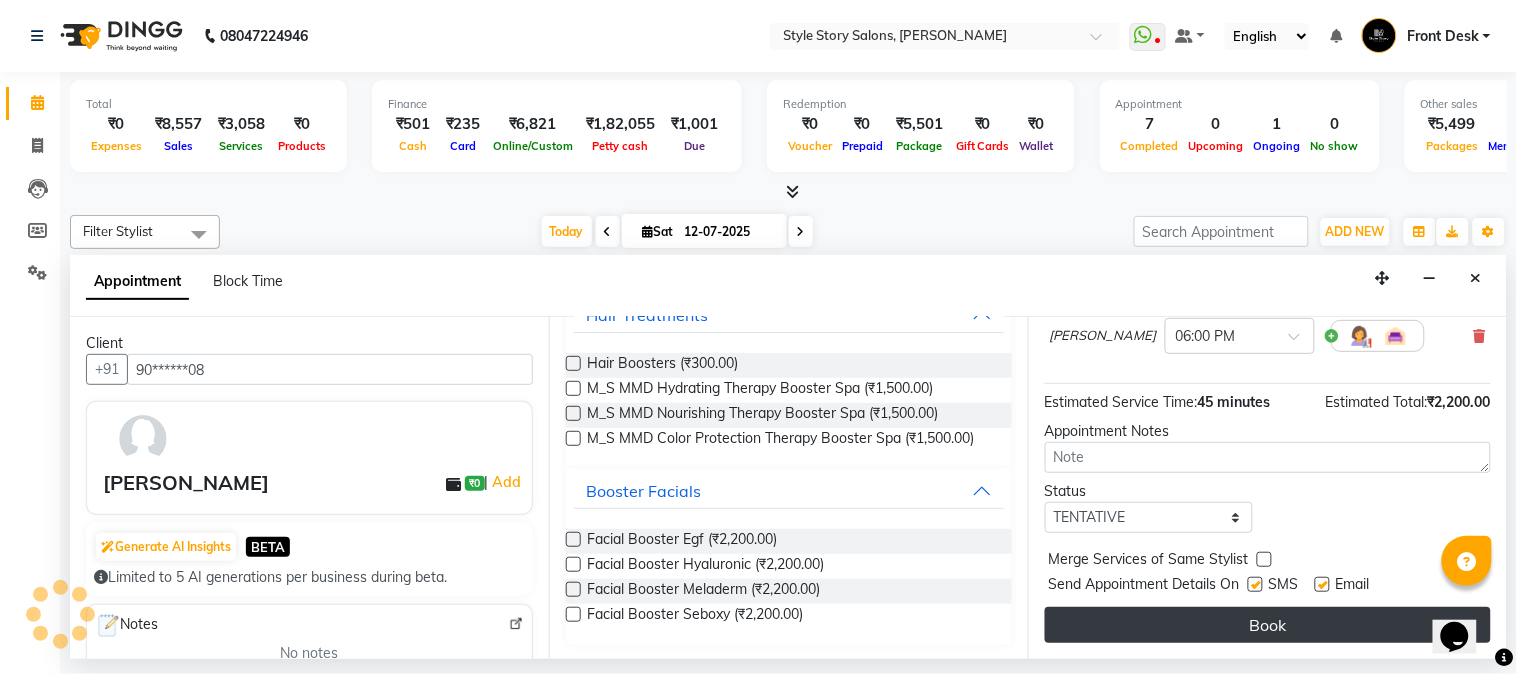 click on "Book" at bounding box center [1268, 625] 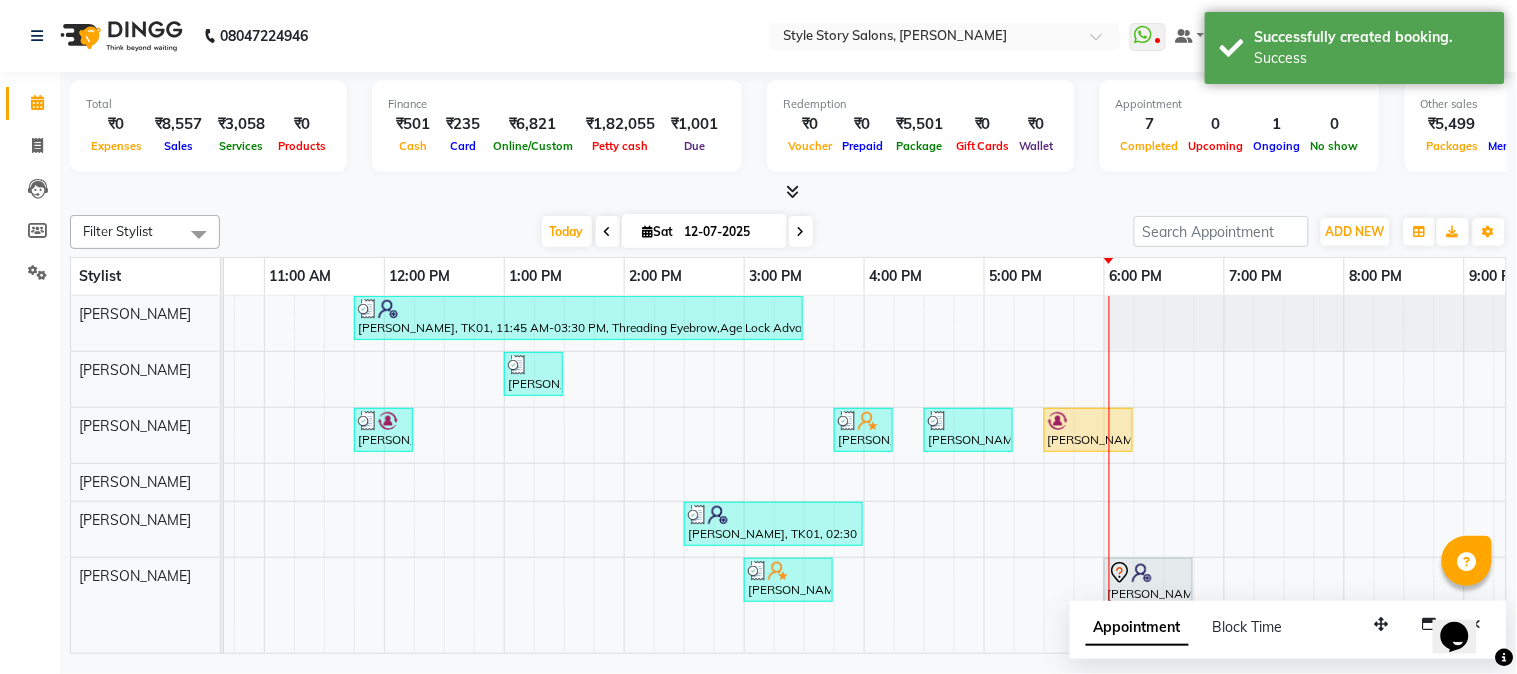 click on "Appointment" at bounding box center (1137, 628) 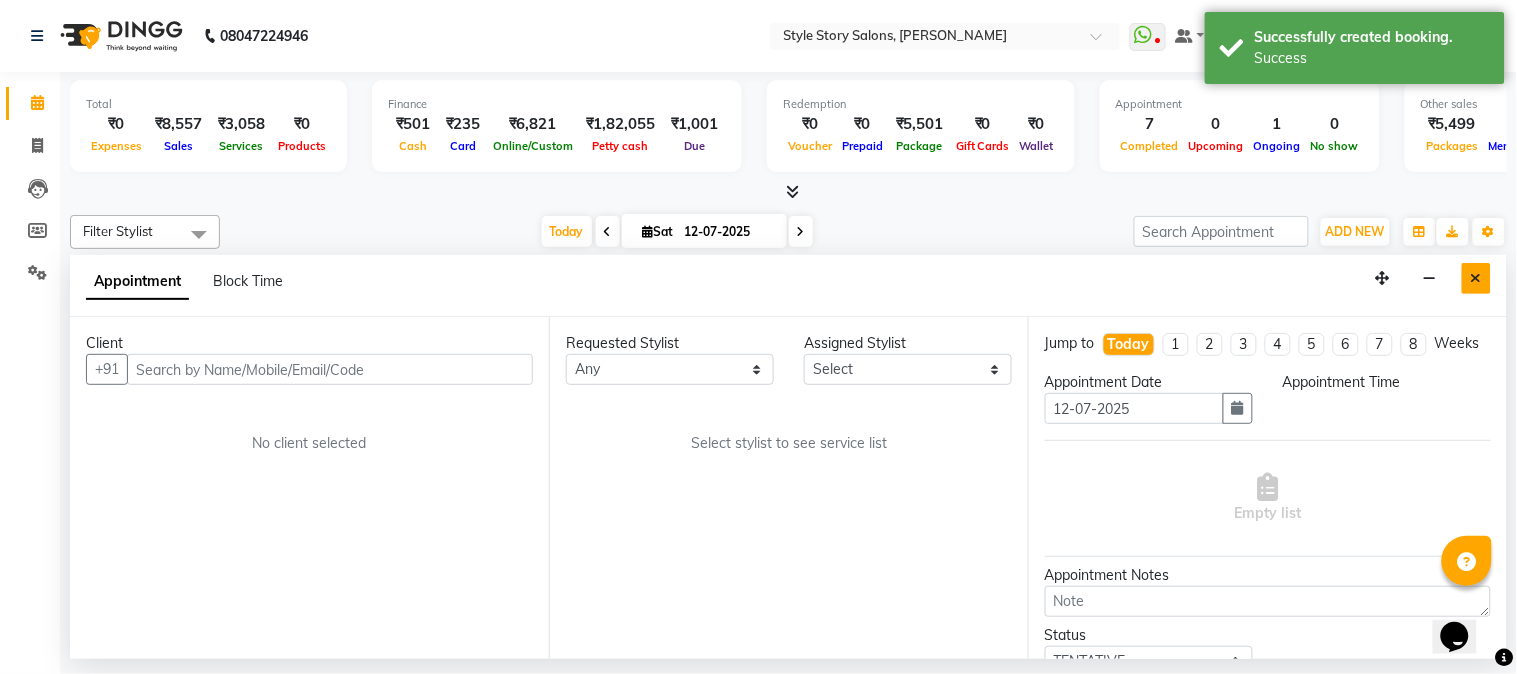 click at bounding box center (1476, 278) 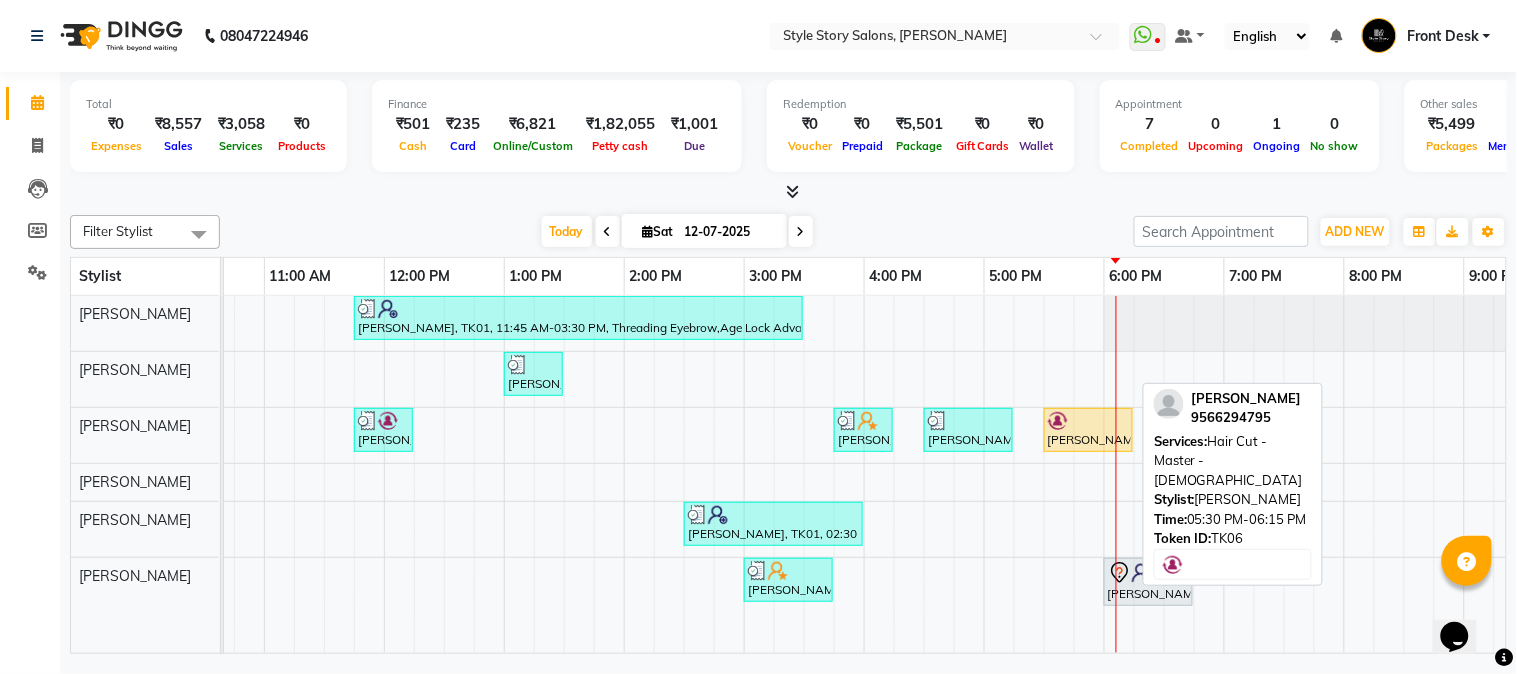 click at bounding box center [1088, 421] 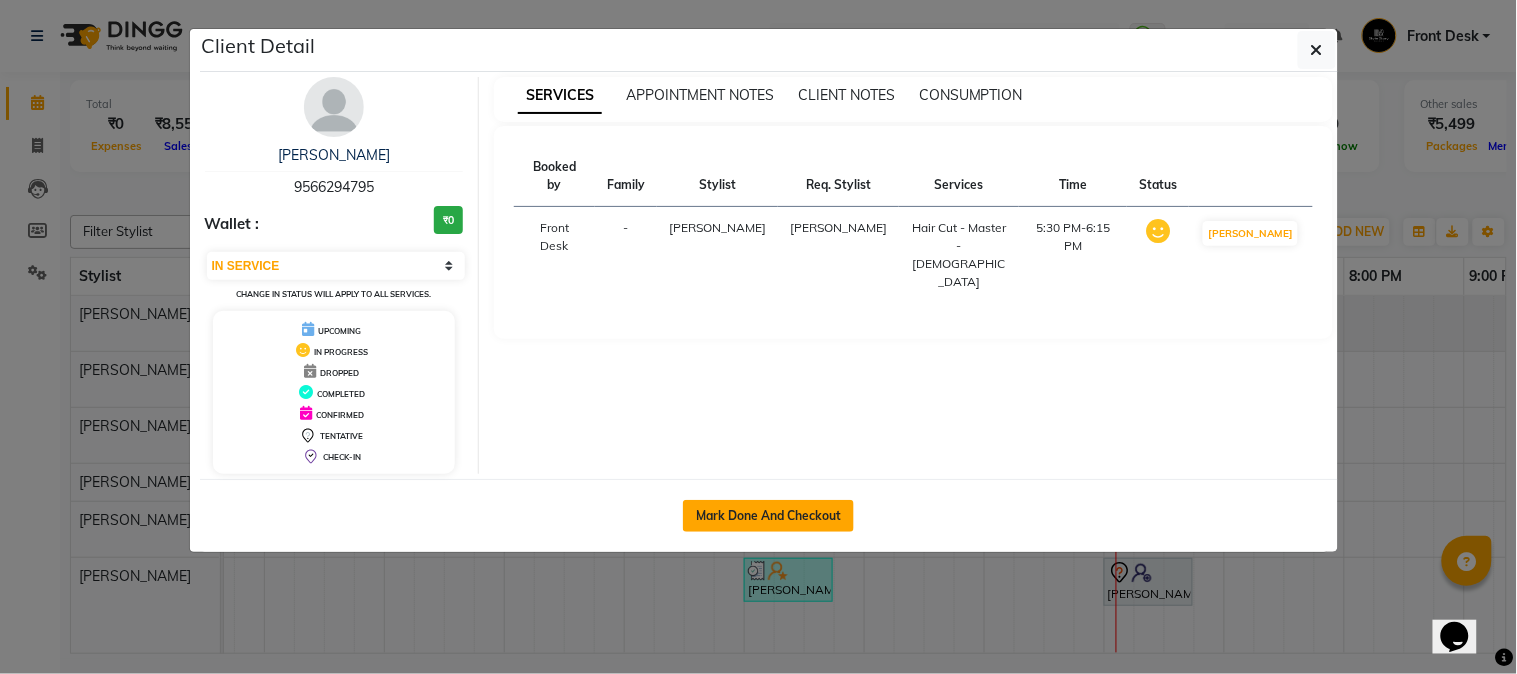 click on "Mark Done And Checkout" 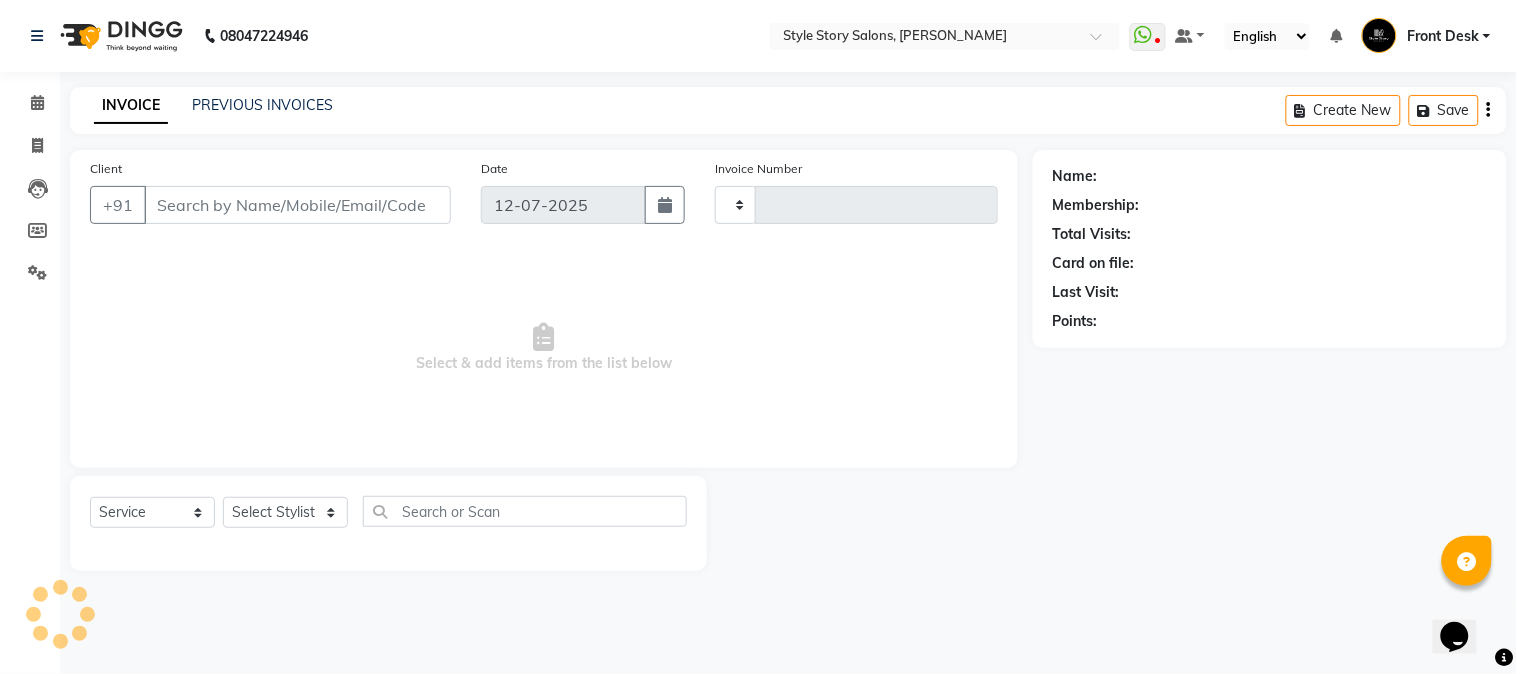 type on "0979" 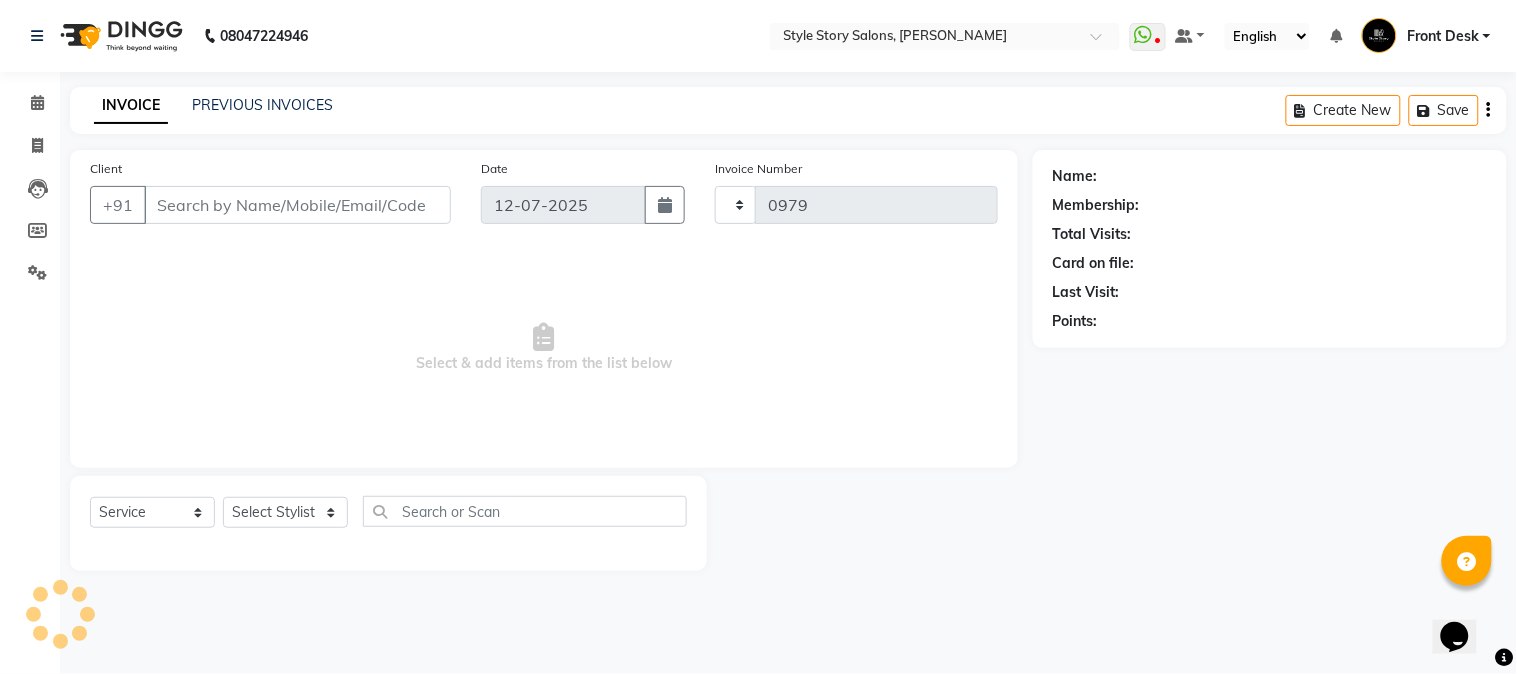 select on "6249" 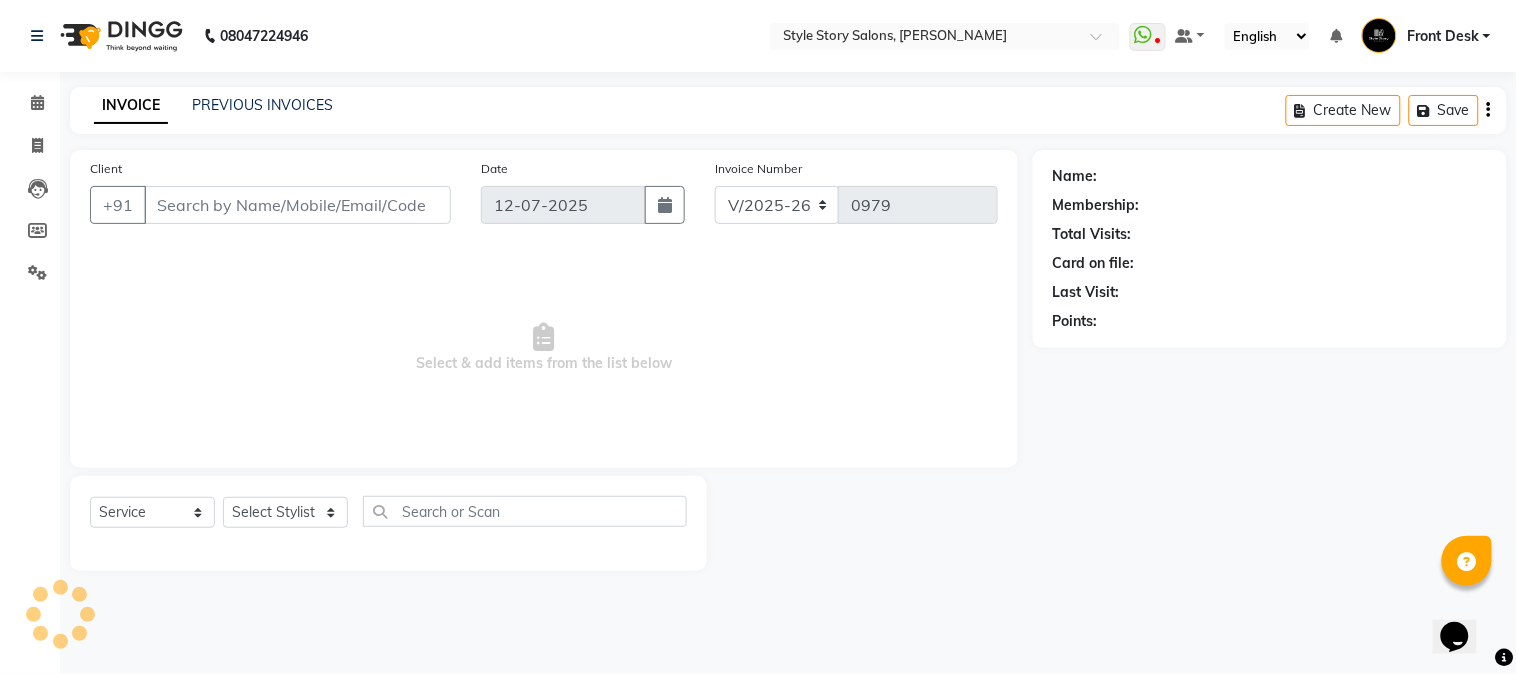 type on "95******95" 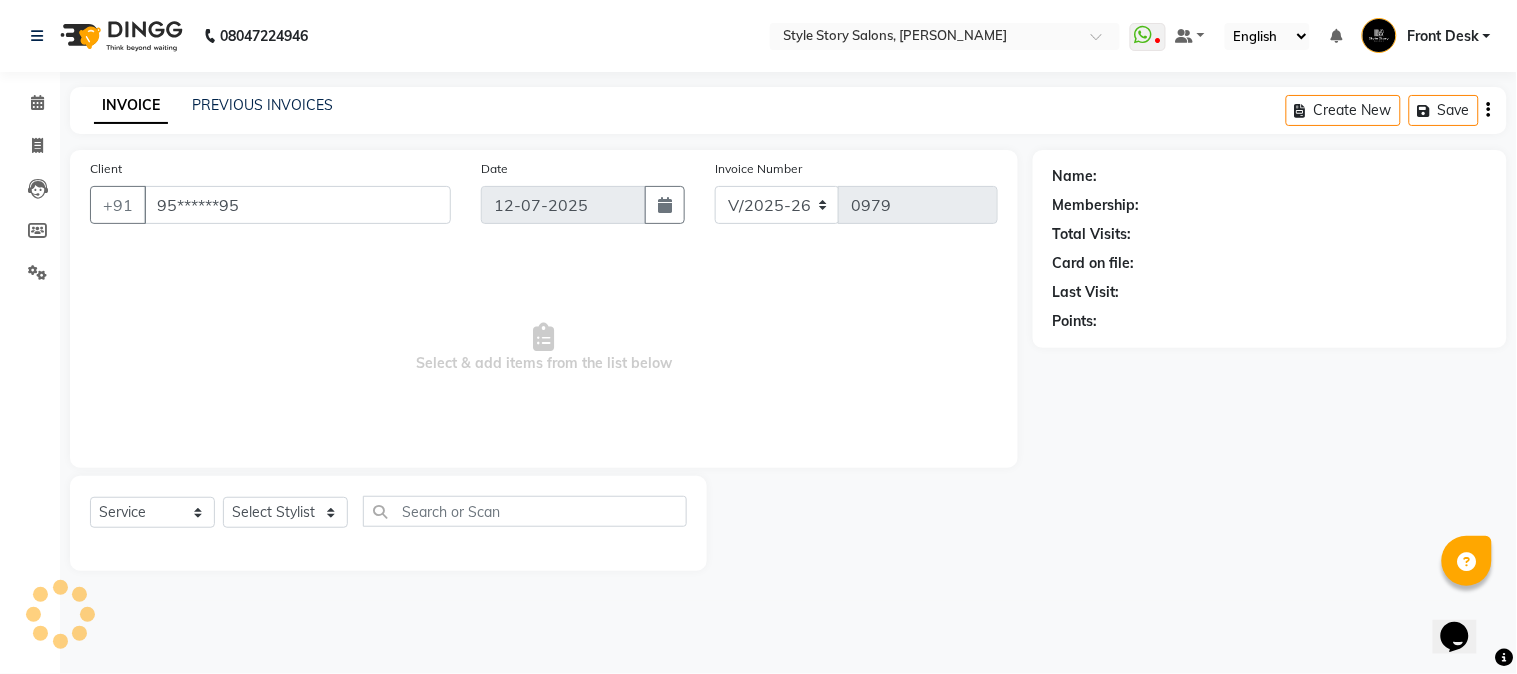 select on "62113" 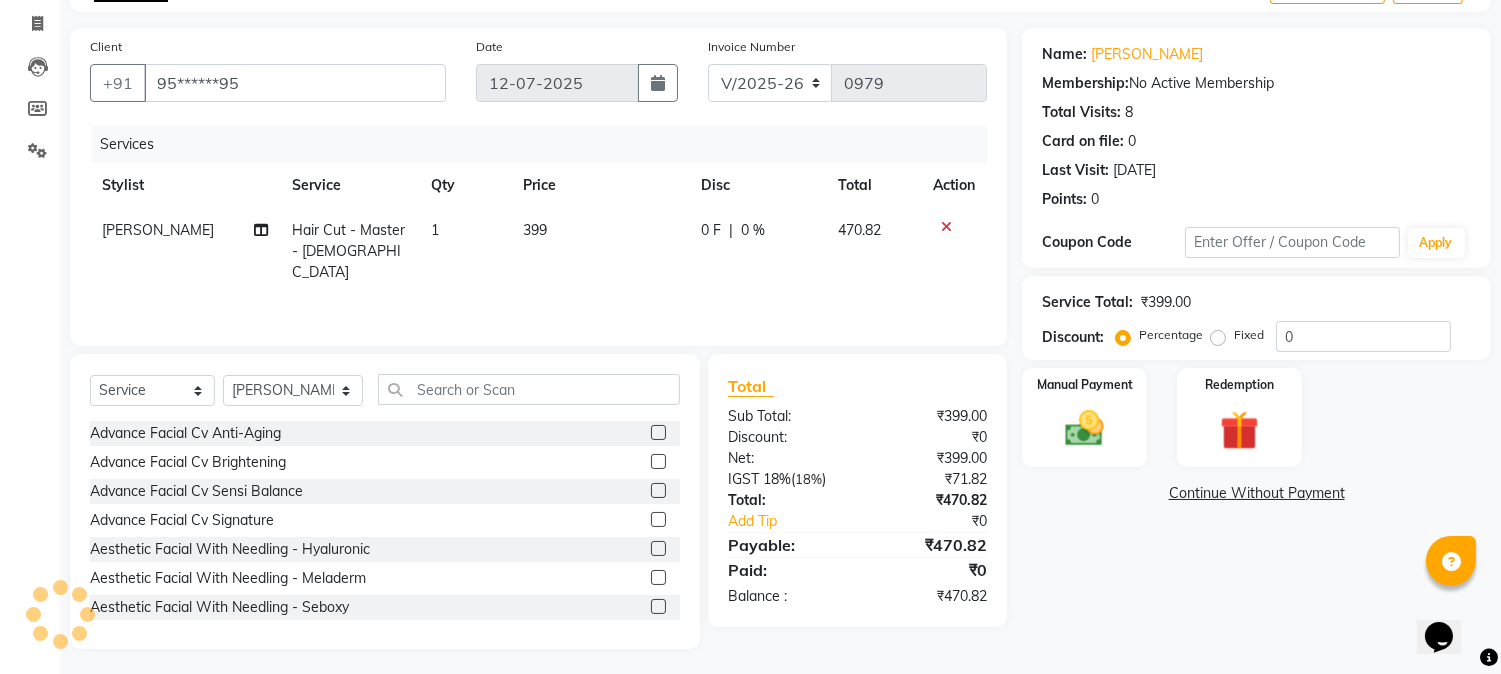 scroll, scrollTop: 126, scrollLeft: 0, axis: vertical 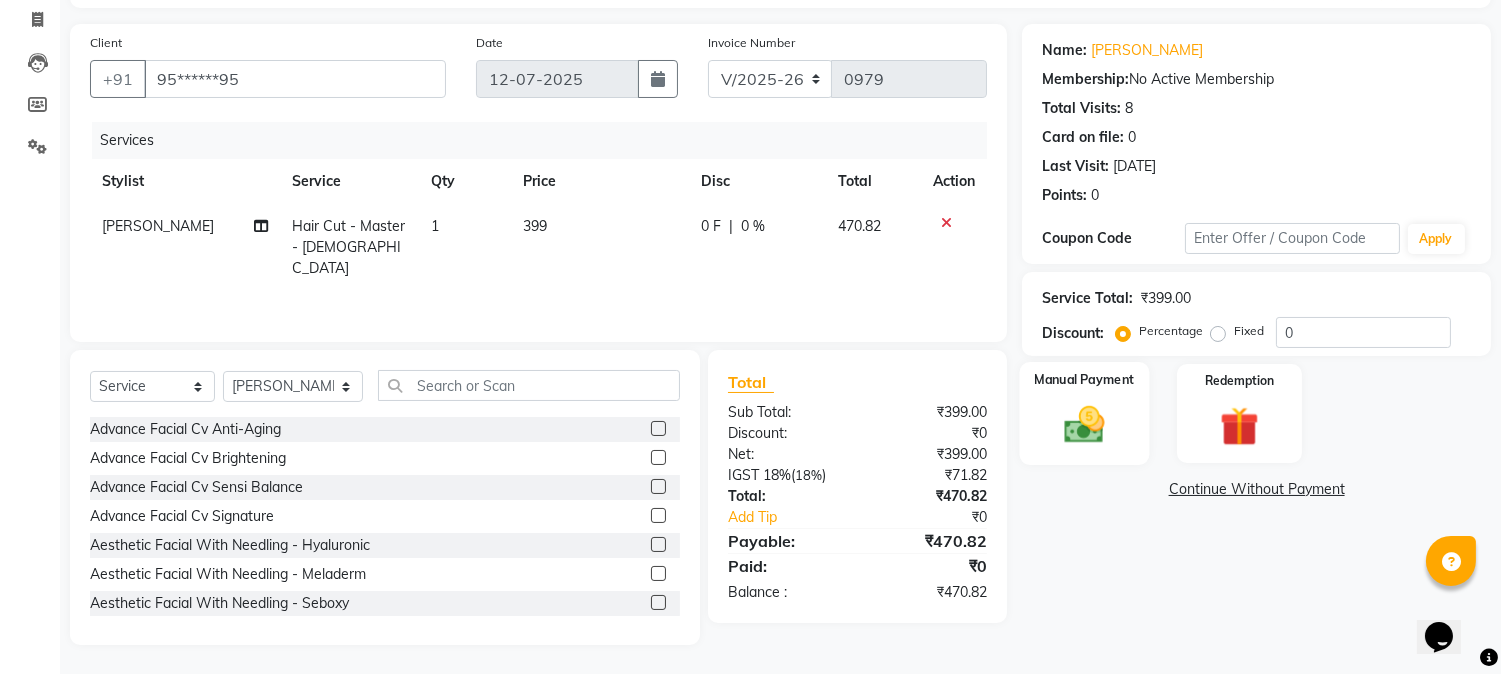click 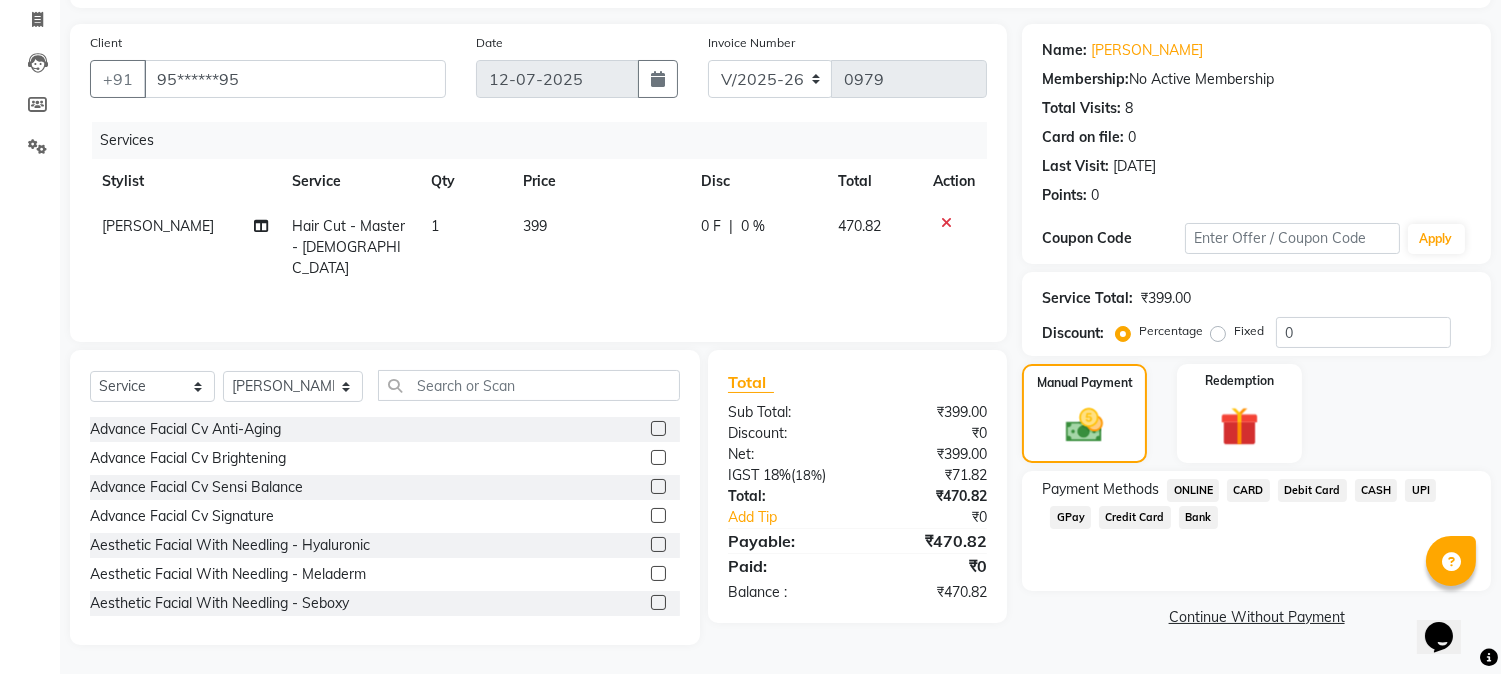 click on "UPI" 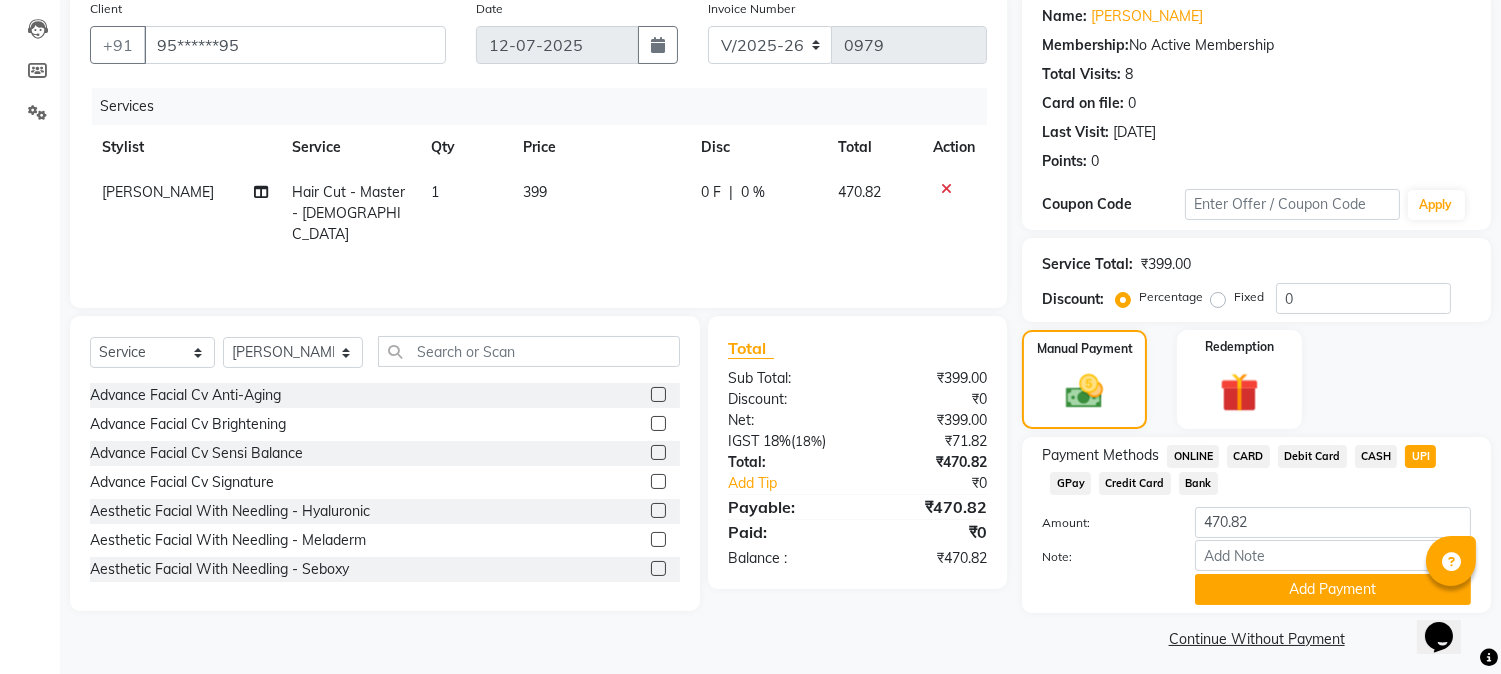 scroll, scrollTop: 170, scrollLeft: 0, axis: vertical 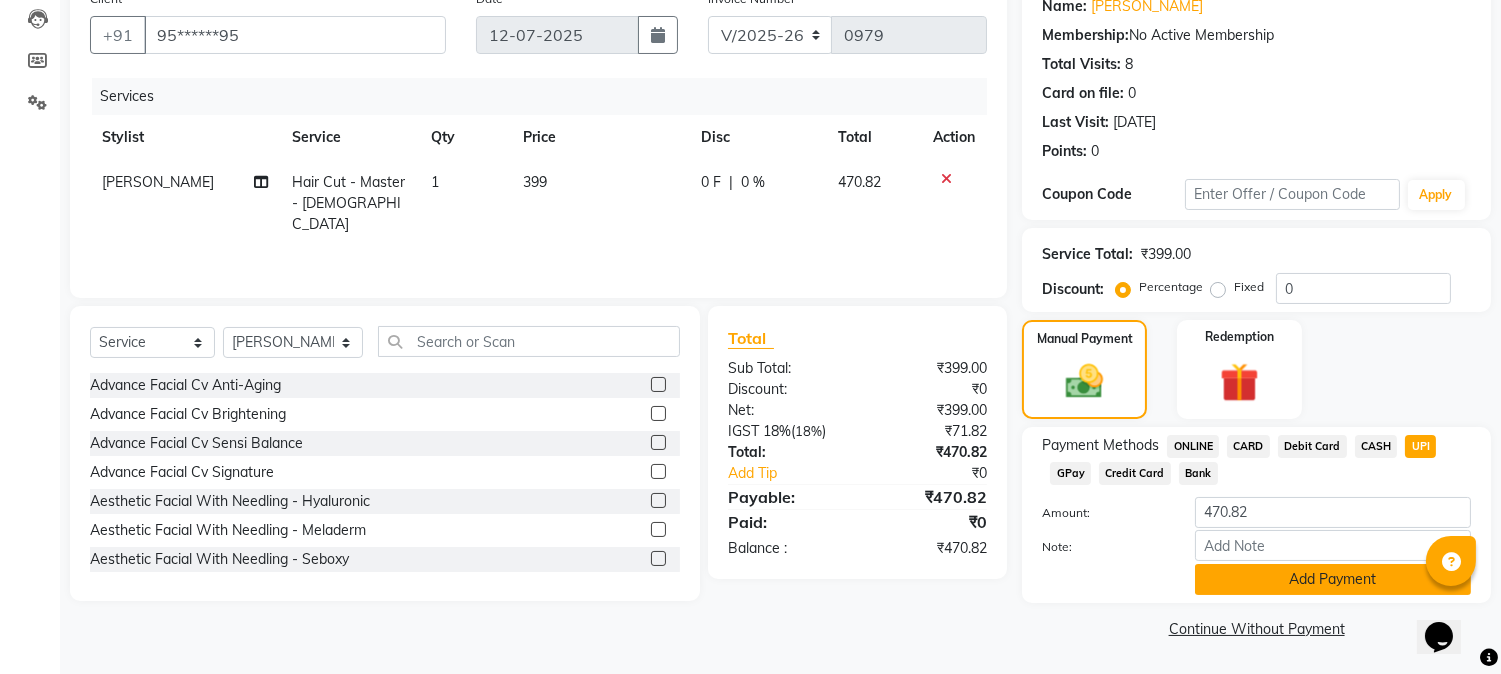 click on "Add Payment" 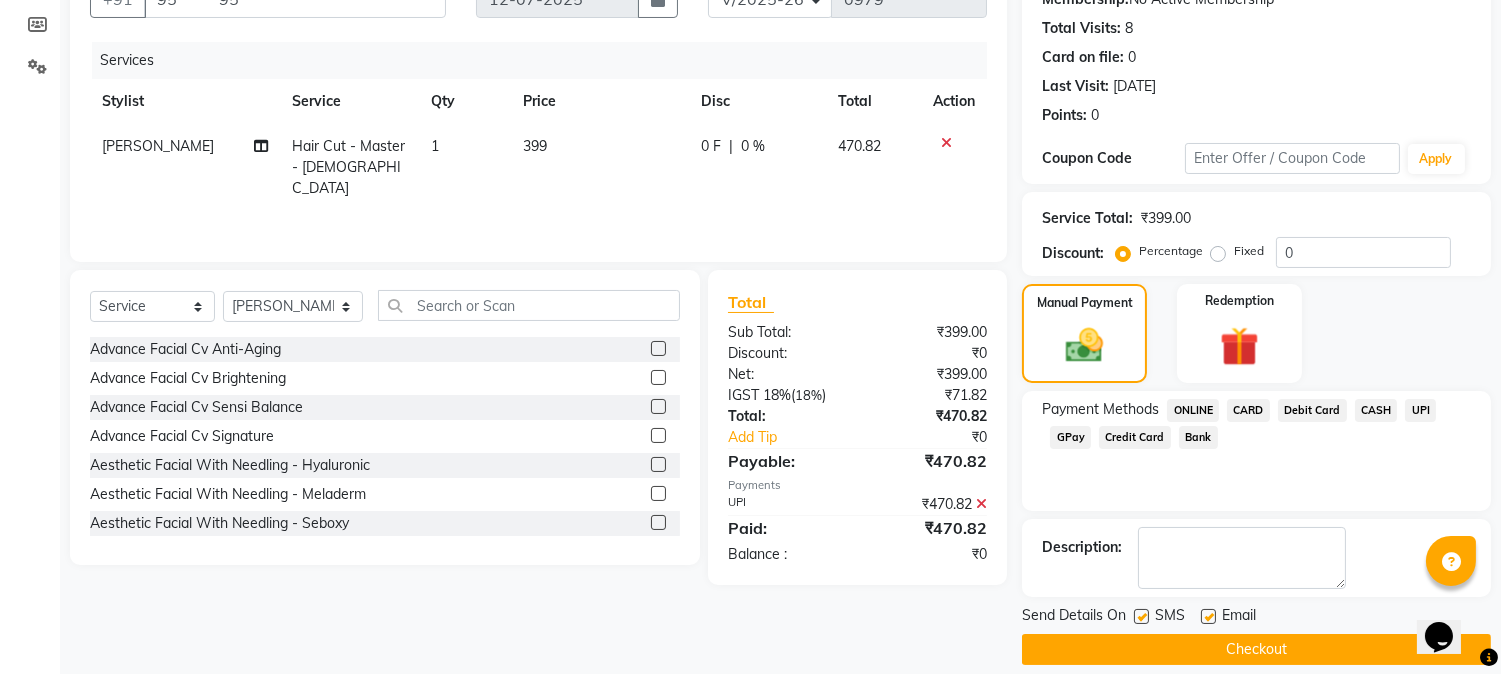 scroll, scrollTop: 225, scrollLeft: 0, axis: vertical 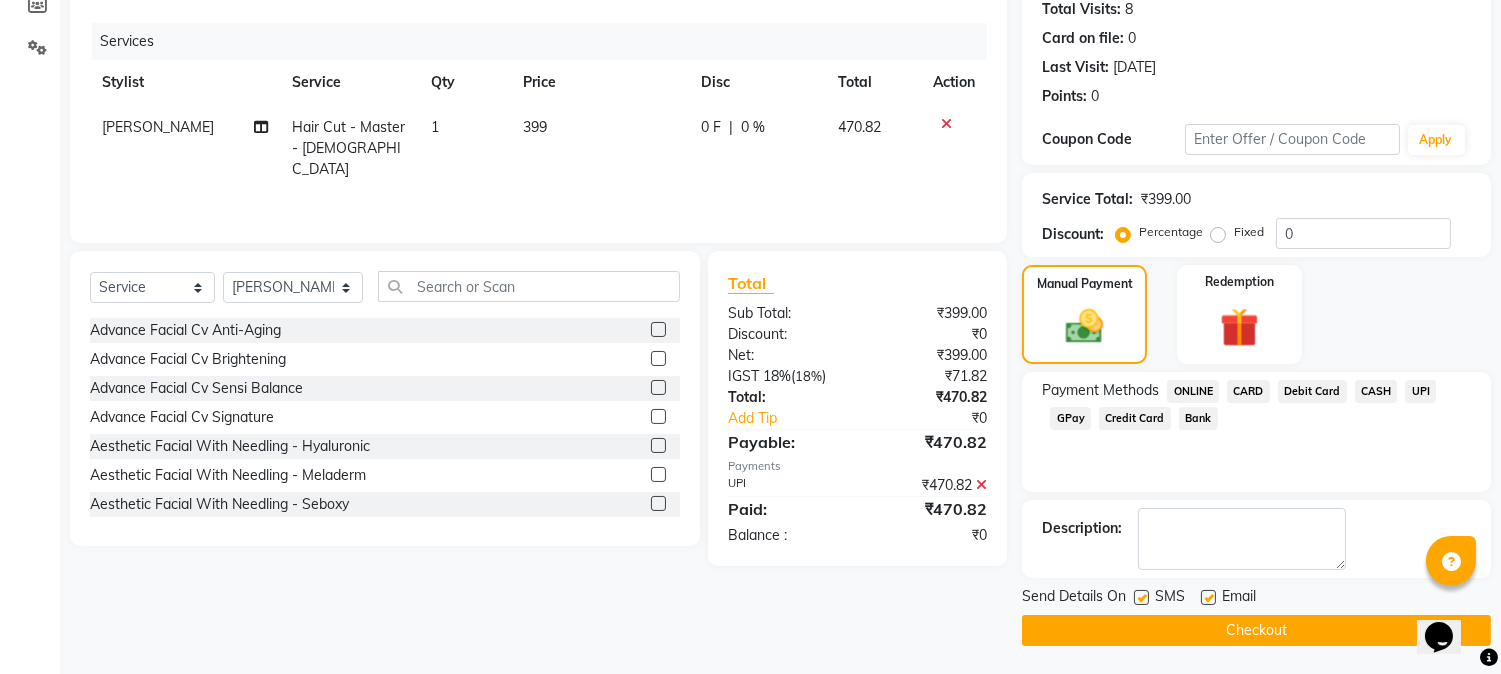 click on "Checkout" 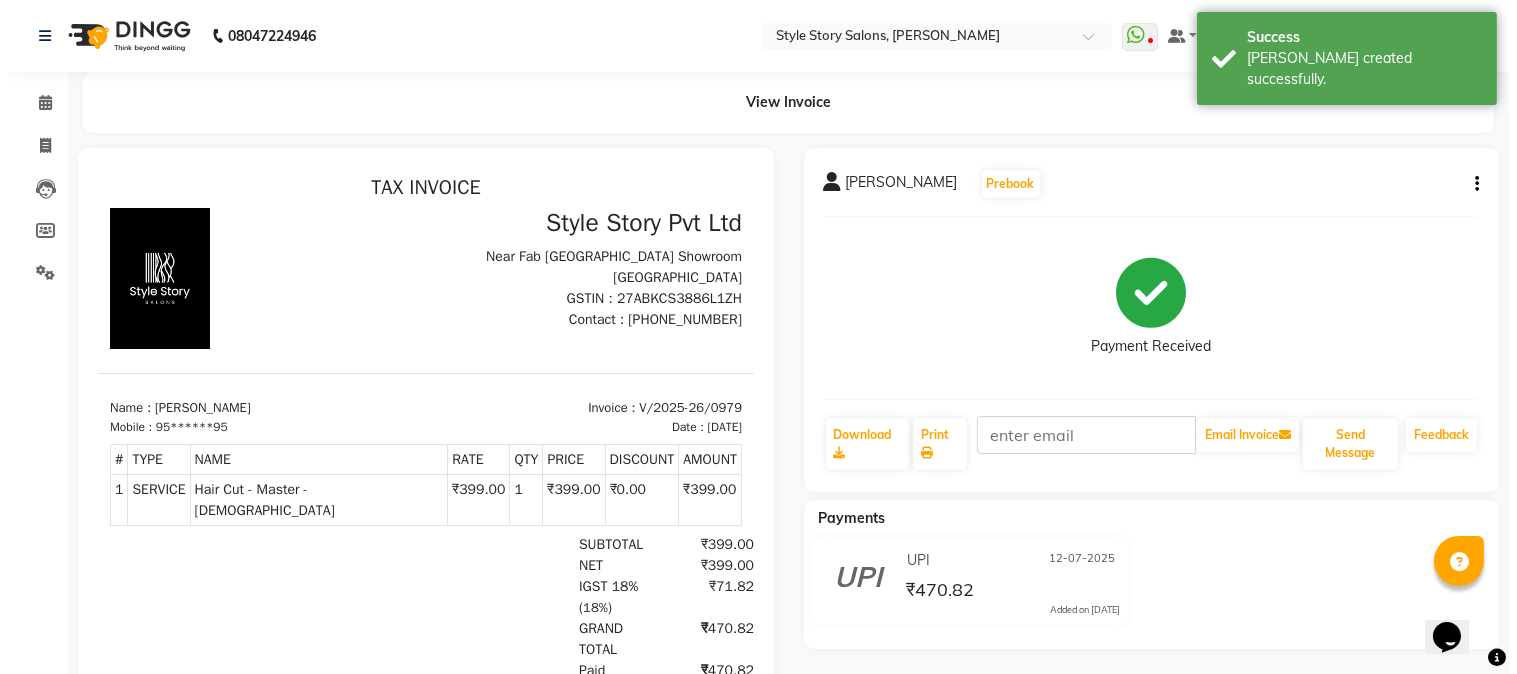 scroll, scrollTop: 0, scrollLeft: 0, axis: both 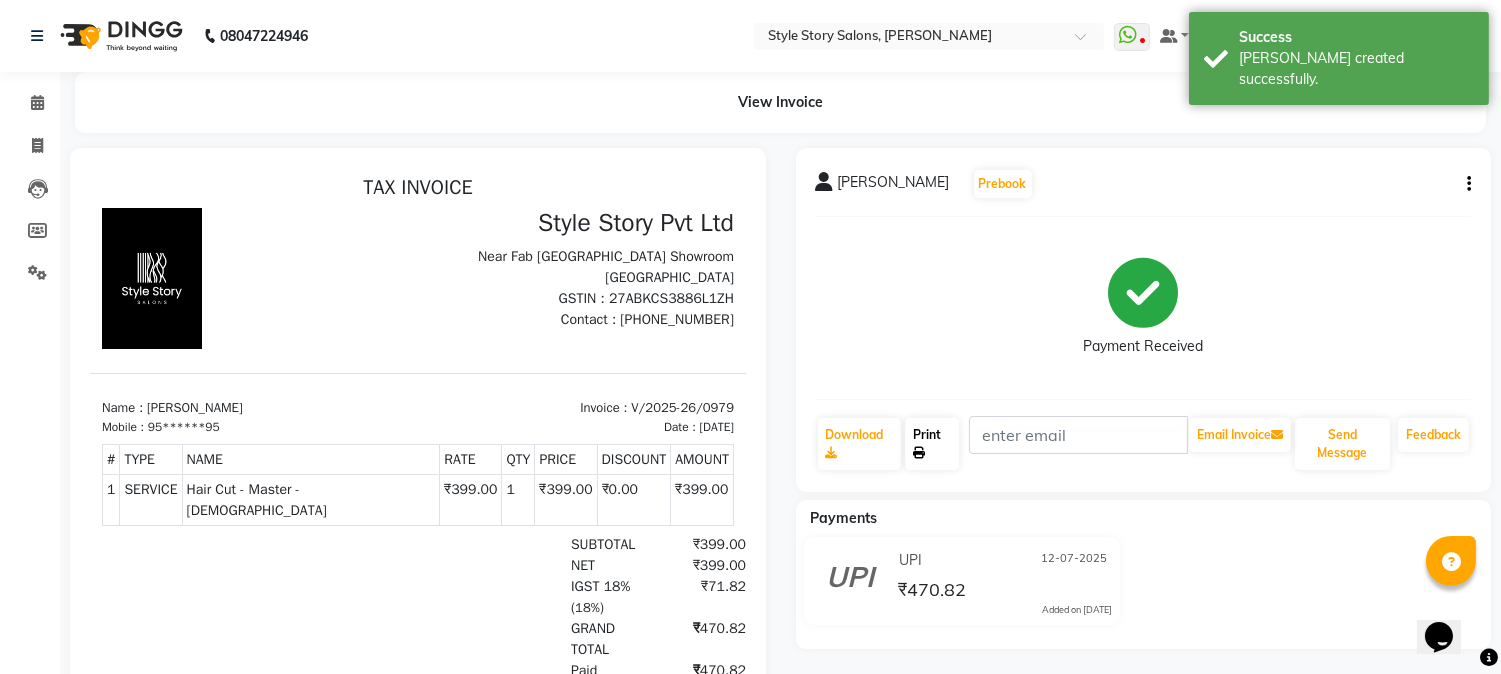 click on "Print" 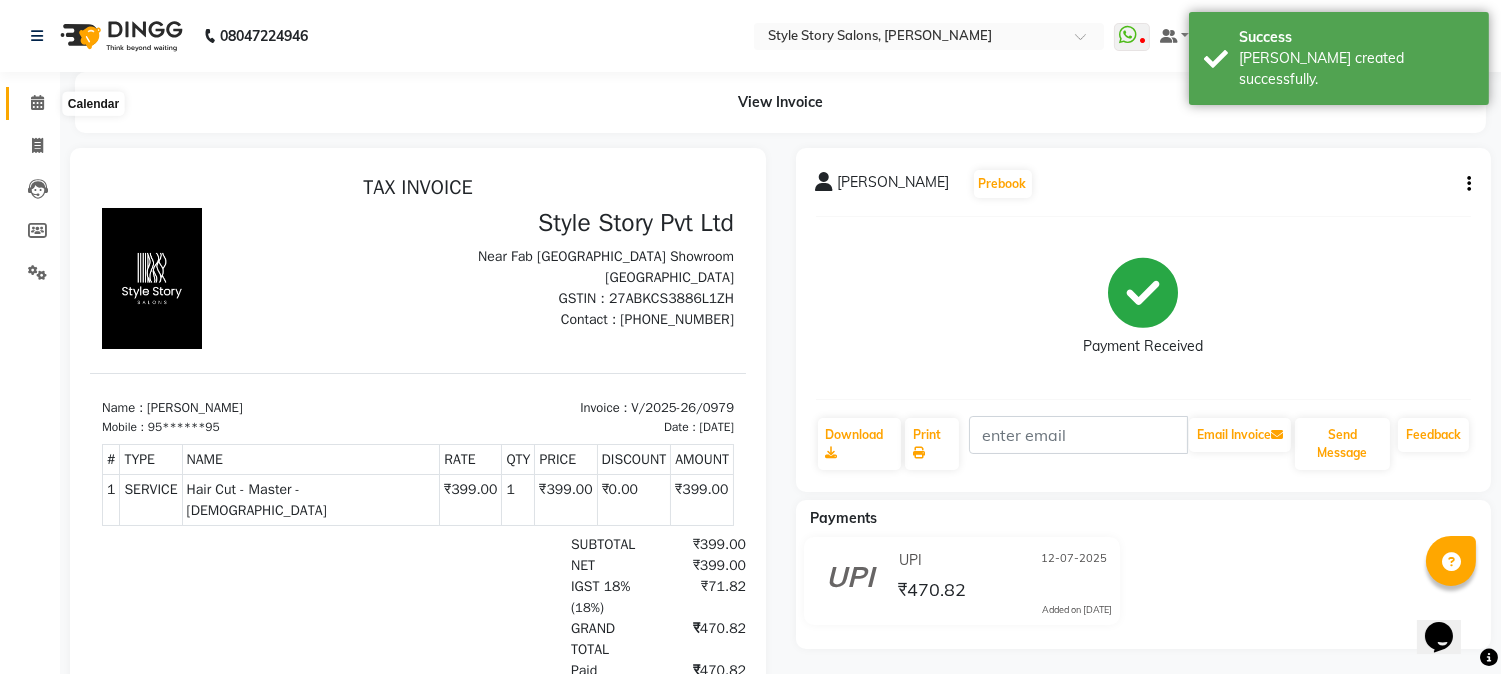 click 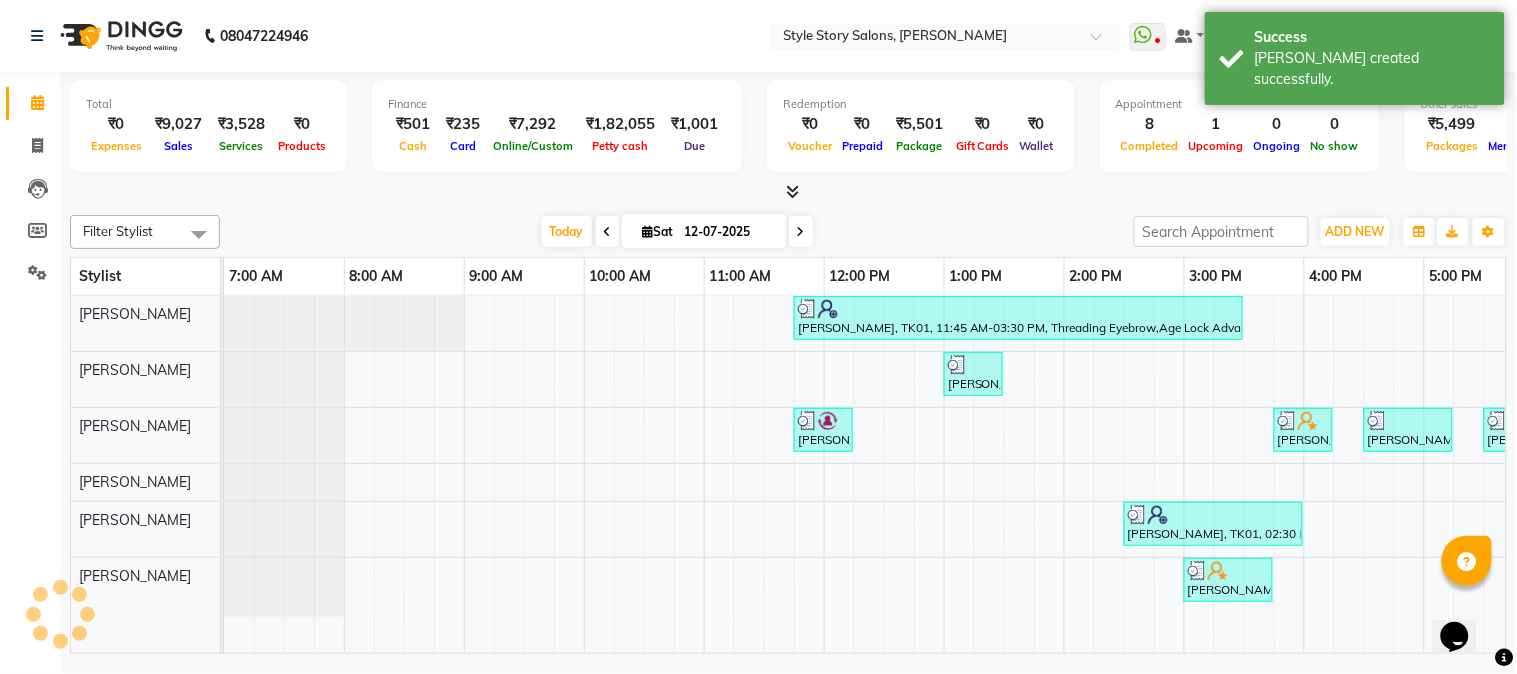 scroll, scrollTop: 0, scrollLeft: 0, axis: both 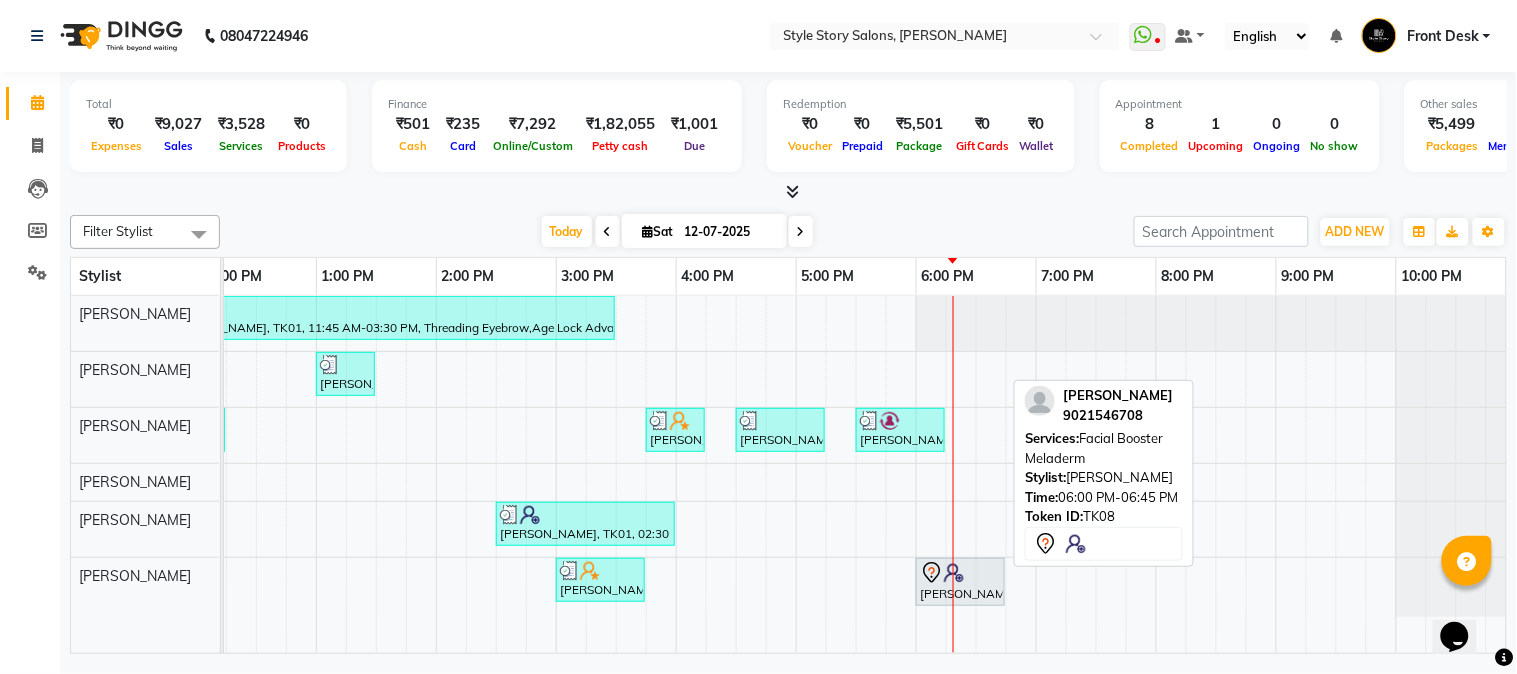 click at bounding box center [901, 475] 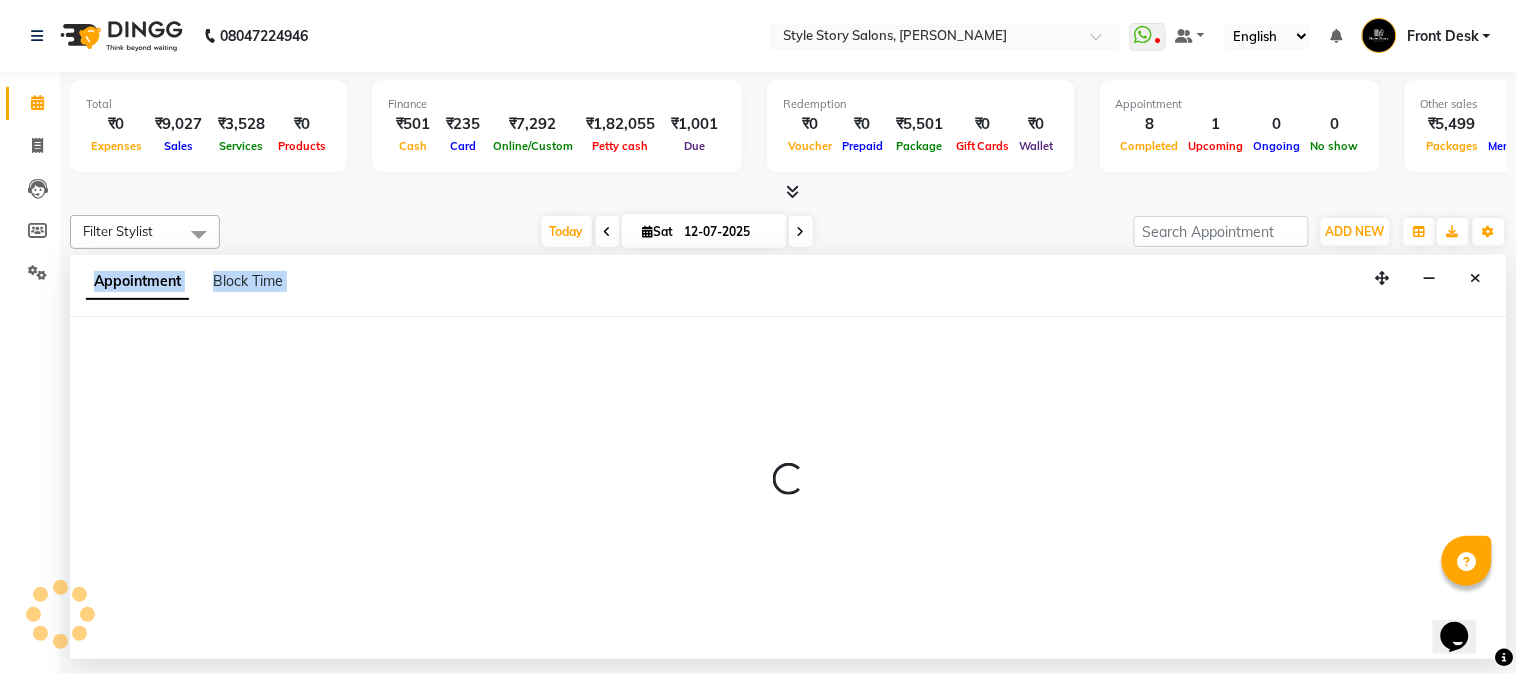 select on "66234" 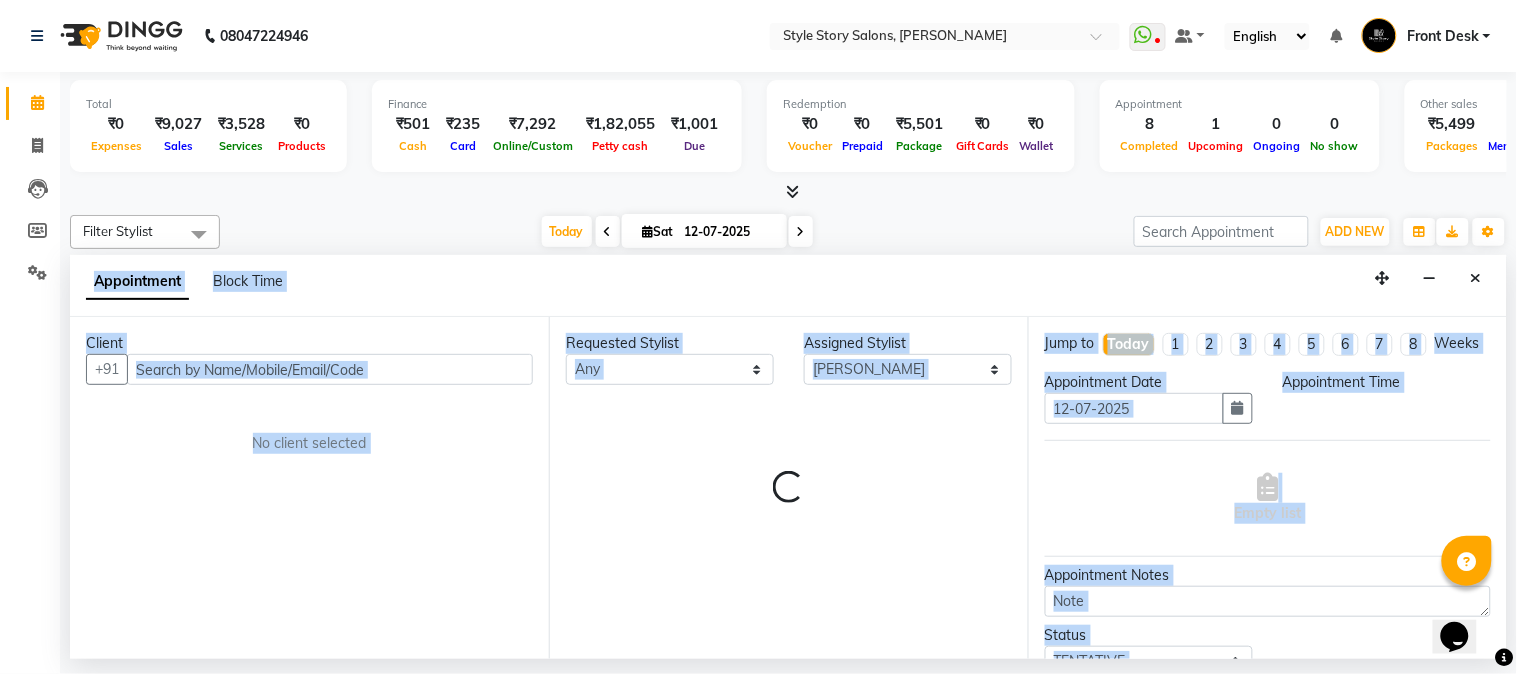 click on "Requested Stylist Any Arshad Ansari Priyanshi Meshram Ritesh Shrivas Sonali Sarode Tanuja Junghare Vikas Kumar Assigned Stylist Select Arshad Ansari Priyanshi Meshram Ritesh Shrivas Sonali Sarode Tanuja Junghare Vikas Kumar Loading..." at bounding box center (788, 488) 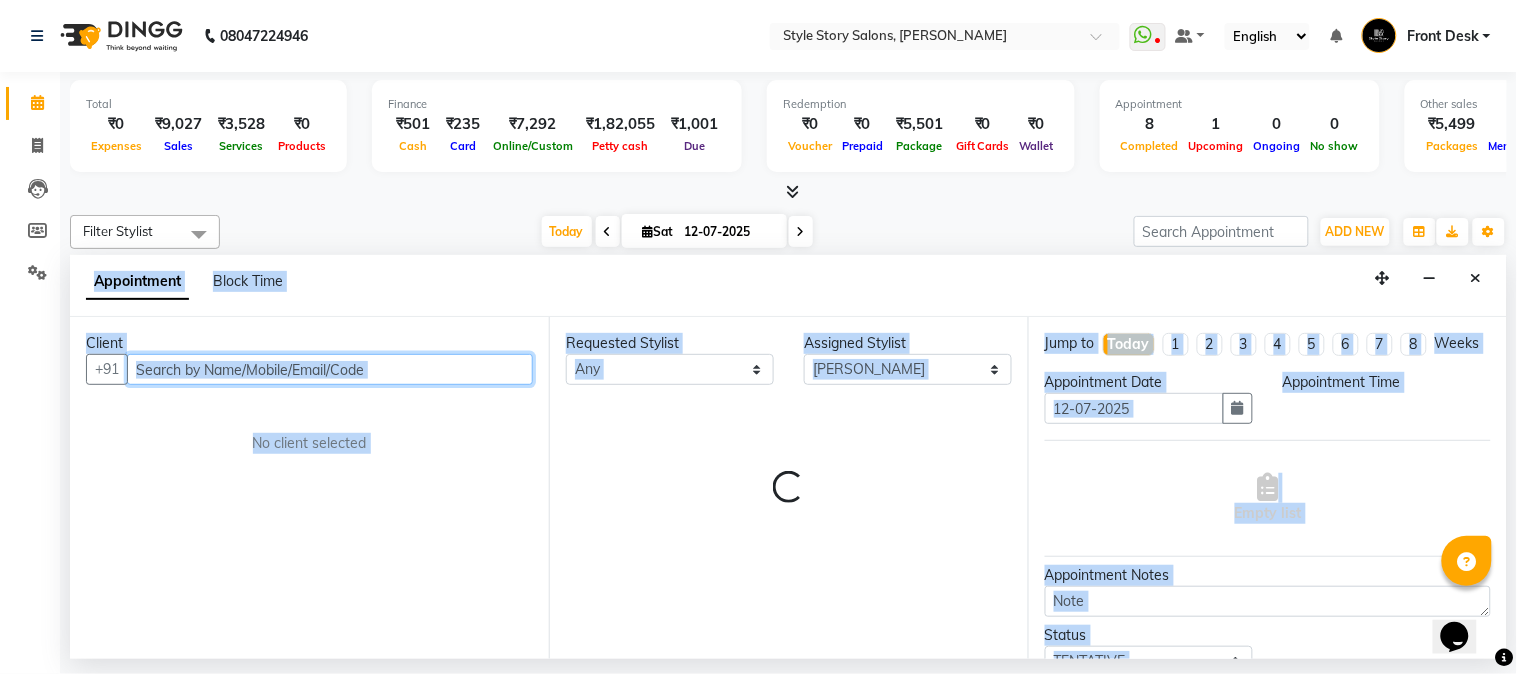 select on "1050" 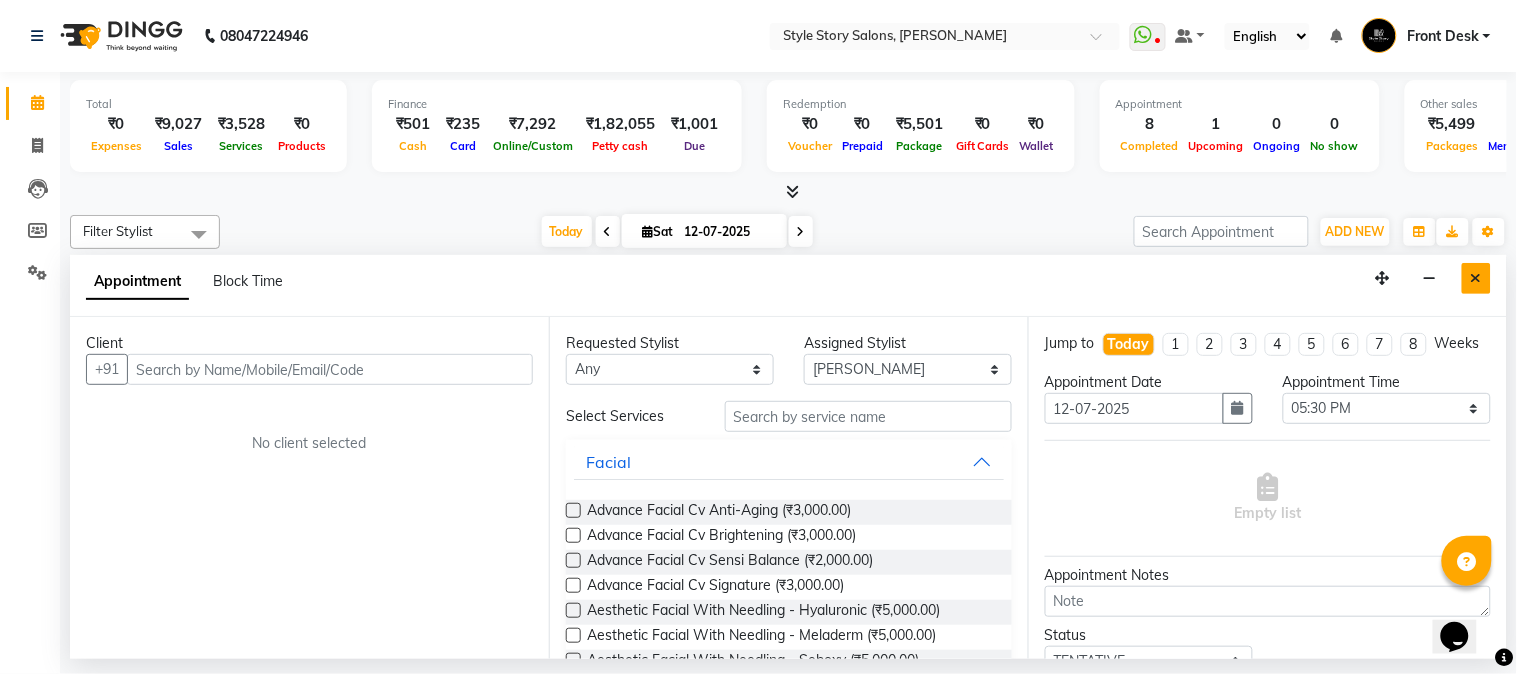 drag, startPoint x: 1480, startPoint y: 258, endPoint x: 1473, endPoint y: 271, distance: 14.764823 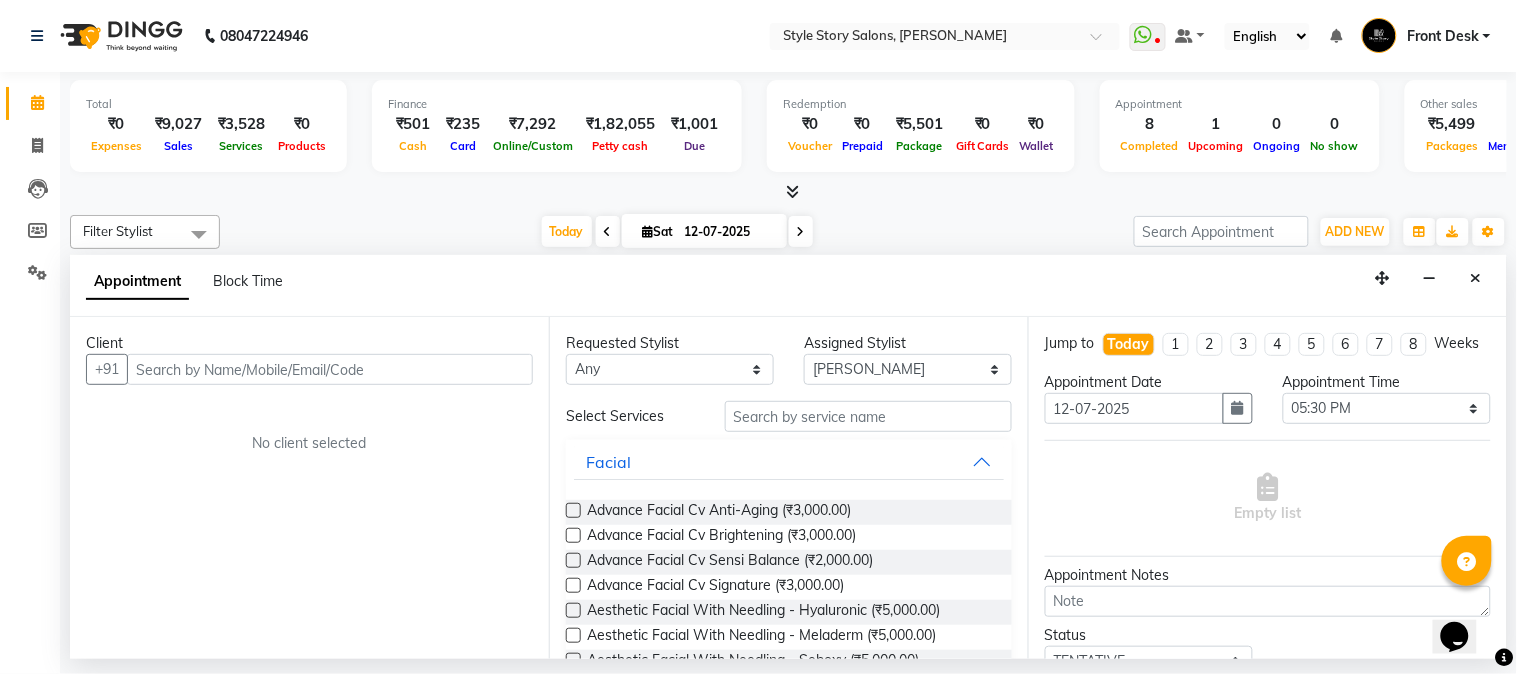 click at bounding box center [1476, 278] 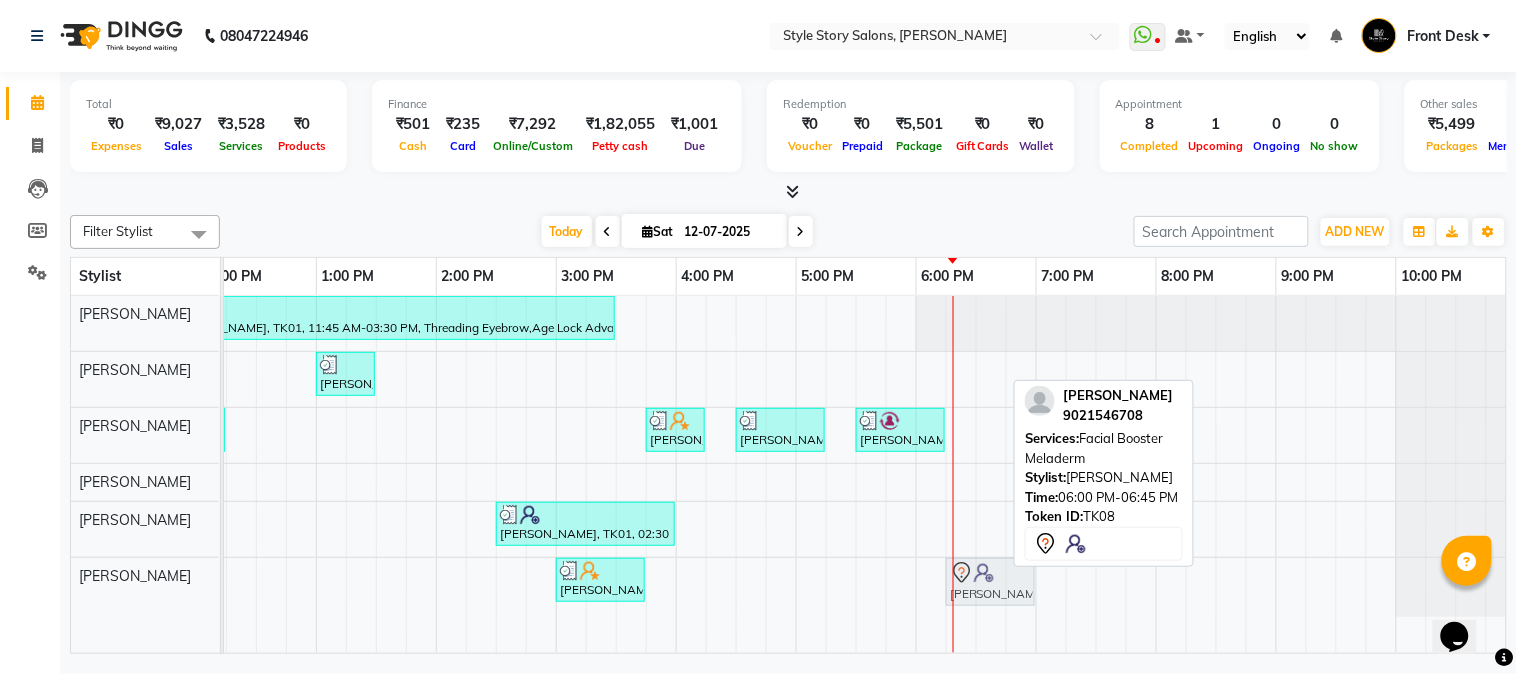 drag, startPoint x: 923, startPoint y: 576, endPoint x: 944, endPoint y: 575, distance: 21.023796 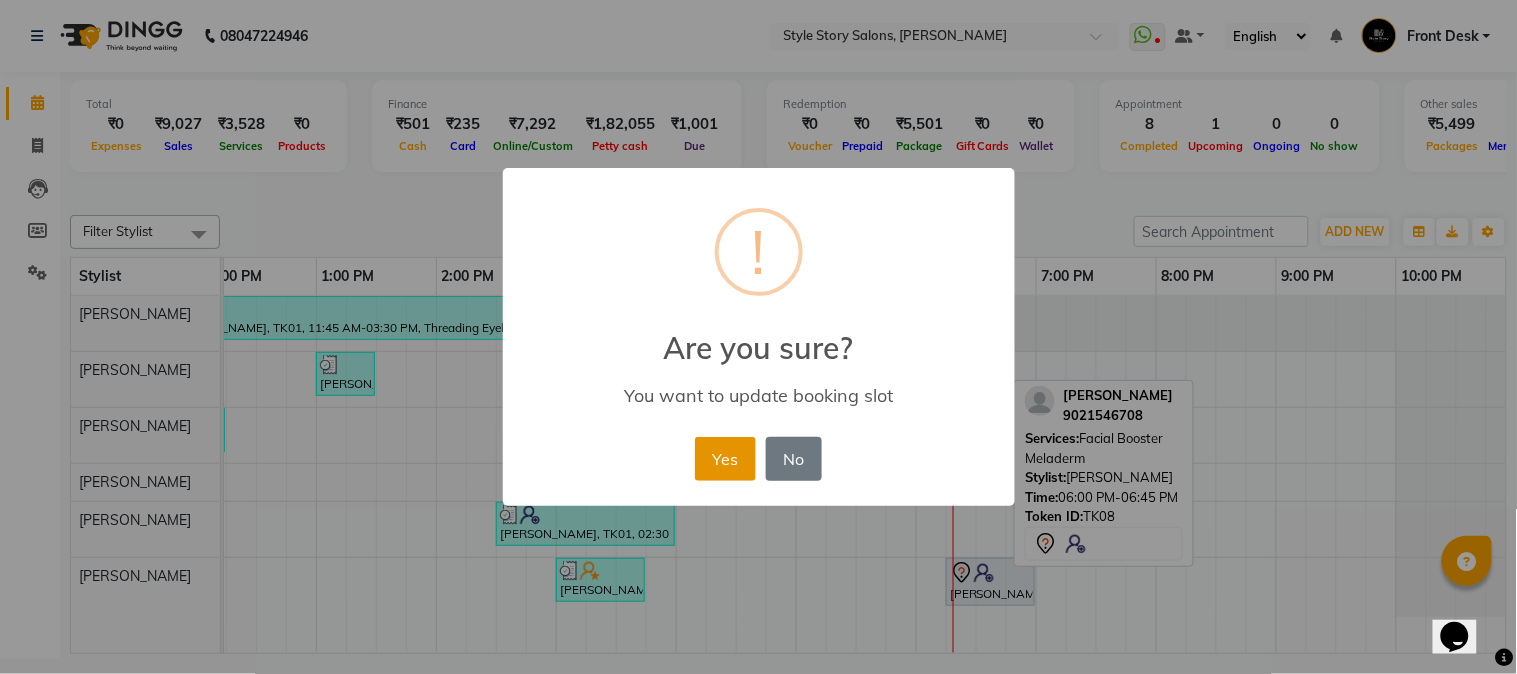click on "Yes" at bounding box center [725, 459] 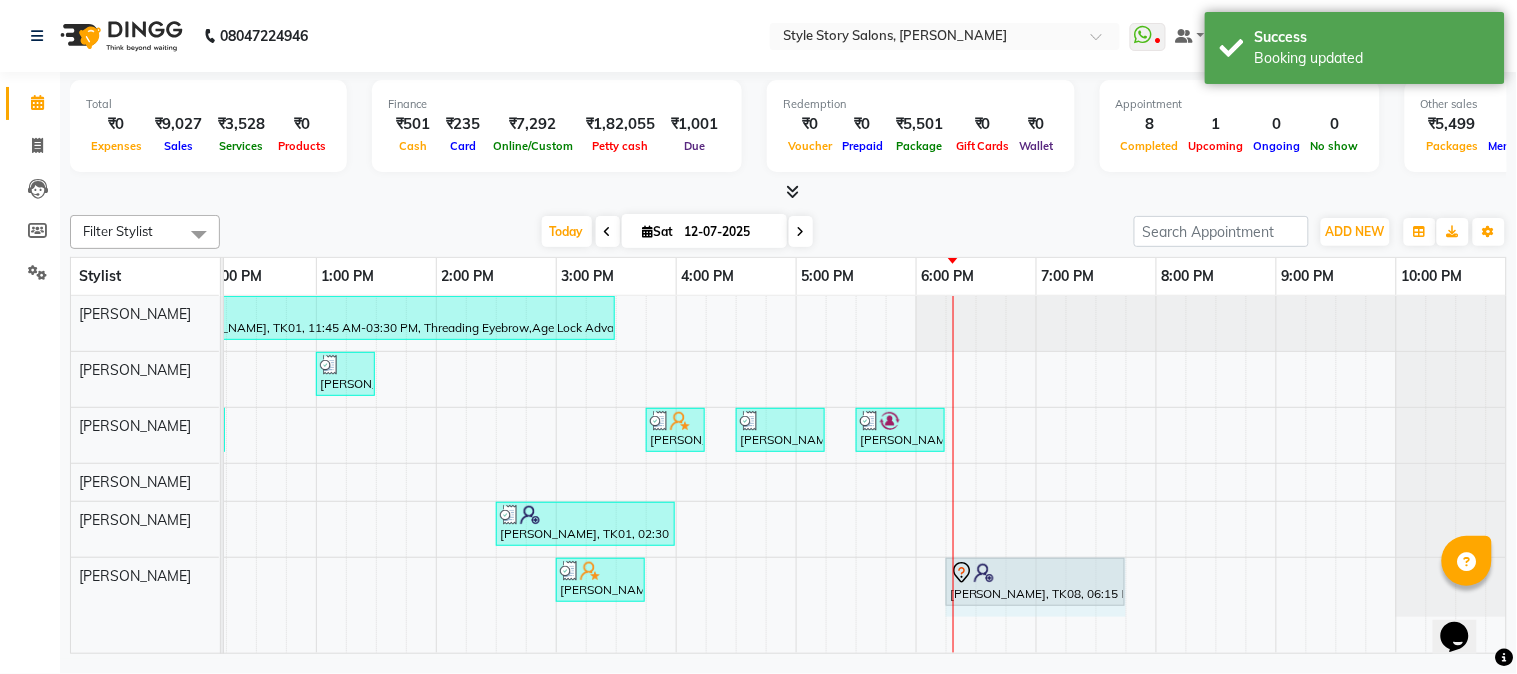 click on "Trimple Babariya, TK04, 03:00 PM-03:45 PM, Warm Waxing Full Legs             Pushpa Mundal, TK08, 06:15 PM-07:00 PM, Facial Booster Meladerm             Pushpa Mundal, TK08, 06:15 PM-07:00 PM, Facial Booster Meladerm" at bounding box center (-404, 587) 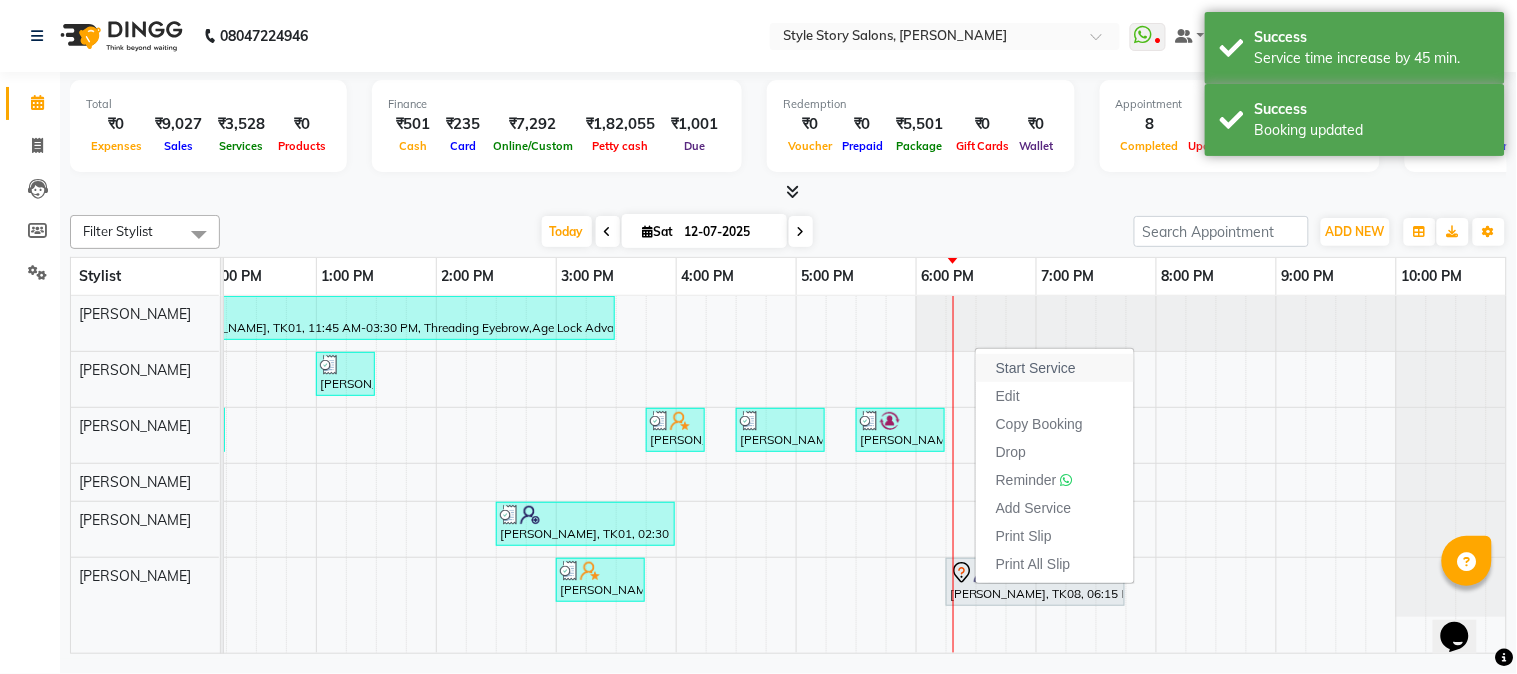 click on "Start Service" at bounding box center (1036, 368) 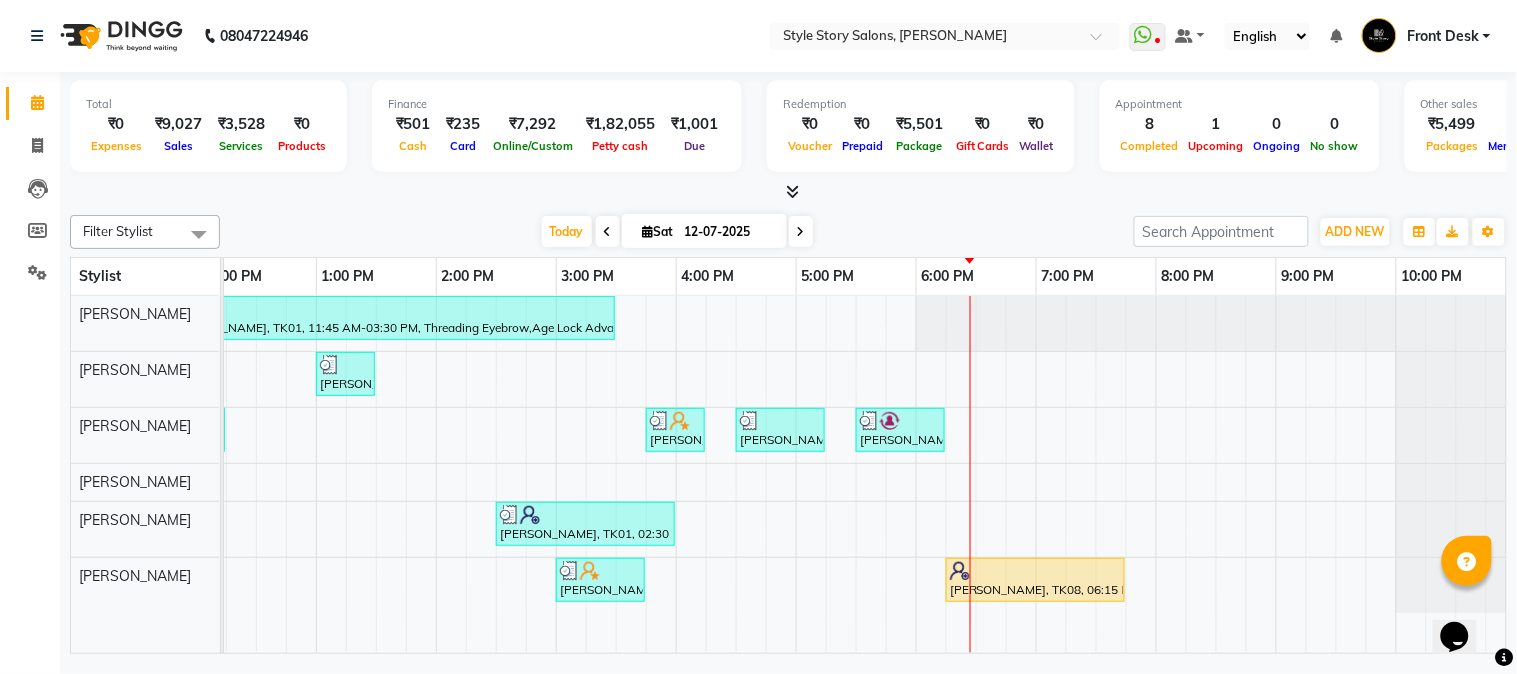 drag, startPoint x: 1191, startPoint y: 620, endPoint x: 1142, endPoint y: 717, distance: 108.67382 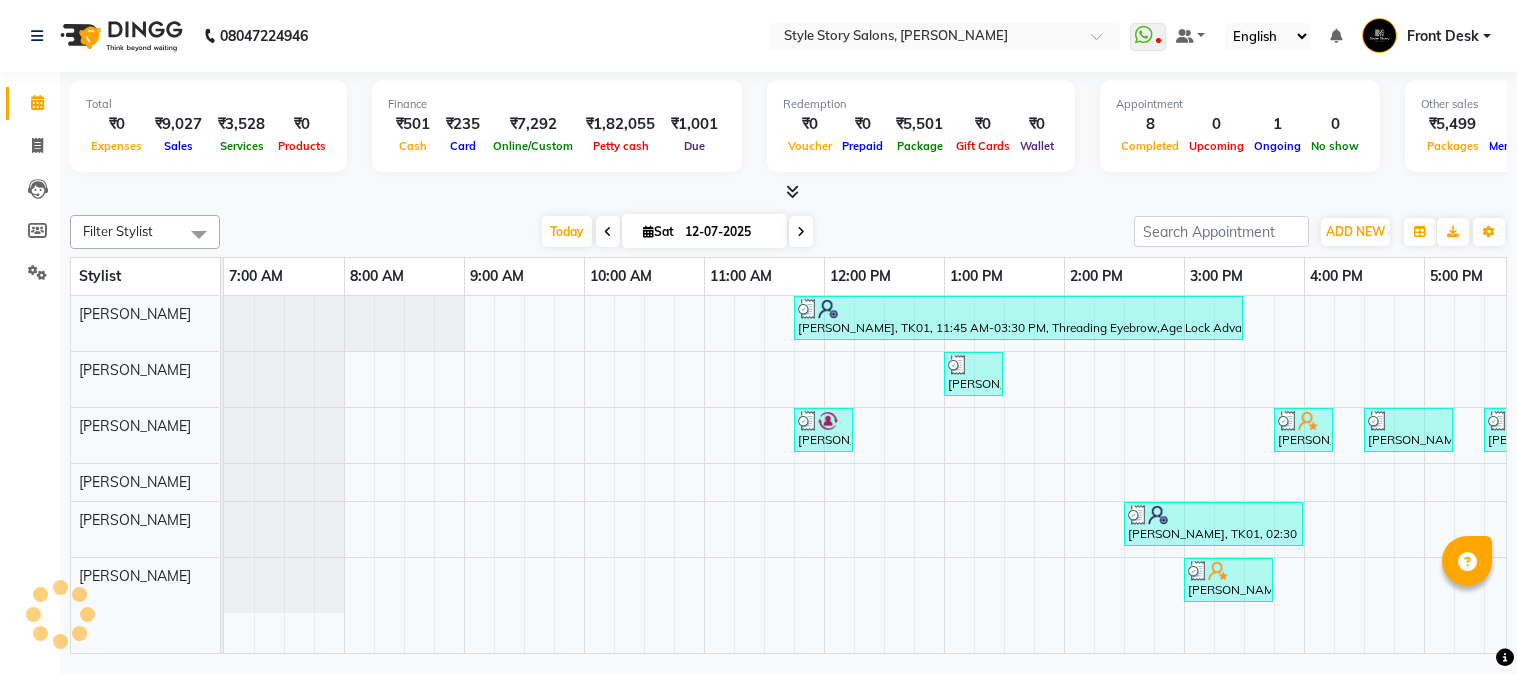 scroll, scrollTop: 0, scrollLeft: 0, axis: both 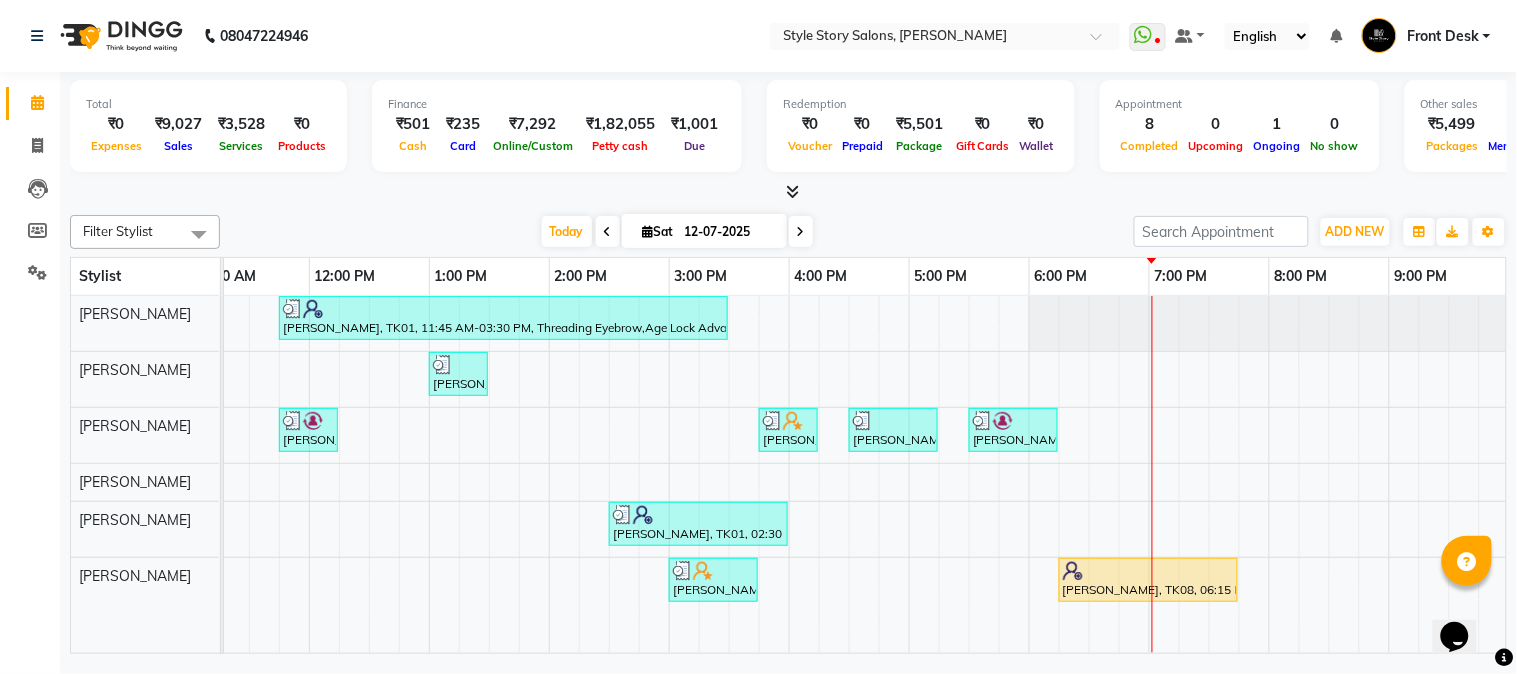 click on "[PERSON_NAME], TK01, 11:45 AM-03:30 PM, Threading Eyebrow,Age Lock Advance Facial-Meladerm,Warm Waxing Full Arms,Cocktail Pedicure,Warm Waxing Face And Neck     [PERSON_NAME], TK03, 01:00 PM-01:30 PM, Hair Cut - Expert - [DEMOGRAPHIC_DATA]     Vishal Bajaj, TK02, 11:45 AM-12:15 PM, Hair Cut - Expert - [DEMOGRAPHIC_DATA]     [PERSON_NAME], TK05, 03:45 PM-04:15 PM, Blow Dry Regular     [PERSON_NAME], TK07, 04:30 PM-05:15 PM, Blow Dry Regular     Nilai Suresh, TK06, 05:30 PM-06:15 PM, Hair Cut - Master - [DEMOGRAPHIC_DATA]     [PERSON_NAME], TK01, 02:30 PM-04:00 PM, Cocktail Manicure (₹1400)     [PERSON_NAME], TK04, 03:00 PM-03:45 PM, Warm Waxing Full Legs     [PERSON_NAME], TK08, 06:15 PM-07:45 PM, Facial Booster Meladerm" at bounding box center (669, 475) 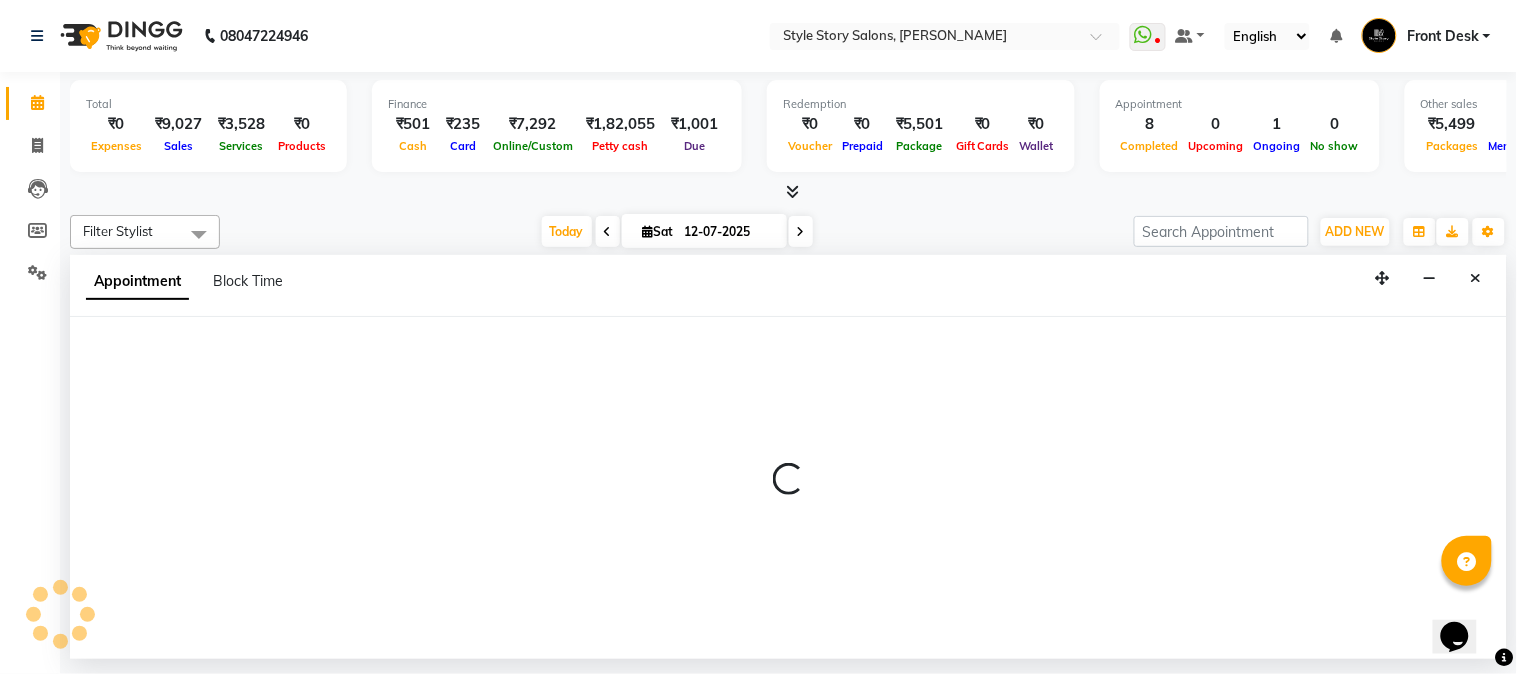 select on "62113" 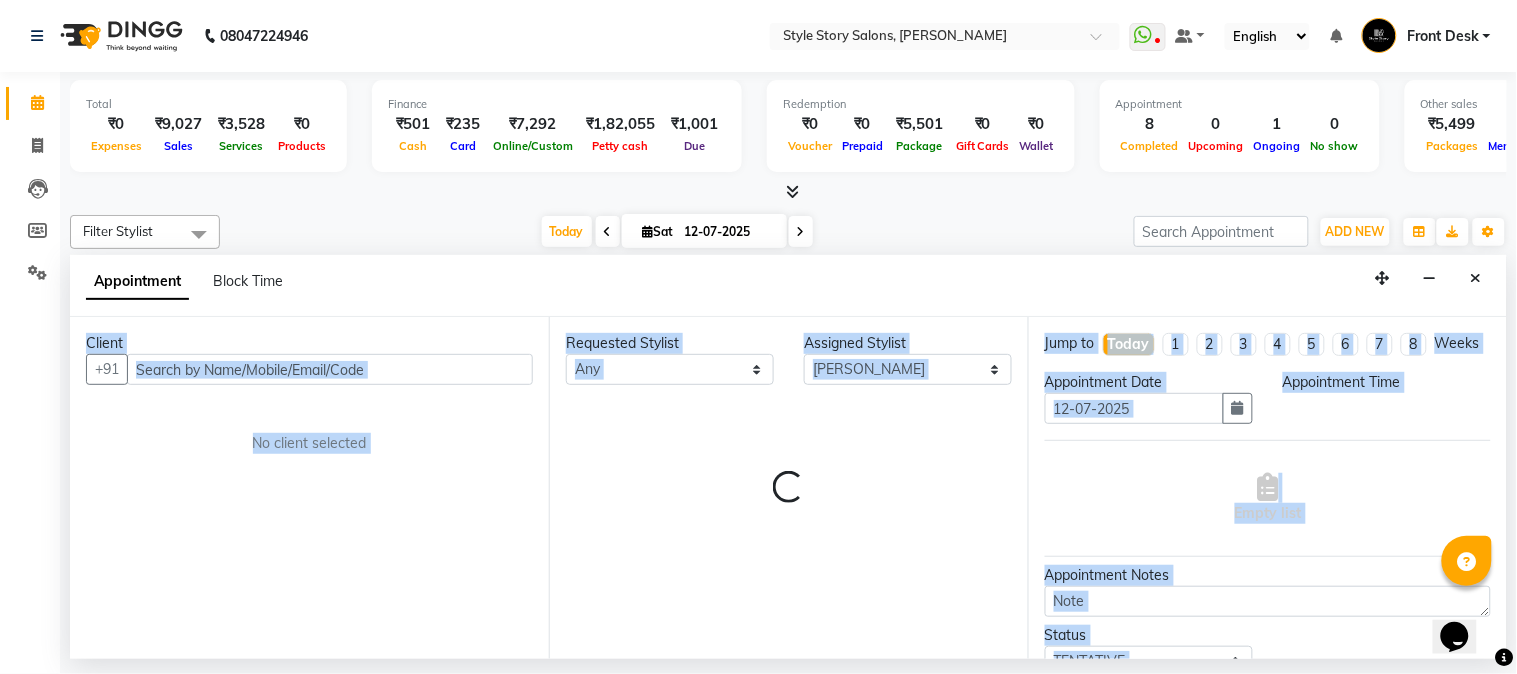 drag, startPoint x: 1162, startPoint y: 425, endPoint x: 337, endPoint y: 361, distance: 827.4787 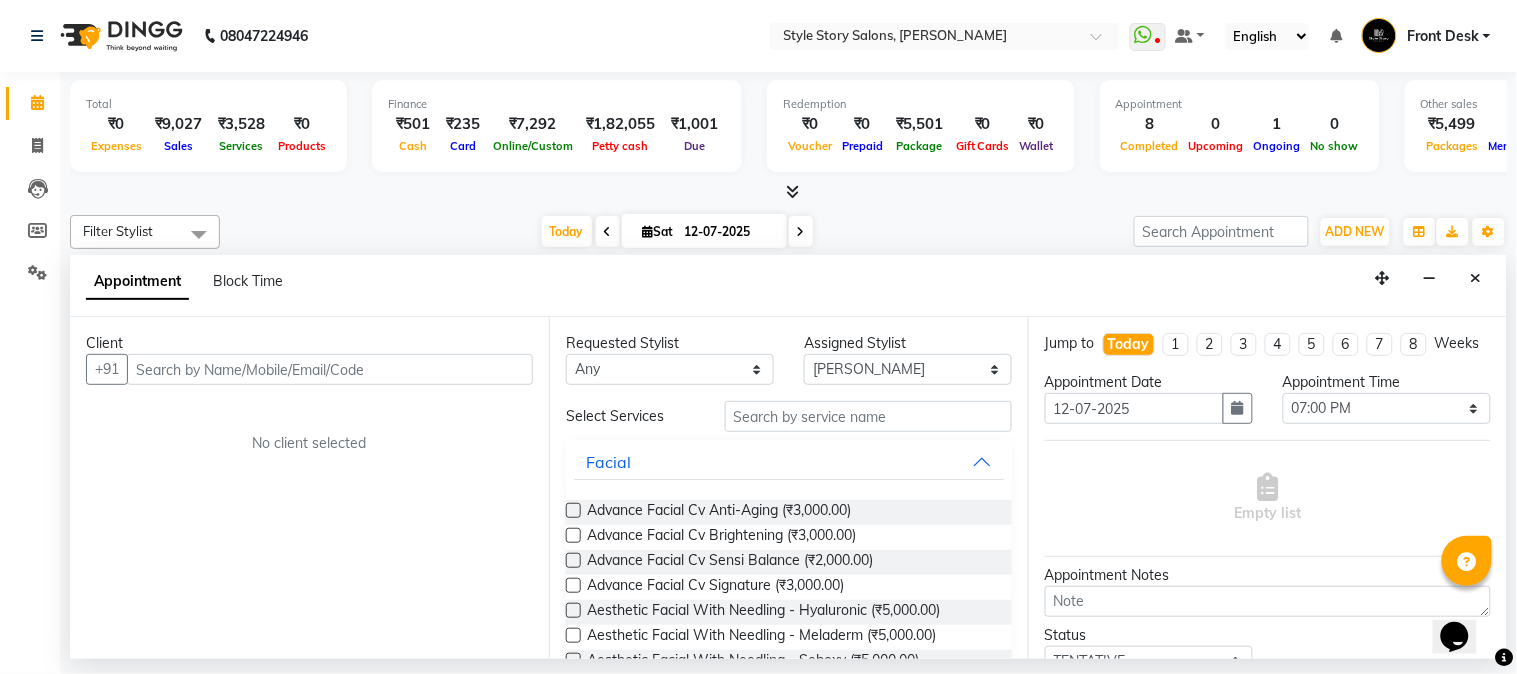 click at bounding box center [330, 369] 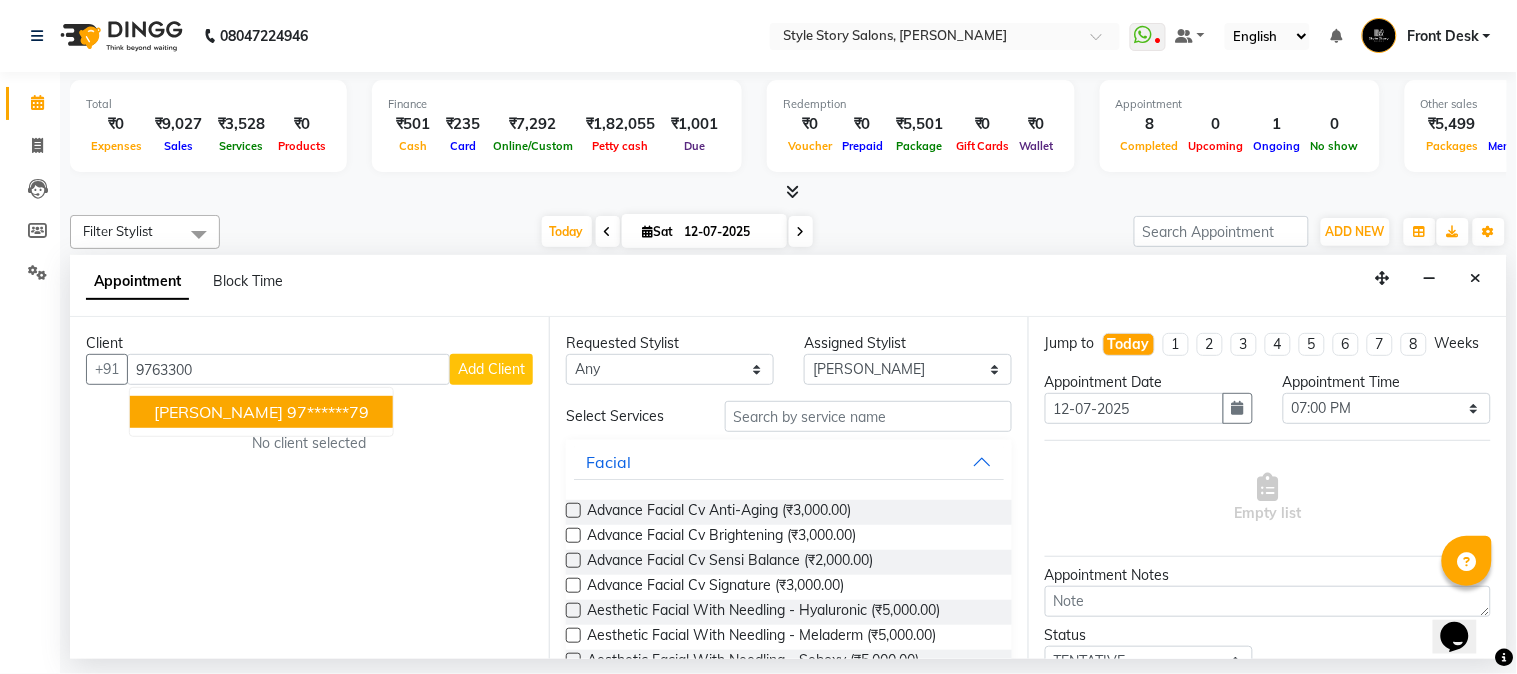 click on "97******79" at bounding box center (328, 412) 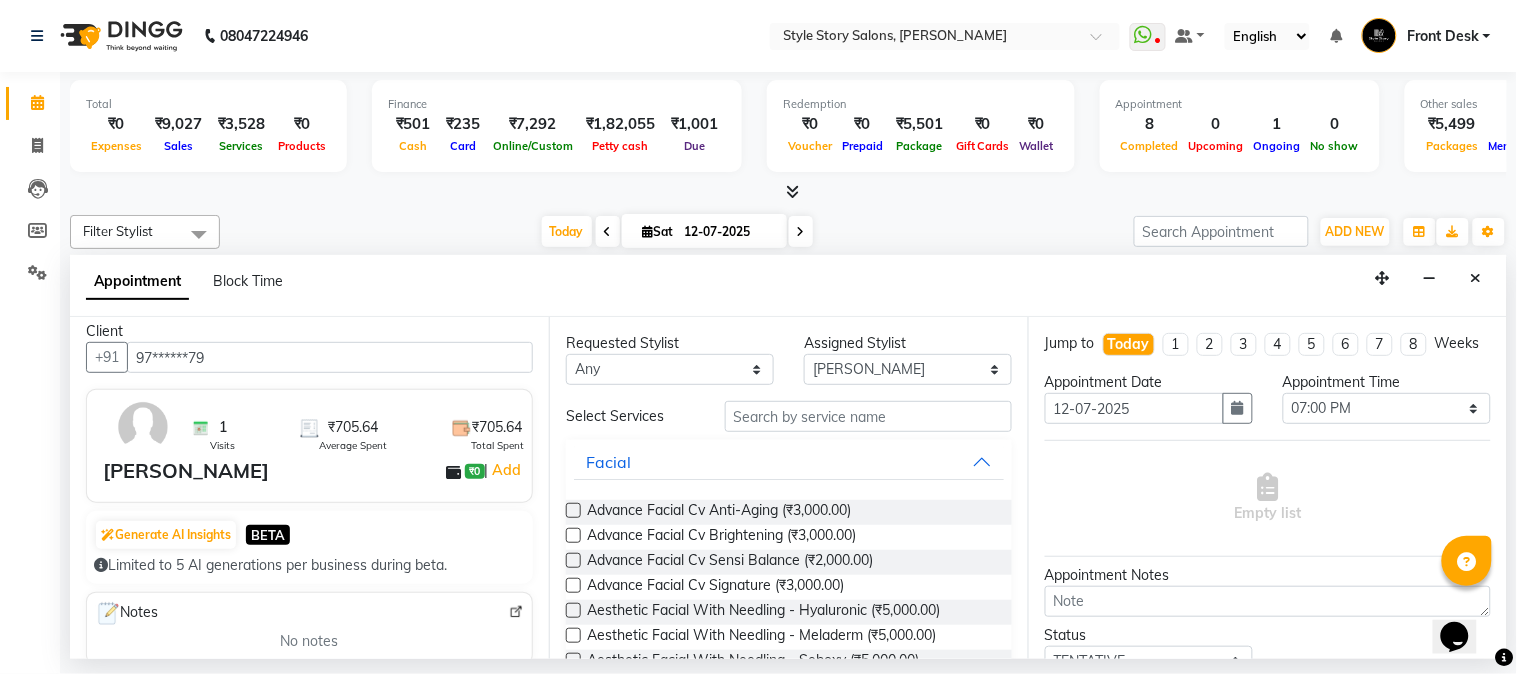 scroll, scrollTop: 0, scrollLeft: 0, axis: both 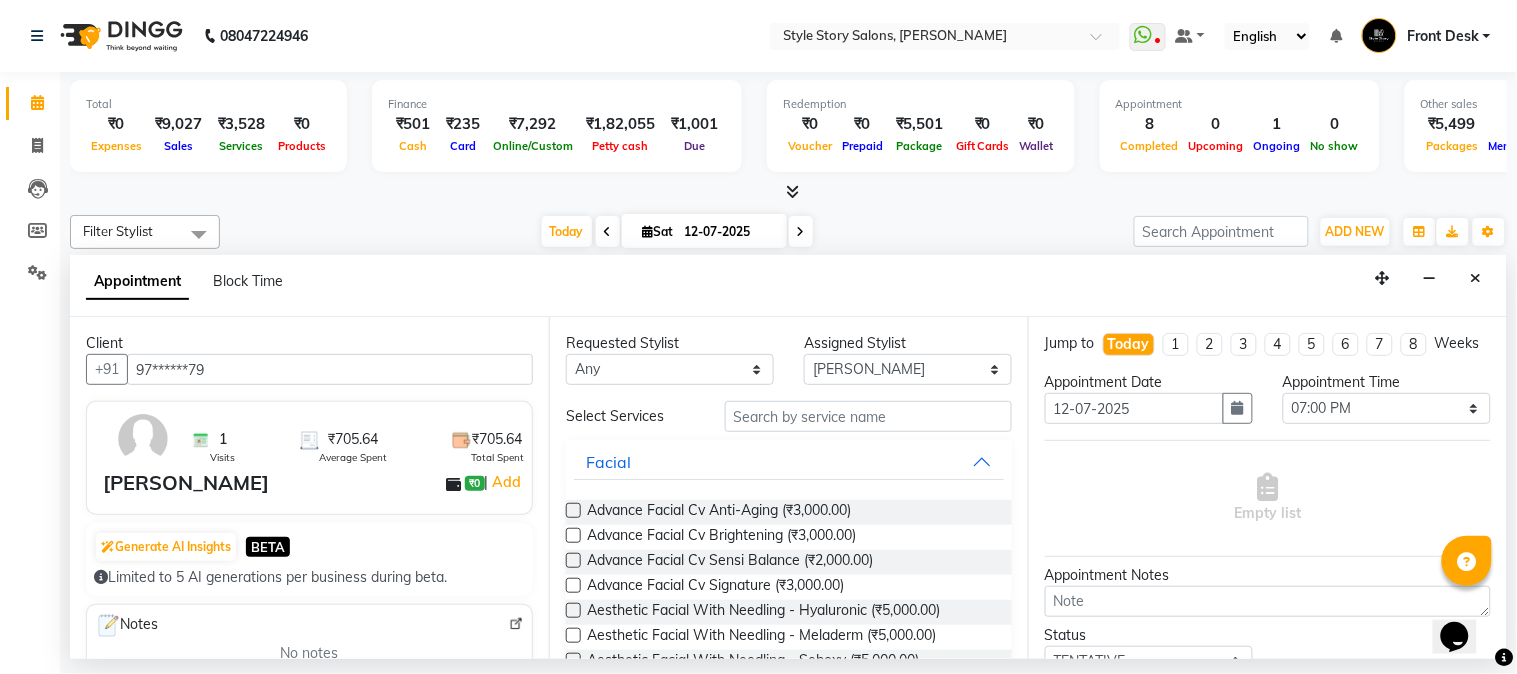 type on "97******79" 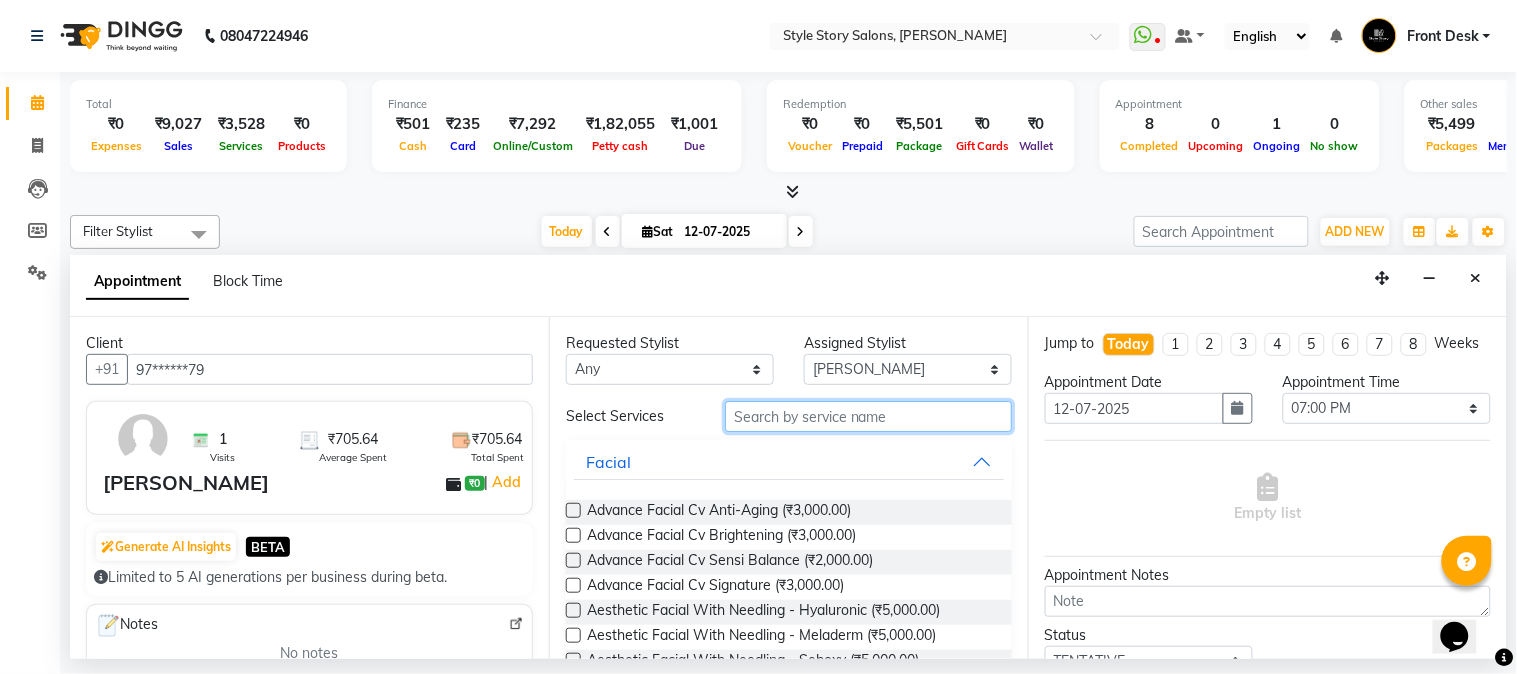 click at bounding box center (868, 416) 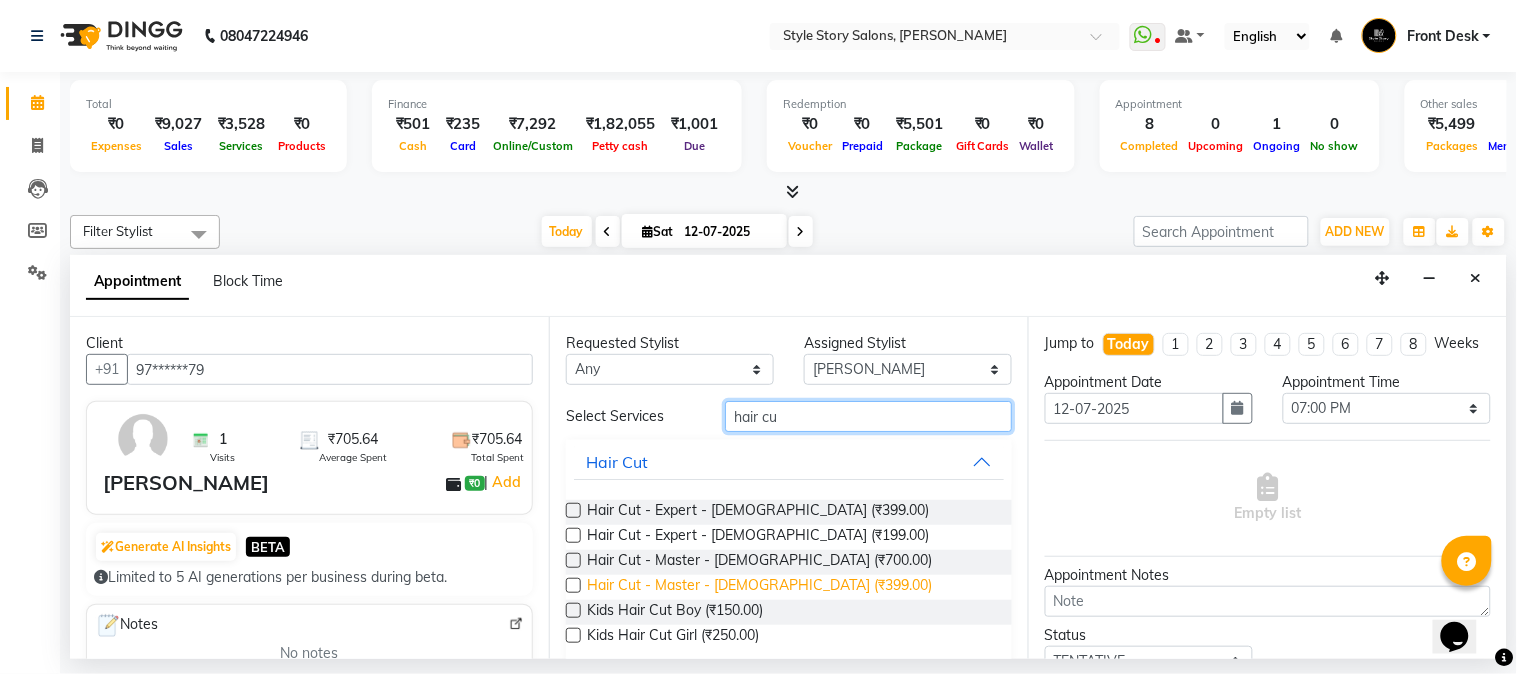 type on "hair cu" 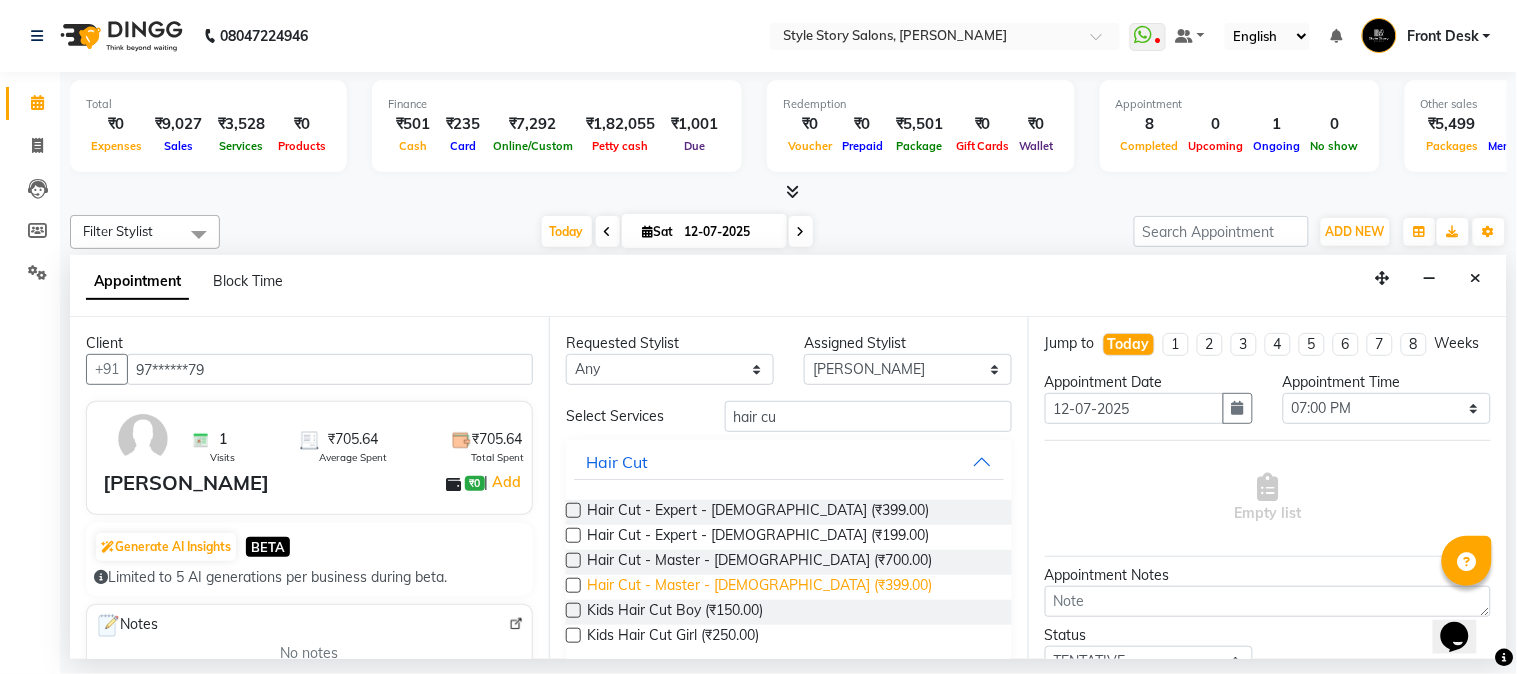 click on "Hair Cut - Master - [DEMOGRAPHIC_DATA] (₹399.00)" at bounding box center (759, 587) 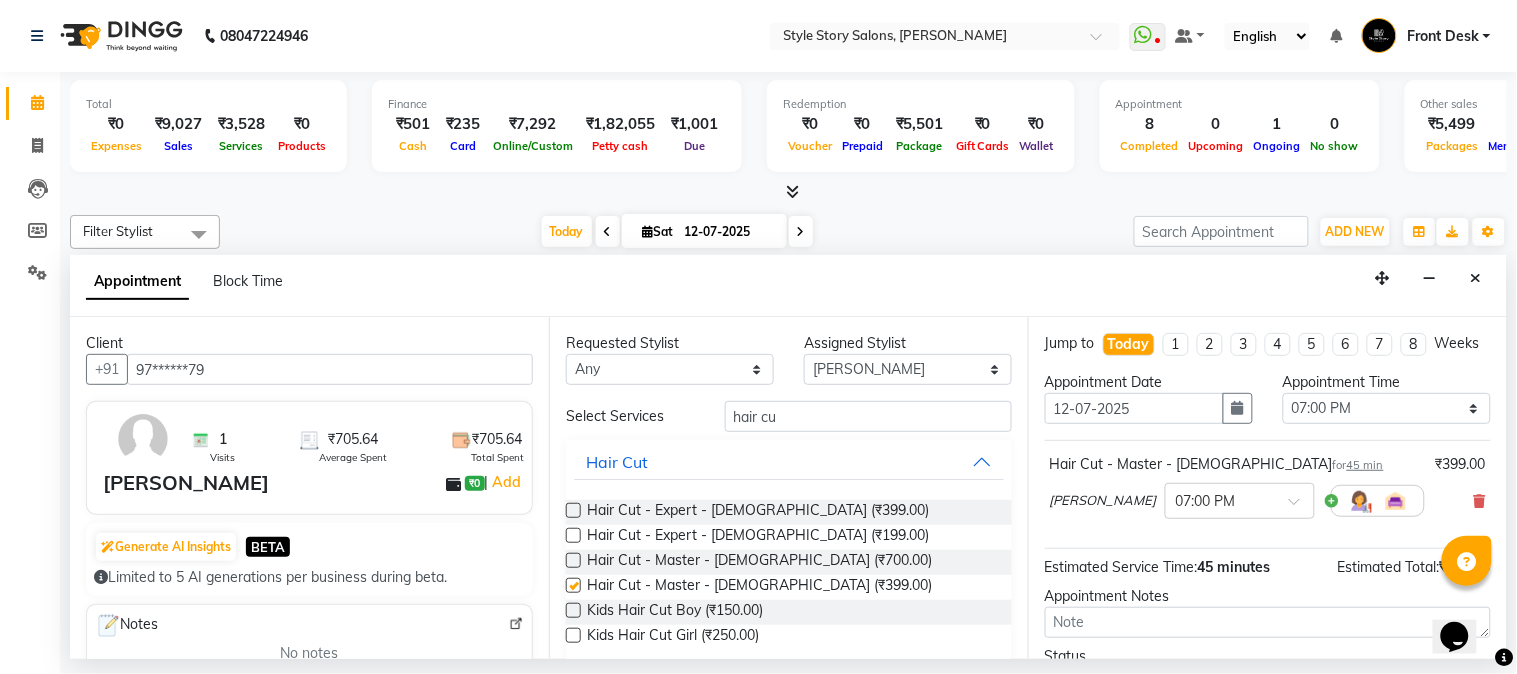 checkbox on "false" 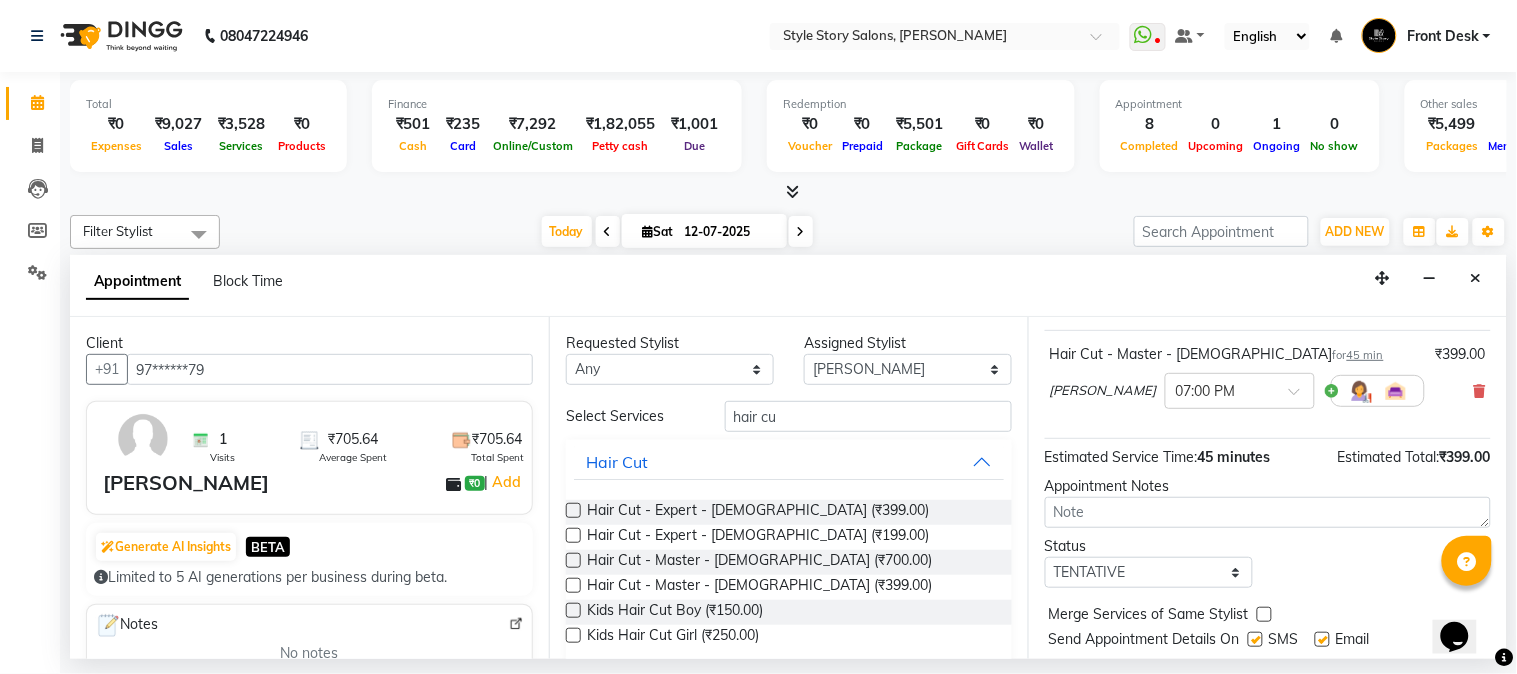 scroll, scrollTop: 183, scrollLeft: 0, axis: vertical 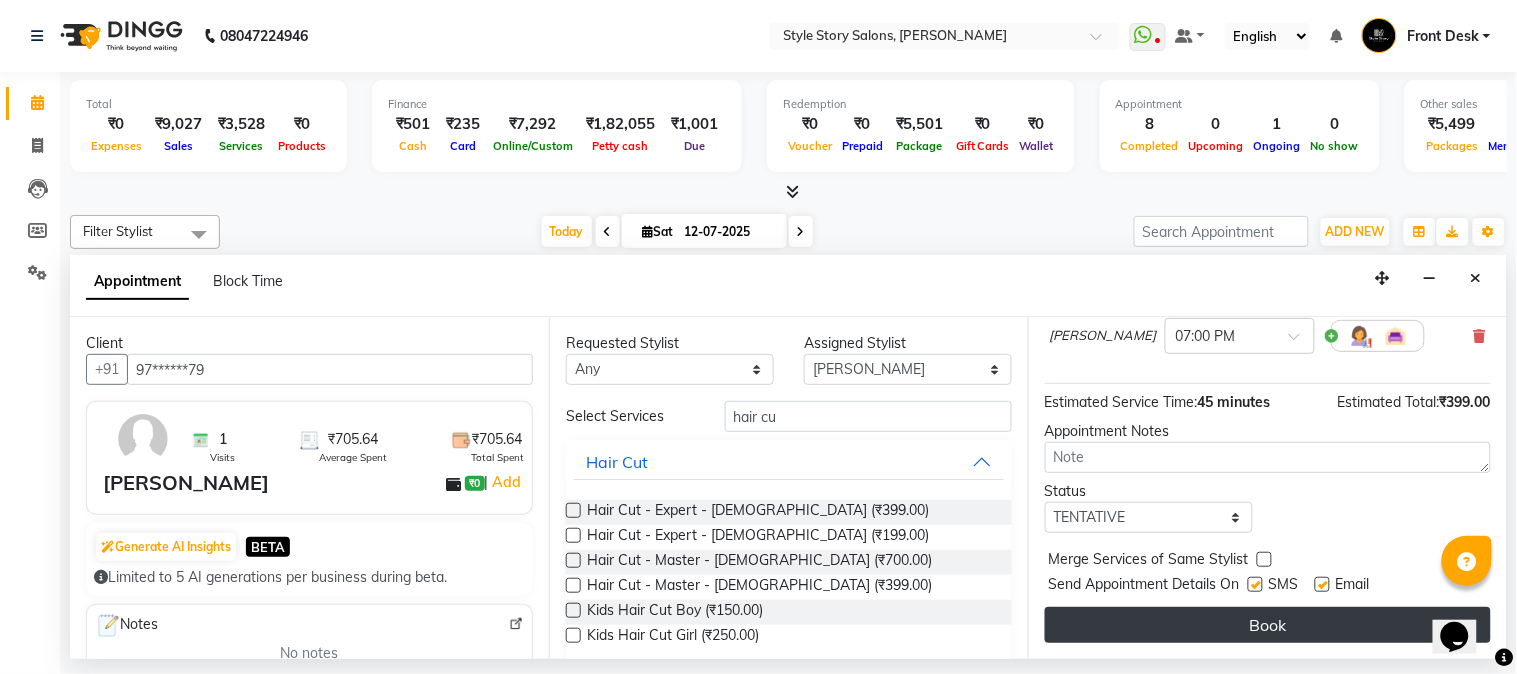 click on "Book" at bounding box center [1268, 625] 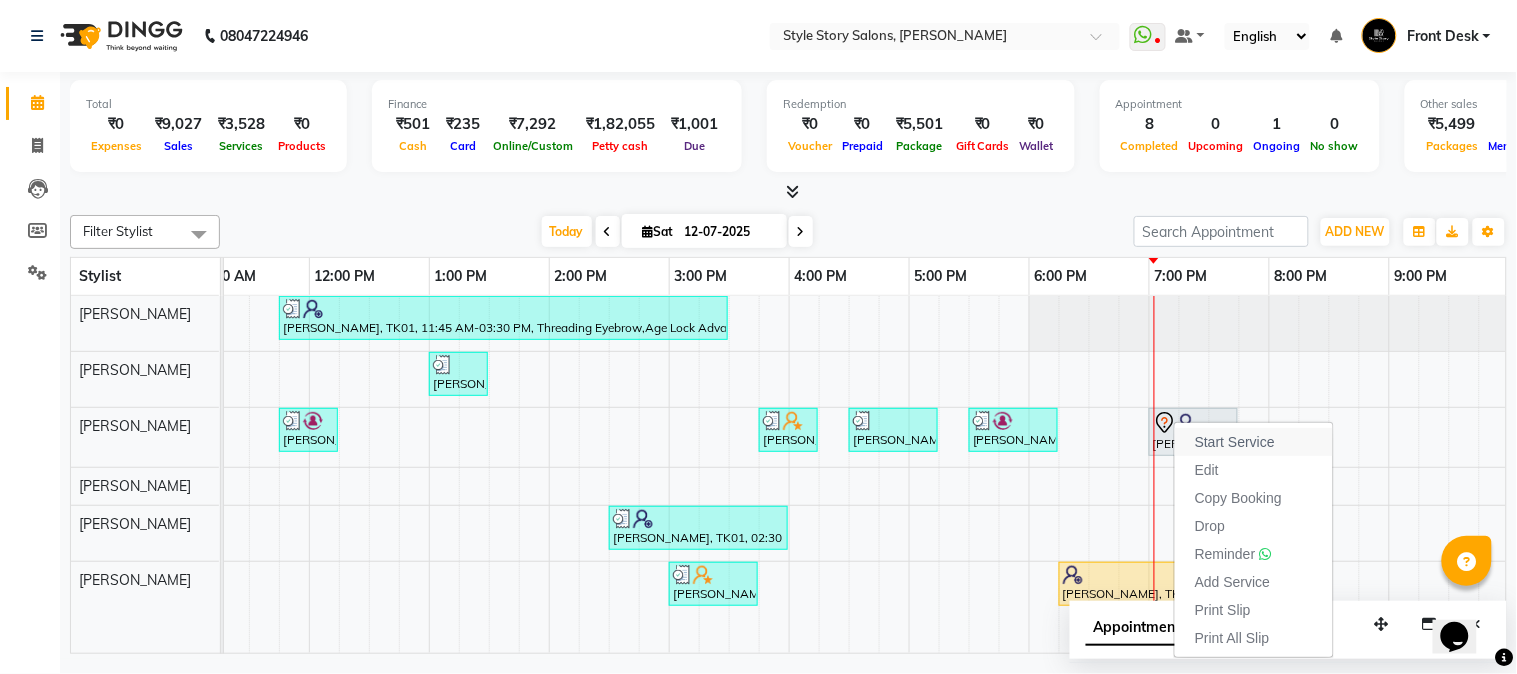 click on "Start Service" at bounding box center (1235, 442) 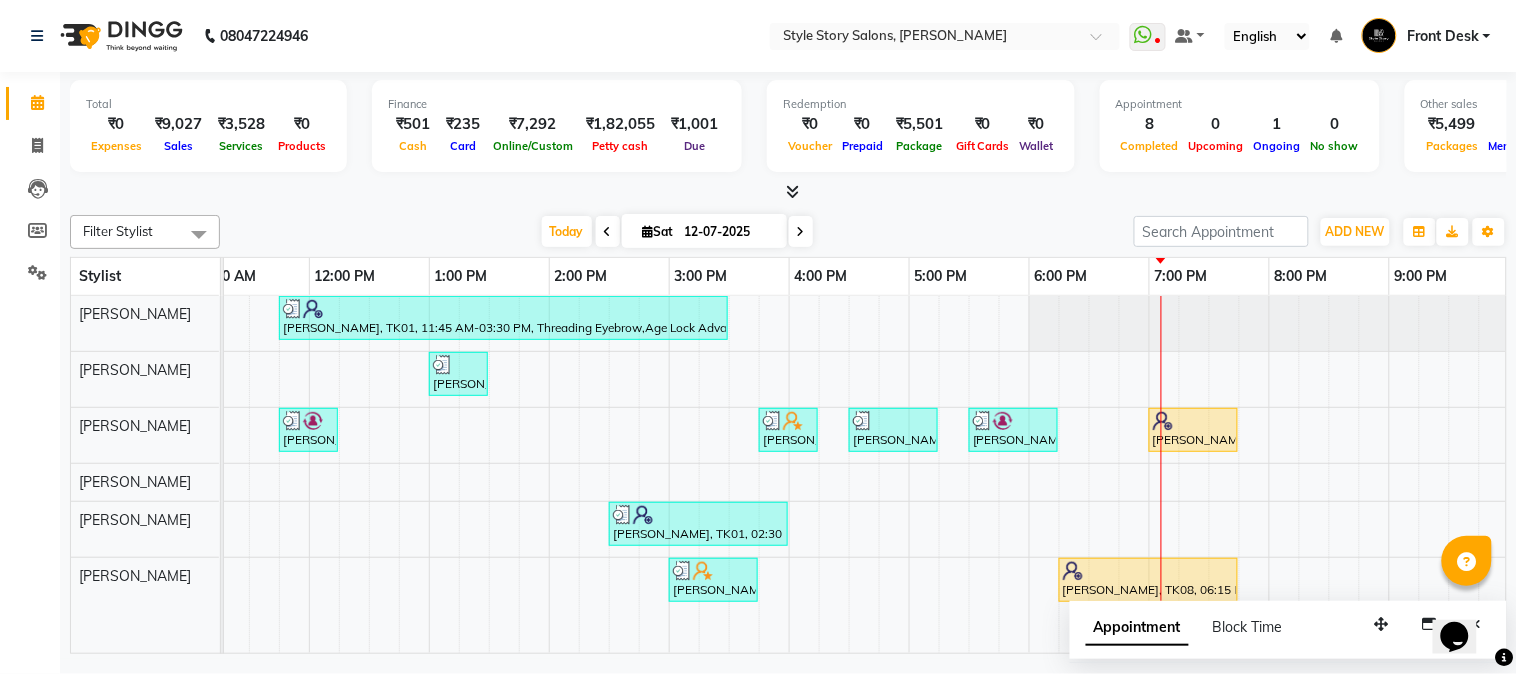 click on "Appointment" at bounding box center (1137, 628) 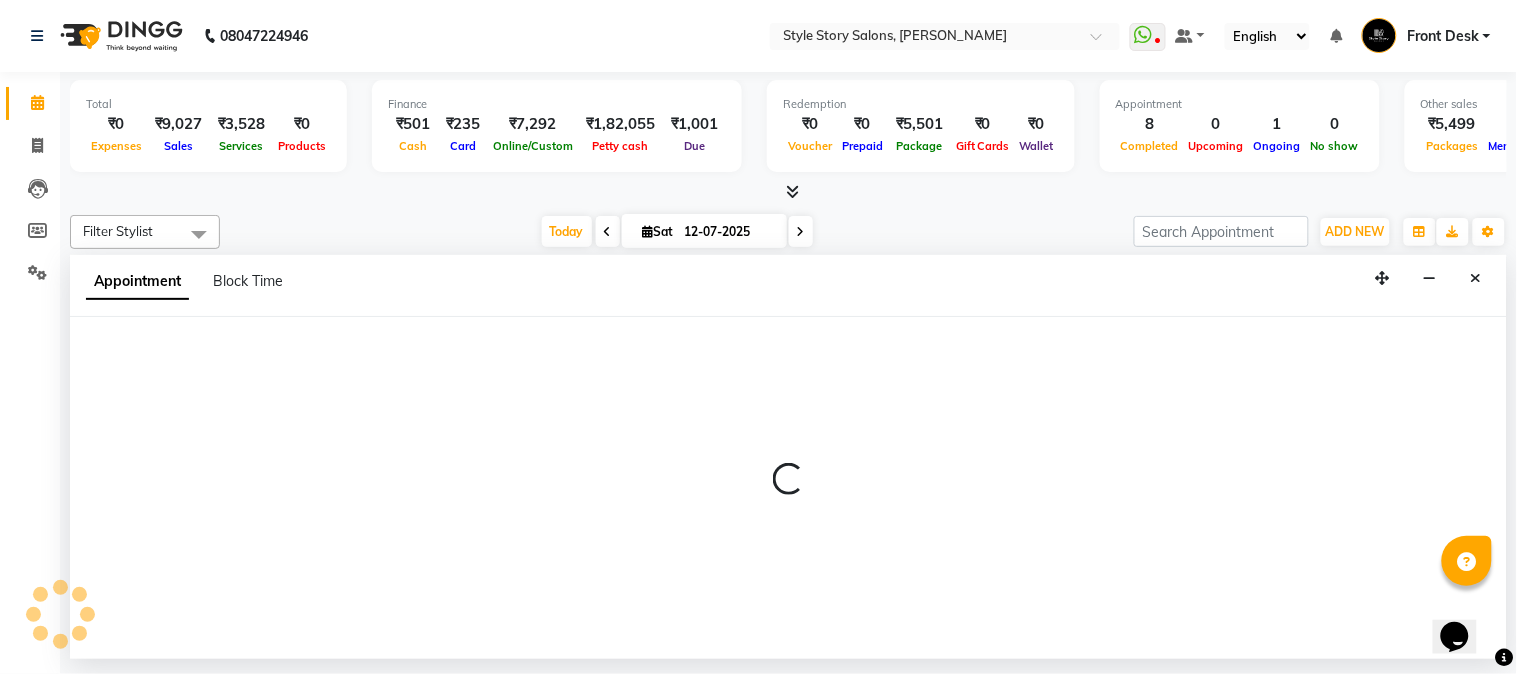 select on "tentative" 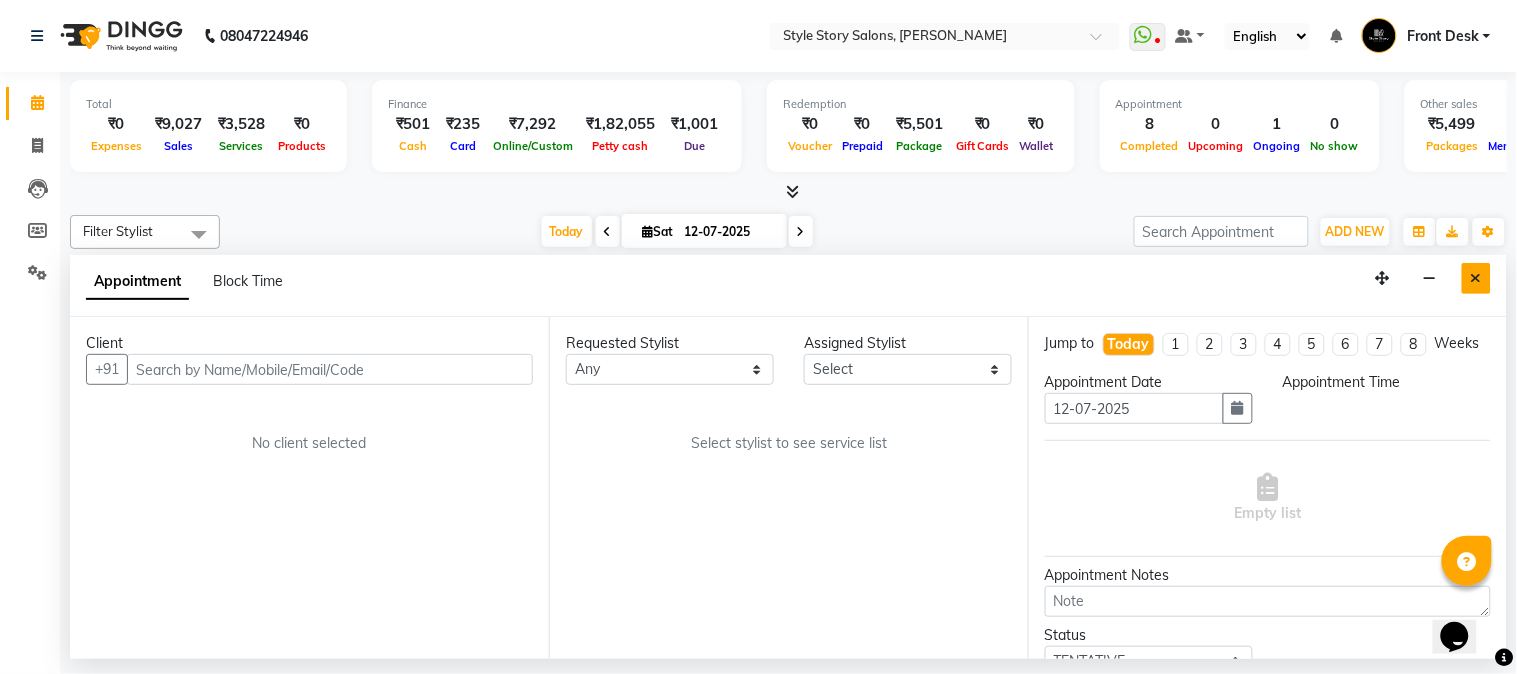 click at bounding box center (1476, 278) 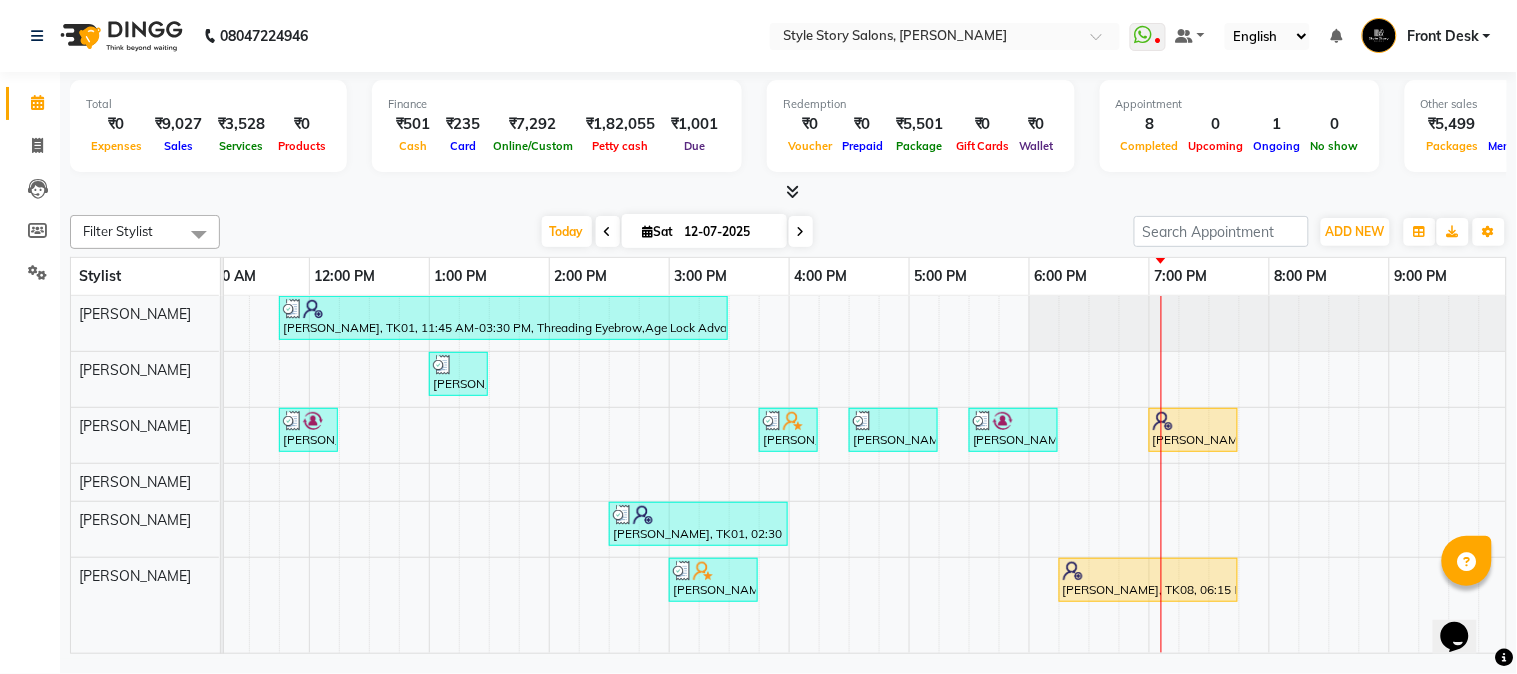 scroll, scrollTop: 0, scrollLeft: 637, axis: horizontal 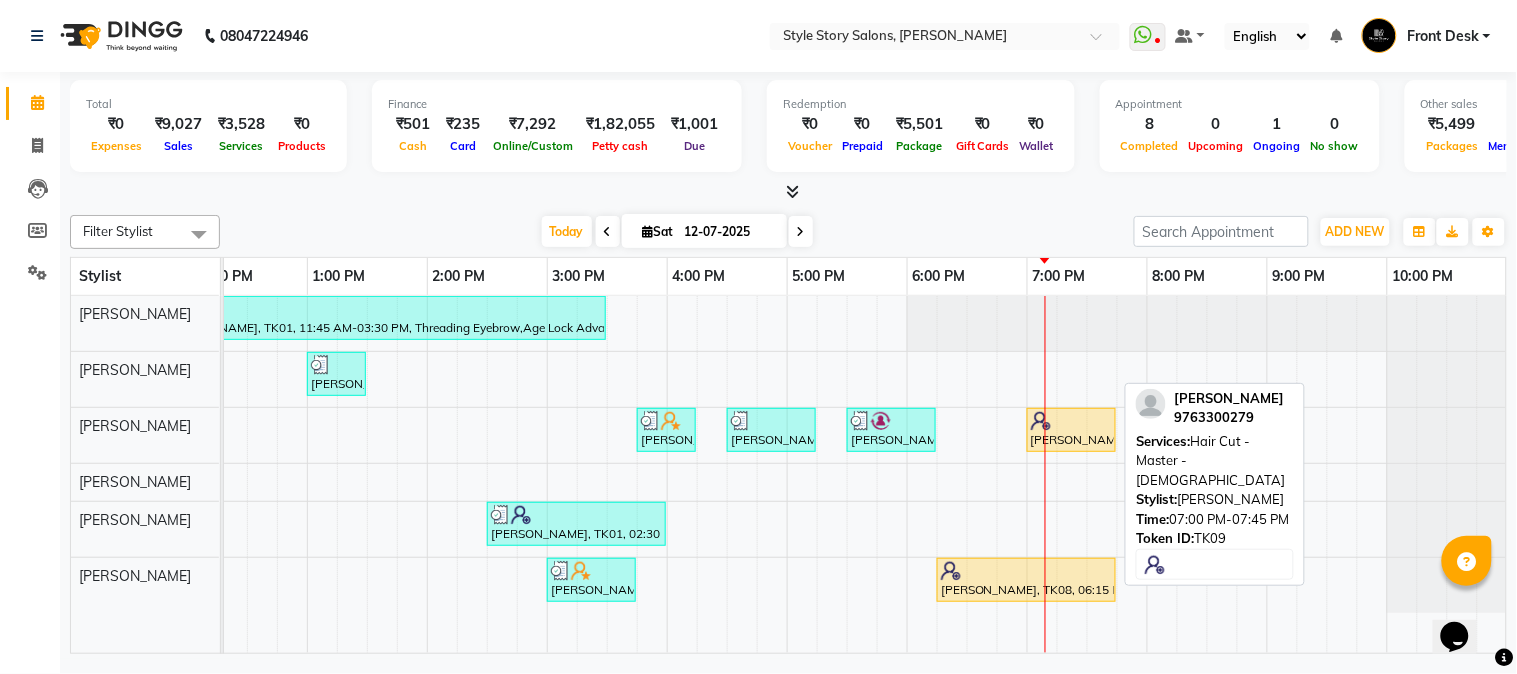 click at bounding box center [1071, 421] 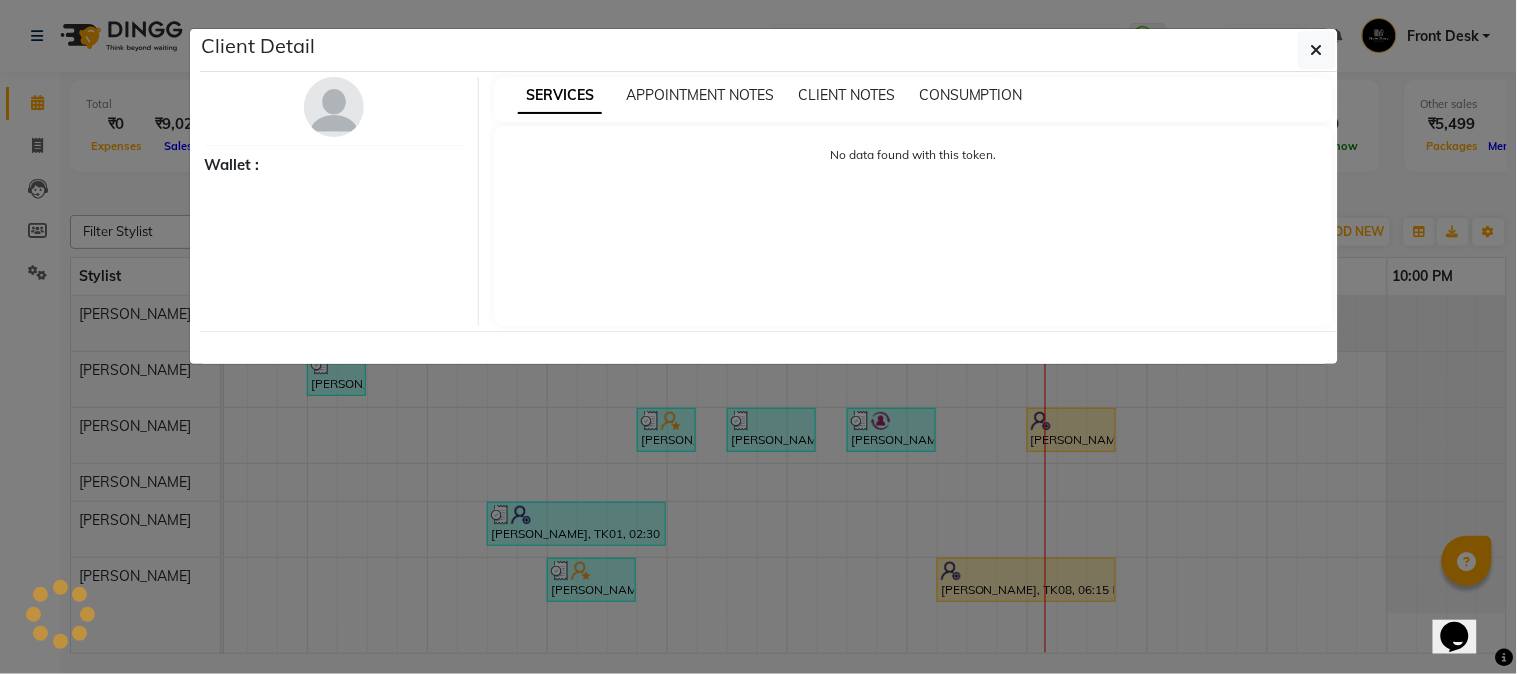 select on "1" 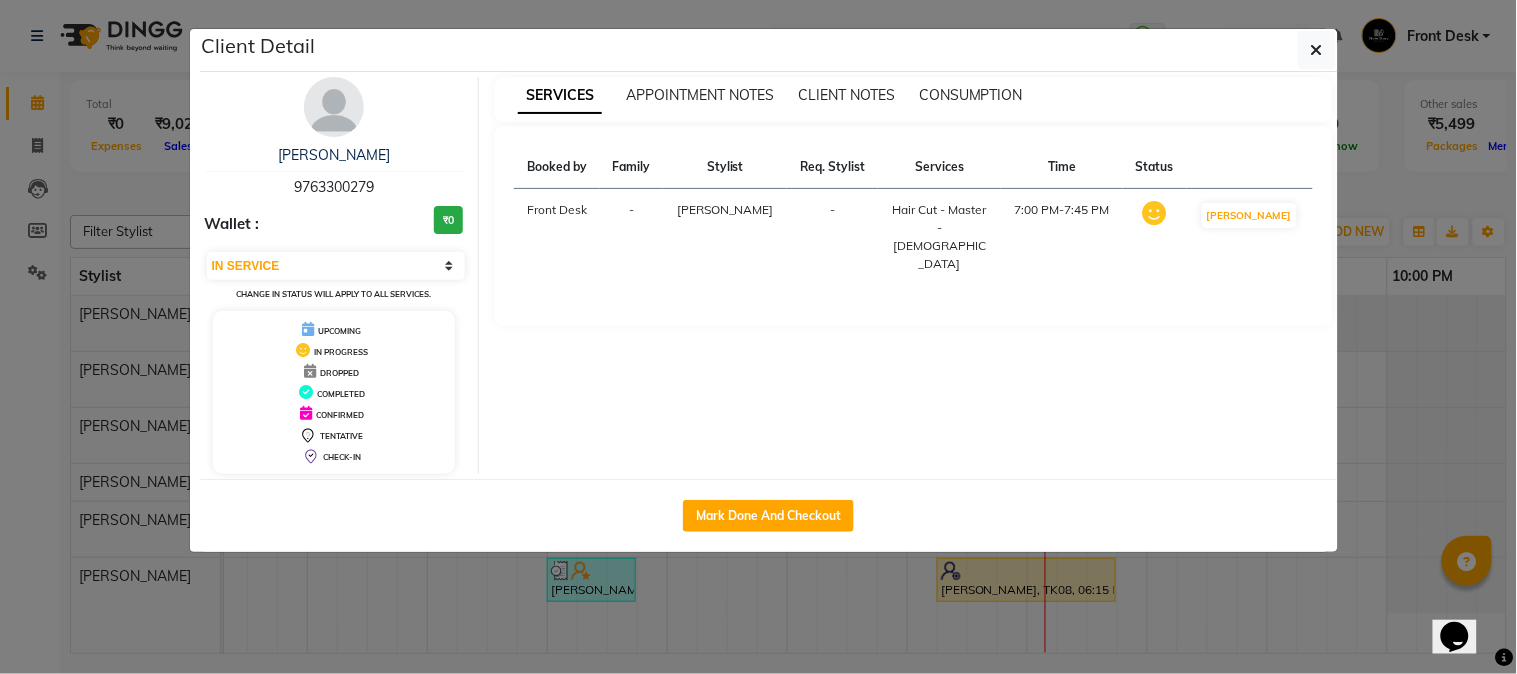 drag, startPoint x: 1327, startPoint y: 42, endPoint x: 1516, endPoint y: 4, distance: 192.78226 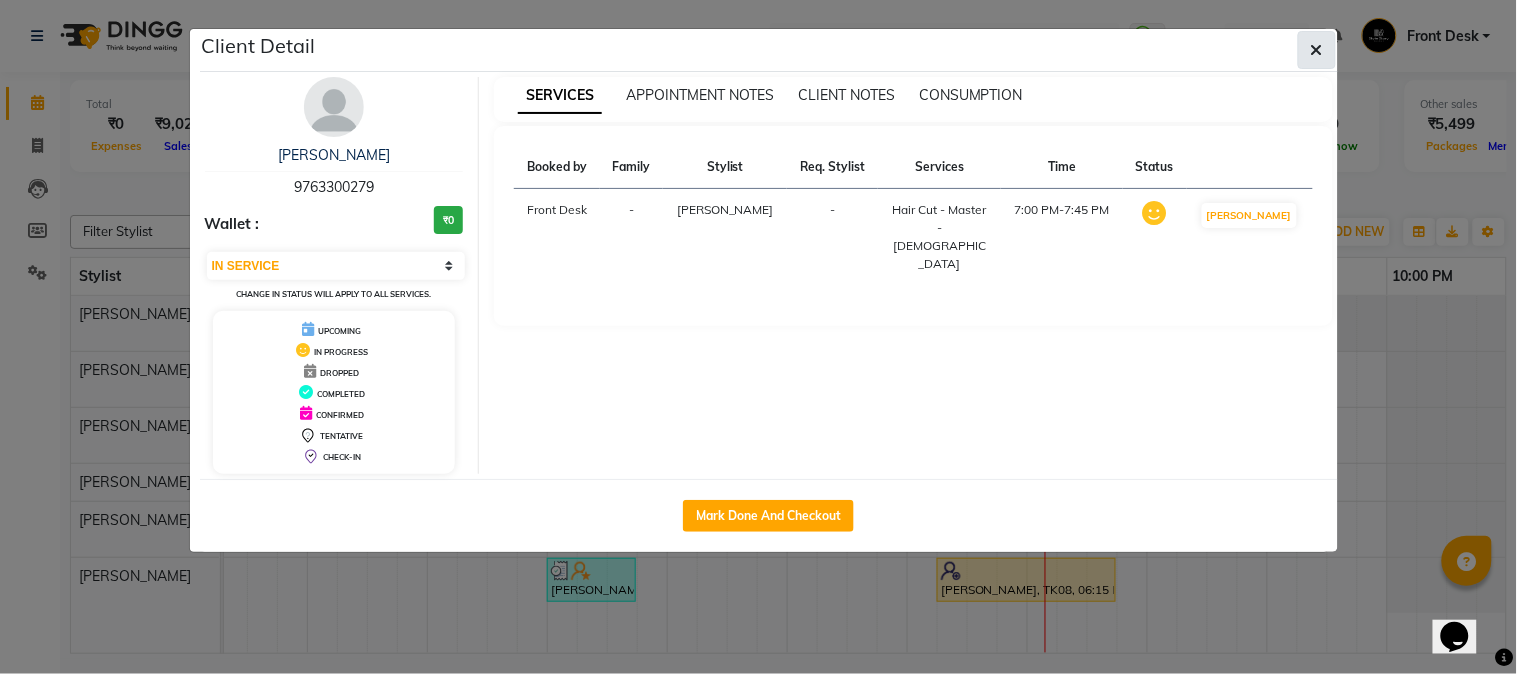 click 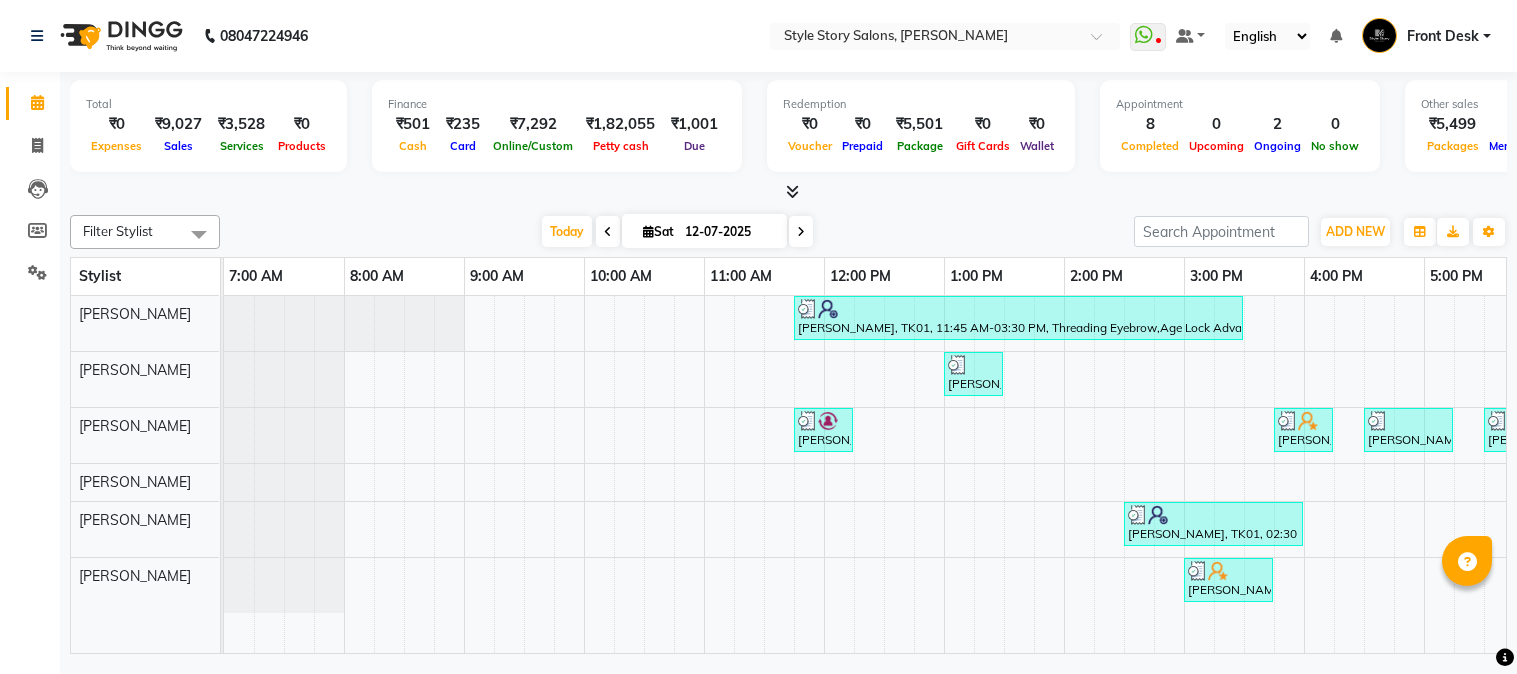 scroll, scrollTop: 0, scrollLeft: 0, axis: both 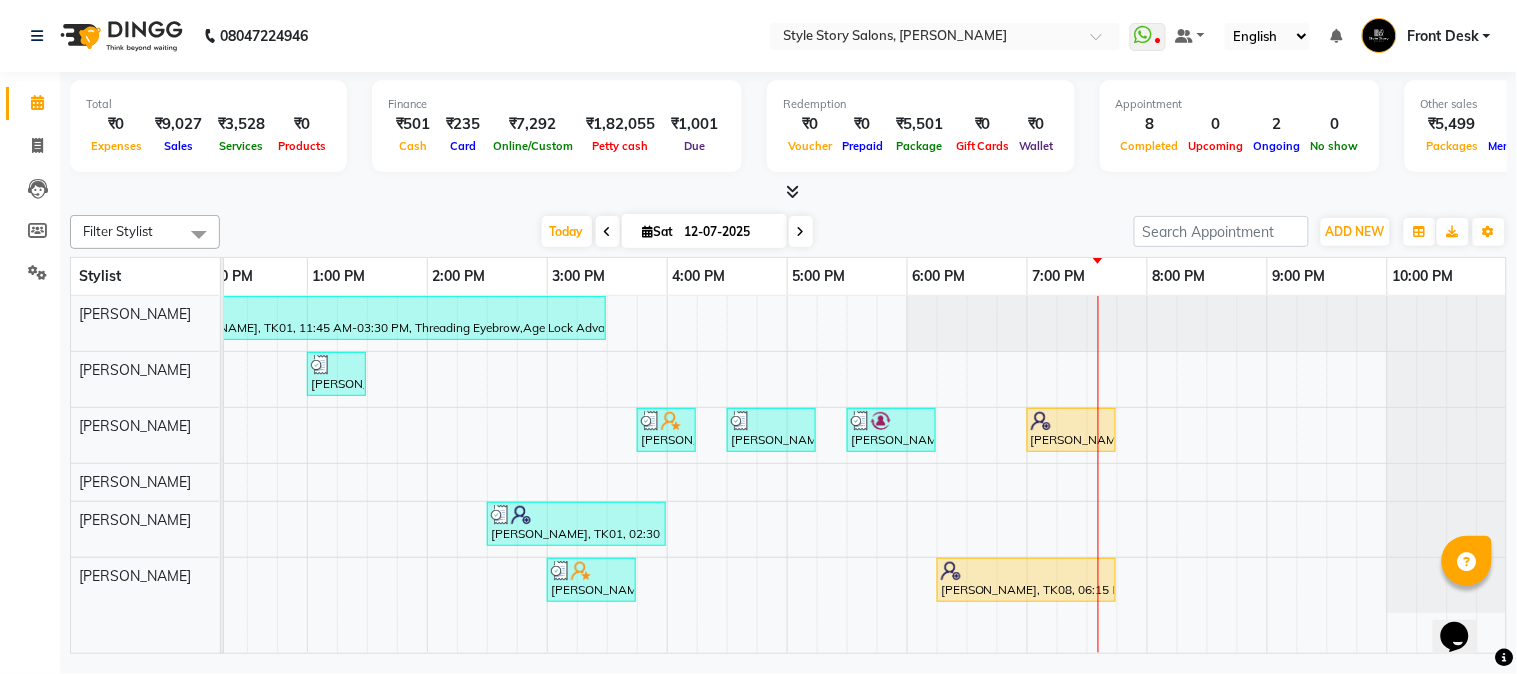 click at bounding box center [801, 232] 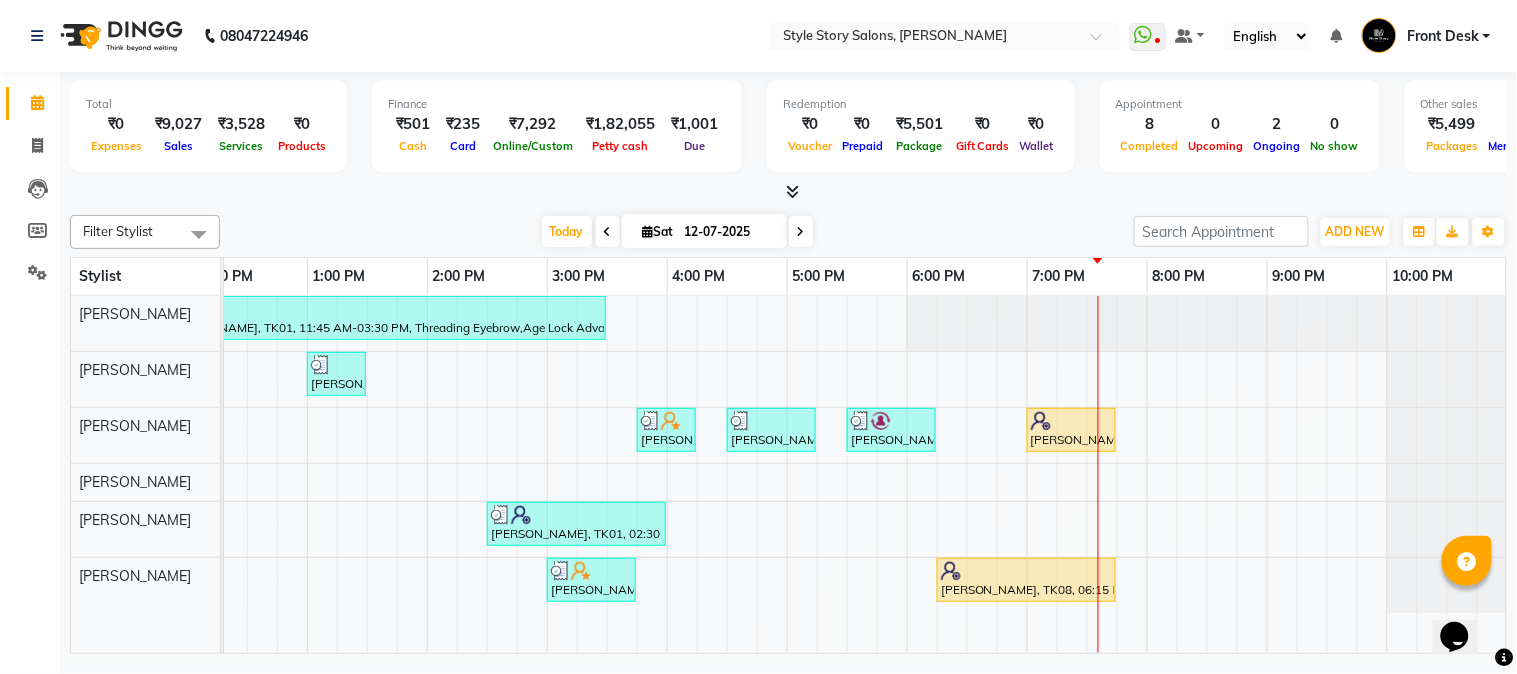 click on "12-07-2025" at bounding box center (729, 232) 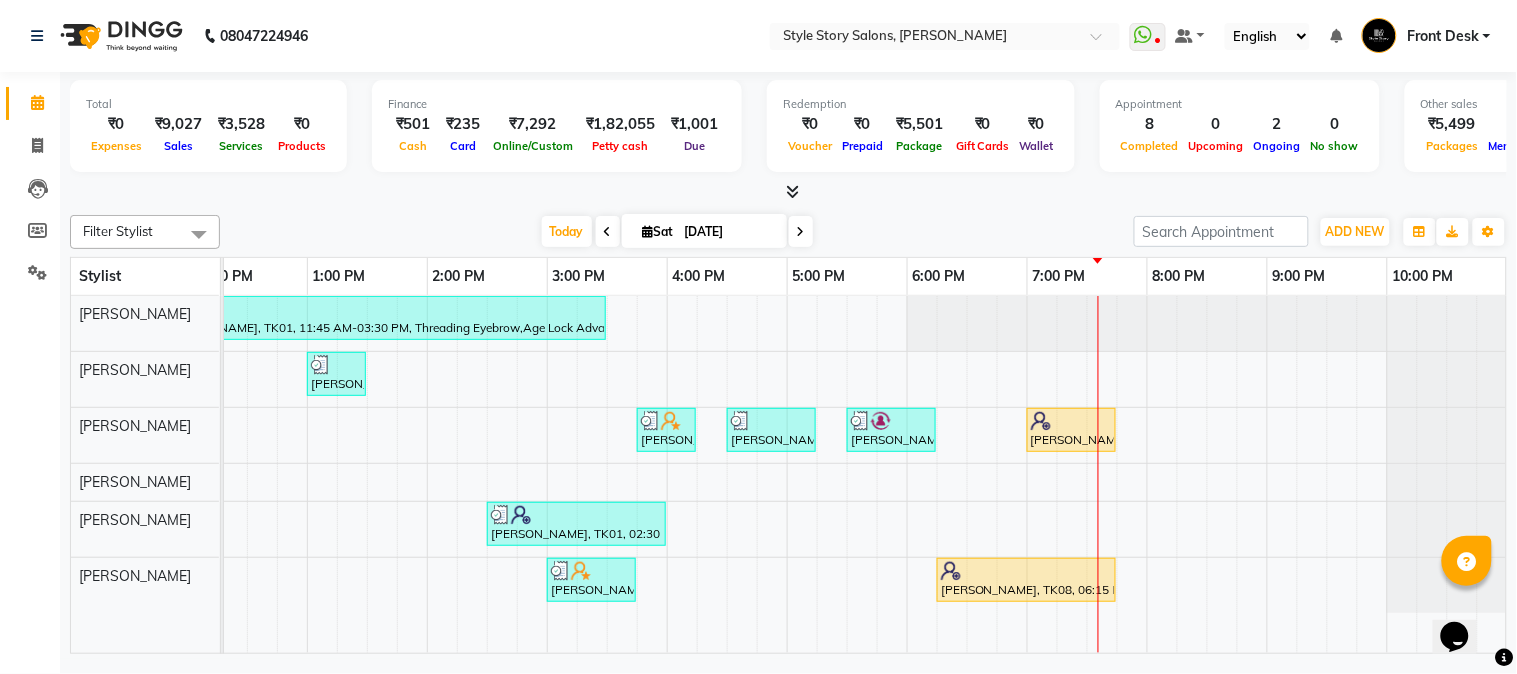 select on "7" 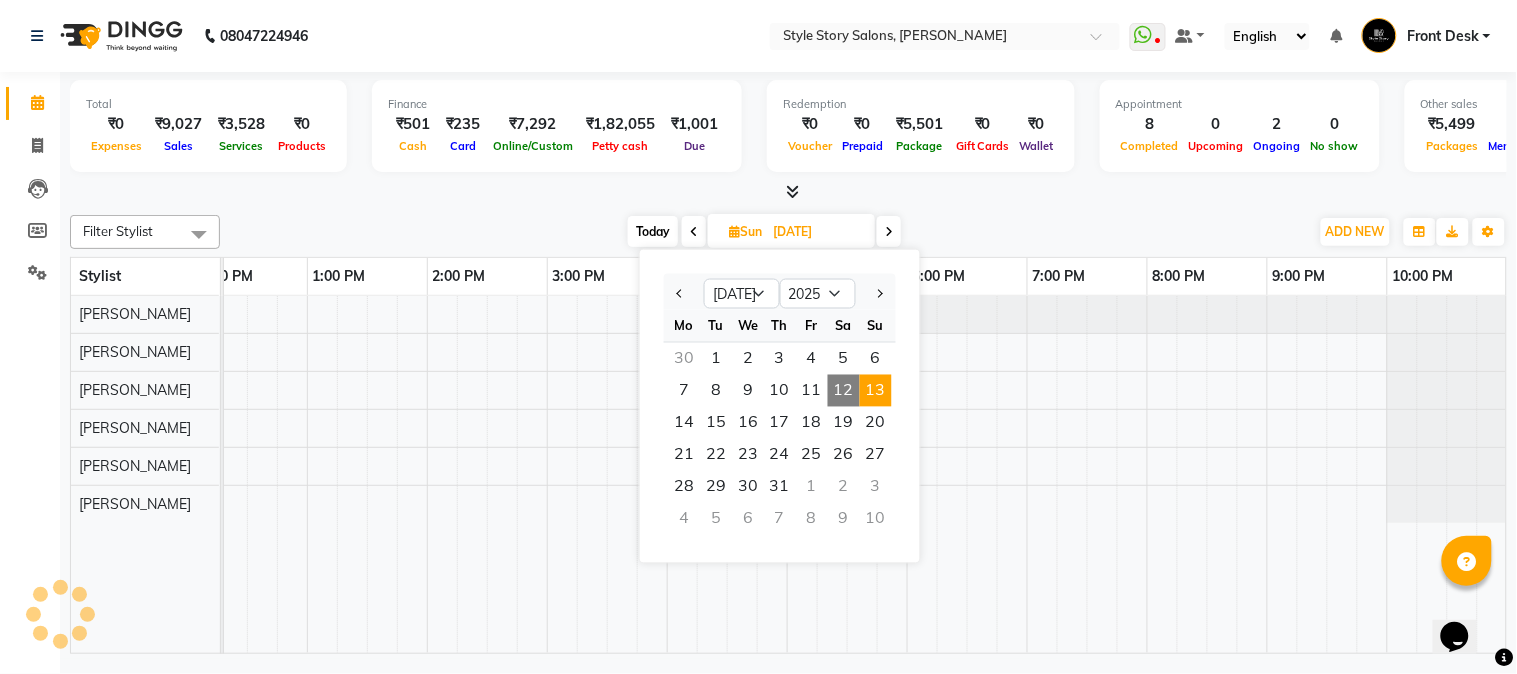 scroll, scrollTop: 0, scrollLeft: 637, axis: horizontal 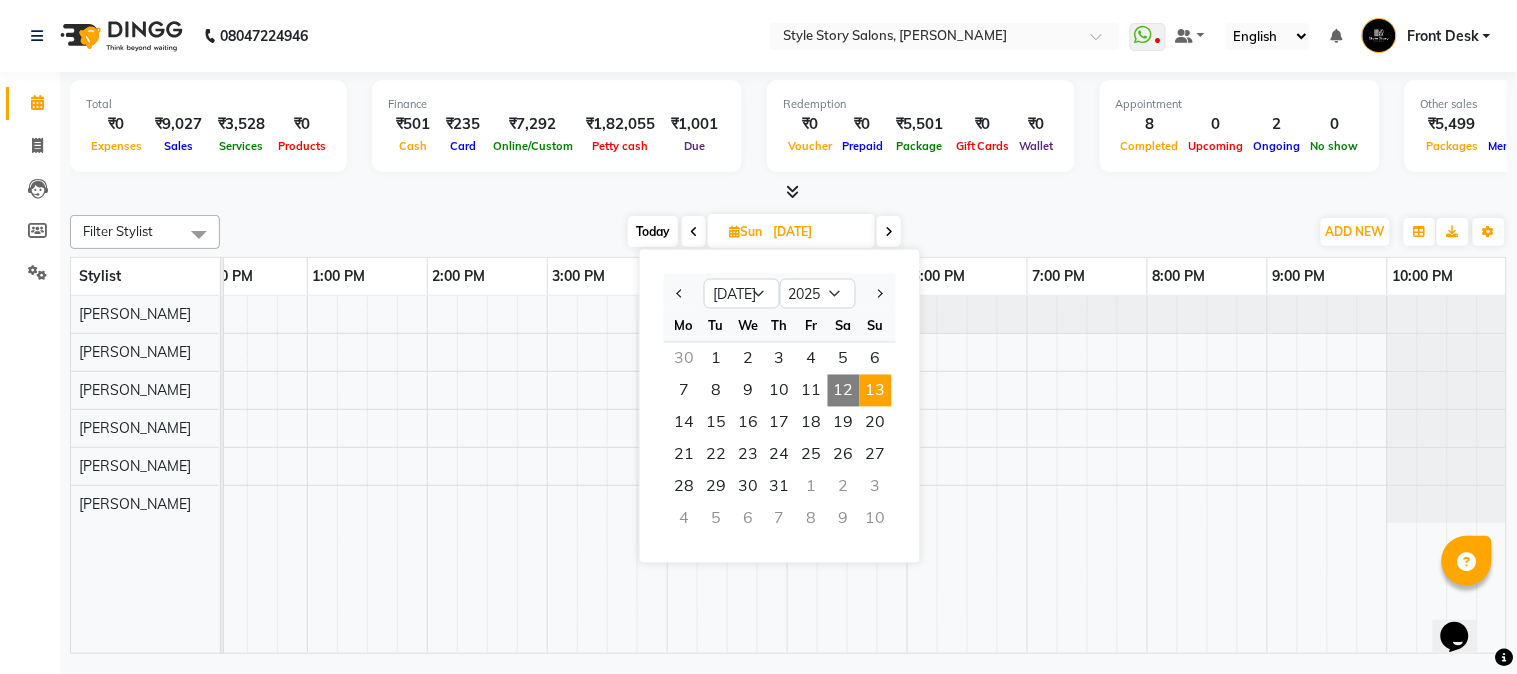 click on "[DATE]  [DATE] Jan Feb Mar Apr May Jun [DATE] Aug Sep Oct Nov [DATE] 2016 2017 2018 2019 2020 2021 2022 2023 2024 2025 2026 2027 2028 2029 2030 2031 2032 2033 2034 2035 Mo Tu We Th Fr Sa Su  30   1   2   3   4   5   6   7   8   9   10   11   12   13   14   15   16   17   18   19   20   21   22   23   24   25   26   27   28   29   30   31   1   2   3   4   5   6   7   8   9   10" at bounding box center (764, 232) 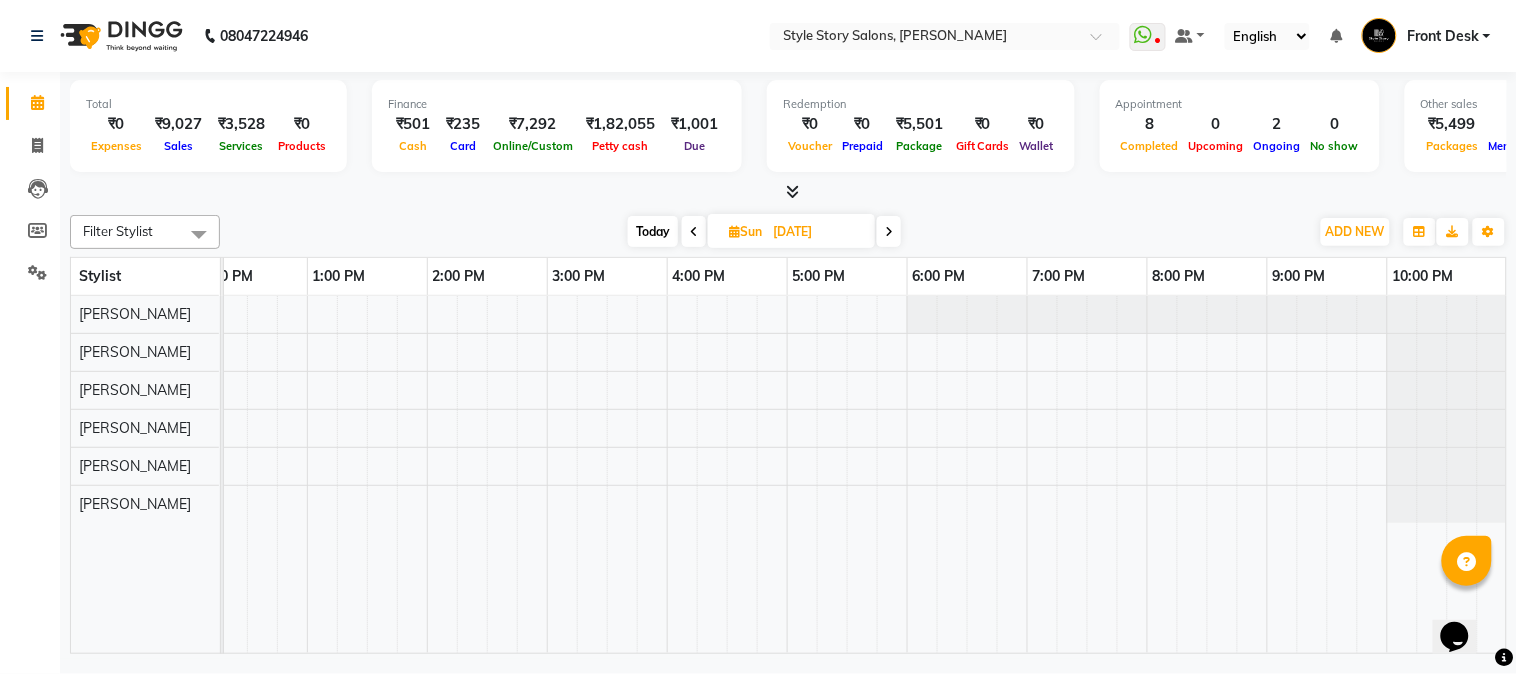 scroll, scrollTop: 0, scrollLeft: 560, axis: horizontal 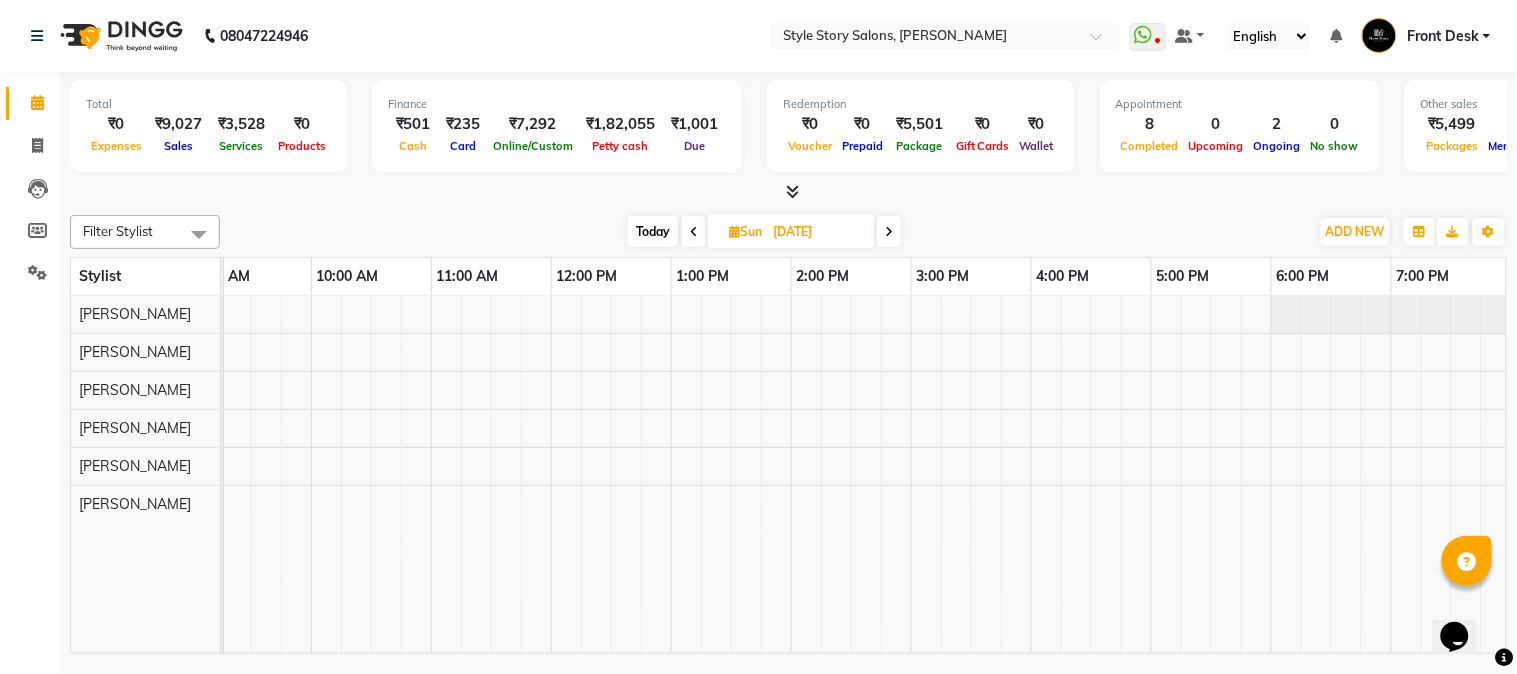 click at bounding box center [911, 475] 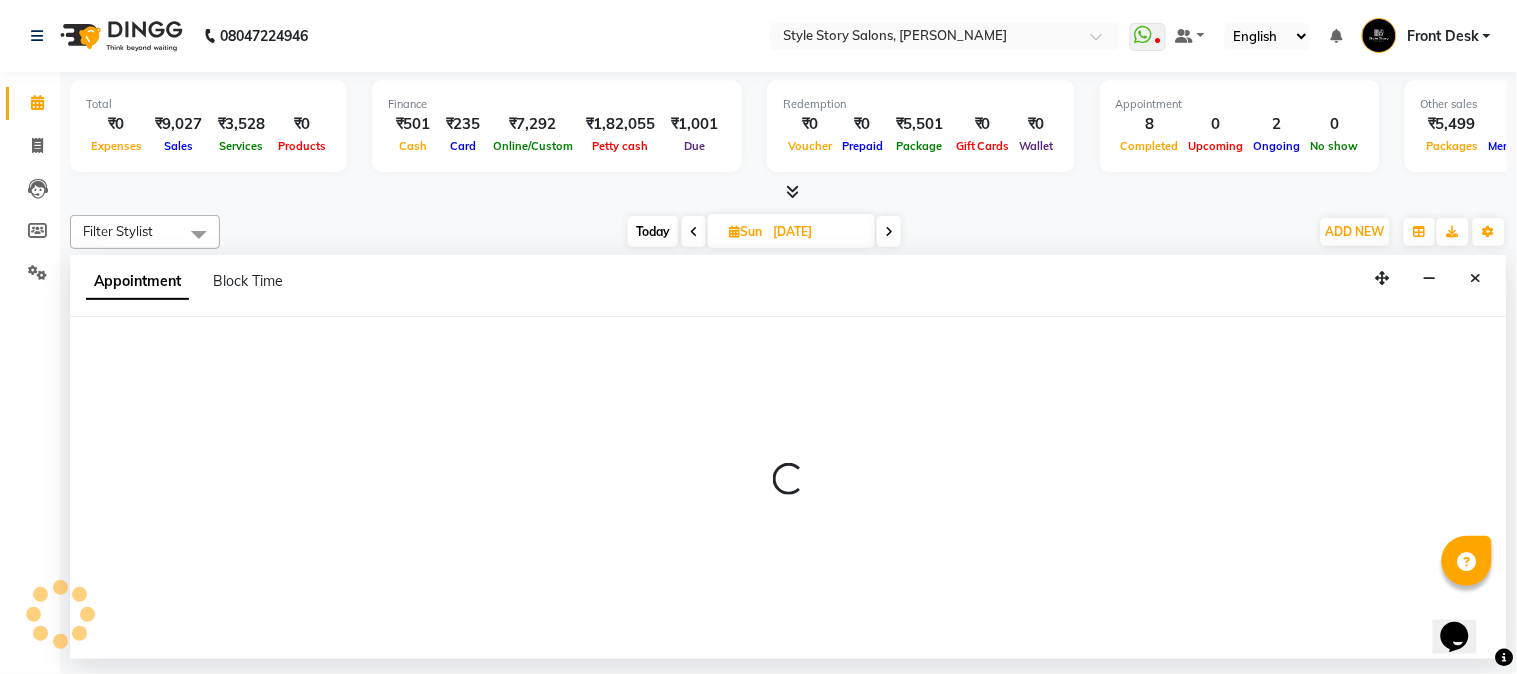 select on "62114" 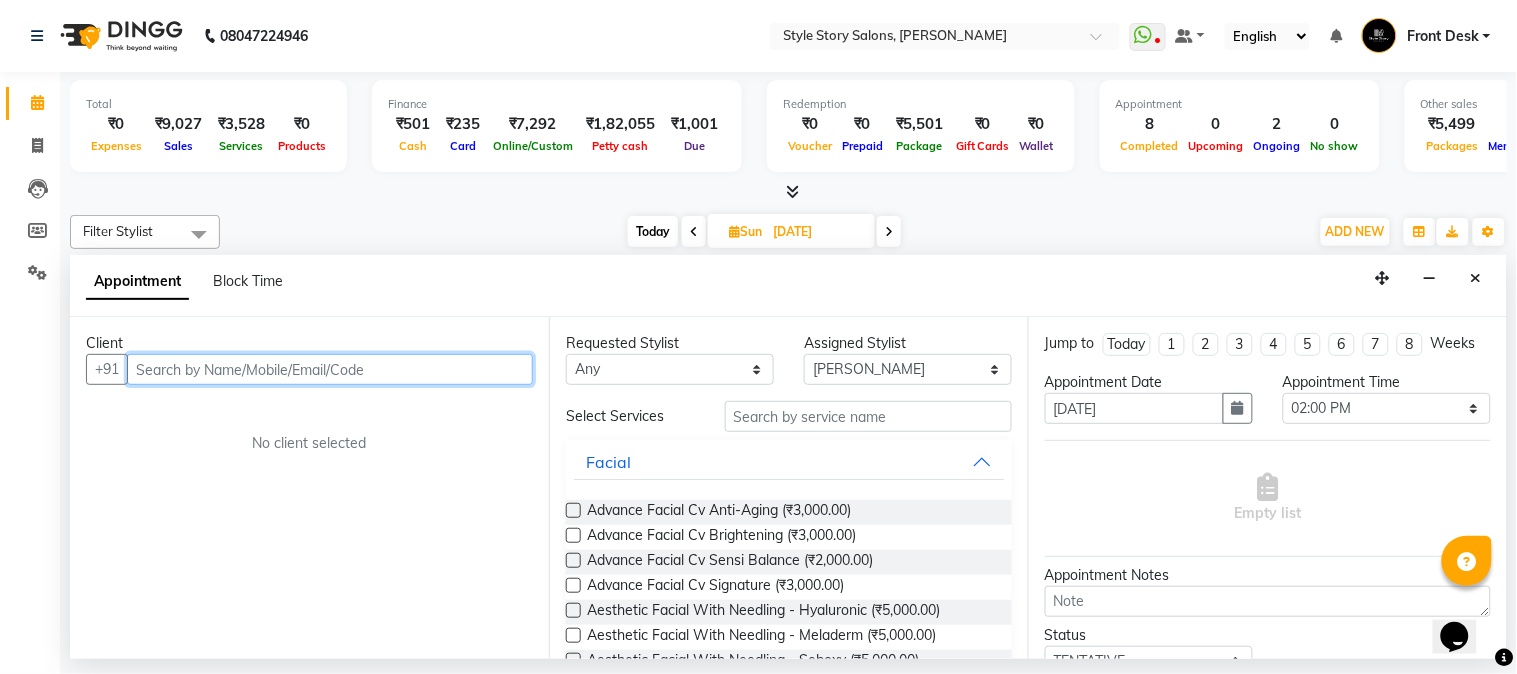 click at bounding box center [330, 369] 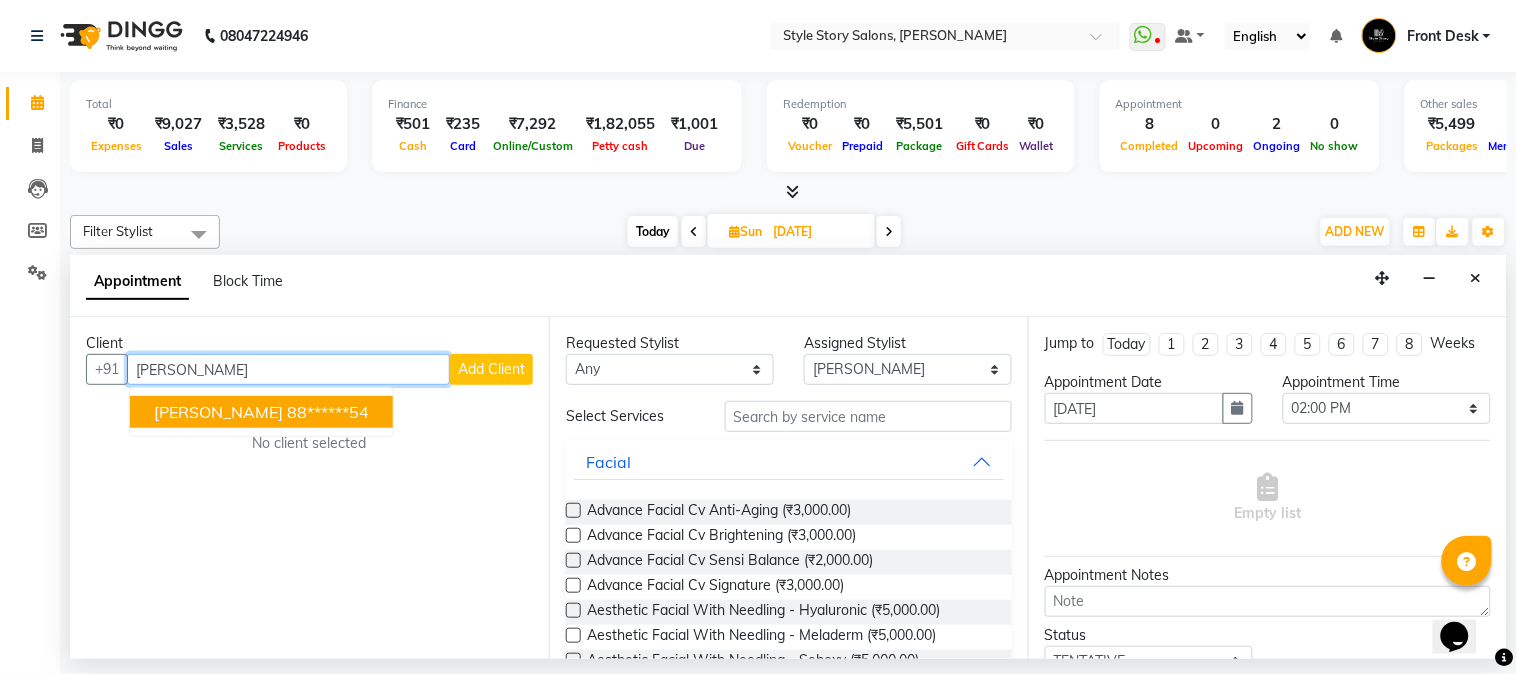 click on "[PERSON_NAME]" at bounding box center (218, 412) 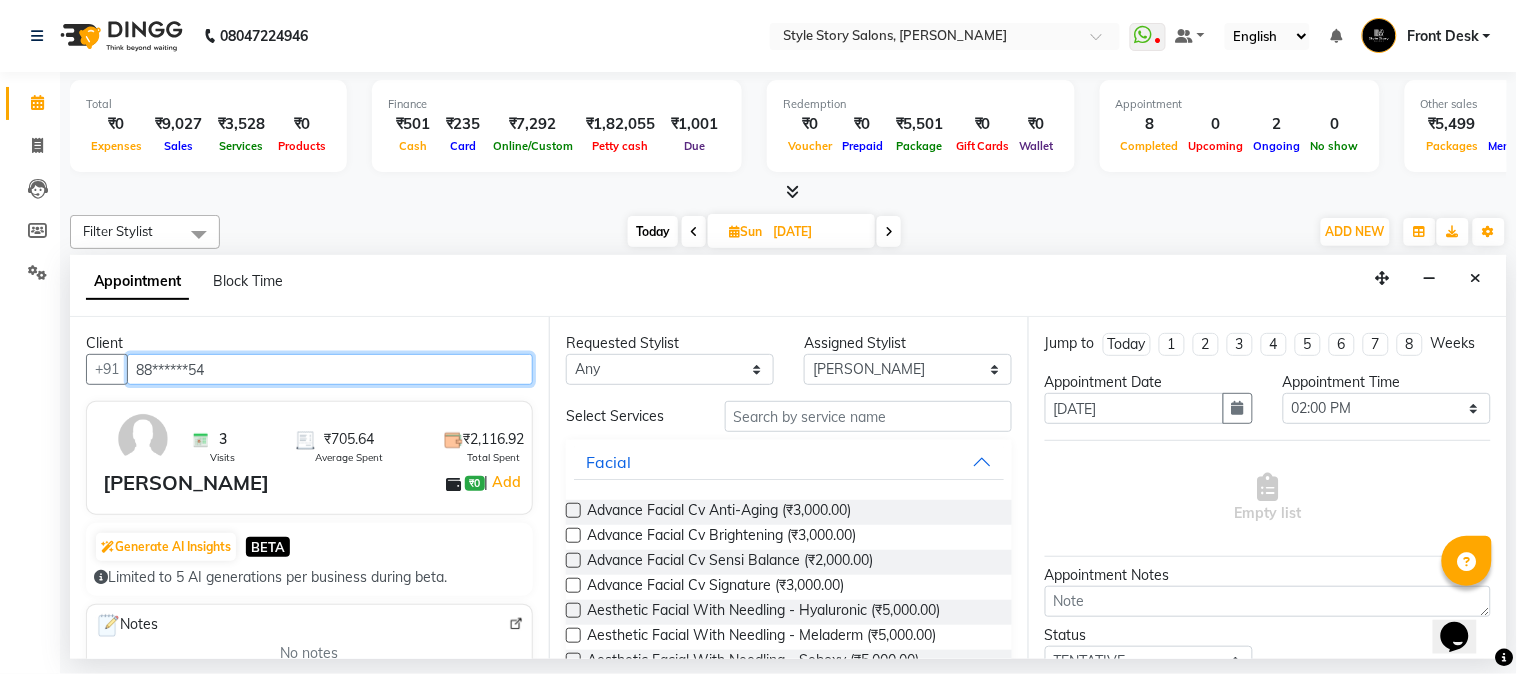 type on "88******54" 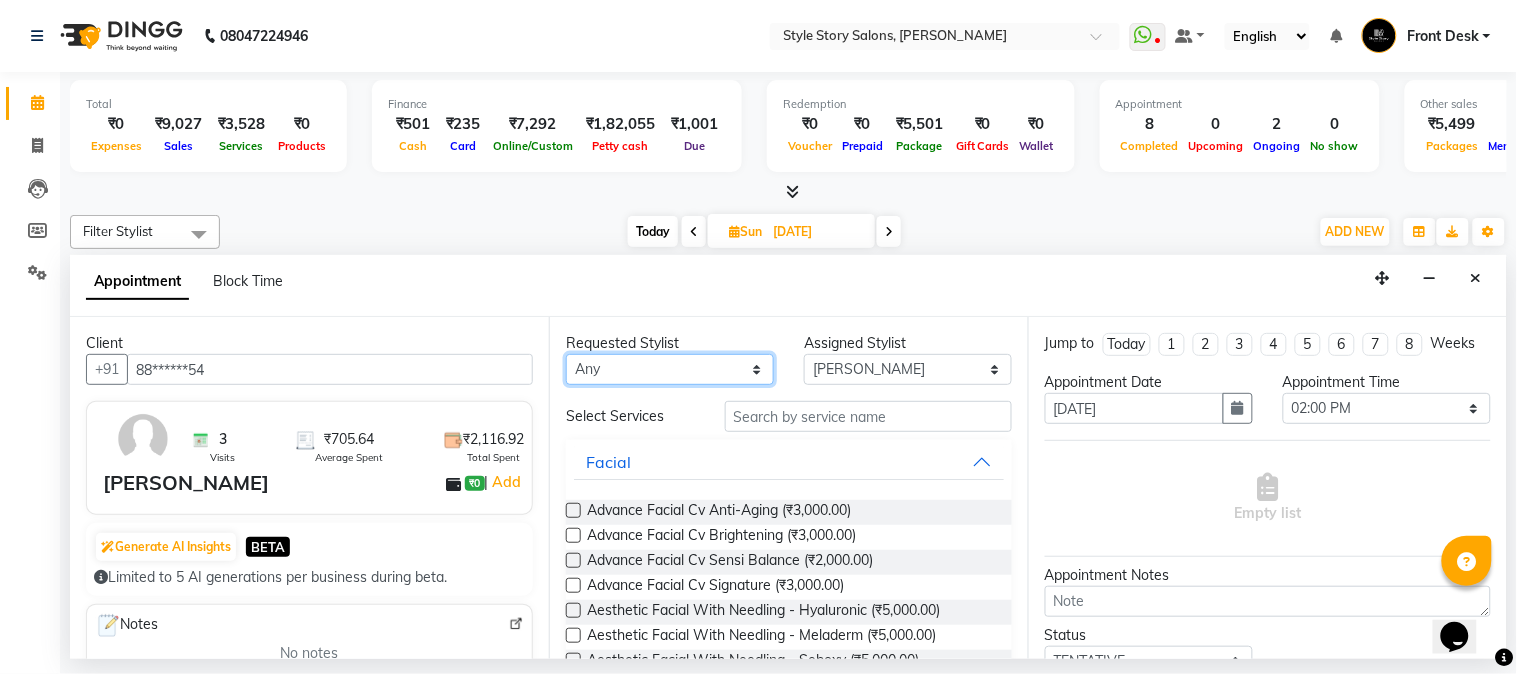 click on "Any [PERSON_NAME] [PERSON_NAME] [PERSON_NAME] [PERSON_NAME] [PERSON_NAME] [PERSON_NAME]" at bounding box center (670, 369) 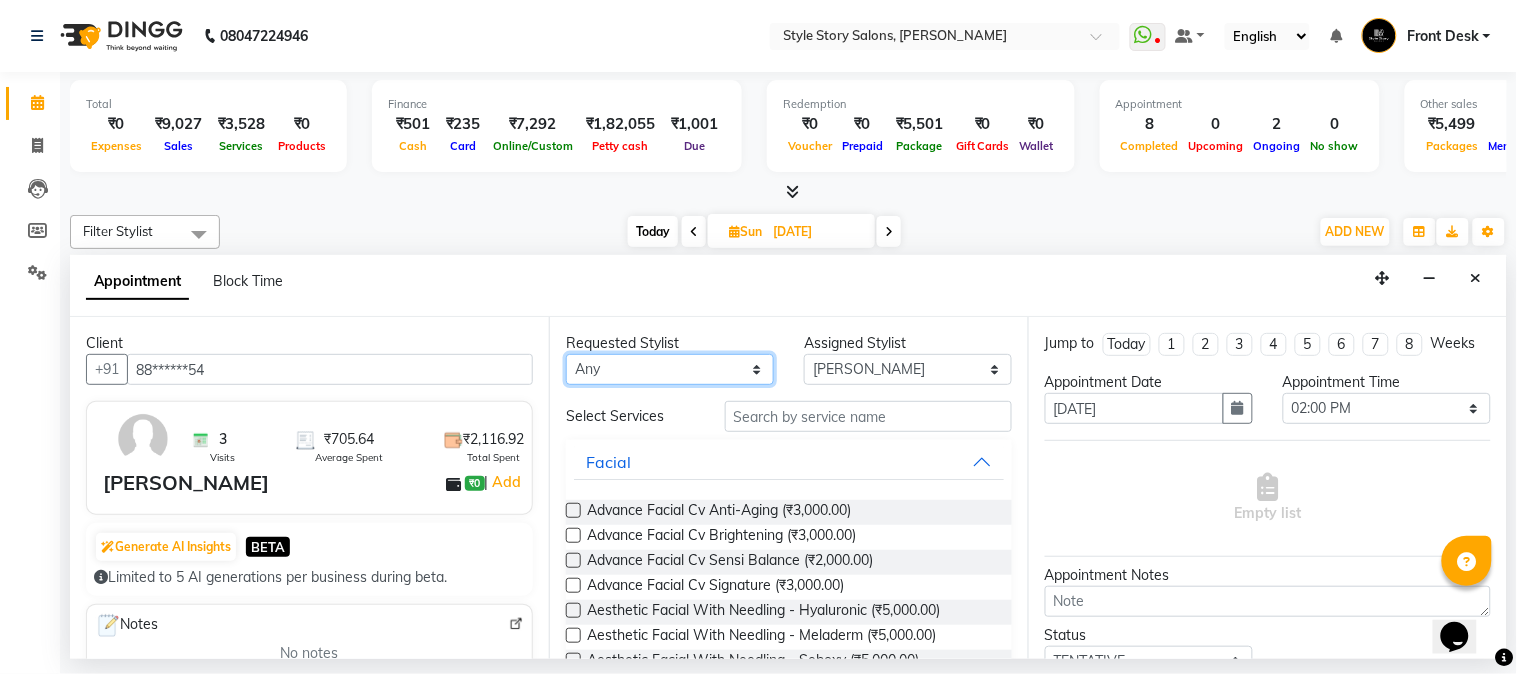 select on "62114" 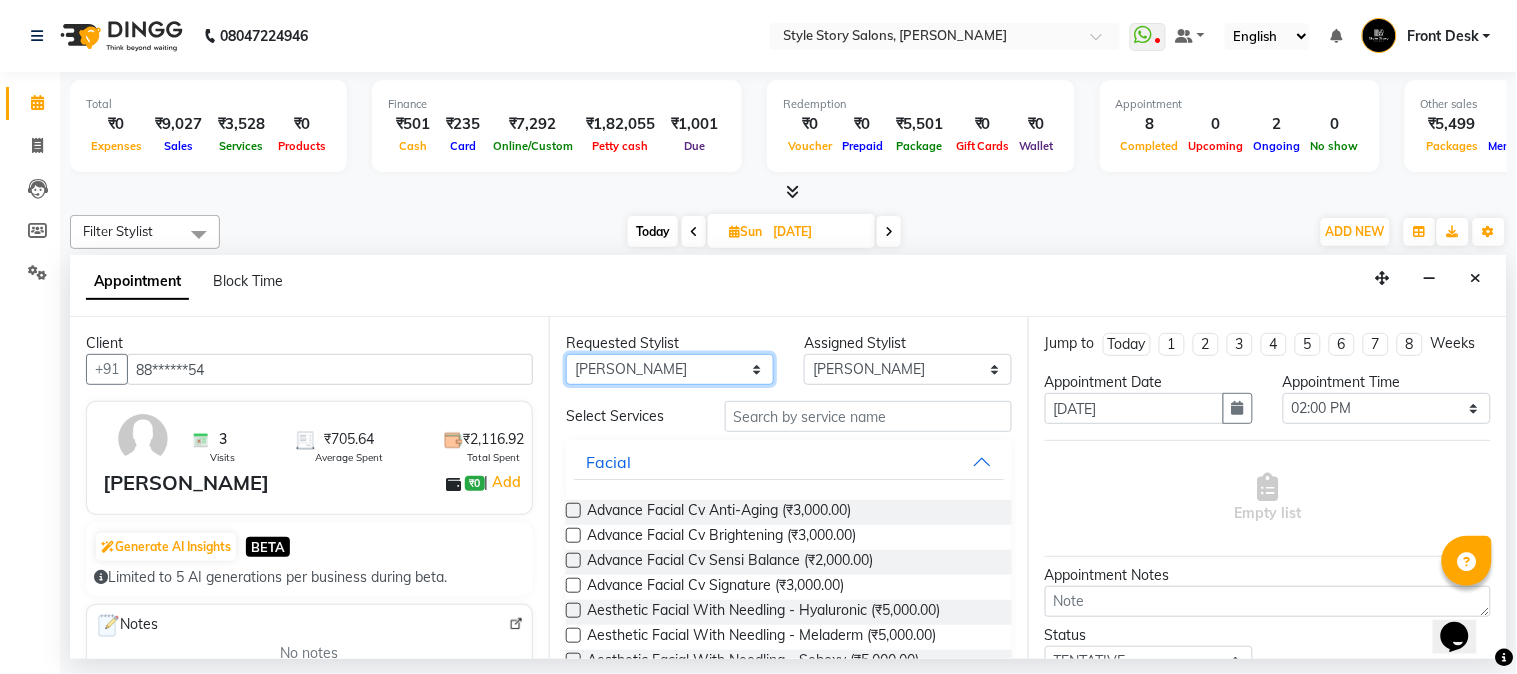 click on "Any [PERSON_NAME] [PERSON_NAME] [PERSON_NAME] [PERSON_NAME] [PERSON_NAME] [PERSON_NAME]" at bounding box center [670, 369] 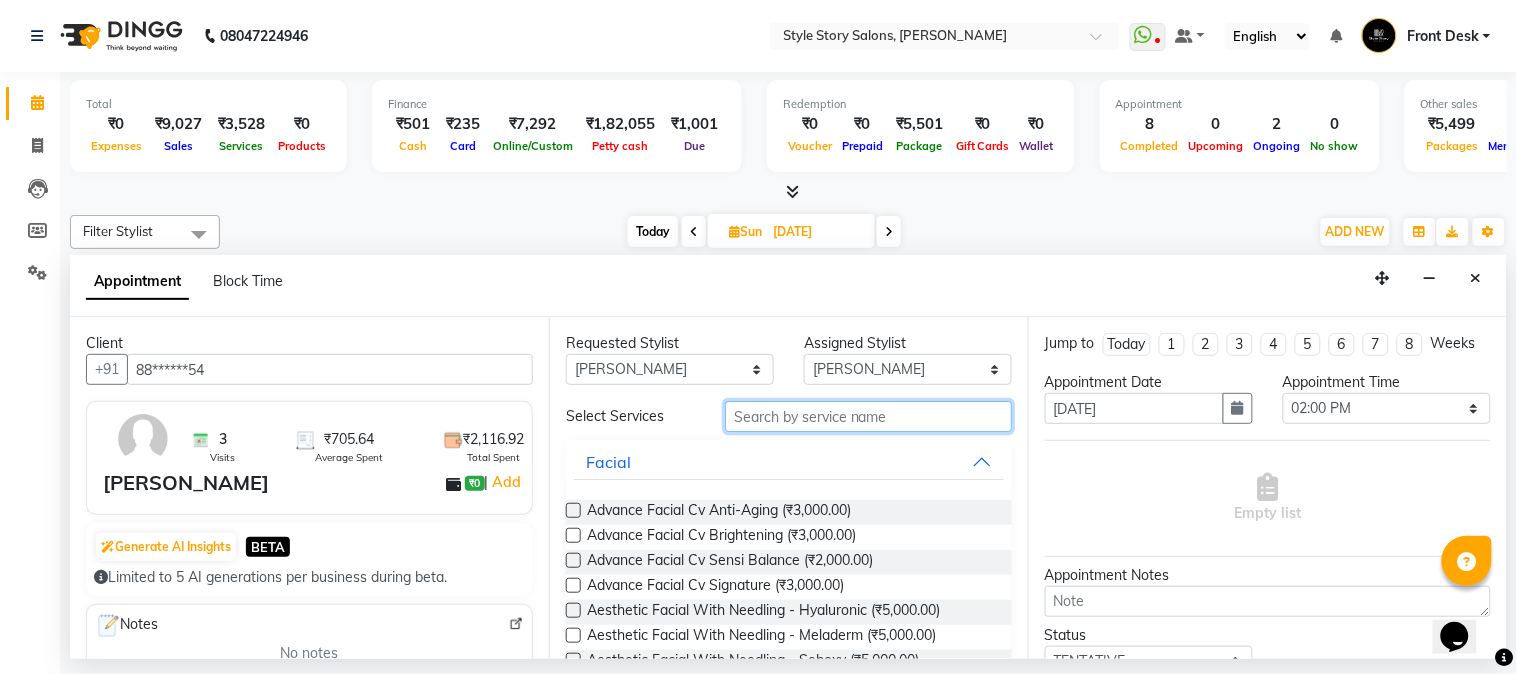 click at bounding box center [868, 416] 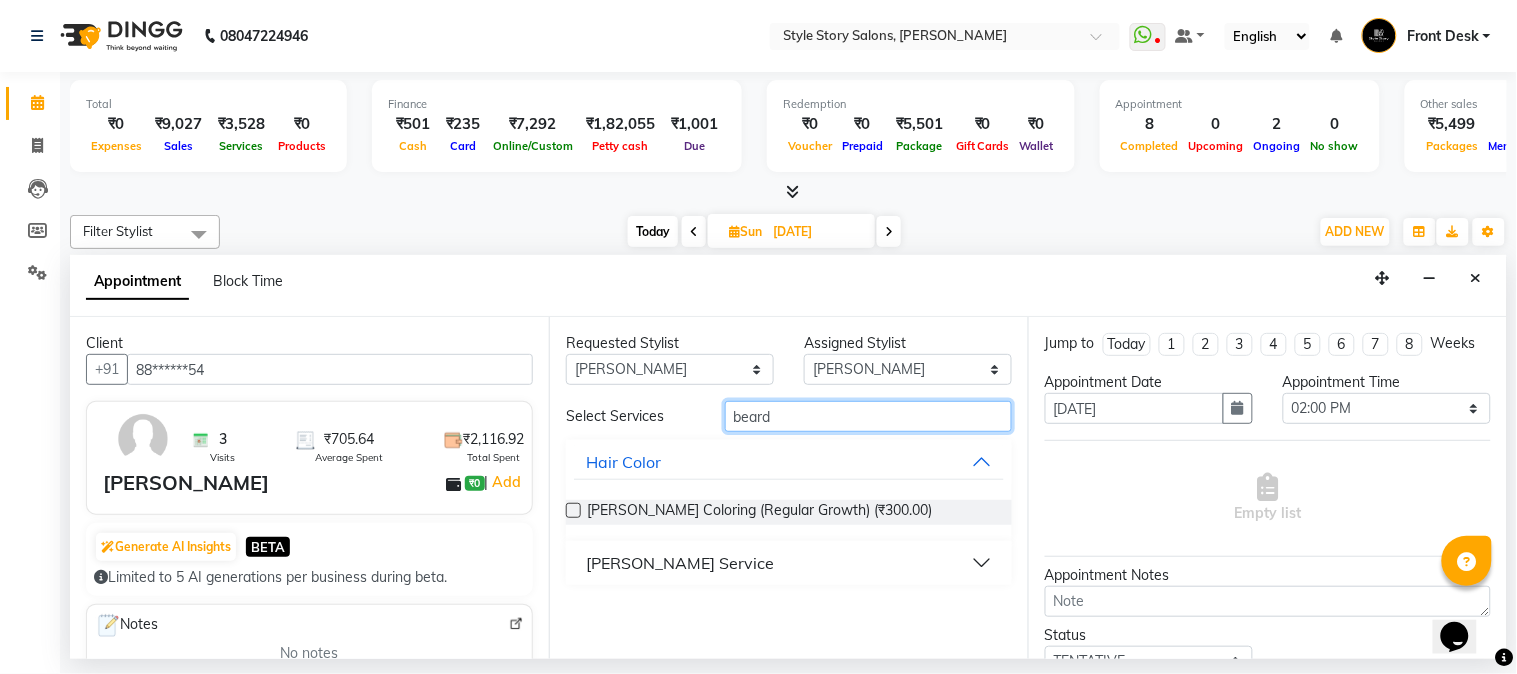type on "beard" 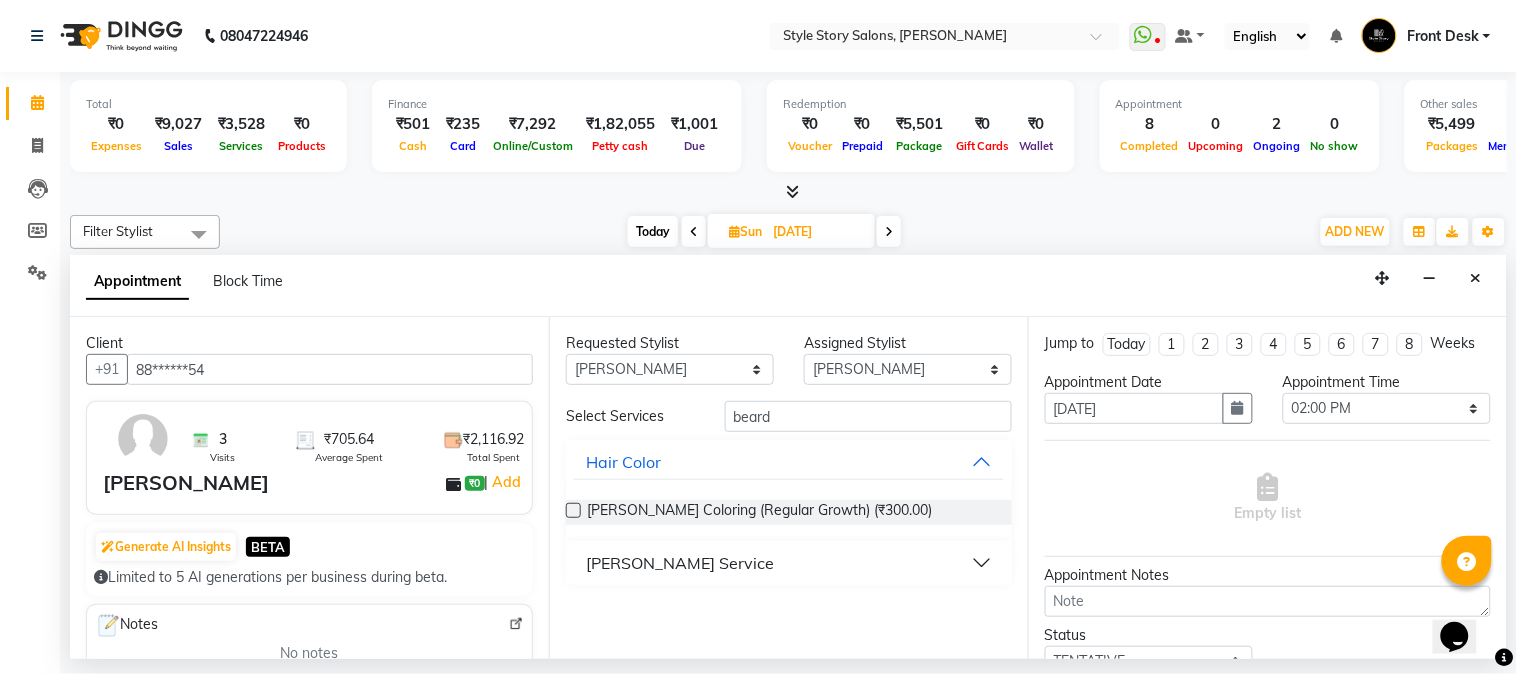 click on "[PERSON_NAME] Service" at bounding box center [680, 563] 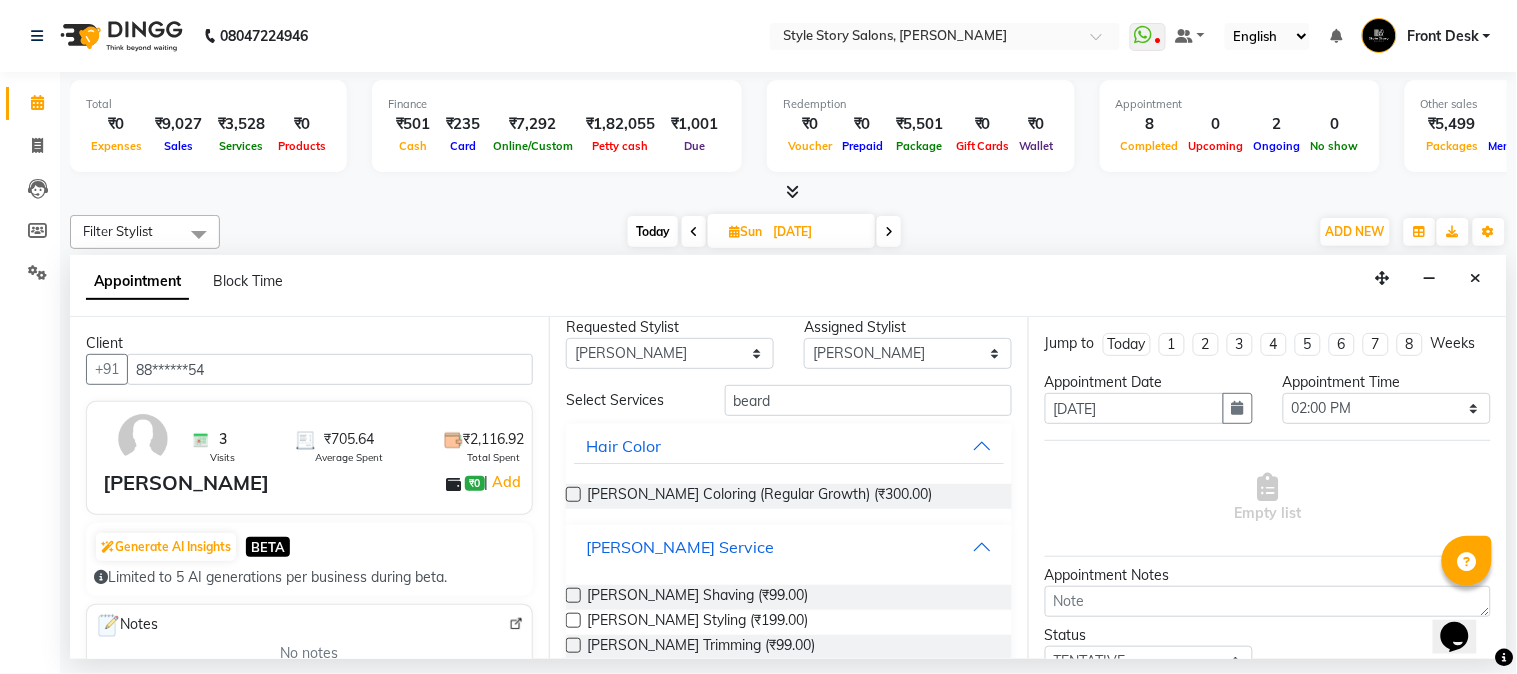 scroll, scrollTop: 34, scrollLeft: 0, axis: vertical 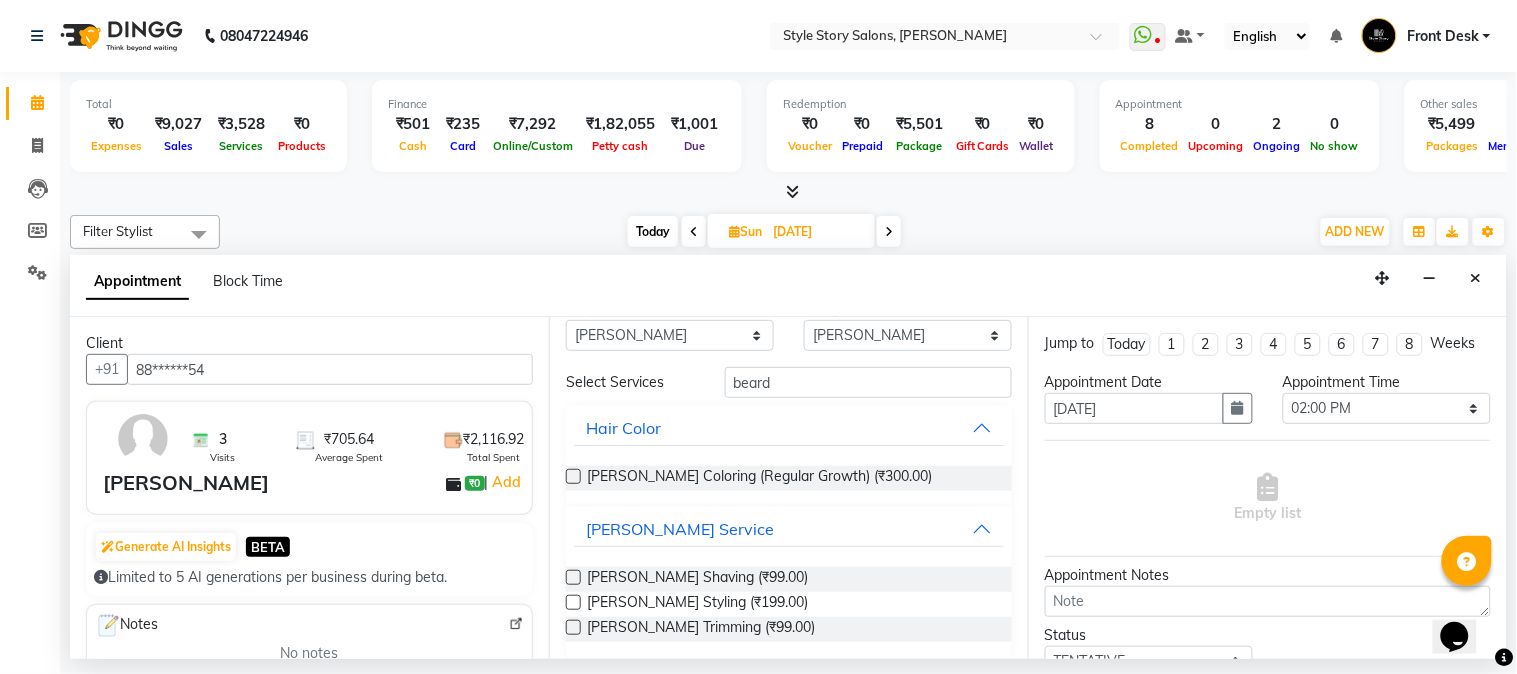 drag, startPoint x: 663, startPoint y: 596, endPoint x: 833, endPoint y: 535, distance: 180.61284 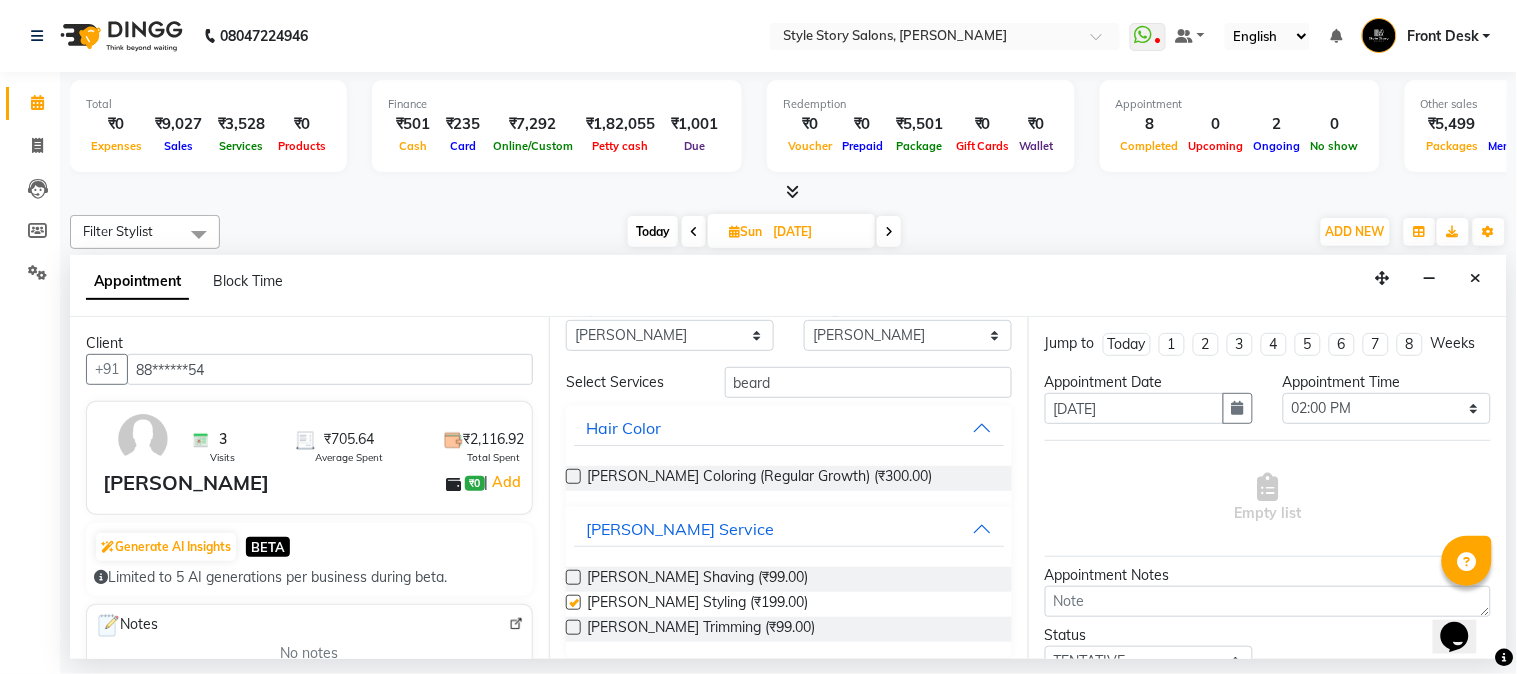 checkbox on "false" 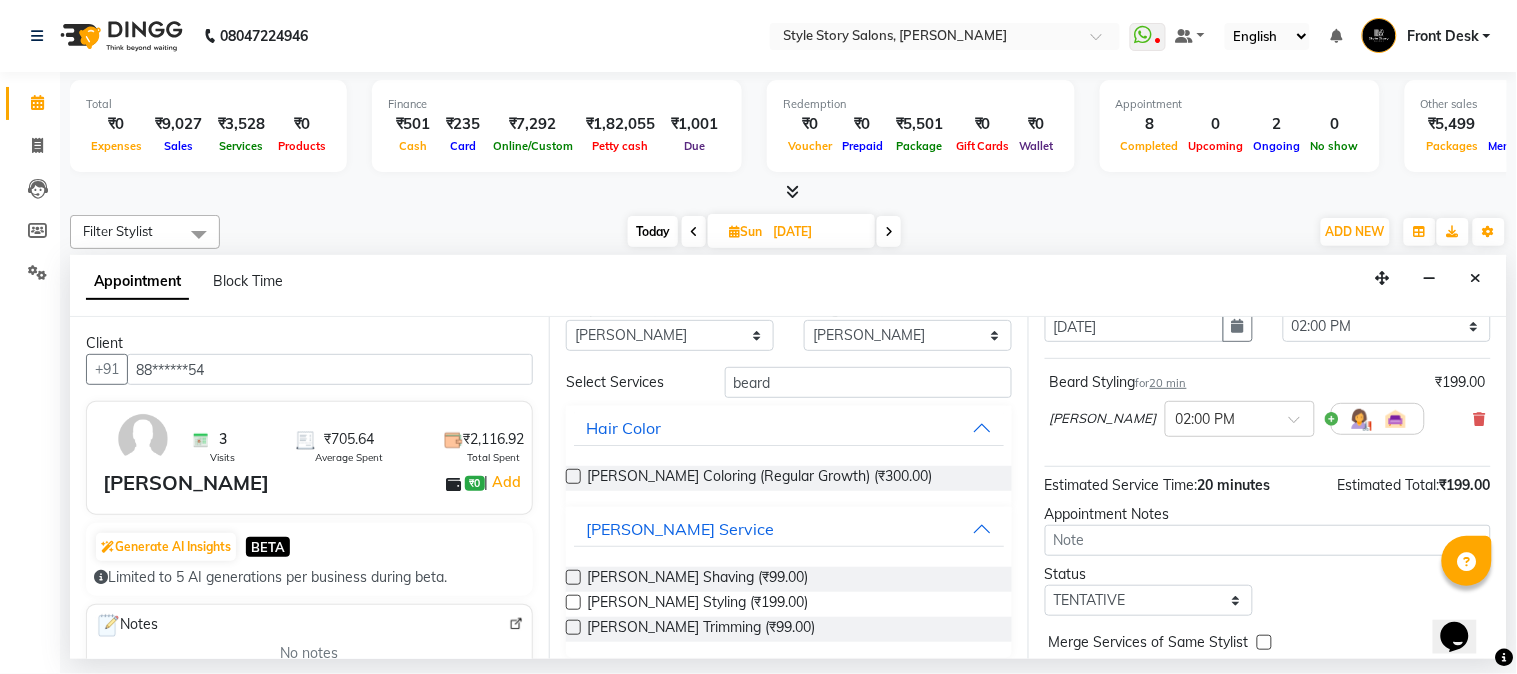 scroll, scrollTop: 183, scrollLeft: 0, axis: vertical 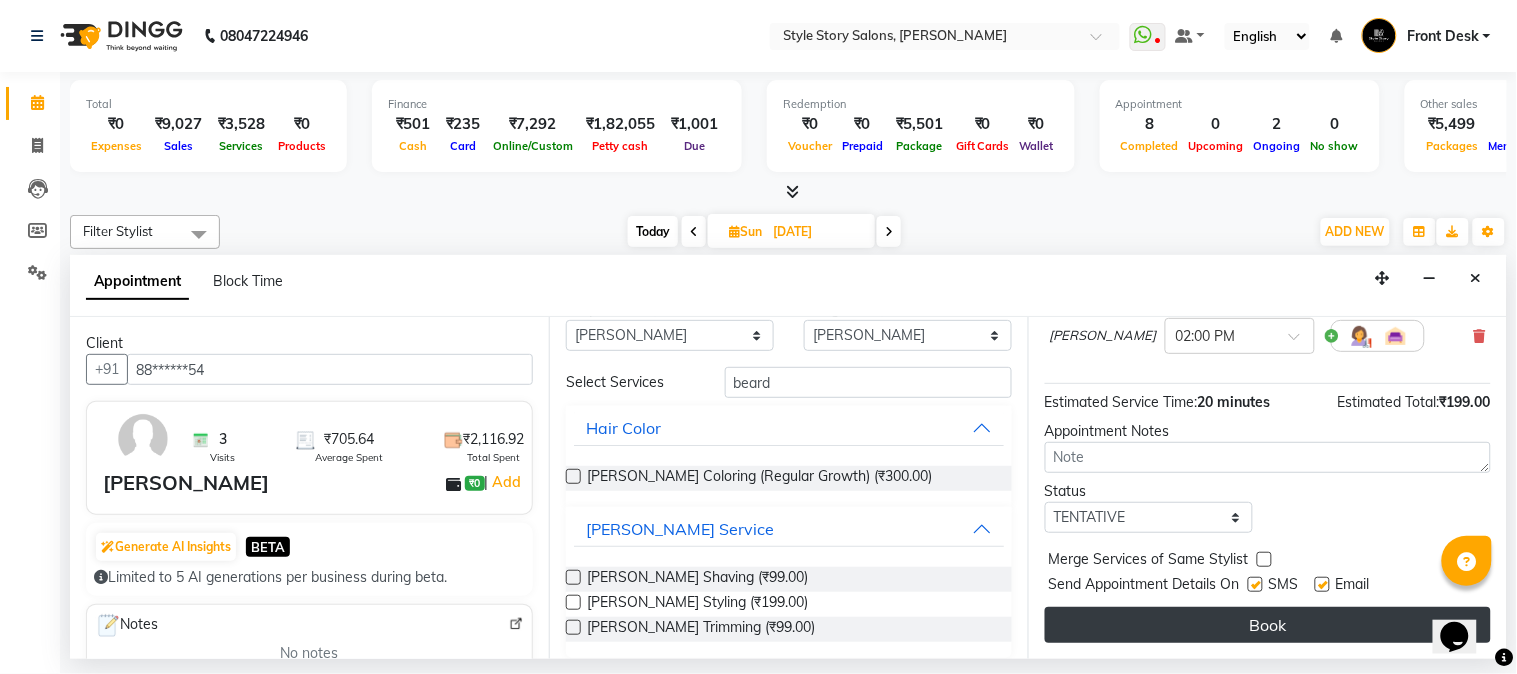 click on "Book" at bounding box center (1268, 625) 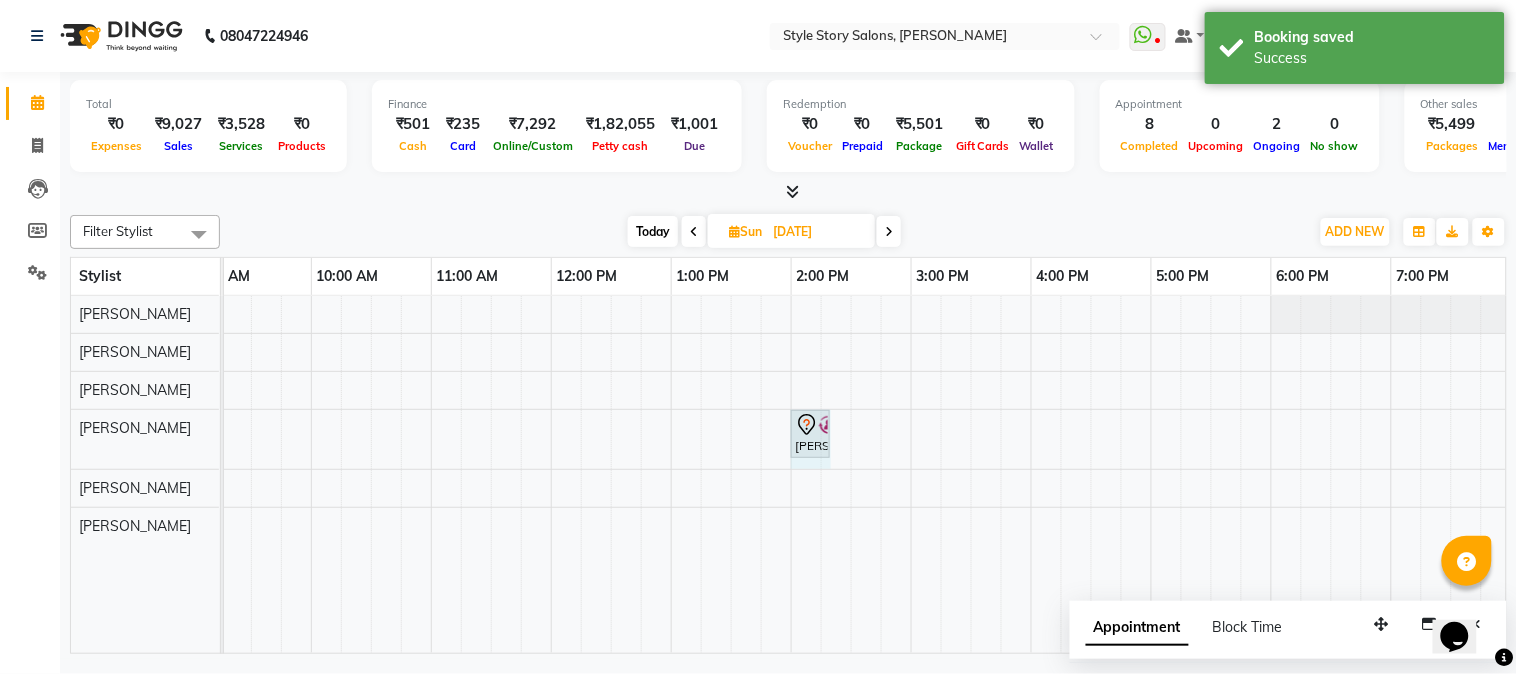click on "[PERSON_NAME], 02:00 PM-02:20 PM, [PERSON_NAME] Styling             [PERSON_NAME], 02:00 PM-02:20 PM, [PERSON_NAME] Styling" at bounding box center (911, 475) 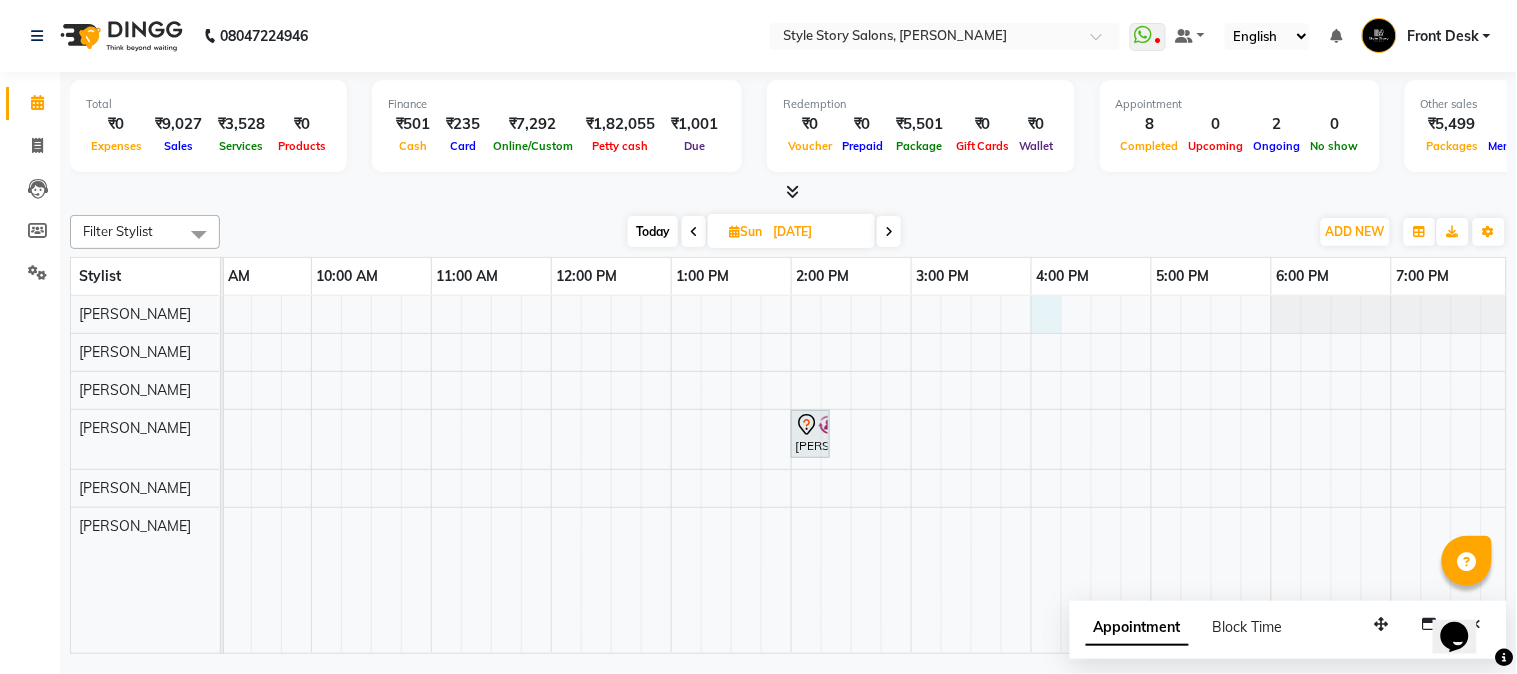 click on "[PERSON_NAME], 02:00 PM-02:20 PM, [PERSON_NAME] Styling" at bounding box center [911, 475] 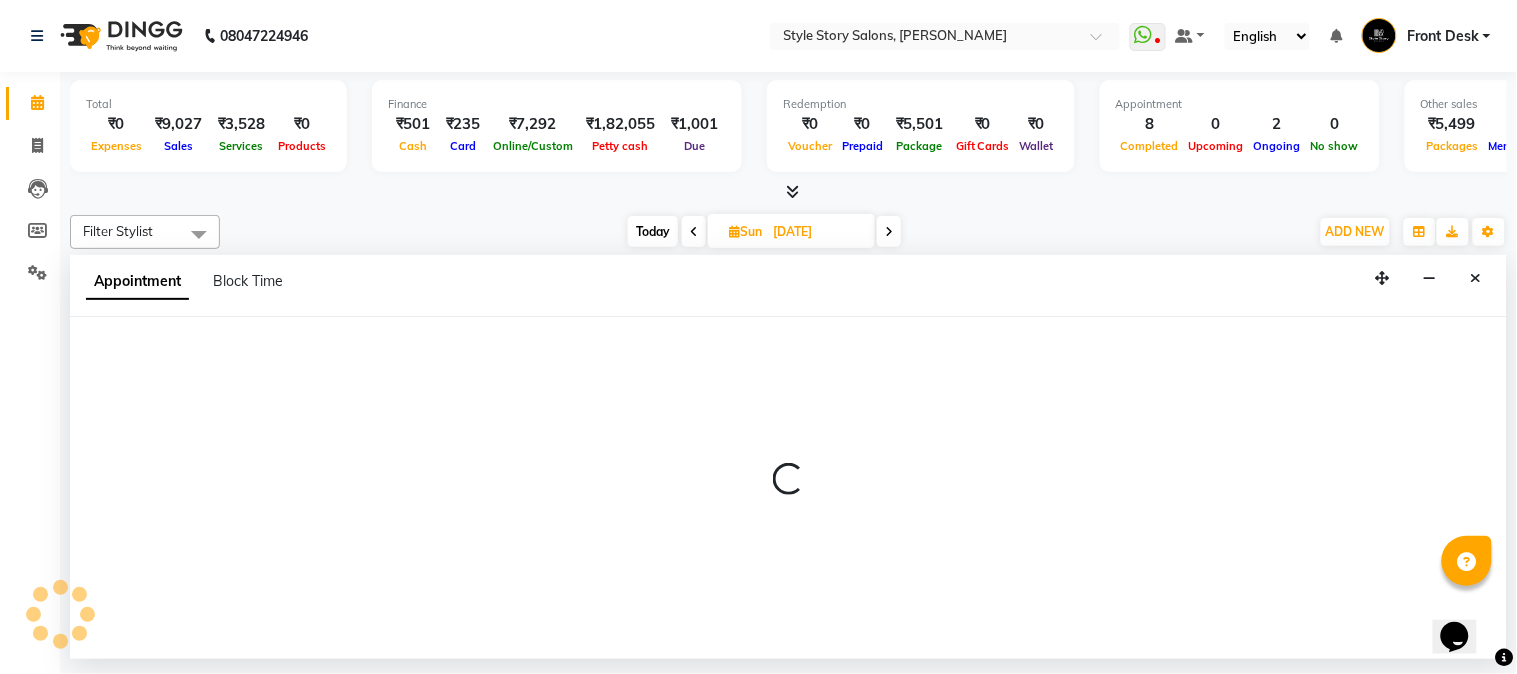 select on "46661" 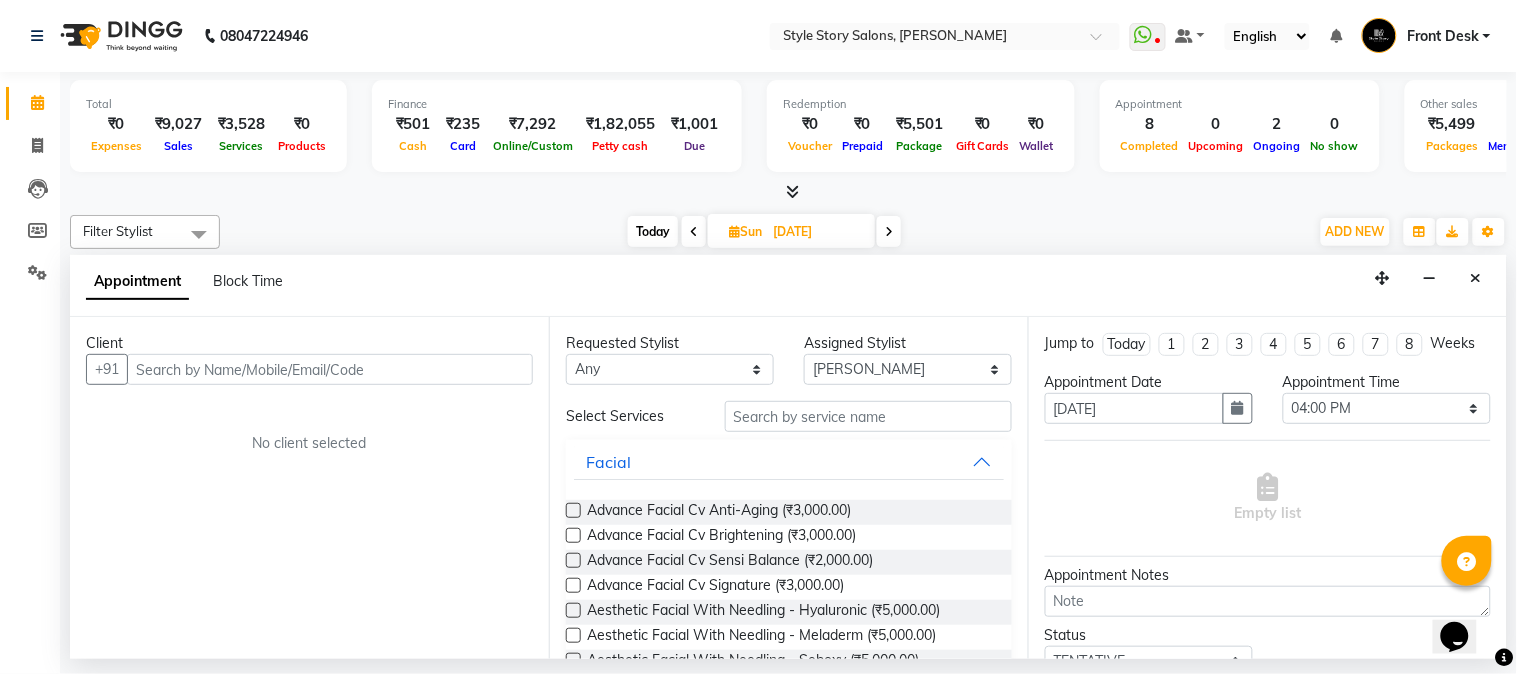 click at bounding box center (330, 369) 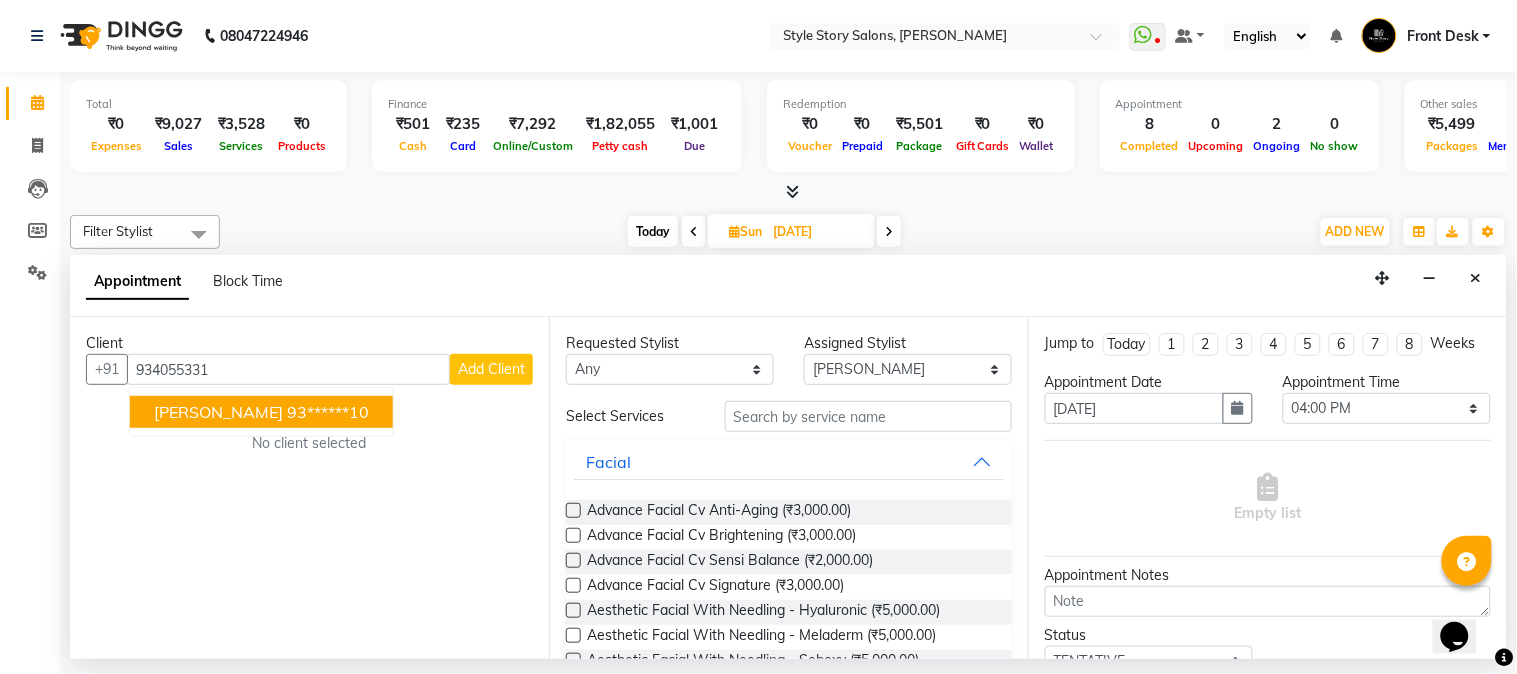 click on "[PERSON_NAME]" at bounding box center [218, 412] 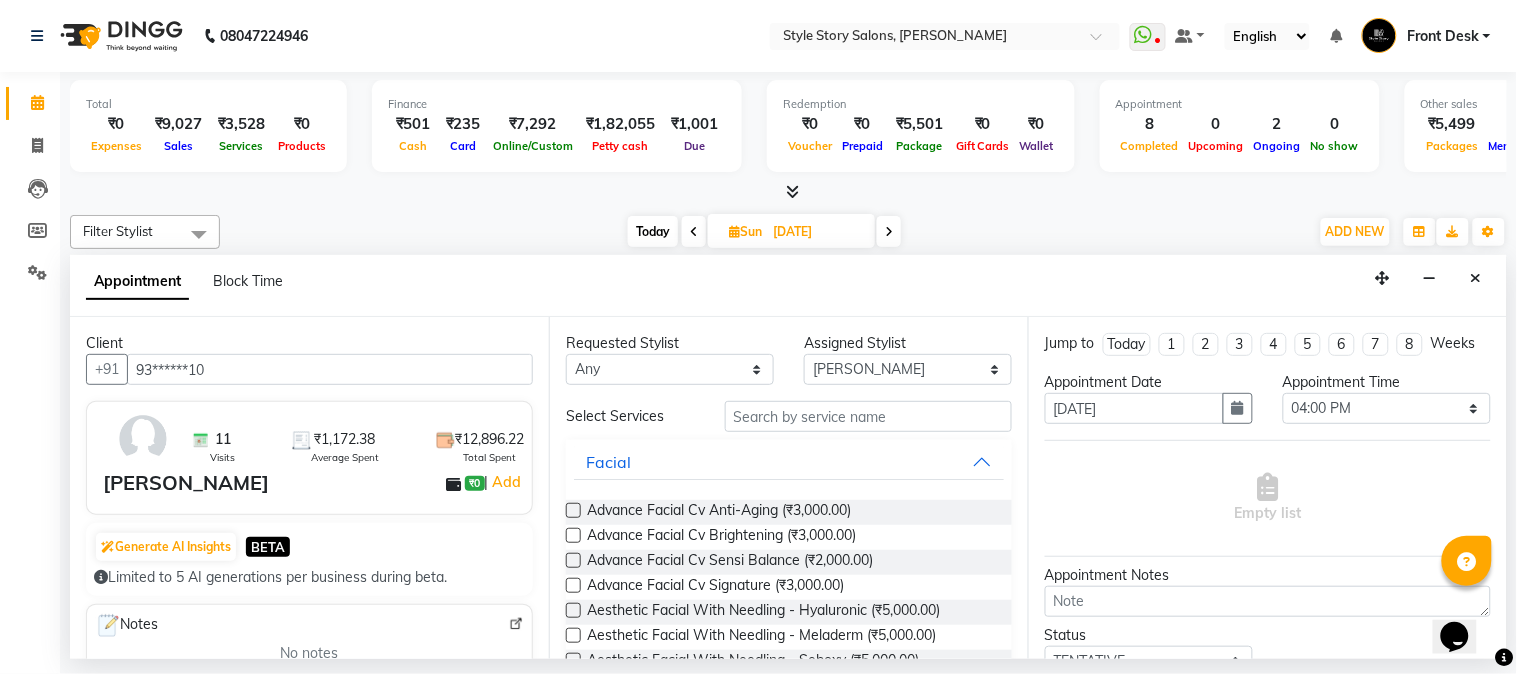 type on "93******10" 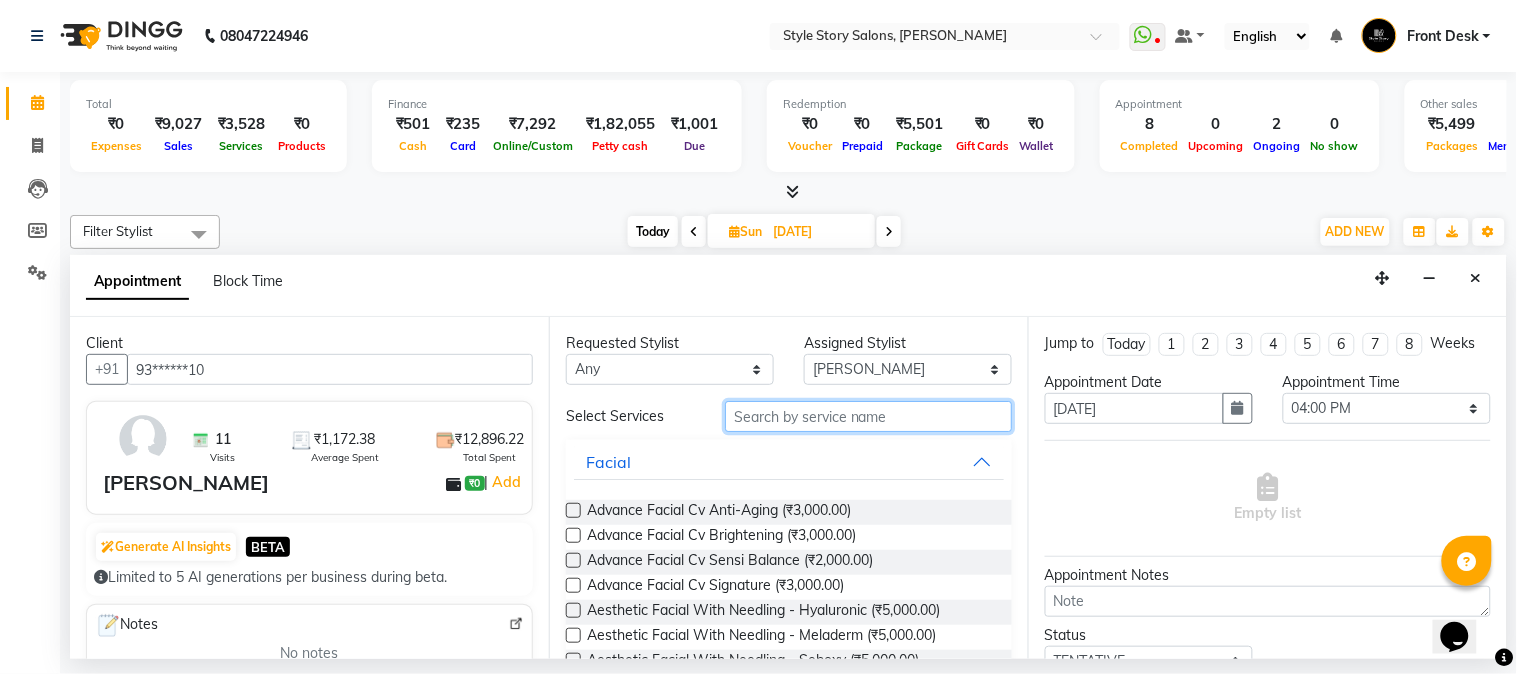 click at bounding box center [868, 416] 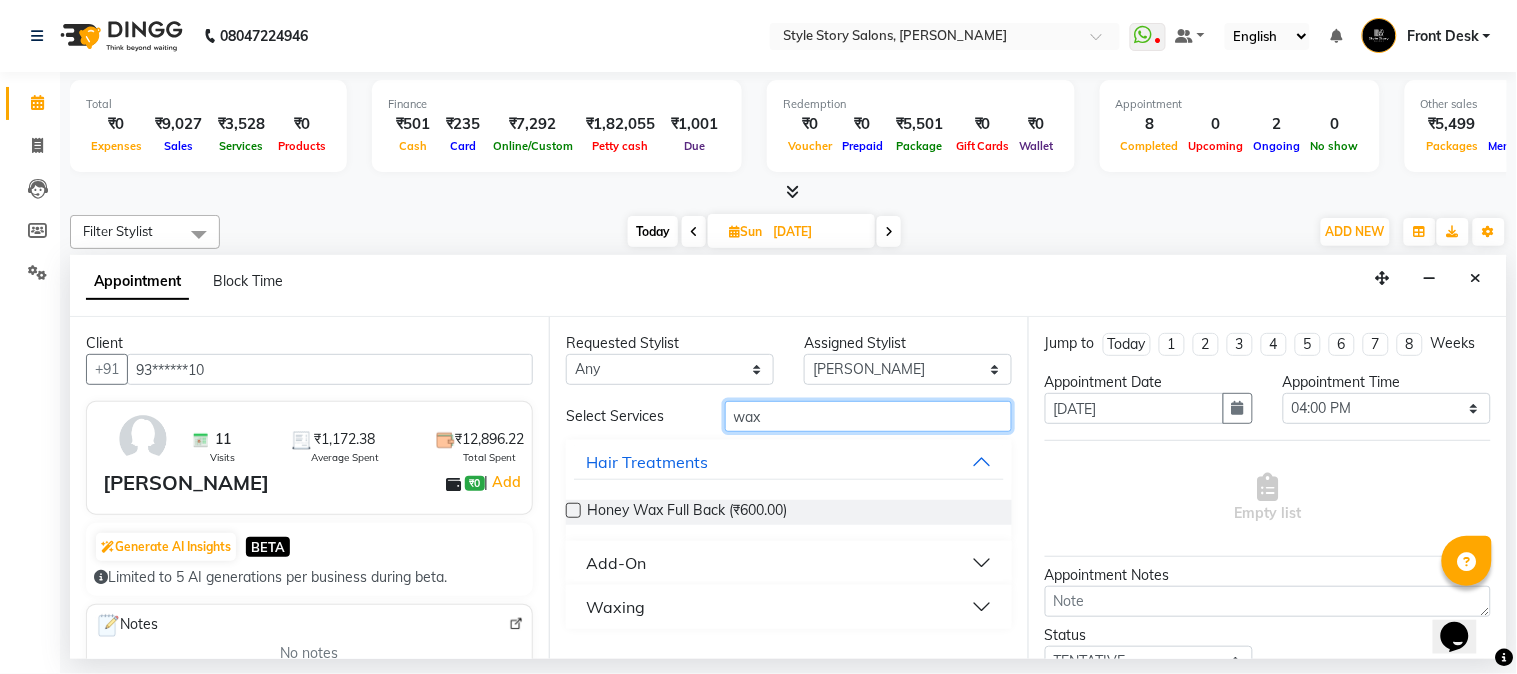 type on "wax" 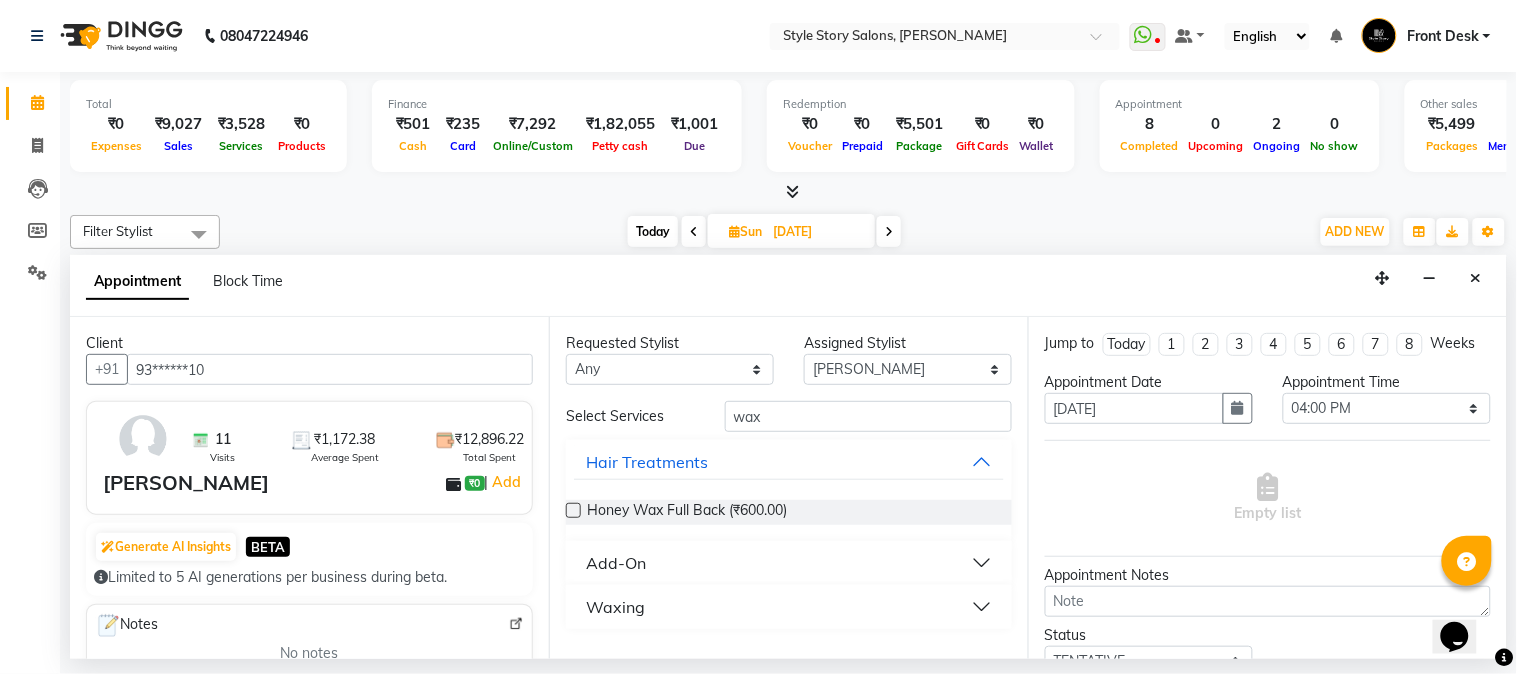 click on "Waxing" at bounding box center [615, 607] 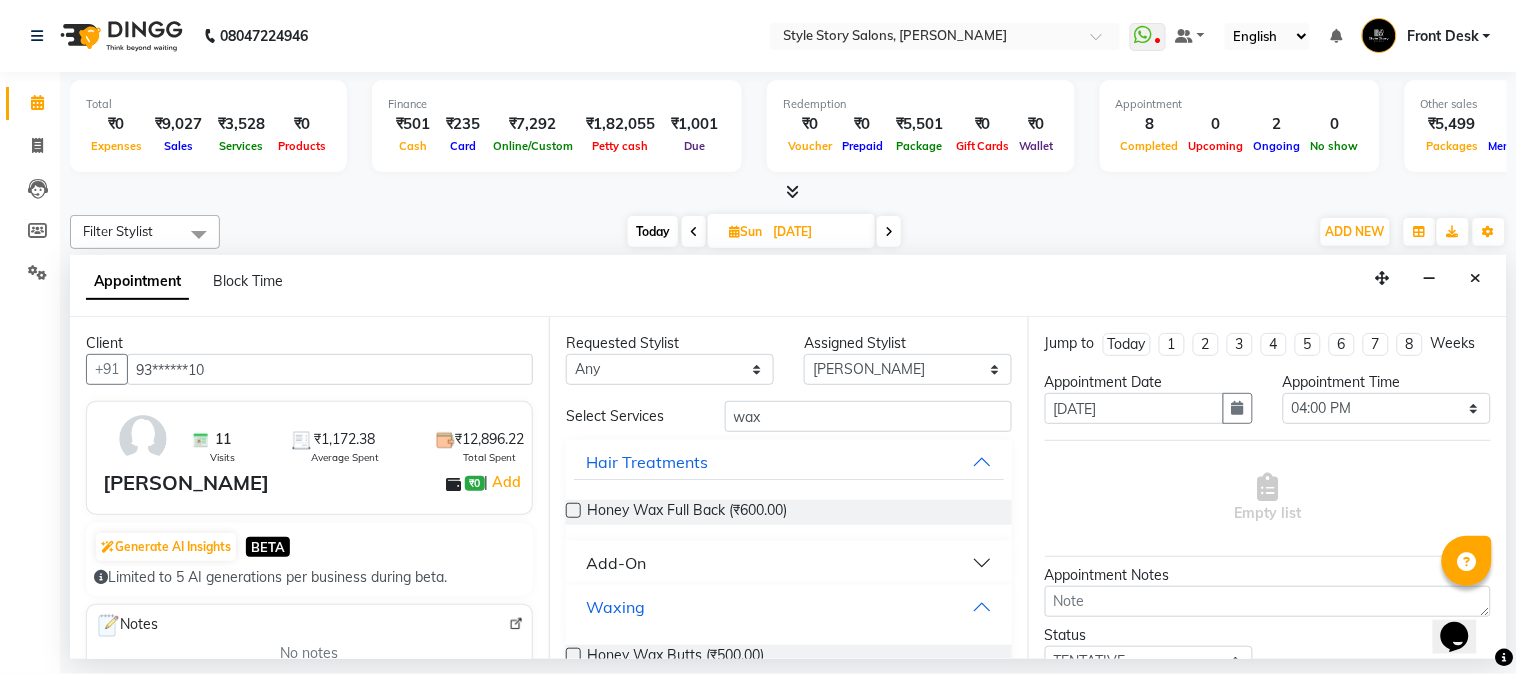 scroll, scrollTop: 555, scrollLeft: 0, axis: vertical 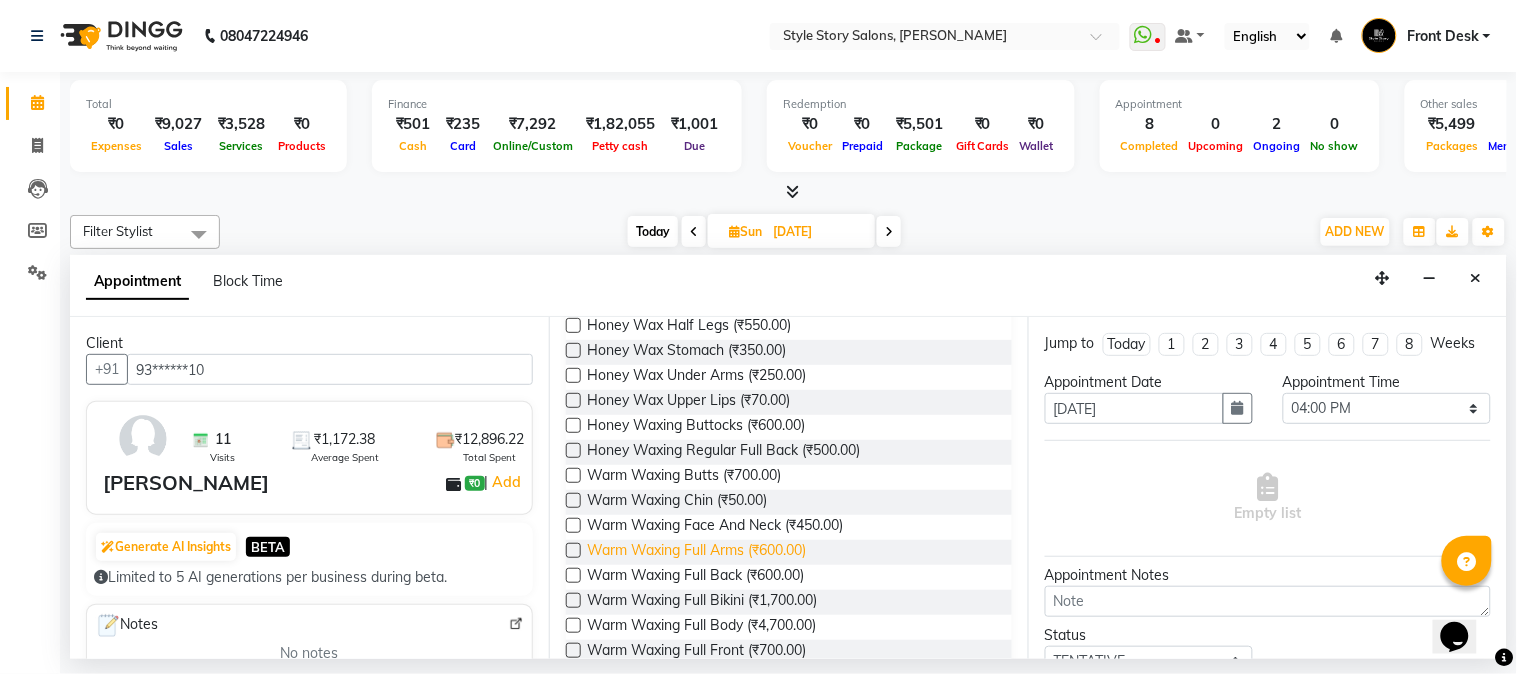 click on "Warm Waxing Full Arms (₹600.00)" at bounding box center (696, 552) 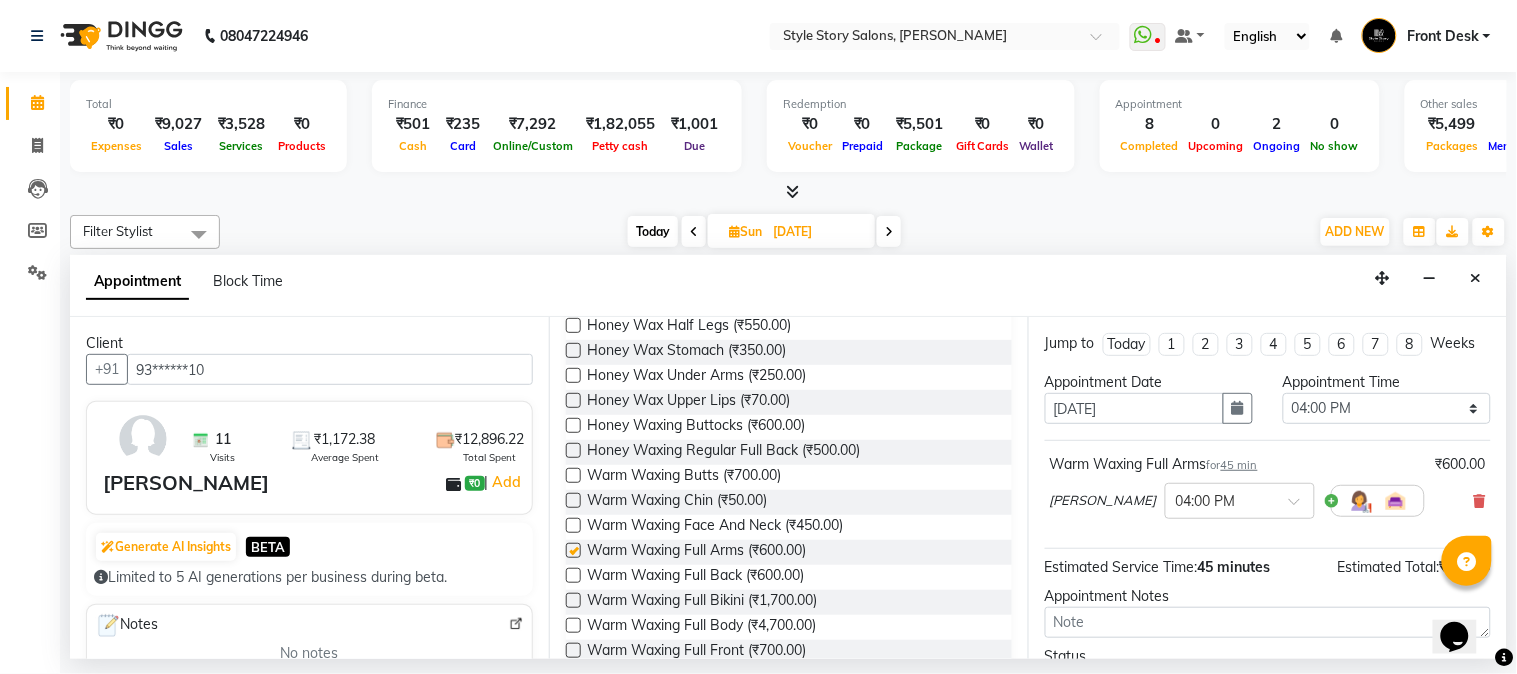checkbox on "false" 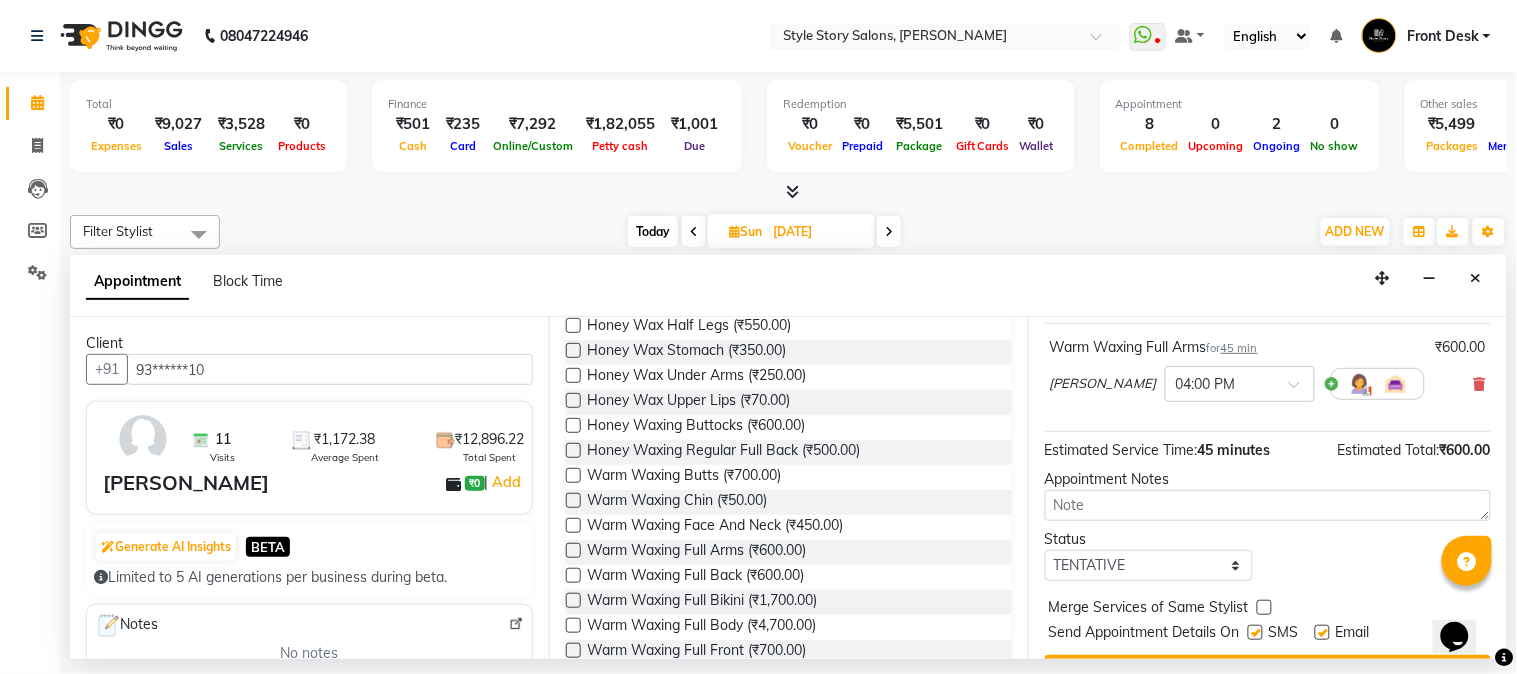 scroll, scrollTop: 183, scrollLeft: 0, axis: vertical 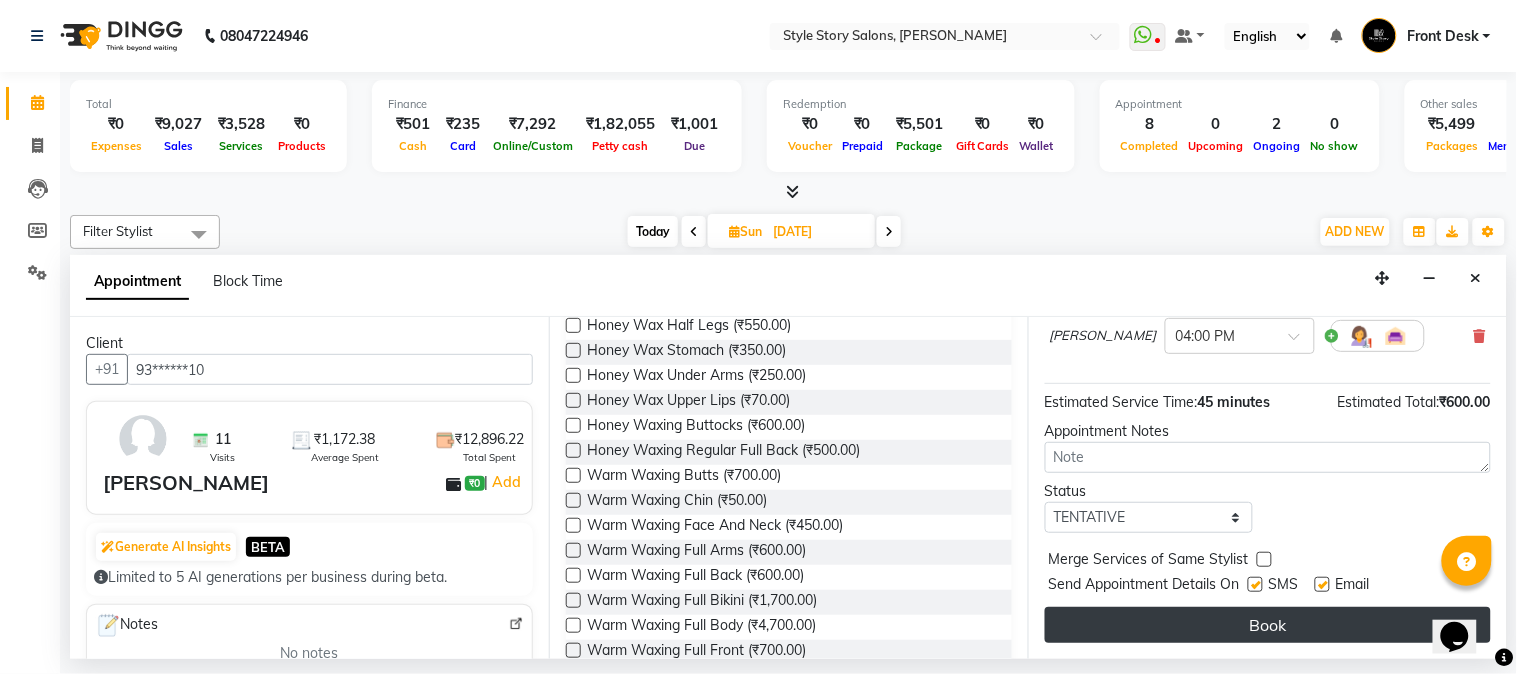 click on "Book" at bounding box center (1268, 625) 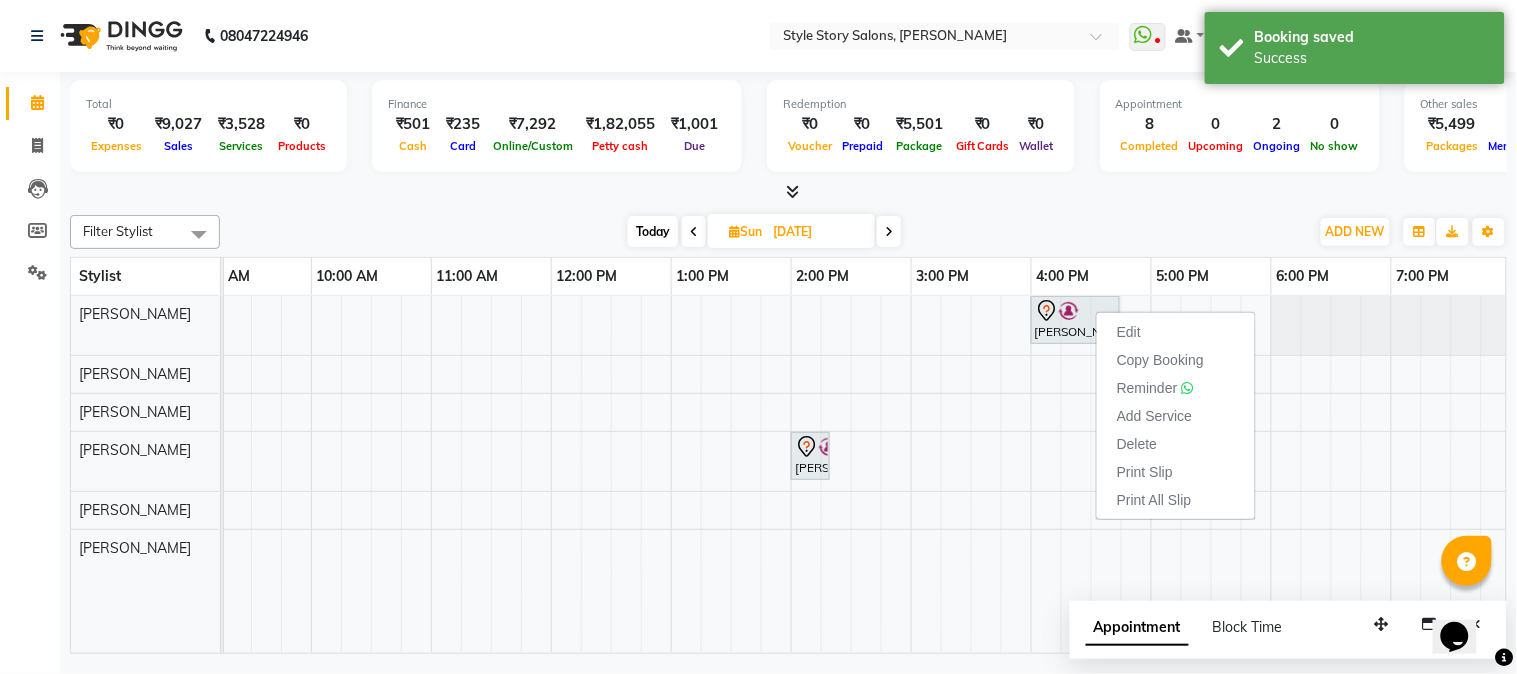 click on "[DATE]  [DATE]" at bounding box center (764, 232) 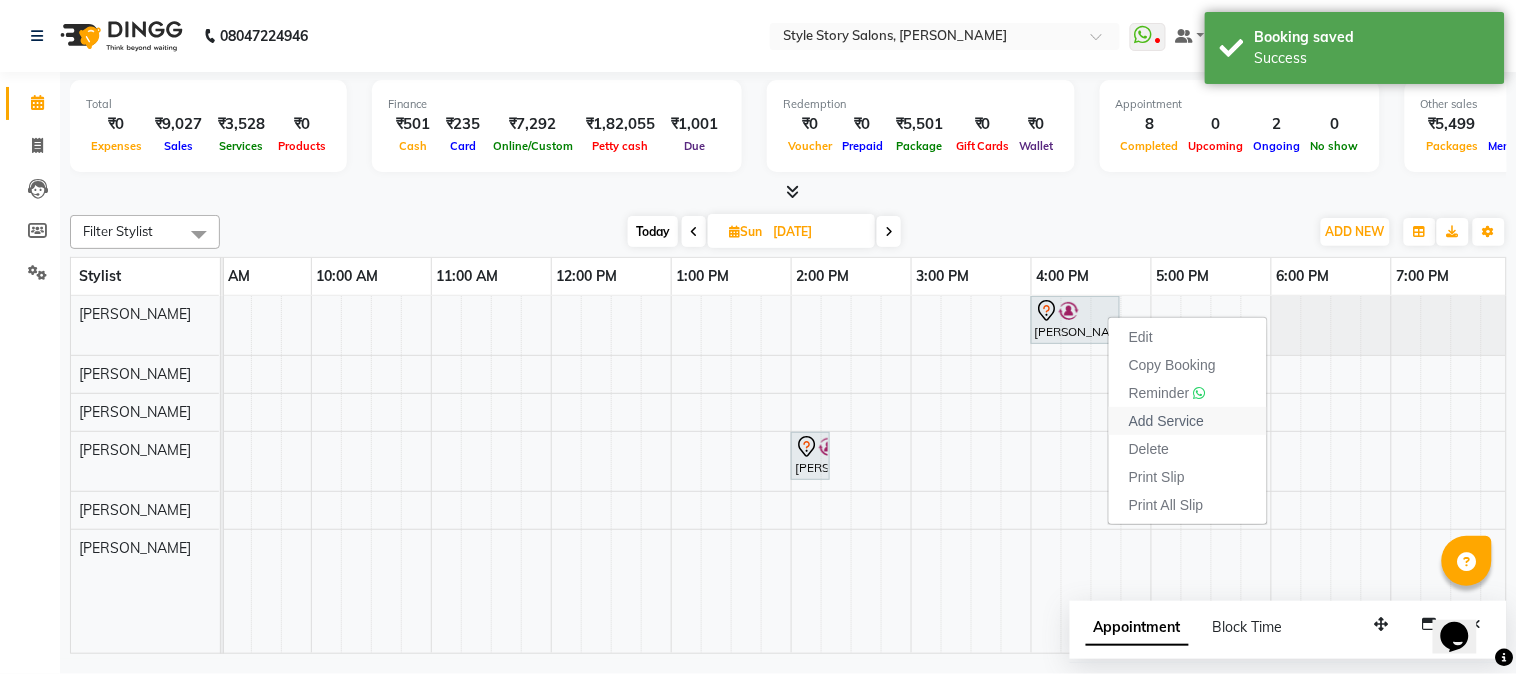 click on "Add Service" at bounding box center (1166, 421) 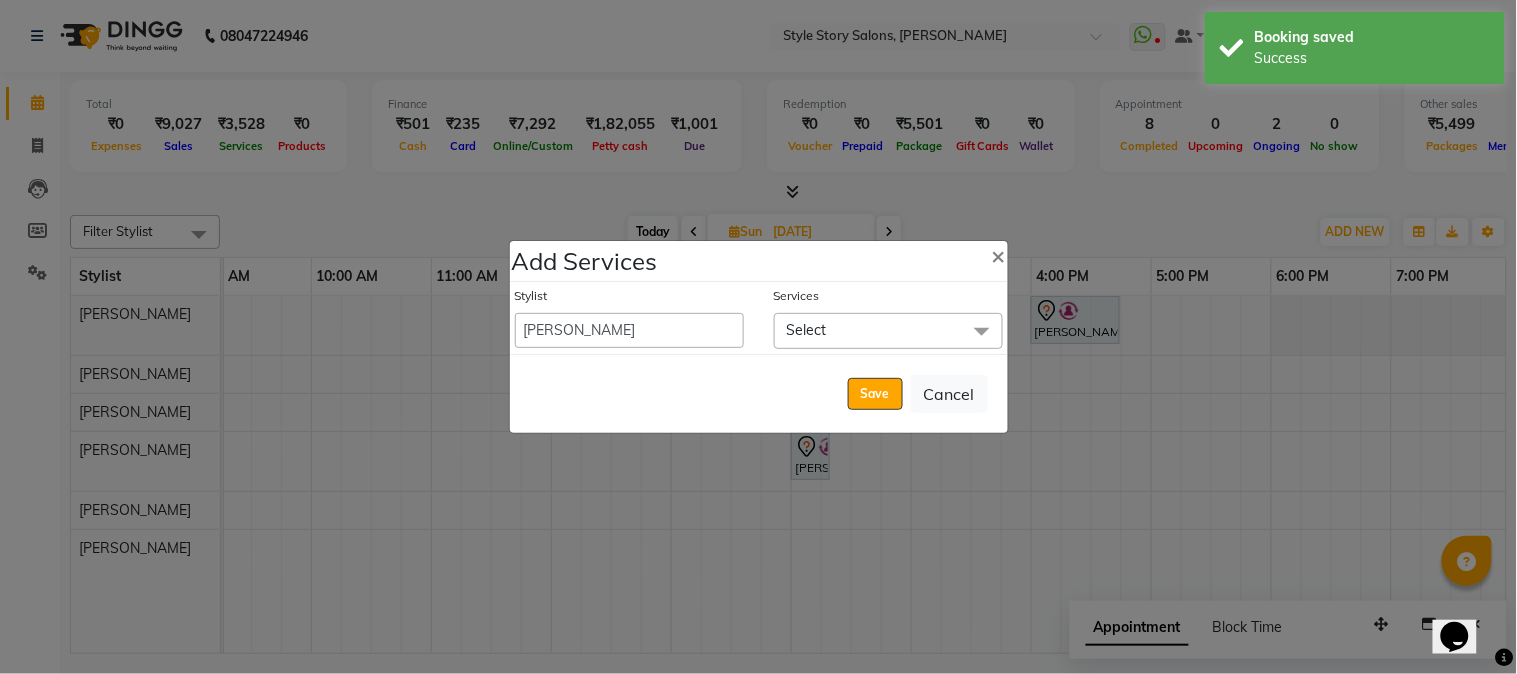 click on "Select" 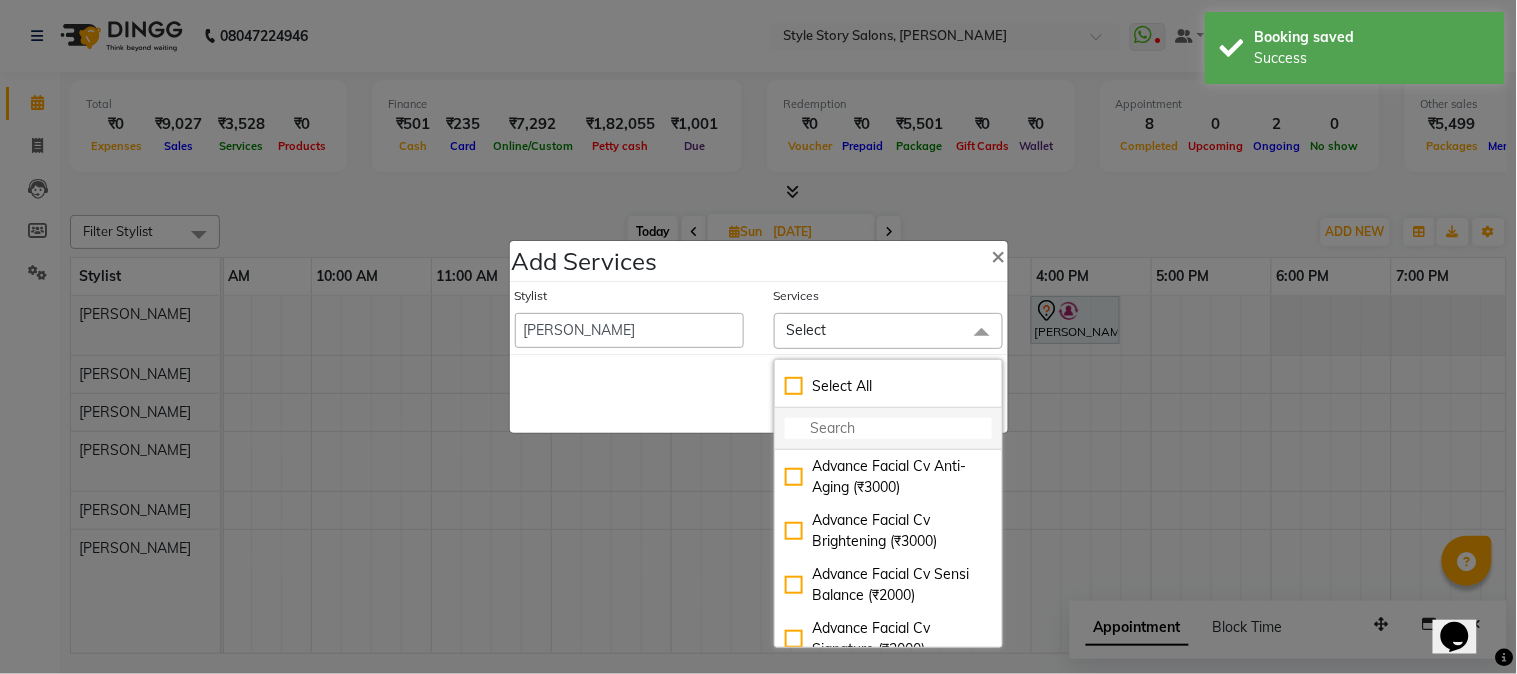 click 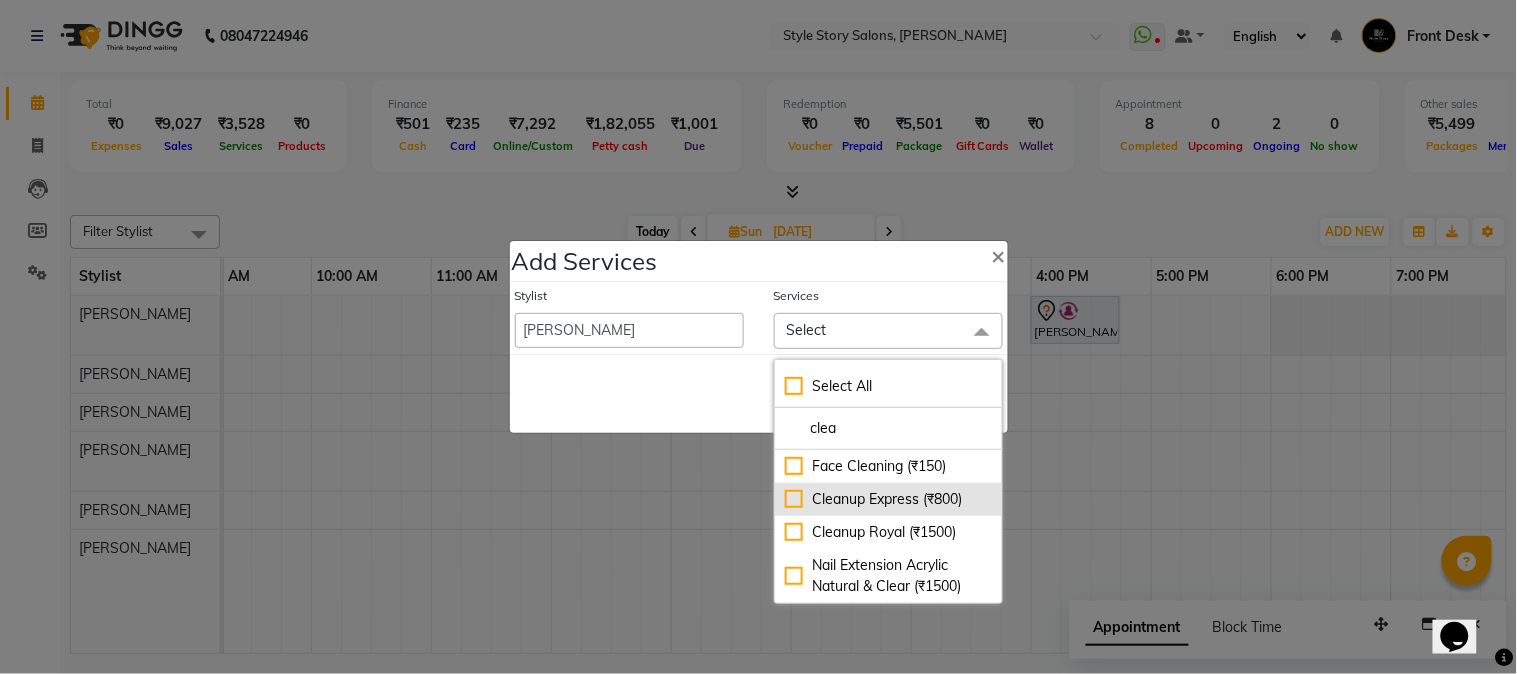 type on "clea" 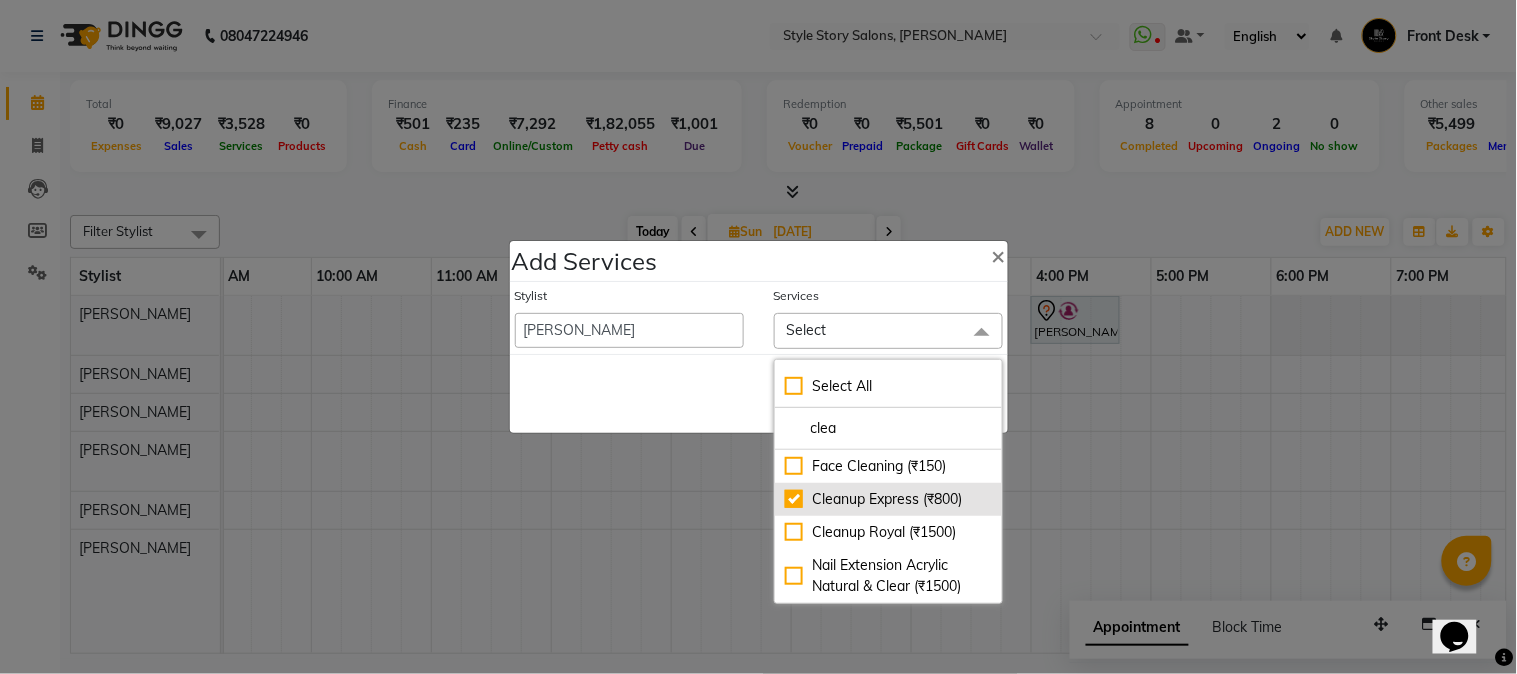 checkbox on "true" 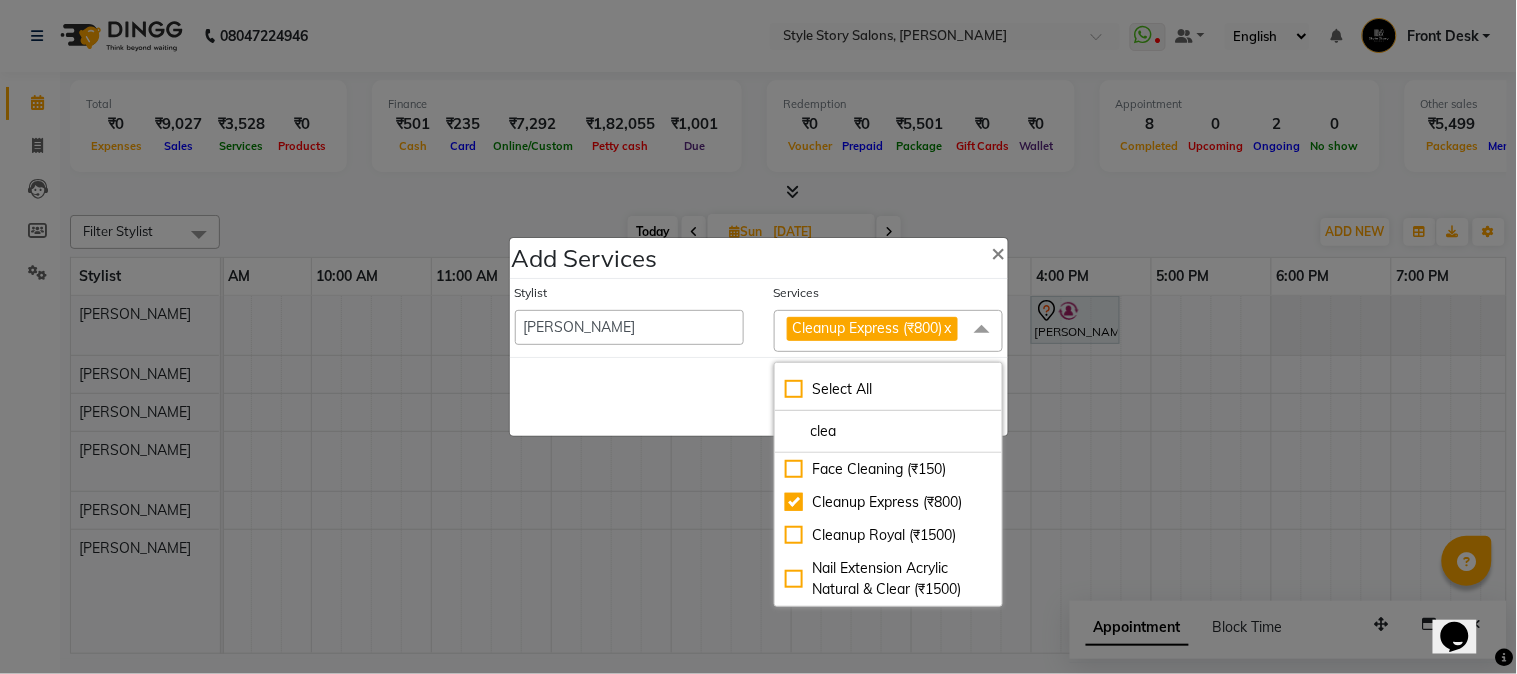 click on "Save   Cancel" 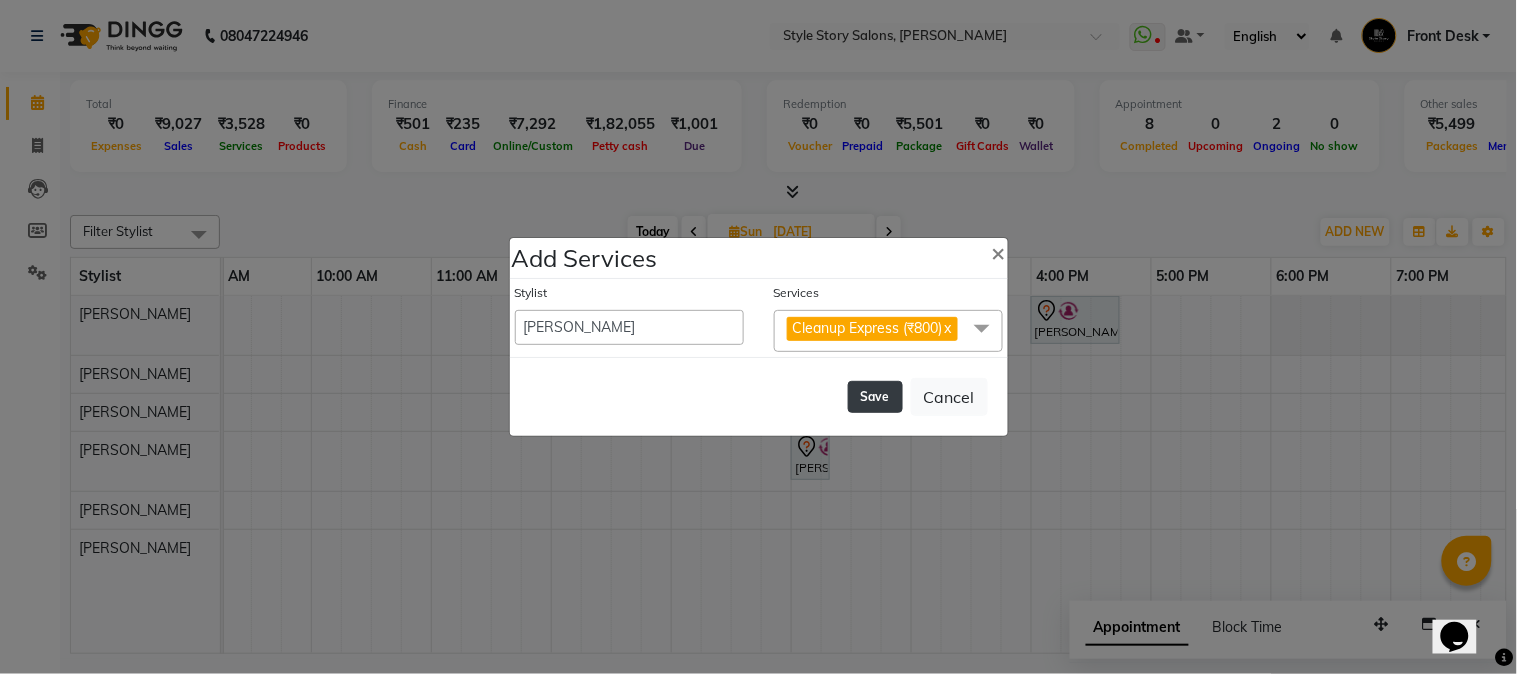 click on "Save" 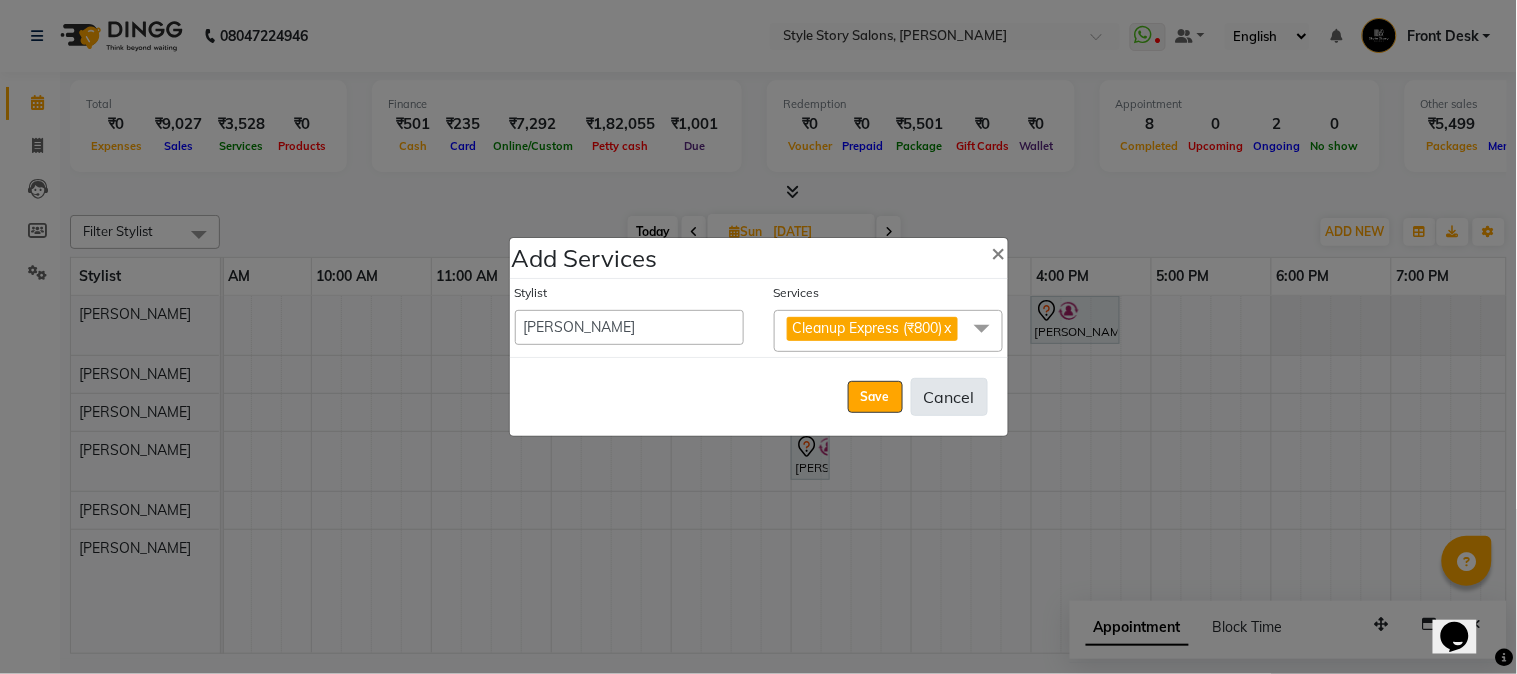 select on "82561" 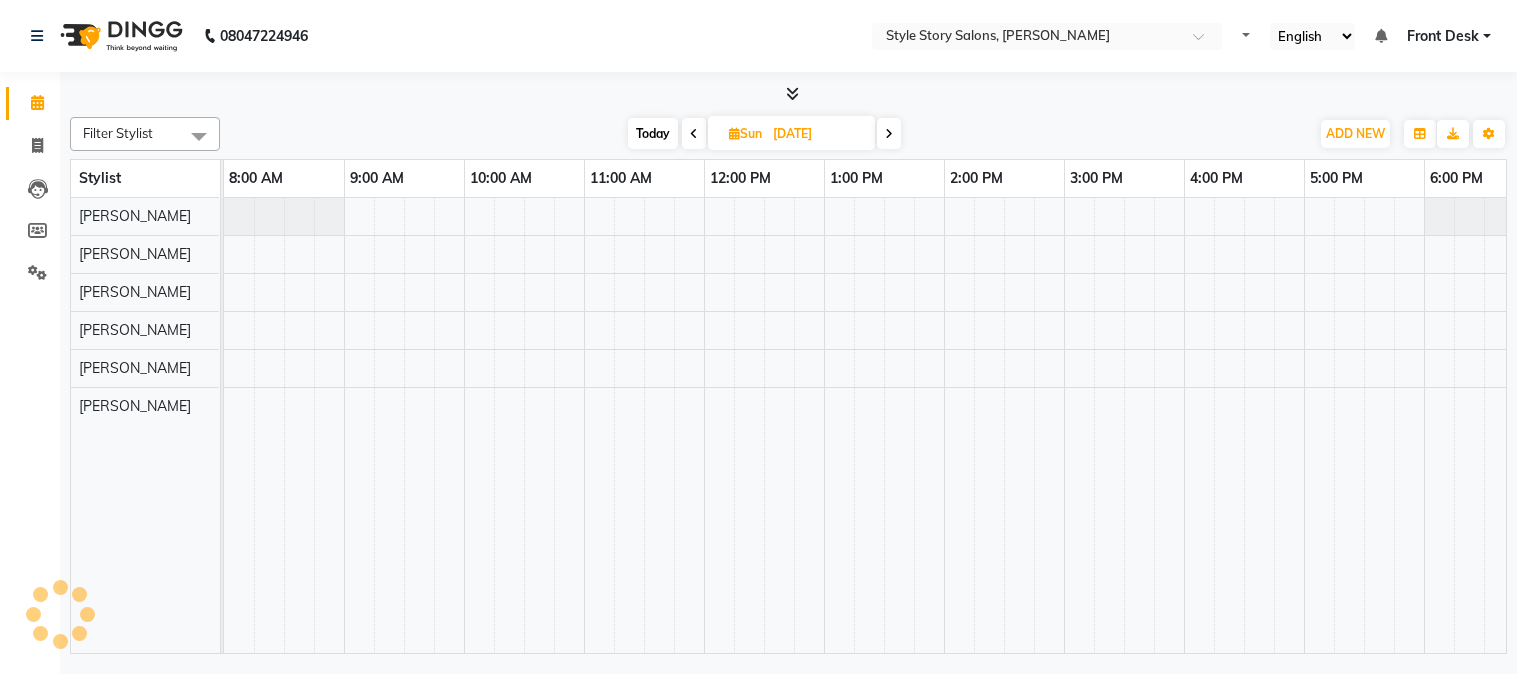 scroll, scrollTop: 0, scrollLeft: 0, axis: both 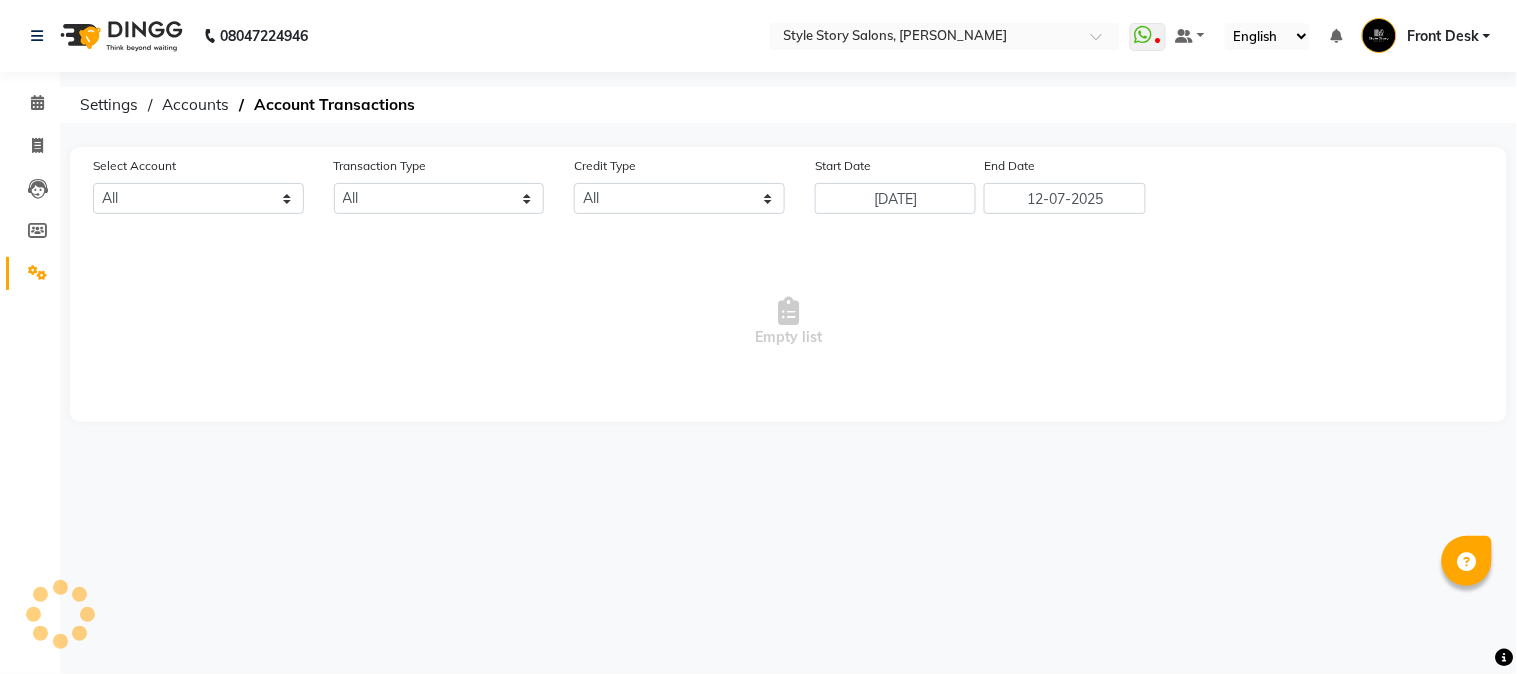 select on "5243" 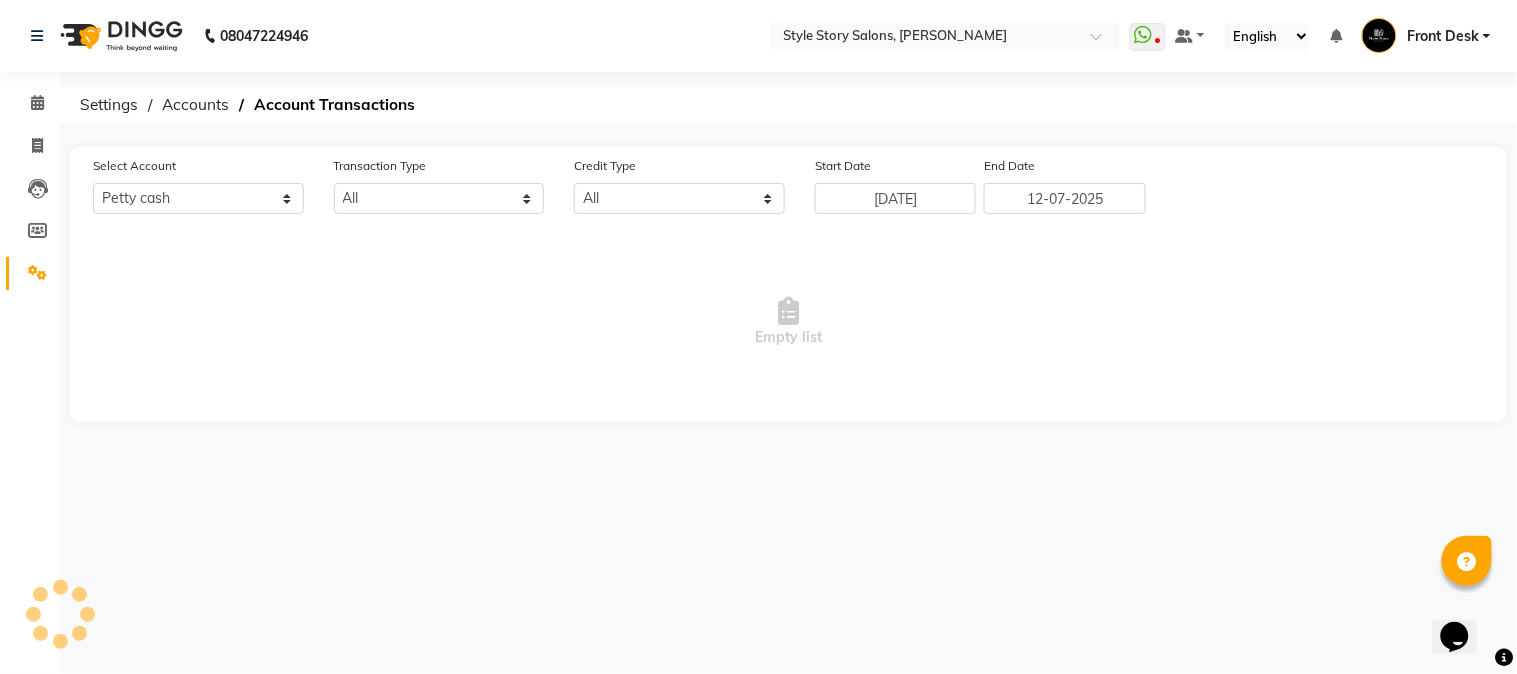 scroll, scrollTop: 0, scrollLeft: 0, axis: both 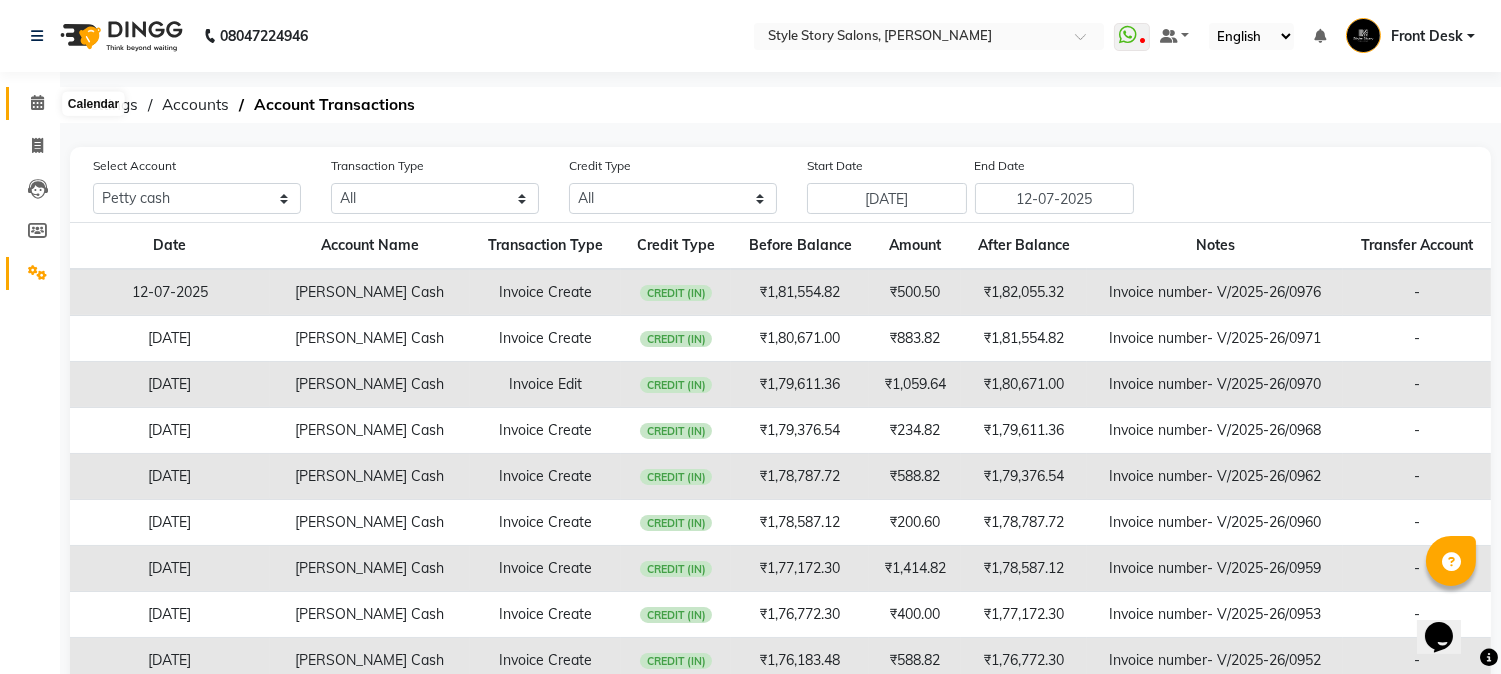click 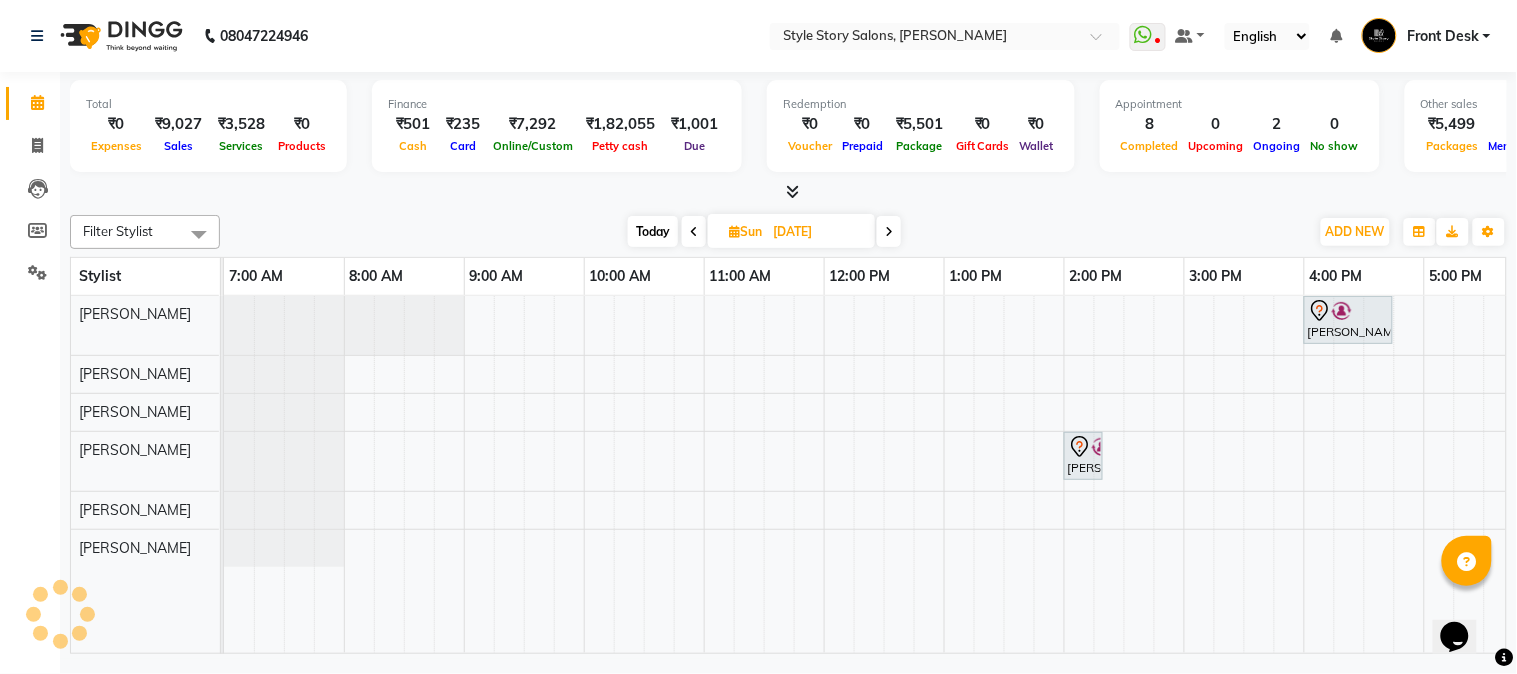 scroll, scrollTop: 0, scrollLeft: 0, axis: both 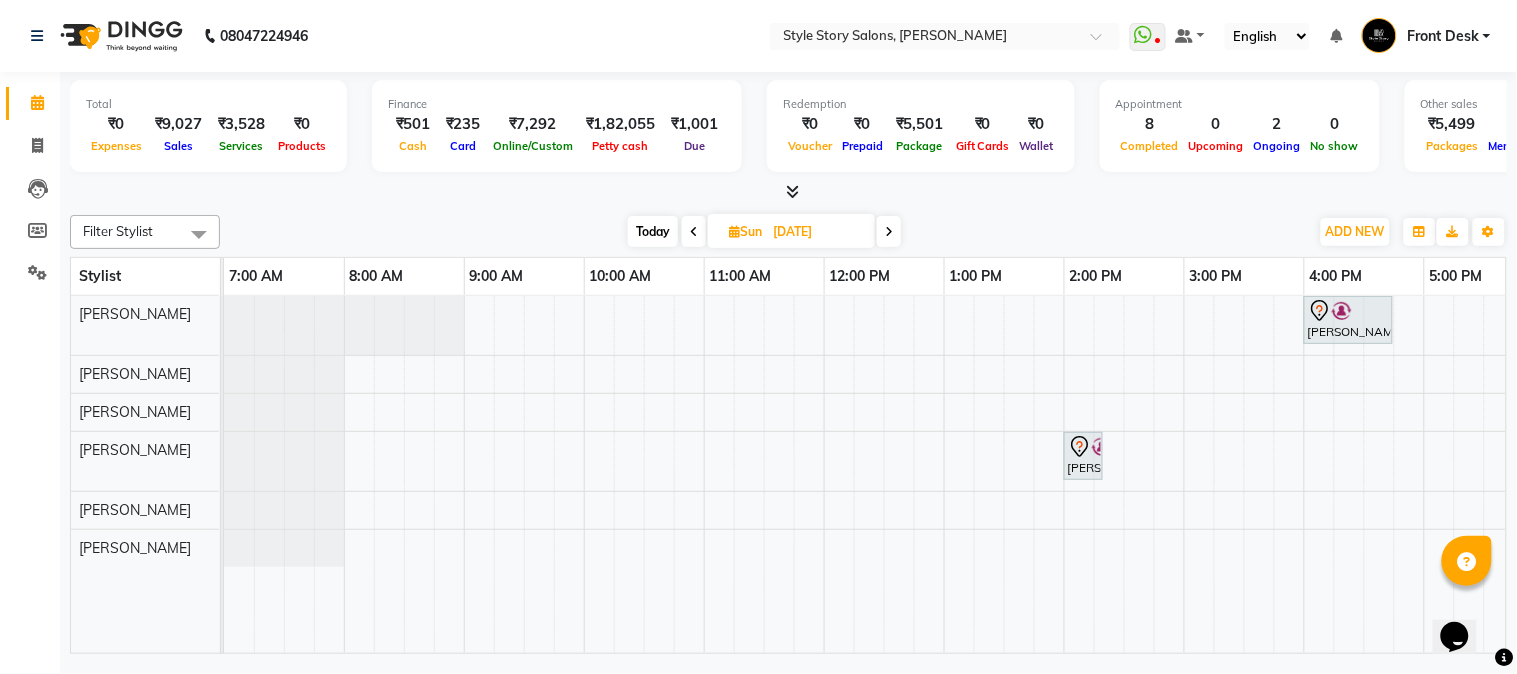 click on "Today" at bounding box center (653, 231) 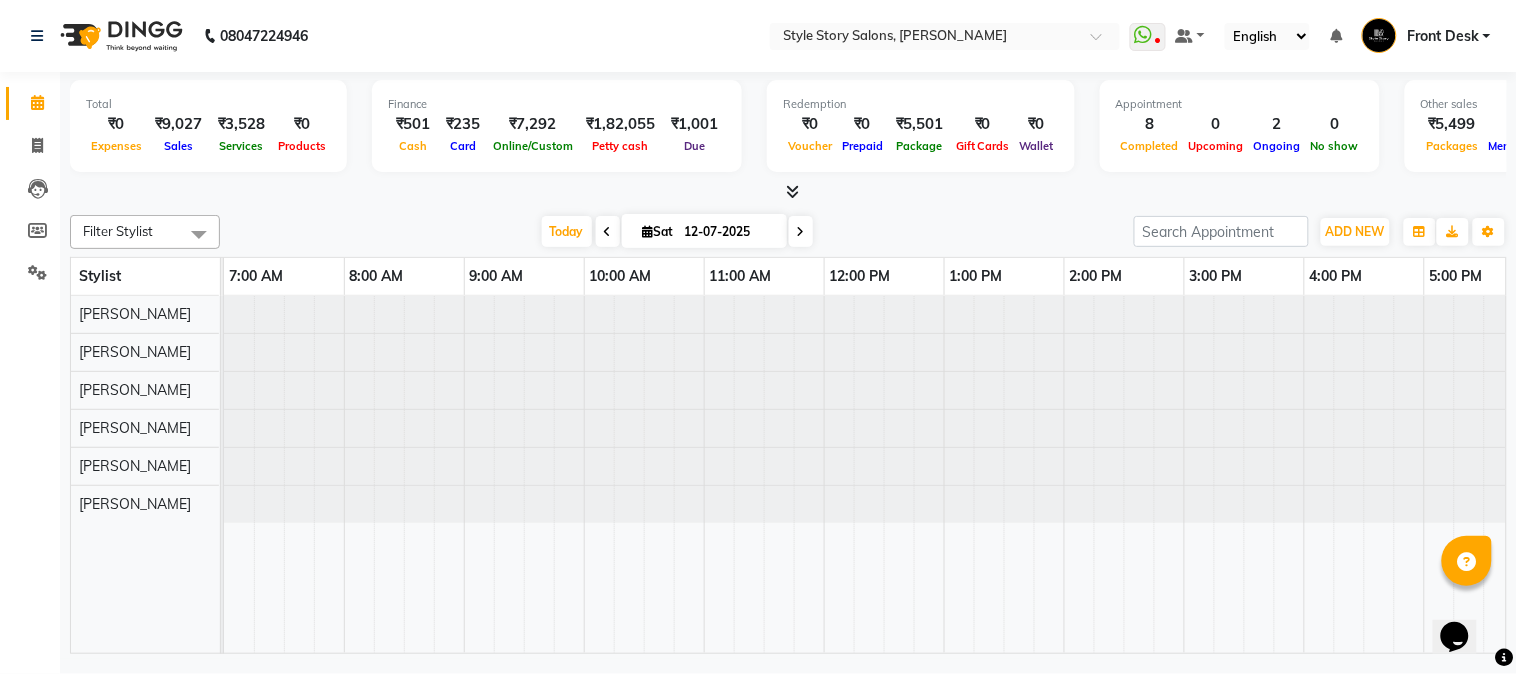 scroll, scrollTop: 0, scrollLeft: 637, axis: horizontal 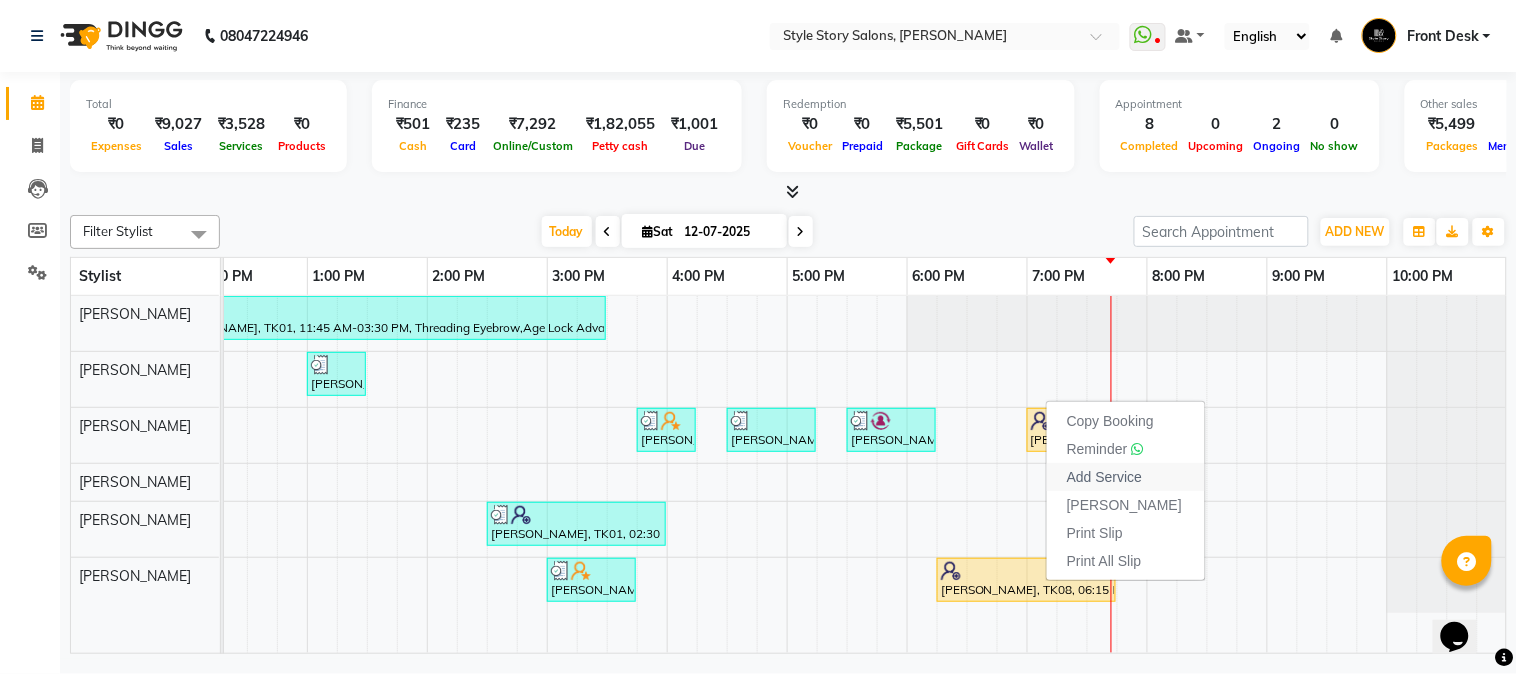 click on "Add Service" at bounding box center [1104, 477] 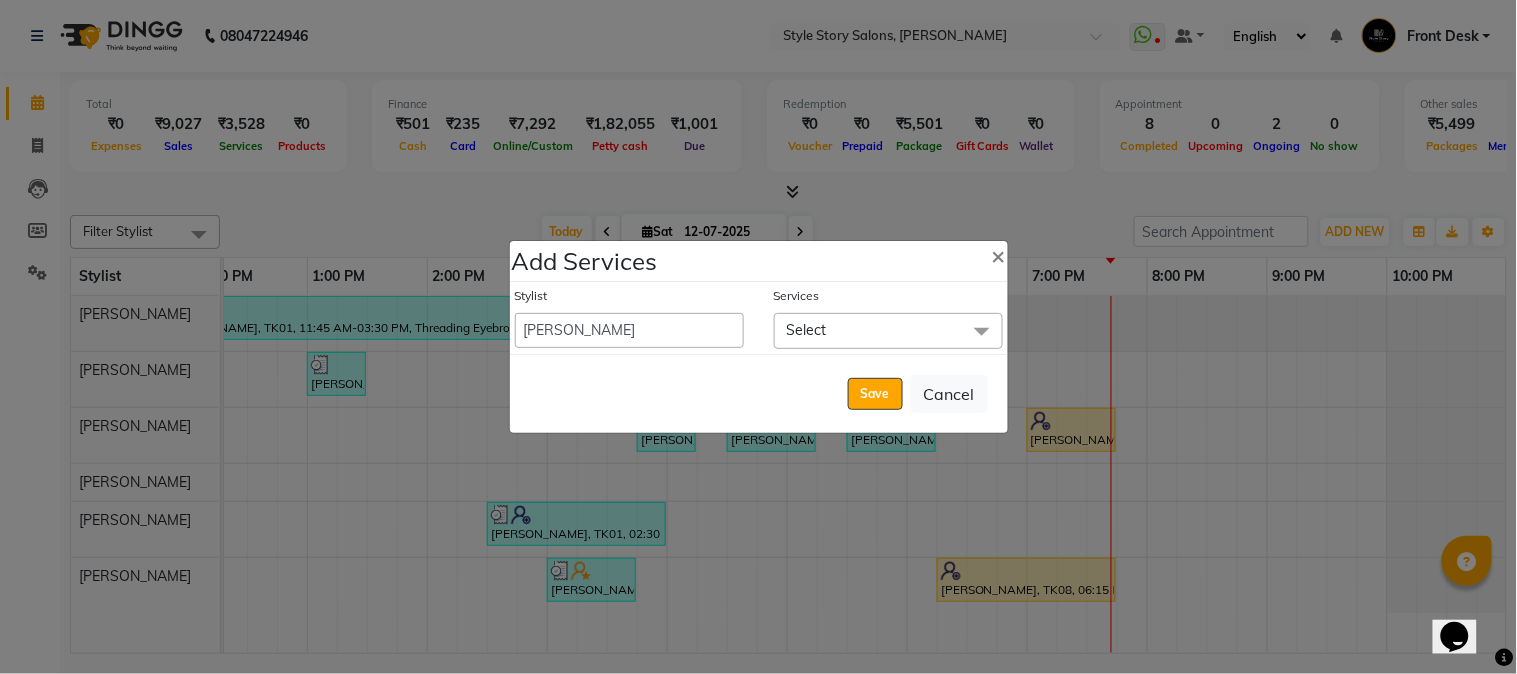 click on "Select" 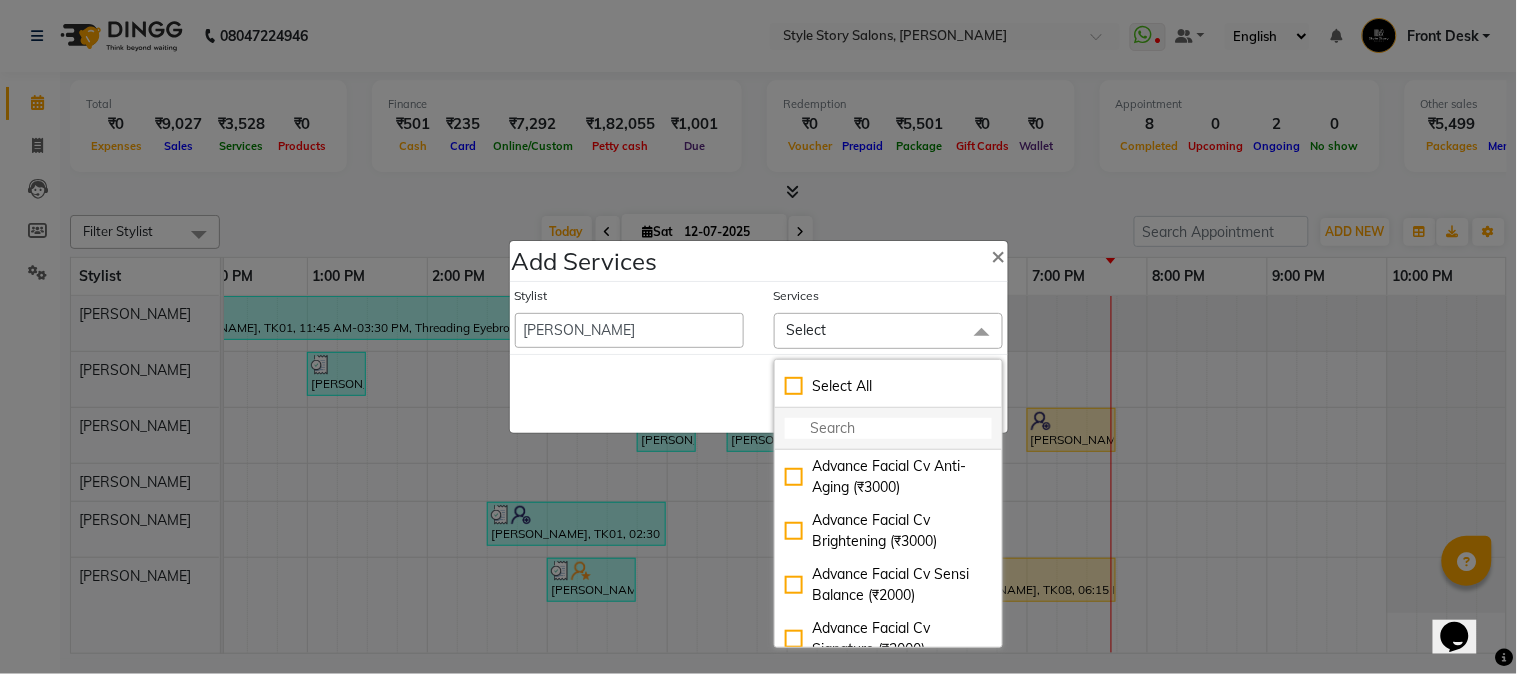 click 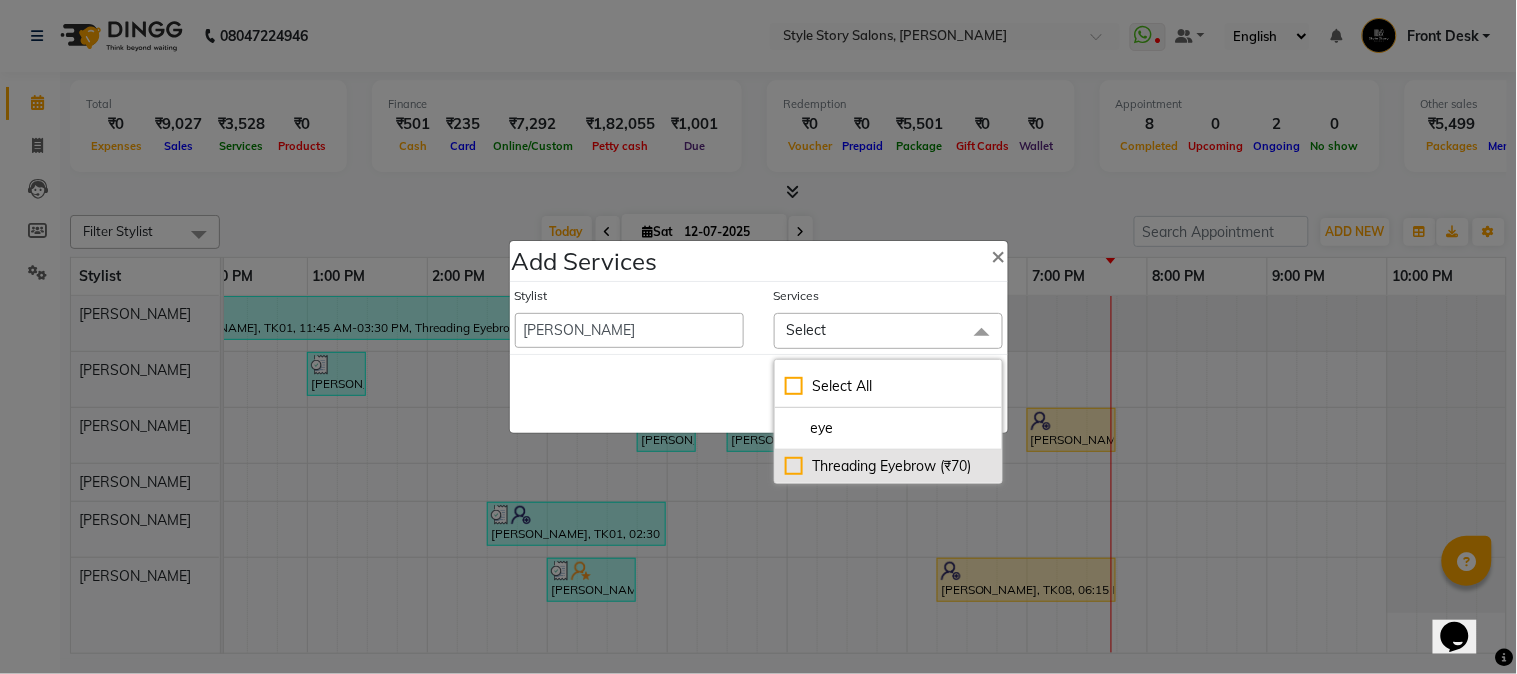 type on "eye" 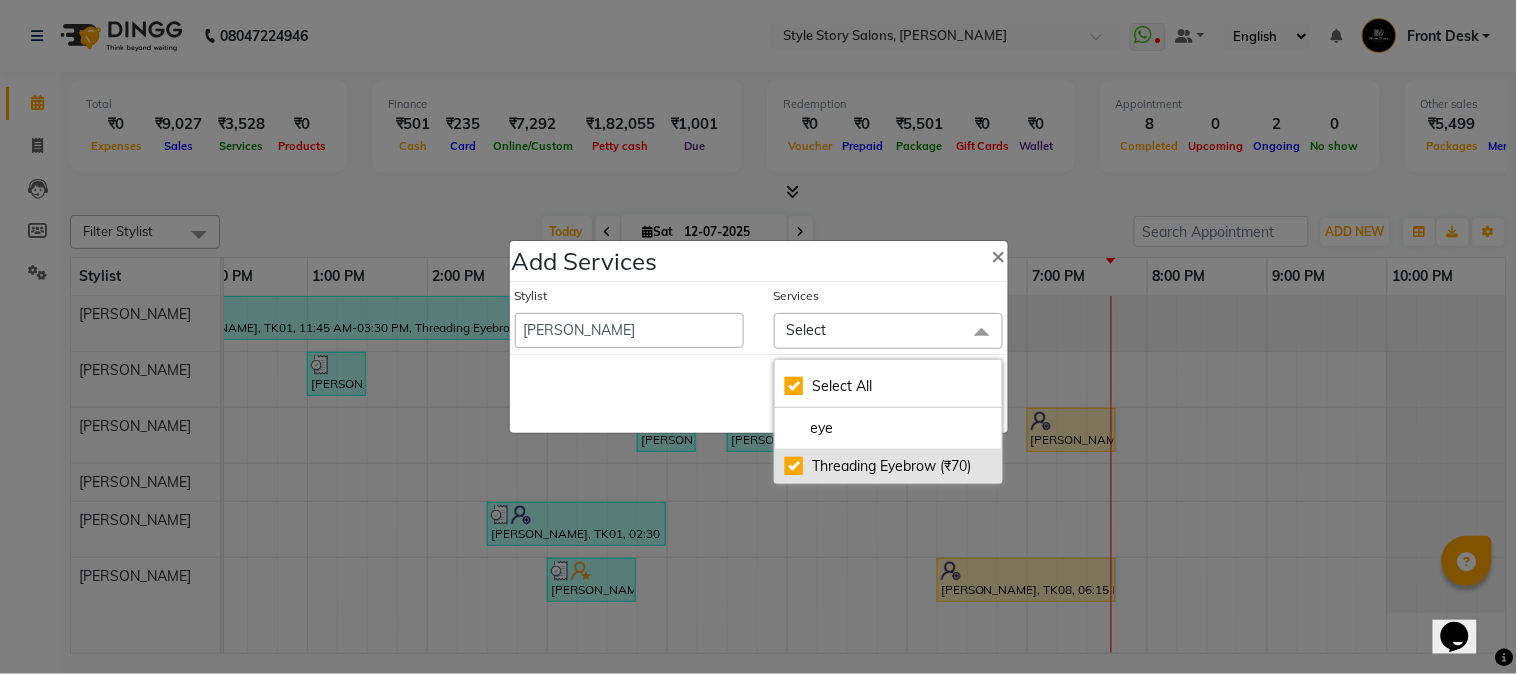 checkbox on "true" 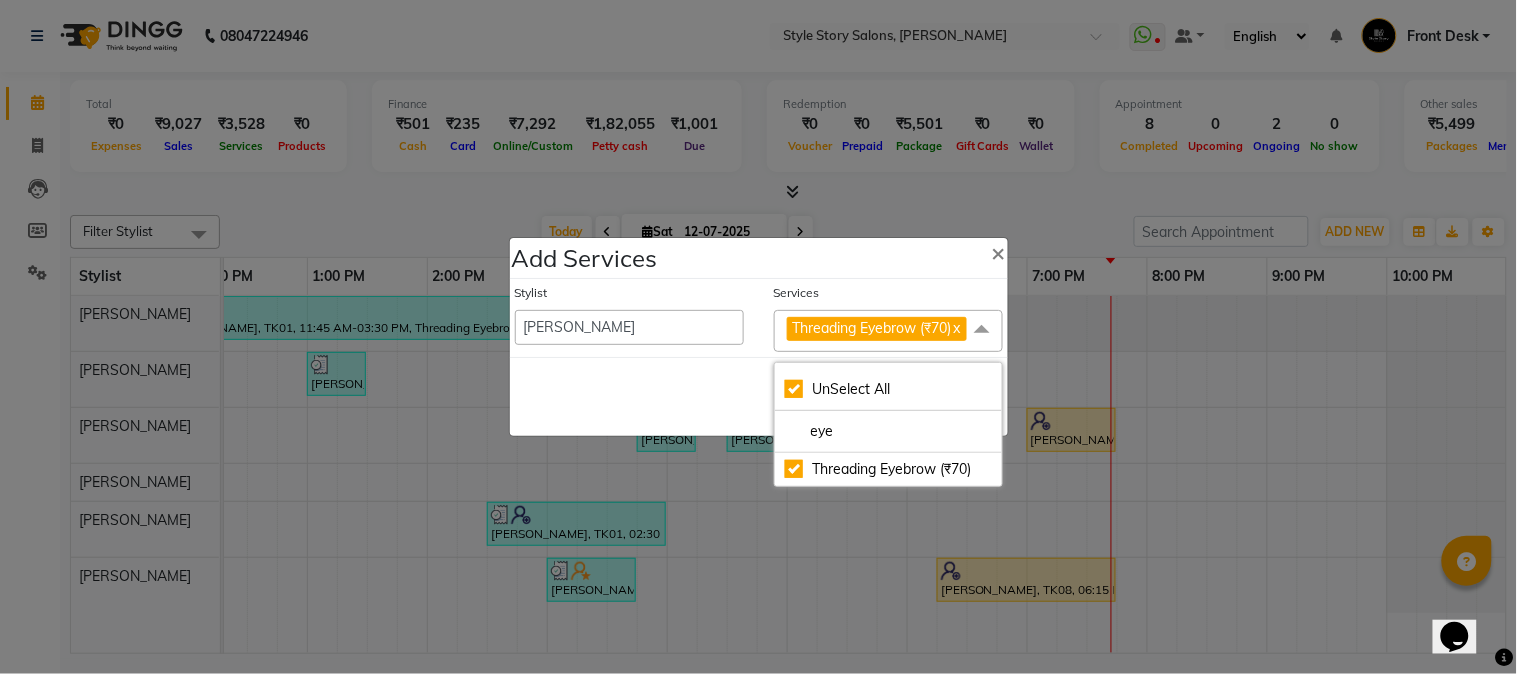 drag, startPoint x: 731, startPoint y: 425, endPoint x: 743, endPoint y: 422, distance: 12.369317 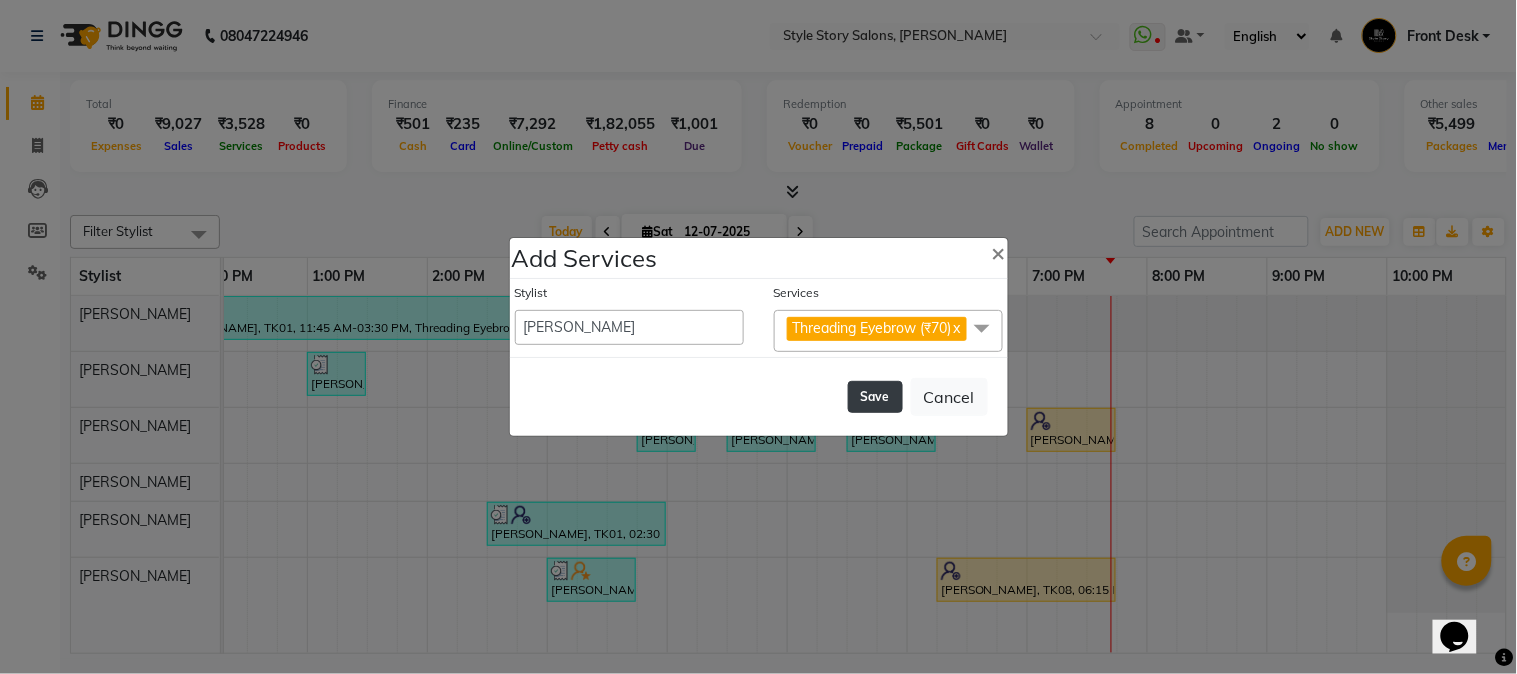 click on "Save" 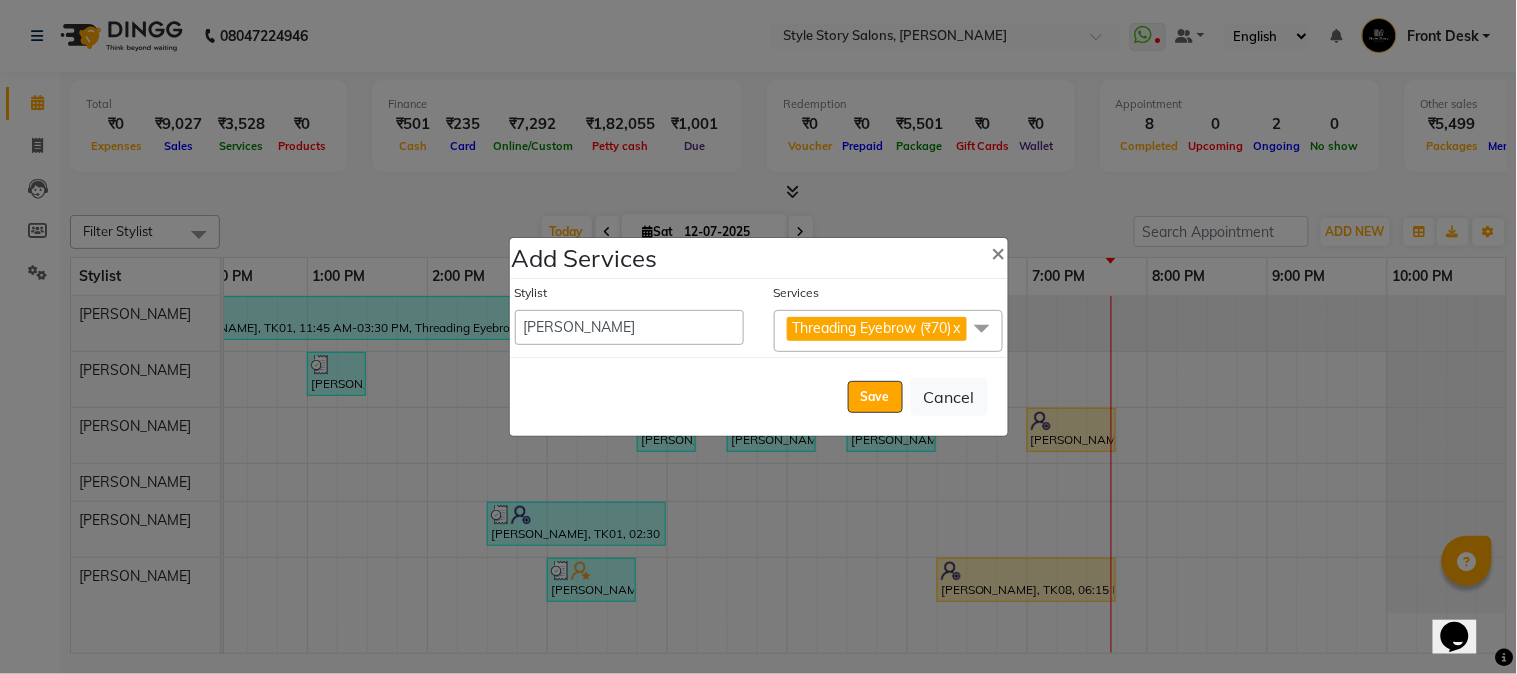 select on "82561" 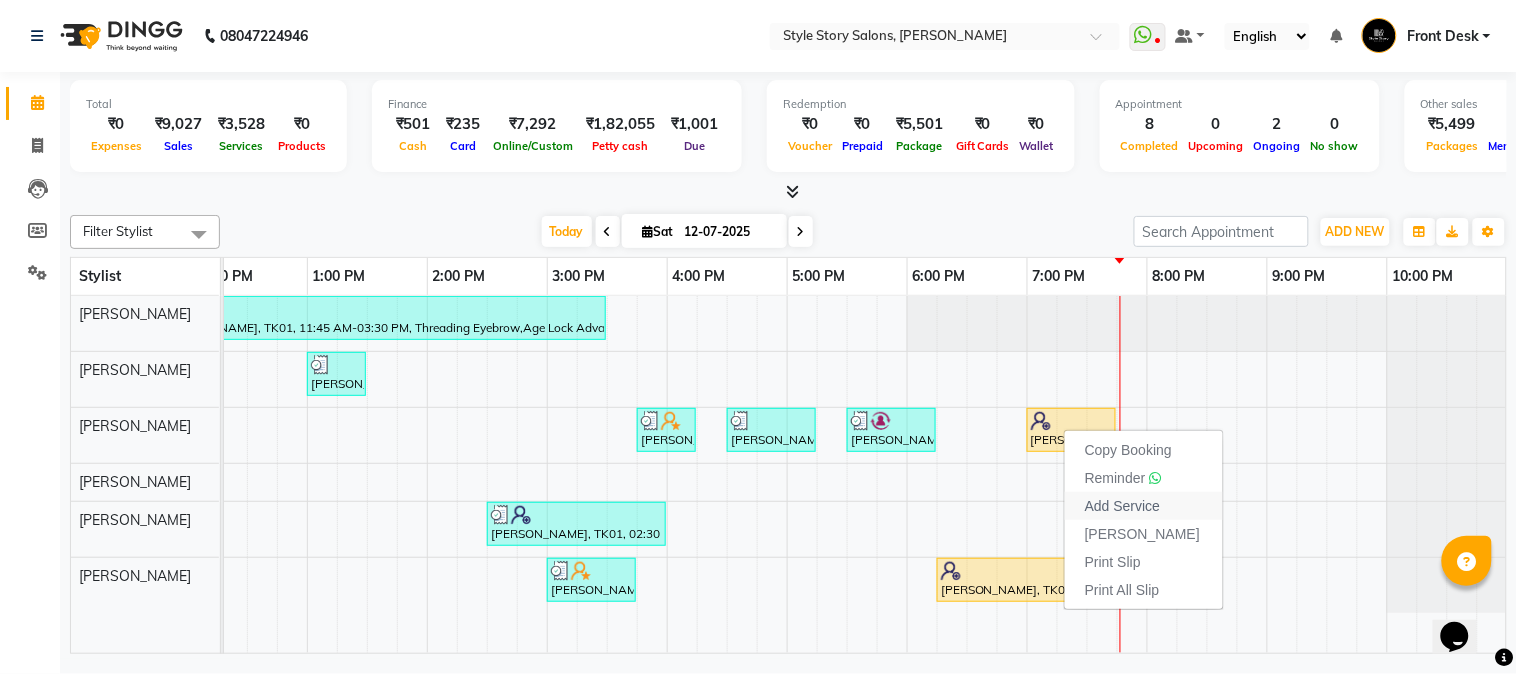 click on "Add Service" at bounding box center (1122, 506) 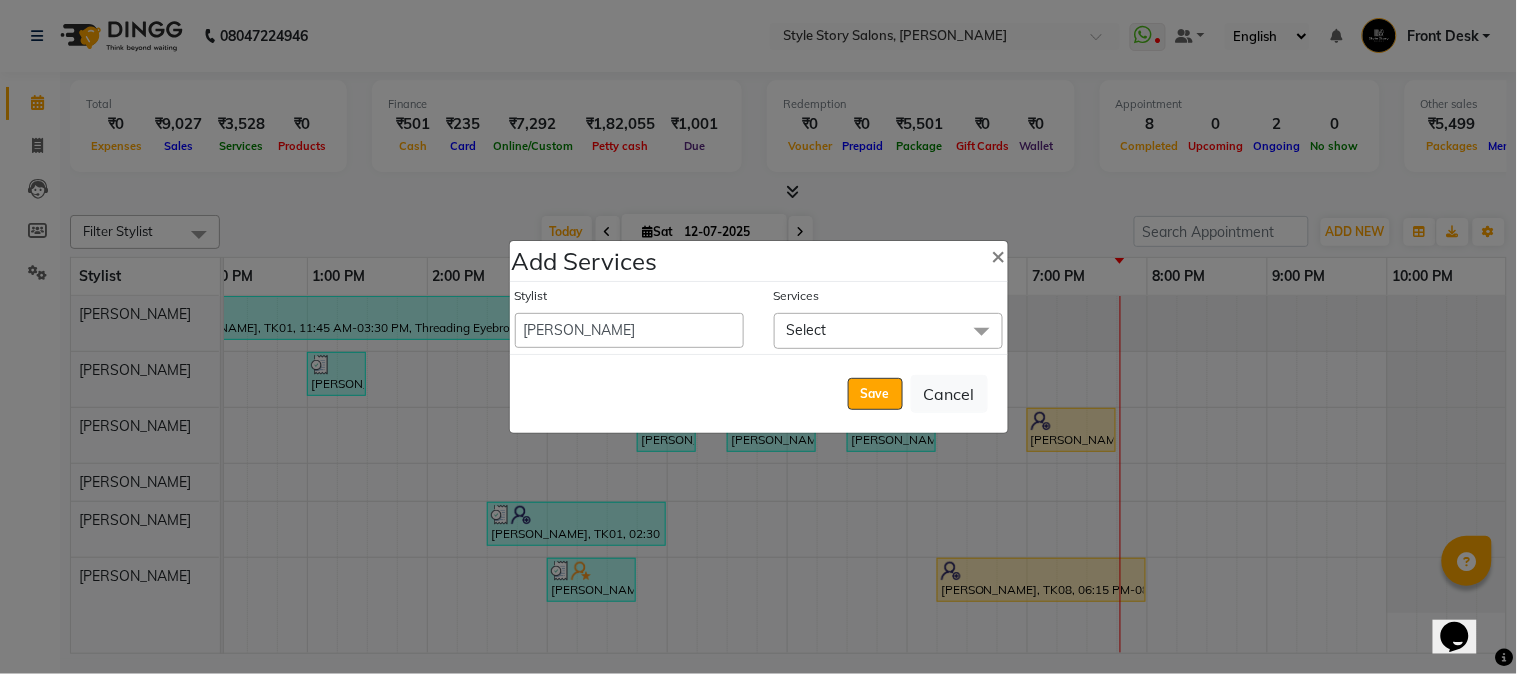 click on "Select" 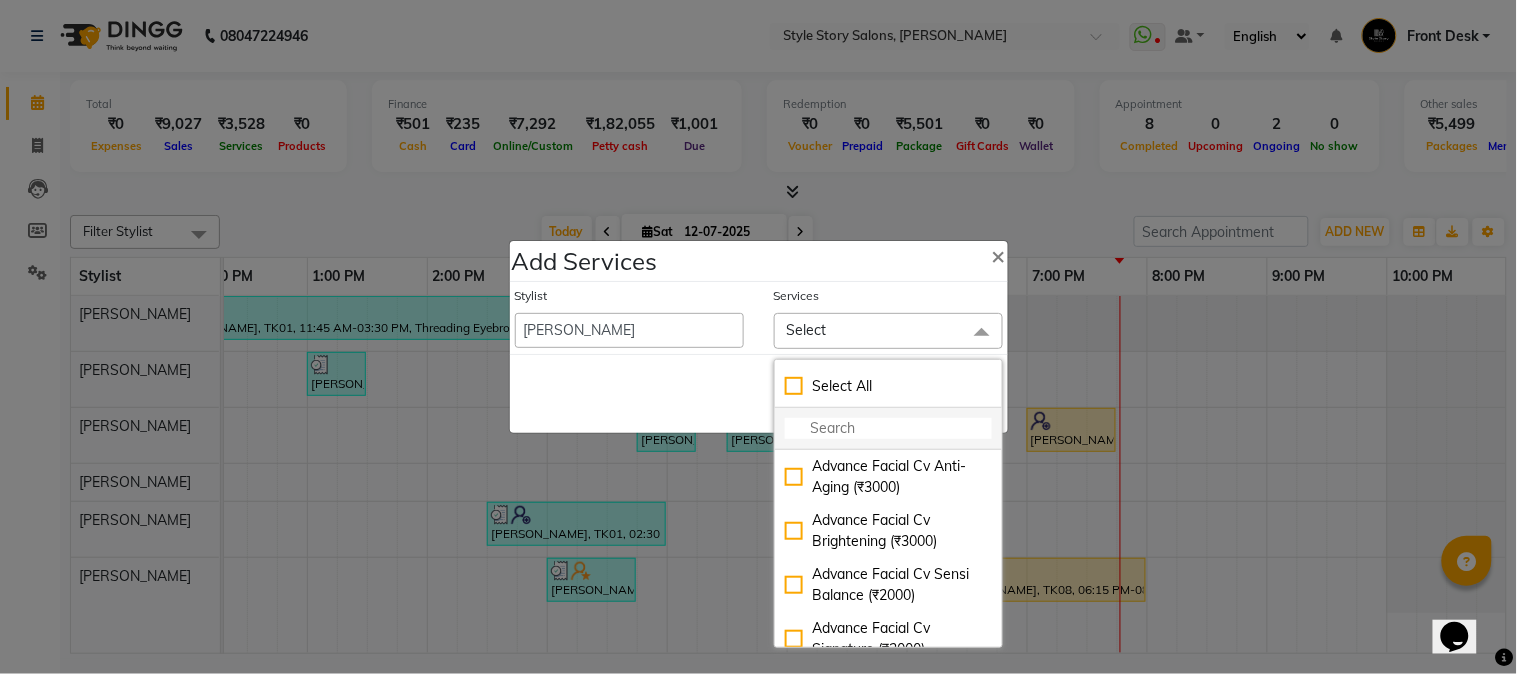 click 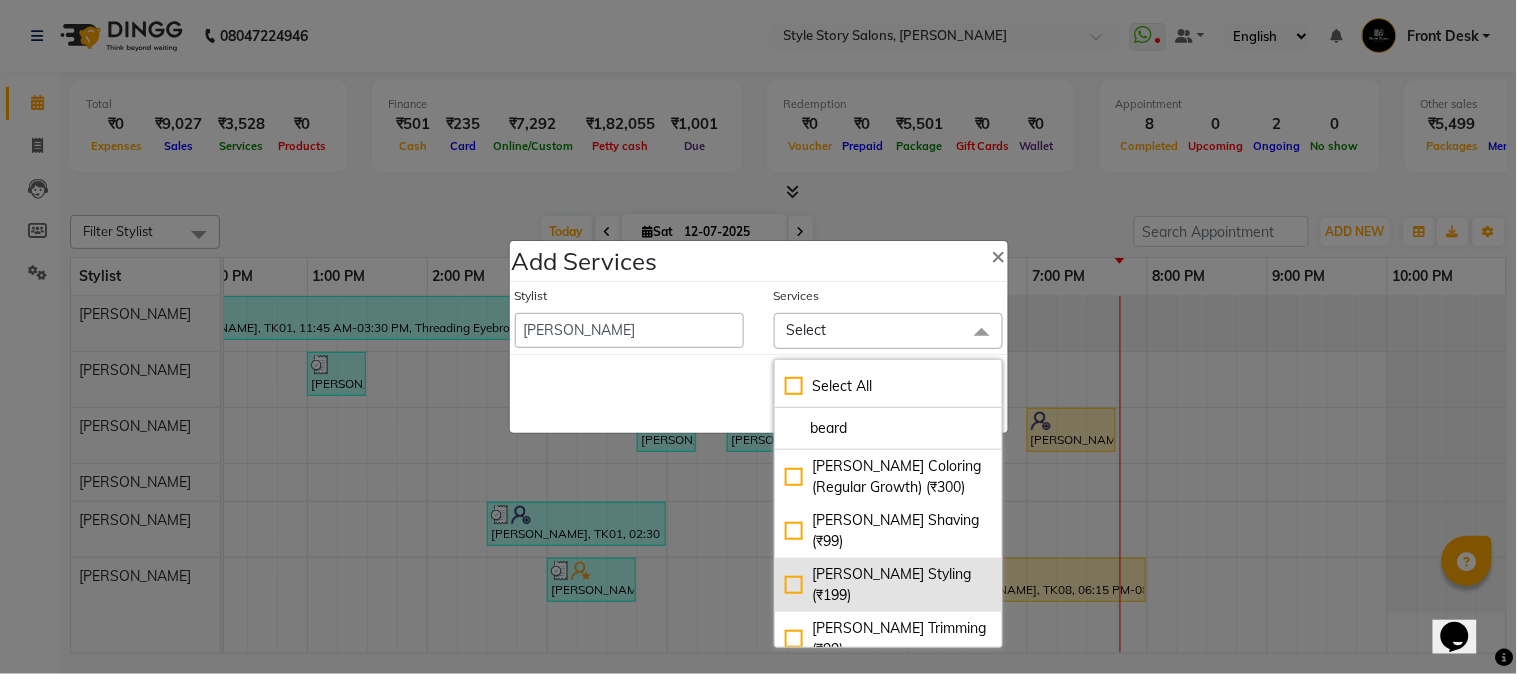 type on "beard" 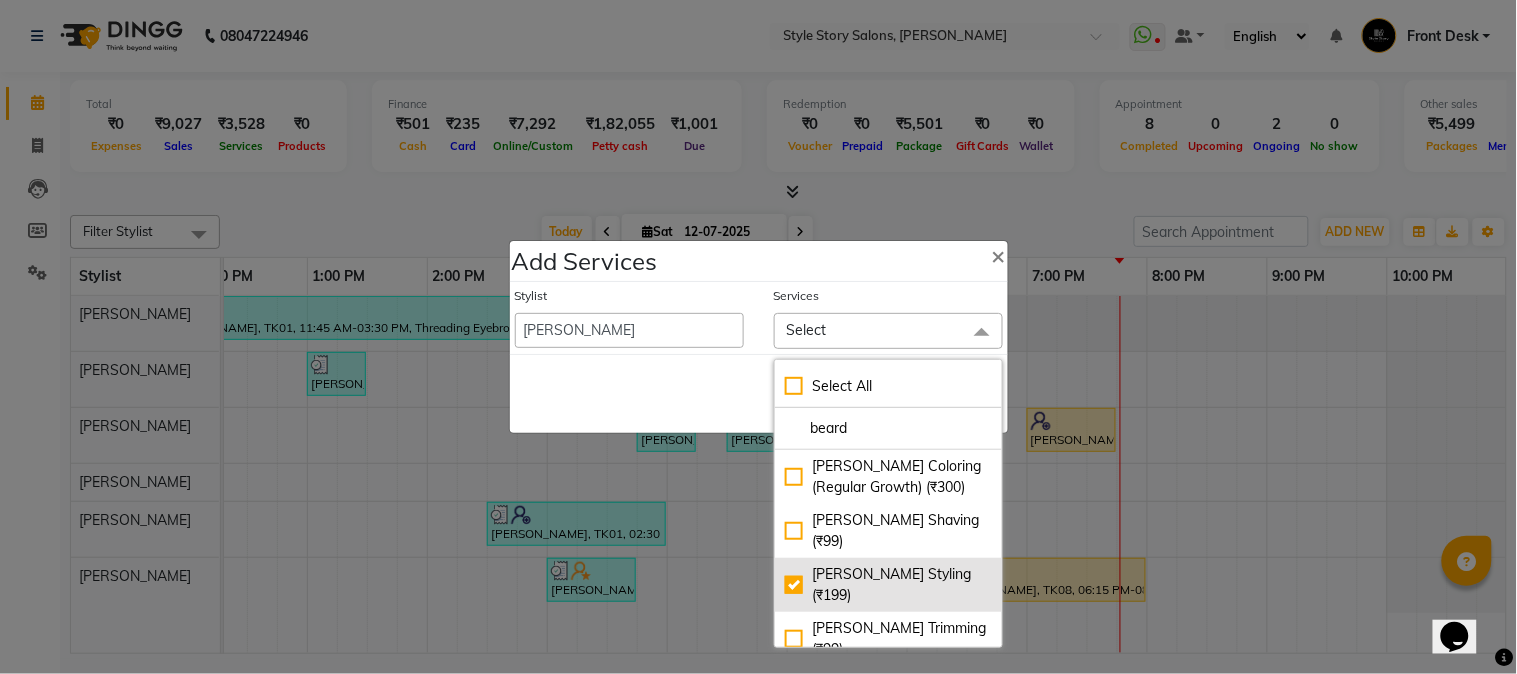 checkbox on "true" 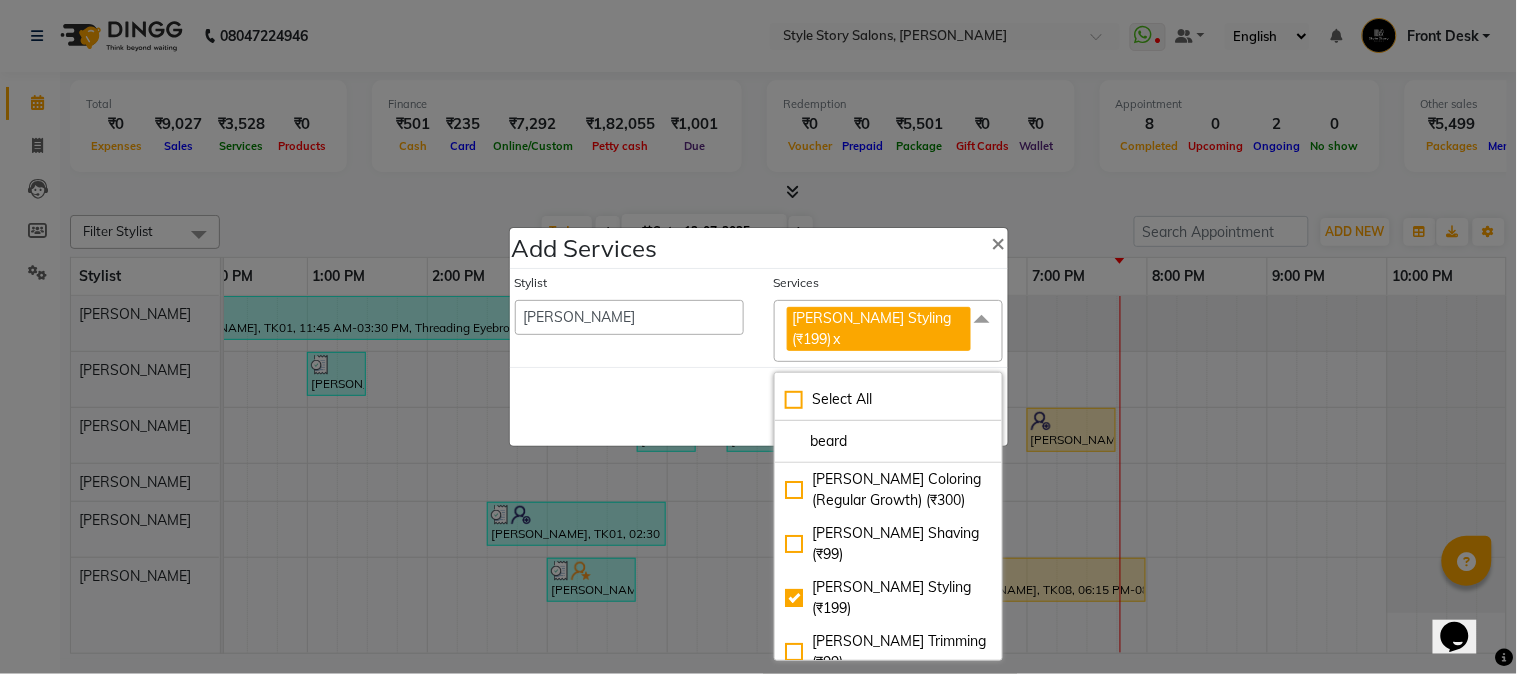 drag, startPoint x: 683, startPoint y: 405, endPoint x: 698, endPoint y: 402, distance: 15.297058 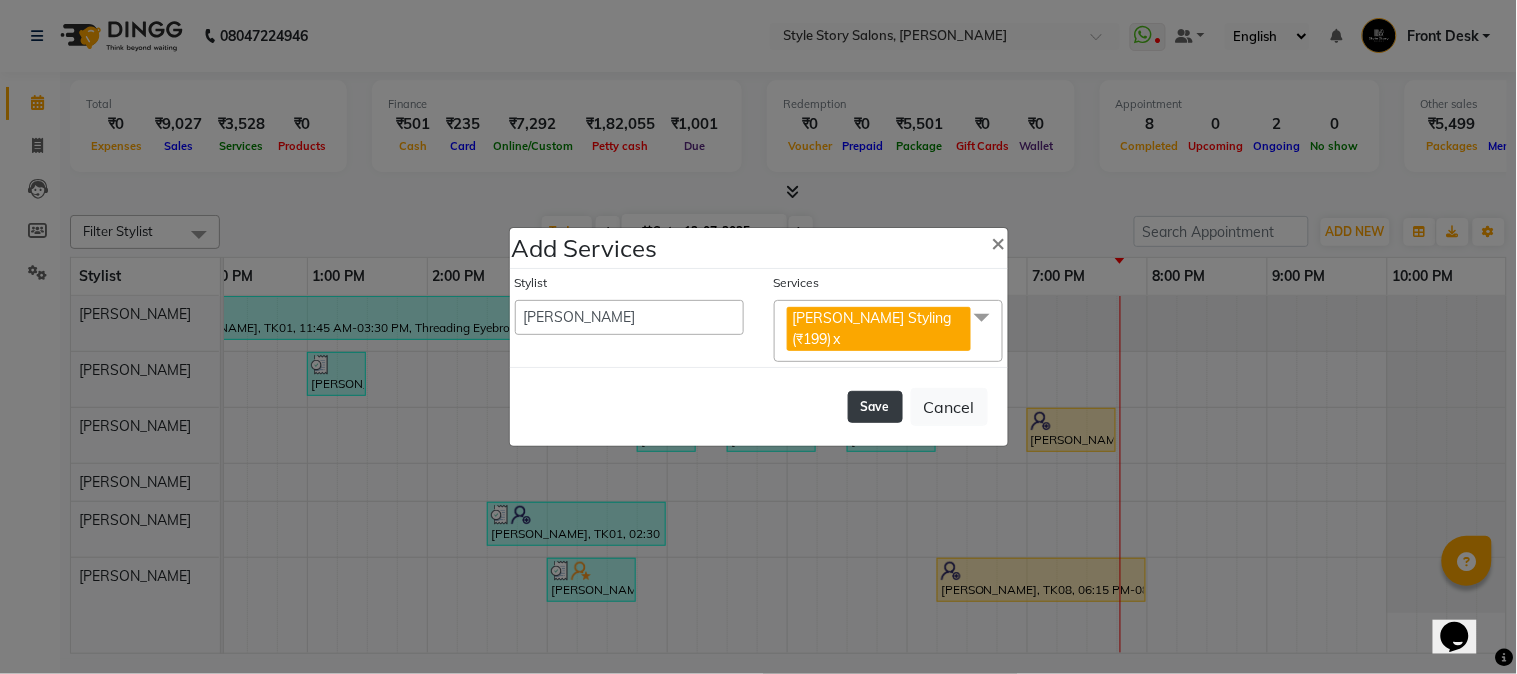 click on "Save" 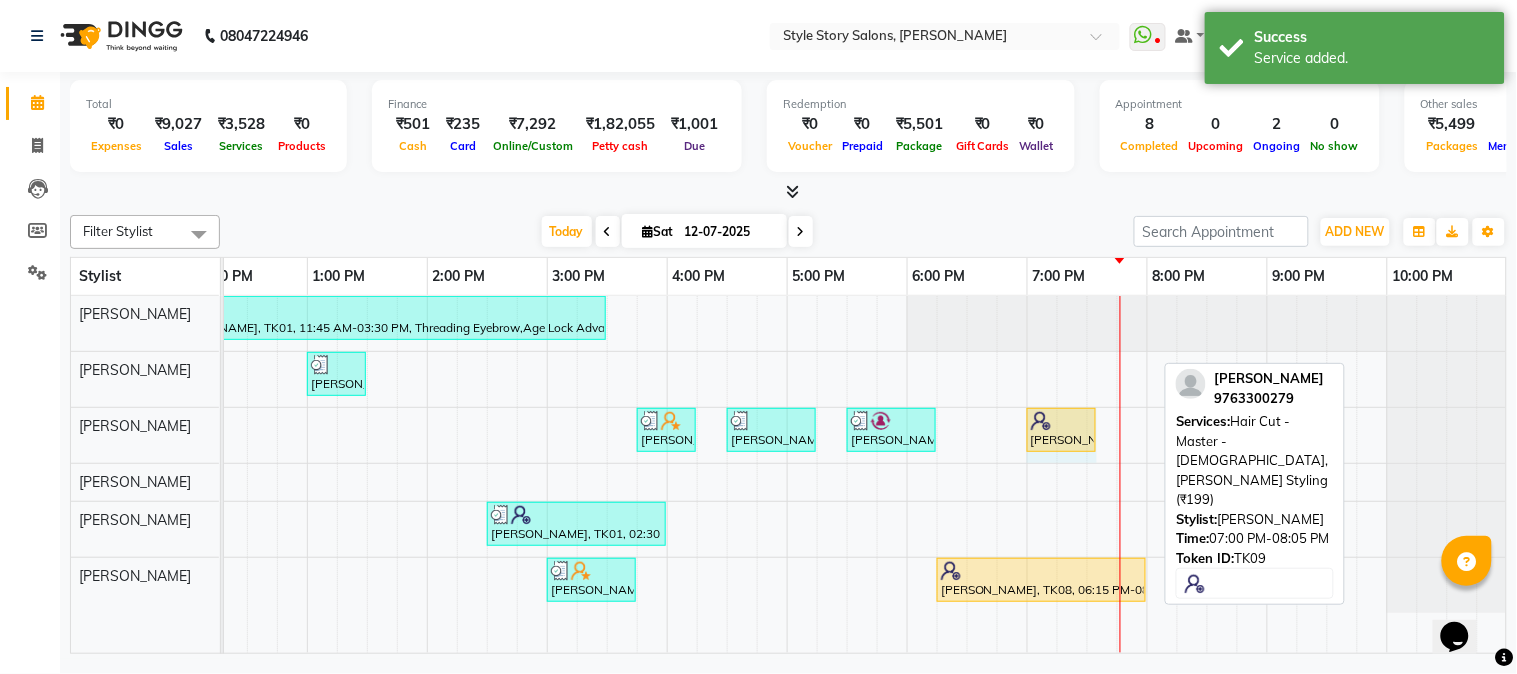 drag, startPoint x: 1152, startPoint y: 423, endPoint x: 1114, endPoint y: 431, distance: 38.832977 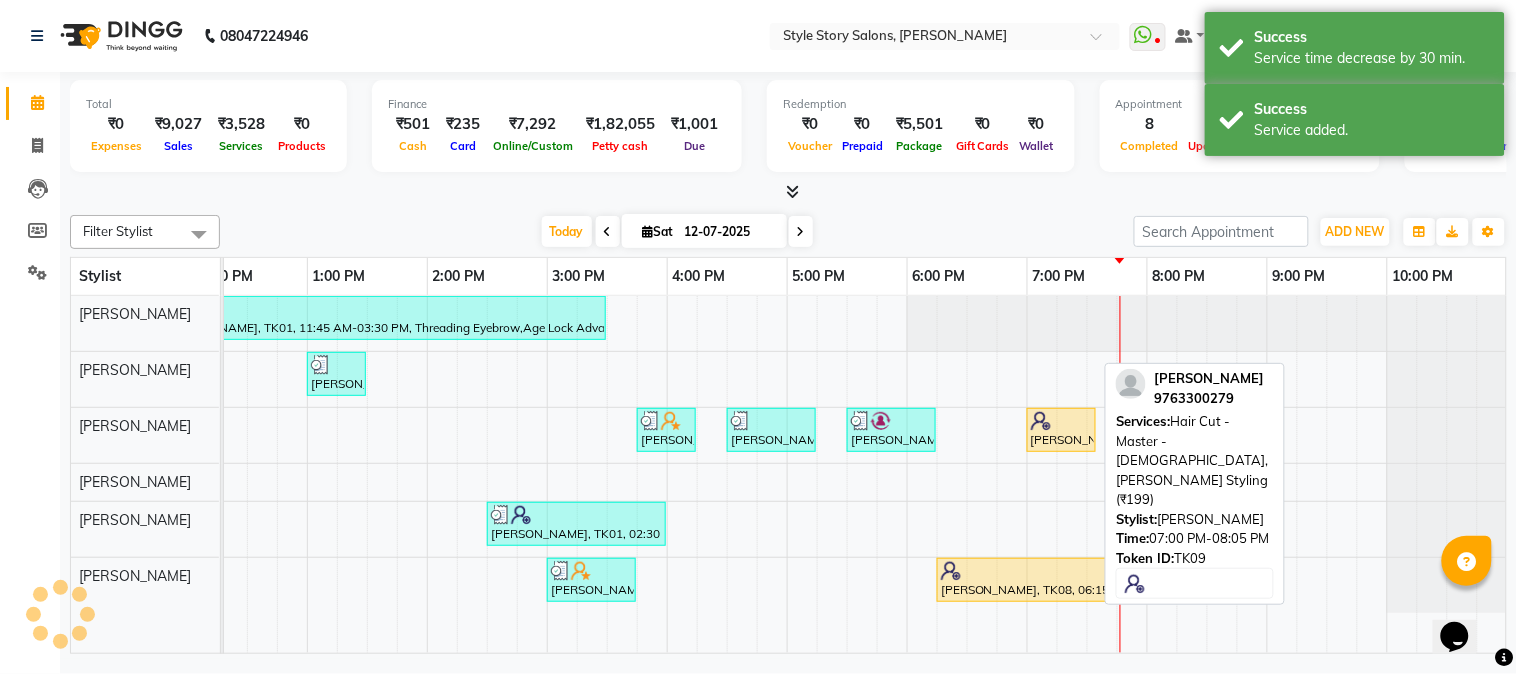 click on "[PERSON_NAME], TK09, 07:00 PM-07:35 PM, Hair Cut - Master - [DEMOGRAPHIC_DATA],[PERSON_NAME] Styling (₹199)" at bounding box center (1061, 430) 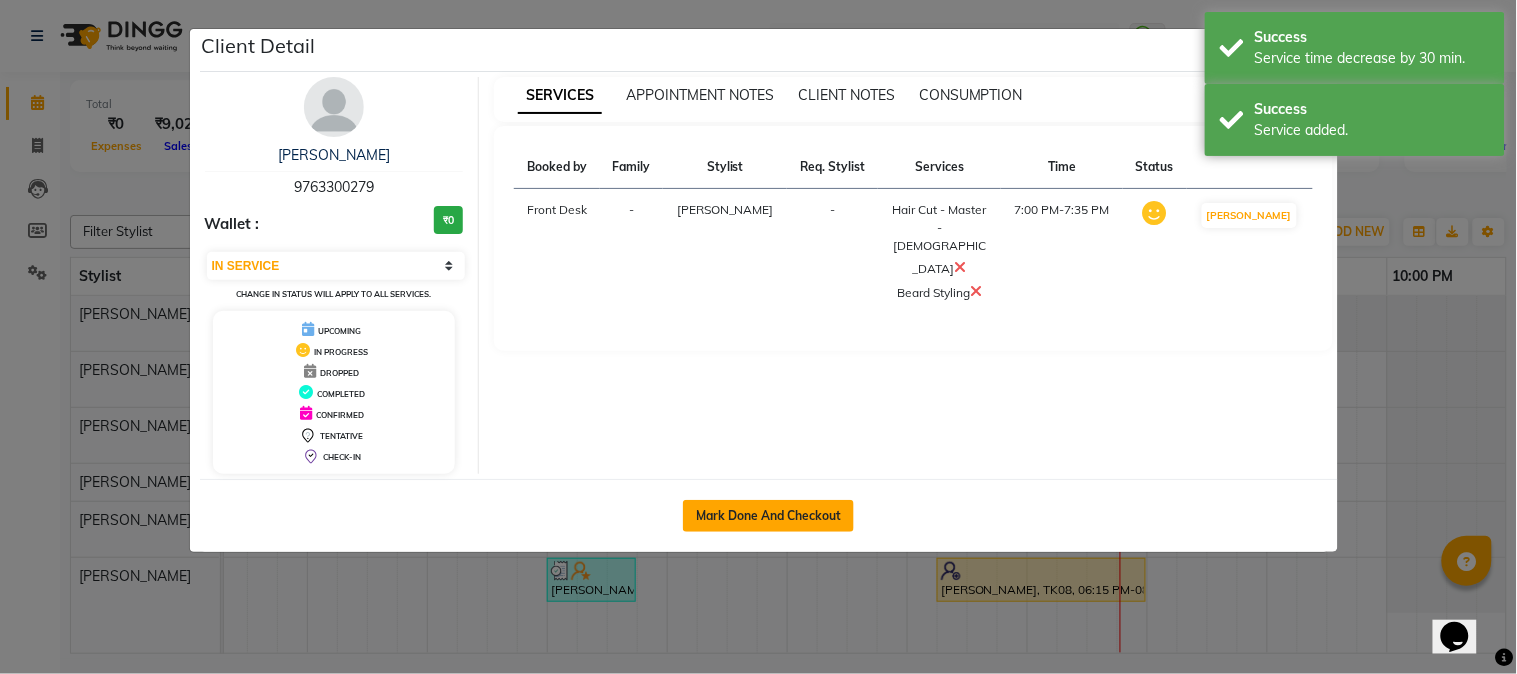 click on "Mark Done And Checkout" 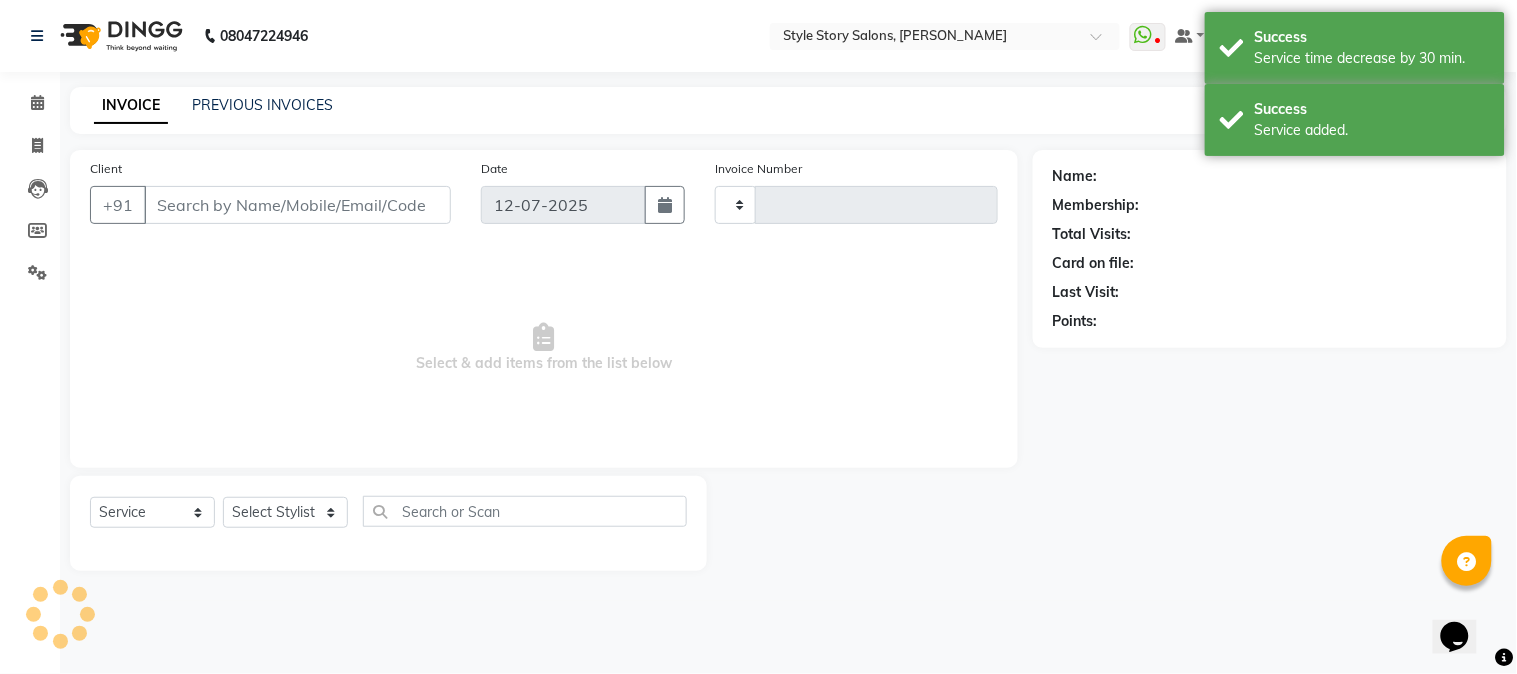 type on "0980" 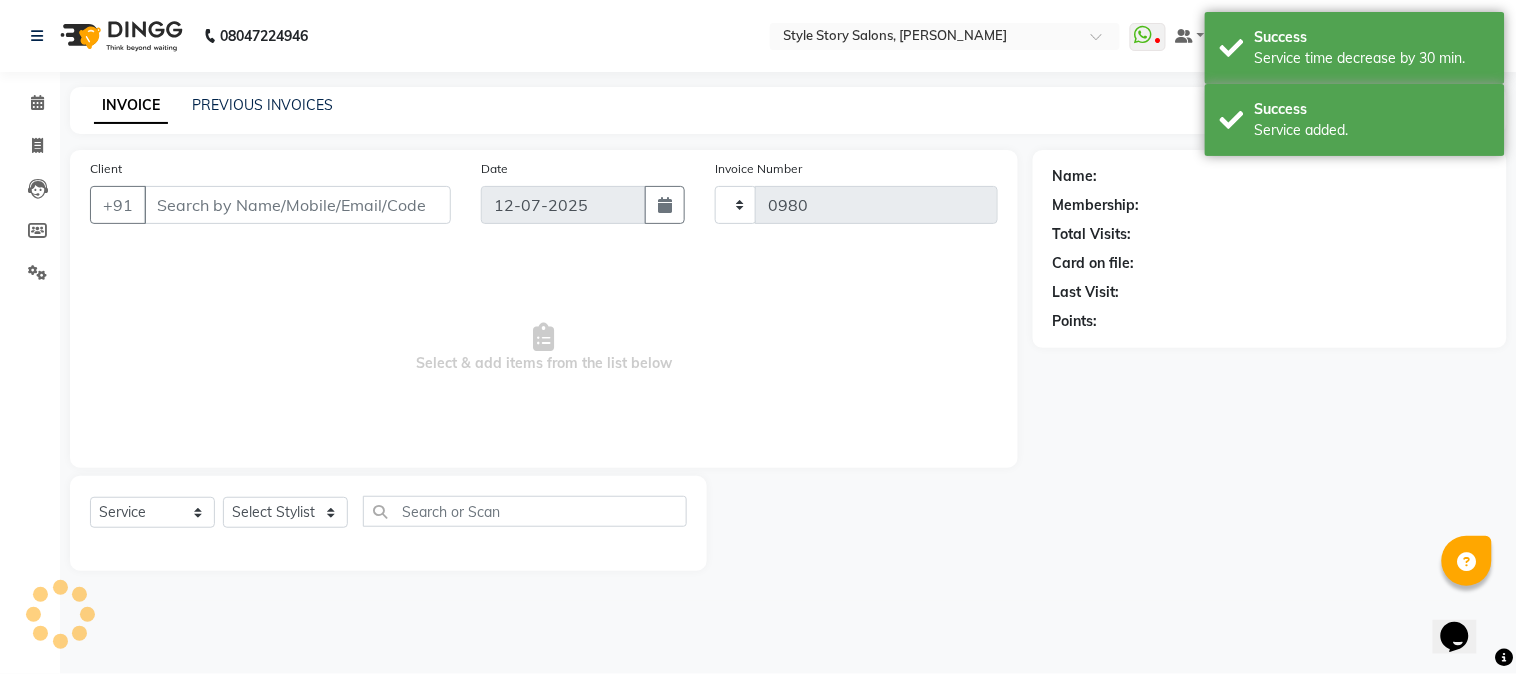 select on "6249" 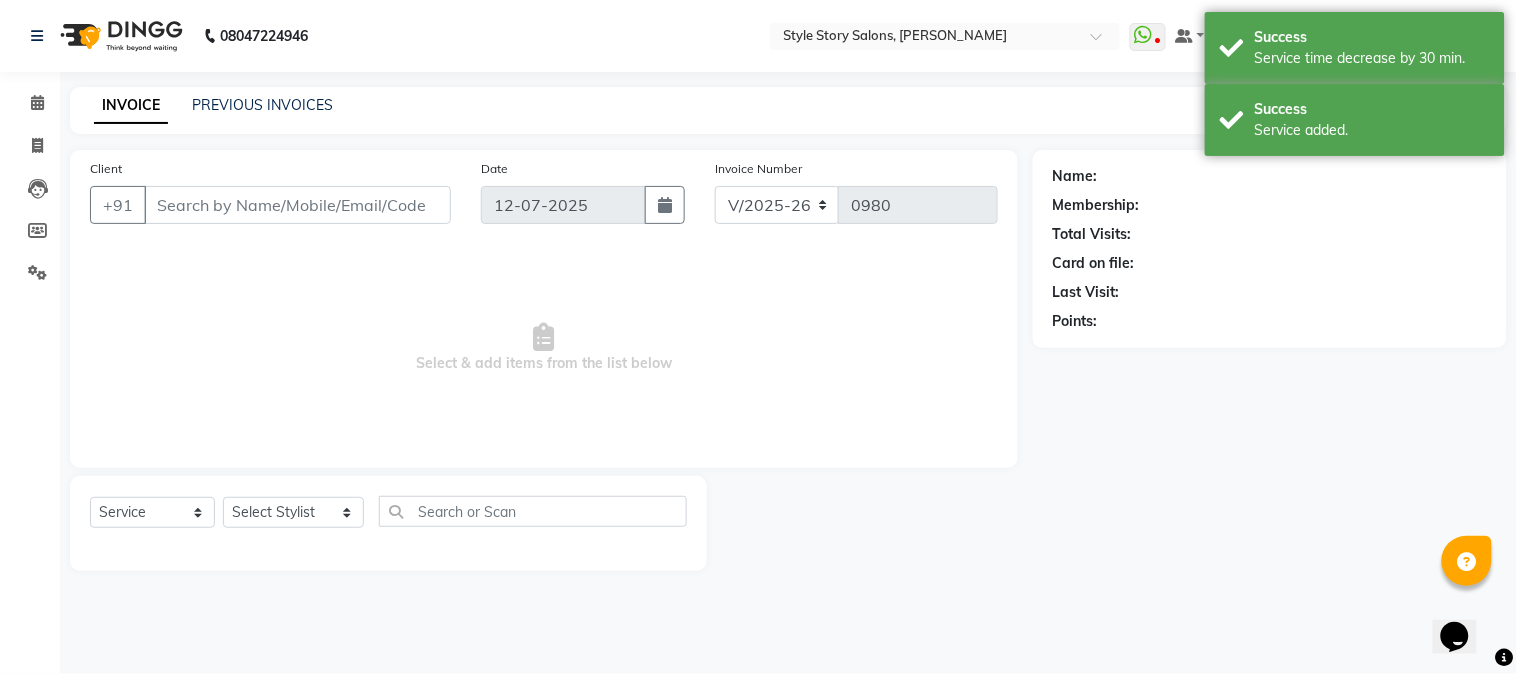 type on "97******79" 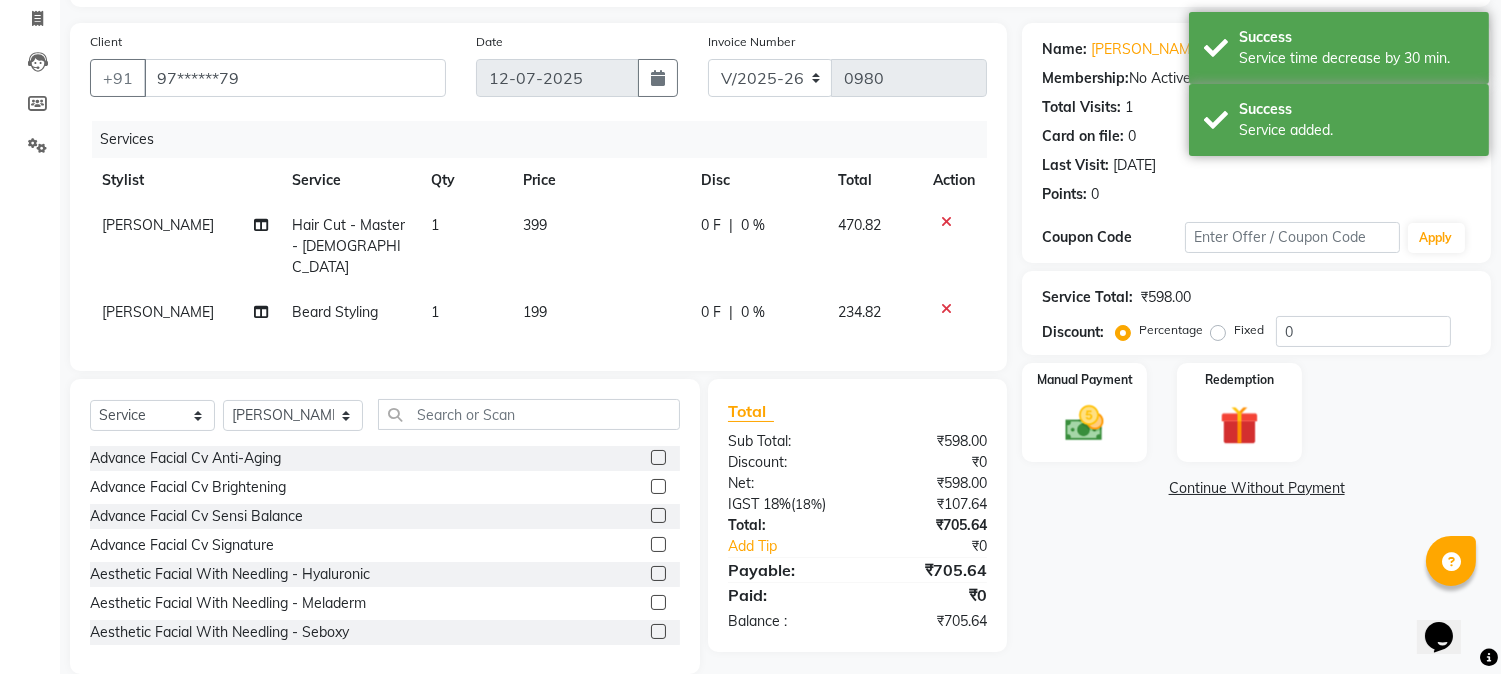 scroll, scrollTop: 152, scrollLeft: 0, axis: vertical 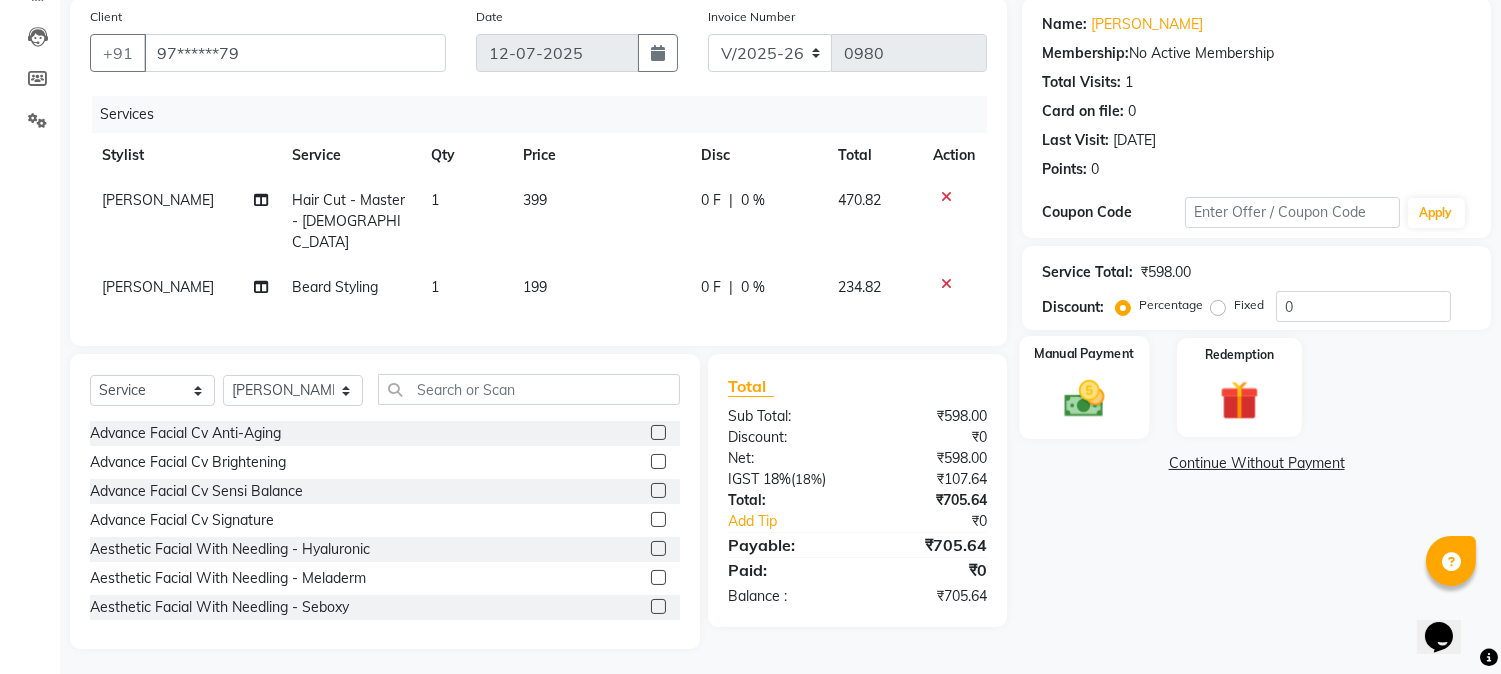 click on "Manual Payment" 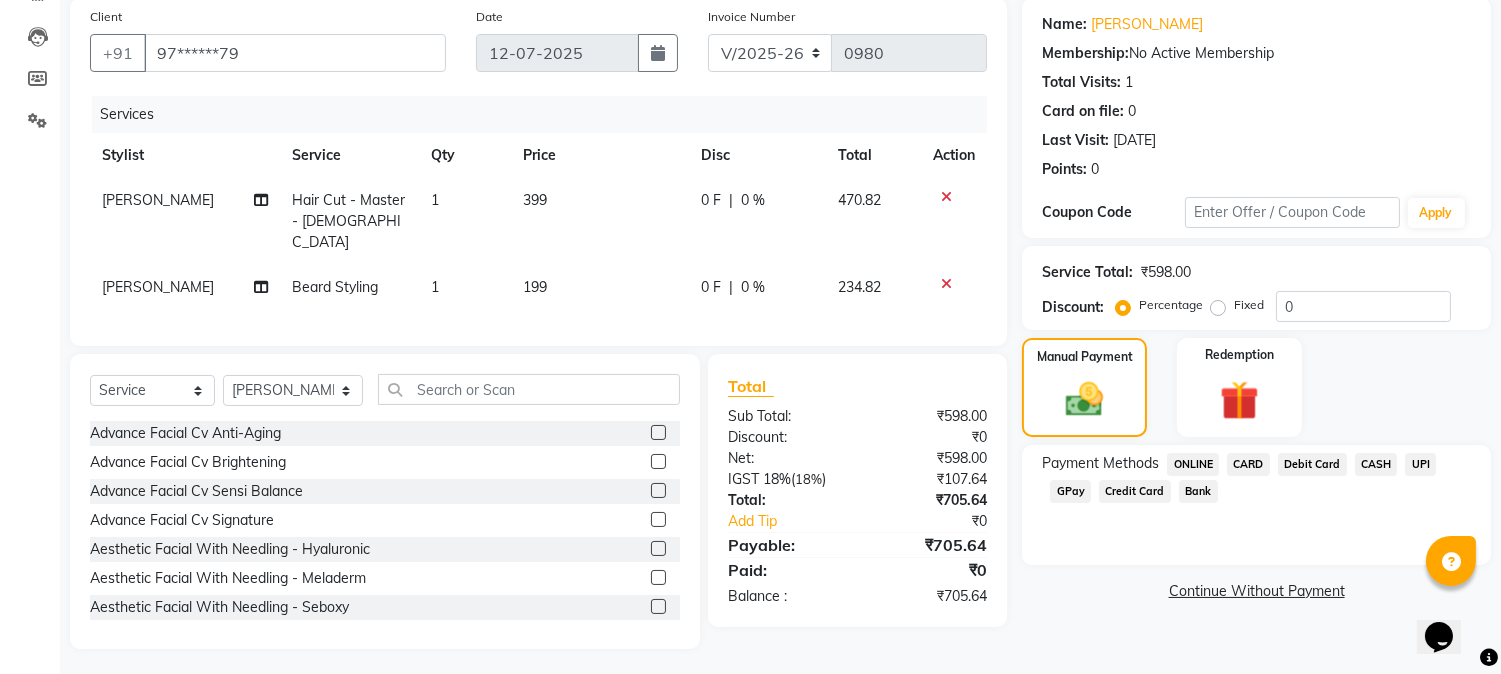 click on "CASH" 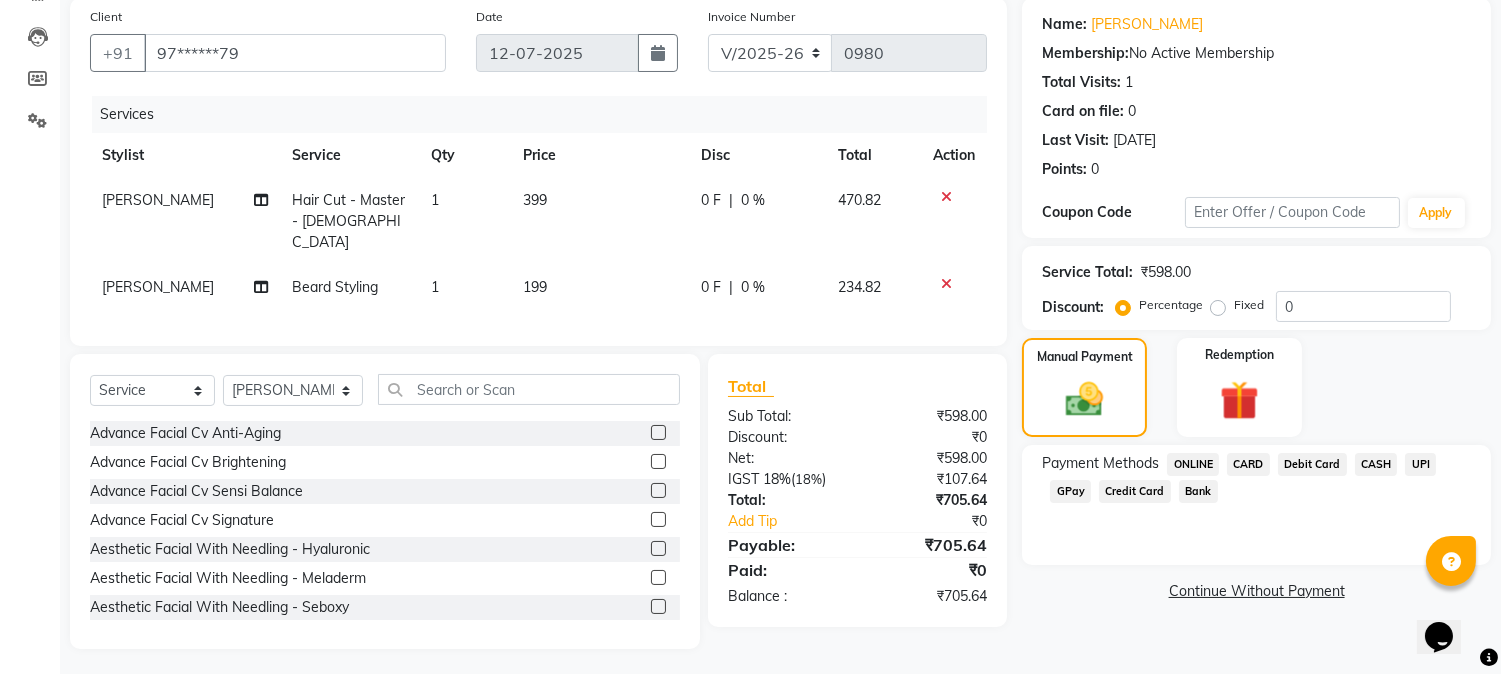 click on "CASH" 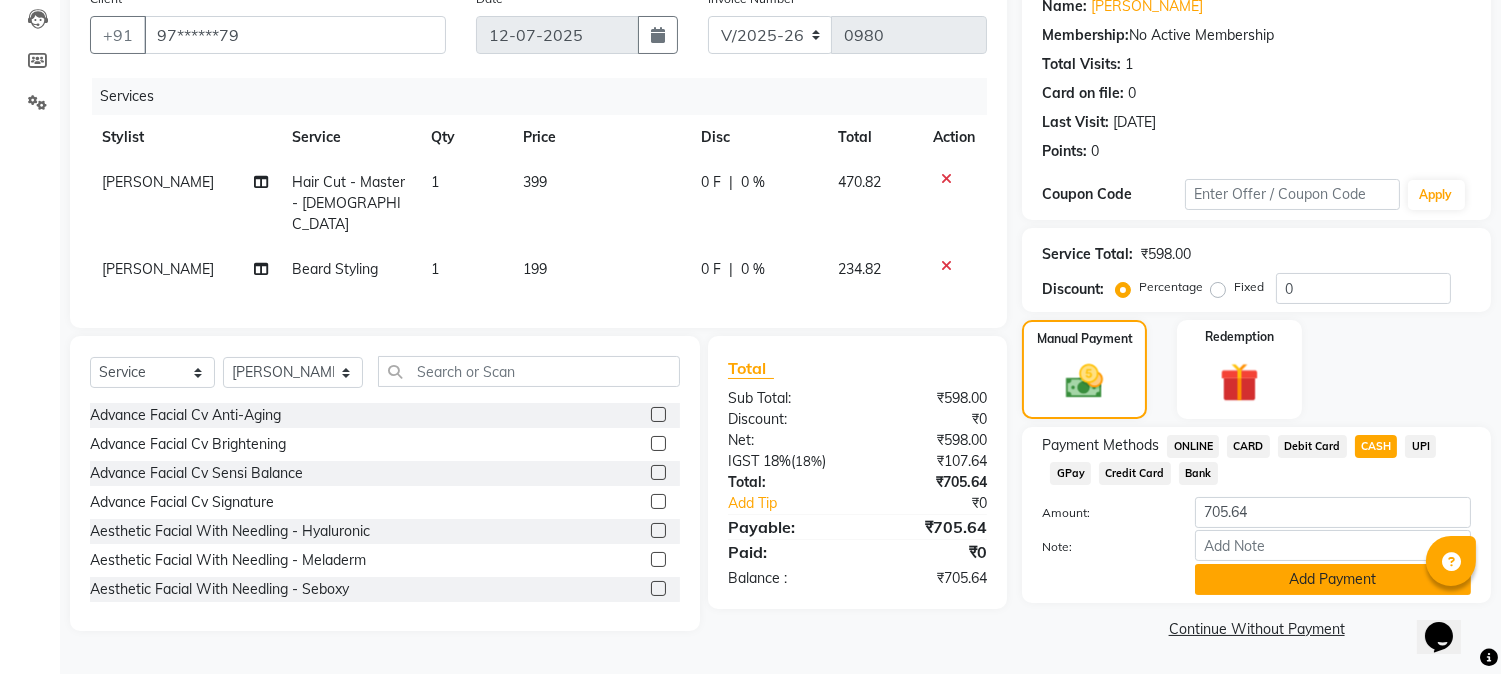 click on "Add Payment" 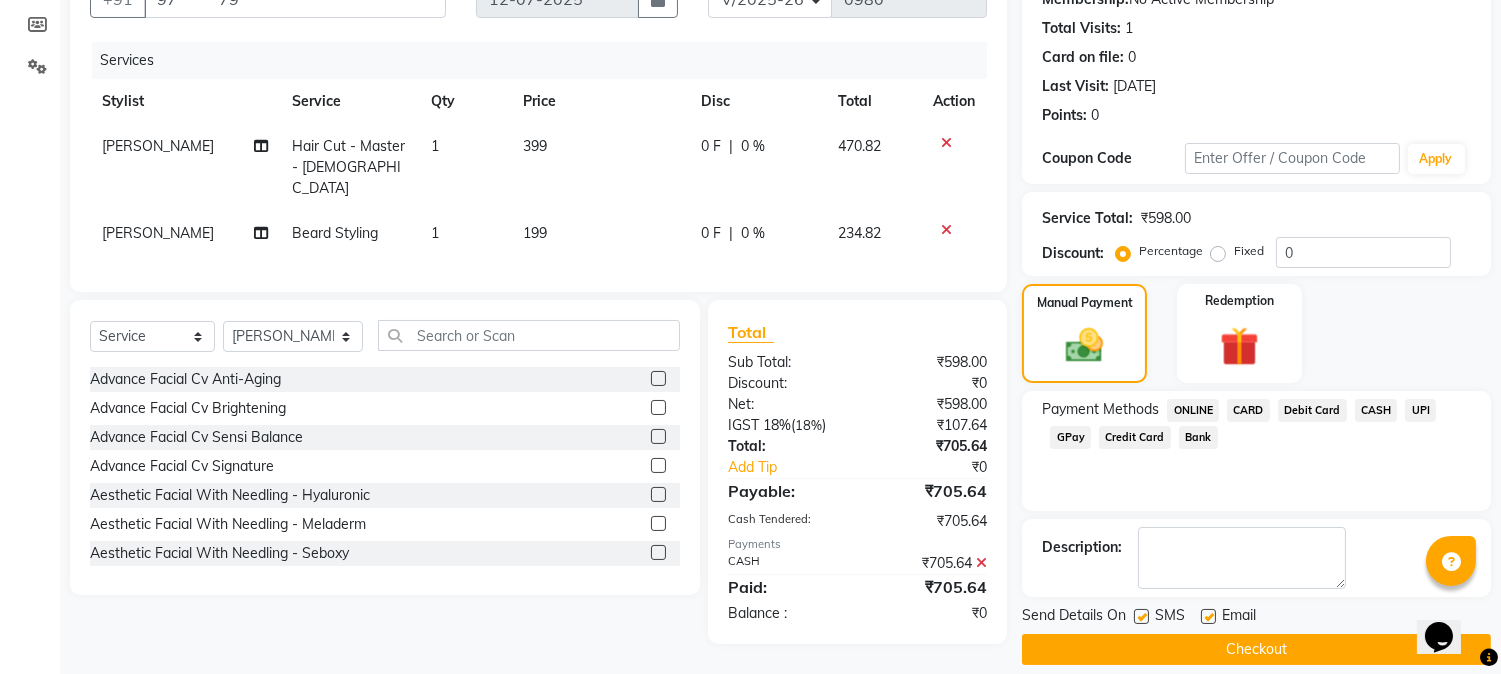 scroll, scrollTop: 225, scrollLeft: 0, axis: vertical 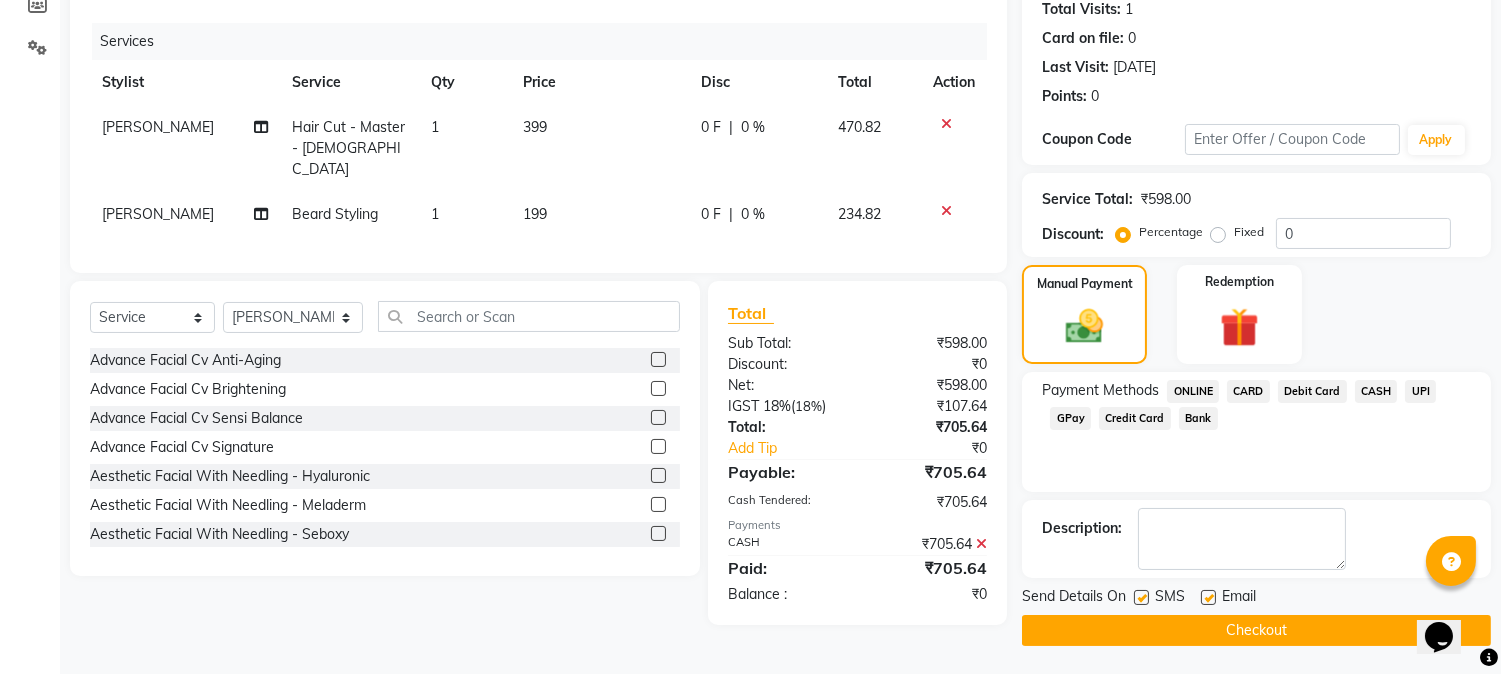 click on "Checkout" 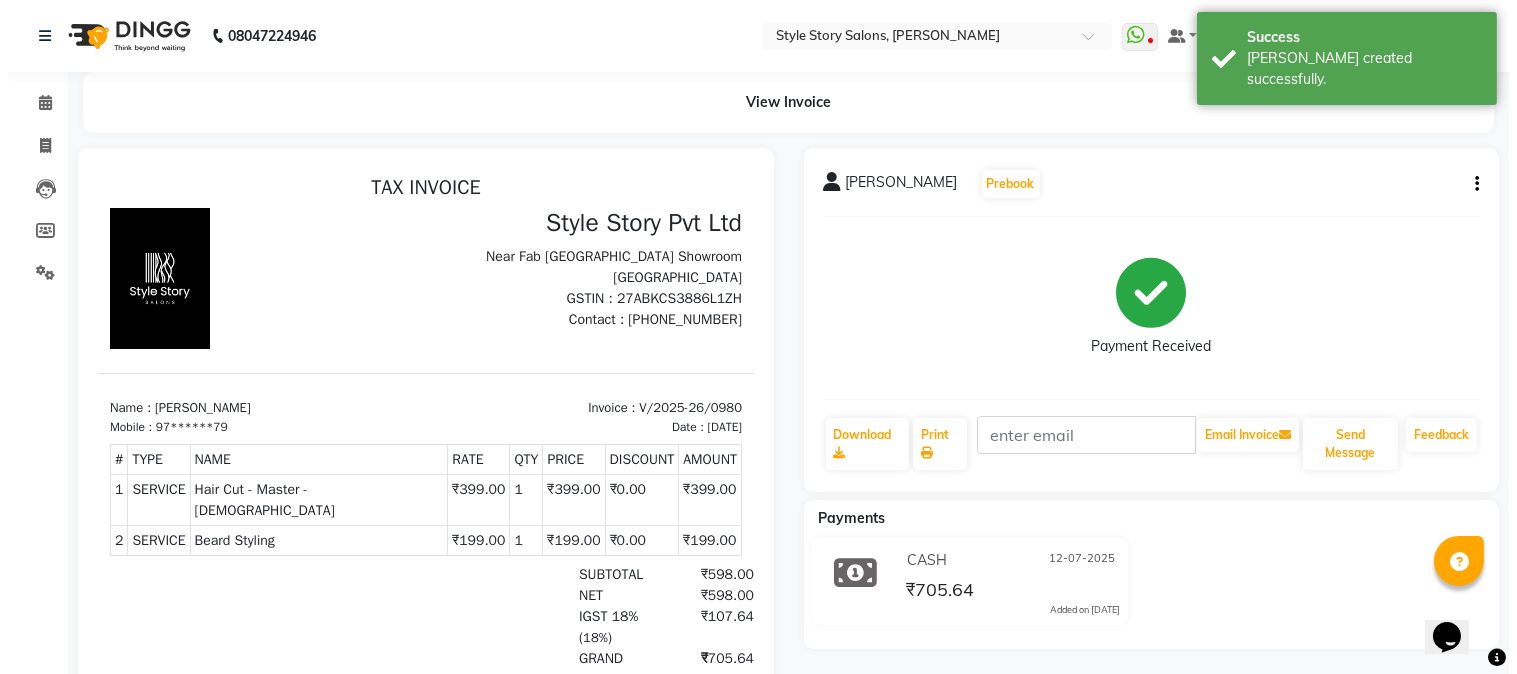 scroll, scrollTop: 0, scrollLeft: 0, axis: both 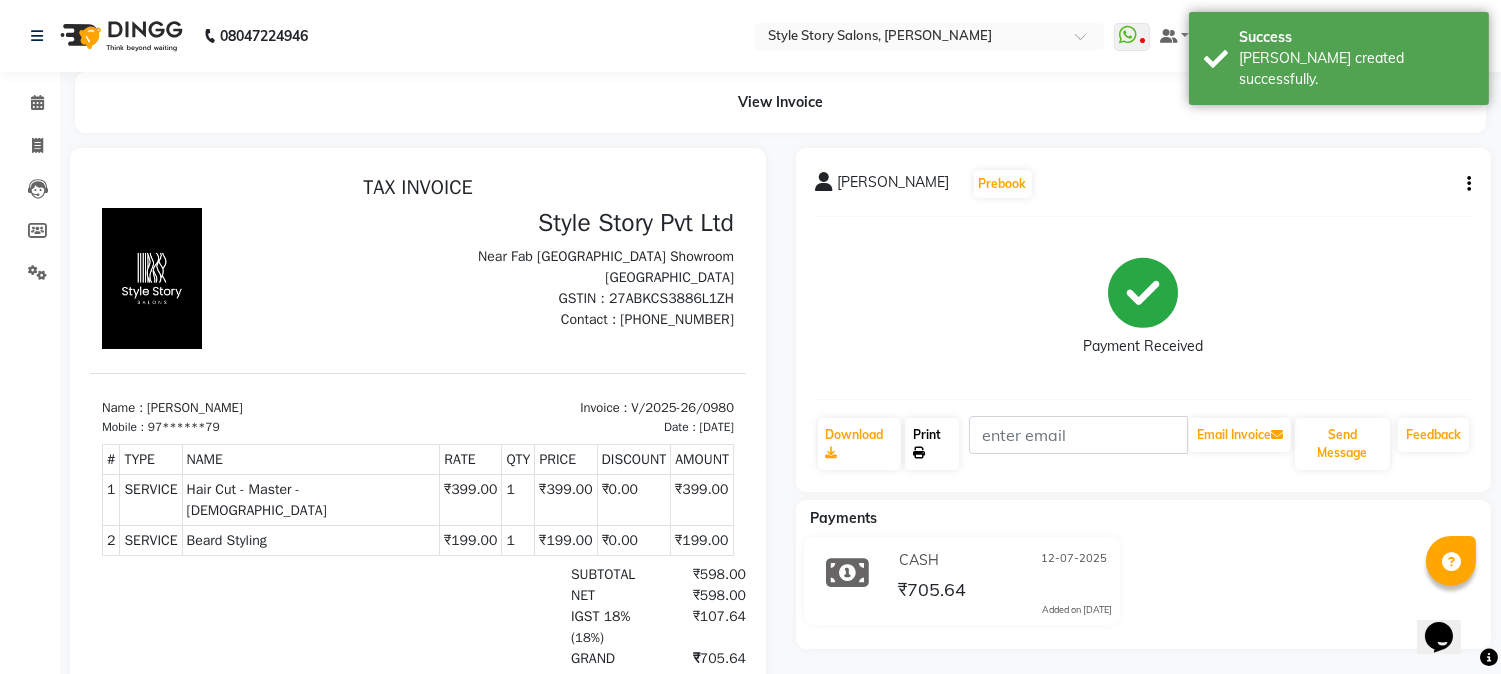 click on "Print" 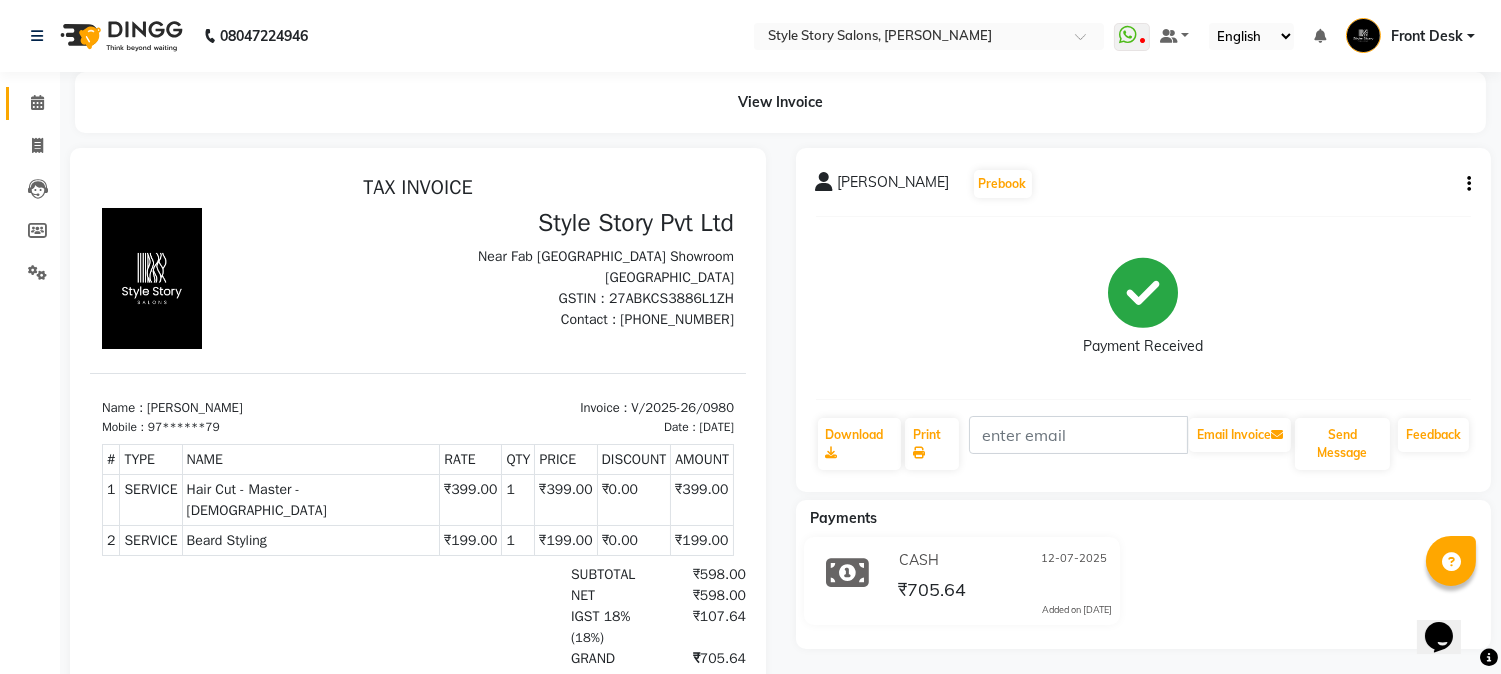 click on "Calendar" 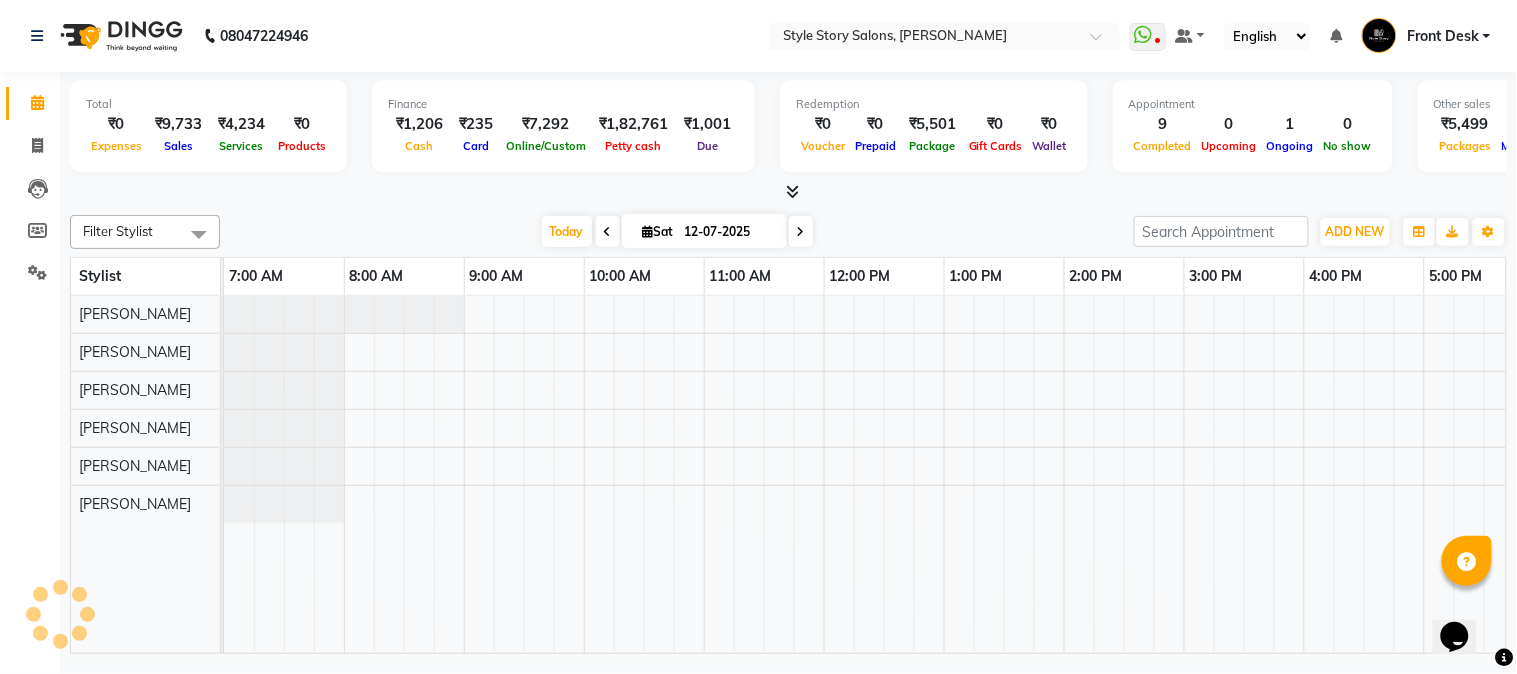 scroll, scrollTop: 0, scrollLeft: 0, axis: both 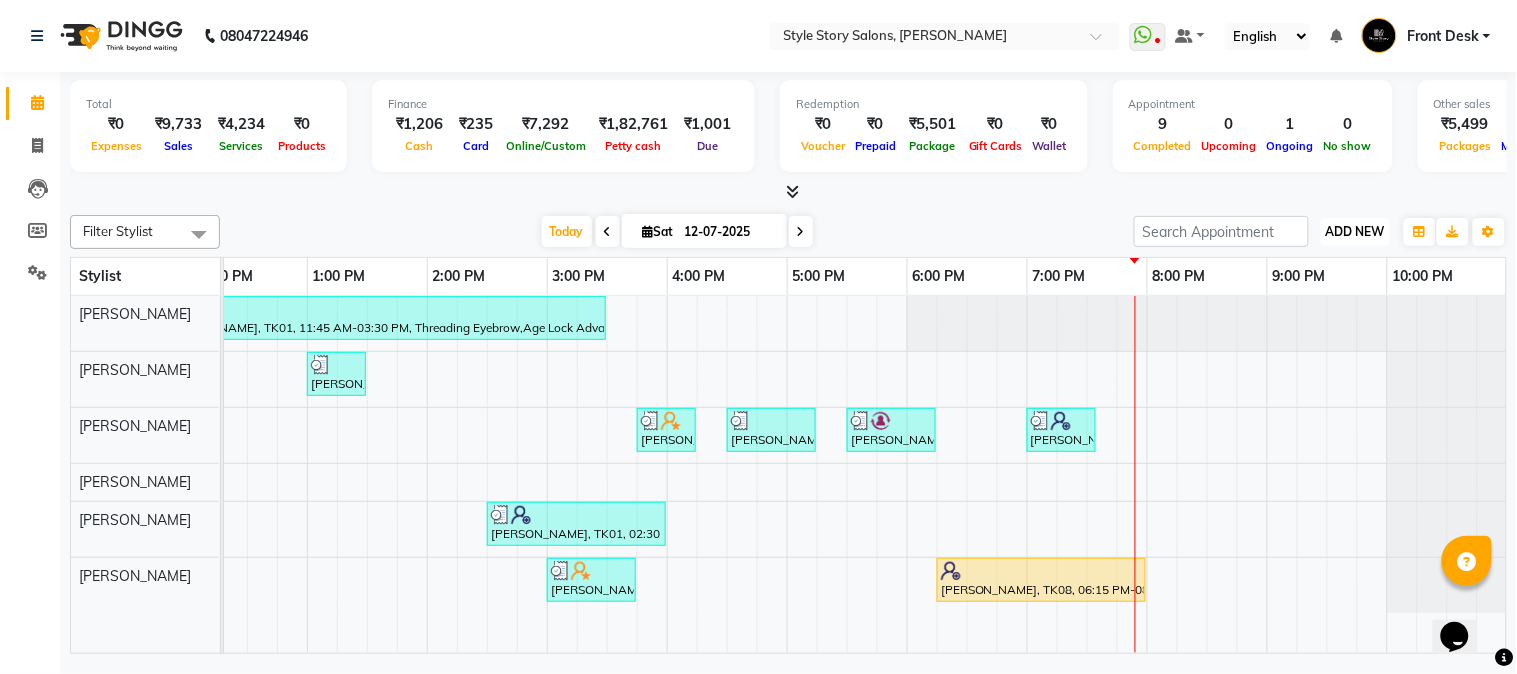 click on "ADD NEW" at bounding box center [1355, 231] 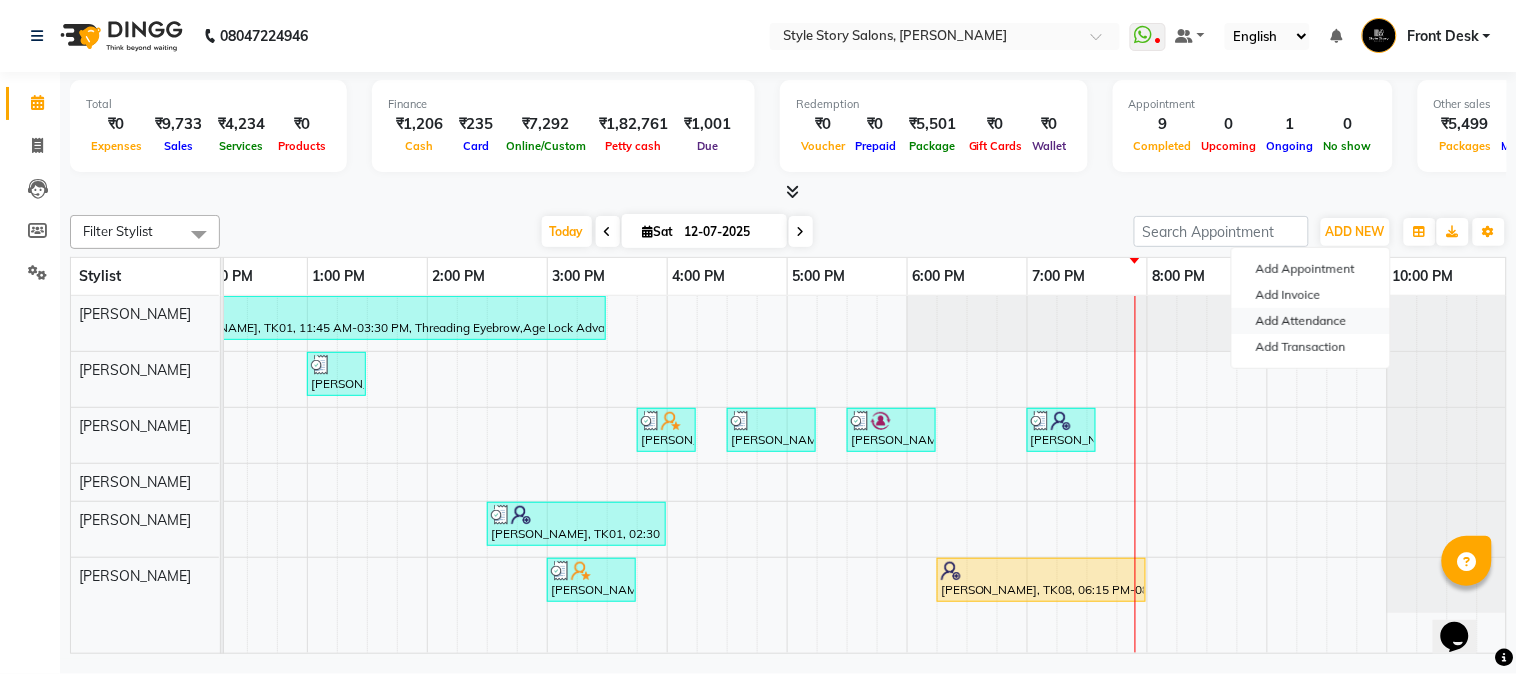click on "Add Attendance" at bounding box center [1311, 321] 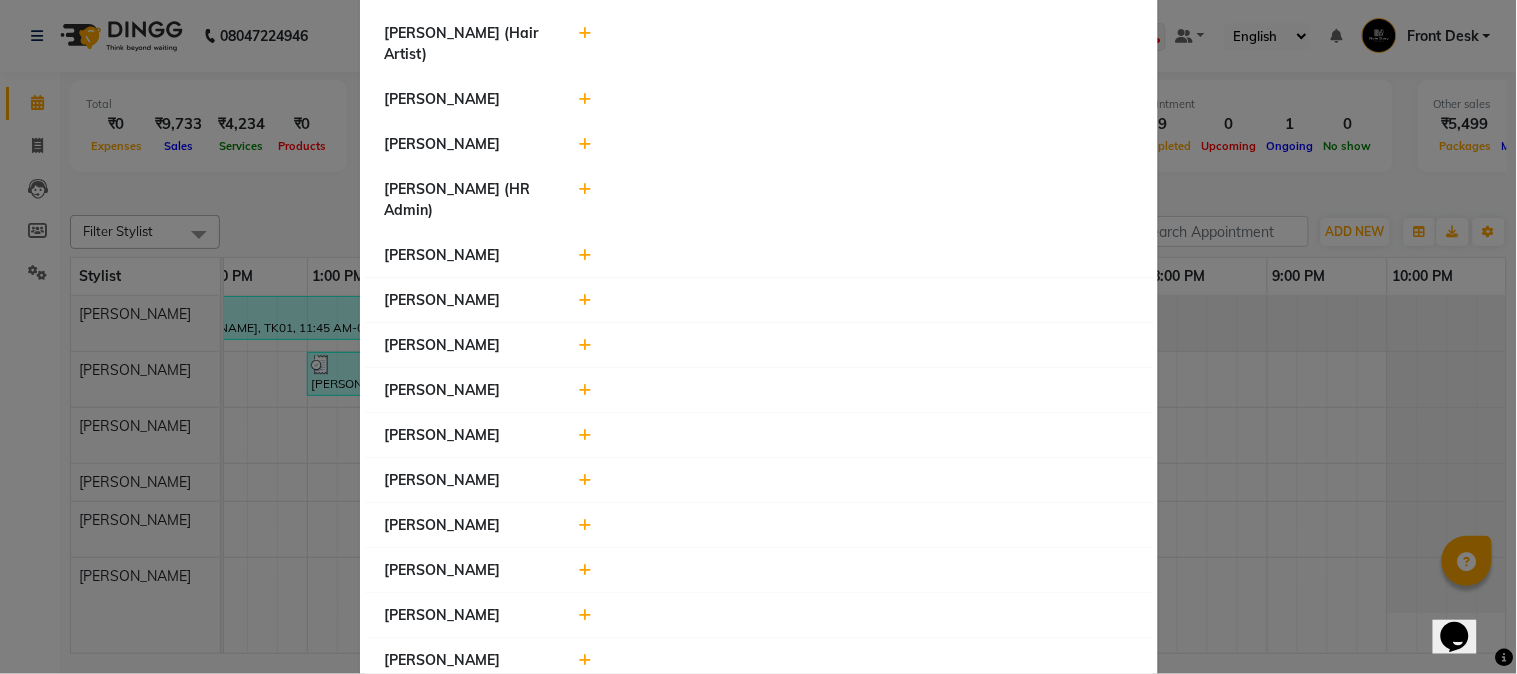 scroll, scrollTop: 890, scrollLeft: 0, axis: vertical 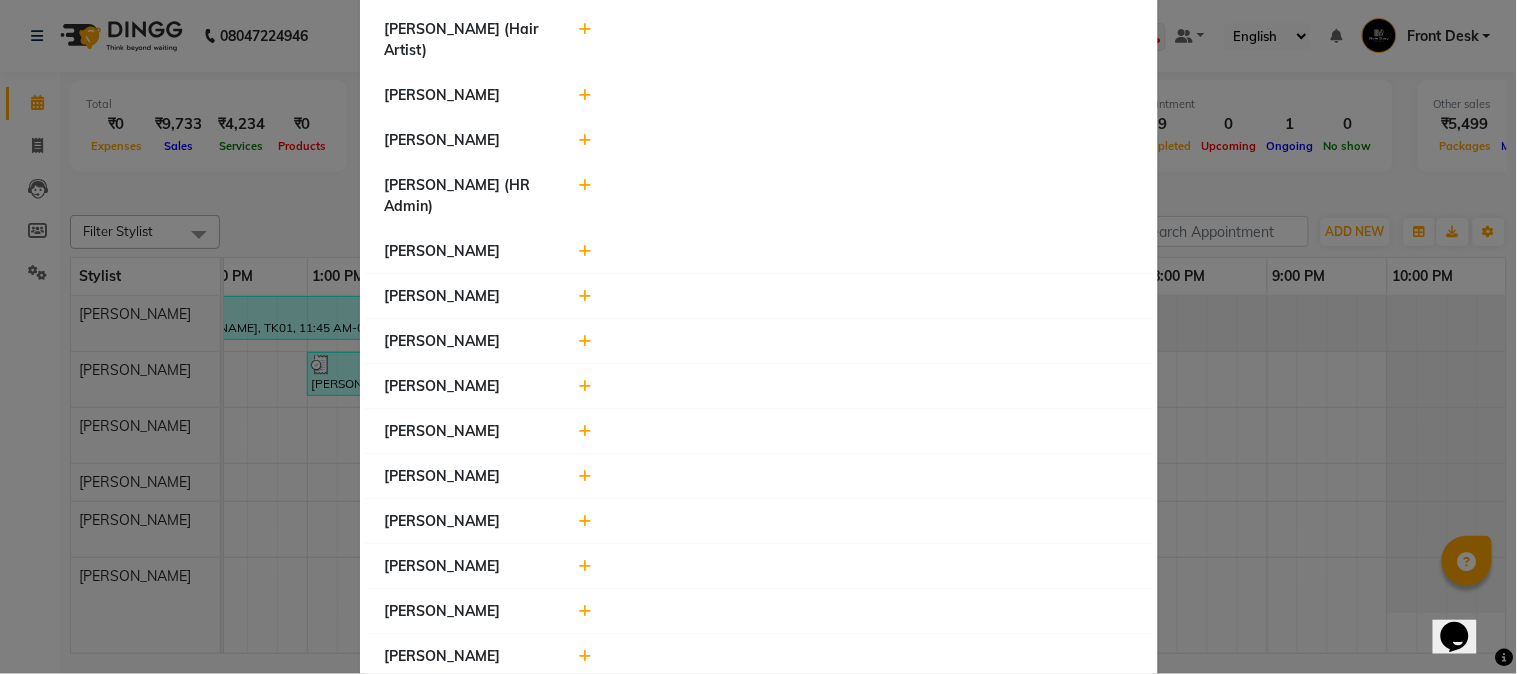 click 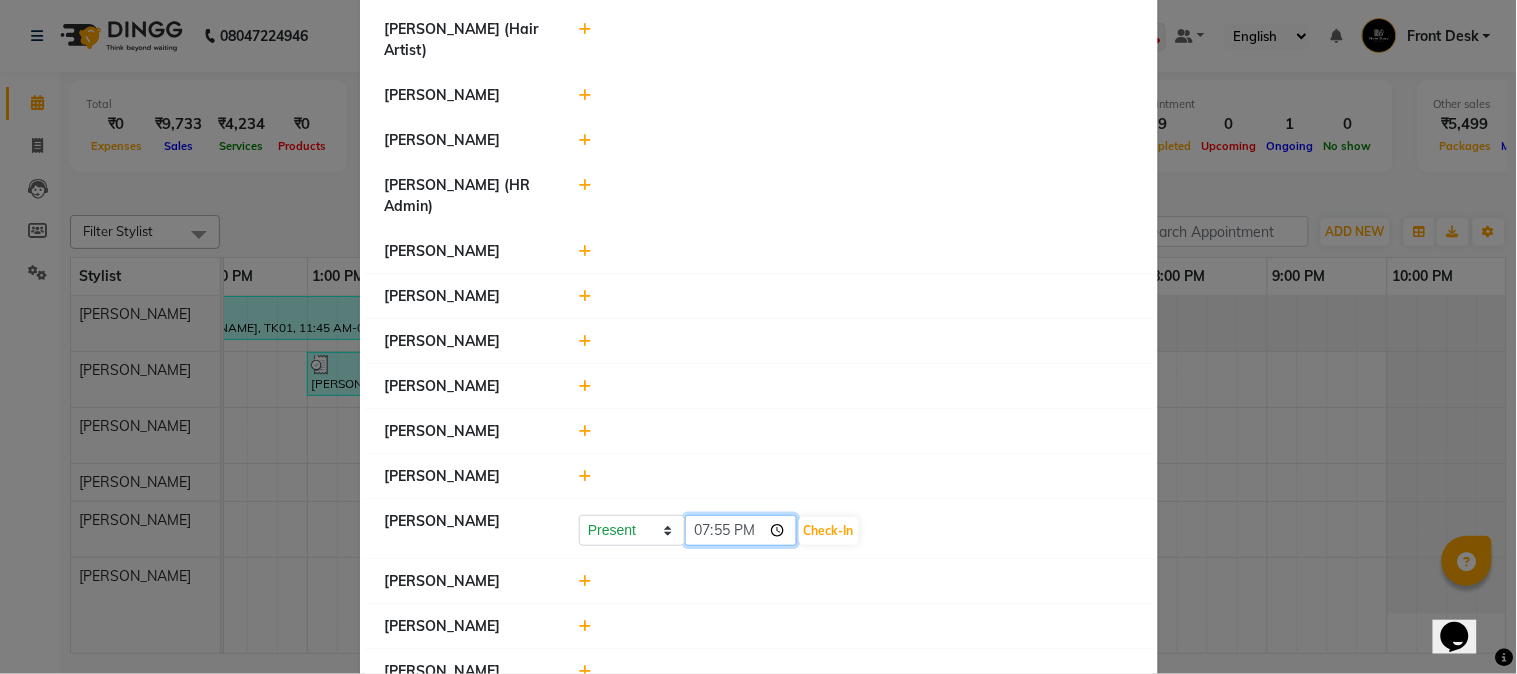 click on "19:55" 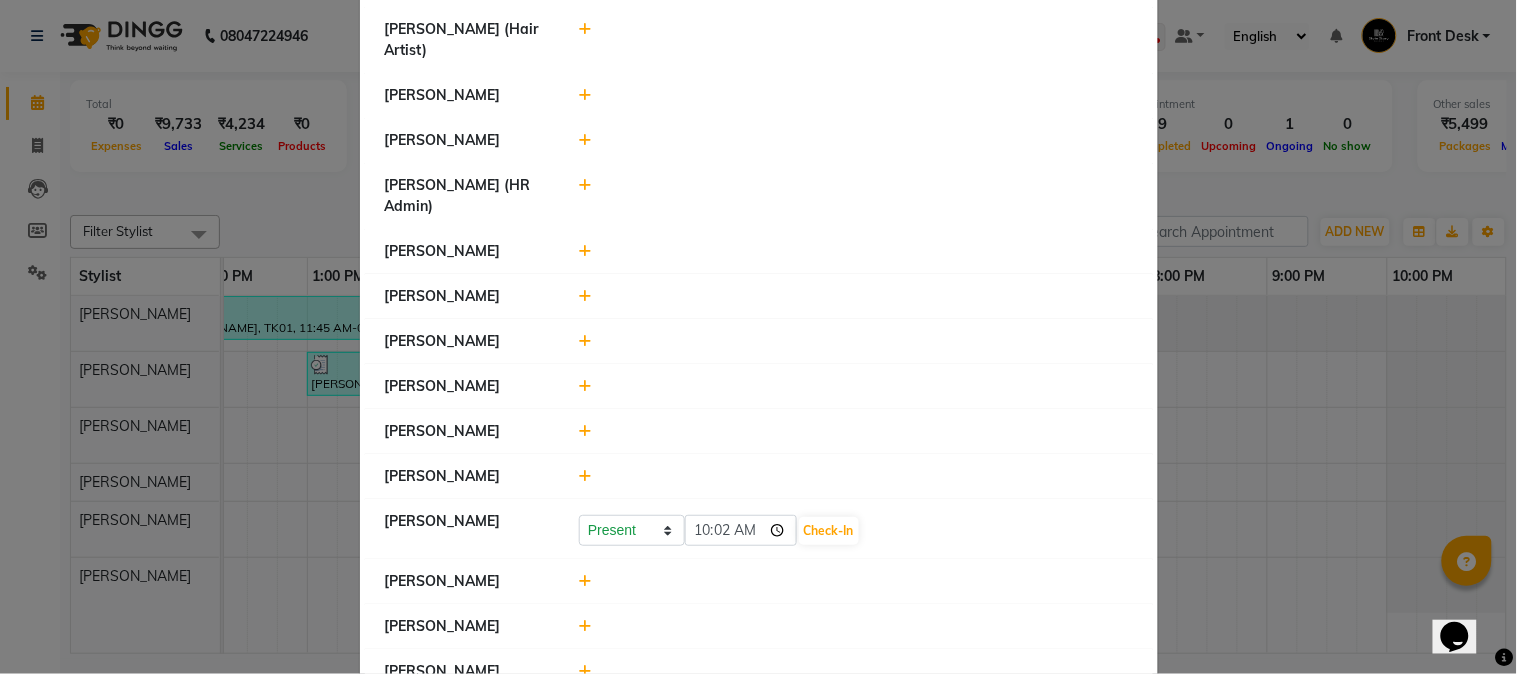 type on "10:02" 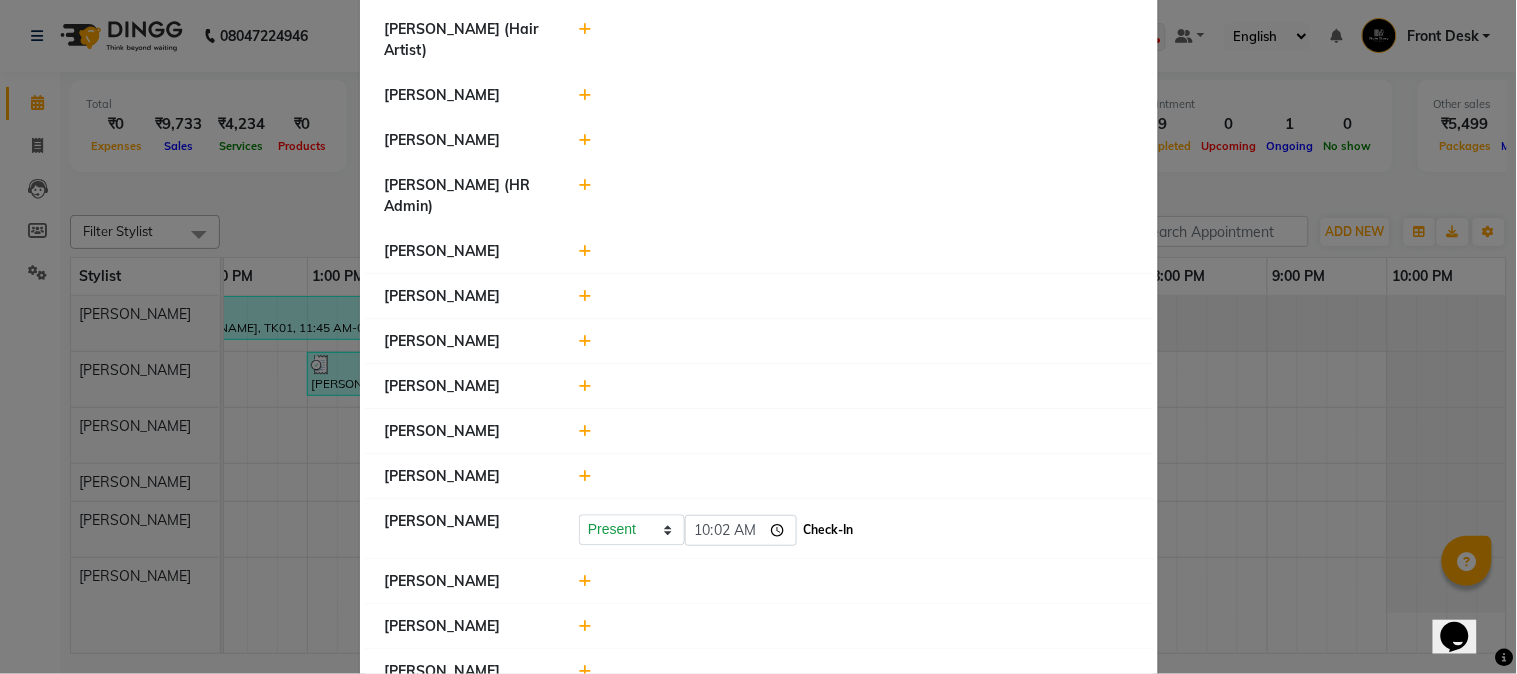 click on "Check-In" 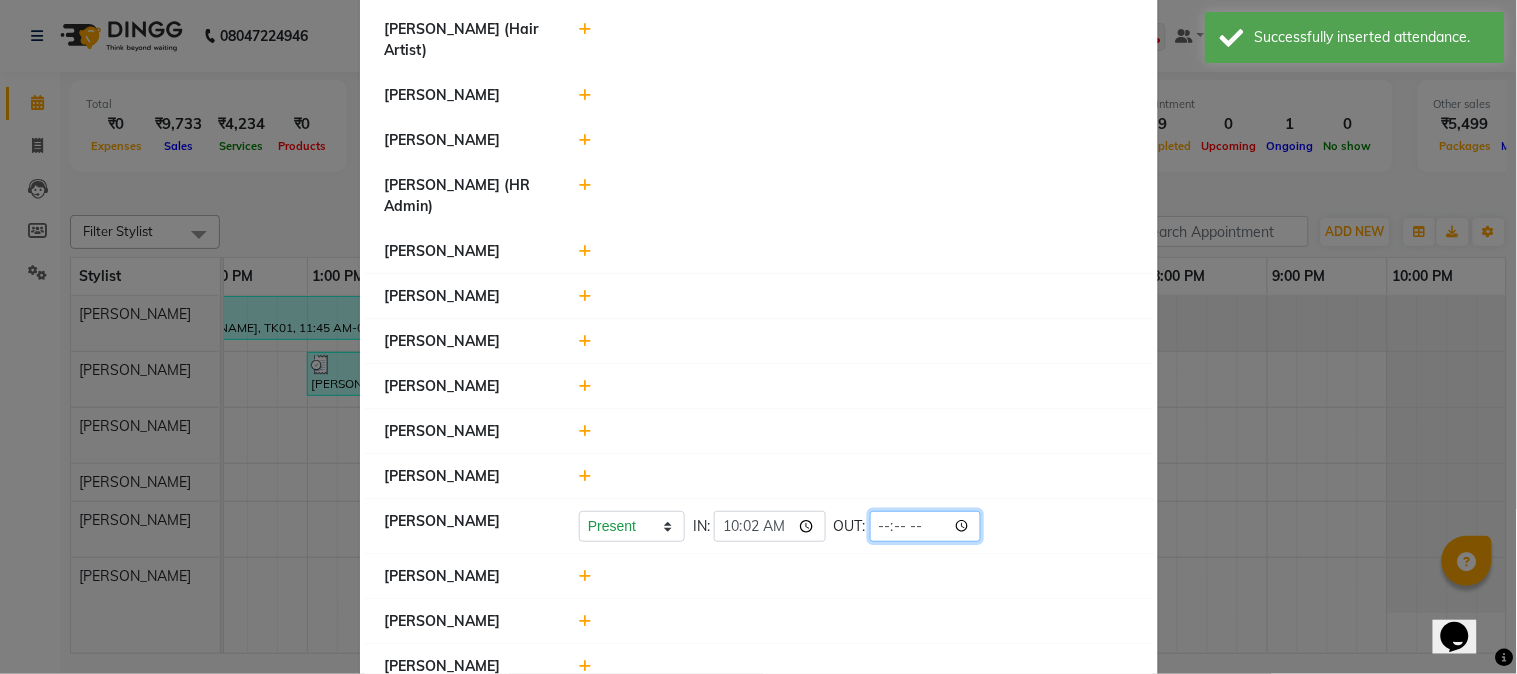 click 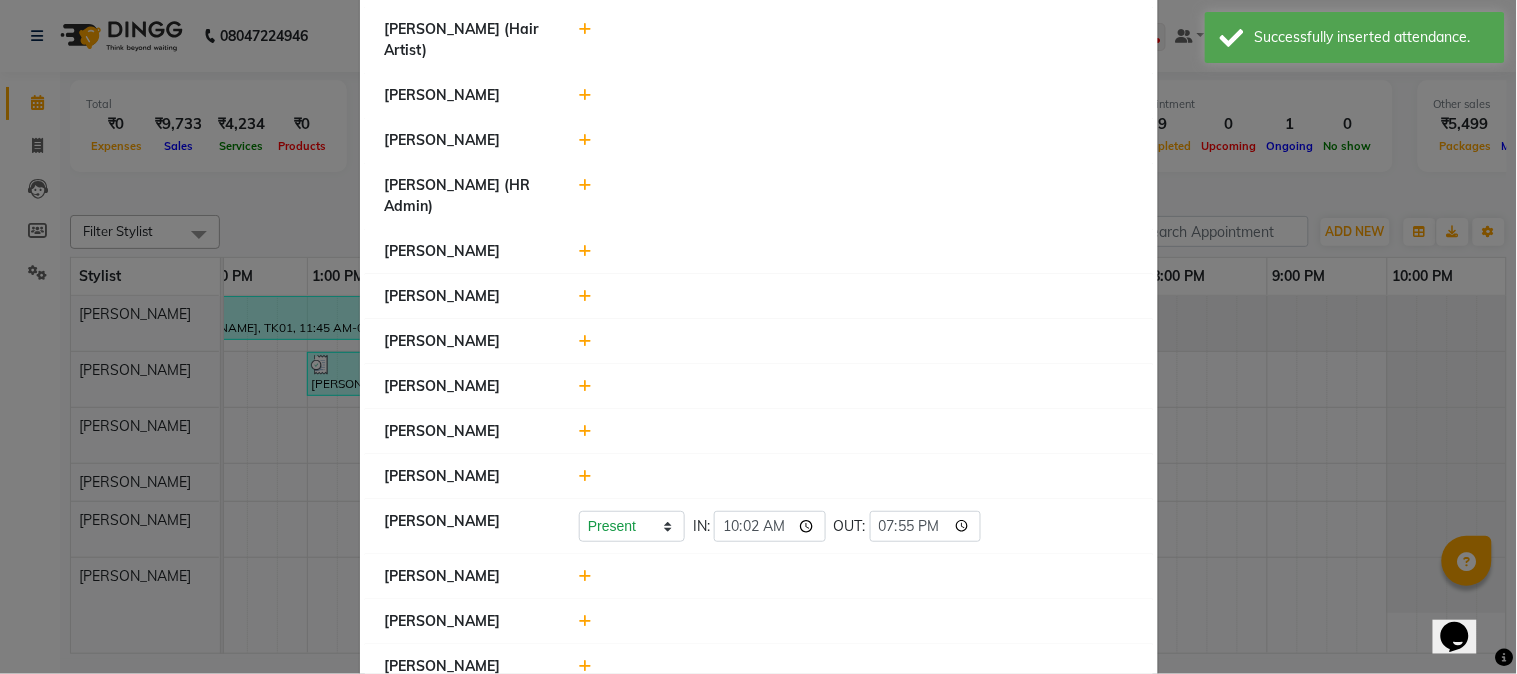 type on "19:55" 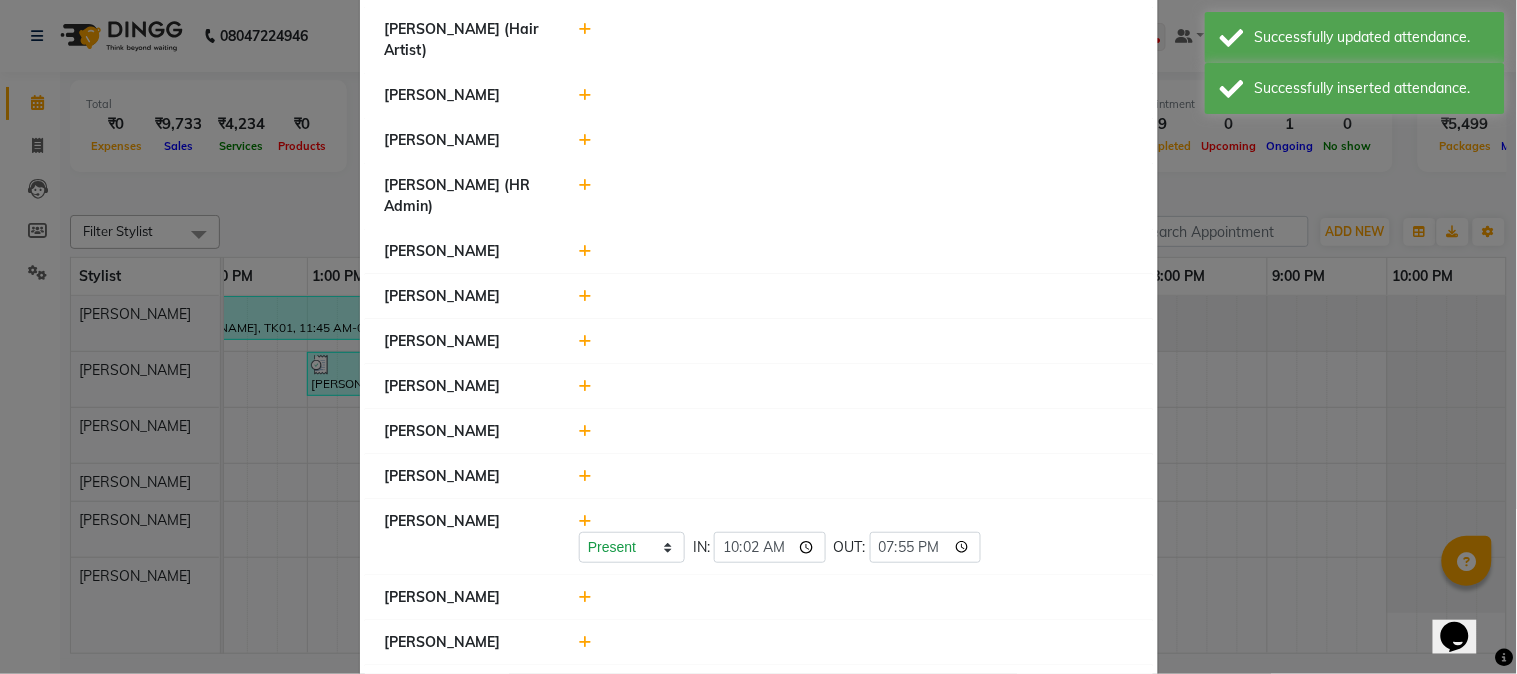 click 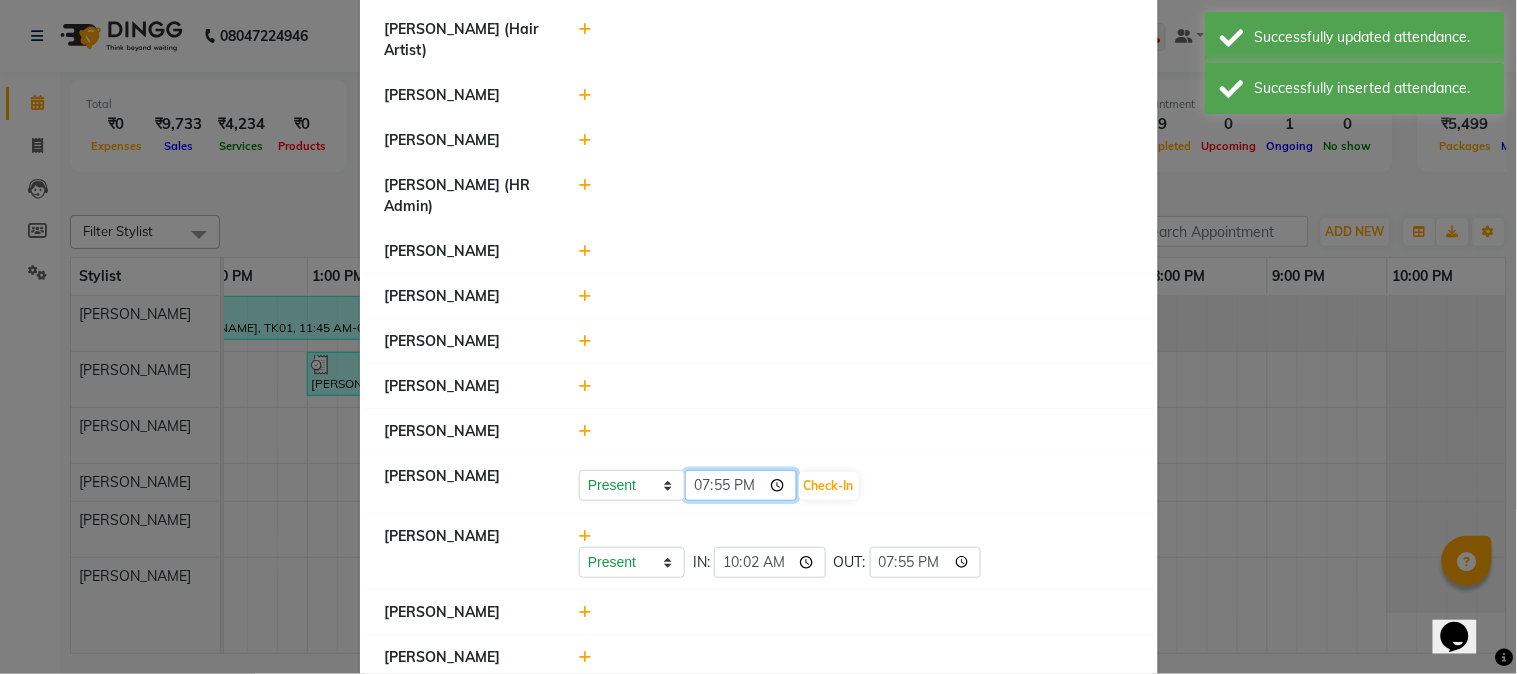 click on "19:55" 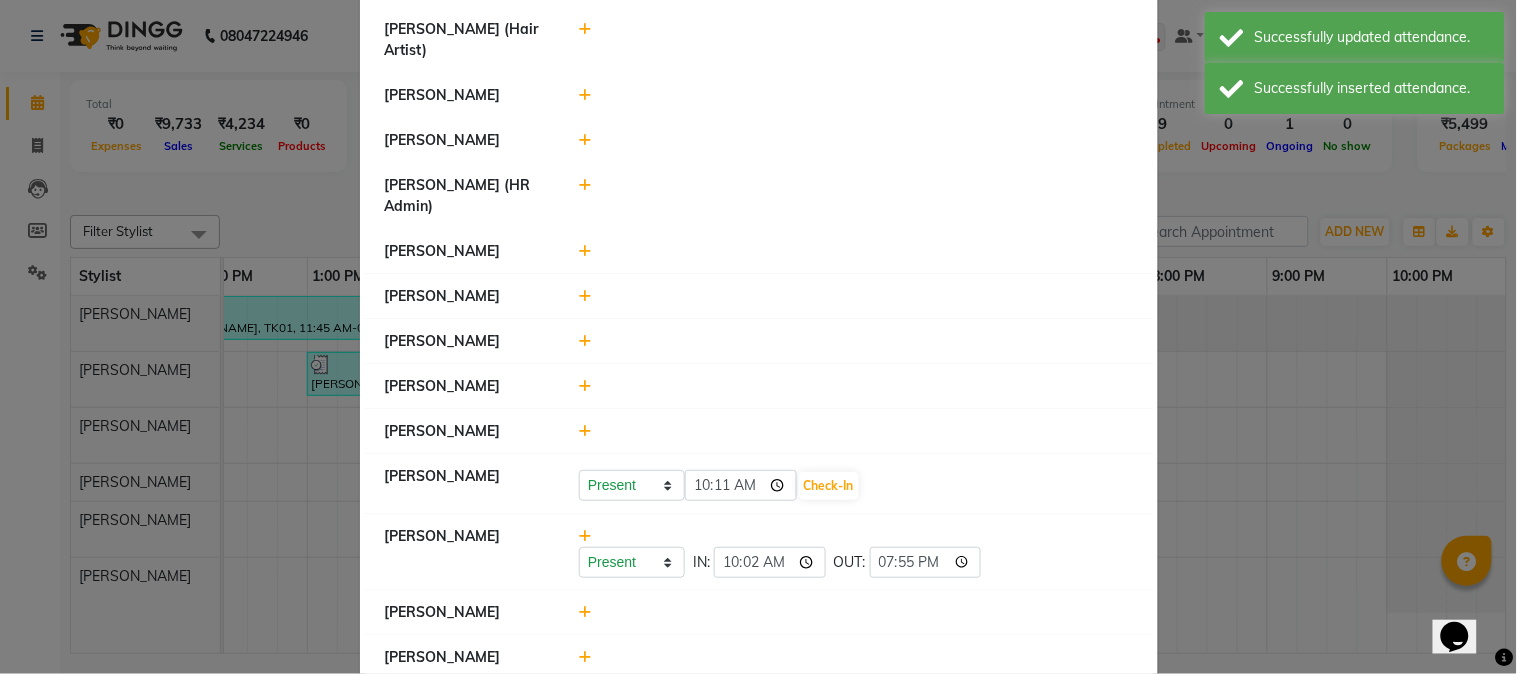 type on "10:11" 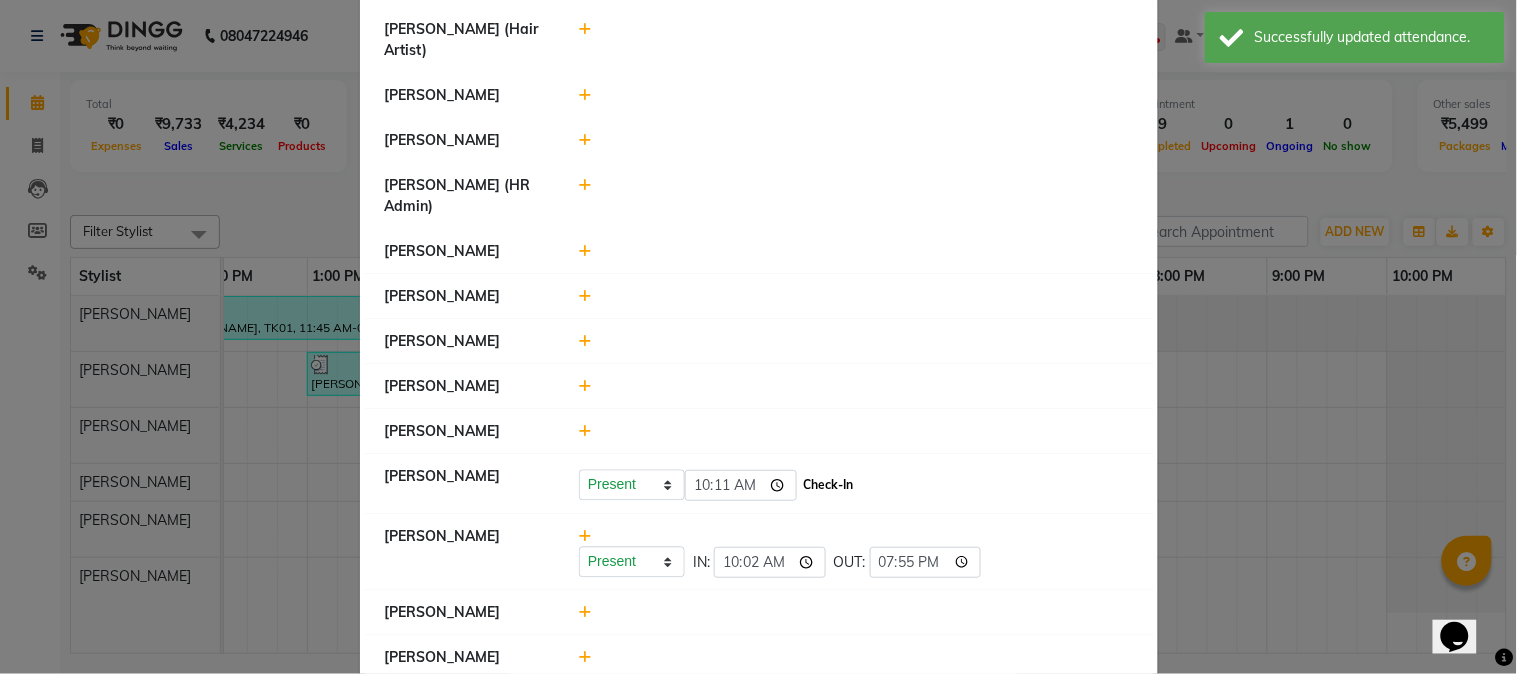 click on "Check-In" 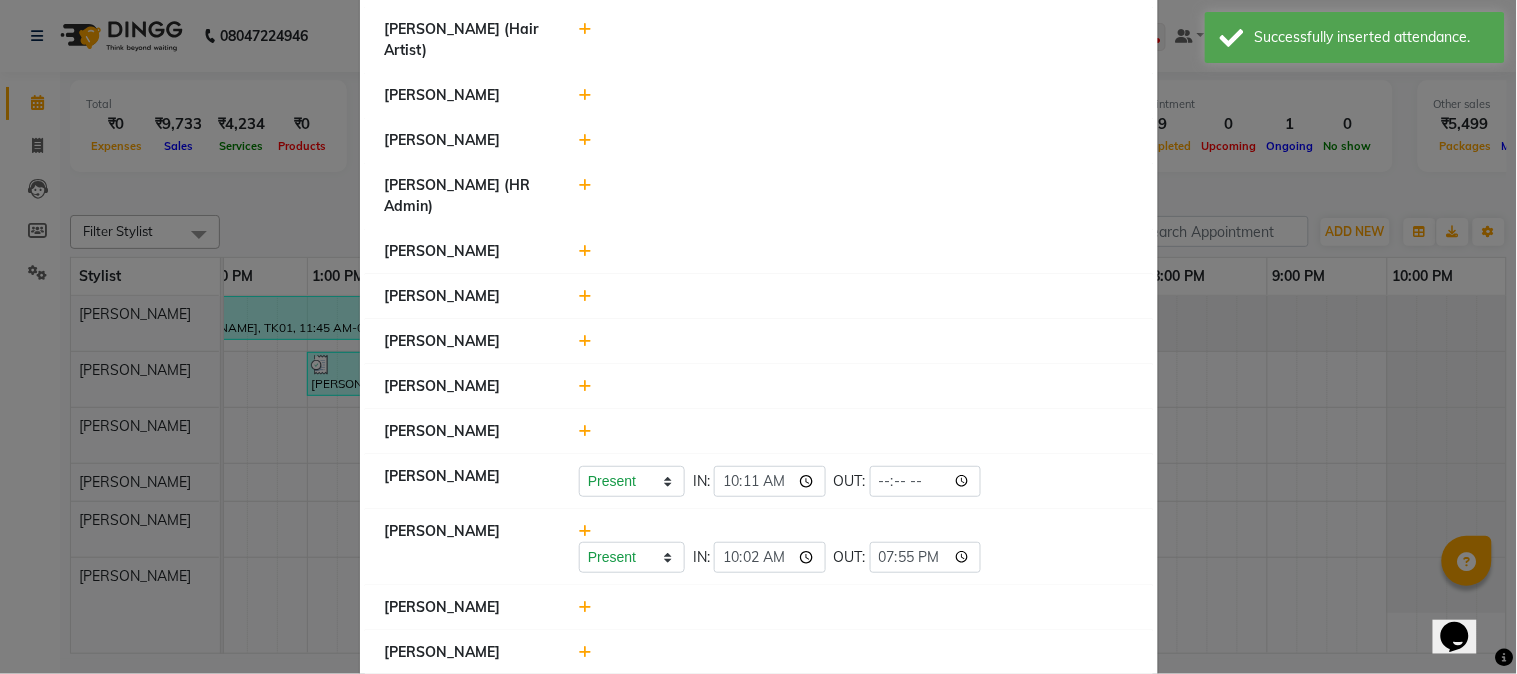 scroll, scrollTop: 931, scrollLeft: 0, axis: vertical 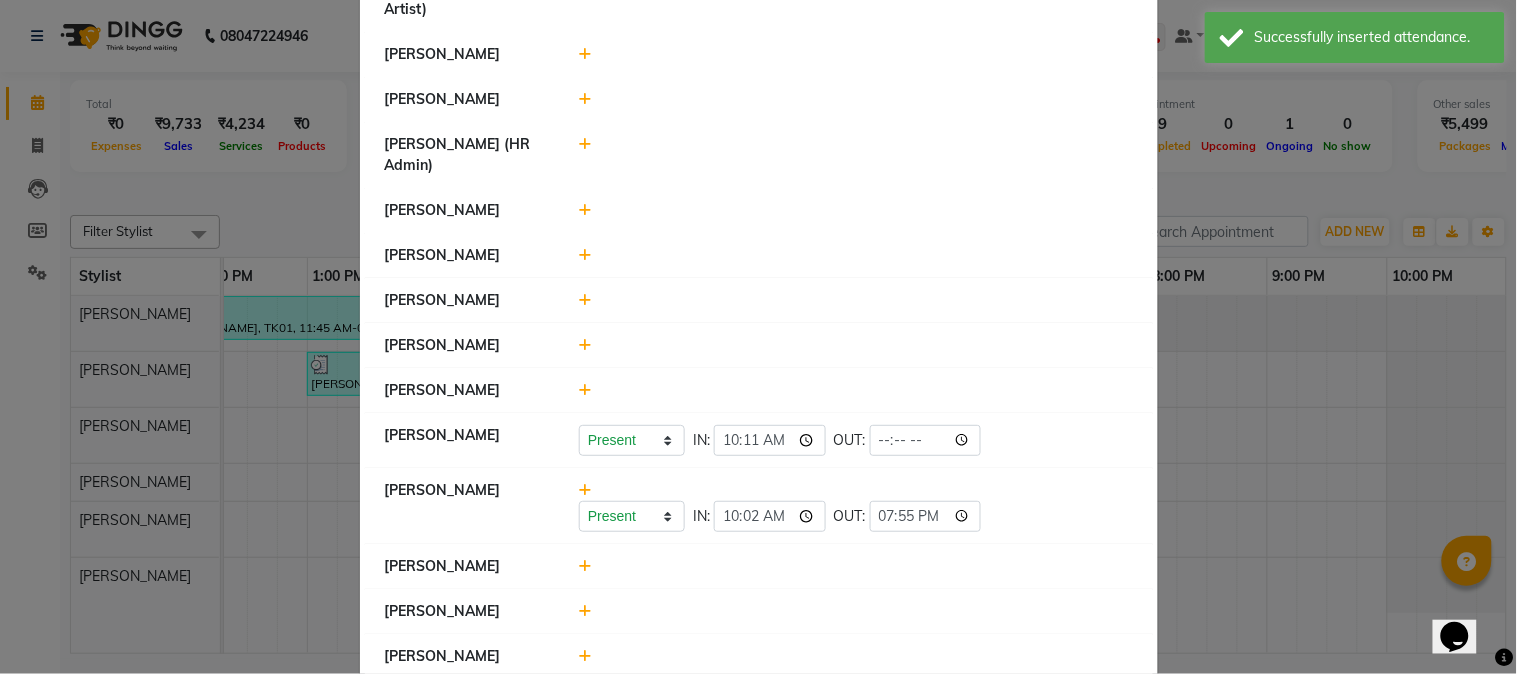 click 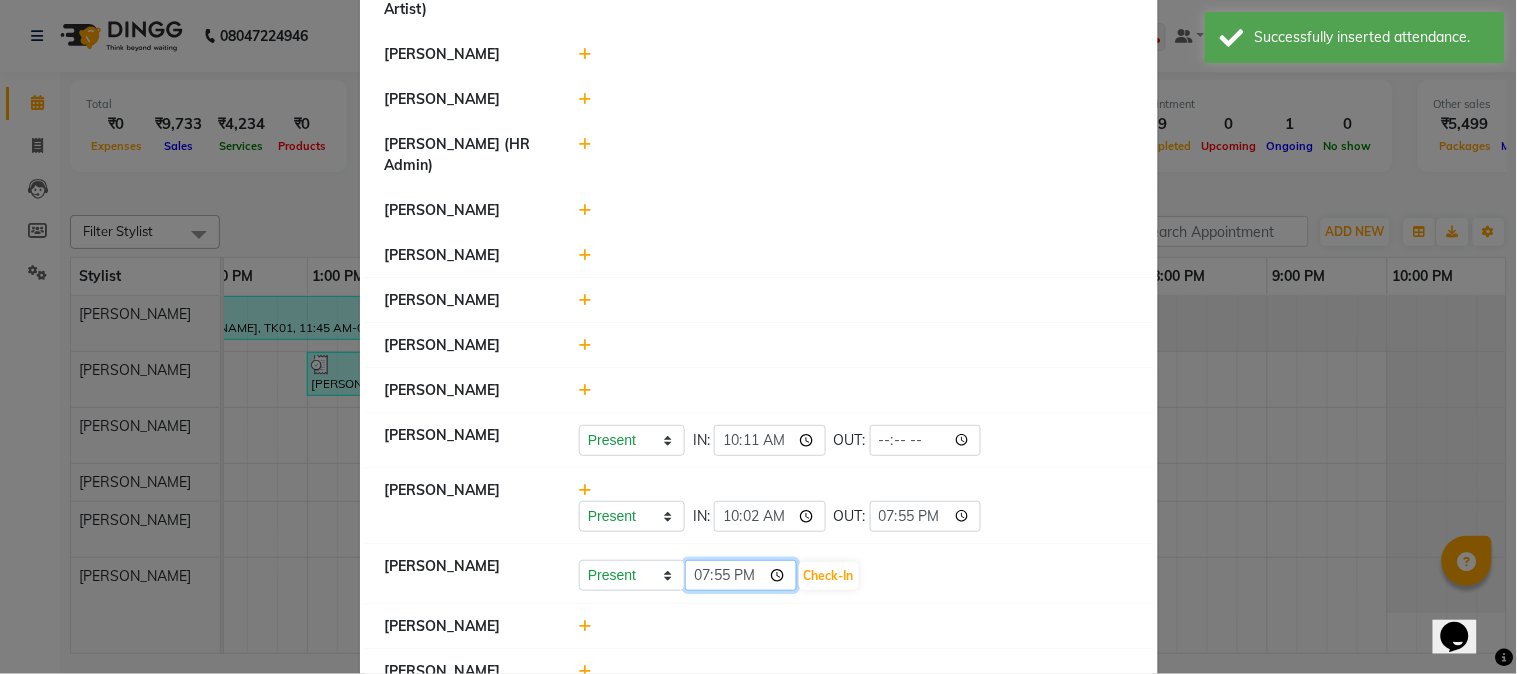 click on "19:55" 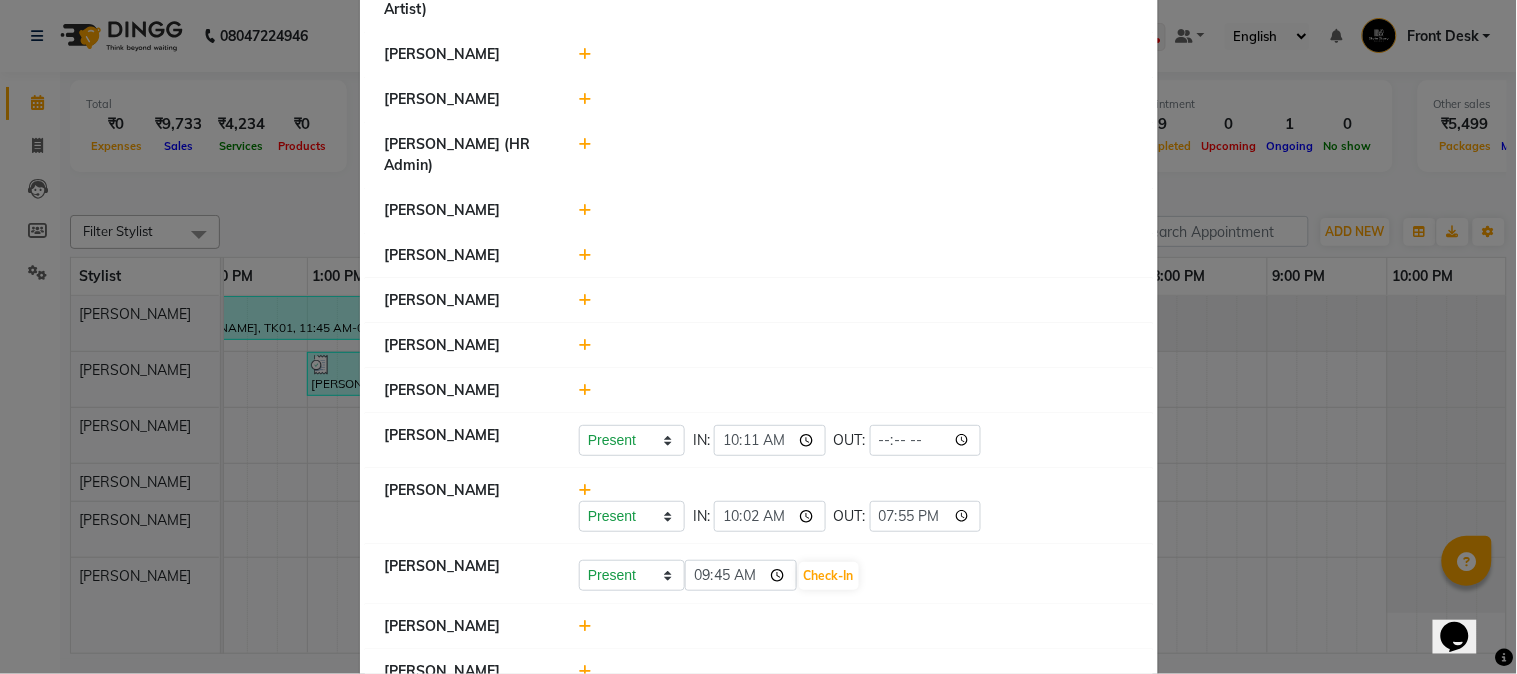 type on "09:45" 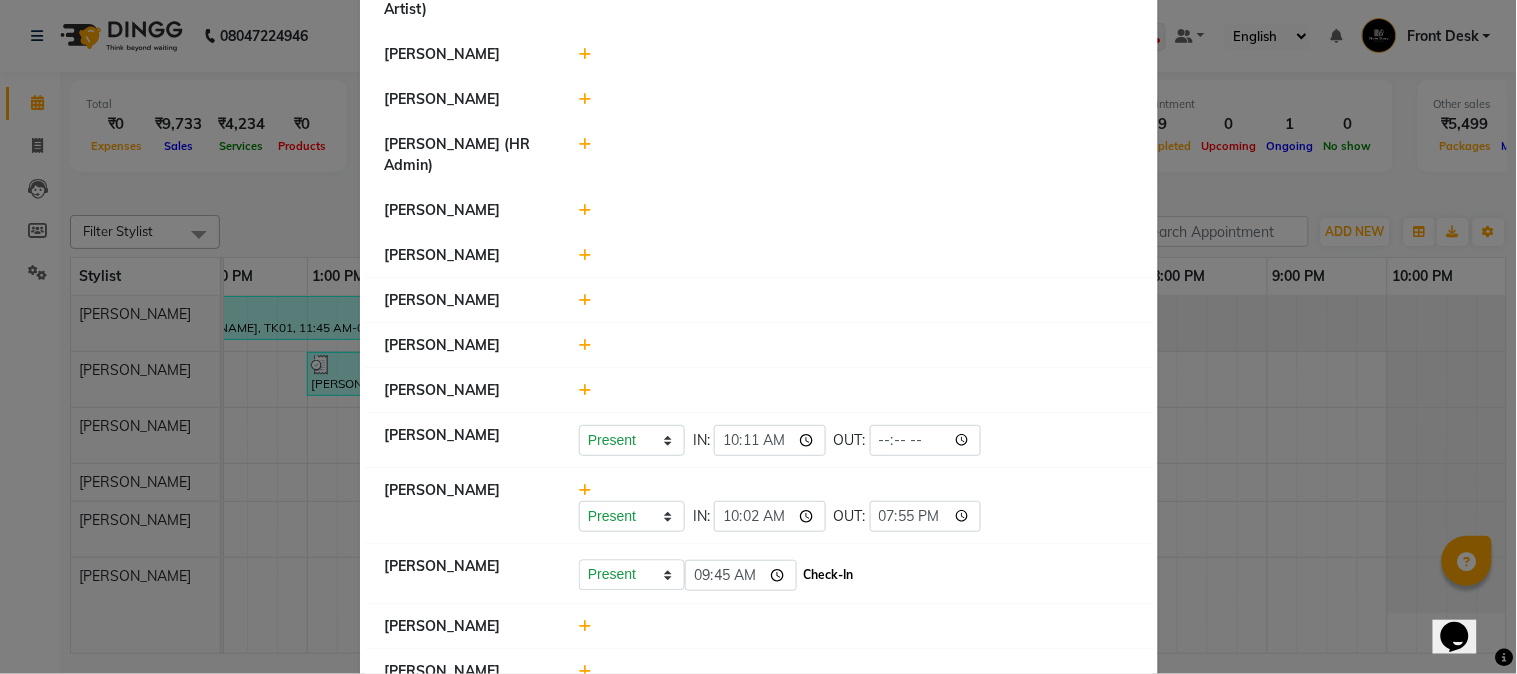 drag, startPoint x: 801, startPoint y: 526, endPoint x: 817, endPoint y: 528, distance: 16.124516 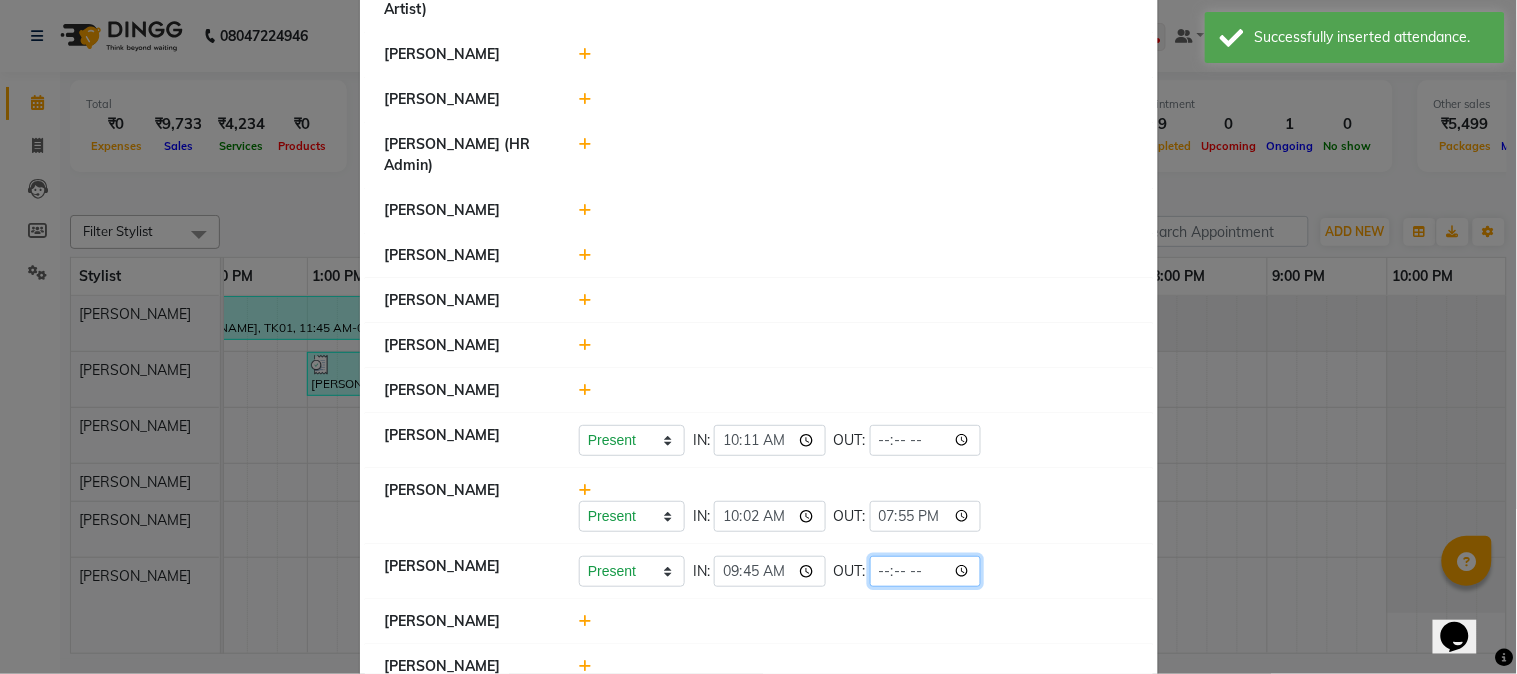 click 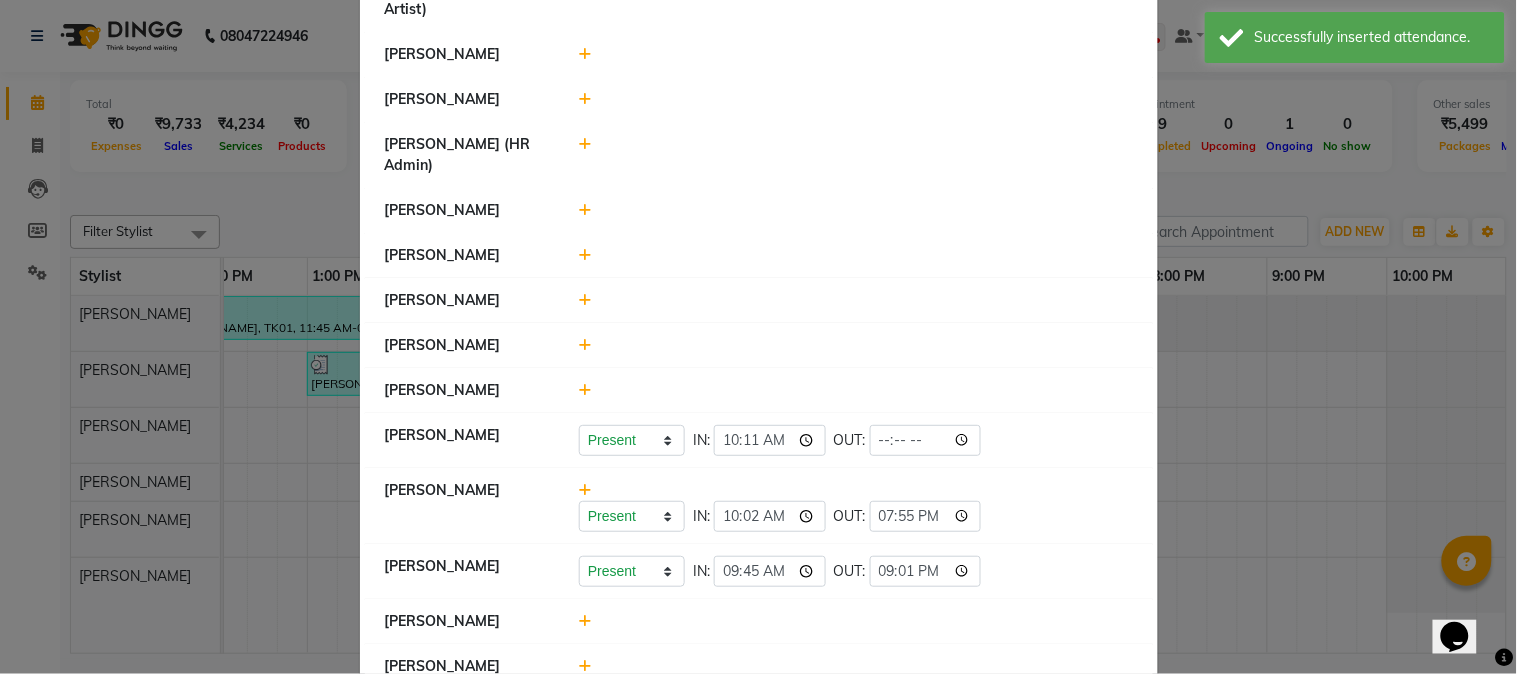 type on "21:01" 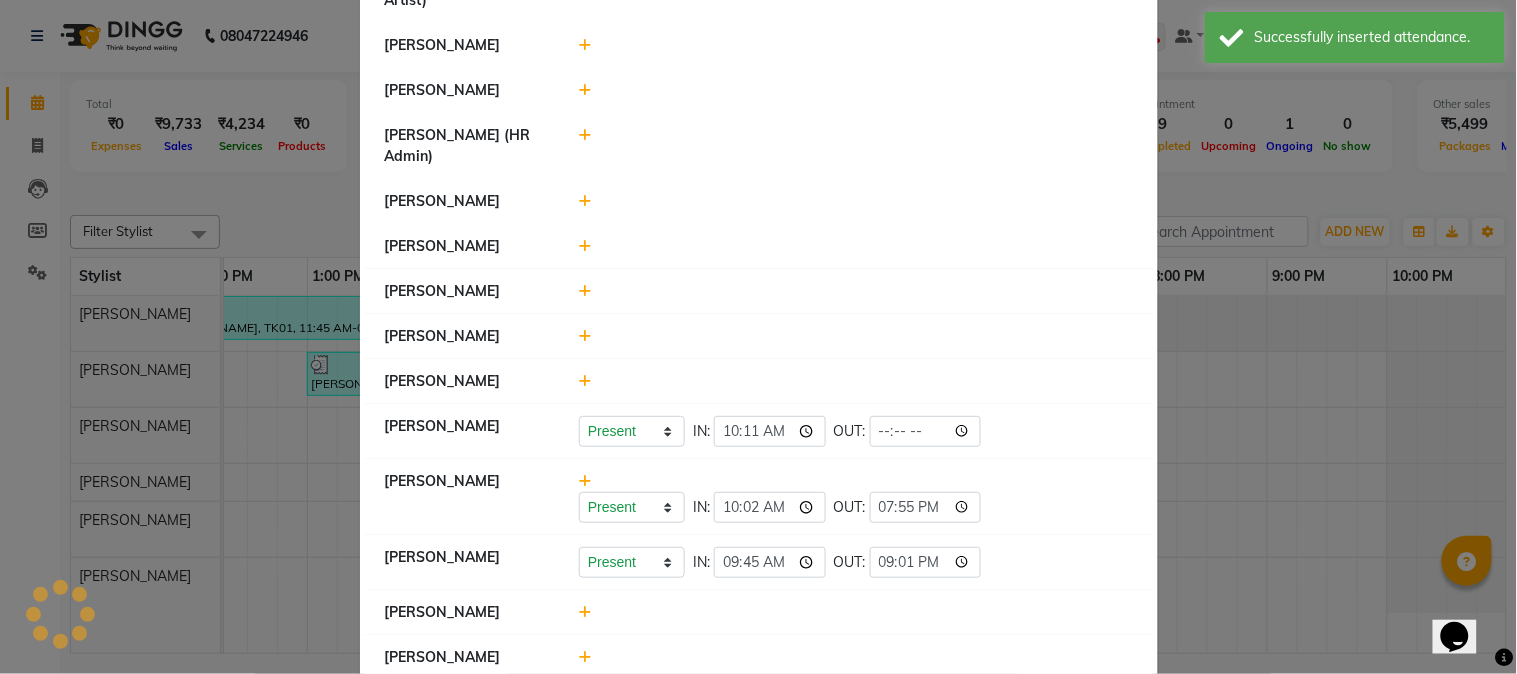 scroll, scrollTop: 941, scrollLeft: 0, axis: vertical 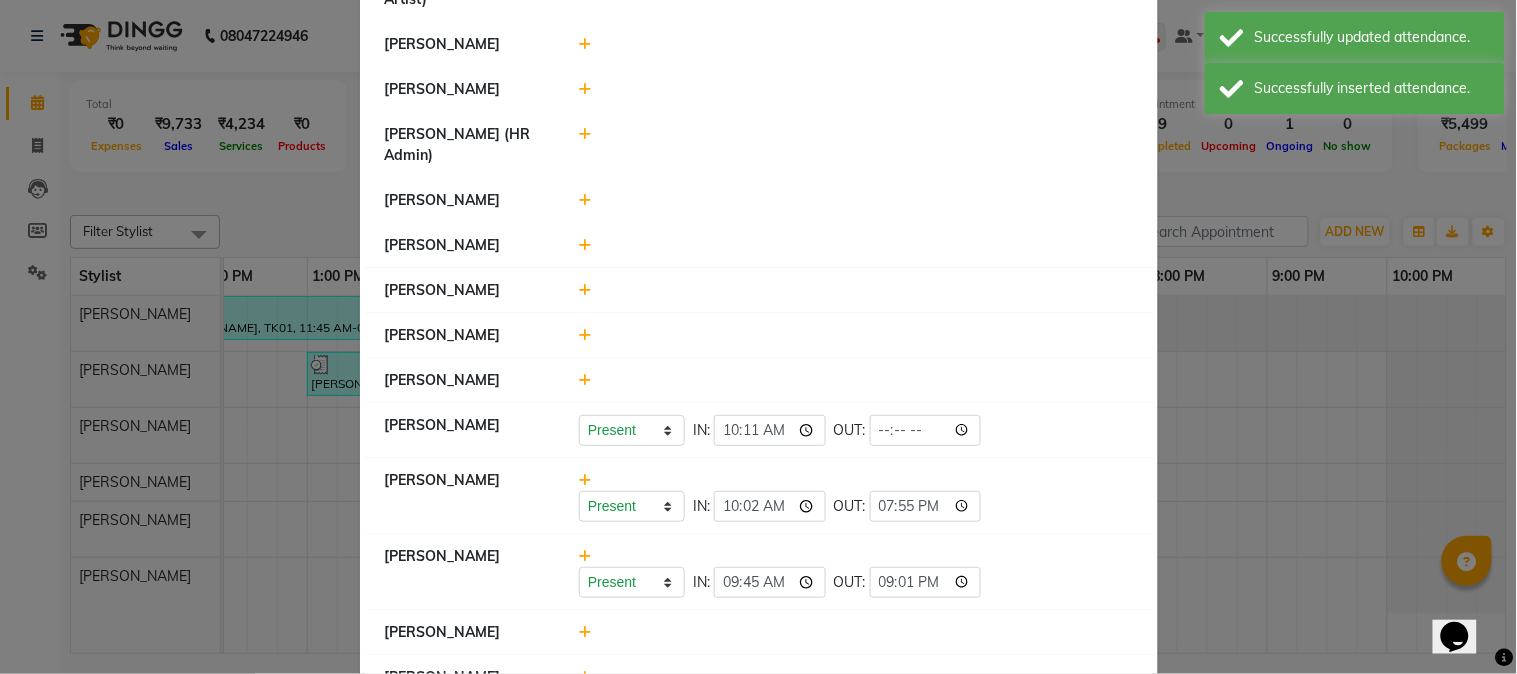 click on "[PERSON_NAME]" 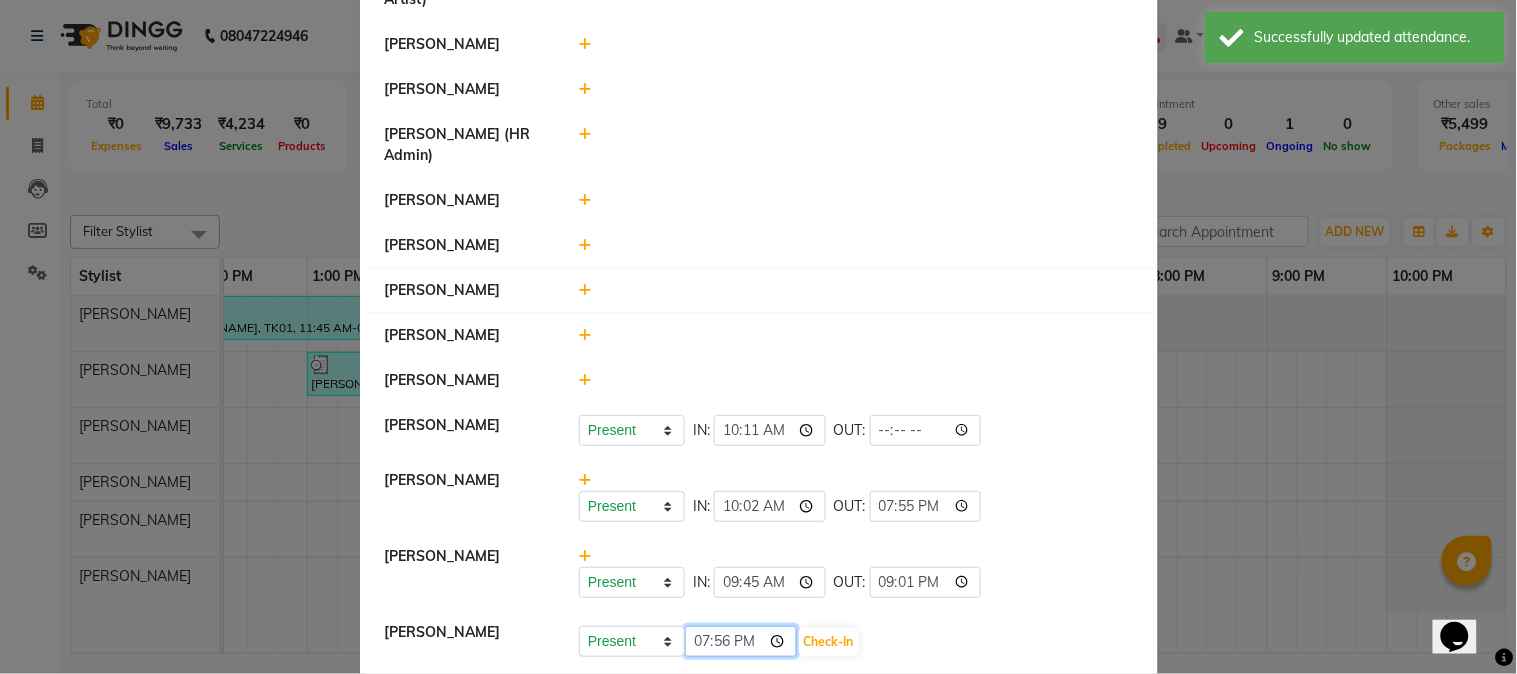click on "19:56" 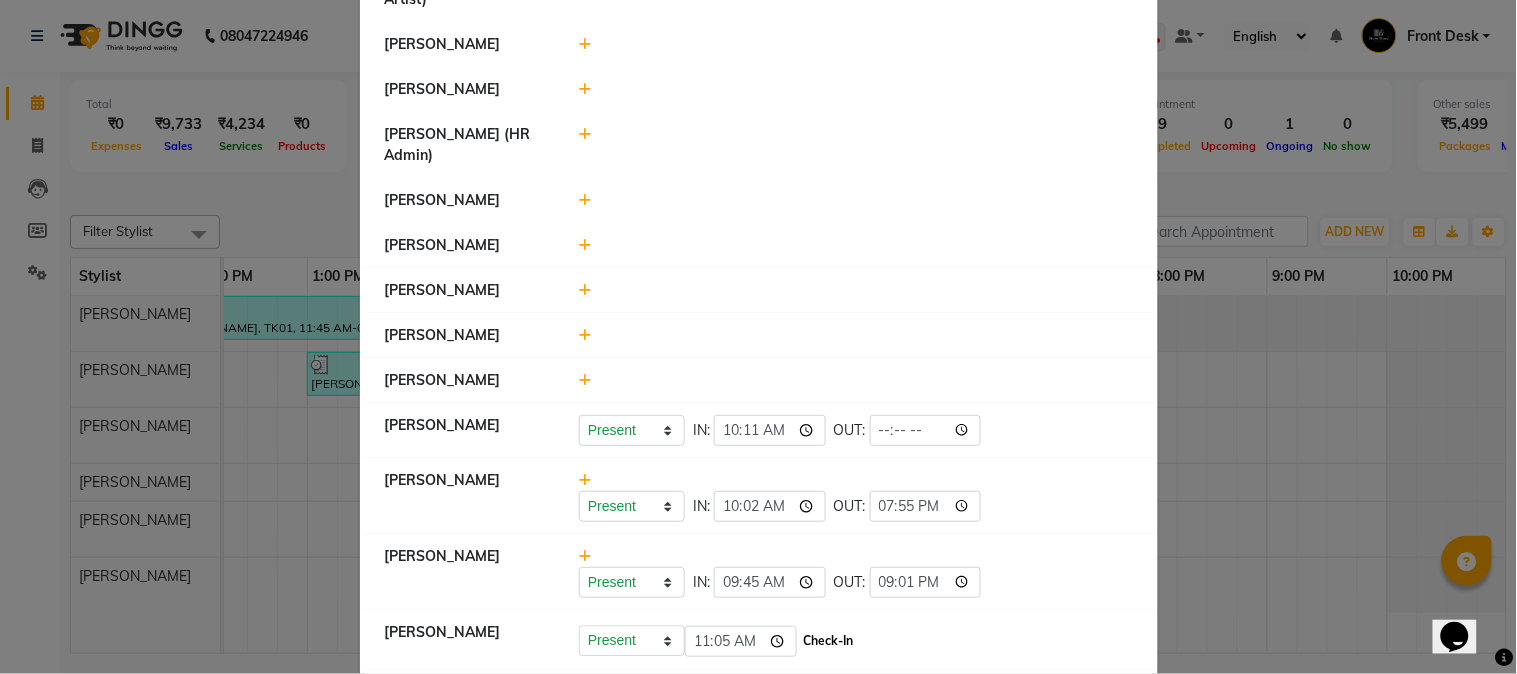 type on "11:05" 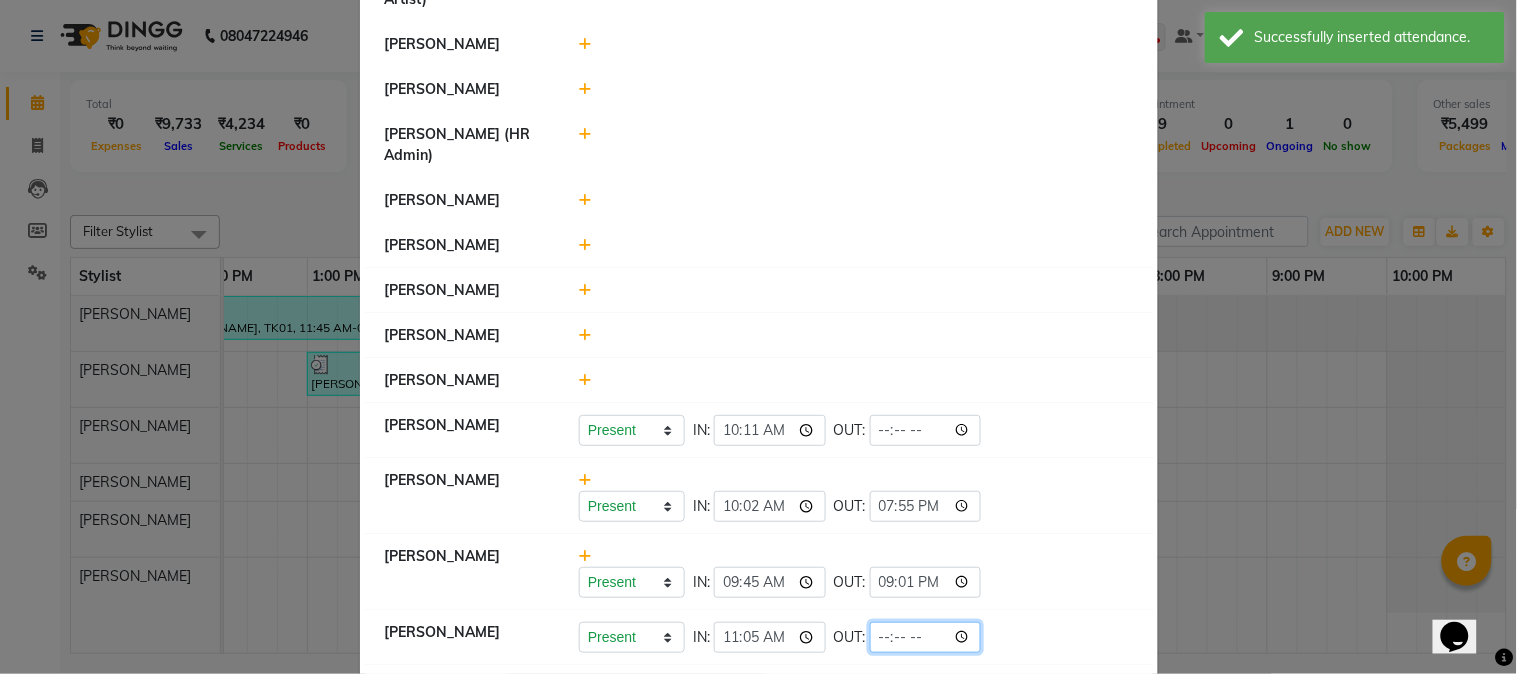click 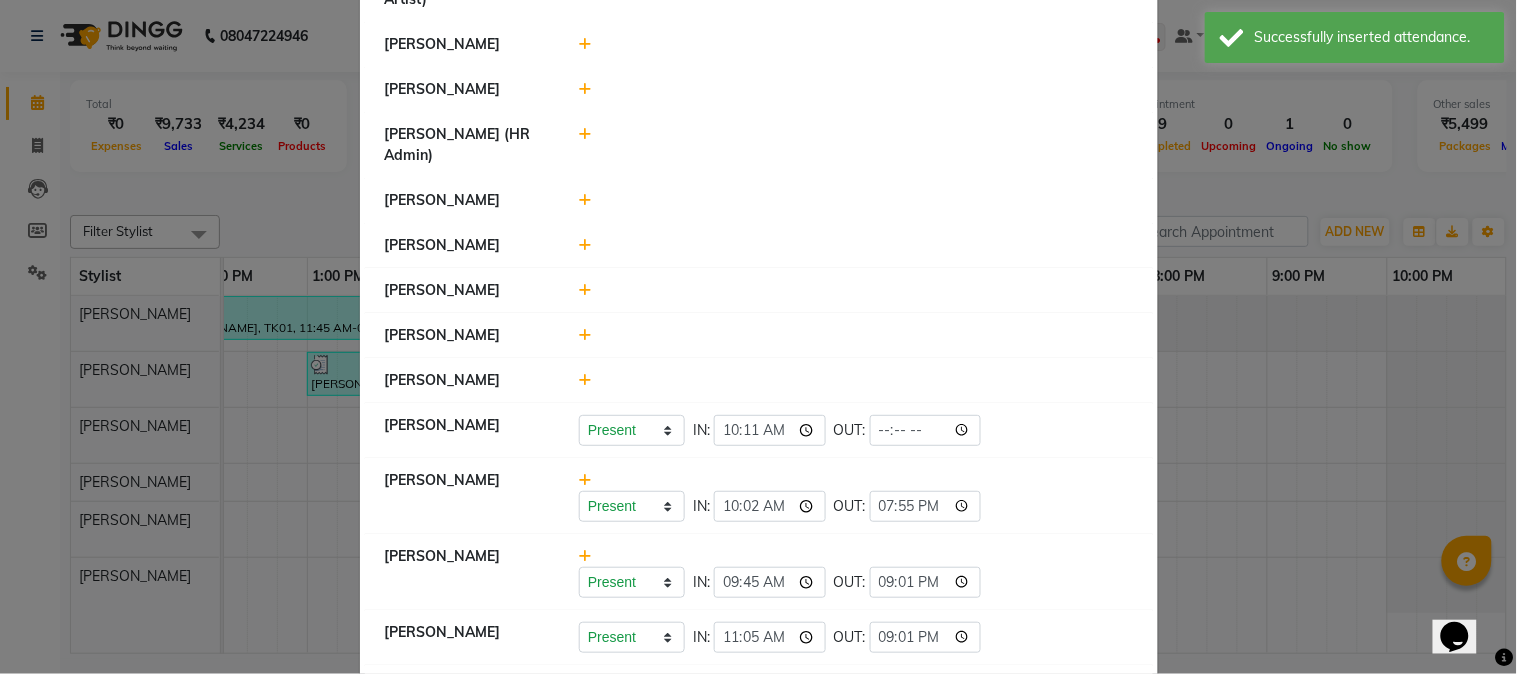 type on "21:01" 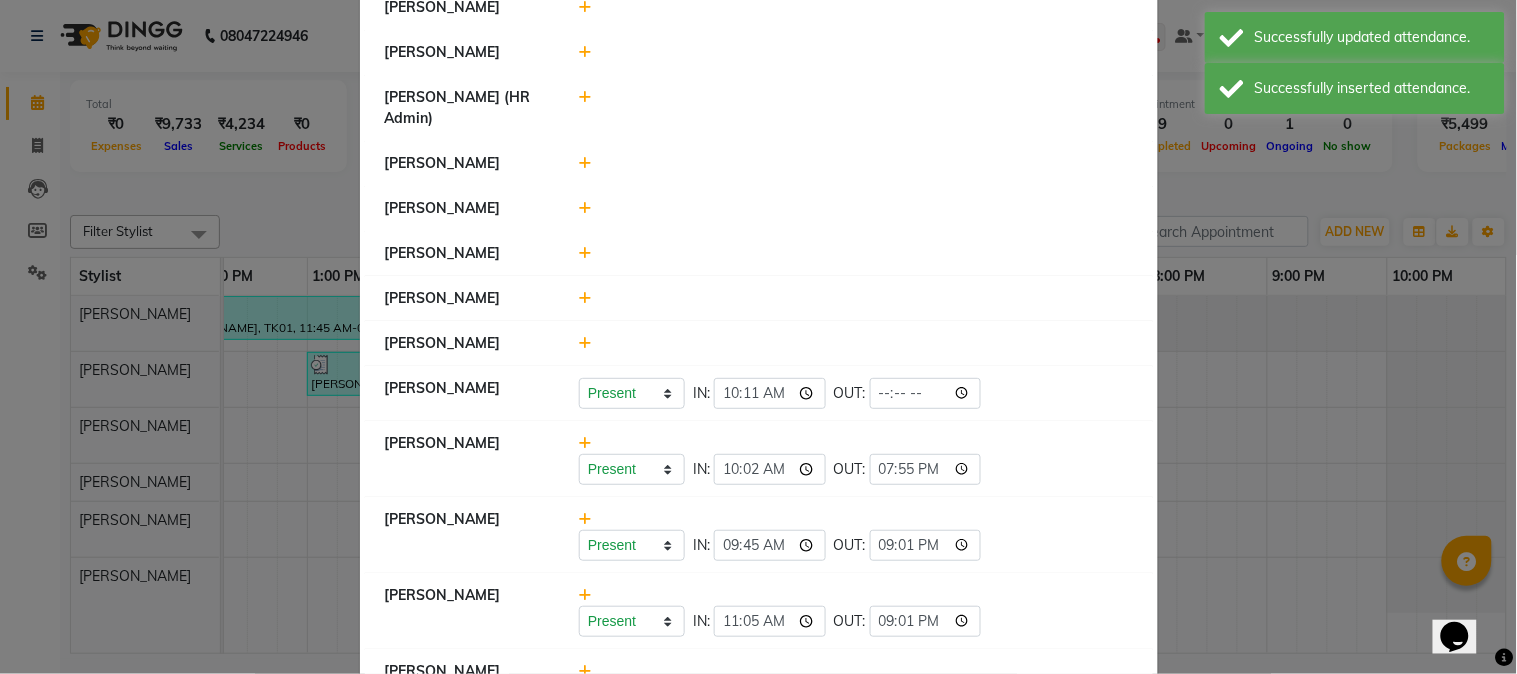 scroll, scrollTop: 992, scrollLeft: 0, axis: vertical 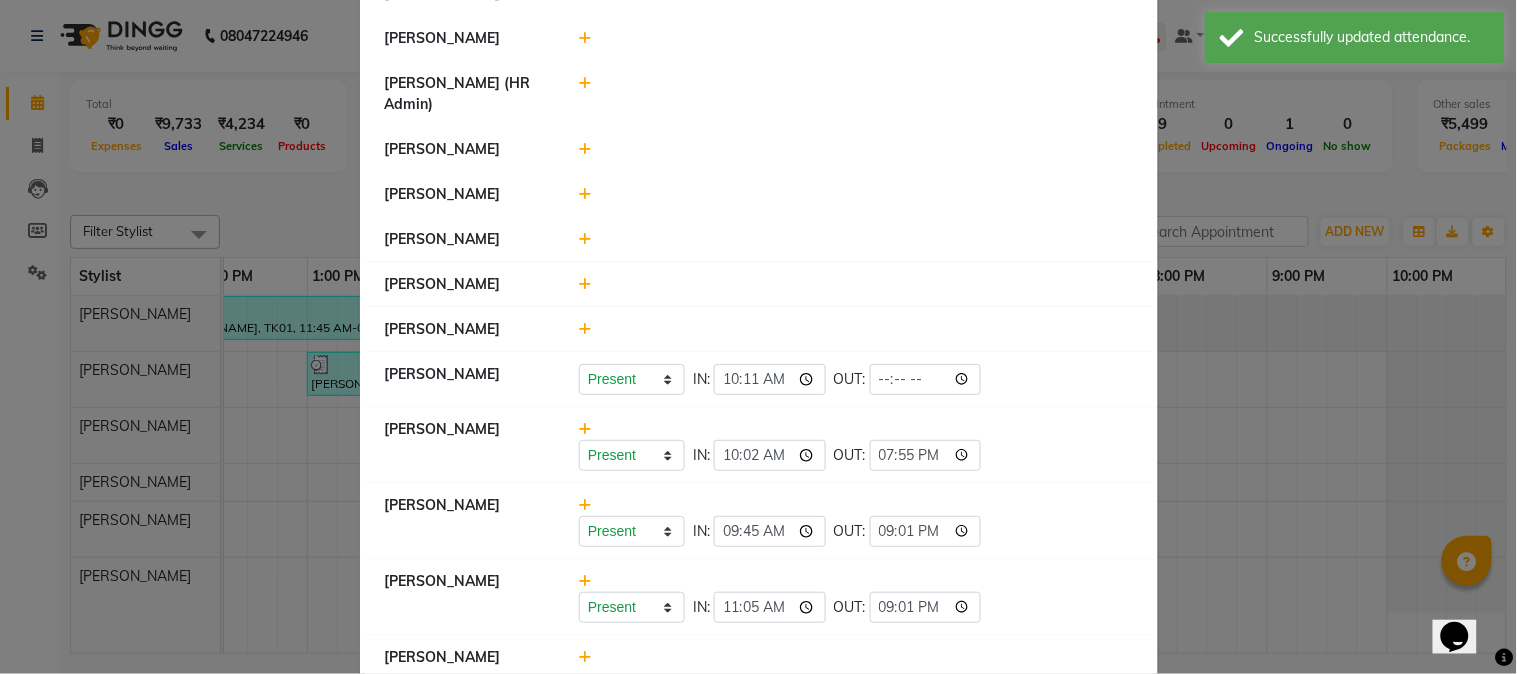 click 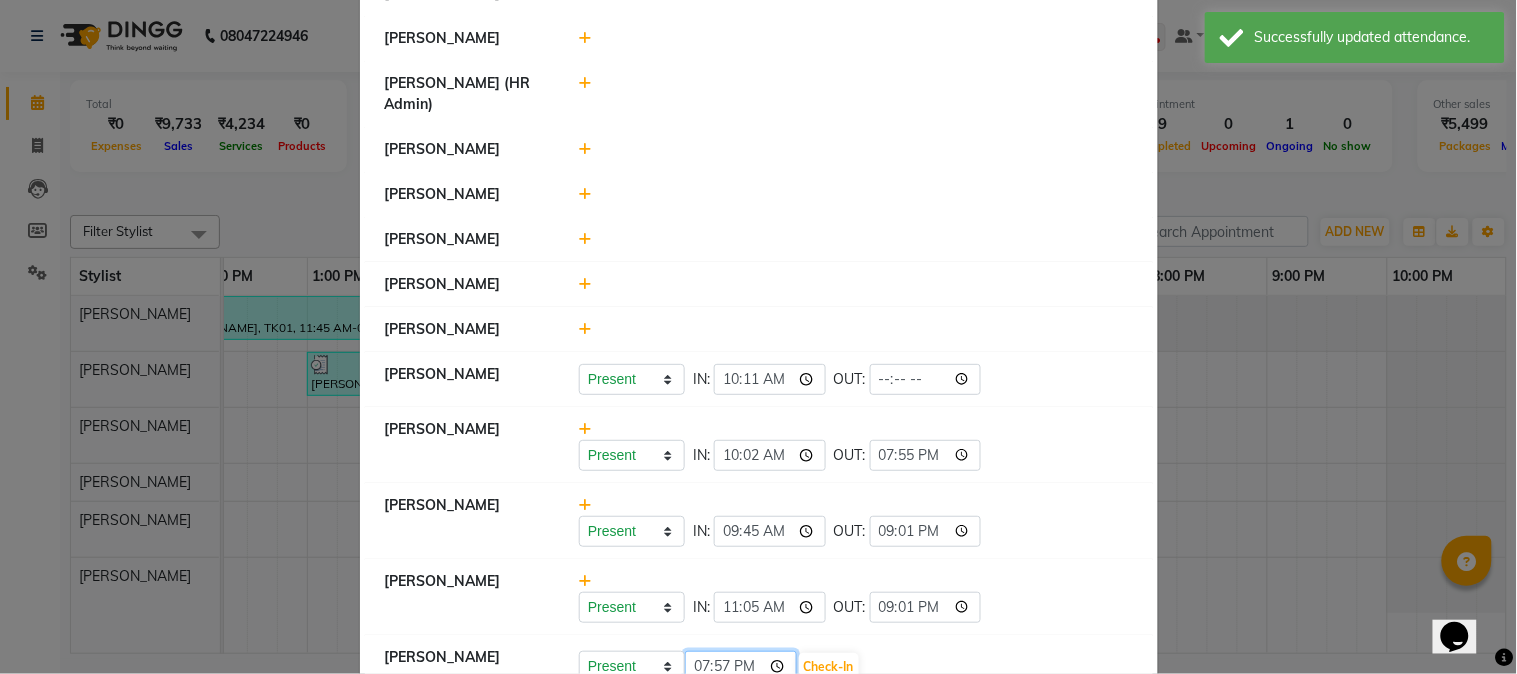 click on "19:57" 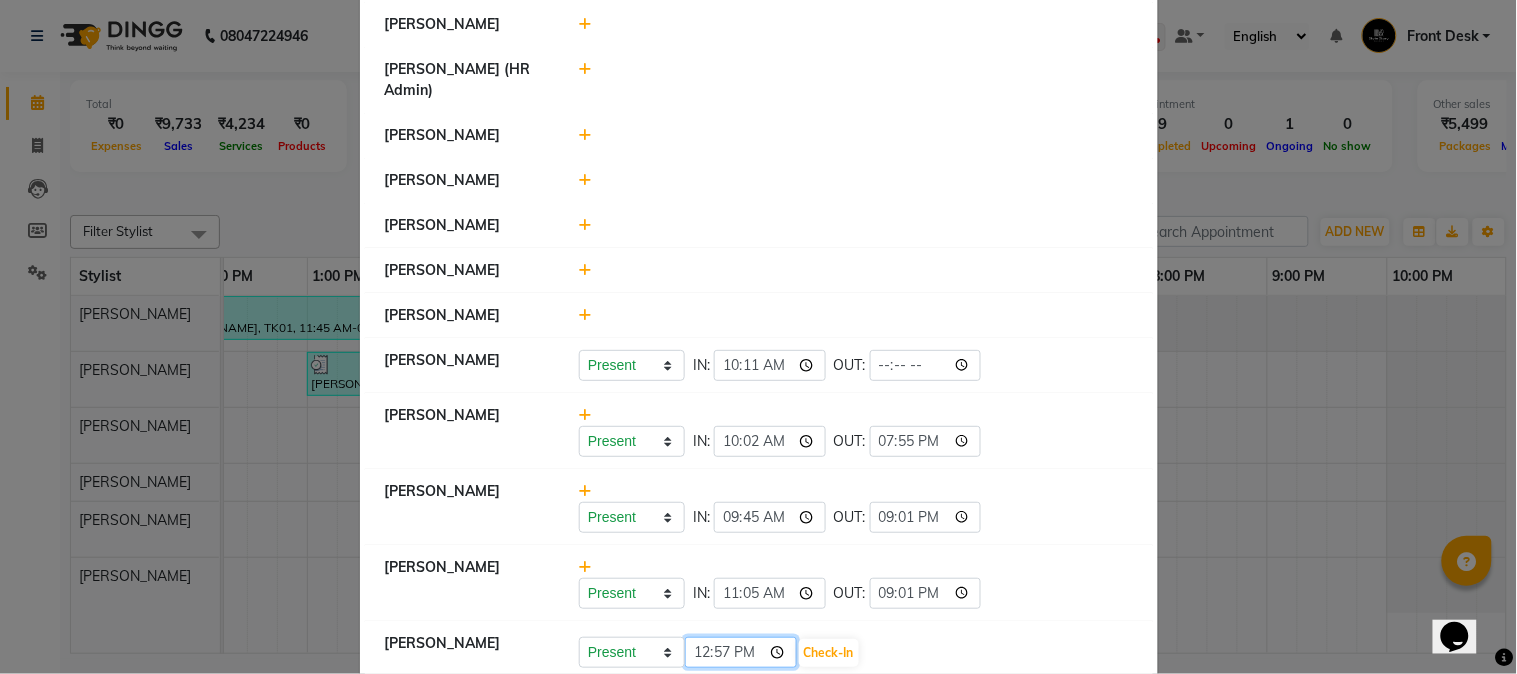 scroll, scrollTop: 1007, scrollLeft: 0, axis: vertical 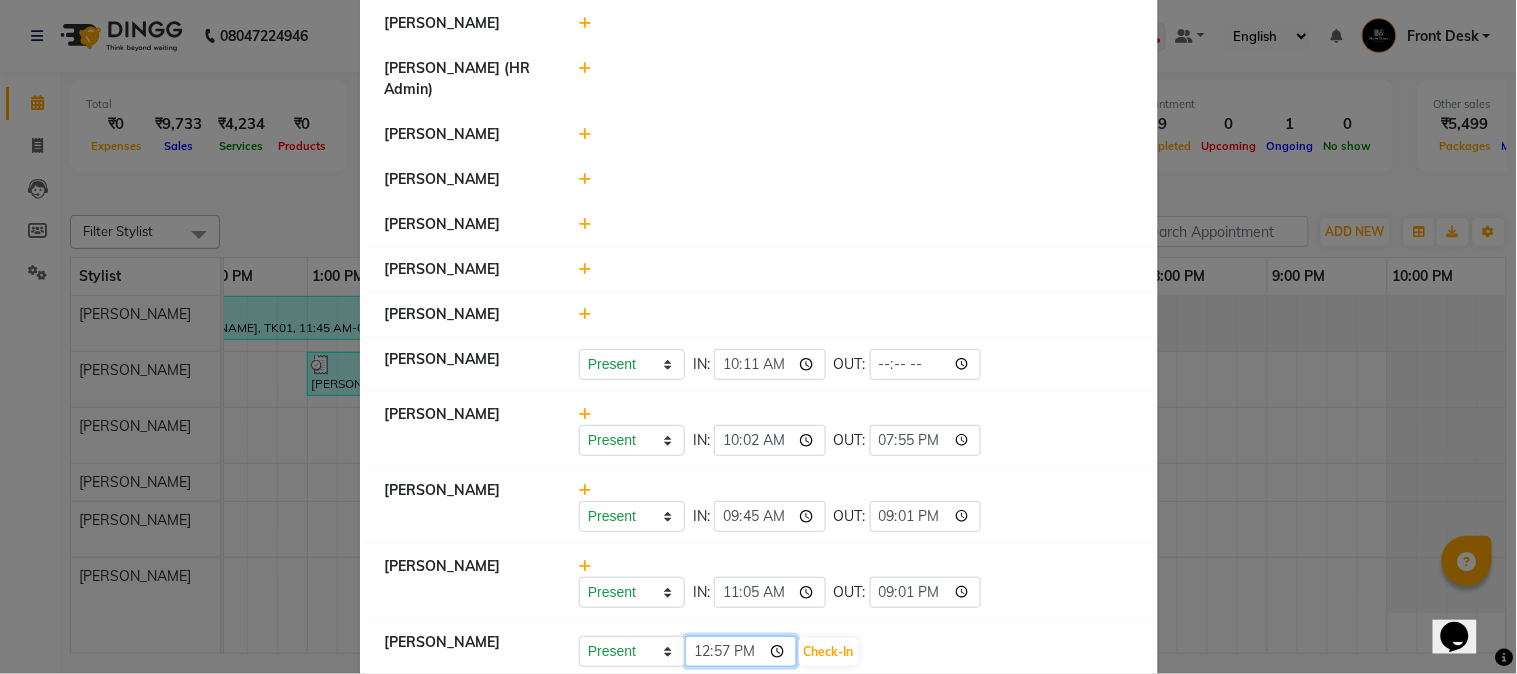 click on "12:57" 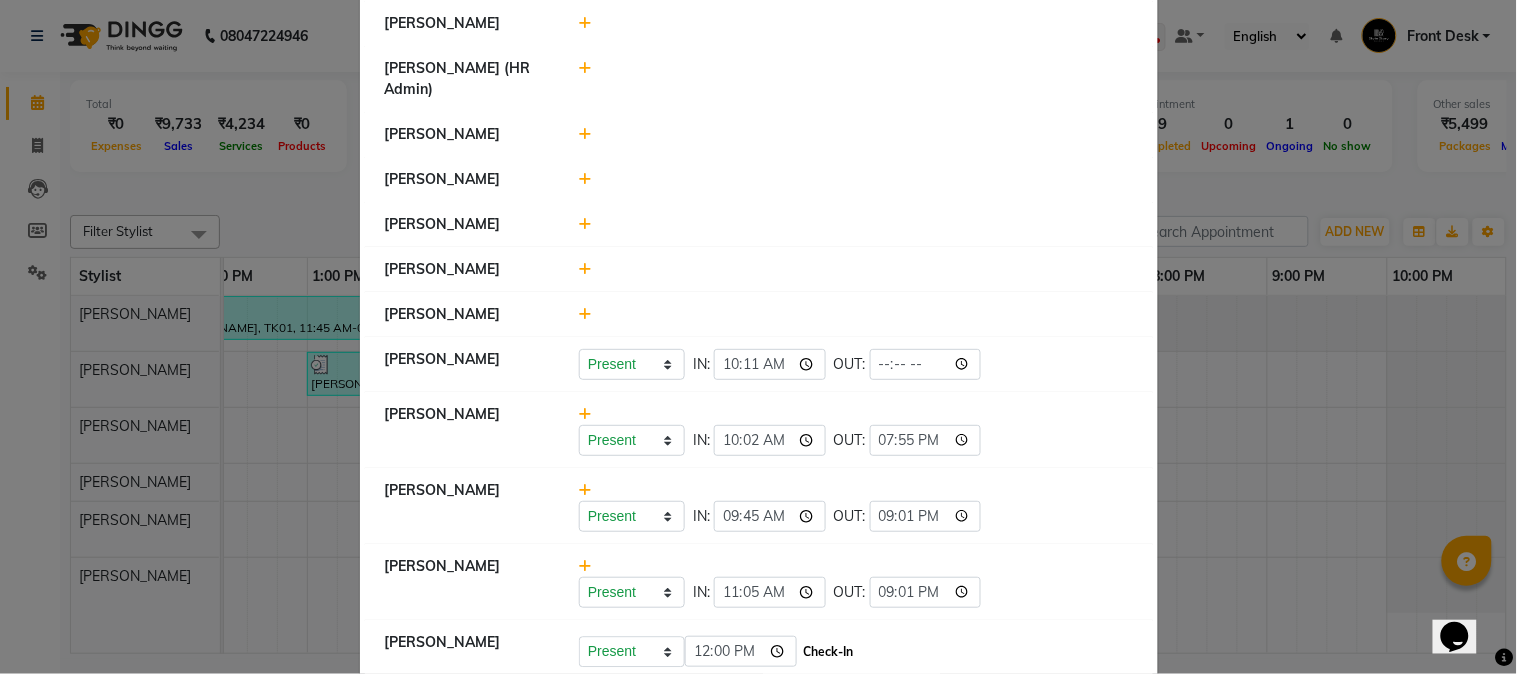 type on "12:00" 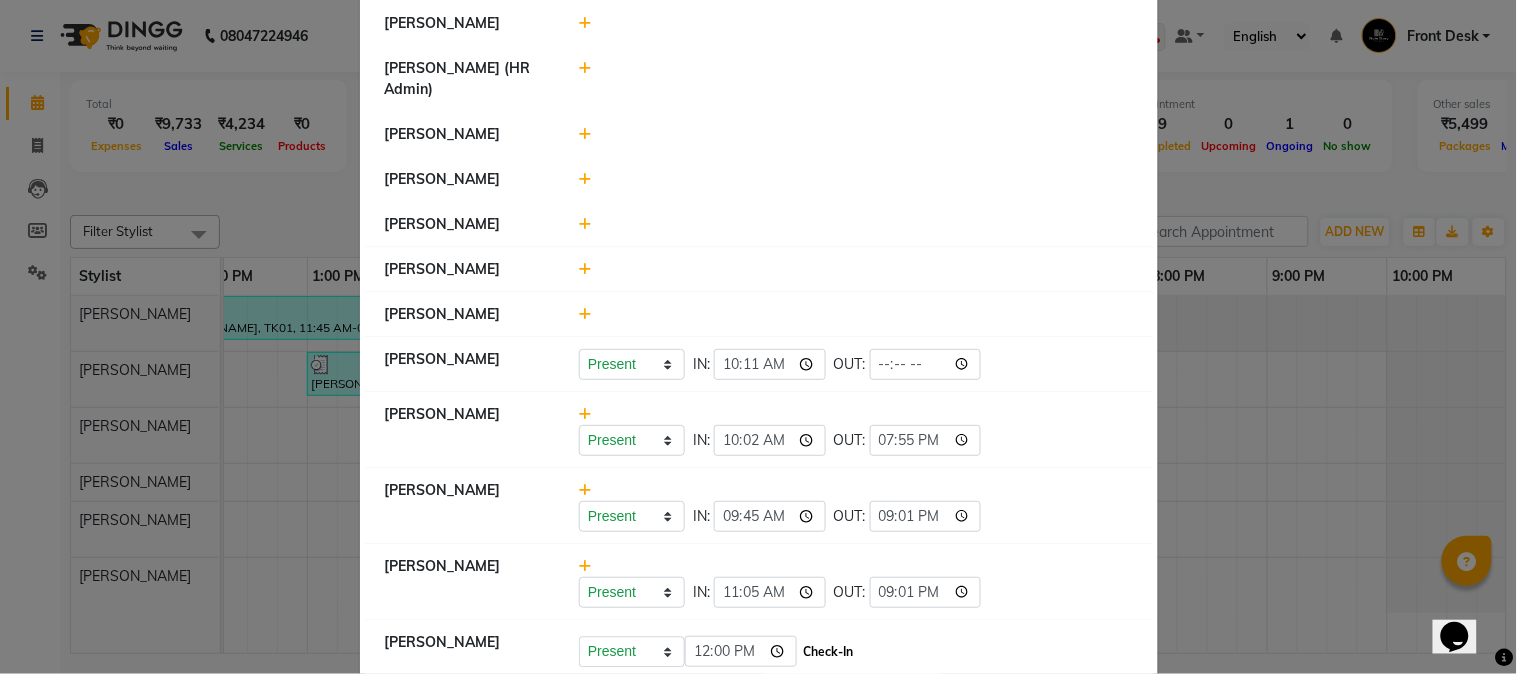 click on "Check-In" 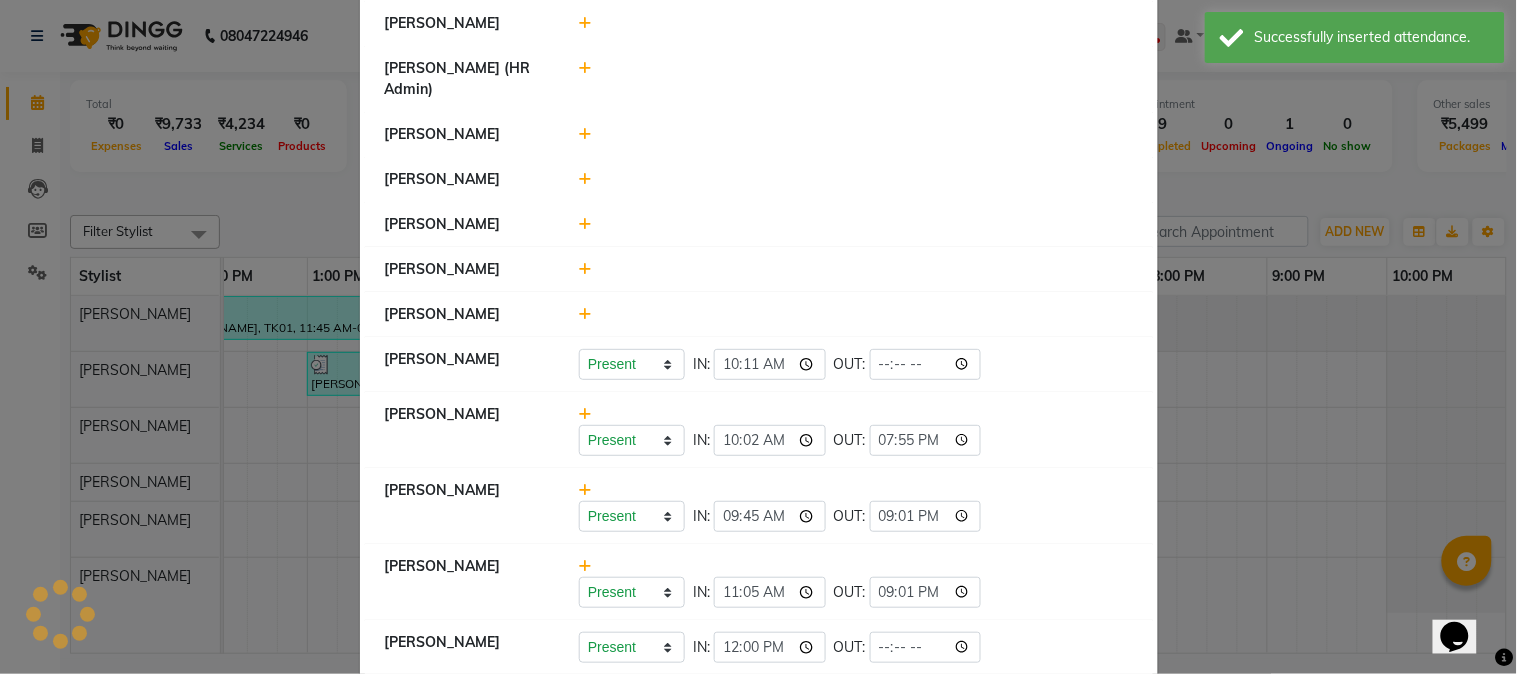 scroll, scrollTop: 1002, scrollLeft: 0, axis: vertical 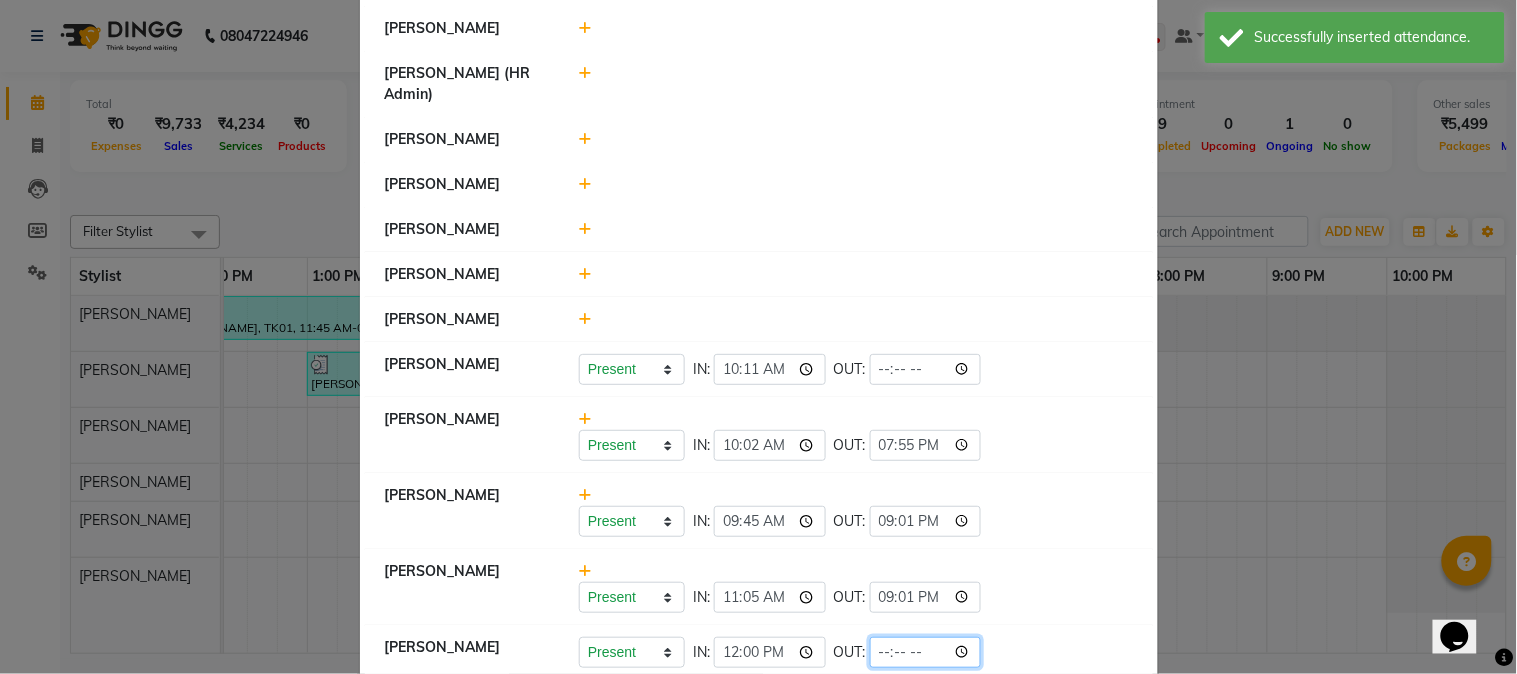 click 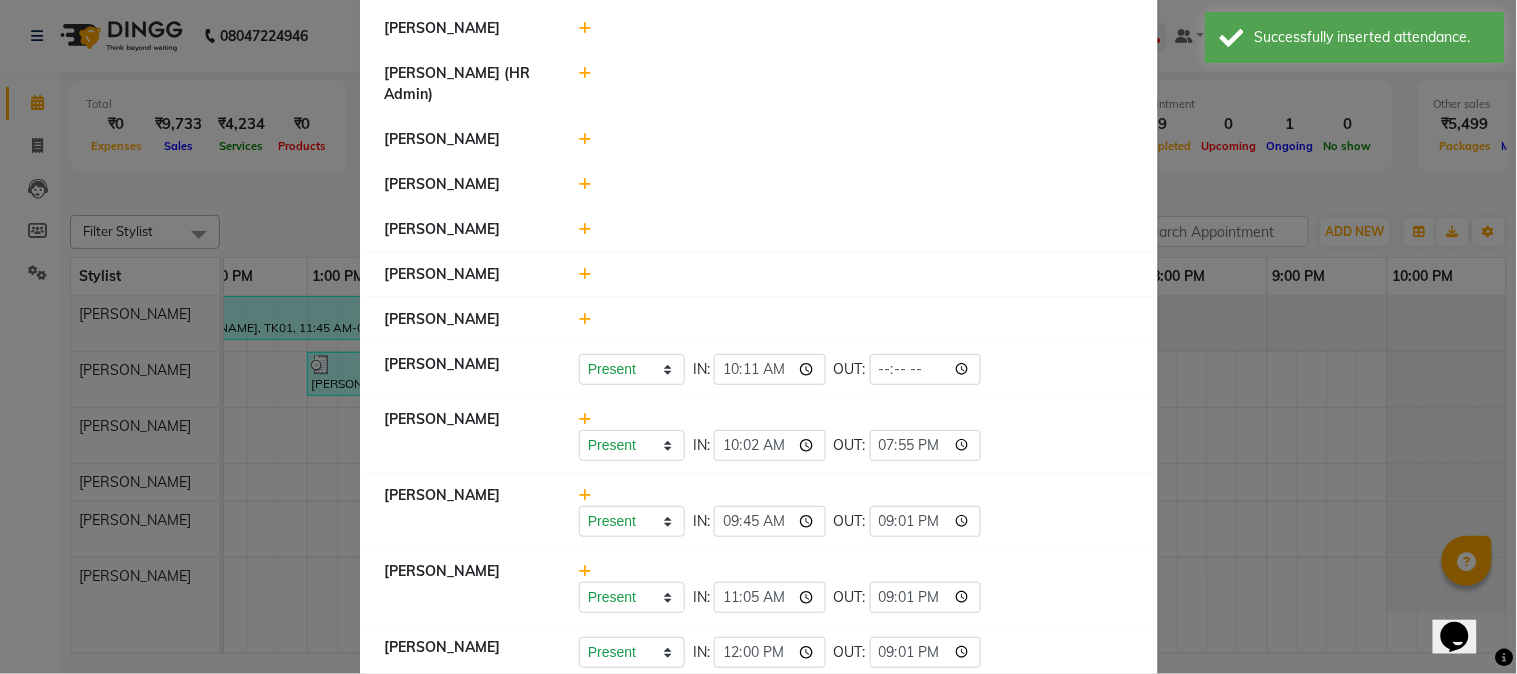 type on "21:01" 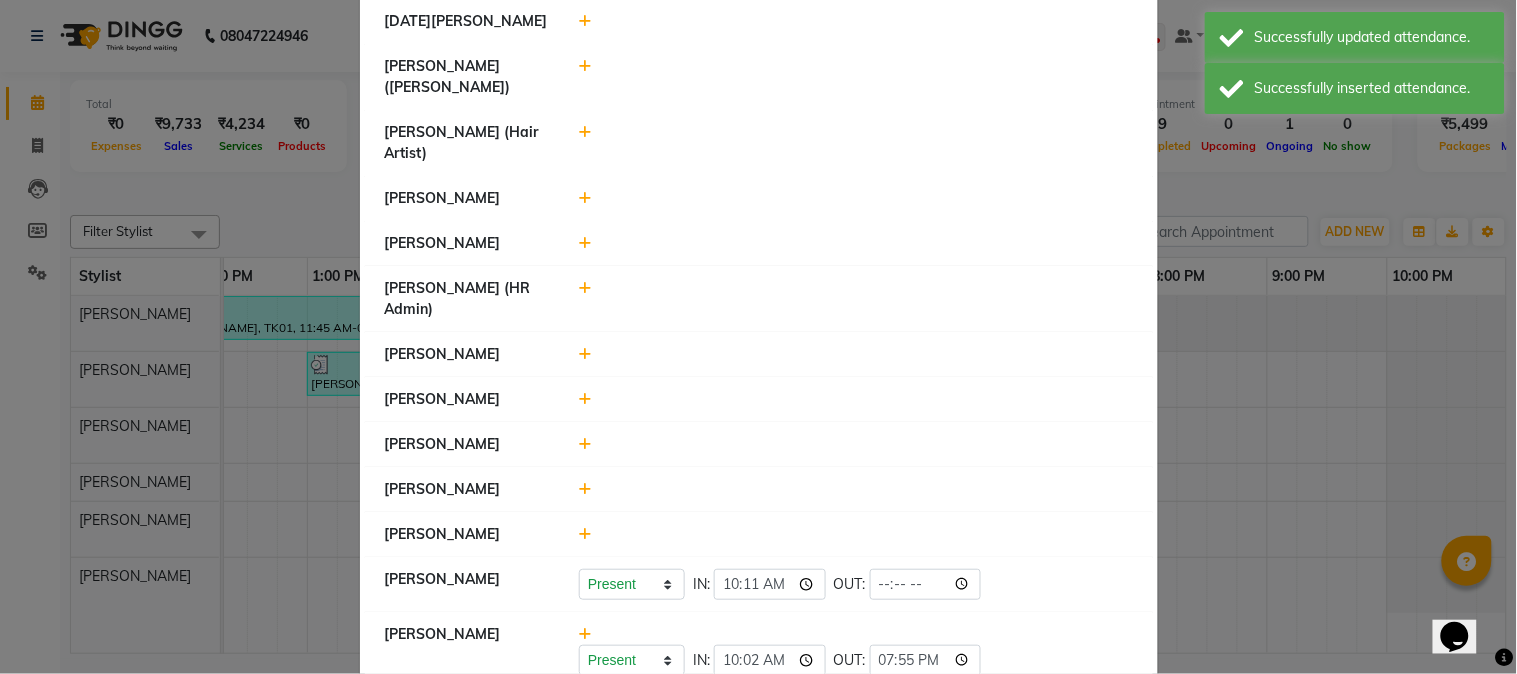 scroll, scrollTop: 780, scrollLeft: 0, axis: vertical 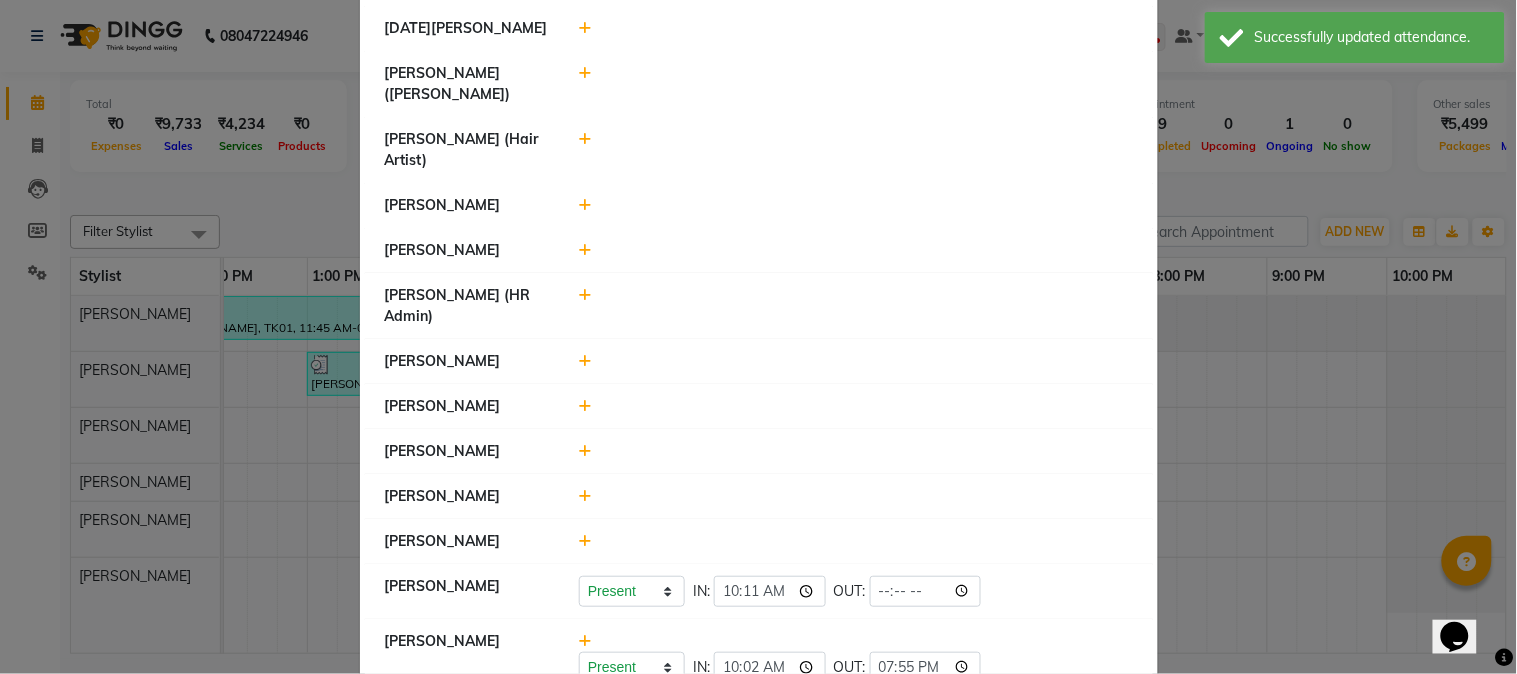 click 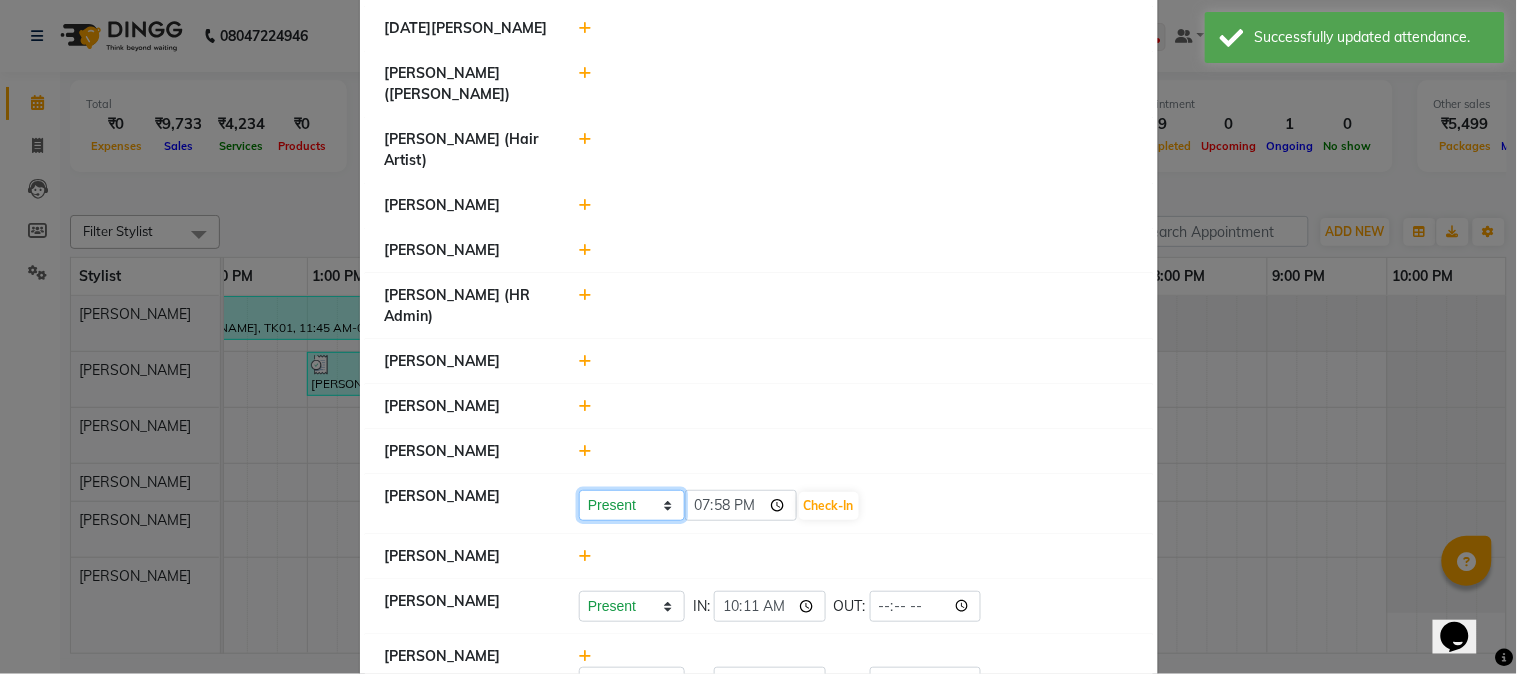 click on "Present Absent Late Half Day Weekly Off" 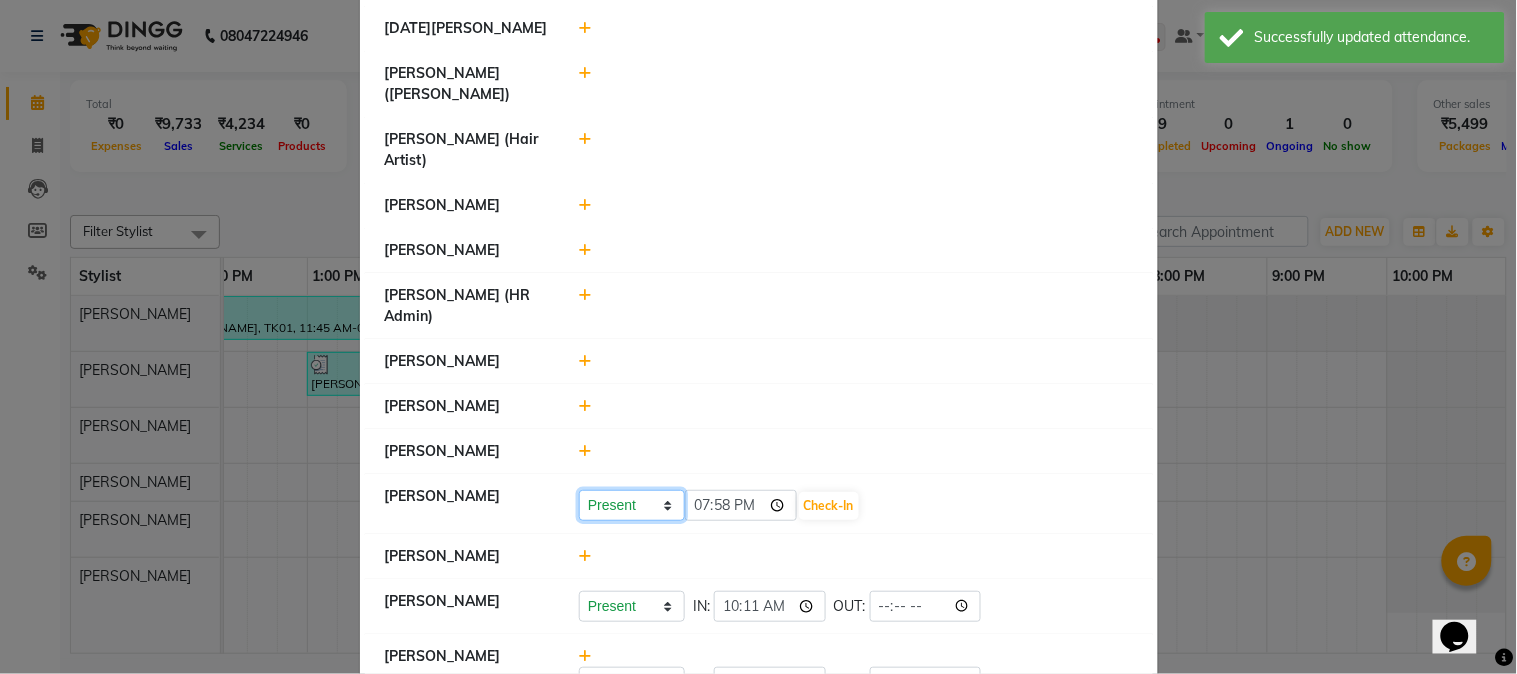 select on "A" 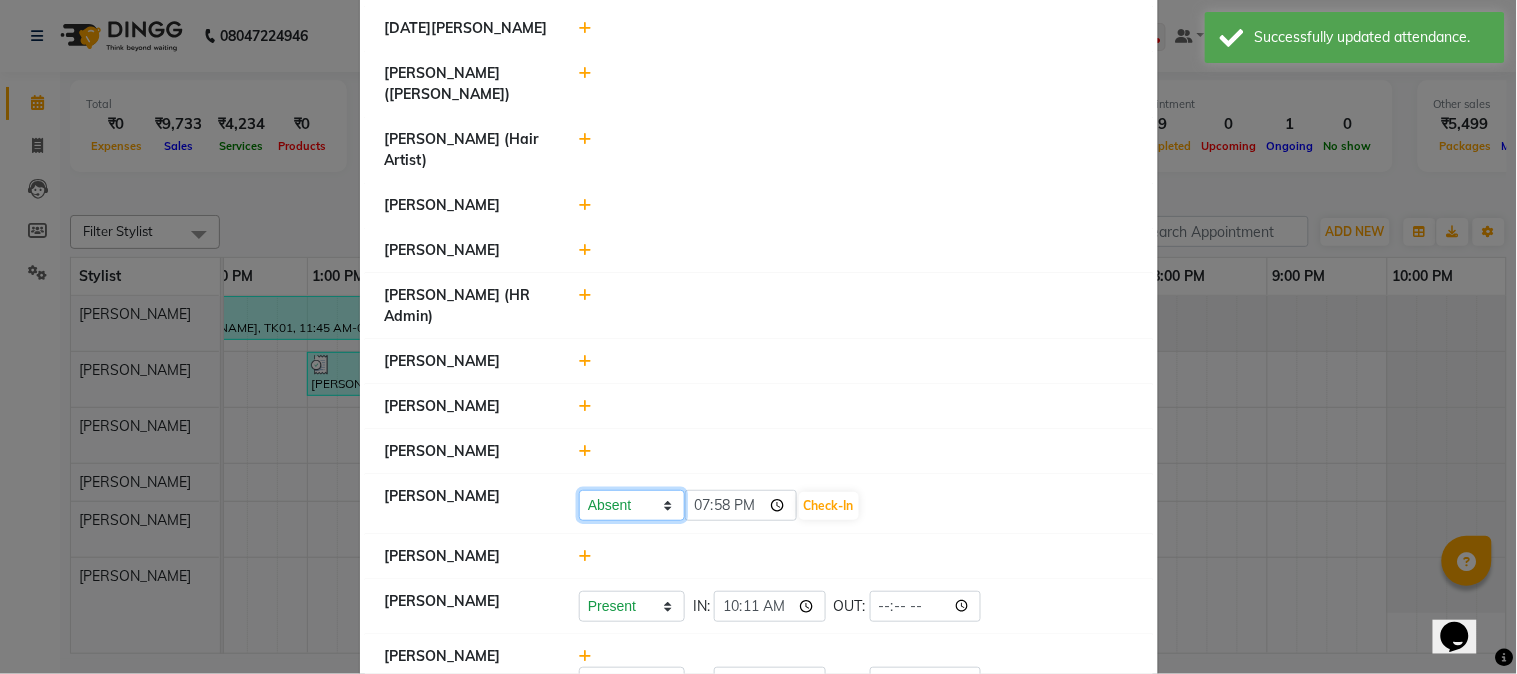 click on "Present Absent Late Half Day Weekly Off" 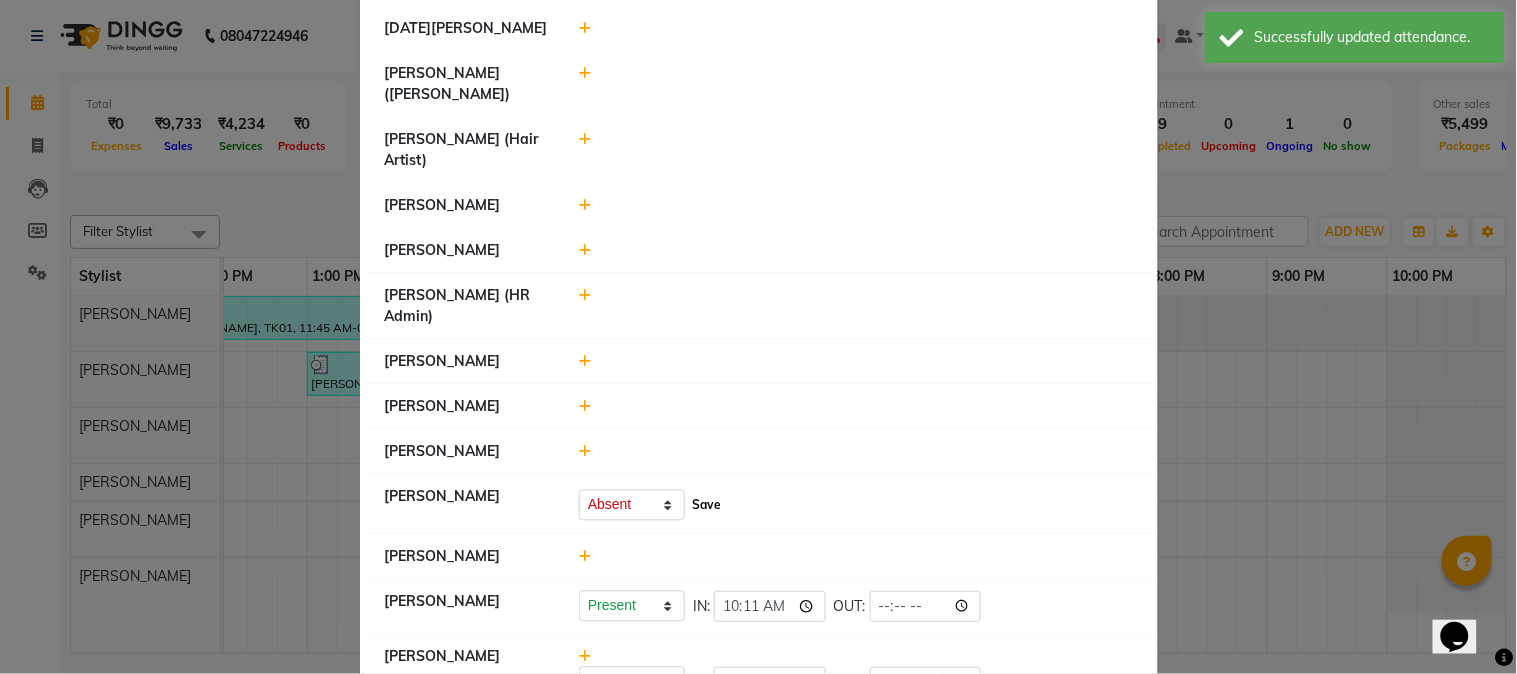 click on "Save" 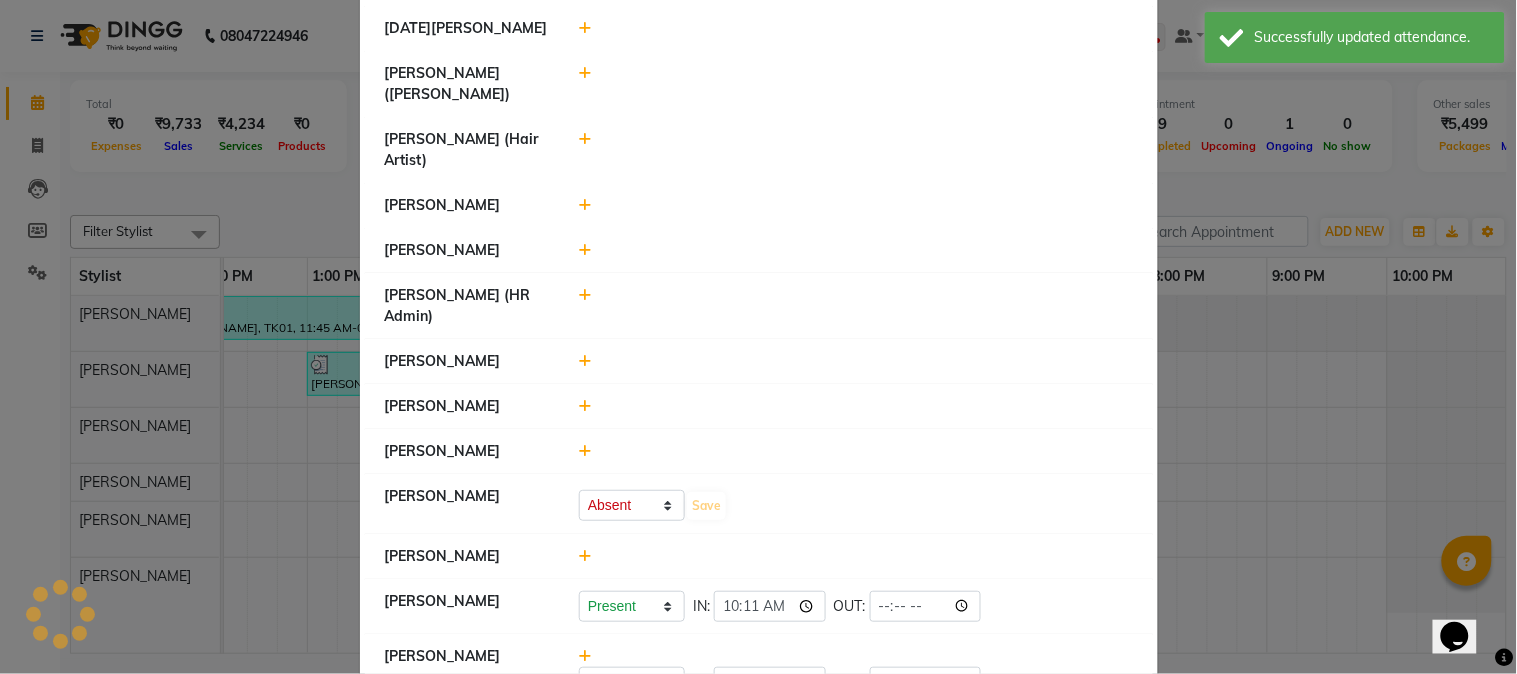 select on "A" 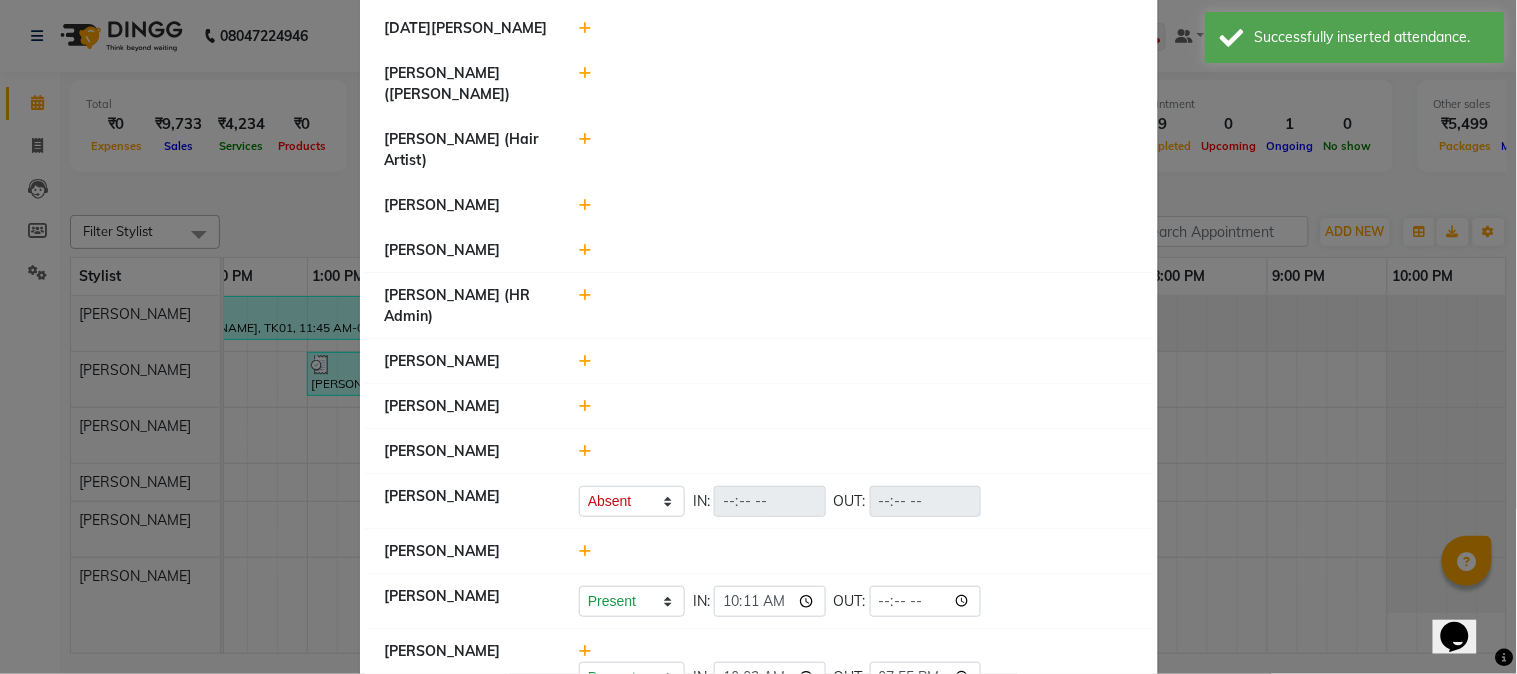 click 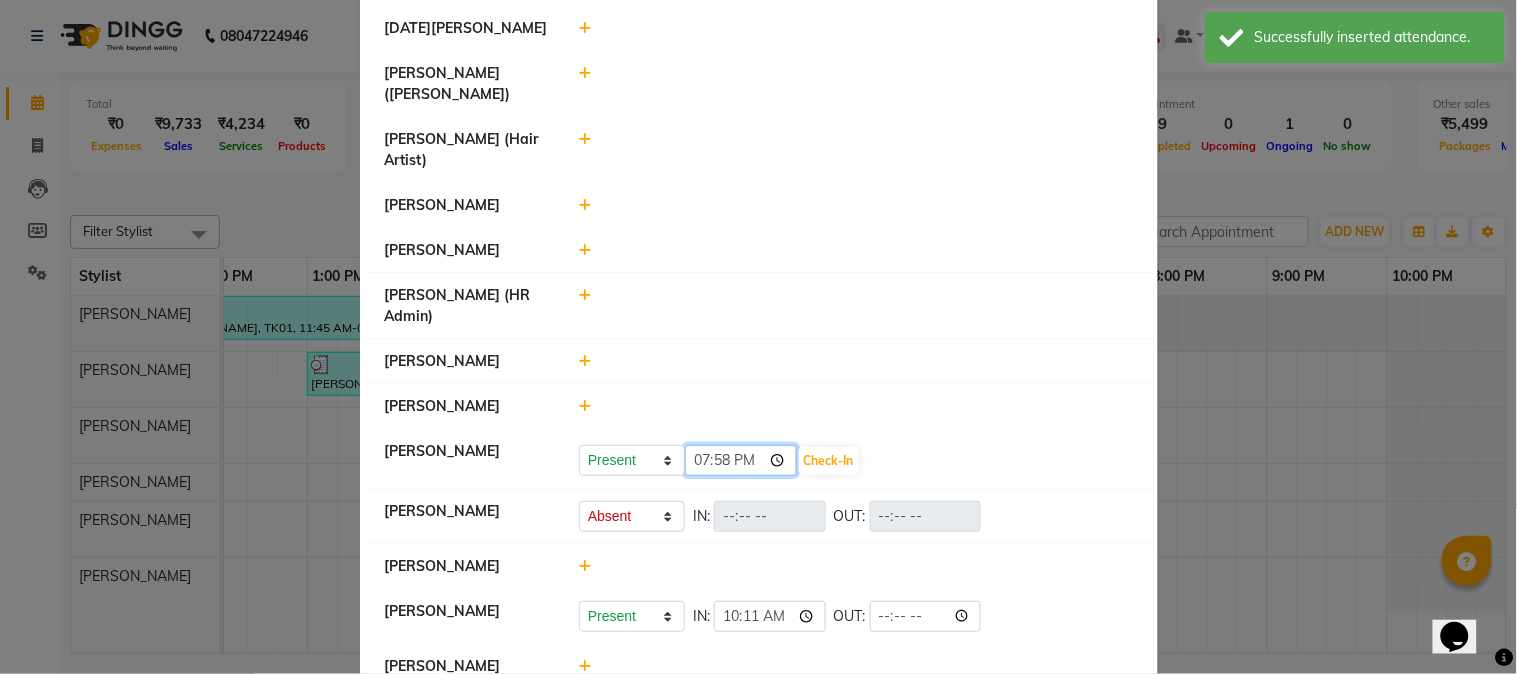 click on "19:58" 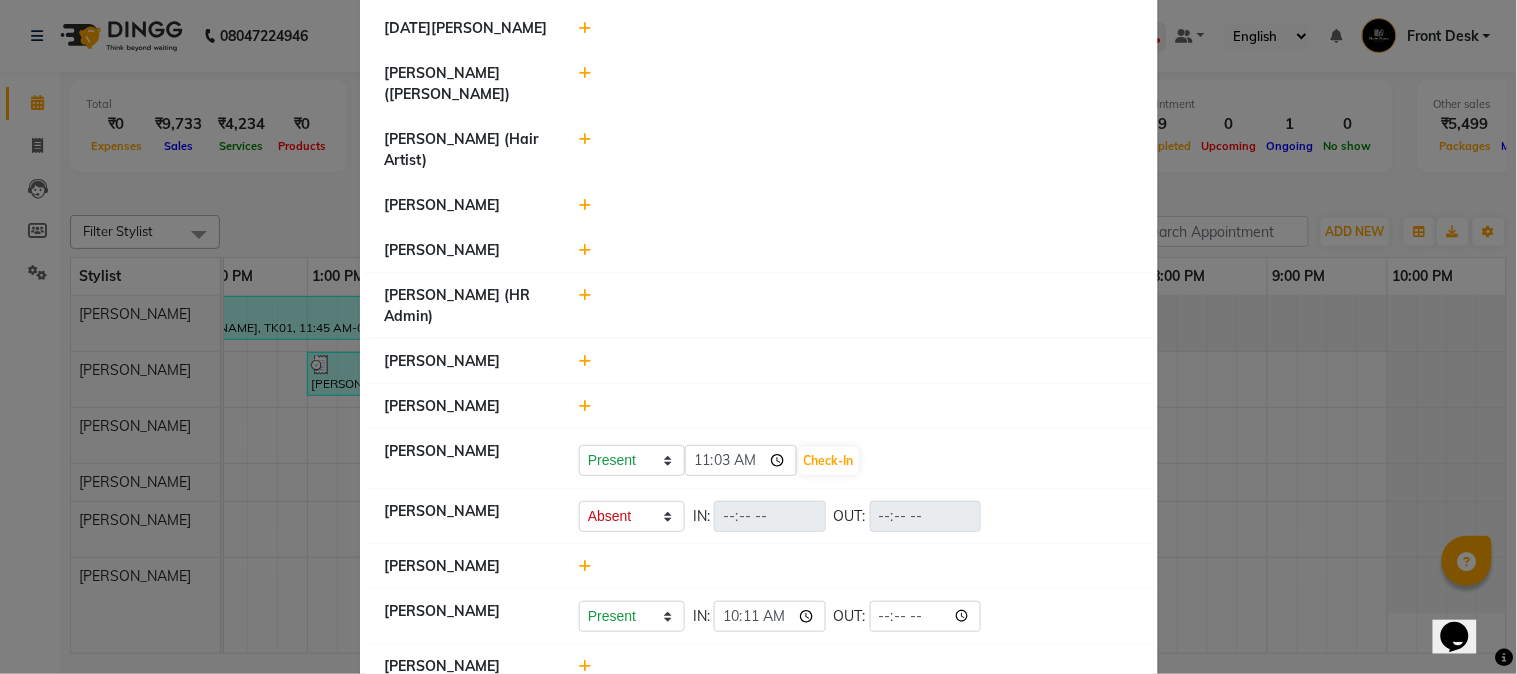type on "11:03" 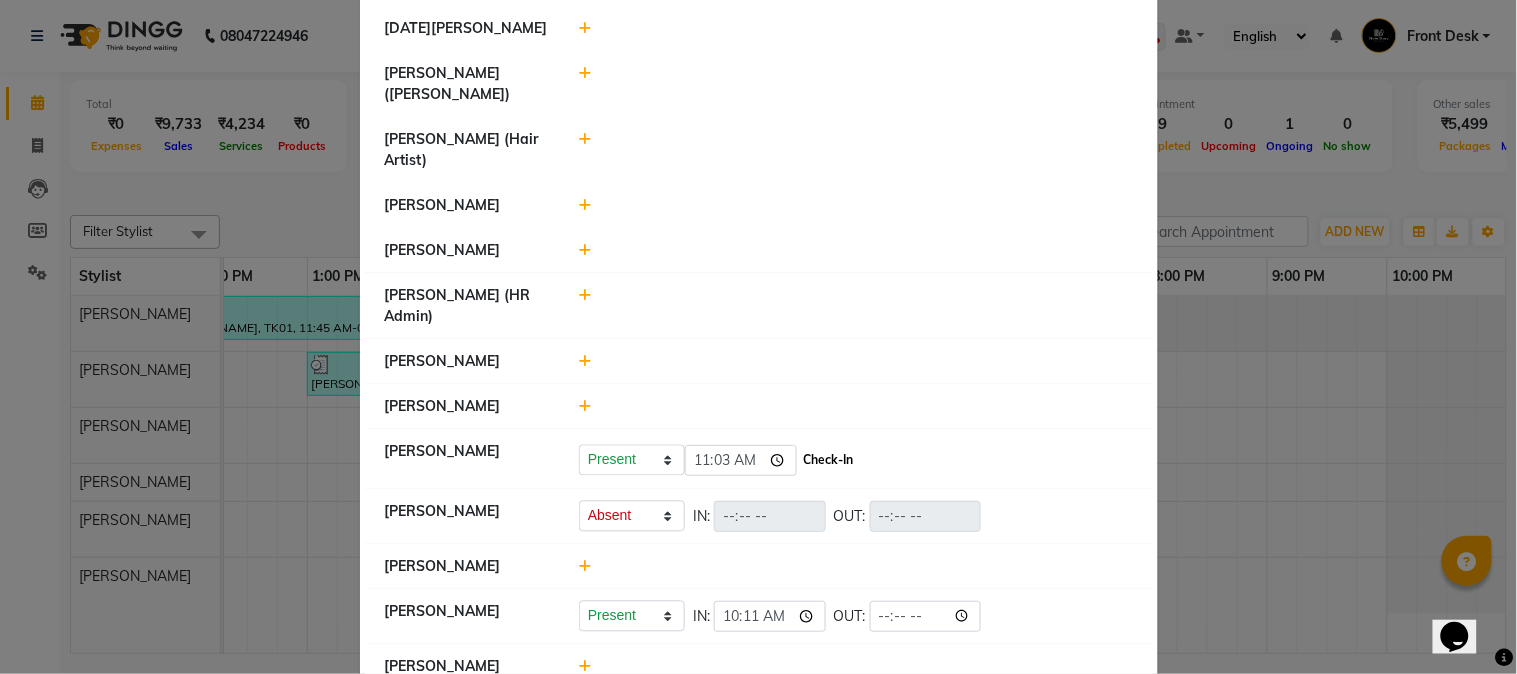 click on "Check-In" 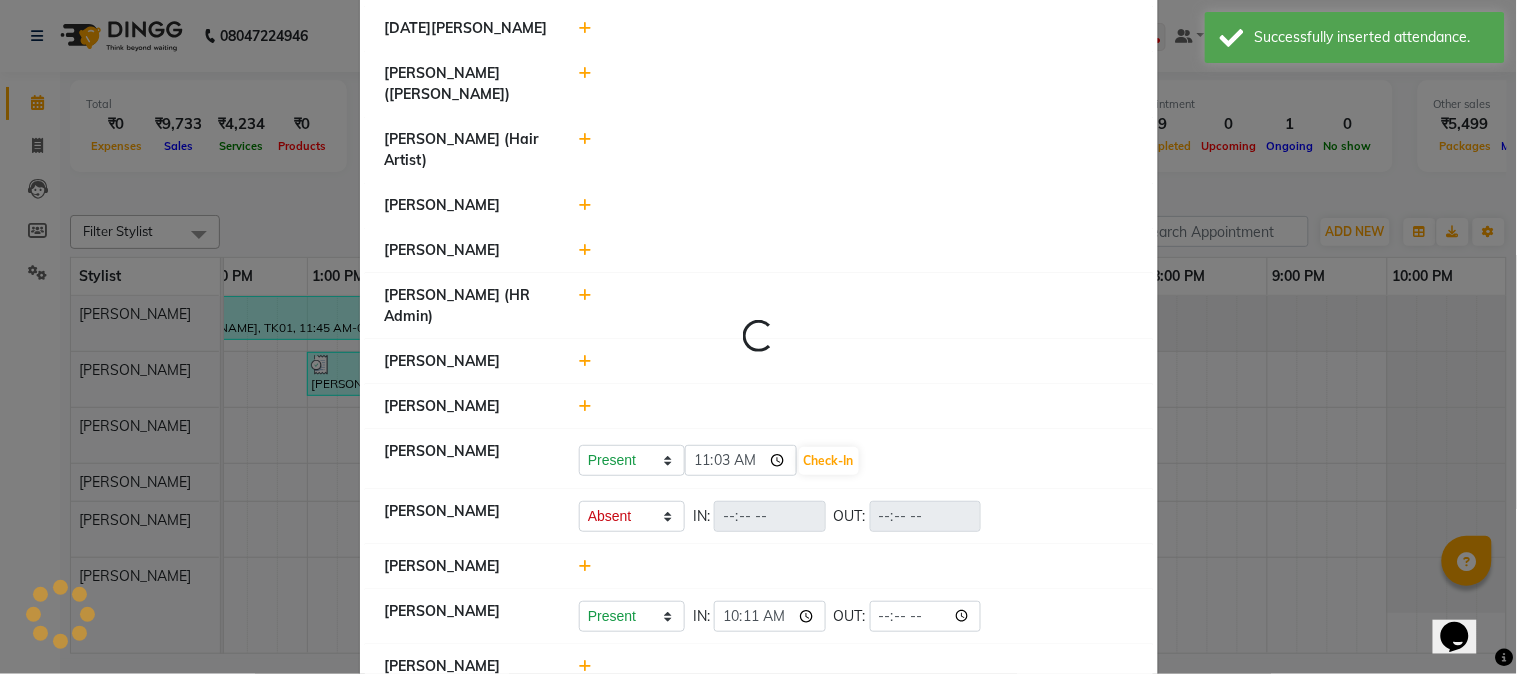 select on "A" 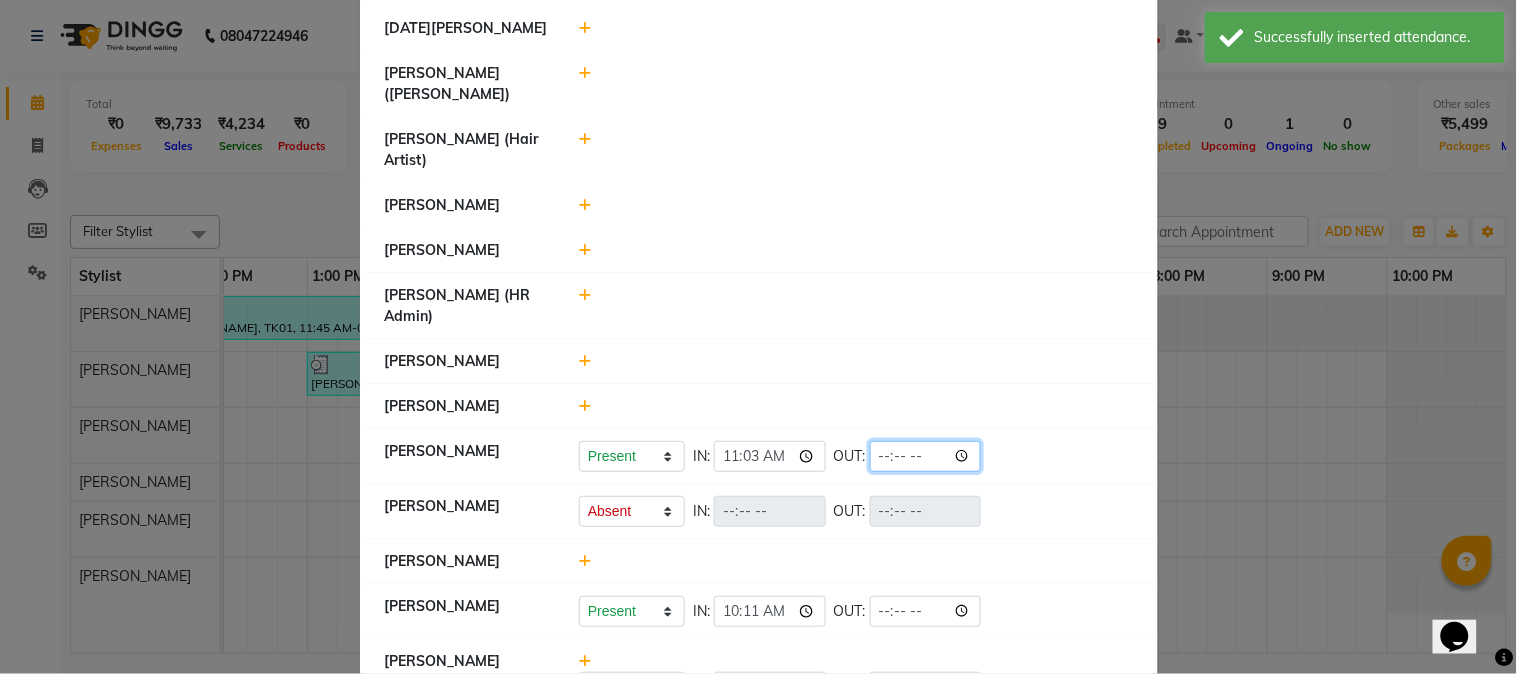 click 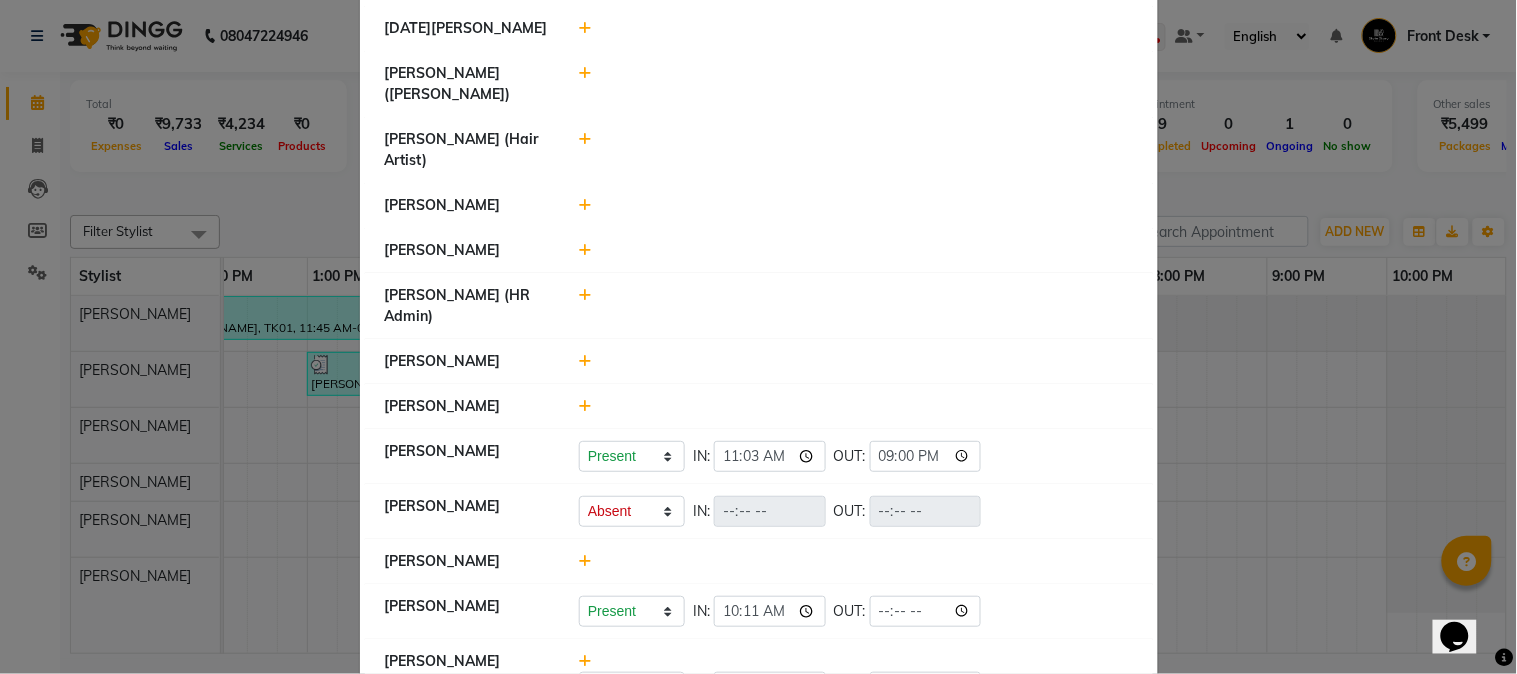 type on "21:00" 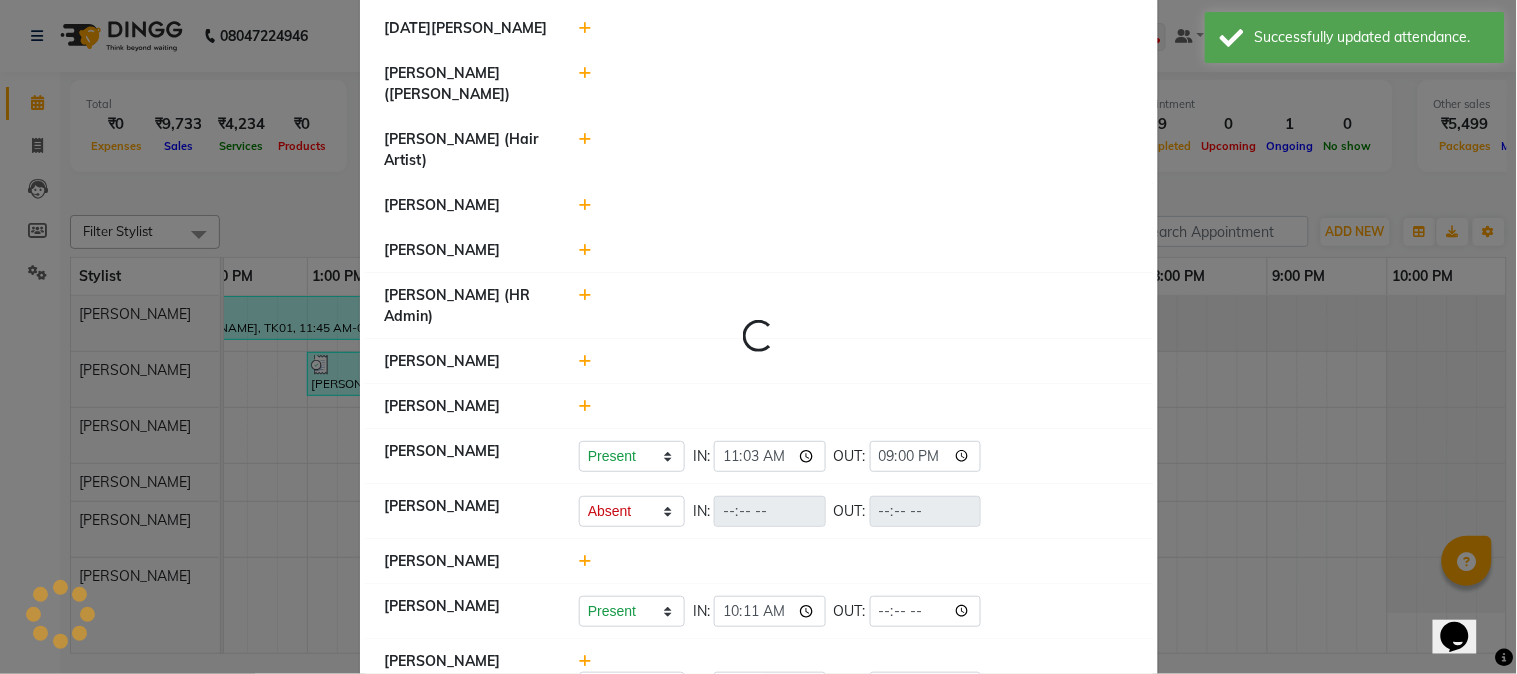 select on "A" 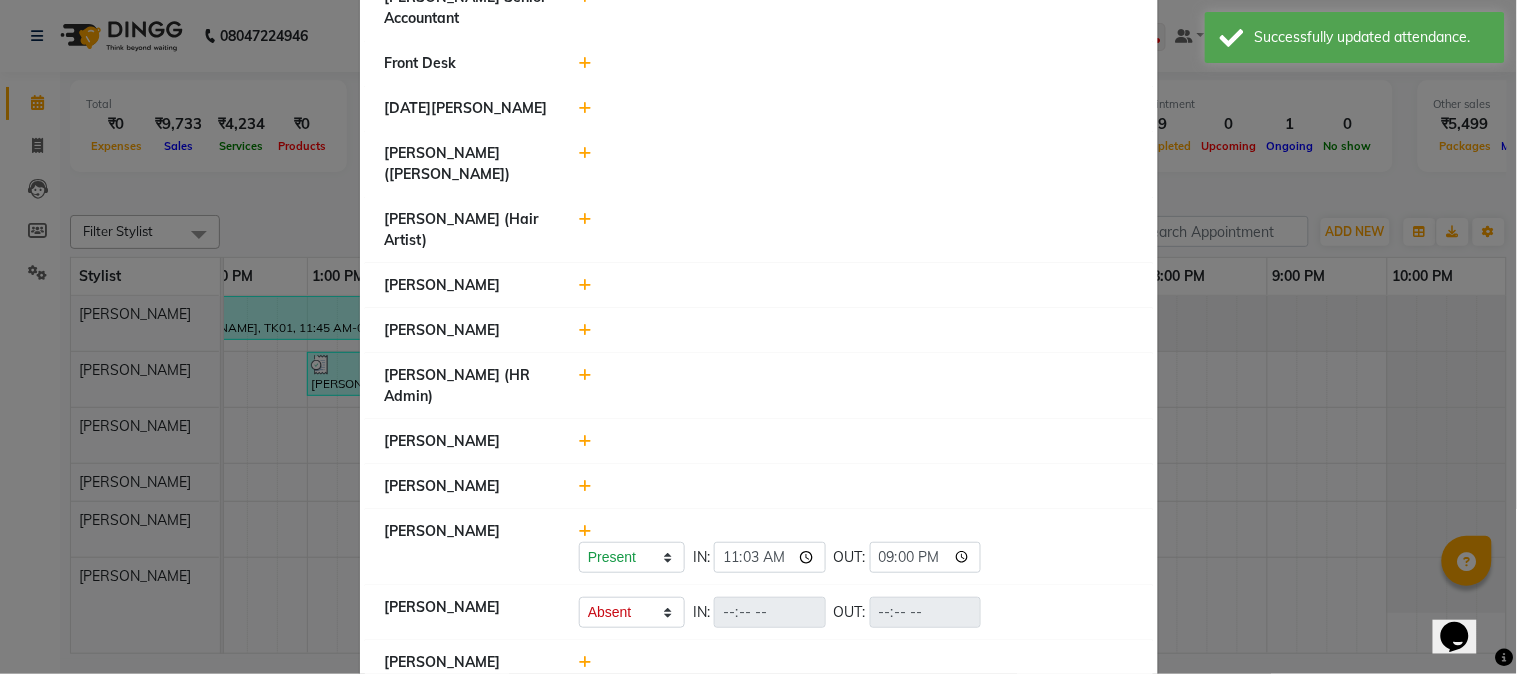 scroll, scrollTop: 668, scrollLeft: 0, axis: vertical 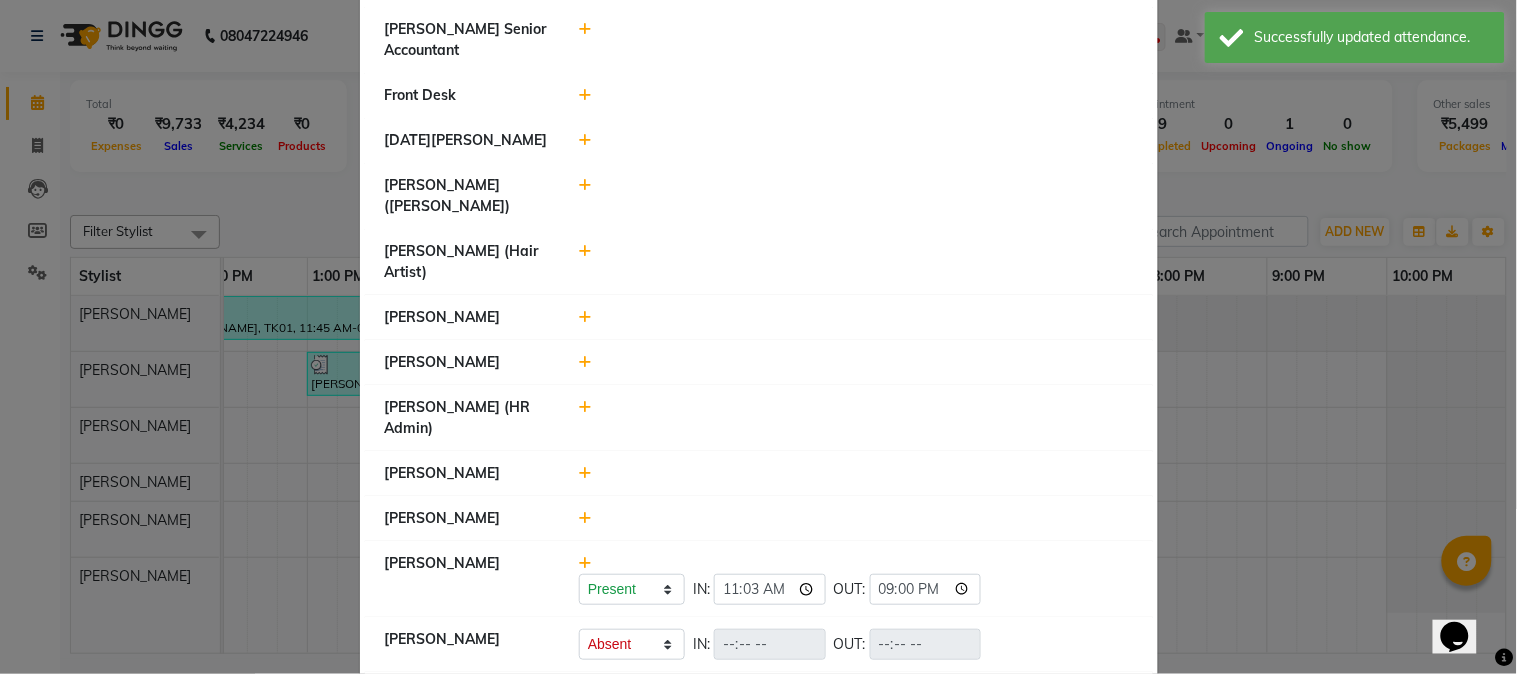 click 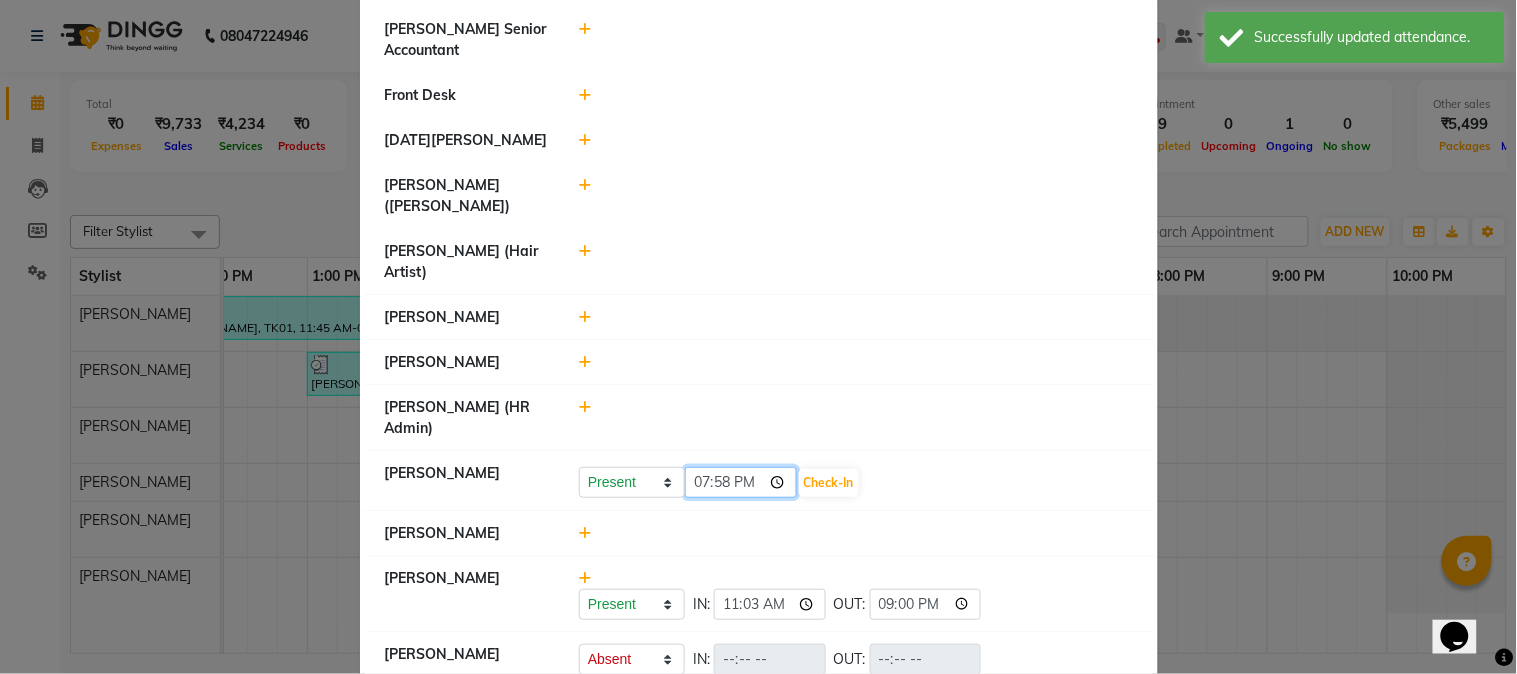 click on "19:58" 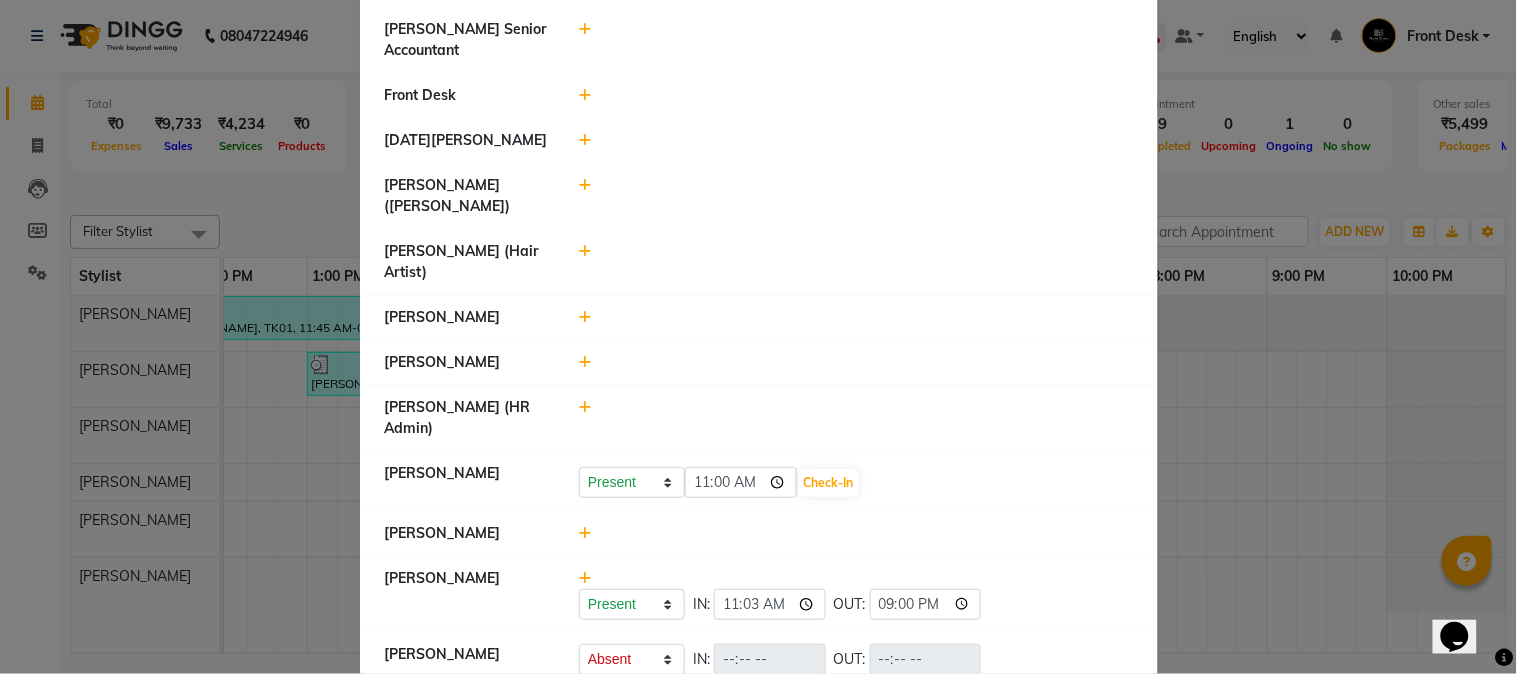 type on "11:00" 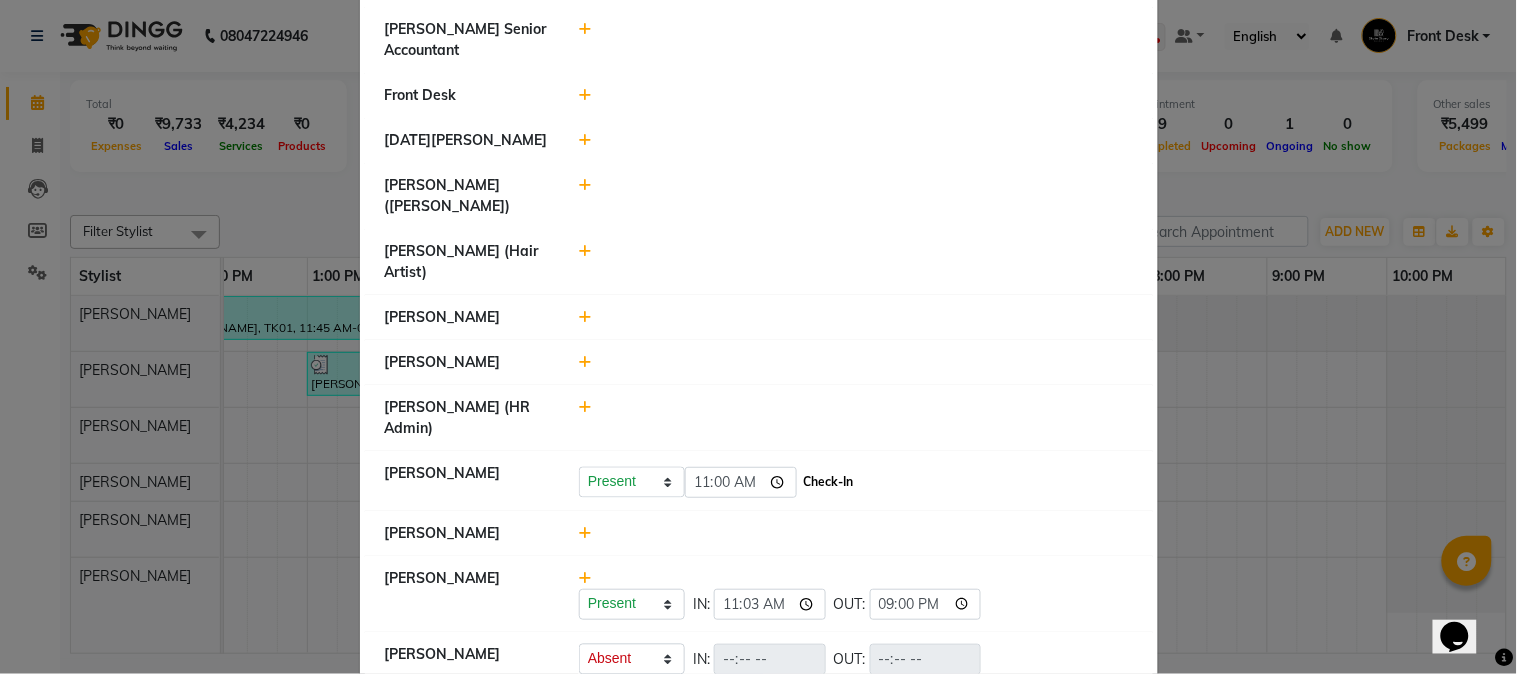 click on "Check-In" 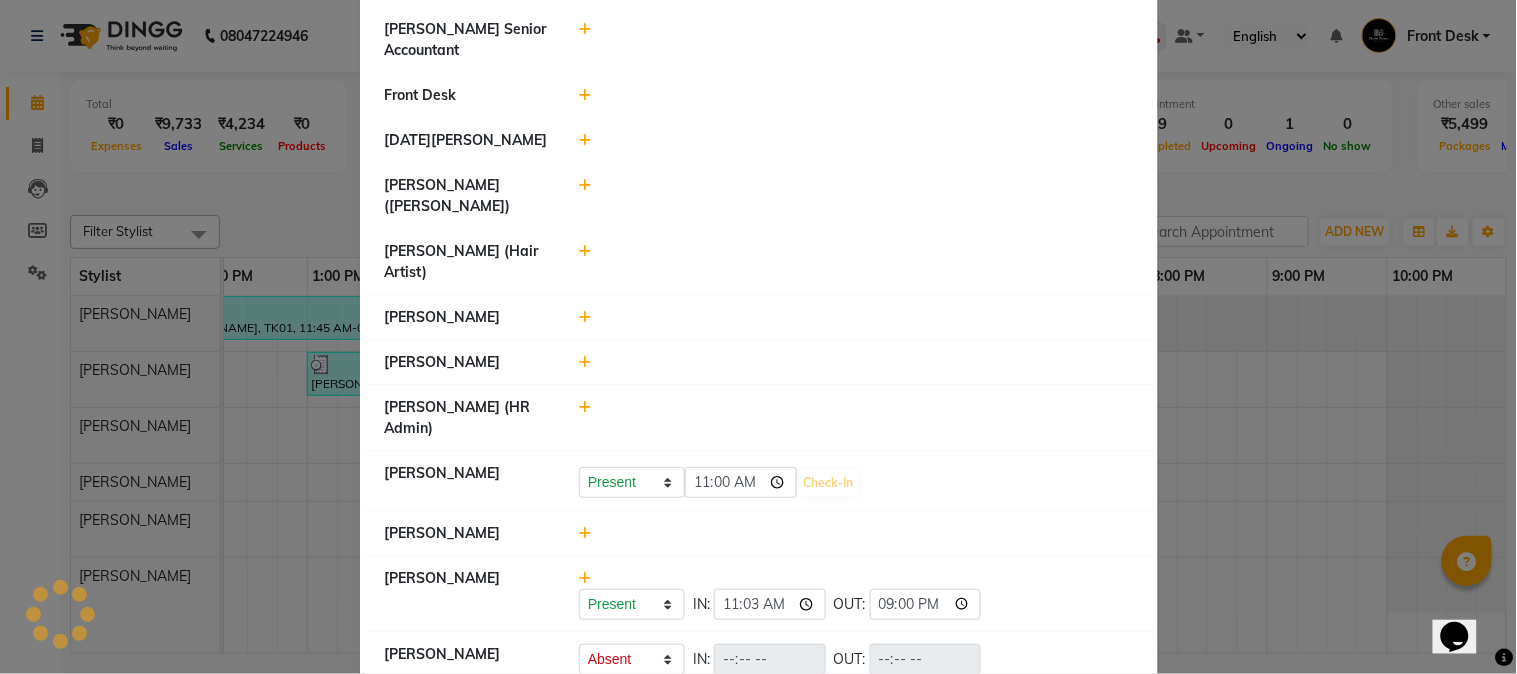 select on "A" 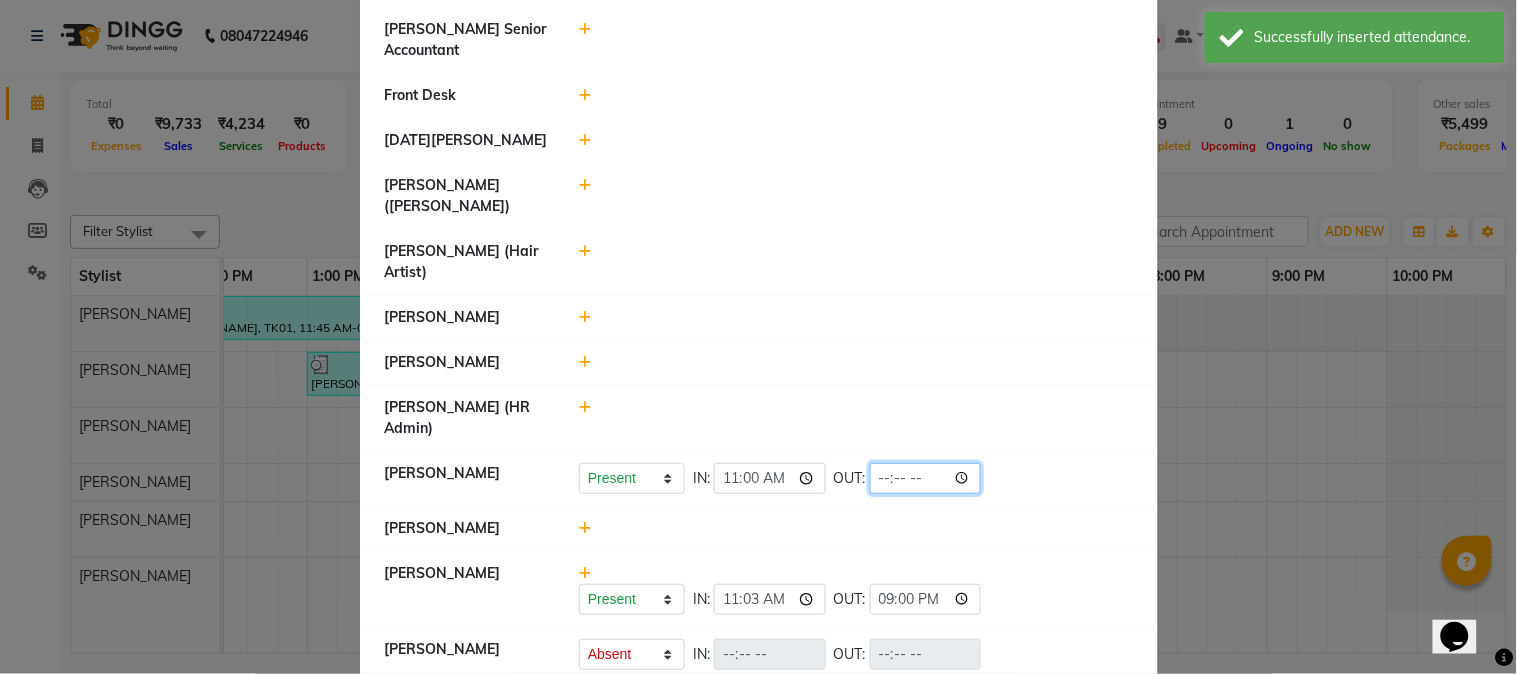 click 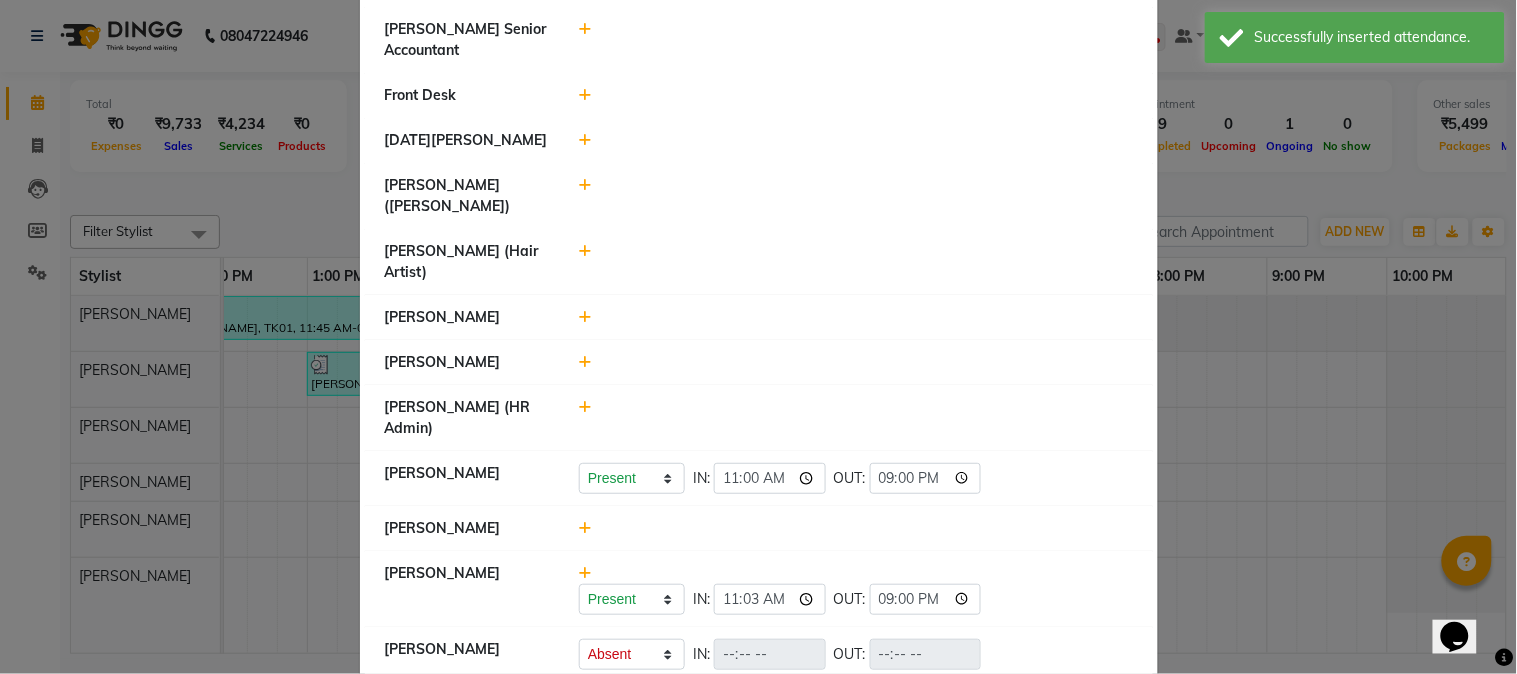 type on "21:00" 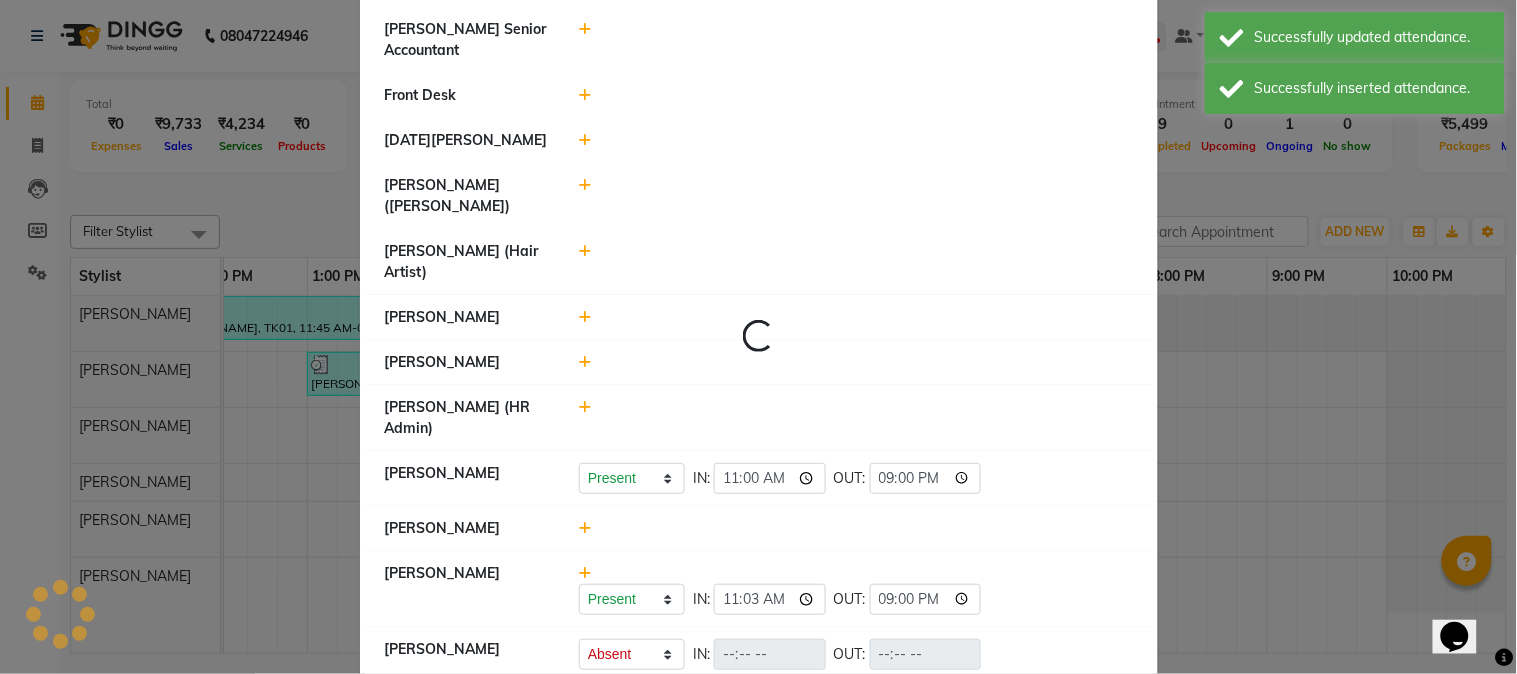 select on "A" 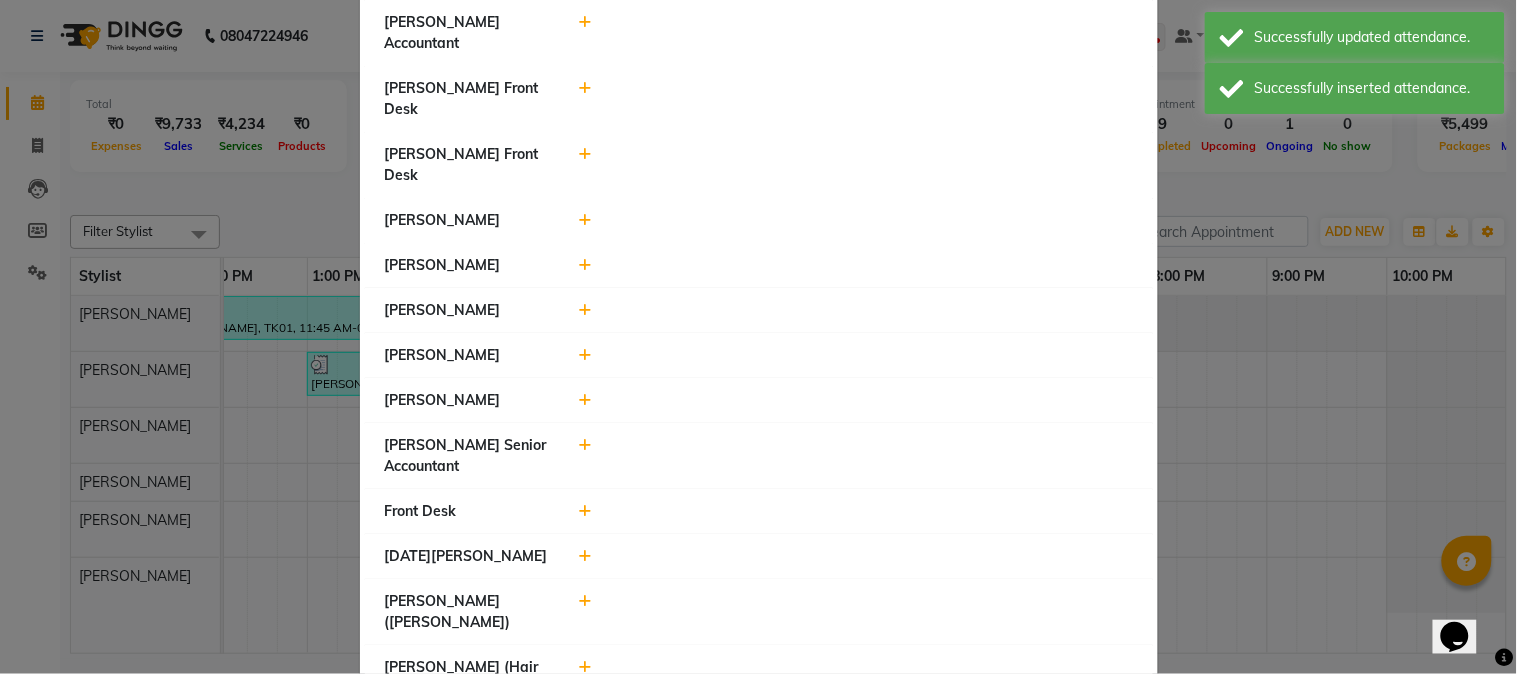 scroll, scrollTop: 224, scrollLeft: 0, axis: vertical 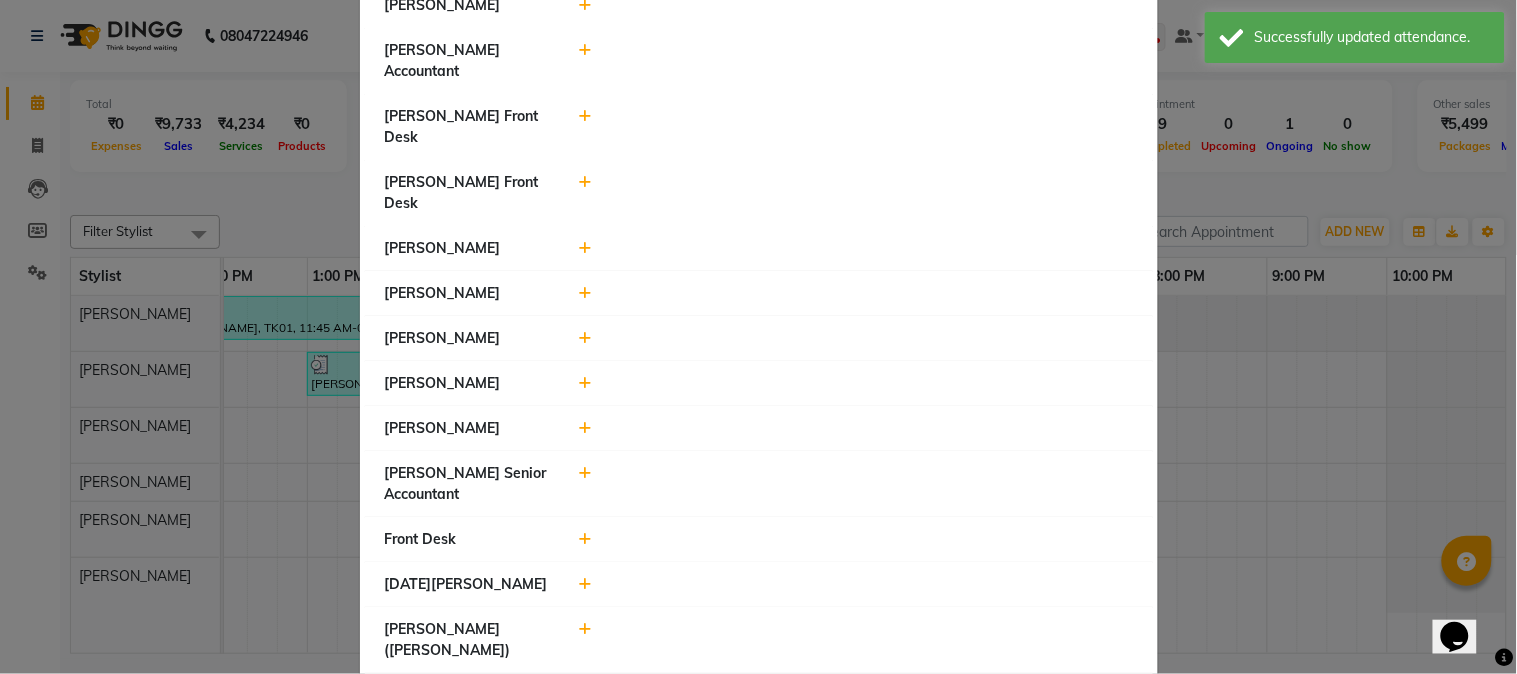 click 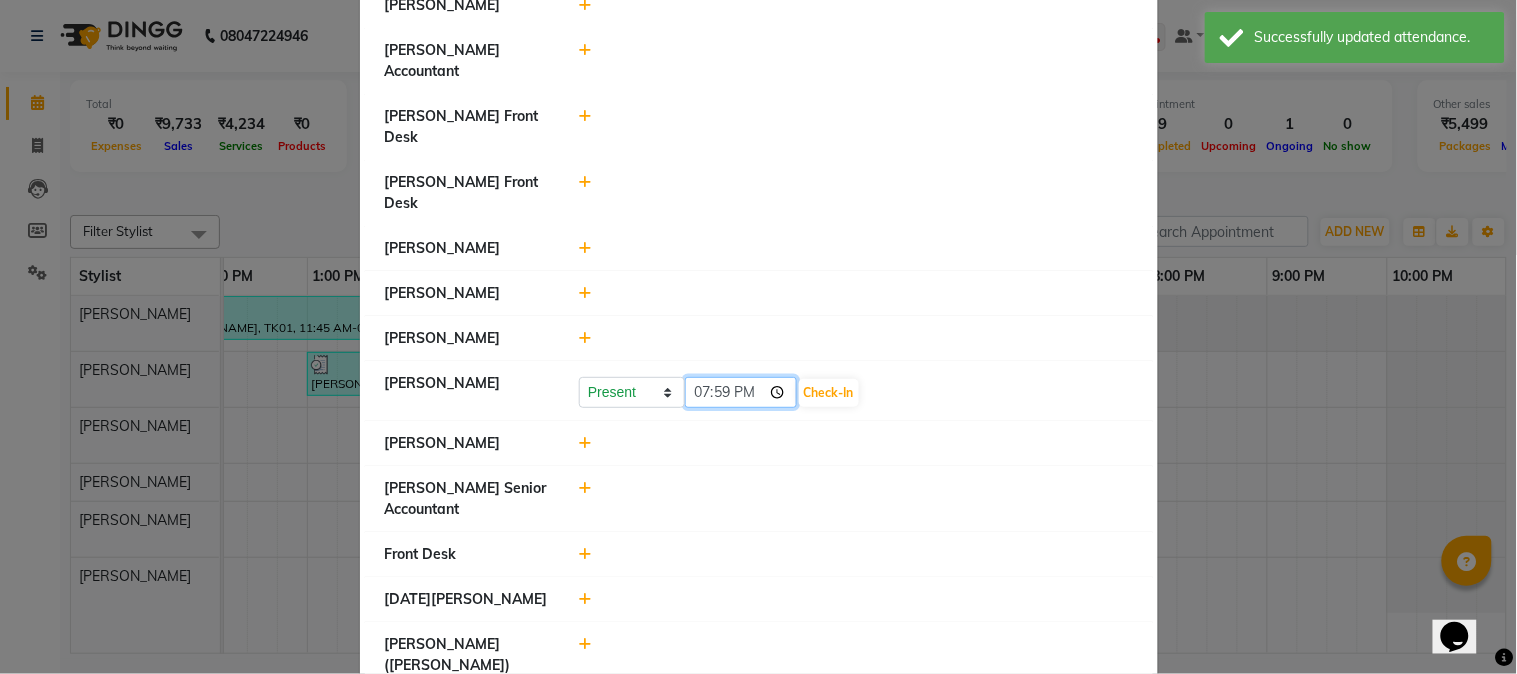 click on "19:59" 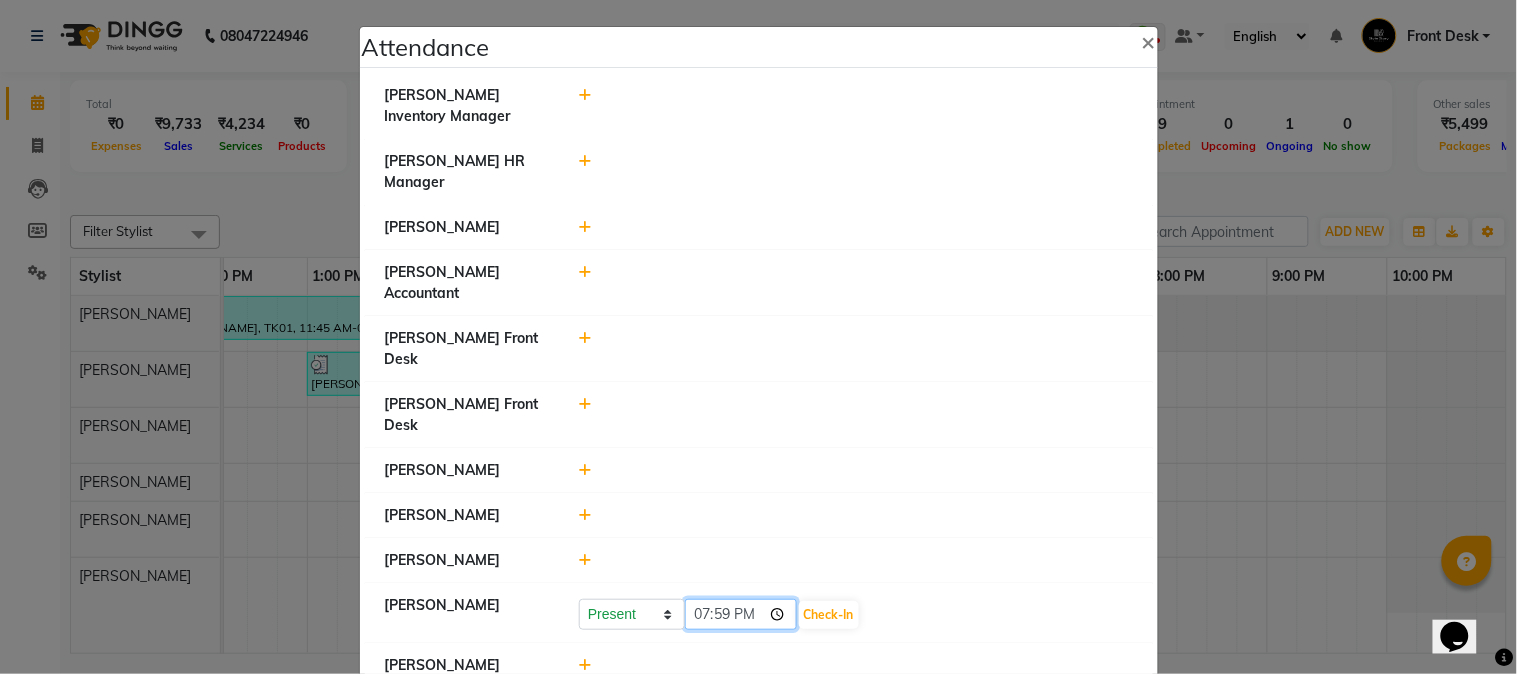 scroll, scrollTop: 224, scrollLeft: 0, axis: vertical 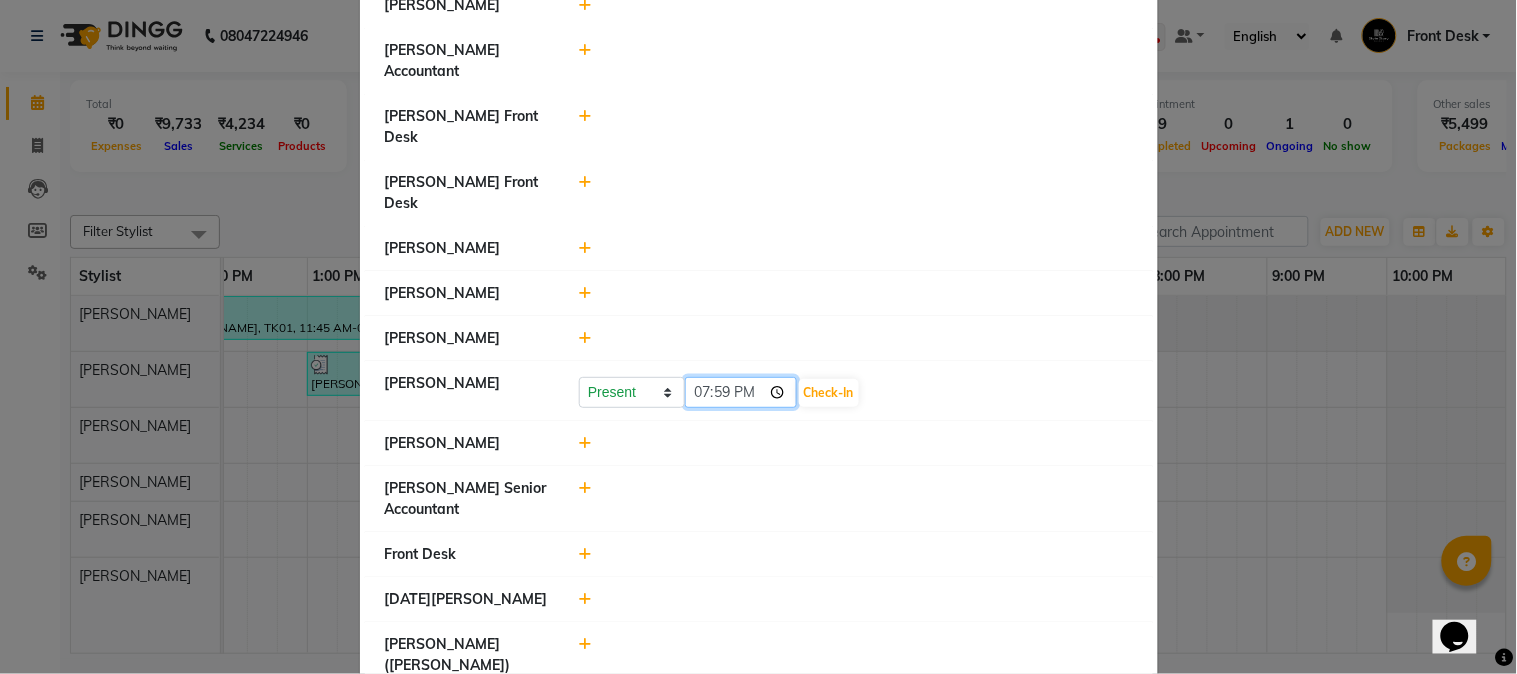 click on "19:59" 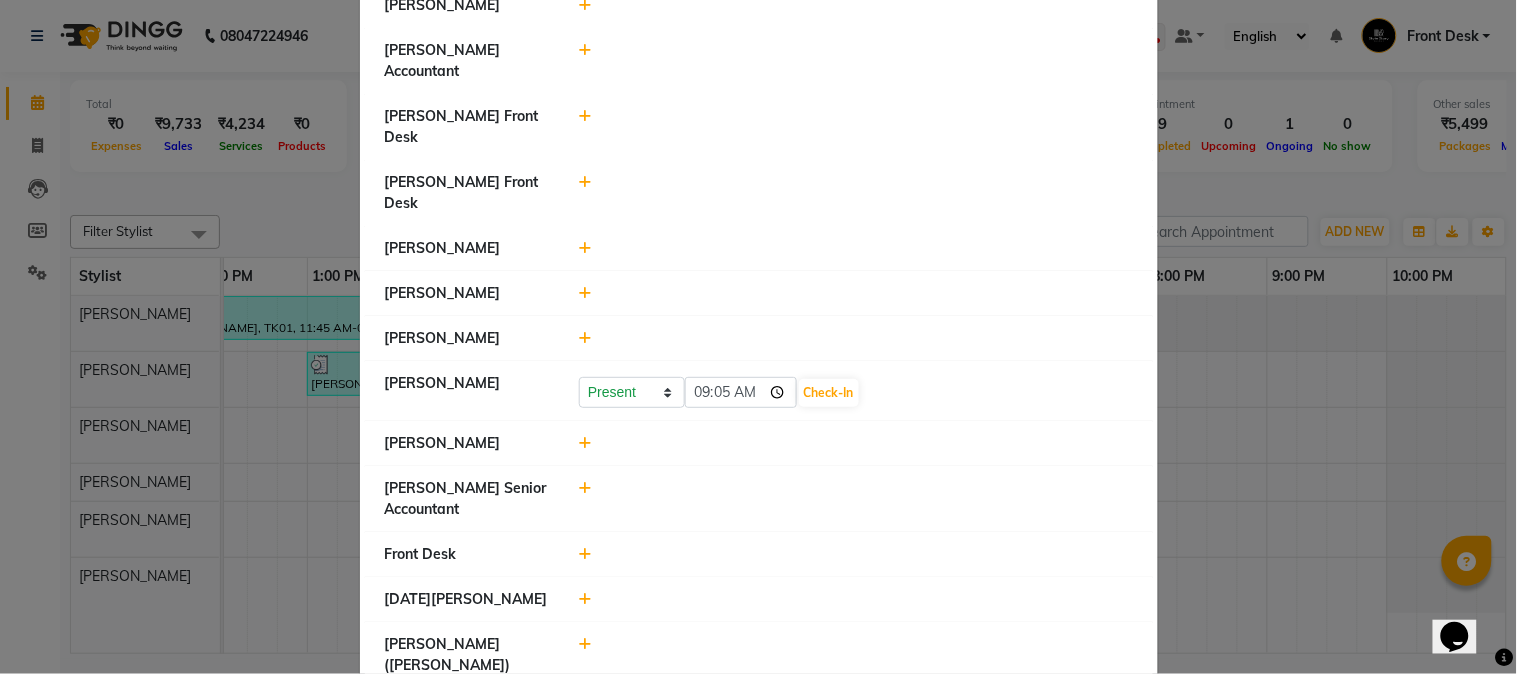 type on "09:05" 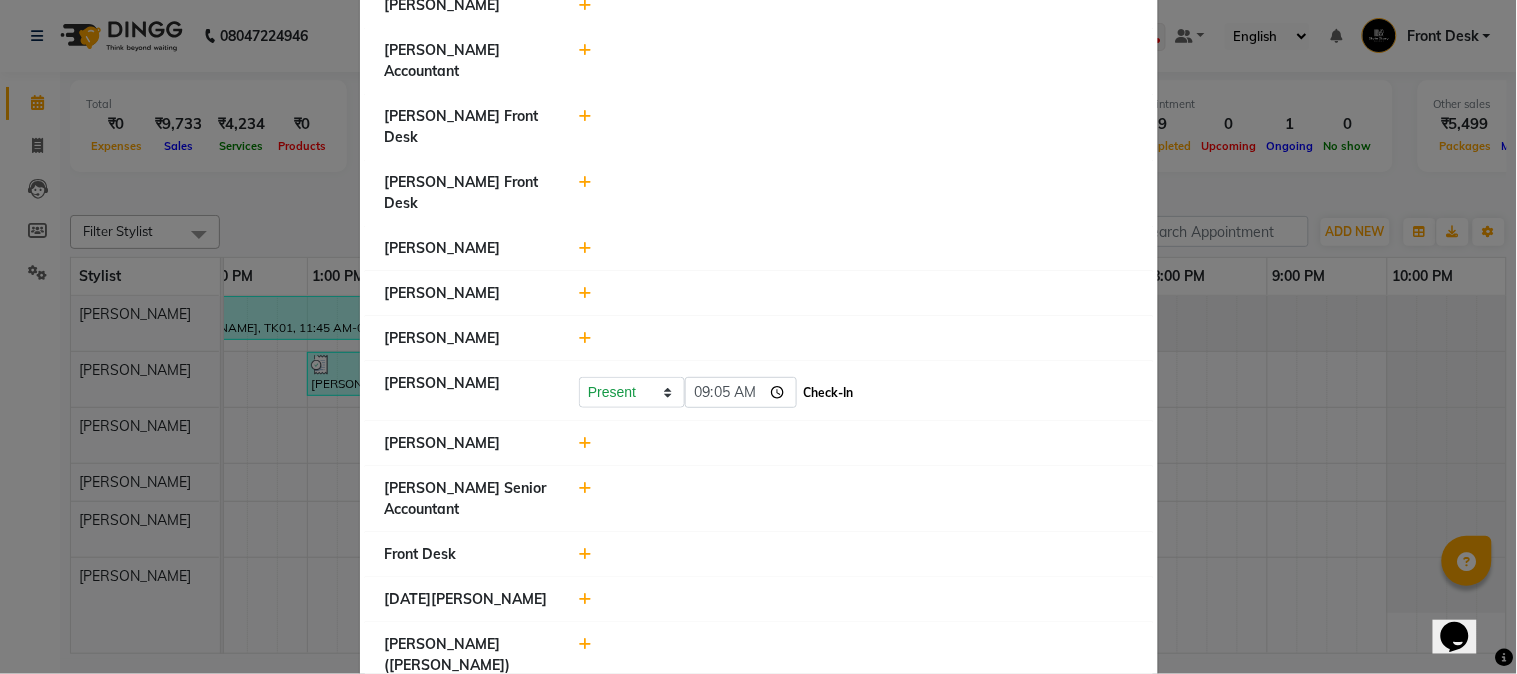 click on "Check-In" 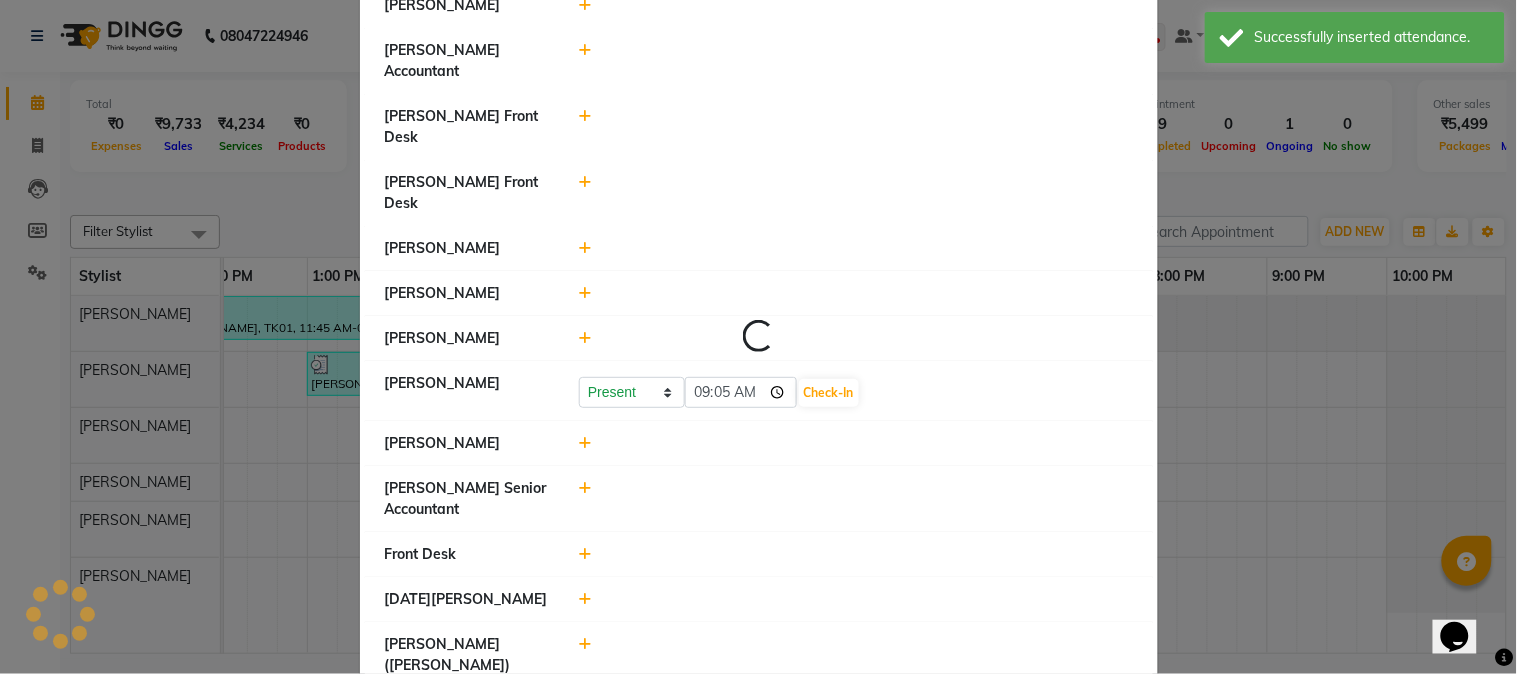 select on "A" 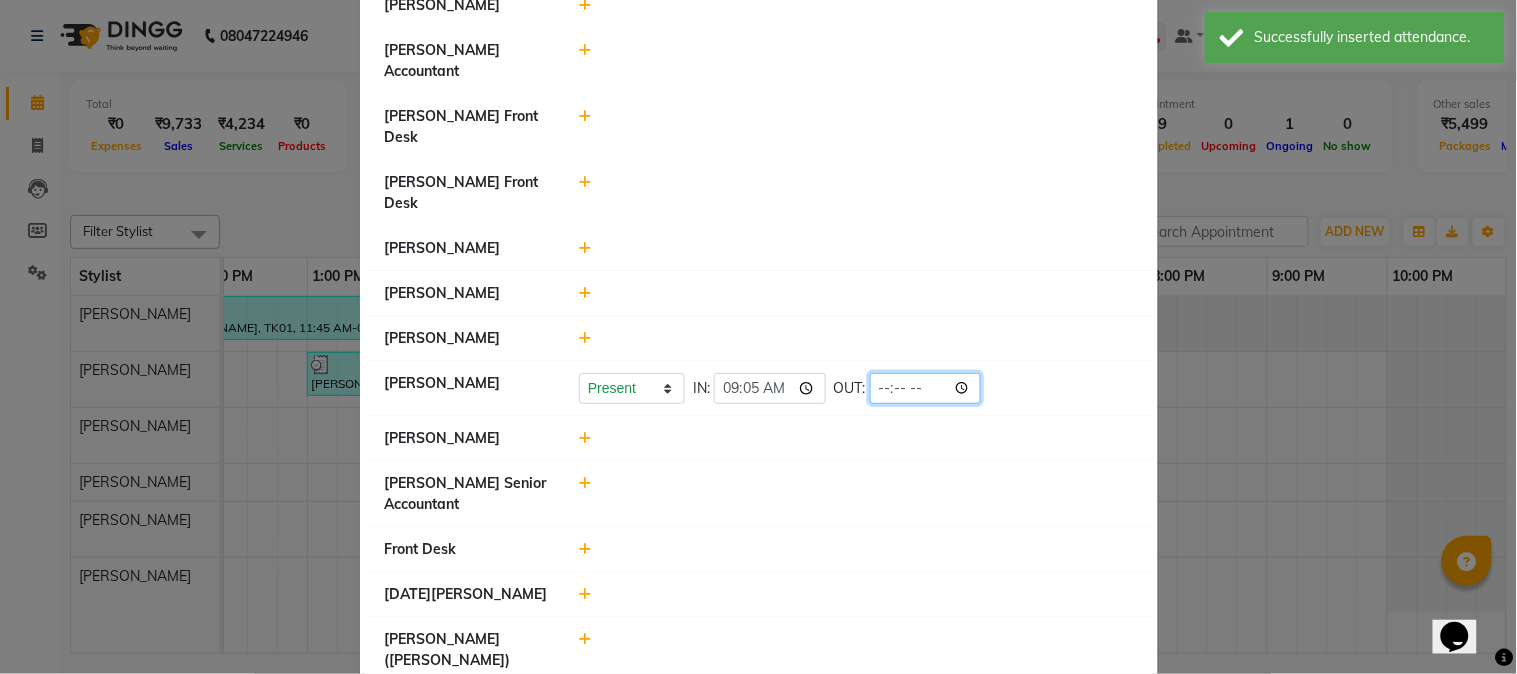 click 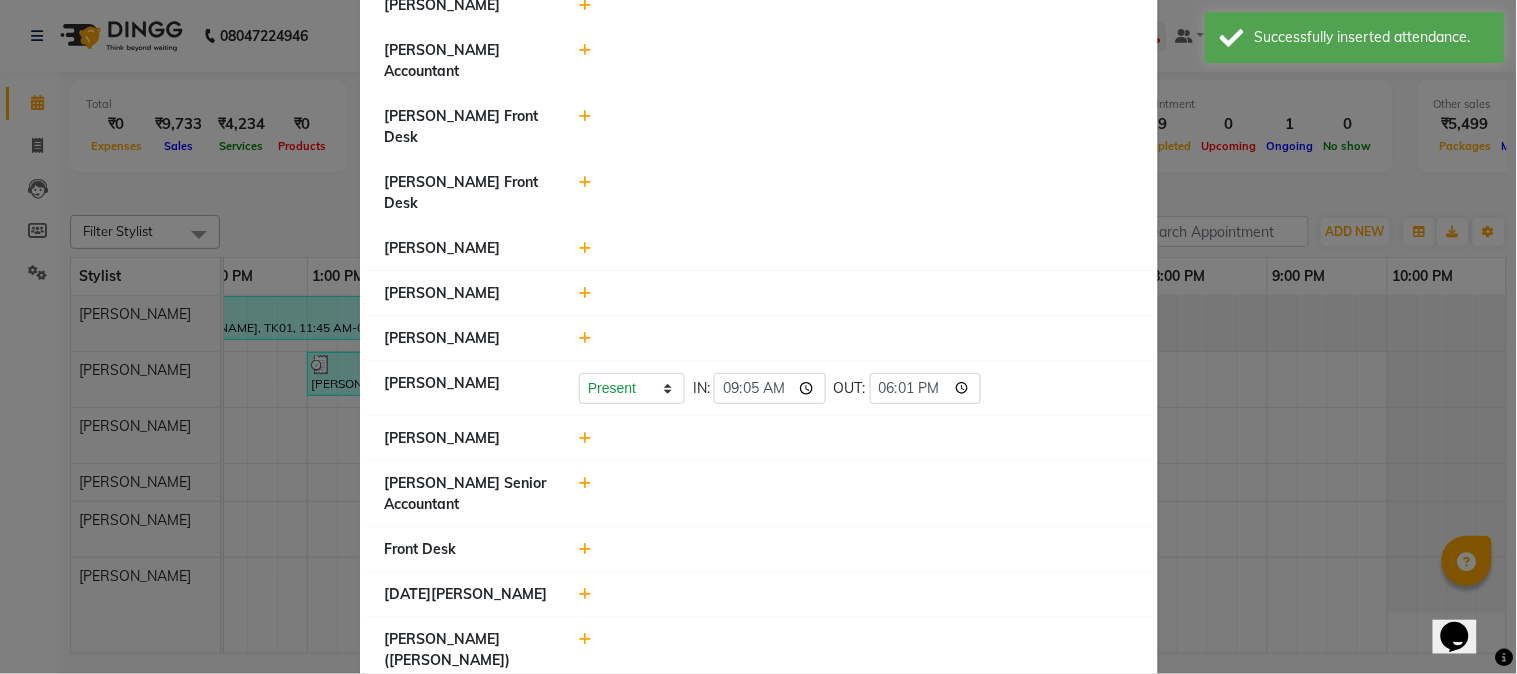 type on "18:01" 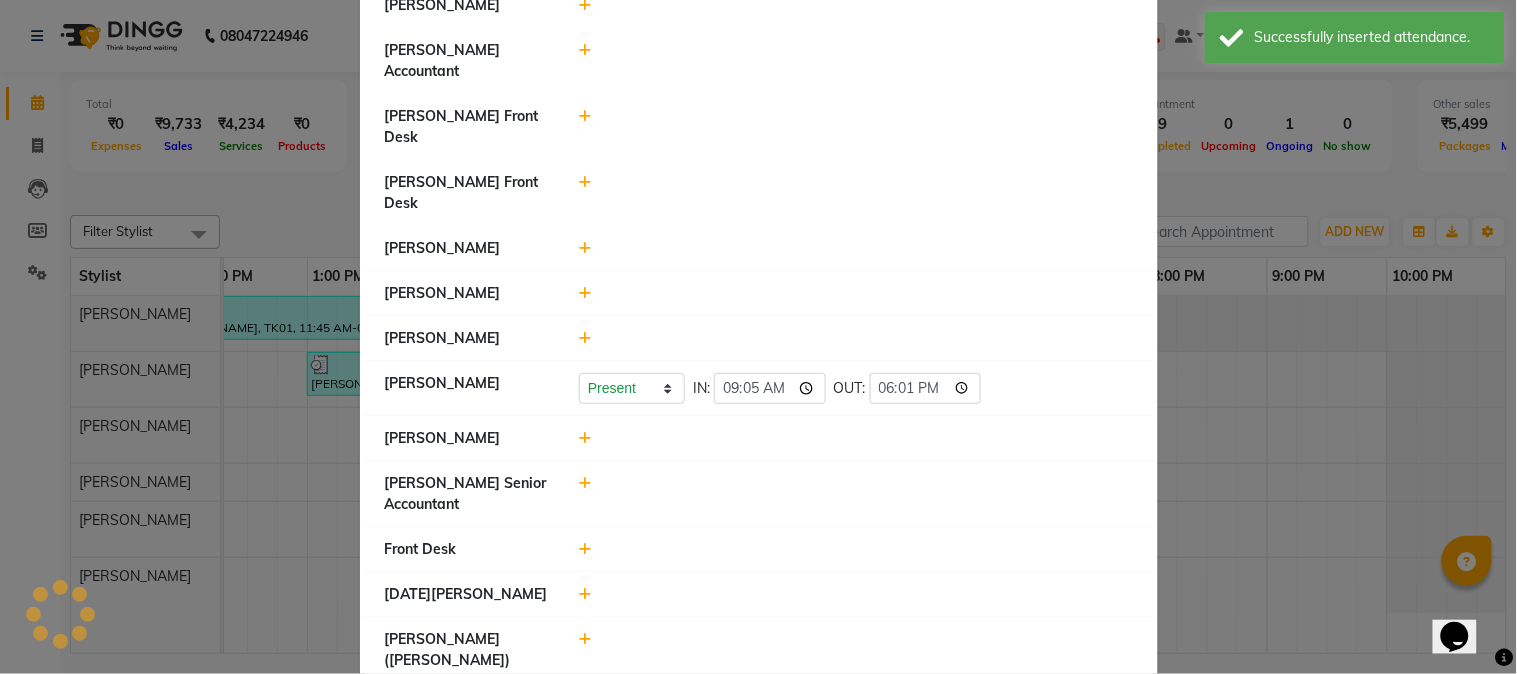 select on "A" 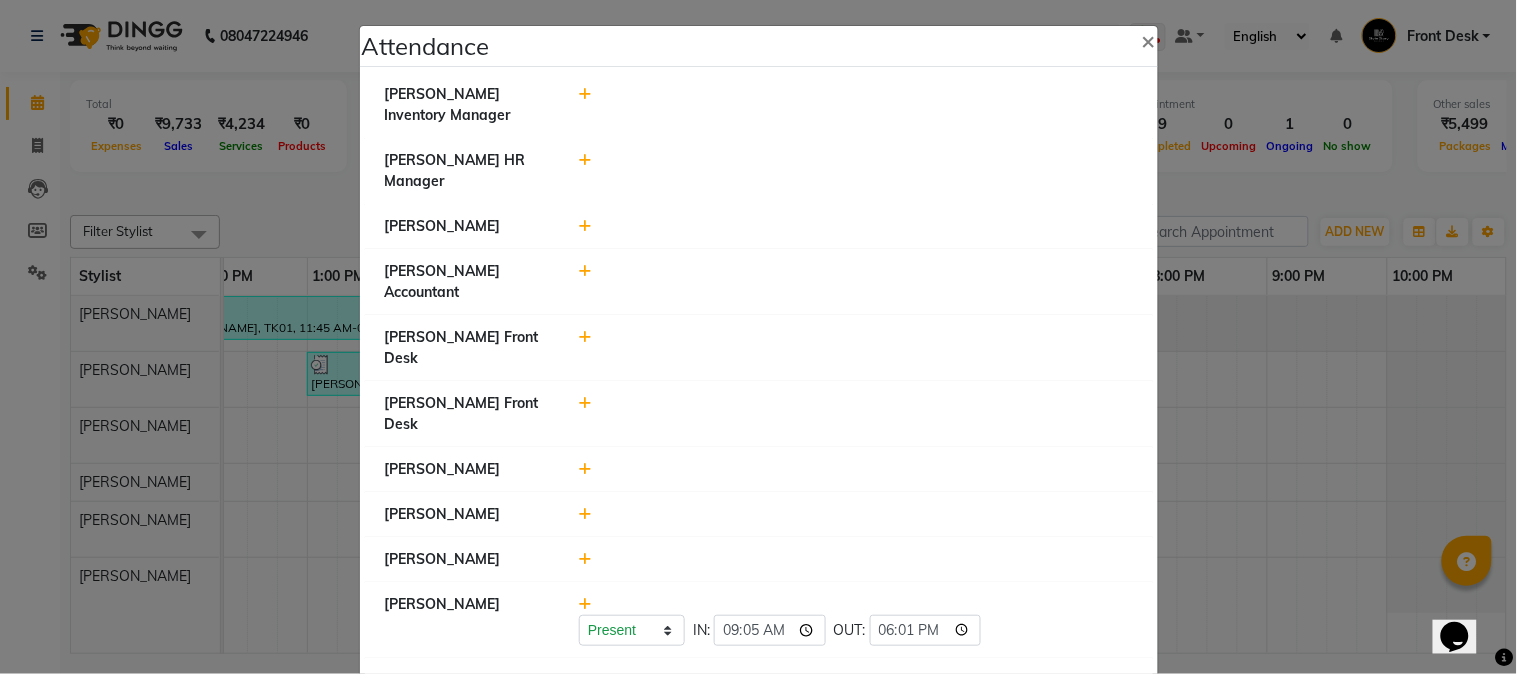 scroll, scrollTop: 2, scrollLeft: 0, axis: vertical 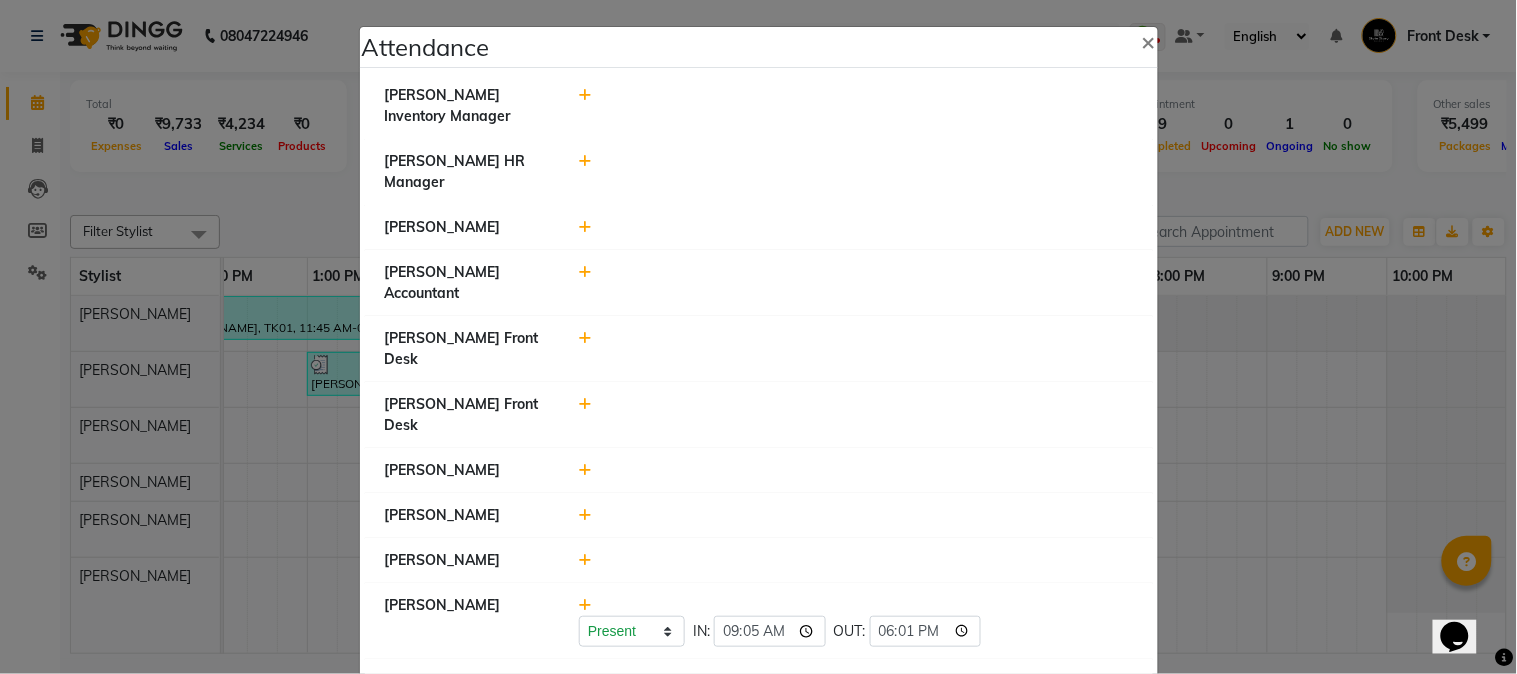 click 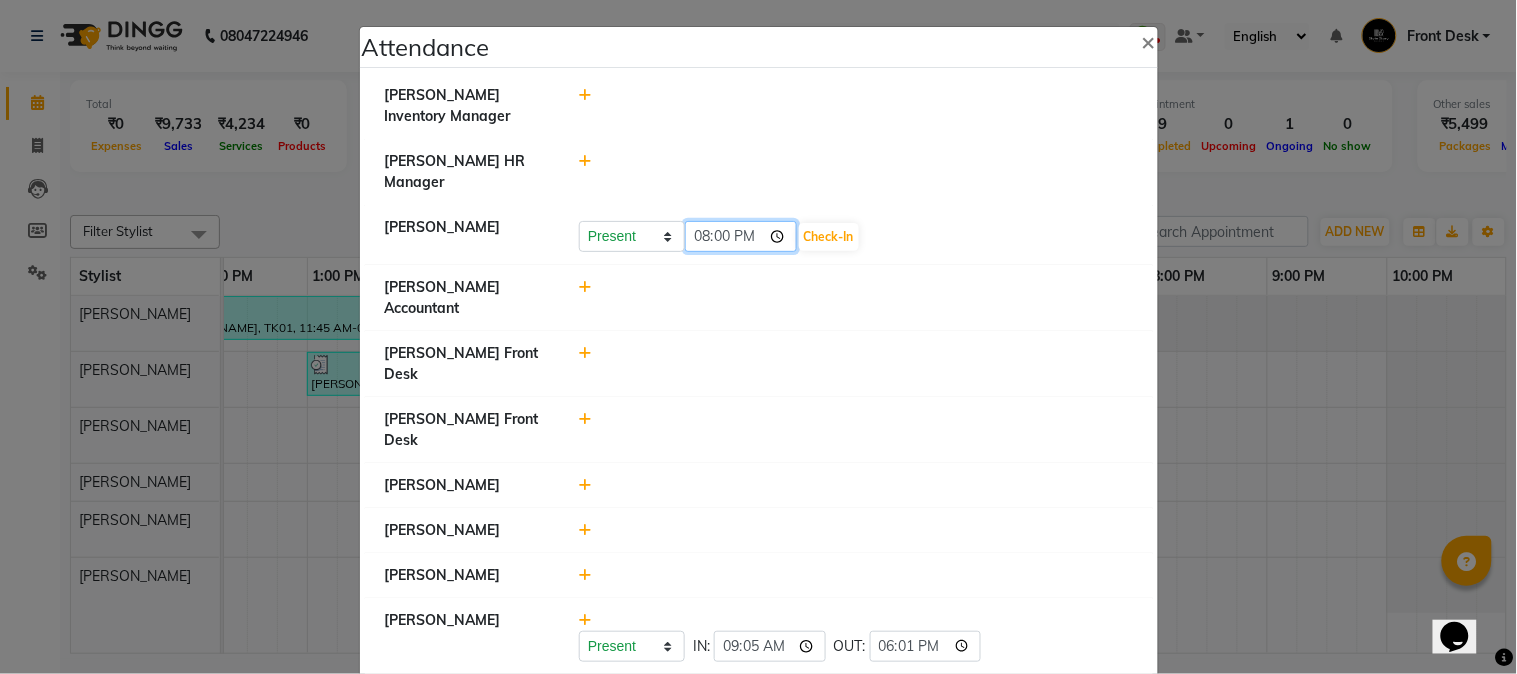 click on "20:00" 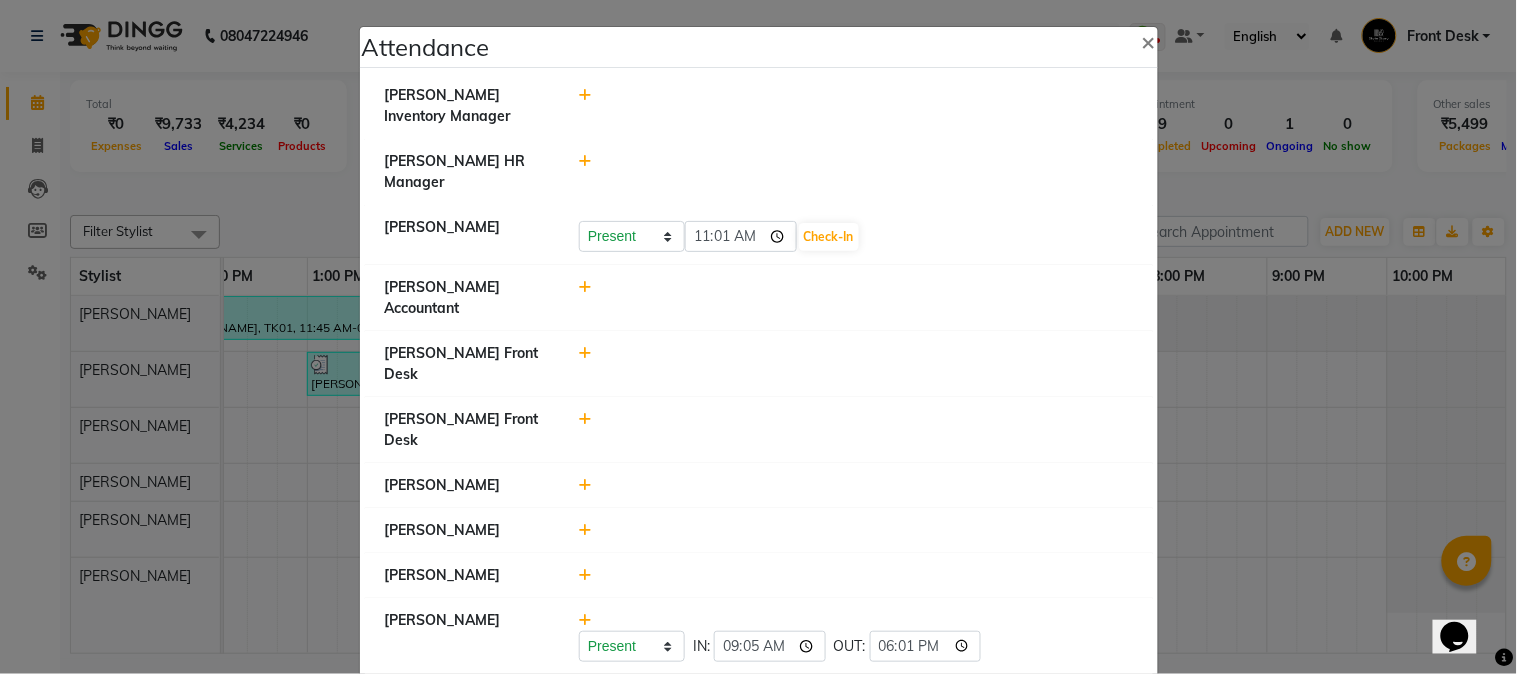 type on "11:01" 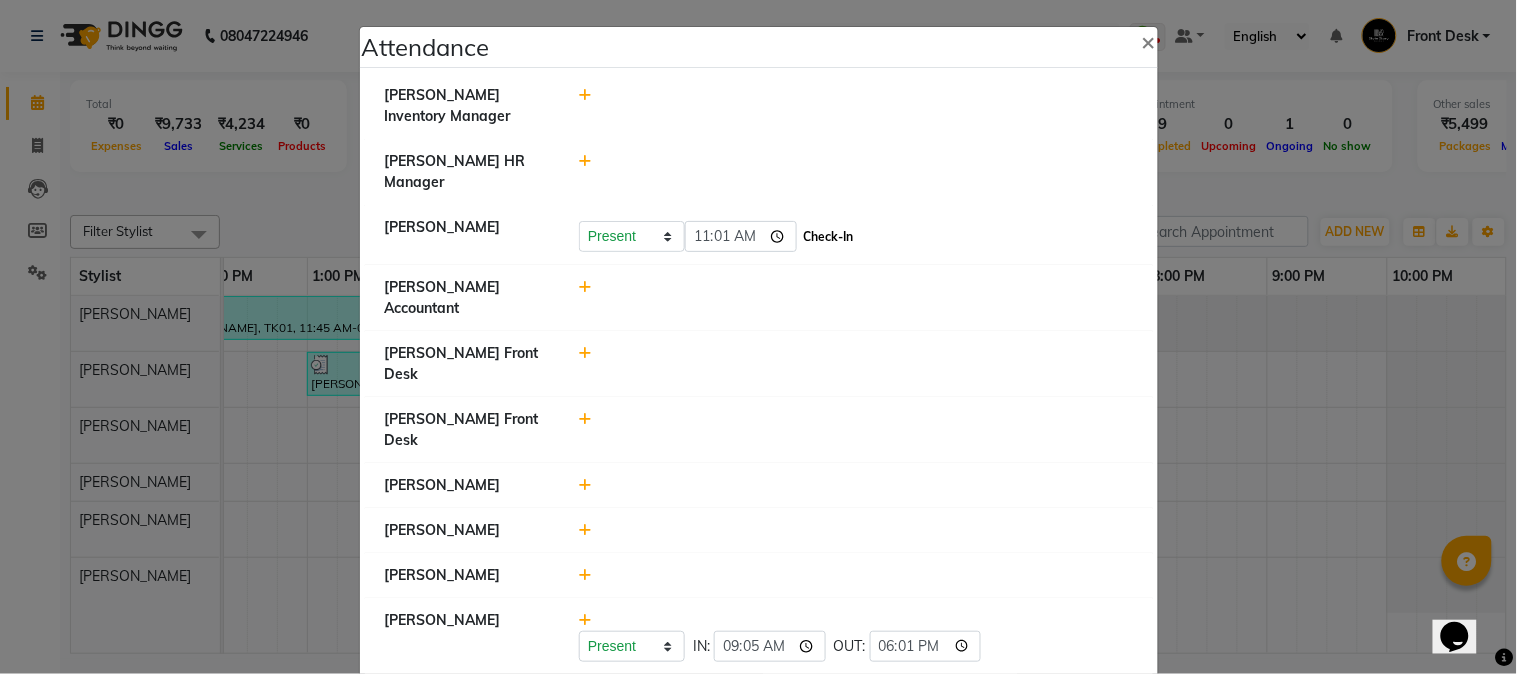 click on "Check-In" 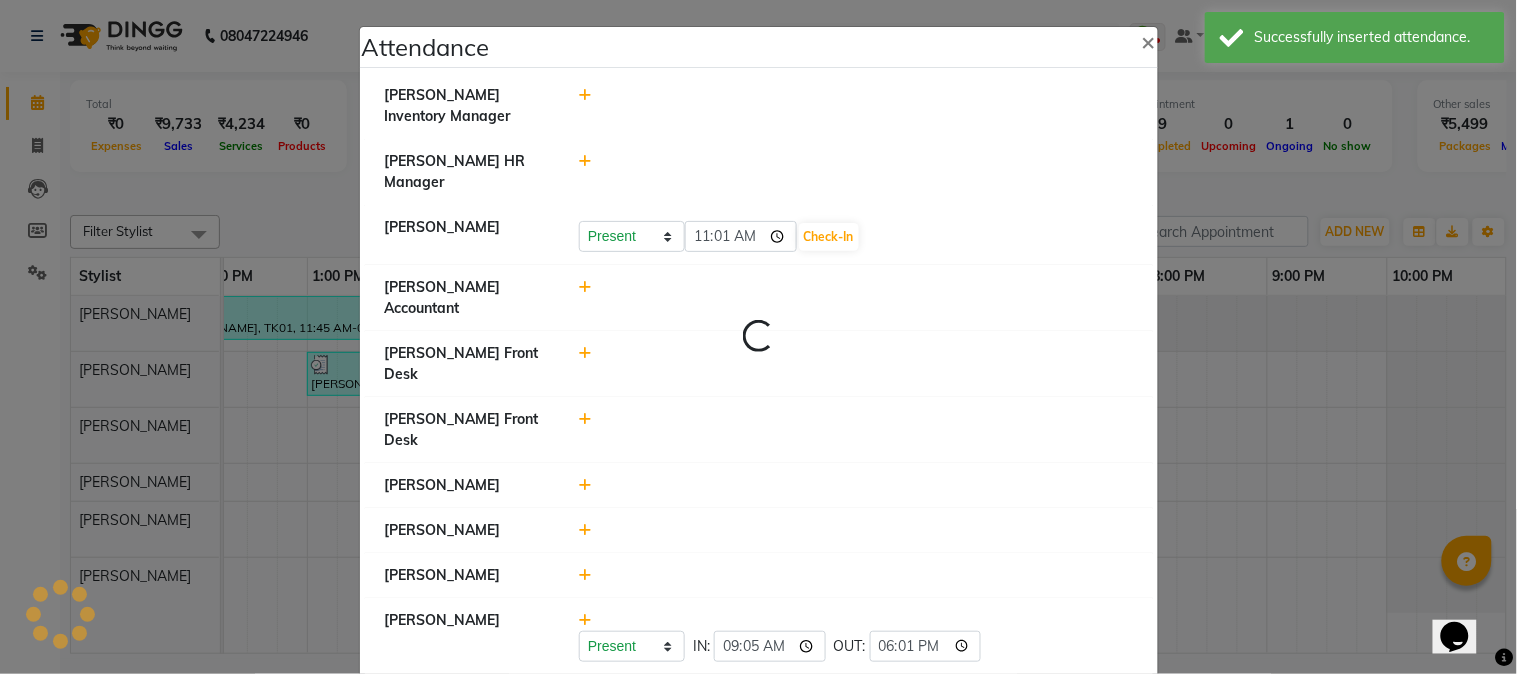 select on "A" 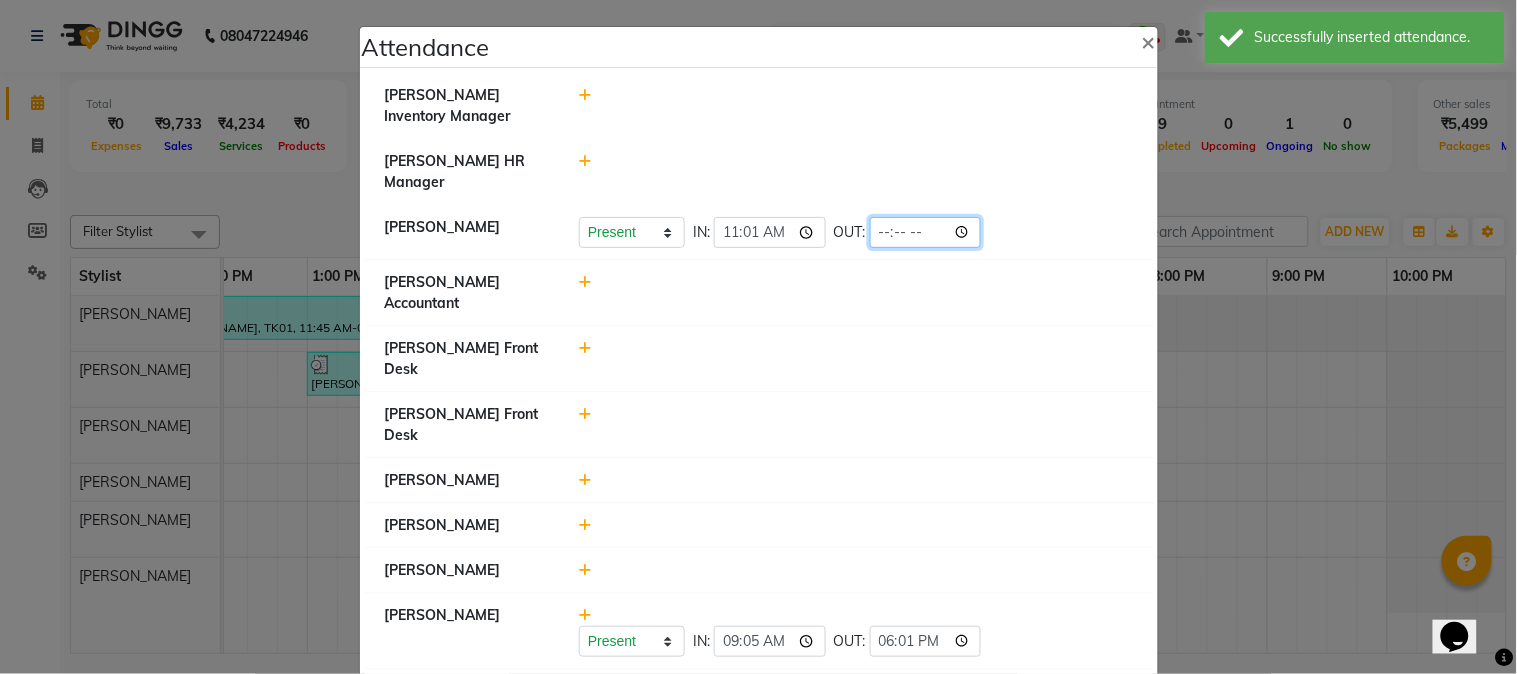 click 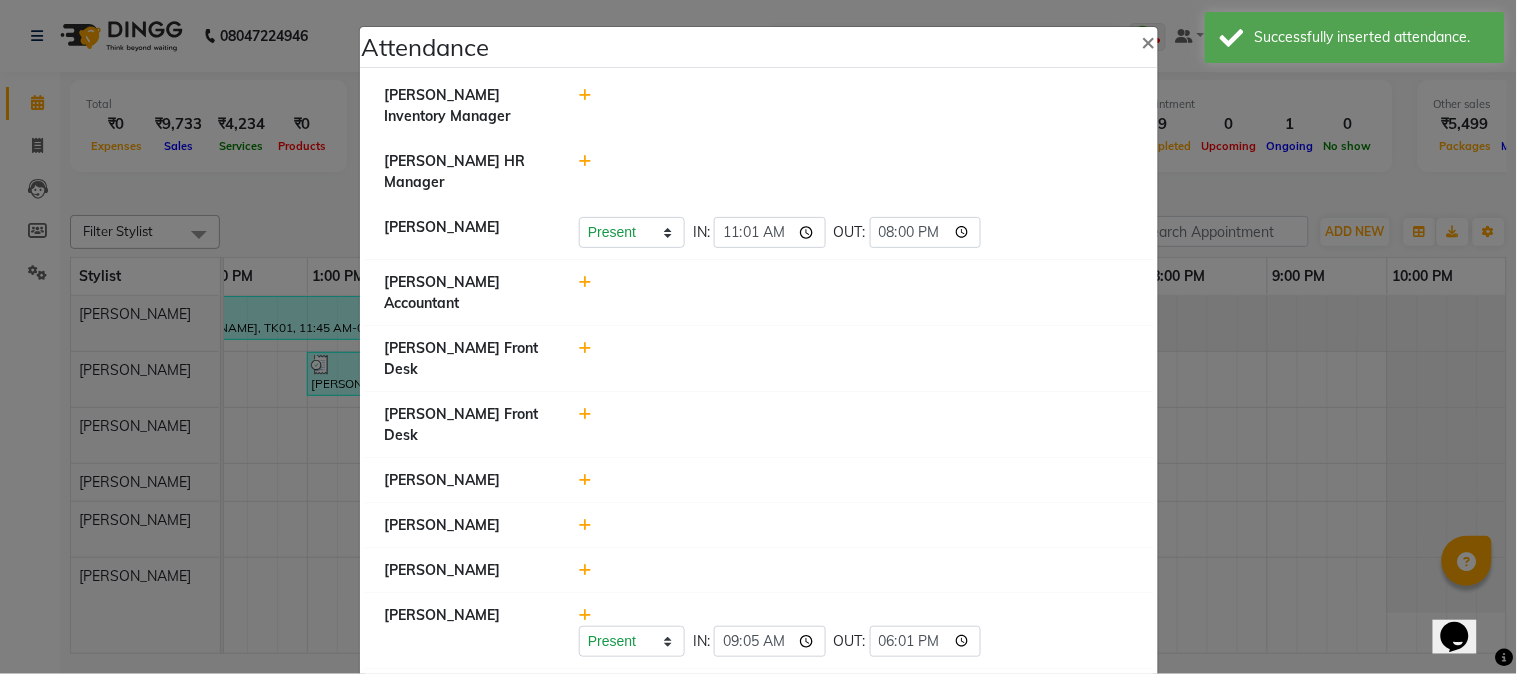 type on "20:00" 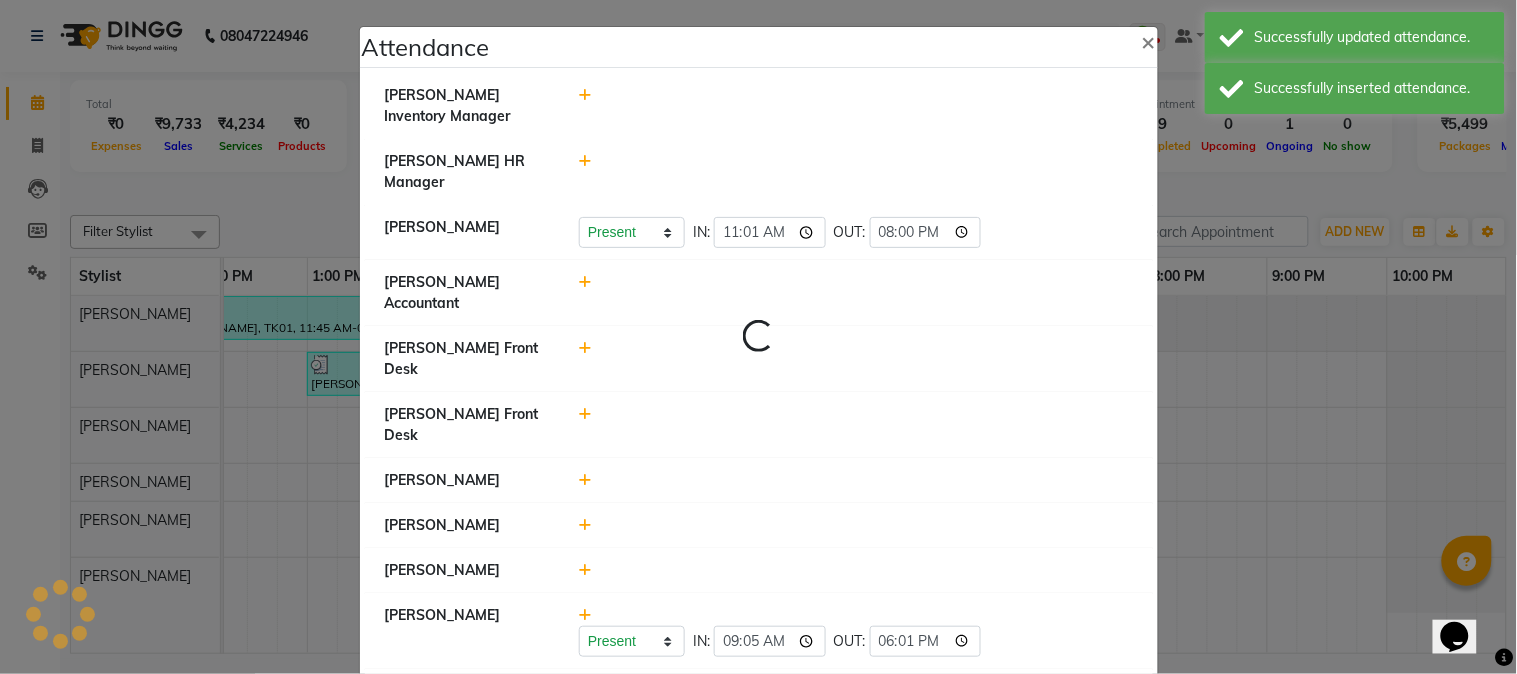 select on "A" 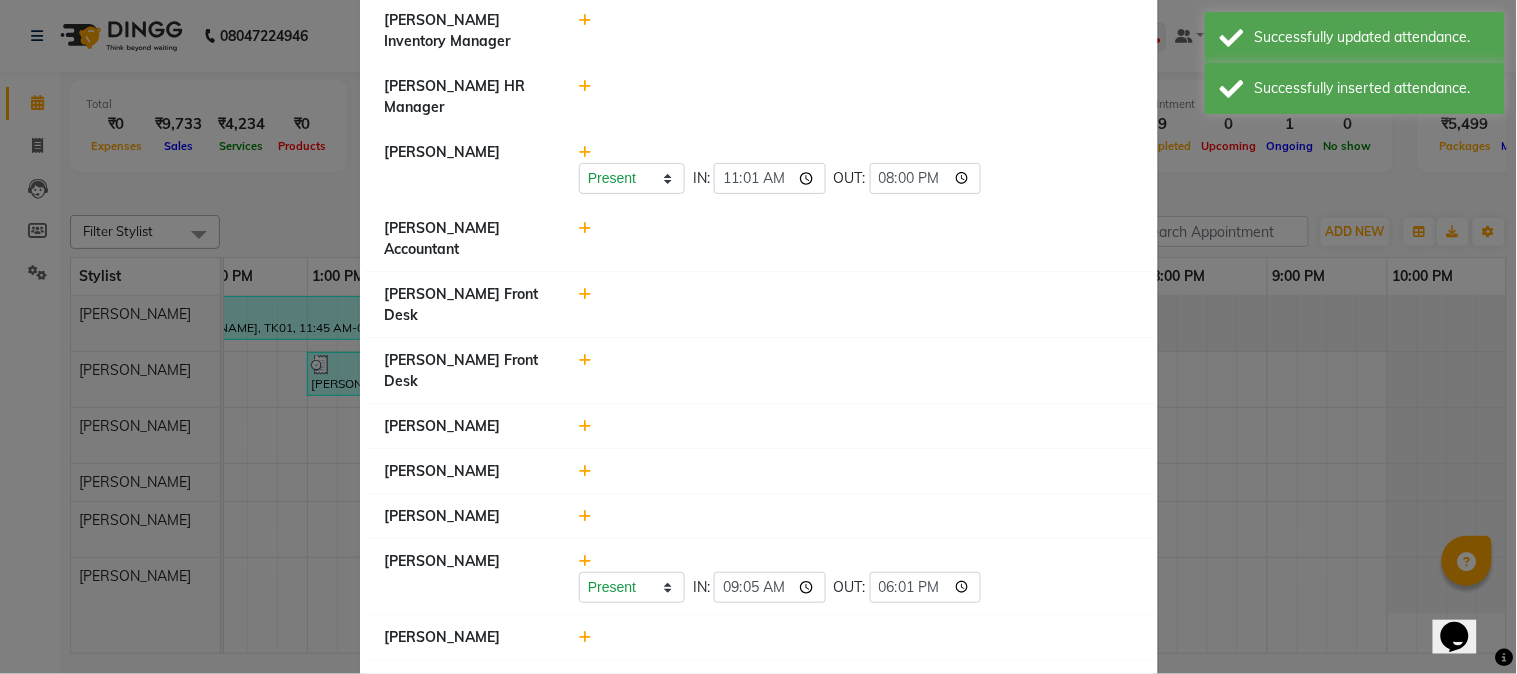 scroll, scrollTop: 113, scrollLeft: 0, axis: vertical 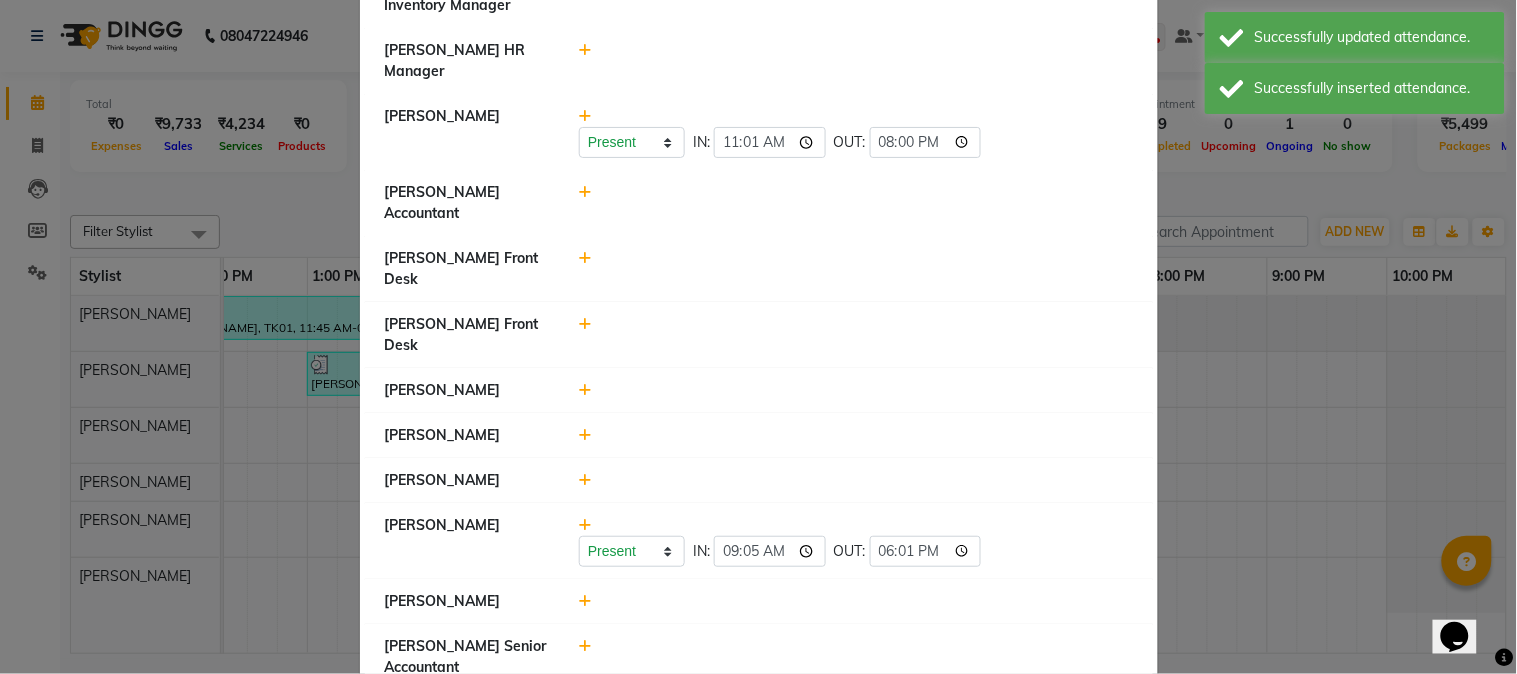 click 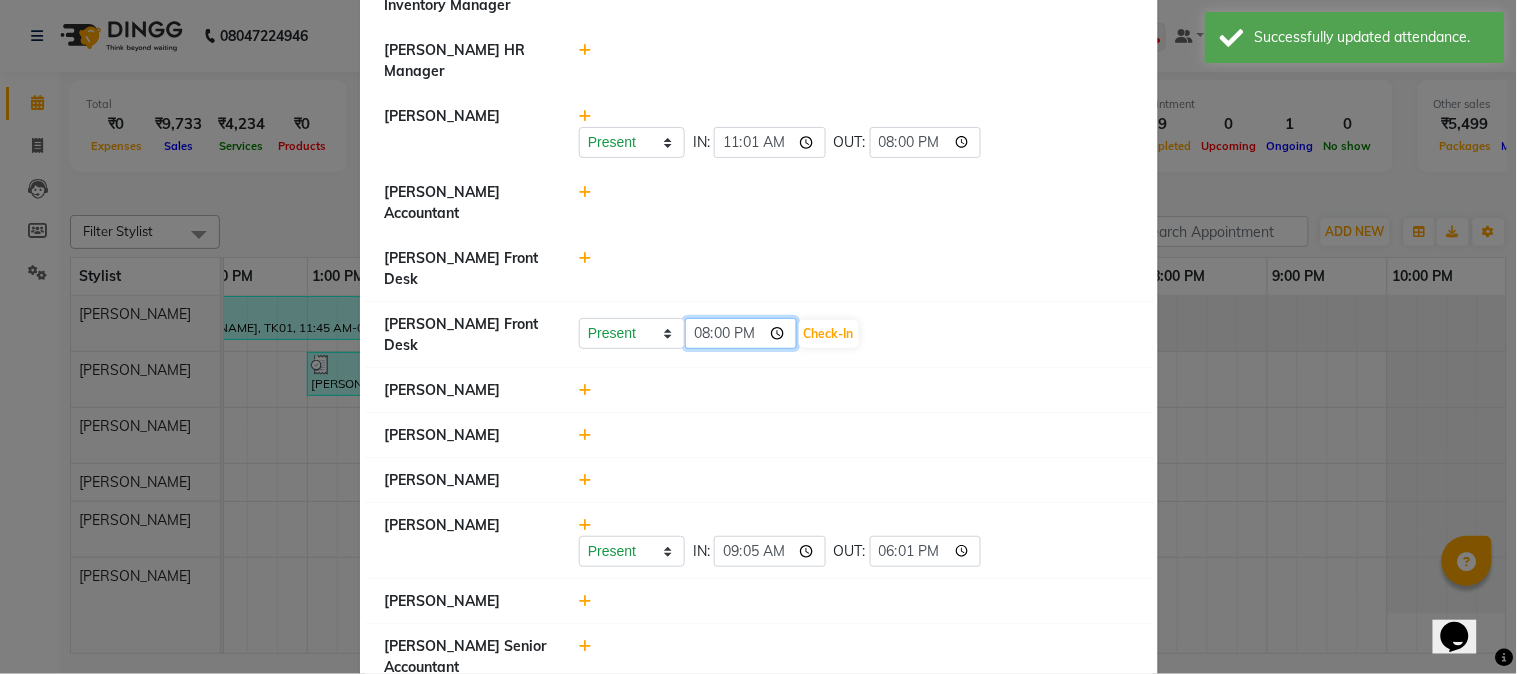 click on "20:00" 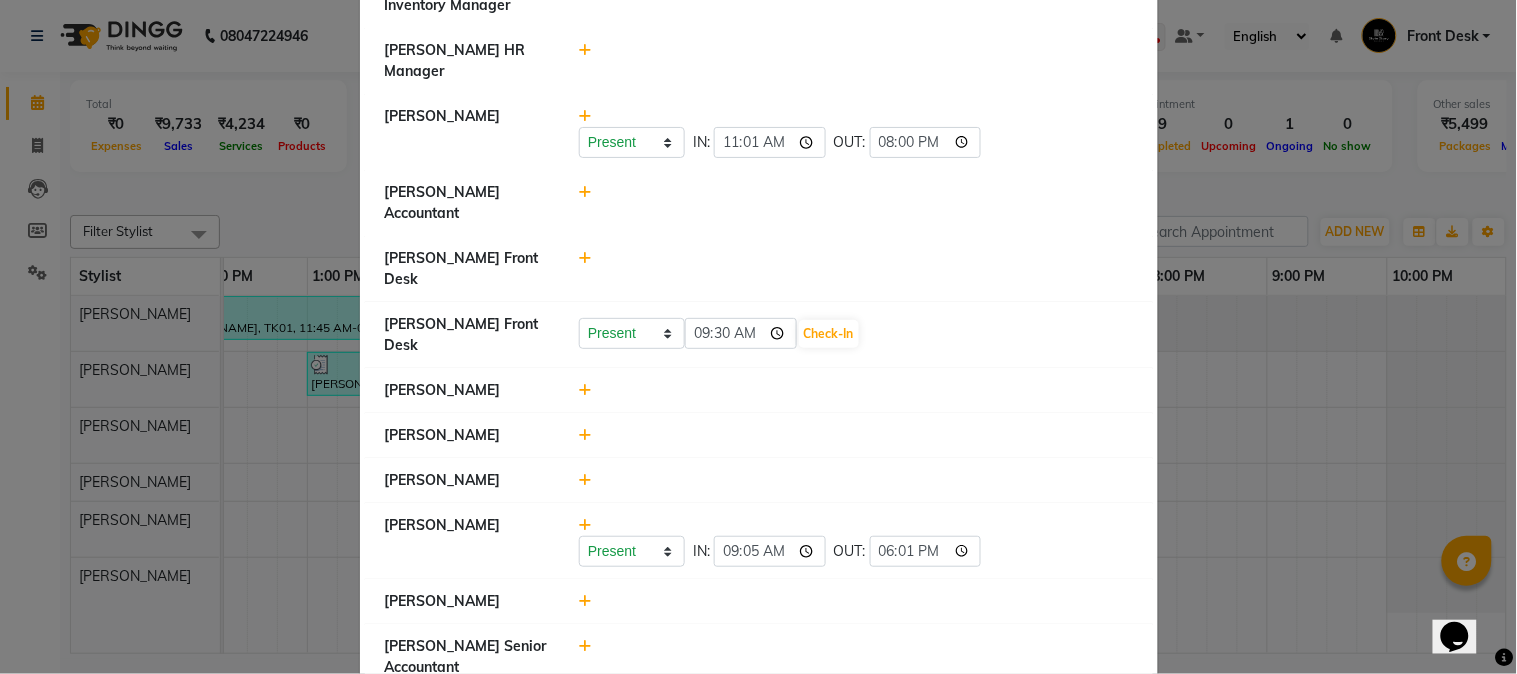 type on "09:30" 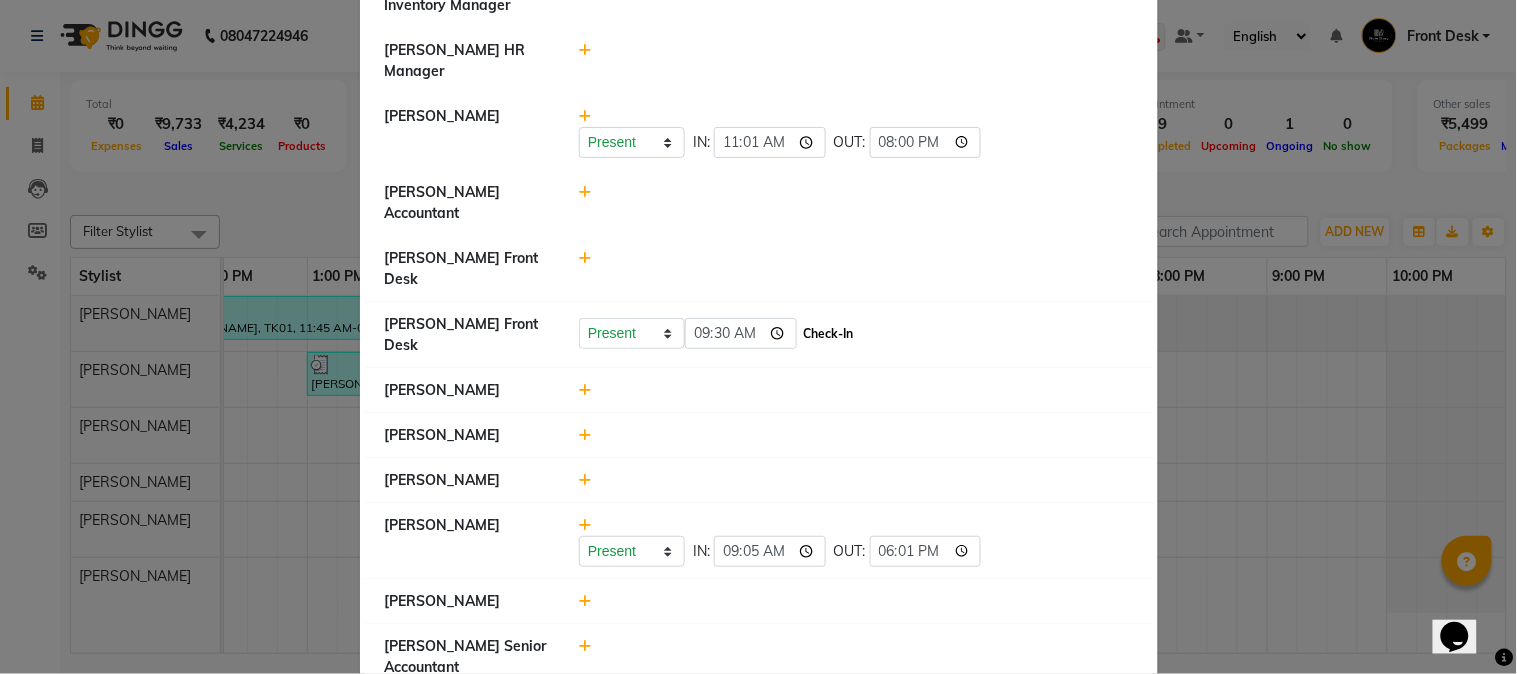 click on "Check-In" 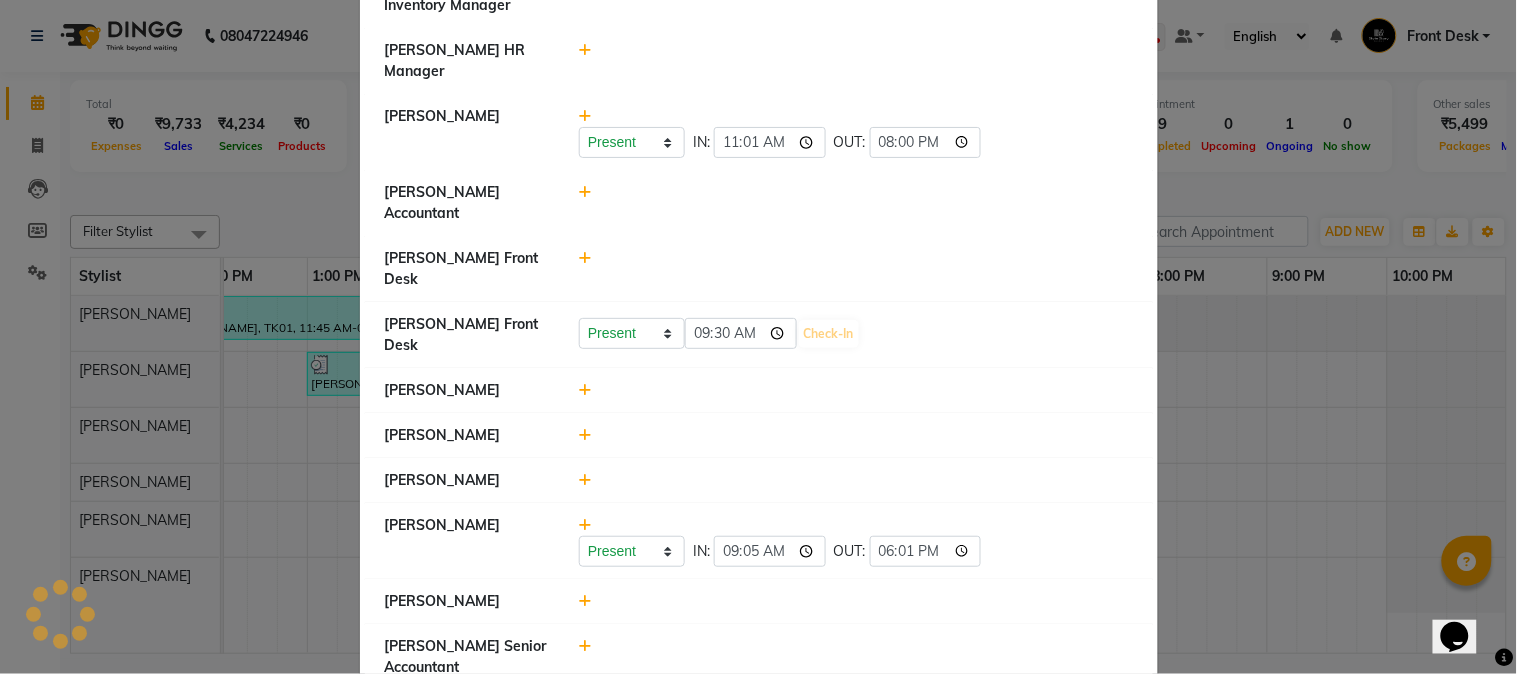 select on "A" 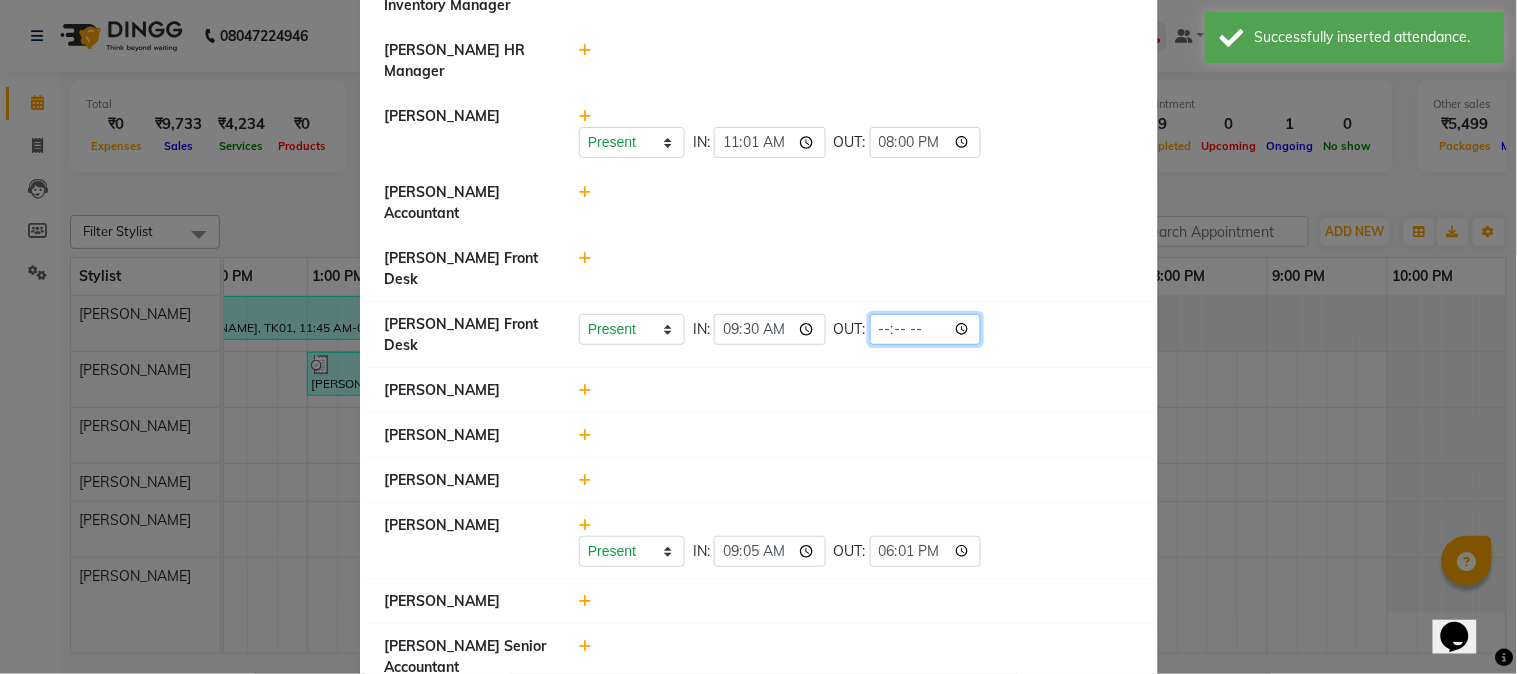 click 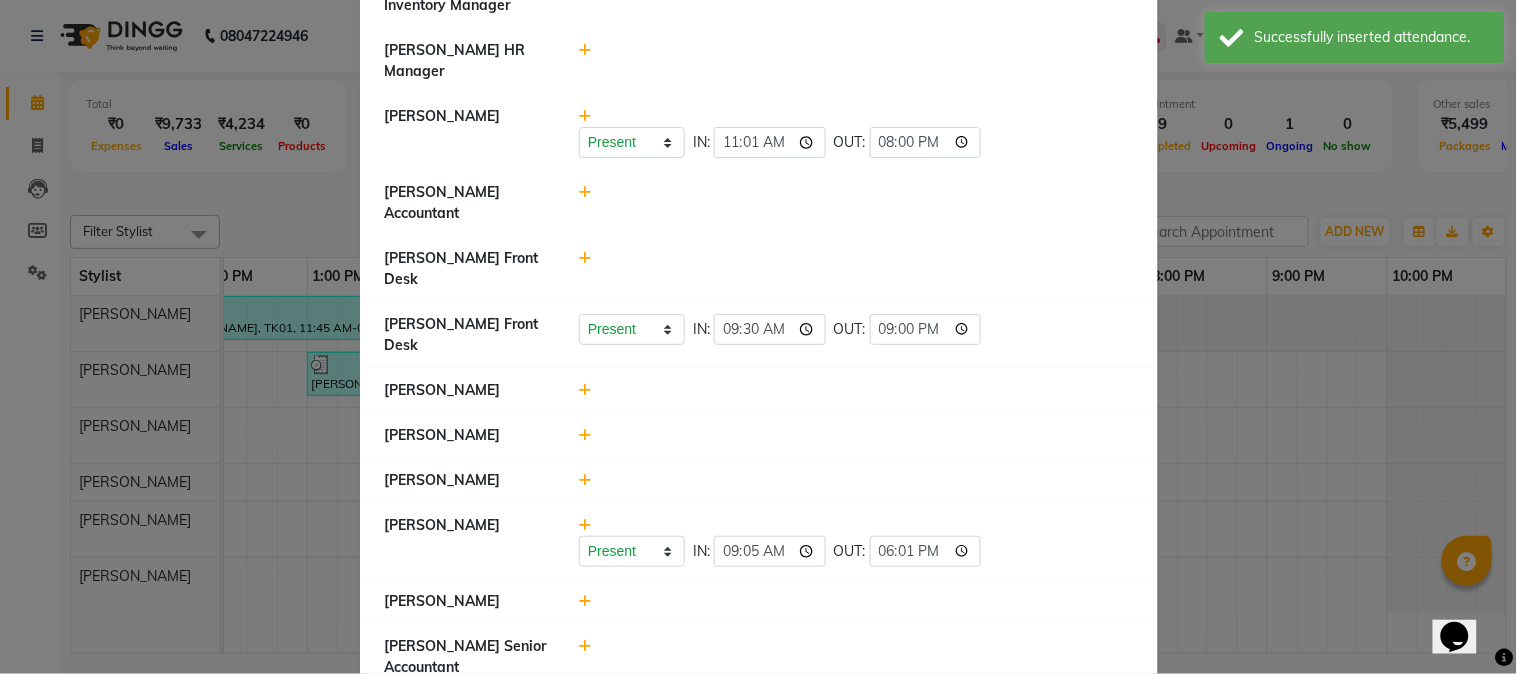 type on "21:00" 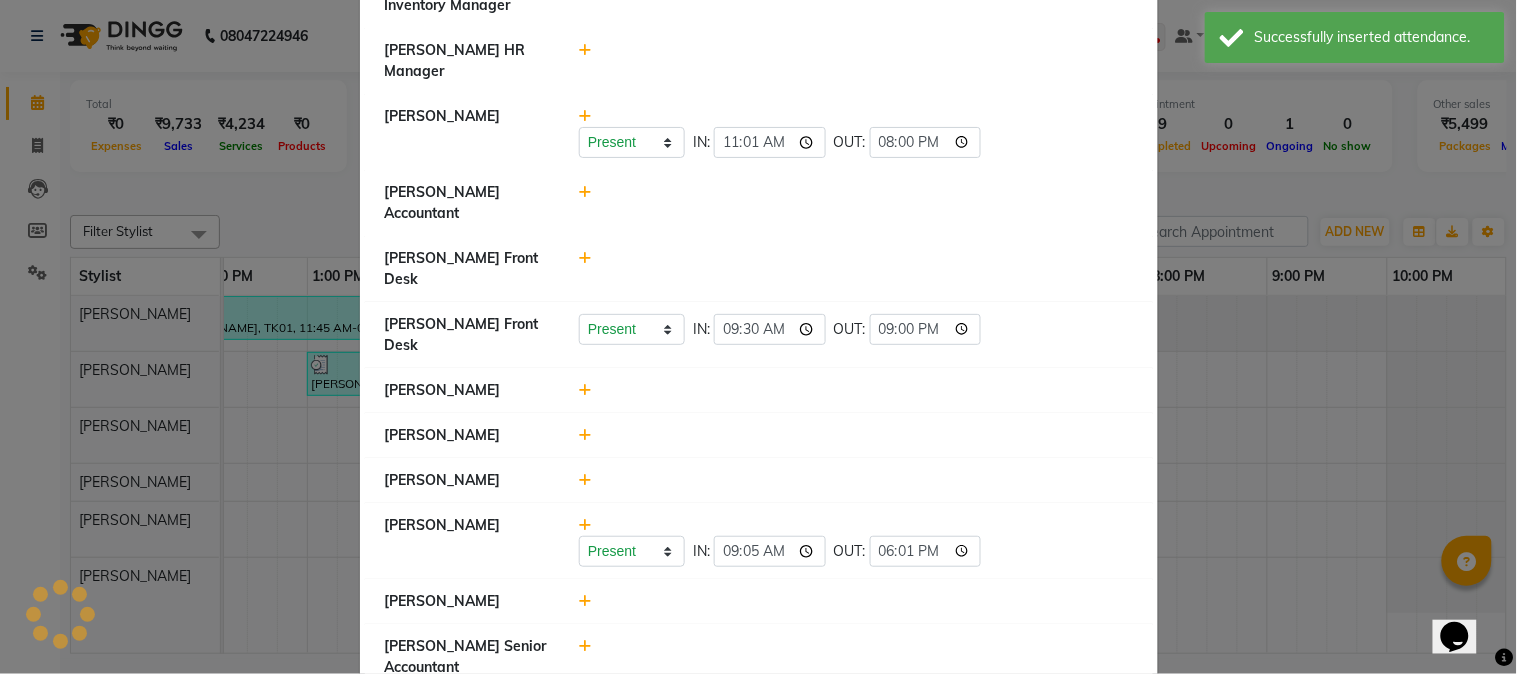select on "A" 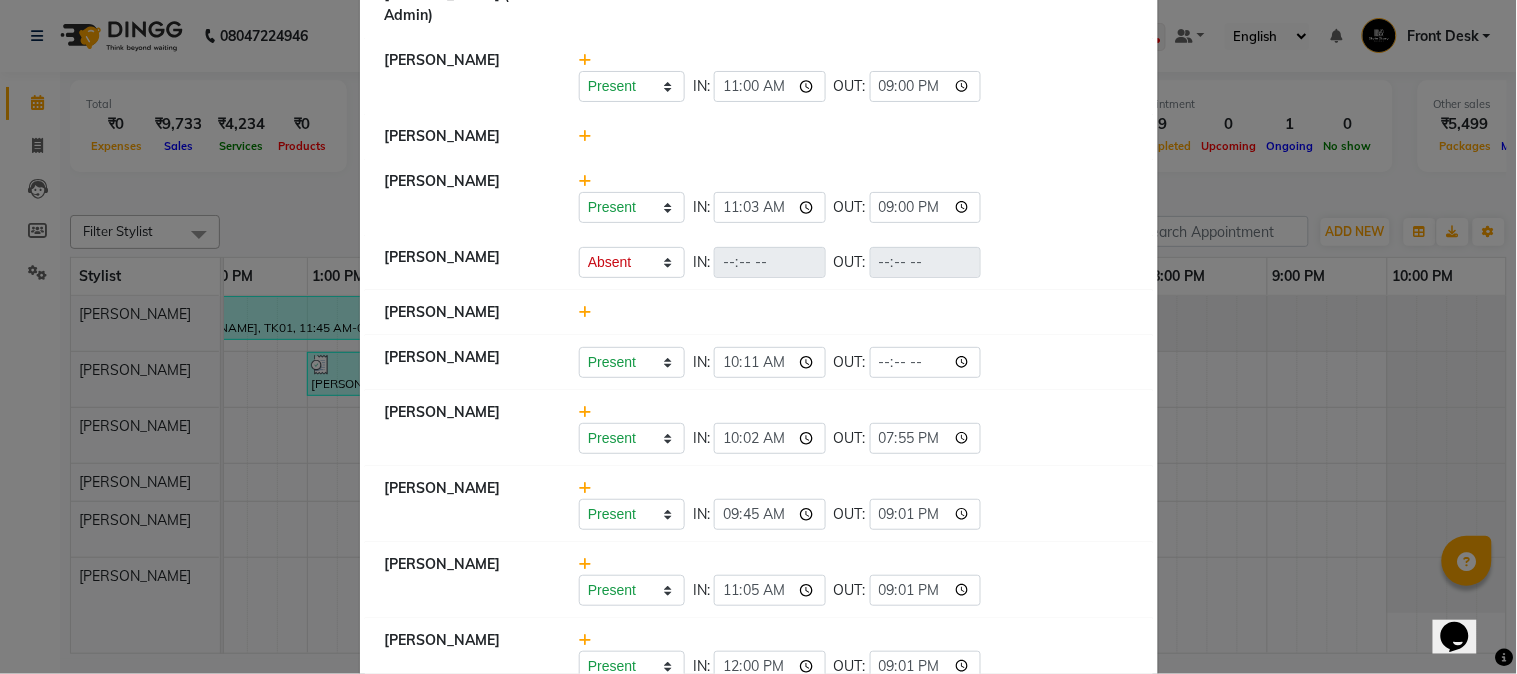 scroll, scrollTop: 1188, scrollLeft: 0, axis: vertical 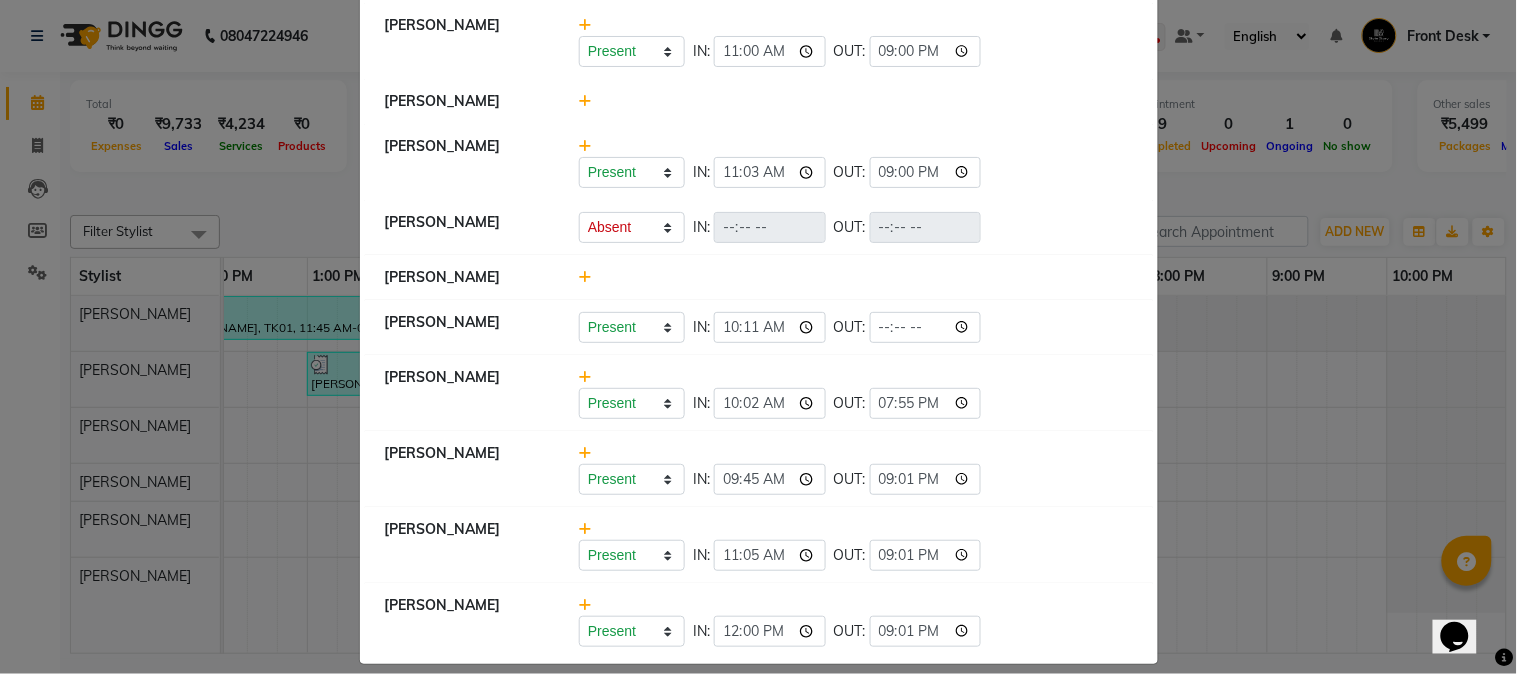 click on "Attendance ×  Nikhil Pillay Inventory Manager   Sonam Nashine HR Manager   Ritesh Pande   Present   Absent   Late   Half Day   Weekly Off  IN:  11:01 OUT:  20:00  Vishal Gajbhiye Accountant   Ambika Dhadse Front Desk   Kajal Thapa Front Desk   Present   Absent   Late   Half Day   Weekly Off  IN:  09:30 OUT:  21:00  Adesh khadse   Ram Thakur    Vinod Pandit   Sonali Sarode   Present   Absent   Late   Half Day   Weekly Off  IN:  09:05 OUT:  18:01  Neelam Nag   Khushal Bhoyar Senior Accountant   Front Desk   Kartik Balpande    Suchita Mankar (Tina Beautician)   Prathm Chaudhari (Hair Artist)   Durga Gawai   Shabnam Ansari    Nilofar Ali (HR Admin)   Ritesh Shrivas   Present   Absent   Late   Half Day   Weekly Off  IN:  11:00 OUT:  21:00  Shruti Raut   Arshad Ansari   Present   Absent   Late   Half Day   Weekly Off  IN:  11:03 OUT:  21:00  Vikas Kumar   Present   Absent   Late   Half Day   Weekly Off  IN:  OUT:   Komal Thakur   Tushar Pandey   Present   Absent   Late   Half Day   Weekly Off  IN:  10:11 OUT:" 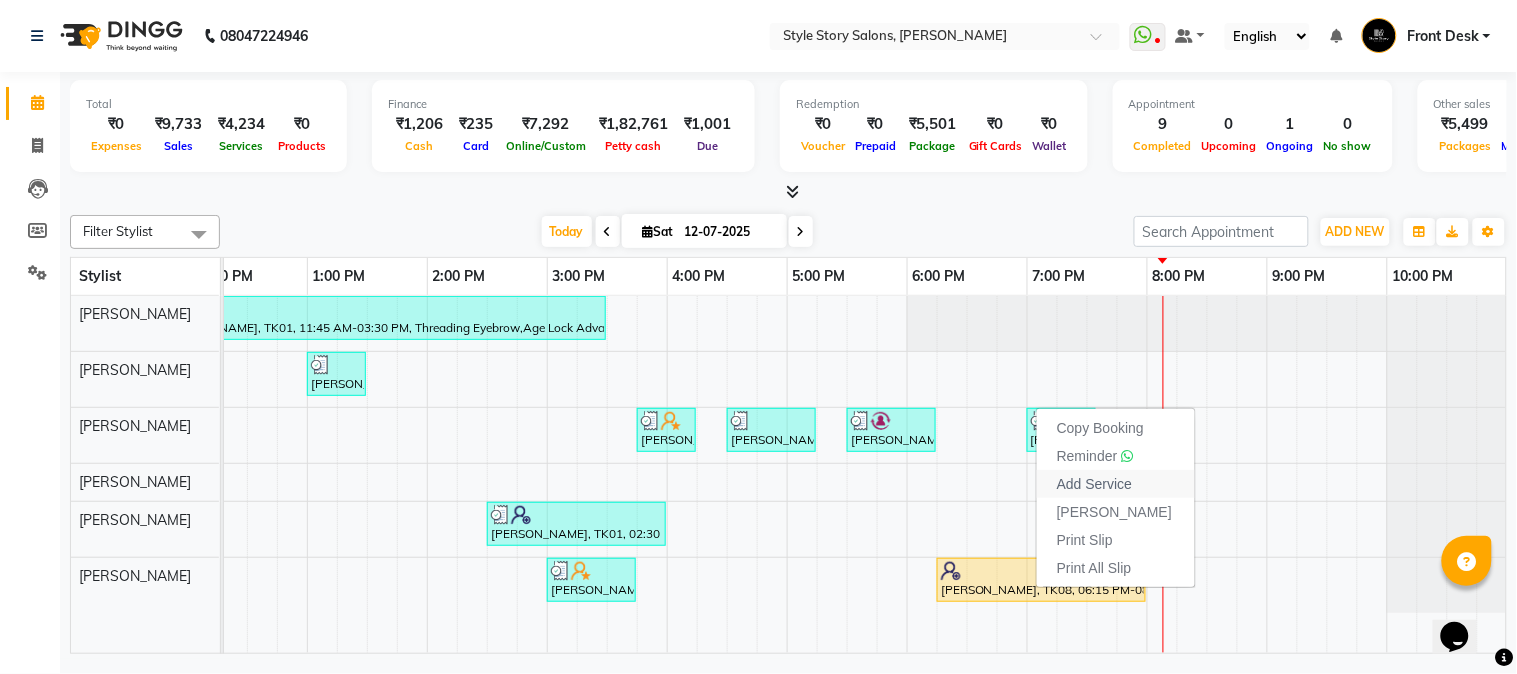 click on "Add Service" at bounding box center (1116, 484) 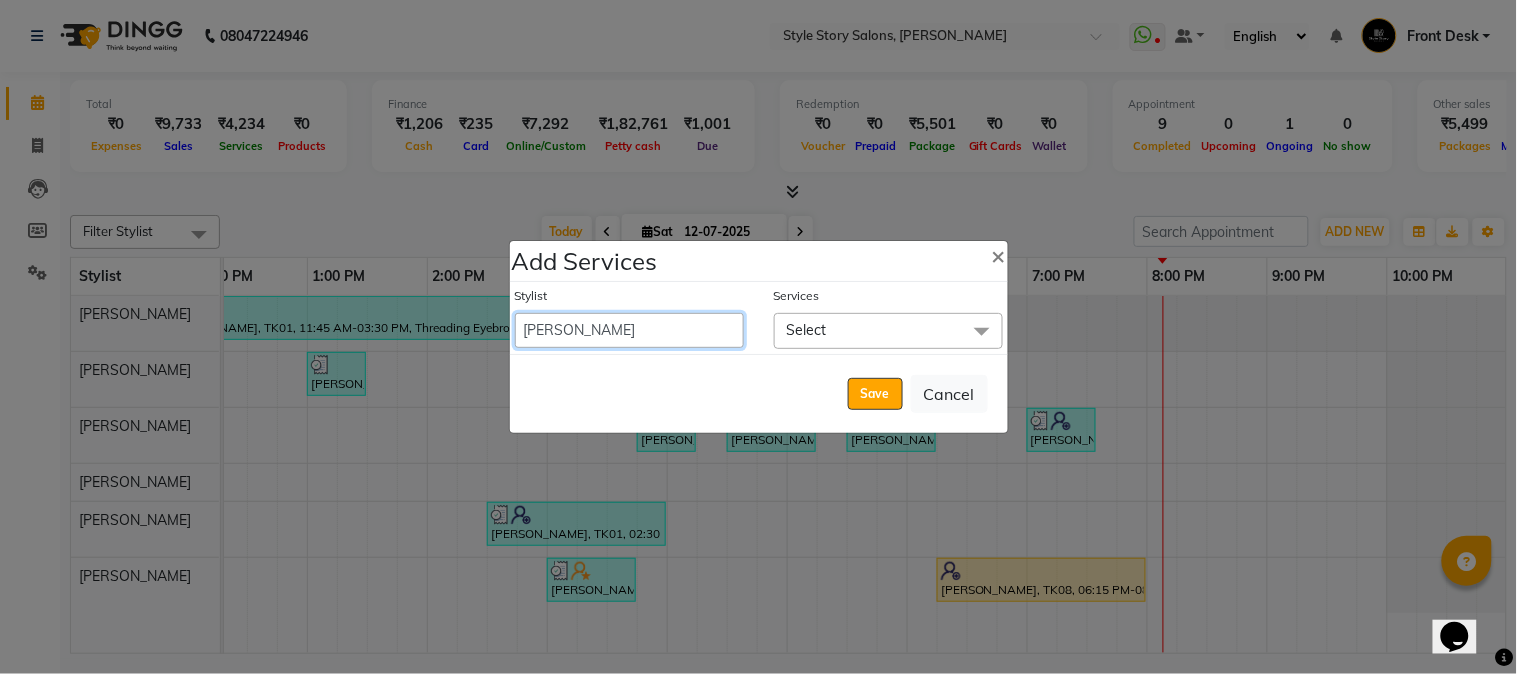 click on "Aayushi Dahat   Adesh khadse   Ambika Dhadse Front Desk   Arshad Ansari   Diksha Thakur   Durga Gawai   Front Desk   Kajal Thapa Front Desk   Kartik Balpande    Khushal Bhoyar Senior Accountant   Komal Thakur   Neelam Nag   Nikhil Pillay Inventory Manager   Nilofar Ali (HR Admin)   Prathm Chaudhari (Hair Artist)   Priyanshi Meshram   Ram Thakur    Ritesh Pande   Ritesh Shrivas   Shabnam Ansari    Shruti Raut   Sonali Sarode   Sonam Nashine HR Manager   Suchita Mankar (Tina Beautician)   Tanuja Junghare   Tushar Pandey   Vikas Kumar   Vinod Pandit   Vishal Gajbhiye Accountant" at bounding box center (629, 330) 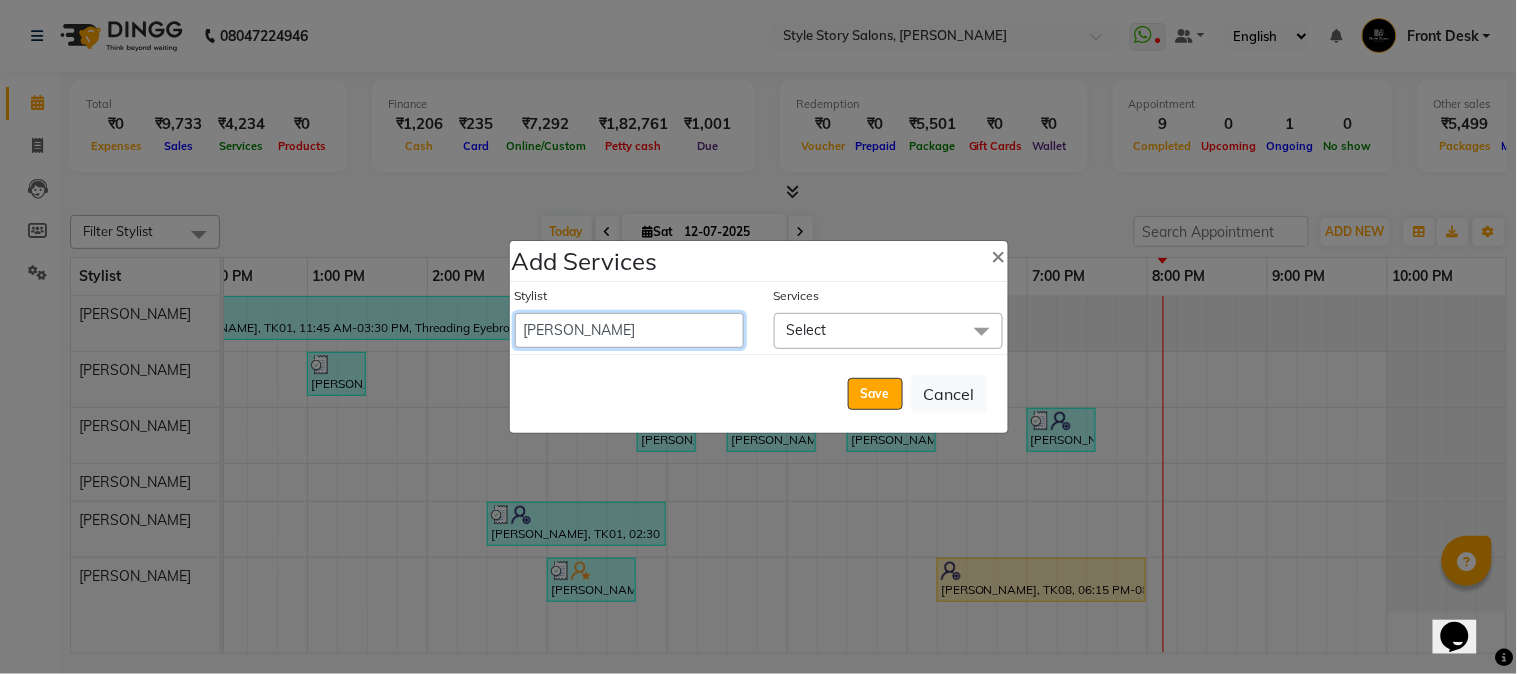 select on "62113" 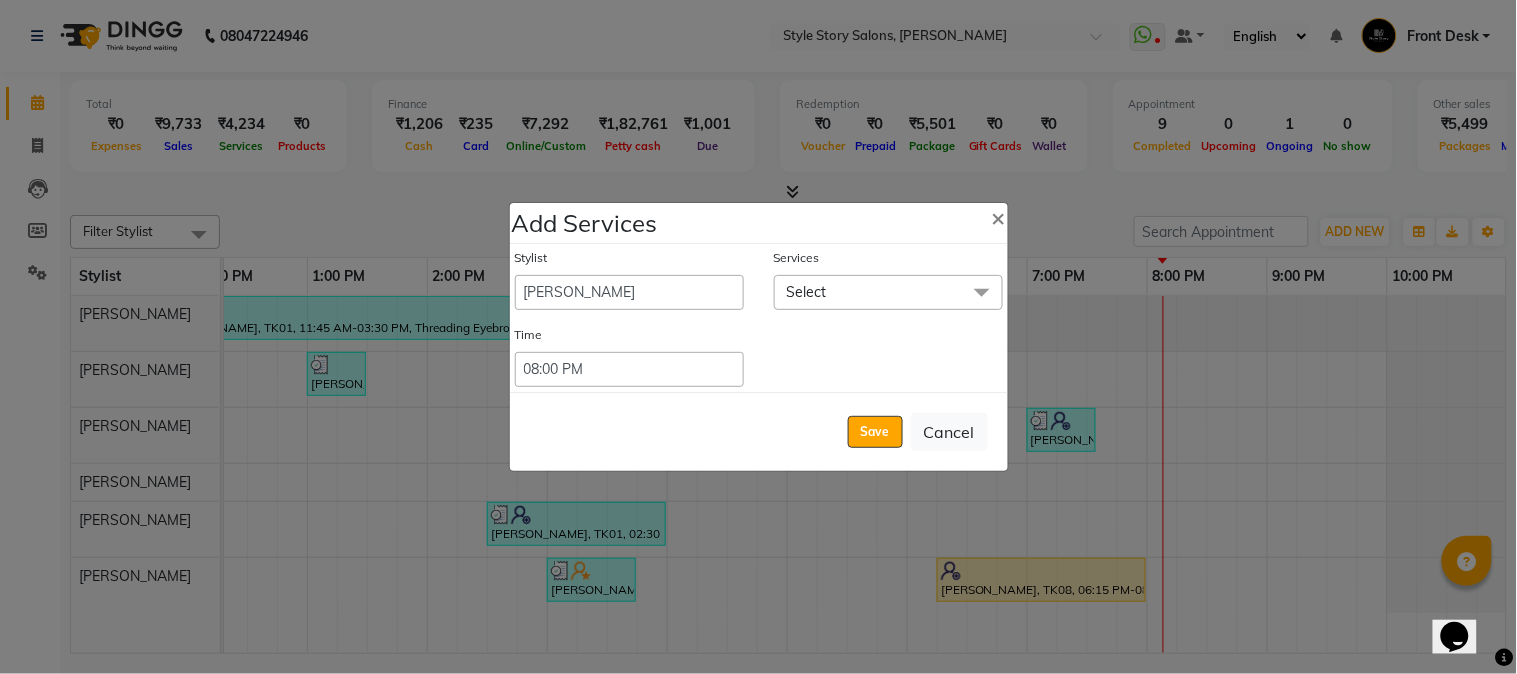 click on "Select" 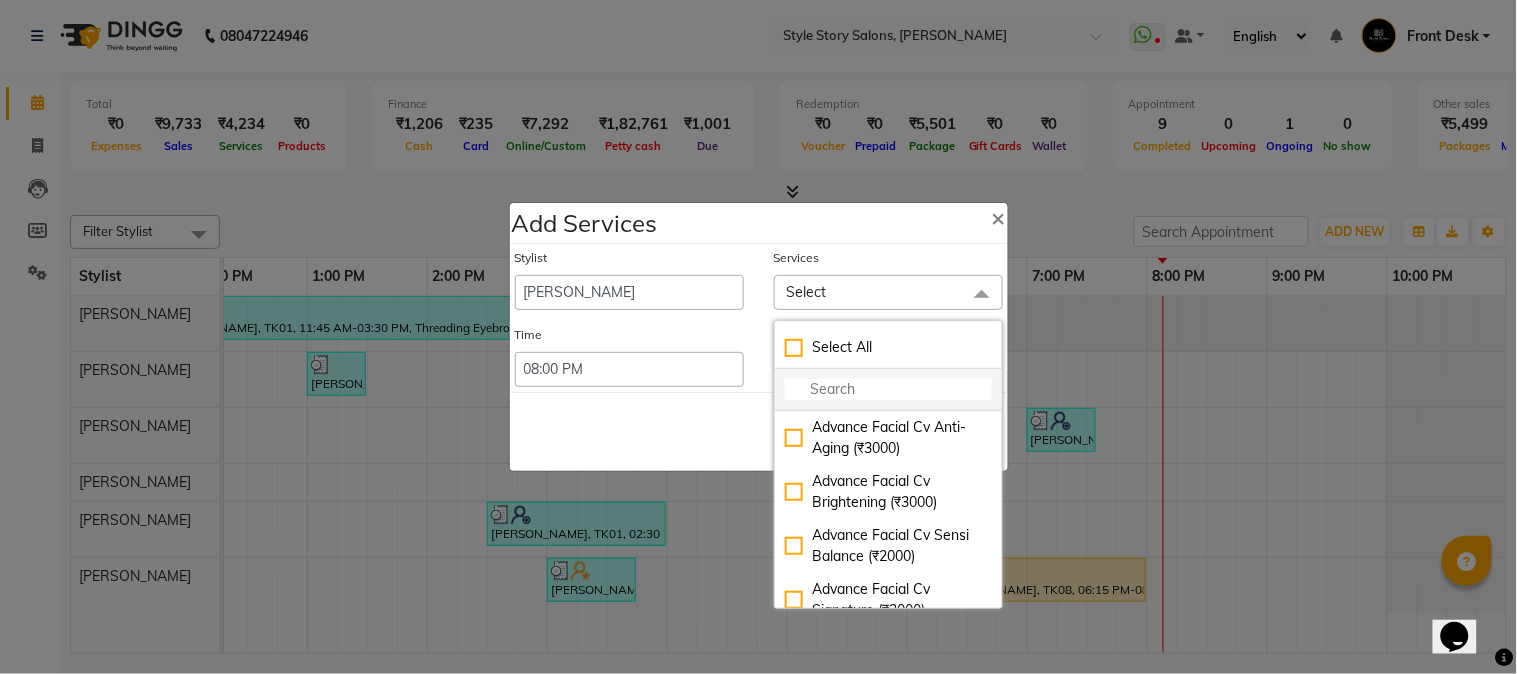 click 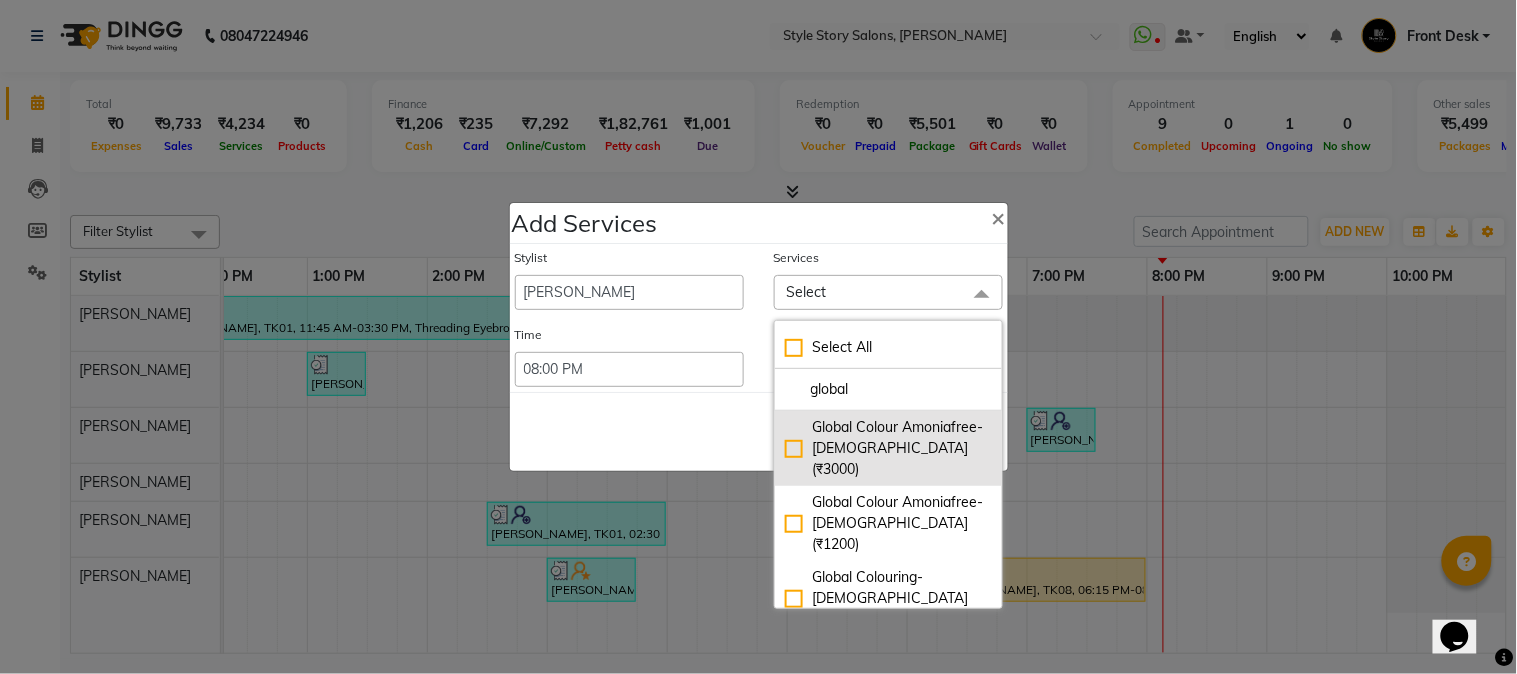 type on "global" 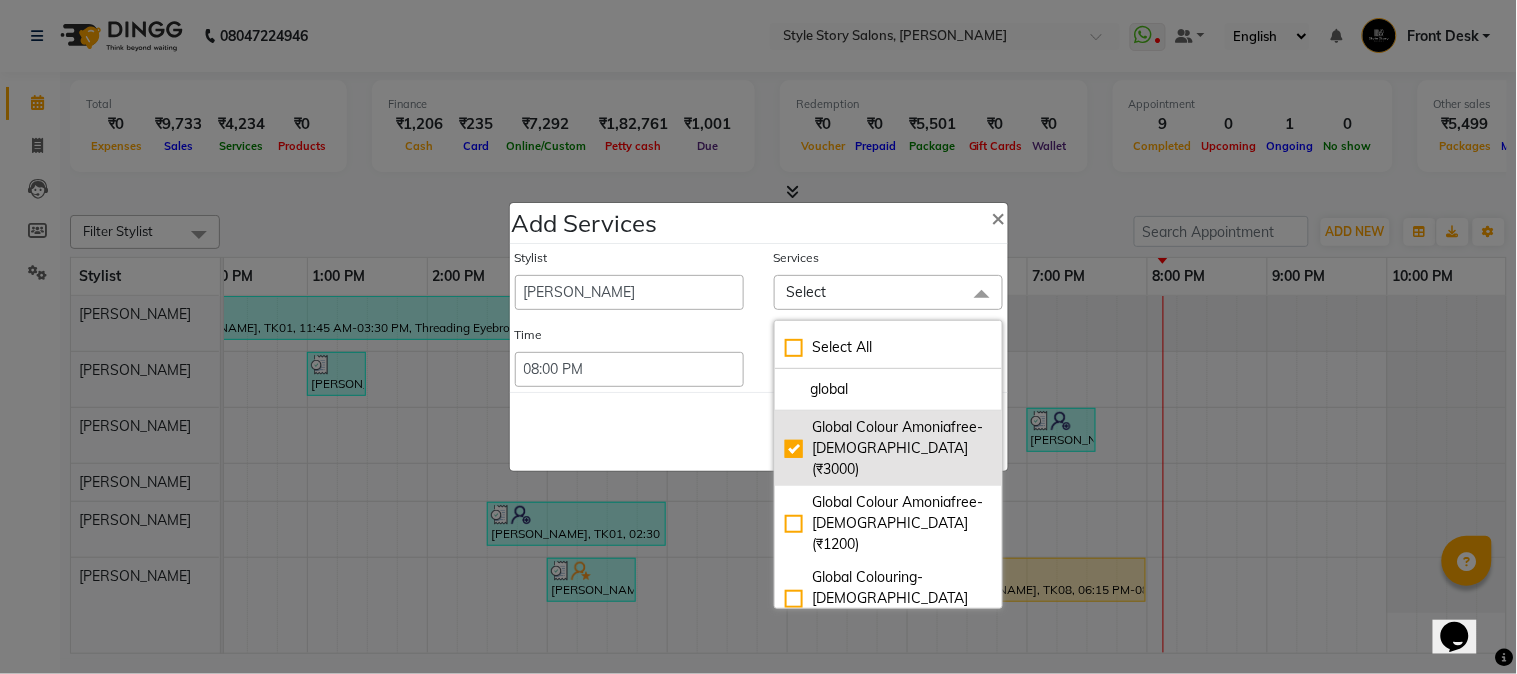 checkbox on "true" 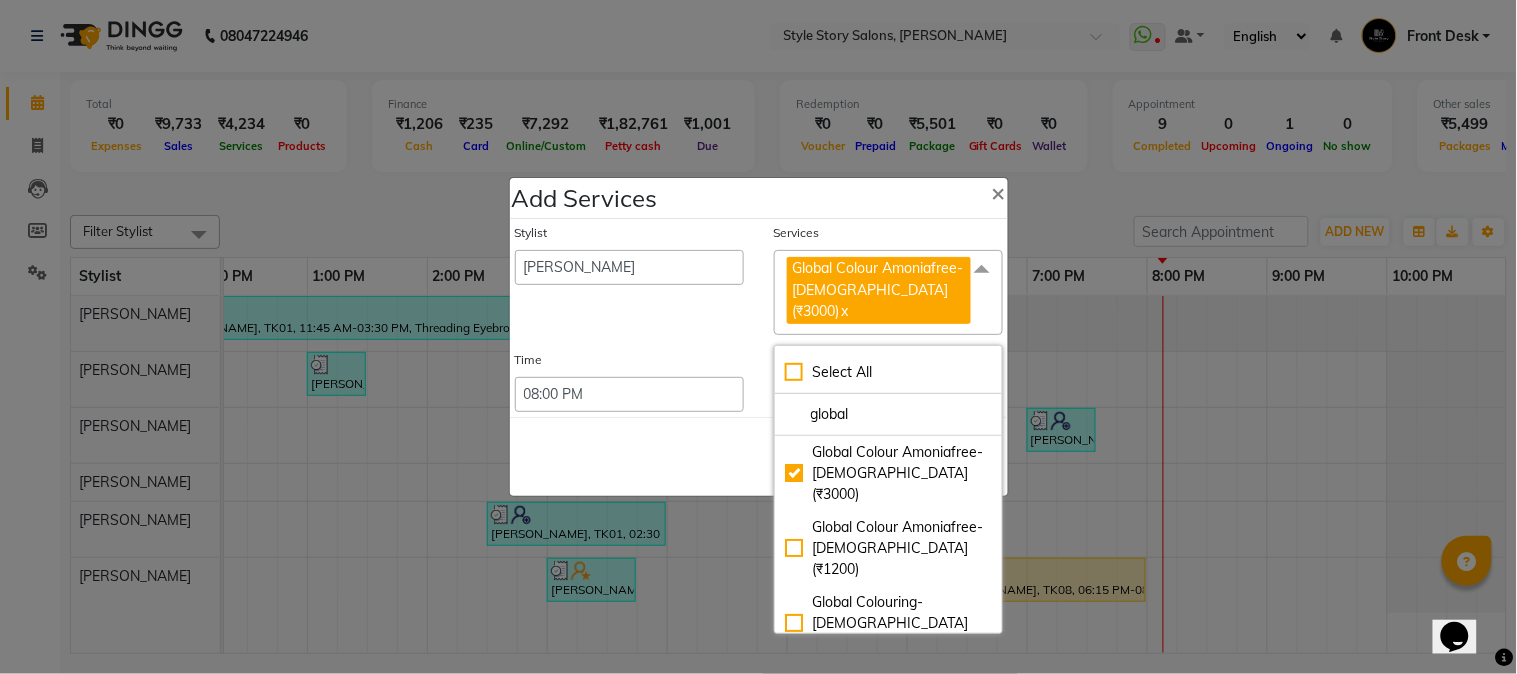 click on "Save   Cancel" 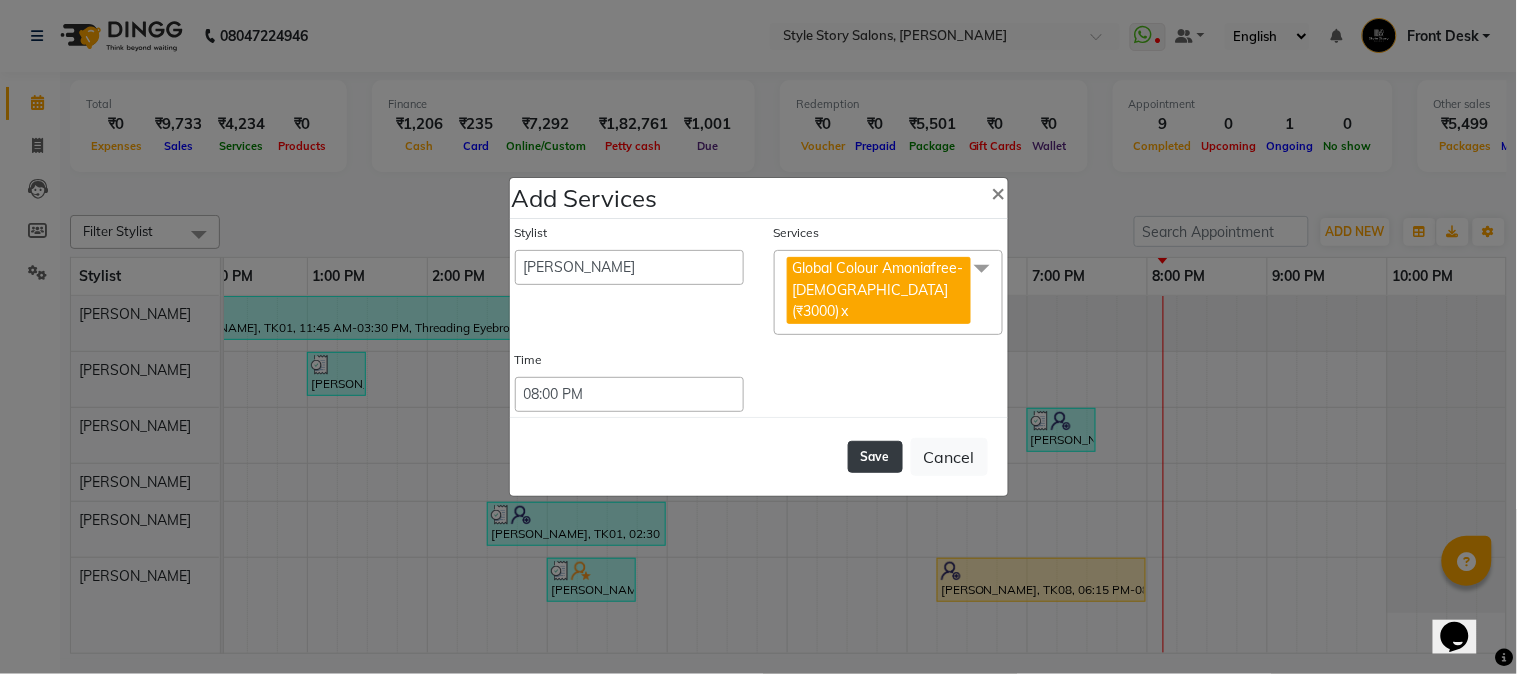 click on "Save" 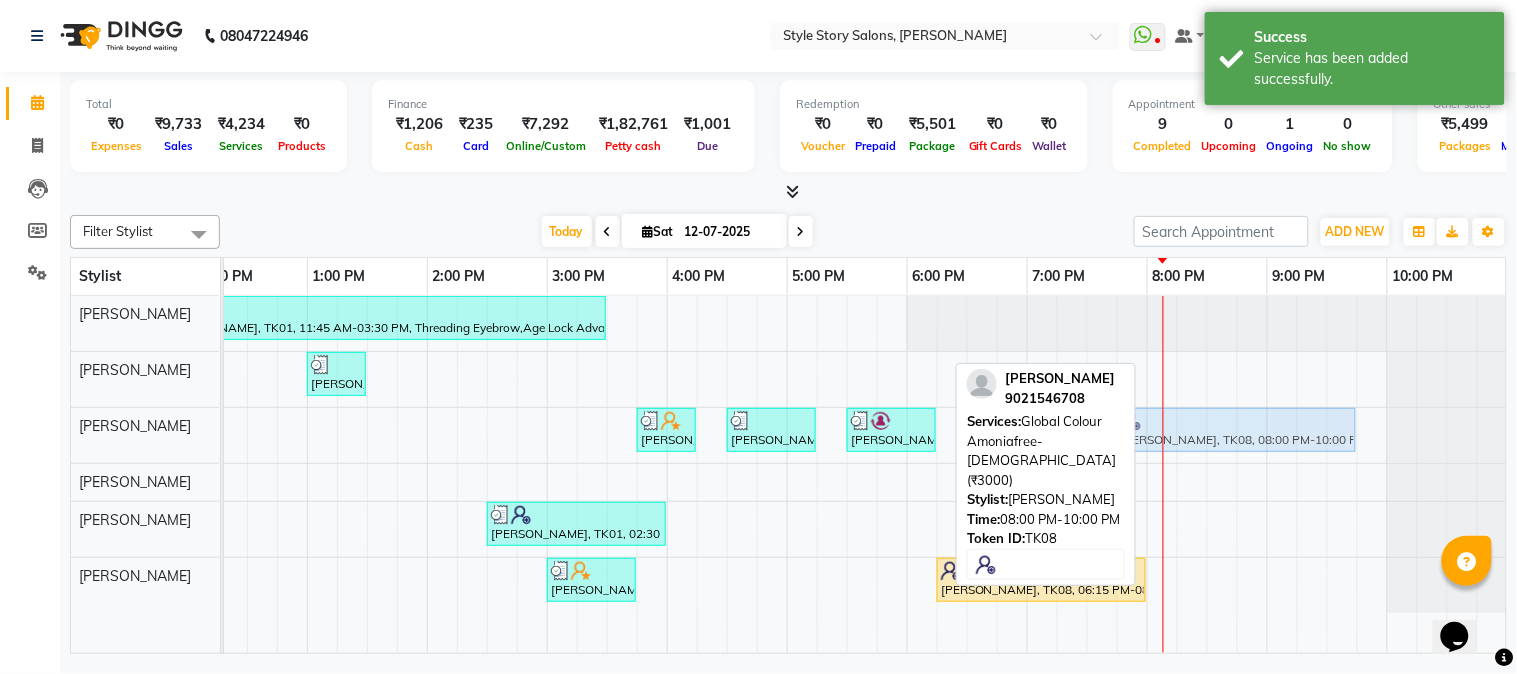 drag, startPoint x: 1217, startPoint y: 428, endPoint x: 1175, endPoint y: 433, distance: 42.296574 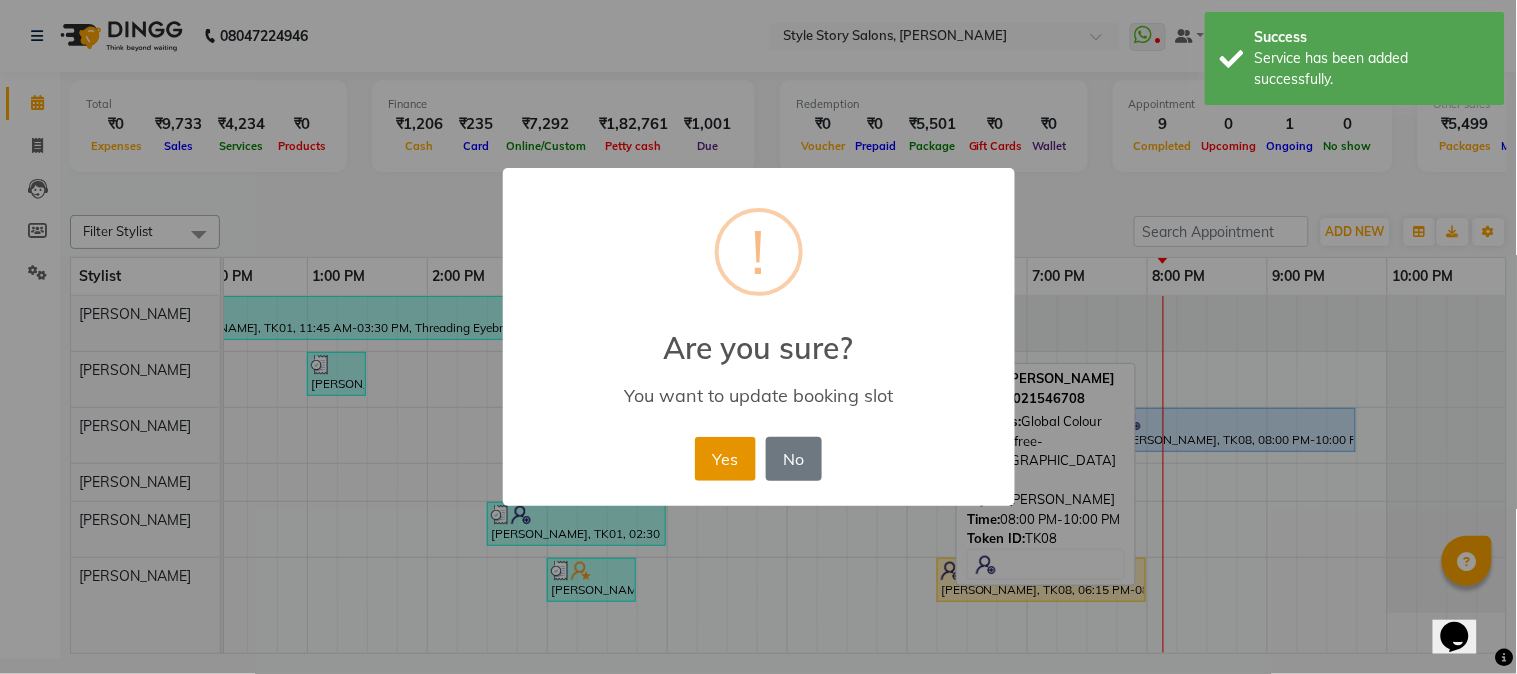 click on "Yes" at bounding box center [725, 459] 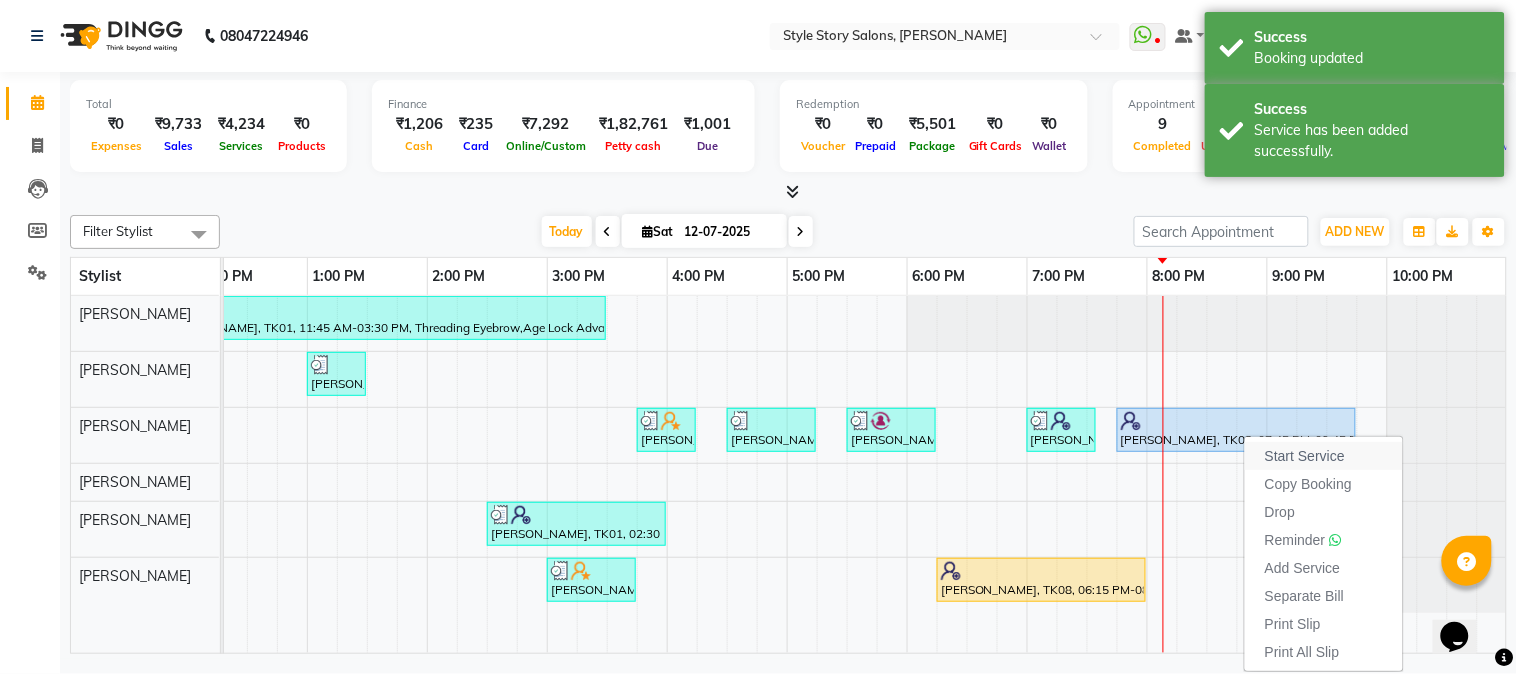 click on "Start Service" at bounding box center (1324, 456) 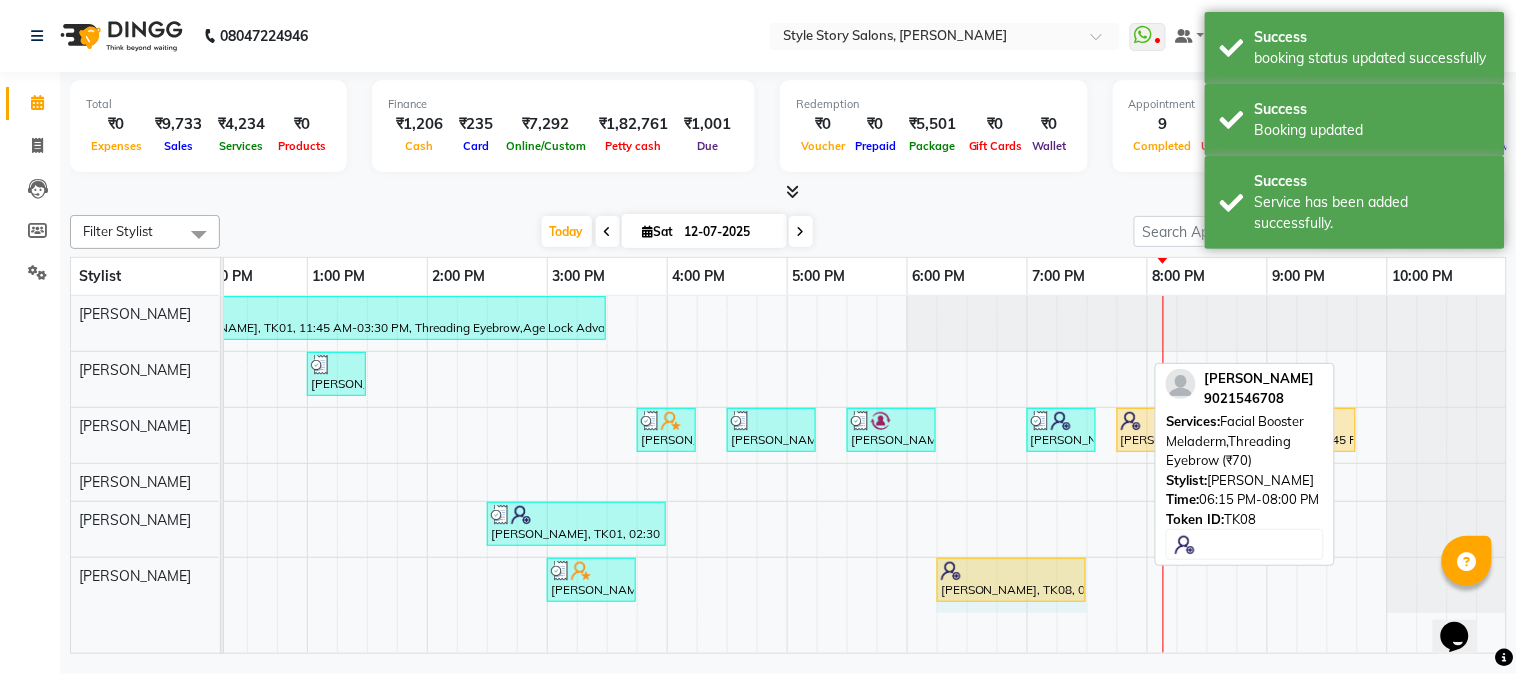 drag, startPoint x: 1142, startPoint y: 574, endPoint x: 1082, endPoint y: 587, distance: 61.39218 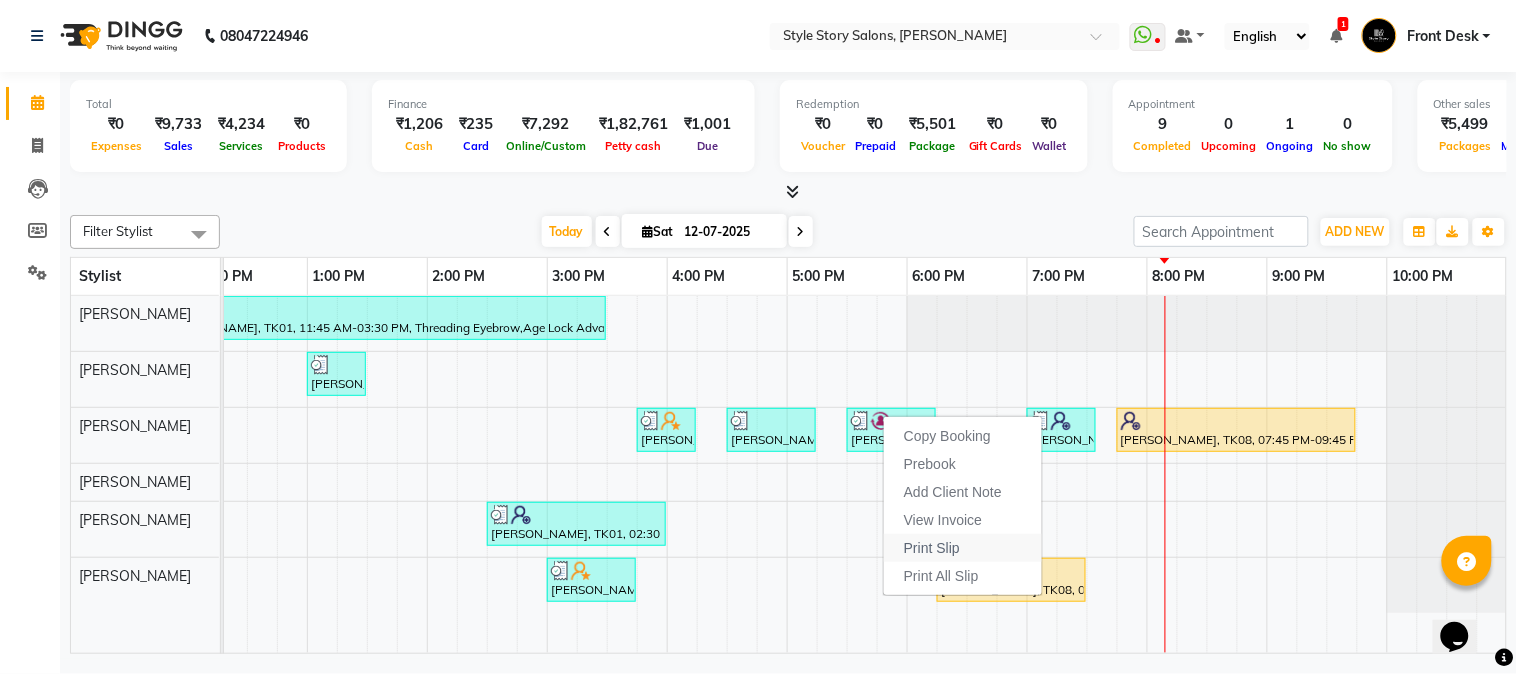 click on "Print Slip" at bounding box center (932, 548) 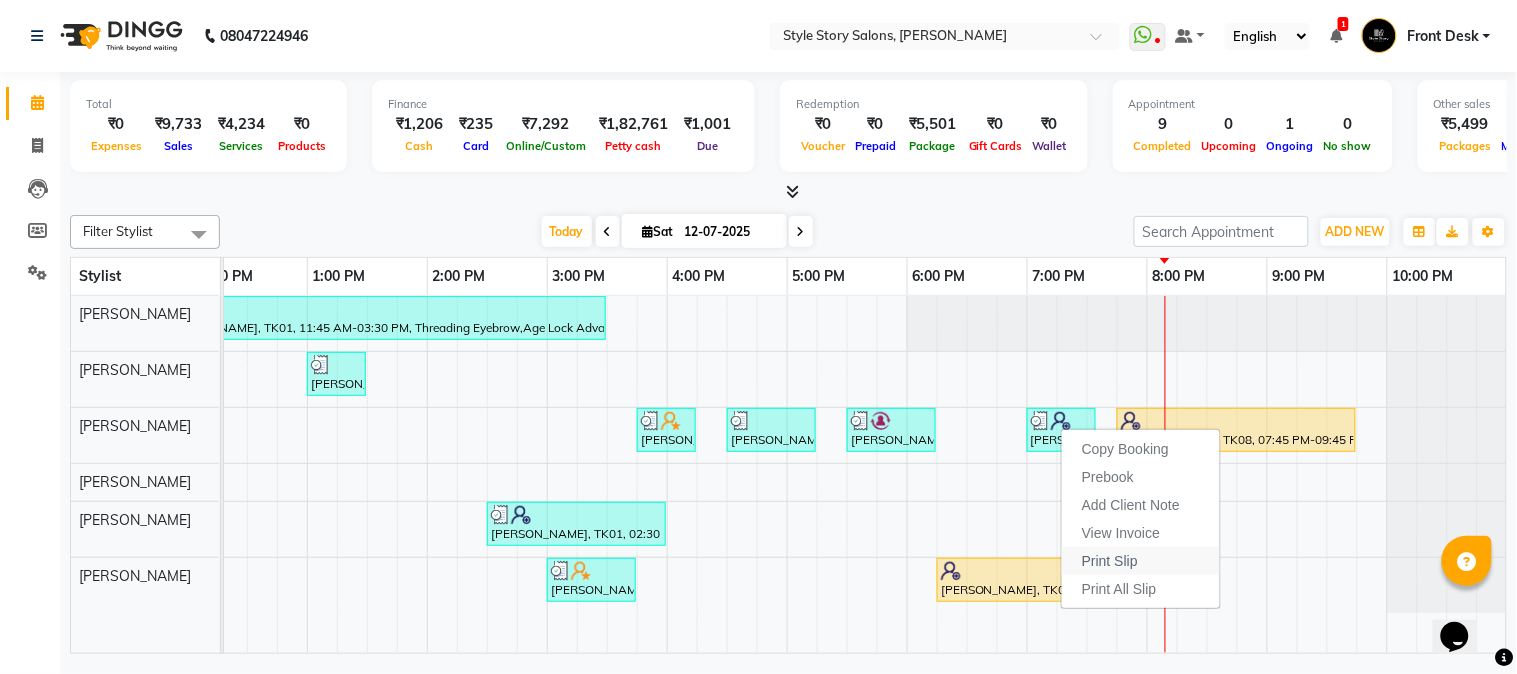 click on "Print Slip" at bounding box center (1110, 561) 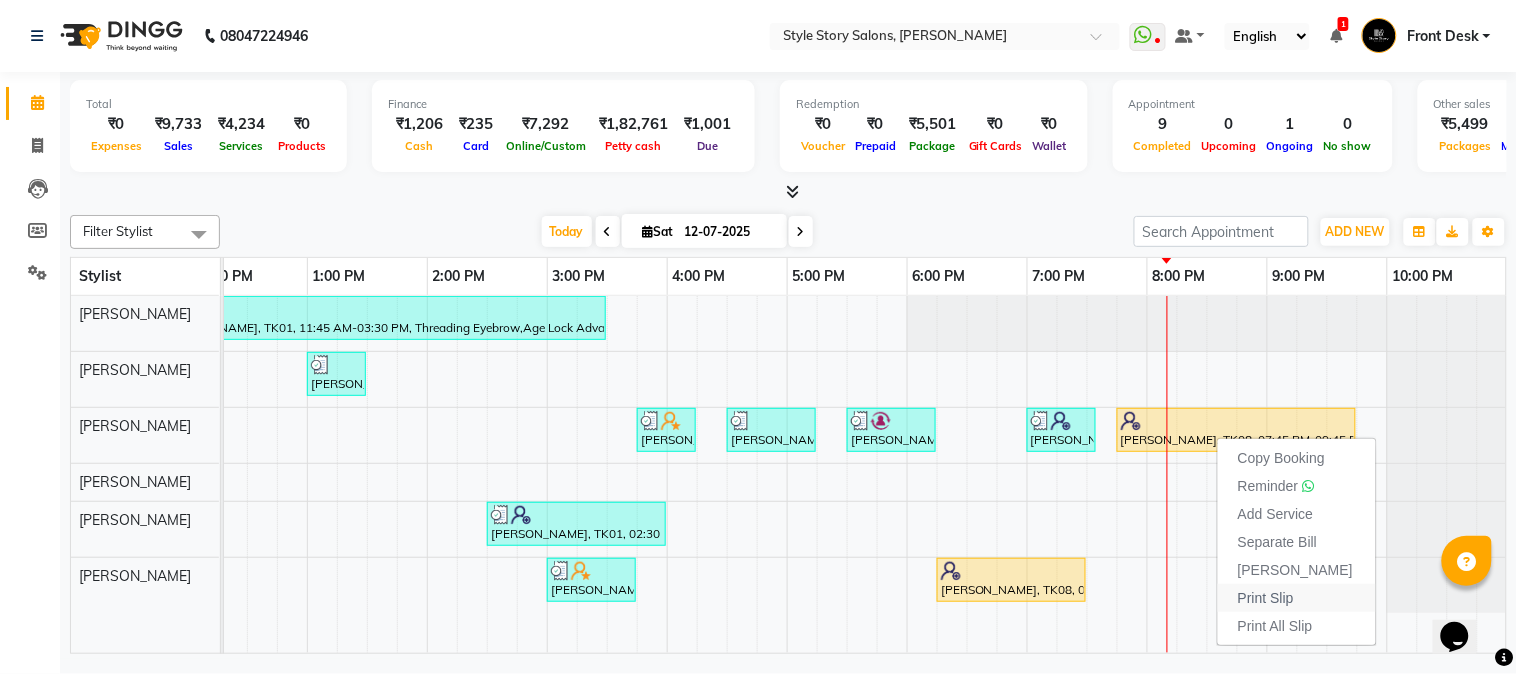 click on "Print Slip" at bounding box center [1266, 598] 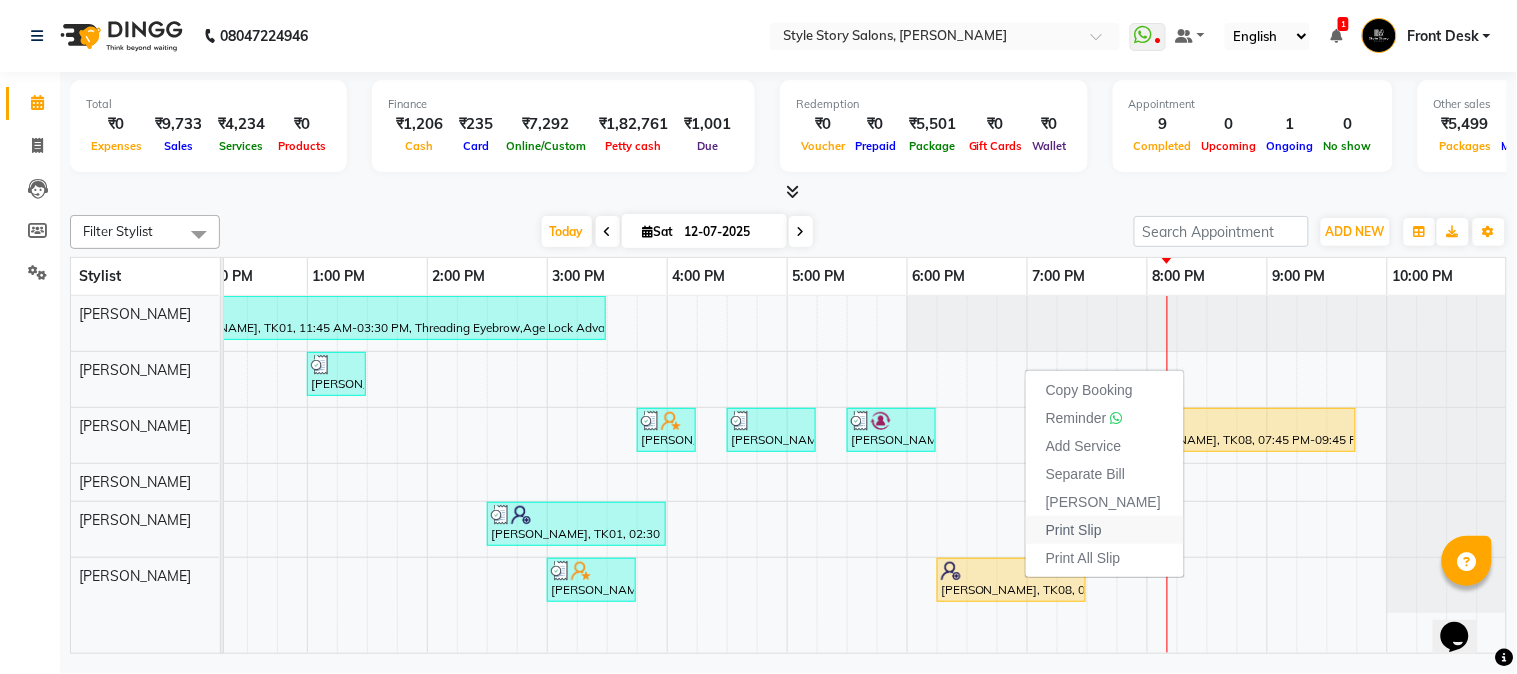 click on "Print Slip" at bounding box center (1074, 530) 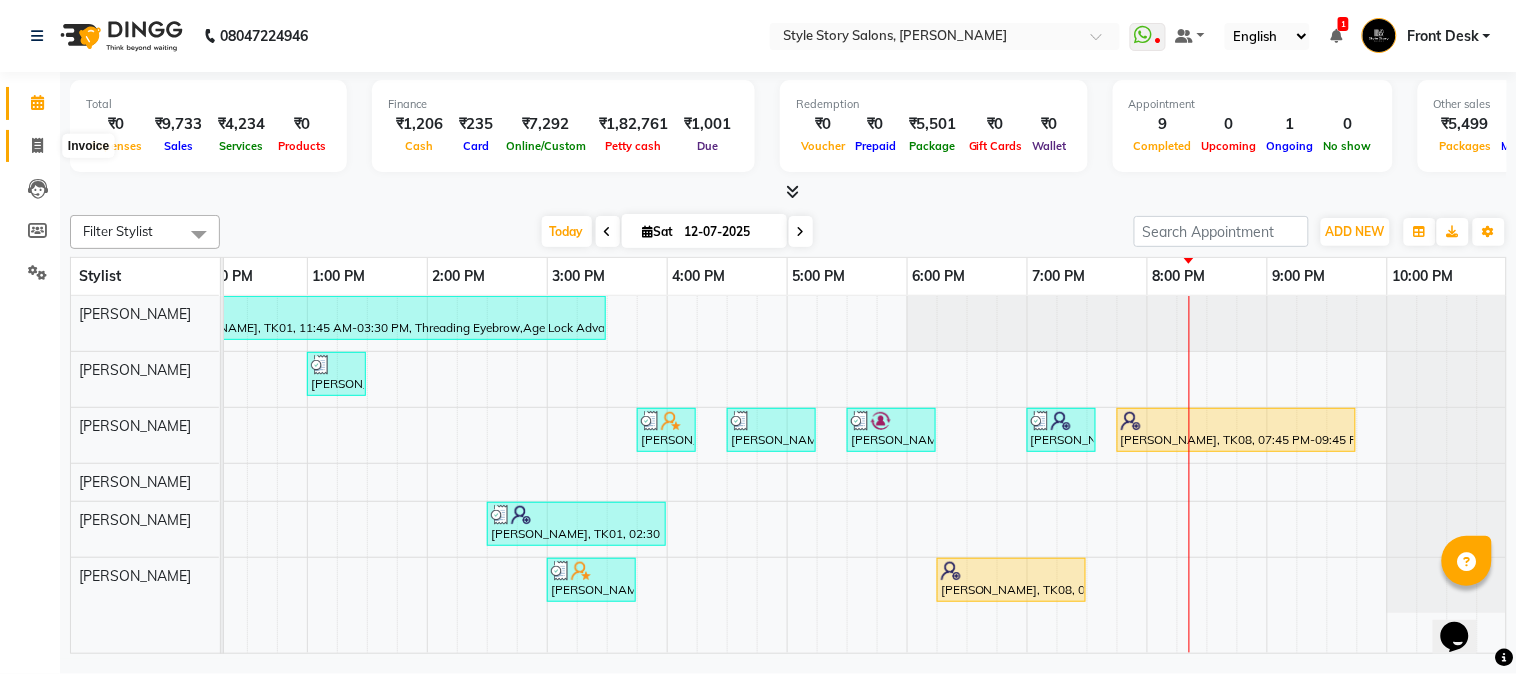 click 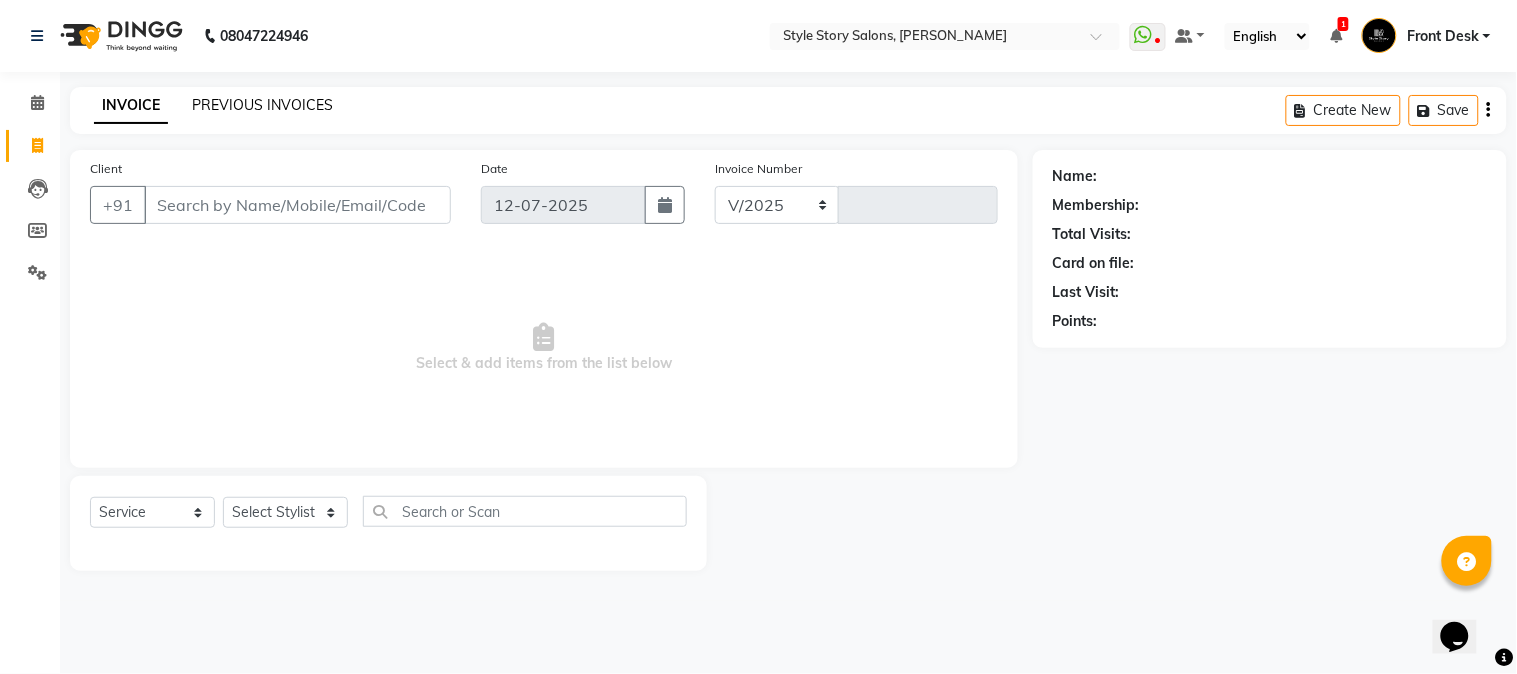 select on "6249" 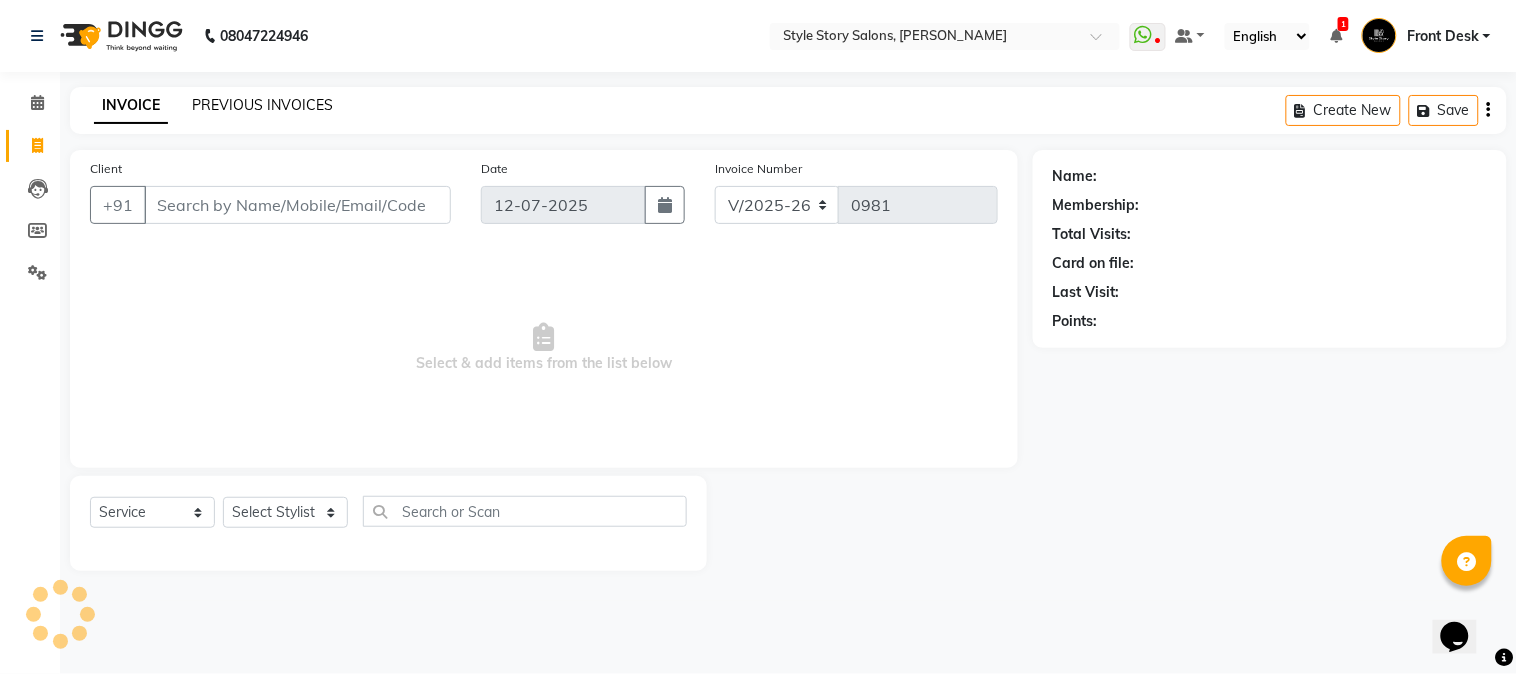 click on "PREVIOUS INVOICES" 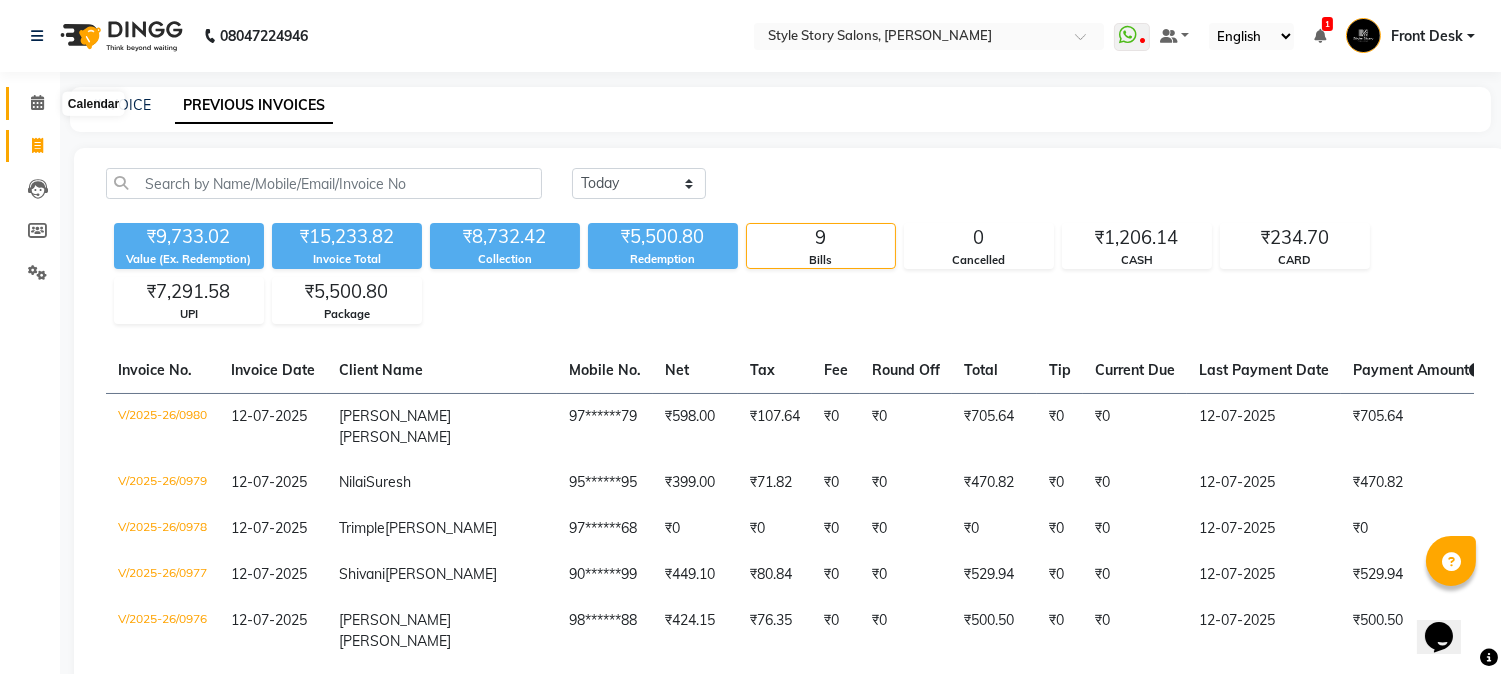 click 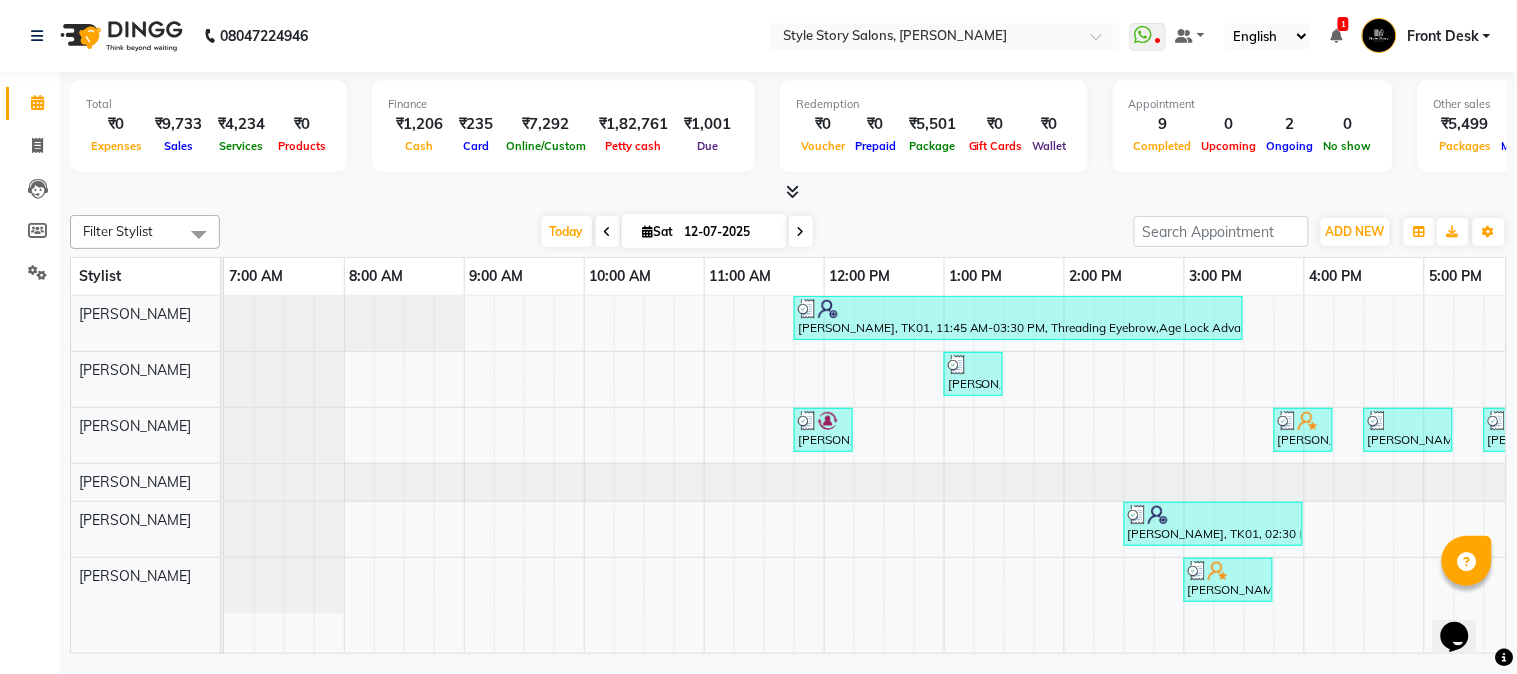 scroll, scrollTop: 0, scrollLeft: 206, axis: horizontal 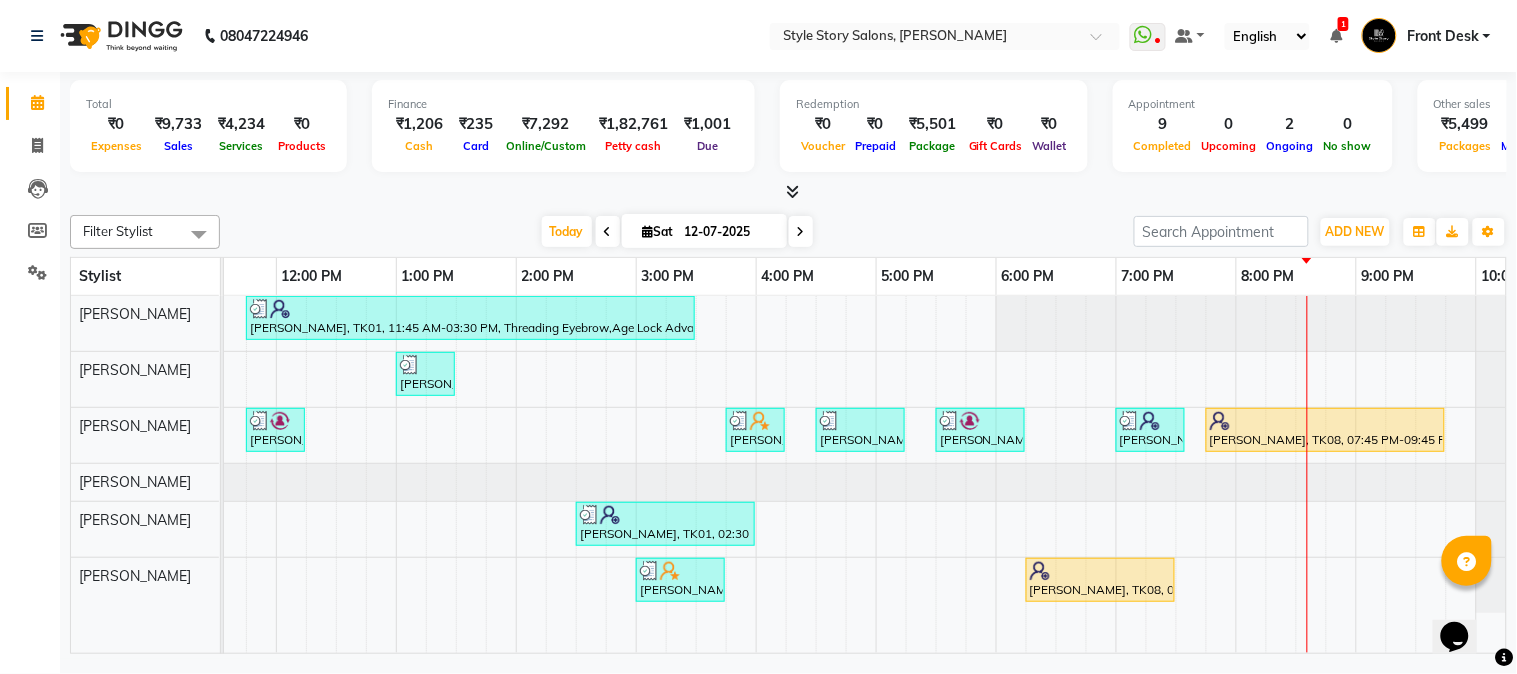 click at bounding box center [1307, 475] 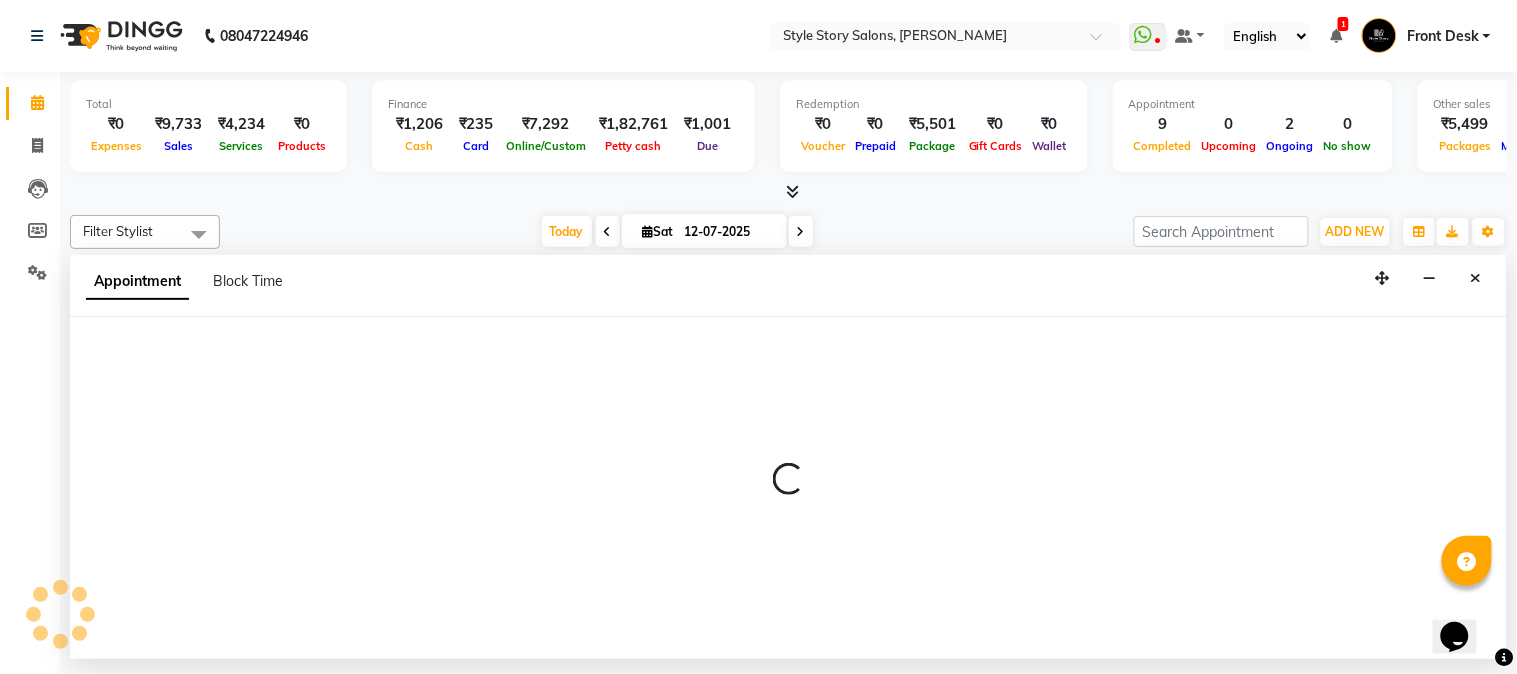 select on "84756" 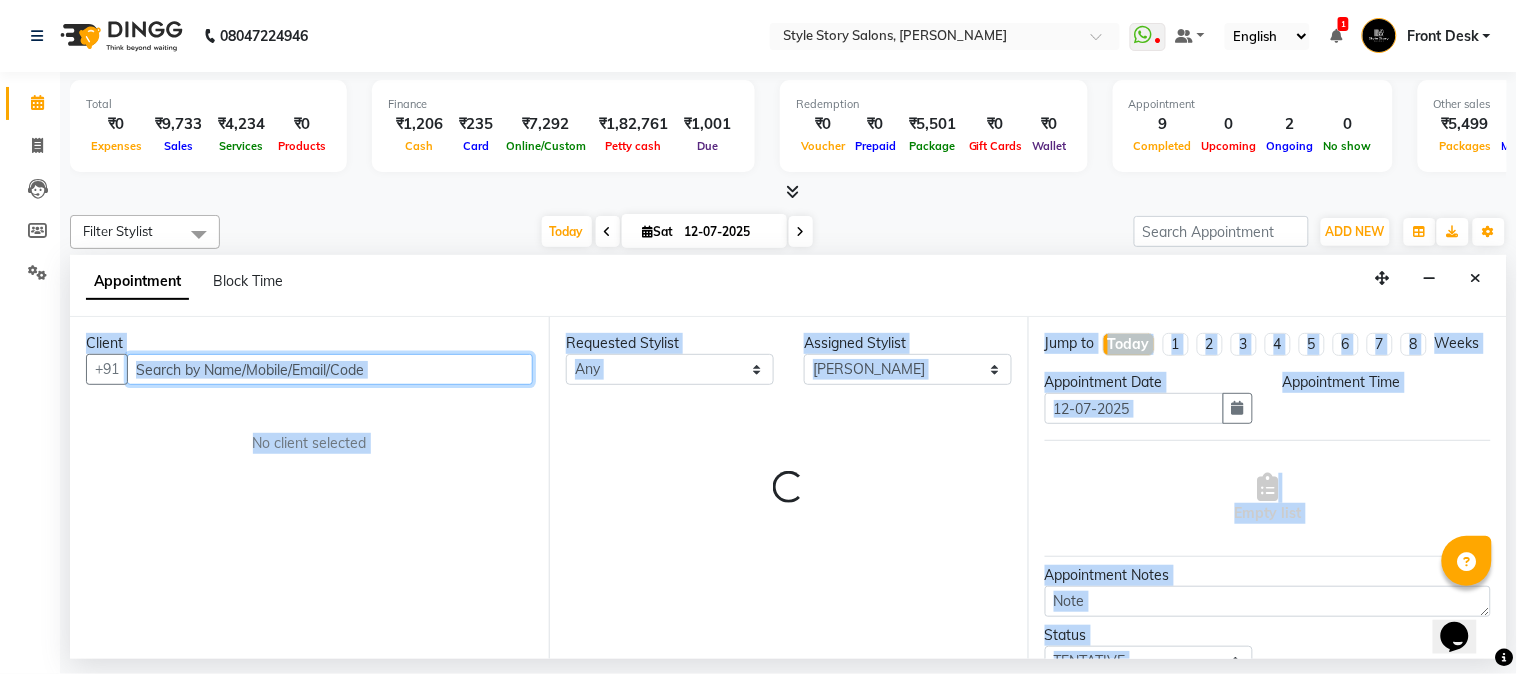 select on "1230" 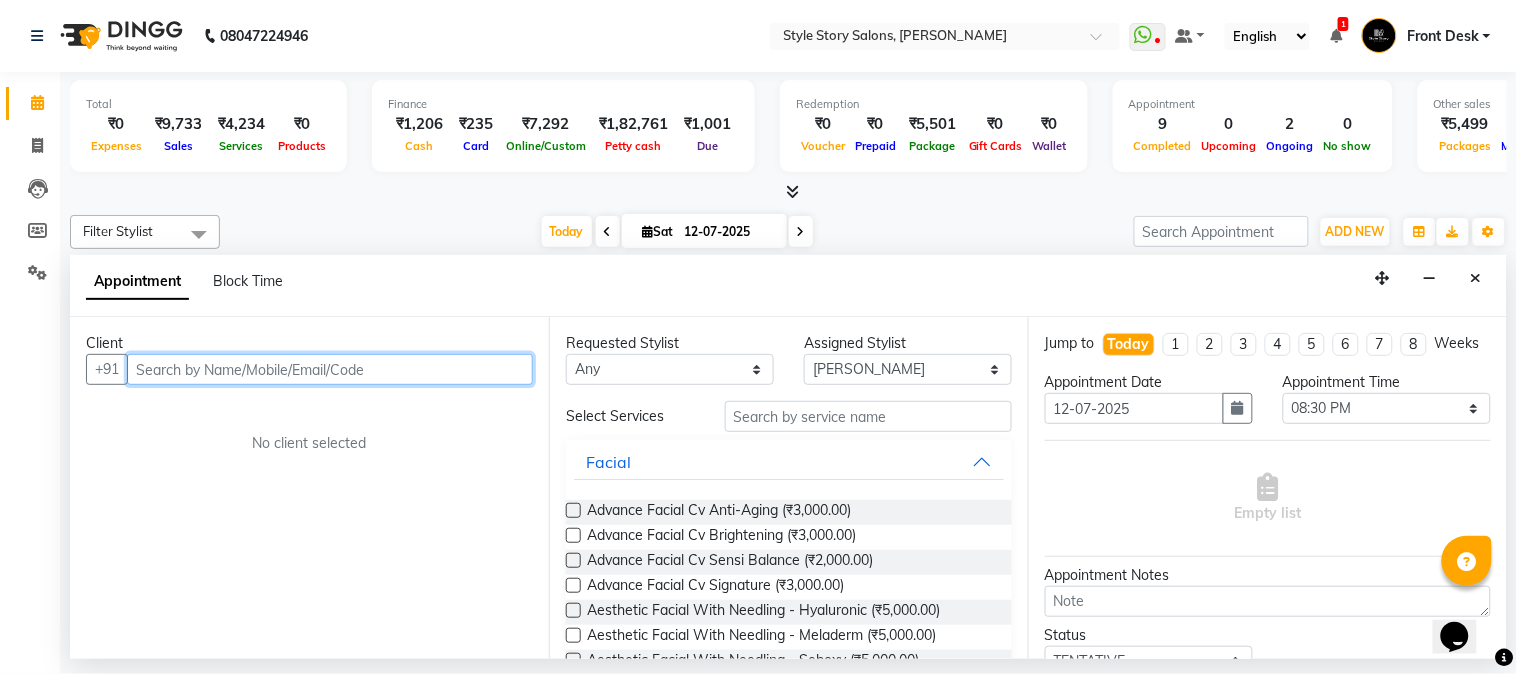 click at bounding box center (330, 369) 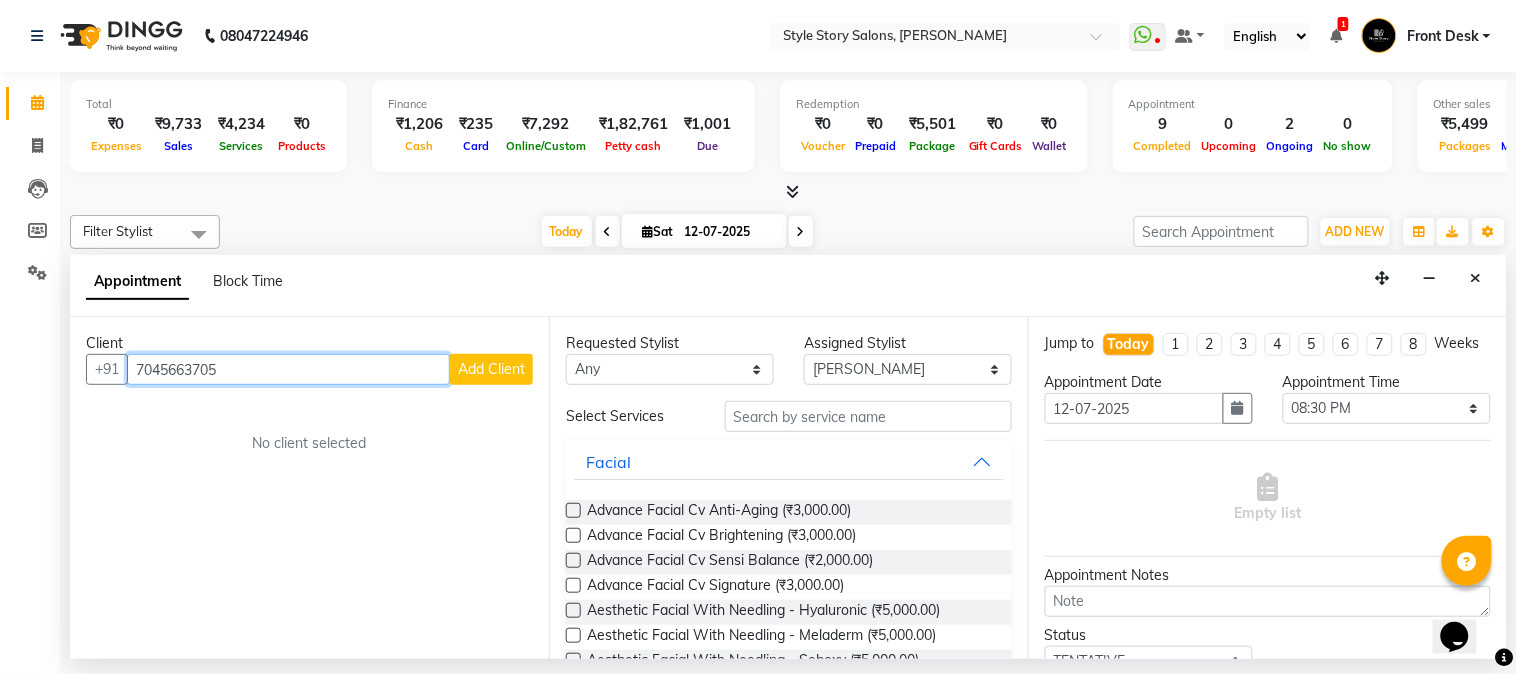 type on "7045663705" 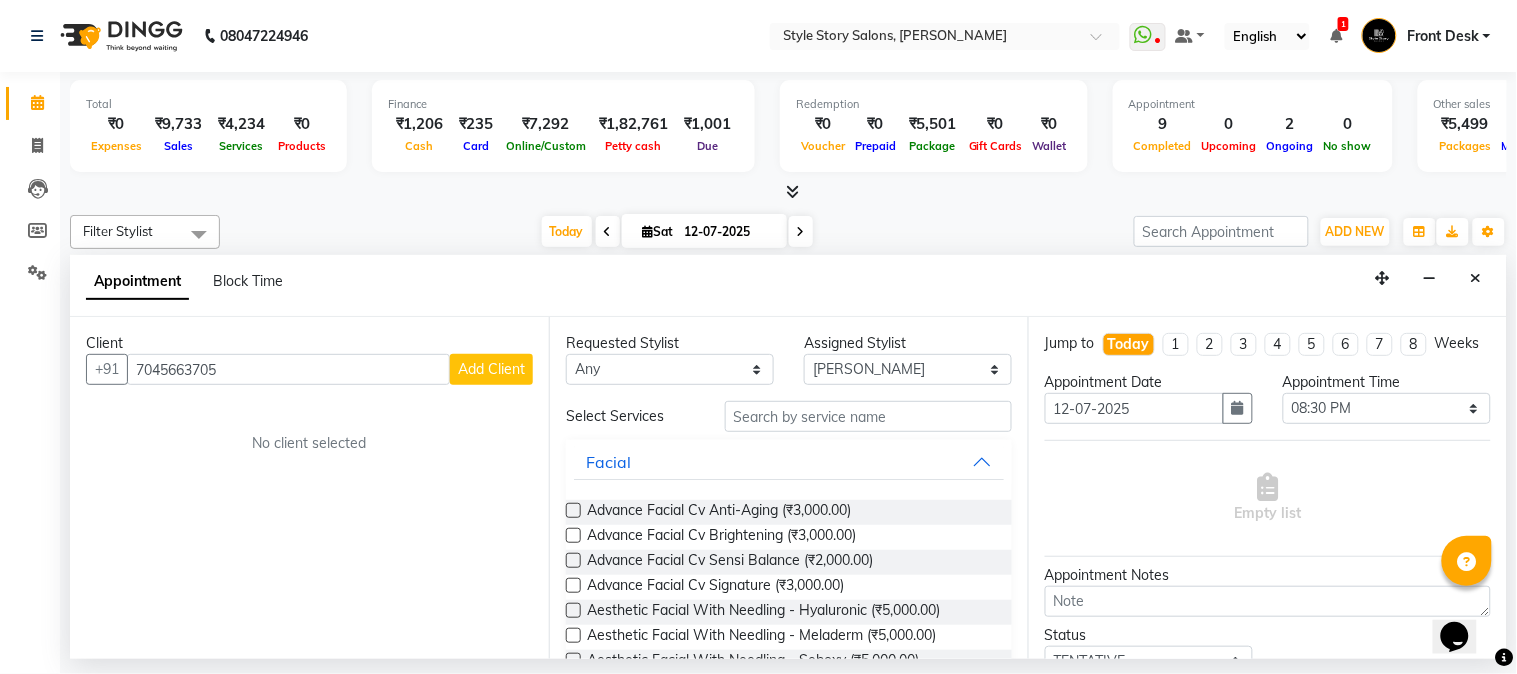 click on "Add Client" at bounding box center [491, 369] 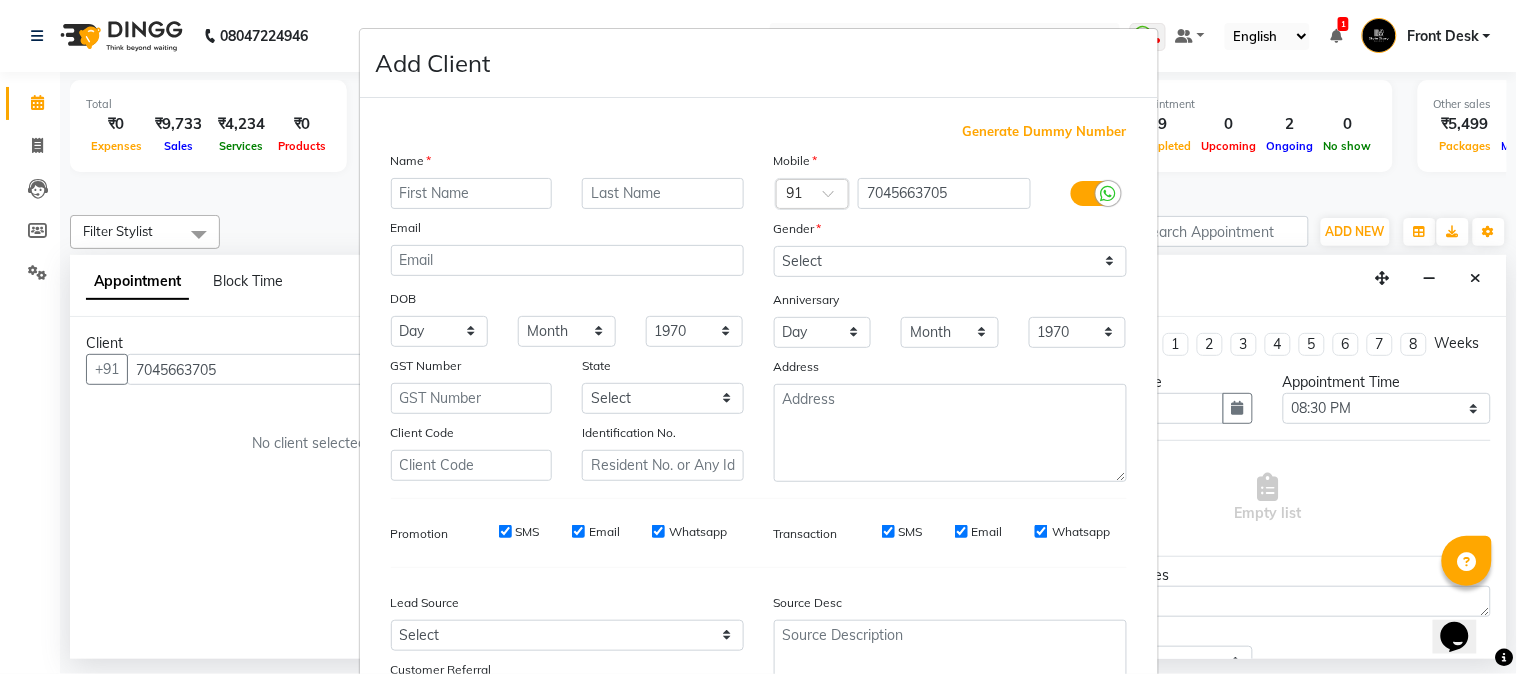 click at bounding box center [472, 193] 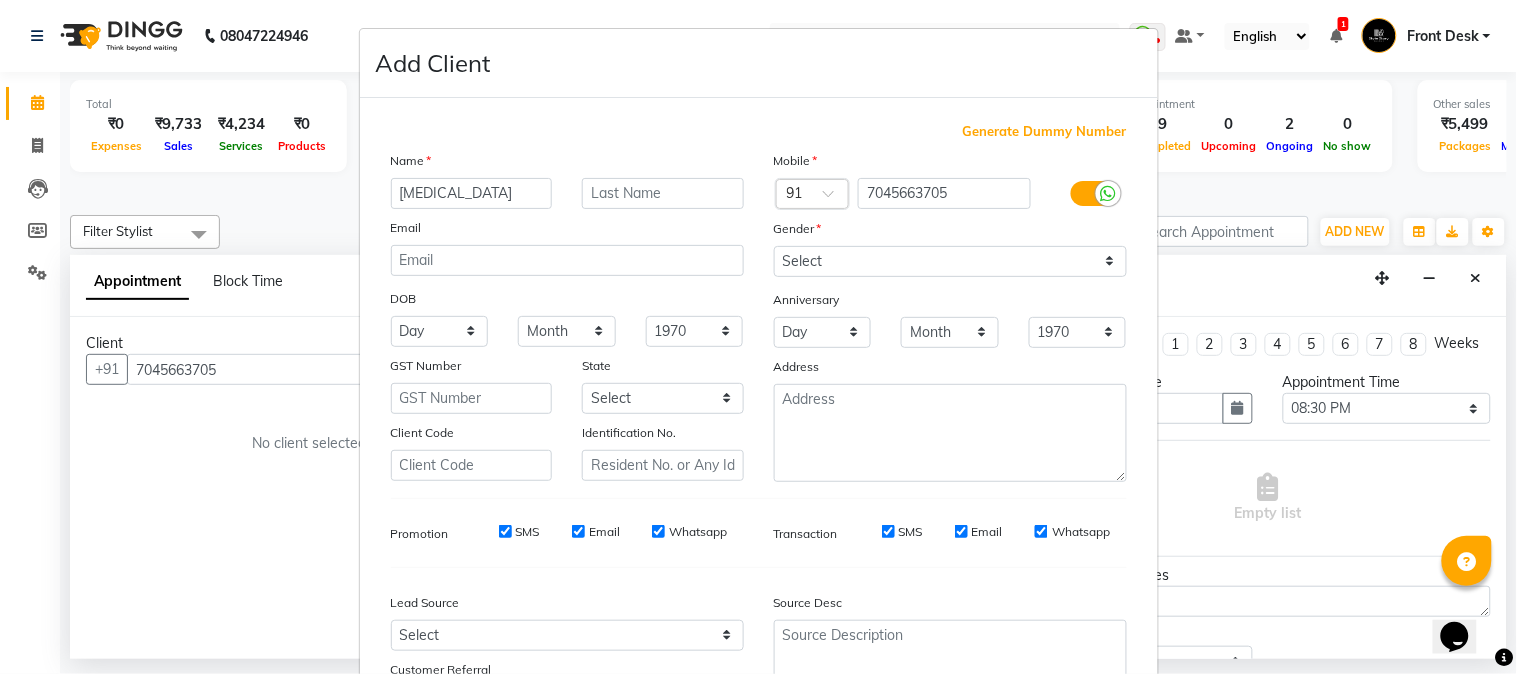 type on "[MEDICAL_DATA]" 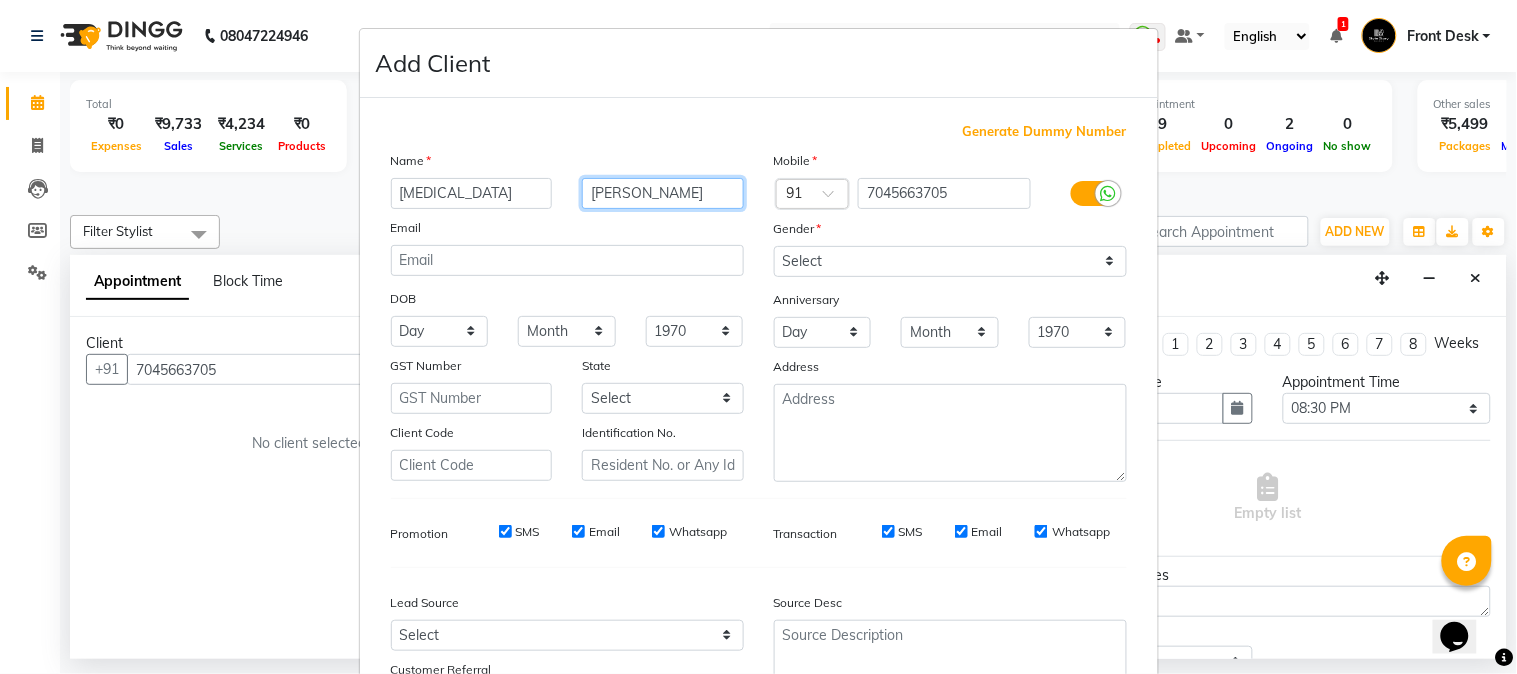 type on "[PERSON_NAME]" 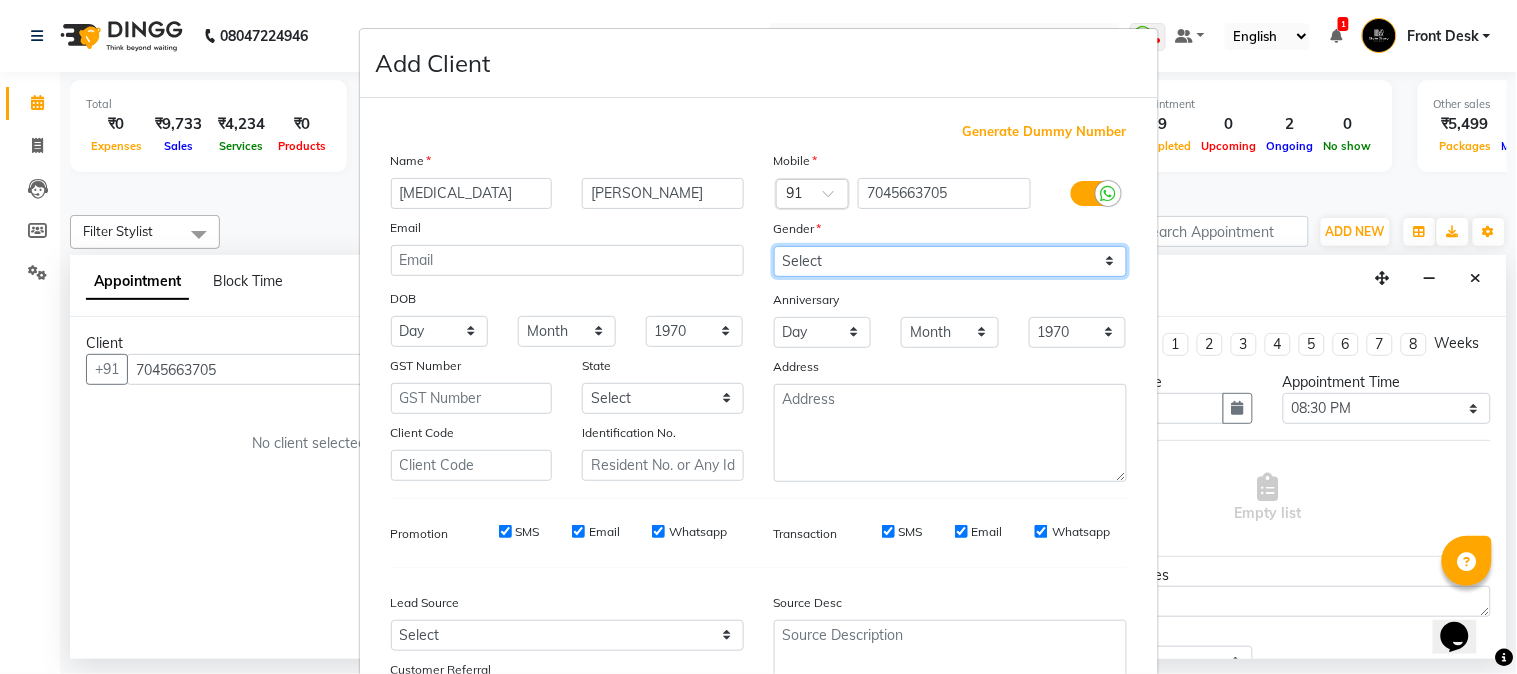 click on "Select Male Female Other Prefer Not To Say" at bounding box center (950, 261) 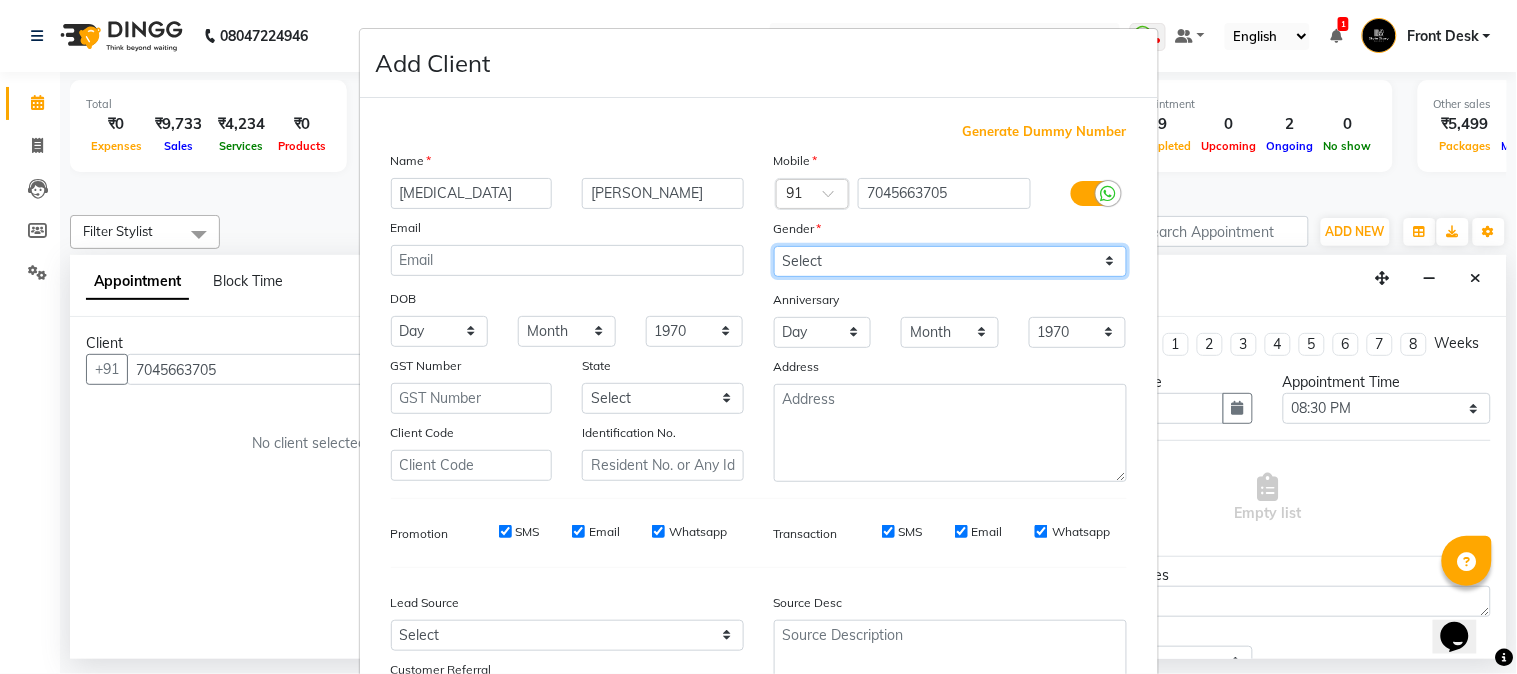 select on "female" 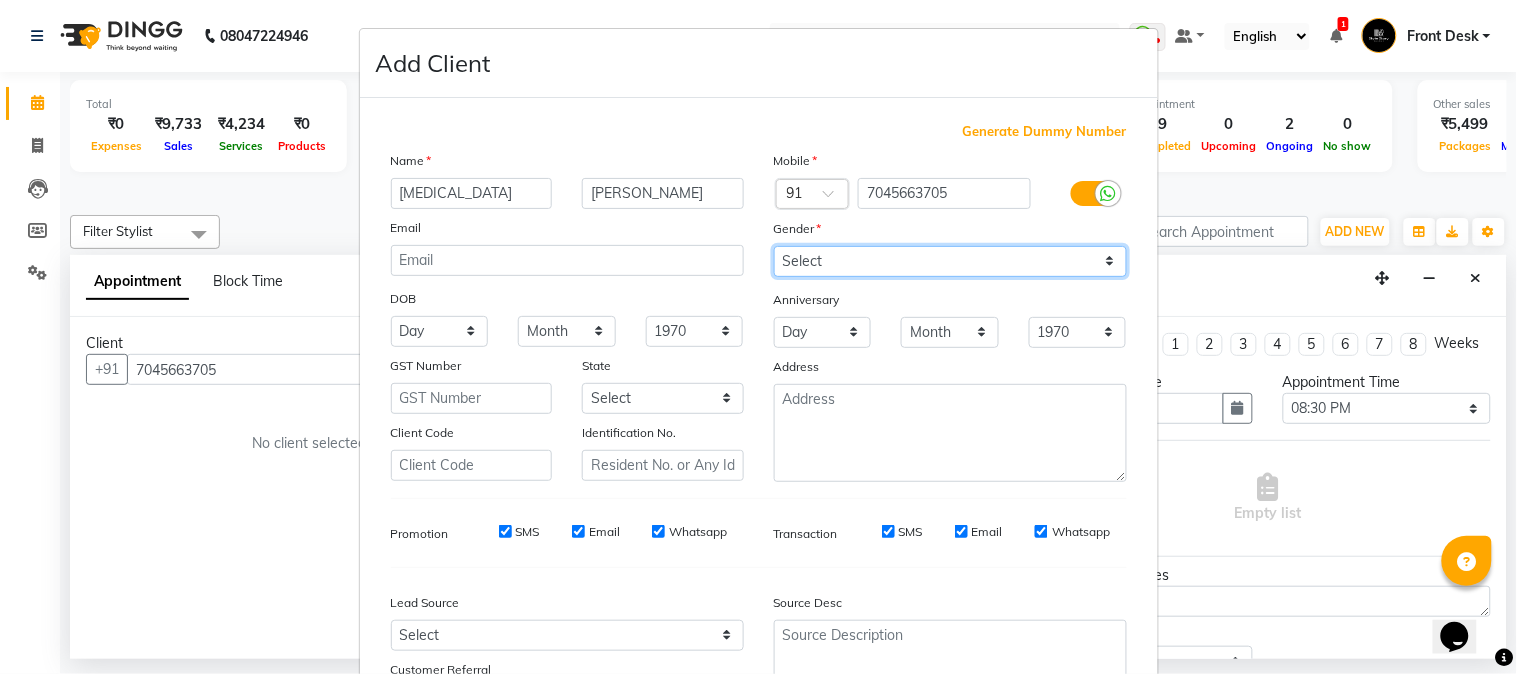 click on "Select Male Female Other Prefer Not To Say" at bounding box center [950, 261] 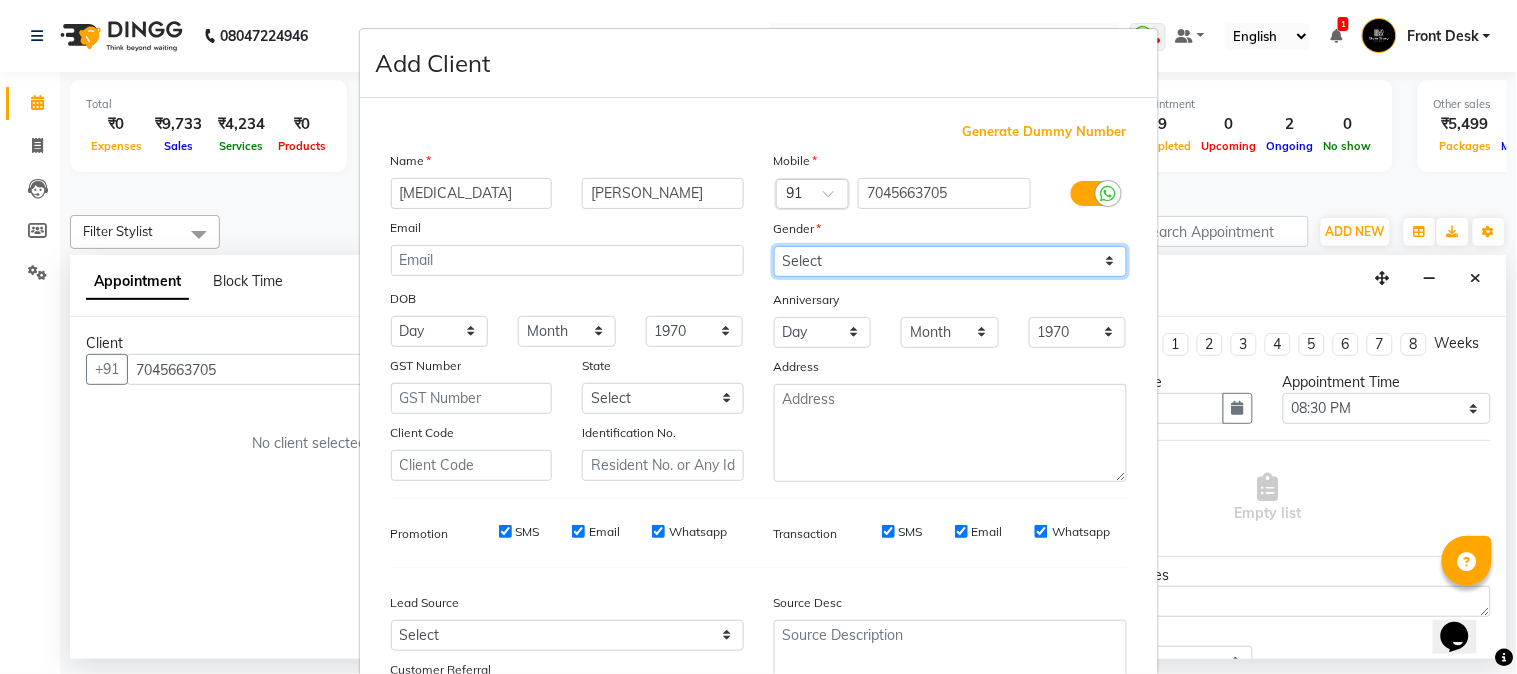 scroll, scrollTop: 176, scrollLeft: 0, axis: vertical 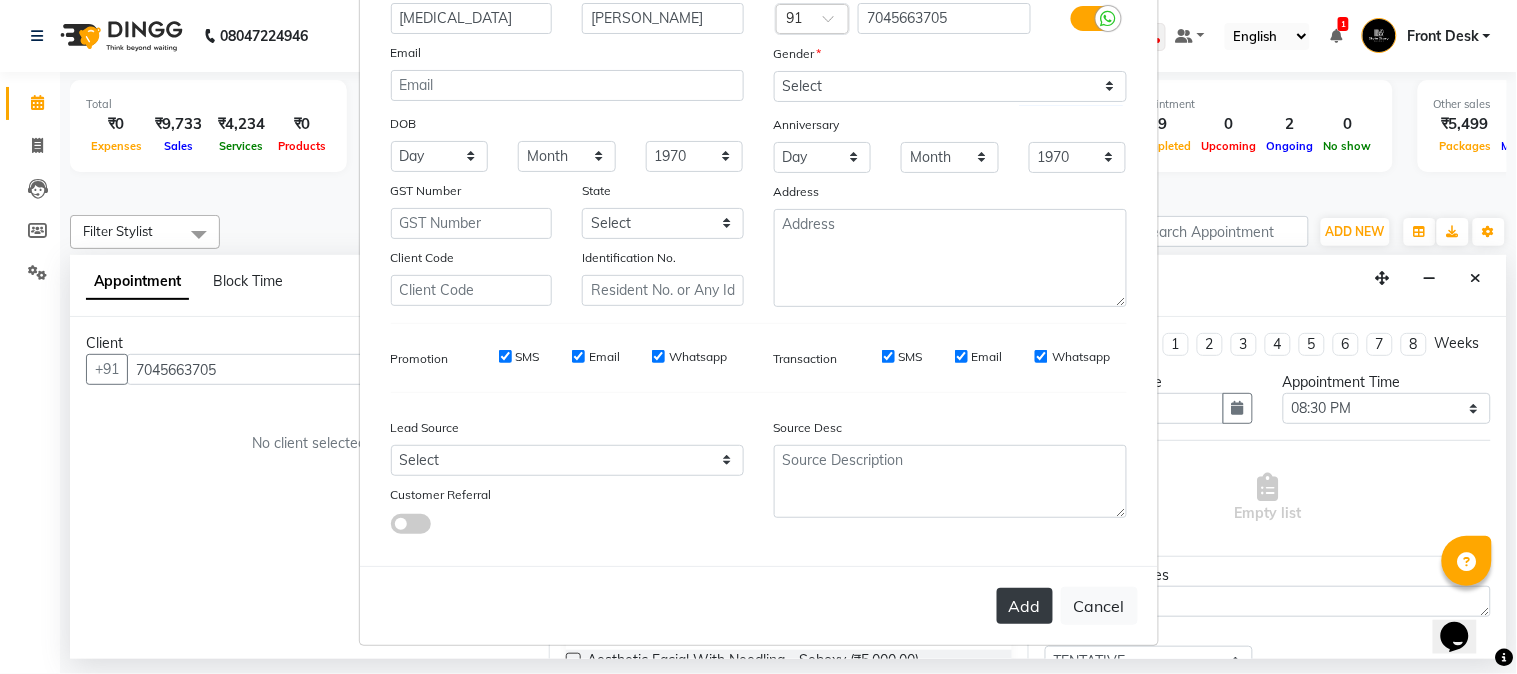 click on "Add" at bounding box center (1025, 606) 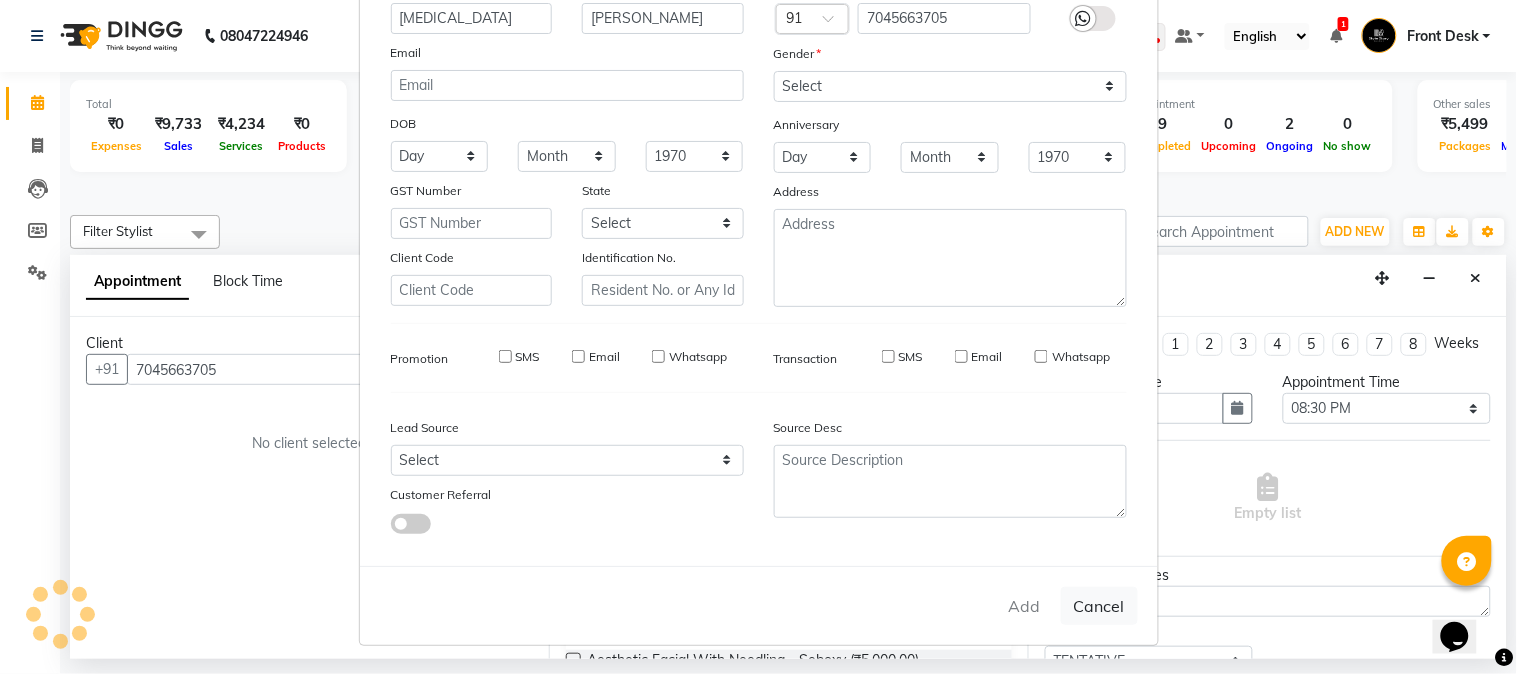 type on "70******05" 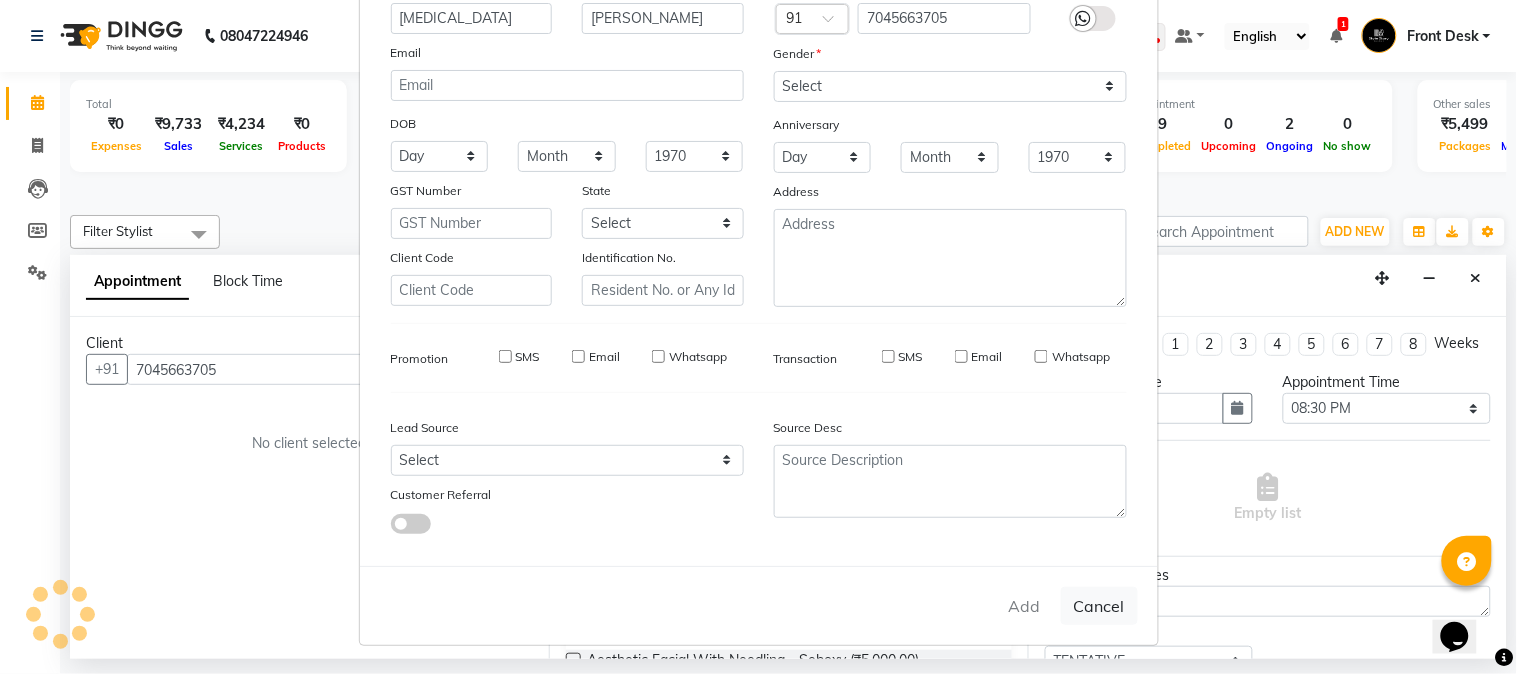type 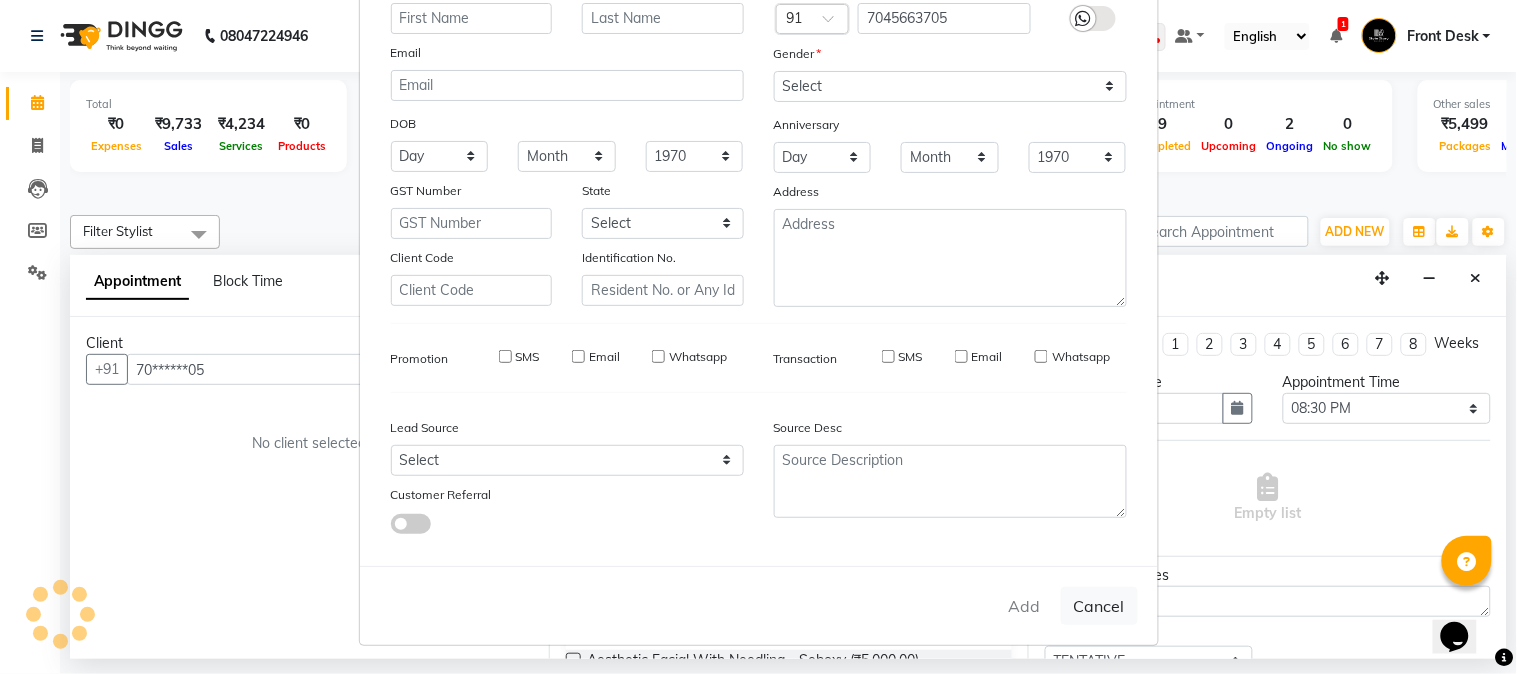 select 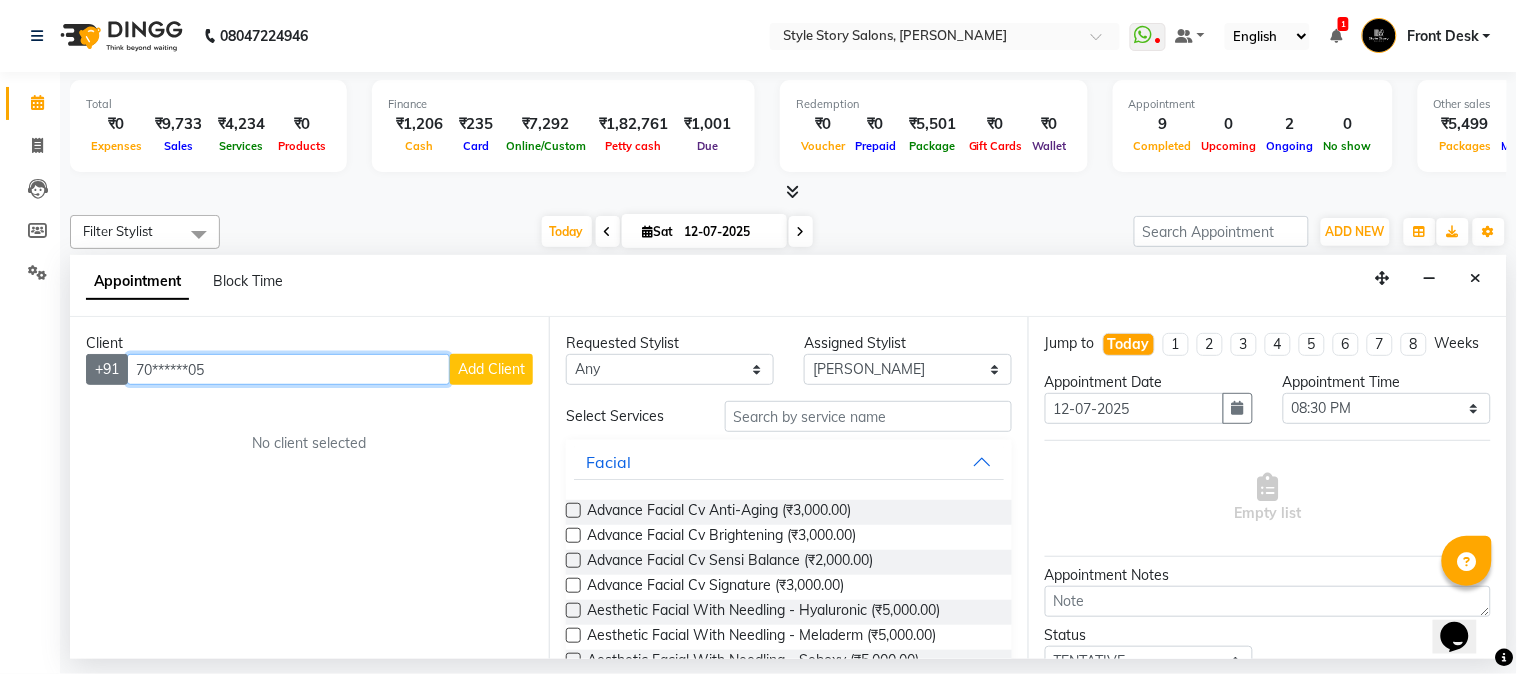 drag, startPoint x: 256, startPoint y: 365, endPoint x: 113, endPoint y: 374, distance: 143.28294 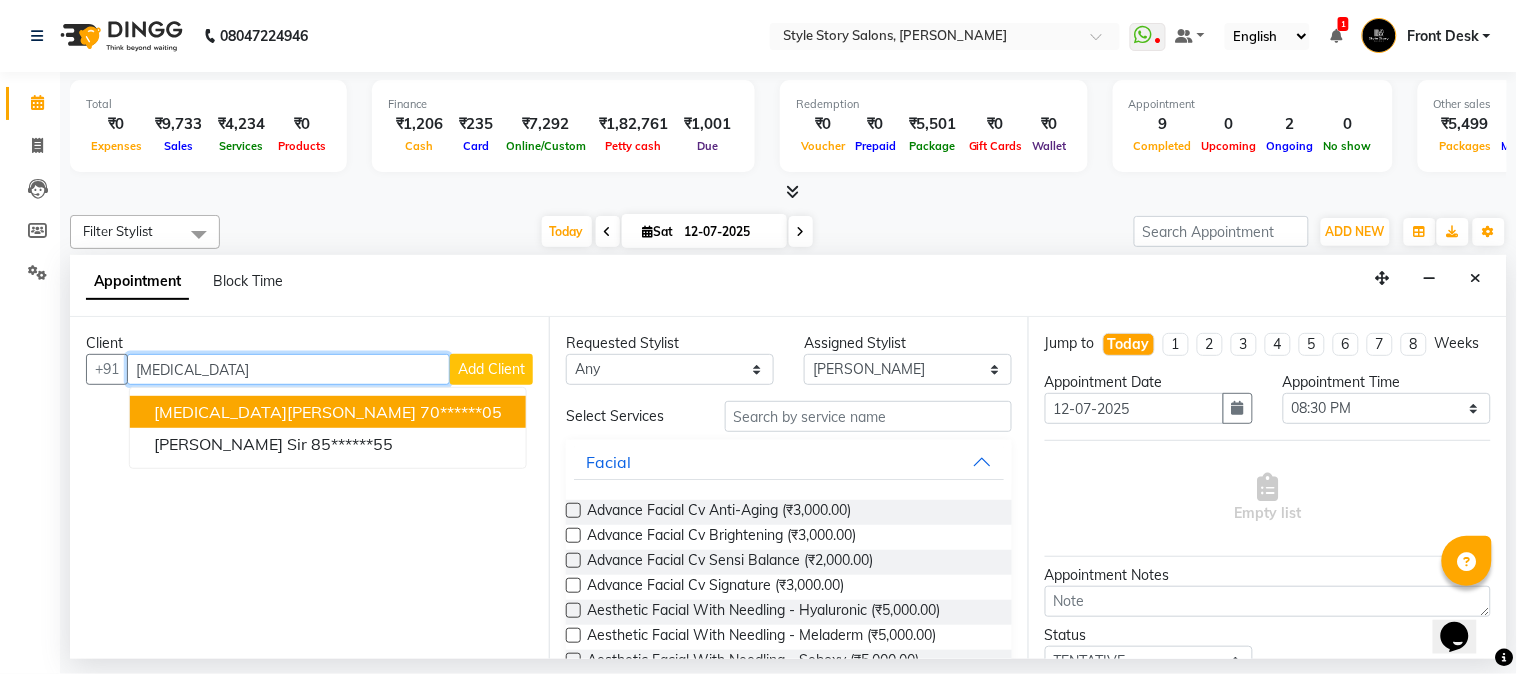 click on "[MEDICAL_DATA][PERSON_NAME]" at bounding box center (285, 412) 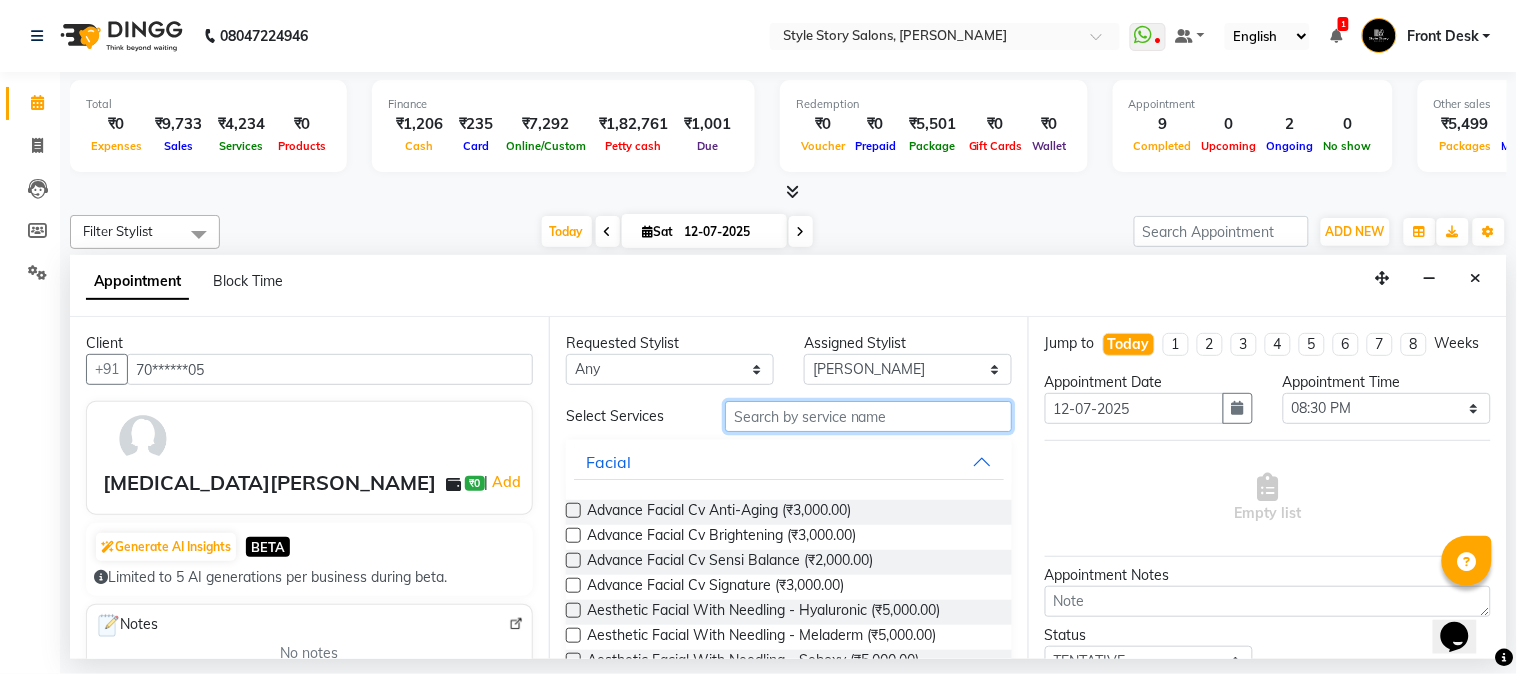 click at bounding box center [868, 416] 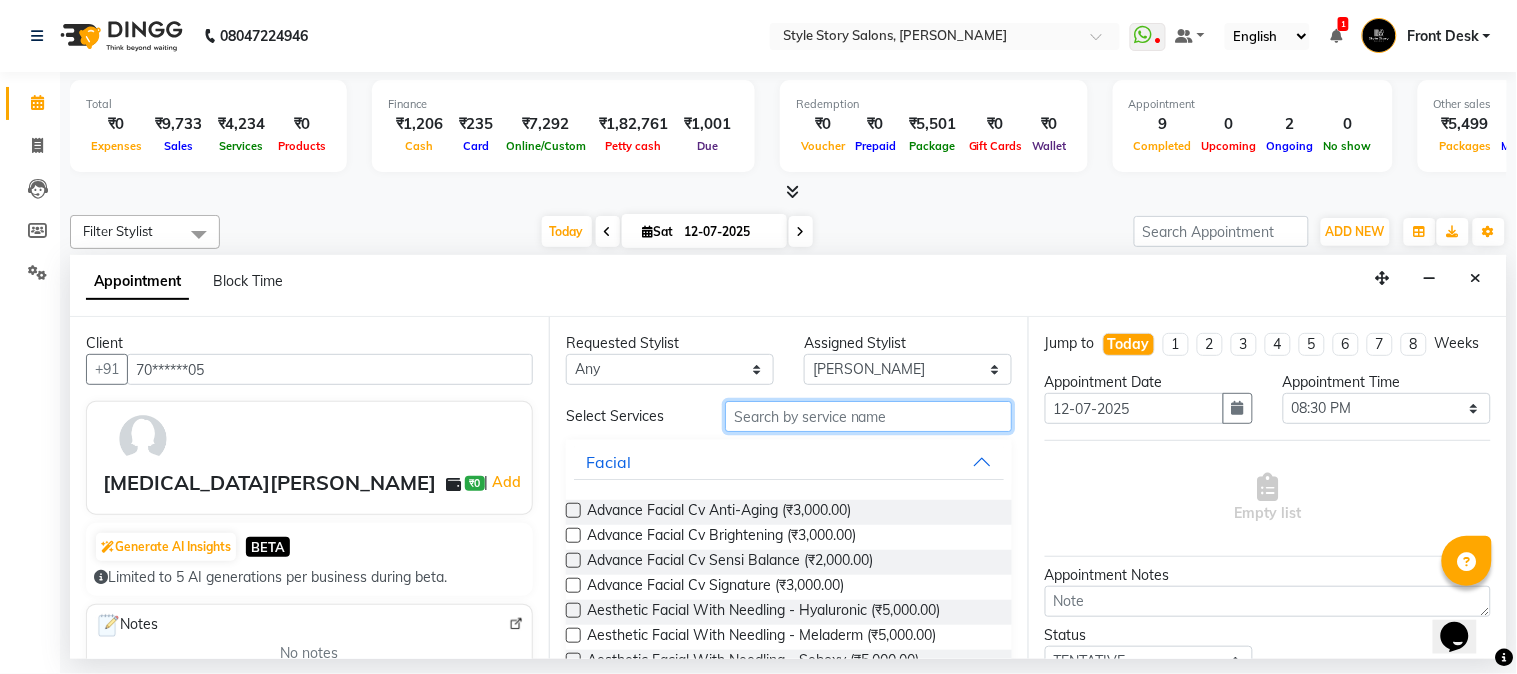 click at bounding box center [868, 416] 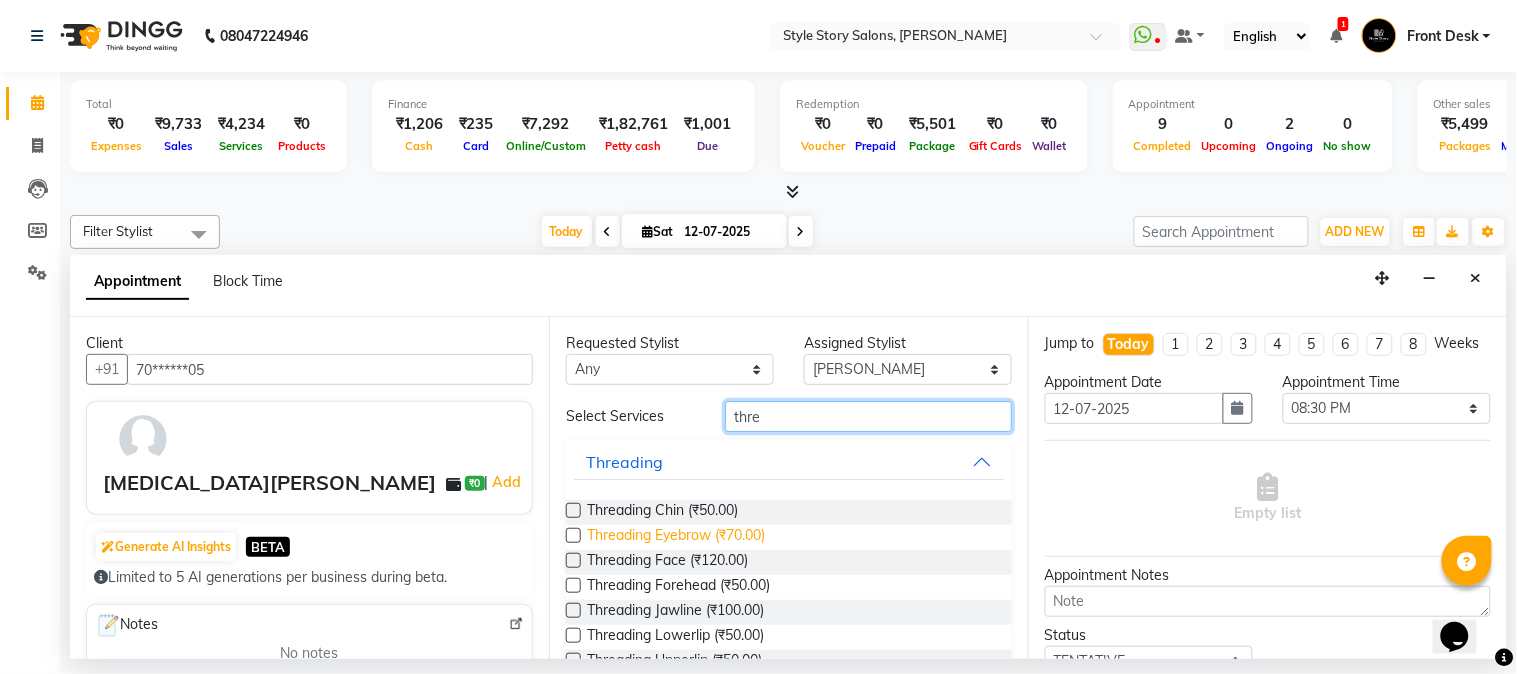 type on "thre" 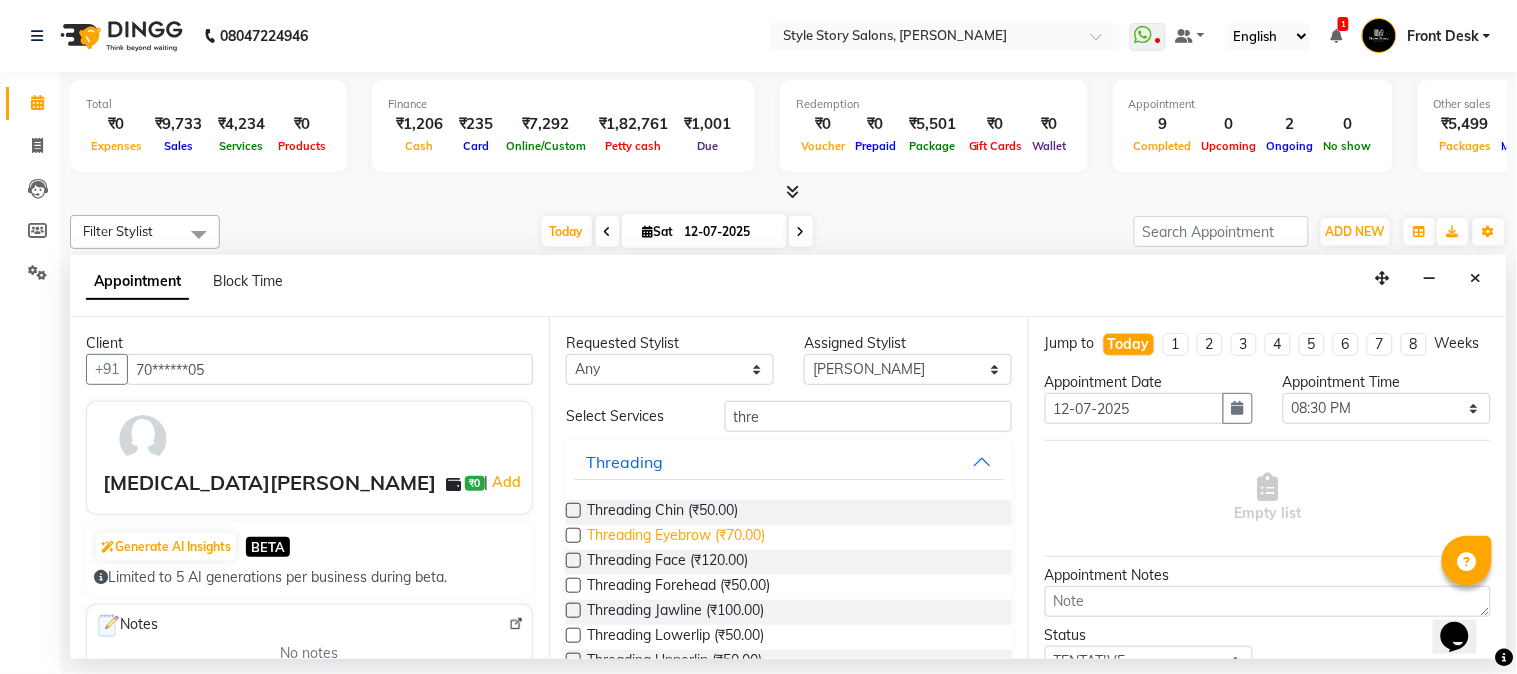 click on "Threading Eyebrow (₹70.00)" at bounding box center (676, 537) 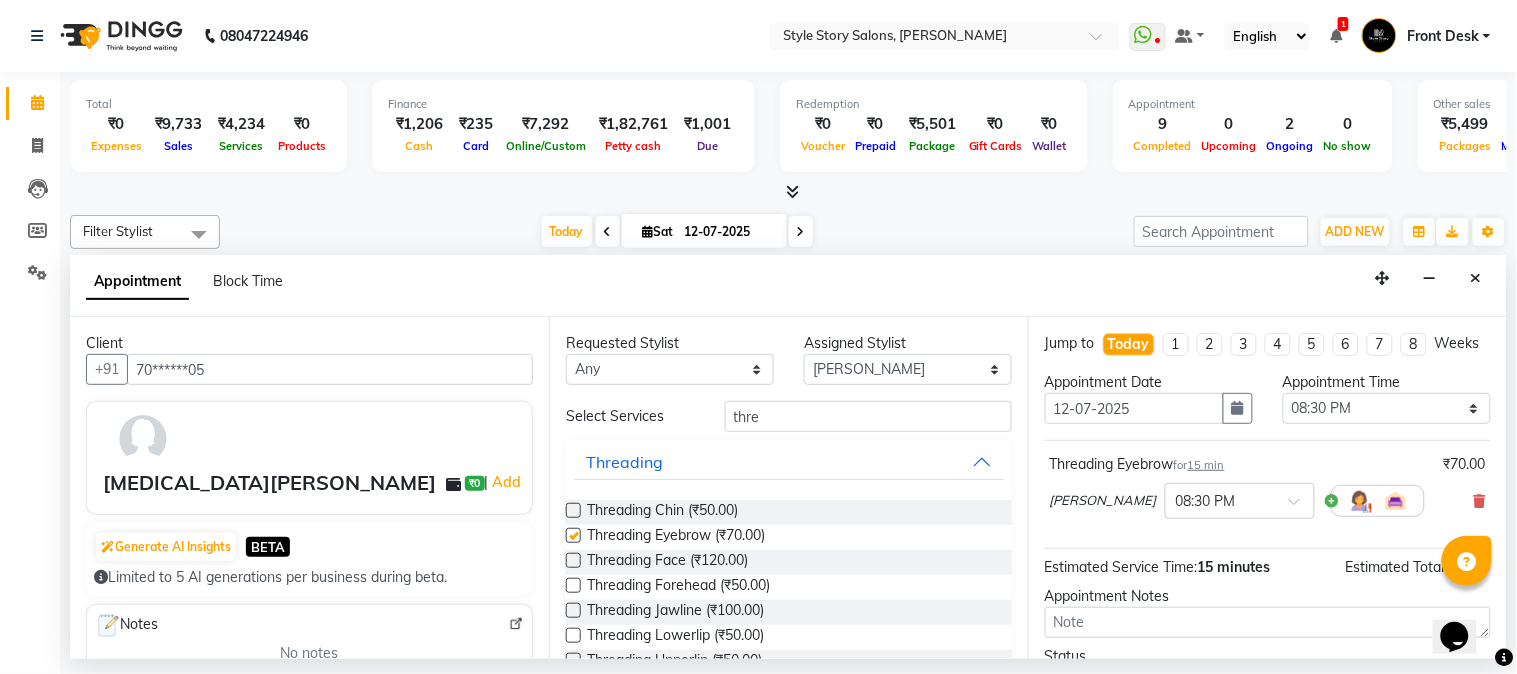 checkbox on "false" 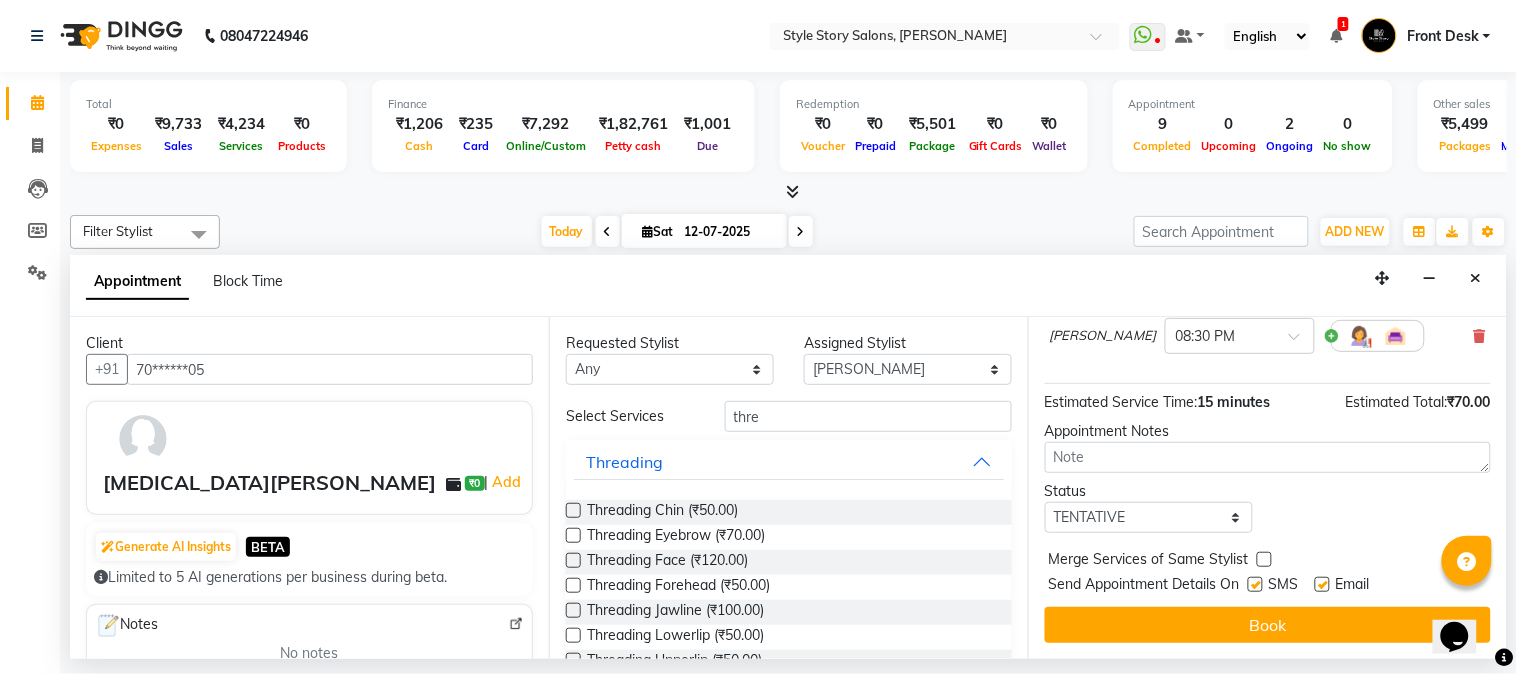 scroll, scrollTop: 183, scrollLeft: 0, axis: vertical 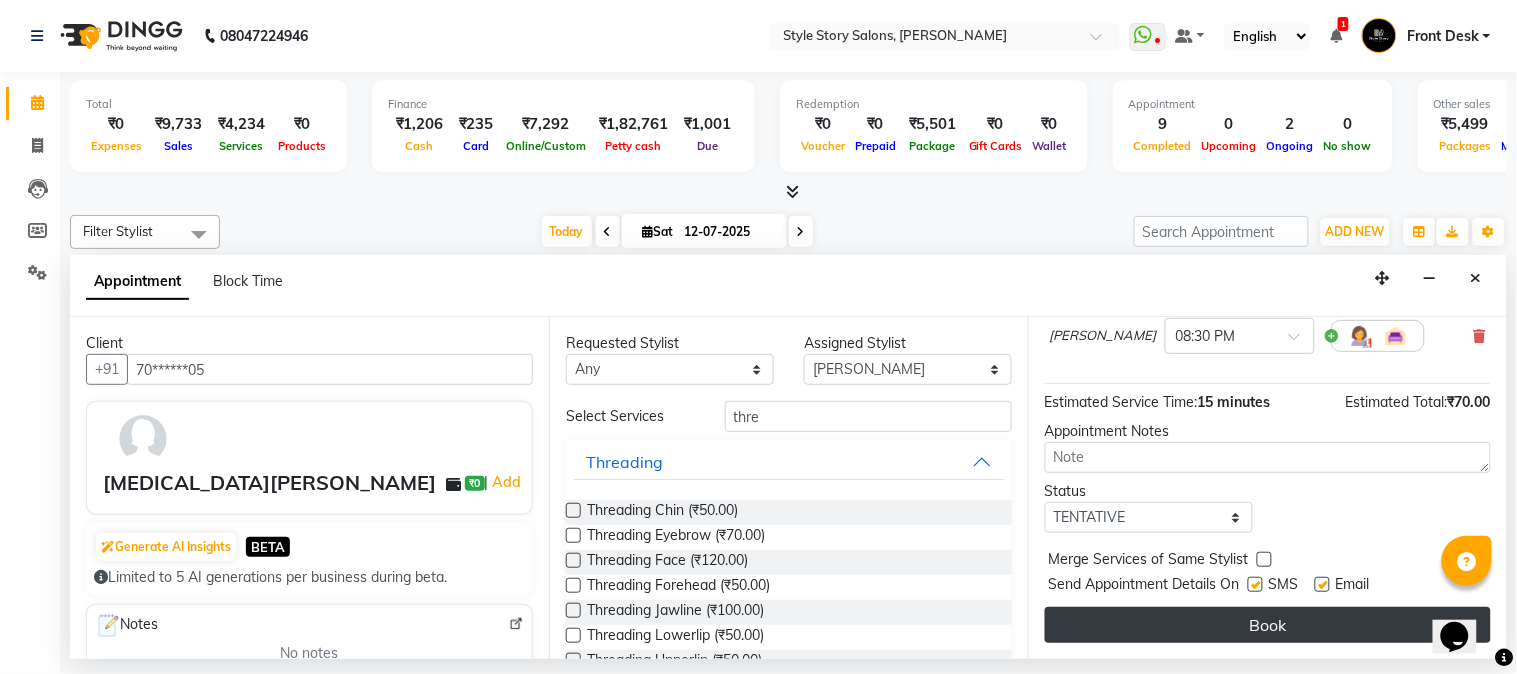 click on "Book" at bounding box center (1268, 625) 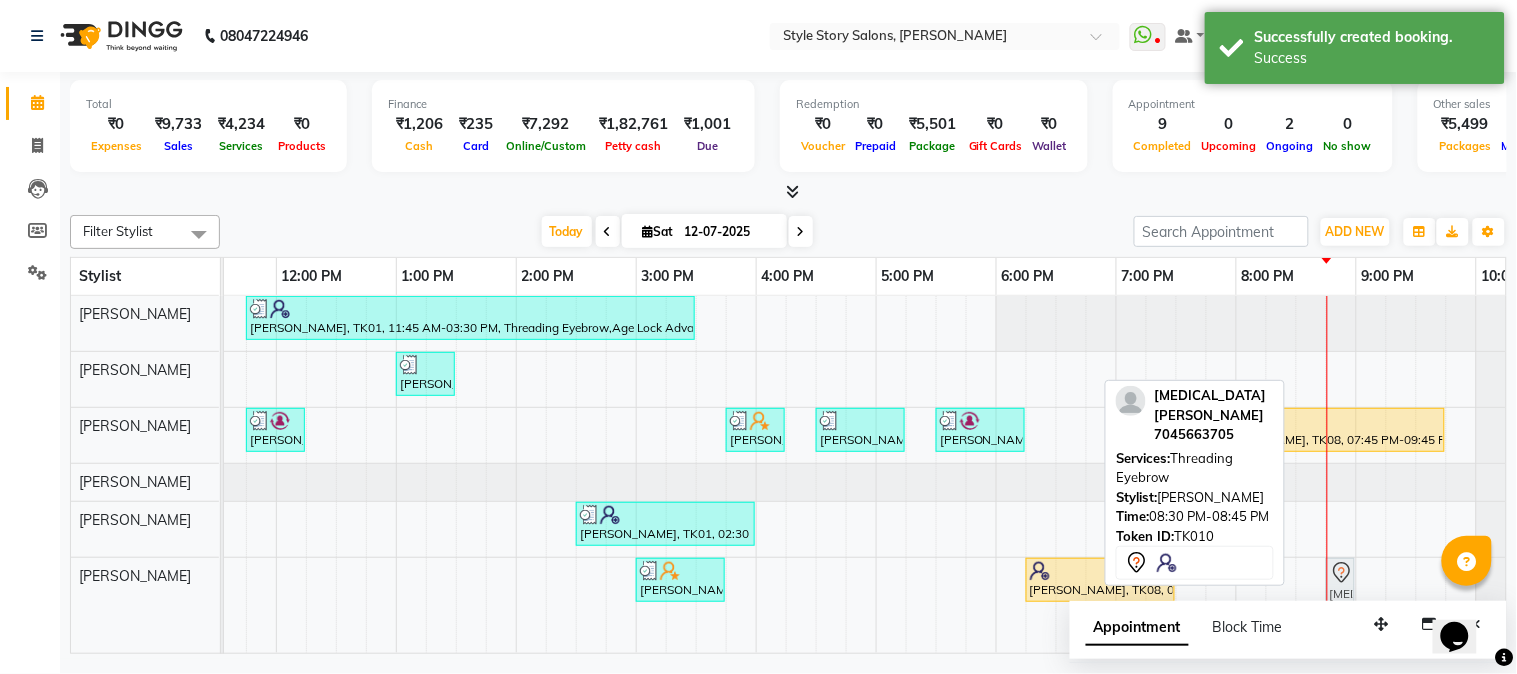 drag, startPoint x: 1305, startPoint y: 581, endPoint x: 1323, endPoint y: 580, distance: 18.027756 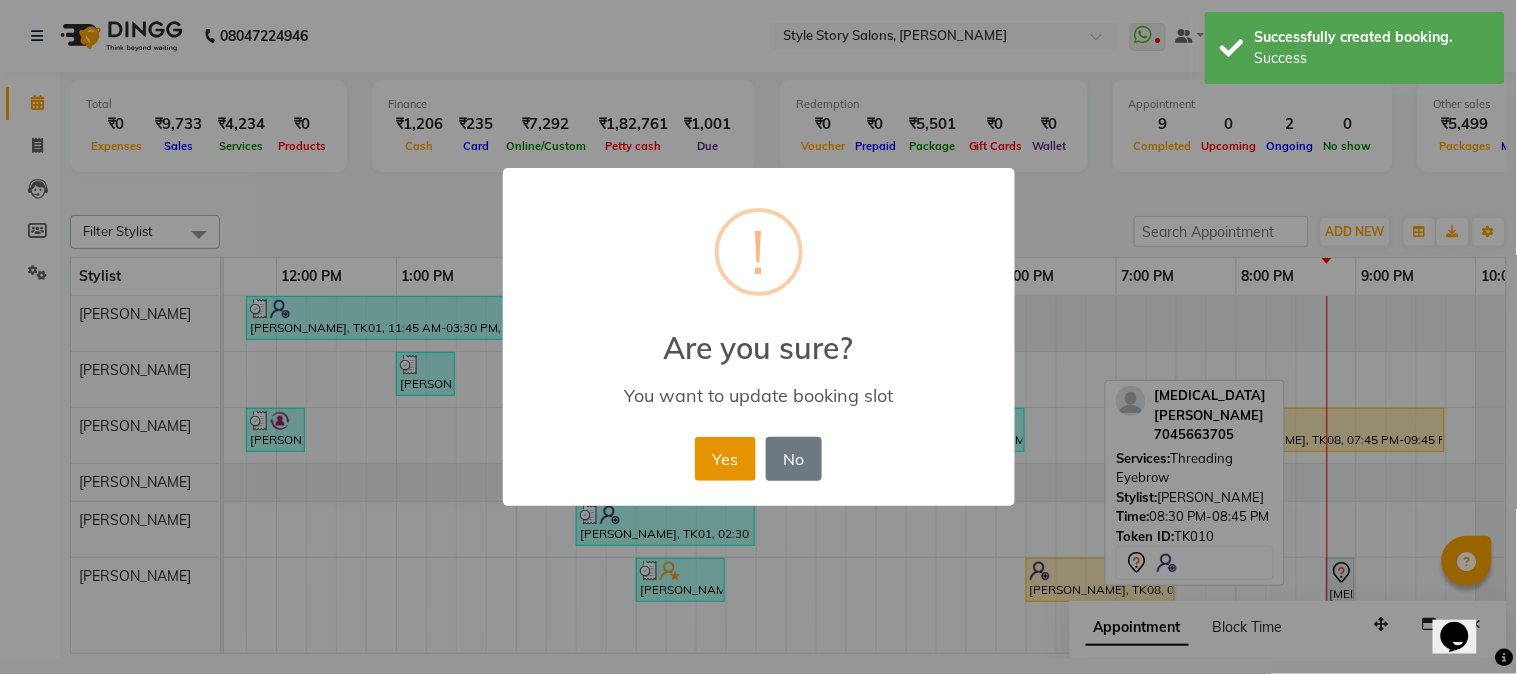 click on "Yes" at bounding box center (725, 459) 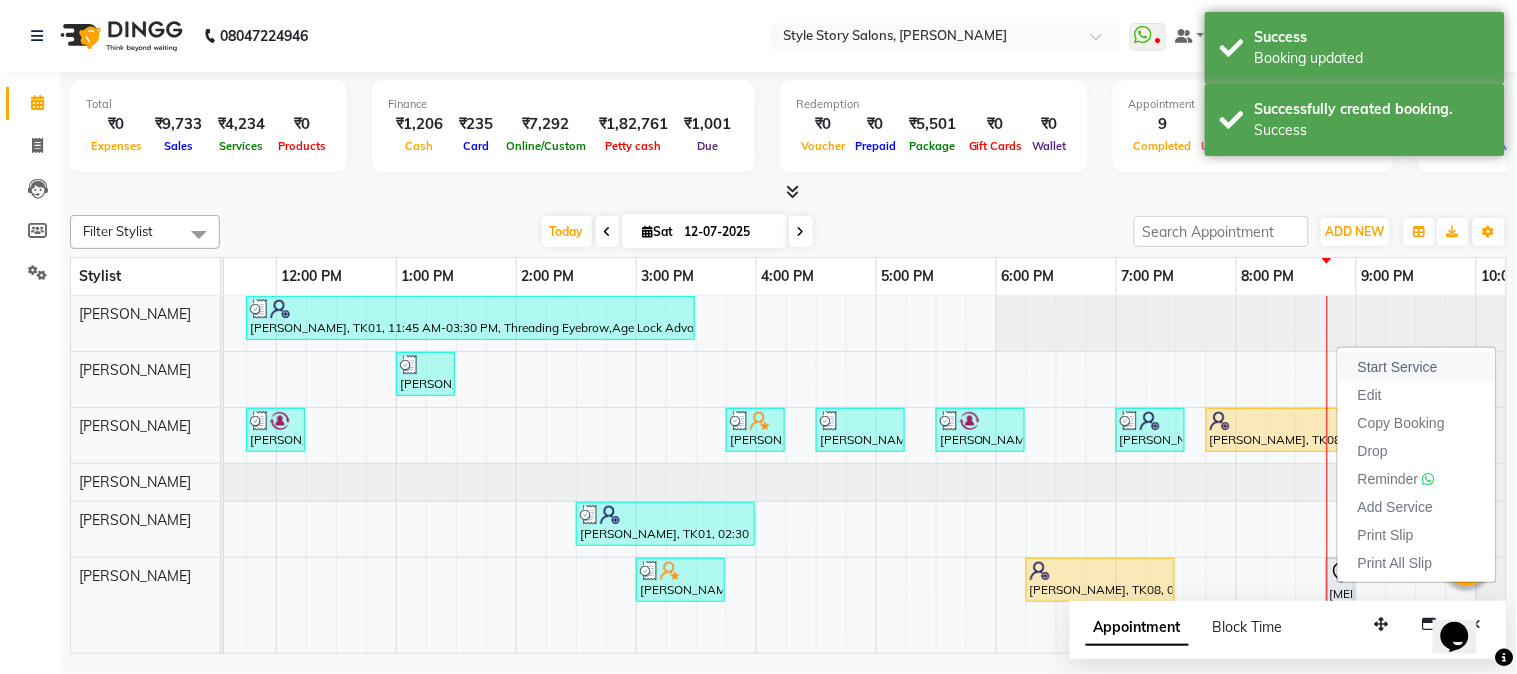click on "Start Service" at bounding box center (1398, 367) 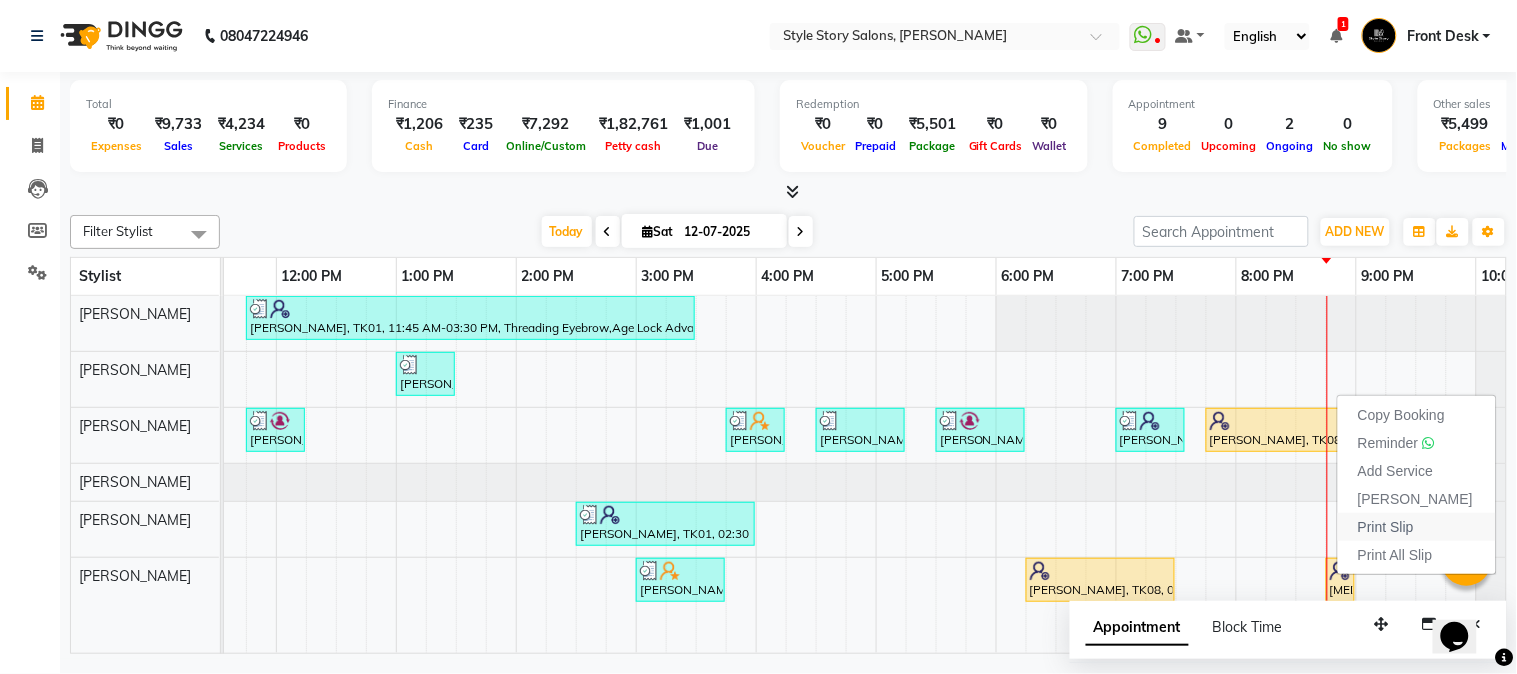 click on "Print Slip" at bounding box center [1386, 527] 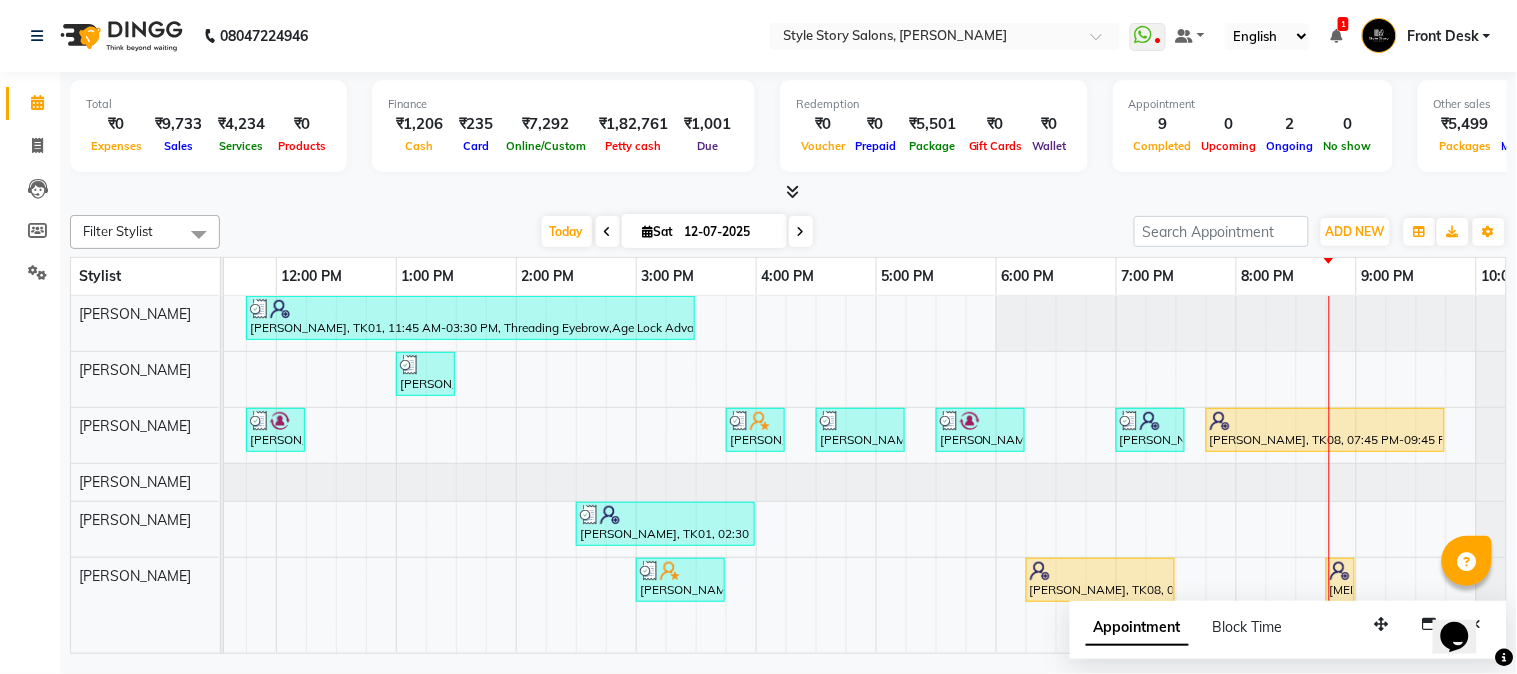 click at bounding box center (788, 192) 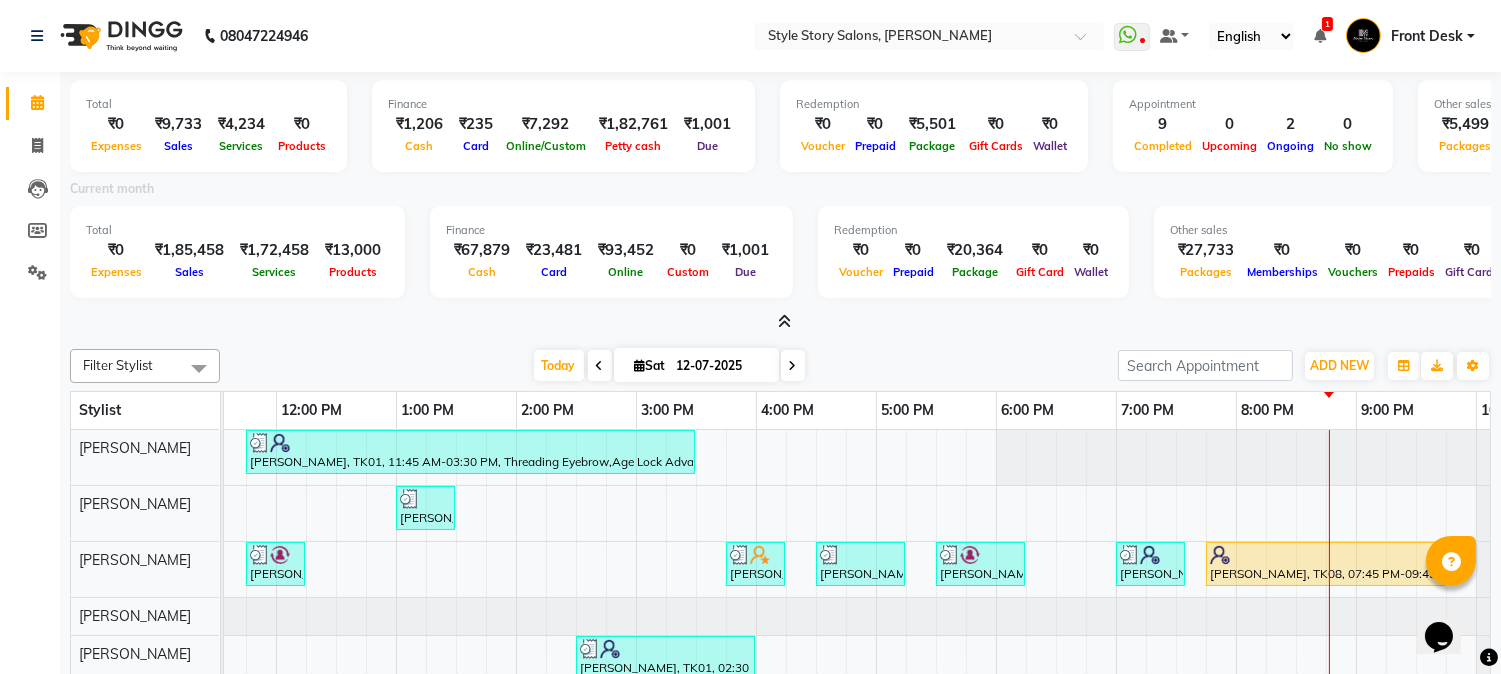 click at bounding box center [780, 322] 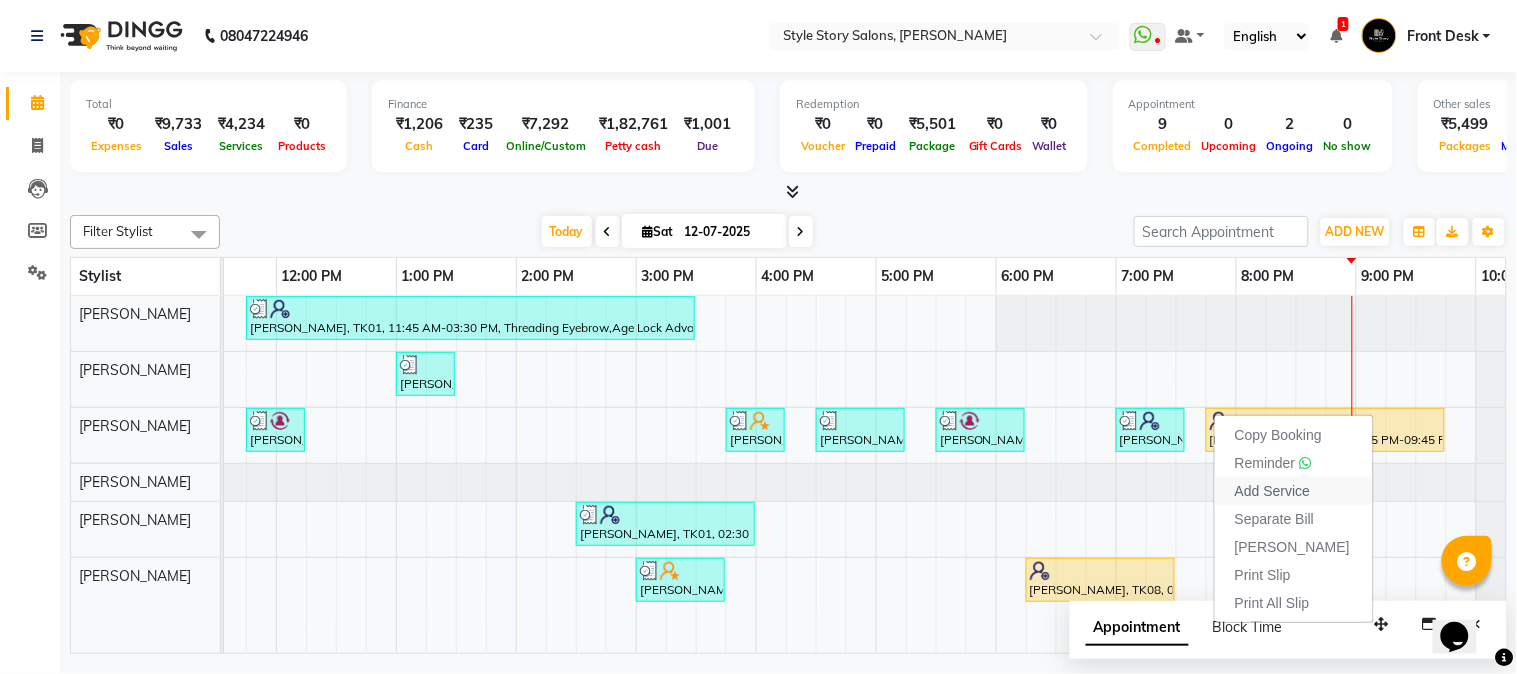 click on "Add Service" at bounding box center (1294, 491) 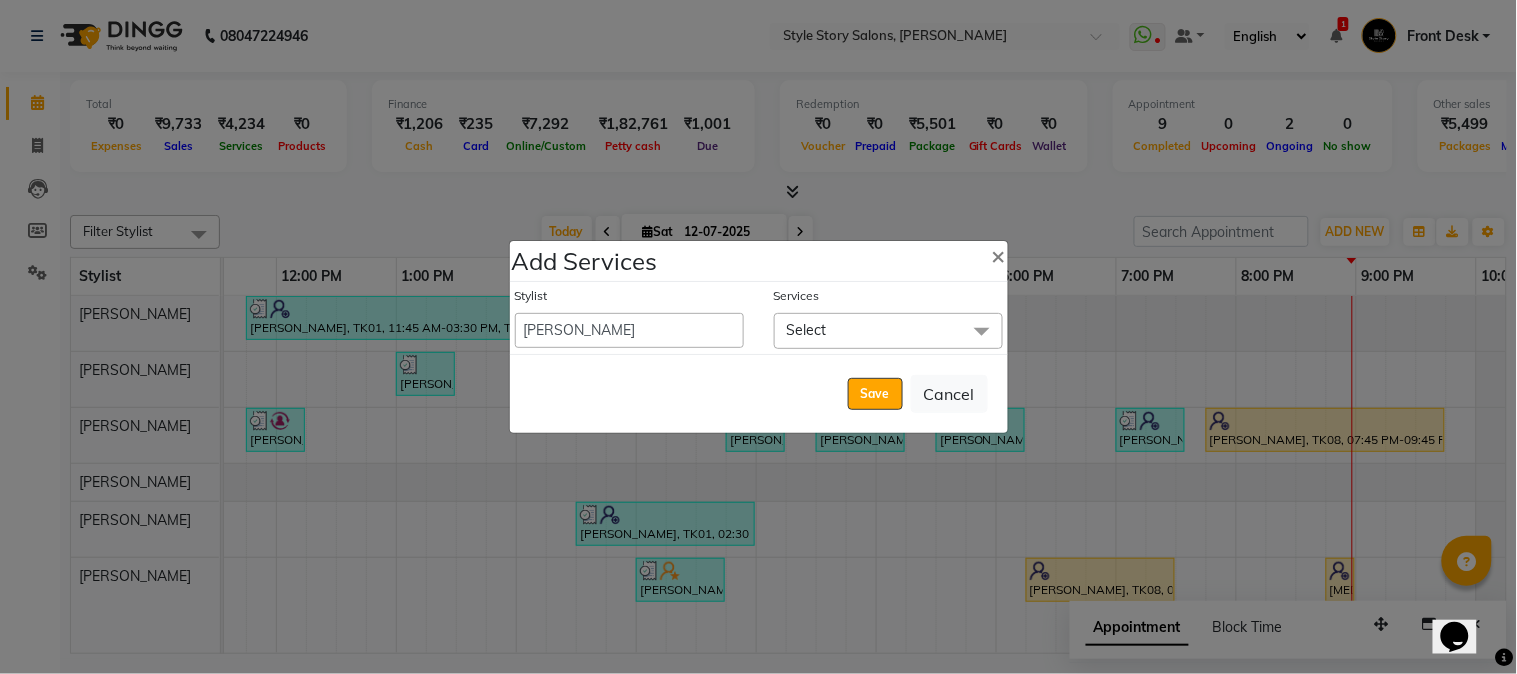 click on "Select" 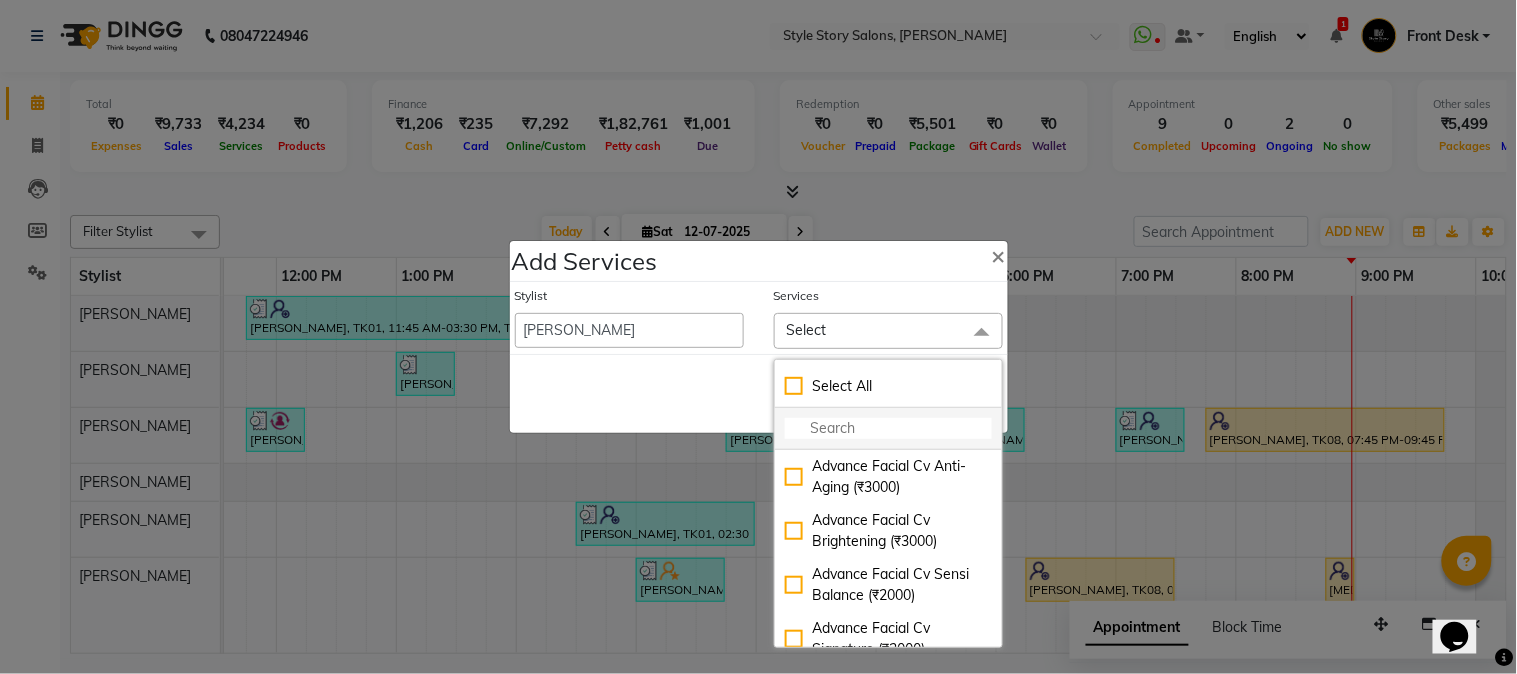 click 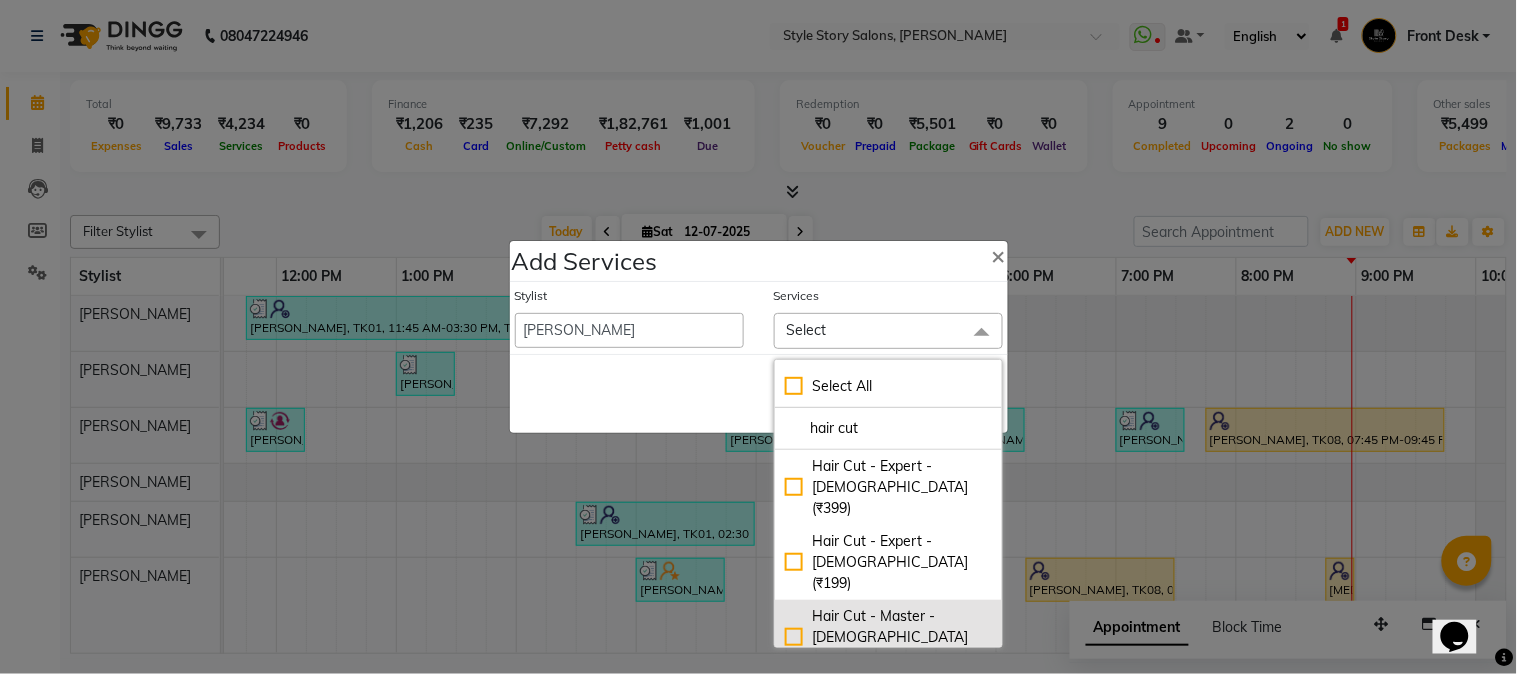 type on "hair cut" 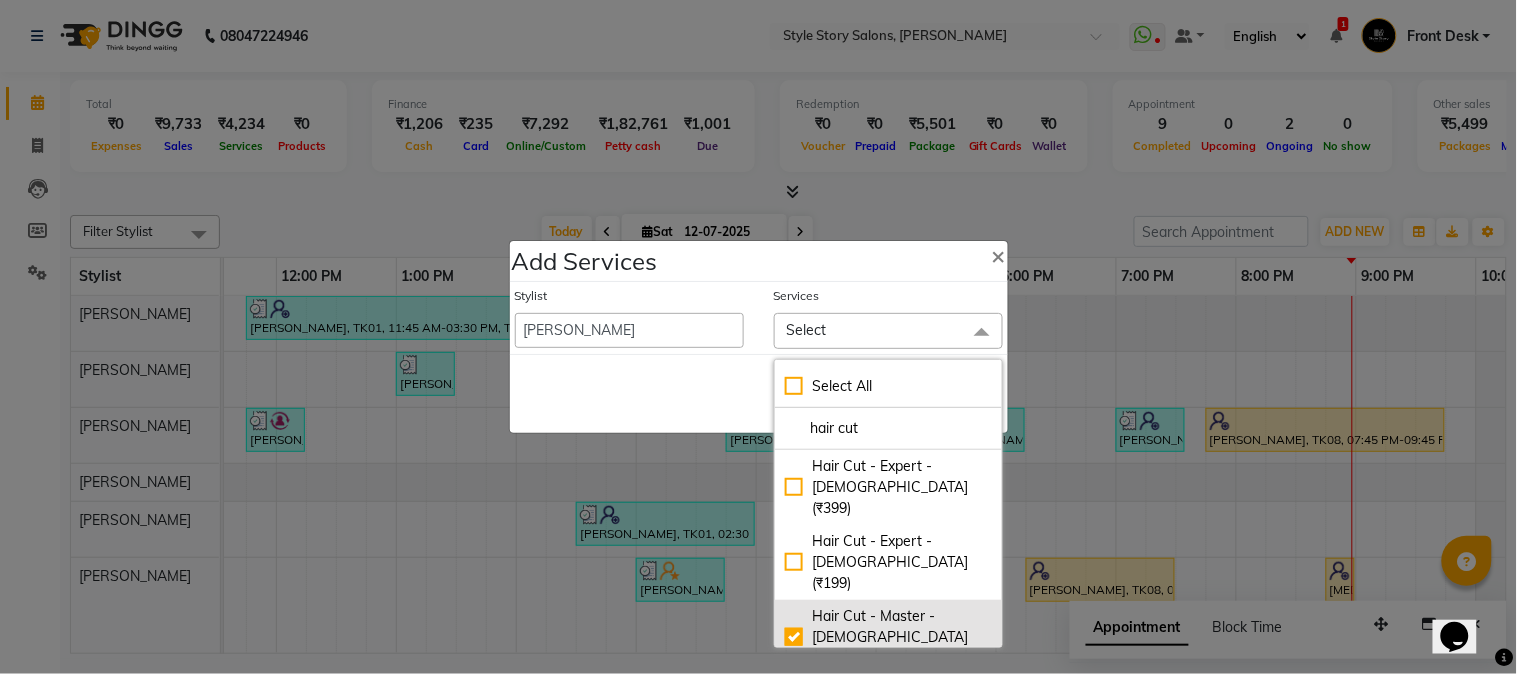 checkbox on "true" 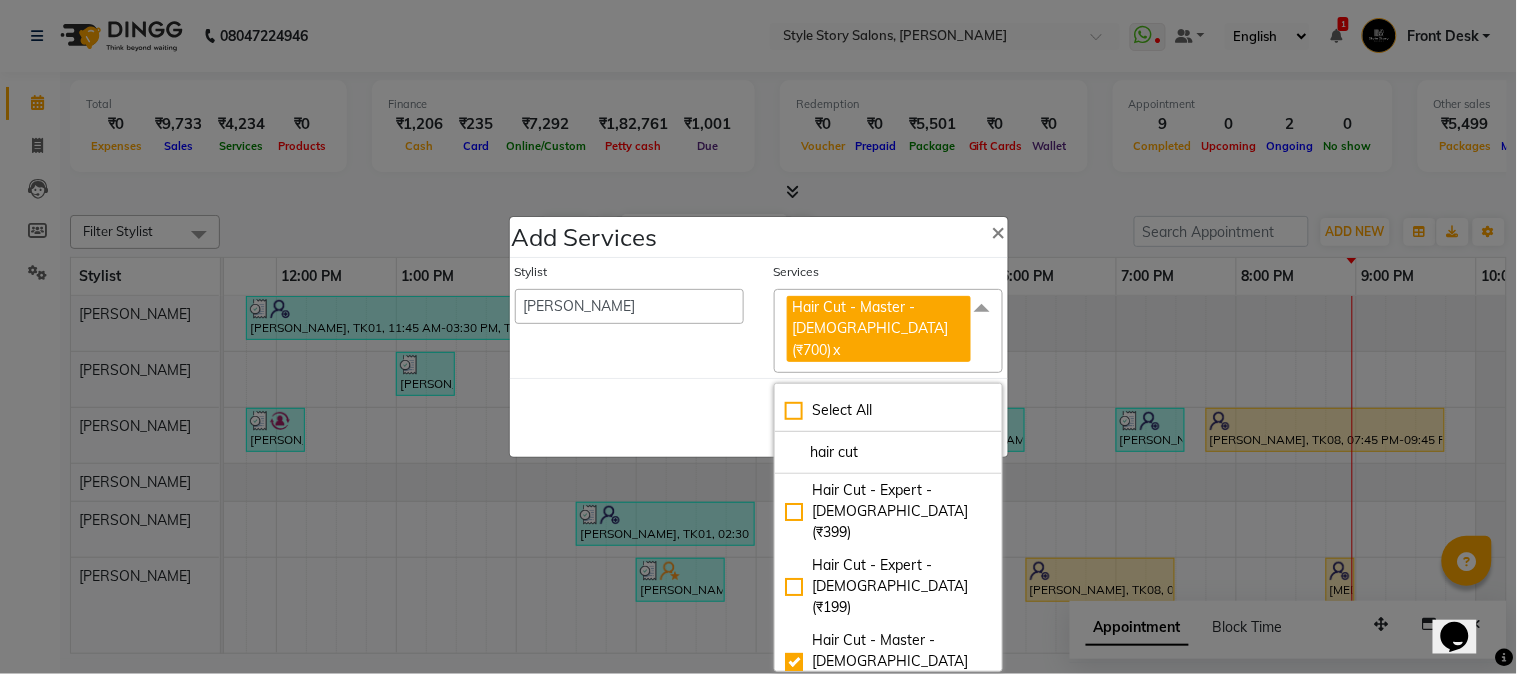 click on "Save   Cancel" 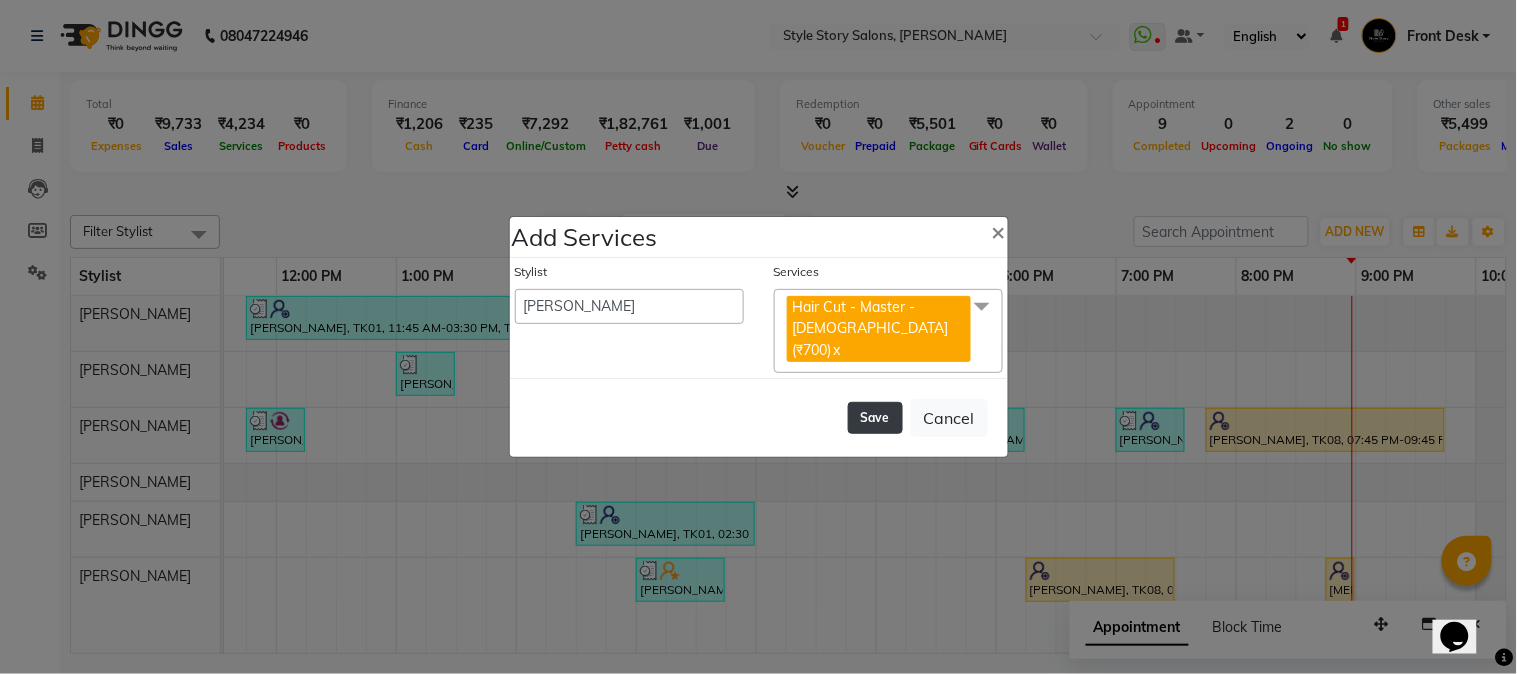 click on "Save" 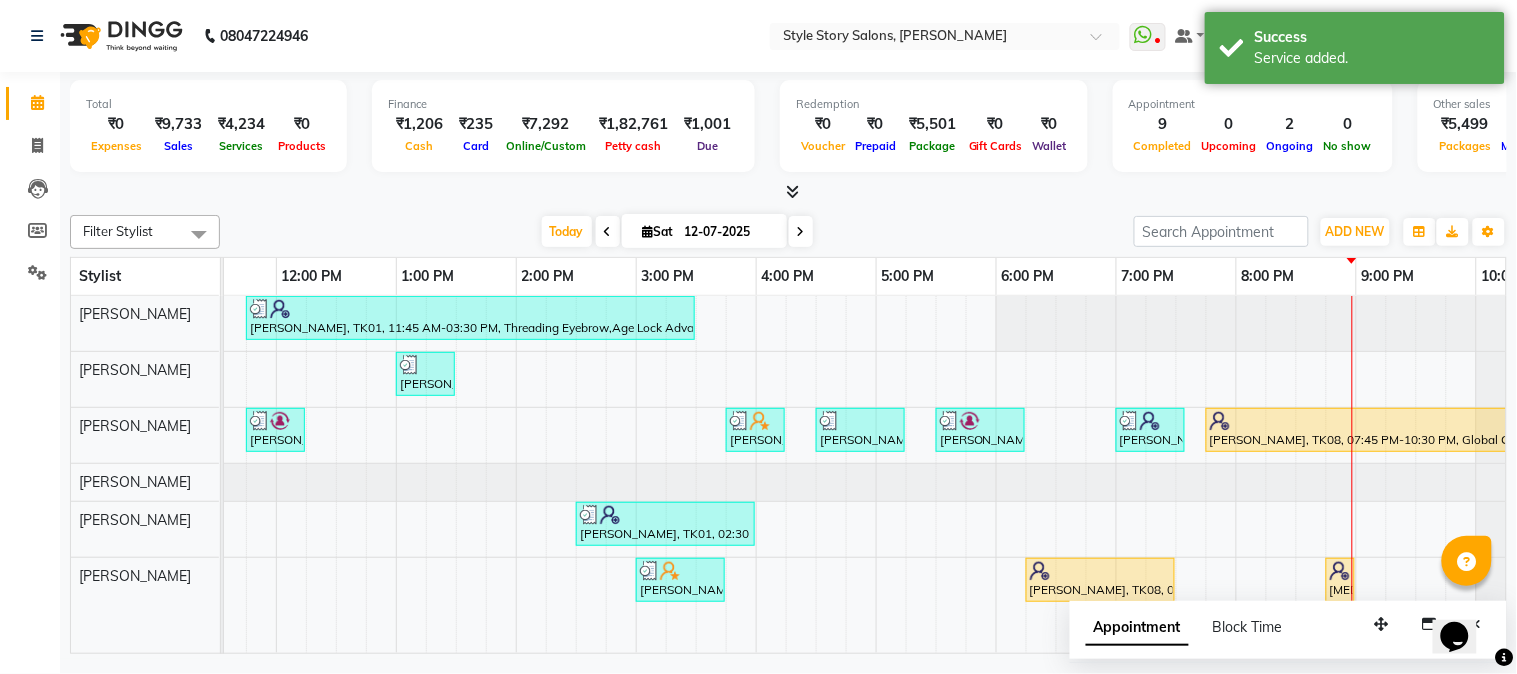 scroll, scrollTop: 0, scrollLeft: 637, axis: horizontal 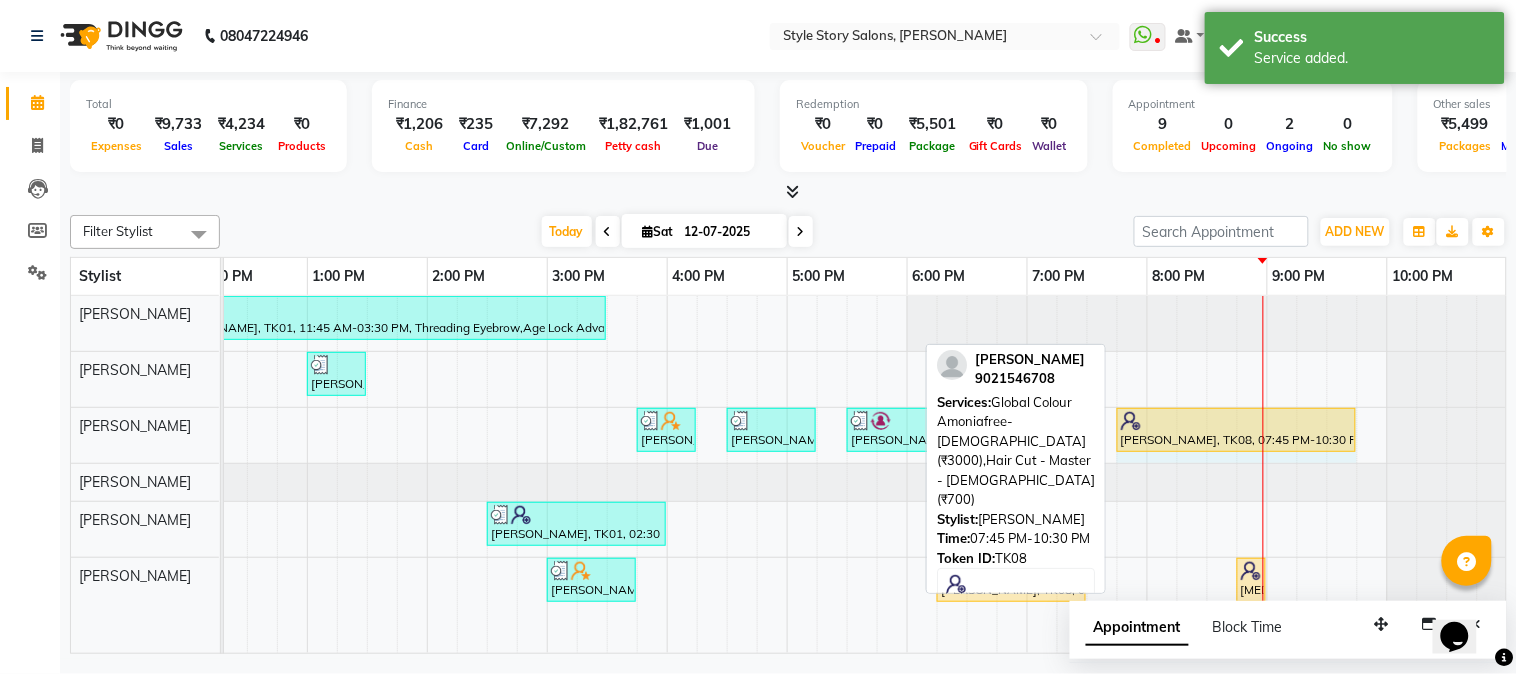 drag, startPoint x: 1440, startPoint y: 431, endPoint x: 1327, endPoint y: 457, distance: 115.952576 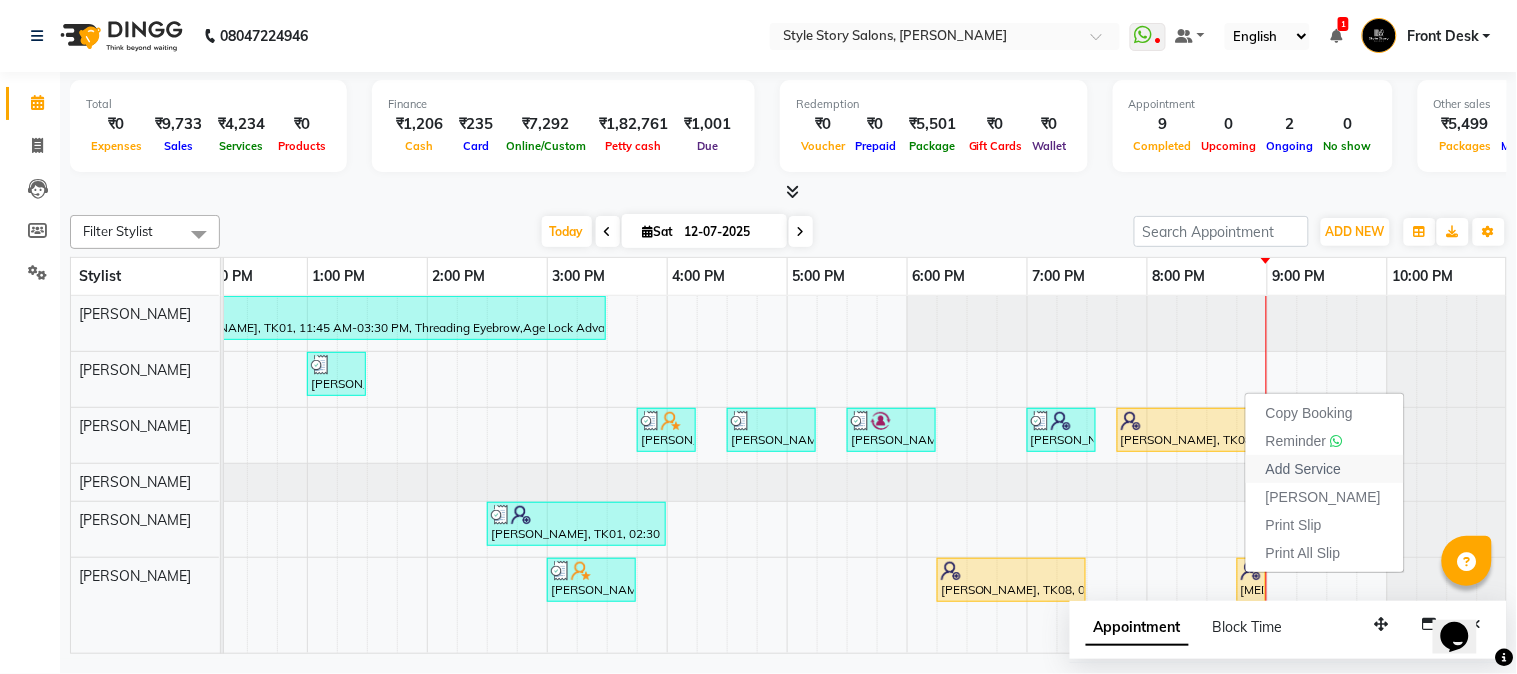 click on "Add Service" at bounding box center (1303, 469) 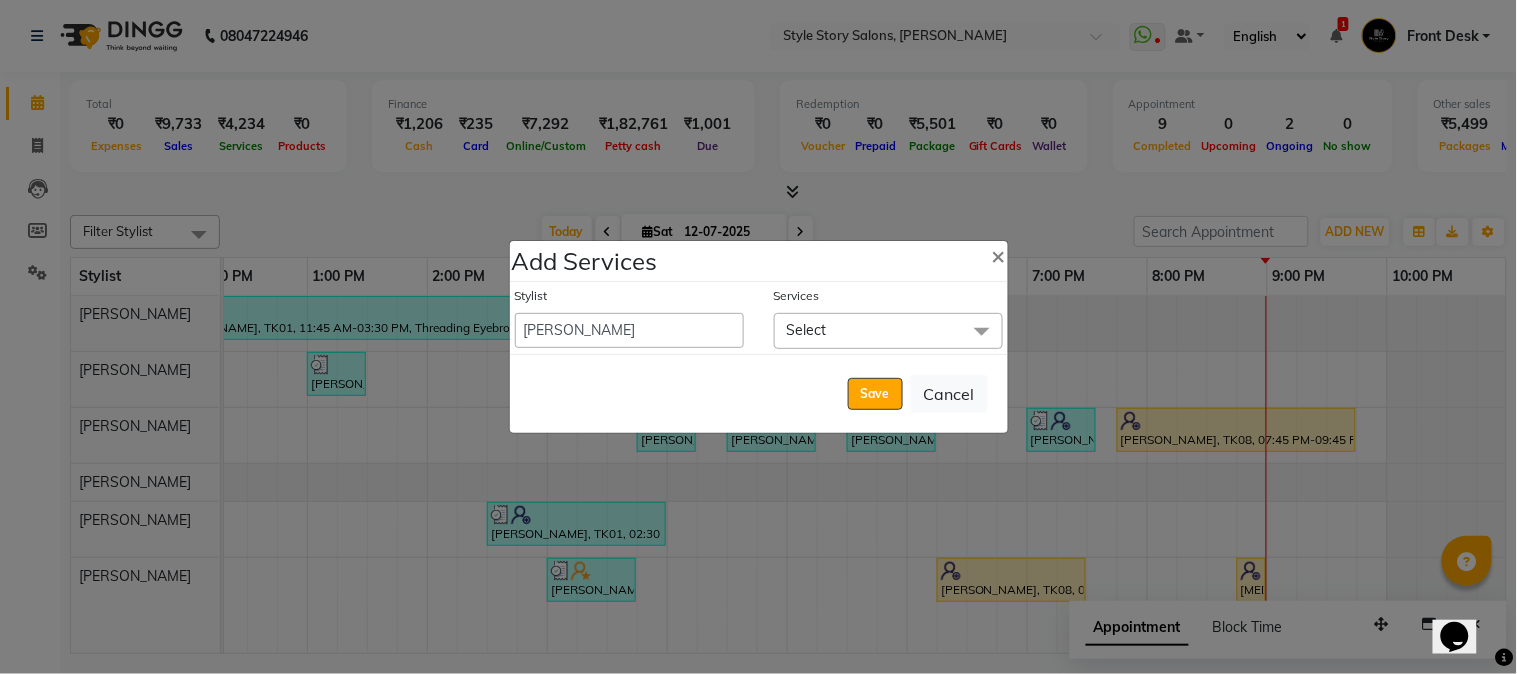 click on "Select" 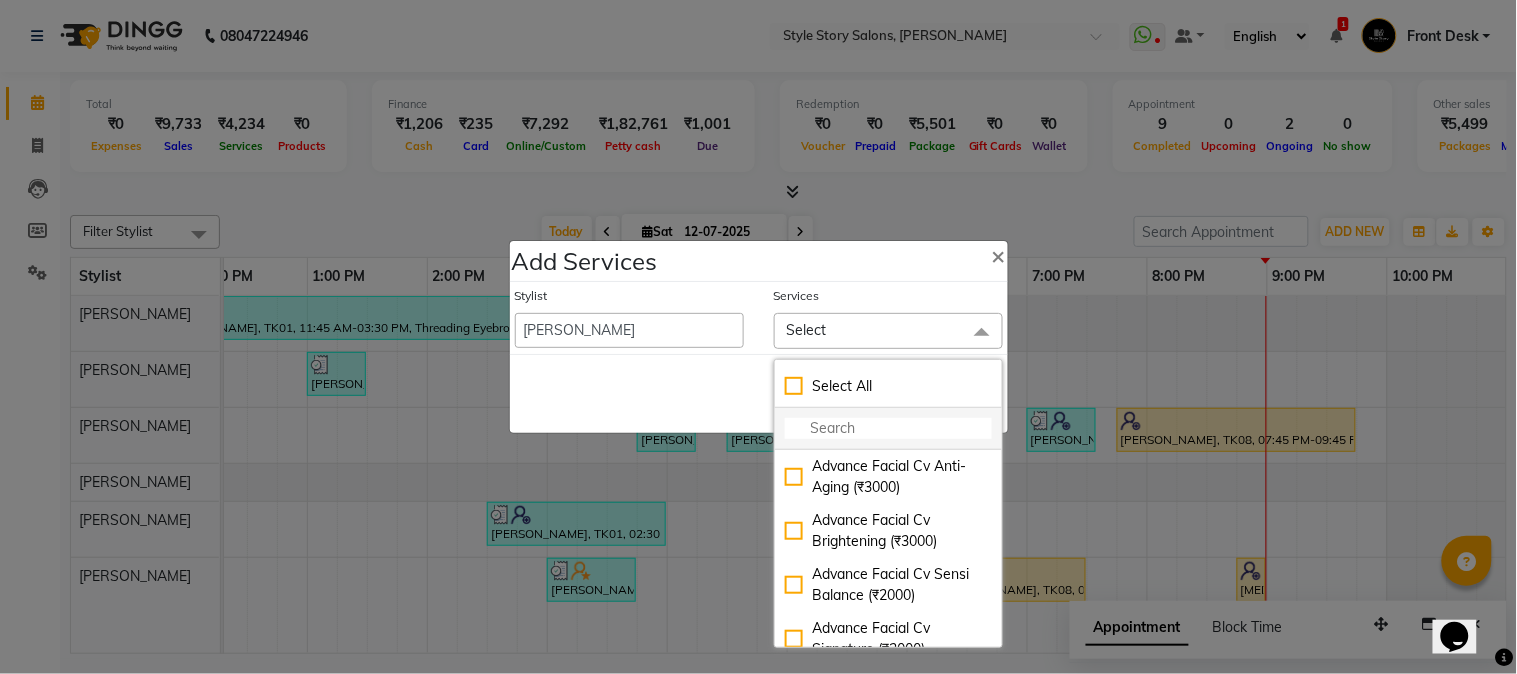click 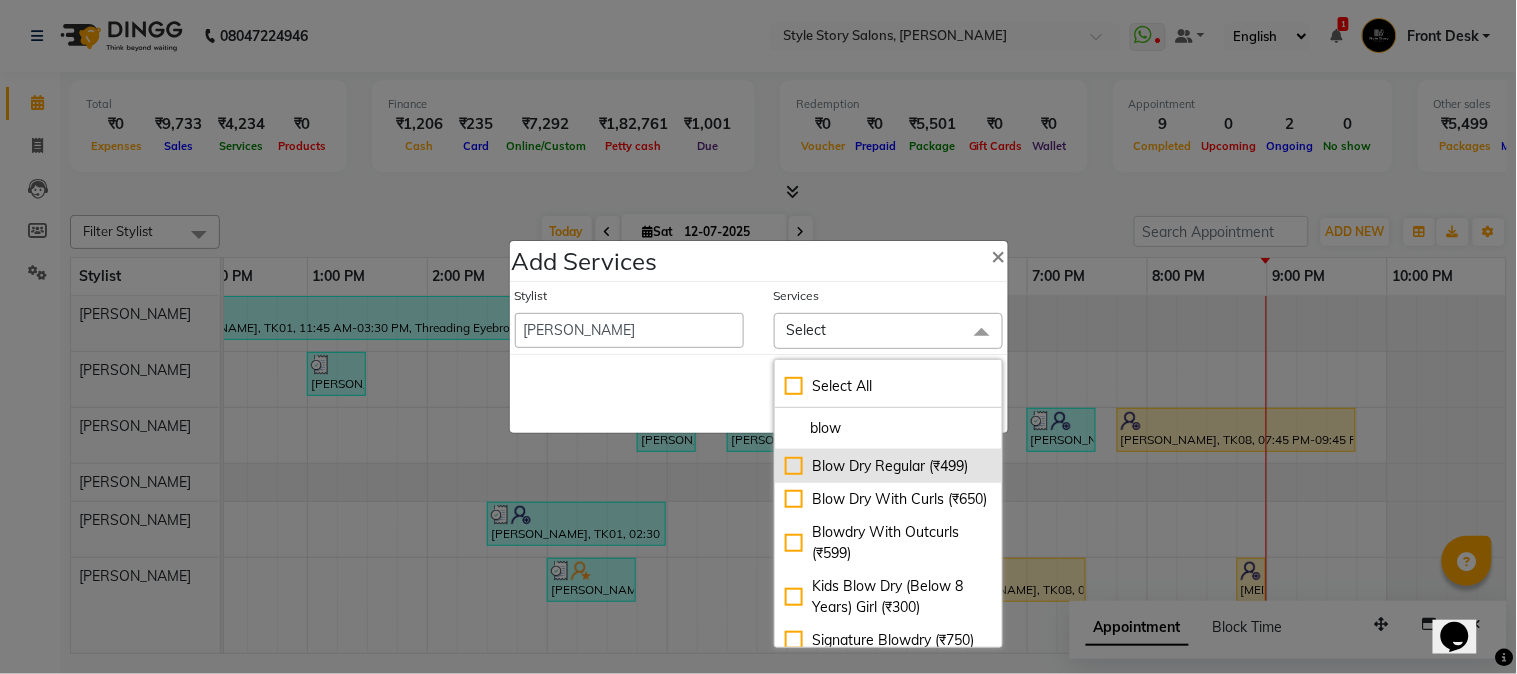 type on "blow" 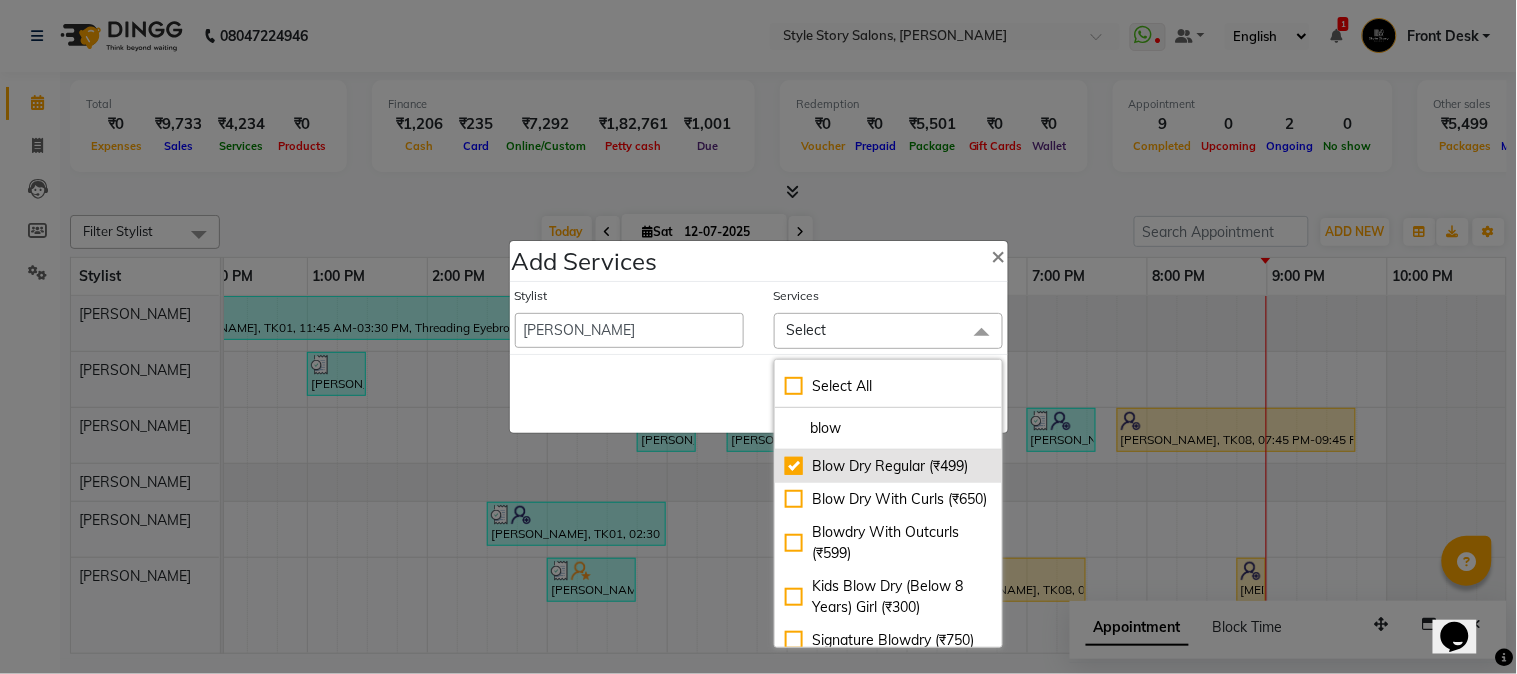 checkbox on "true" 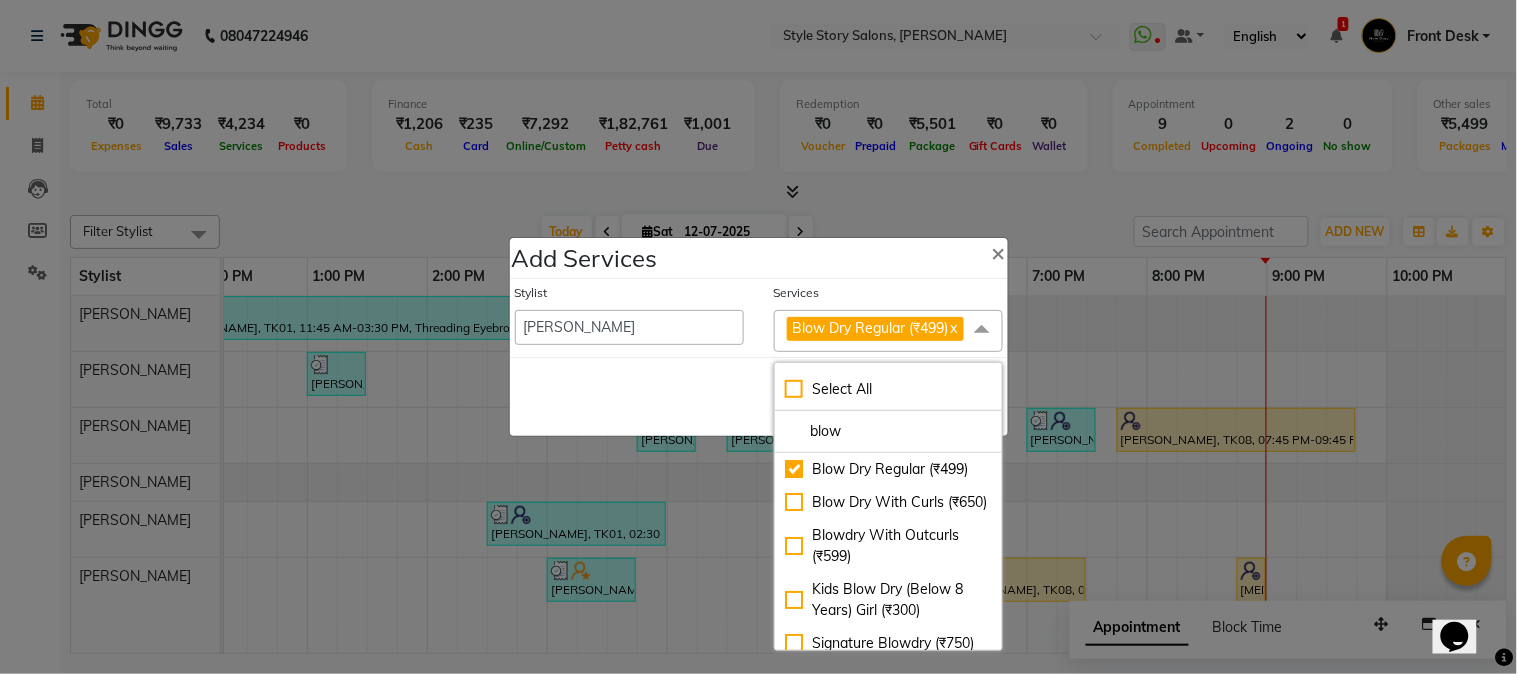 click on "Save   Cancel" 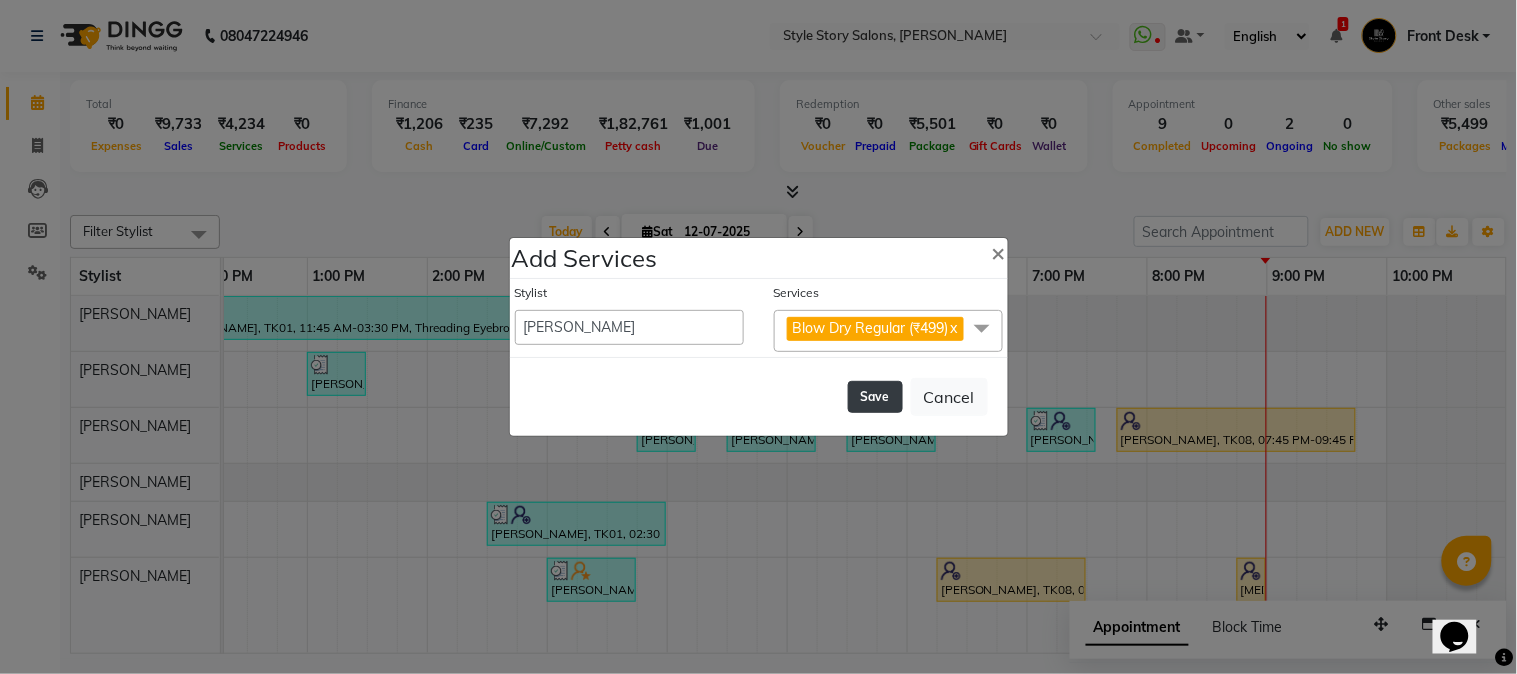click on "Save" 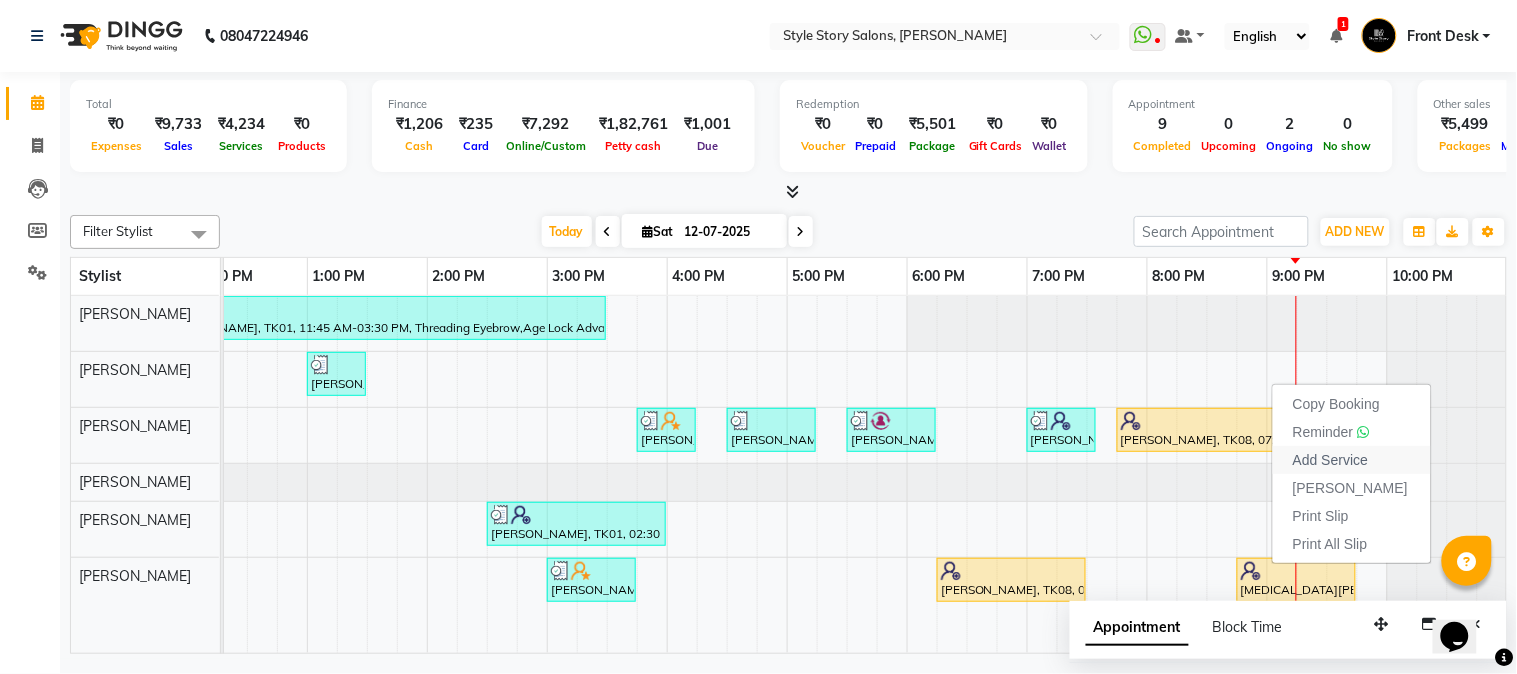 click on "Add Service" at bounding box center (1330, 460) 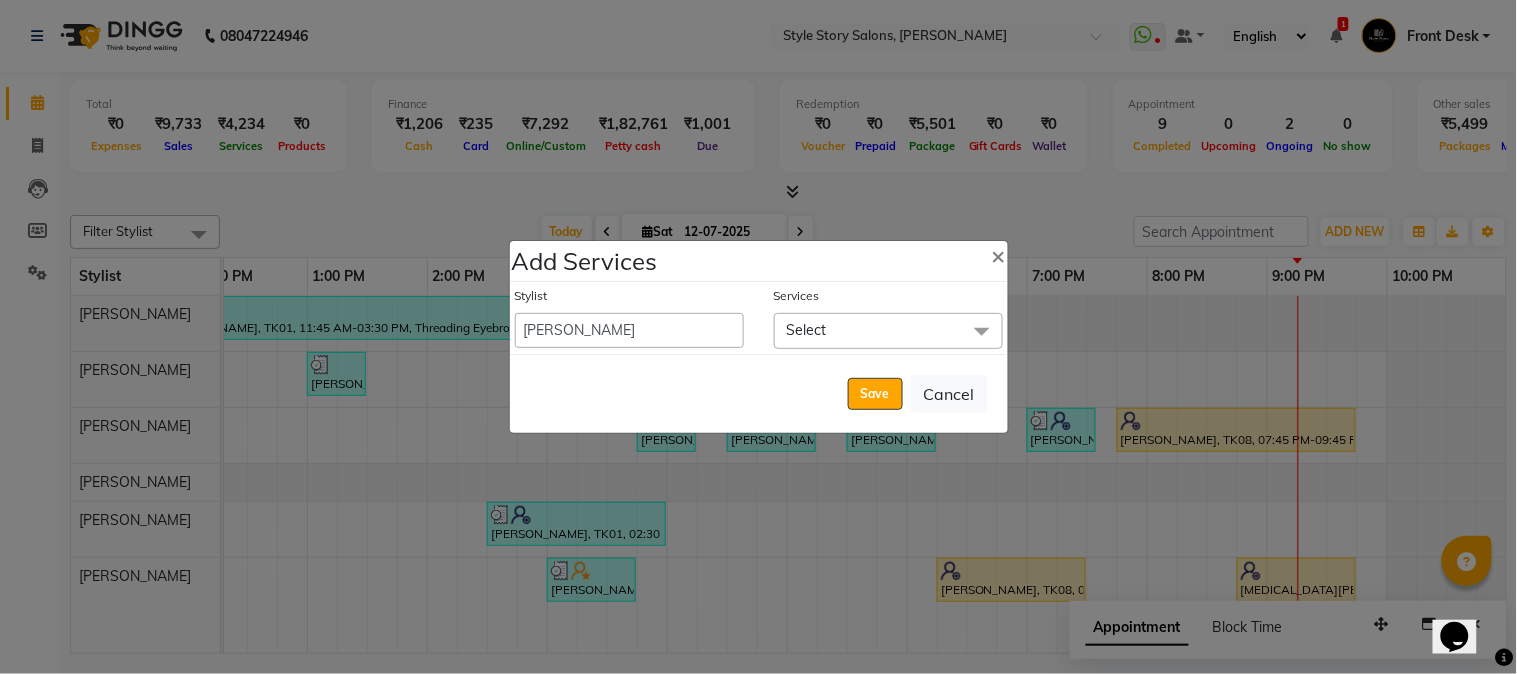 click 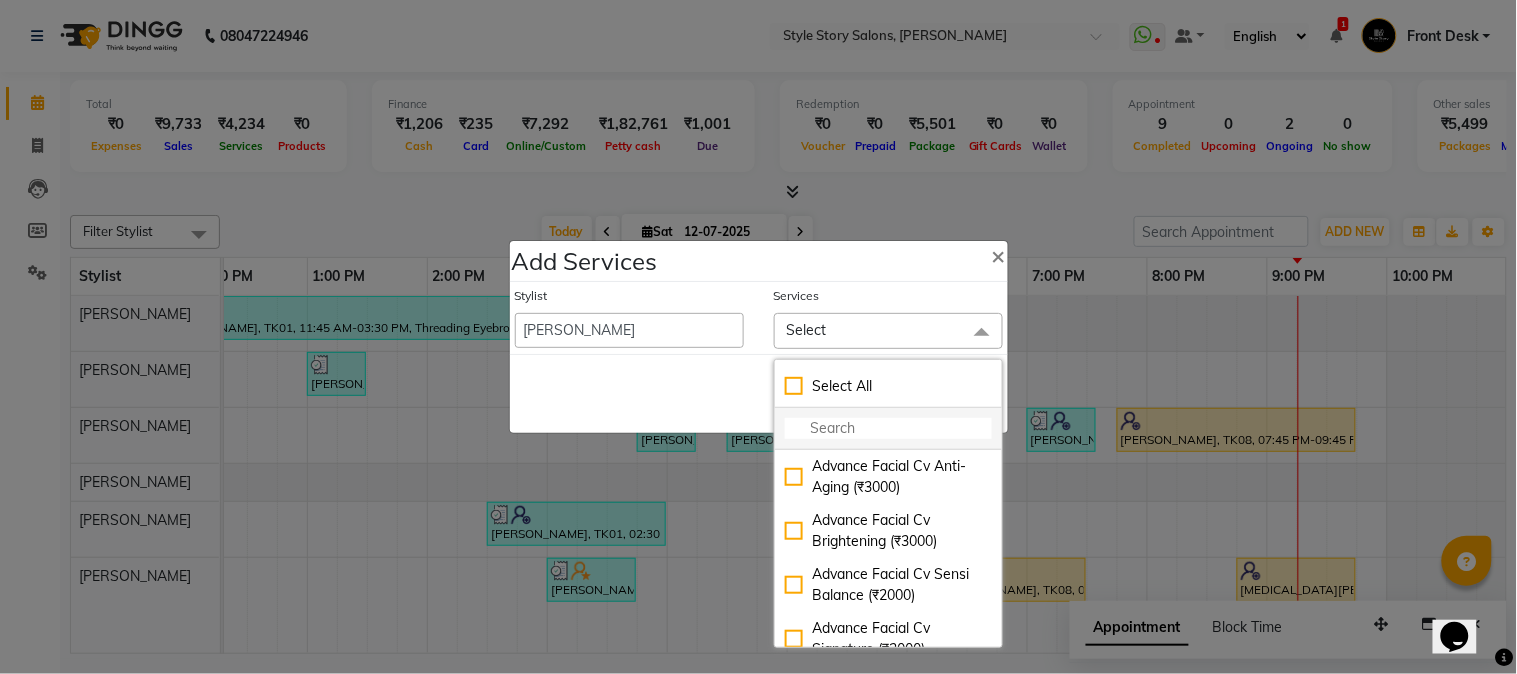 click 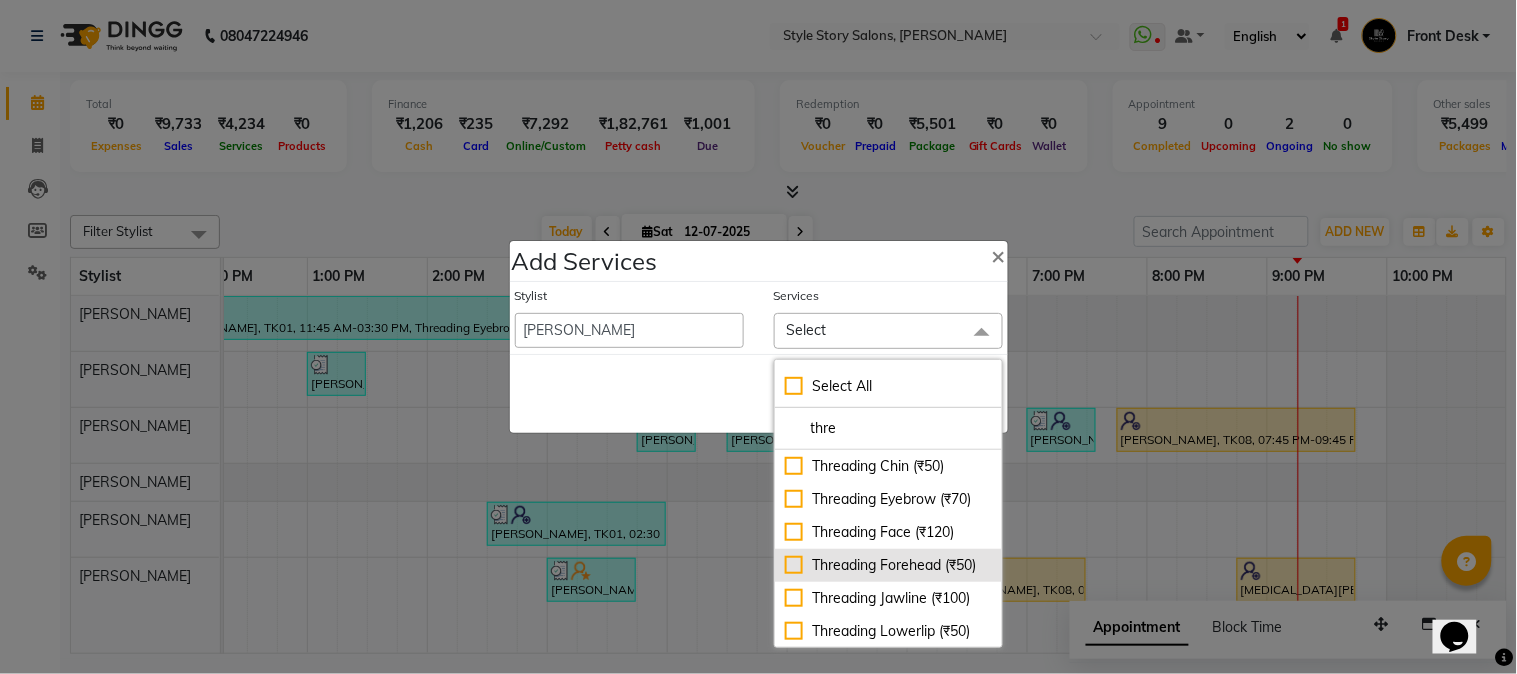 type on "thre" 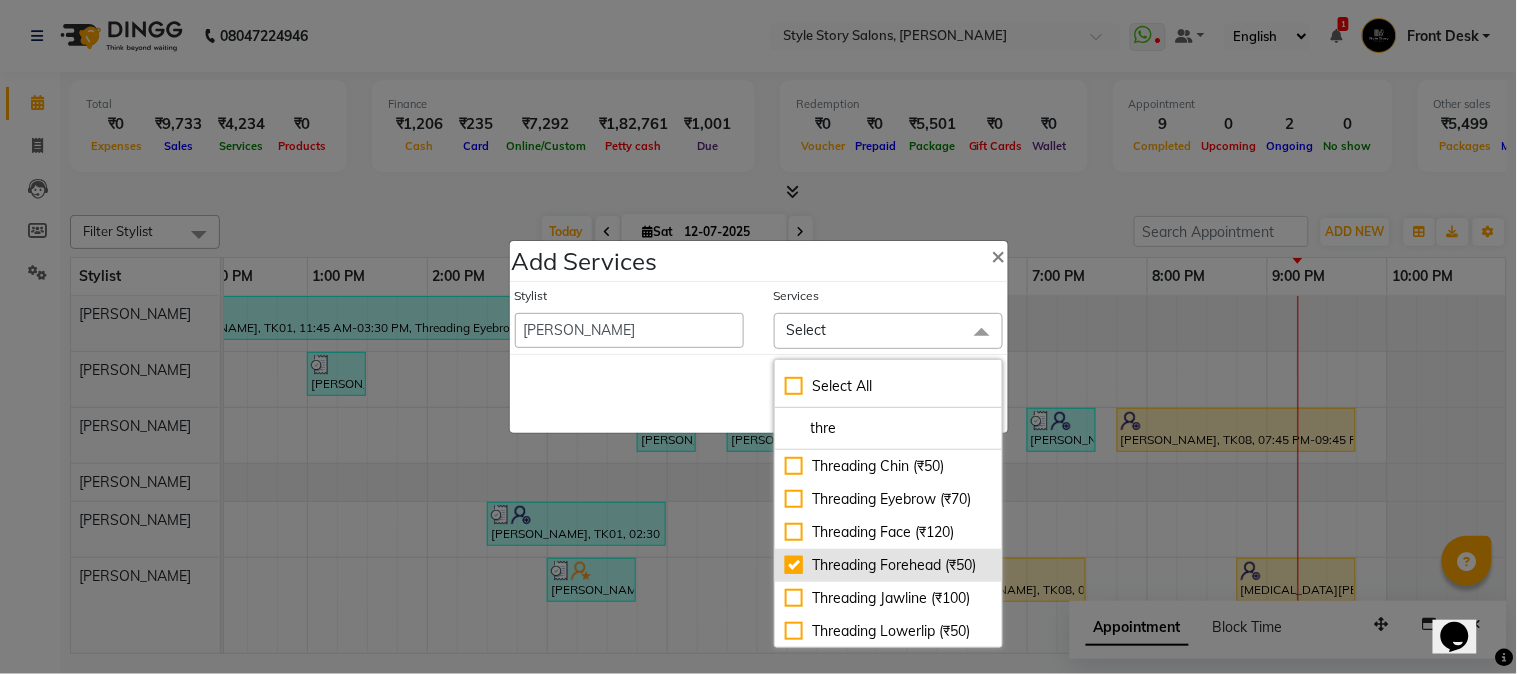 checkbox on "true" 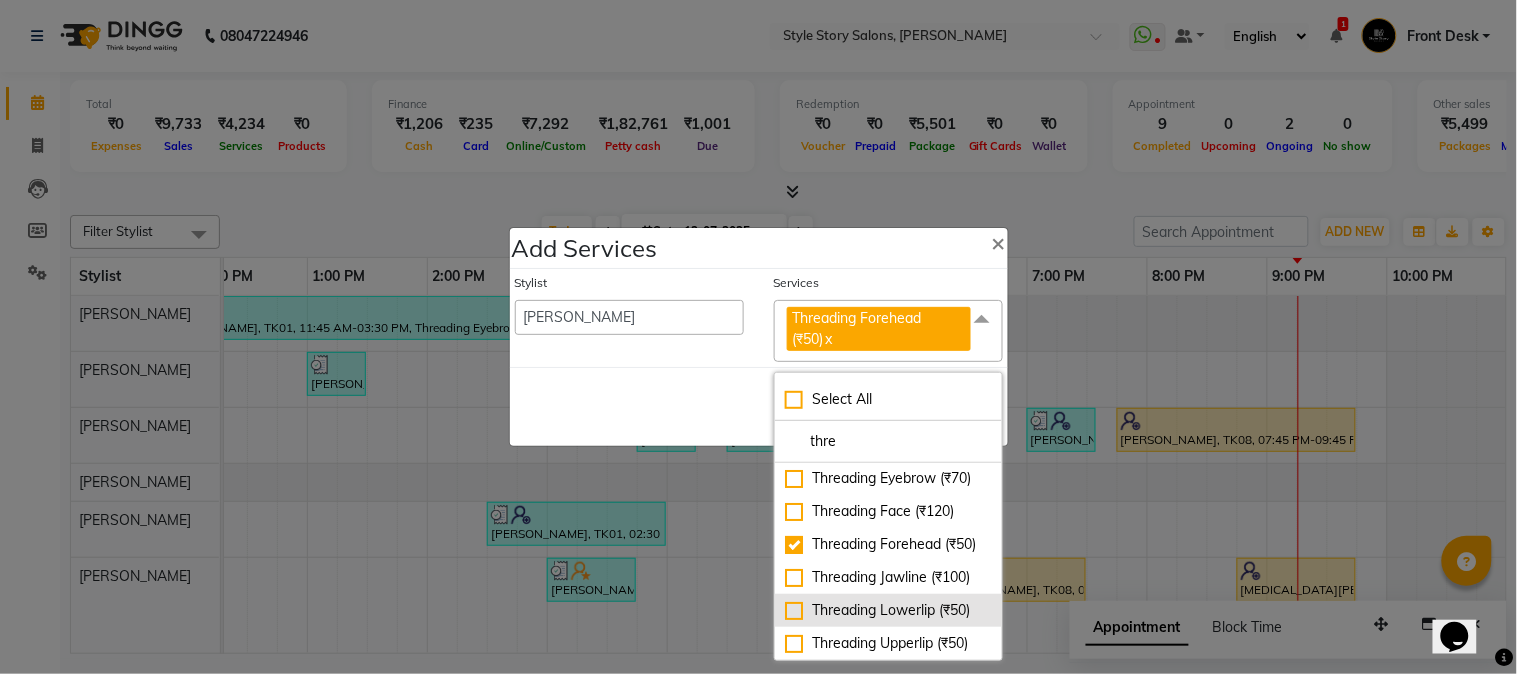scroll, scrollTop: 138, scrollLeft: 0, axis: vertical 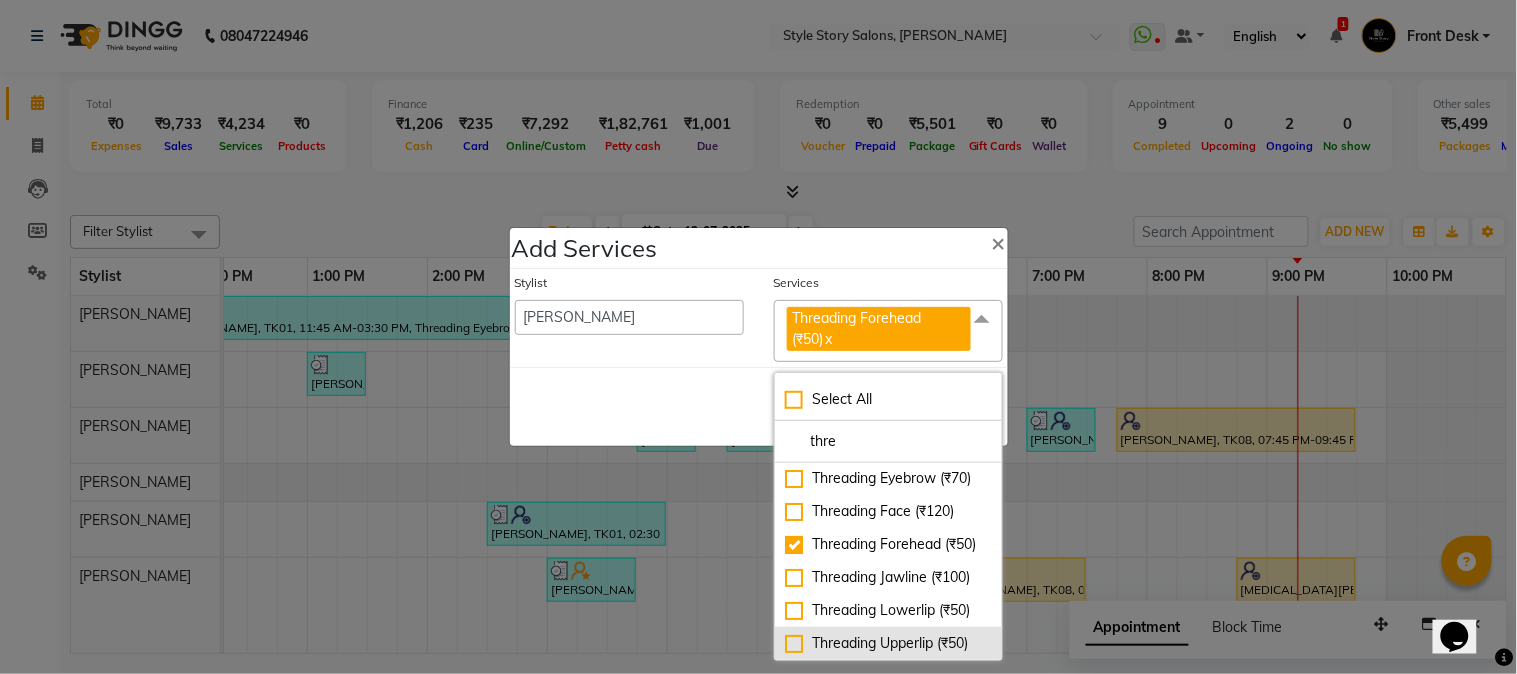 click on "Threading Upperlip (₹50)" 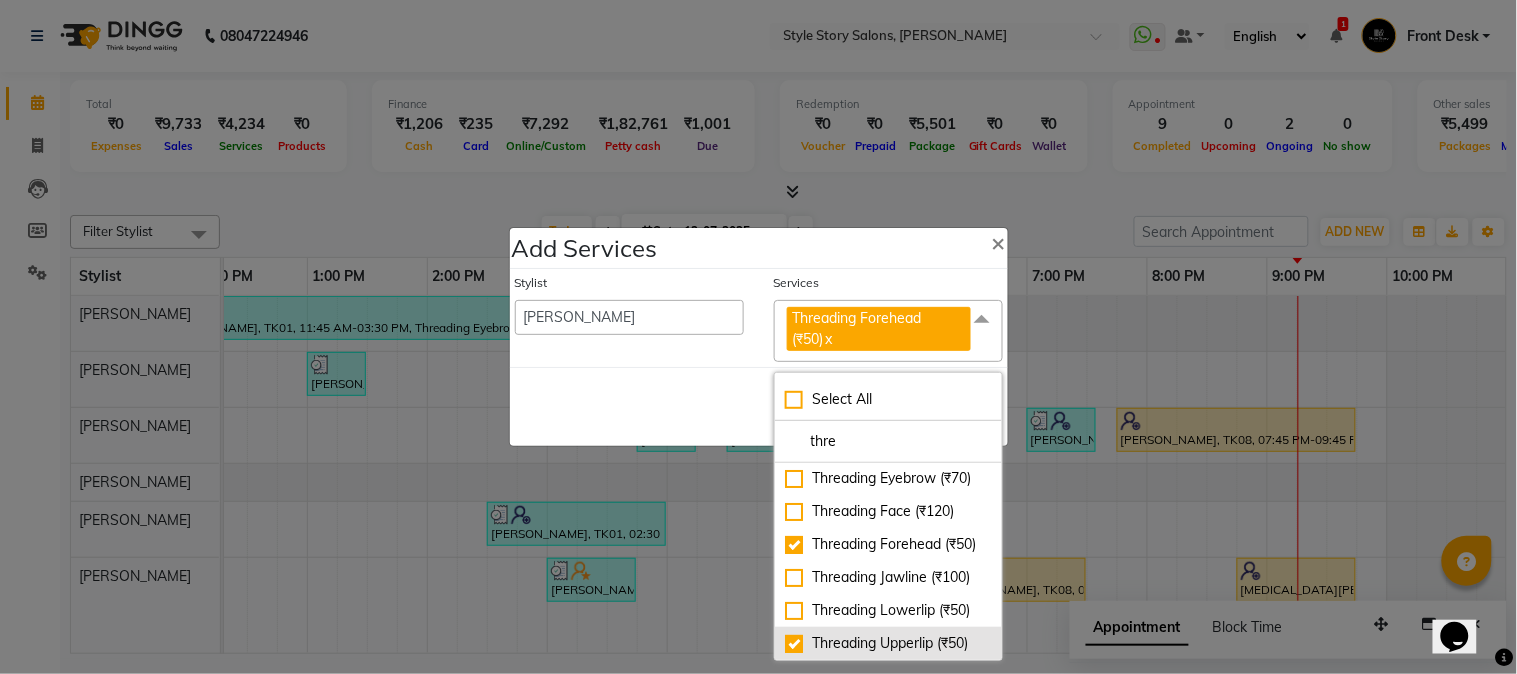 checkbox on "true" 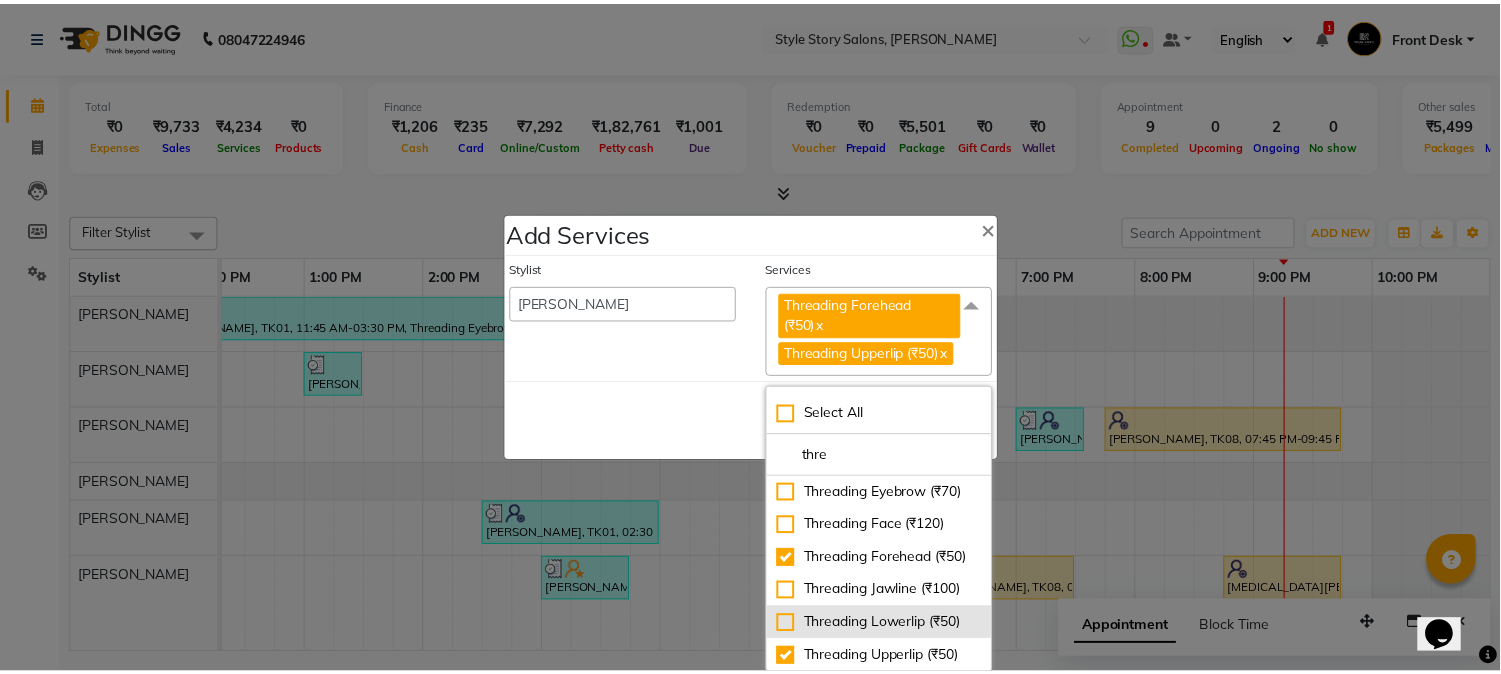 scroll, scrollTop: 138, scrollLeft: 0, axis: vertical 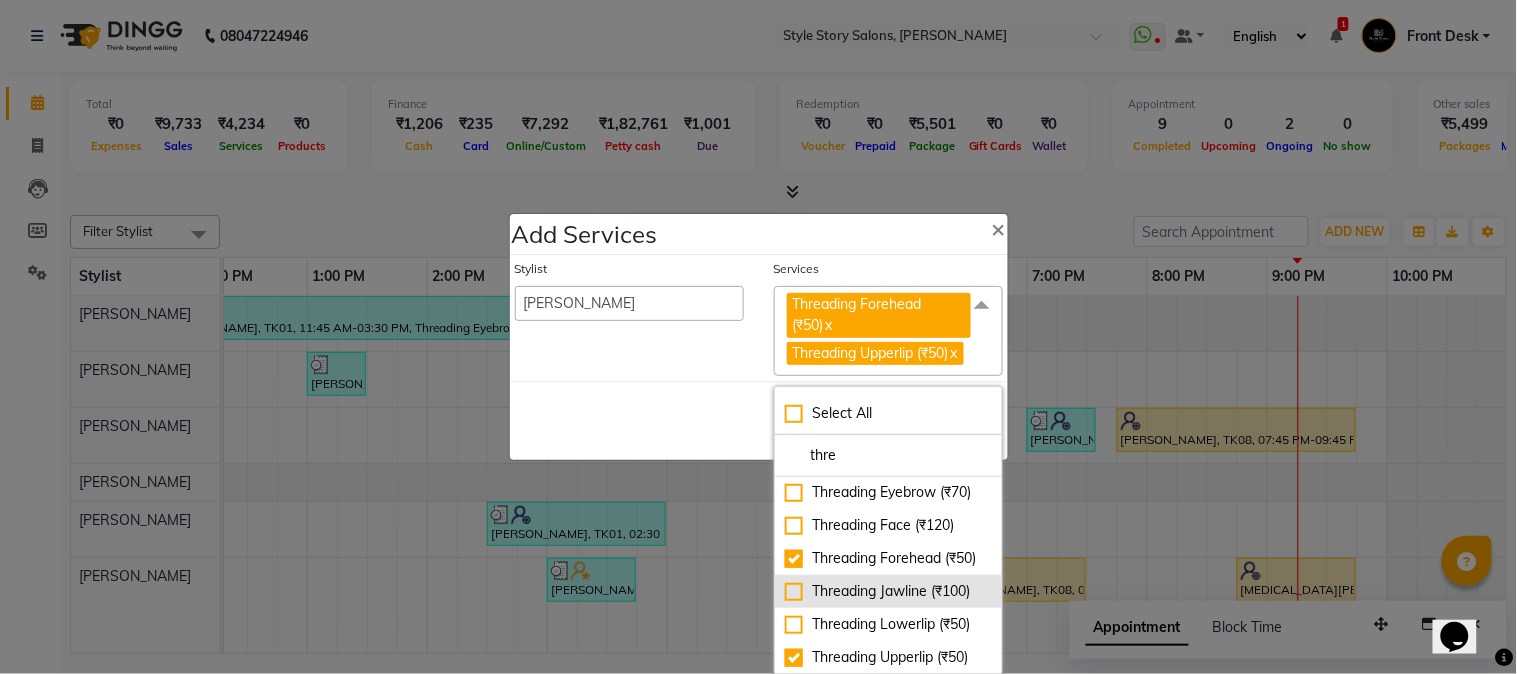 click on "Threading Jawline (₹100)" 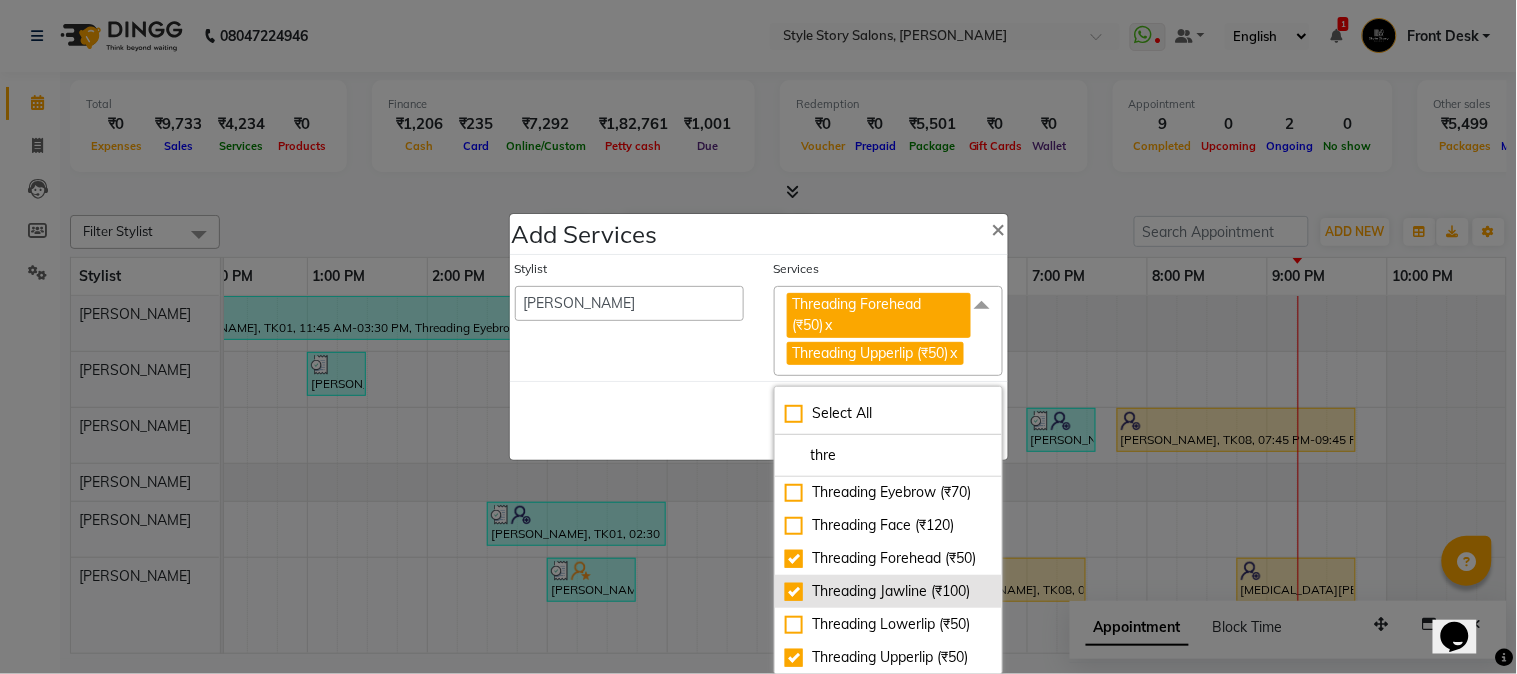 checkbox on "true" 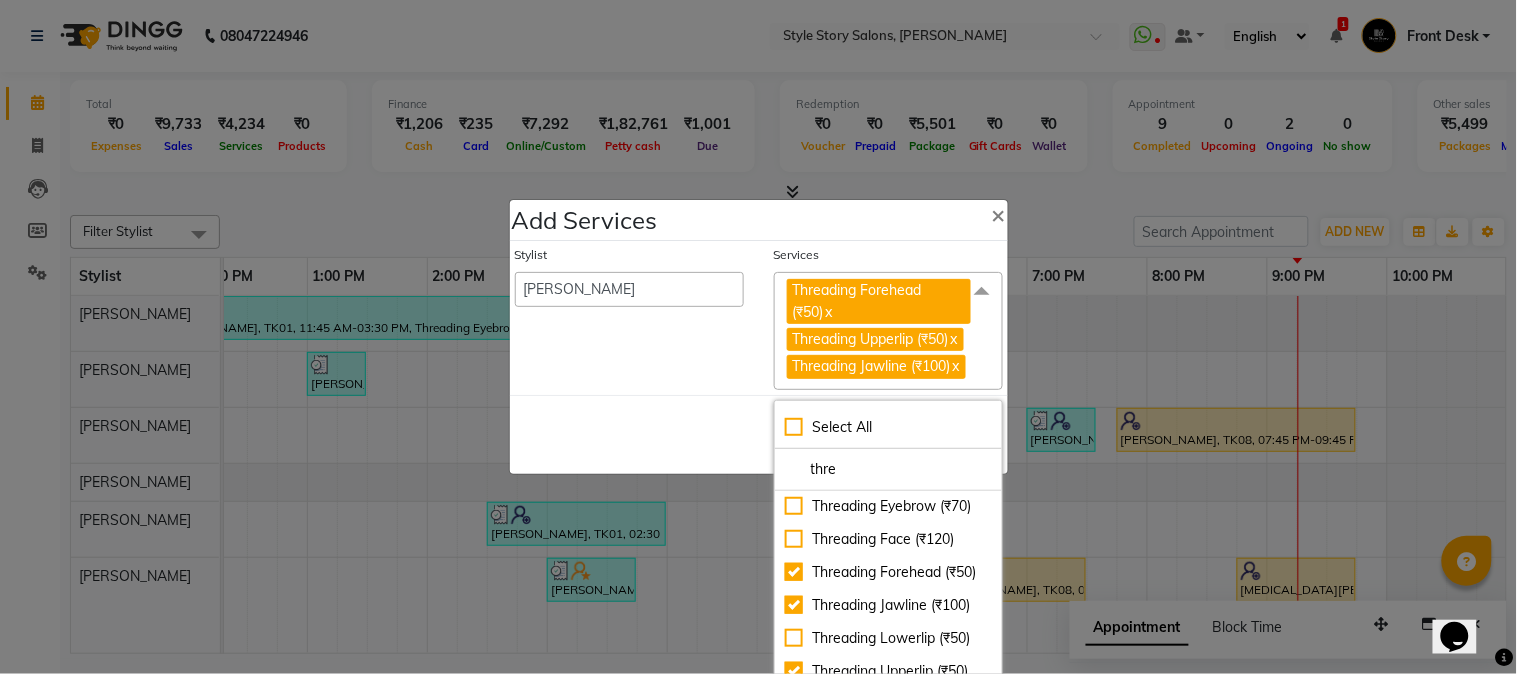 click on "Save   Cancel" 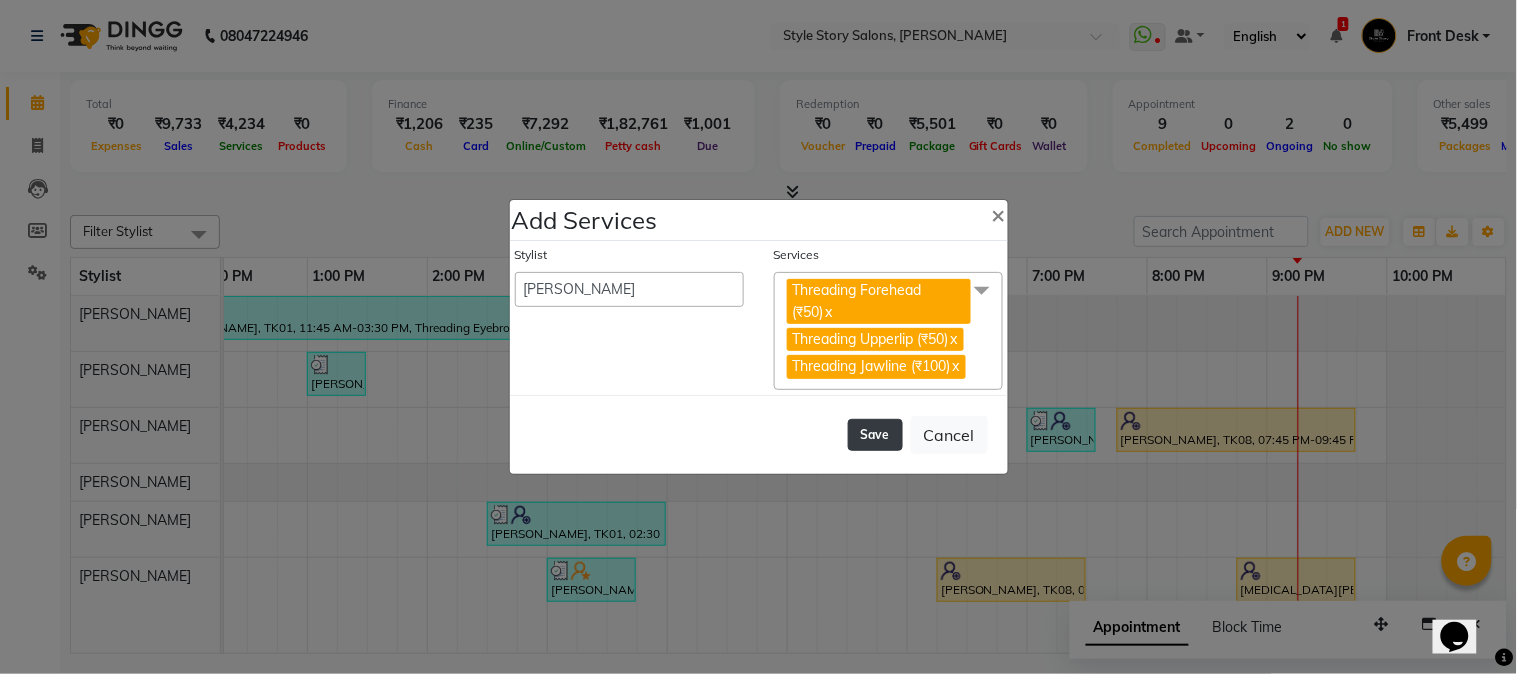 click on "Save" 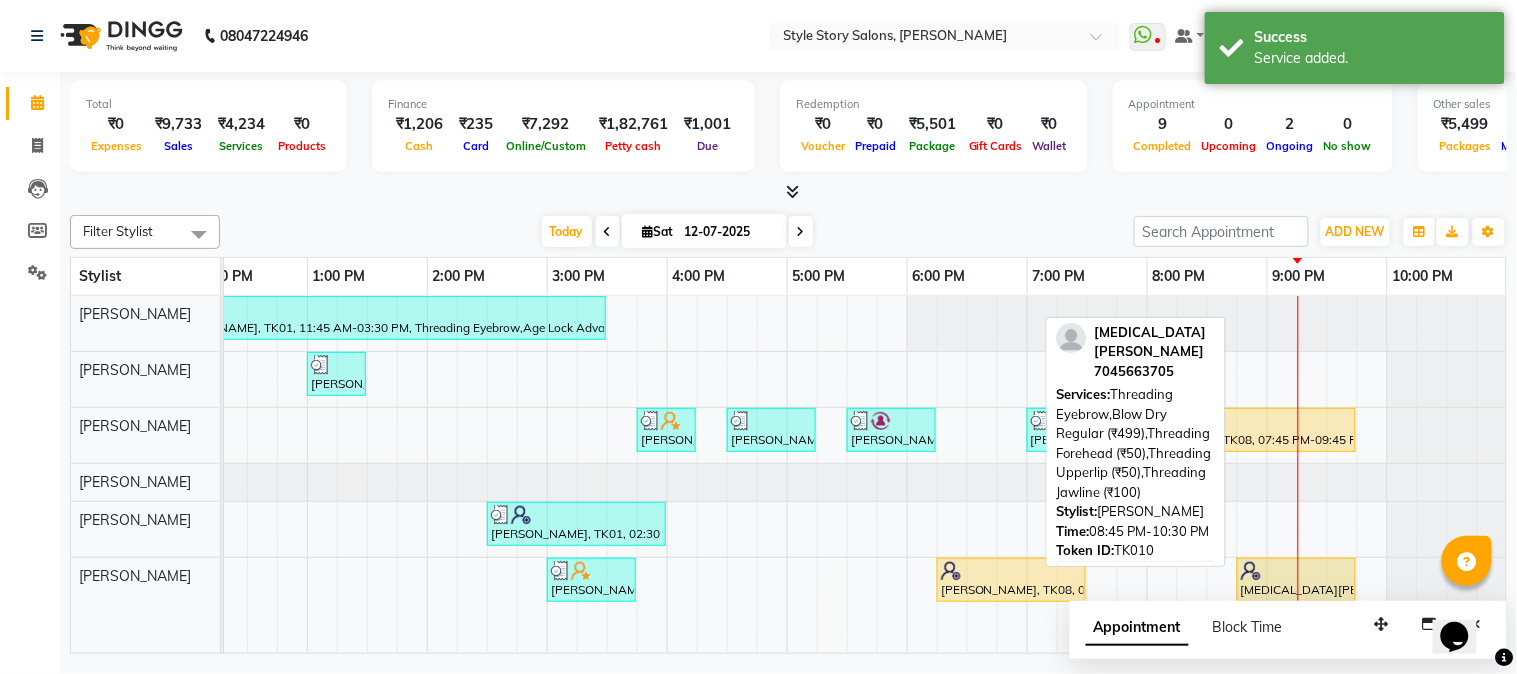 drag, startPoint x: 1444, startPoint y: 585, endPoint x: 1331, endPoint y: 584, distance: 113.004425 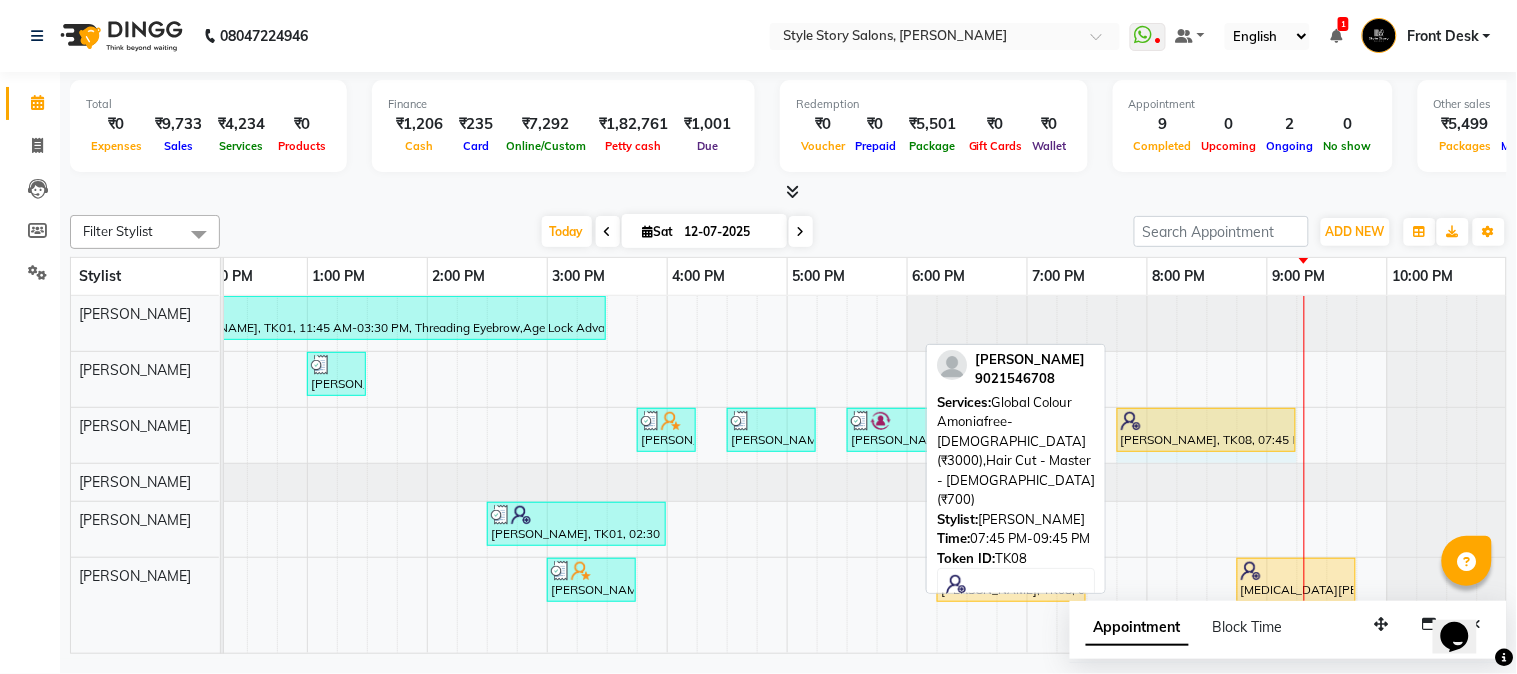 drag, startPoint x: 1353, startPoint y: 428, endPoint x: 1290, endPoint y: 447, distance: 65.802734 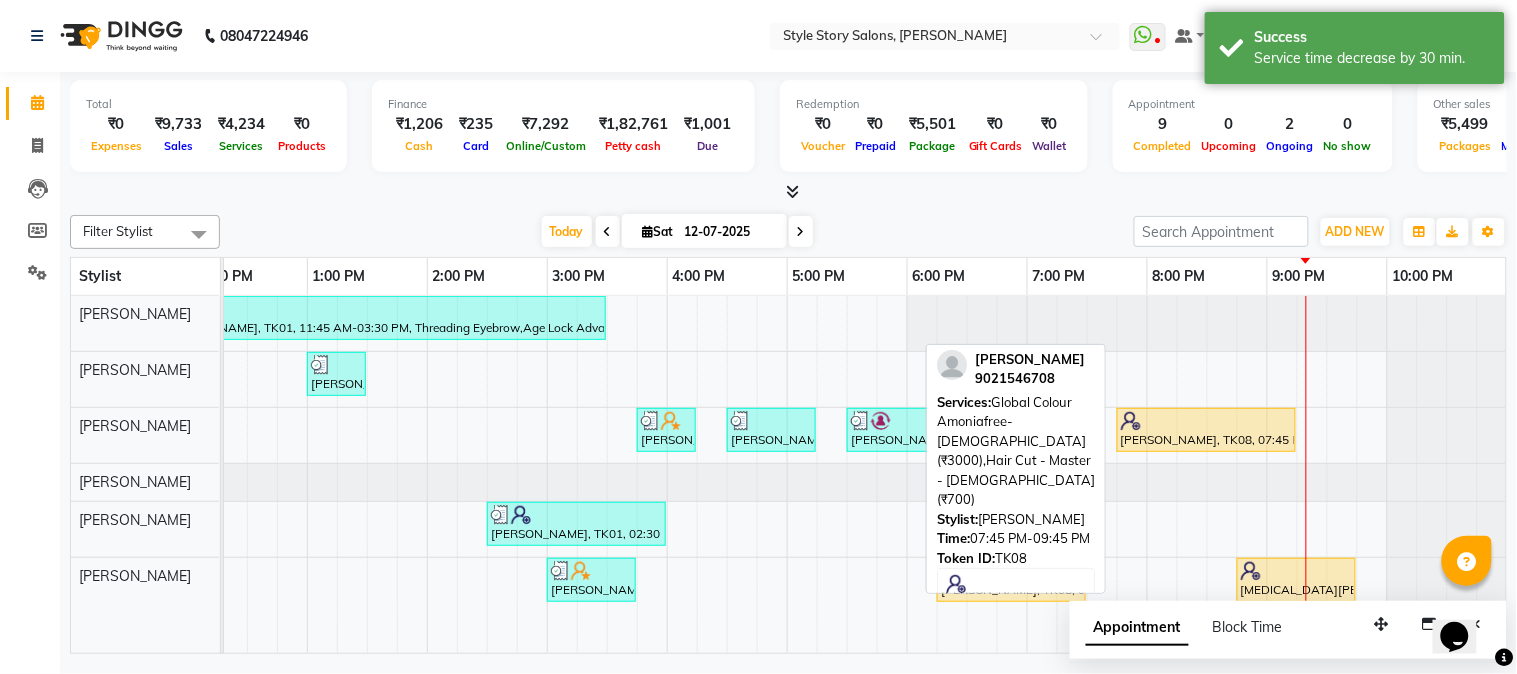 click at bounding box center [1206, 421] 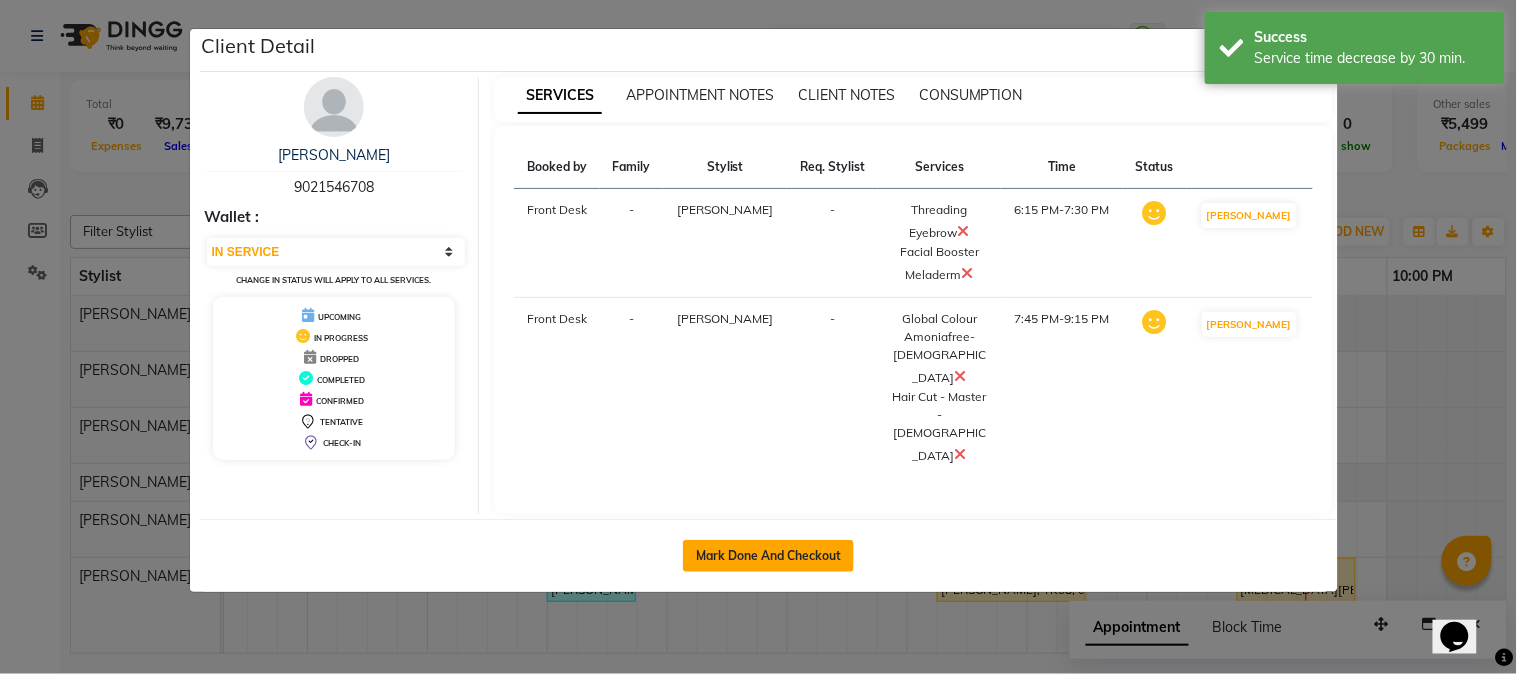 click on "Mark Done And Checkout" 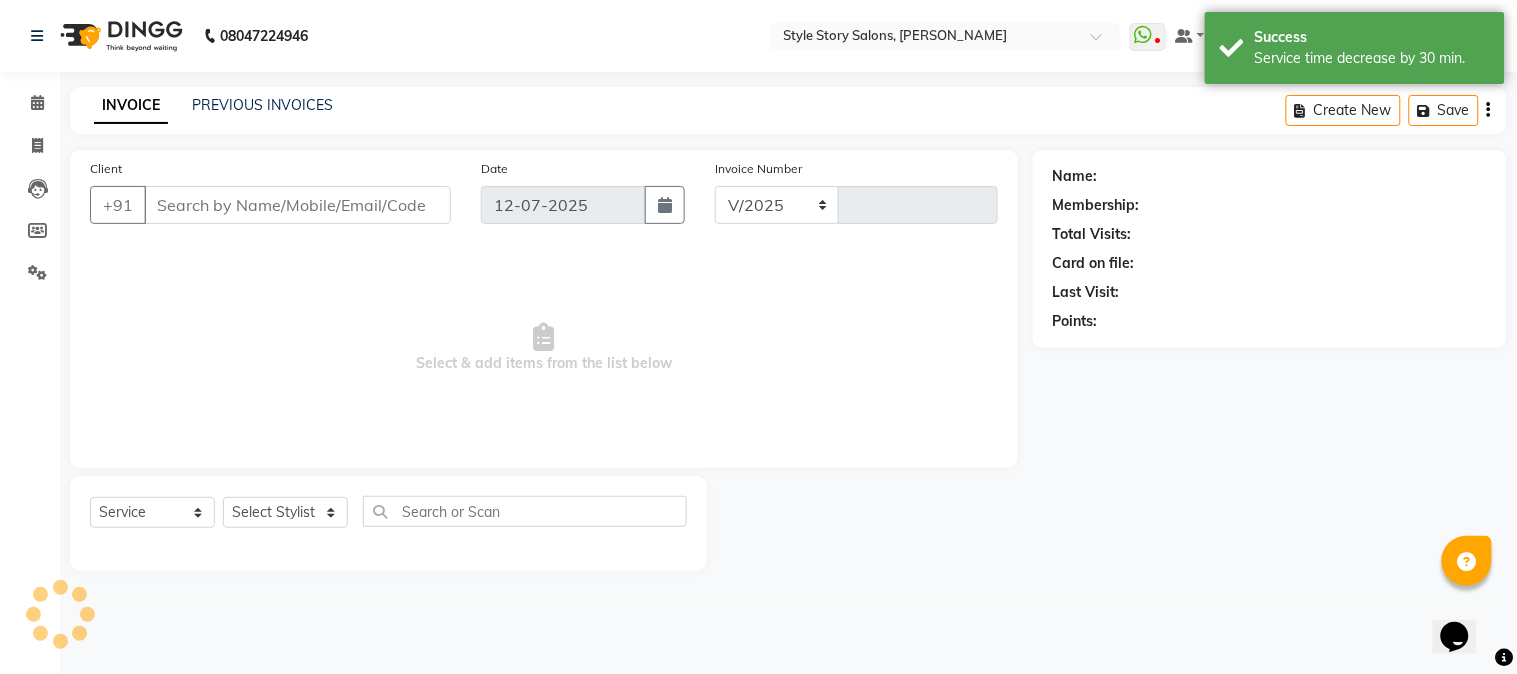 select on "6249" 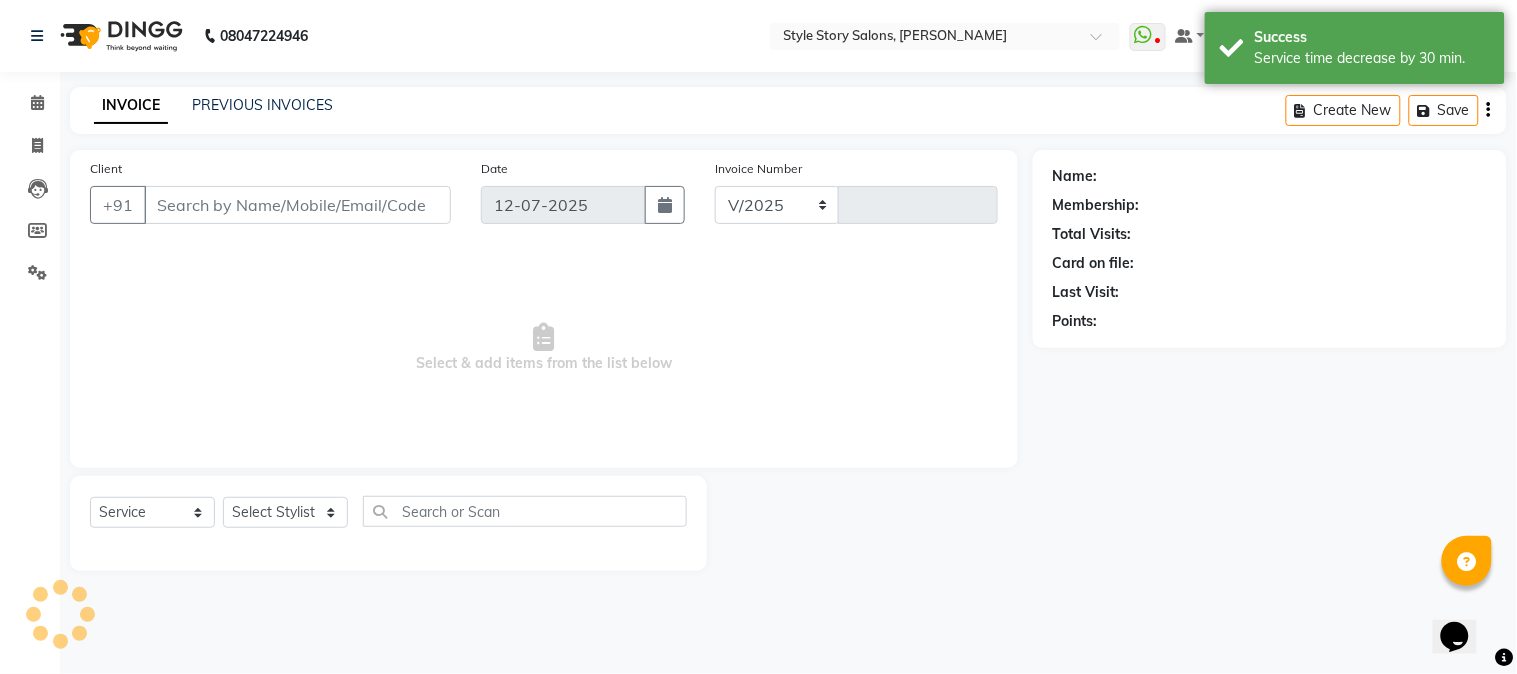type on "0981" 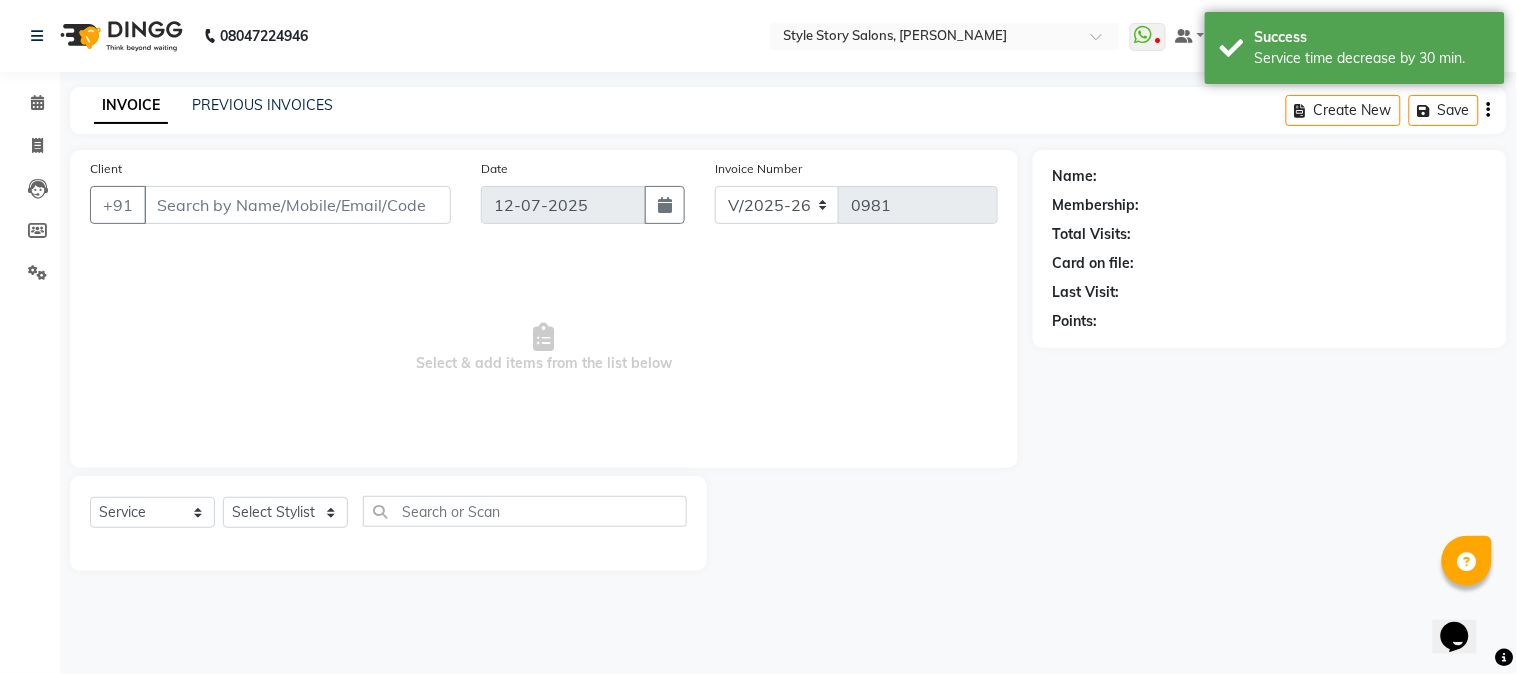 type on "90******08" 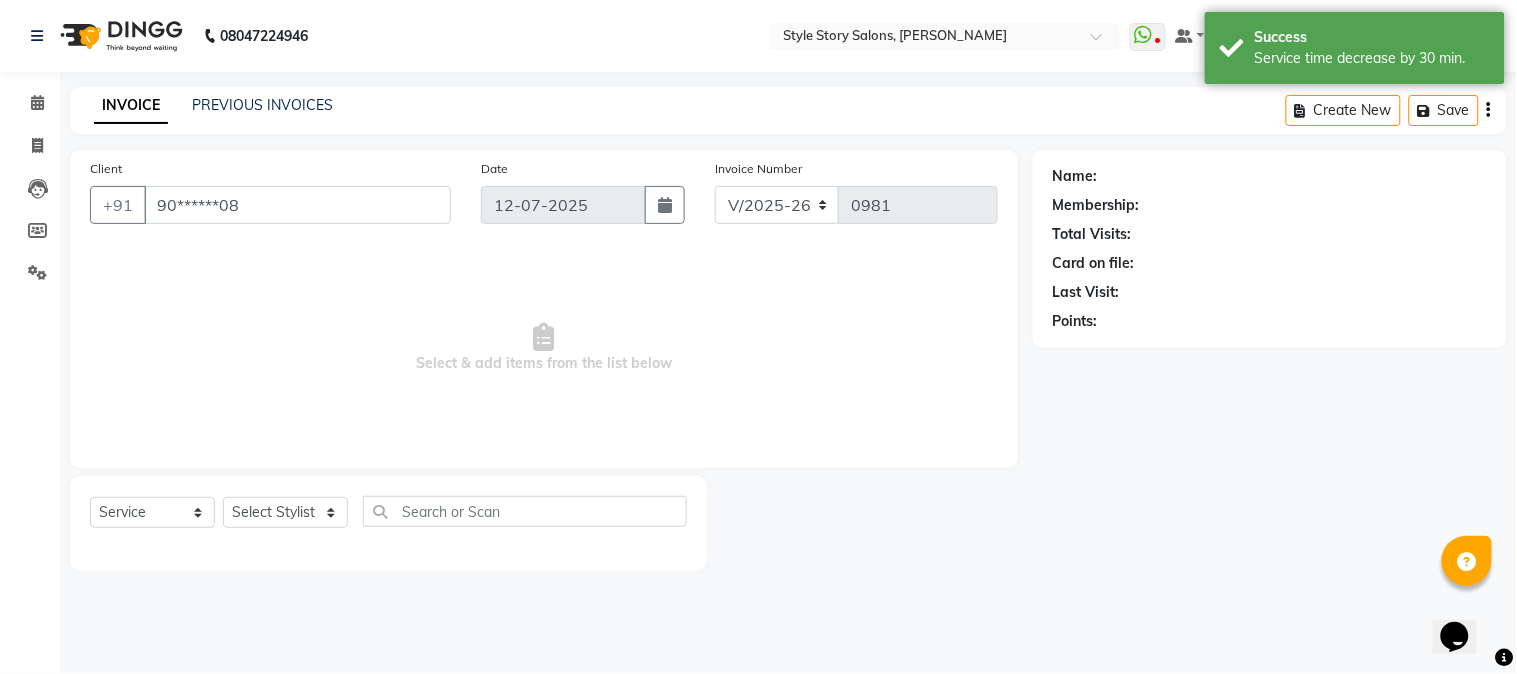 select on "62113" 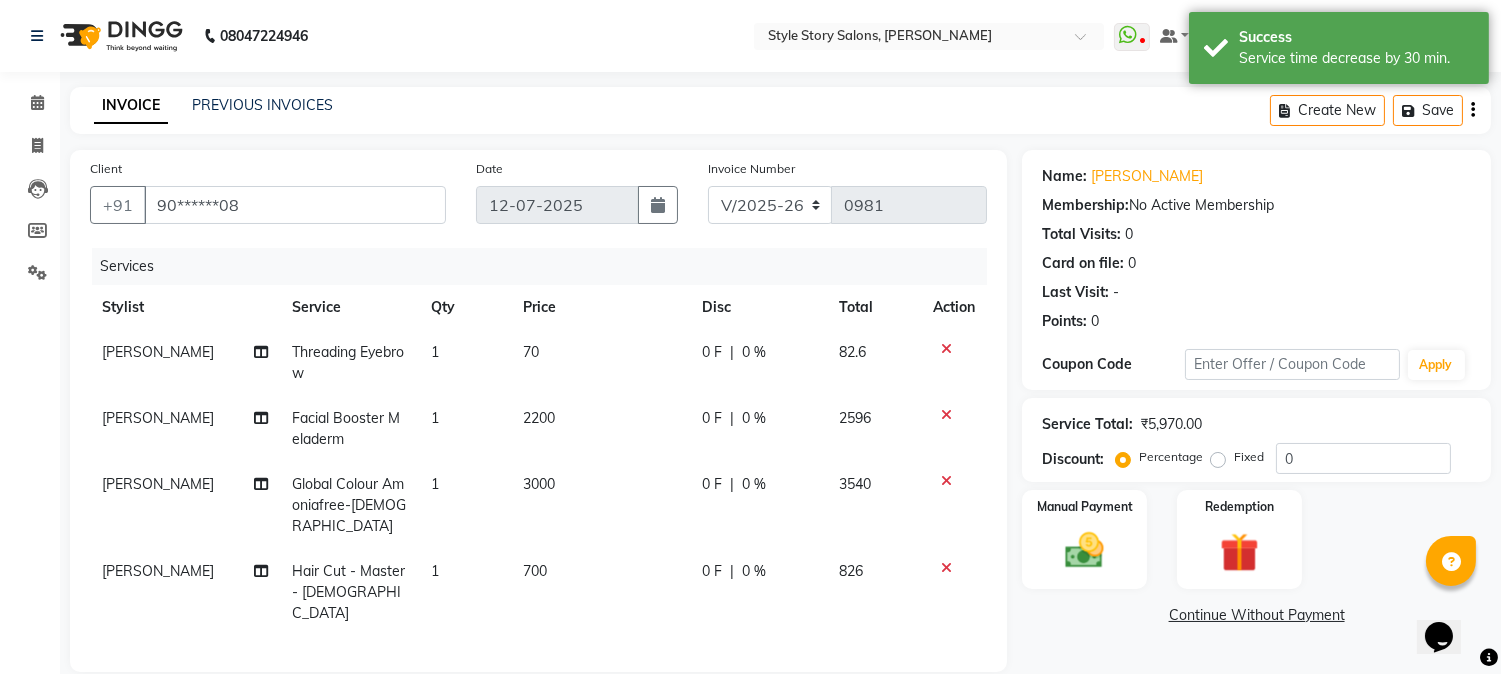click on "2200" 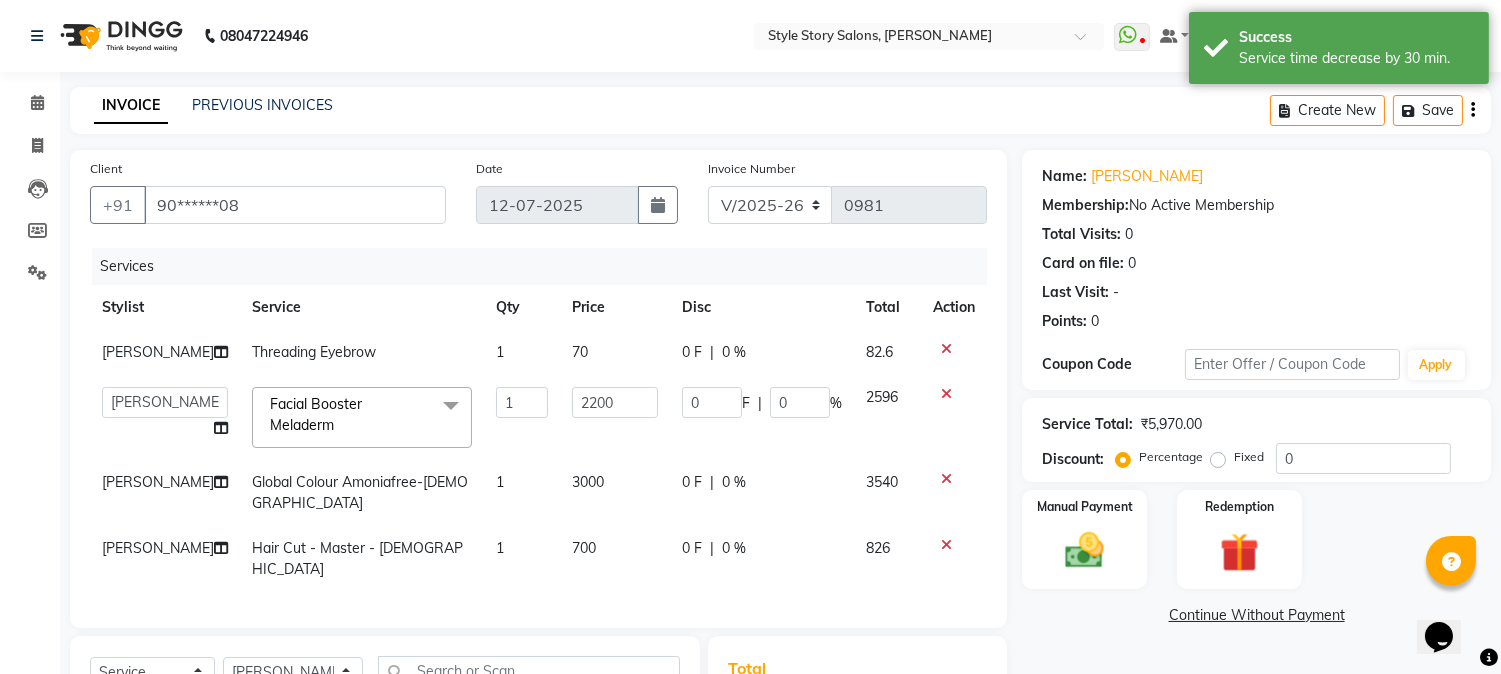 click on "3000" 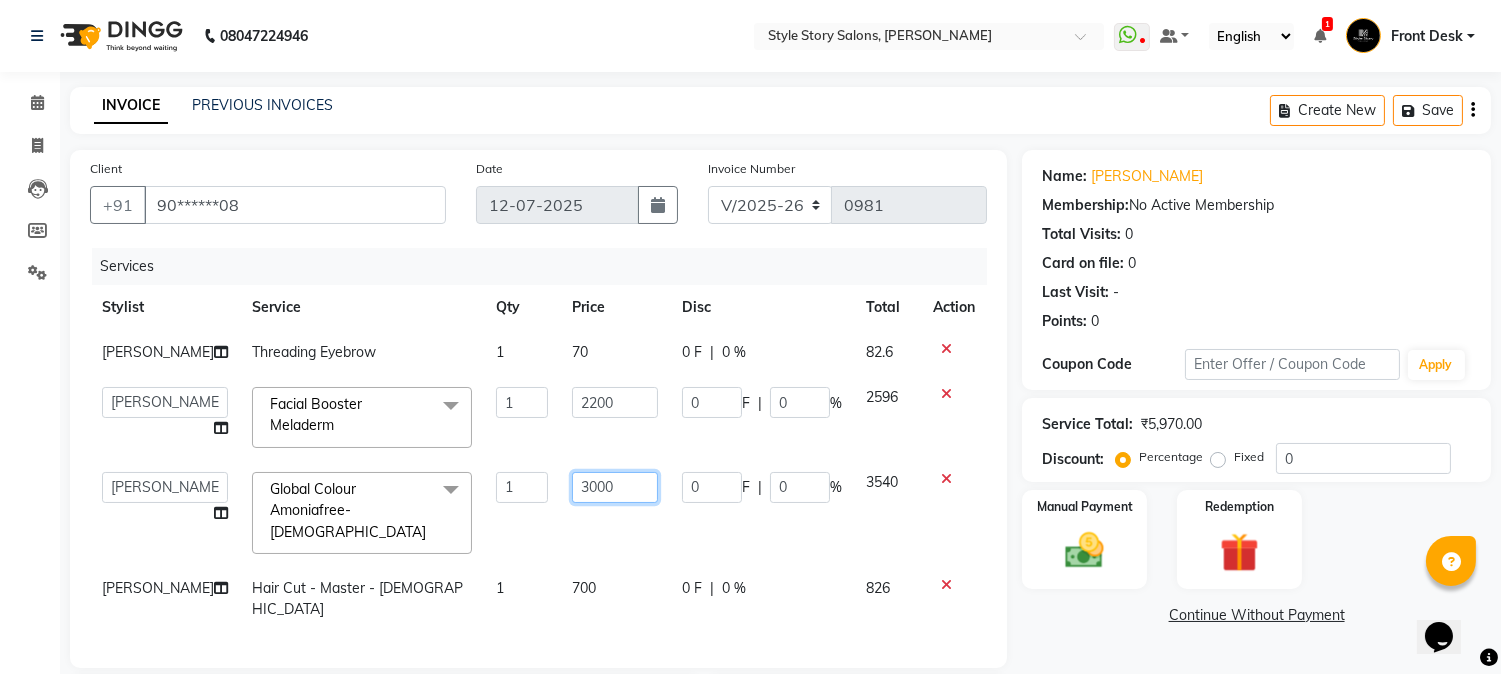 drag, startPoint x: 608, startPoint y: 505, endPoint x: 531, endPoint y: 515, distance: 77.64664 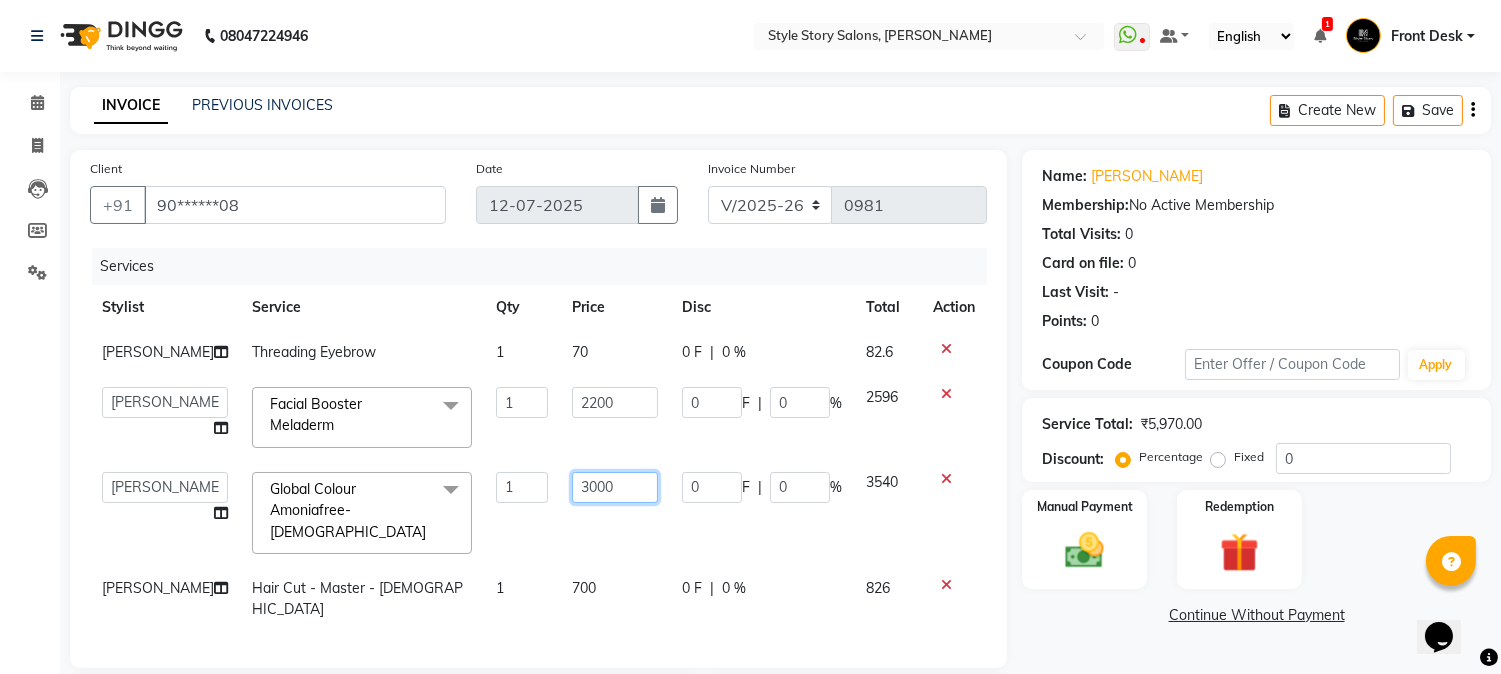 click on "Aayushi Dahat   Adesh khadse   Ambika Dhadse Front Desk   Arshad Ansari   Diksha Thakur   Durga Gawai   Front Desk   Kajal Thapa Front Desk   Kartik Balpande    Khushal Bhoyar Senior Accountant   Komal Thakur   Neelam Nag   Nikhil Pillay Inventory Manager   Nilofar Ali (HR Admin)   Prathm Chaudhari (Hair Artist)   Priyanshi Meshram   Ram Thakur    Ritesh Pande   Ritesh Shrivas   Shabnam Ansari    Shruti Raut   Sonali Sarode   Sonam Nashine HR Manager   Suchita Mankar (Tina Beautician)   Tanuja Junghare   Tushar Pandey   Vikas Kumar   Vinod Pandit   Vishal Gajbhiye Accountant  Global Colour Amoniafree-Female  x Advance Facial Cv Anti-Aging Advance Facial Cv Brightening Advance Facial Cv Sensi Balance Advance Facial Cv Signature Aesthetic Facial With Needling - Hyaluronic Aesthetic Facial With Needling - Meladerm Aesthetic Facial With Needling - Seboxy Aesthetic Facial With Needling (90Min) Aesthetic Facial Without Needling Aesthetic Peel Treatment (90Min) Age Lock Advance Facial-Egf Anti - Frizz Female Tongs" 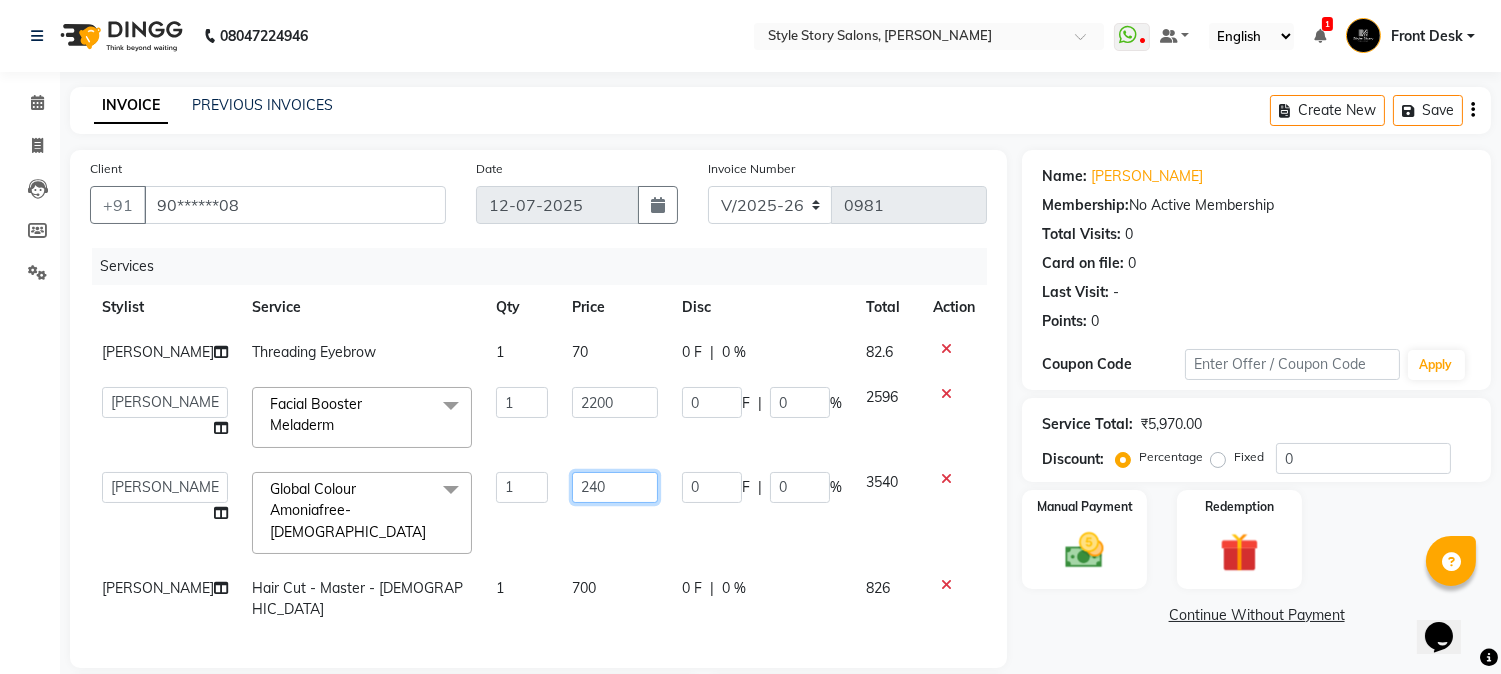 type on "2400" 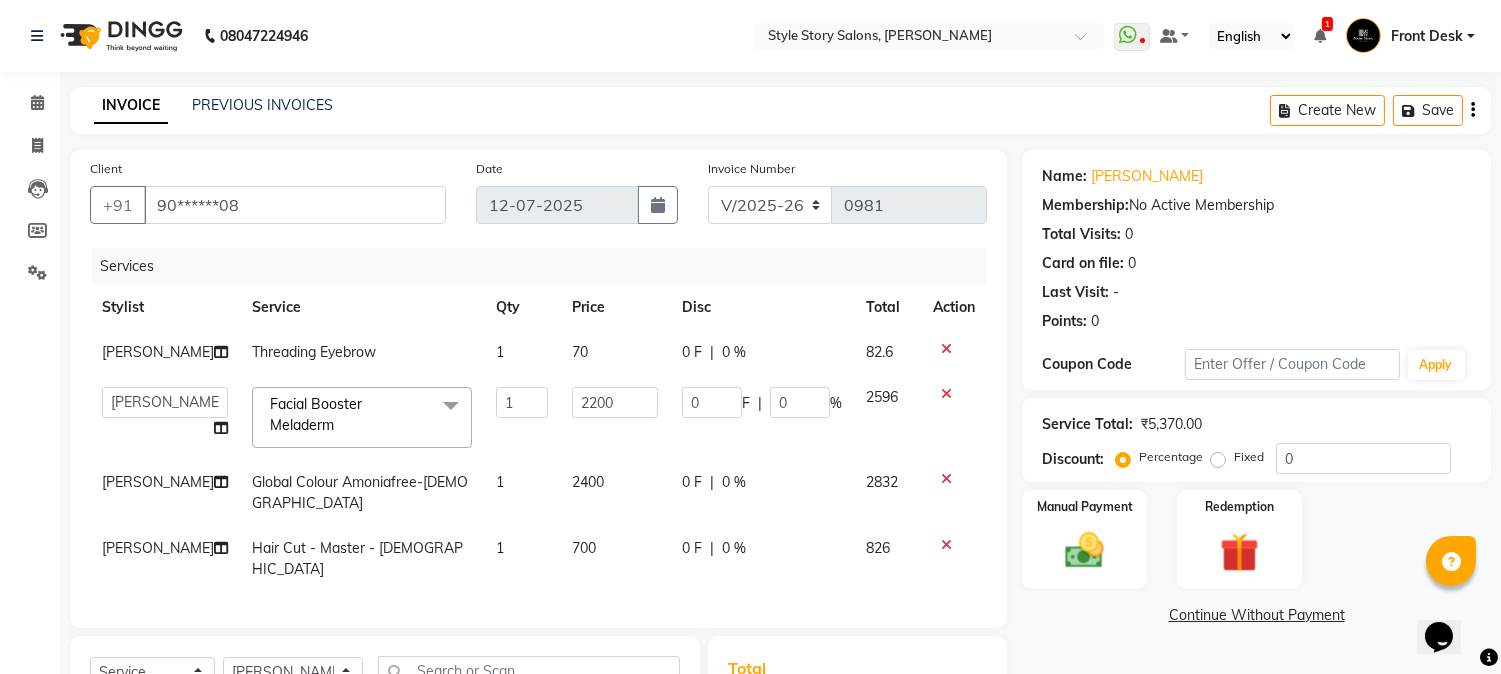 click on "INVOICE PREVIOUS INVOICES Create New   Save" 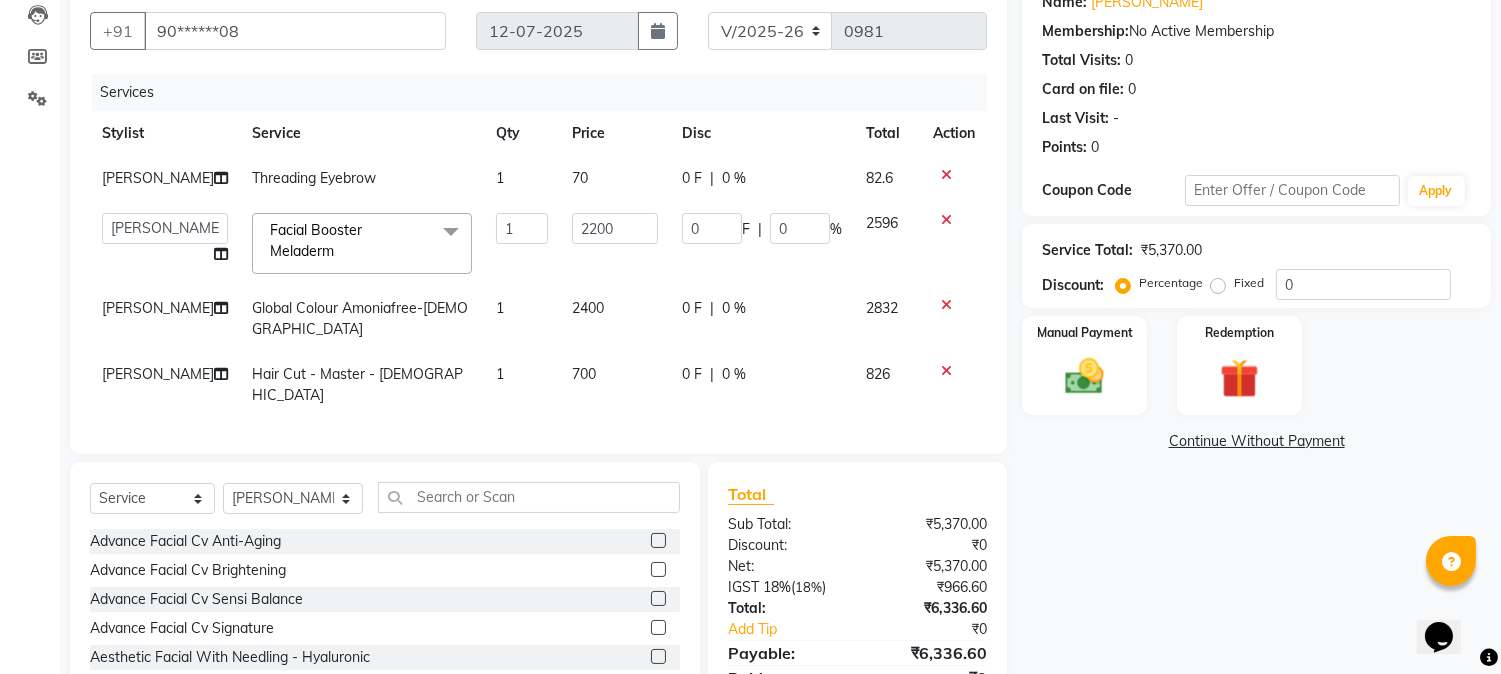 scroll, scrollTop: 324, scrollLeft: 0, axis: vertical 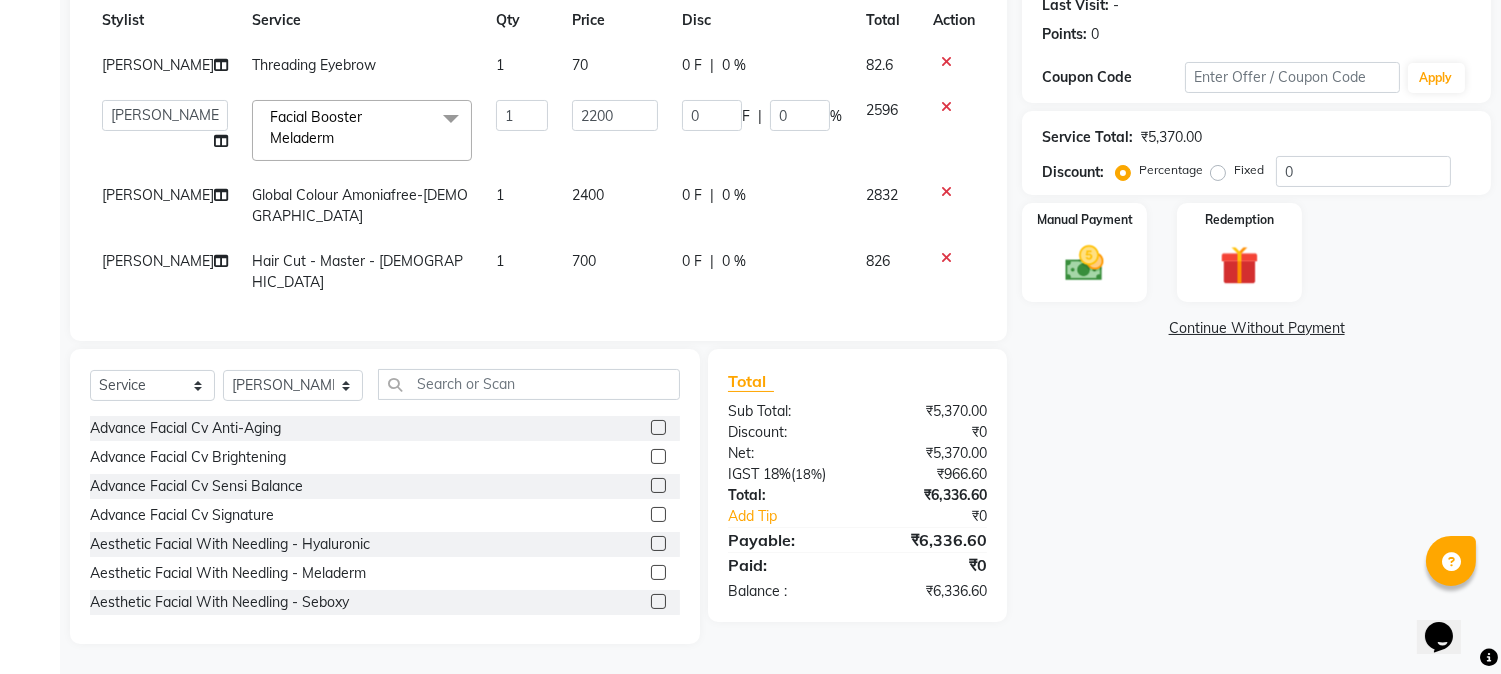 click on "INVOICE PREVIOUS INVOICES Create New   Save  Client +91 90******08 Date 12-07-2025 Invoice Number V/2025 V/2025-26 0981 Services Stylist Service Qty Price Disc Total Action Tanuja Junghare Threading Eyebrow 1 70 0 F | 0 % 82.6  Aayushi Dahat   Adesh khadse   Ambika Dhadse Front Desk   Arshad Ansari   Diksha Thakur   Durga Gawai   Front Desk   Kajal Thapa Front Desk   Kartik Balpande    Khushal Bhoyar Senior Accountant   Komal Thakur   Neelam Nag   Nikhil Pillay Inventory Manager   Nilofar Ali (HR Admin)   Prathm Chaudhari (Hair Artist)   Priyanshi Meshram   Ram Thakur    Ritesh Pande   Ritesh Shrivas   Shabnam Ansari    Shruti Raut   Sonali Sarode   Sonam Nashine HR Manager   Suchita Mankar (Tina Beautician)   Tanuja Junghare   Tushar Pandey   Vikas Kumar   Vinod Pandit   Vishal Gajbhiye Accountant  Facial Booster Meladerm  x Advance Facial Cv Anti-Aging Advance Facial Cv Brightening Advance Facial Cv Sensi Balance Advance Facial Cv Signature Aesthetic Facial With Needling - Hyaluronic Anti - Frizz Female 1" 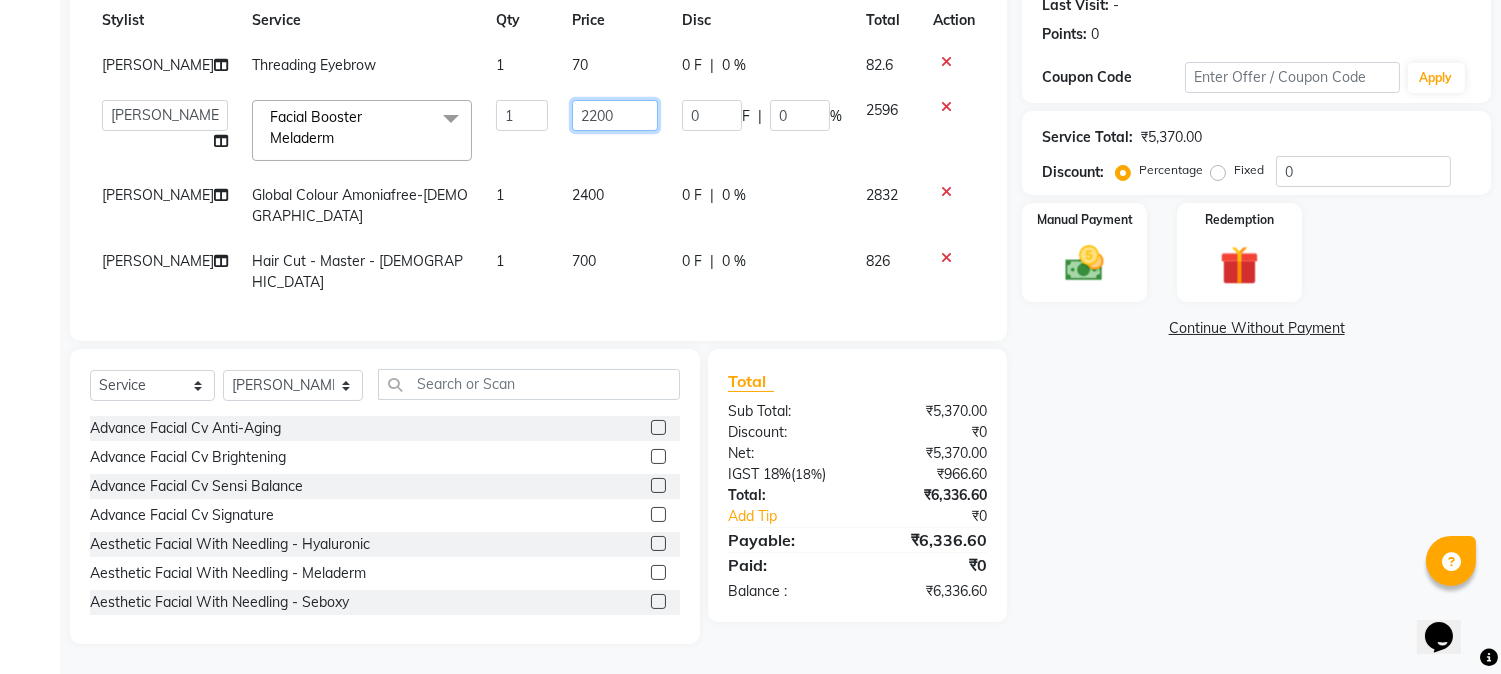 click on "2200" 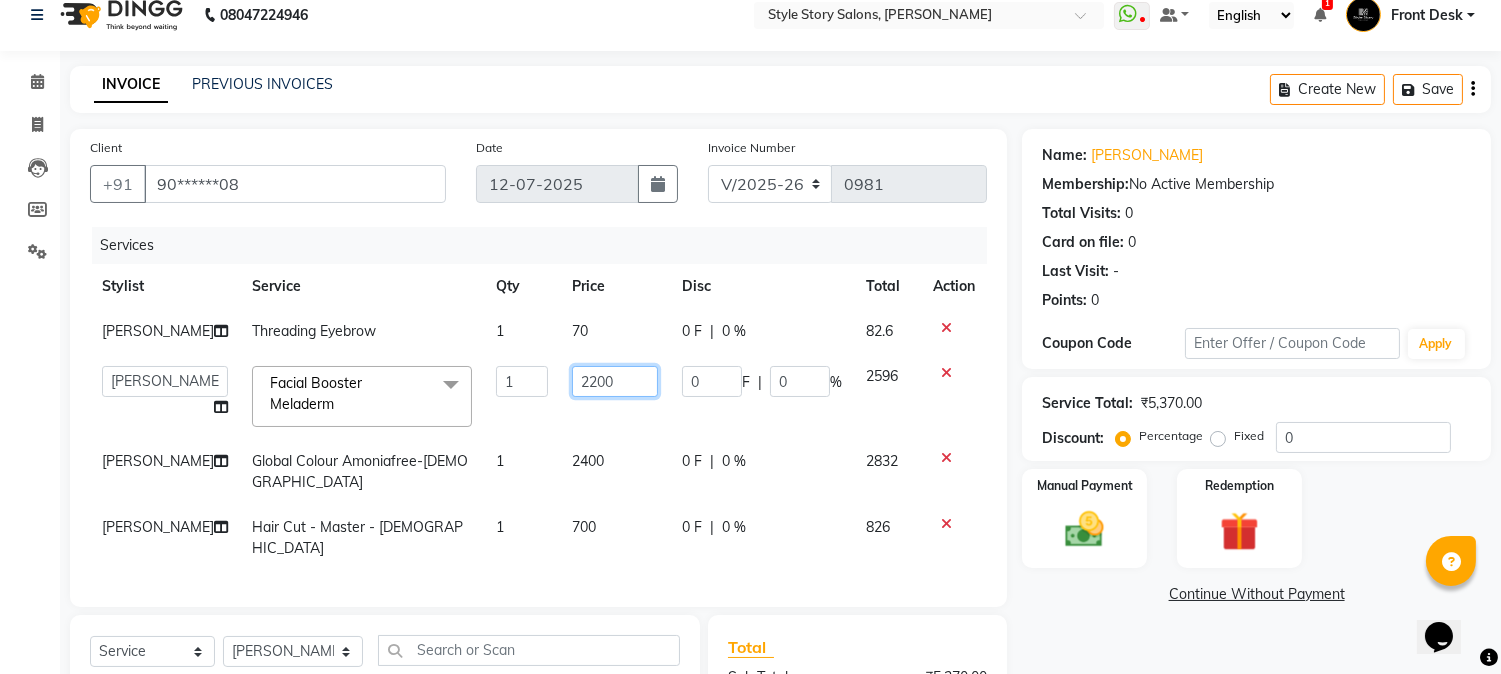 scroll, scrollTop: 0, scrollLeft: 0, axis: both 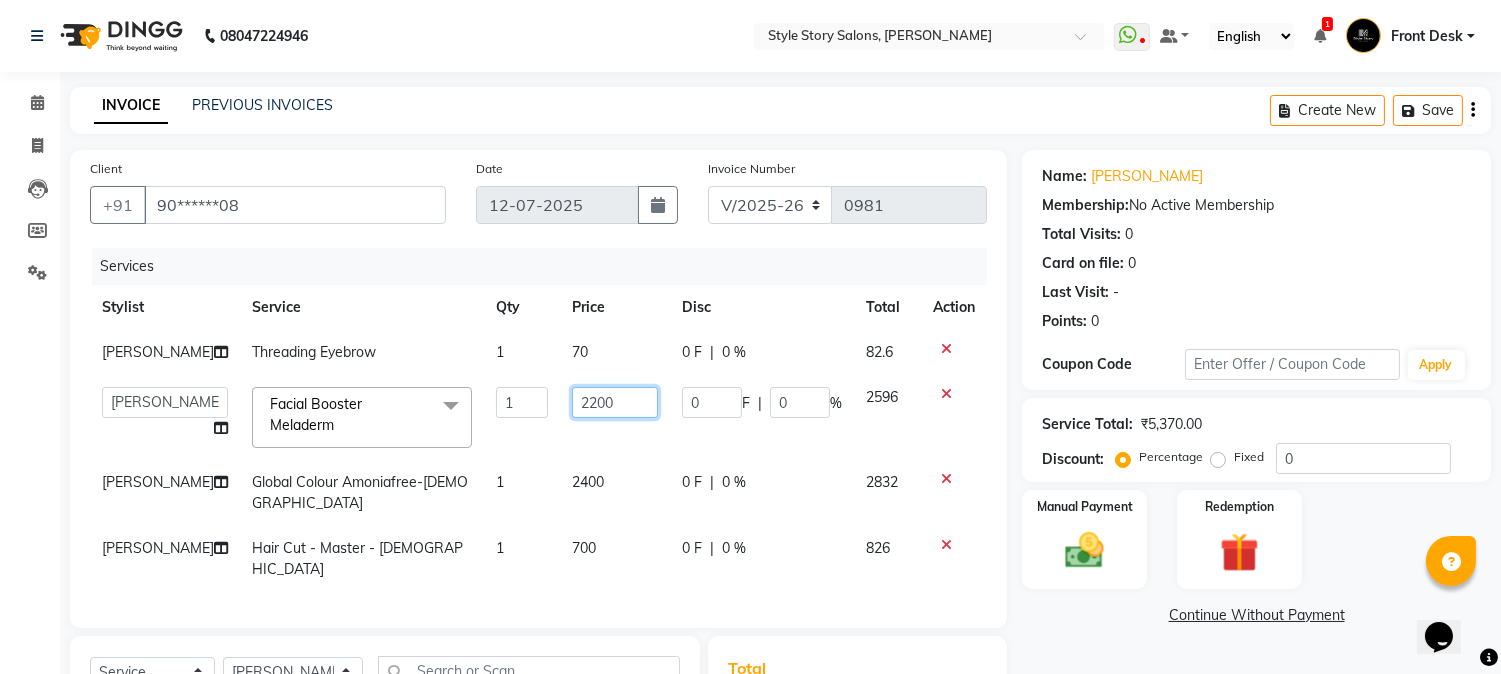 click on "2200" 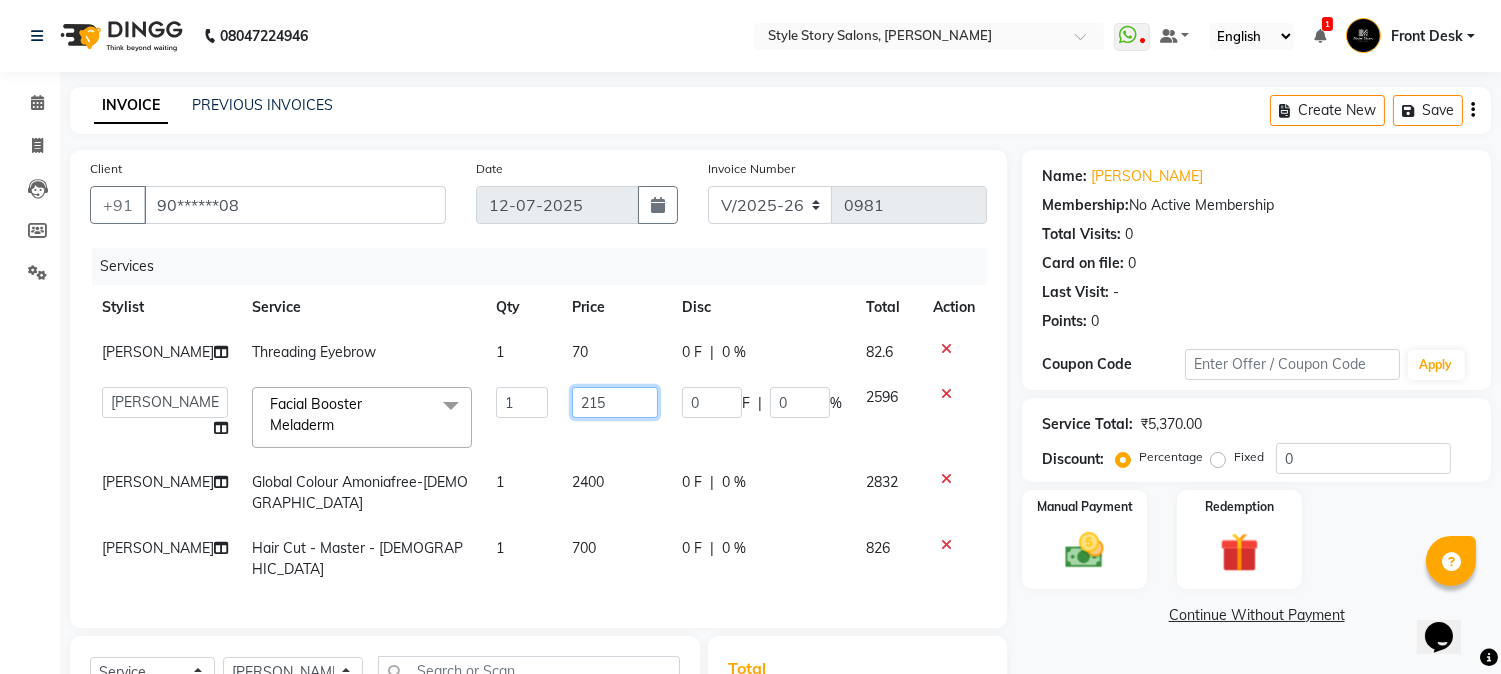 type on "2150" 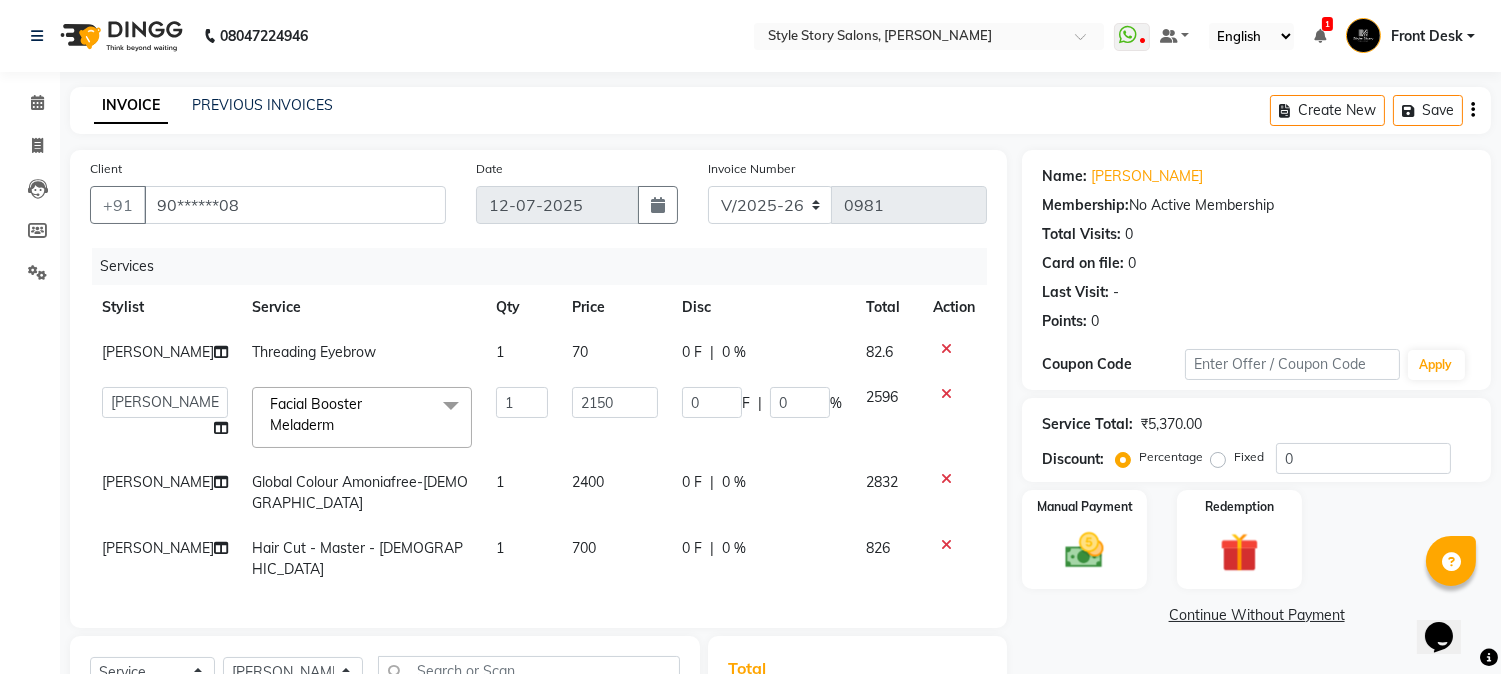click on "INVOICE PREVIOUS INVOICES Create New   Save" 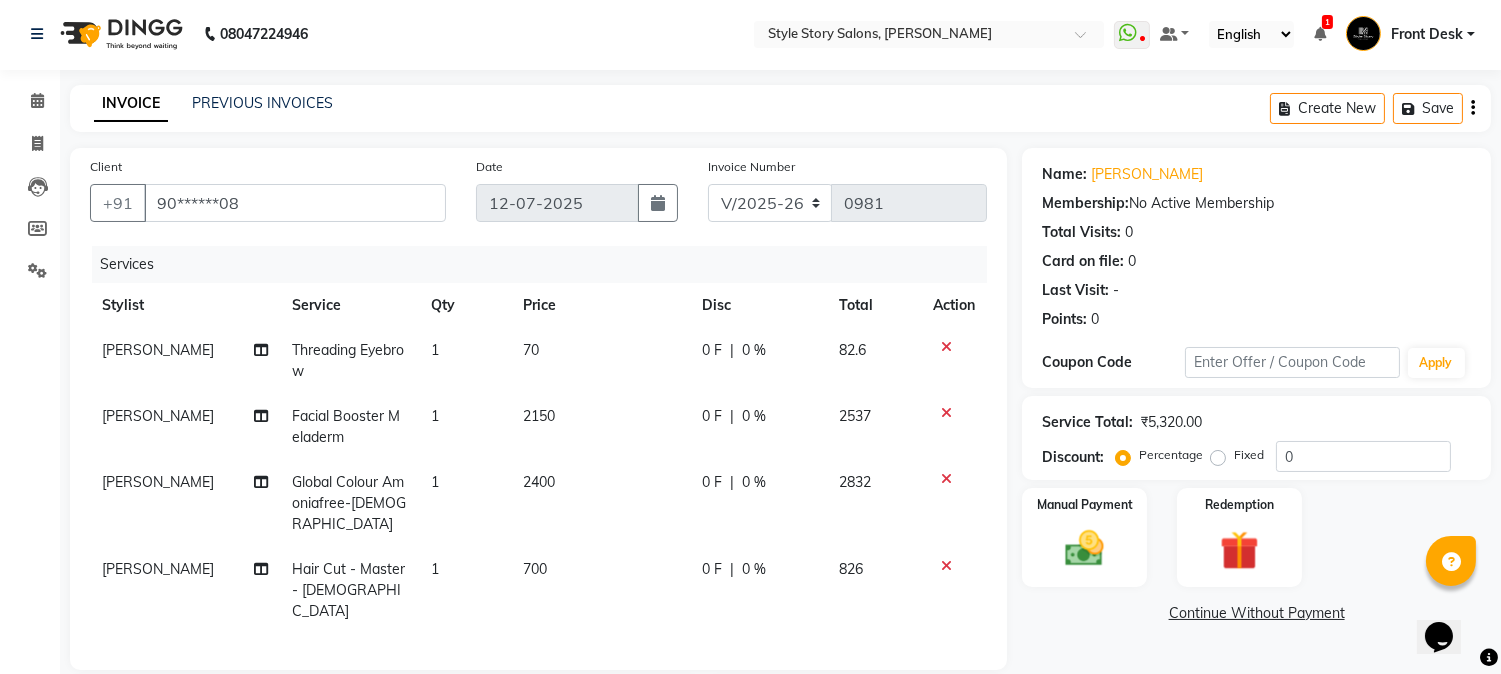 scroll, scrollTop: 0, scrollLeft: 0, axis: both 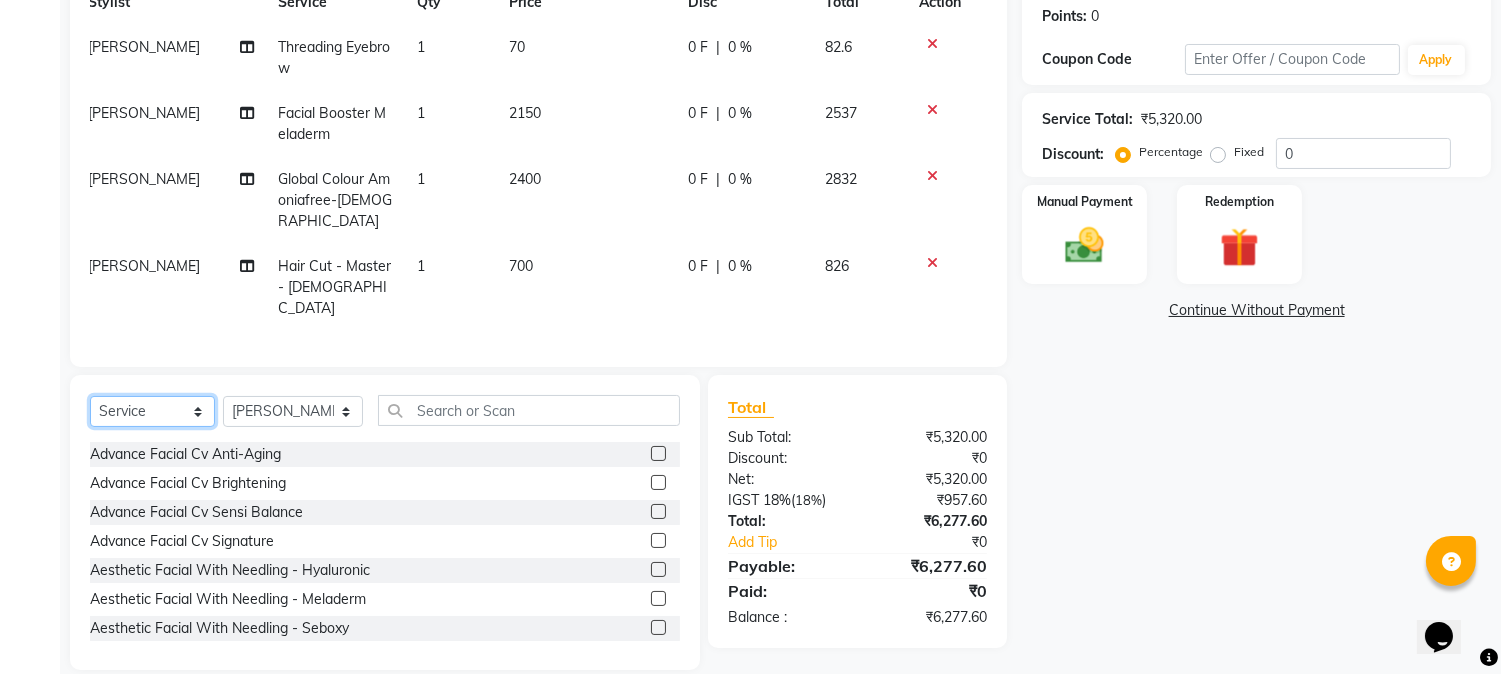 click on "Select  Service  Product  Membership  Package Voucher Prepaid Gift Card" 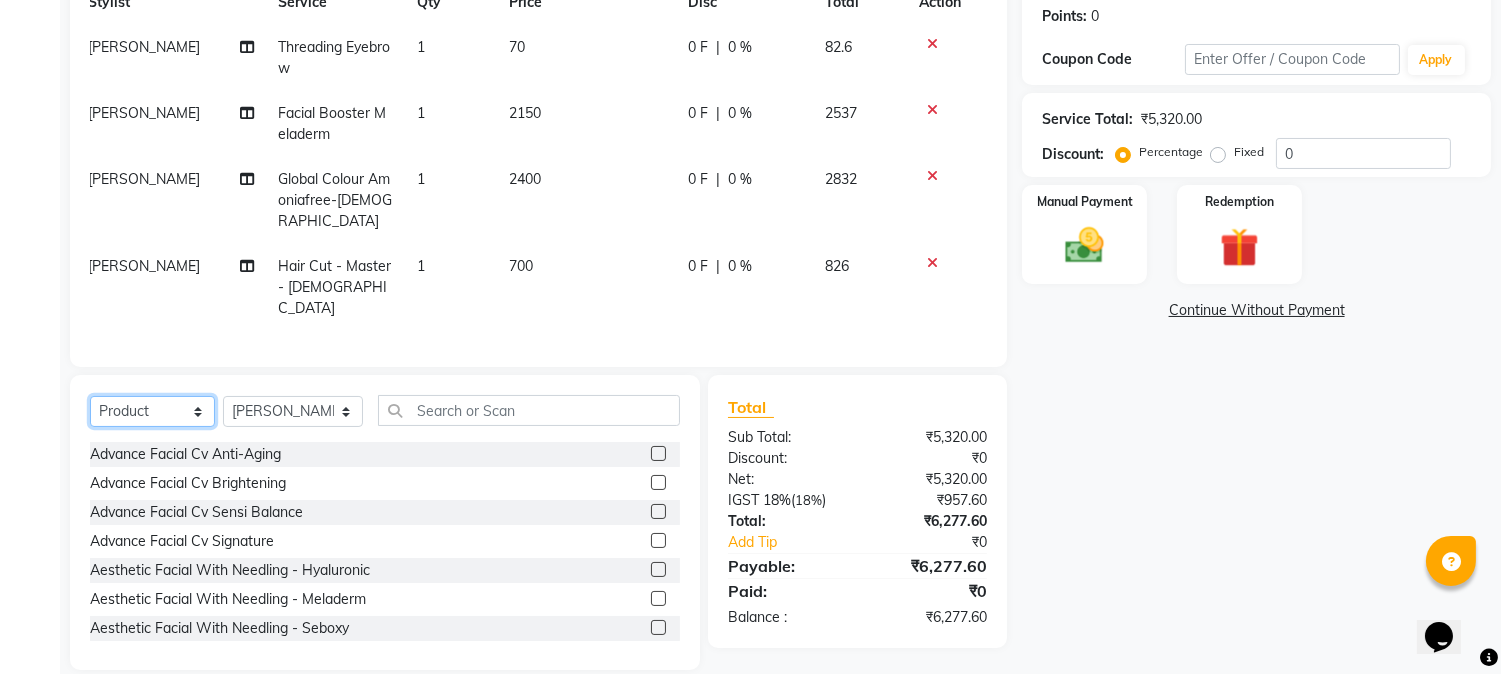 click on "Select  Service  Product  Membership  Package Voucher Prepaid Gift Card" 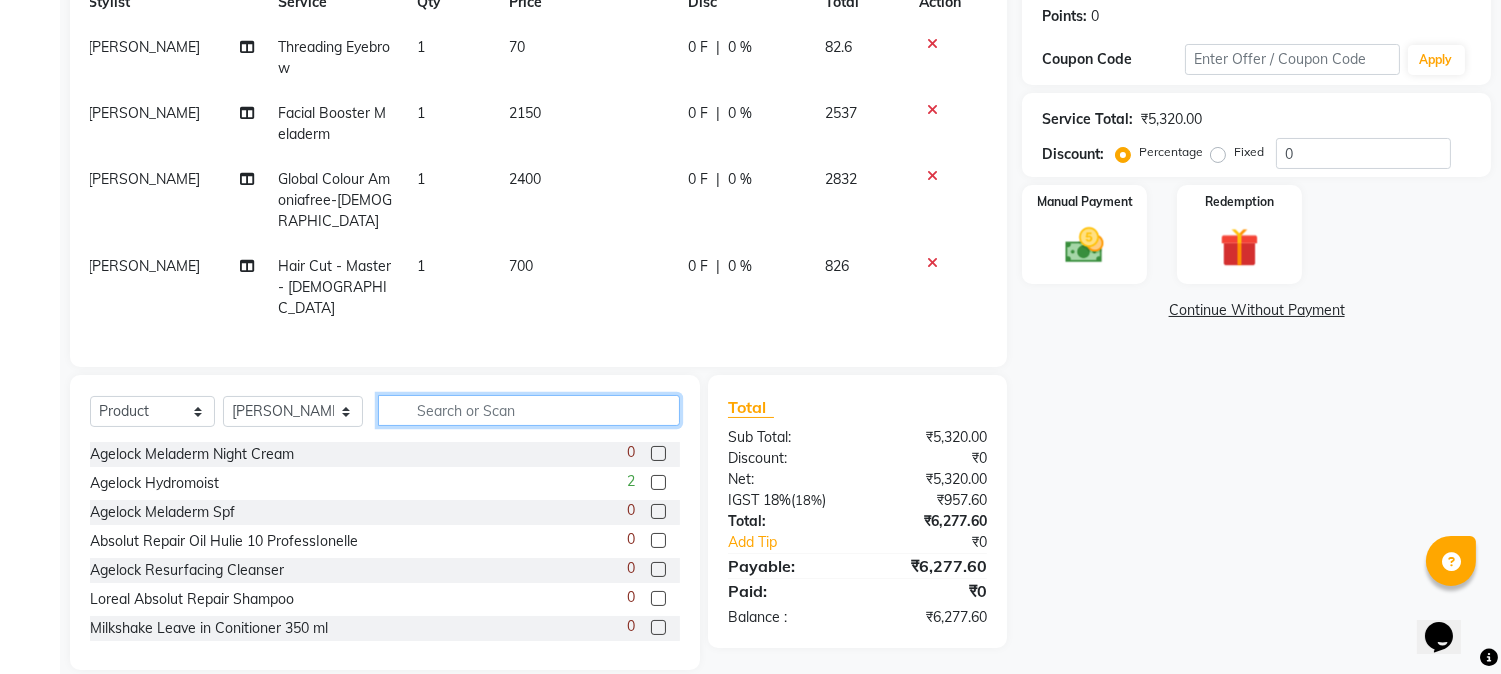 click 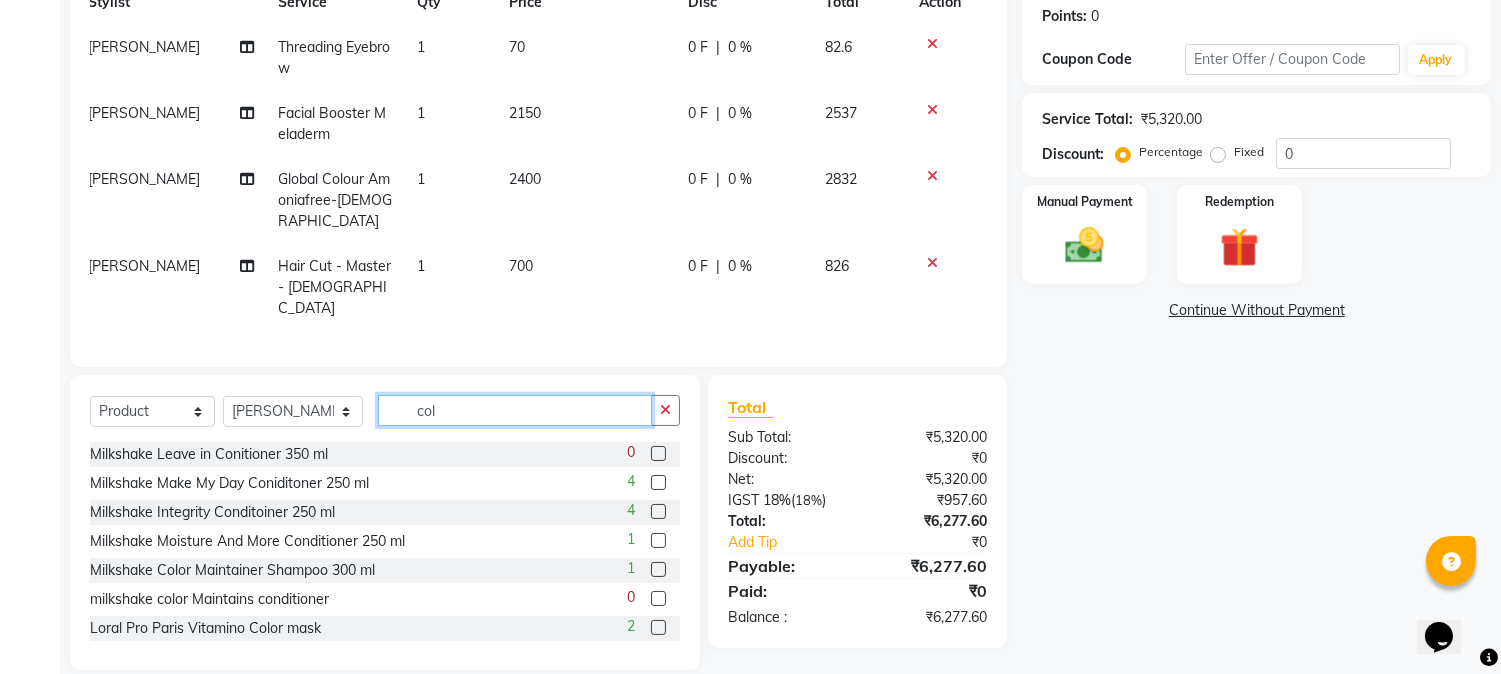 scroll, scrollTop: 283, scrollLeft: 0, axis: vertical 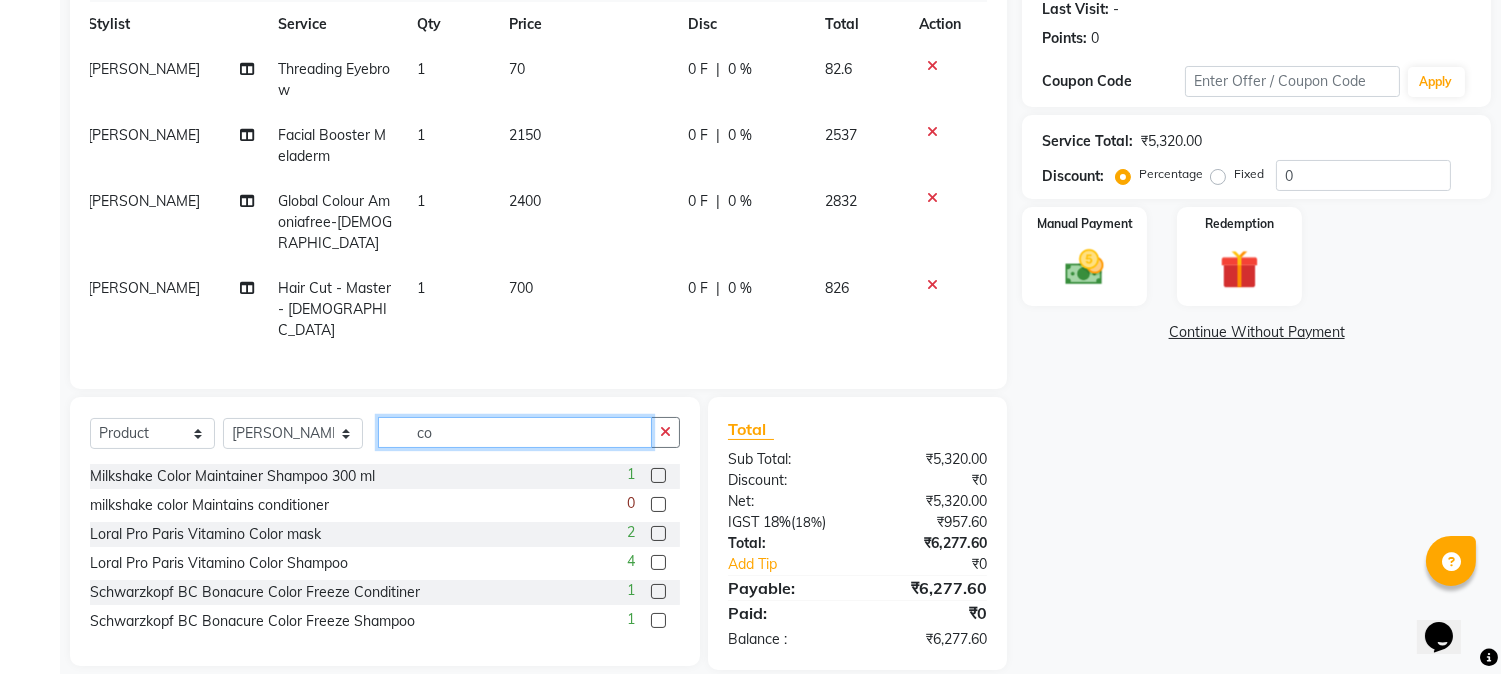 type on "c" 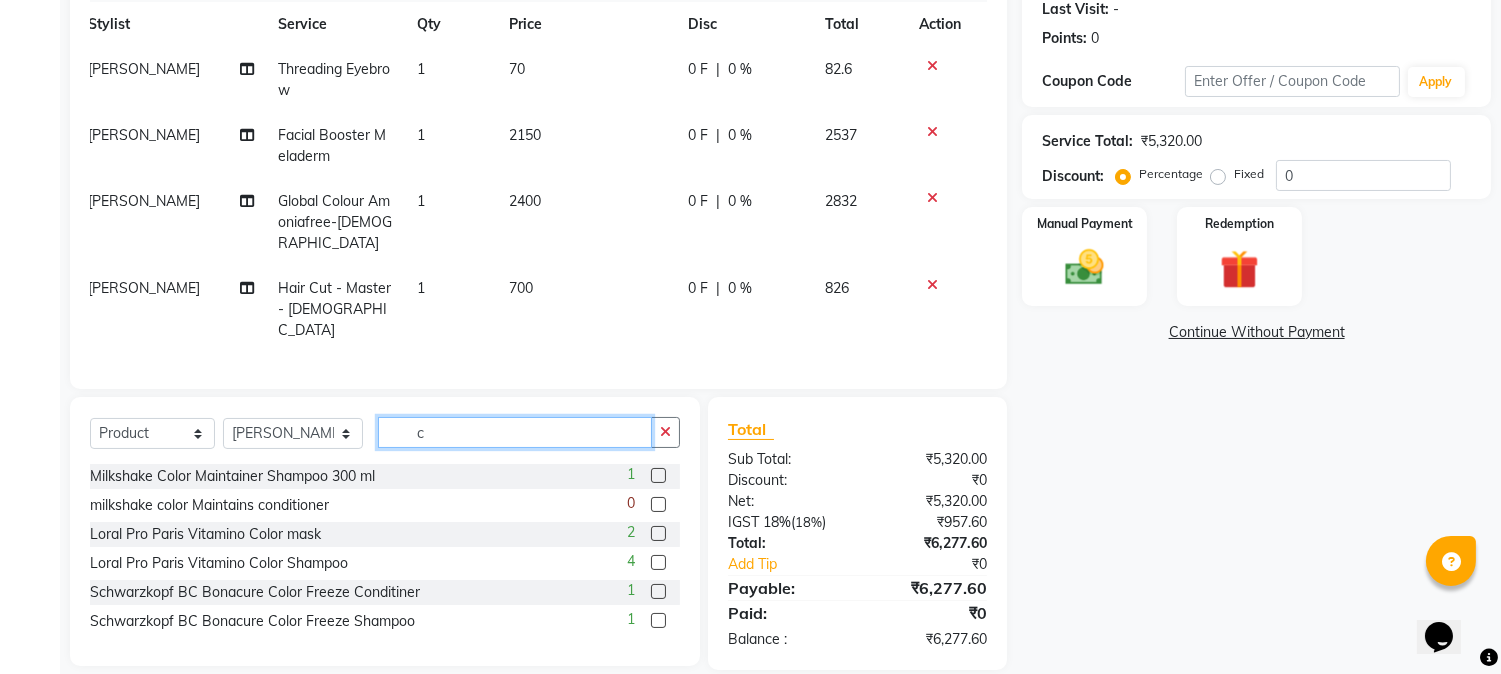scroll, scrollTop: 305, scrollLeft: 0, axis: vertical 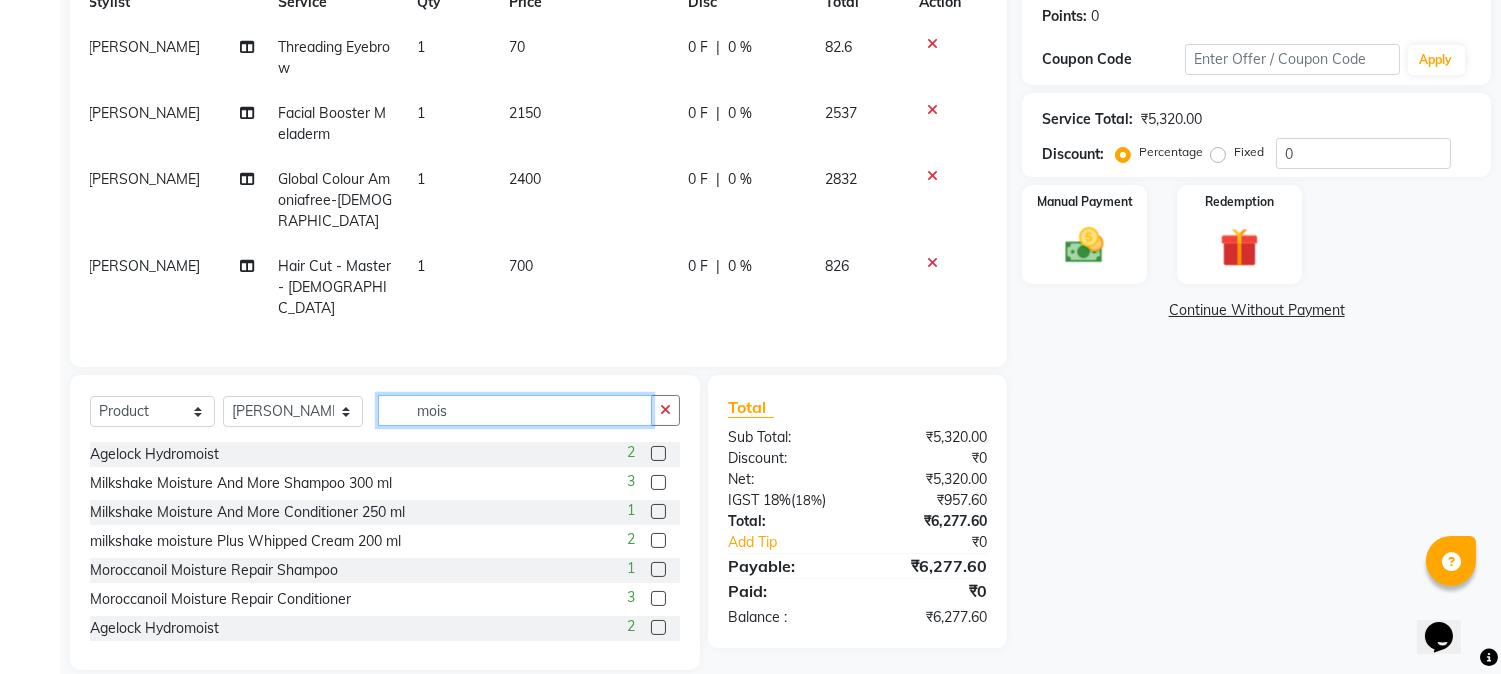 type on "mois" 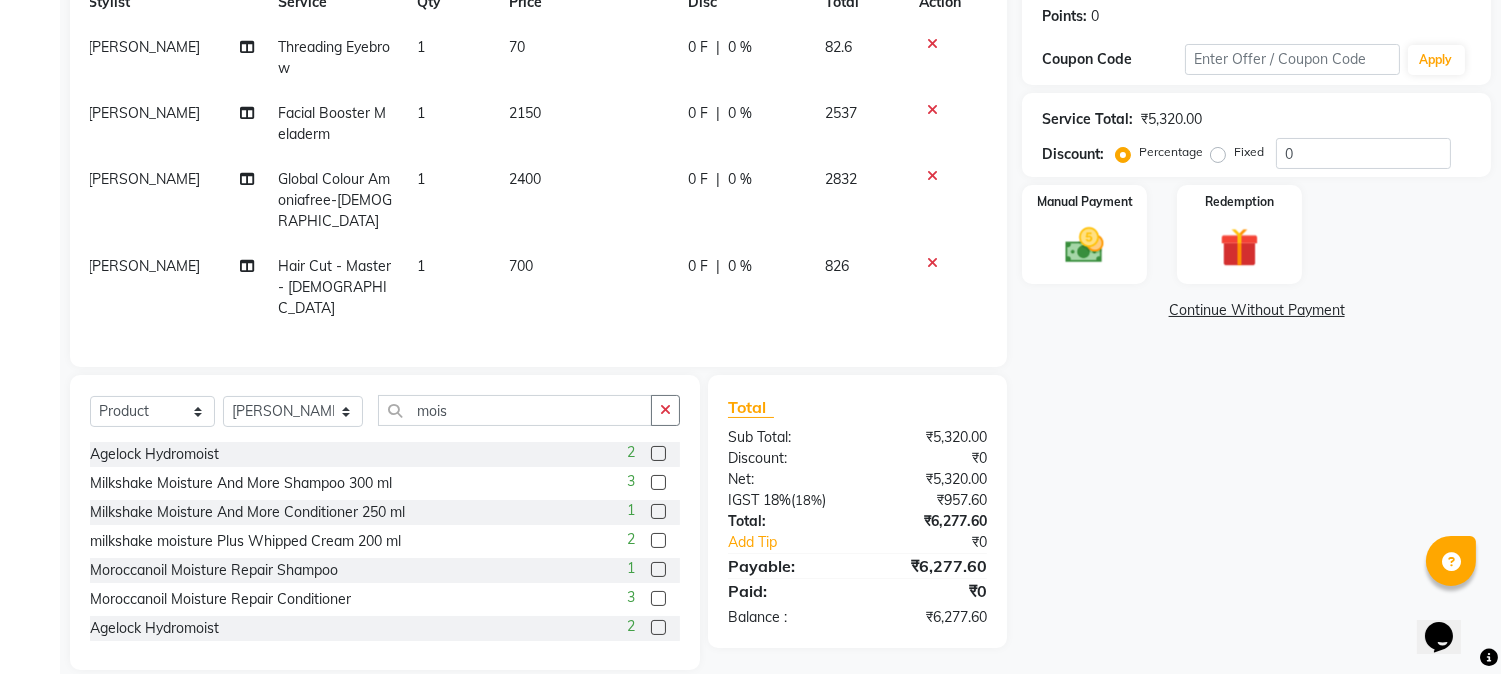 click 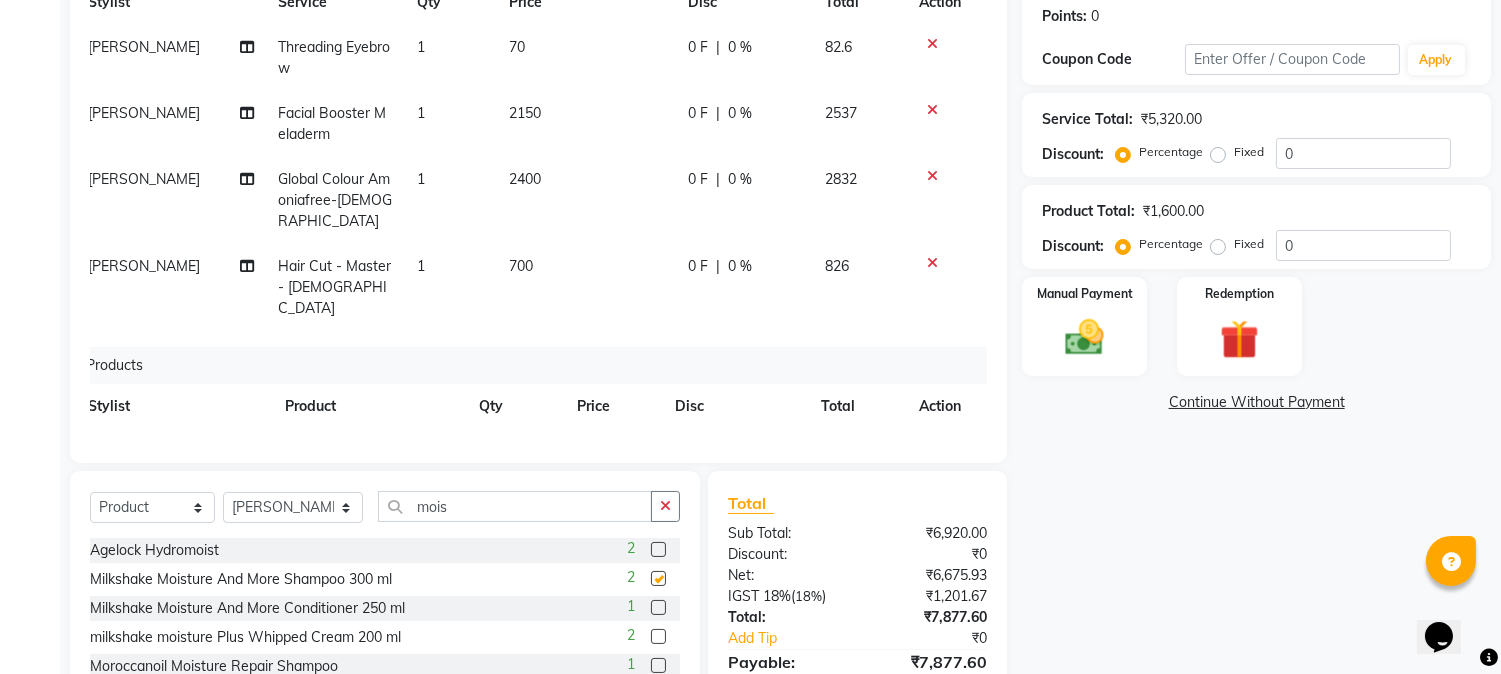 checkbox on "false" 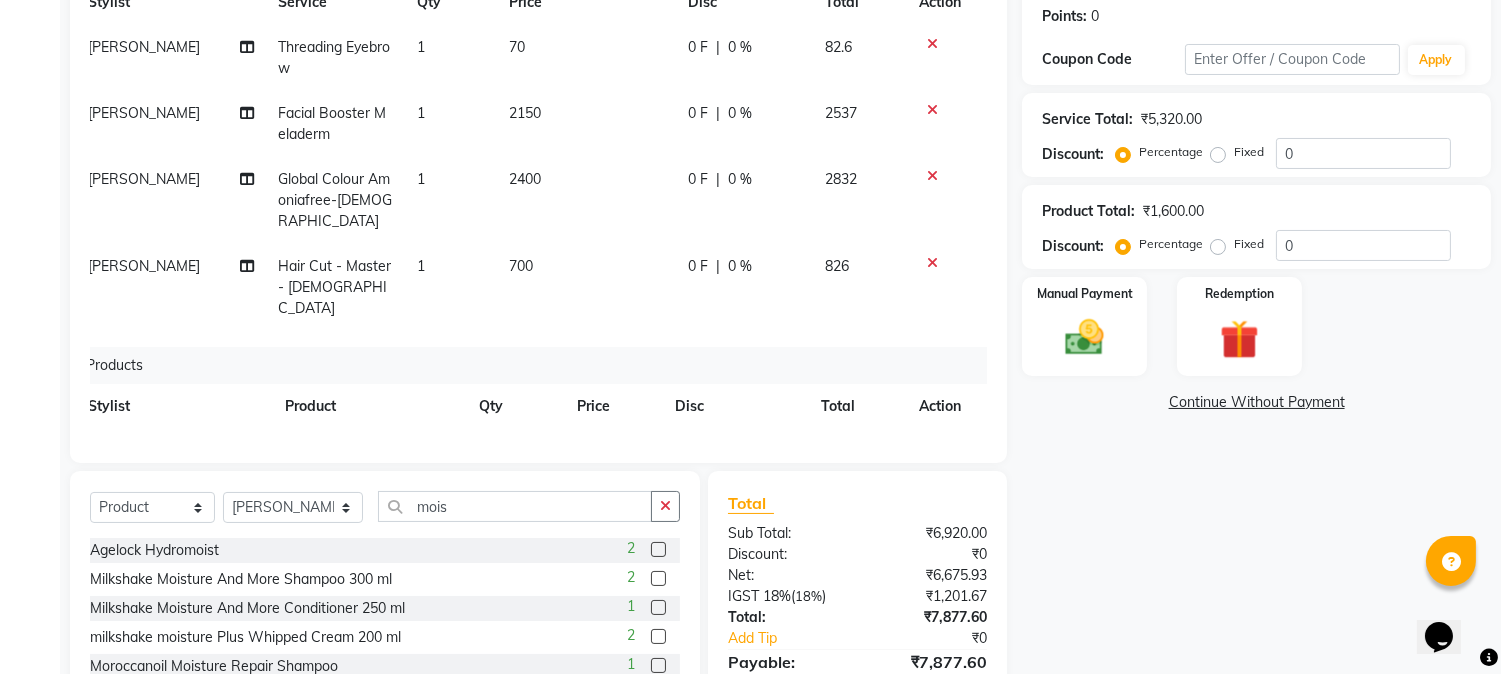 click 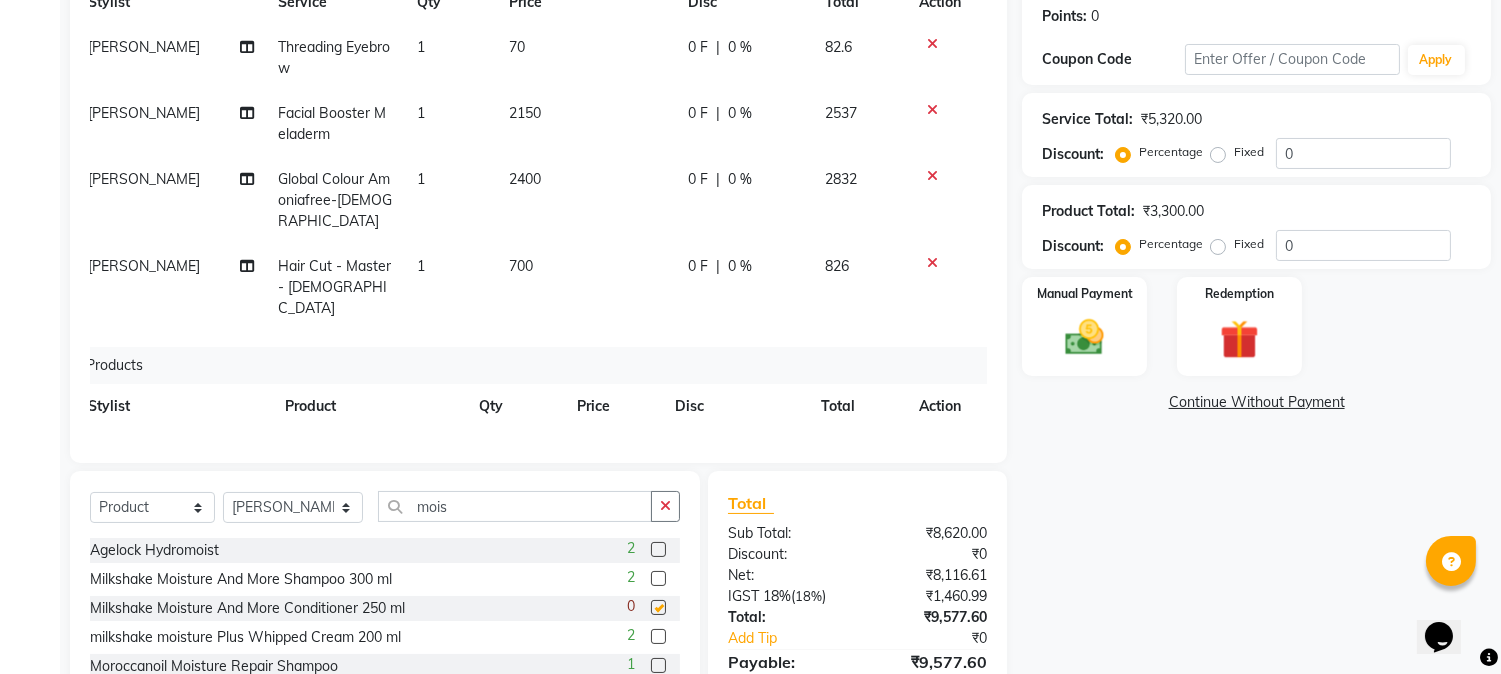 checkbox on "false" 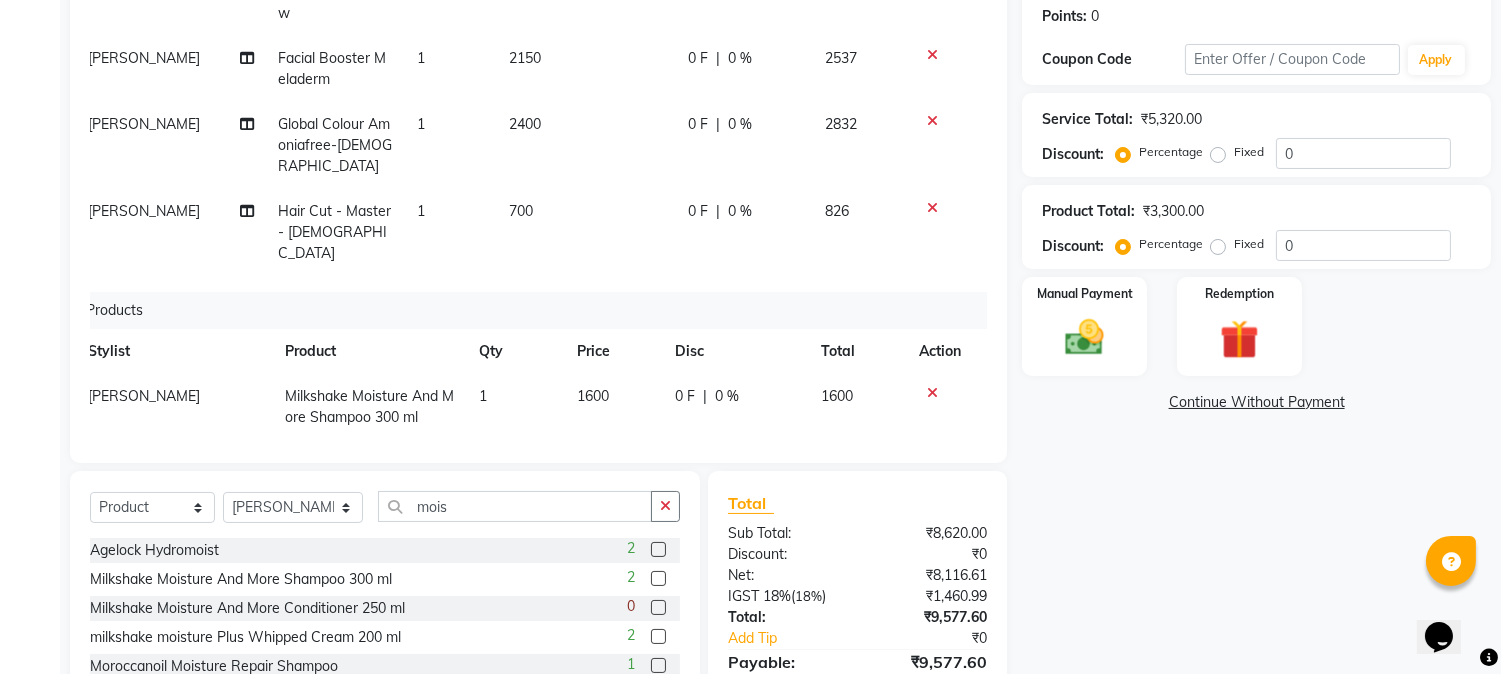 scroll, scrollTop: 128, scrollLeft: 14, axis: both 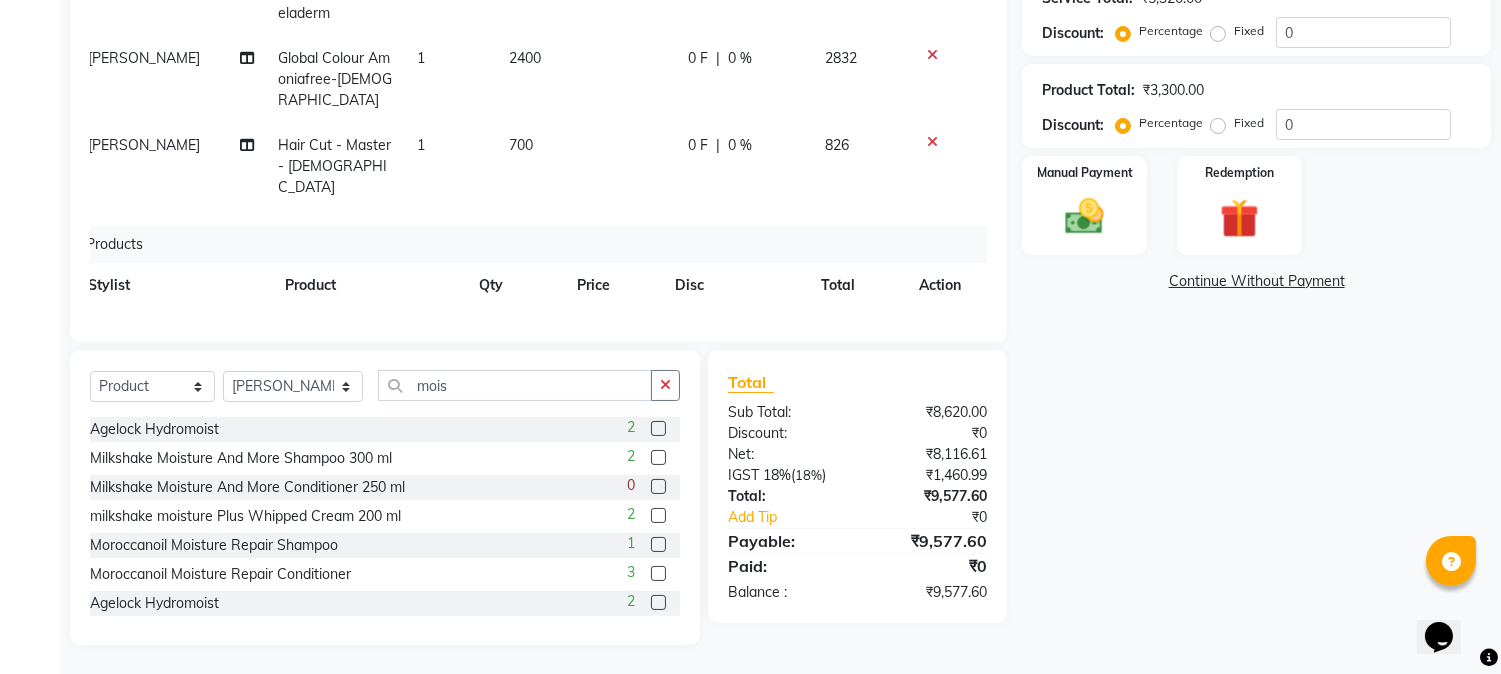 click on "2400" 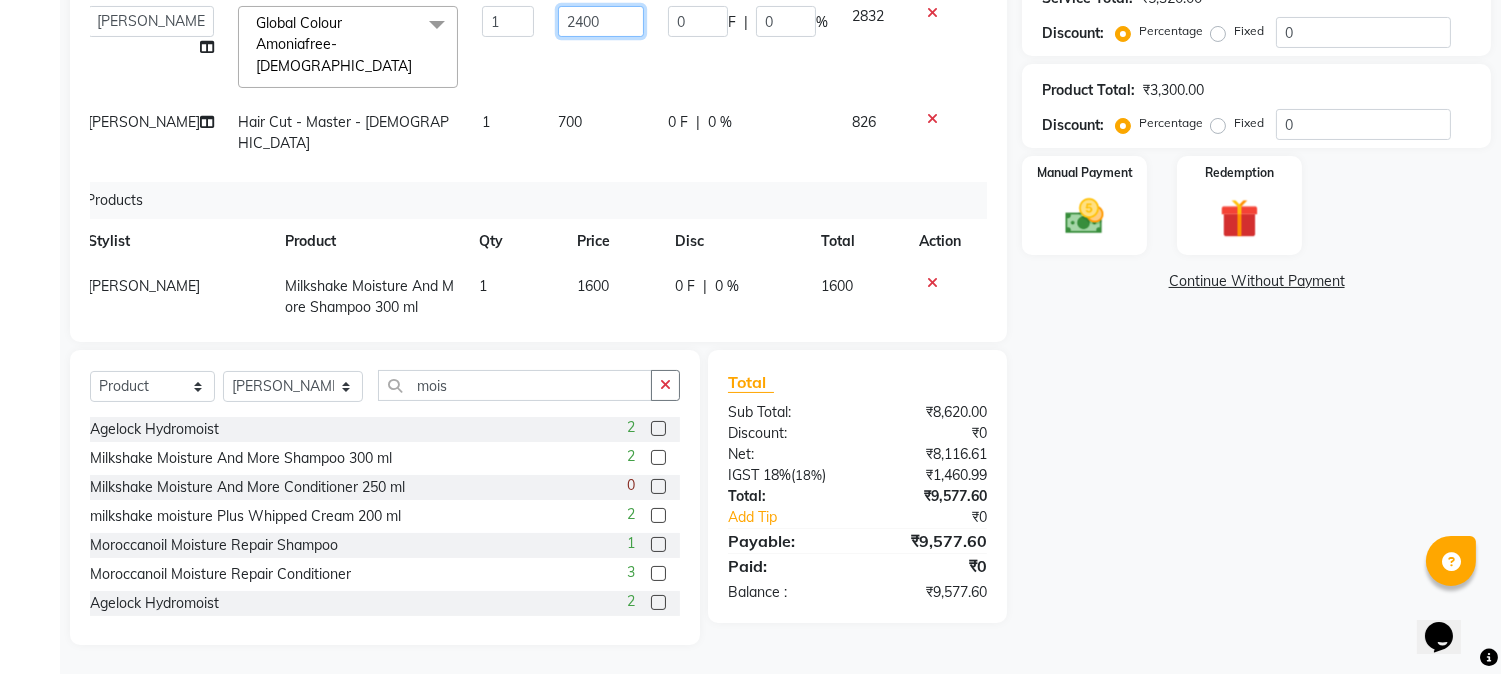 click on "2400" 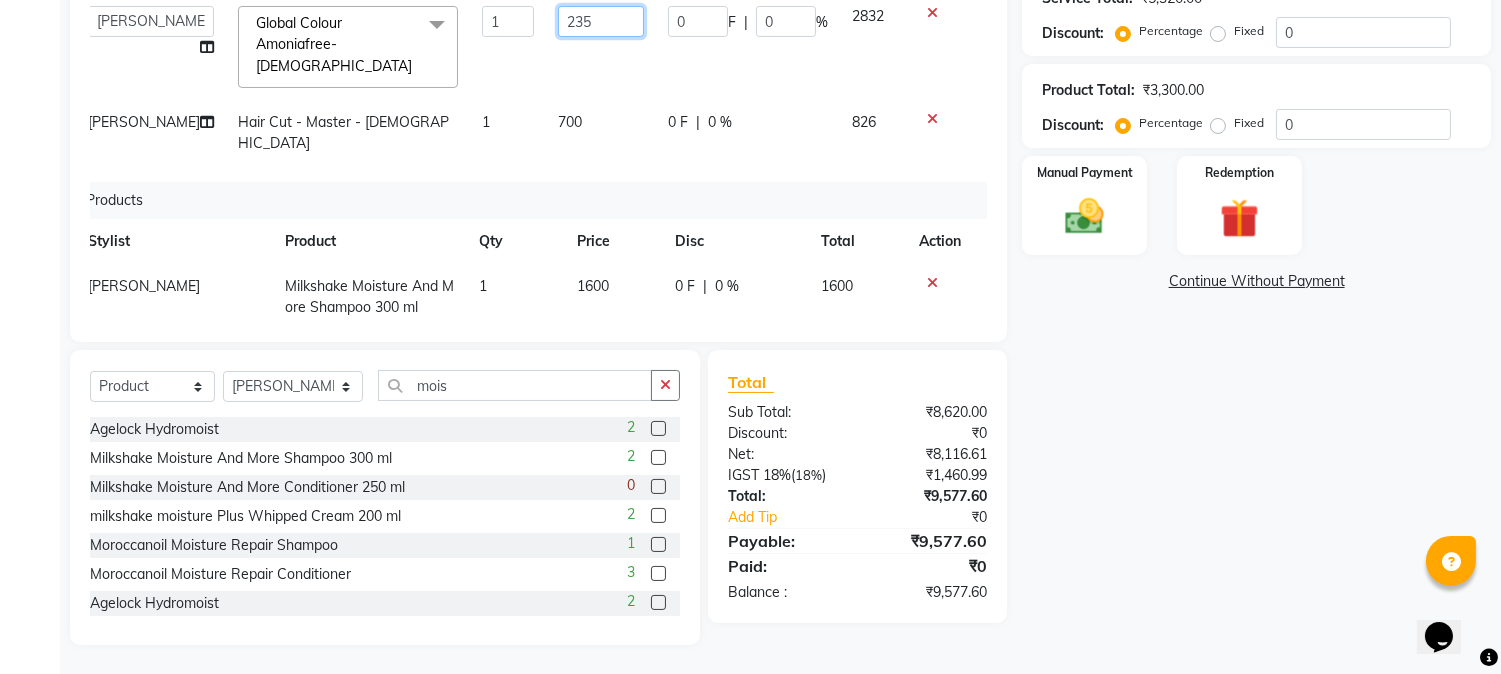 type on "2350" 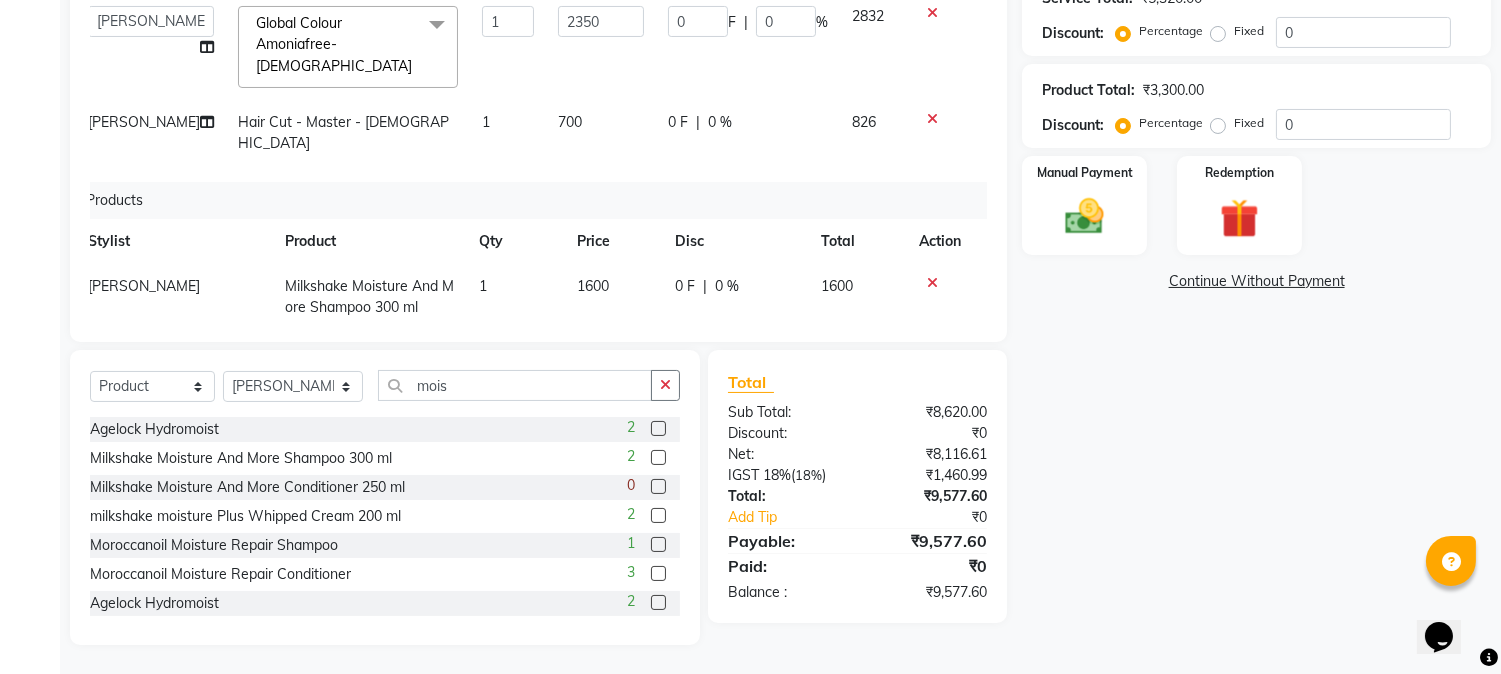 click on "Name: Pushpa Mundal Membership:  No Active Membership  Total Visits:  0 Card on file:  0 Last Visit:   - Points:   0  Coupon Code Apply Service Total:  ₹5,320.00  Discount:  Percentage   Fixed  0 Product Total:  ₹3,300.00  Discount:  Percentage   Fixed  0 Manual Payment Redemption  Continue Without Payment" 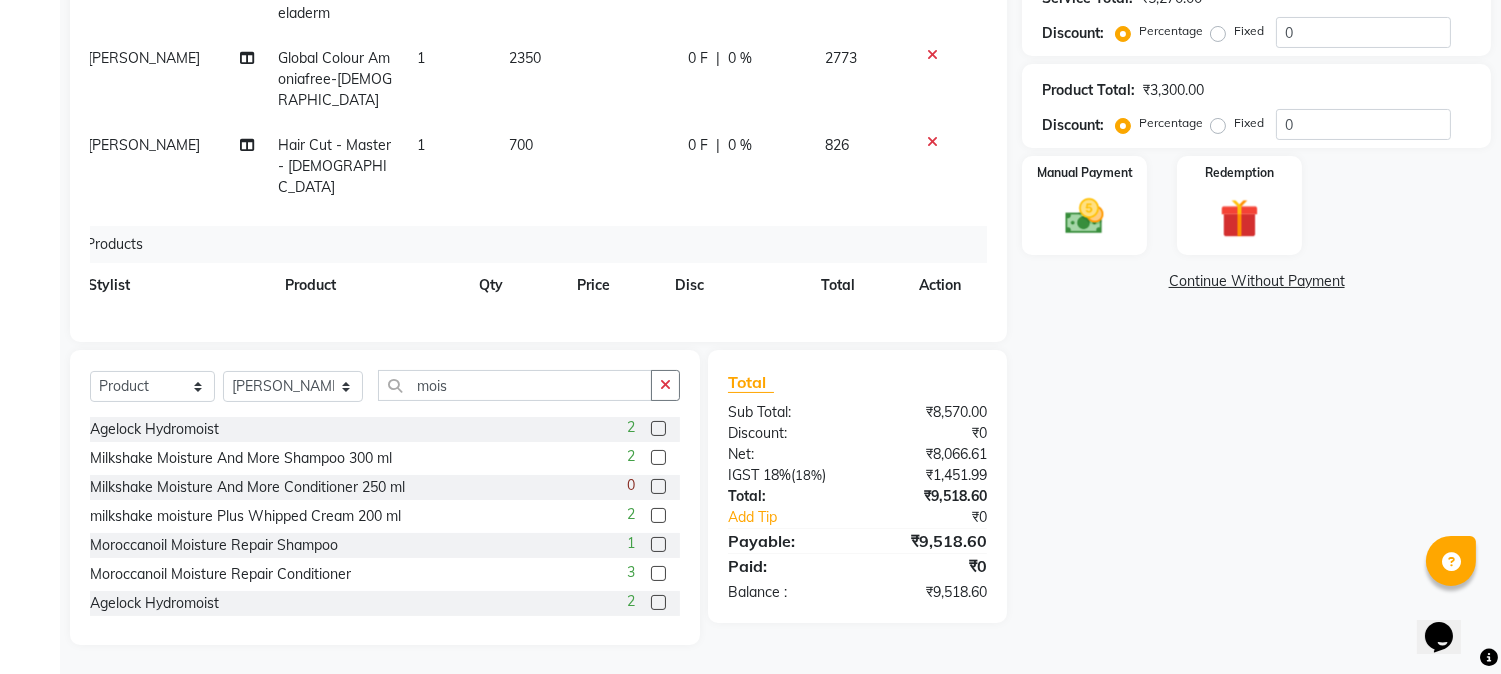click on "2350" 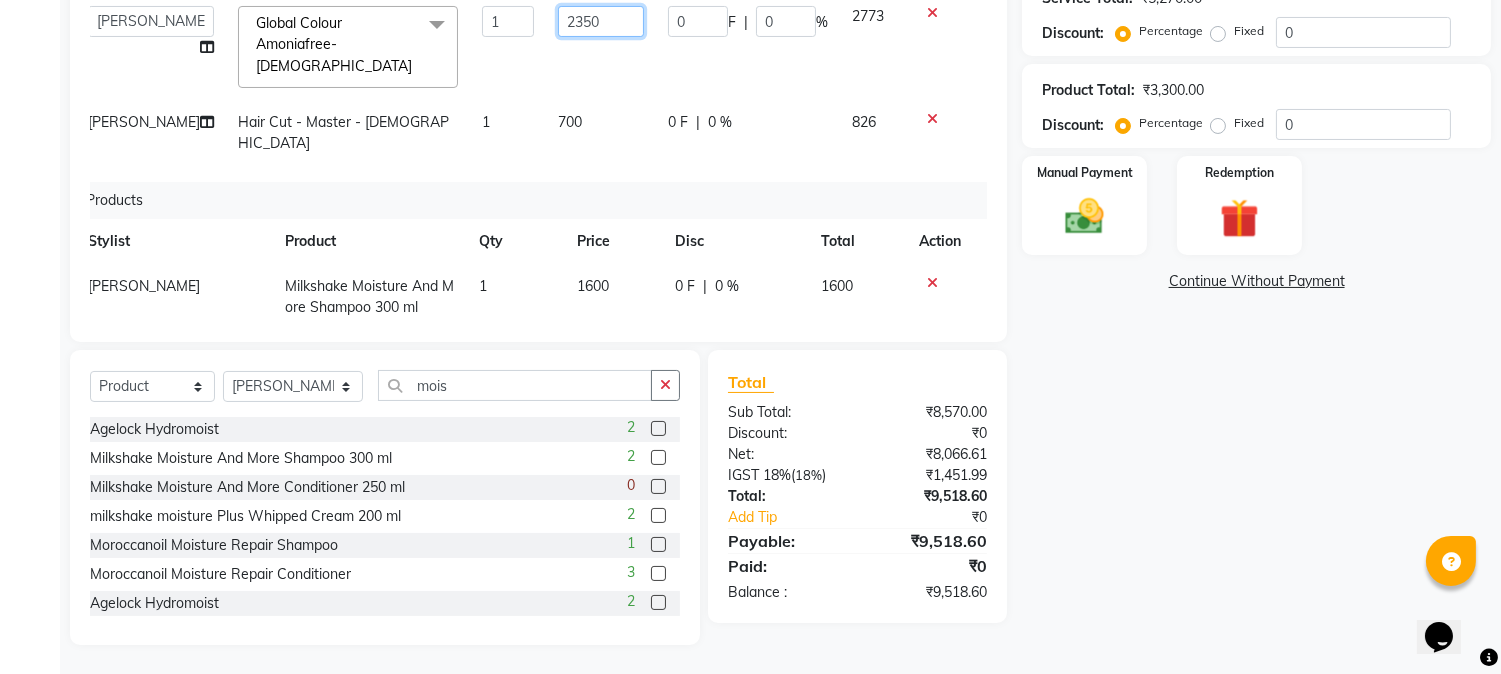 click on "2350" 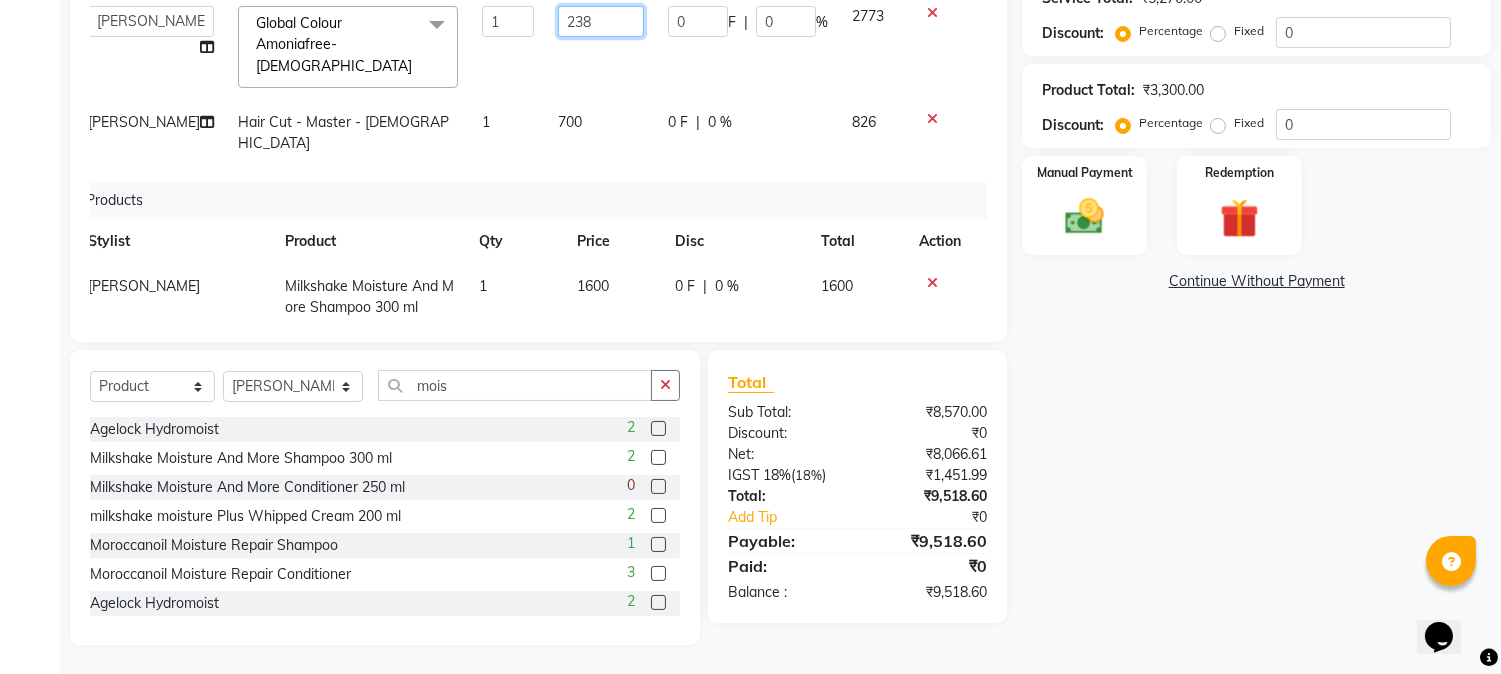 type on "2380" 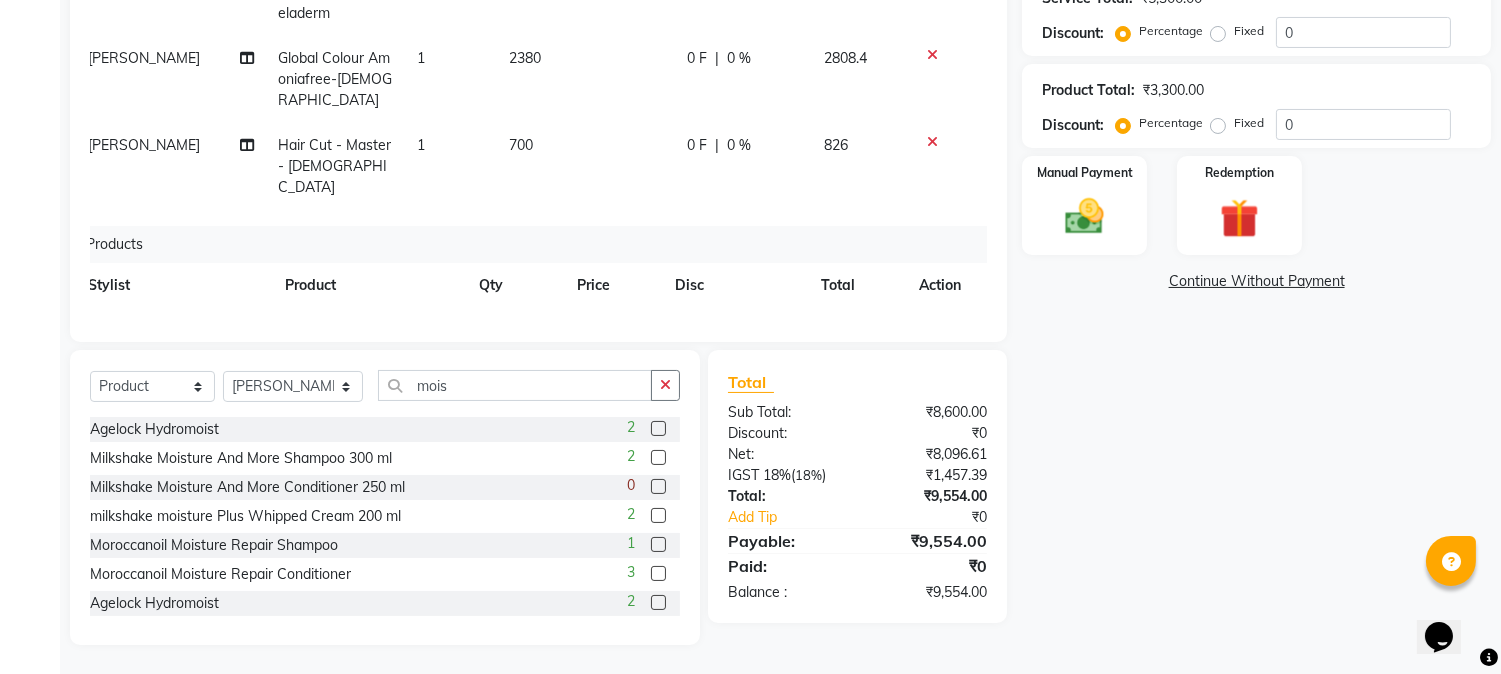 click on "Name: Pushpa Mundal Membership:  No Active Membership  Total Visits:  0 Card on file:  0 Last Visit:   - Points:   0  Coupon Code Apply Service Total:  ₹5,300.00  Discount:  Percentage   Fixed  0 Product Total:  ₹3,300.00  Discount:  Percentage   Fixed  0 Manual Payment Redemption  Continue Without Payment" 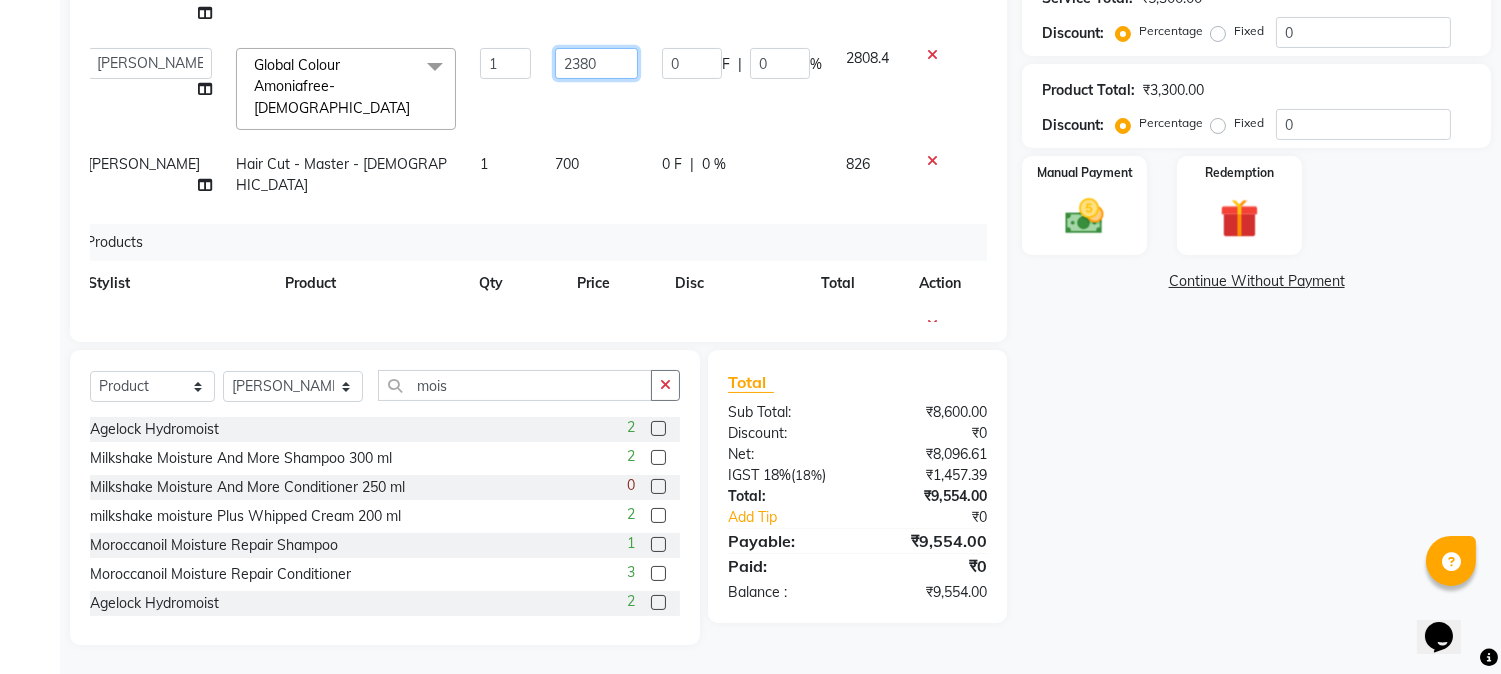 click on "2380" 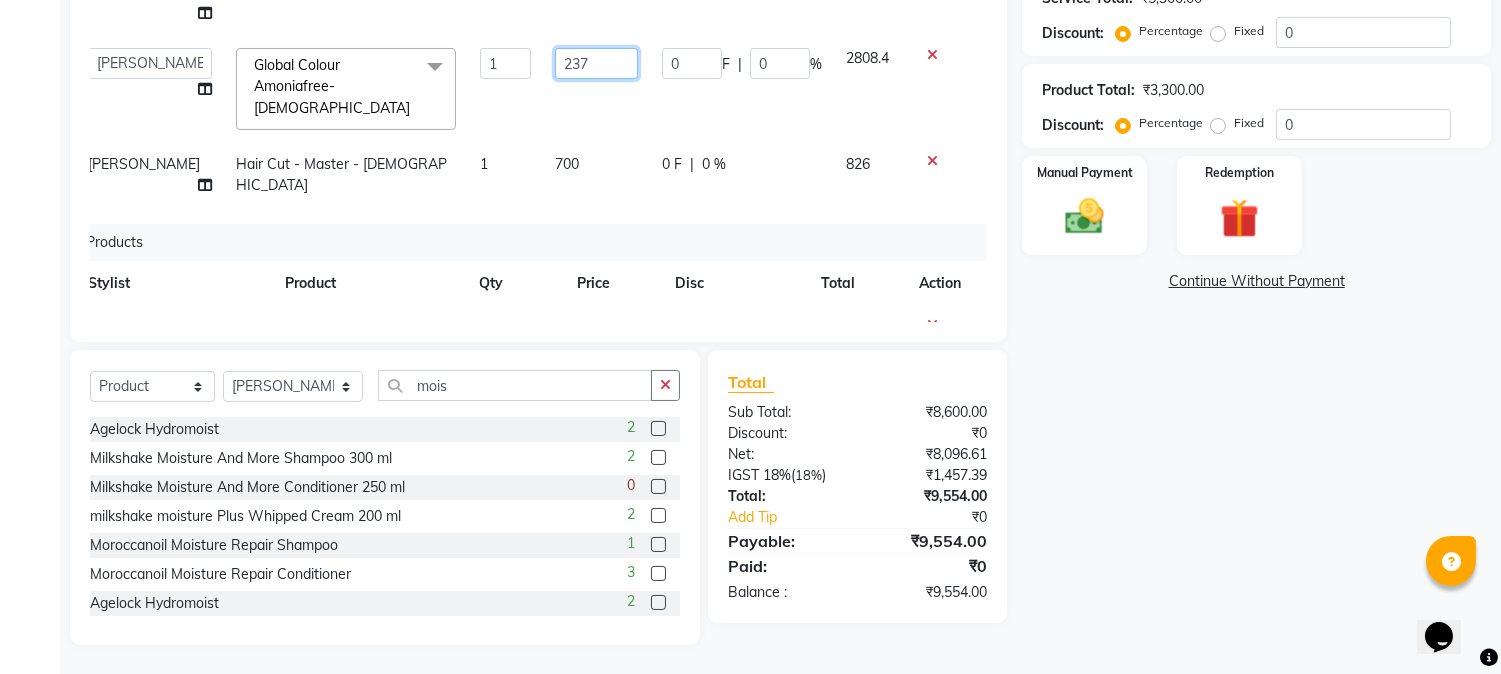 type on "2378" 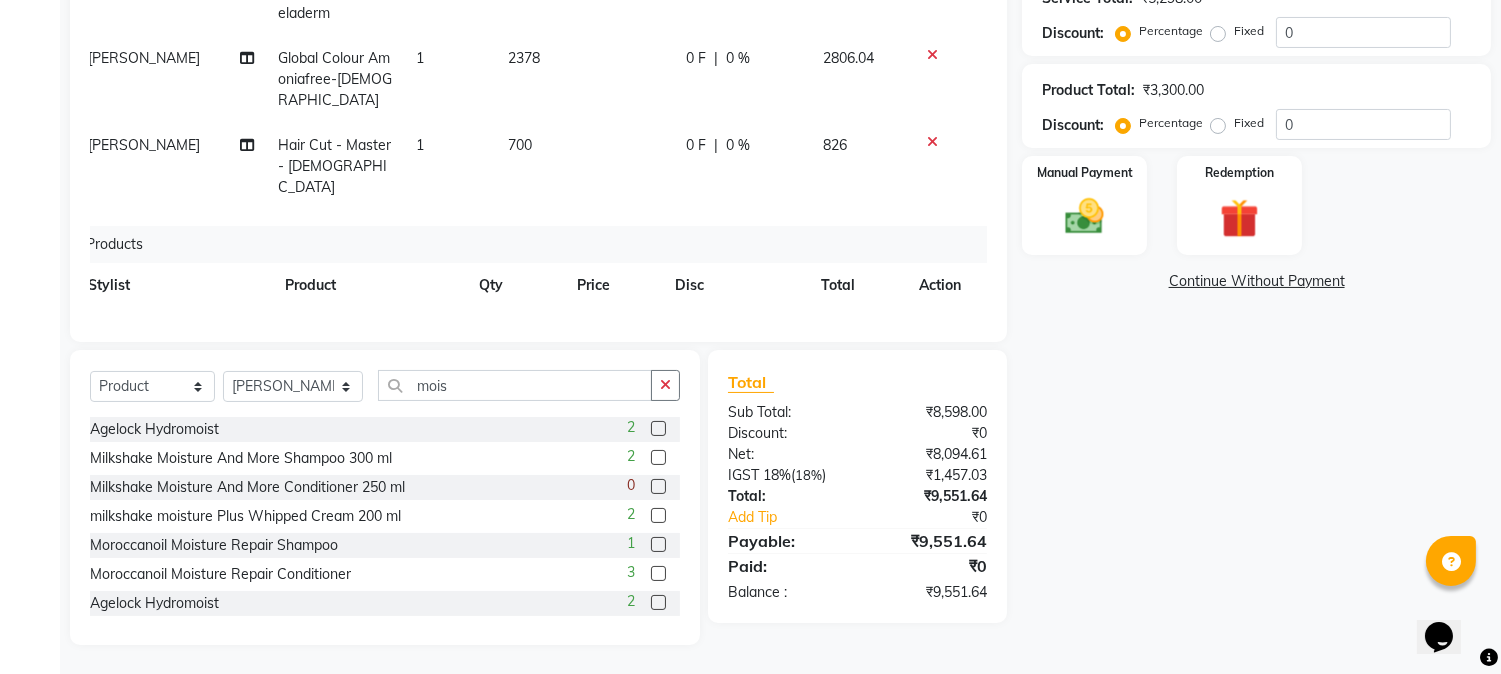 click on "Name: Pushpa Mundal Membership:  No Active Membership  Total Visits:  0 Card on file:  0 Last Visit:   - Points:   0  Coupon Code Apply Service Total:  ₹5,298.00  Discount:  Percentage   Fixed  0 Product Total:  ₹3,300.00  Discount:  Percentage   Fixed  0 Manual Payment Redemption  Continue Without Payment" 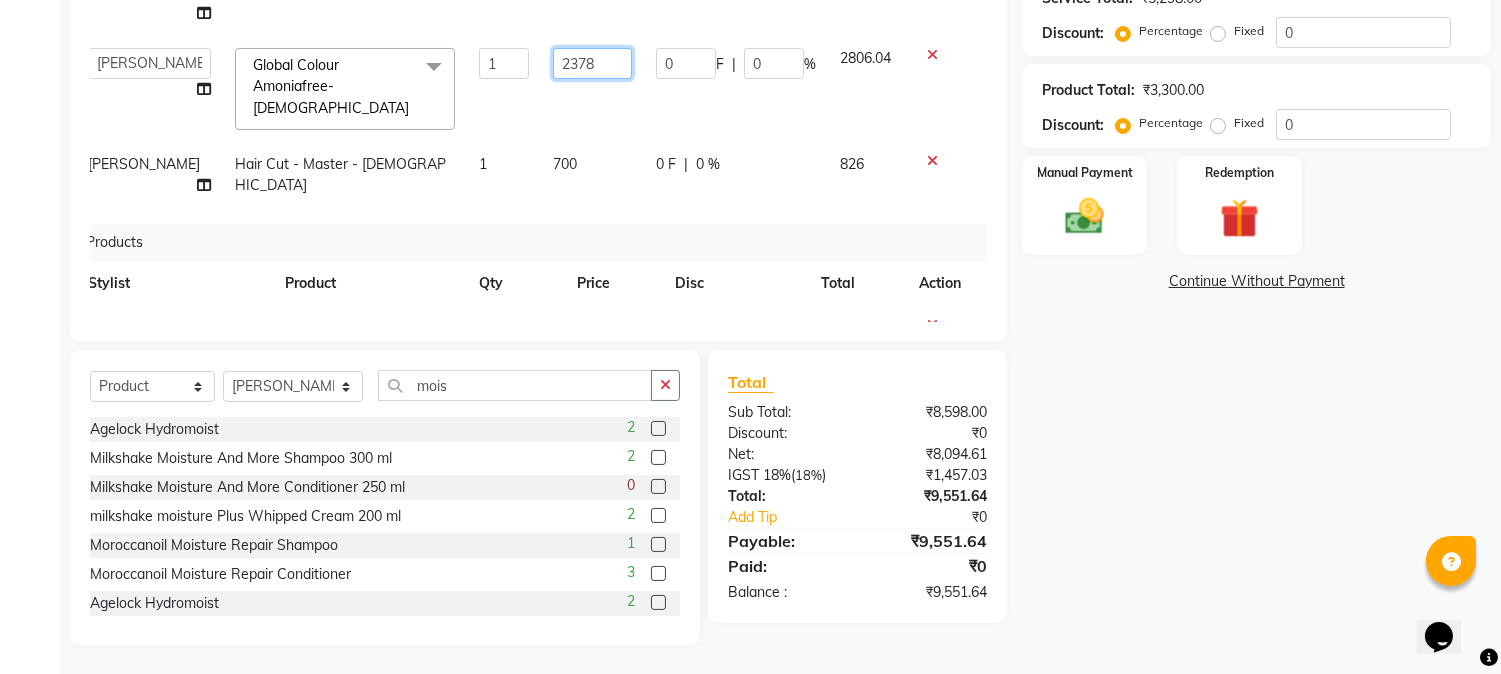 click on "2378" 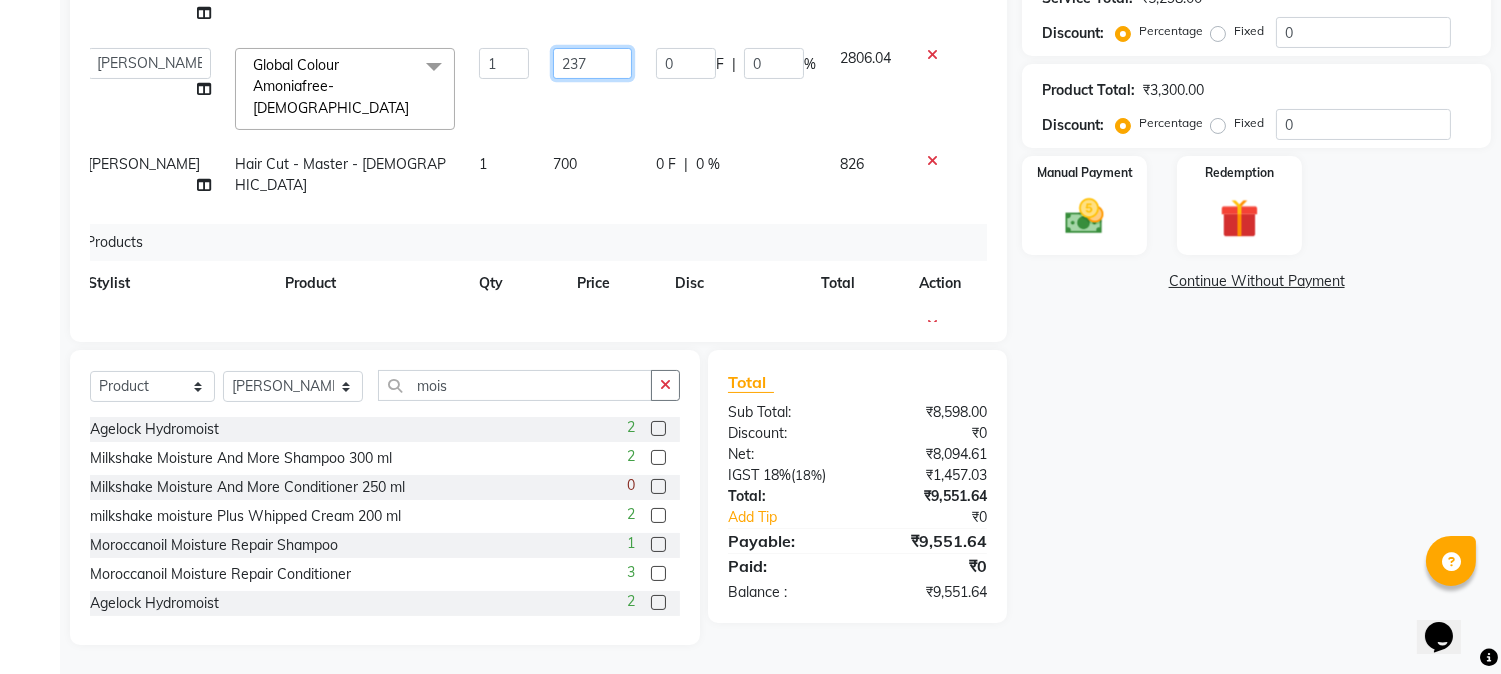 type on "2375" 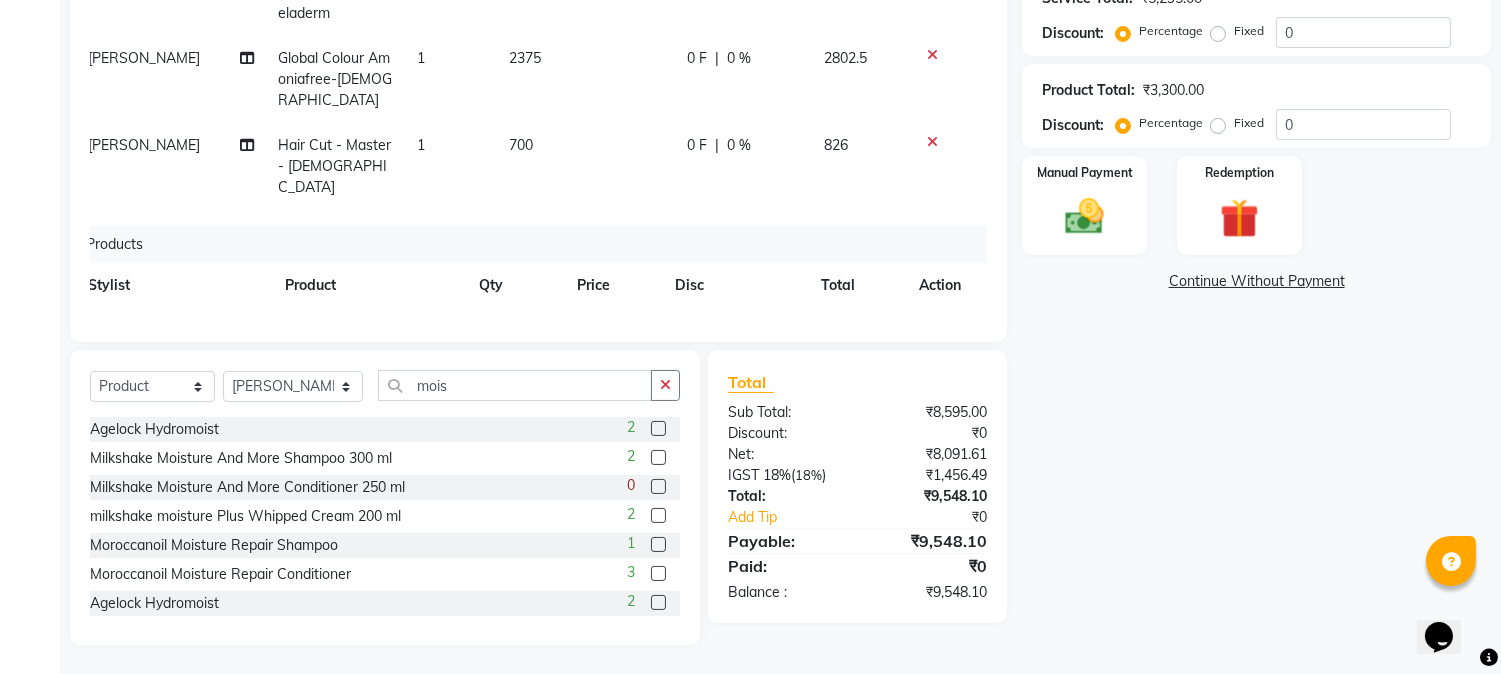click on "Name: Pushpa Mundal Membership:  No Active Membership  Total Visits:  0 Card on file:  0 Last Visit:   - Points:   0  Coupon Code Apply Service Total:  ₹5,295.00  Discount:  Percentage   Fixed  0 Product Total:  ₹3,300.00  Discount:  Percentage   Fixed  0 Manual Payment Redemption  Continue Without Payment" 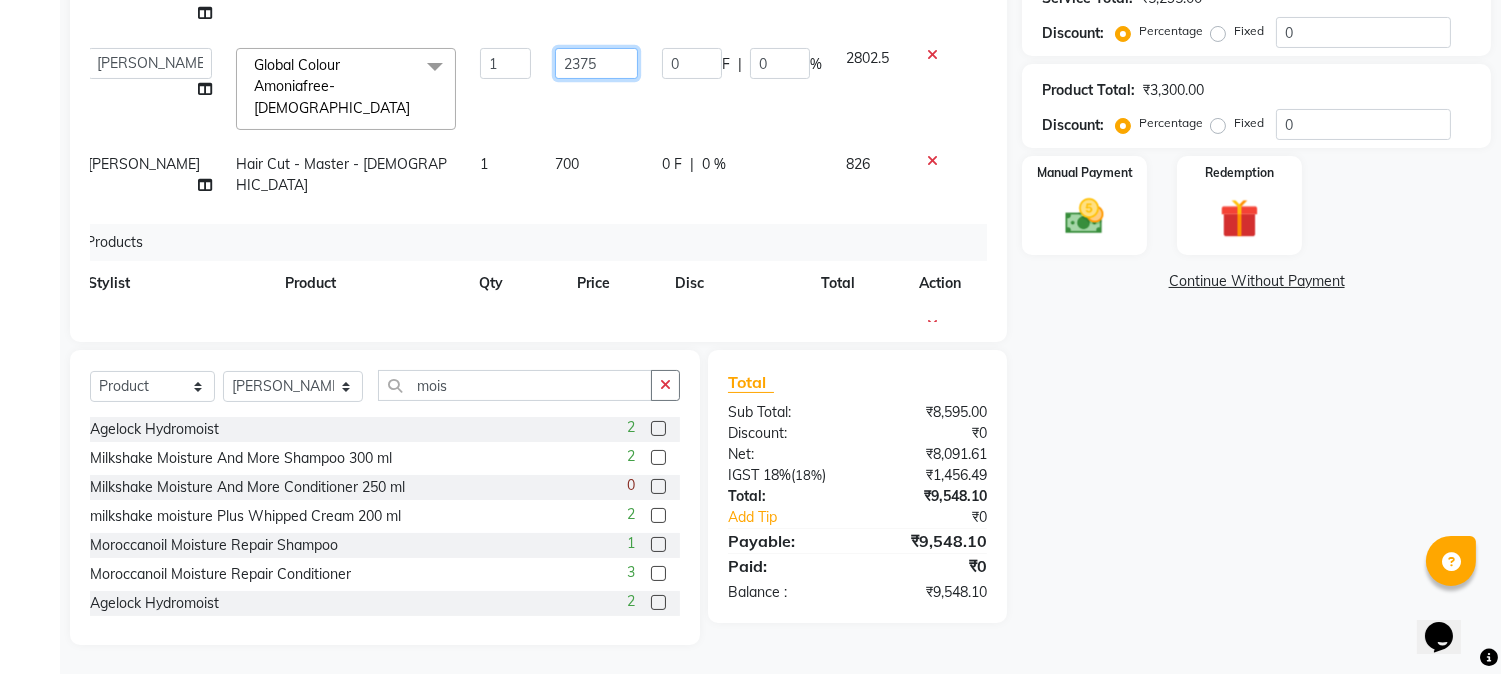 click on "2375" 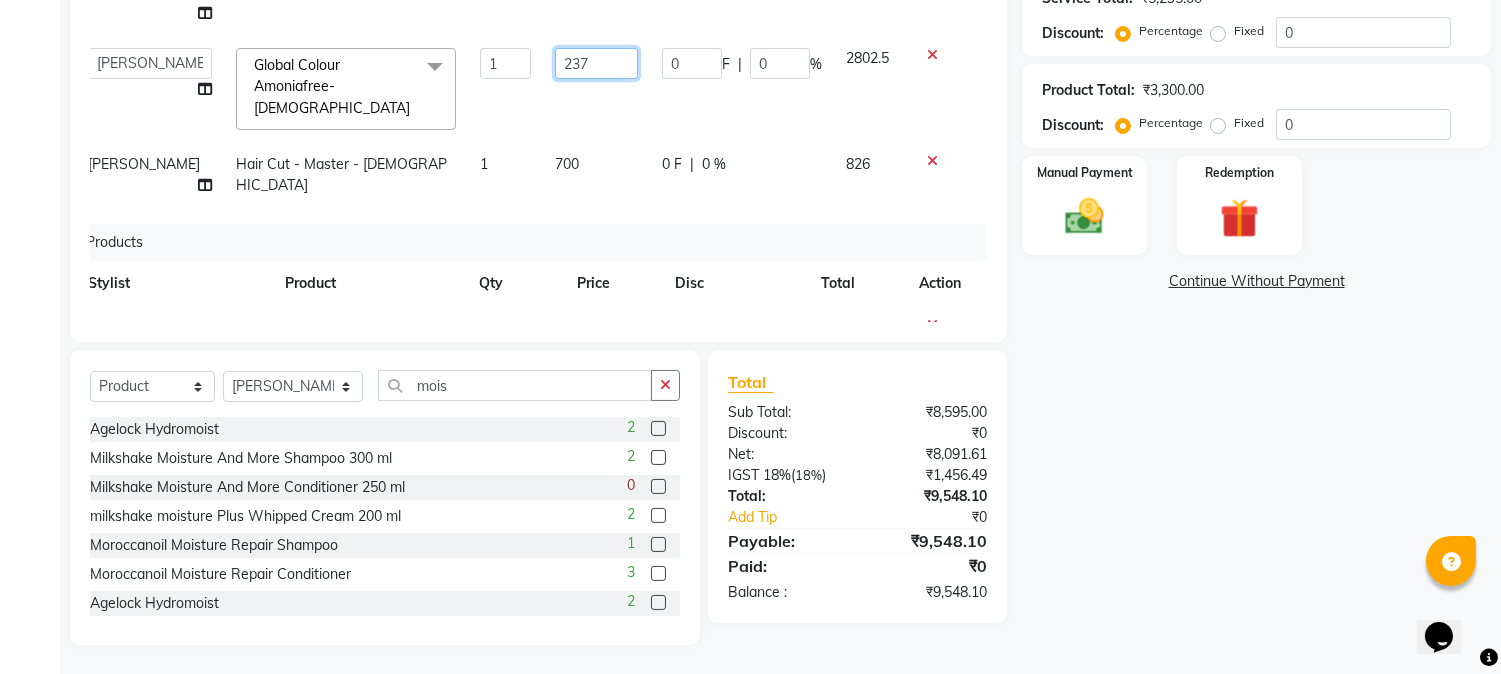 type on "2373" 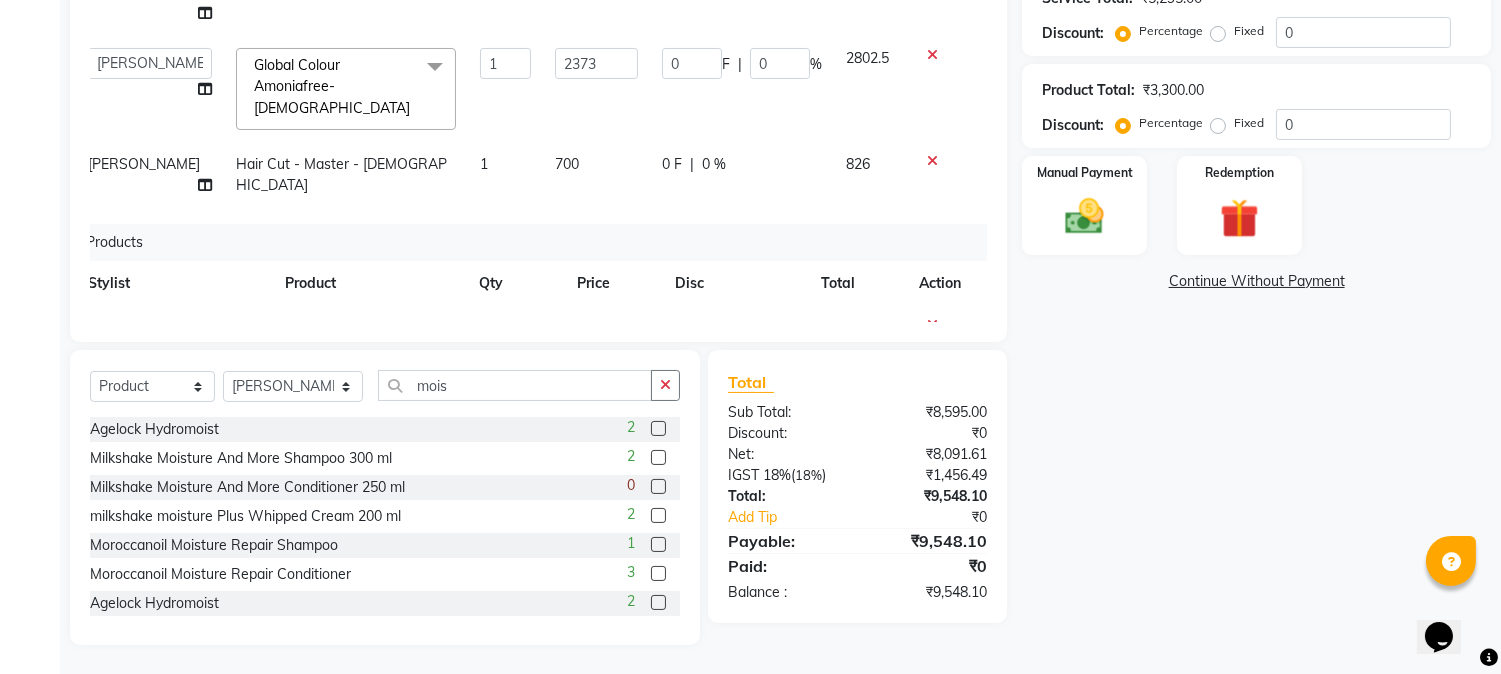 click on "Name: Pushpa Mundal Membership:  No Active Membership  Total Visits:  0 Card on file:  0 Last Visit:   - Points:   0  Coupon Code Apply Service Total:  ₹5,295.00  Discount:  Percentage   Fixed  0 Product Total:  ₹3,300.00  Discount:  Percentage   Fixed  0 Manual Payment Redemption  Continue Without Payment" 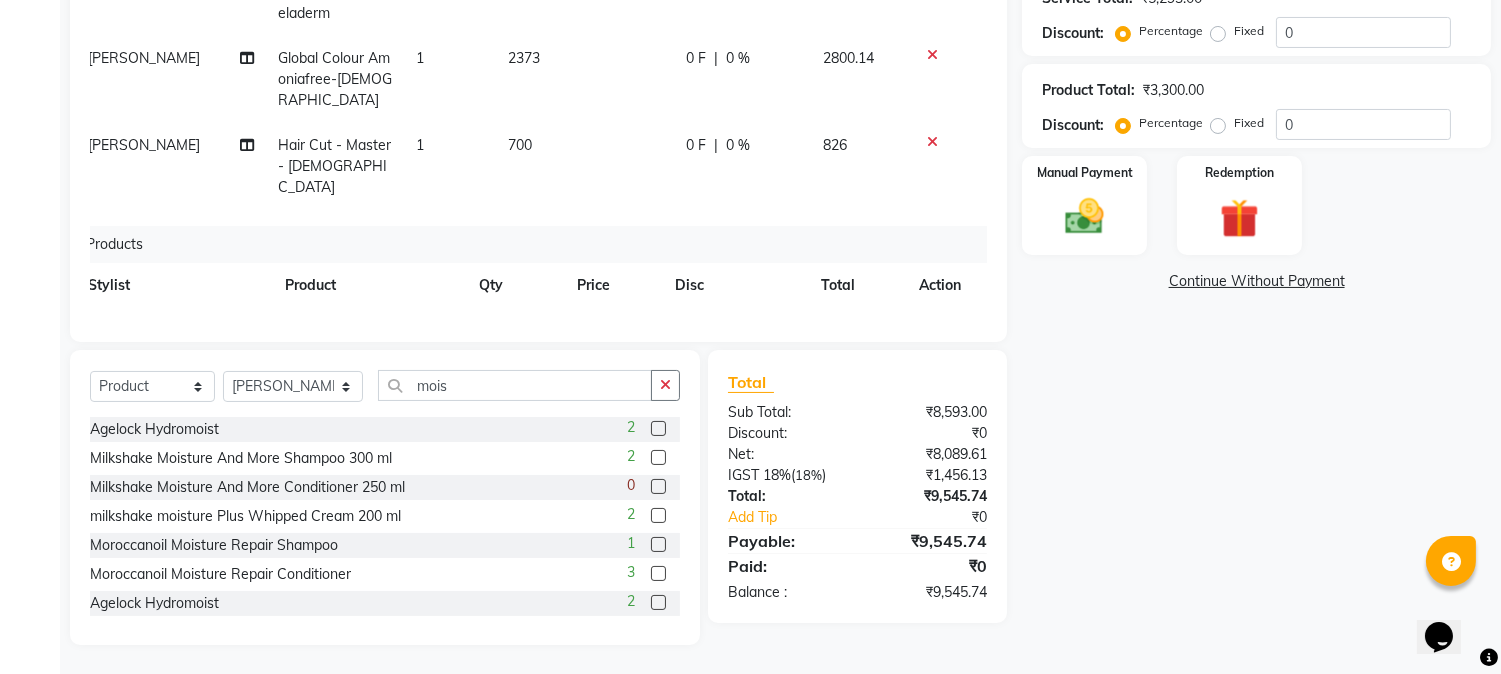 click on "2373" 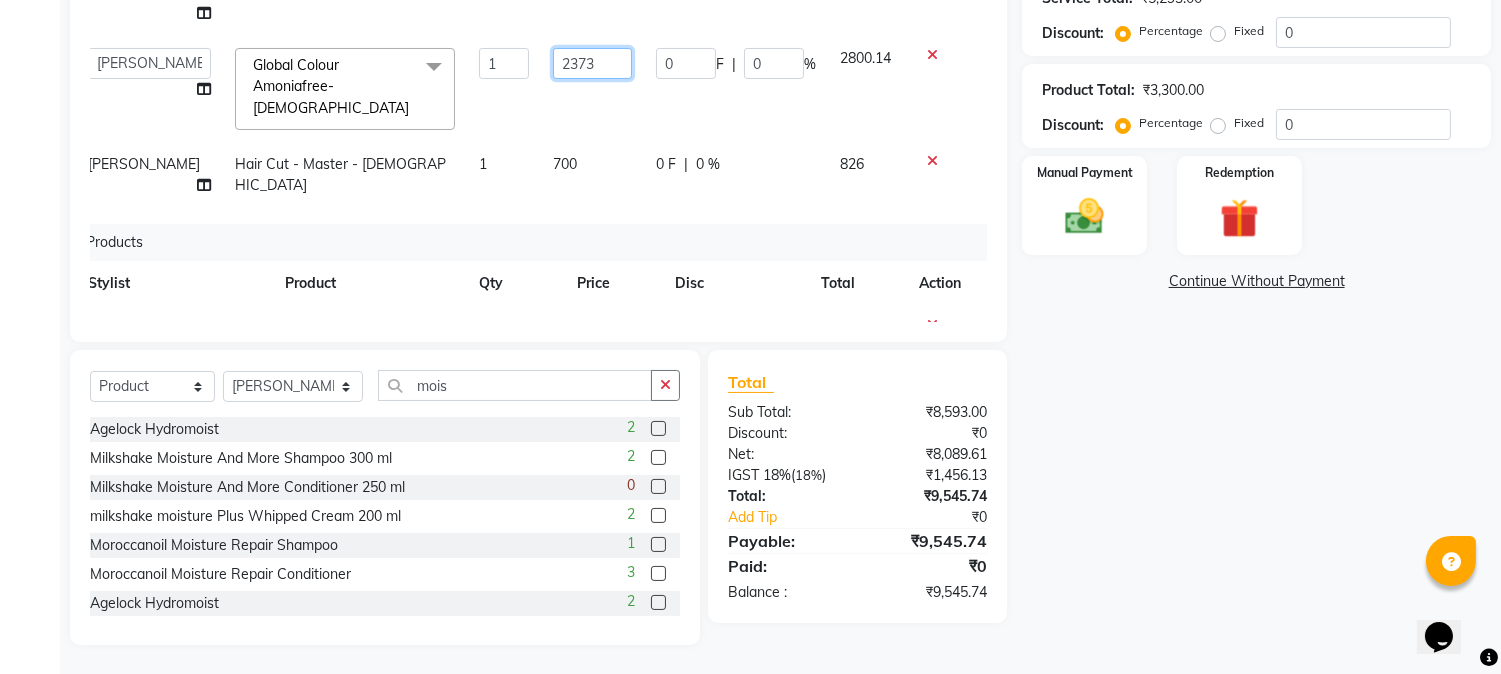 click on "2373" 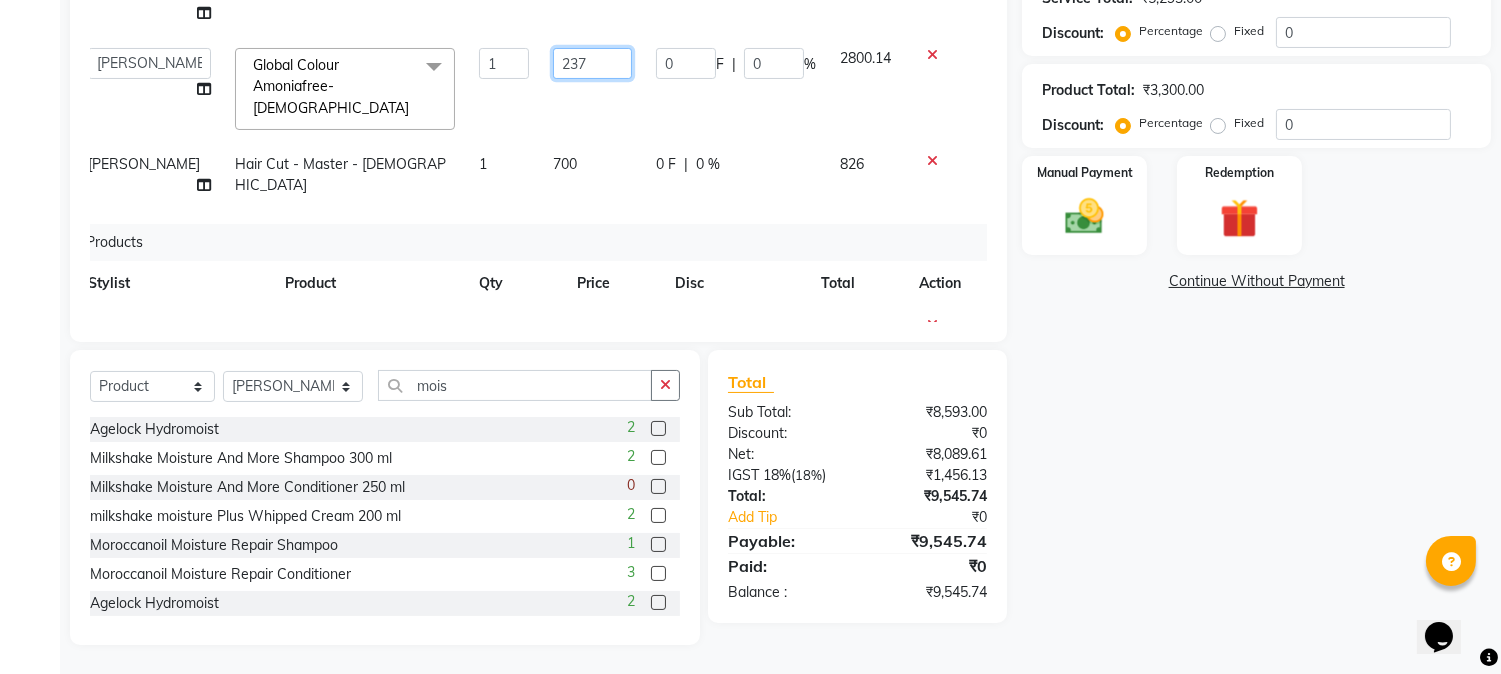 type on "2378" 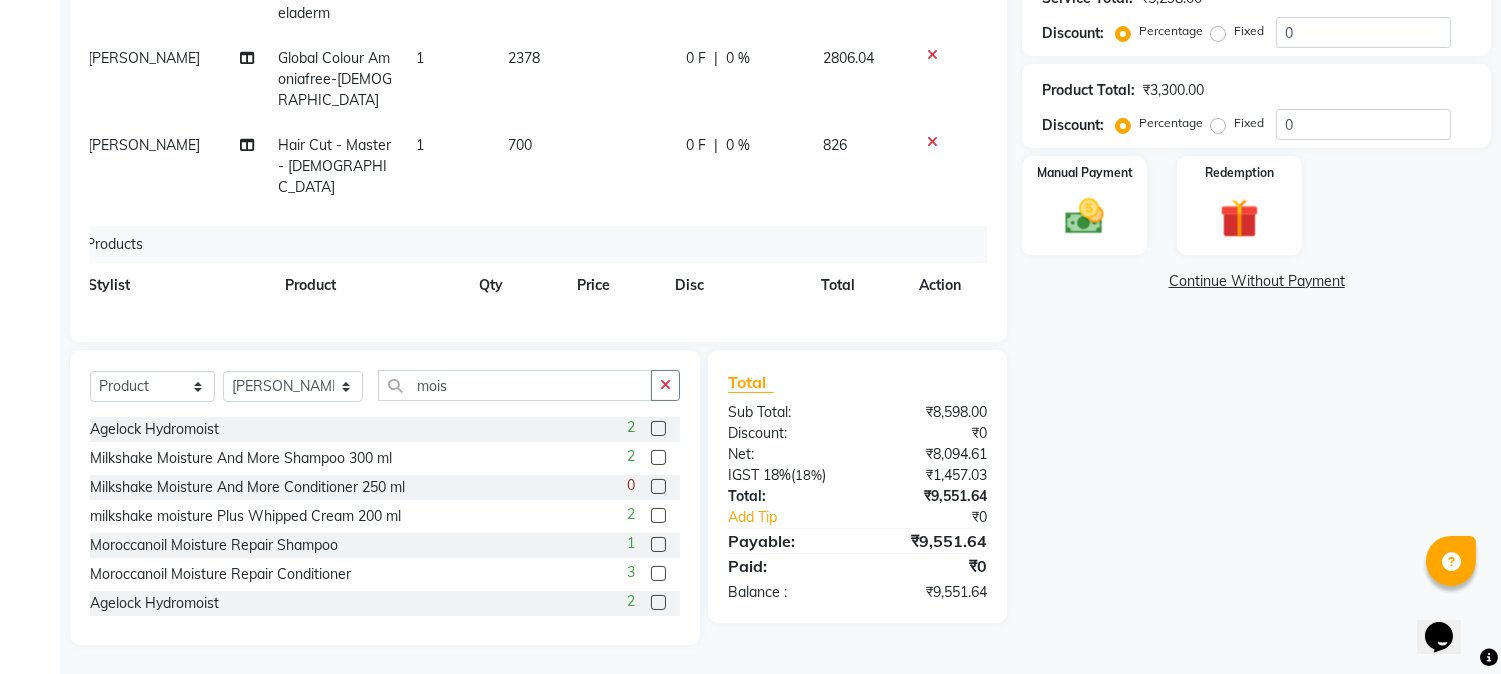 click on "Name: Pushpa Mundal Membership:  No Active Membership  Total Visits:  0 Card on file:  0 Last Visit:   - Points:   0  Coupon Code Apply Service Total:  ₹5,298.00  Discount:  Percentage   Fixed  0 Product Total:  ₹3,300.00  Discount:  Percentage   Fixed  0 Manual Payment Redemption  Continue Without Payment" 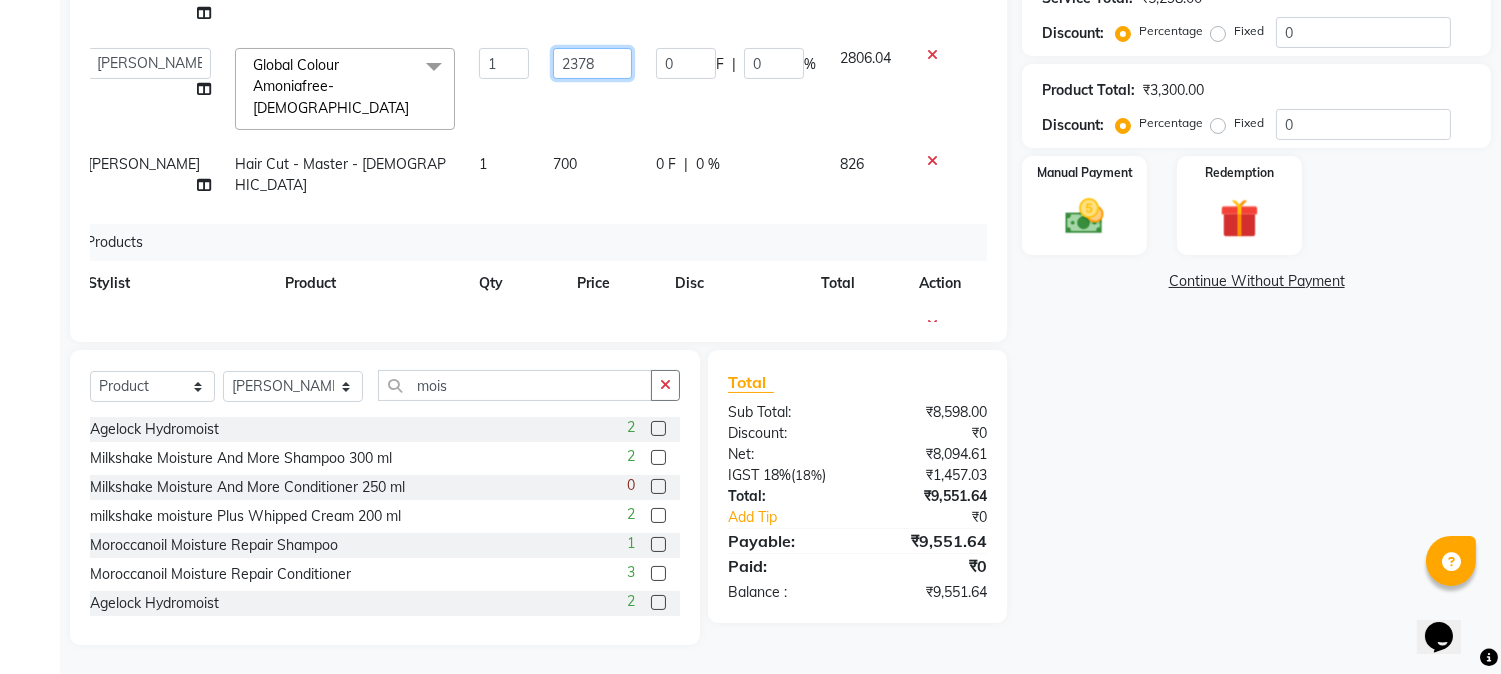 click on "2378" 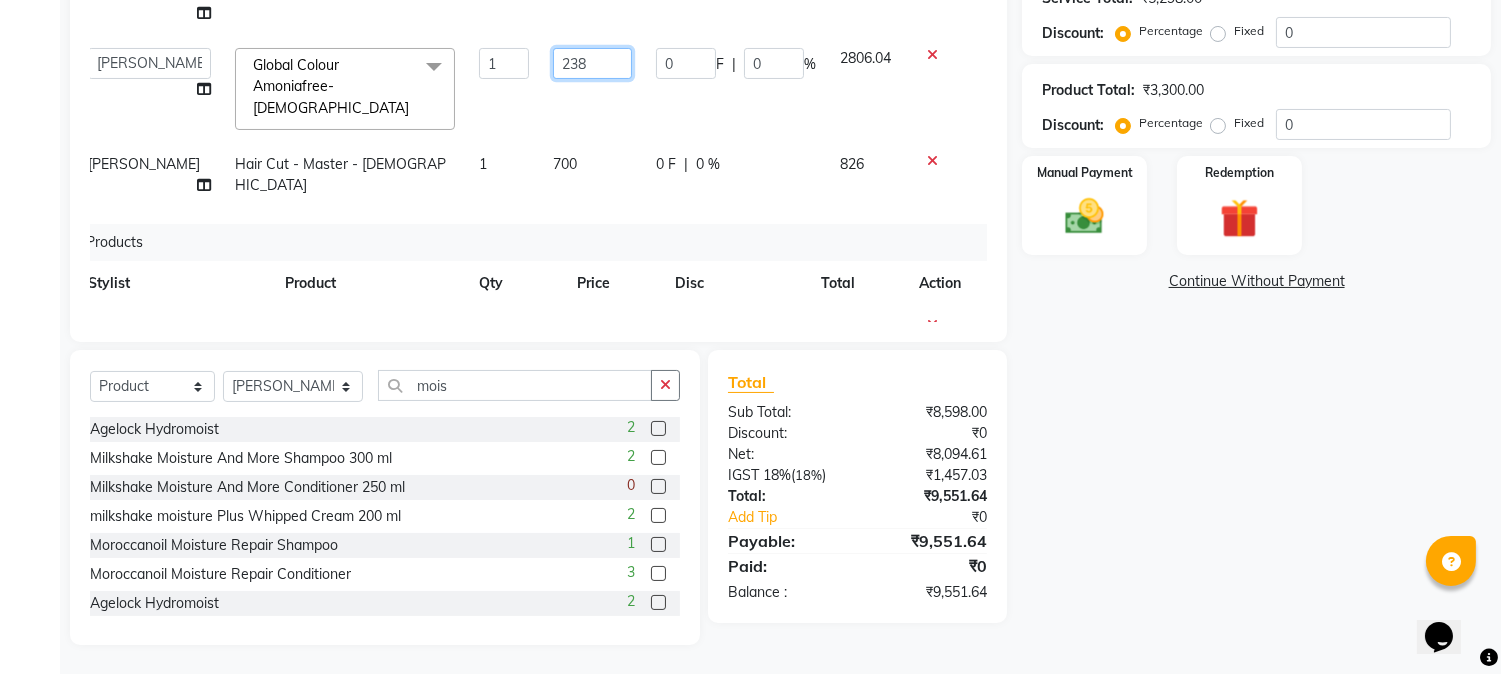 type on "2380" 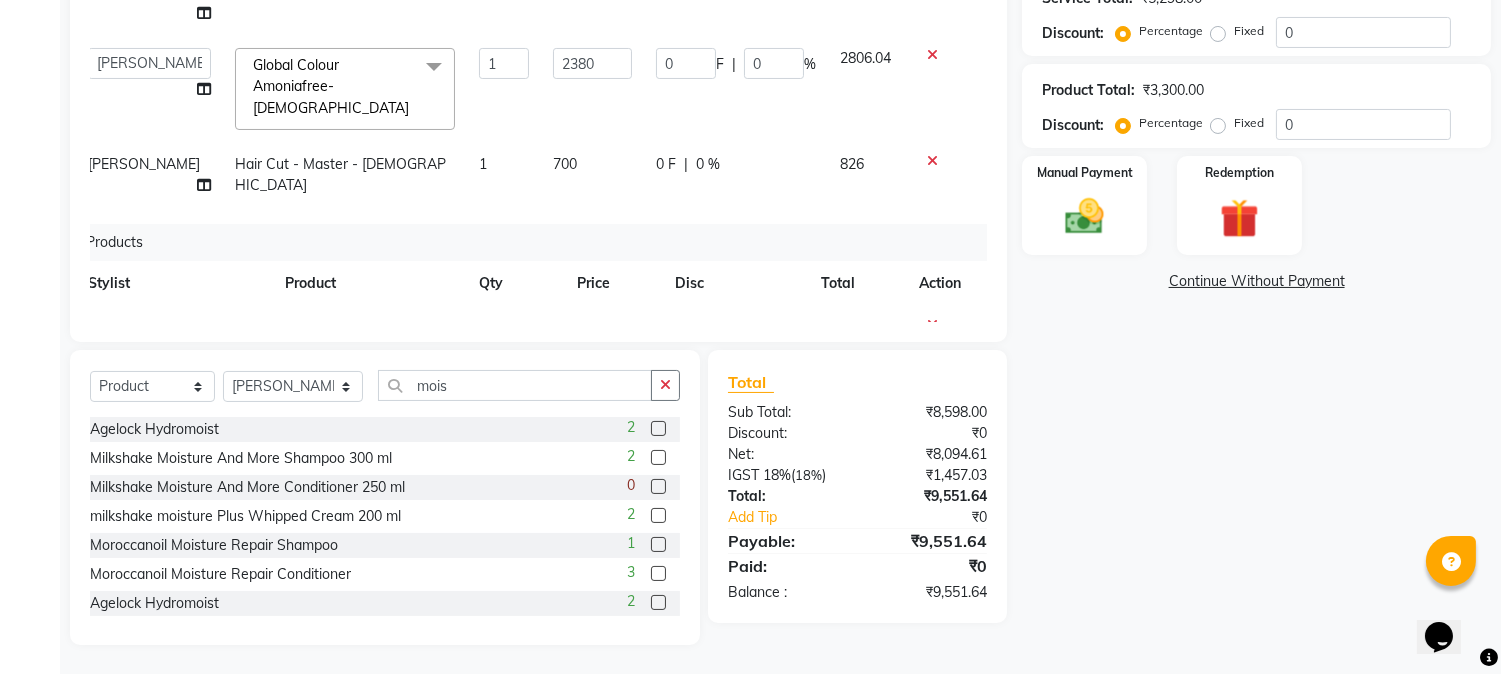 click on "Name: Pushpa Mundal Membership:  No Active Membership  Total Visits:  0 Card on file:  0 Last Visit:   - Points:   0  Coupon Code Apply Service Total:  ₹5,298.00  Discount:  Percentage   Fixed  0 Product Total:  ₹3,300.00  Discount:  Percentage   Fixed  0 Manual Payment Redemption  Continue Without Payment" 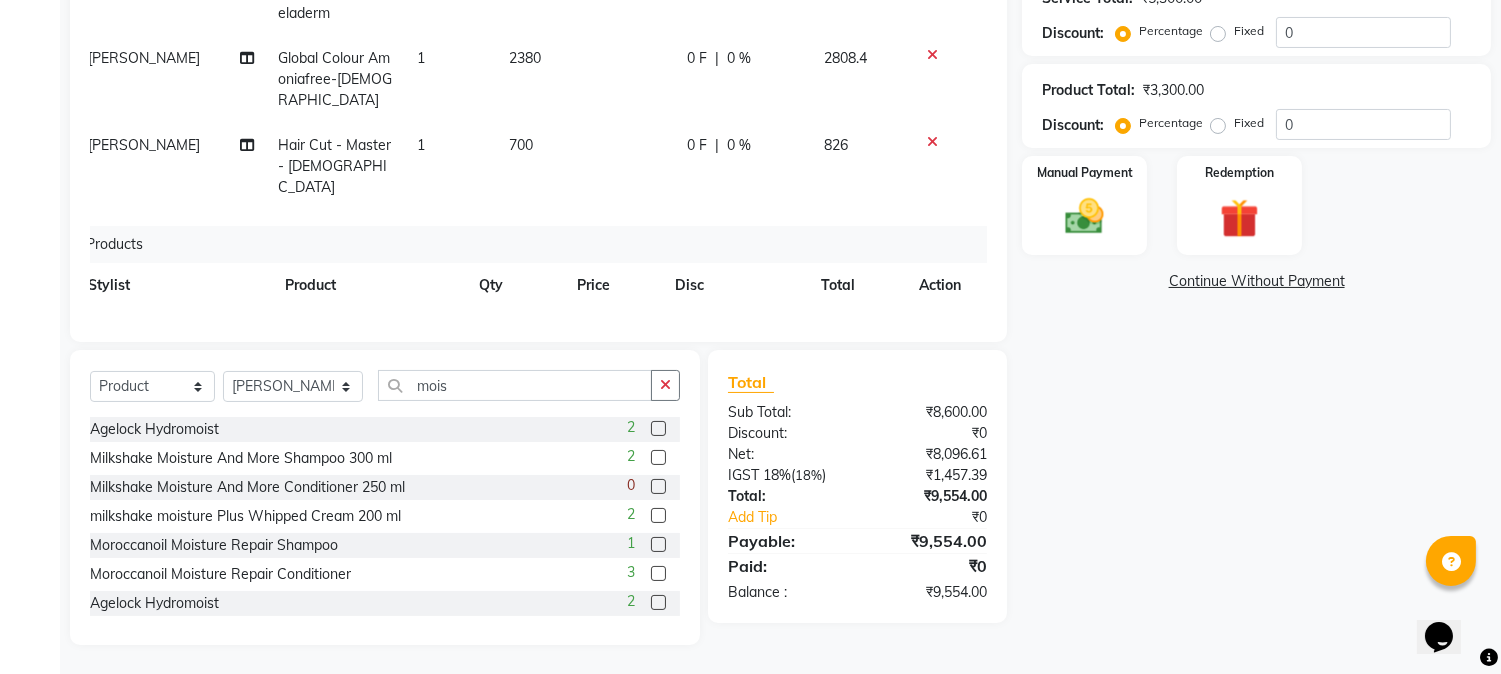 click on "2380" 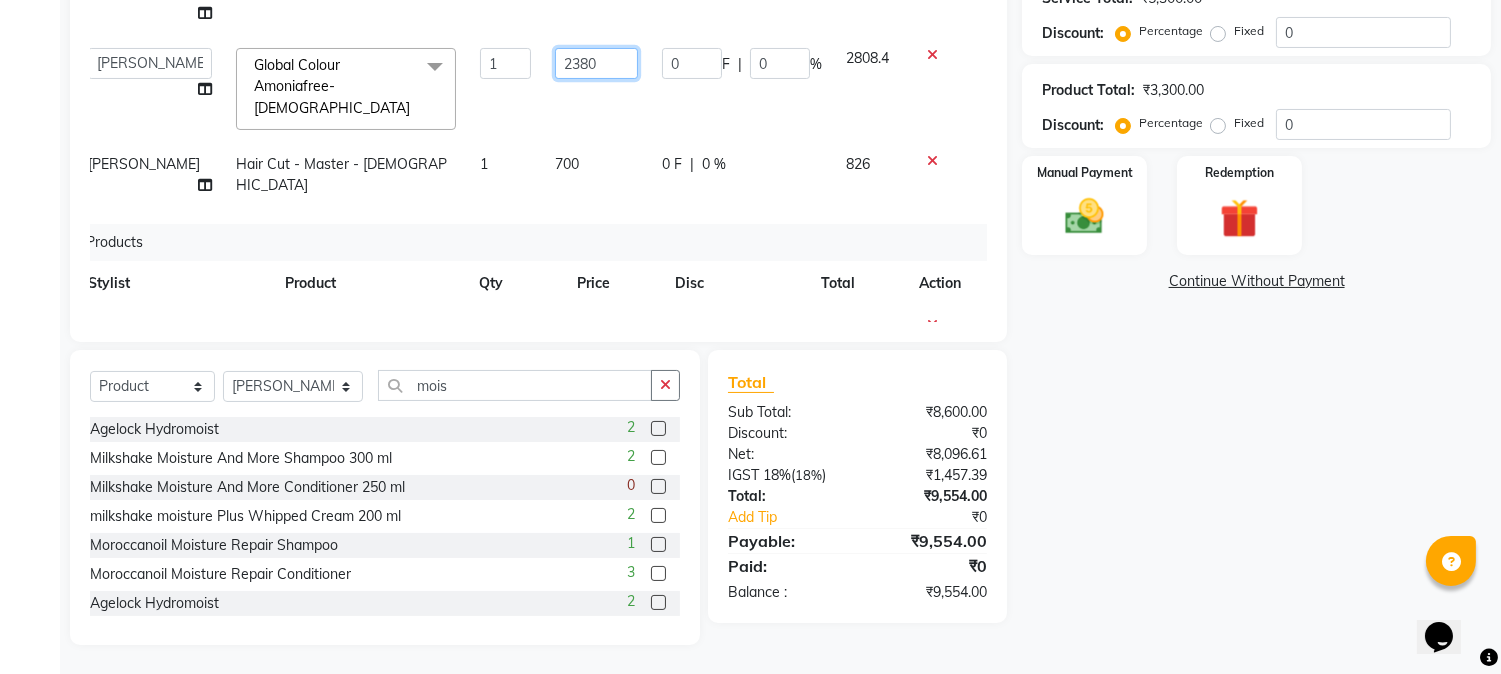 click on "2380" 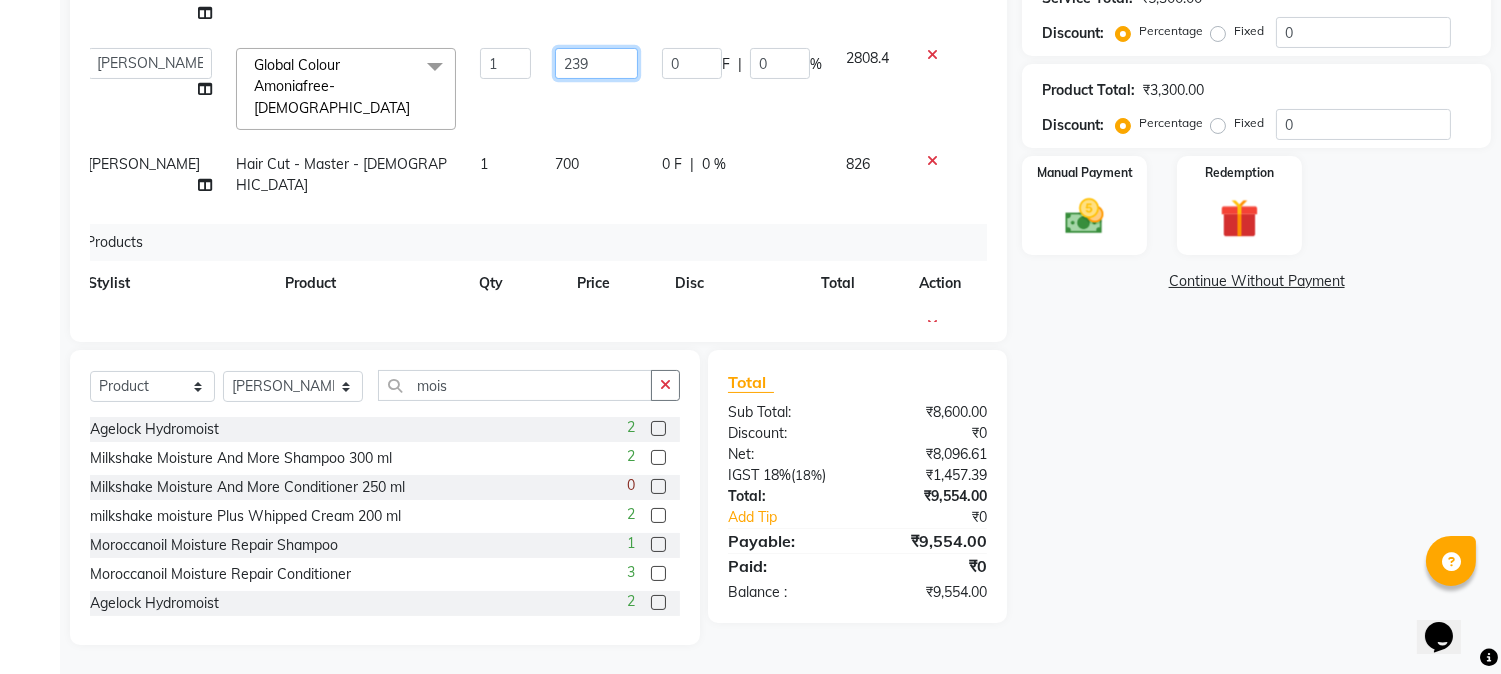 type on "2395" 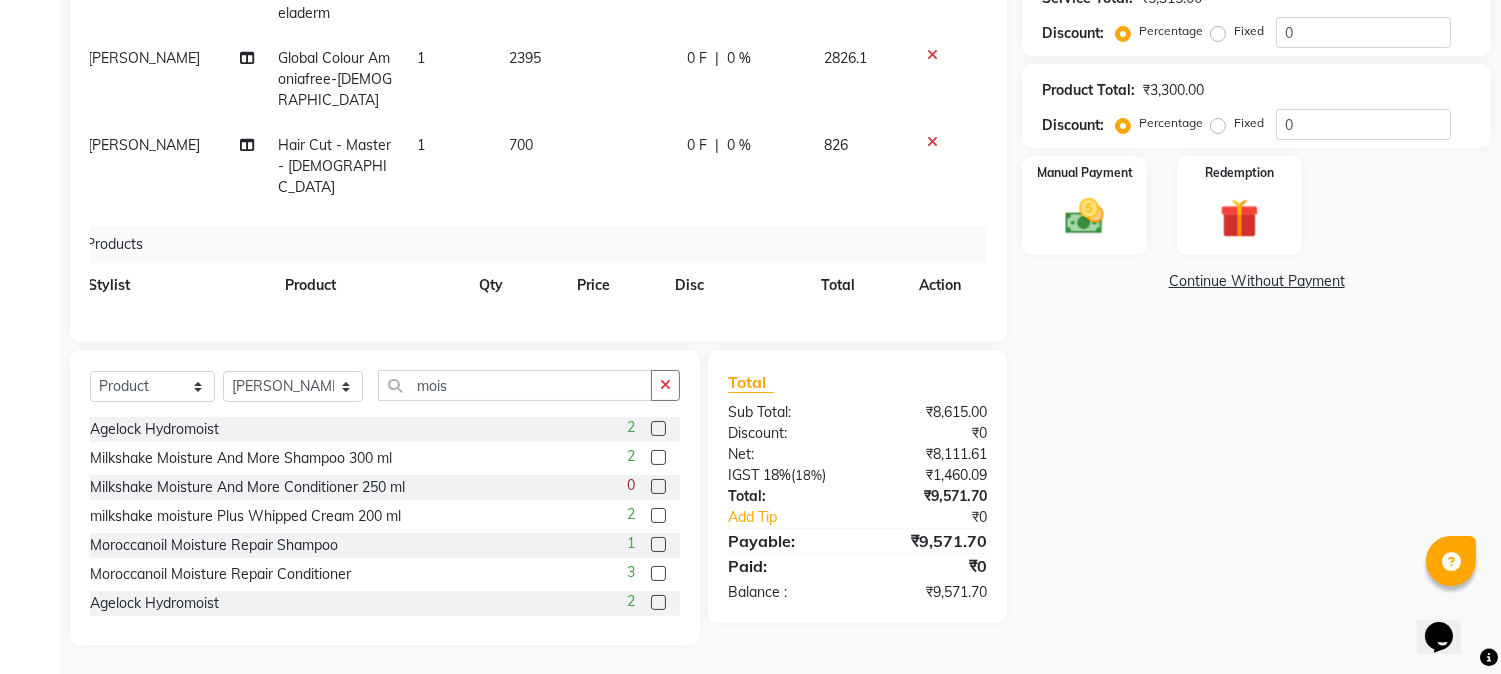 click on "Name: Pushpa Mundal Membership:  No Active Membership  Total Visits:  0 Card on file:  0 Last Visit:   - Points:   0  Coupon Code Apply Service Total:  ₹5,315.00  Discount:  Percentage   Fixed  0 Product Total:  ₹3,300.00  Discount:  Percentage   Fixed  0 Manual Payment Redemption  Continue Without Payment" 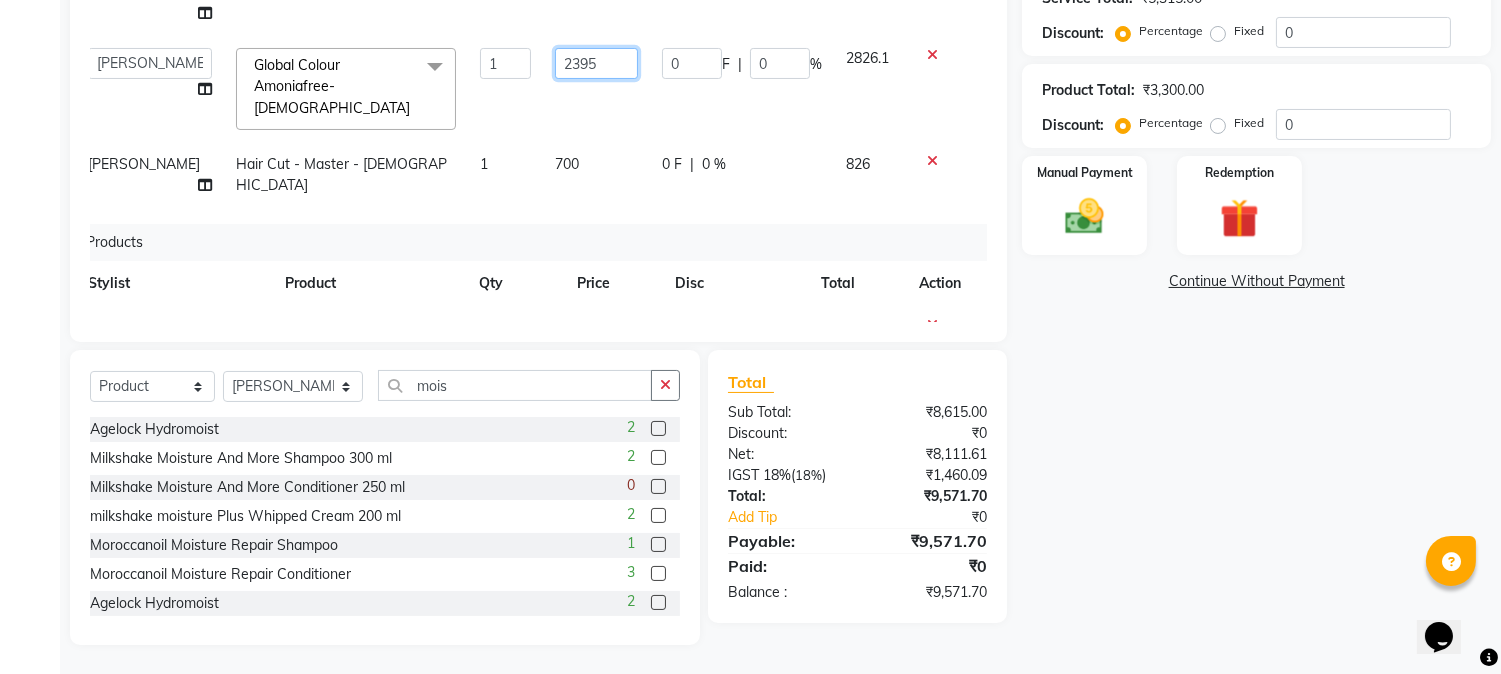 click on "2395" 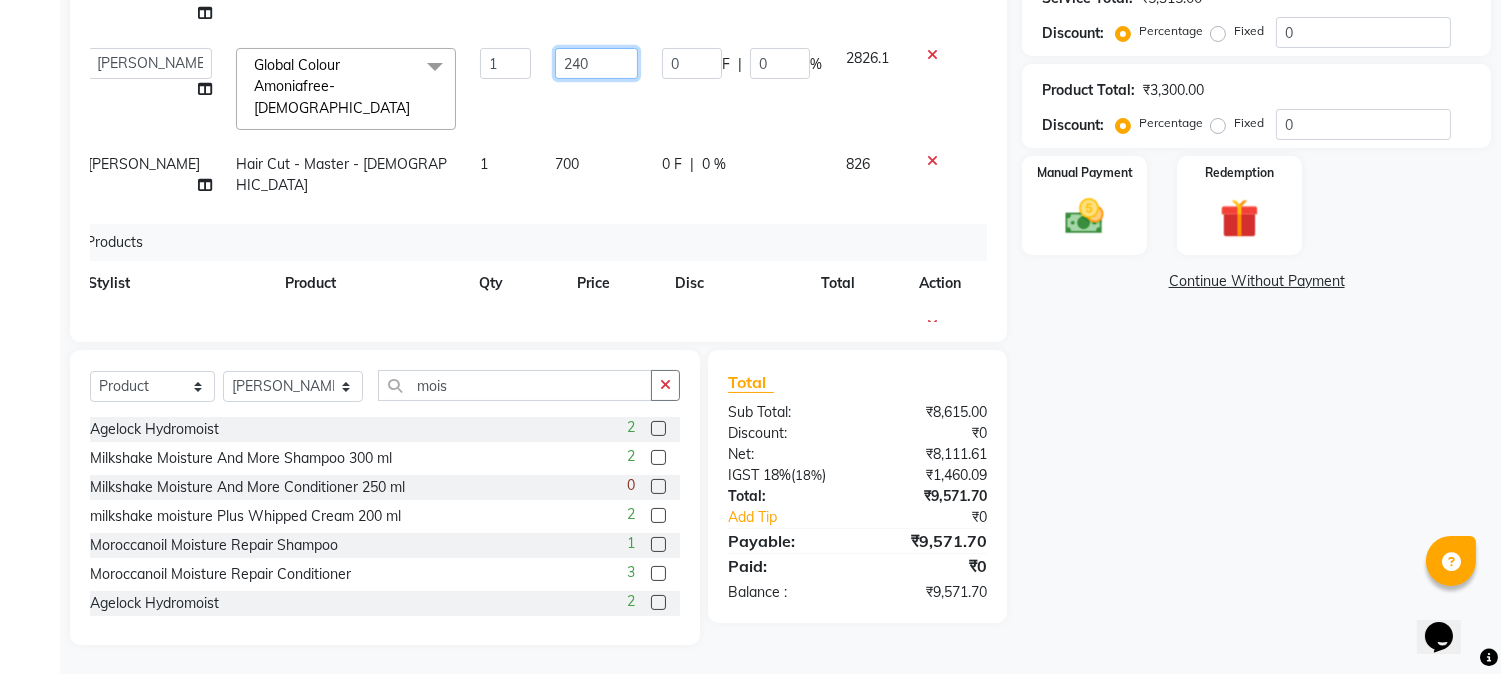 type on "2400" 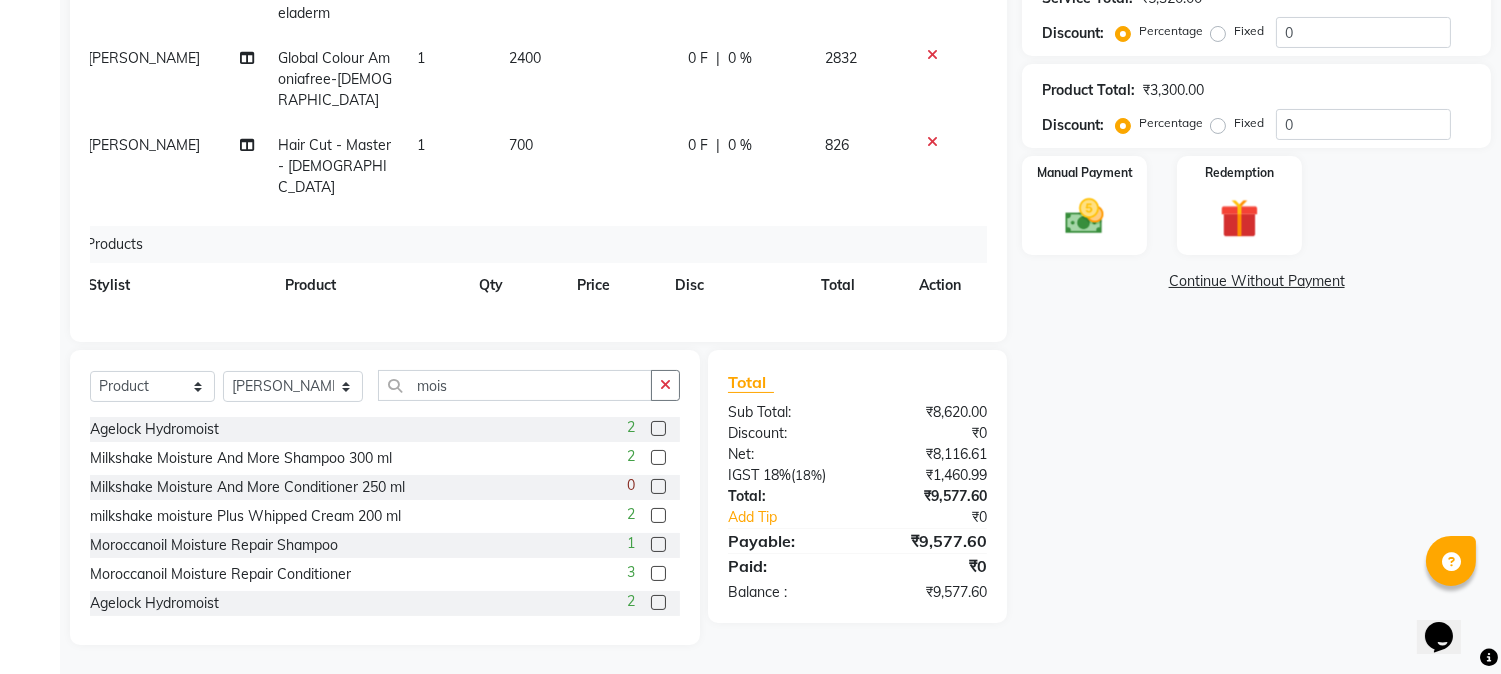 click on "Name: Pushpa Mundal Membership:  No Active Membership  Total Visits:  0 Card on file:  0 Last Visit:   - Points:   0  Coupon Code Apply Service Total:  ₹5,320.00  Discount:  Percentage   Fixed  0 Product Total:  ₹3,300.00  Discount:  Percentage   Fixed  0 Manual Payment Redemption  Continue Without Payment" 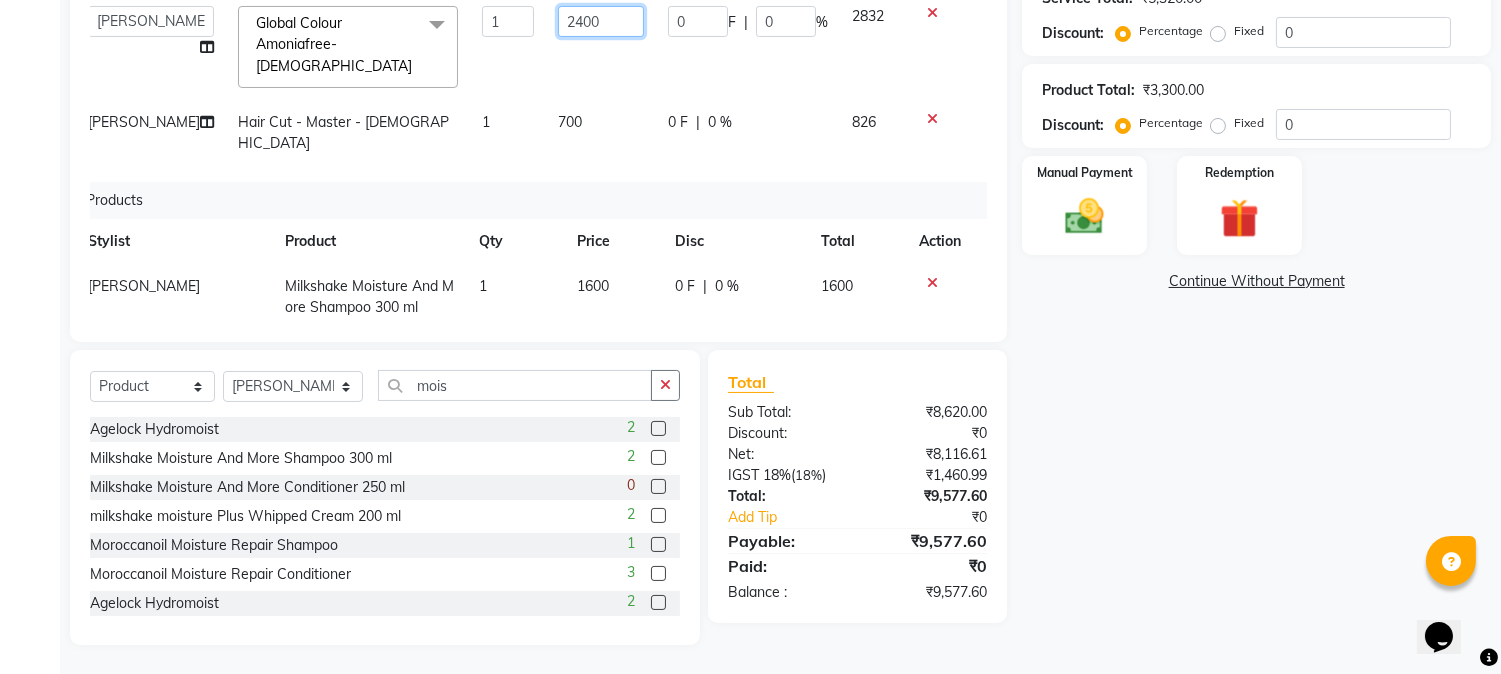 click on "2400" 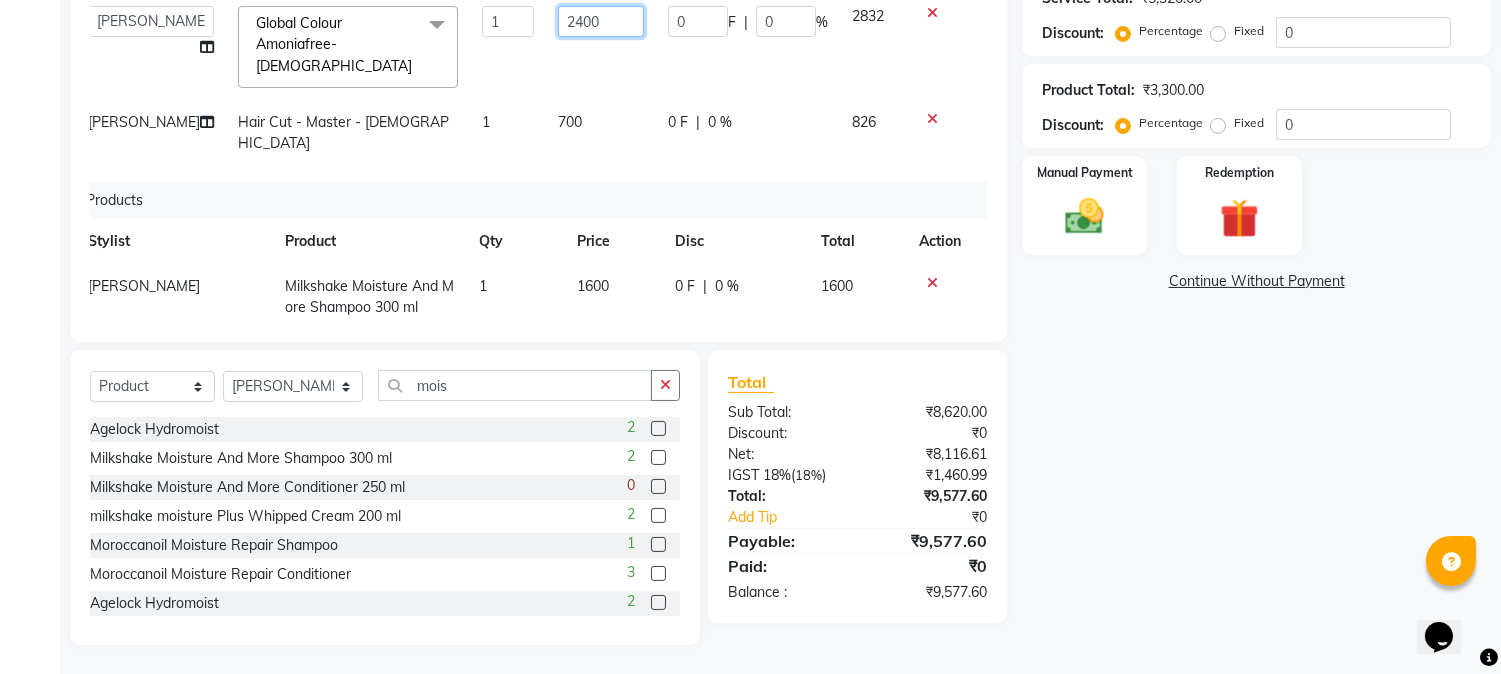 click on "2400" 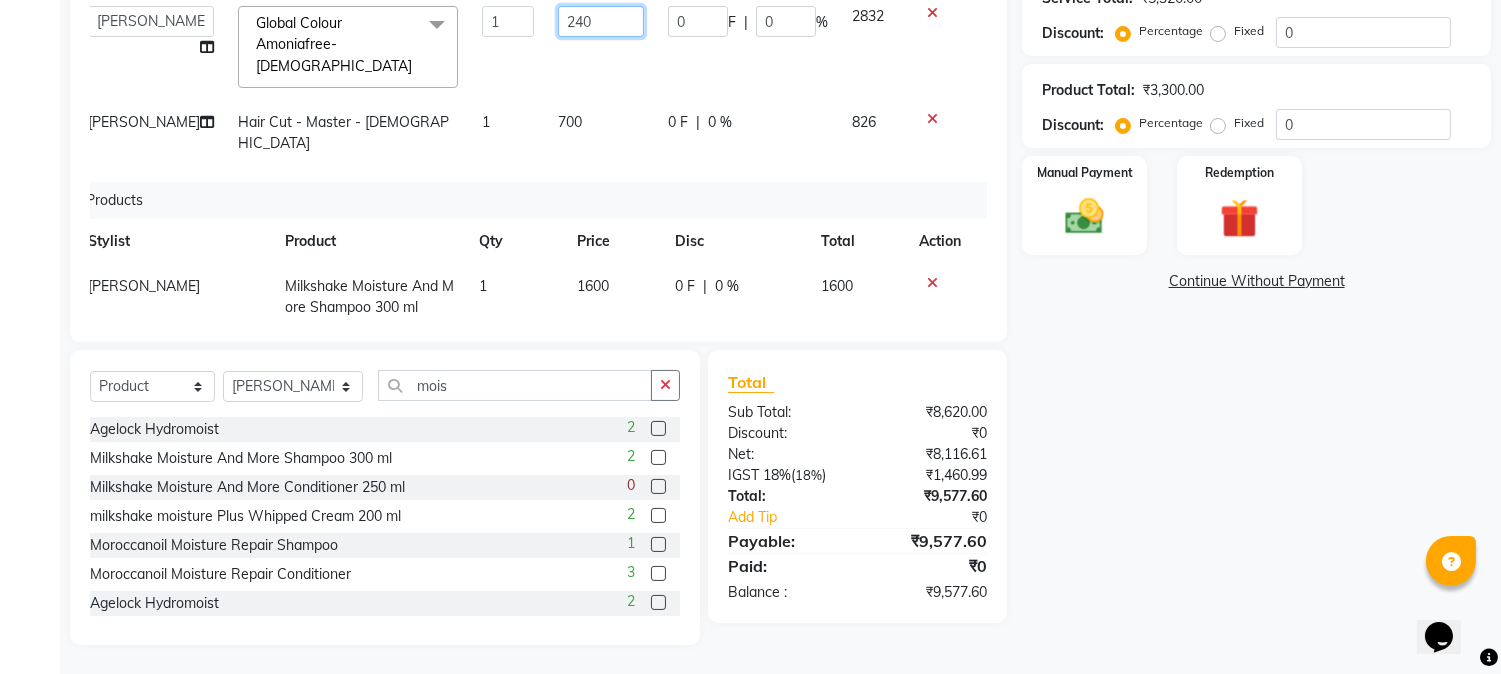 type on "2450" 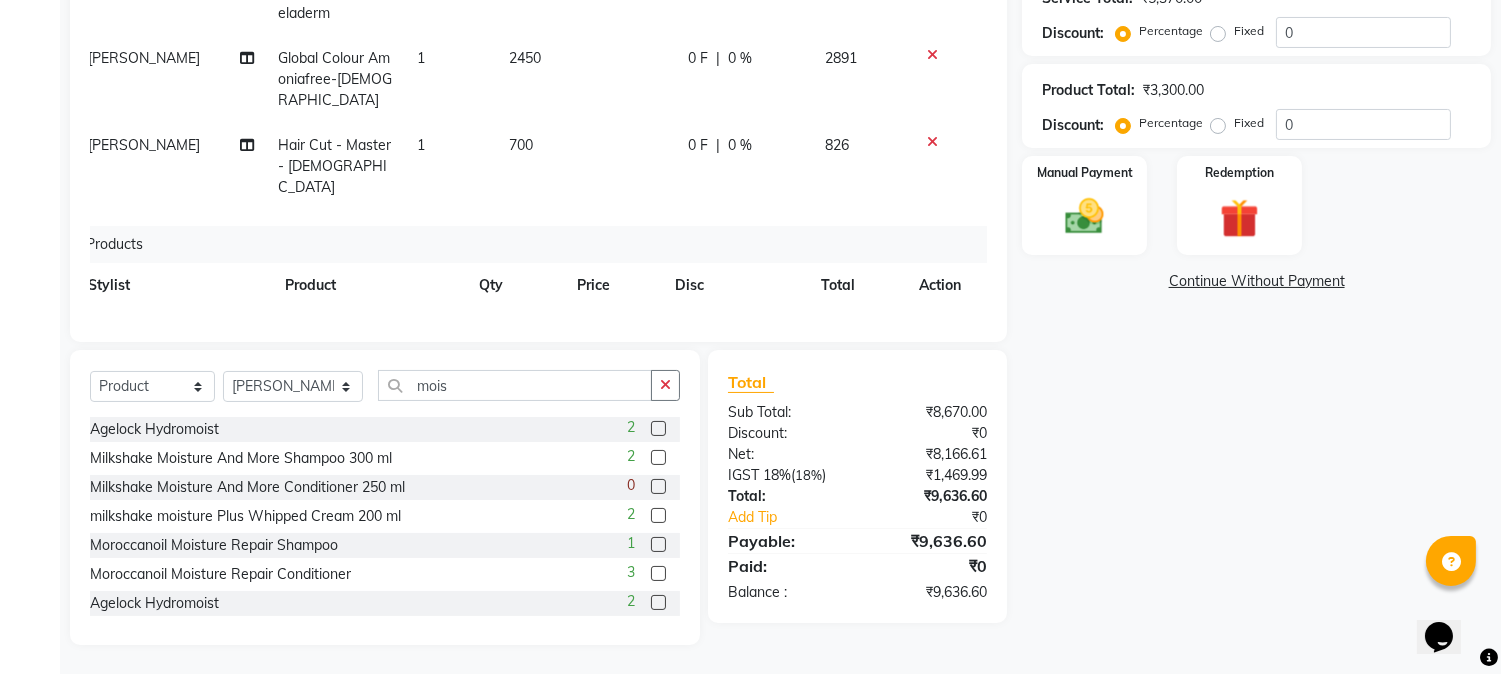 click on "Name: Pushpa Mundal Membership:  No Active Membership  Total Visits:  0 Card on file:  0 Last Visit:   - Points:   0  Coupon Code Apply Service Total:  ₹5,370.00  Discount:  Percentage   Fixed  0 Product Total:  ₹3,300.00  Discount:  Percentage   Fixed  0 Manual Payment Redemption  Continue Without Payment" 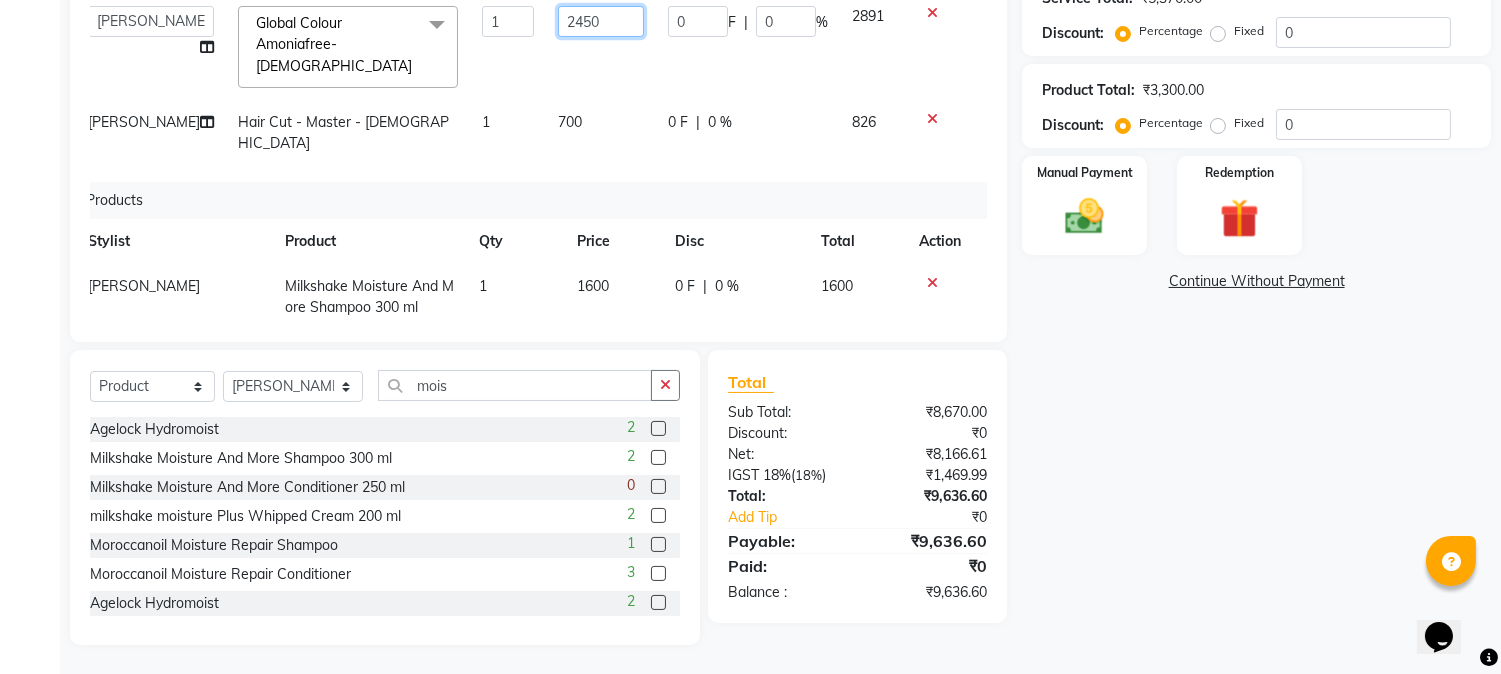 click on "2450" 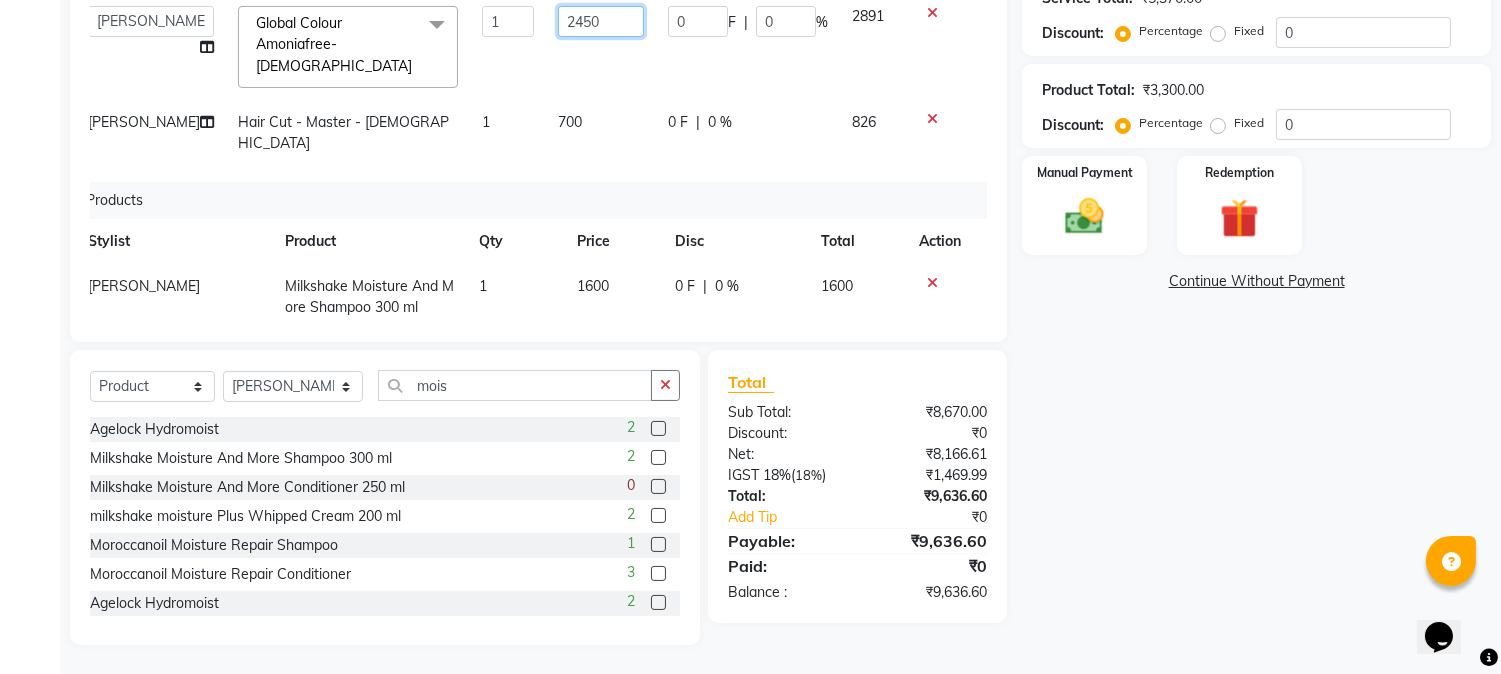 click on "2450" 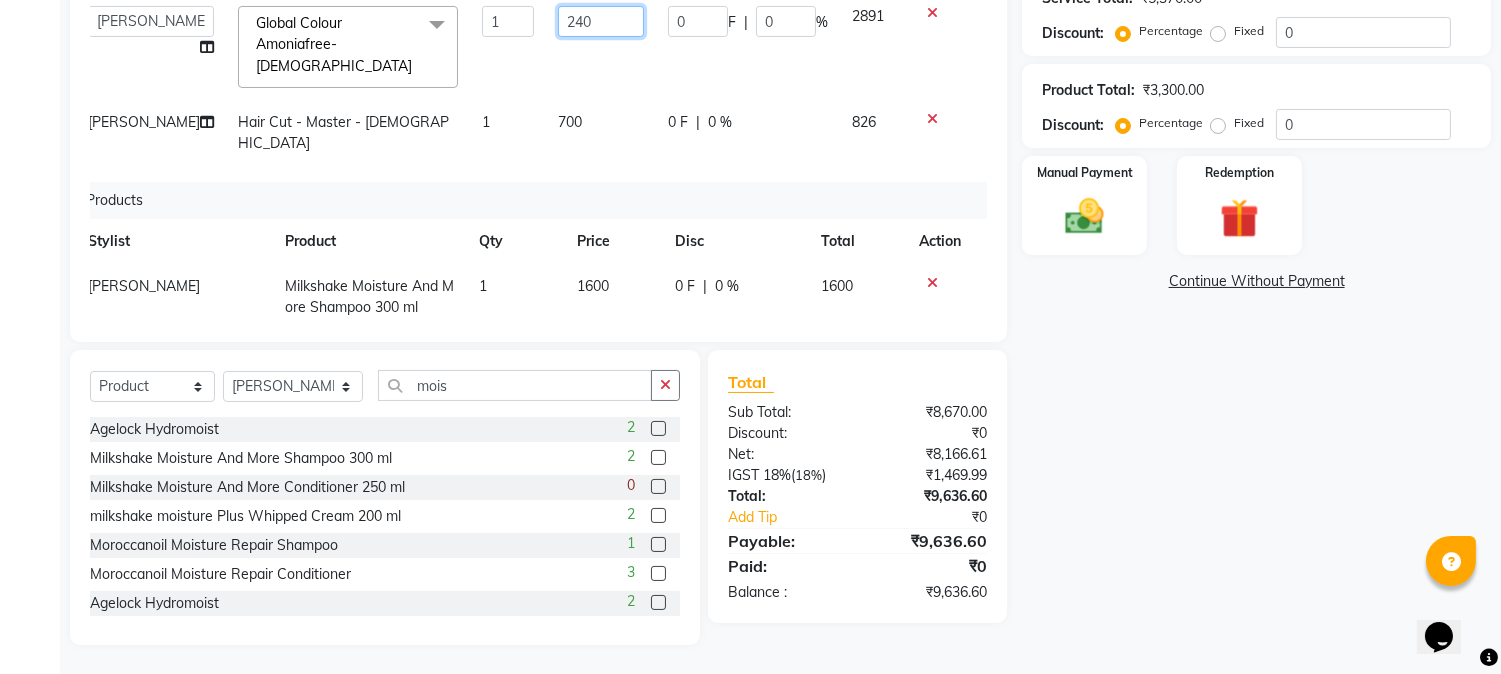 type on "2430" 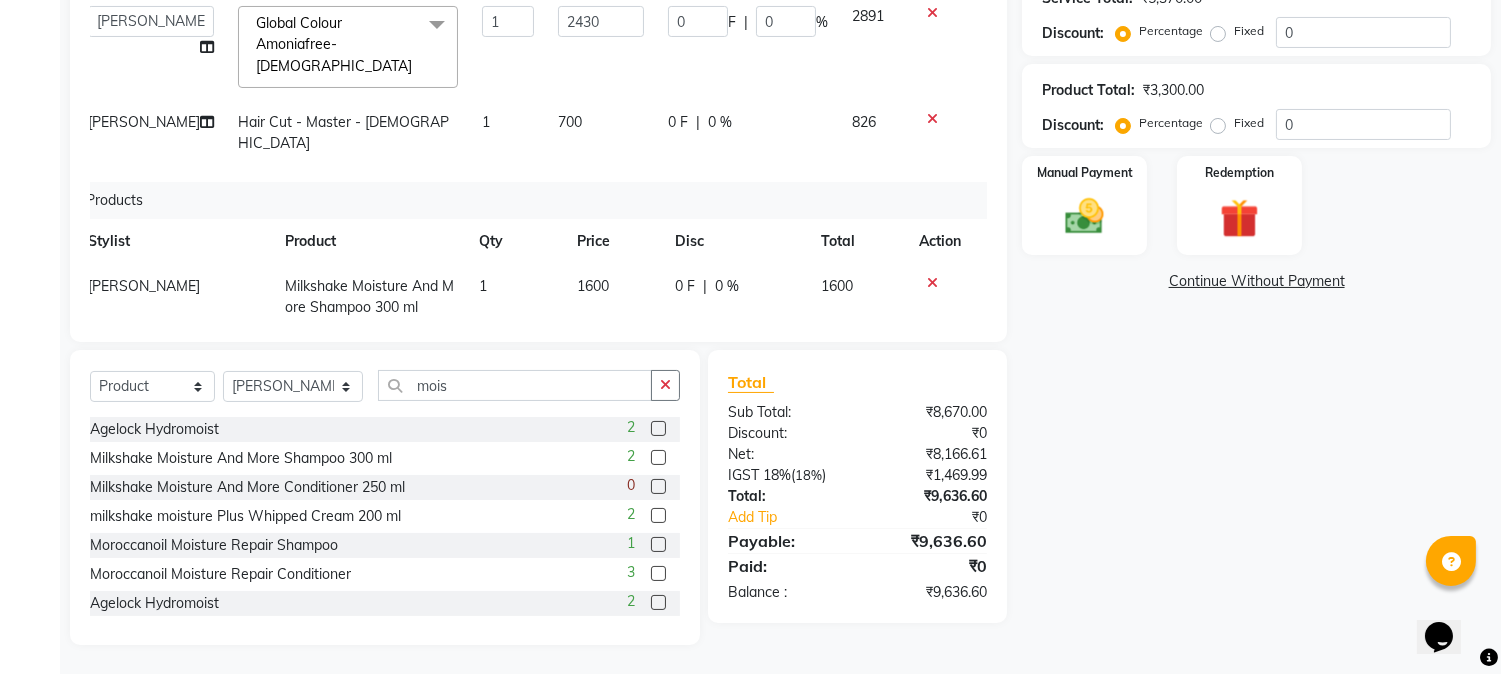 click on "Name: Pushpa Mundal Membership:  No Active Membership  Total Visits:  0 Card on file:  0 Last Visit:   - Points:   0  Coupon Code Apply Service Total:  ₹5,370.00  Discount:  Percentage   Fixed  0 Product Total:  ₹3,300.00  Discount:  Percentage   Fixed  0 Manual Payment Redemption  Continue Without Payment" 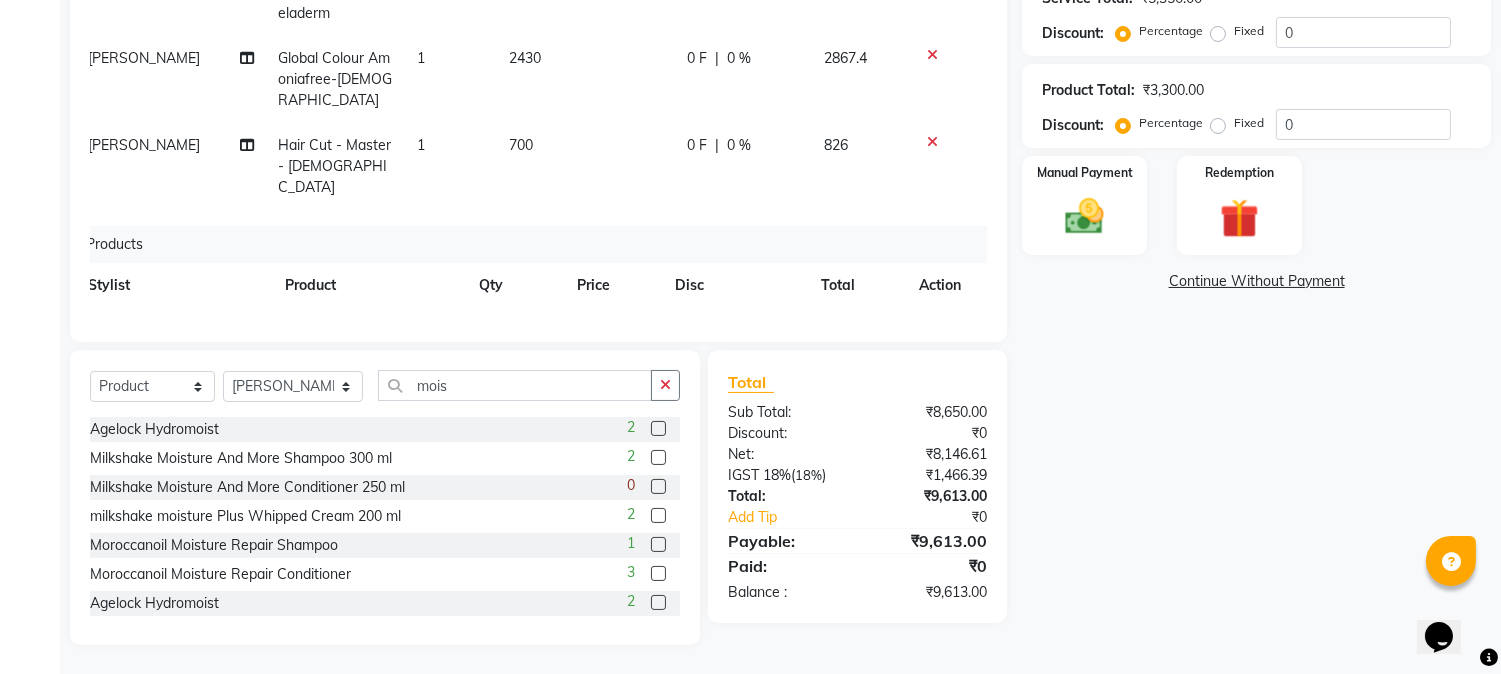 click on "2430" 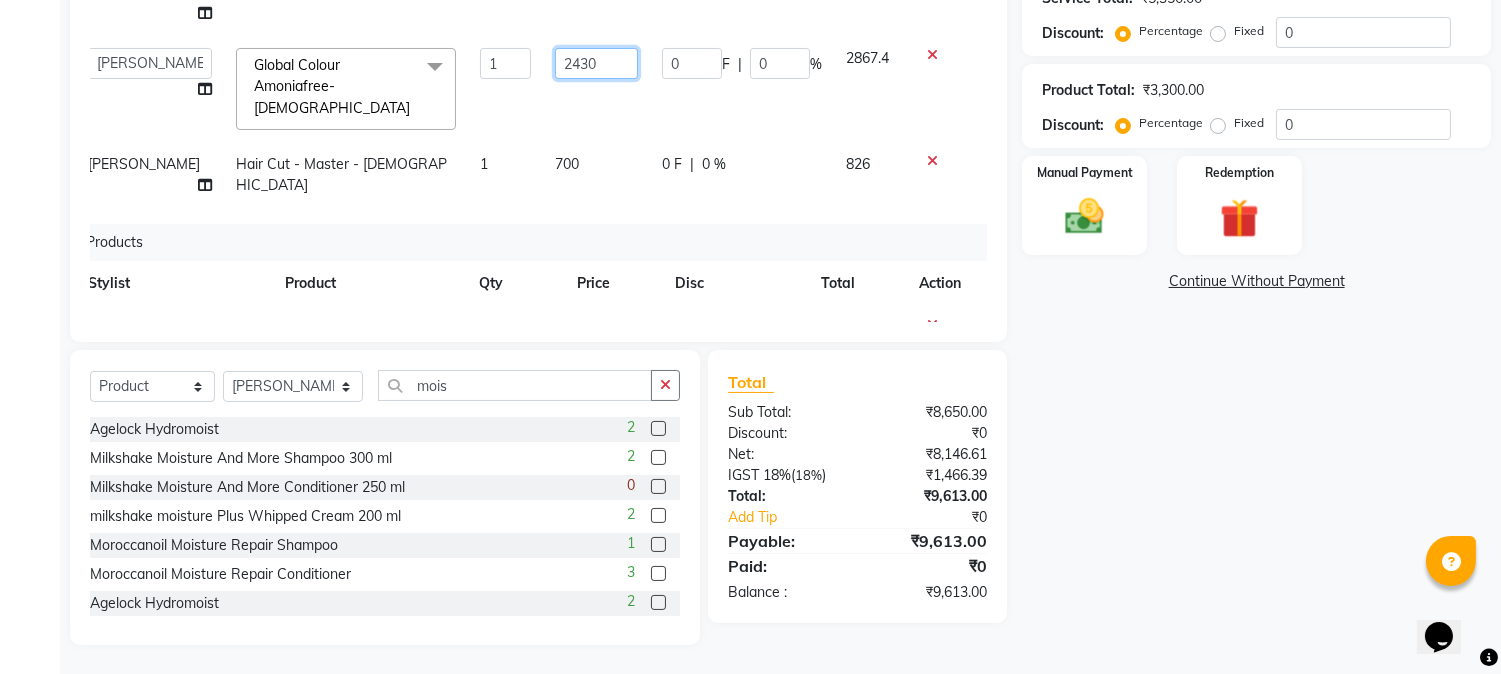 click on "2430" 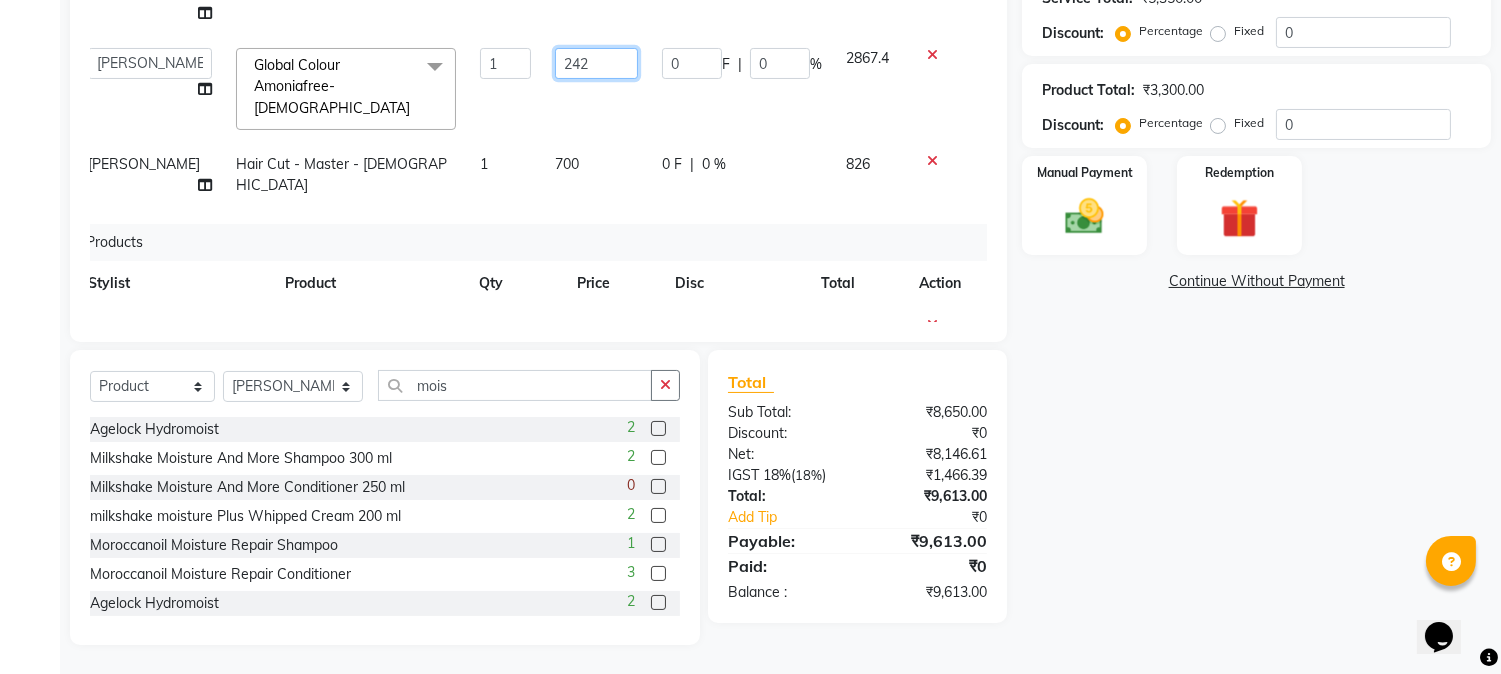 type on "2420" 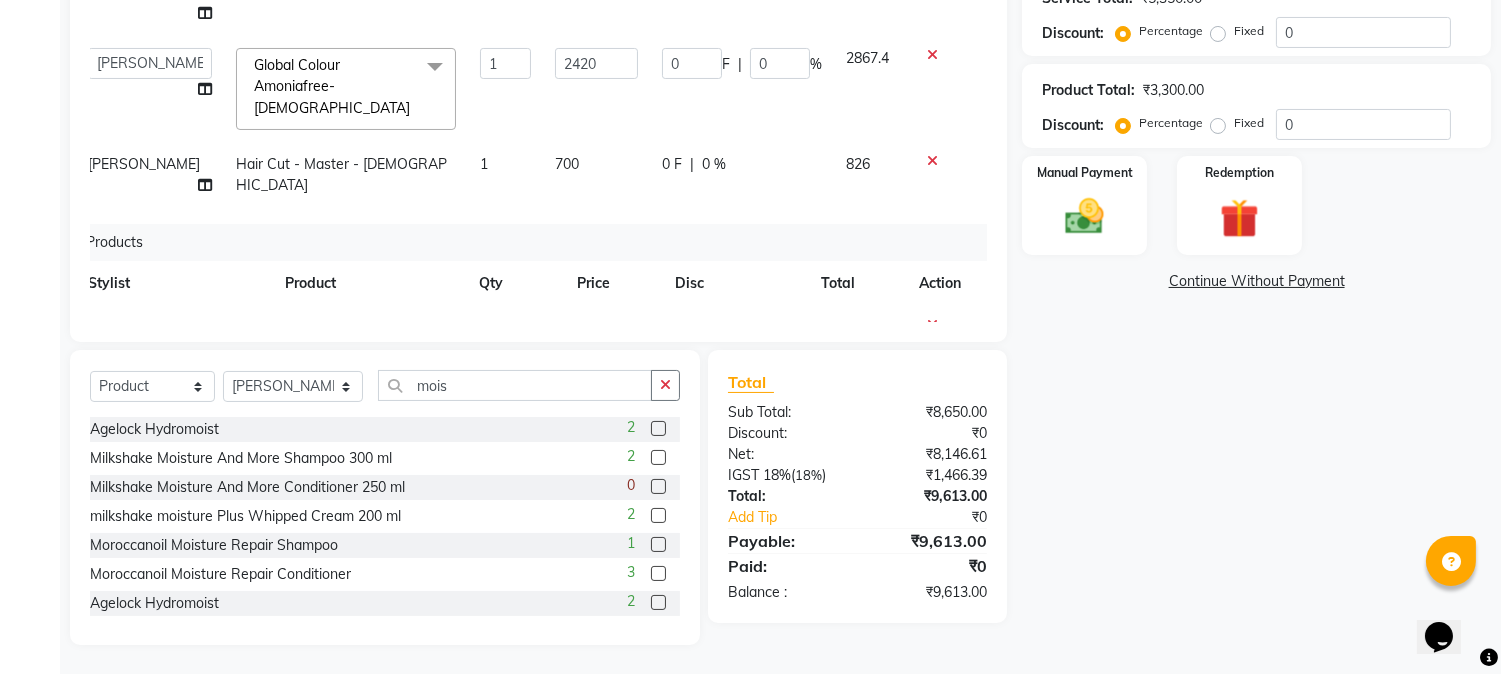 click on "Name: Pushpa Mundal Membership:  No Active Membership  Total Visits:  0 Card on file:  0 Last Visit:   - Points:   0  Coupon Code Apply Service Total:  ₹5,350.00  Discount:  Percentage   Fixed  0 Product Total:  ₹3,300.00  Discount:  Percentage   Fixed  0 Manual Payment Redemption  Continue Without Payment" 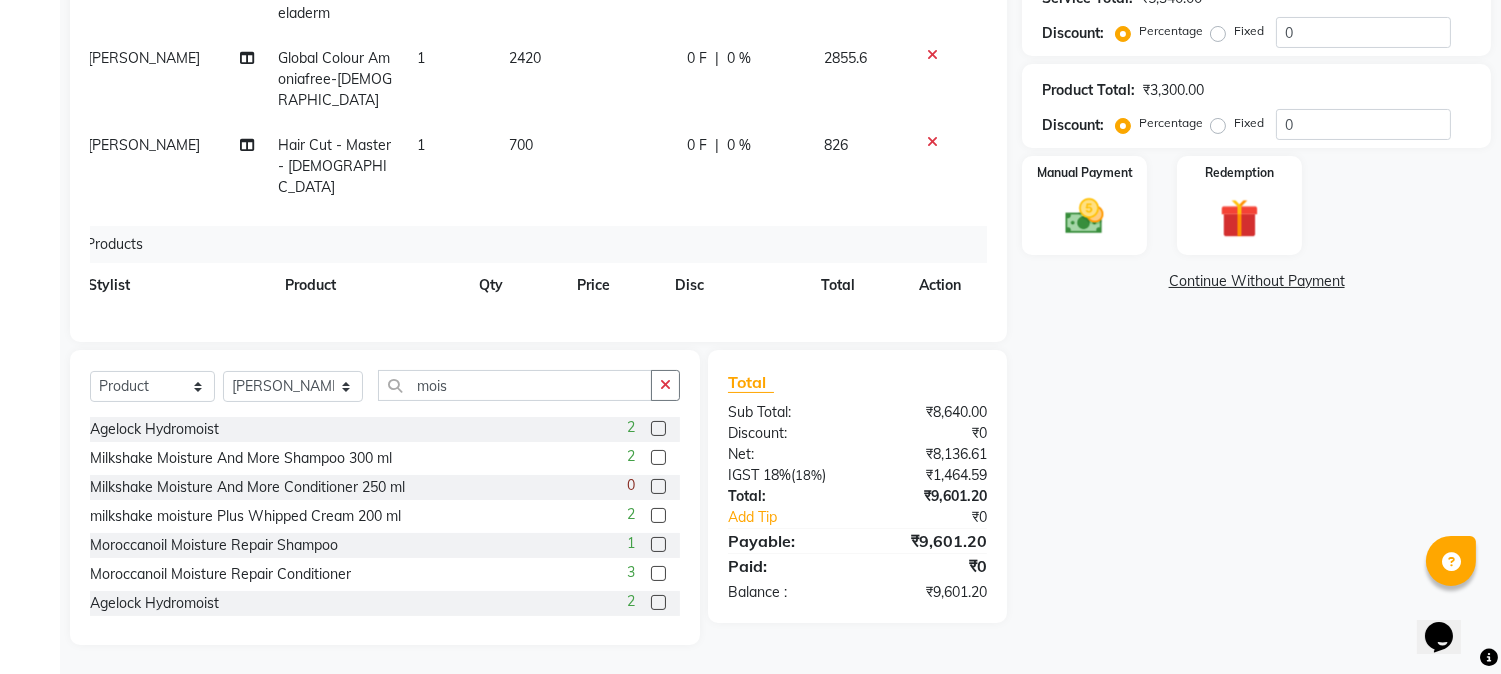 click on "2420" 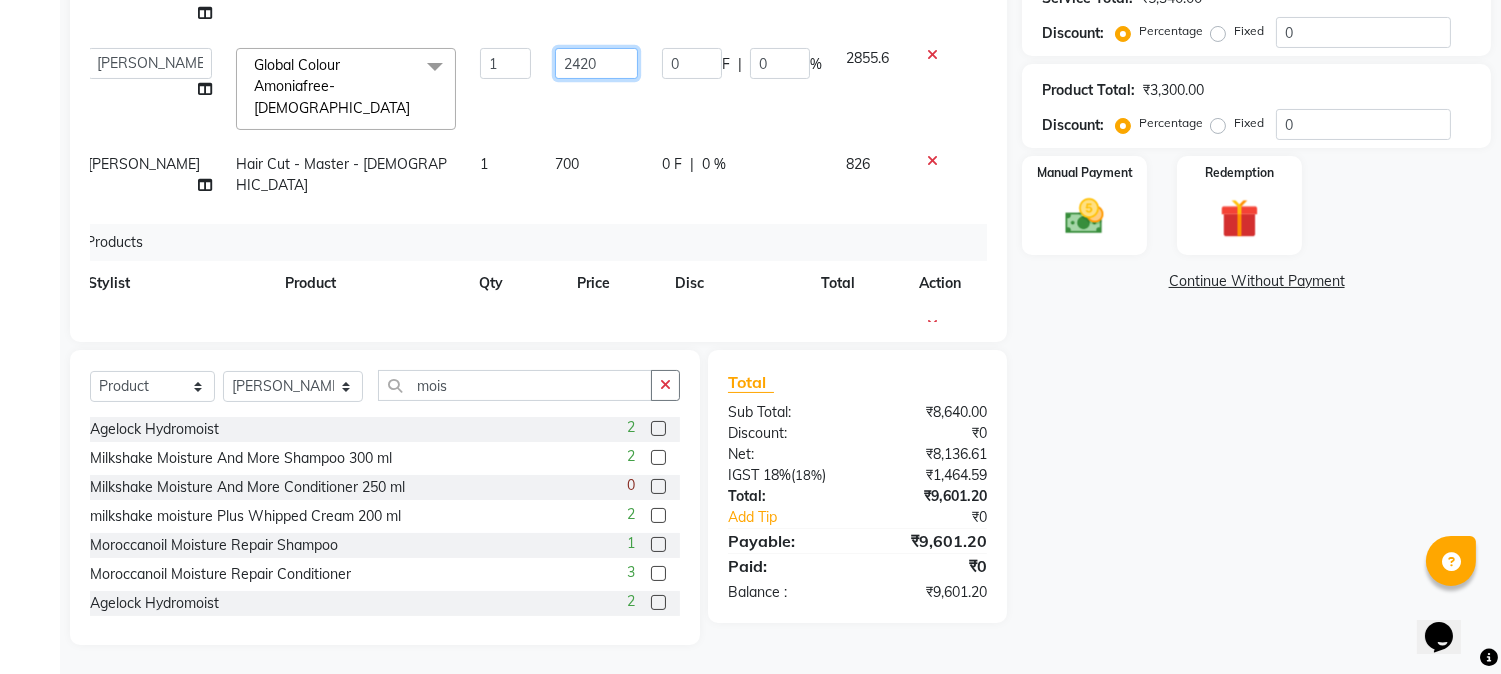 click on "2420" 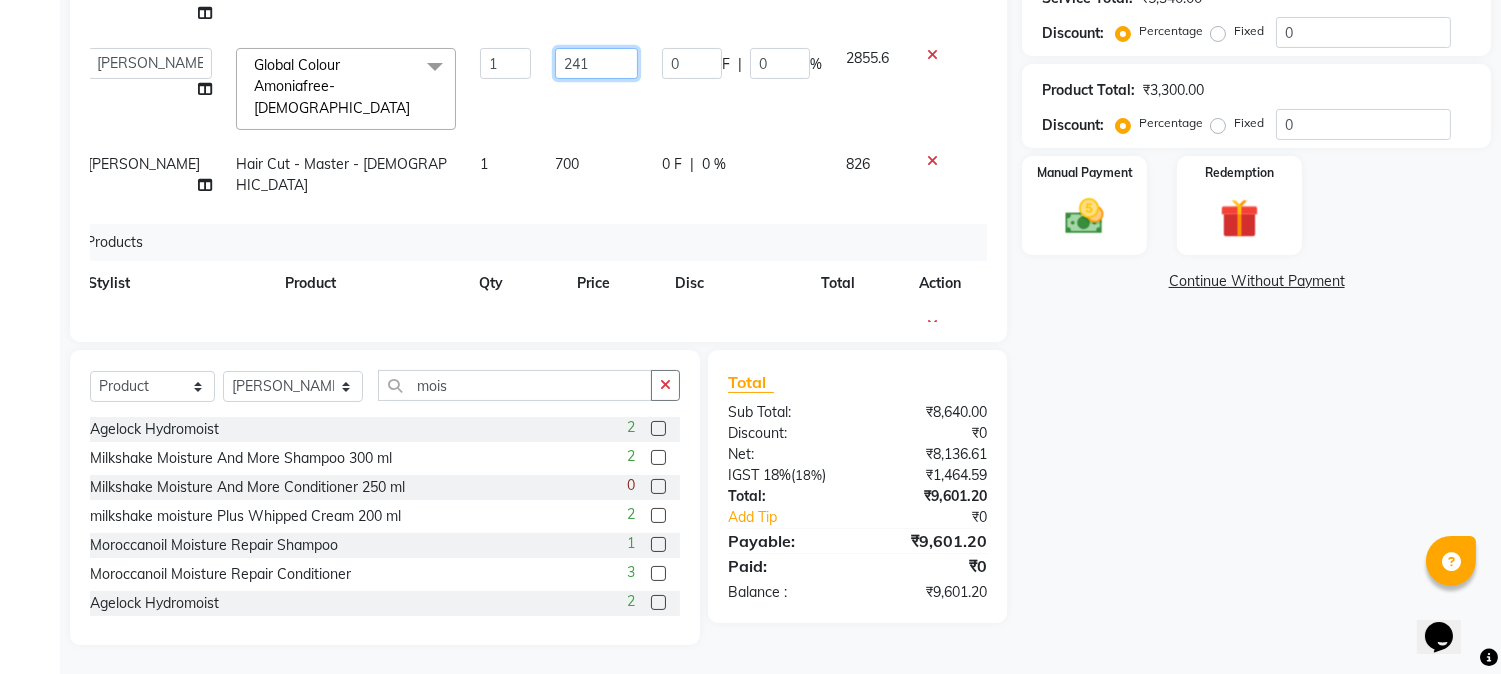 type on "2419" 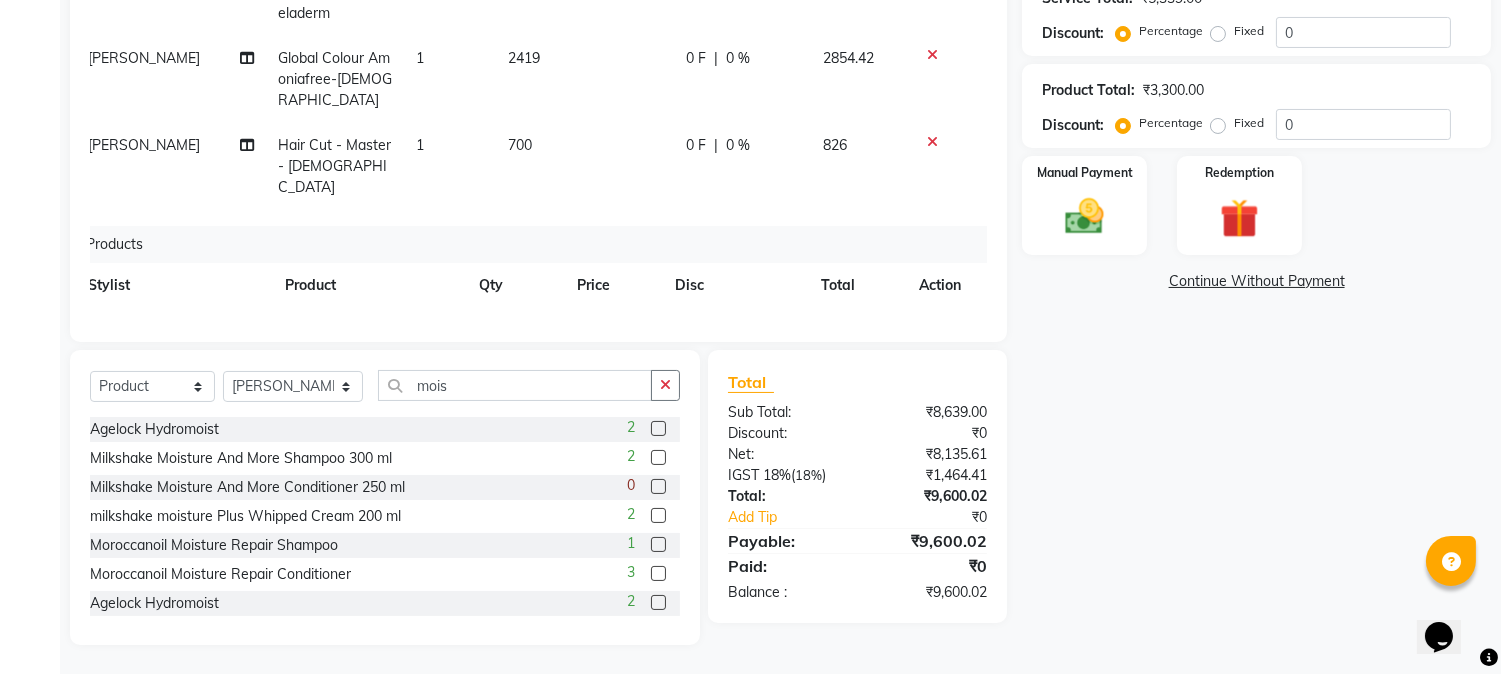 click on "Name: Pushpa Mundal Membership:  No Active Membership  Total Visits:  0 Card on file:  0 Last Visit:   - Points:   0  Coupon Code Apply Service Total:  ₹5,339.00  Discount:  Percentage   Fixed  0 Product Total:  ₹3,300.00  Discount:  Percentage   Fixed  0 Manual Payment Redemption  Continue Without Payment" 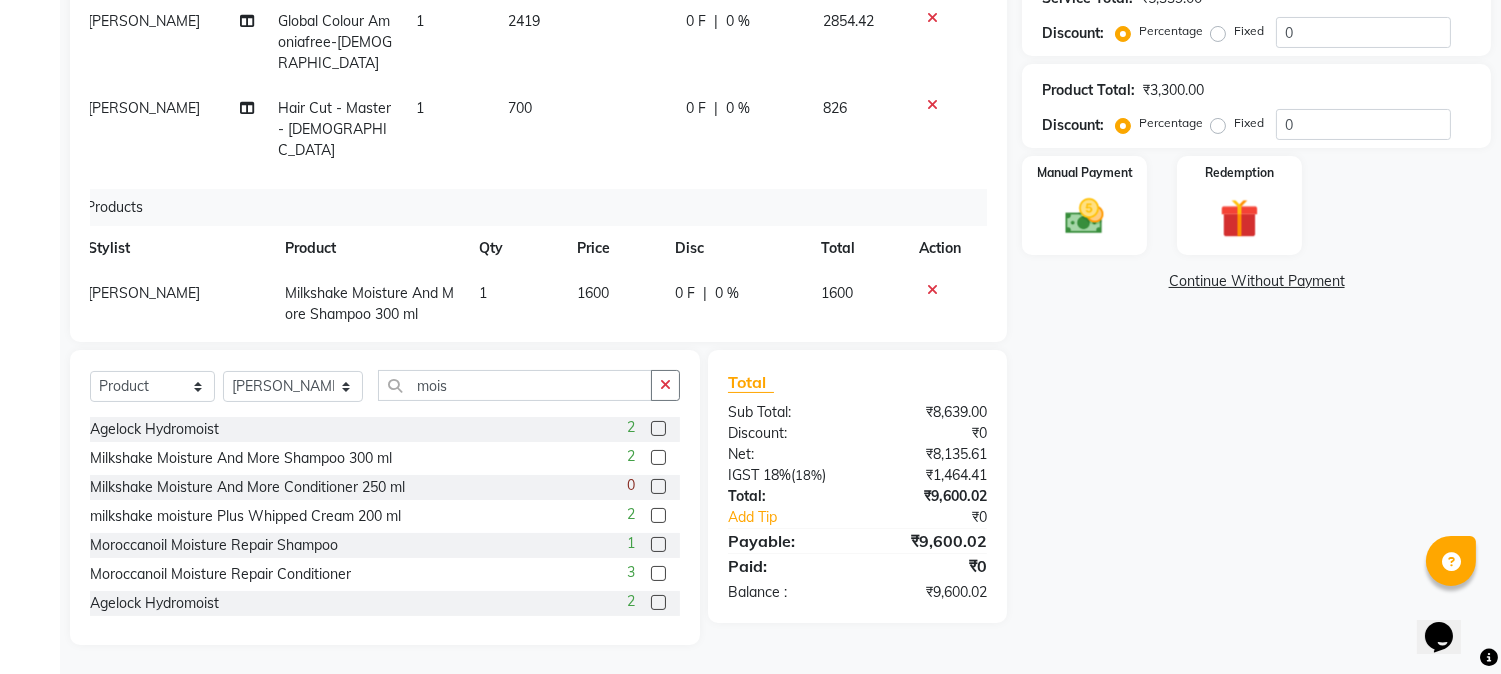 scroll, scrollTop: 0, scrollLeft: 14, axis: horizontal 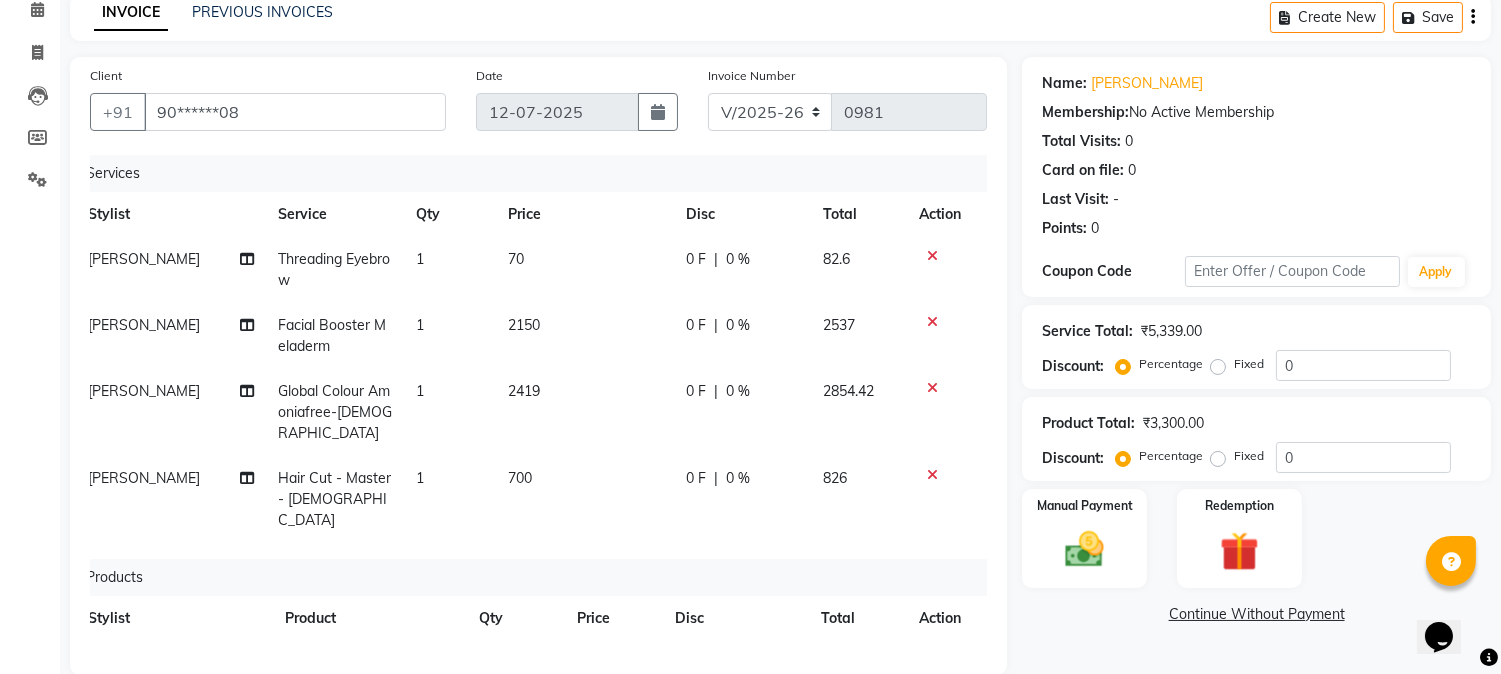click on "2150" 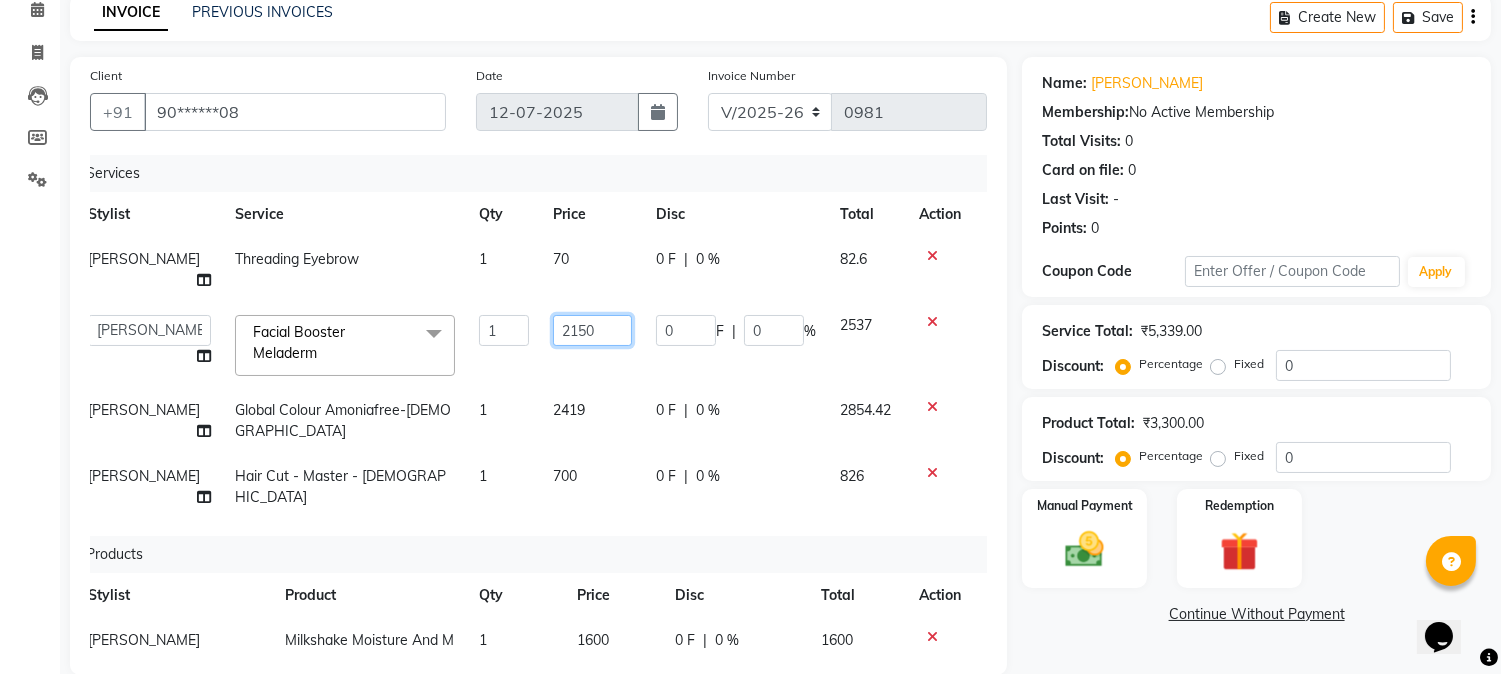 click on "2150" 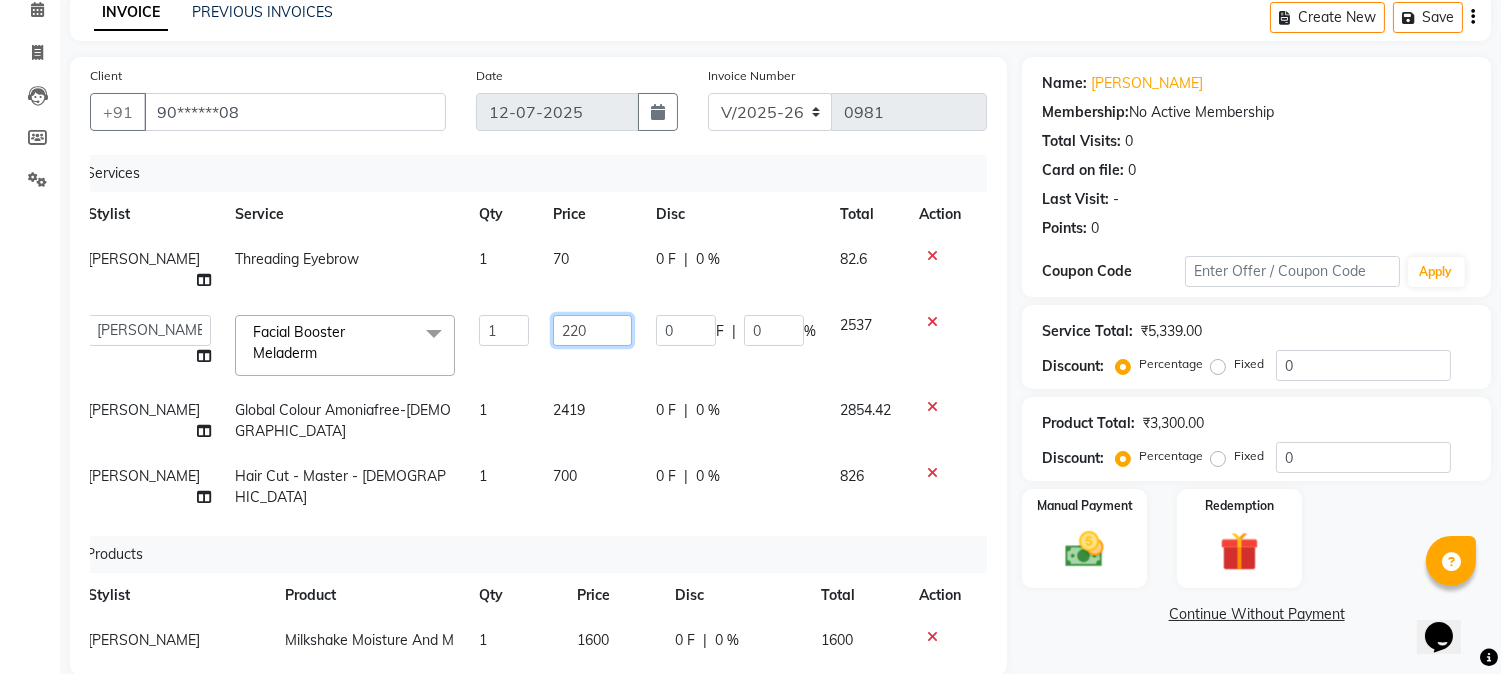 type on "2200" 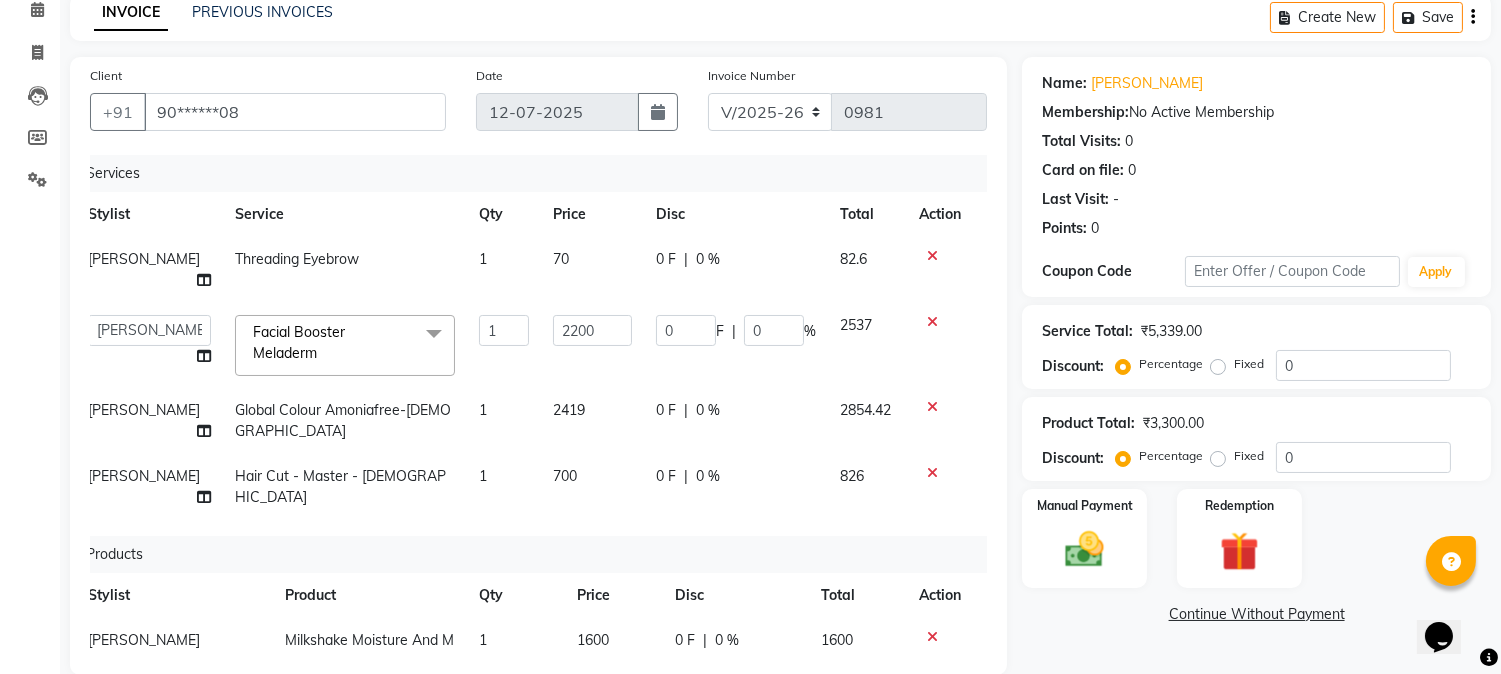 click on "Continue Without Payment" 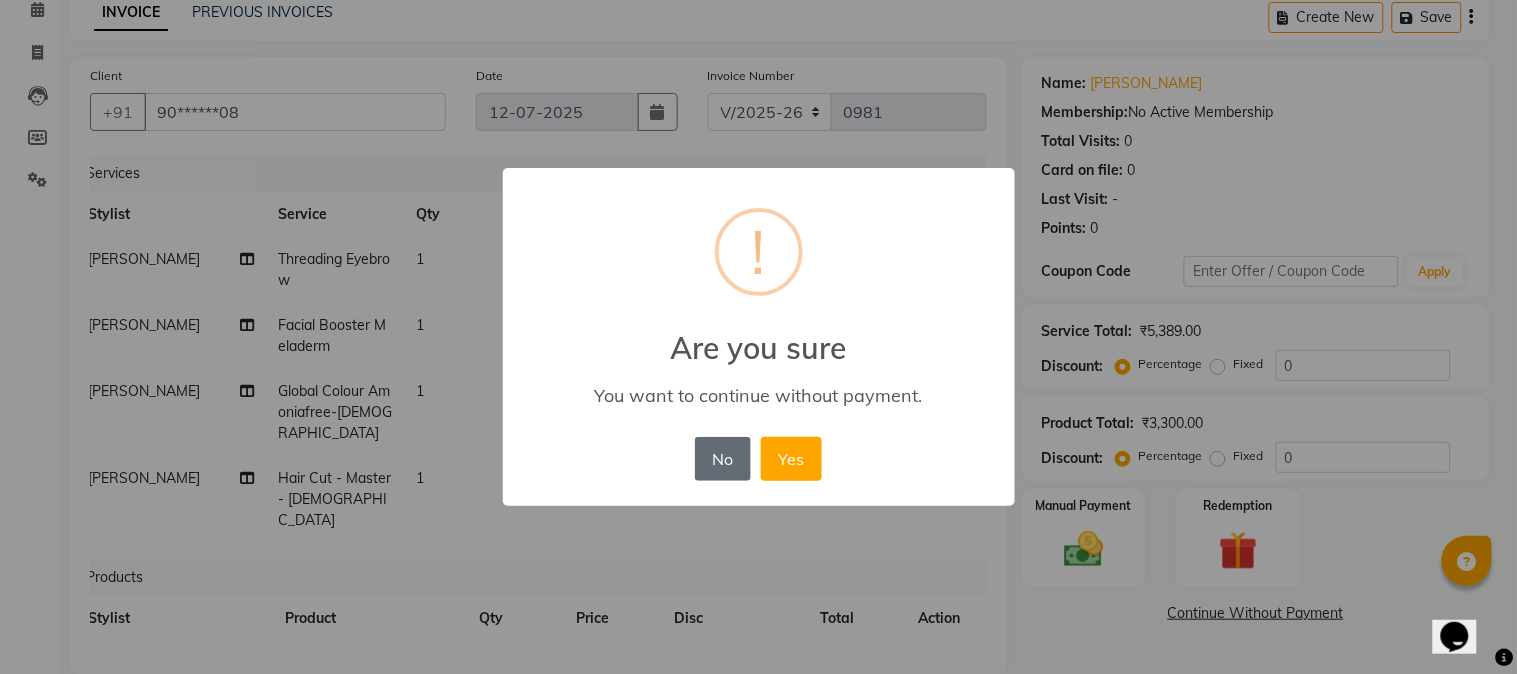 click on "No" at bounding box center (723, 459) 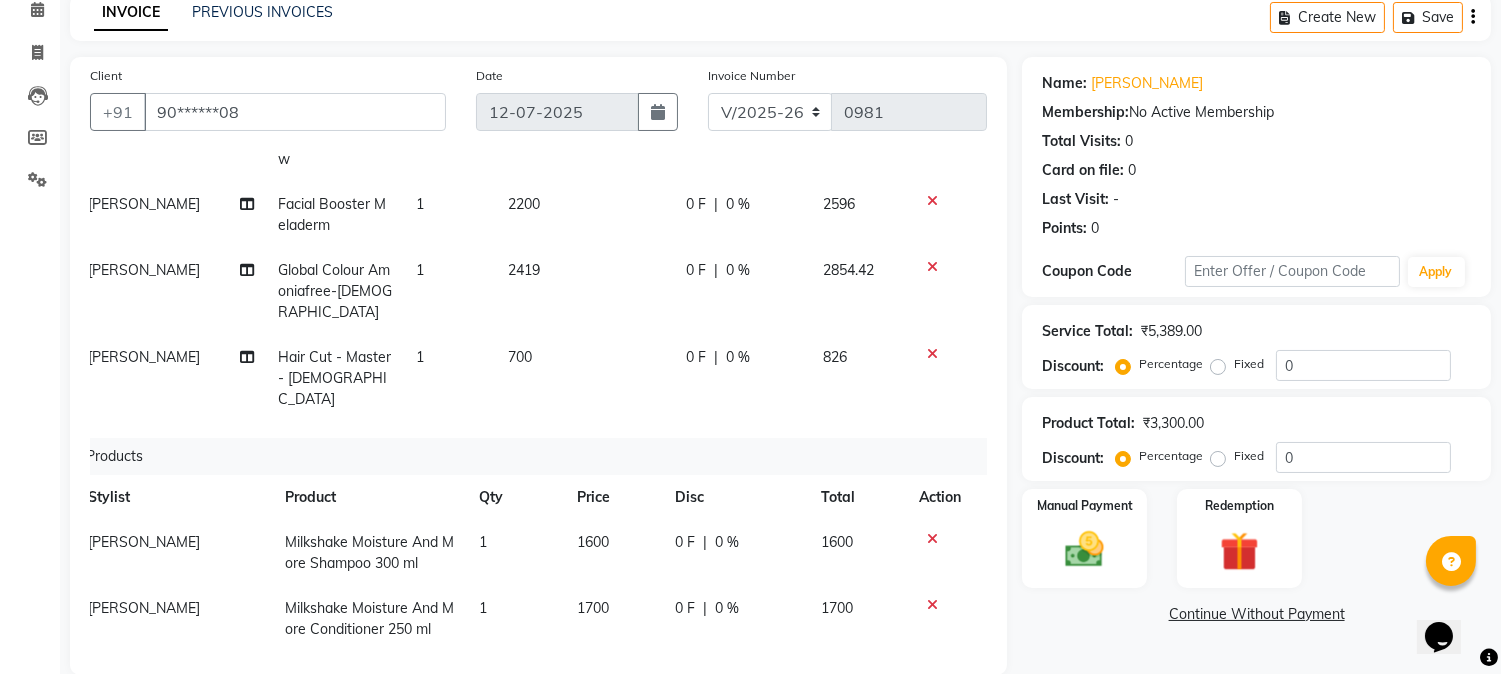 scroll, scrollTop: 128, scrollLeft: 14, axis: both 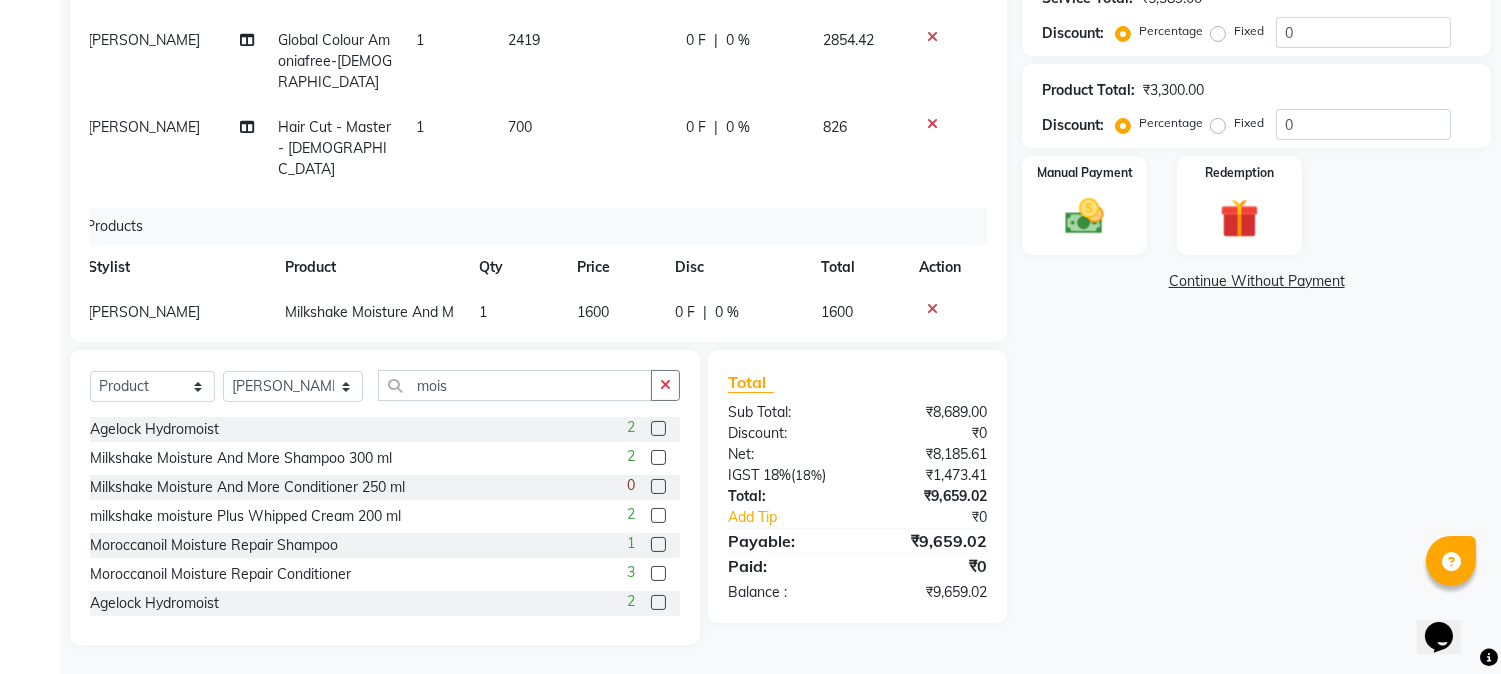 click on "2419" 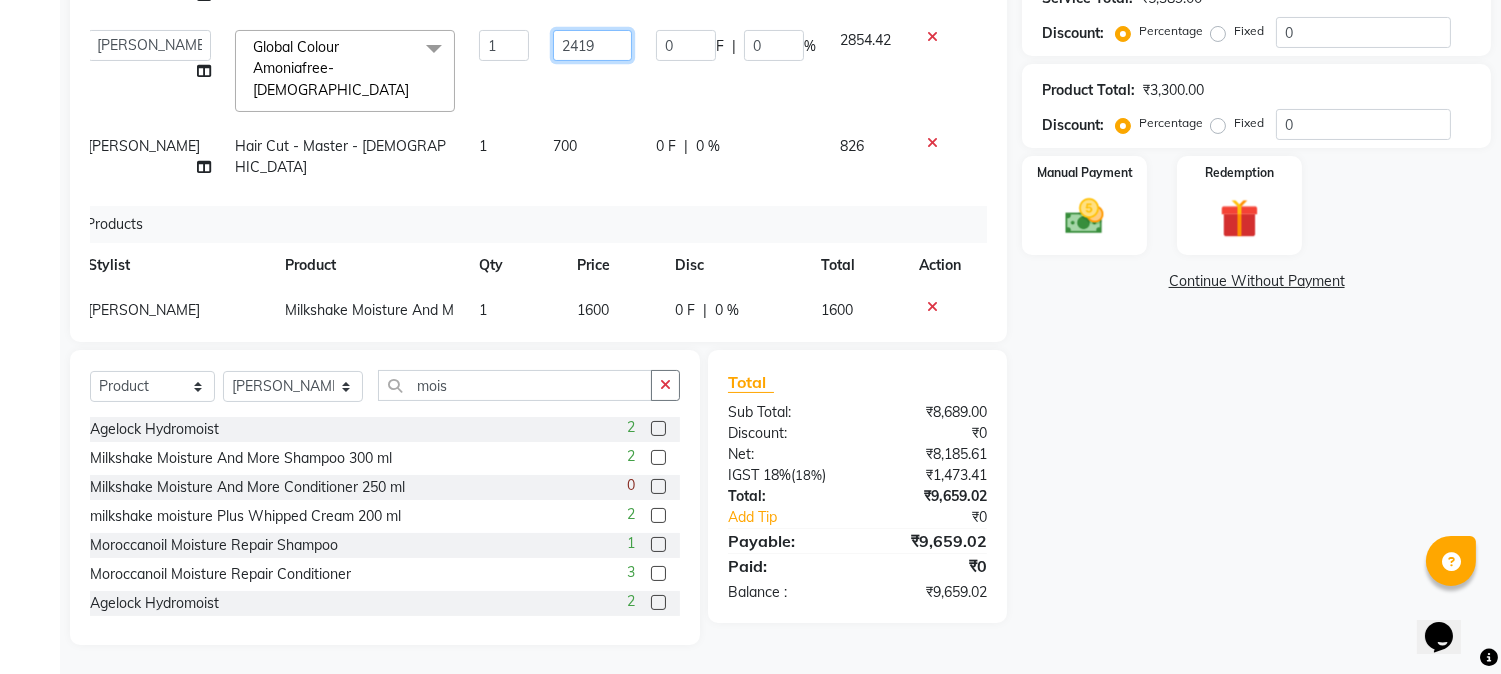 click on "2419" 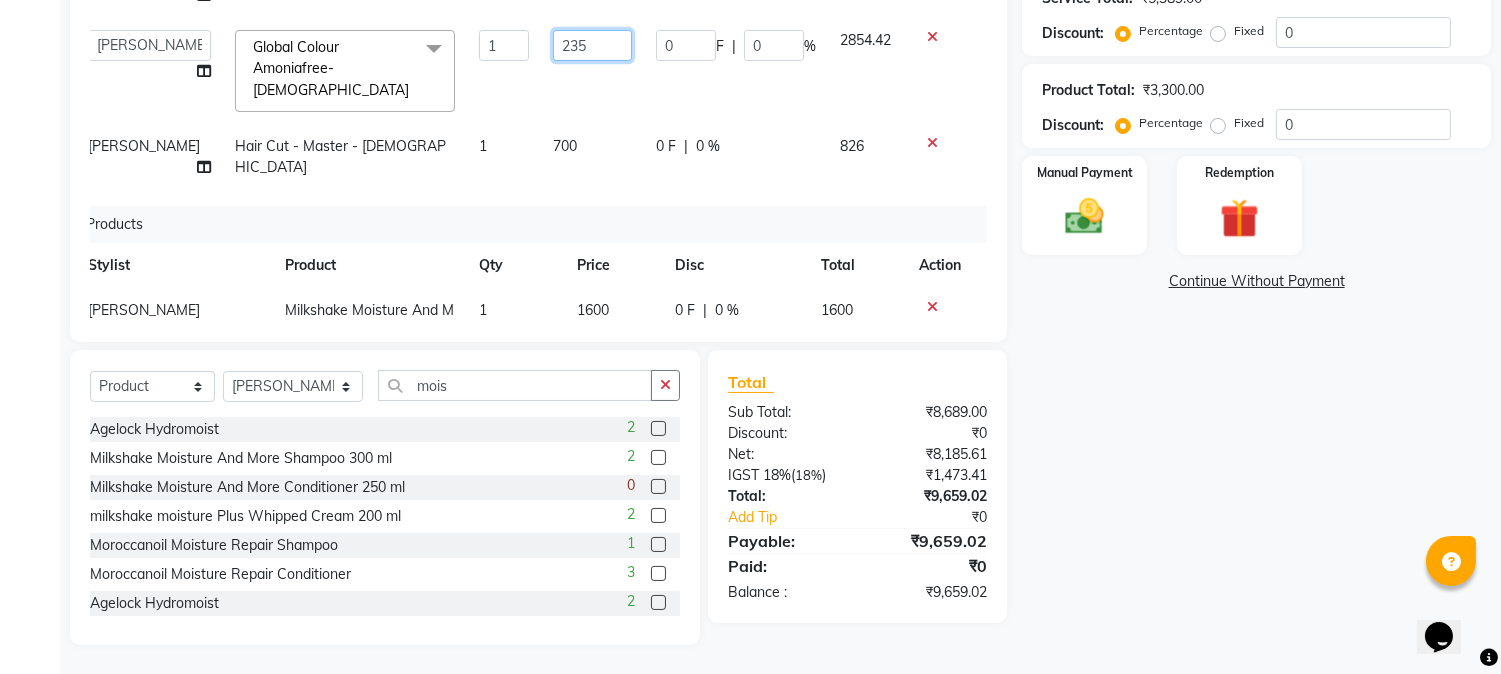 type on "2350" 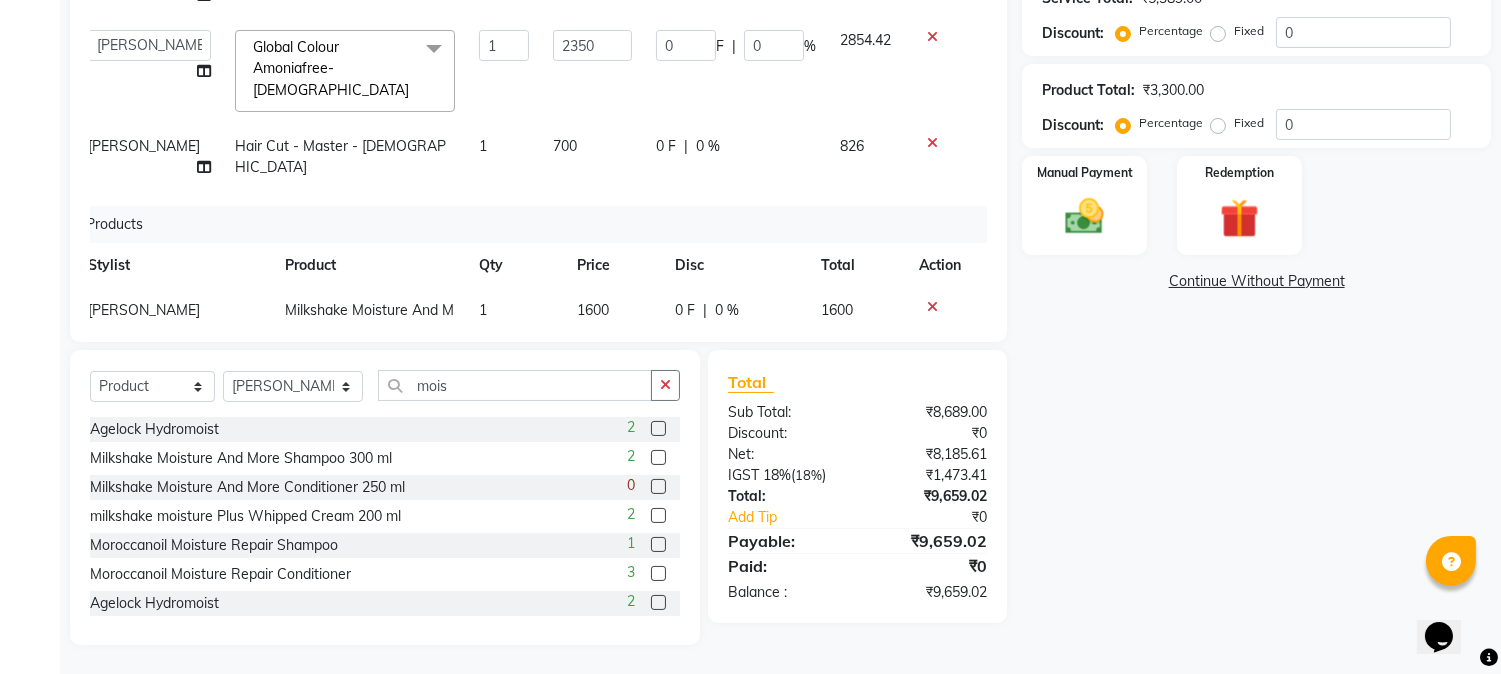 click on "Name: Pushpa Mundal Membership:  No Active Membership  Total Visits:  0 Card on file:  0 Last Visit:   - Points:   0  Coupon Code Apply Service Total:  ₹5,389.00  Discount:  Percentage   Fixed  0 Product Total:  ₹3,300.00  Discount:  Percentage   Fixed  0 Manual Payment Redemption  Continue Without Payment" 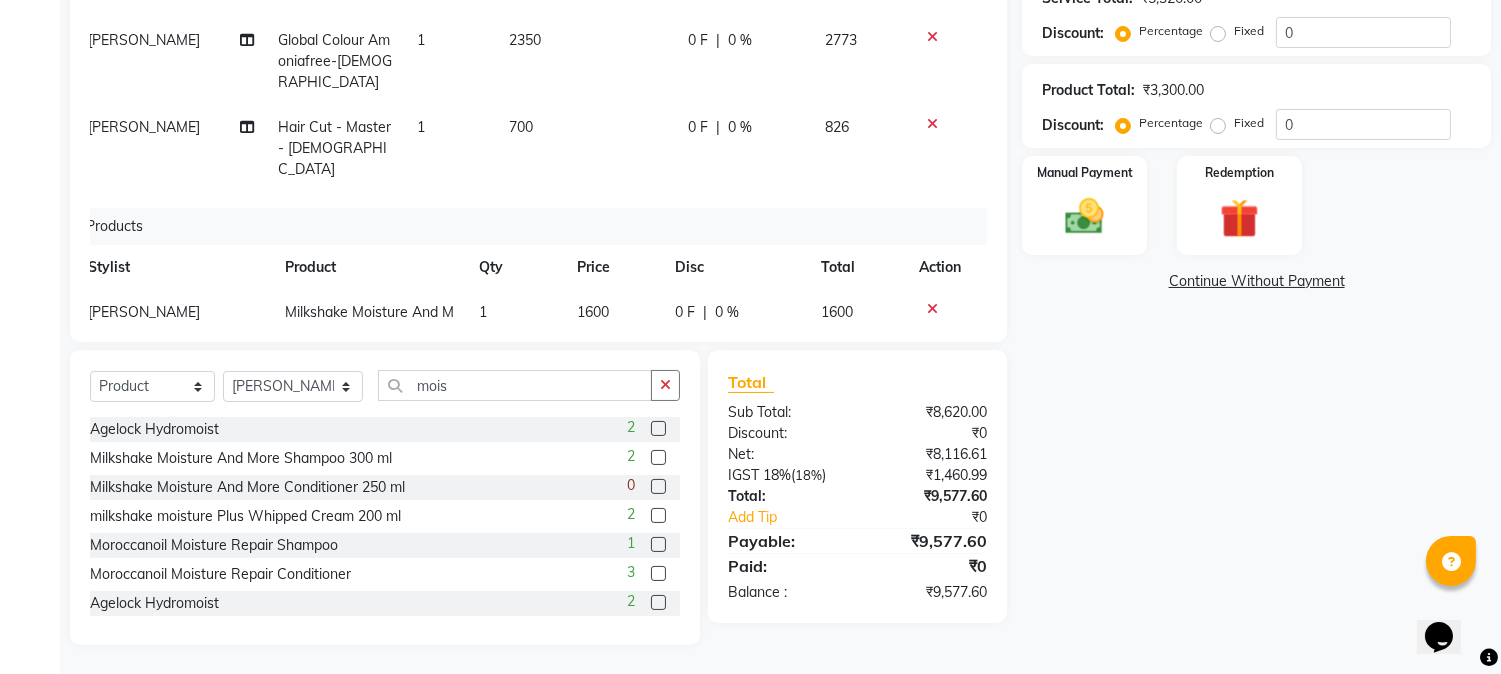 click on "2350" 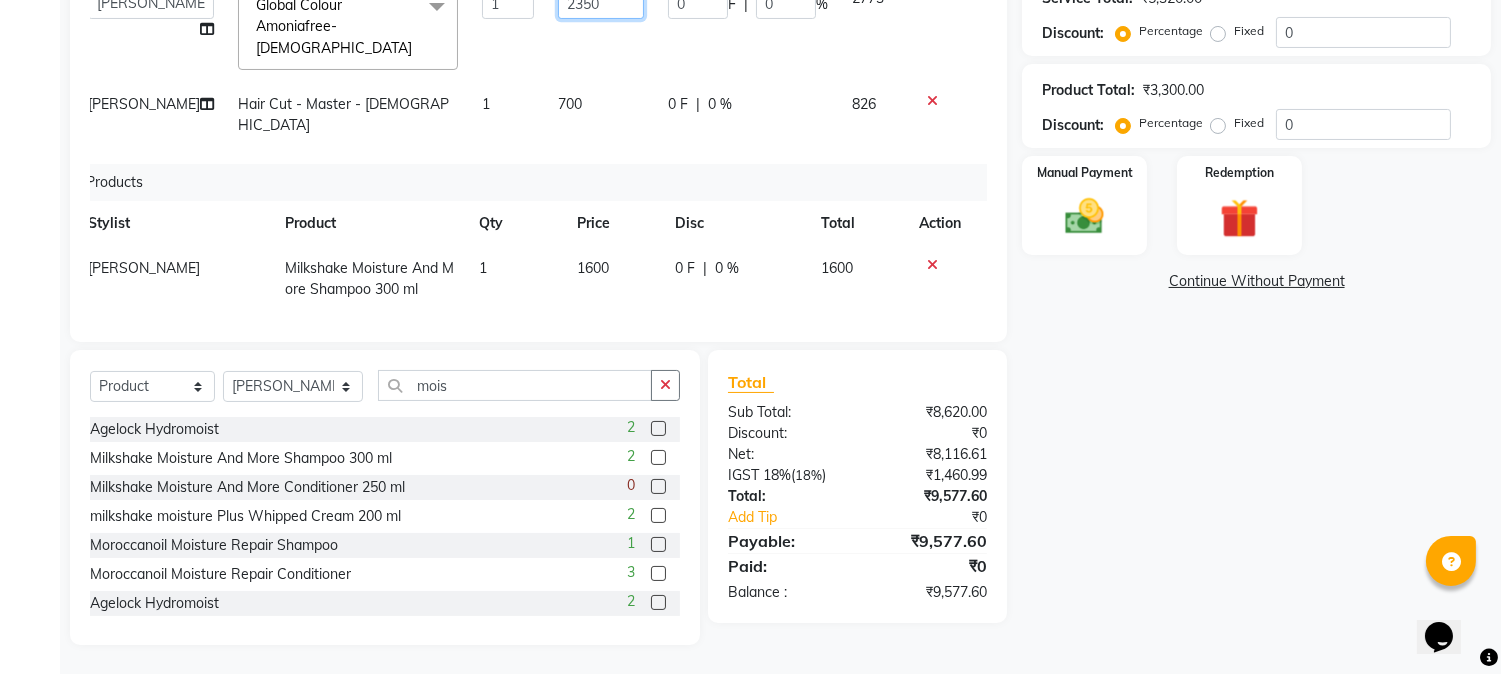 click on "2350" 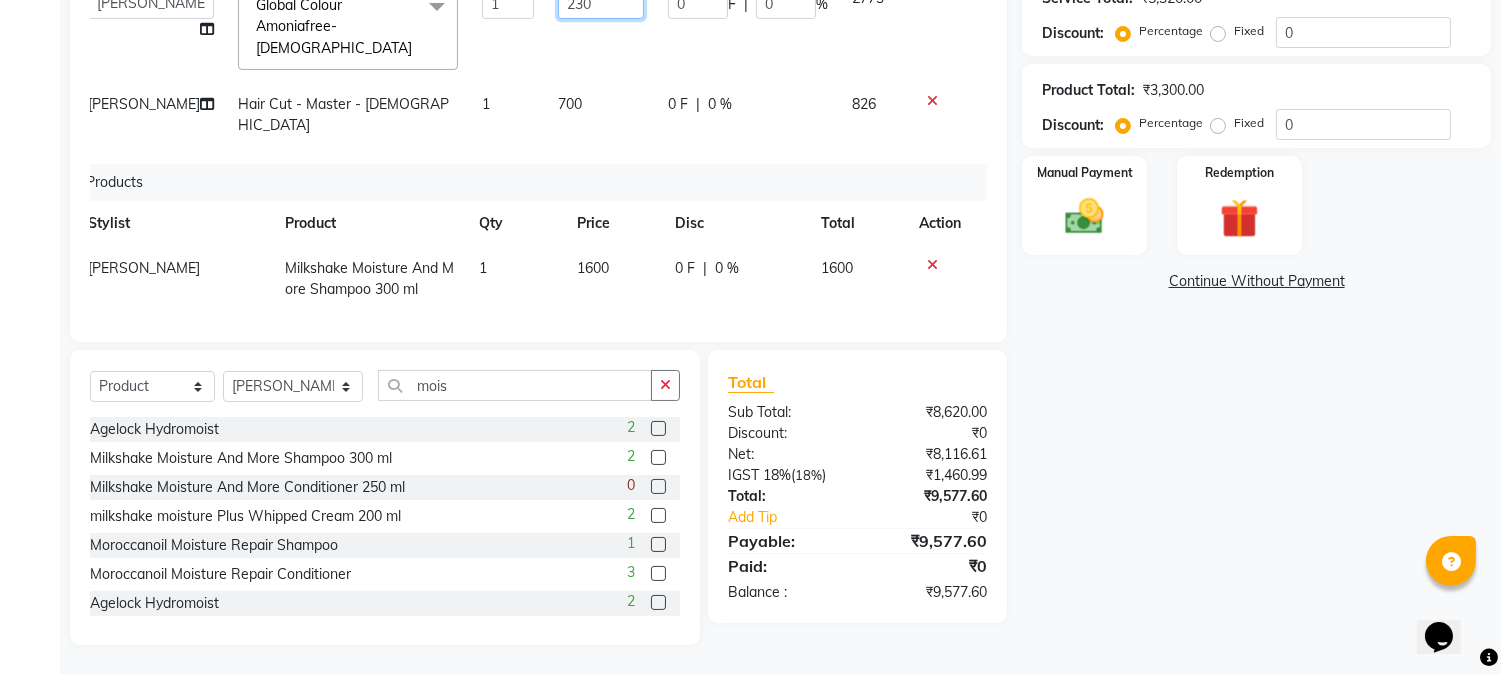 type on "2380" 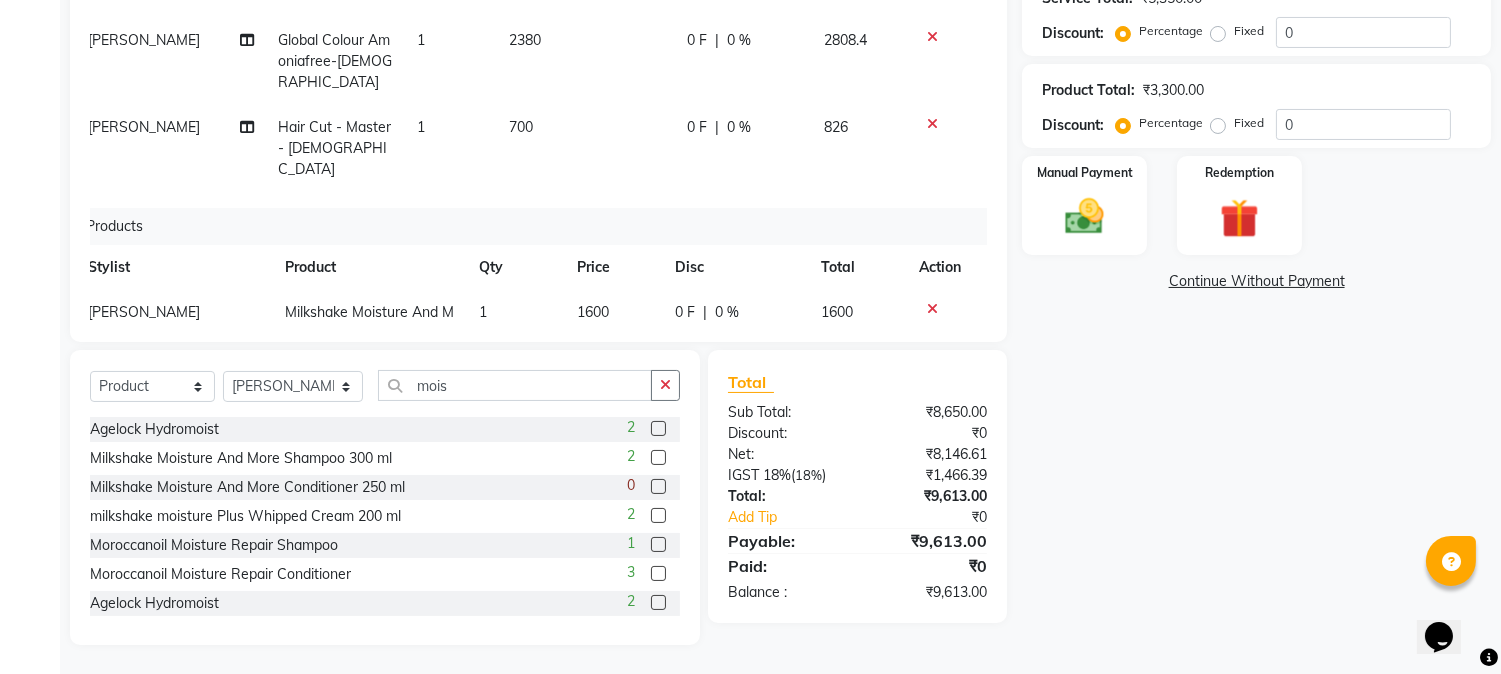 click on "Name: Pushpa Mundal Membership:  No Active Membership  Total Visits:  0 Card on file:  0 Last Visit:   - Points:   0  Coupon Code Apply Service Total:  ₹5,350.00  Discount:  Percentage   Fixed  0 Product Total:  ₹3,300.00  Discount:  Percentage   Fixed  0 Manual Payment Redemption  Continue Without Payment" 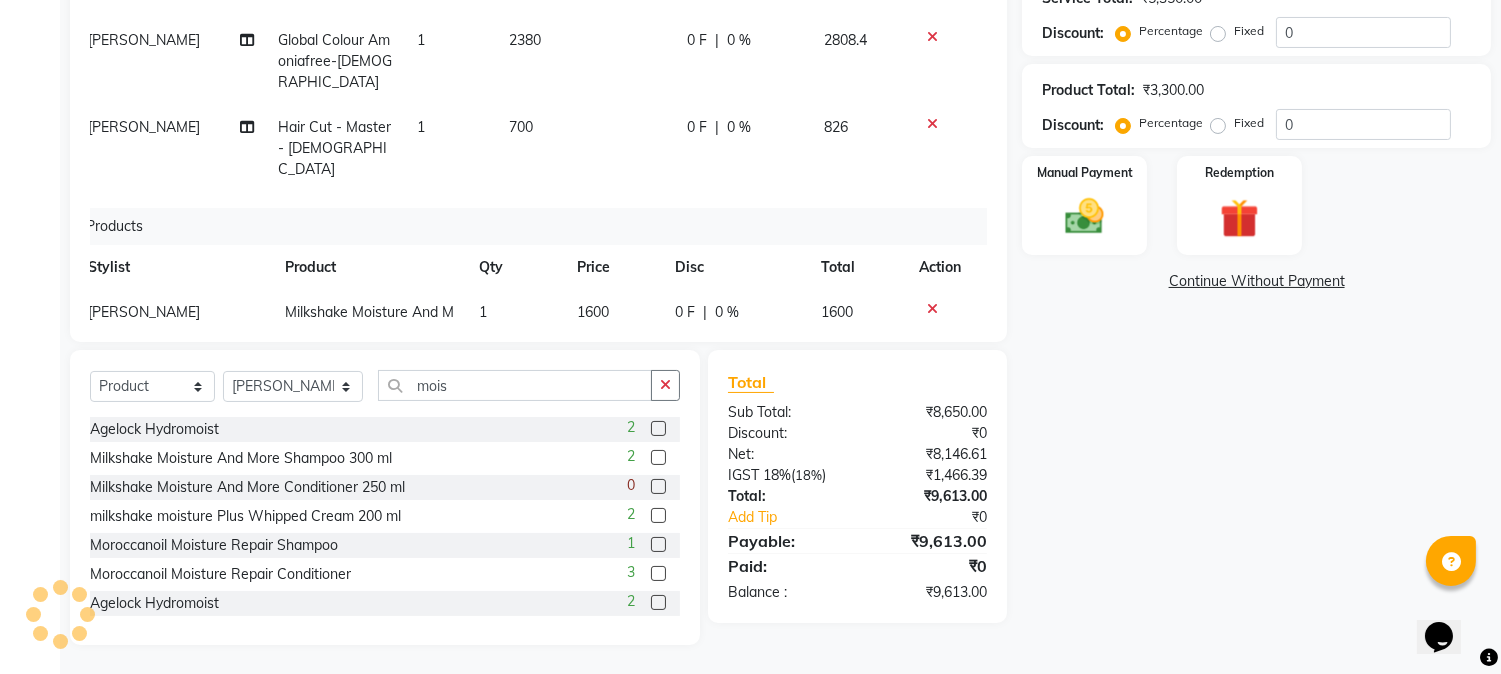 click on "2380" 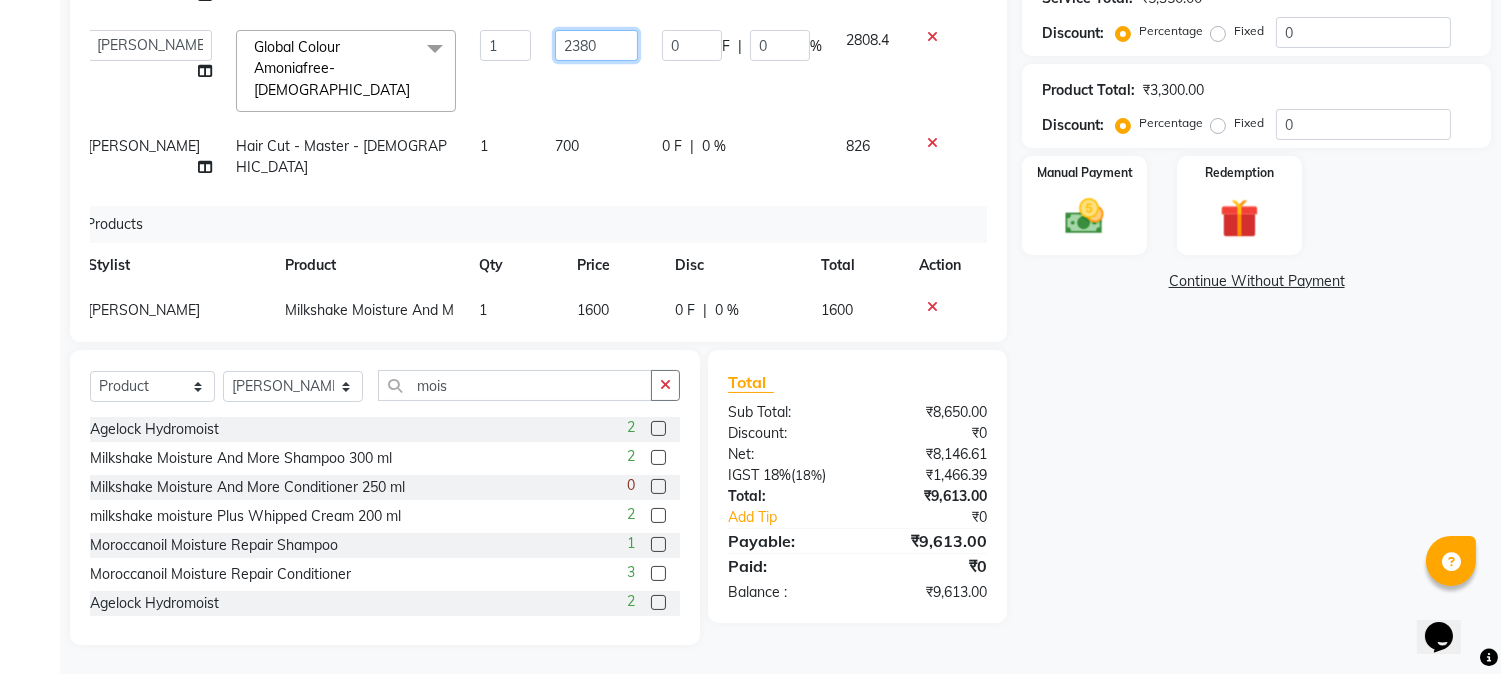 click on "2380" 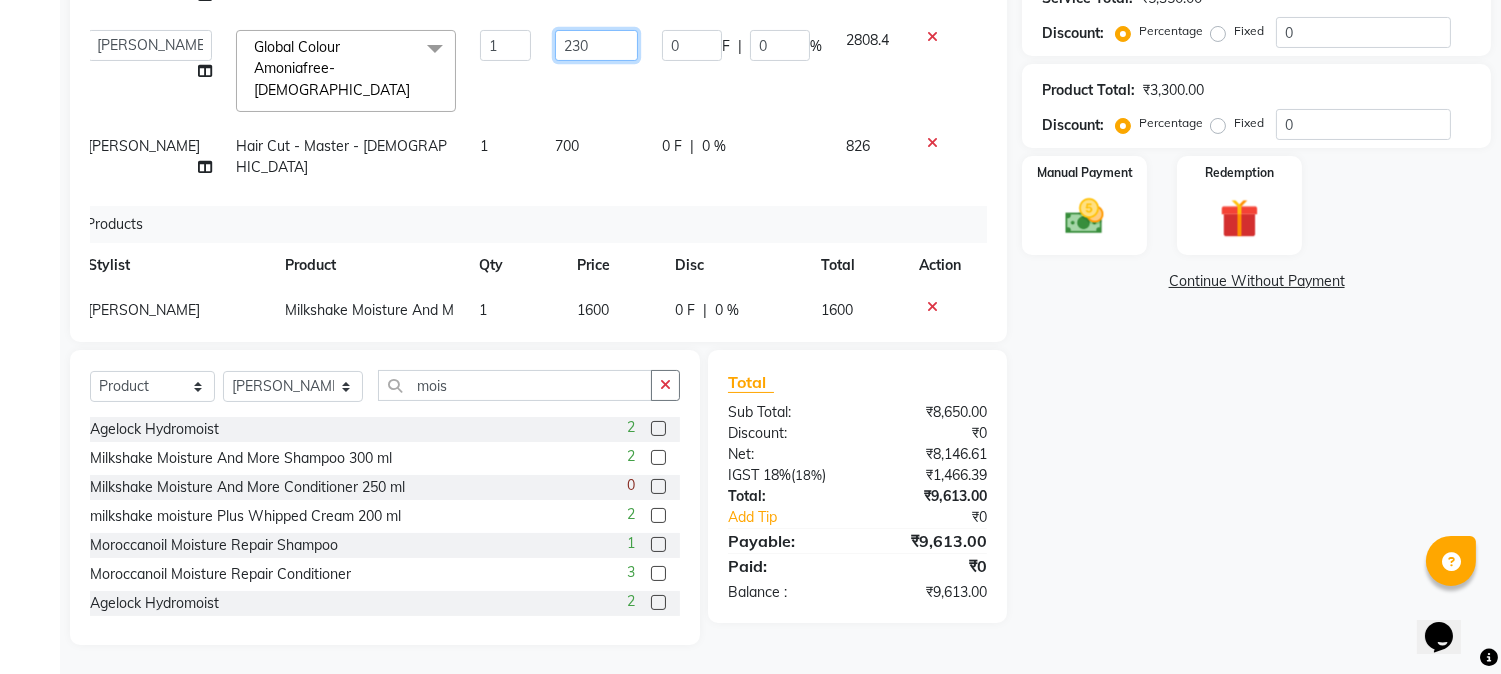 type on "2370" 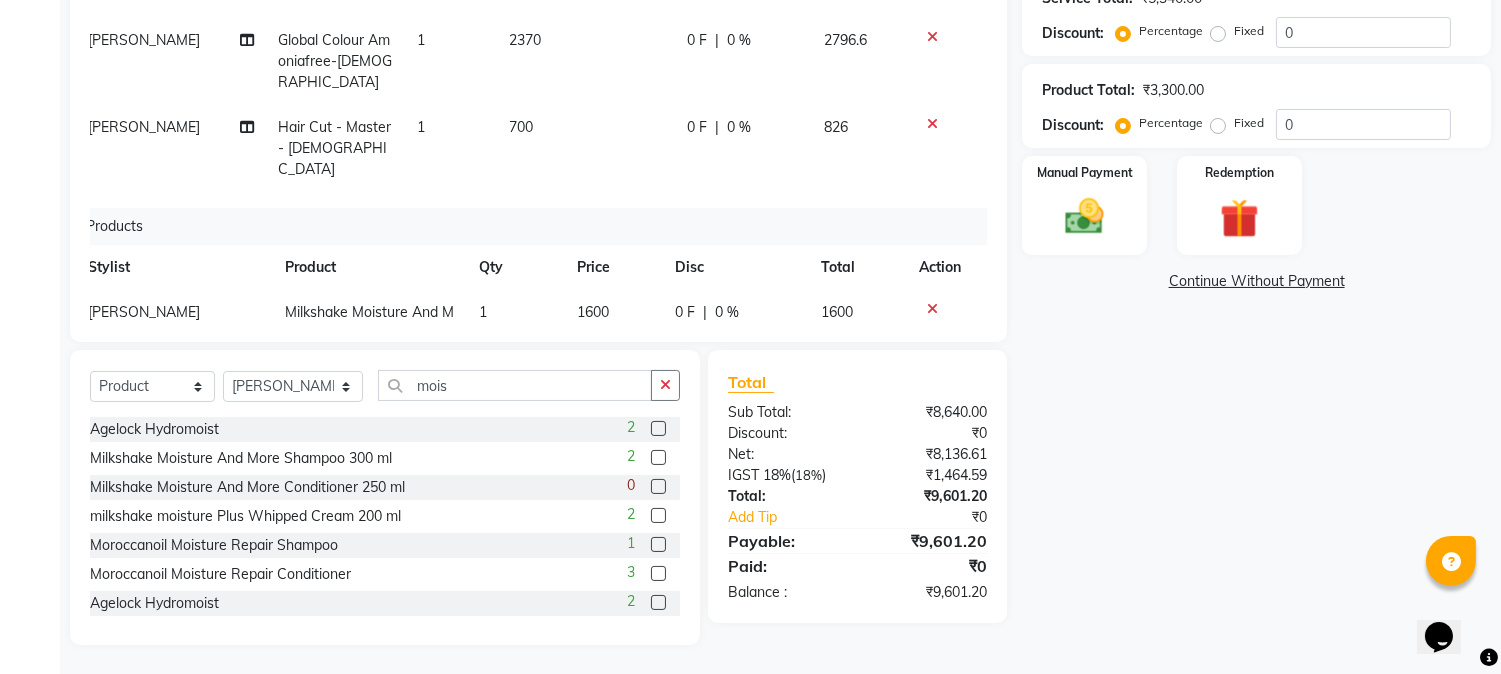 click on "Name: Pushpa Mundal Membership:  No Active Membership  Total Visits:  0 Card on file:  0 Last Visit:   - Points:   0  Coupon Code Apply Service Total:  ₹5,340.00  Discount:  Percentage   Fixed  0 Product Total:  ₹3,300.00  Discount:  Percentage   Fixed  0 Manual Payment Redemption  Continue Without Payment" 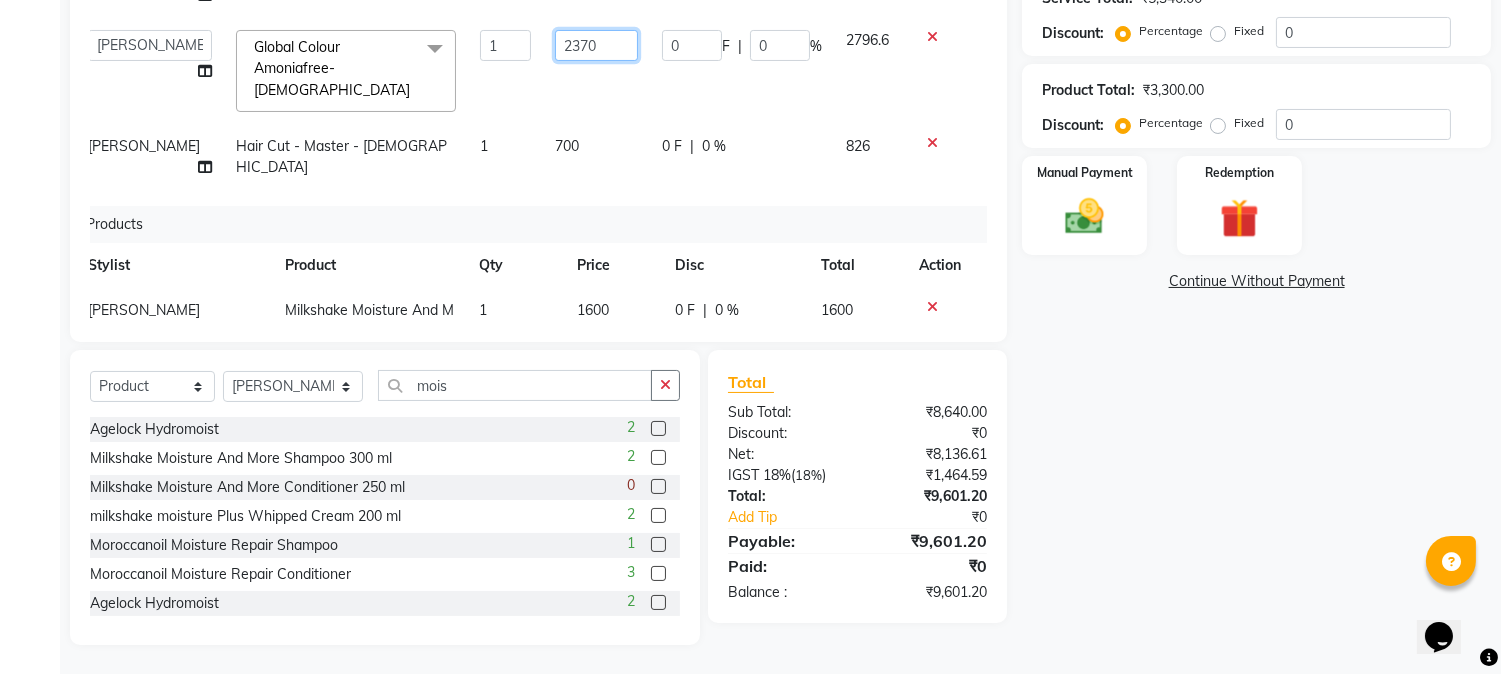 click on "2370" 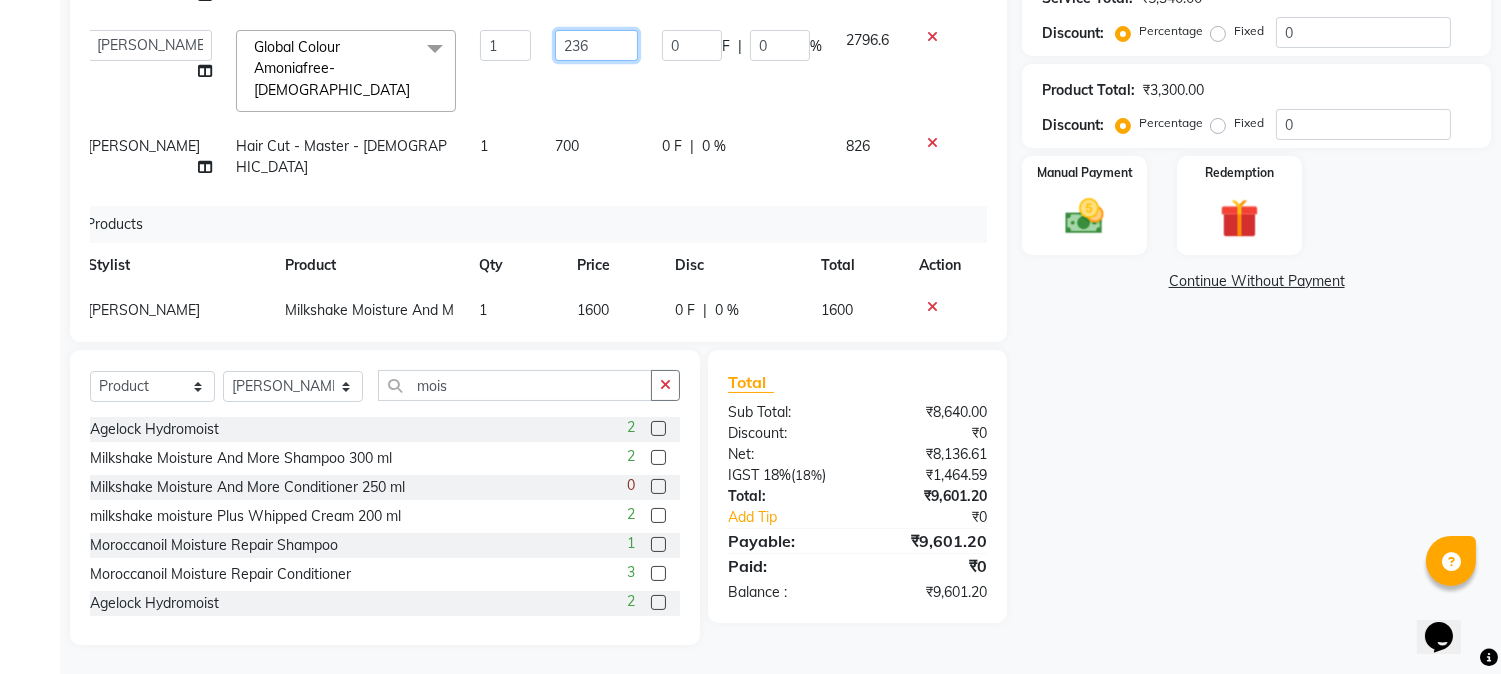 type on "2369" 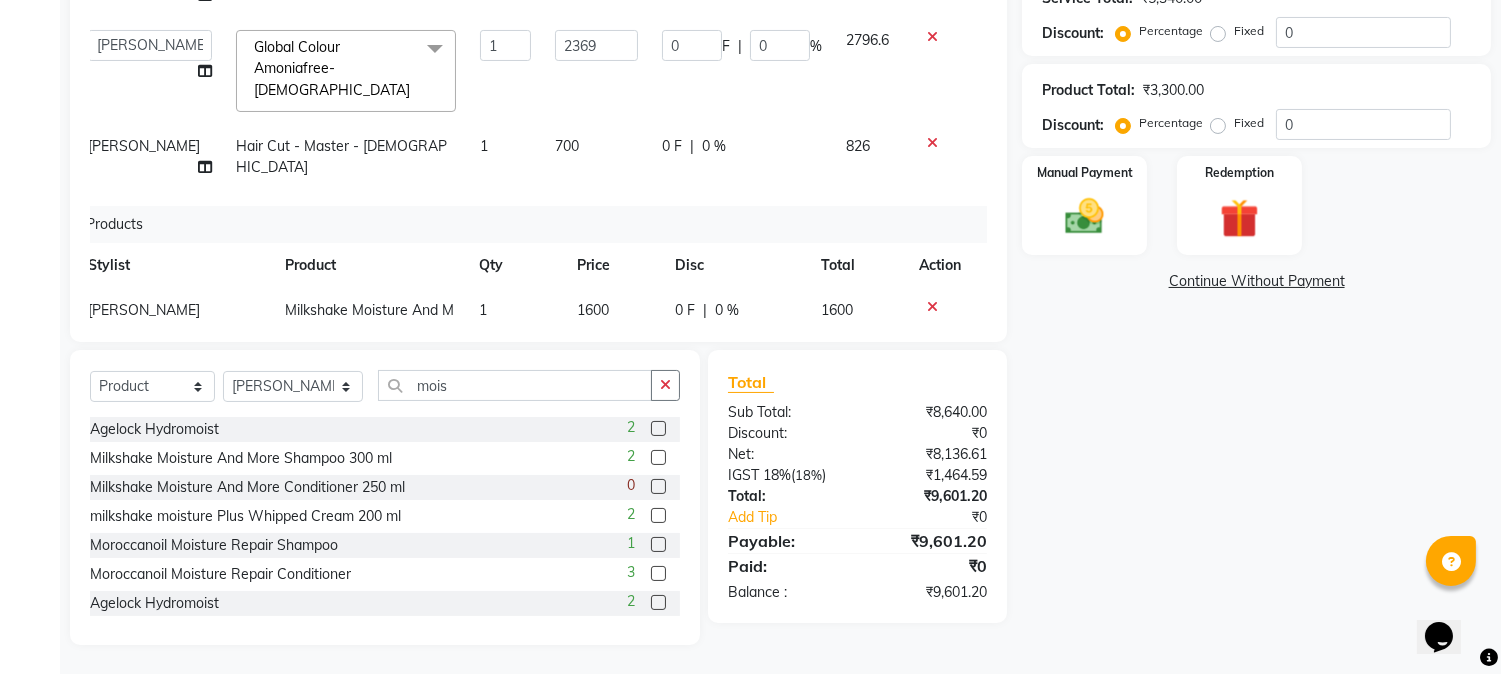 click on "Name: Pushpa Mundal Membership:  No Active Membership  Total Visits:  0 Card on file:  0 Last Visit:   - Points:   0  Coupon Code Apply Service Total:  ₹5,340.00  Discount:  Percentage   Fixed  0 Product Total:  ₹3,300.00  Discount:  Percentage   Fixed  0 Manual Payment Redemption  Continue Without Payment" 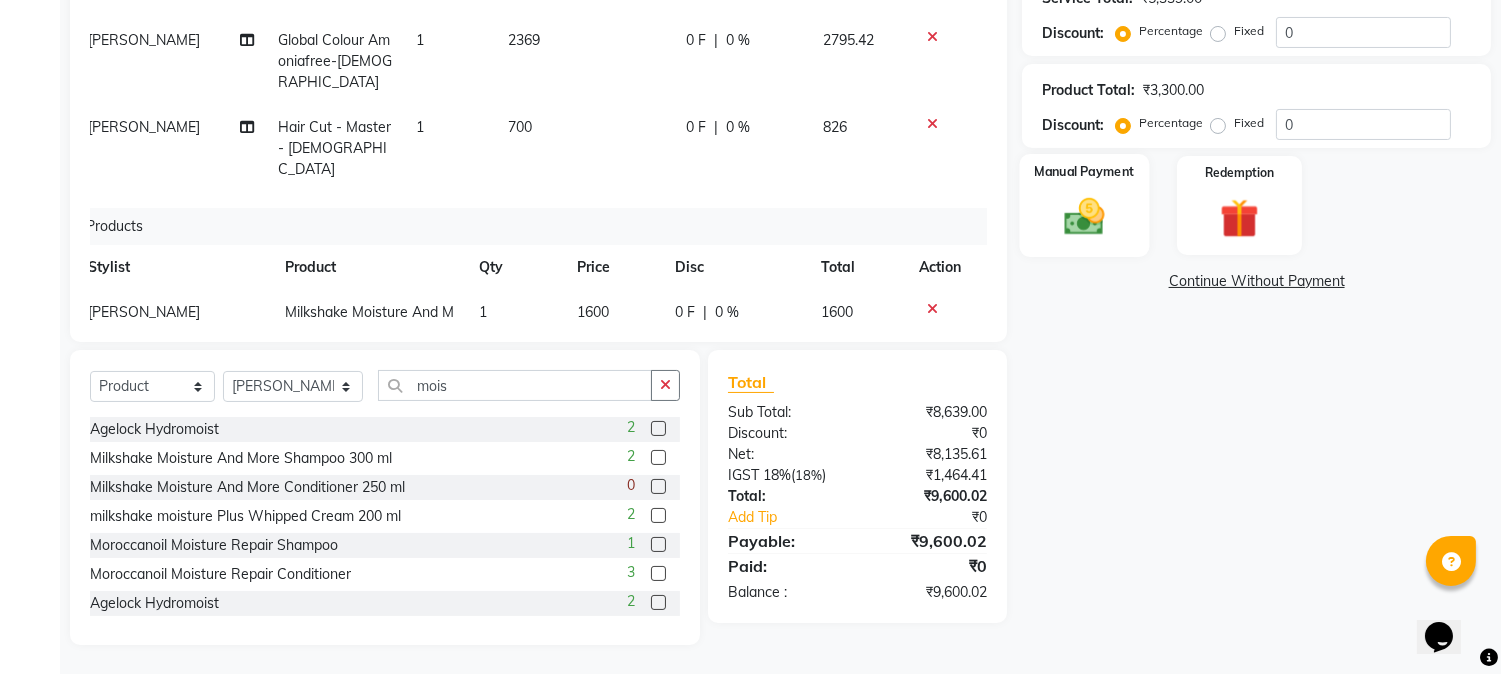 click 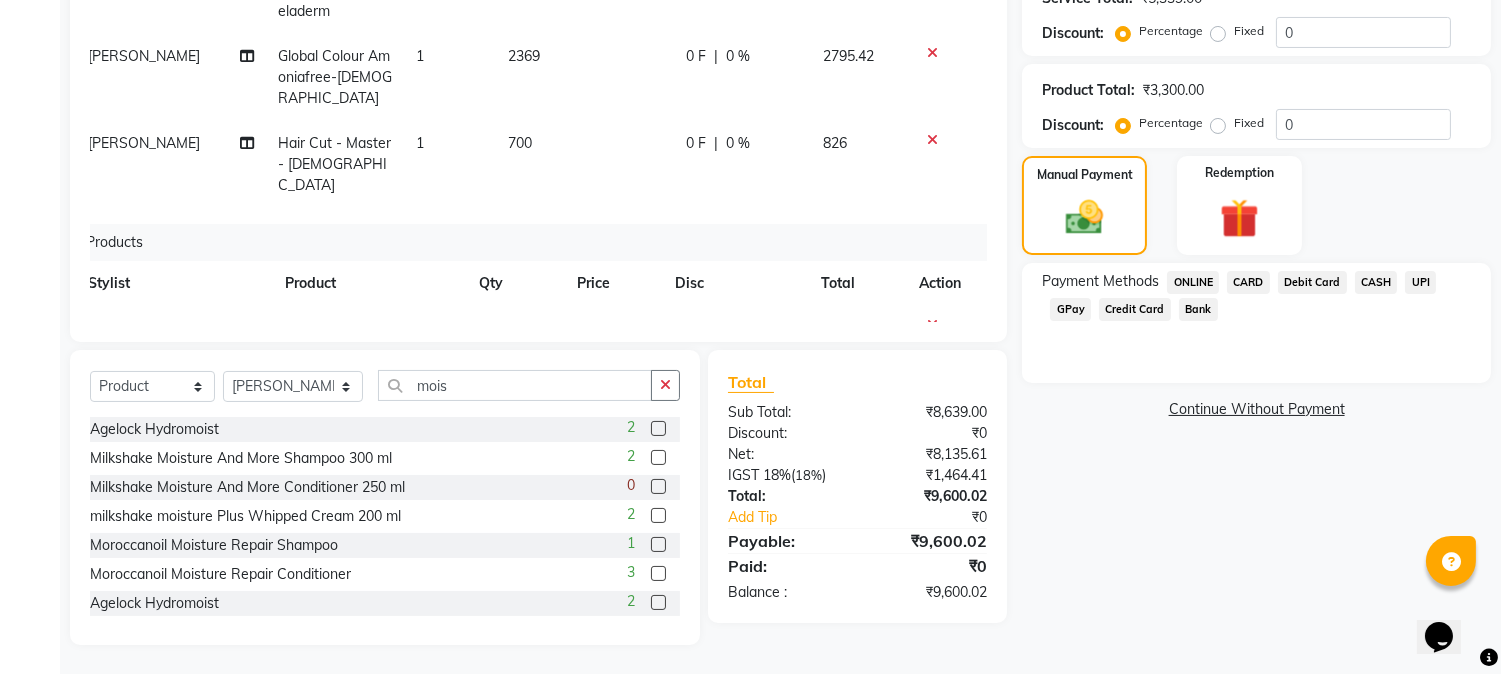 scroll, scrollTop: 0, scrollLeft: 14, axis: horizontal 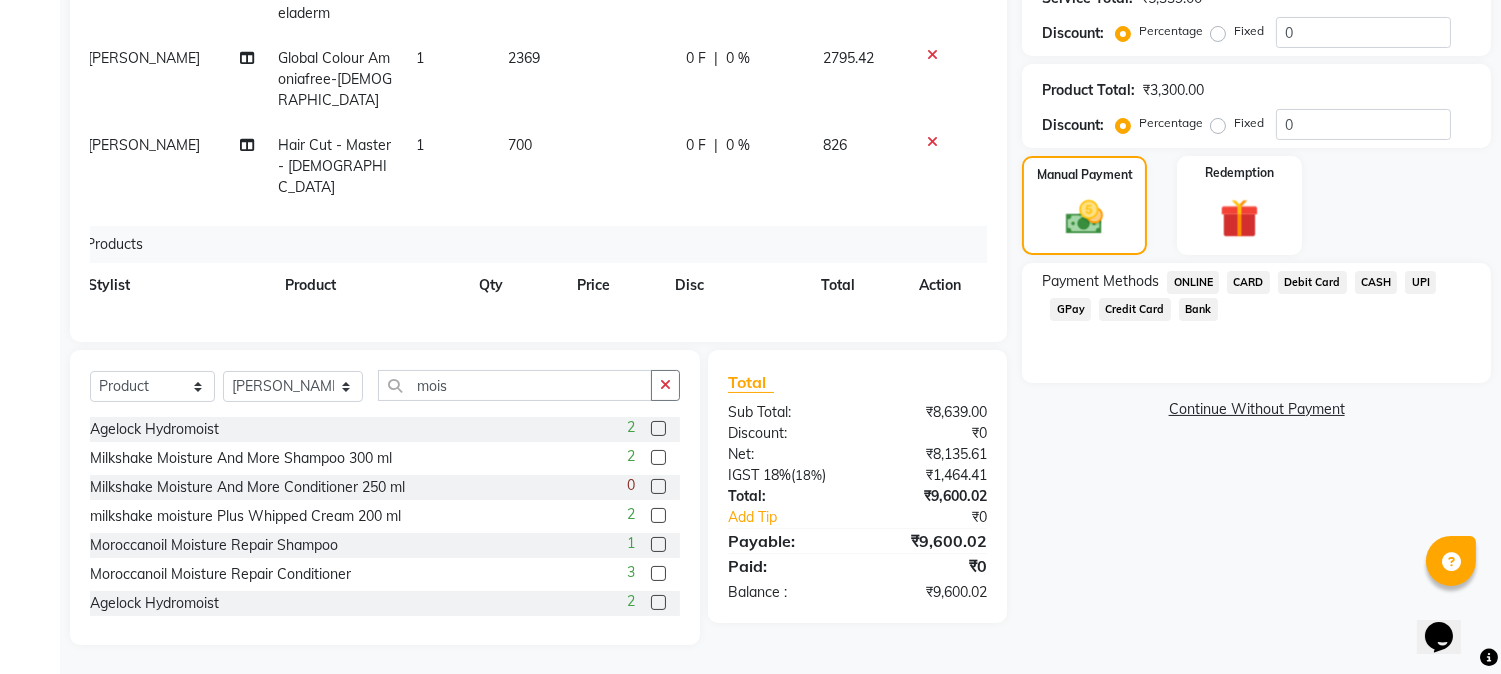 click on "UPI" 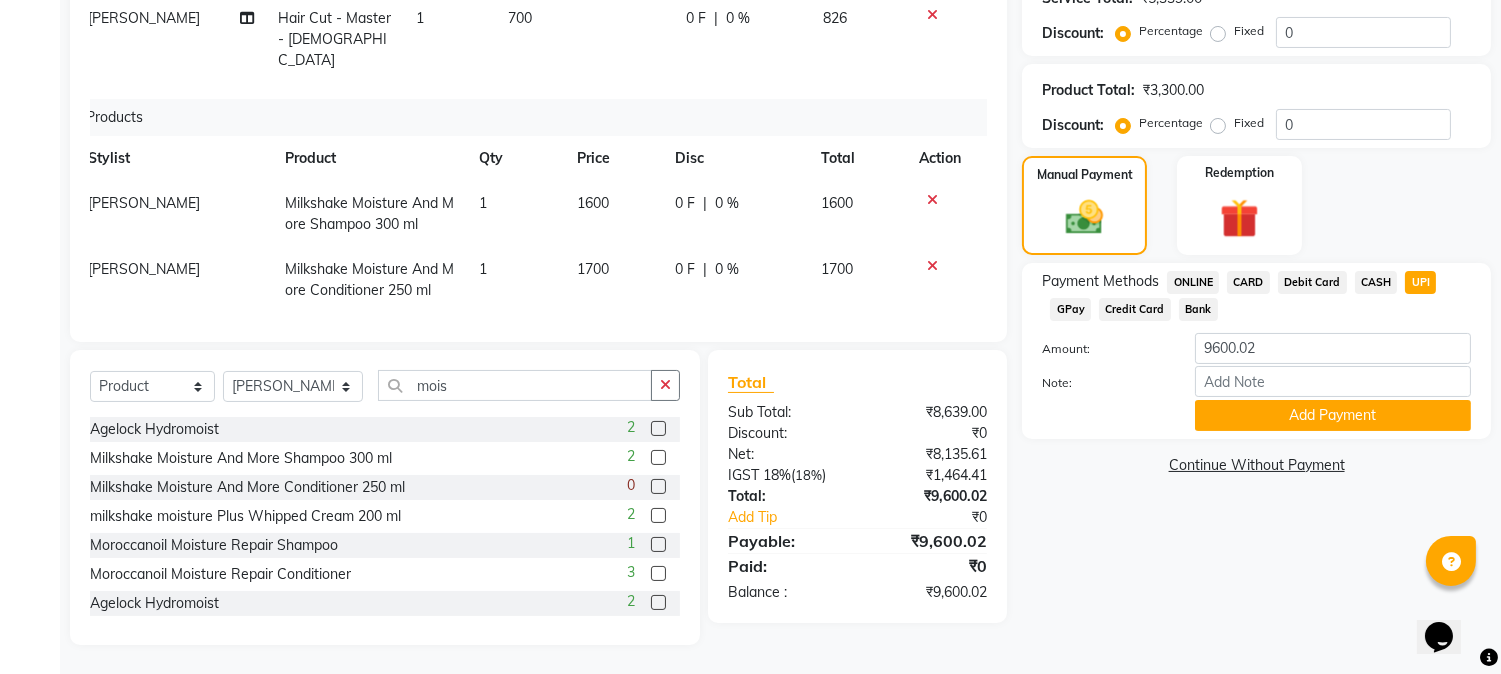 scroll, scrollTop: 128, scrollLeft: 14, axis: both 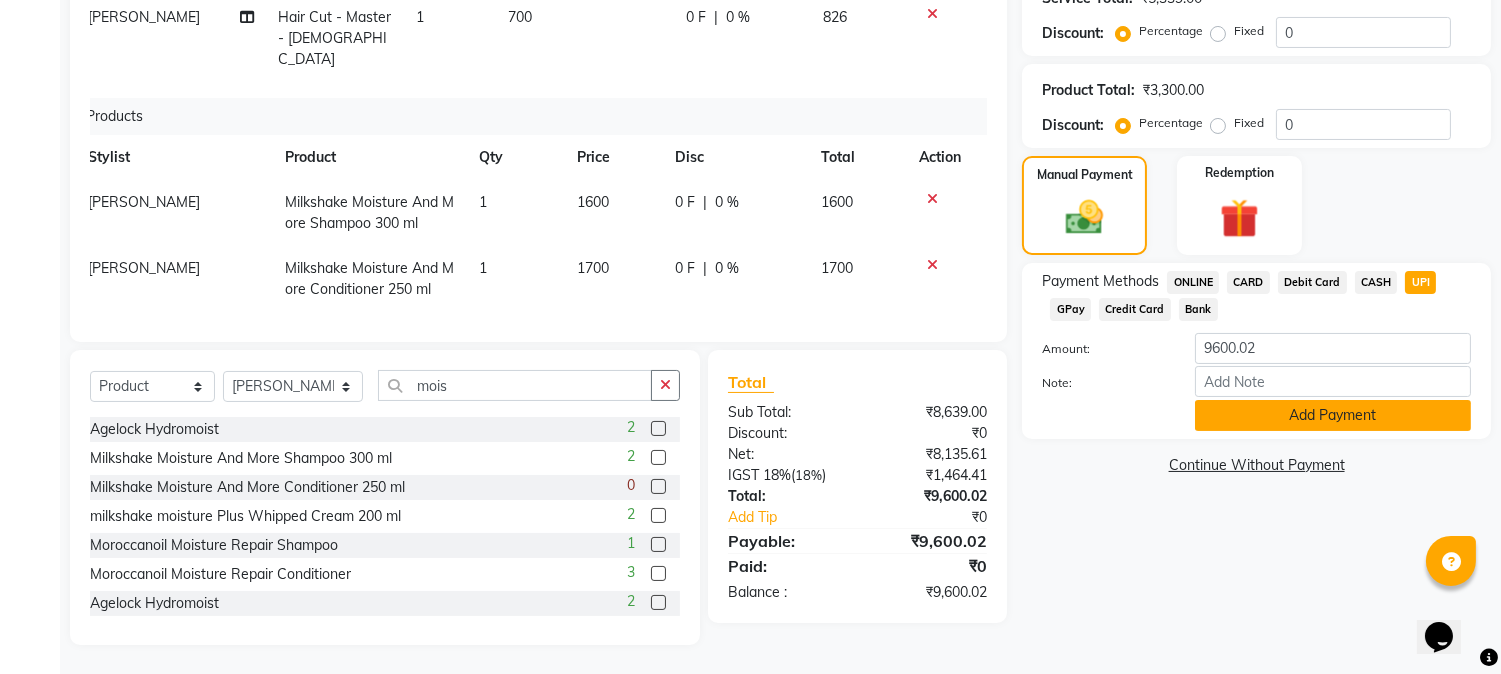 click on "Add Payment" 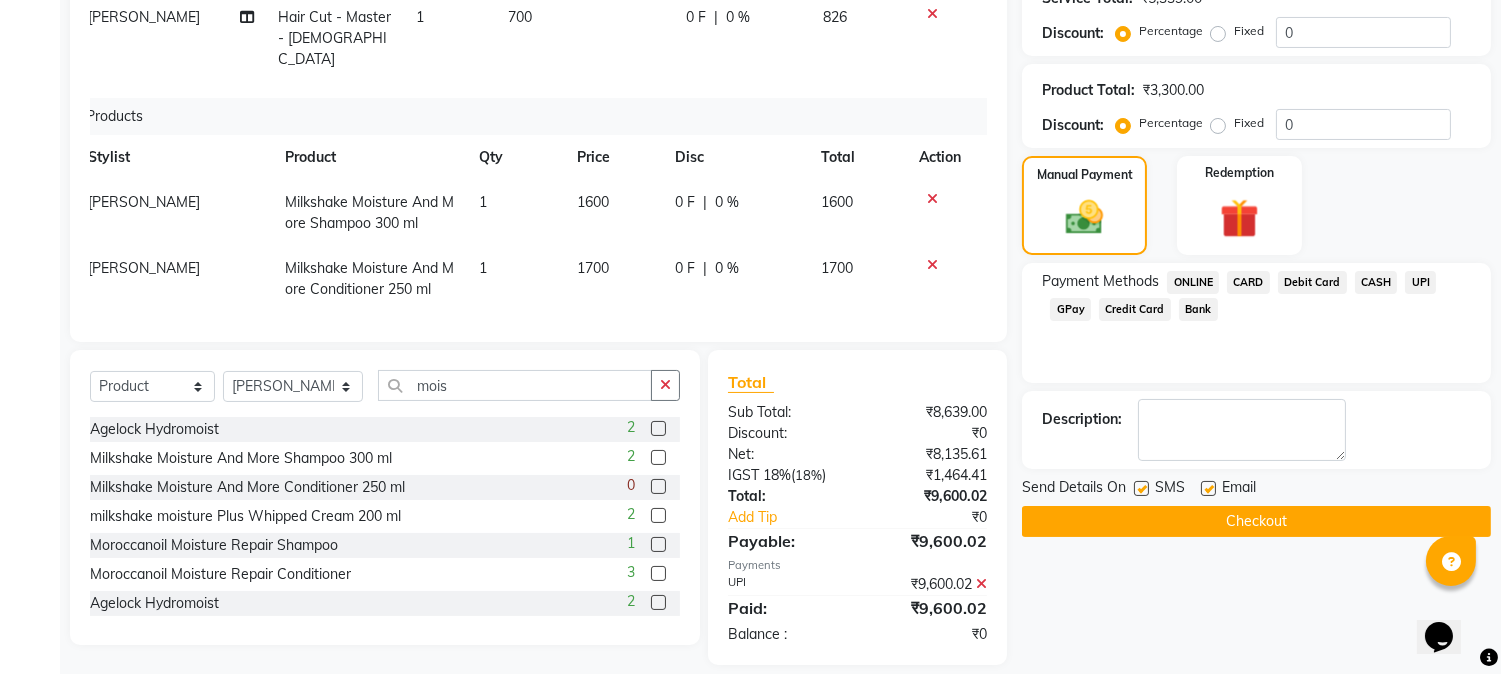 click on "Checkout" 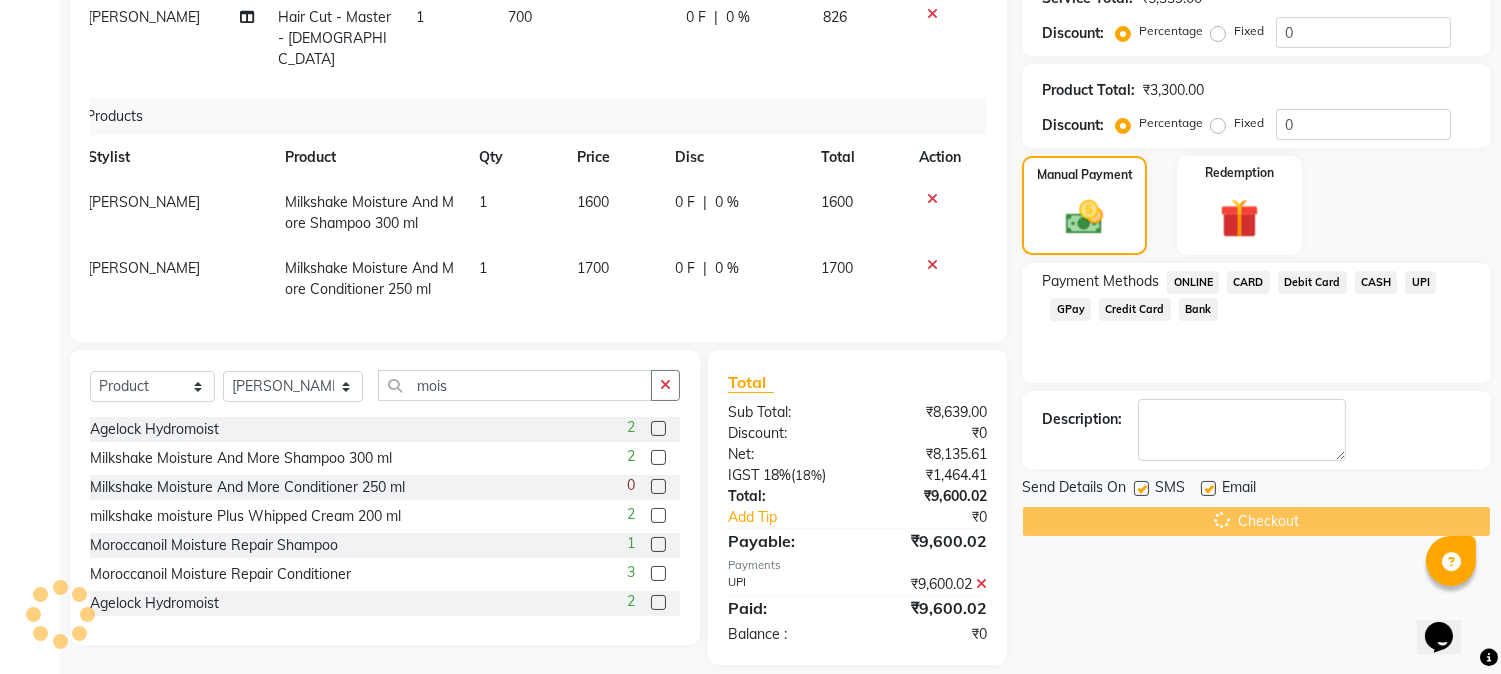 scroll, scrollTop: 0, scrollLeft: 0, axis: both 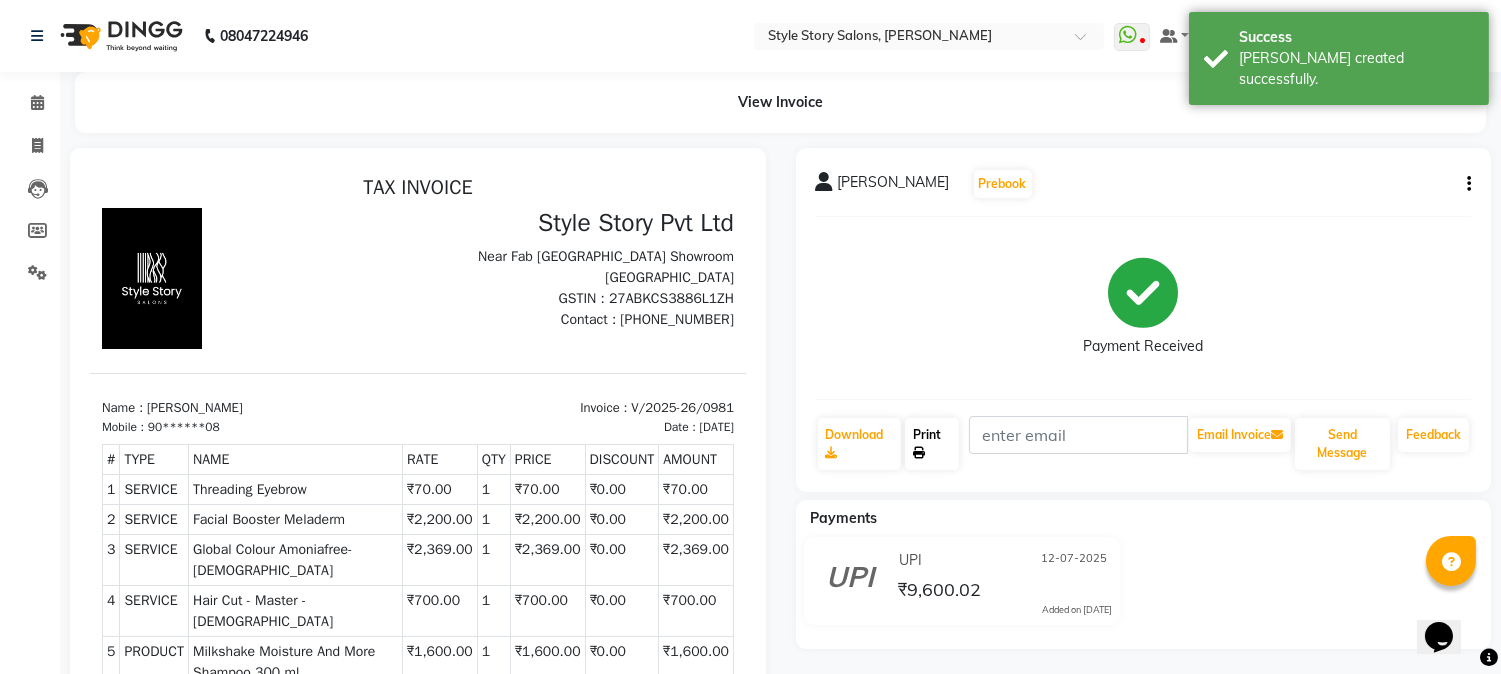 click on "Print" 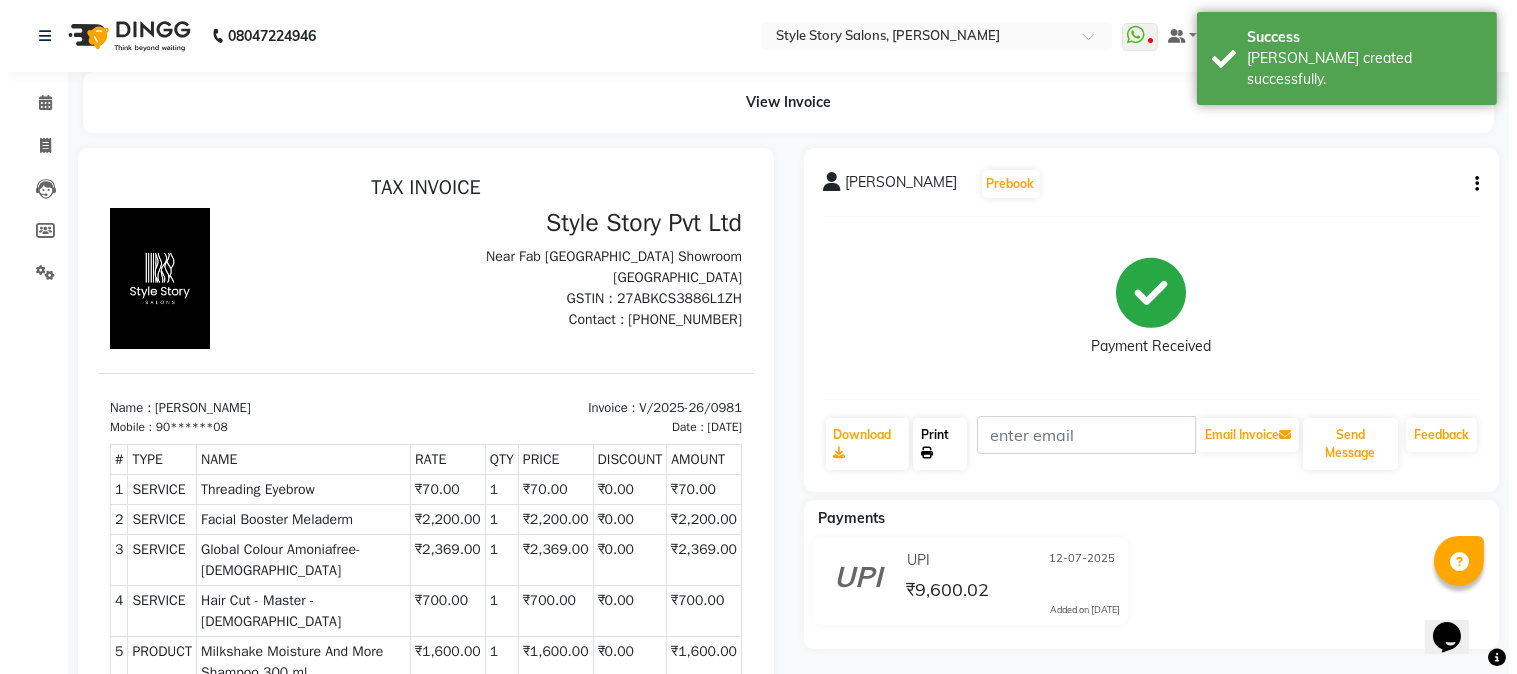 scroll, scrollTop: 0, scrollLeft: 0, axis: both 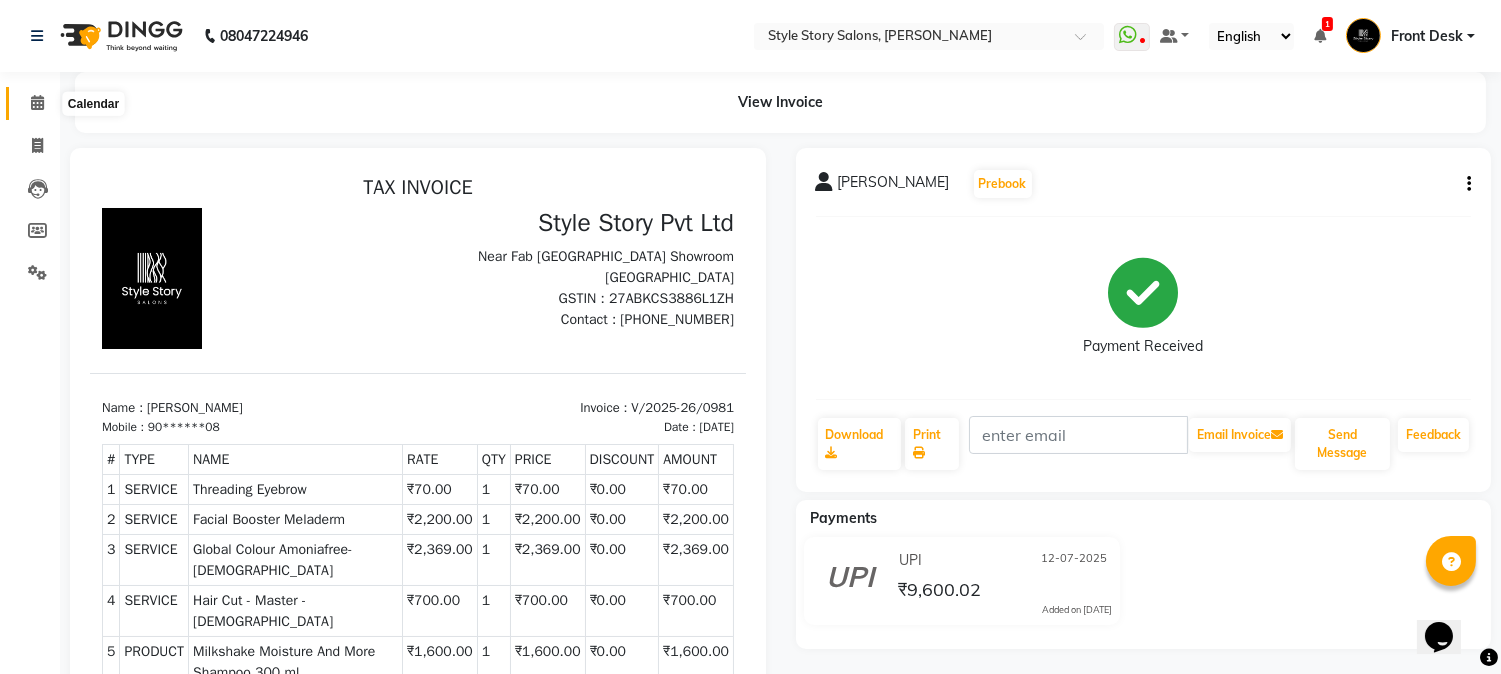 click 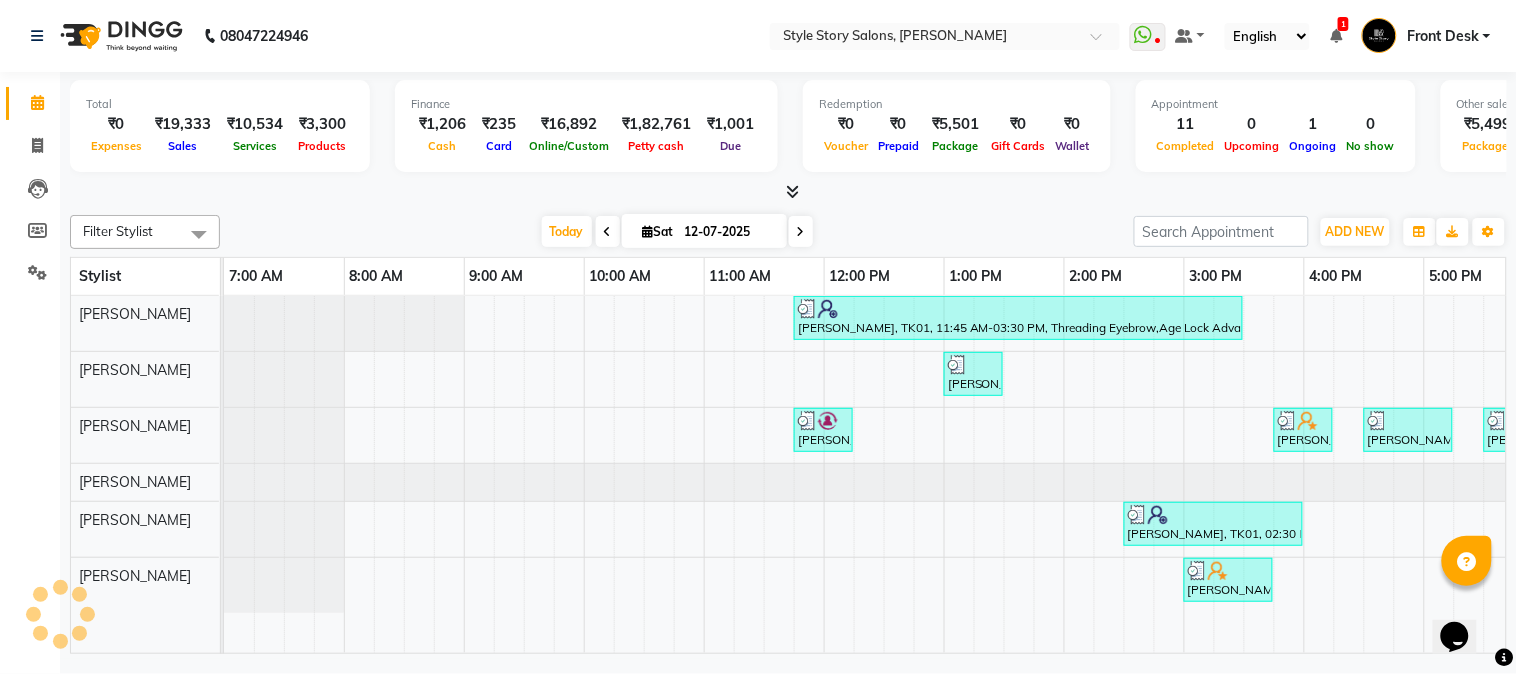 scroll, scrollTop: 0, scrollLeft: 637, axis: horizontal 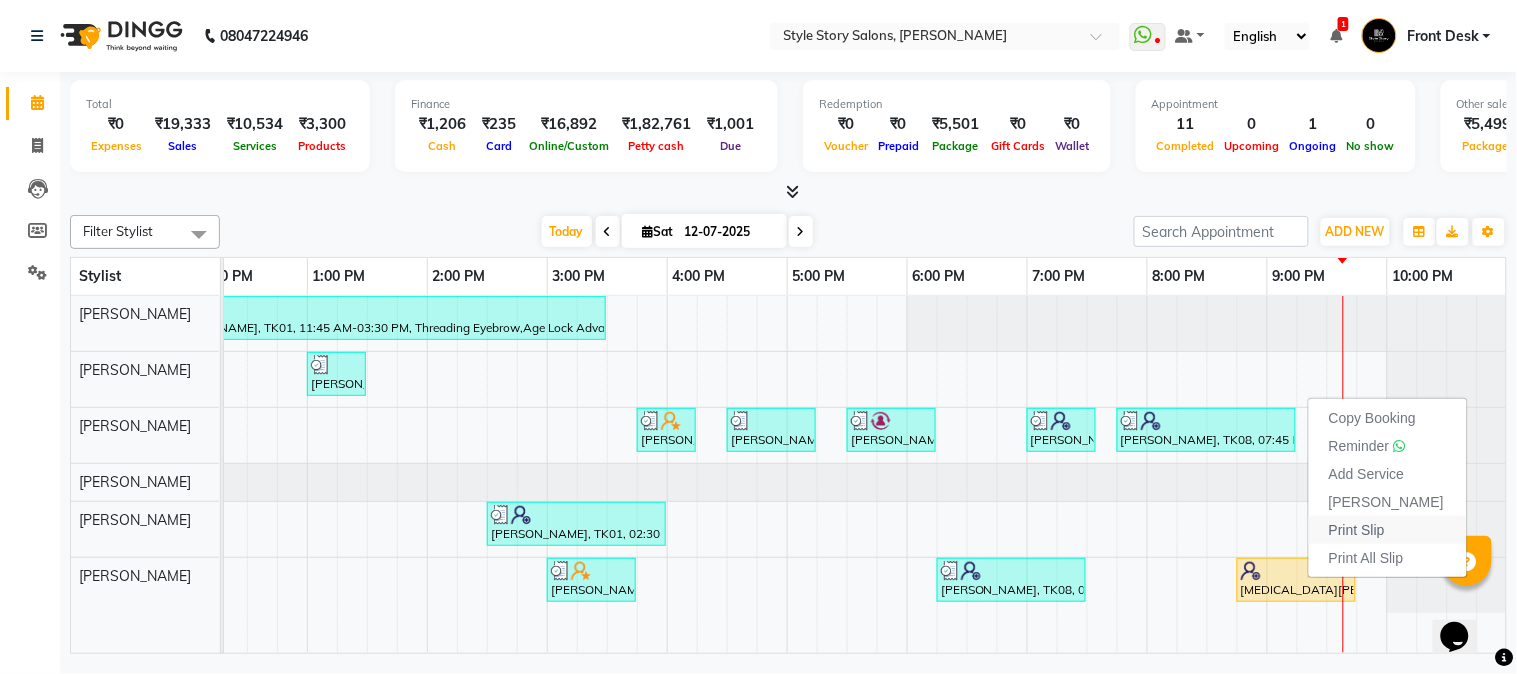 click on "Print Slip" at bounding box center [1357, 530] 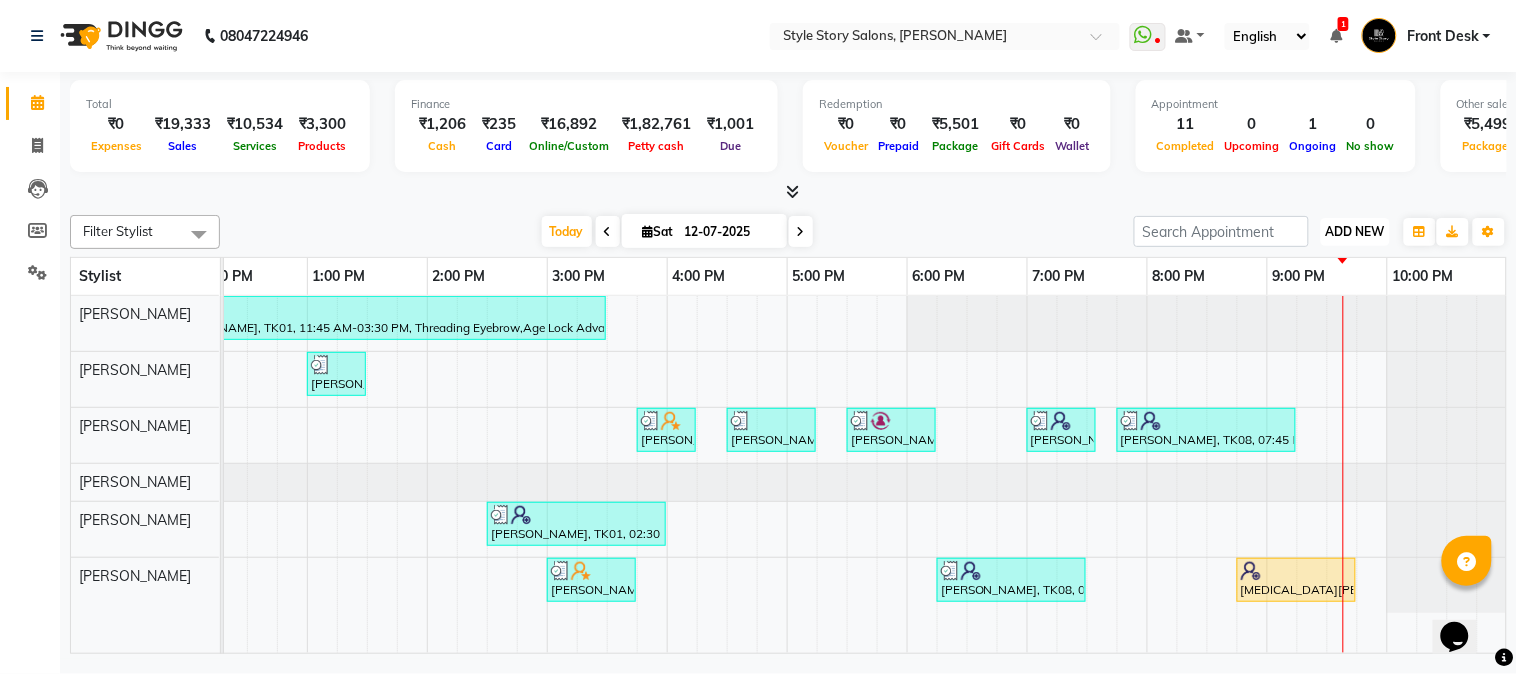click on "ADD NEW" at bounding box center [1355, 231] 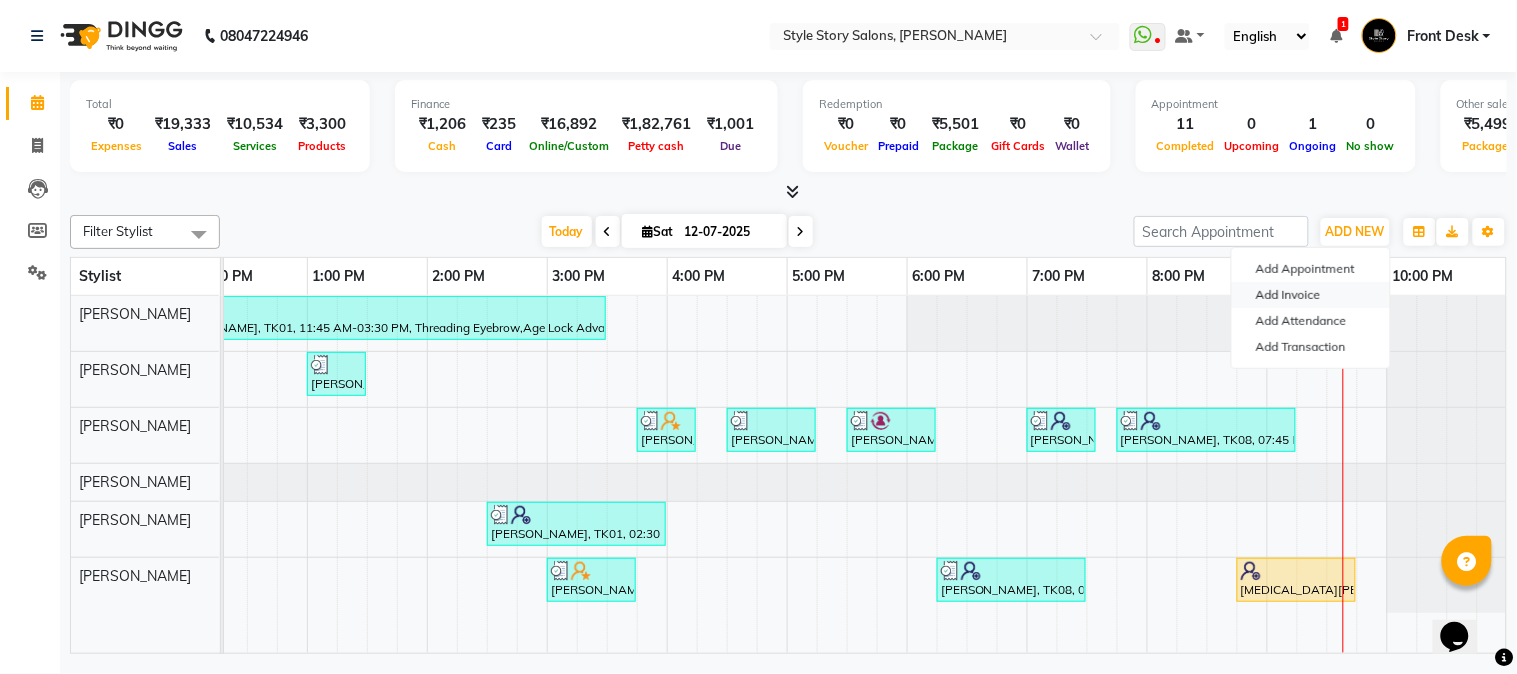click on "Add Invoice" at bounding box center (1311, 295) 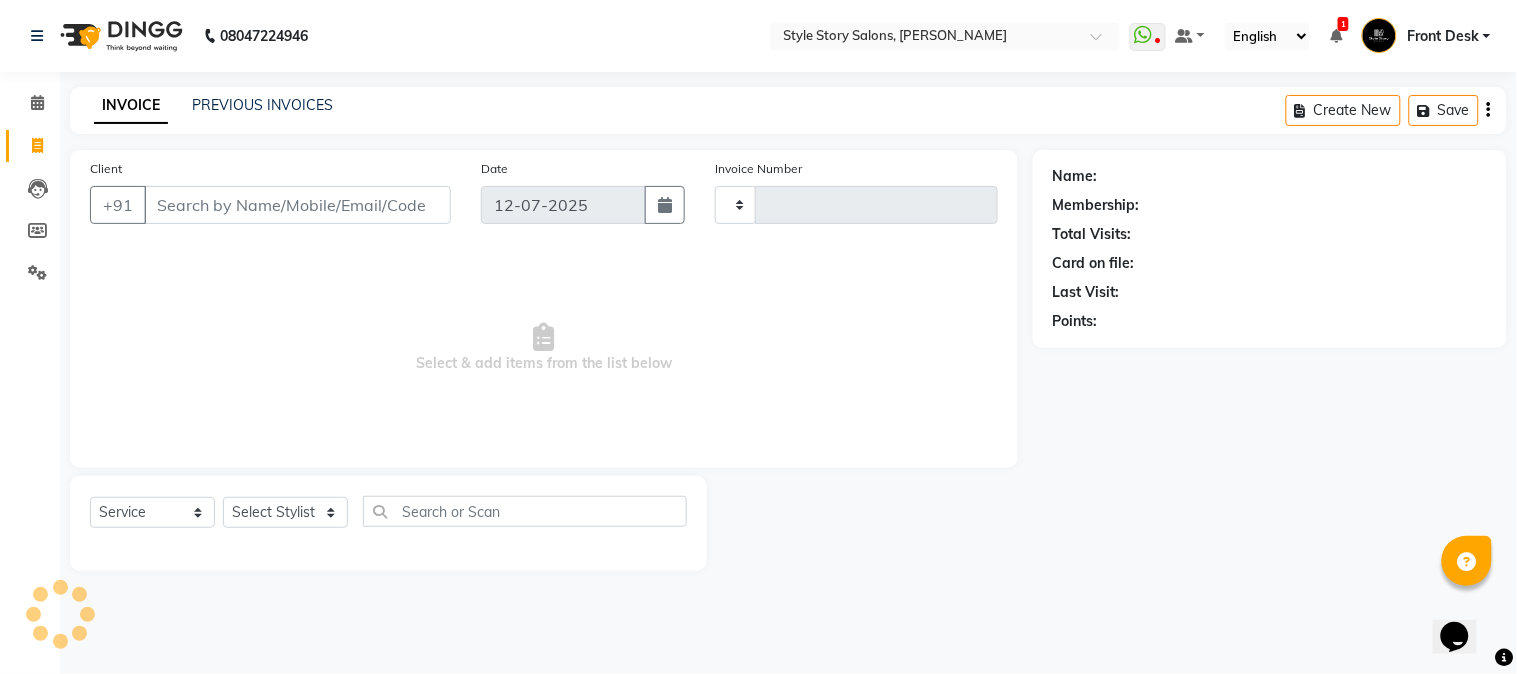 type on "0982" 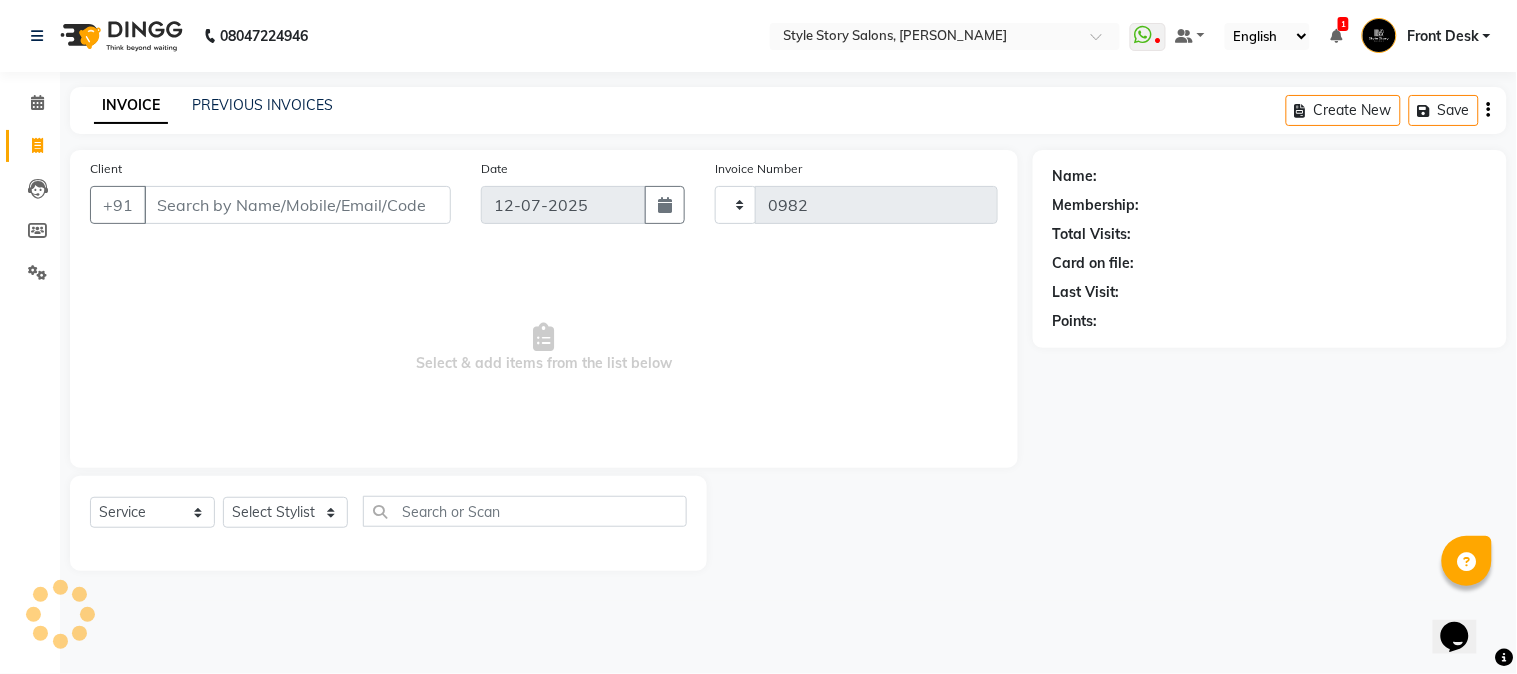select on "6249" 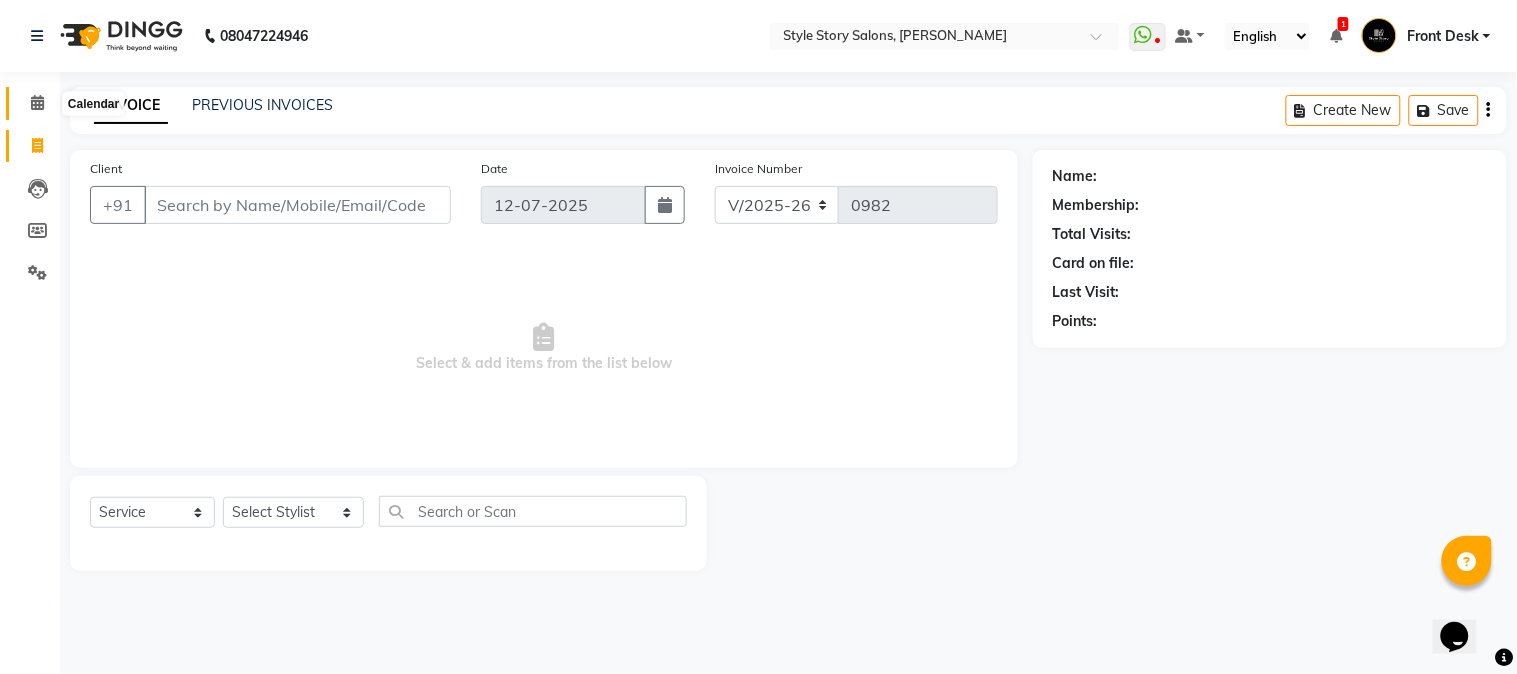 click 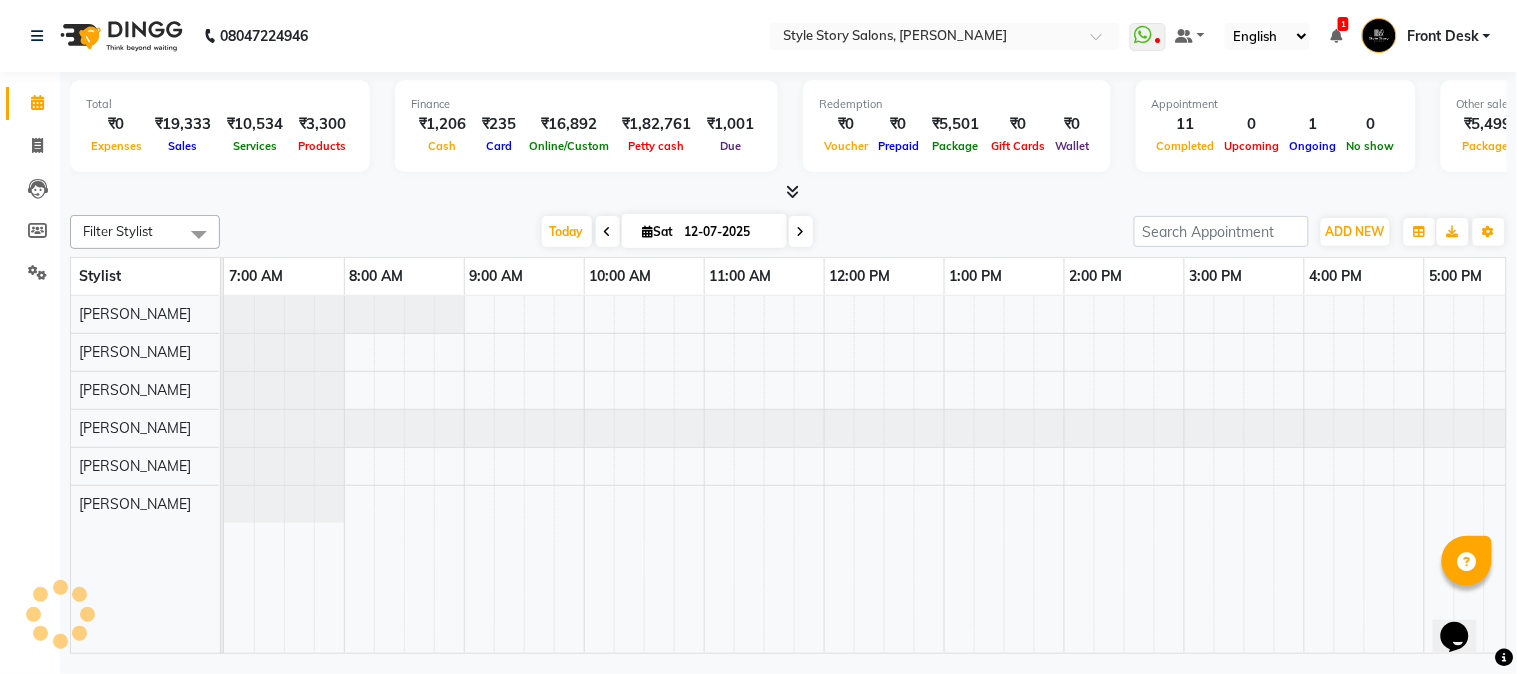 scroll, scrollTop: 0, scrollLeft: 0, axis: both 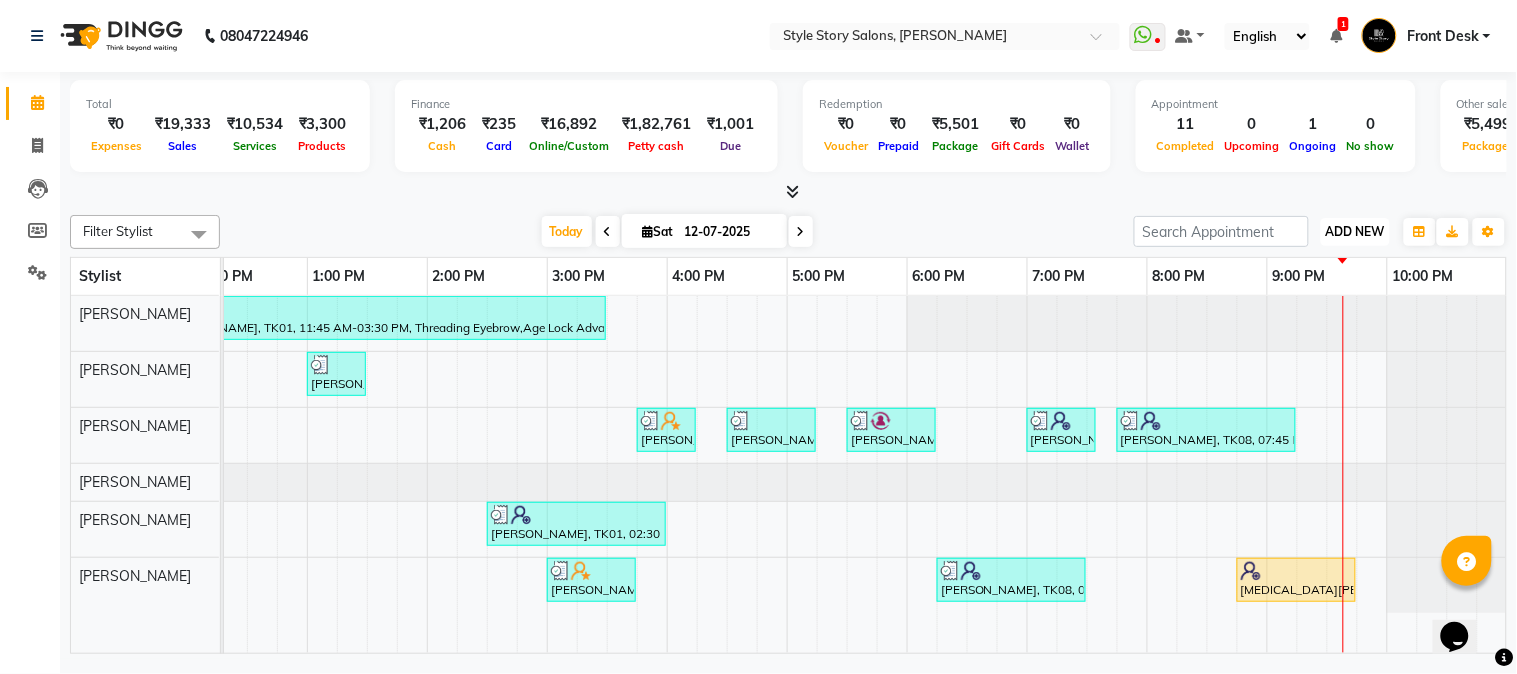 click on "ADD NEW" at bounding box center (1355, 231) 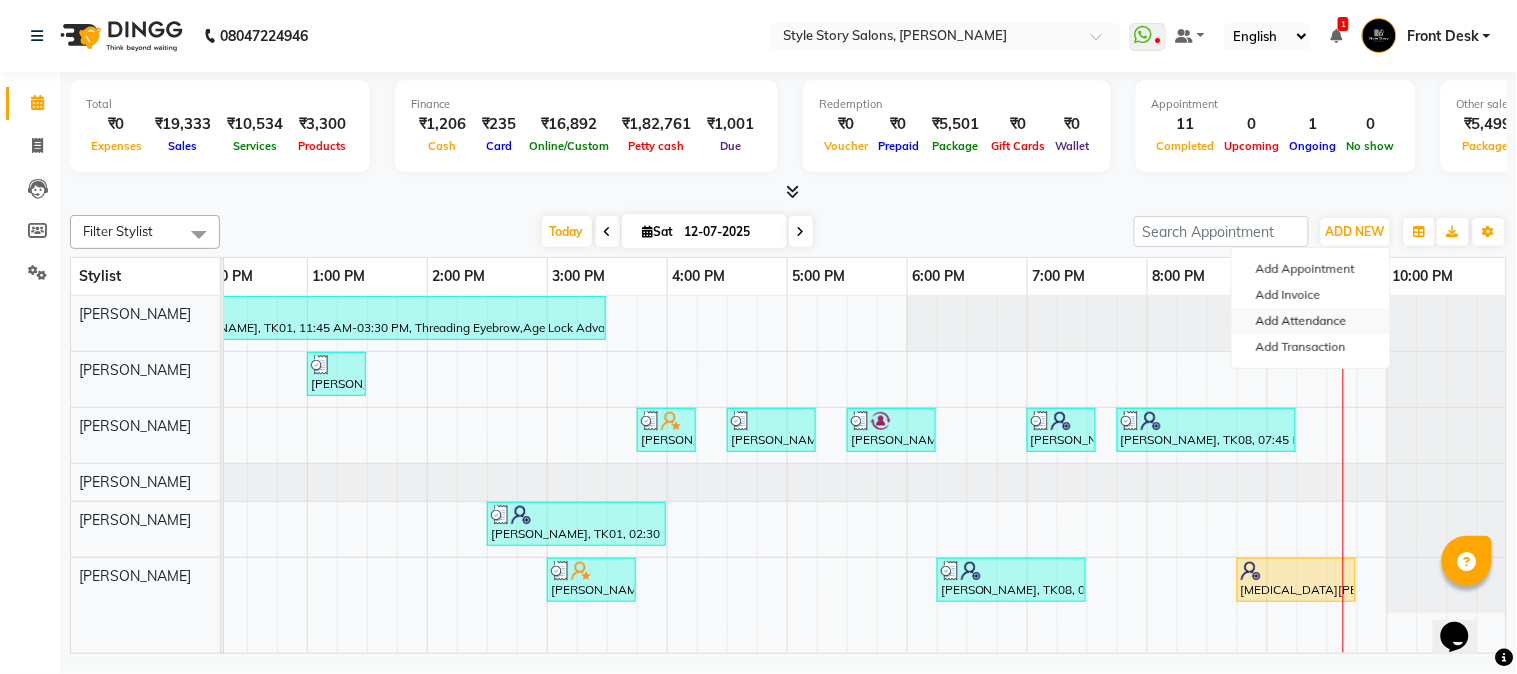 click on "Add Attendance" at bounding box center [1311, 321] 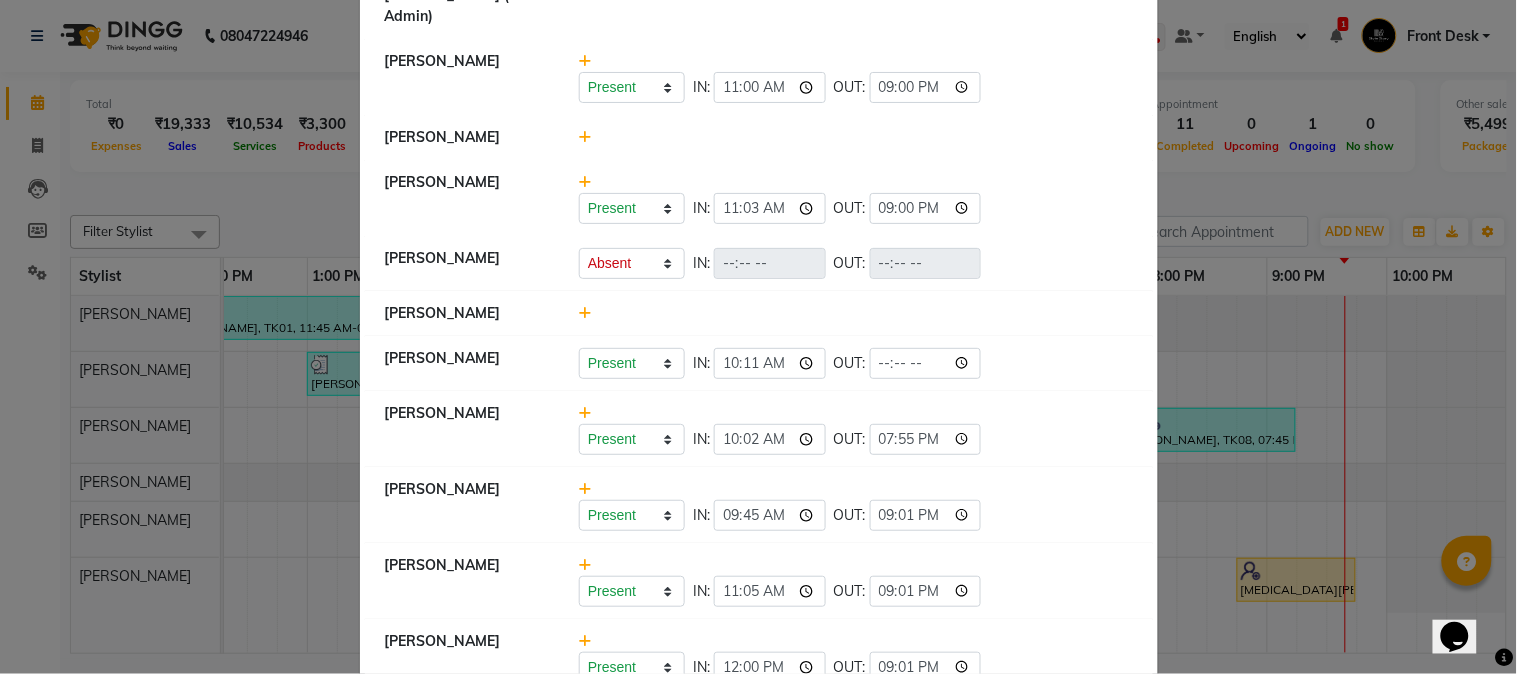scroll, scrollTop: 1188, scrollLeft: 0, axis: vertical 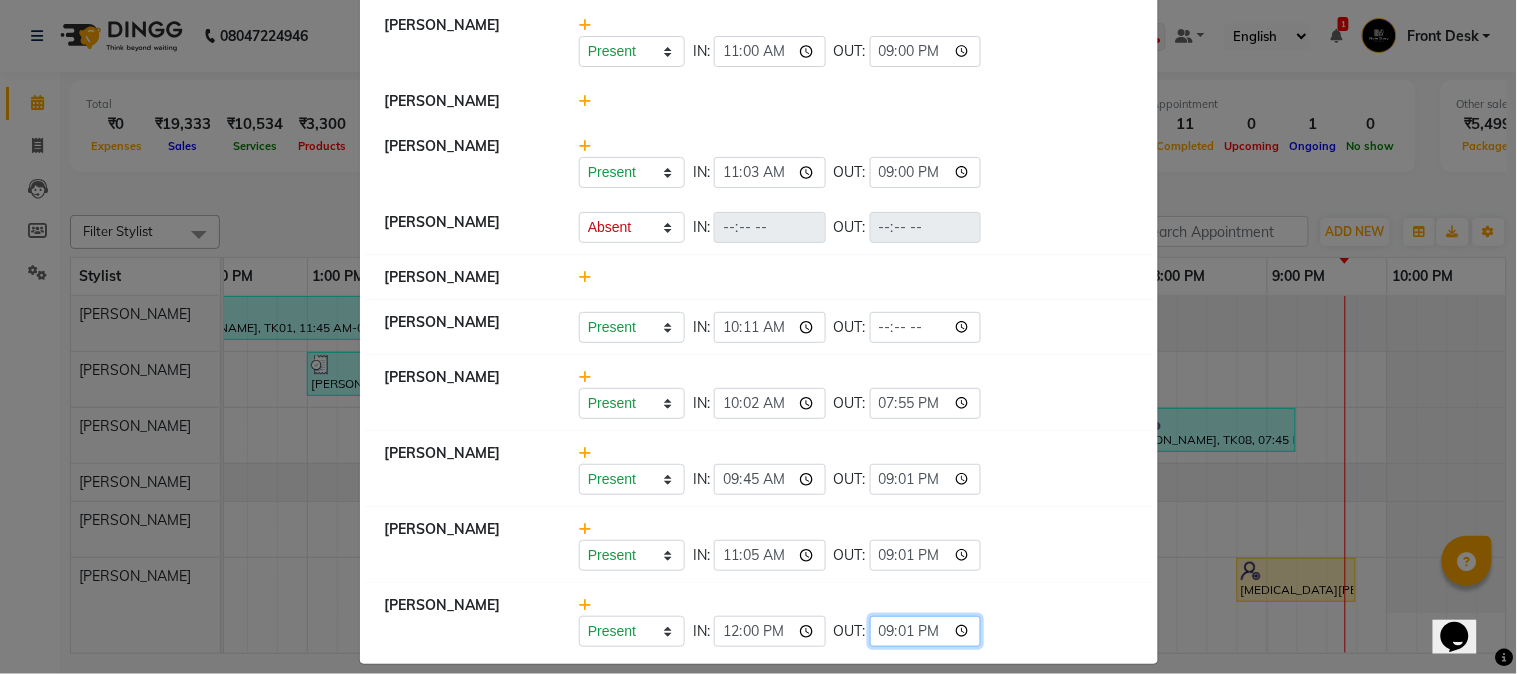 click on "21:01" 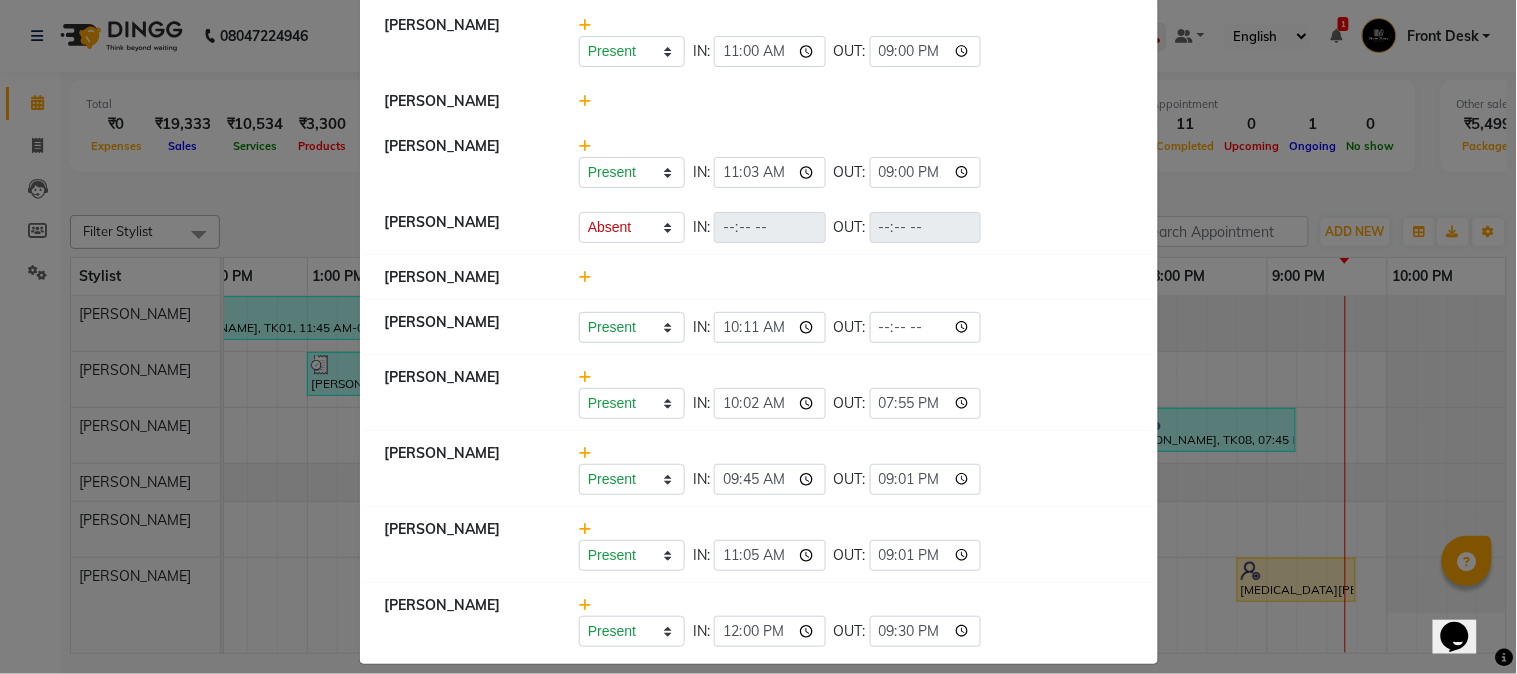 type on "21:30" 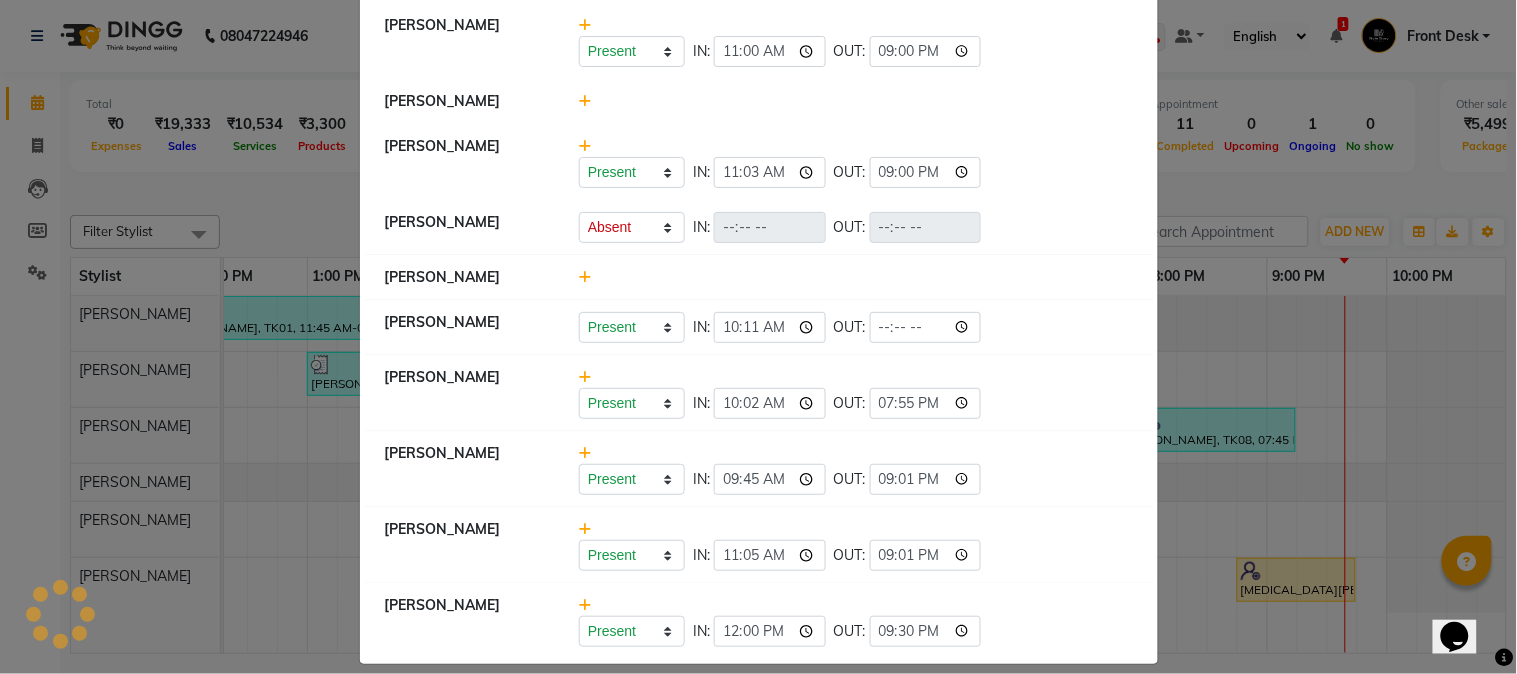 click on "Aayushi Dahat   Present   Absent   Late   Half Day   Weekly Off  IN:  09:45 OUT:  21:01" 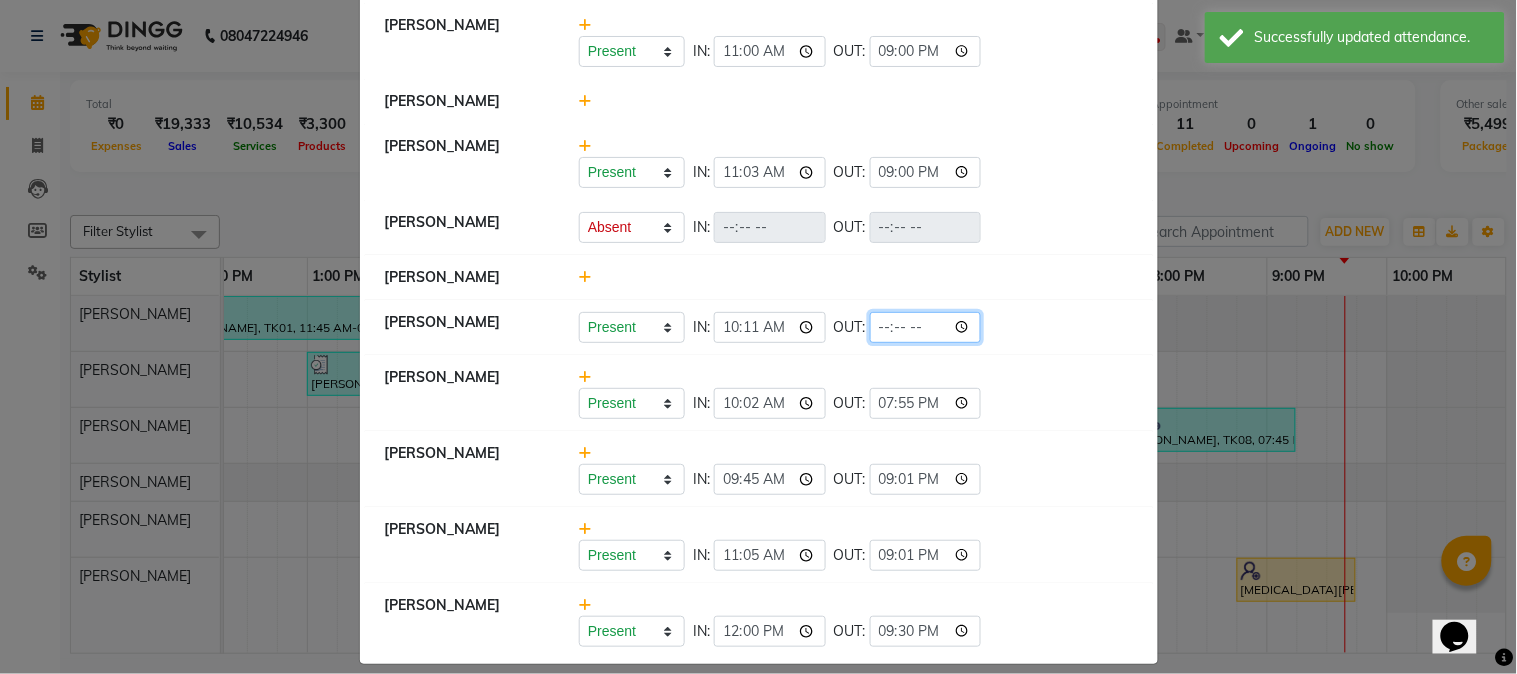 click 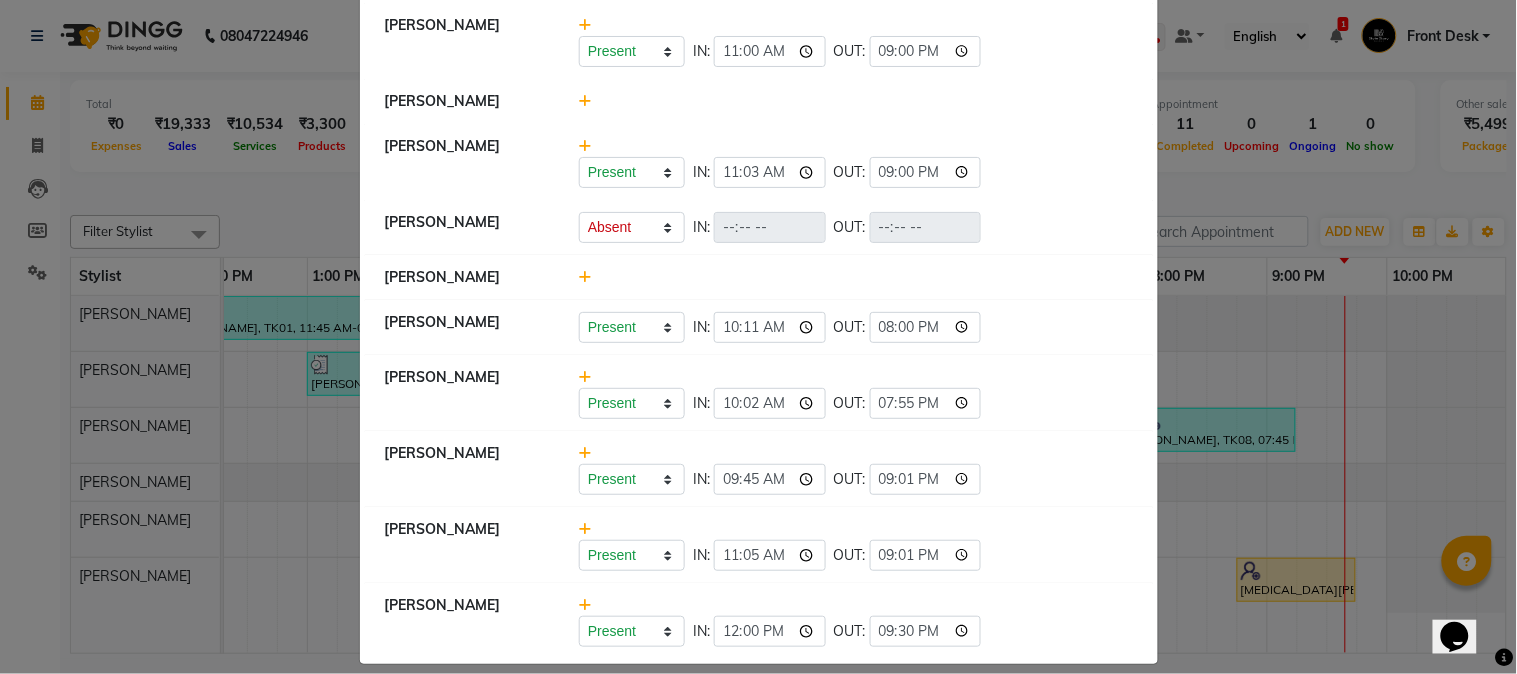 type on "20:00" 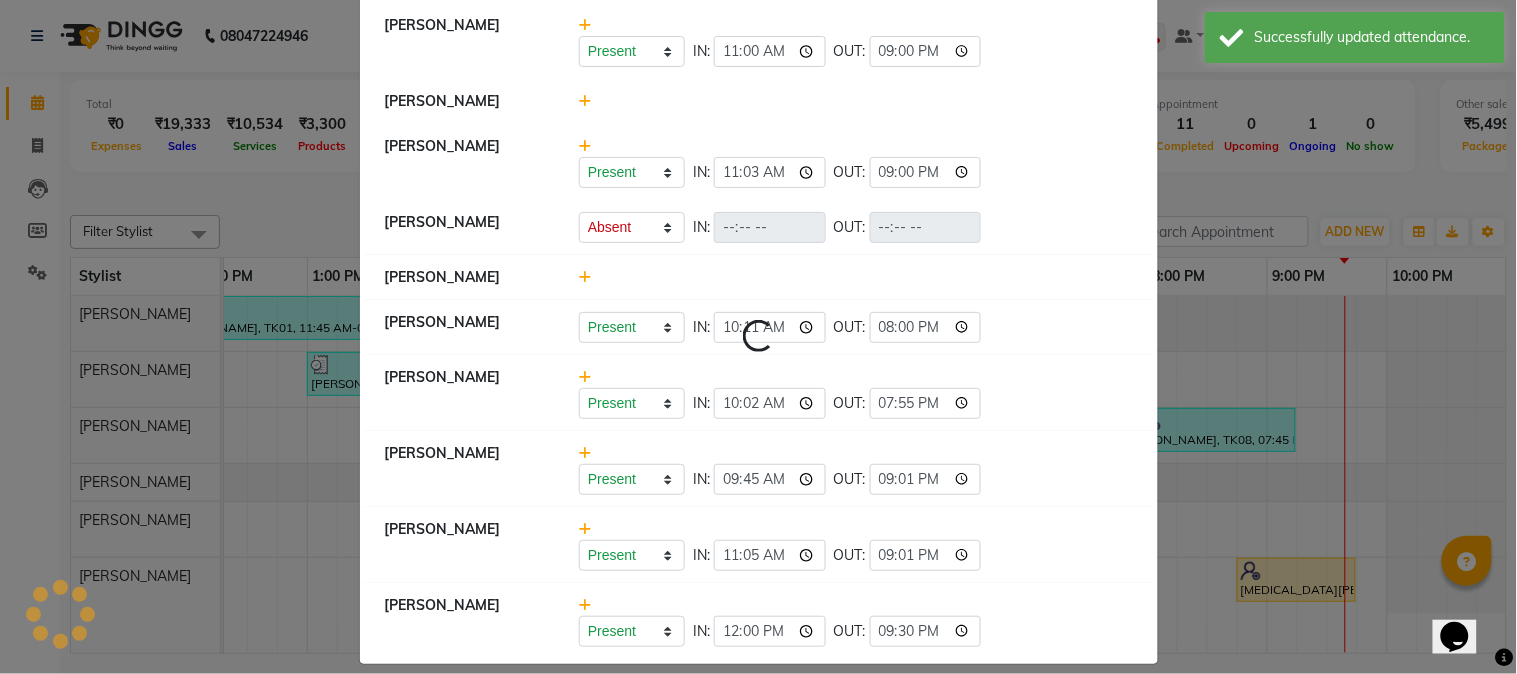 click on "Priyanshi Meshram   Present   Absent   Late   Half Day   Weekly Off  IN:  10:02 OUT:  19:55" 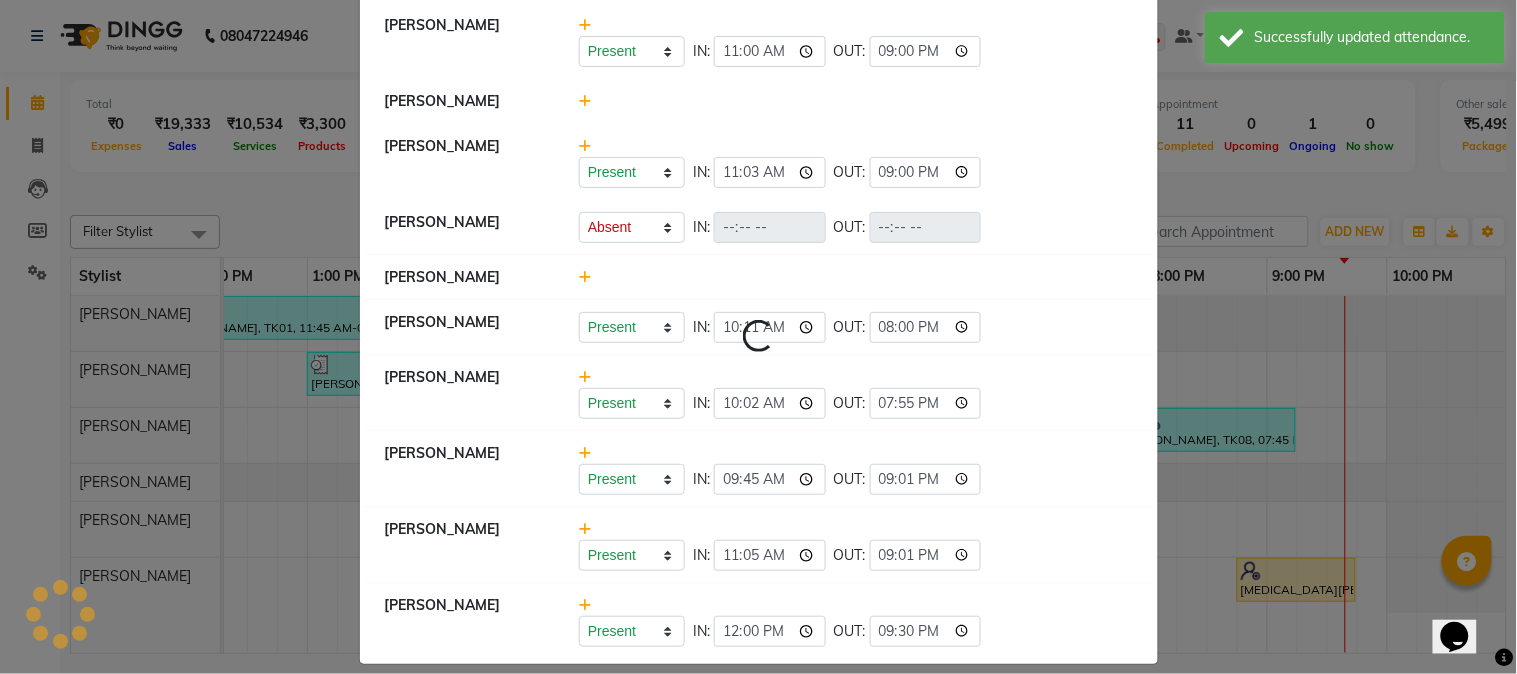 select on "A" 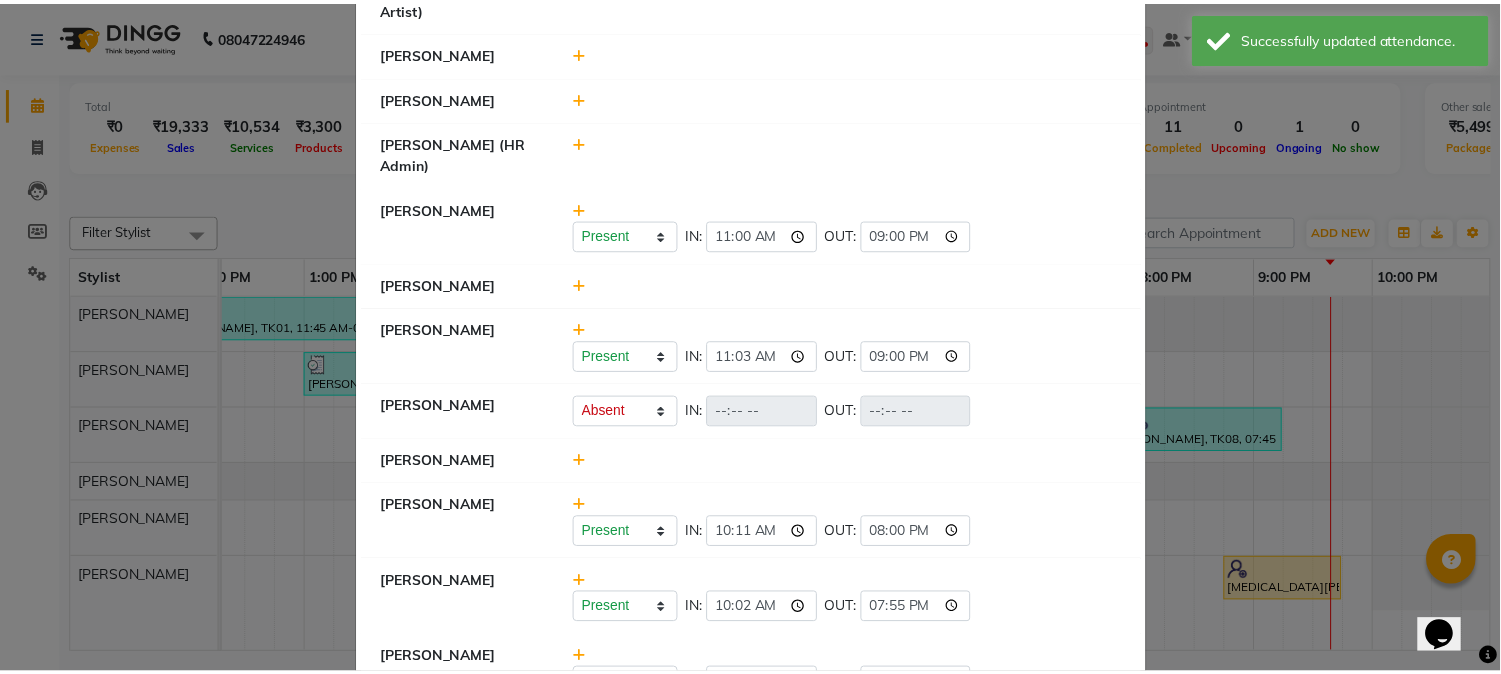 scroll, scrollTop: 966, scrollLeft: 0, axis: vertical 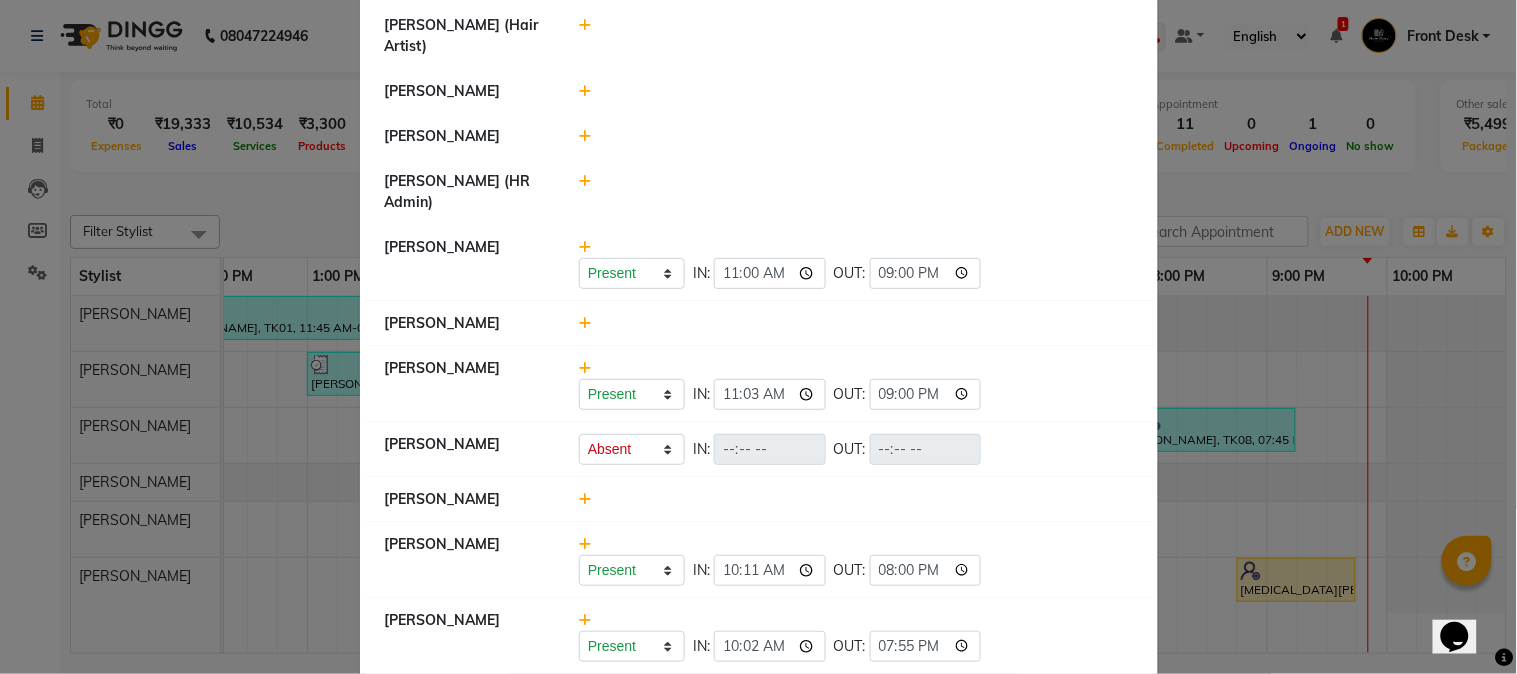 click on "Attendance ×  Nikhil Pillay Inventory Manager   Sonam Nashine HR Manager   Ritesh Pande   Present   Absent   Late   Half Day   Weekly Off  IN:  11:01 OUT:  20:00  Vishal Gajbhiye Accountant   Ambika Dhadse Front Desk   Kajal Thapa Front Desk   Present   Absent   Late   Half Day   Weekly Off  IN:  09:30 OUT:  21:00  Adesh khadse   Ram Thakur    Vinod Pandit   Sonali Sarode   Present   Absent   Late   Half Day   Weekly Off  IN:  09:05 OUT:  18:01  Neelam Nag   Khushal Bhoyar Senior Accountant   Front Desk   Kartik Balpande    Suchita Mankar (Tina Beautician)   Prathm Chaudhari (Hair Artist)   Durga Gawai   Shabnam Ansari    Nilofar Ali (HR Admin)   Ritesh Shrivas   Present   Absent   Late   Half Day   Weekly Off  IN:  11:00 OUT:  21:00  Shruti Raut   Arshad Ansari   Present   Absent   Late   Half Day   Weekly Off  IN:  11:03 OUT:  21:00  Vikas Kumar   Present   Absent   Late   Half Day   Weekly Off  IN:  OUT:   Komal Thakur   Tushar Pandey   Present   Absent   Late   Half Day   Weekly Off  IN:  10:11 OUT:" 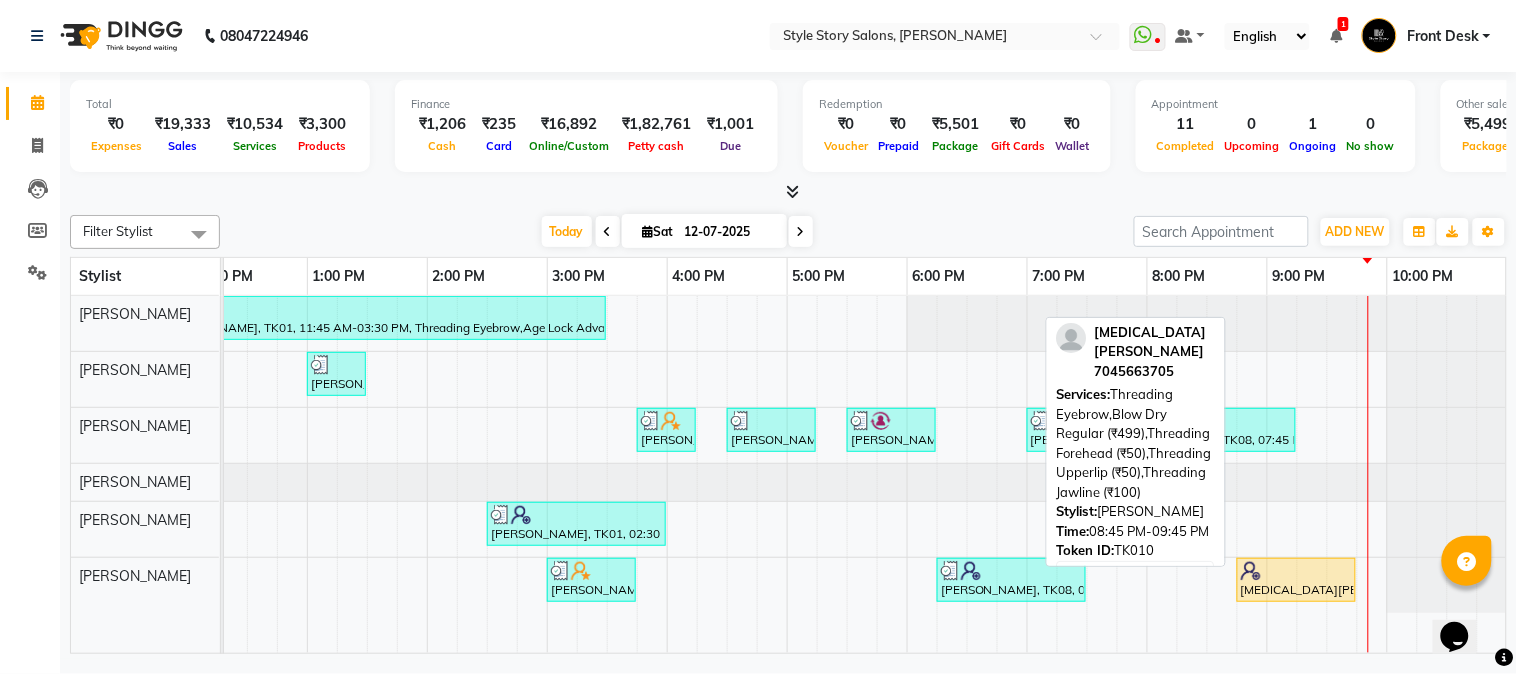 click at bounding box center [1296, 571] 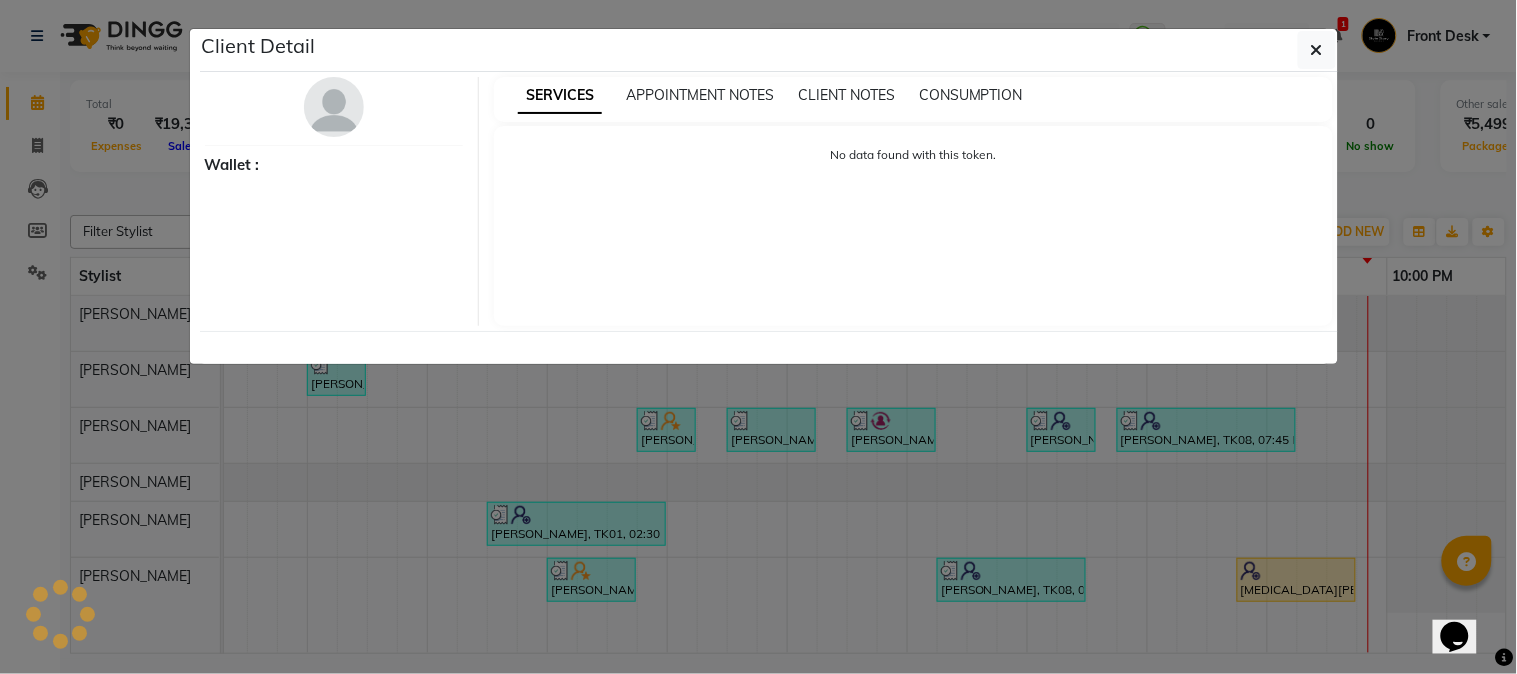 select on "1" 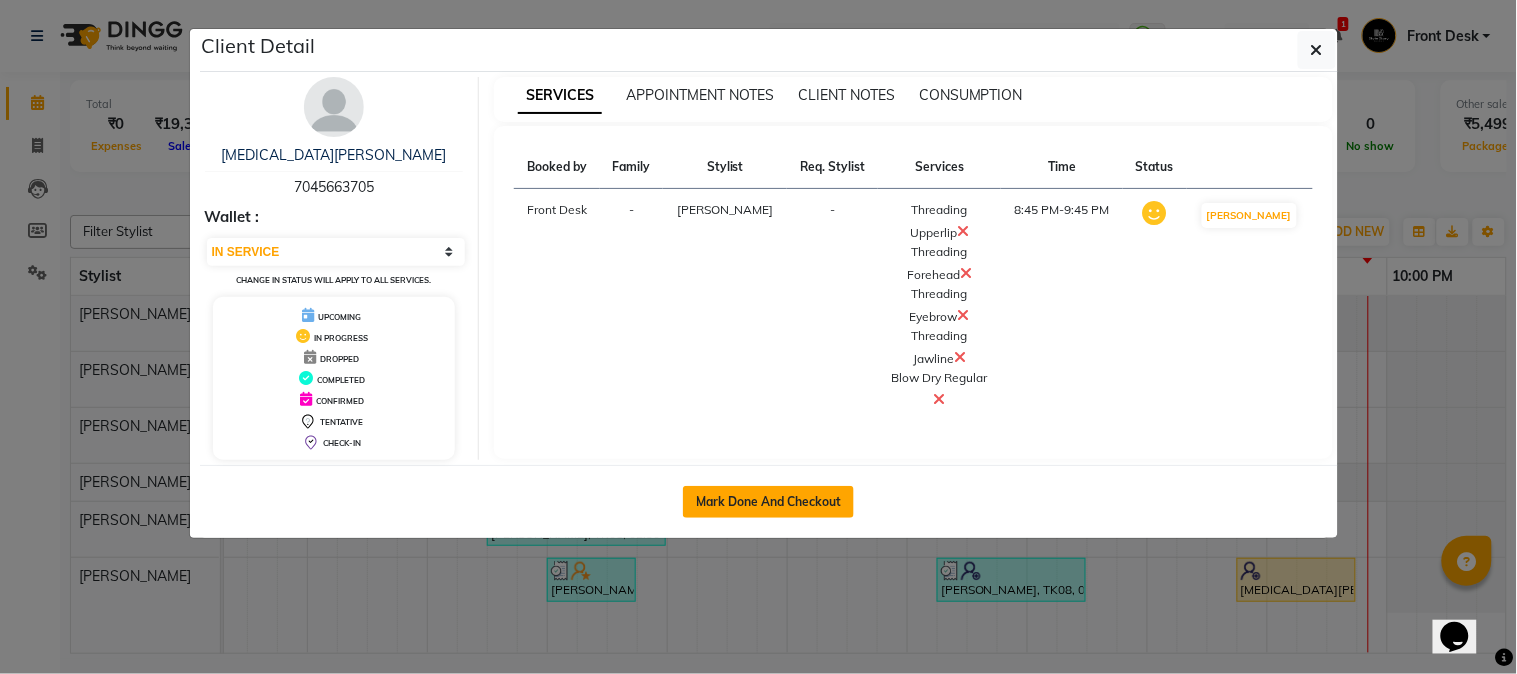 click on "Mark Done And Checkout" 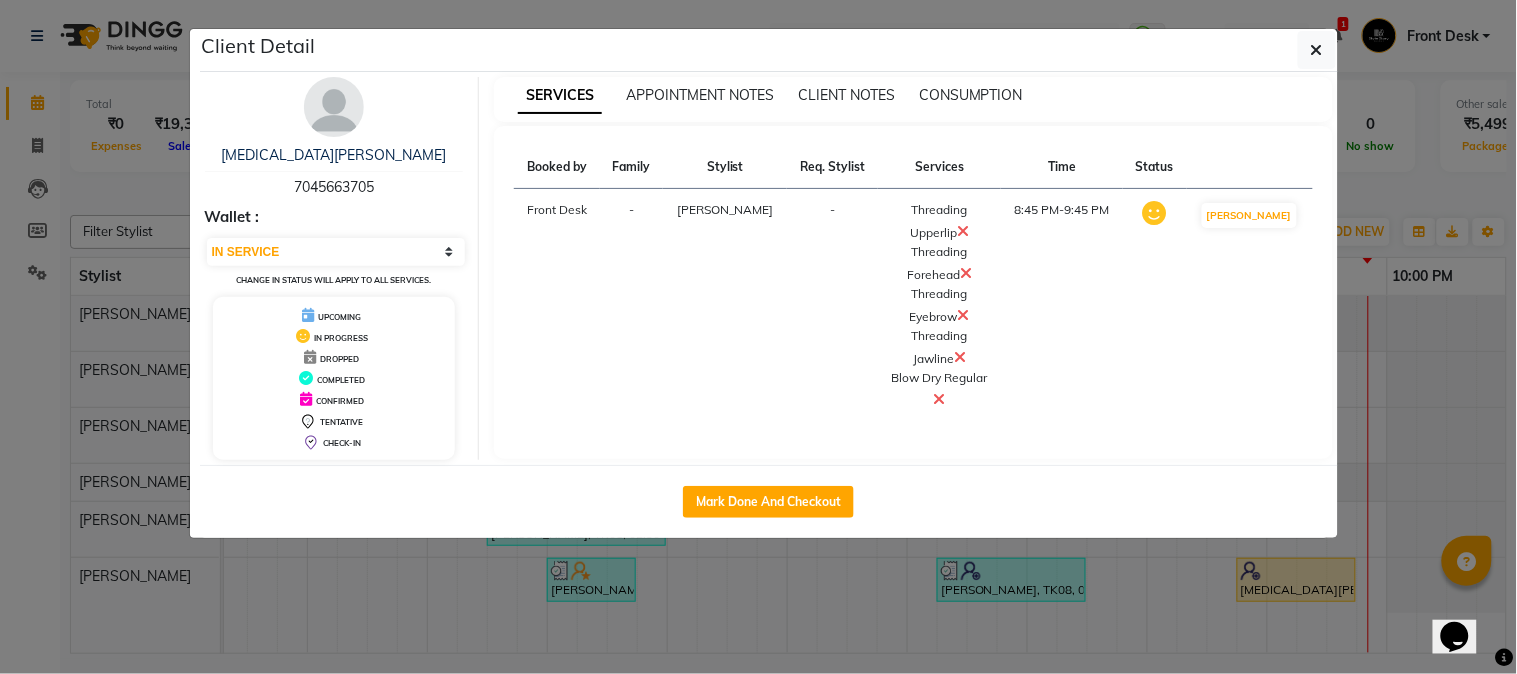 select on "service" 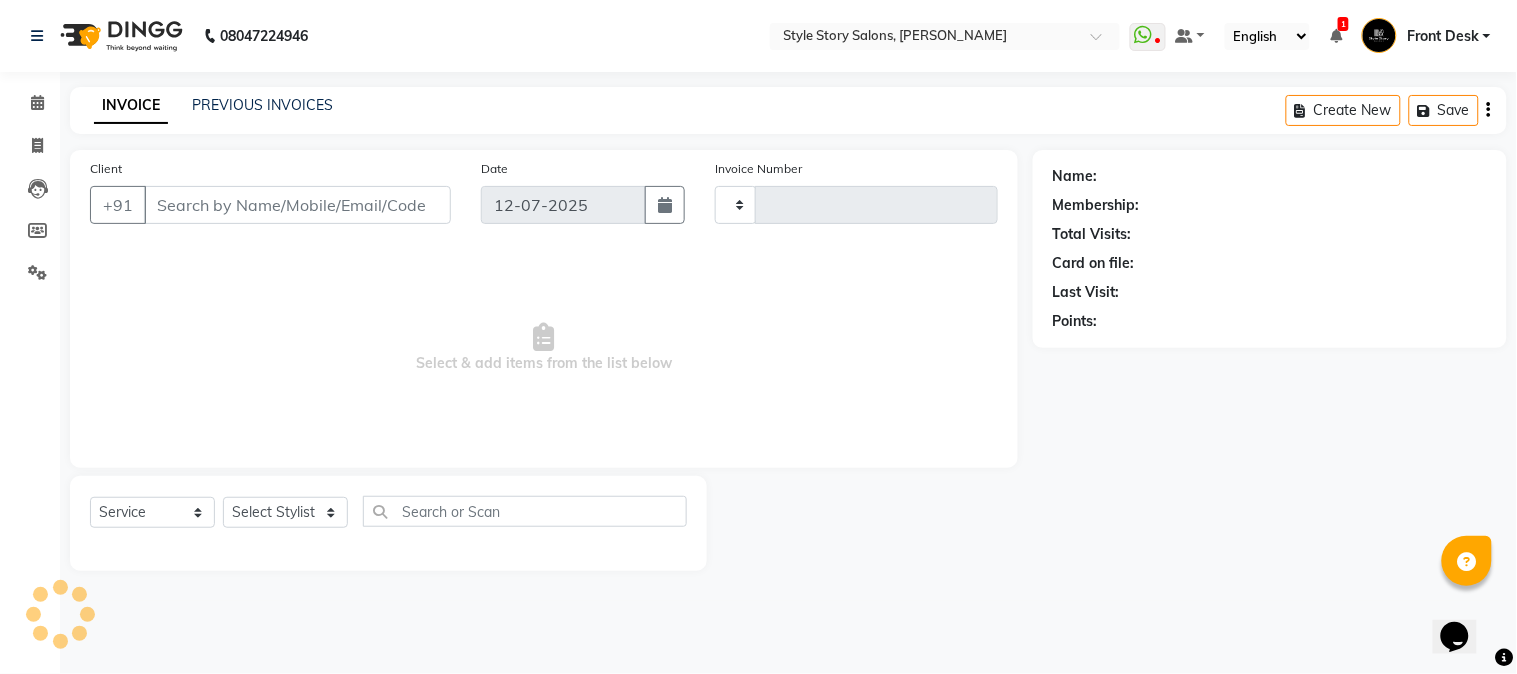 type on "0982" 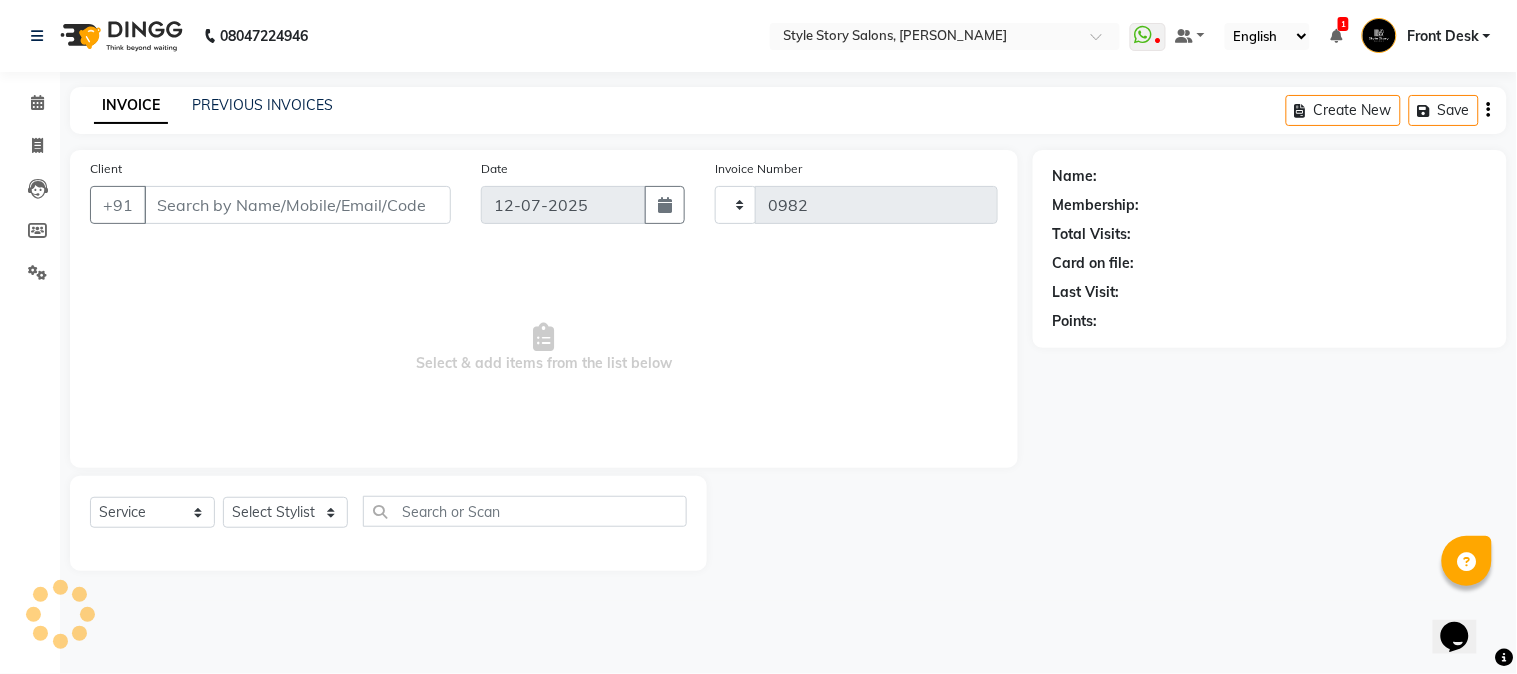 select on "6249" 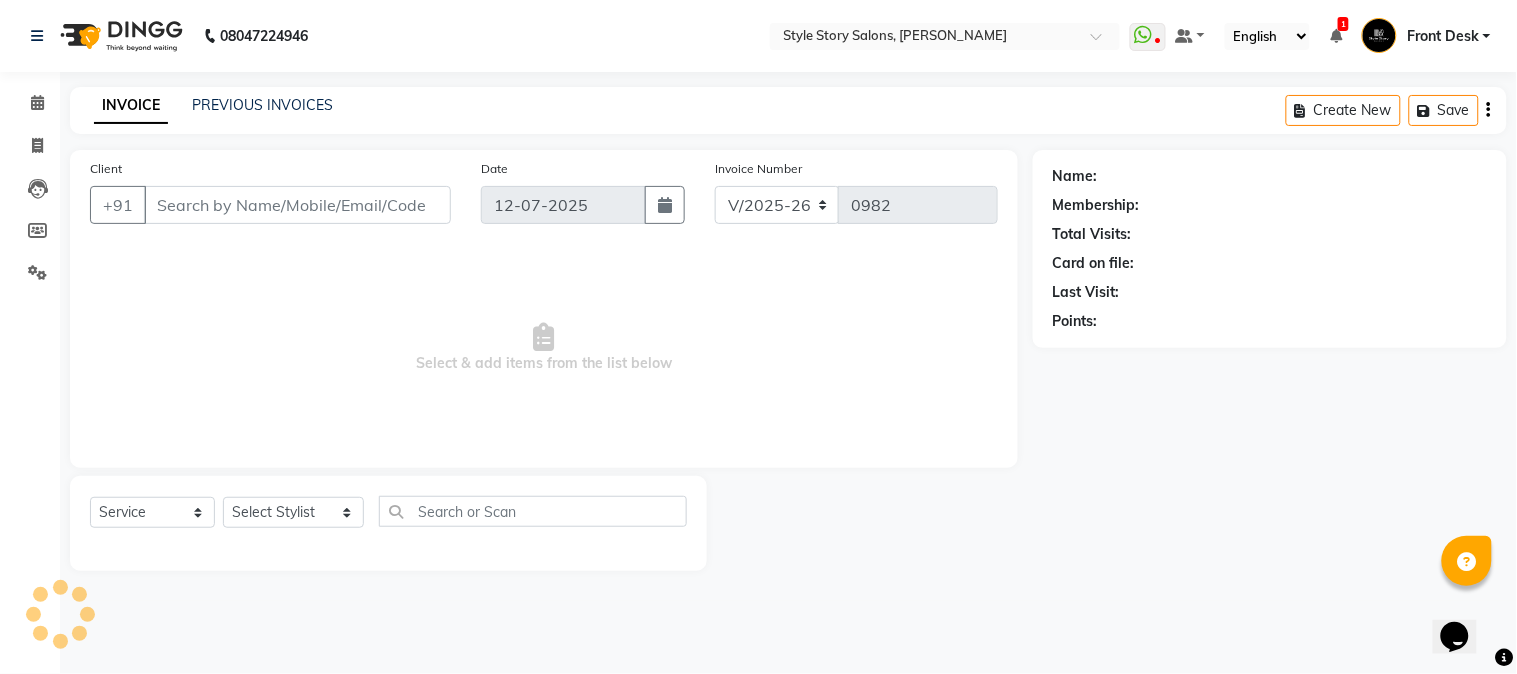 type on "70******05" 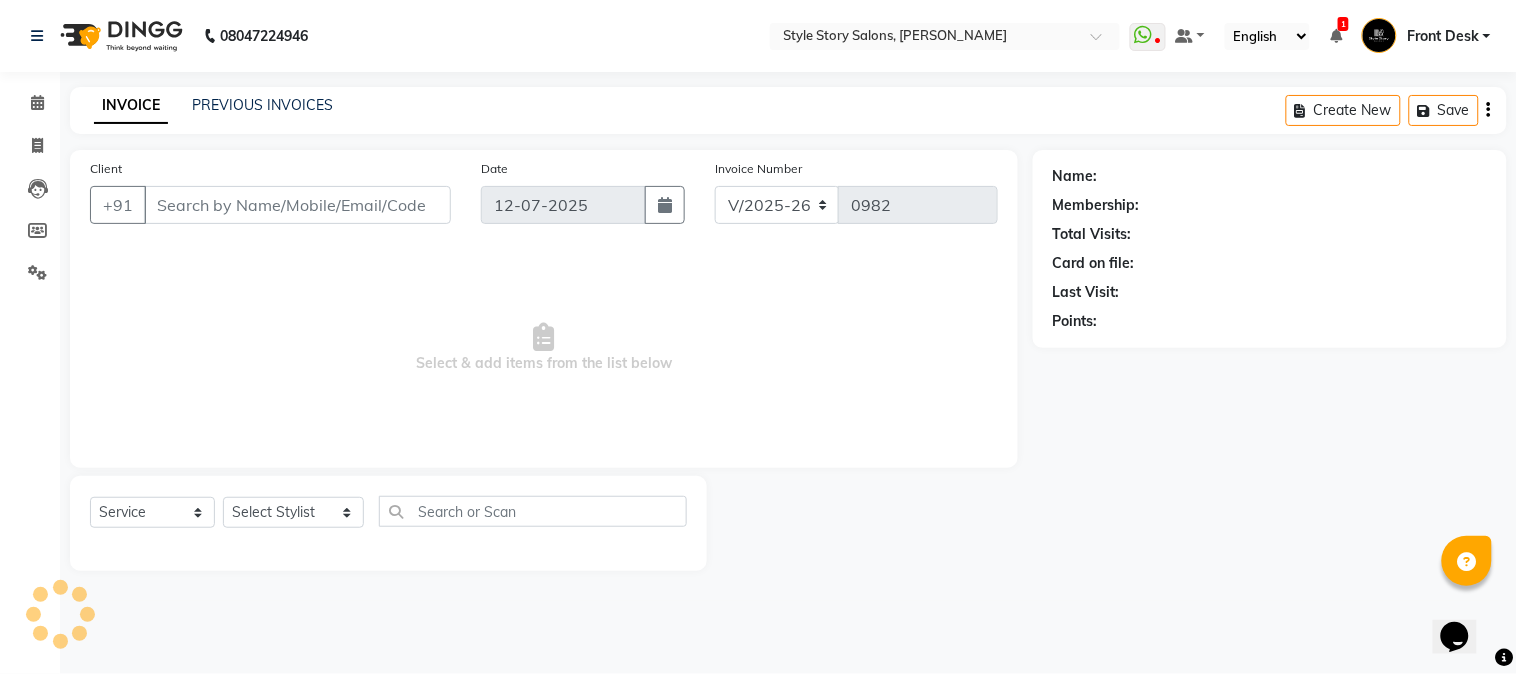 select on "84756" 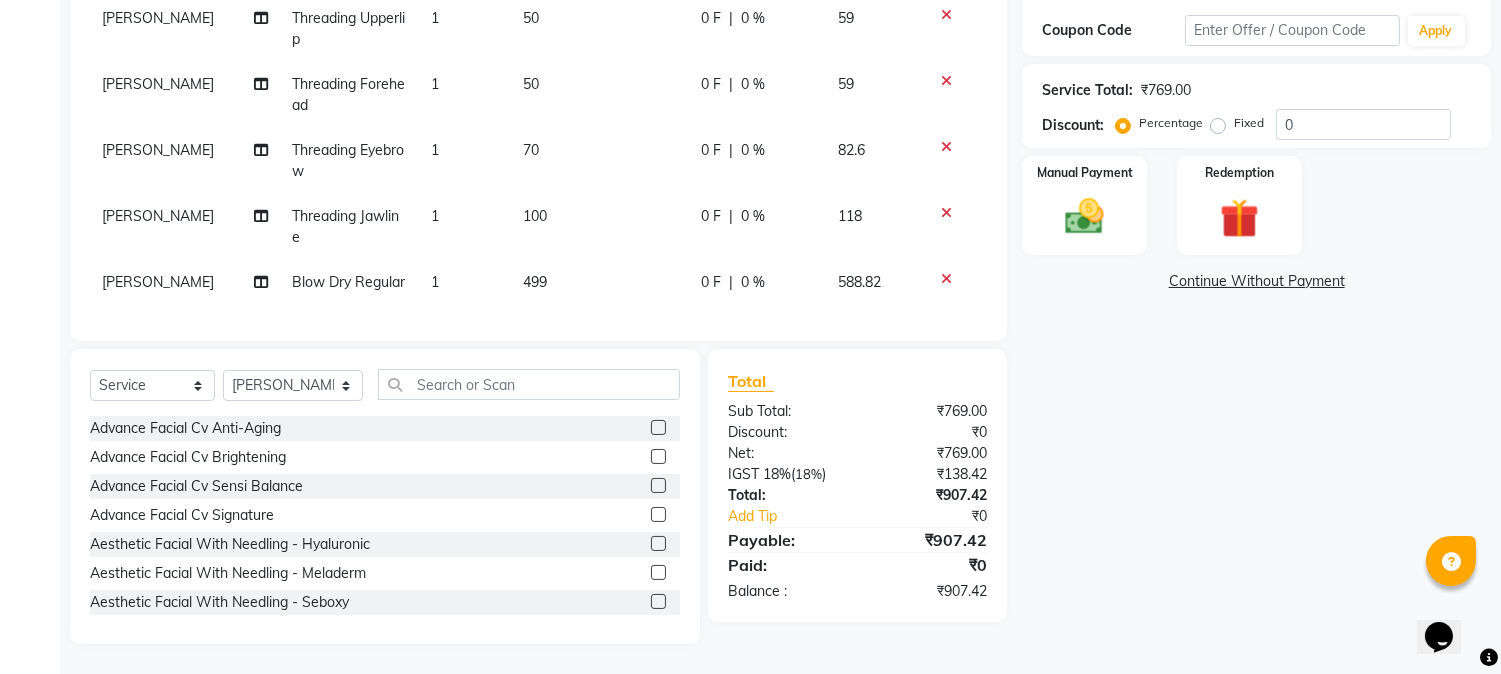 scroll, scrollTop: 350, scrollLeft: 0, axis: vertical 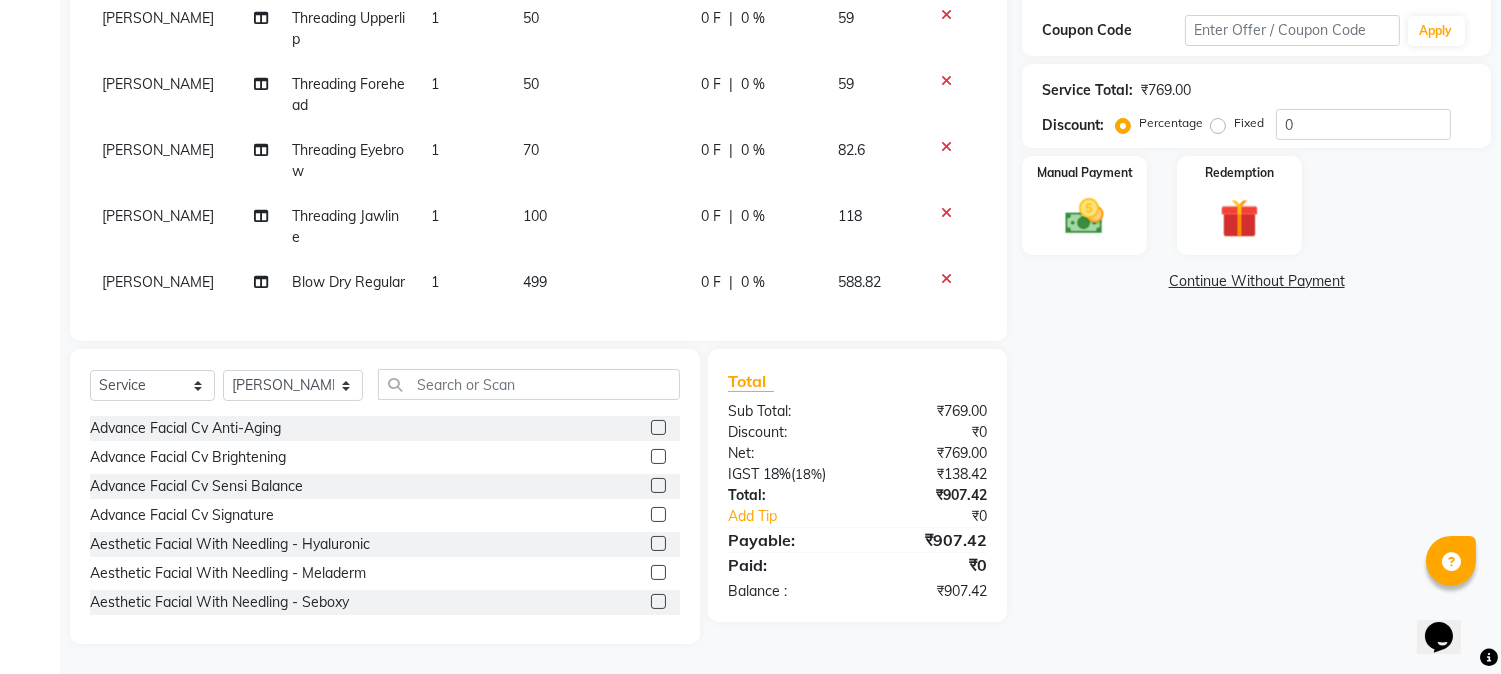 click on "Blow Dry Regular" 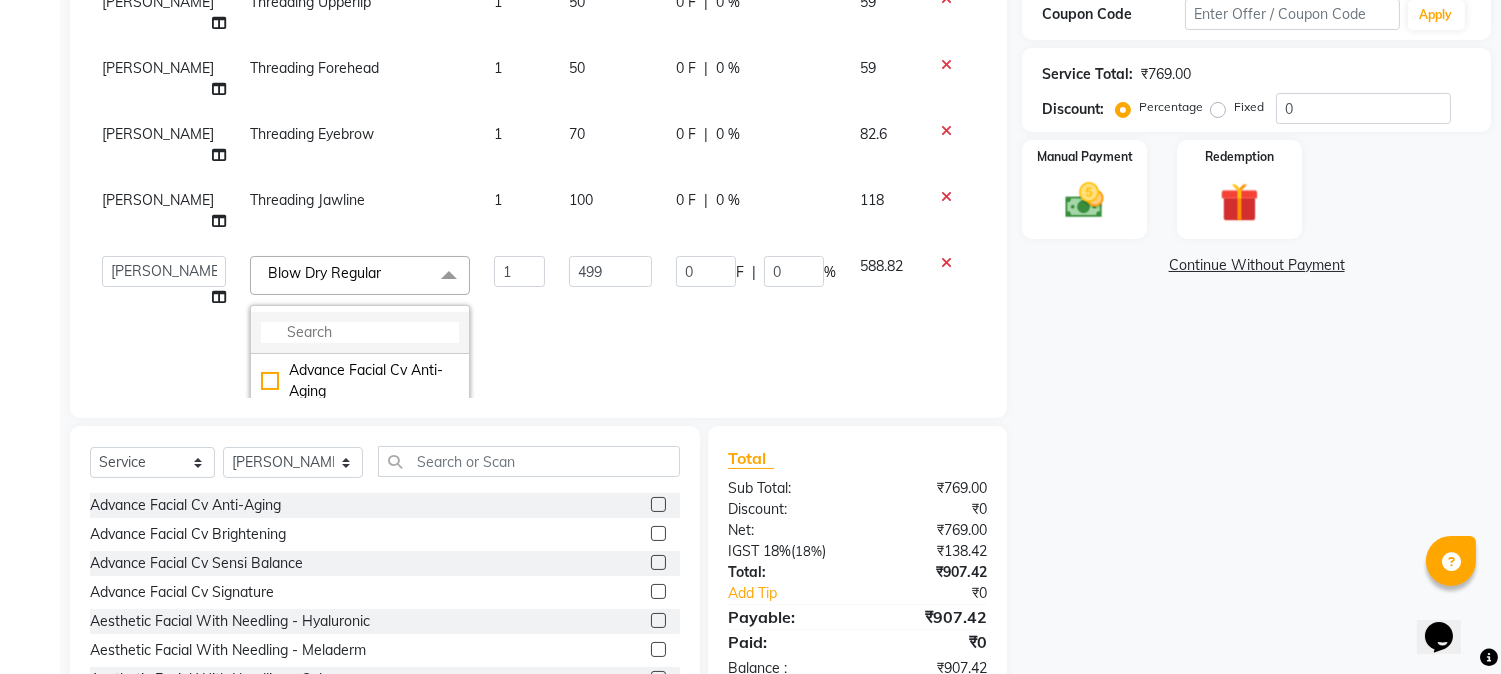 click 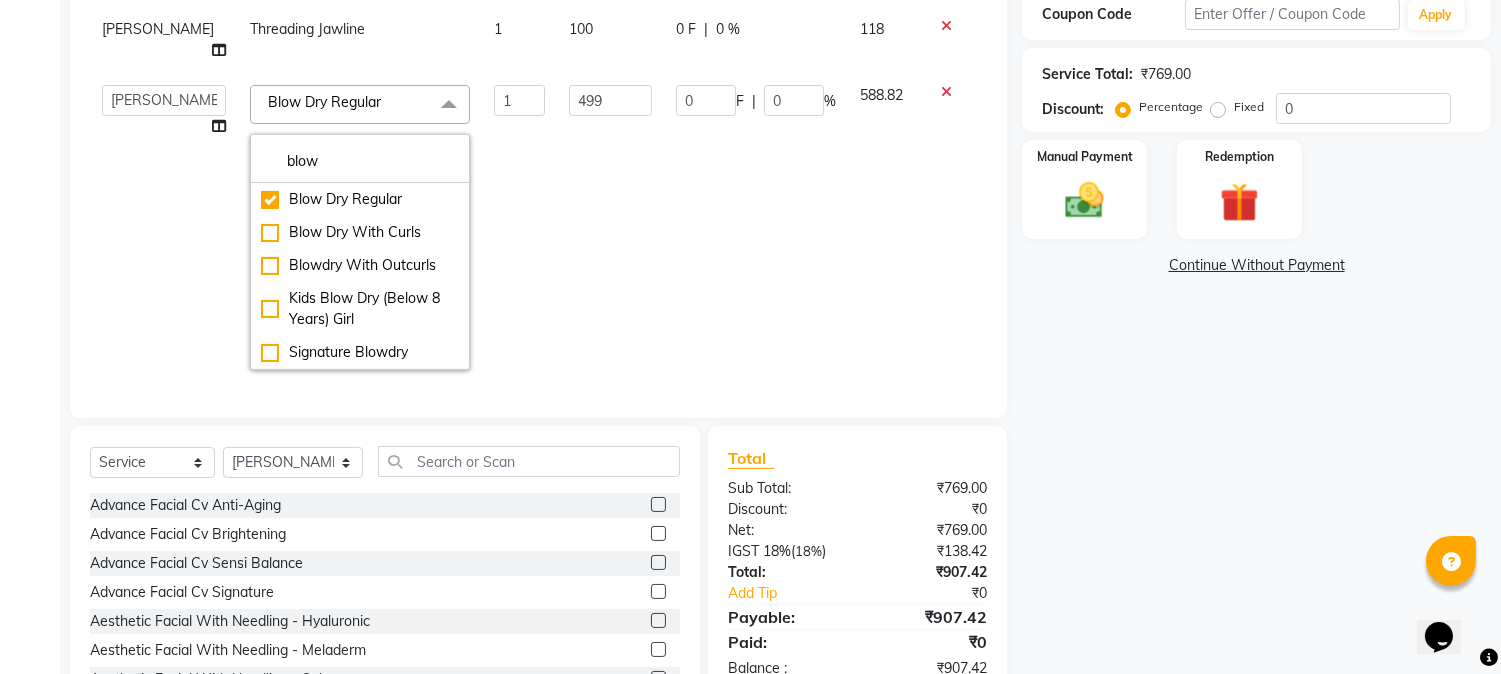 scroll, scrollTop: 187, scrollLeft: 0, axis: vertical 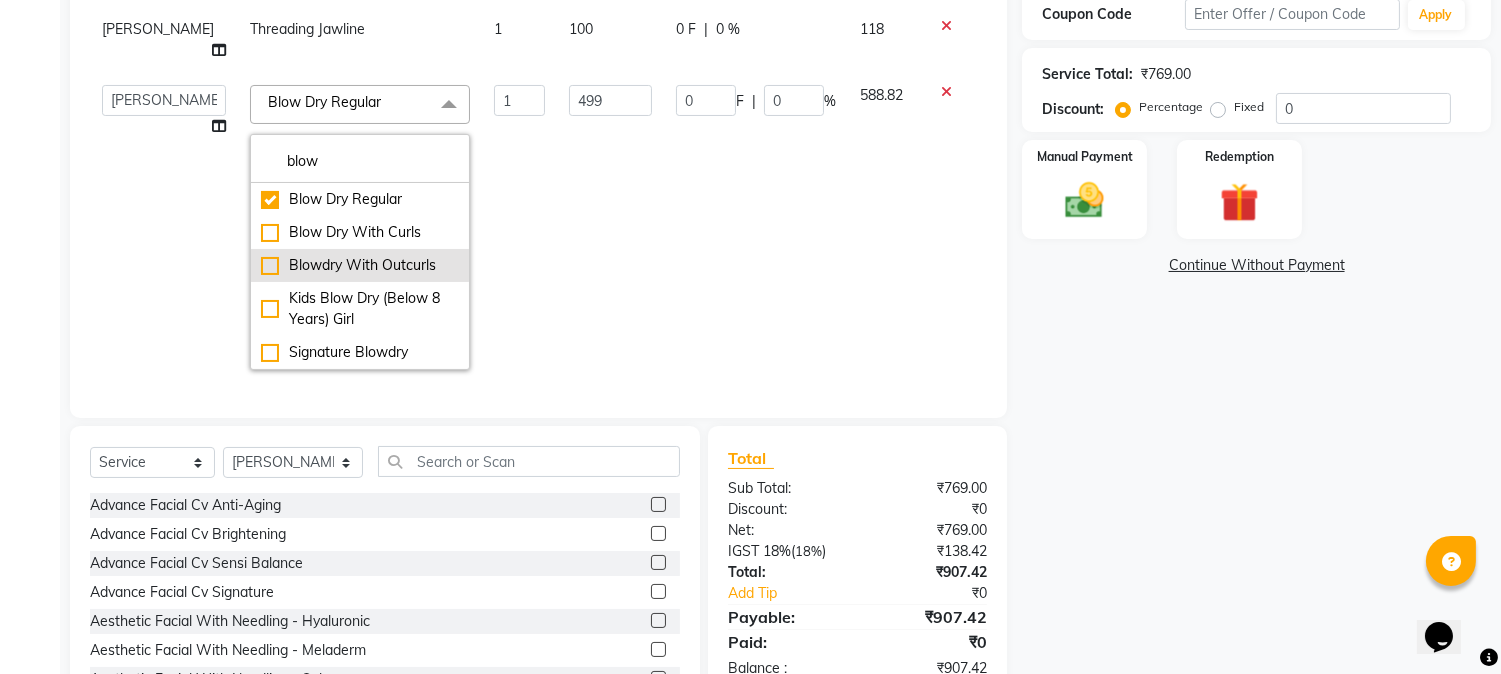 type on "blow" 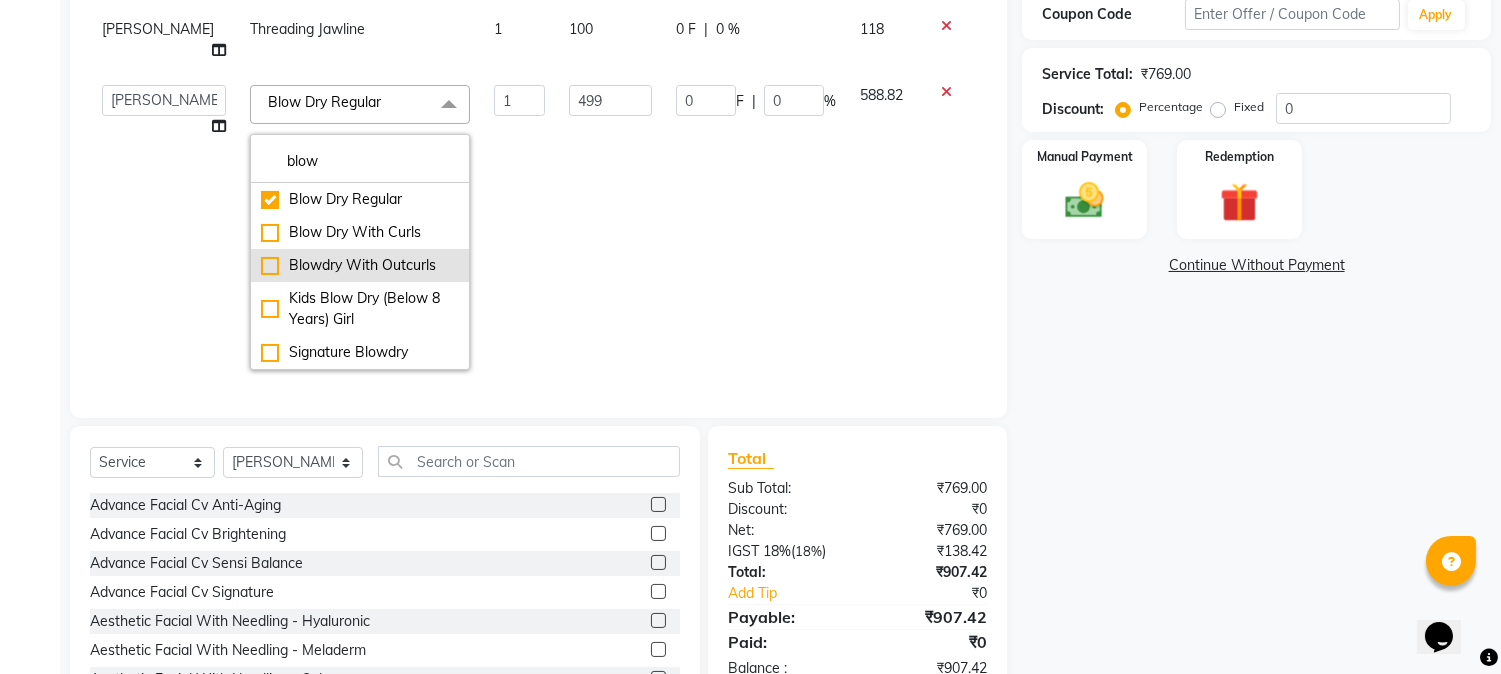 click on "Blowdry With Outcurls" 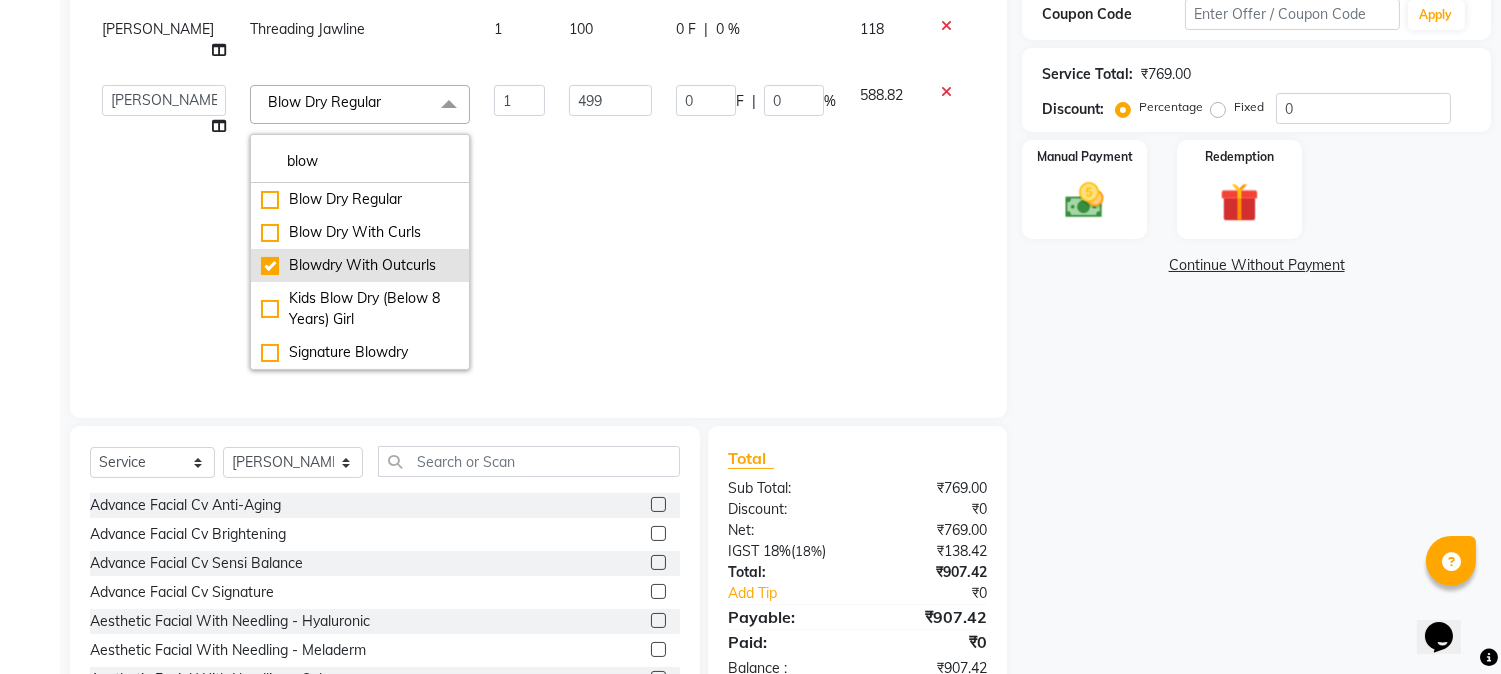 checkbox on "false" 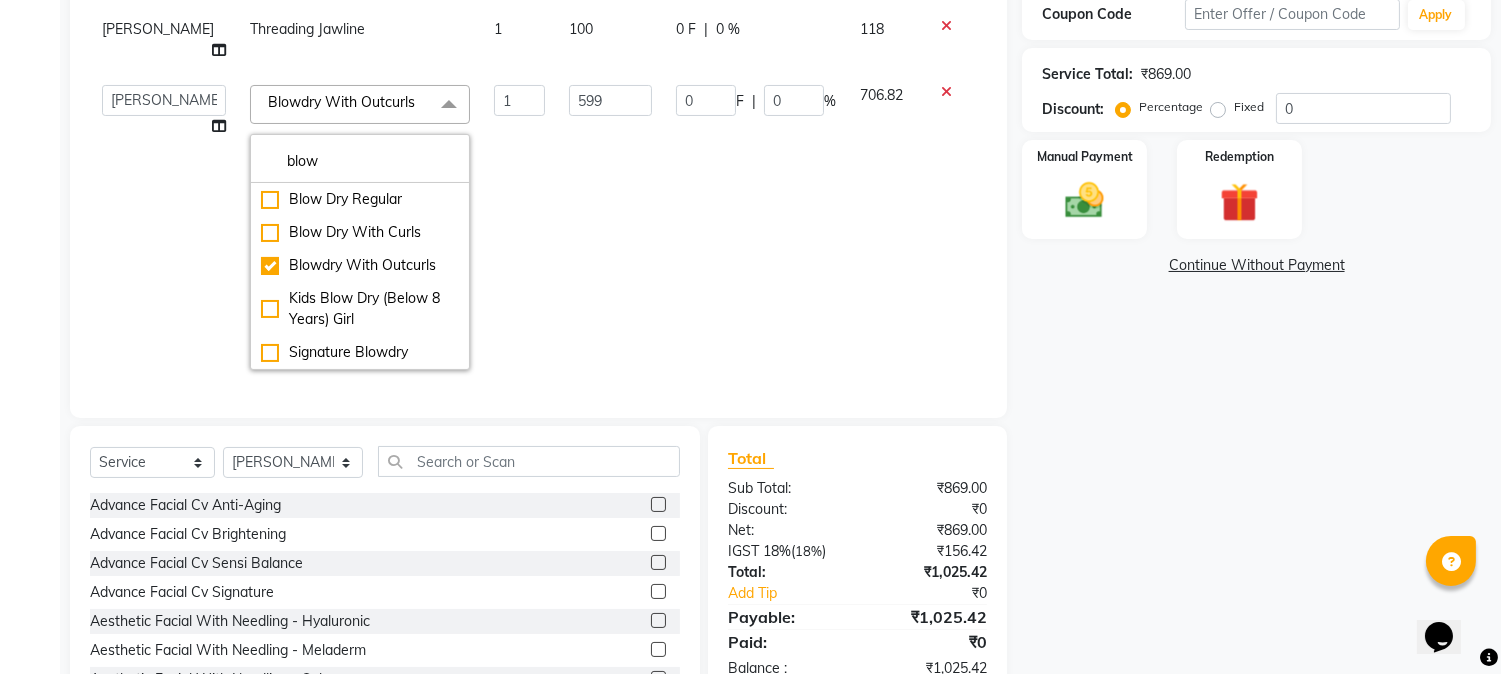click on "Name: Mili Gangrade Membership:  No Active Membership  Total Visits:  0 Card on file:  0 Last Visit:   - Points:   0  Coupon Code Apply Service Total:  ₹869.00  Discount:  Percentage   Fixed  0 Manual Payment Redemption  Continue Without Payment" 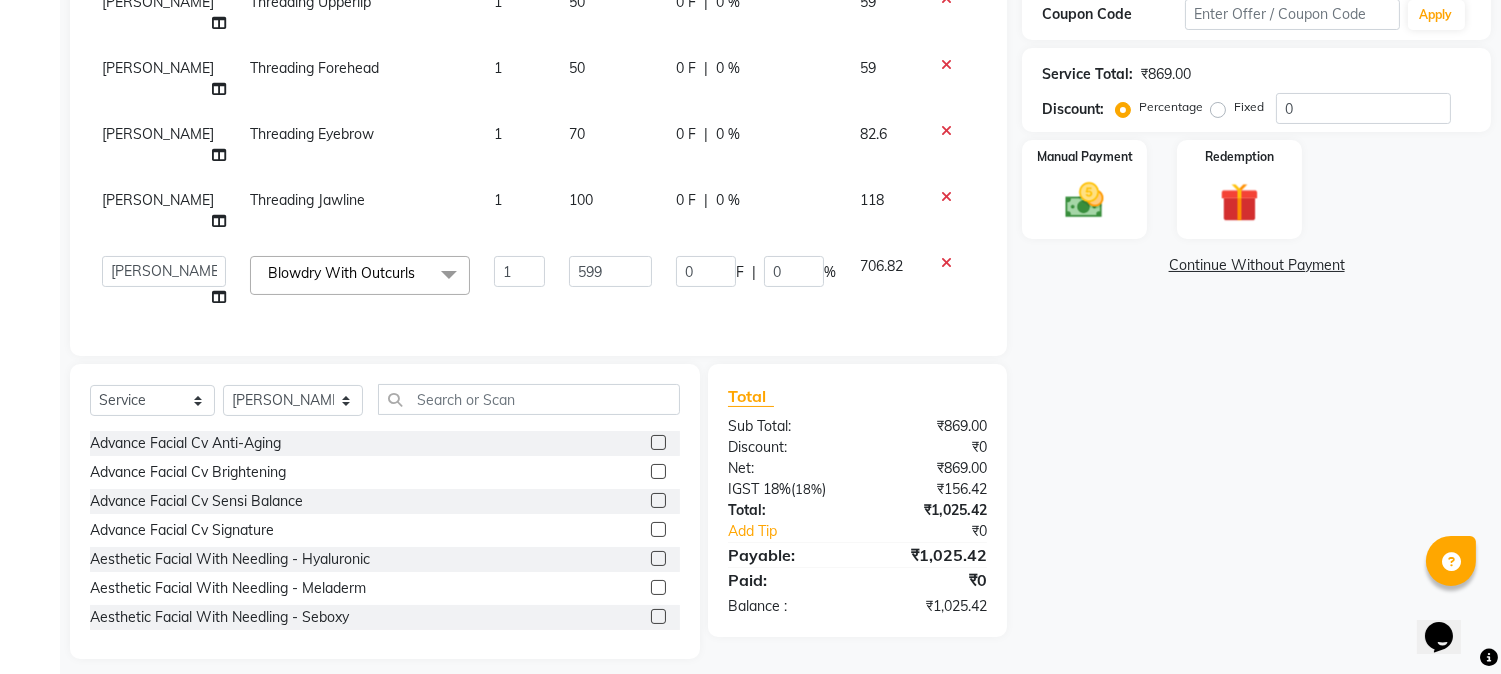 scroll, scrollTop: 0, scrollLeft: 0, axis: both 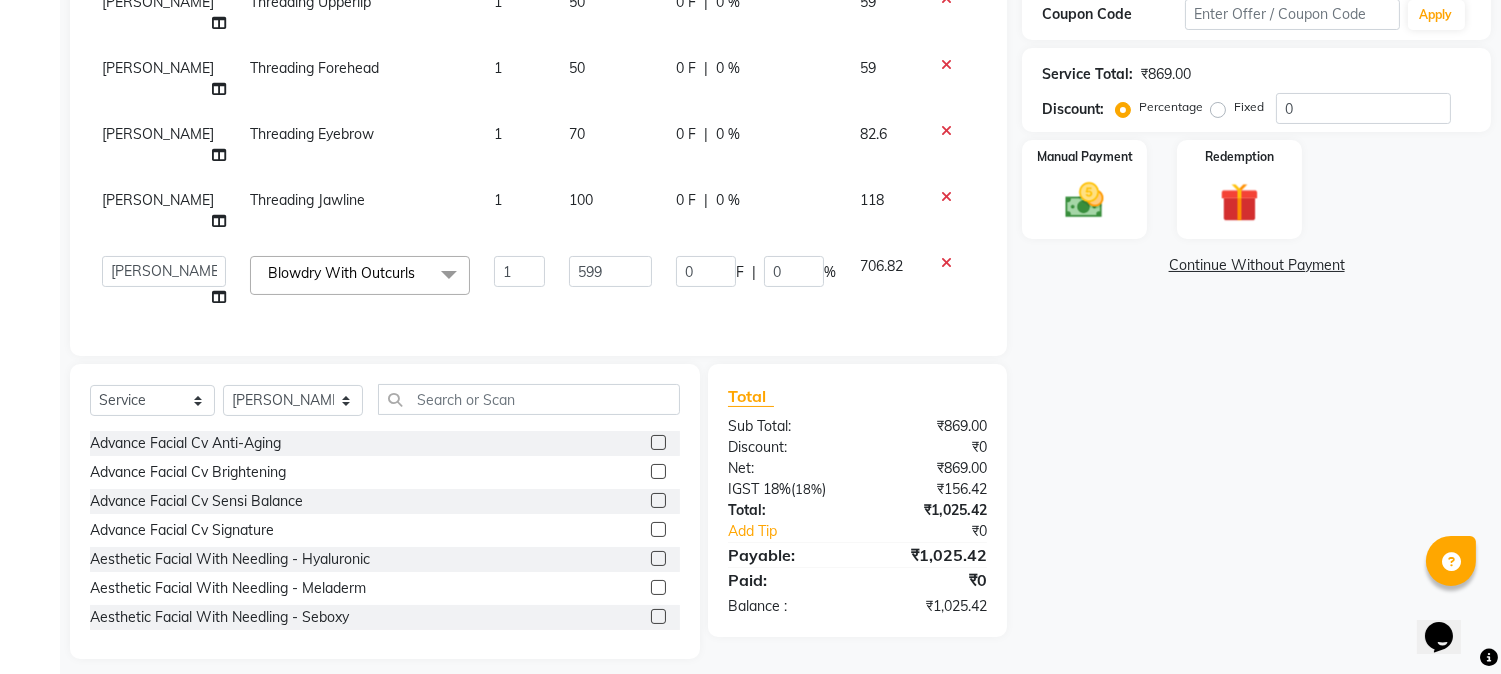 click on "Blowdry With Outcurls" 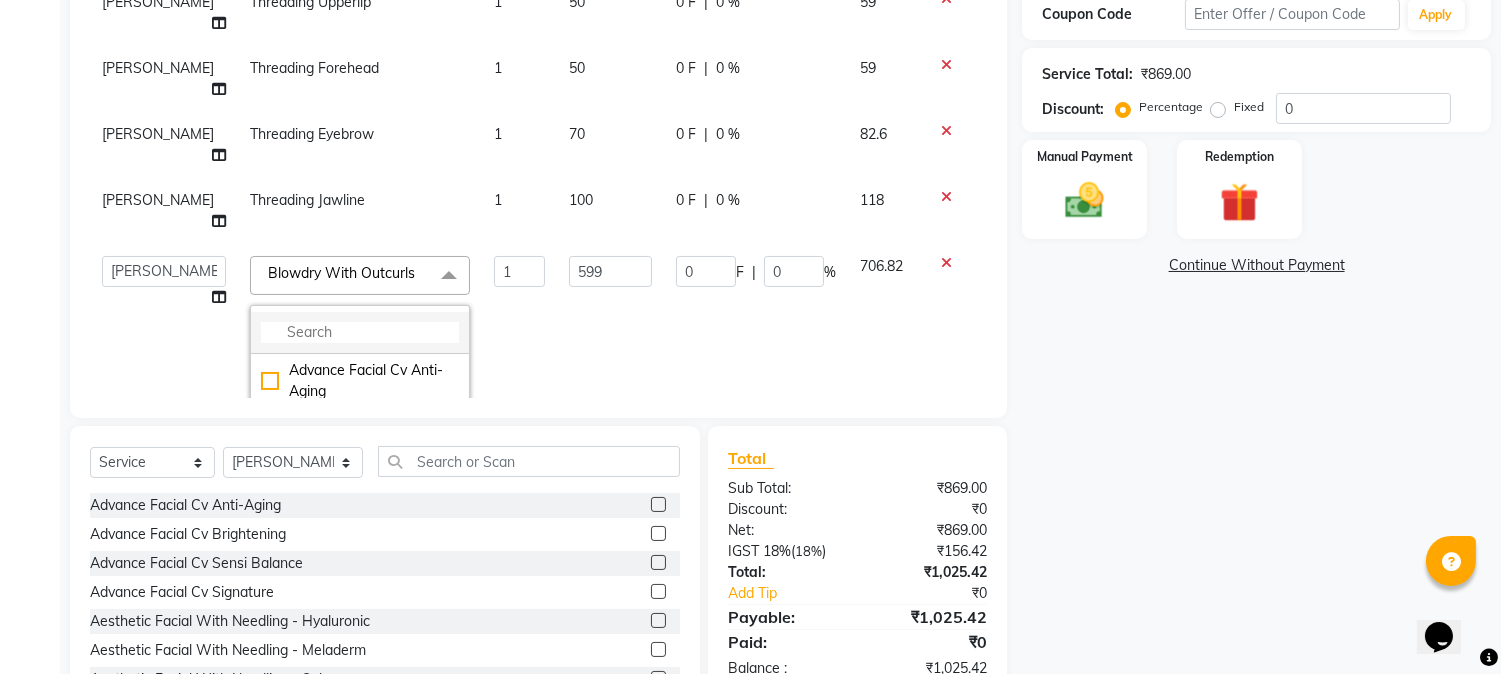 click 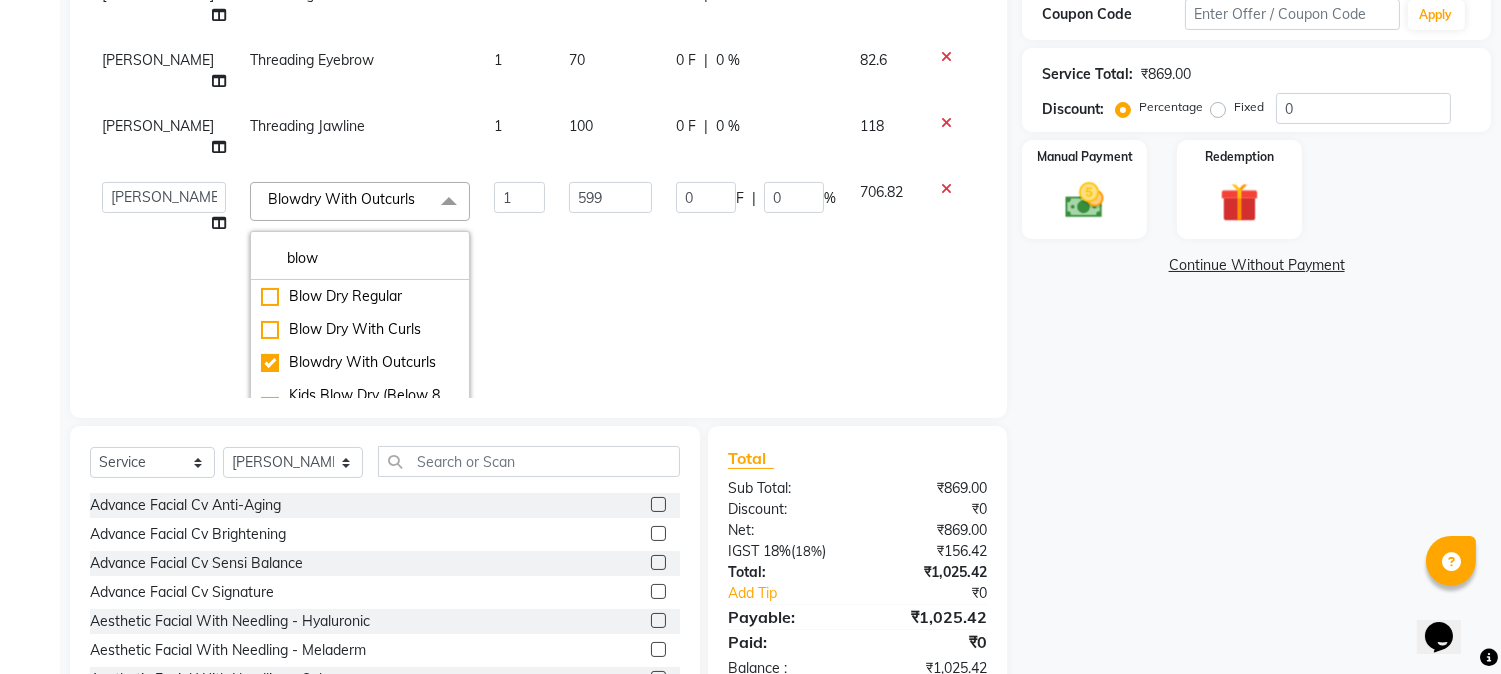scroll, scrollTop: 111, scrollLeft: 0, axis: vertical 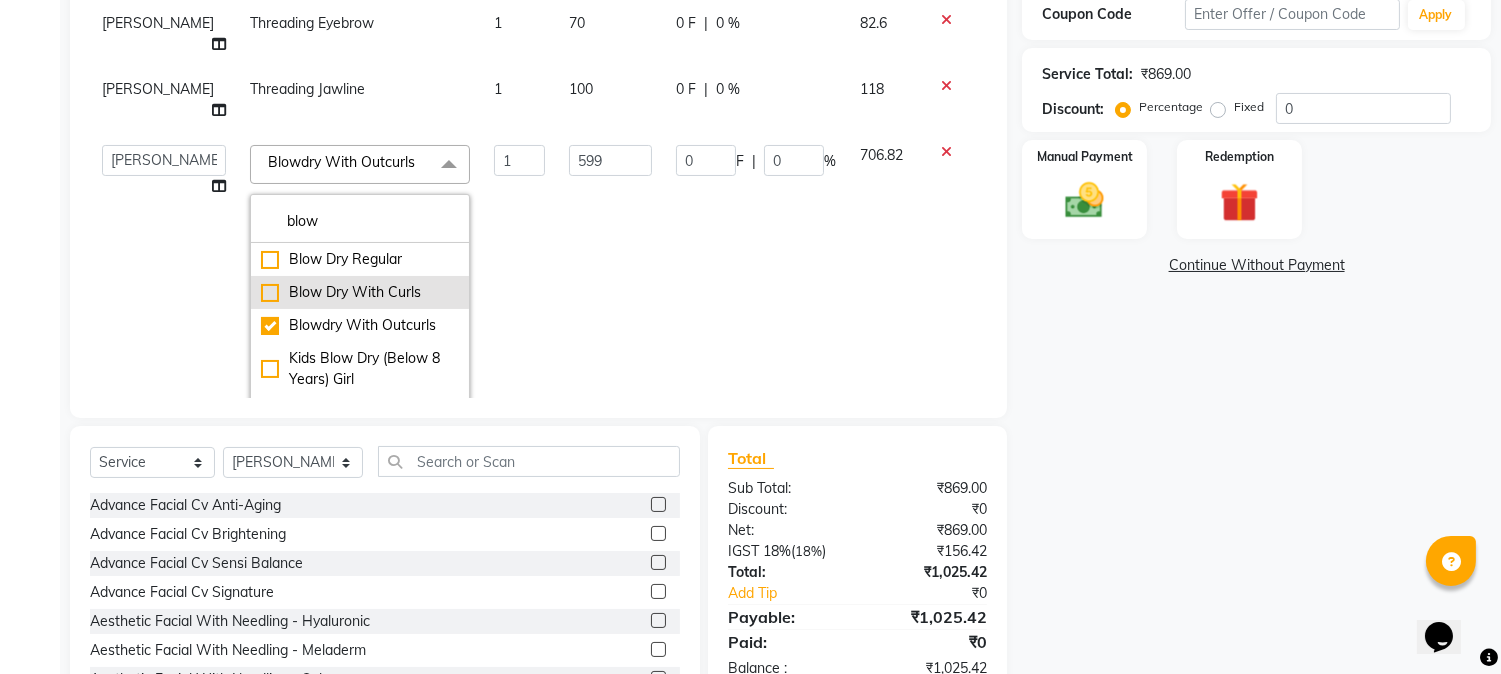 type on "blow" 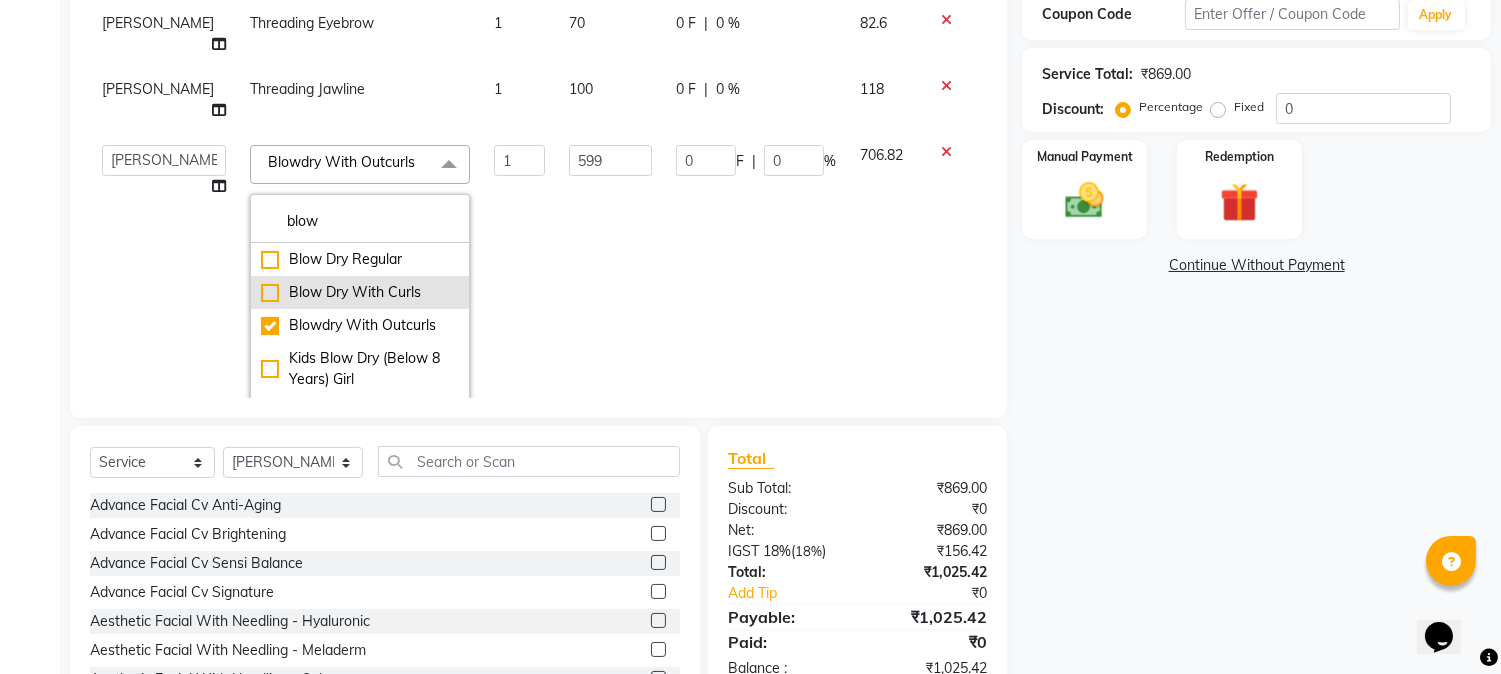 click on "Blow Dry With Curls" 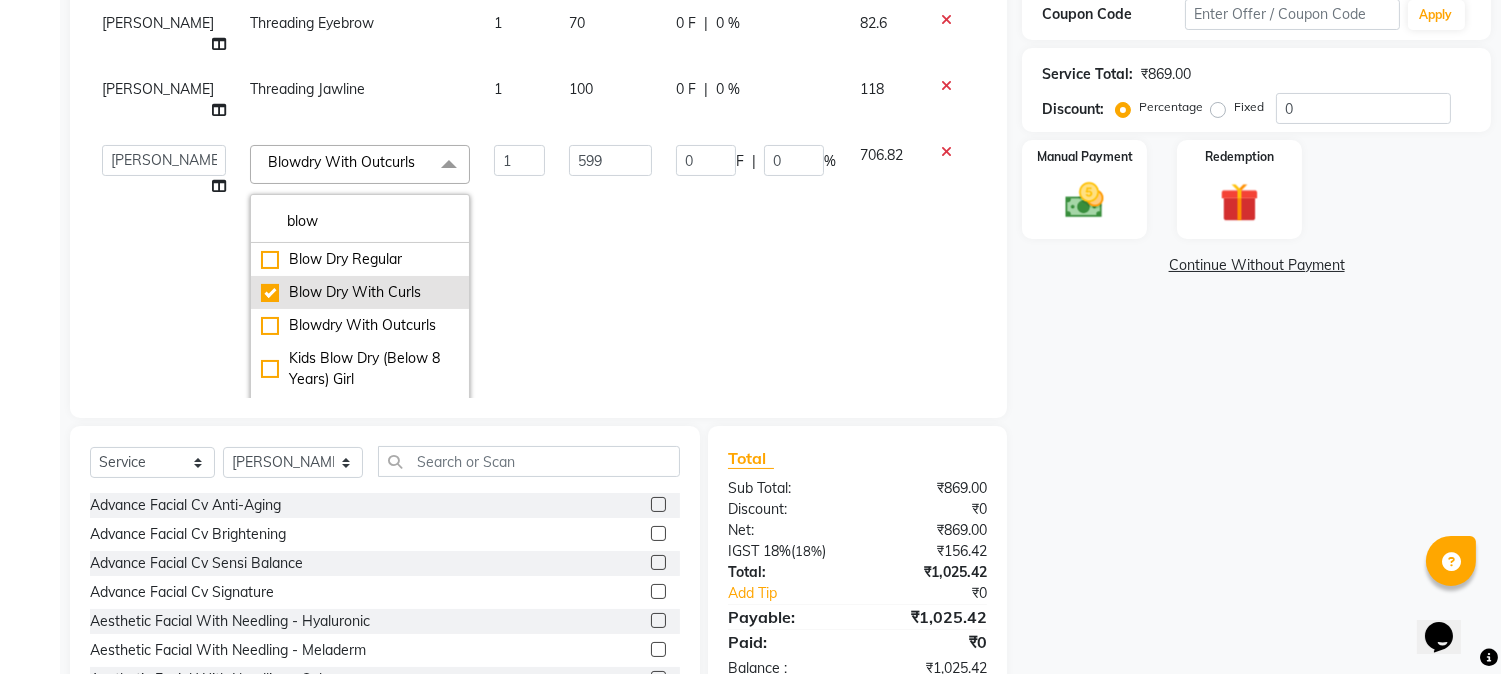 checkbox on "true" 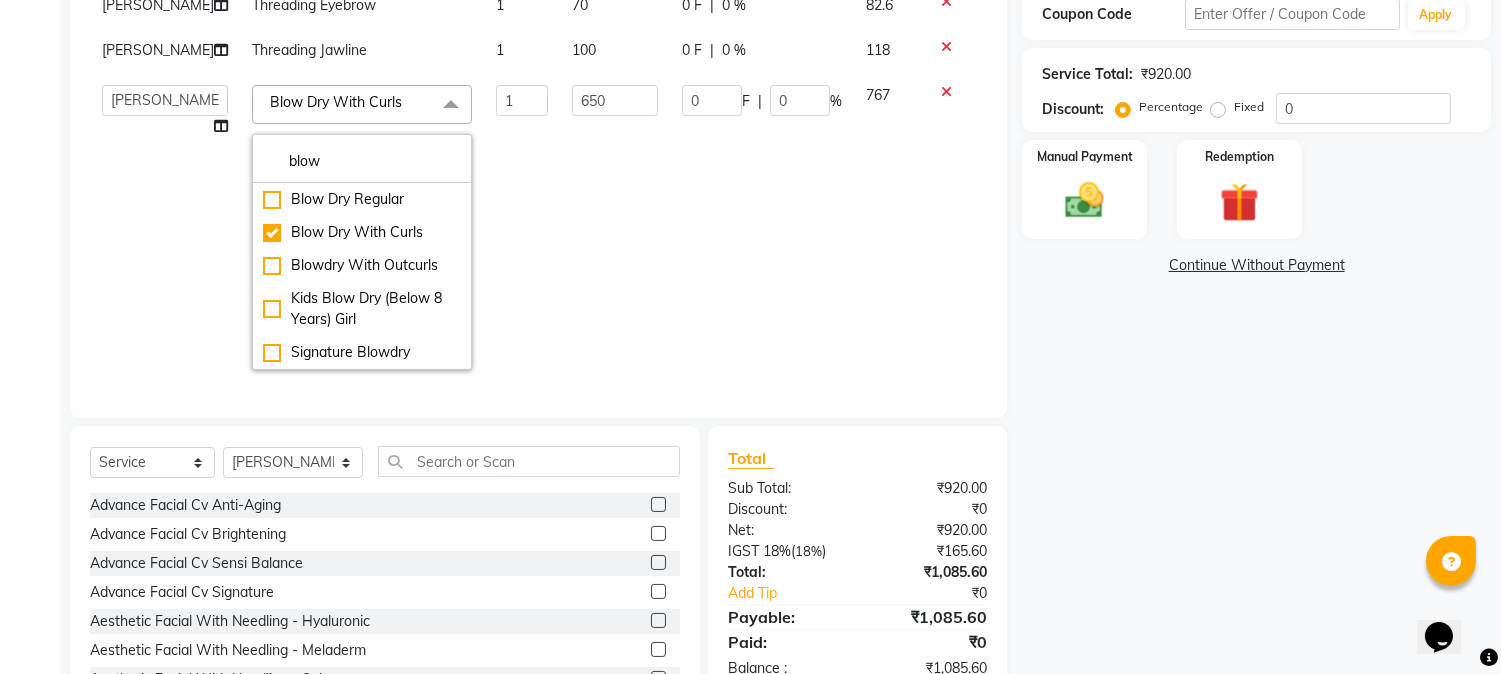 click on "Name: Mili Gangrade Membership:  No Active Membership  Total Visits:  0 Card on file:  0 Last Visit:   - Points:   0  Coupon Code Apply Service Total:  ₹920.00  Discount:  Percentage   Fixed  0 Manual Payment Redemption  Continue Without Payment" 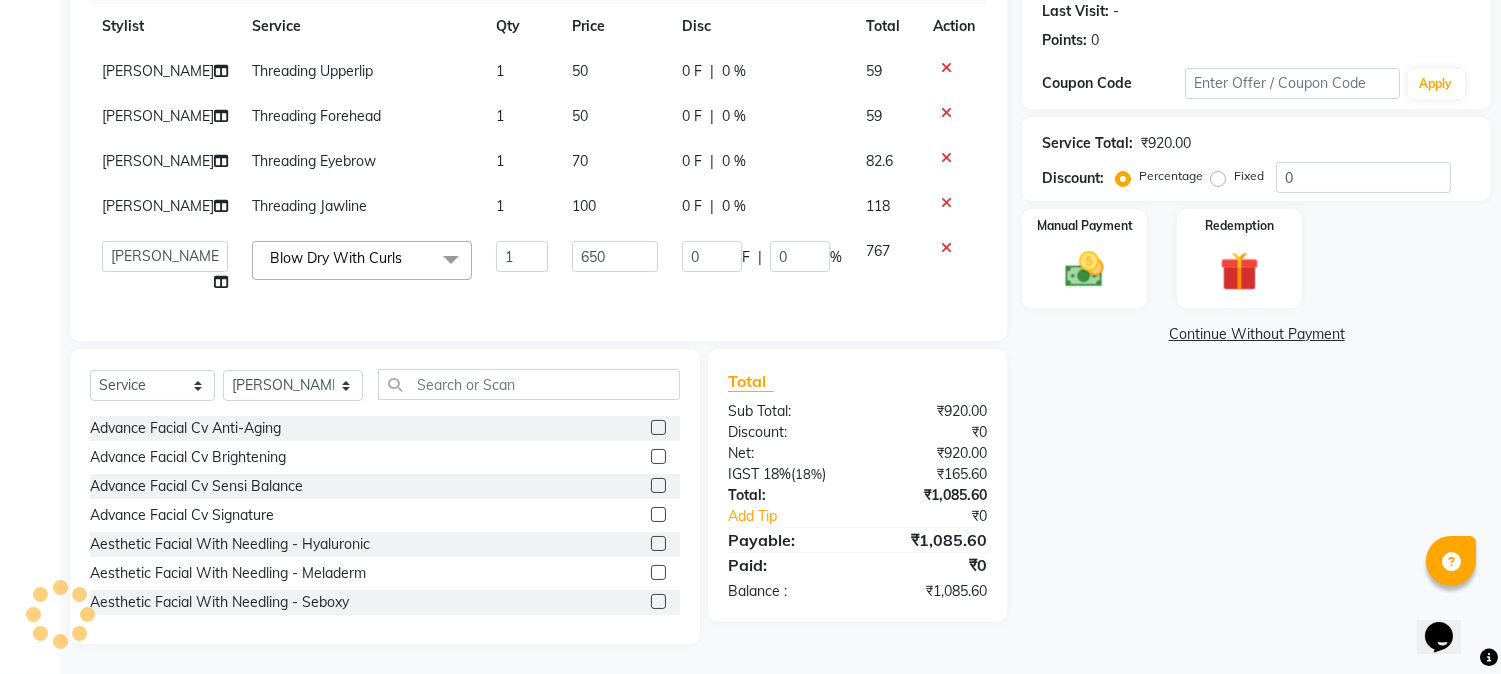 scroll, scrollTop: 0, scrollLeft: 0, axis: both 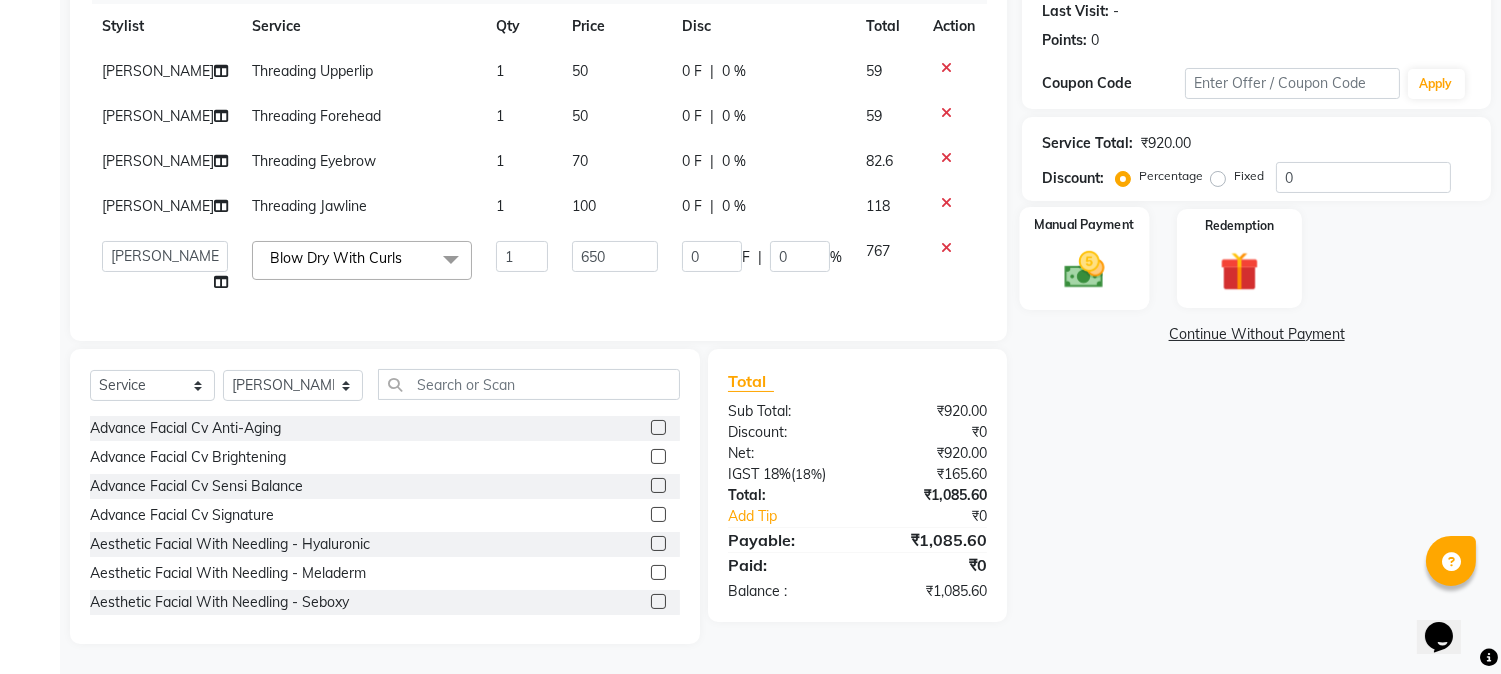 click on "Manual Payment" 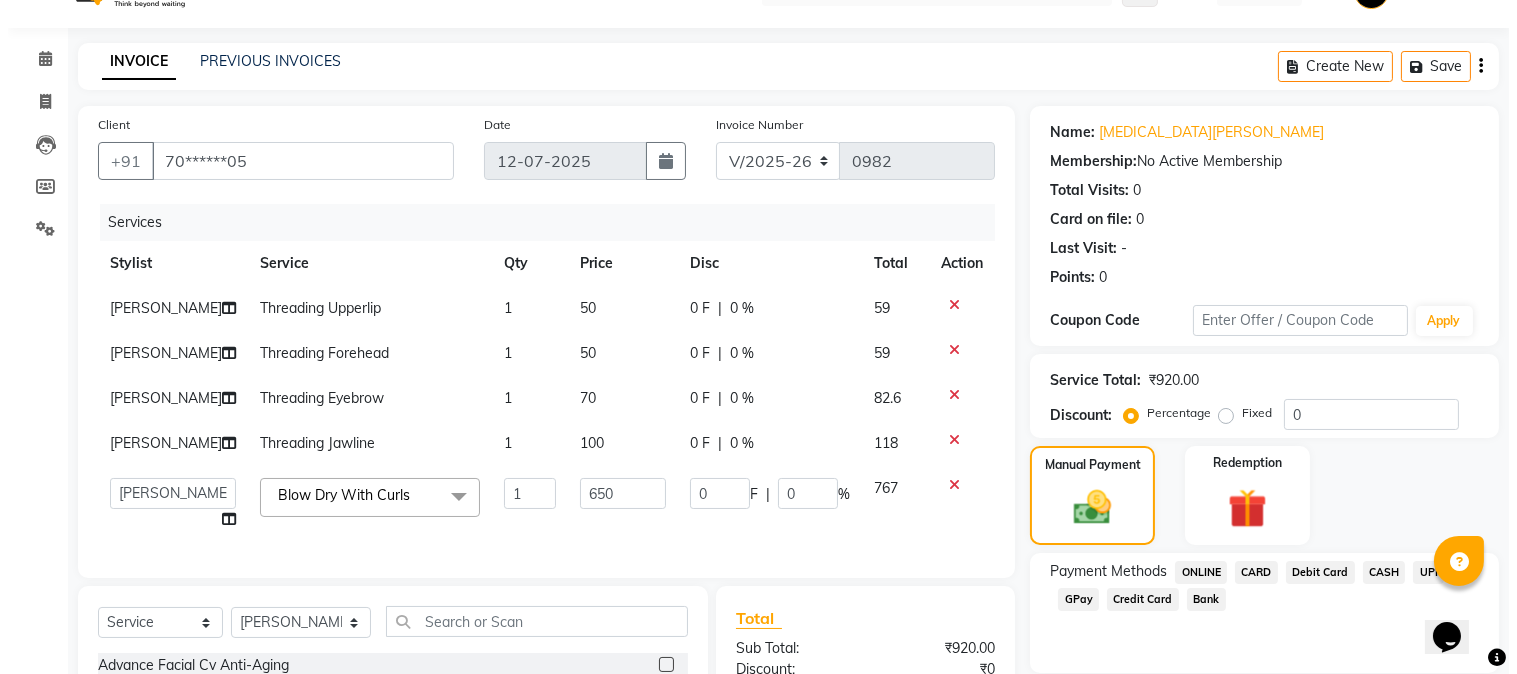 scroll, scrollTop: 0, scrollLeft: 0, axis: both 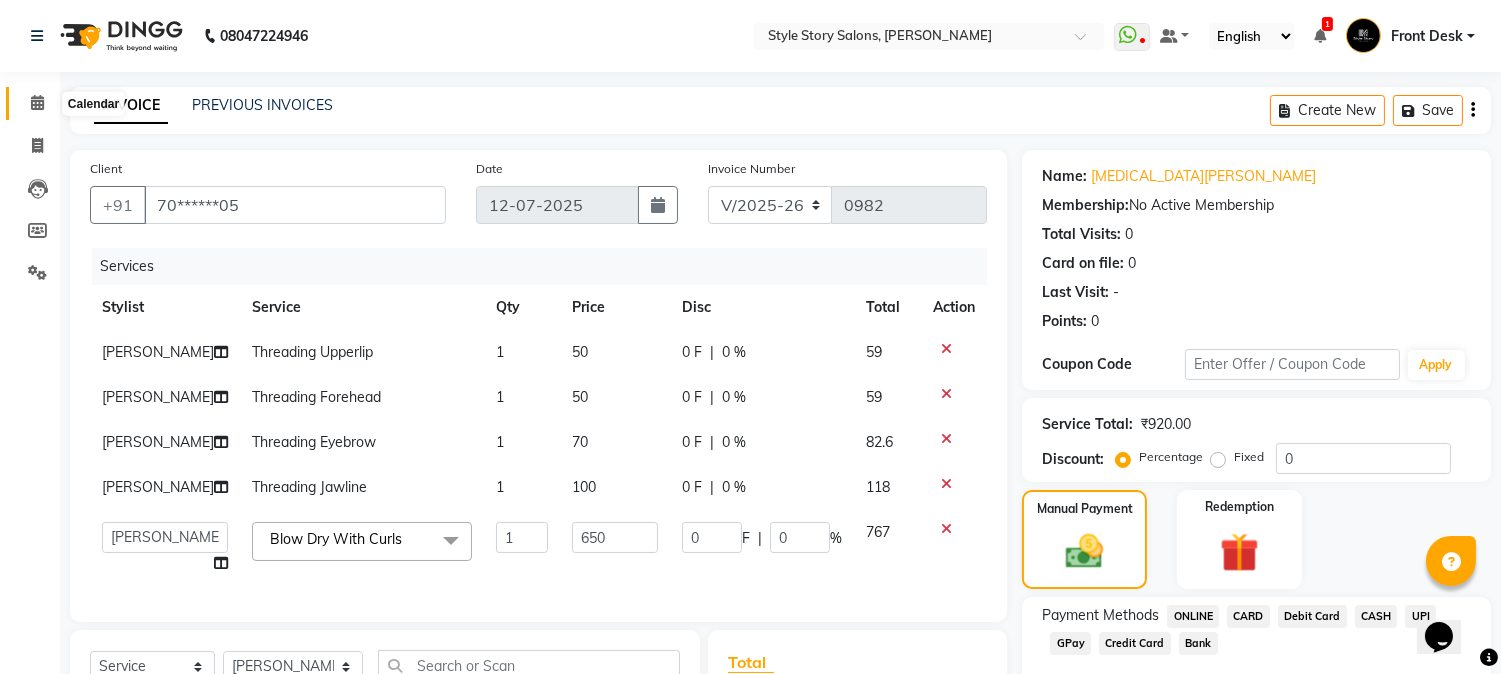 click 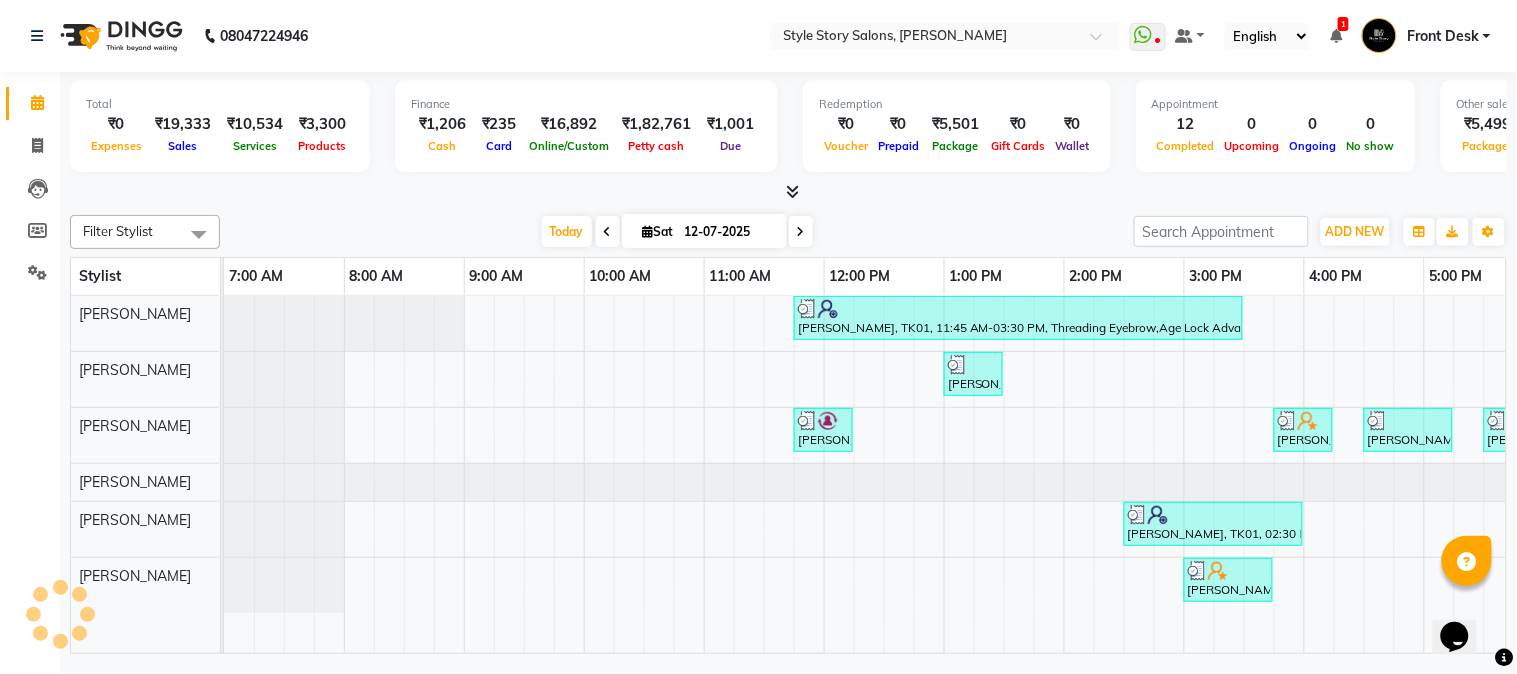 scroll, scrollTop: 0, scrollLeft: 0, axis: both 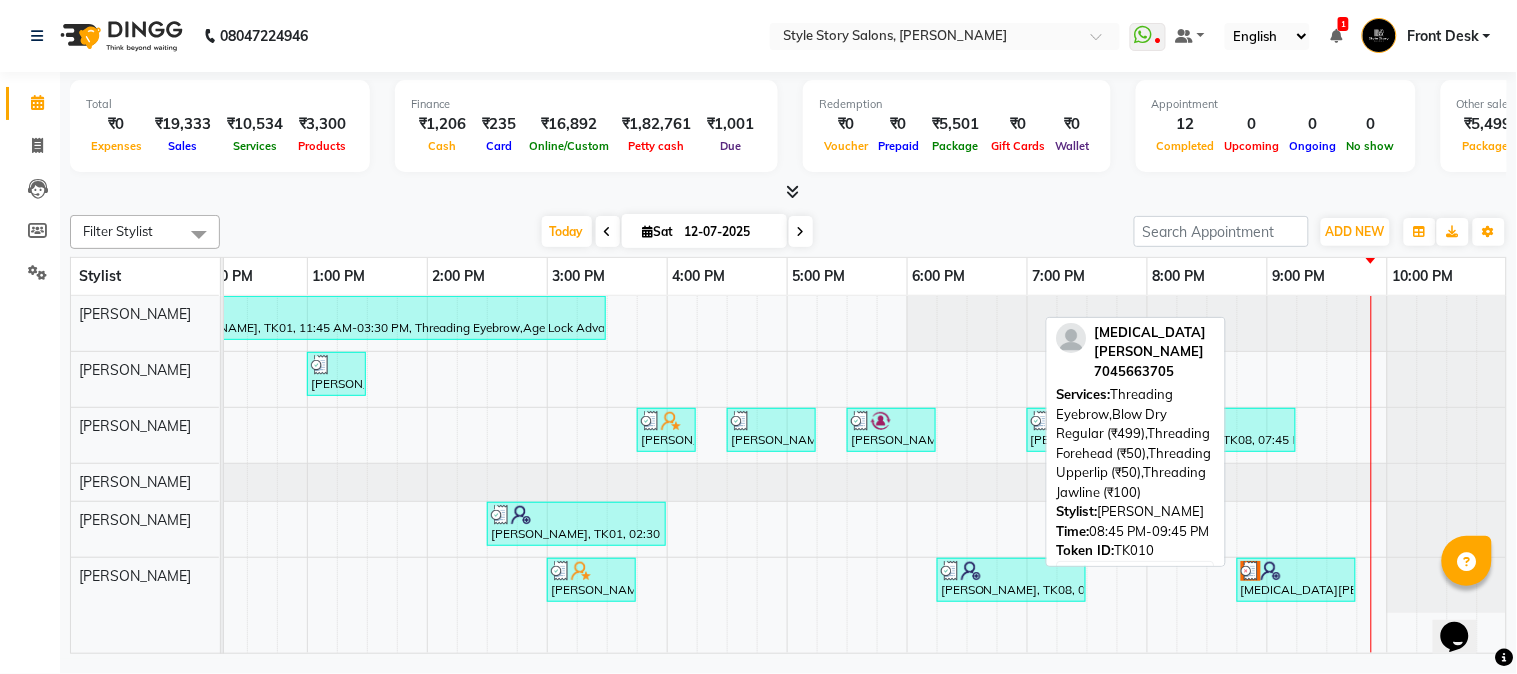 click at bounding box center [1271, 571] 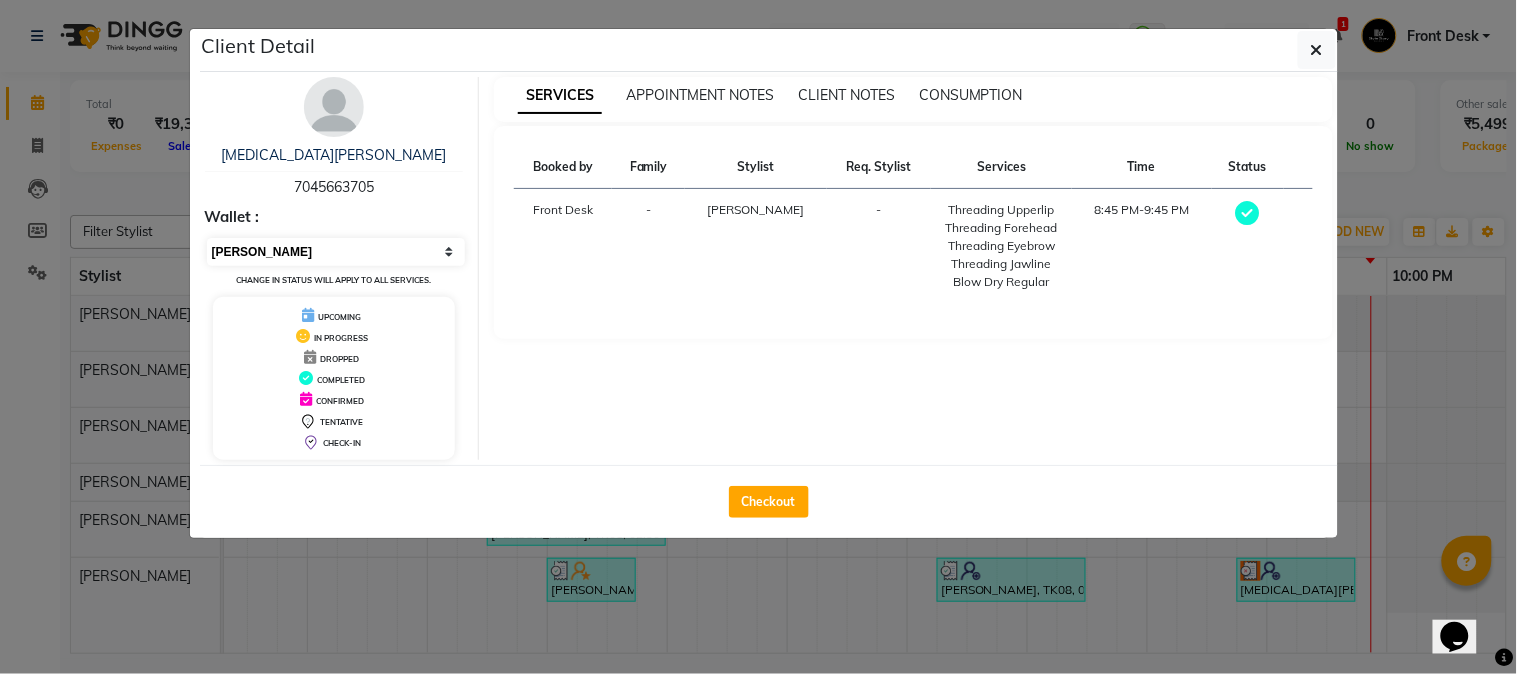 drag, startPoint x: 394, startPoint y: 251, endPoint x: 371, endPoint y: 265, distance: 26.925823 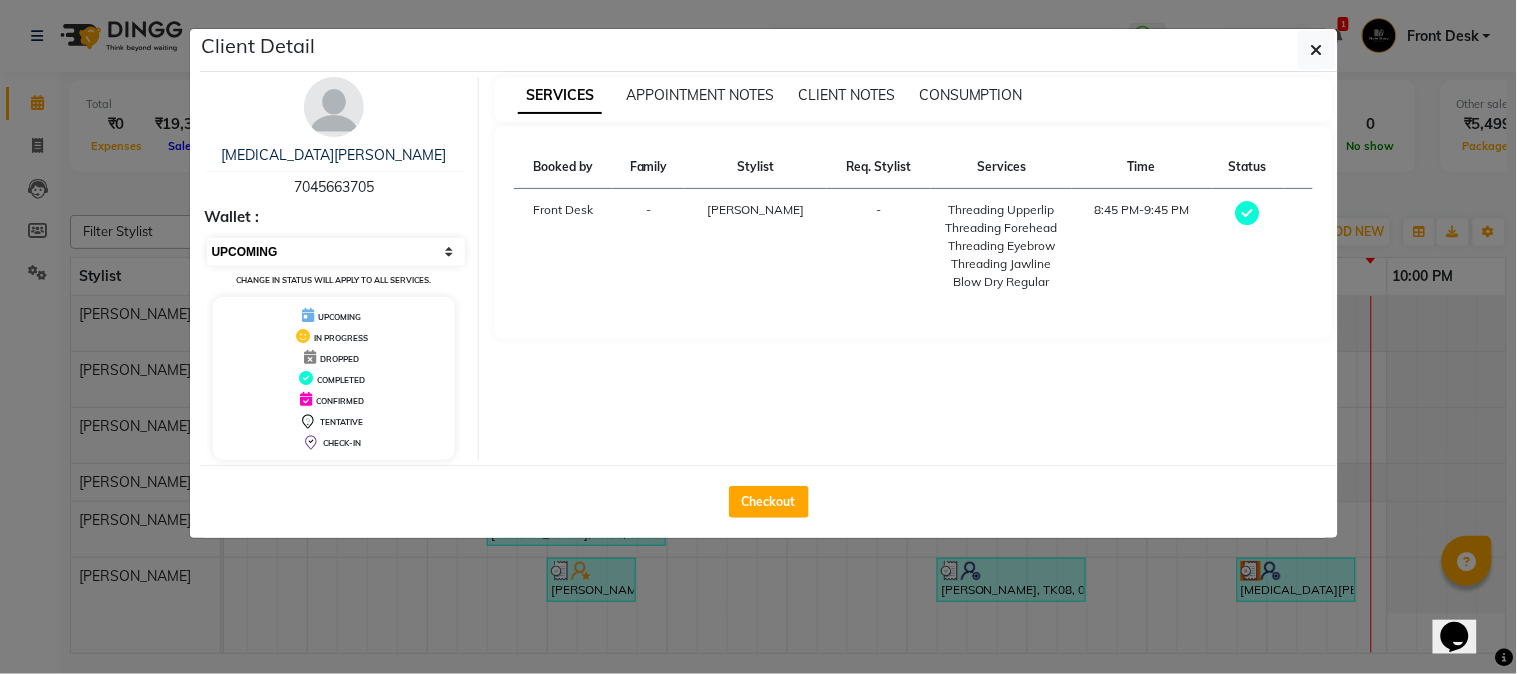 click on "Select MARK DONE UPCOMING" at bounding box center [336, 252] 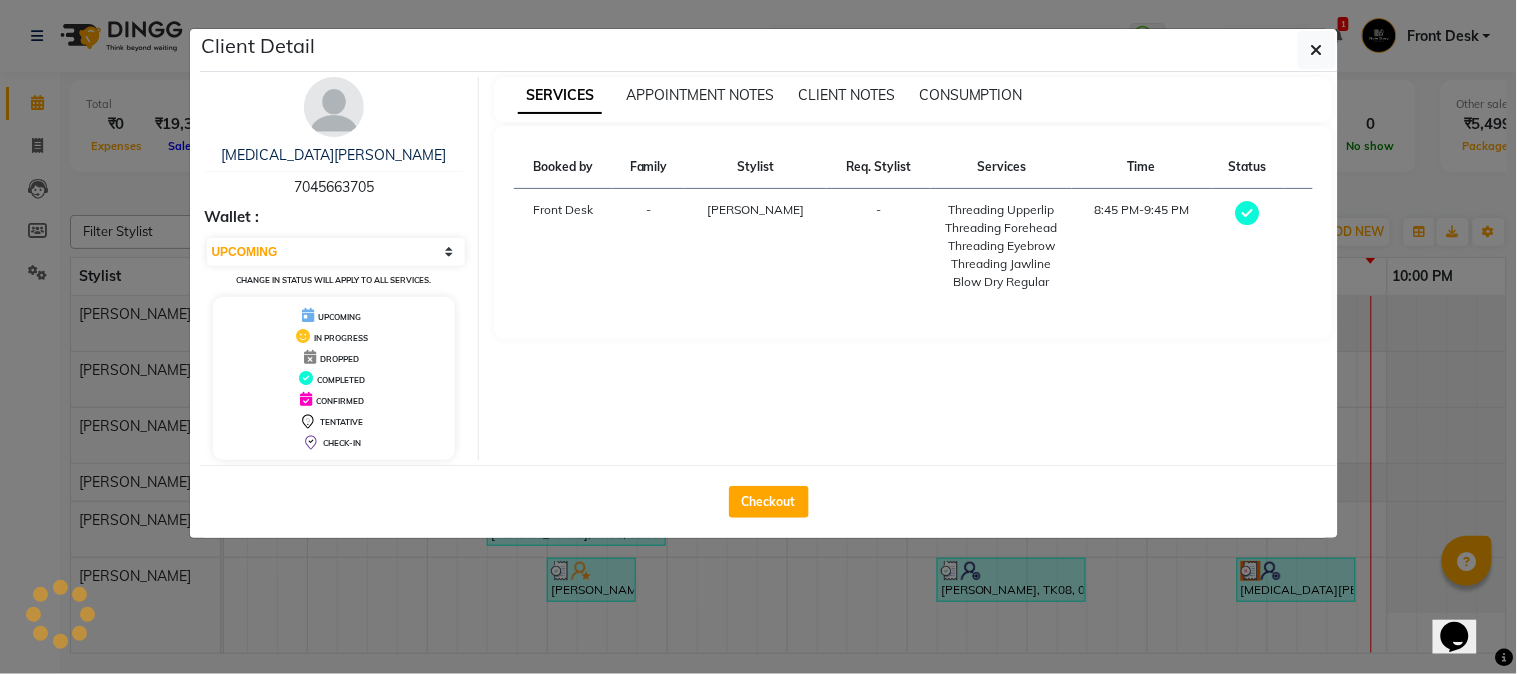 click on "Client Detail  Mili Gangrade   7045663705 Wallet : Select MARK DONE UPCOMING Change in status will apply to all services. UPCOMING IN PROGRESS DROPPED COMPLETED CONFIRMED TENTATIVE CHECK-IN SERVICES APPOINTMENT NOTES CLIENT NOTES CONSUMPTION Booked by Family Stylist Req. Stylist Services Time Status  Front Desk  - Tanuja Junghare -  Threading Upperlip   Threading Forehead   Threading Eyebrow   Threading Jawline   Blow Dry Regular   8:45 PM-9:45 PM   Checkout" 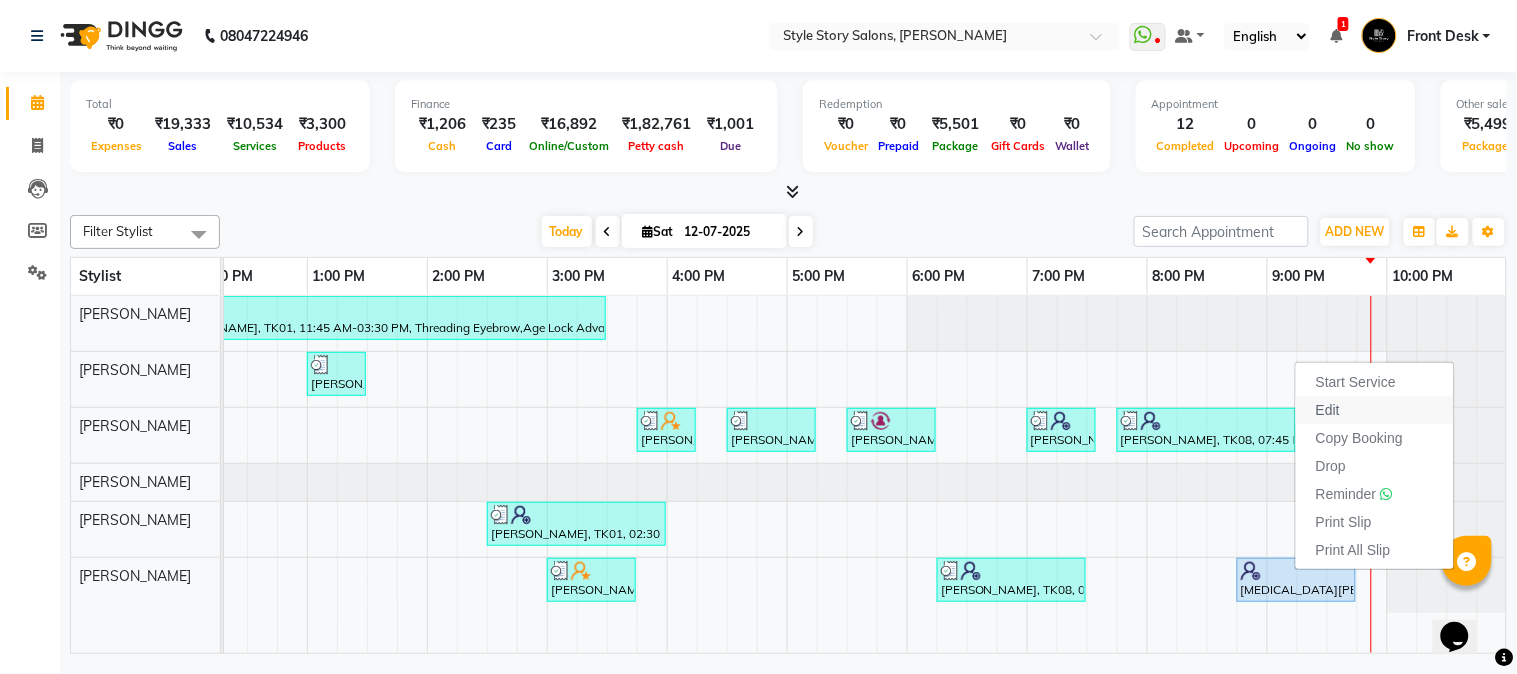 click on "Edit" at bounding box center (1375, 410) 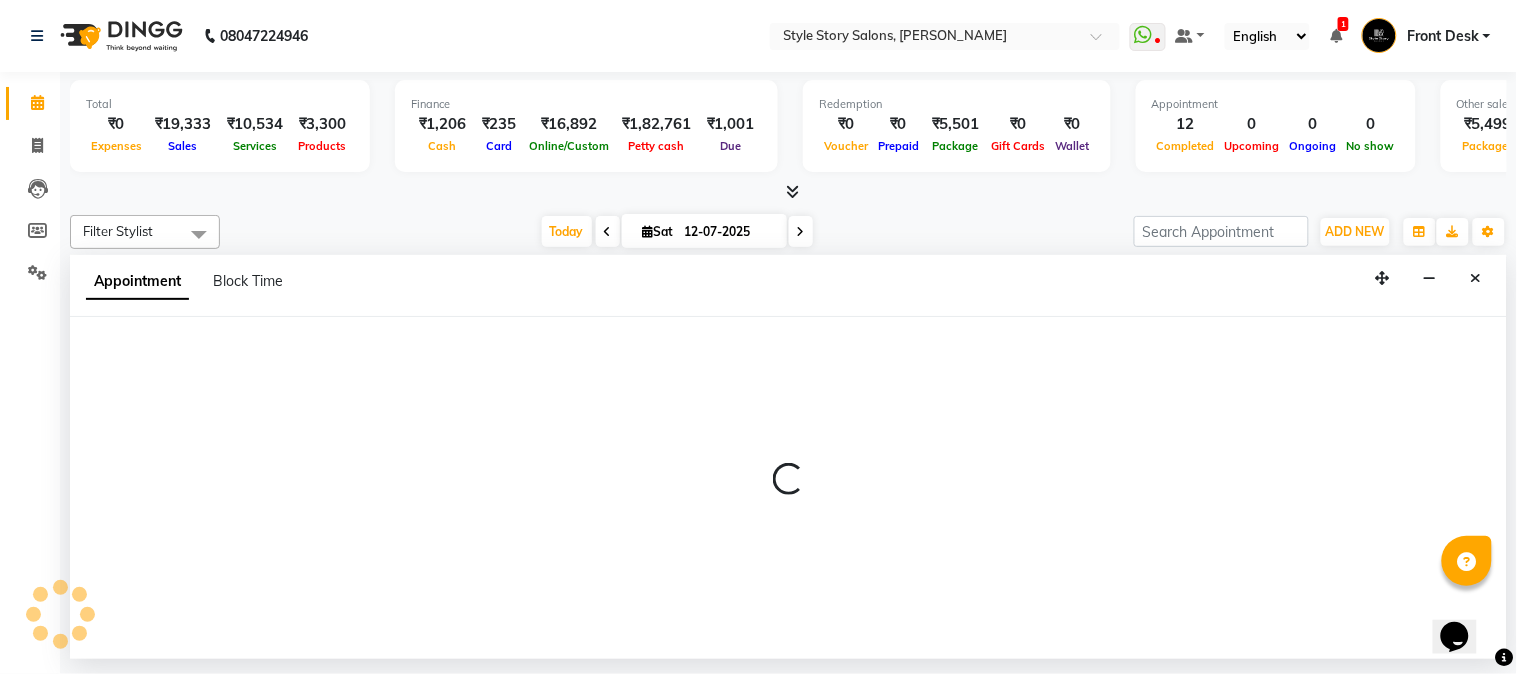 select on "upcoming" 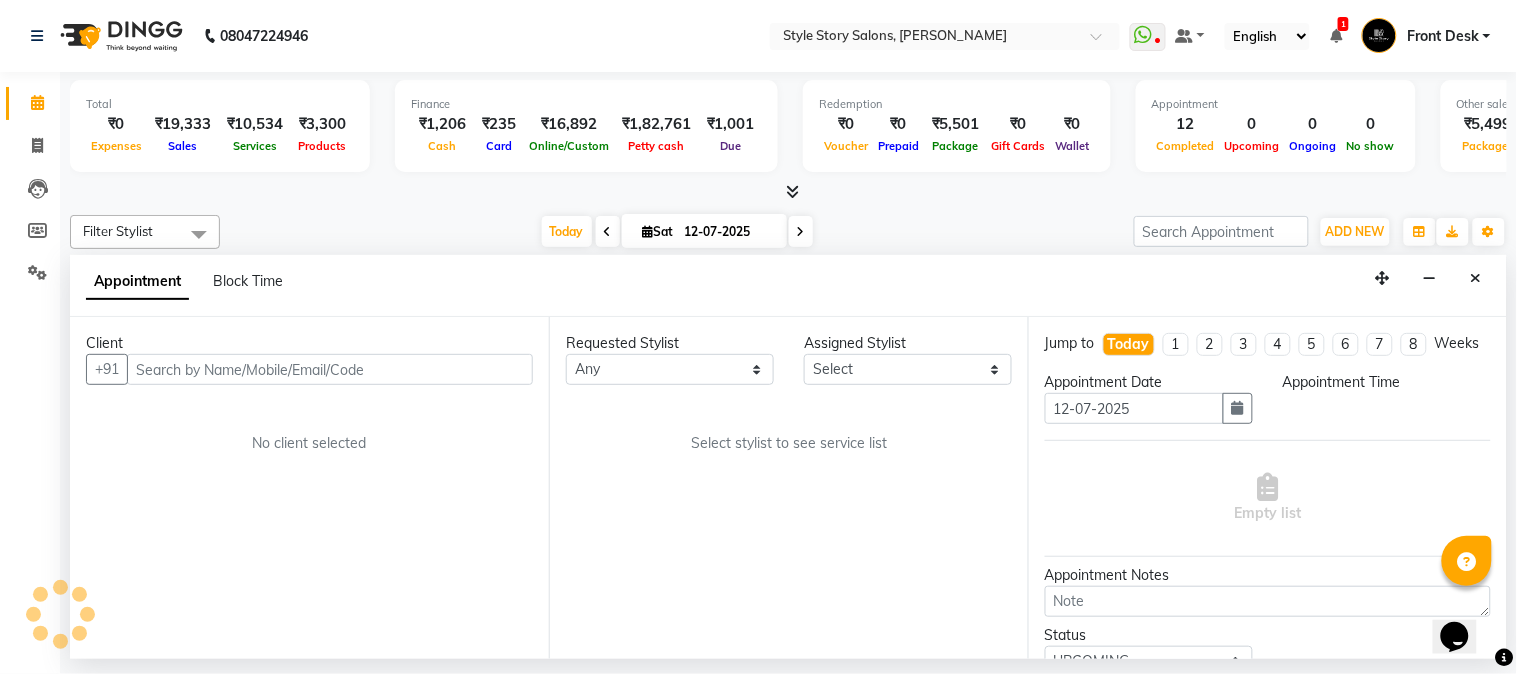 scroll, scrollTop: 0, scrollLeft: 637, axis: horizontal 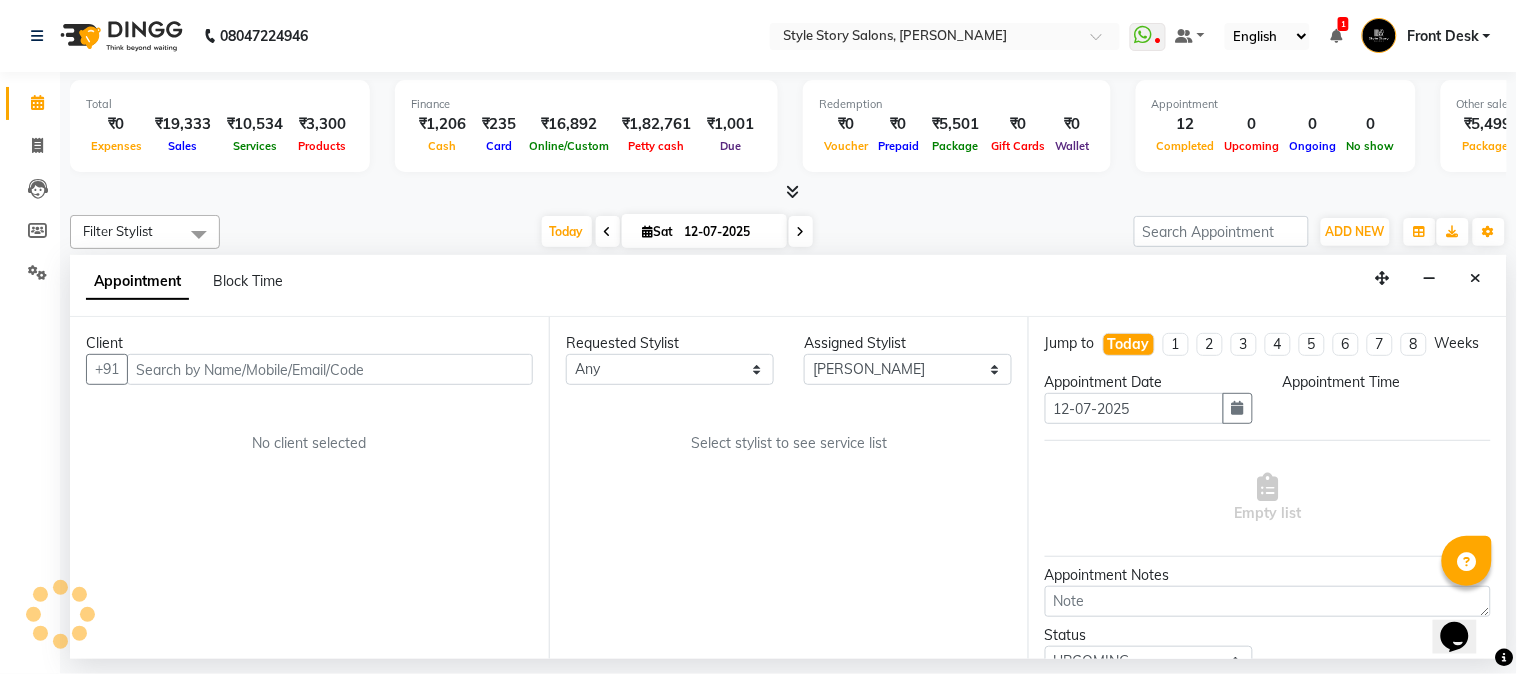 select on "1245" 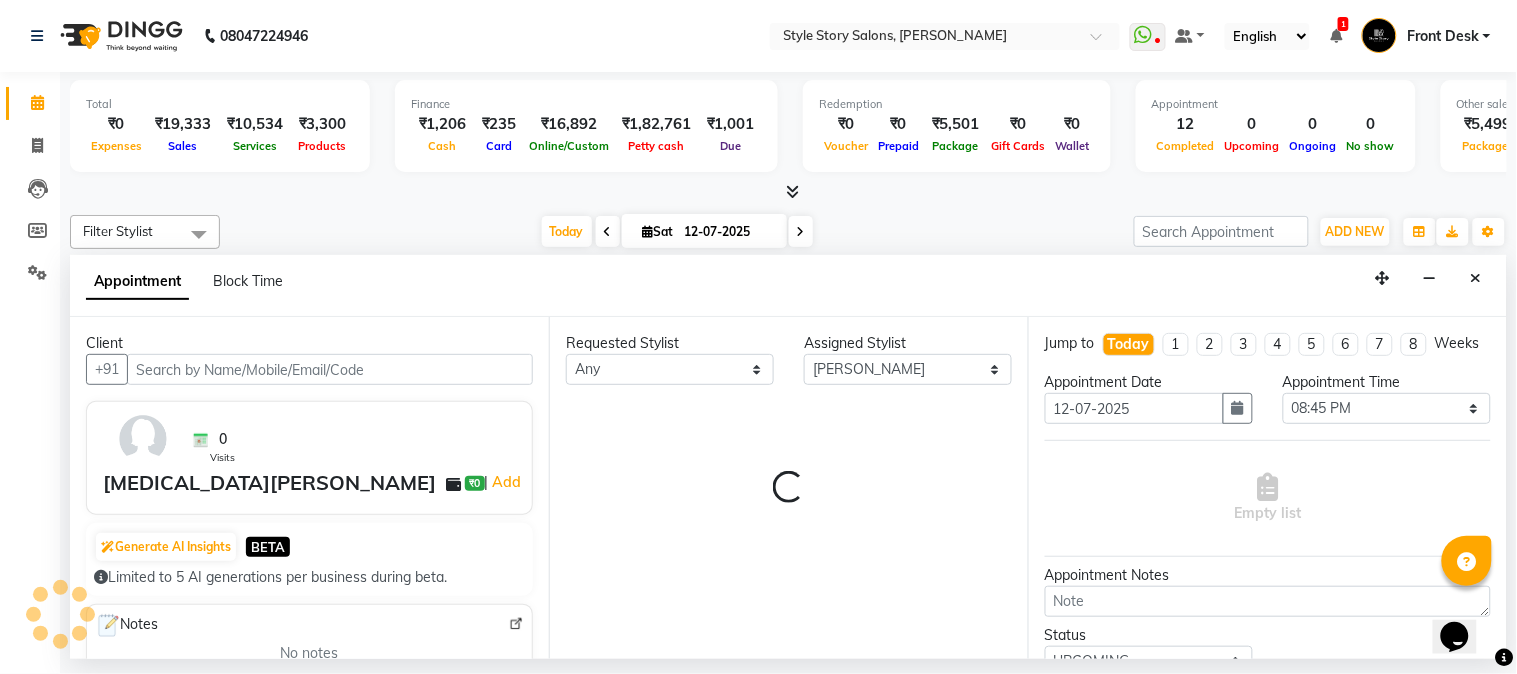 select on "3090" 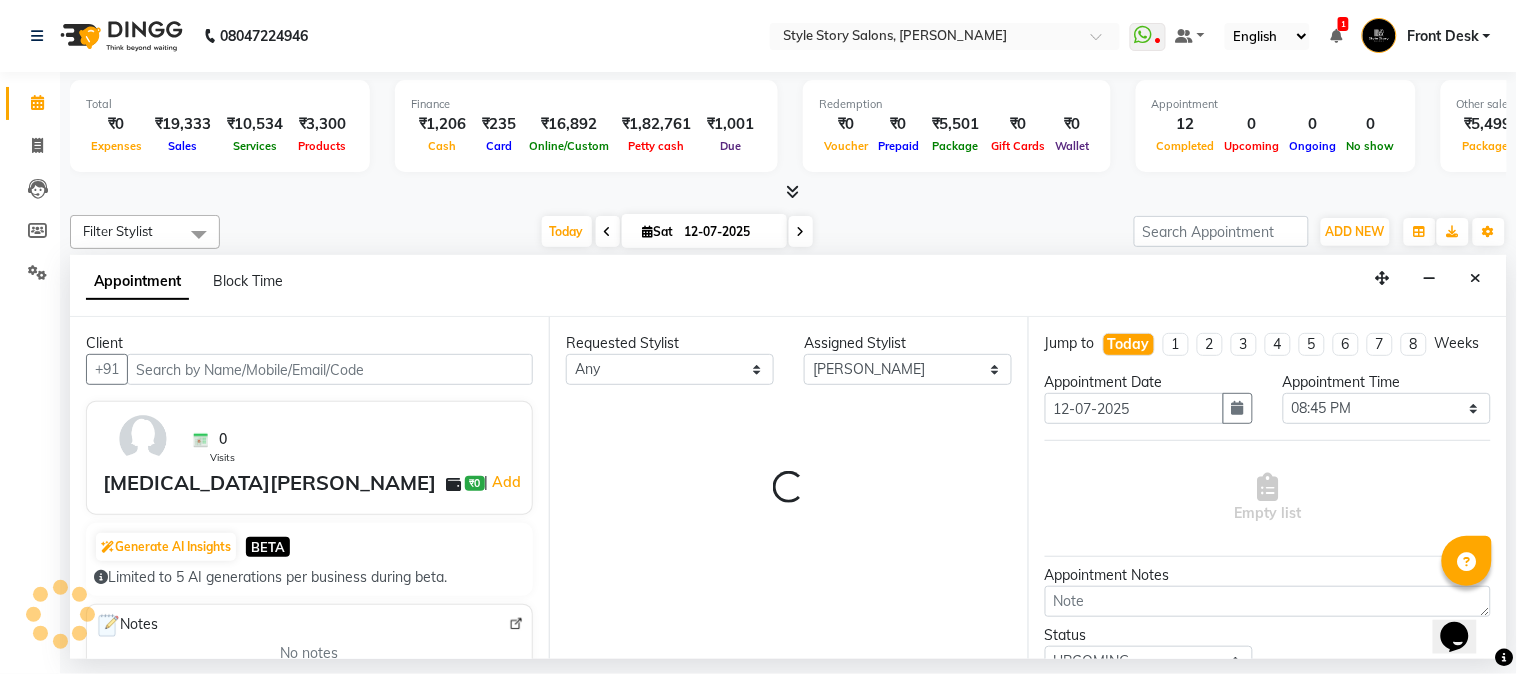 select on "3090" 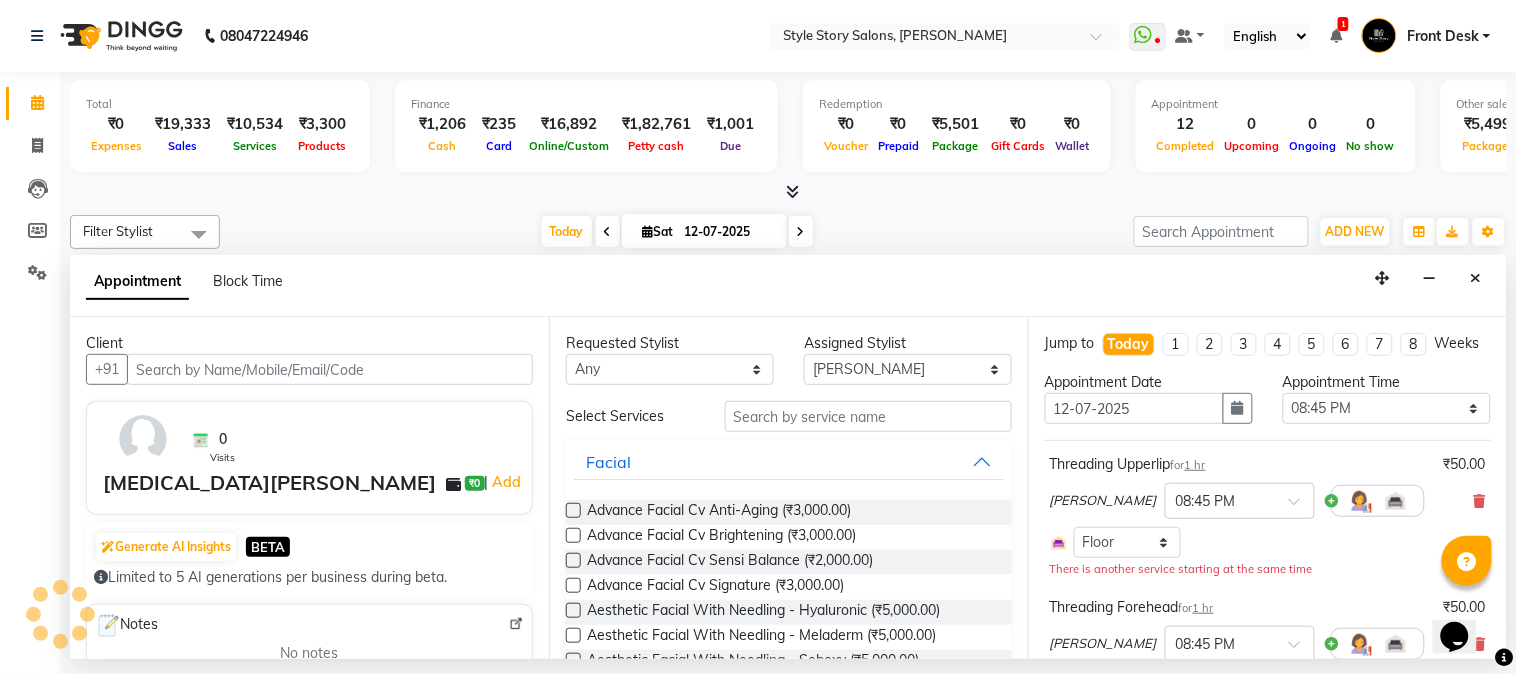 scroll, scrollTop: 0, scrollLeft: 637, axis: horizontal 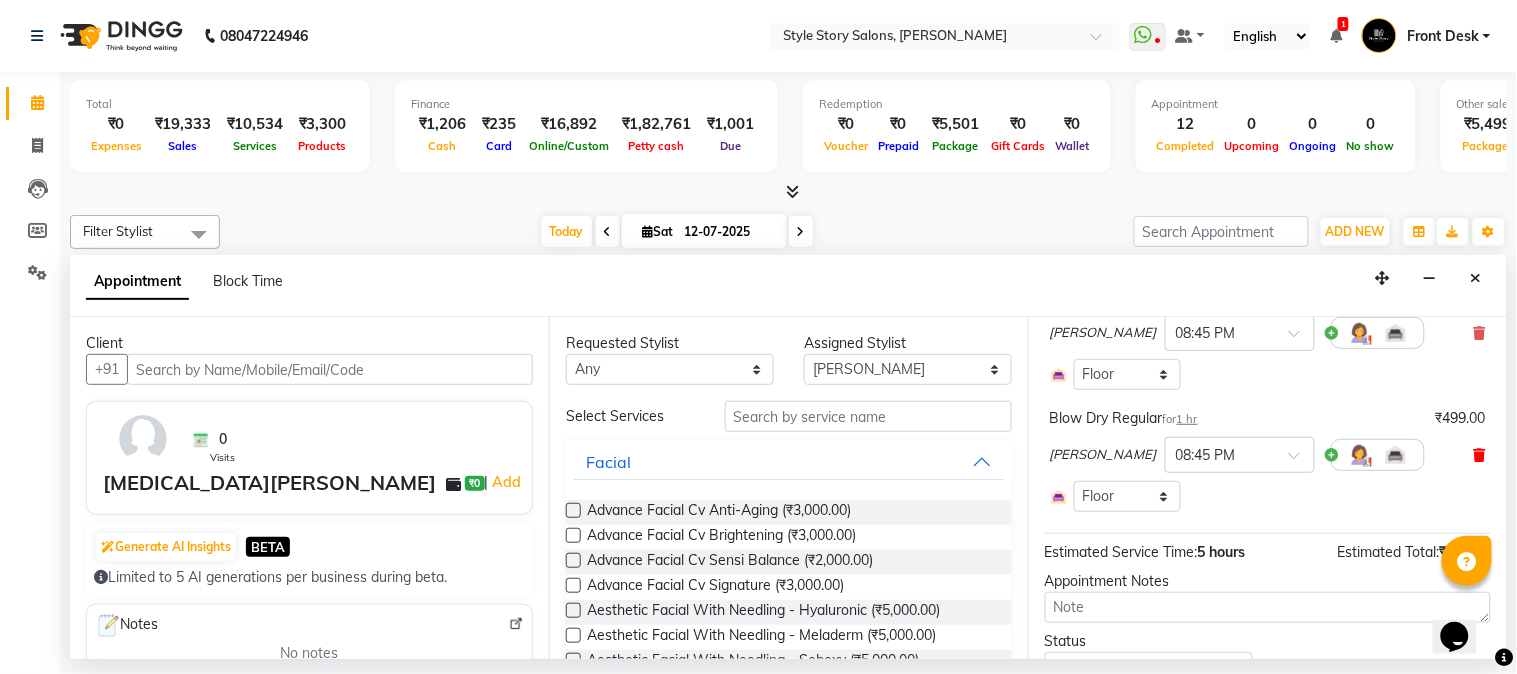 click at bounding box center [1480, 455] 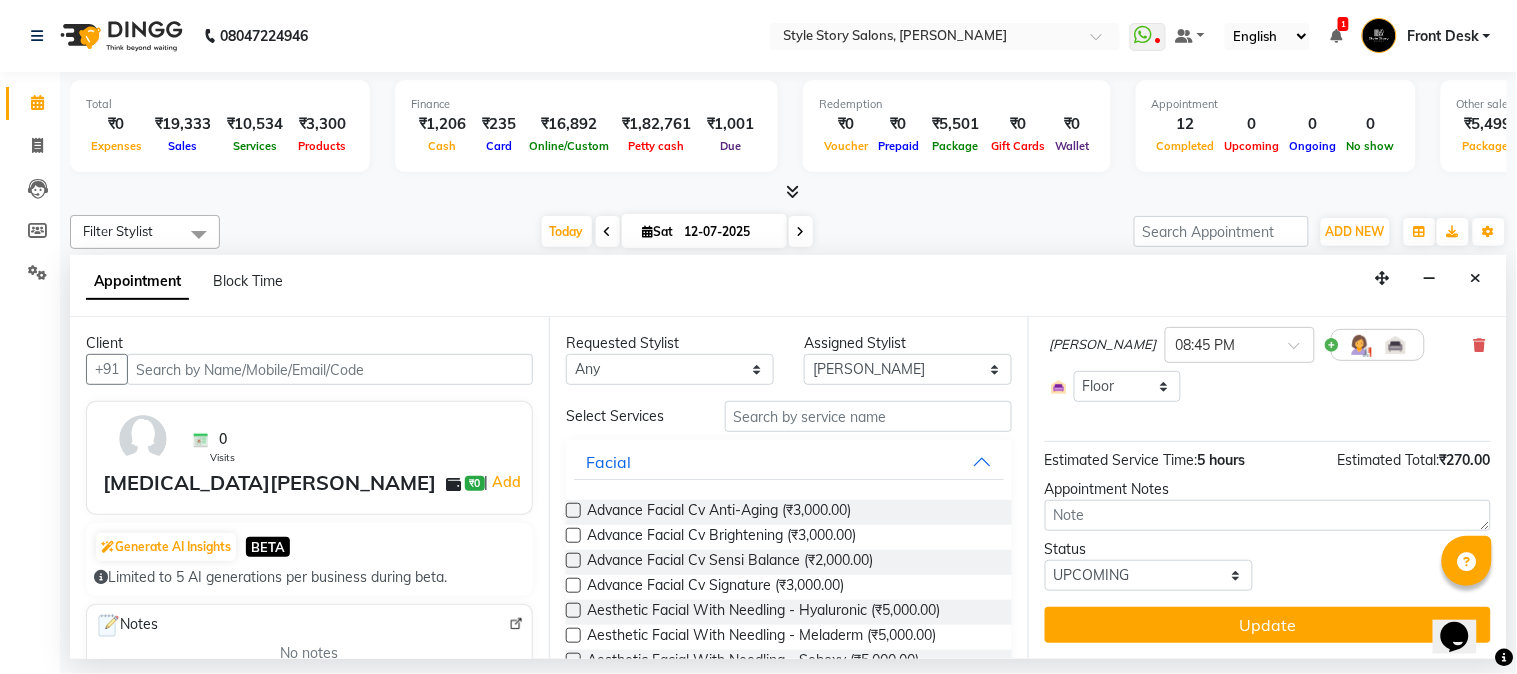 scroll, scrollTop: 561, scrollLeft: 0, axis: vertical 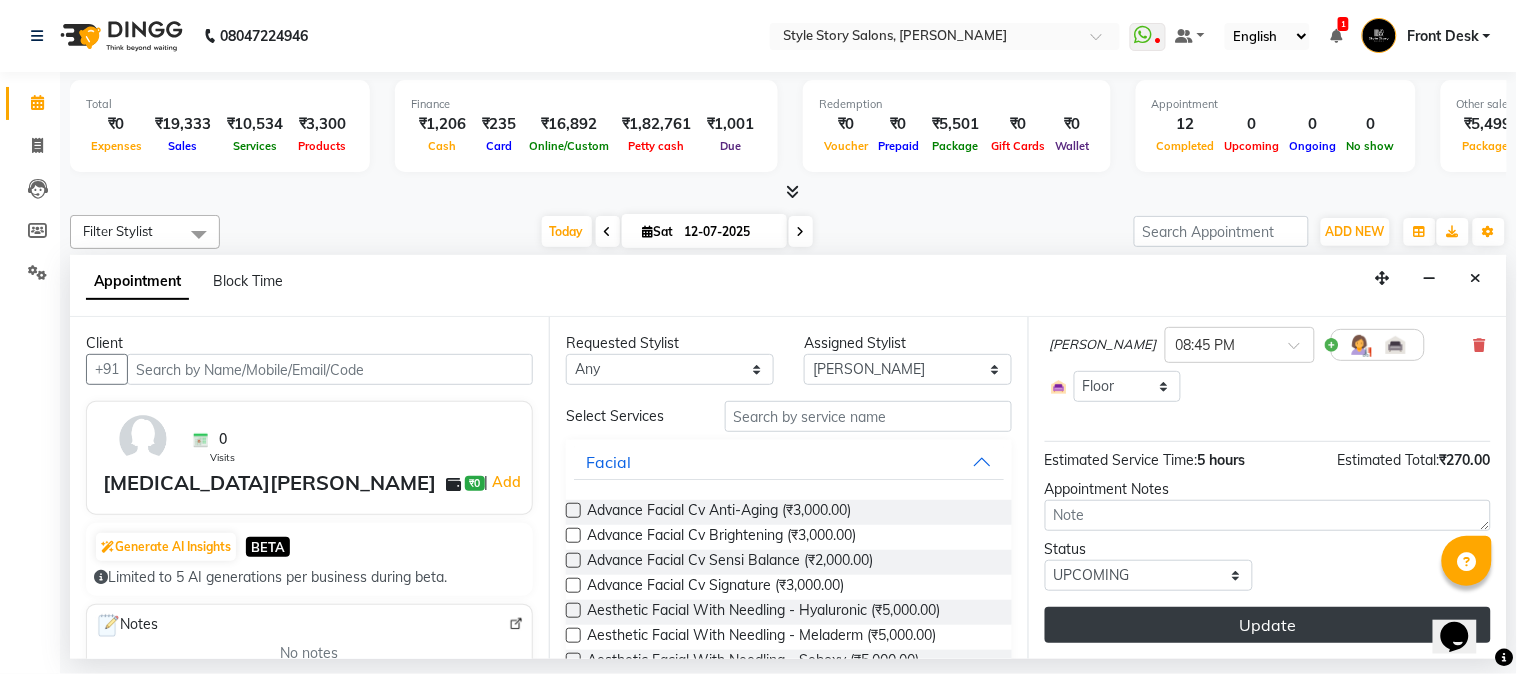 click on "Update" at bounding box center [1268, 625] 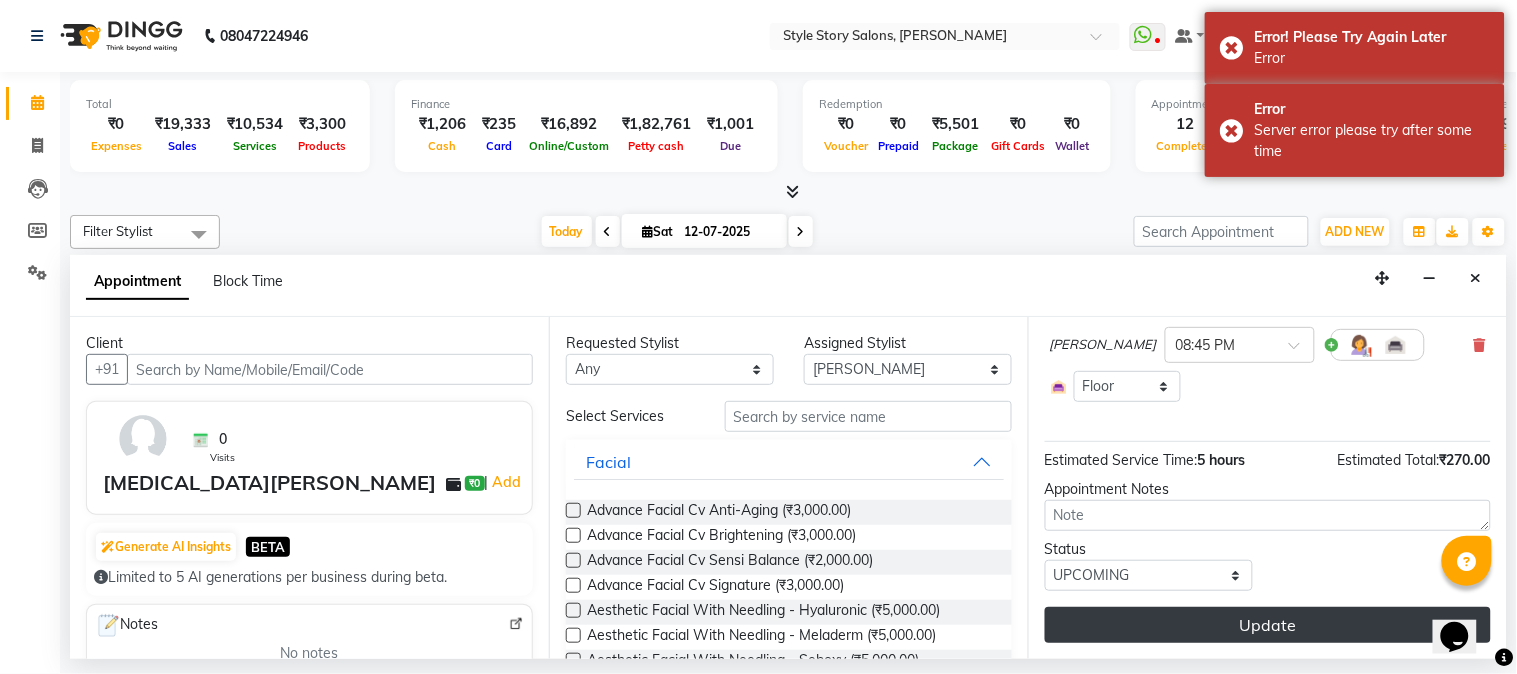click on "Update" at bounding box center (1268, 625) 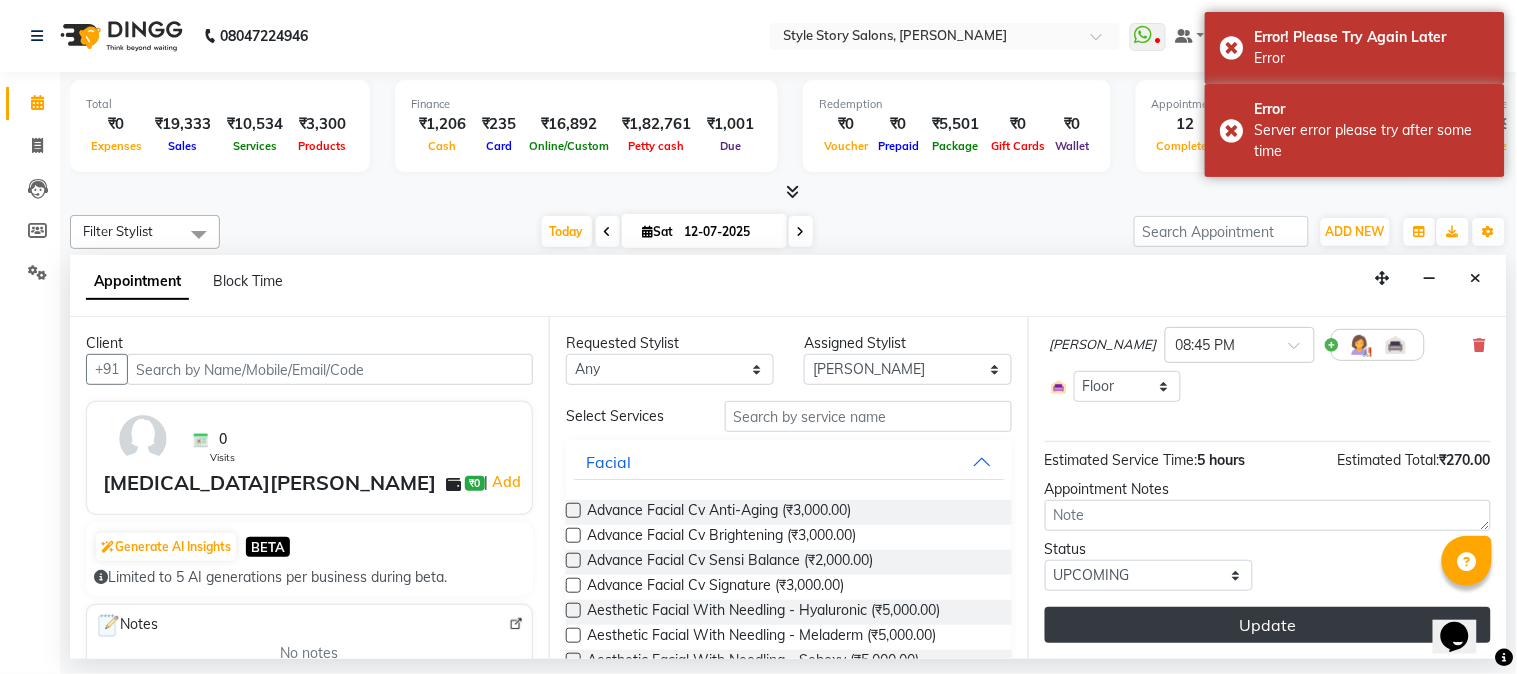 click on "Update" at bounding box center (1268, 625) 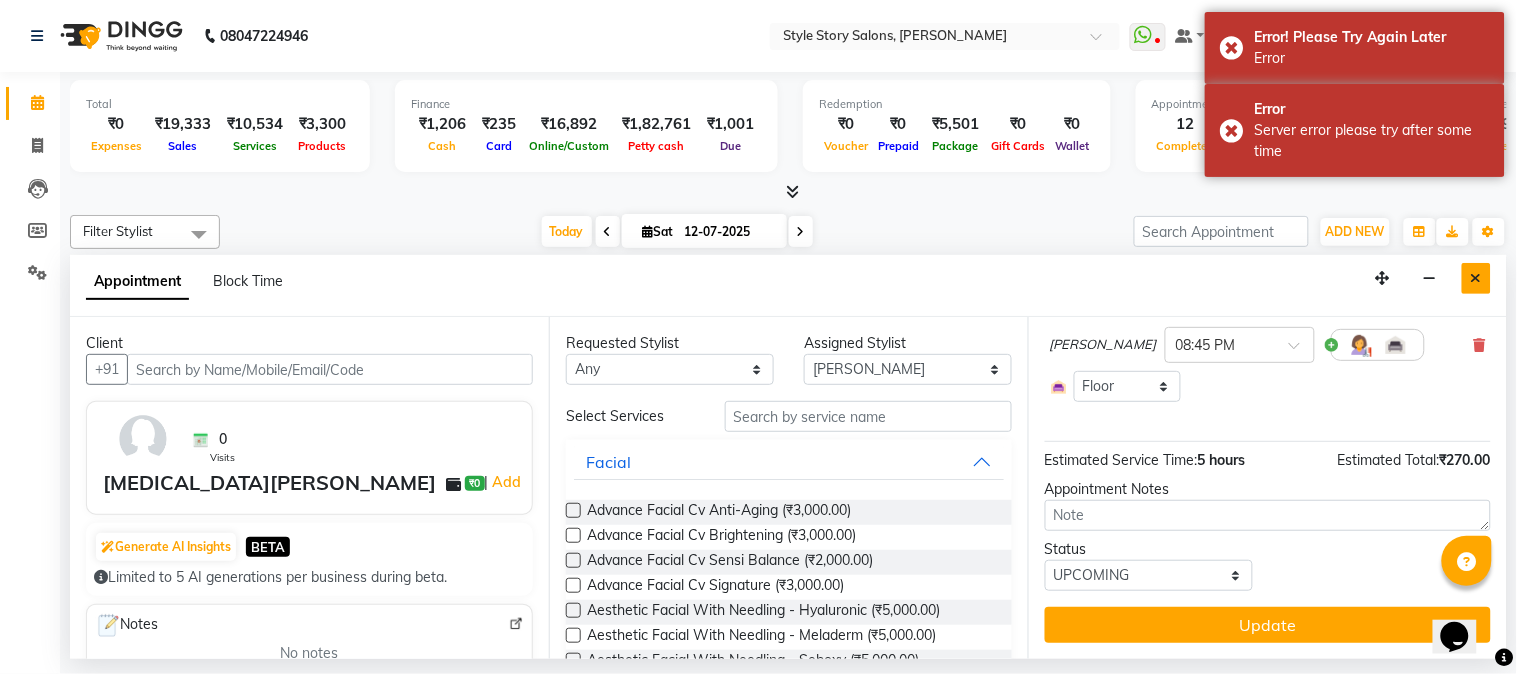 click at bounding box center (1476, 278) 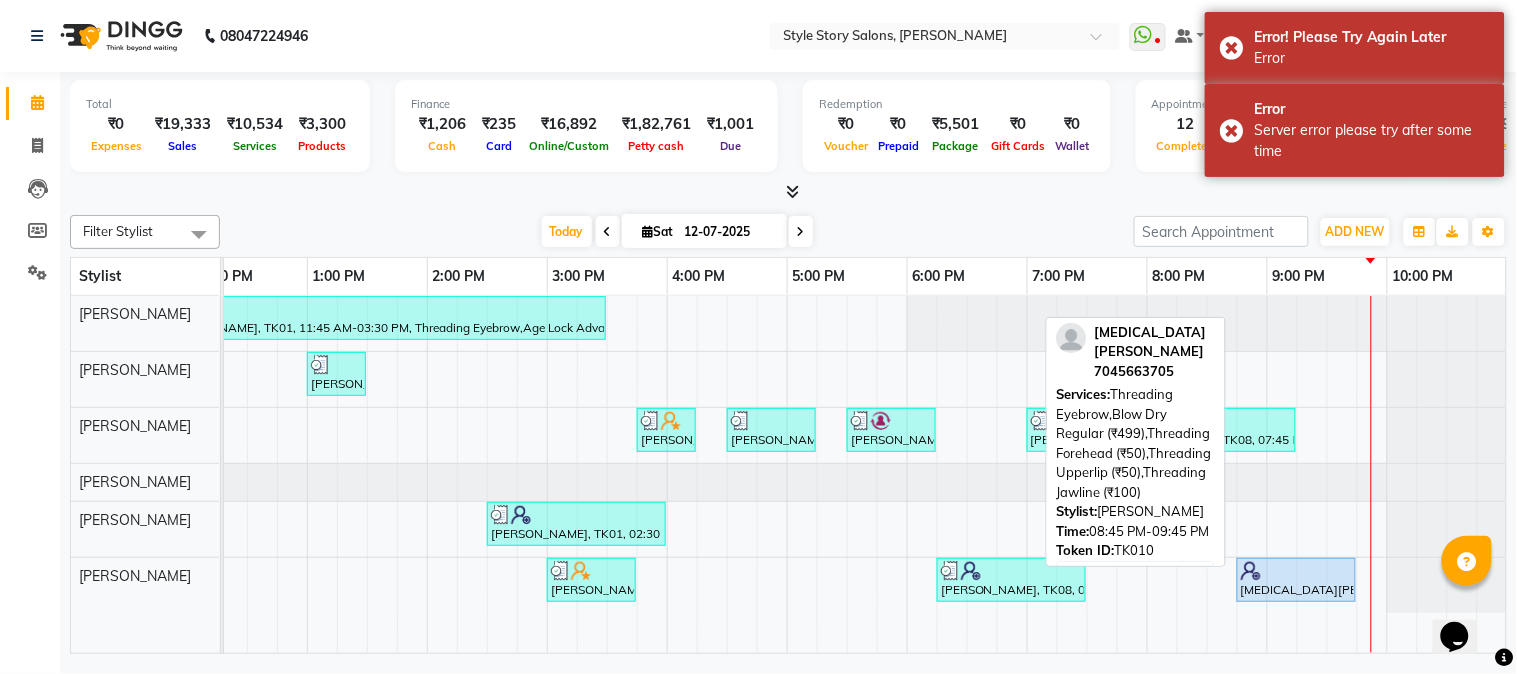 click on "Mili Gangrade, TK10, 08:45 PM-09:45 PM, Threading Eyebrow,Blow Dry Regular (₹499),Threading Forehead (₹50),Threading Upperlip (₹50),Threading Jawline (₹100)" at bounding box center (1296, 580) 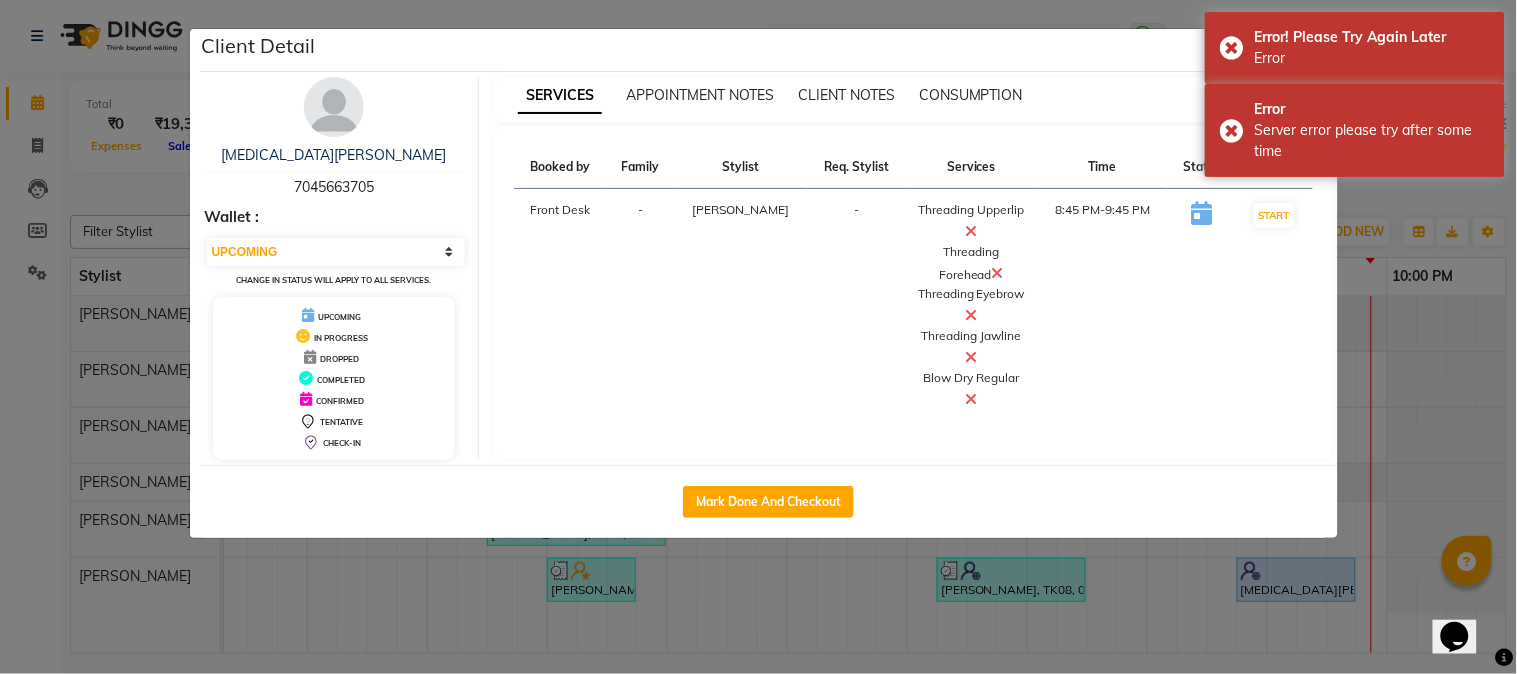 click at bounding box center [972, 399] 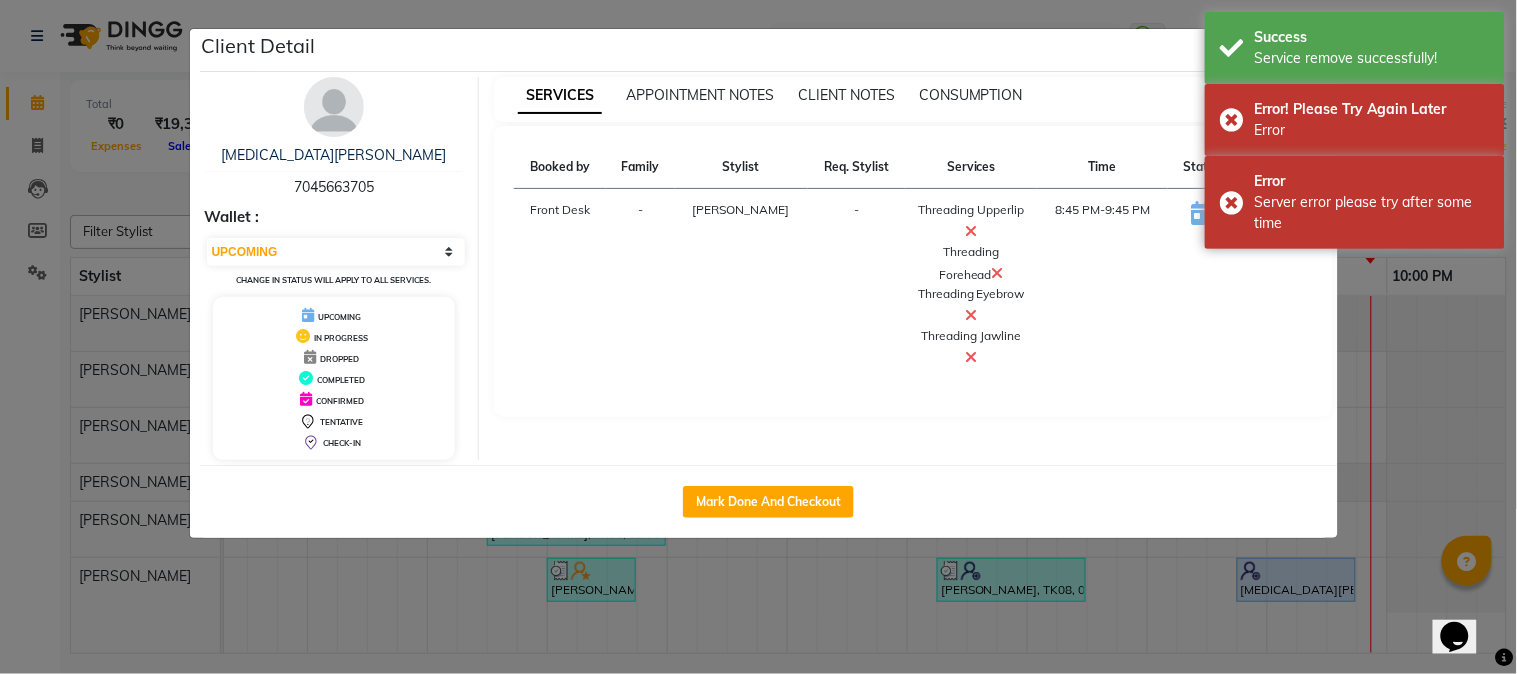 click on "Client Detail  Mili Gangrade   7045663705 Wallet : Select IN SERVICE CONFIRMED TENTATIVE CHECK IN MARK DONE DROPPED UPCOMING Change in status will apply to all services. UPCOMING IN PROGRESS DROPPED COMPLETED CONFIRMED TENTATIVE CHECK-IN SERVICES APPOINTMENT NOTES CLIENT NOTES CONSUMPTION Booked by Family Stylist Req. Stylist Services Time Status  Front Desk  - Tanuja Junghare -  Threading Upperlip   Threading Forehead   Threading Eyebrow   Threading Jawline   8:45 PM-9:45 PM   START   Mark Done And Checkout" 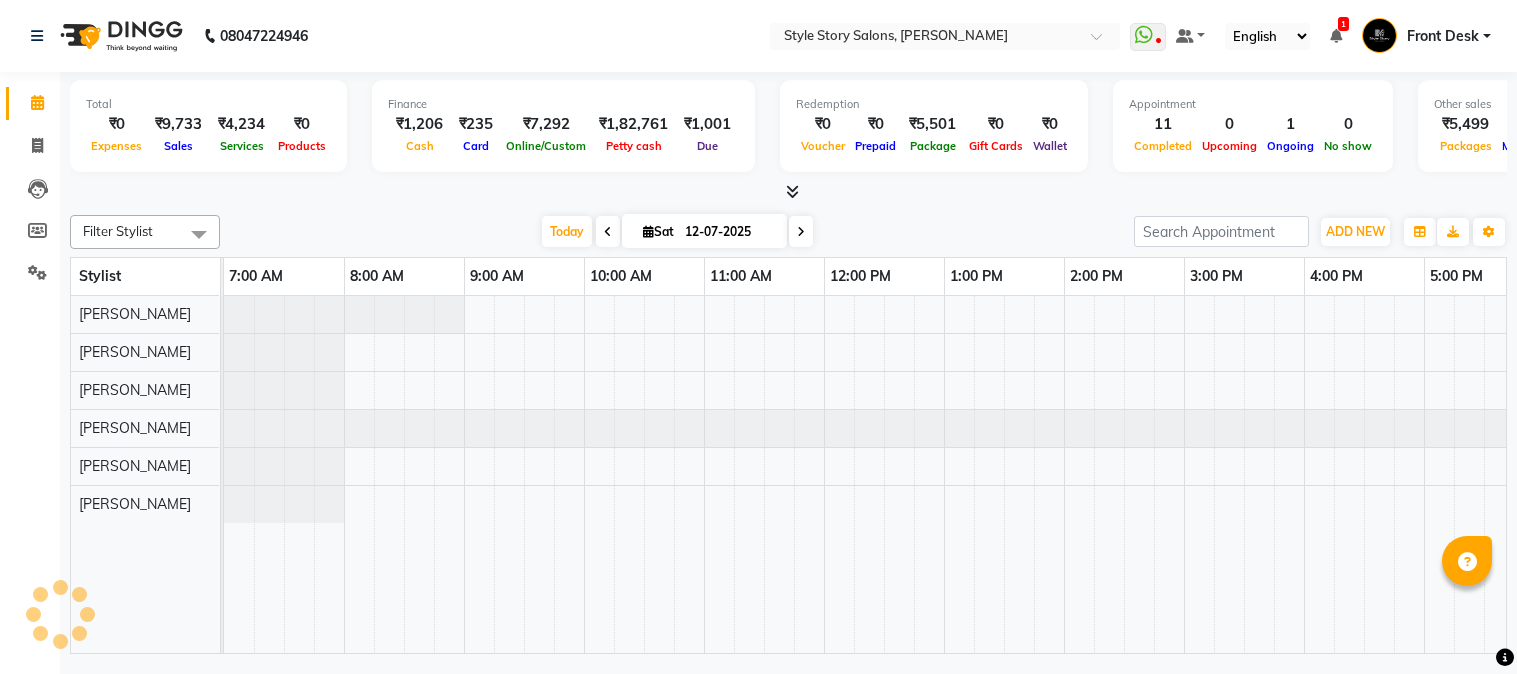 scroll, scrollTop: 0, scrollLeft: 0, axis: both 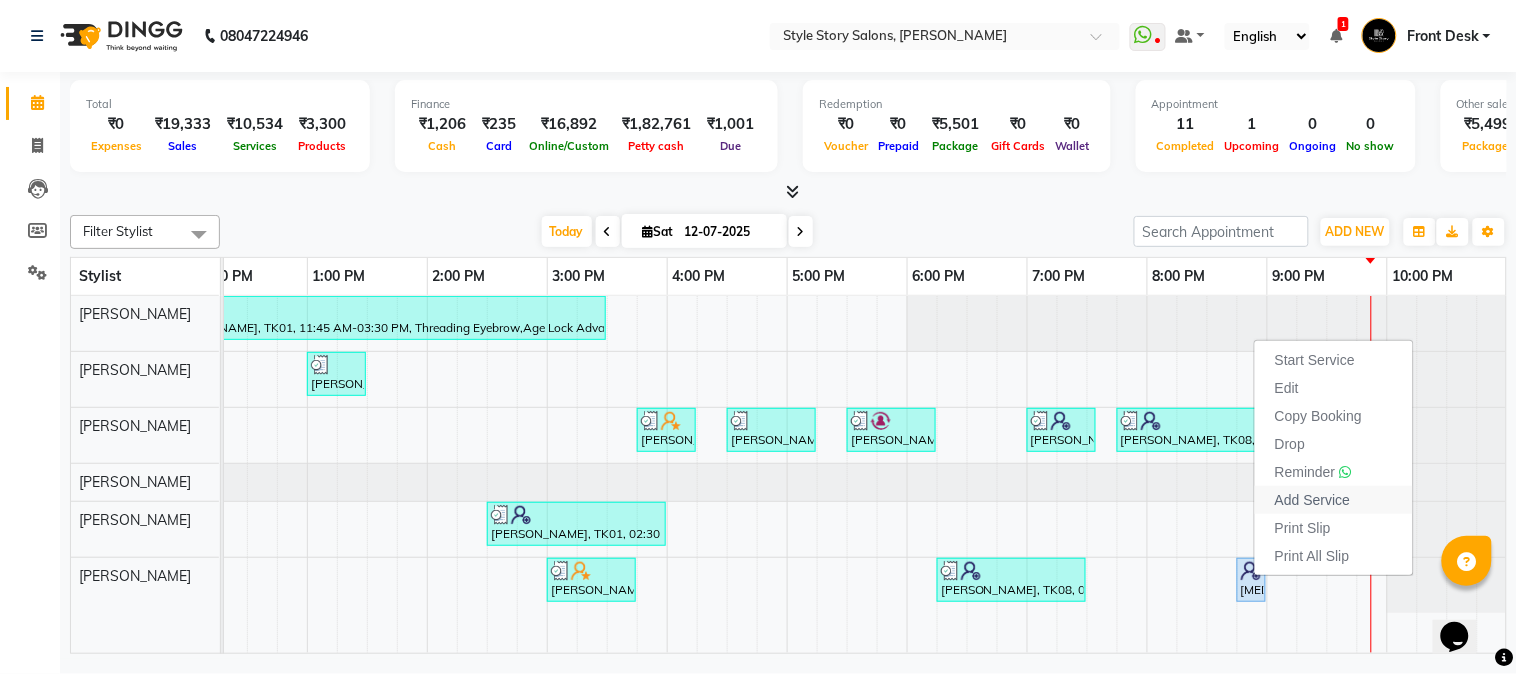 click on "Add Service" at bounding box center [1334, 500] 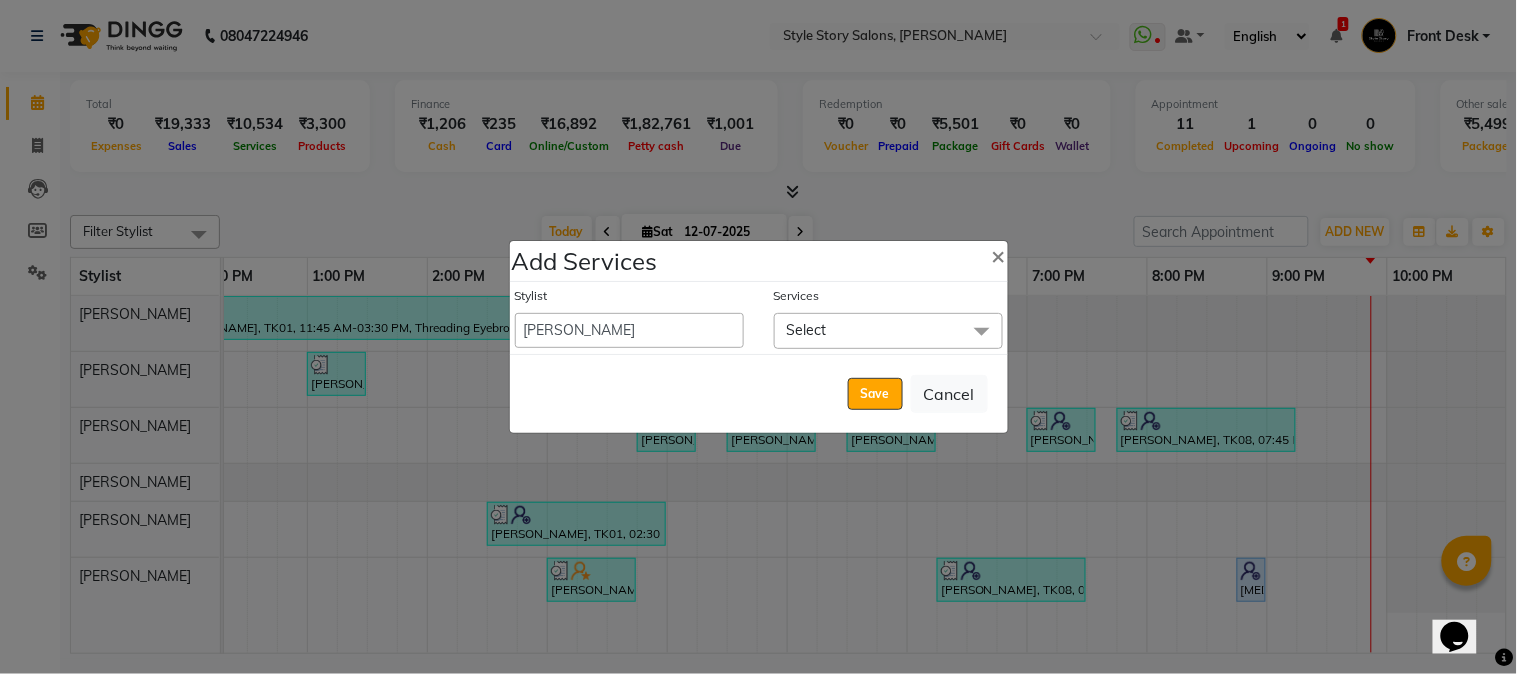 click on "Select" 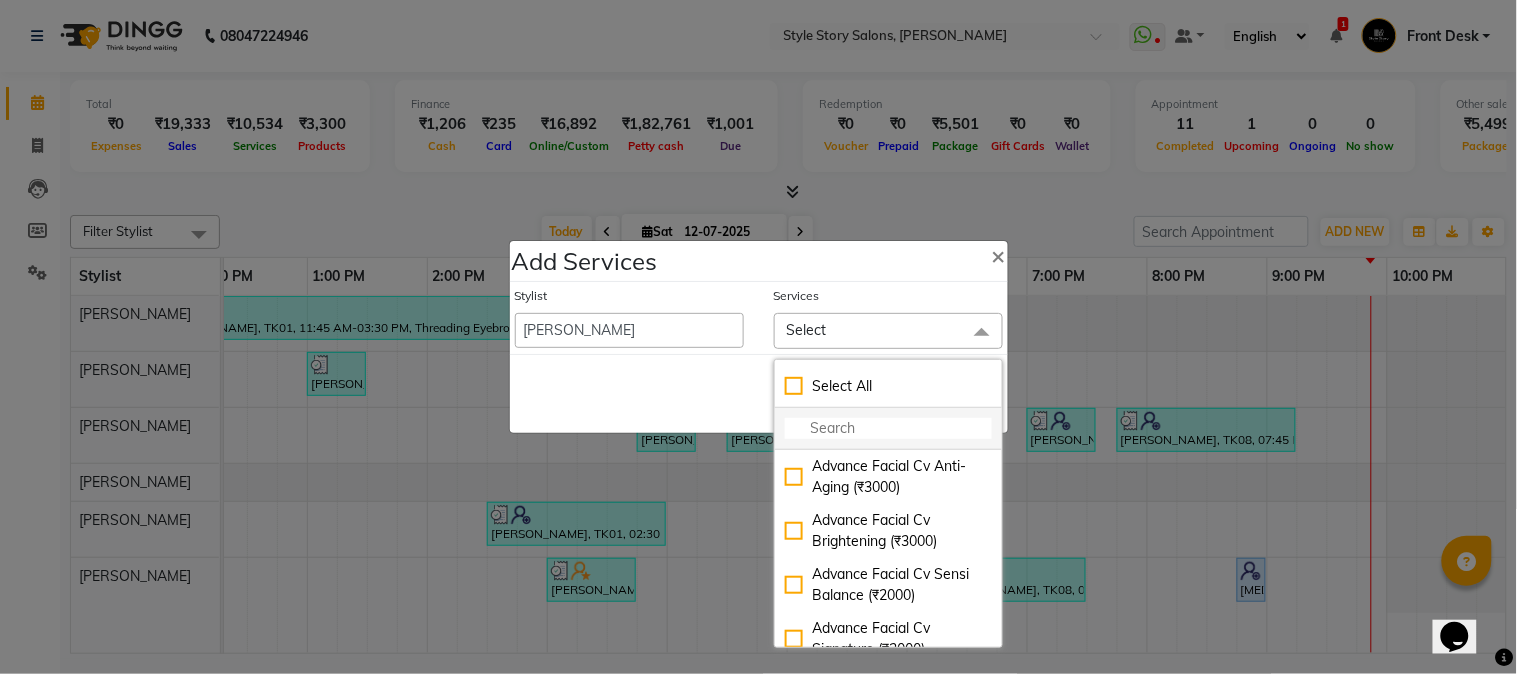 click 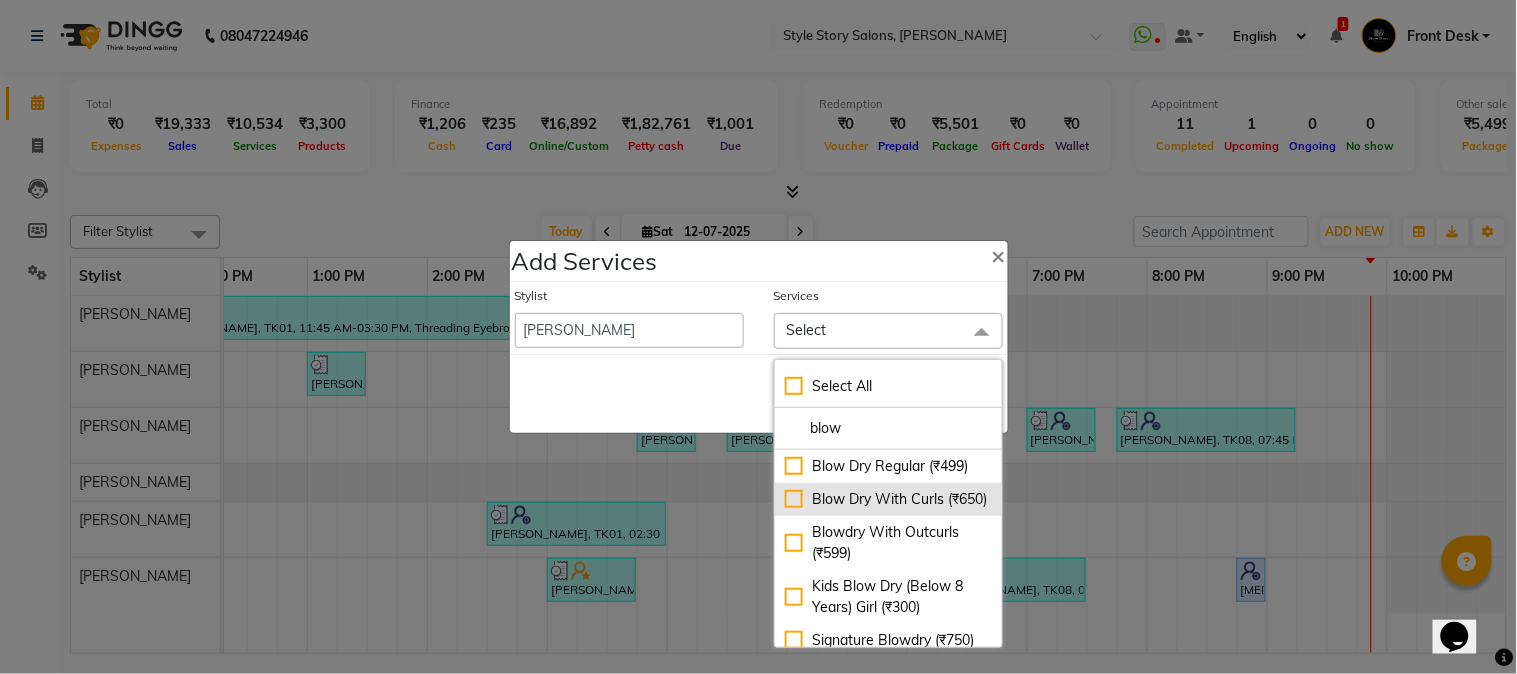 type on "blow" 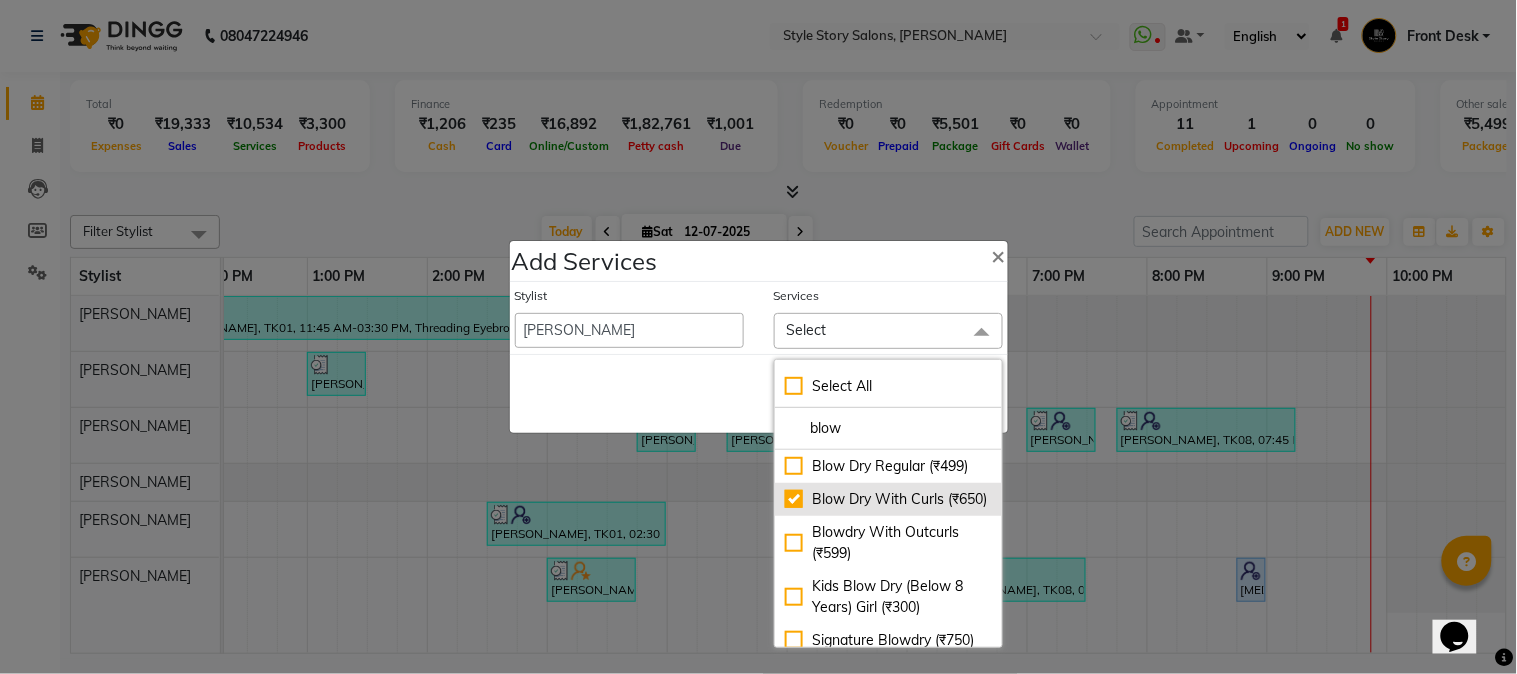checkbox on "true" 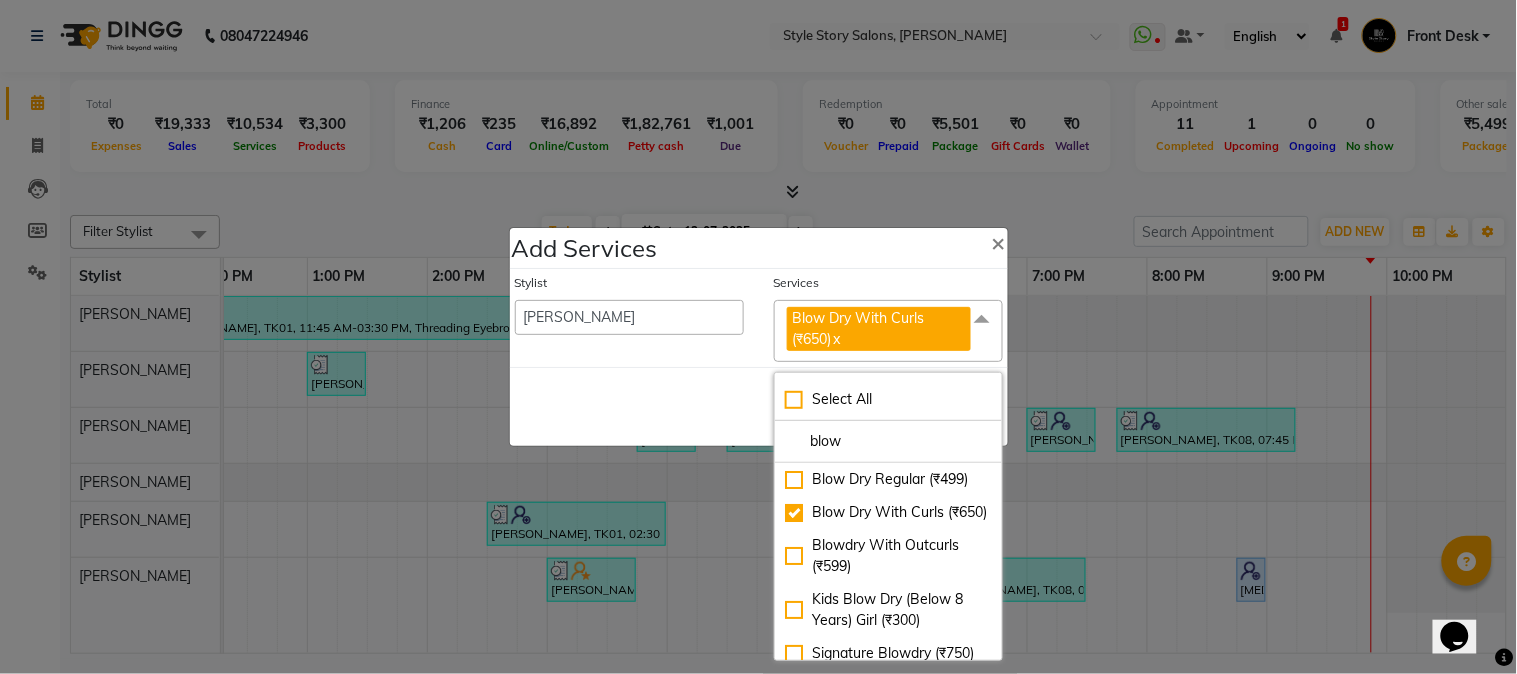 click on "Save   Cancel" 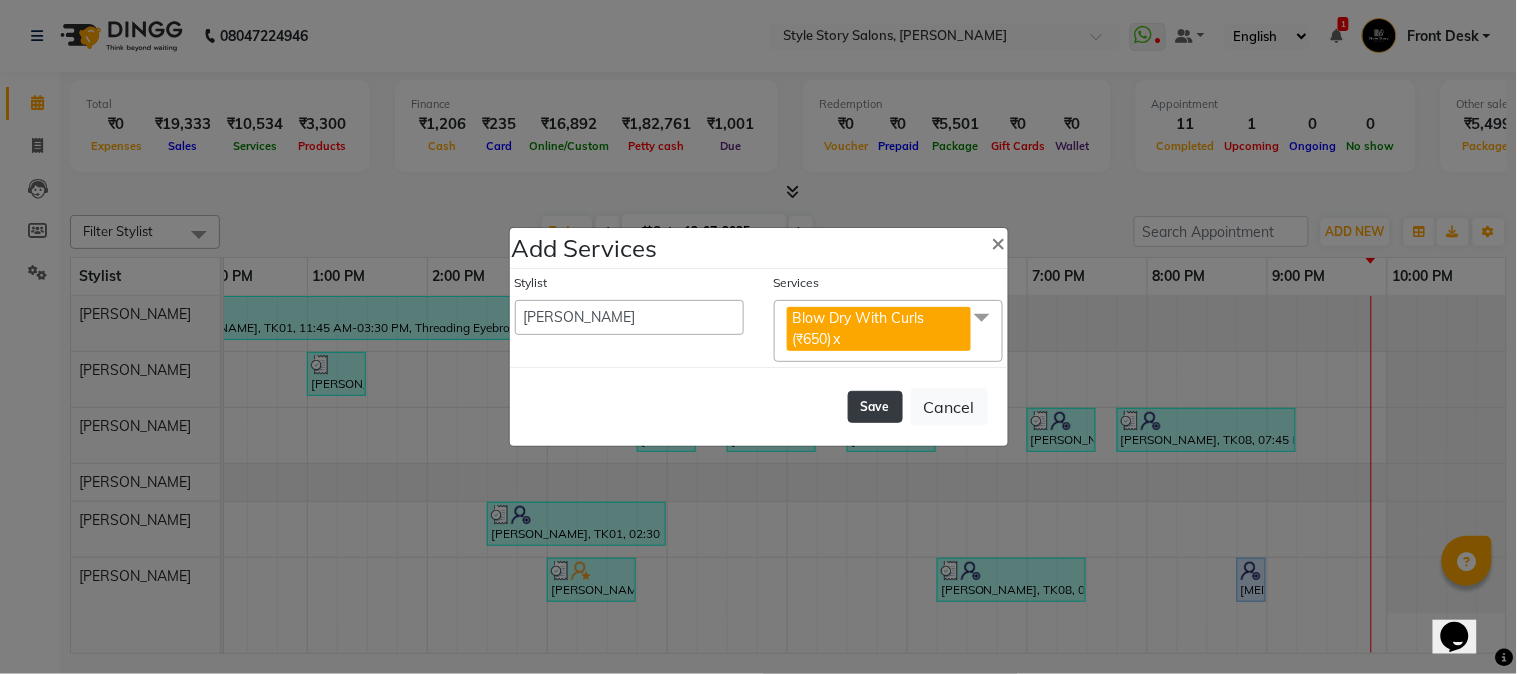 click on "Save" 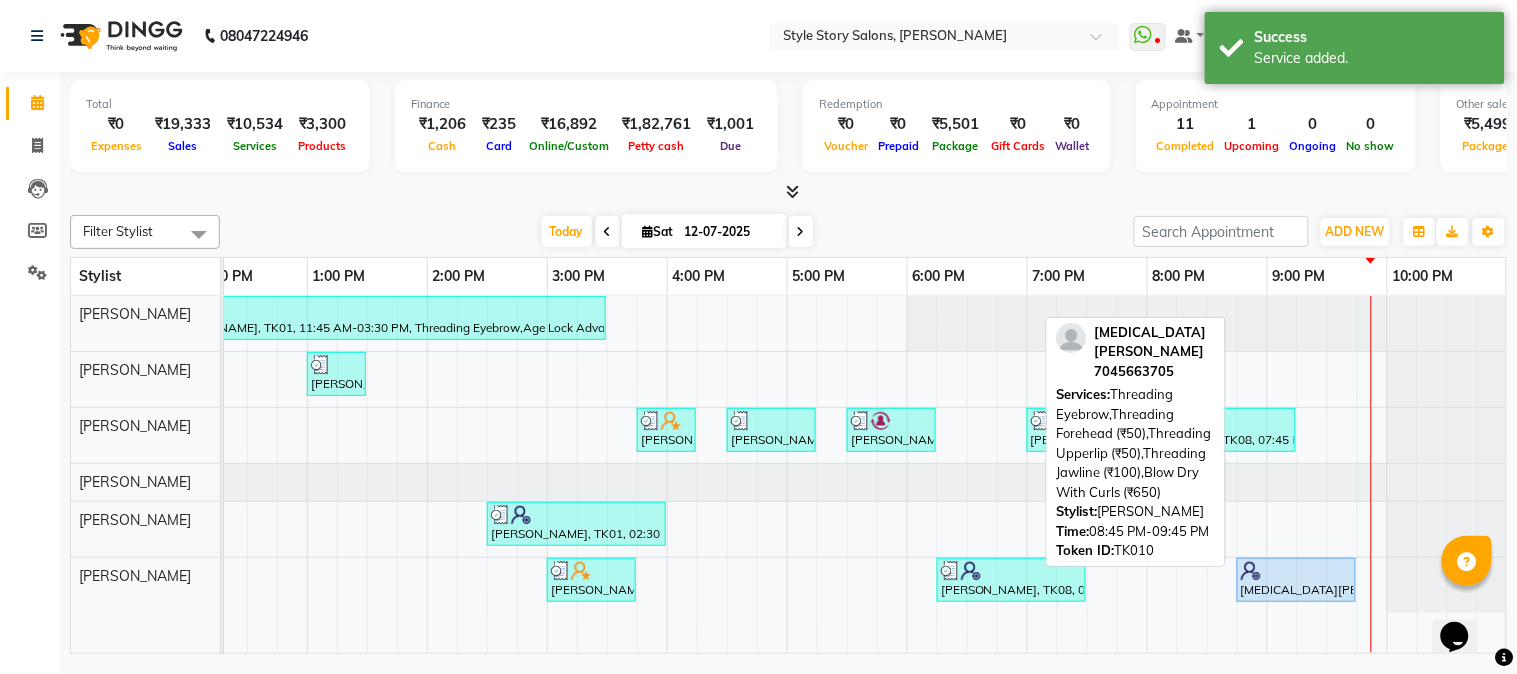 click at bounding box center (1296, 571) 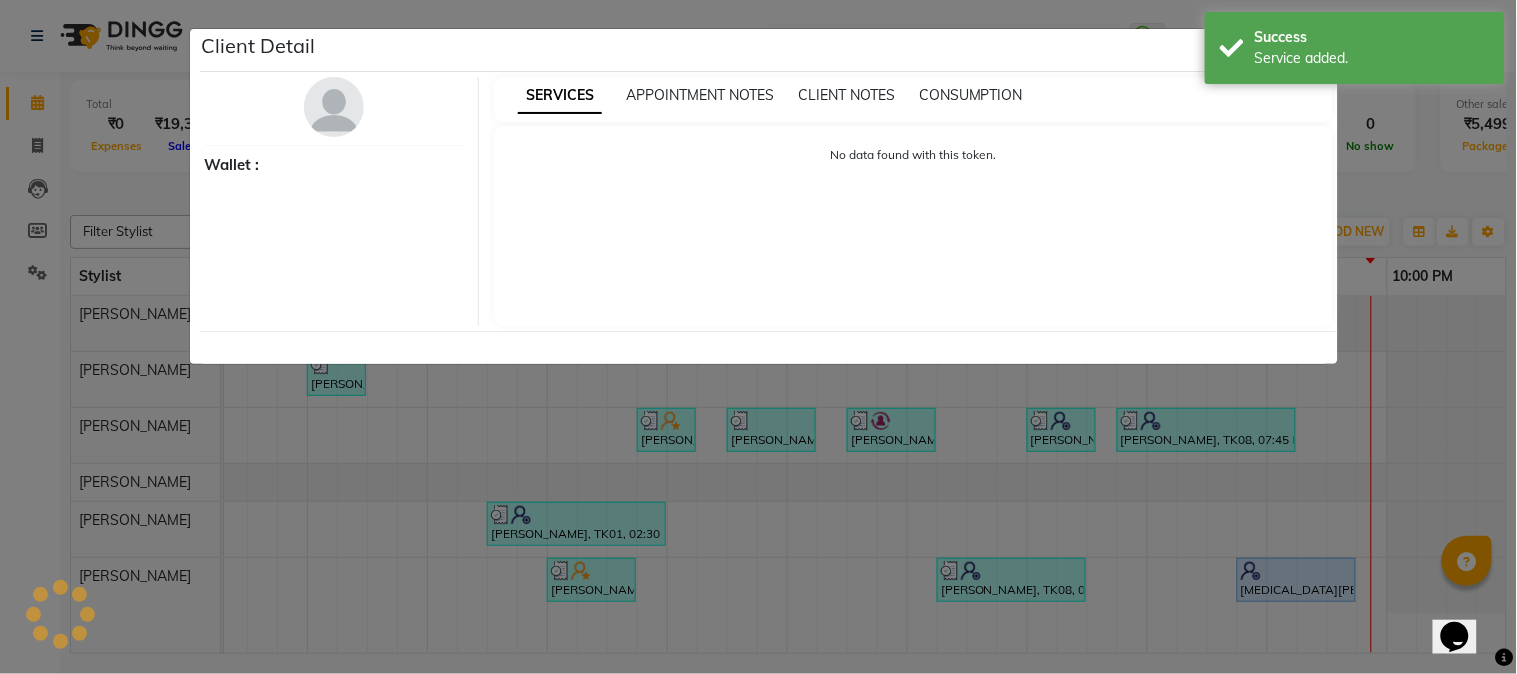 select on "5" 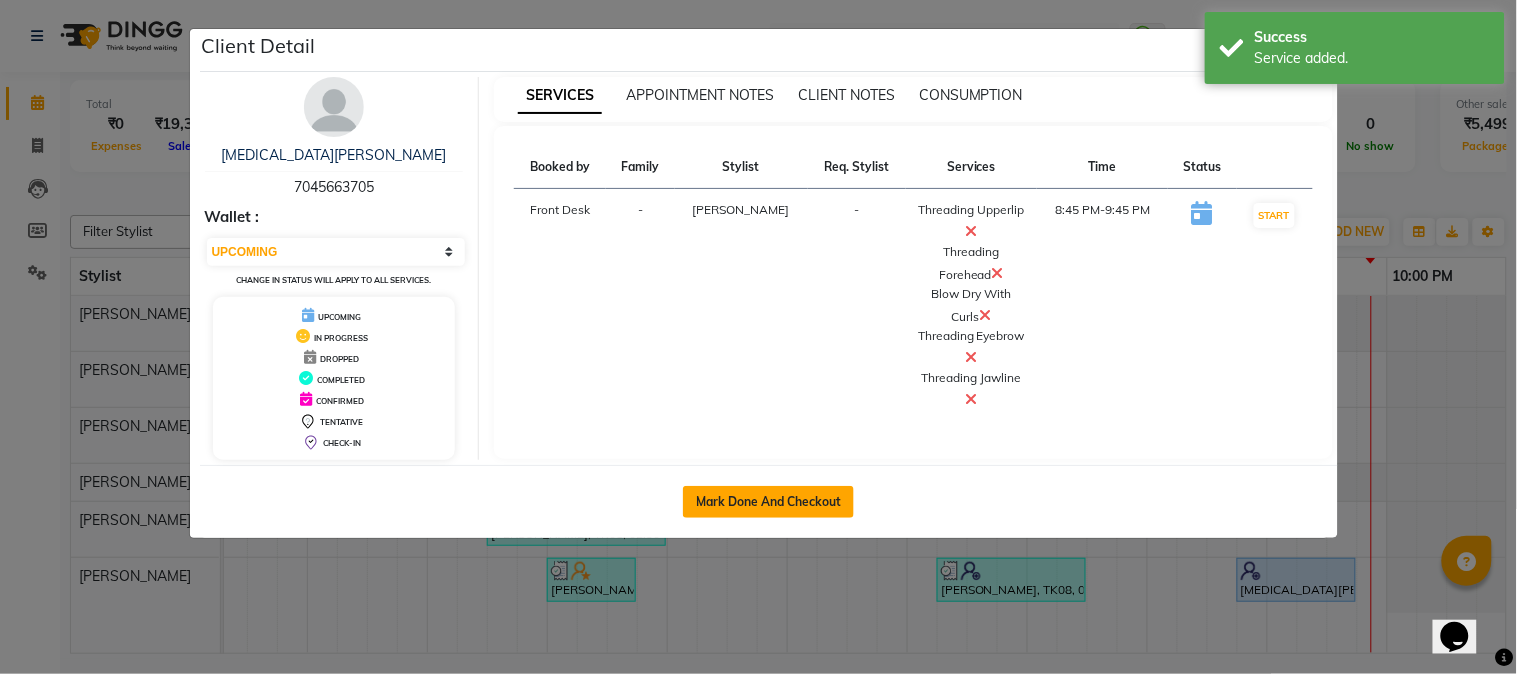 click on "Mark Done And Checkout" 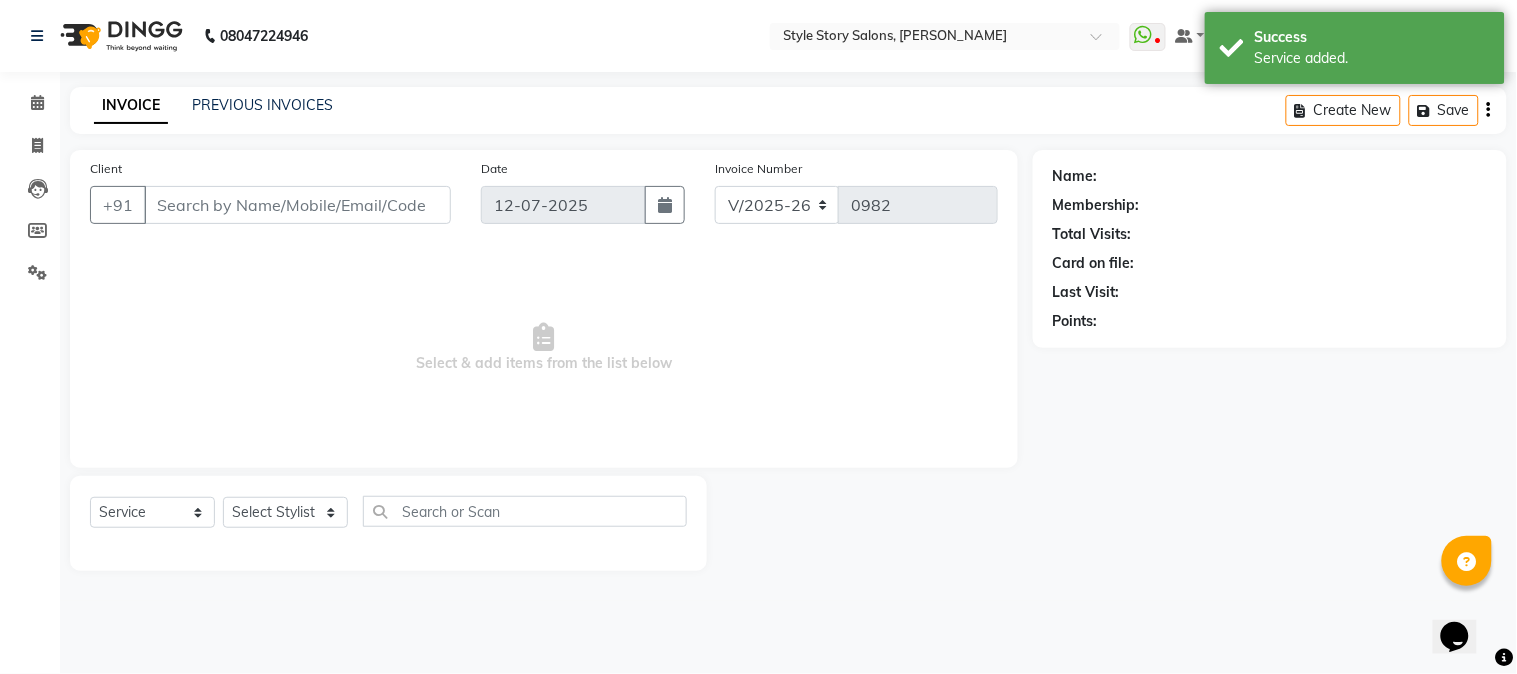 type on "70******05" 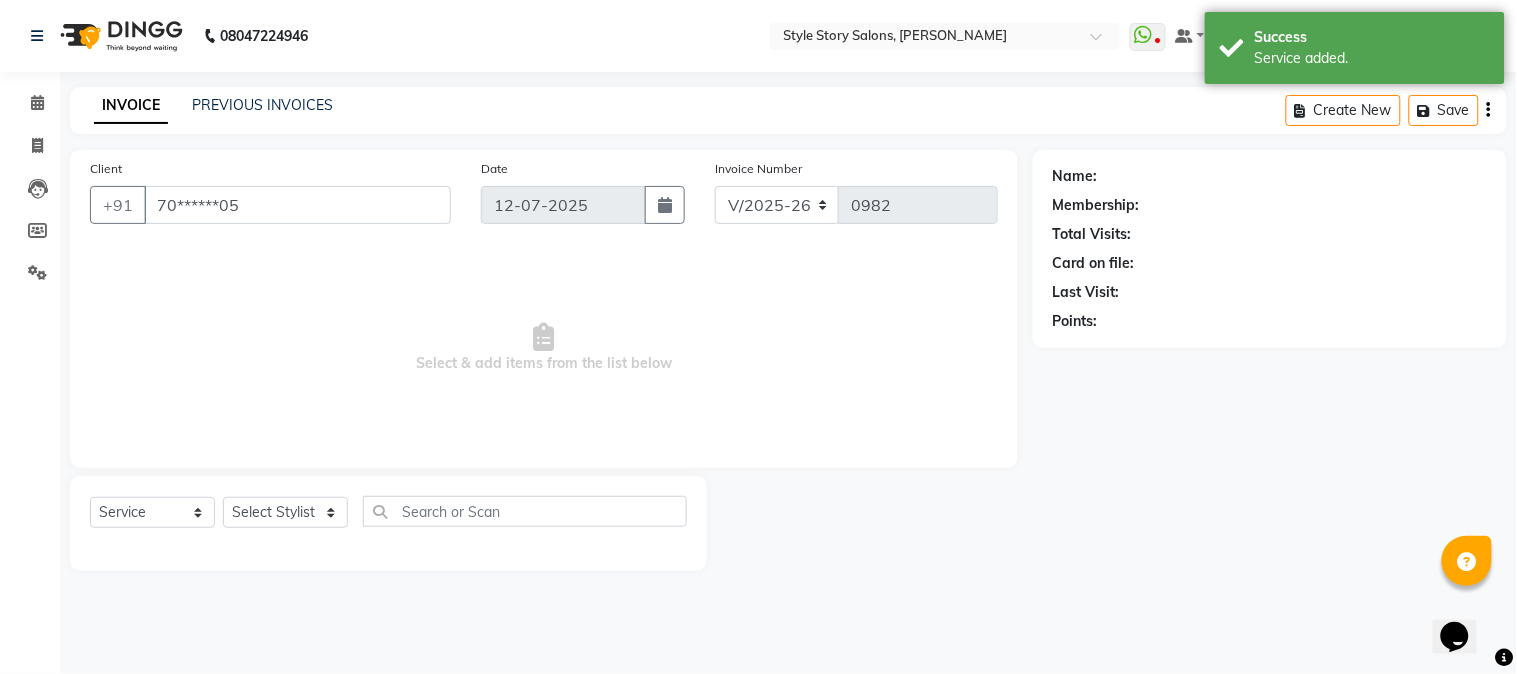 select on "84756" 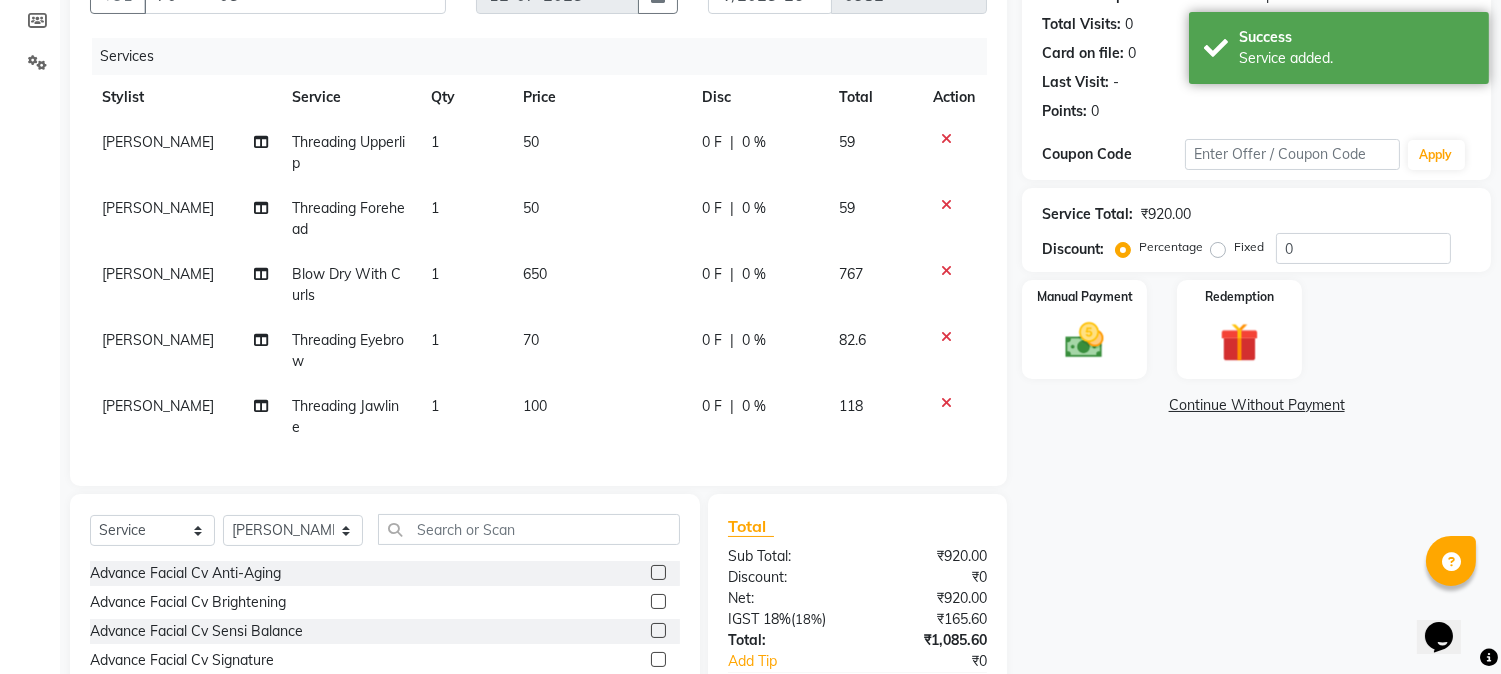 scroll, scrollTop: 222, scrollLeft: 0, axis: vertical 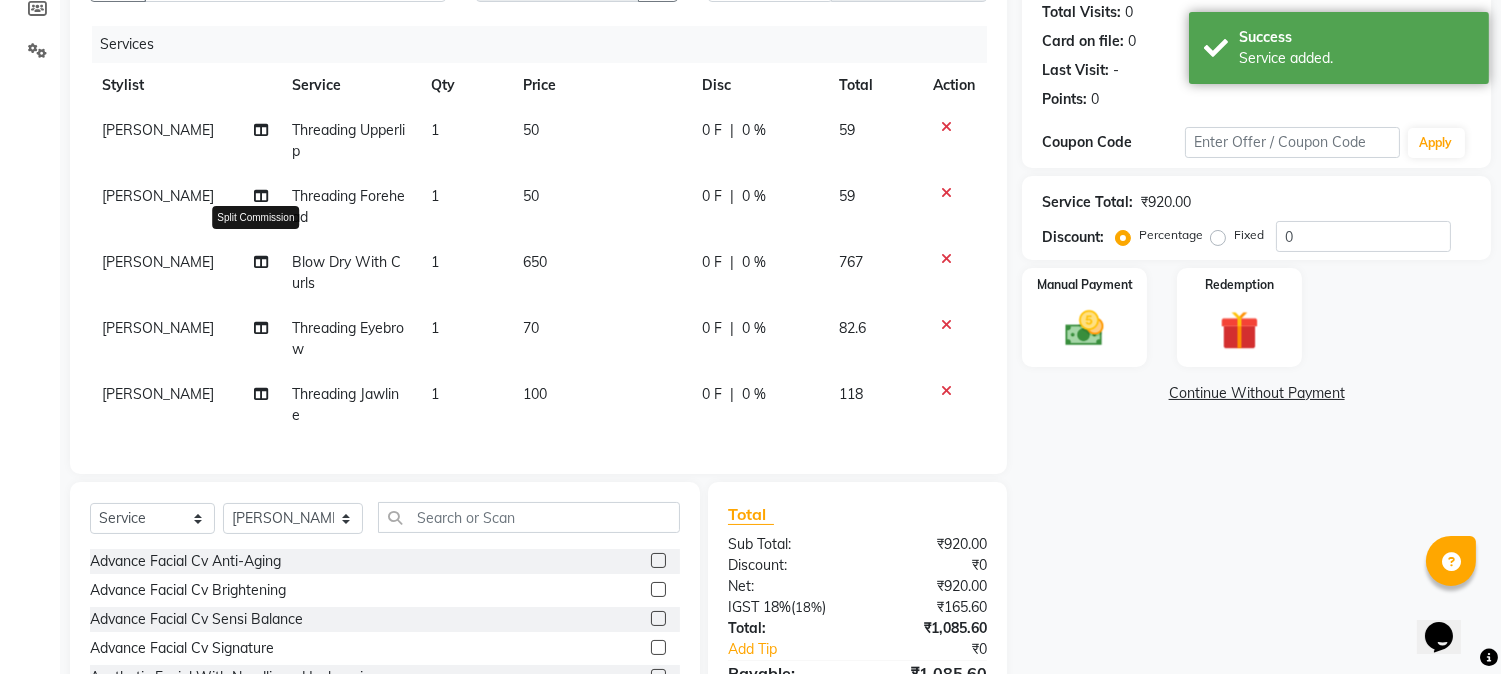 click 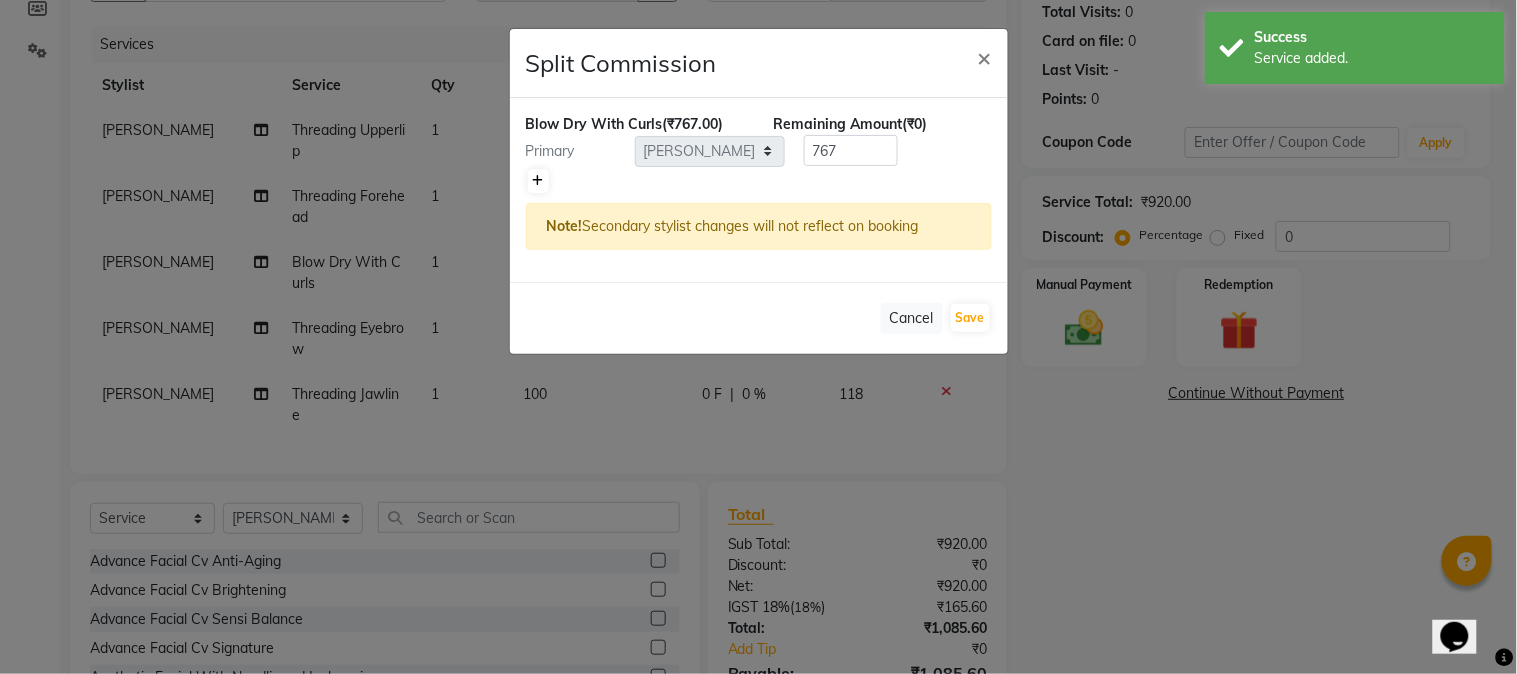 click 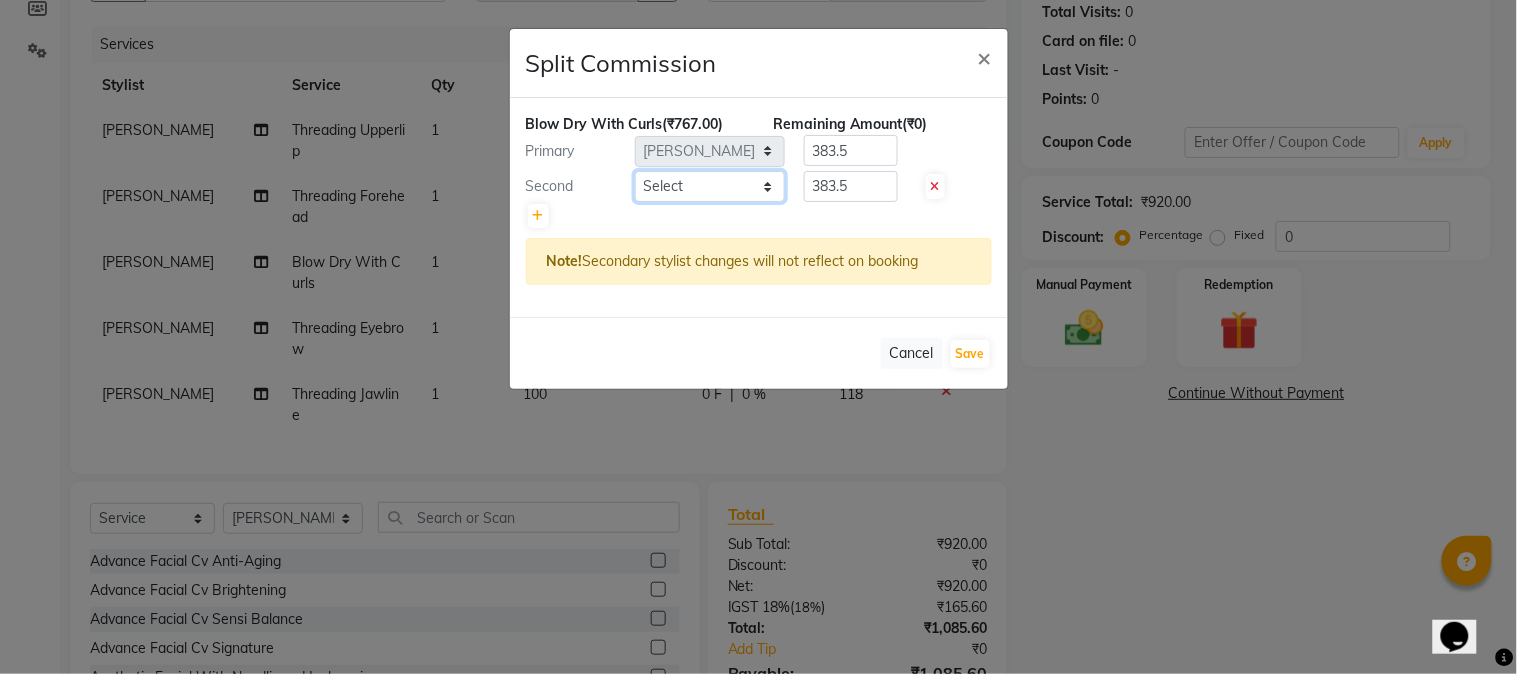 click on "Select  [PERSON_NAME]   [PERSON_NAME]   [PERSON_NAME] Front Desk   [PERSON_NAME]   [PERSON_NAME]   [PERSON_NAME]   Front Desk   [PERSON_NAME] Front Desk   [DATE][PERSON_NAME]    [PERSON_NAME] Senior Accountant   [PERSON_NAME]   [PERSON_NAME]   [PERSON_NAME] Inventory Manager   [PERSON_NAME] (HR Admin)   [PERSON_NAME] (Hair Artist)   [PERSON_NAME]    [PERSON_NAME]   [PERSON_NAME]   [PERSON_NAME]    Shruti Raut   [PERSON_NAME]   [PERSON_NAME] HR Manager   [PERSON_NAME] ([PERSON_NAME])   [PERSON_NAME]   [PERSON_NAME]   [PERSON_NAME]   [PERSON_NAME]   [PERSON_NAME] Accountant" 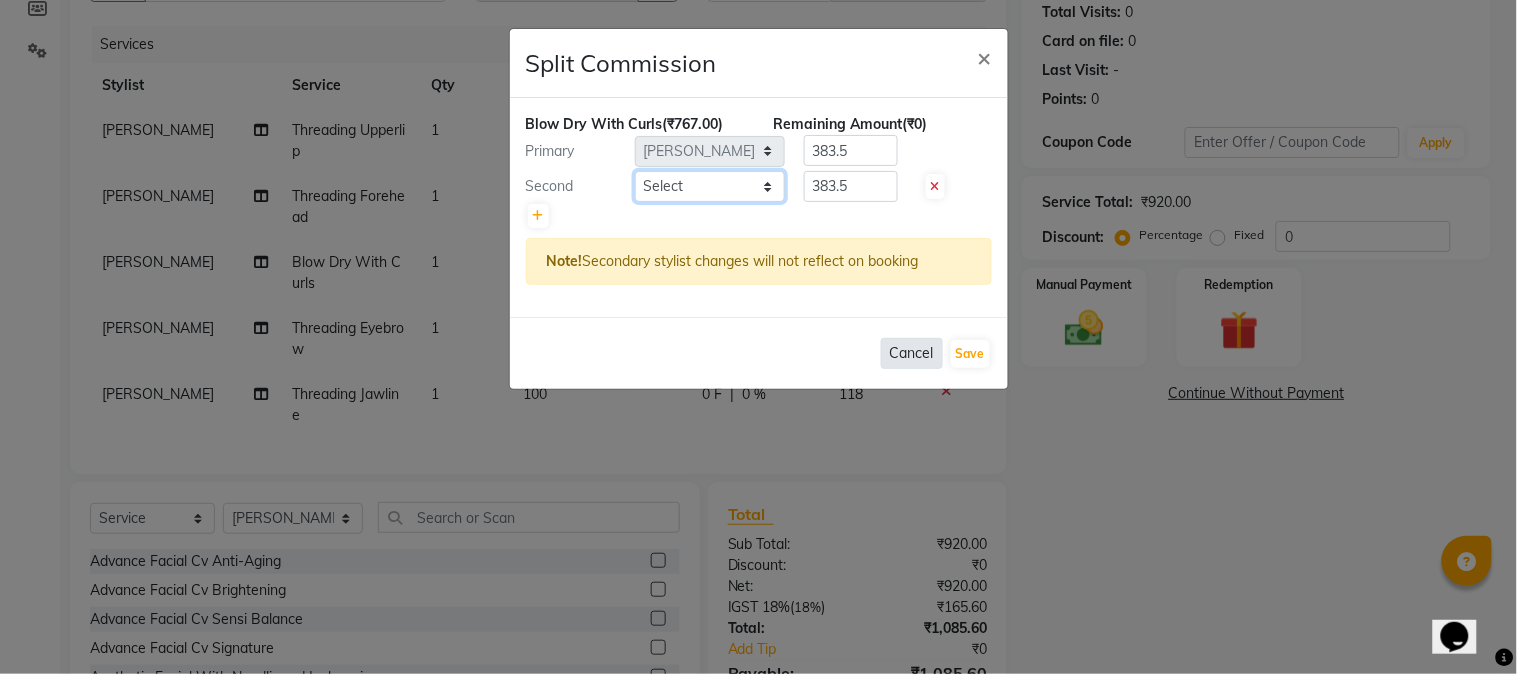 select on "62113" 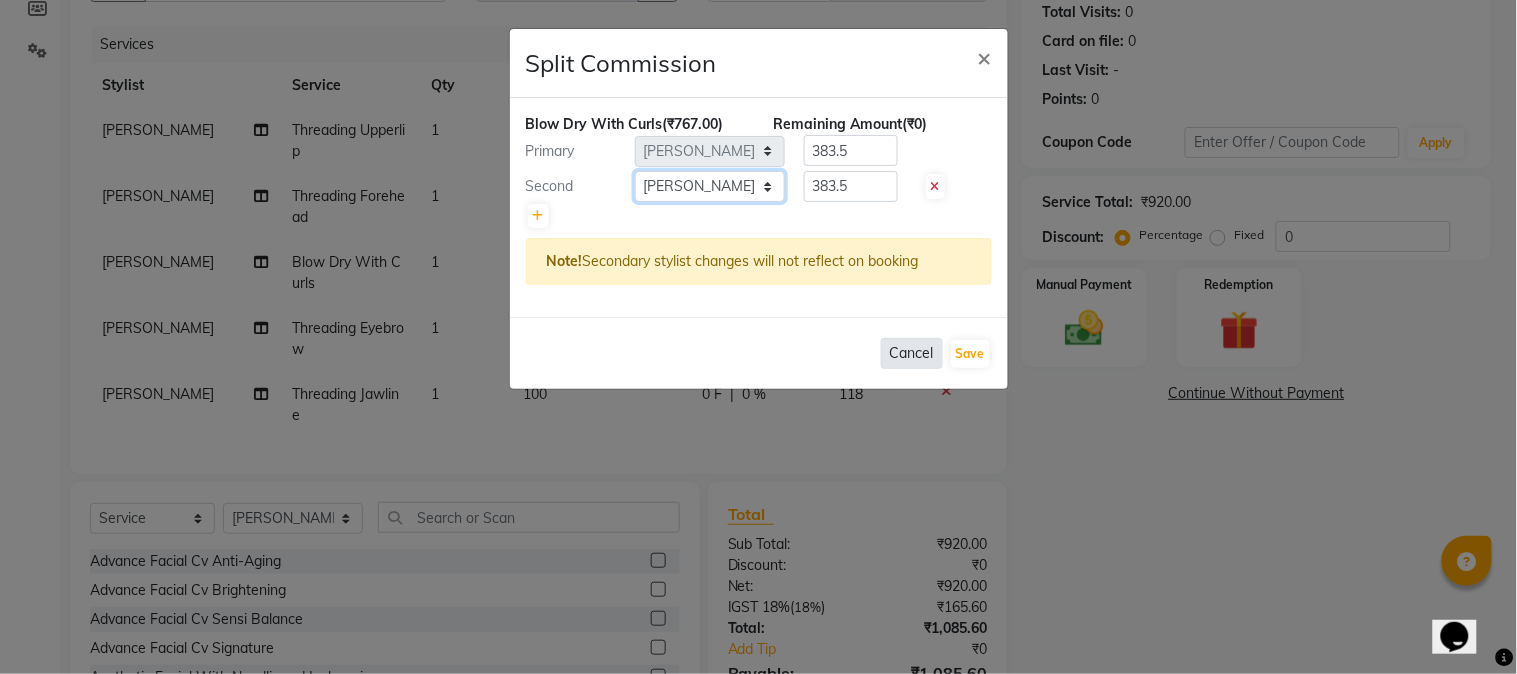 click on "Select  [PERSON_NAME]   [PERSON_NAME]   [PERSON_NAME] Front Desk   [PERSON_NAME]   [PERSON_NAME]   [PERSON_NAME]   Front Desk   [PERSON_NAME] Front Desk   [DATE][PERSON_NAME]    [PERSON_NAME] Senior Accountant   [PERSON_NAME]   [PERSON_NAME]   [PERSON_NAME] Inventory Manager   [PERSON_NAME] (HR Admin)   [PERSON_NAME] (Hair Artist)   [PERSON_NAME]    [PERSON_NAME]   [PERSON_NAME]   [PERSON_NAME]    Shruti Raut   [PERSON_NAME]   [PERSON_NAME] HR Manager   [PERSON_NAME] ([PERSON_NAME])   [PERSON_NAME]   [PERSON_NAME]   [PERSON_NAME]   [PERSON_NAME]   [PERSON_NAME] Accountant" 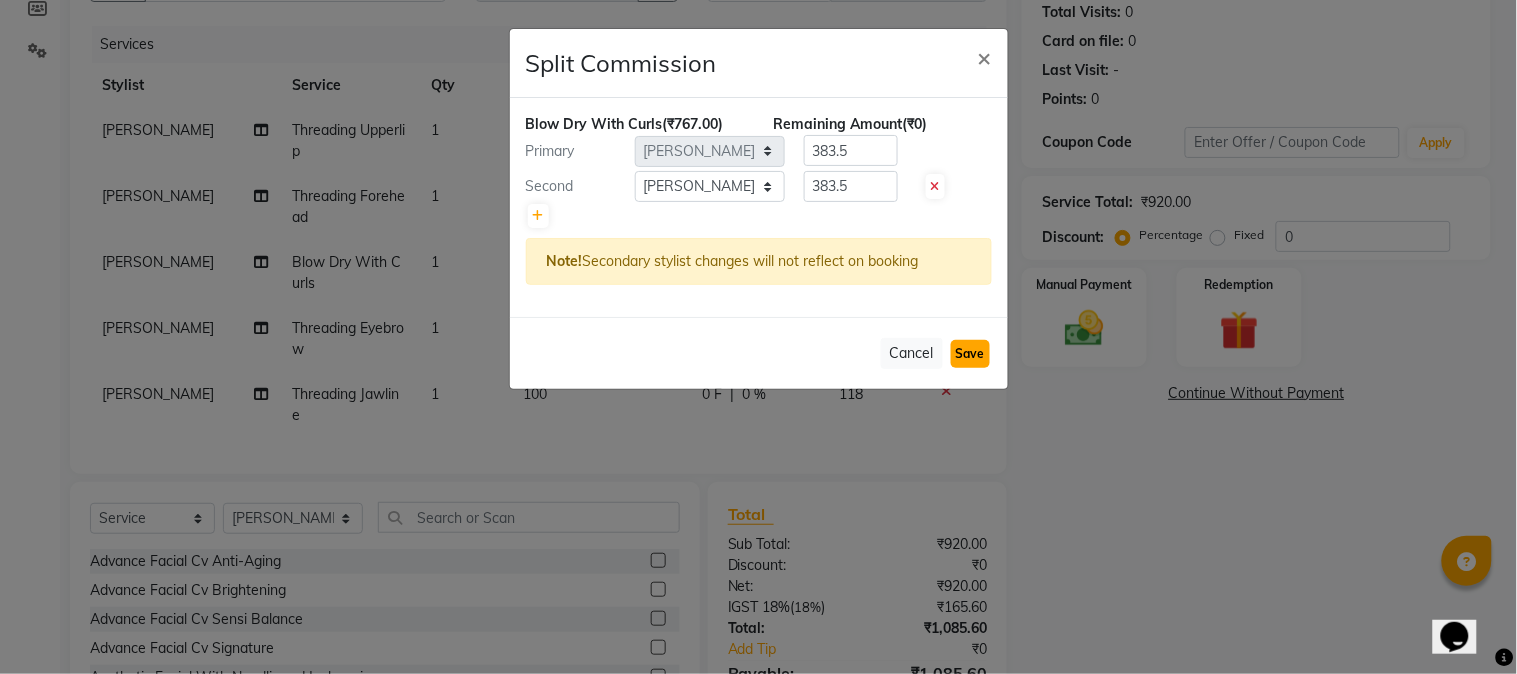 click on "Save" 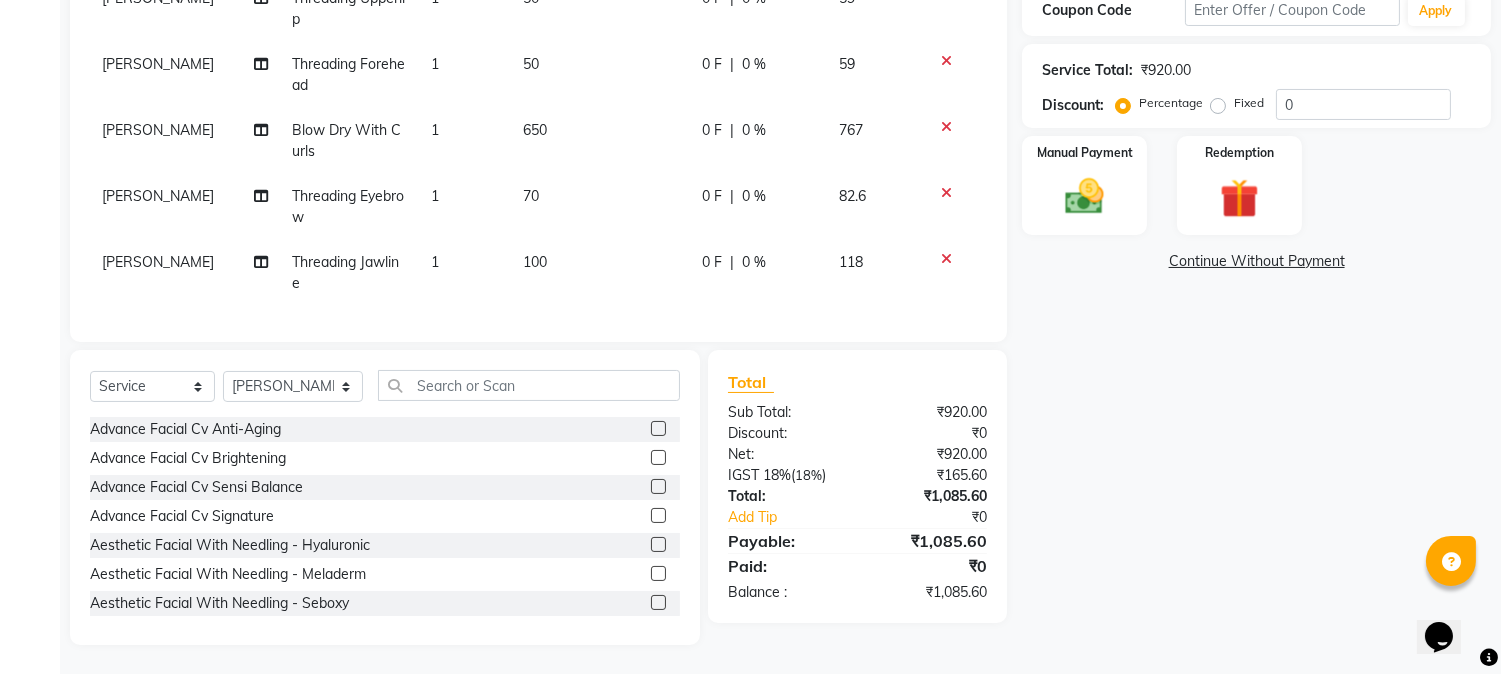 scroll, scrollTop: 371, scrollLeft: 0, axis: vertical 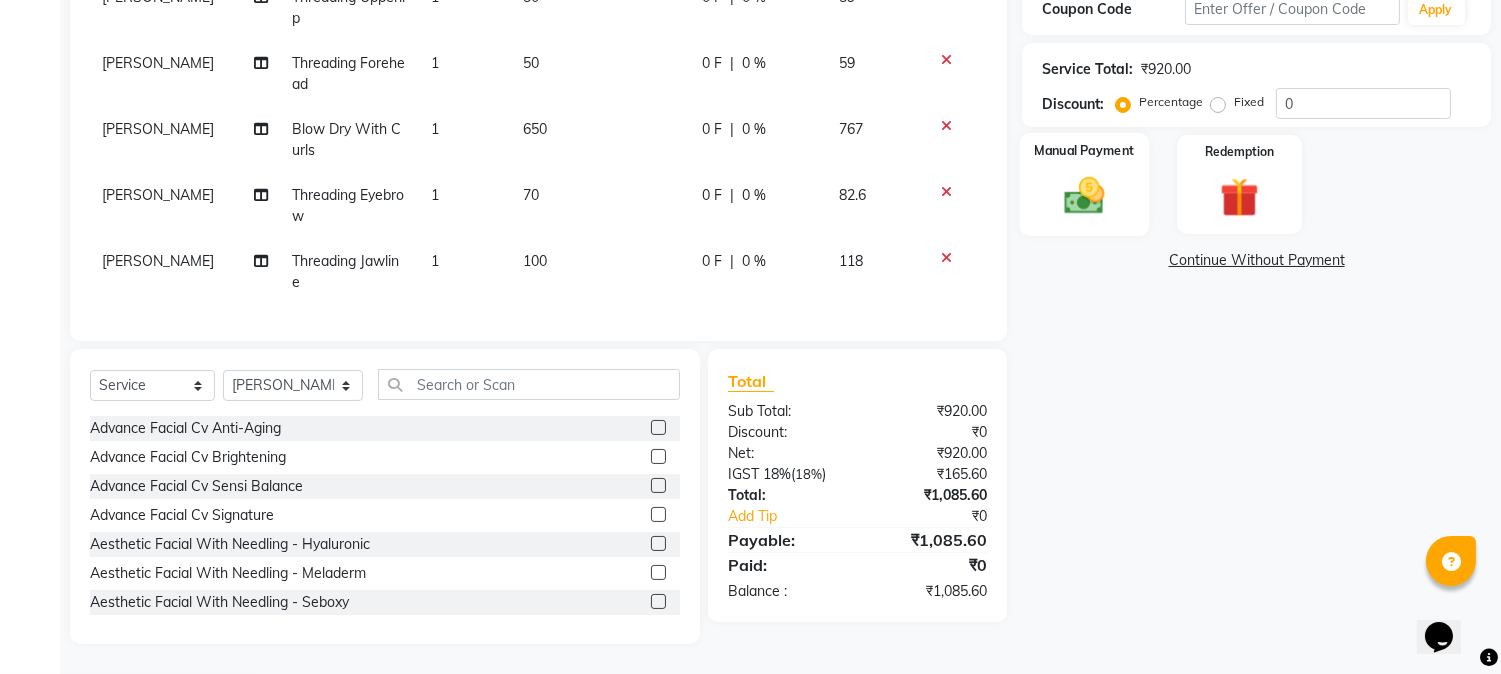 click 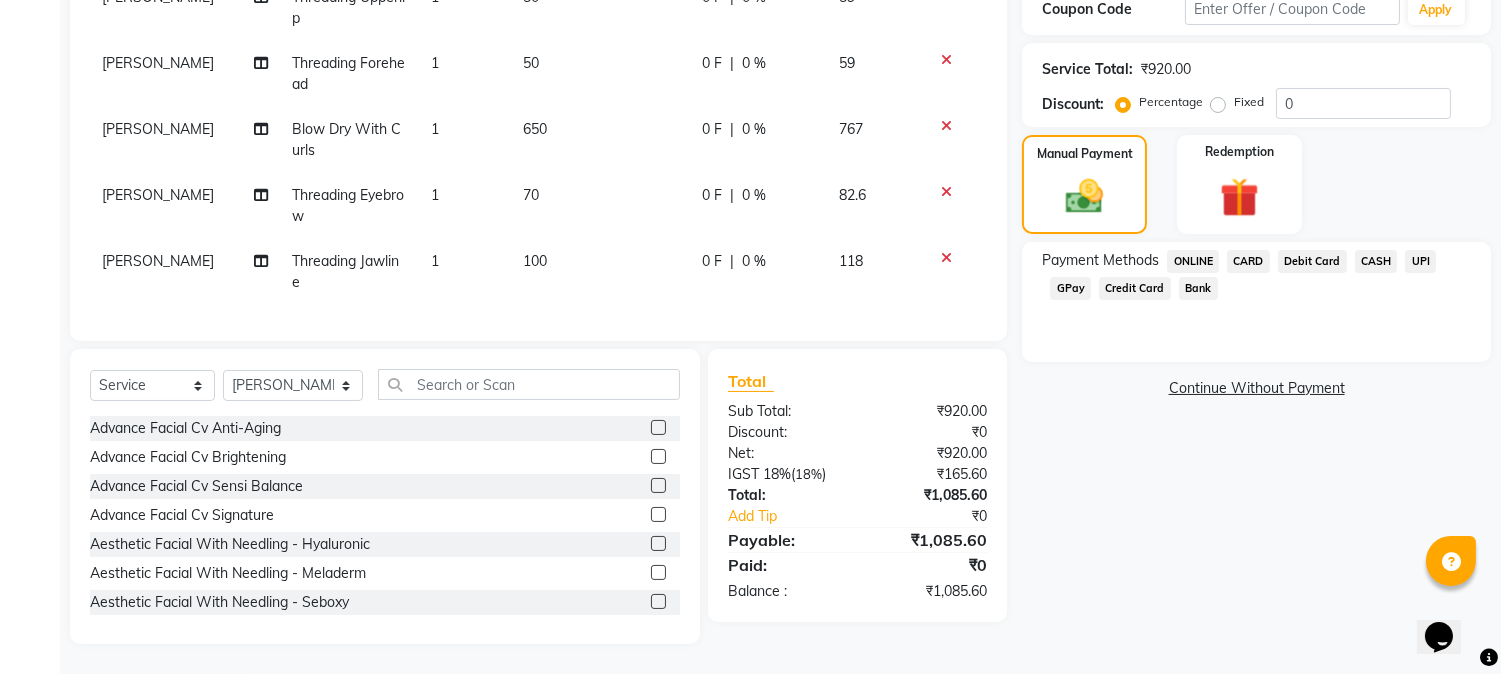 click on "UPI" 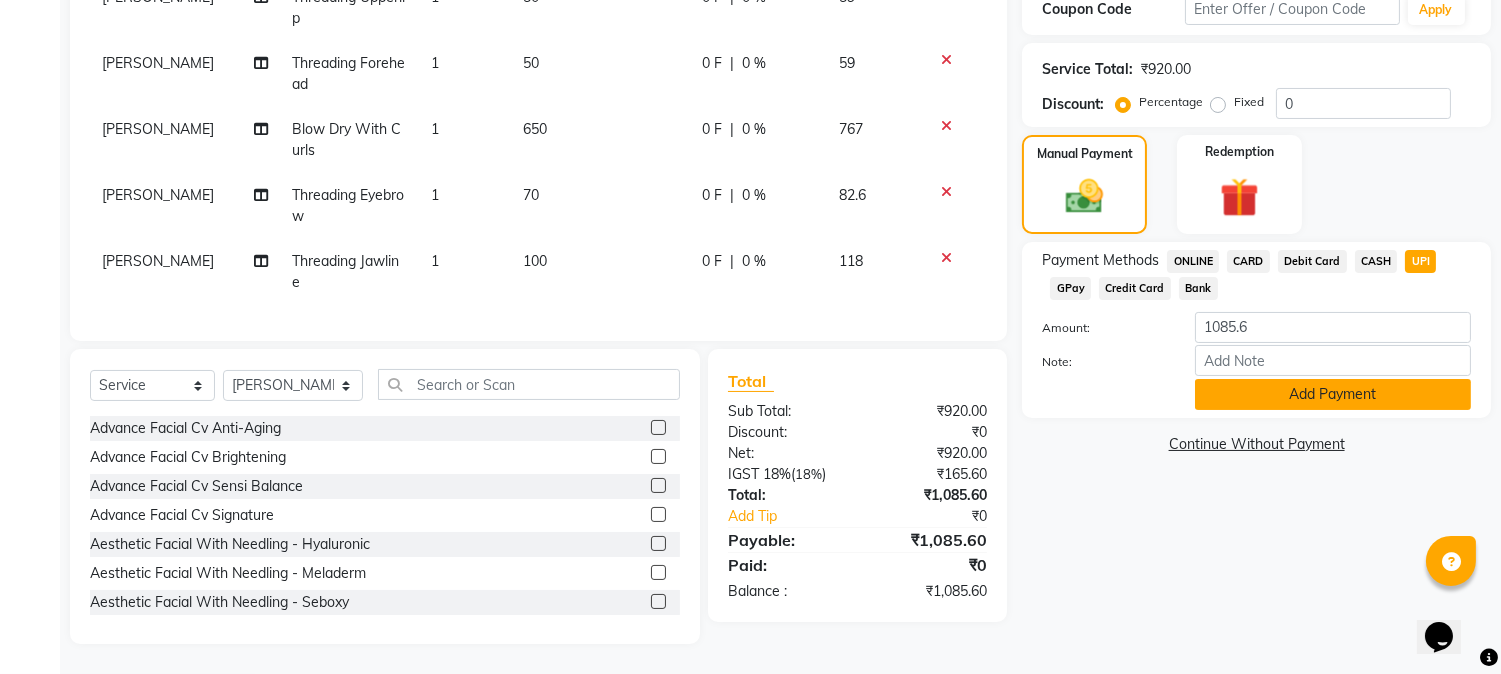 click on "Add Payment" 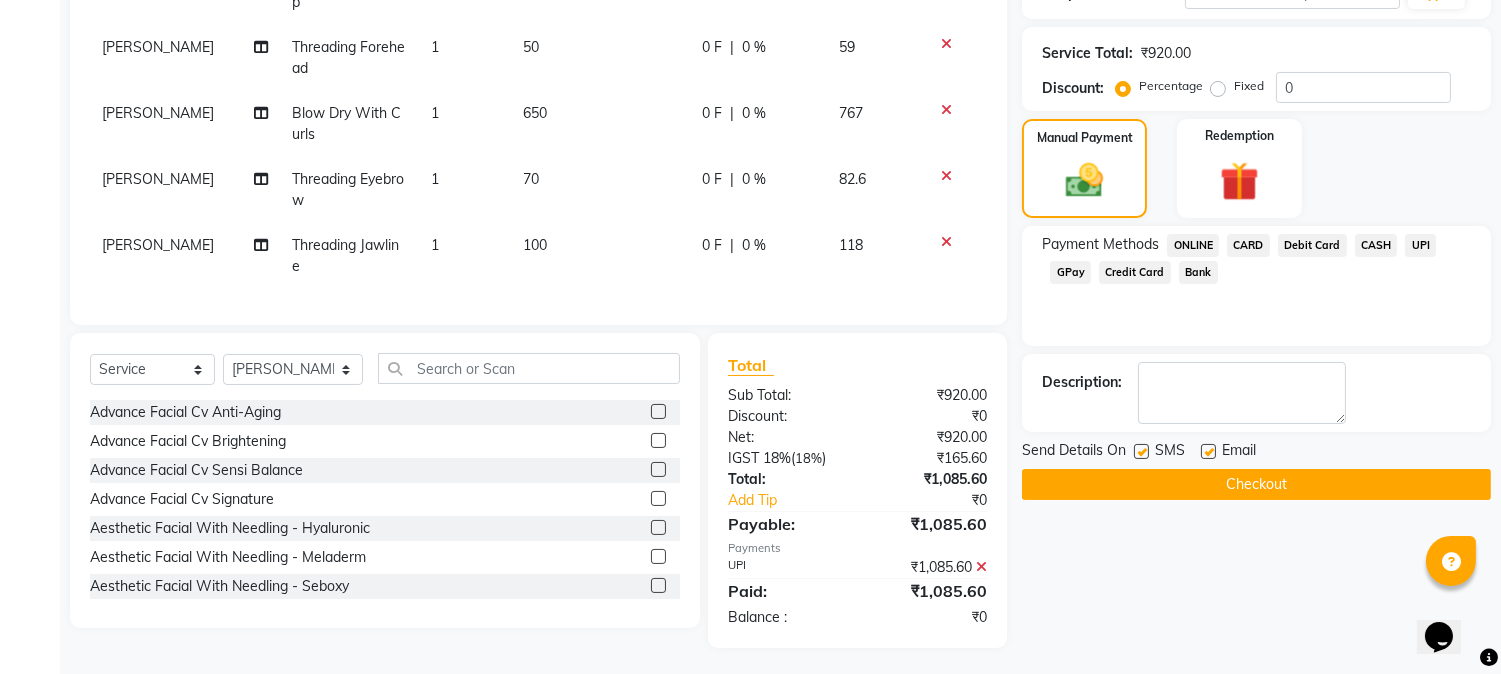 click on "Checkout" 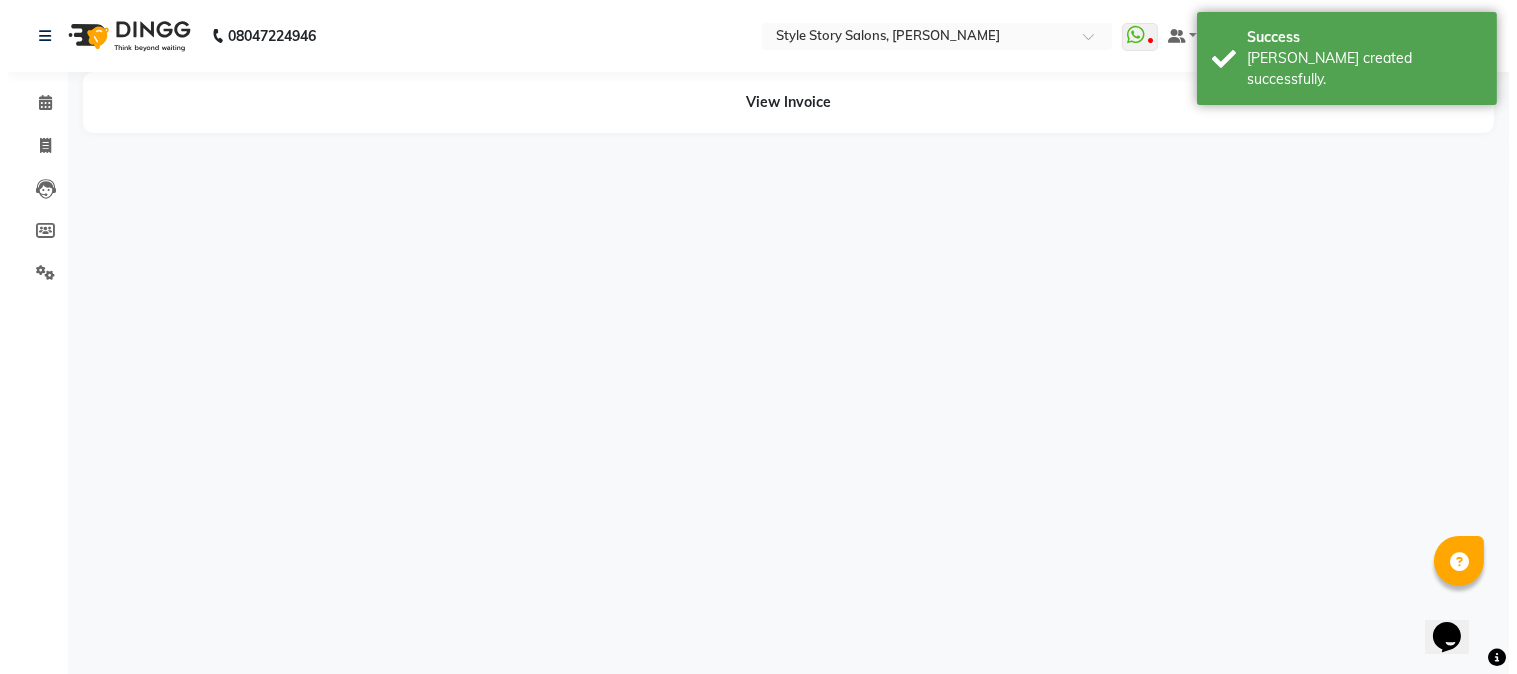 scroll, scrollTop: 0, scrollLeft: 0, axis: both 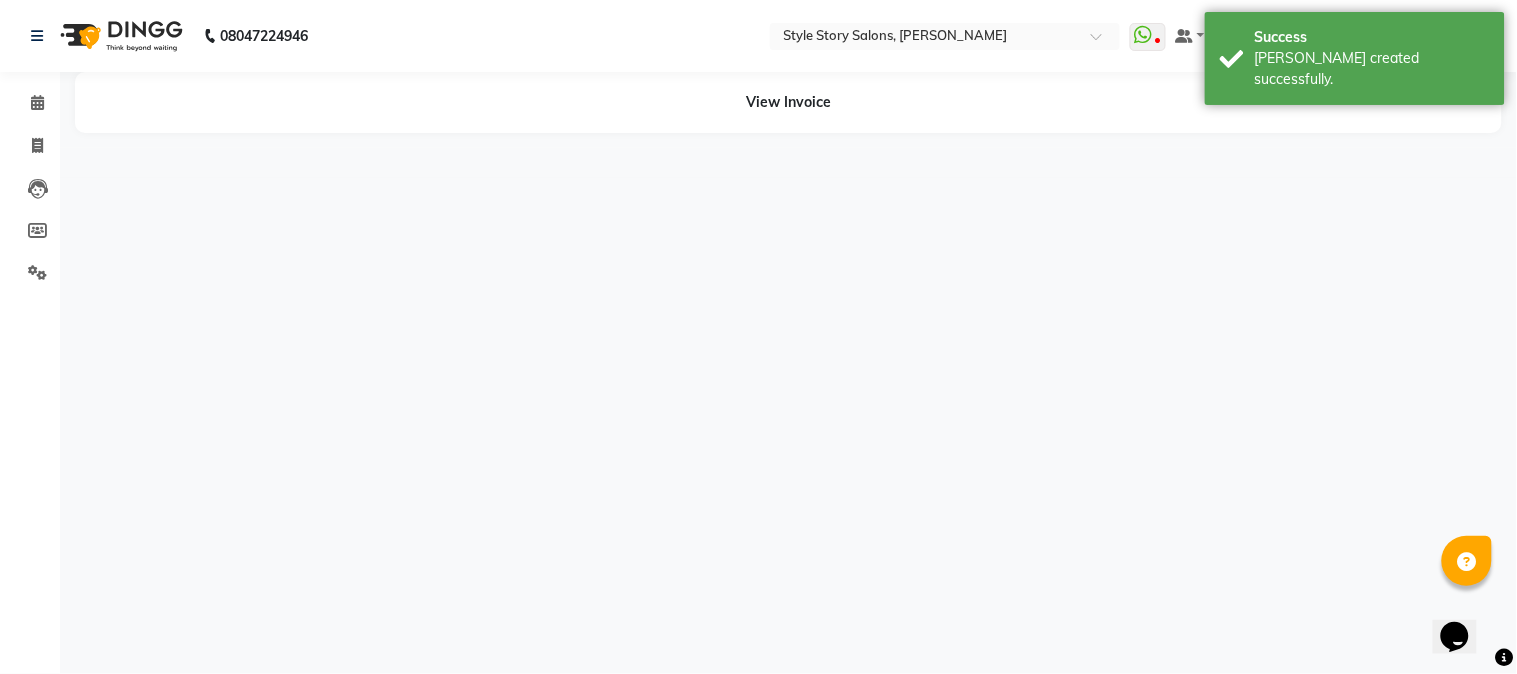 select on "84756" 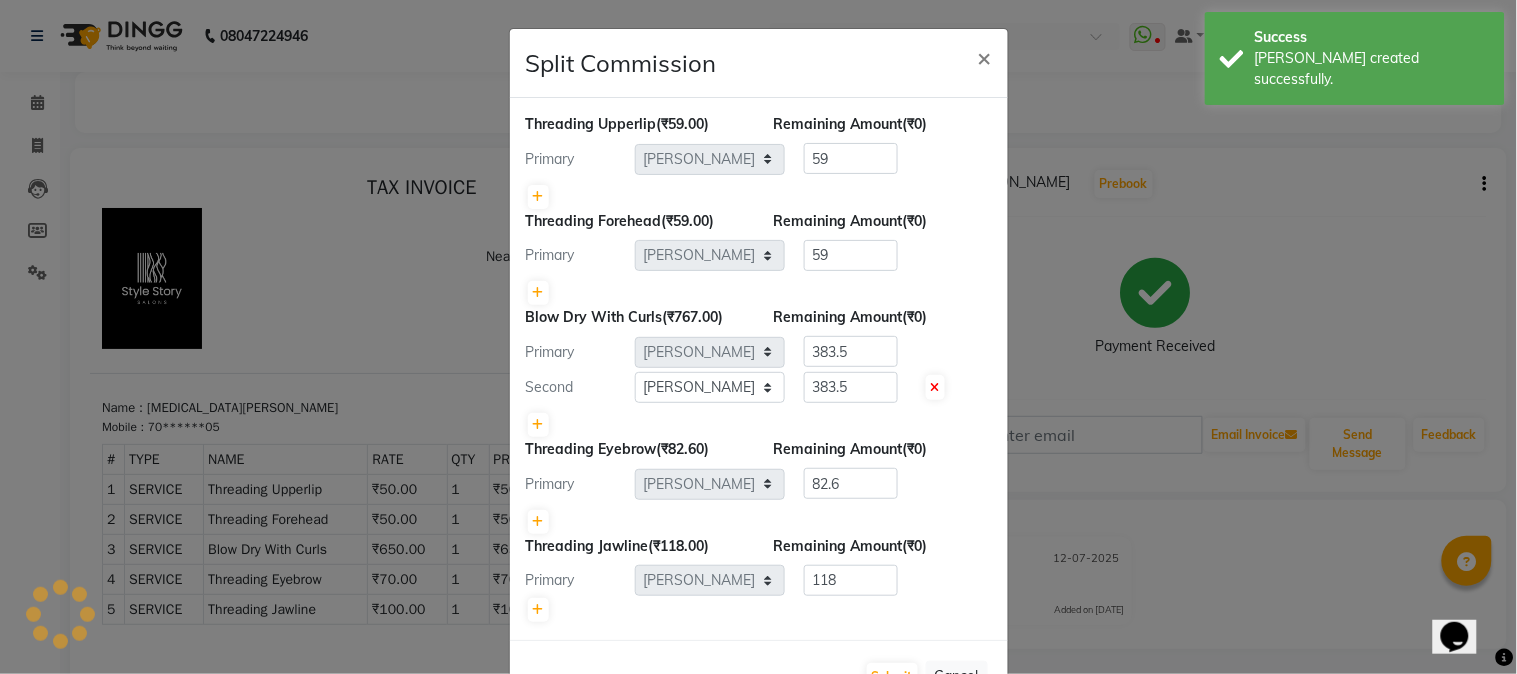 scroll, scrollTop: 0, scrollLeft: 0, axis: both 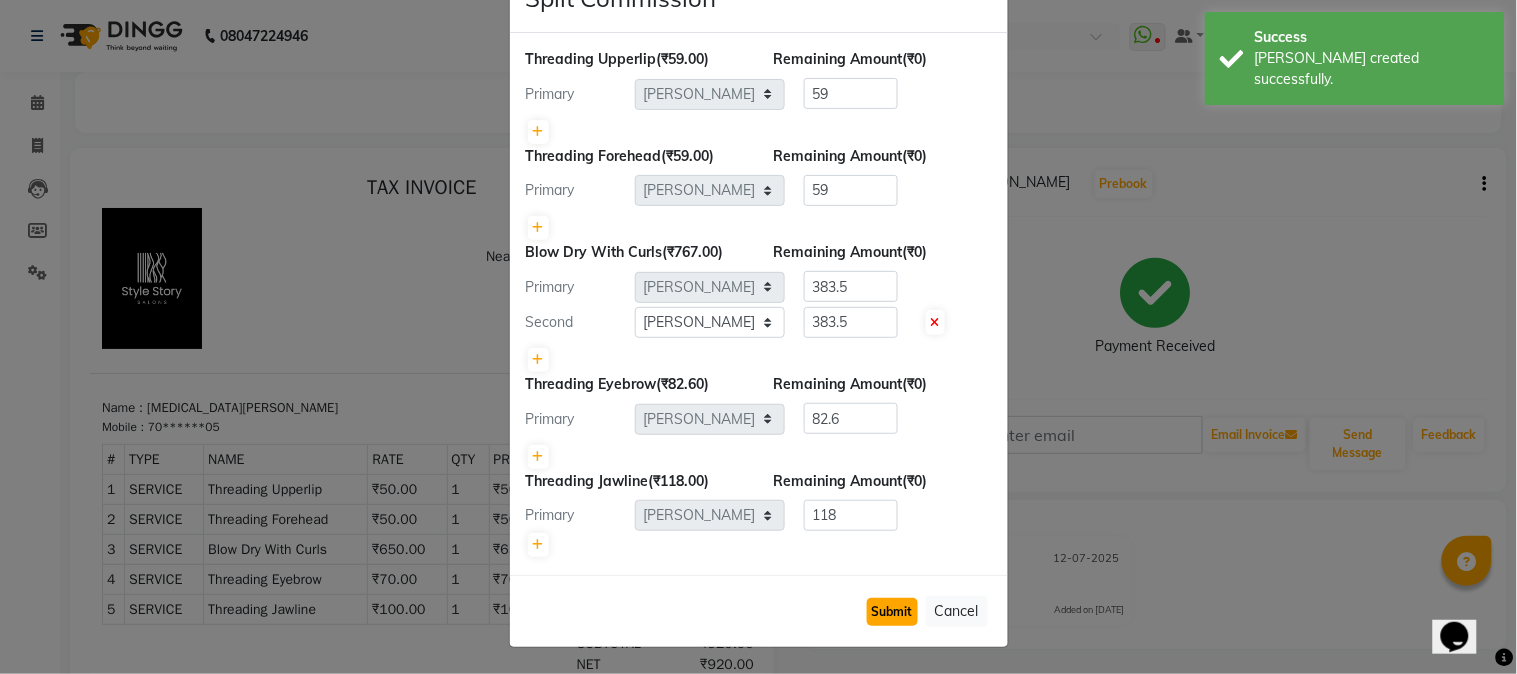 click on "Submit" 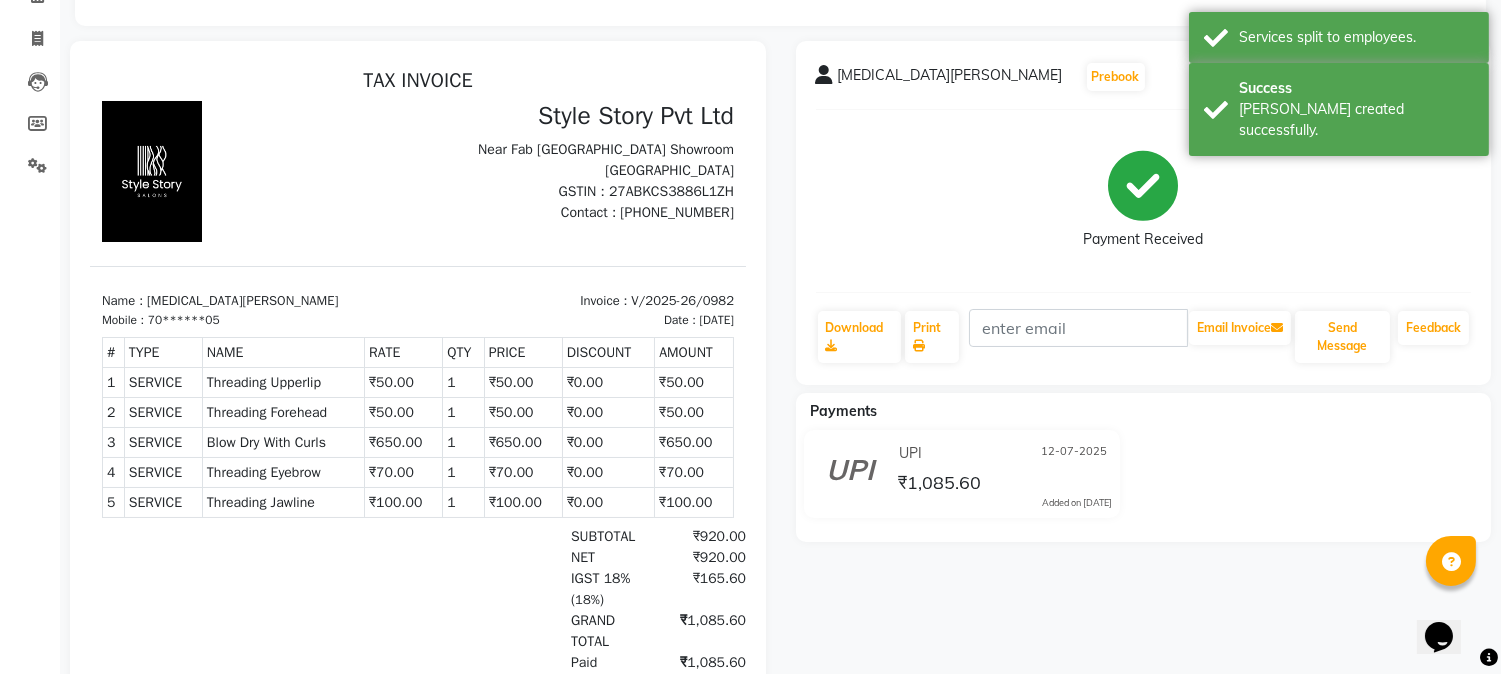 scroll, scrollTop: 222, scrollLeft: 0, axis: vertical 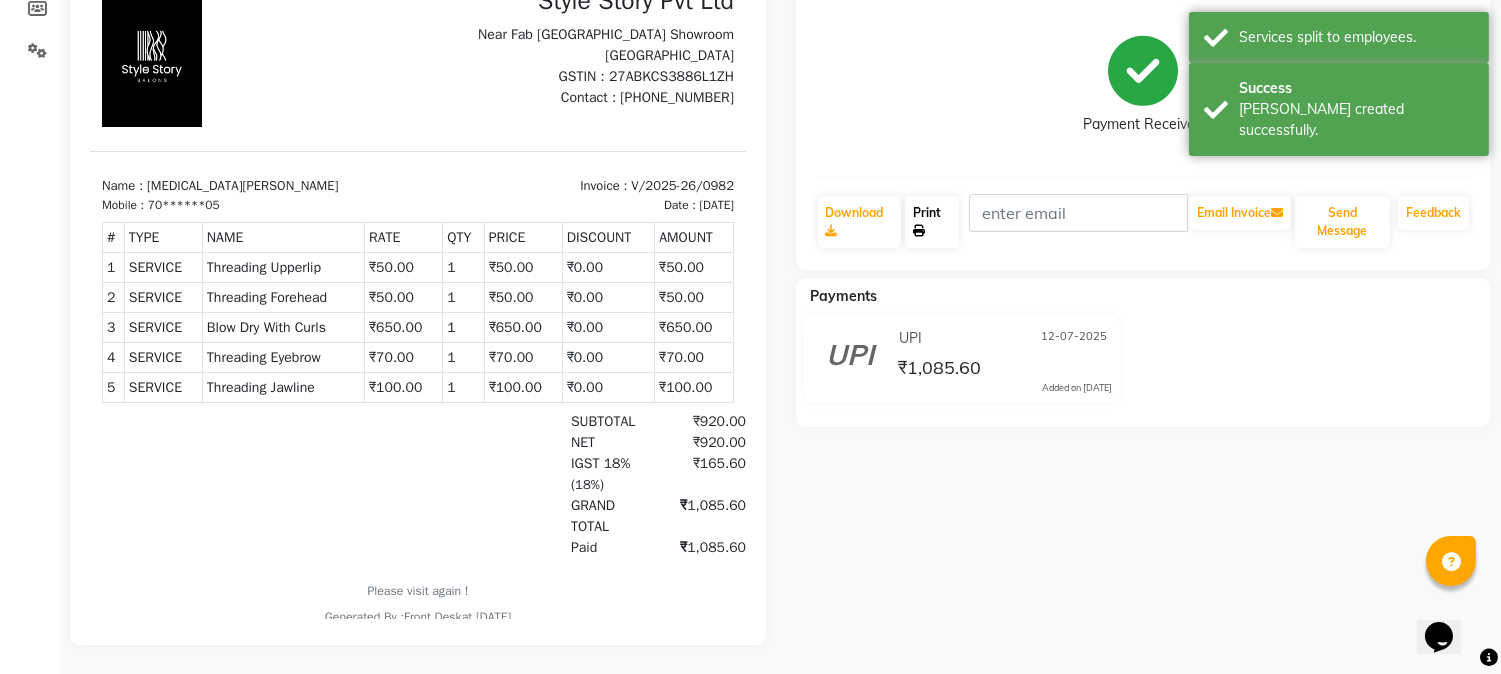 click on "Print" 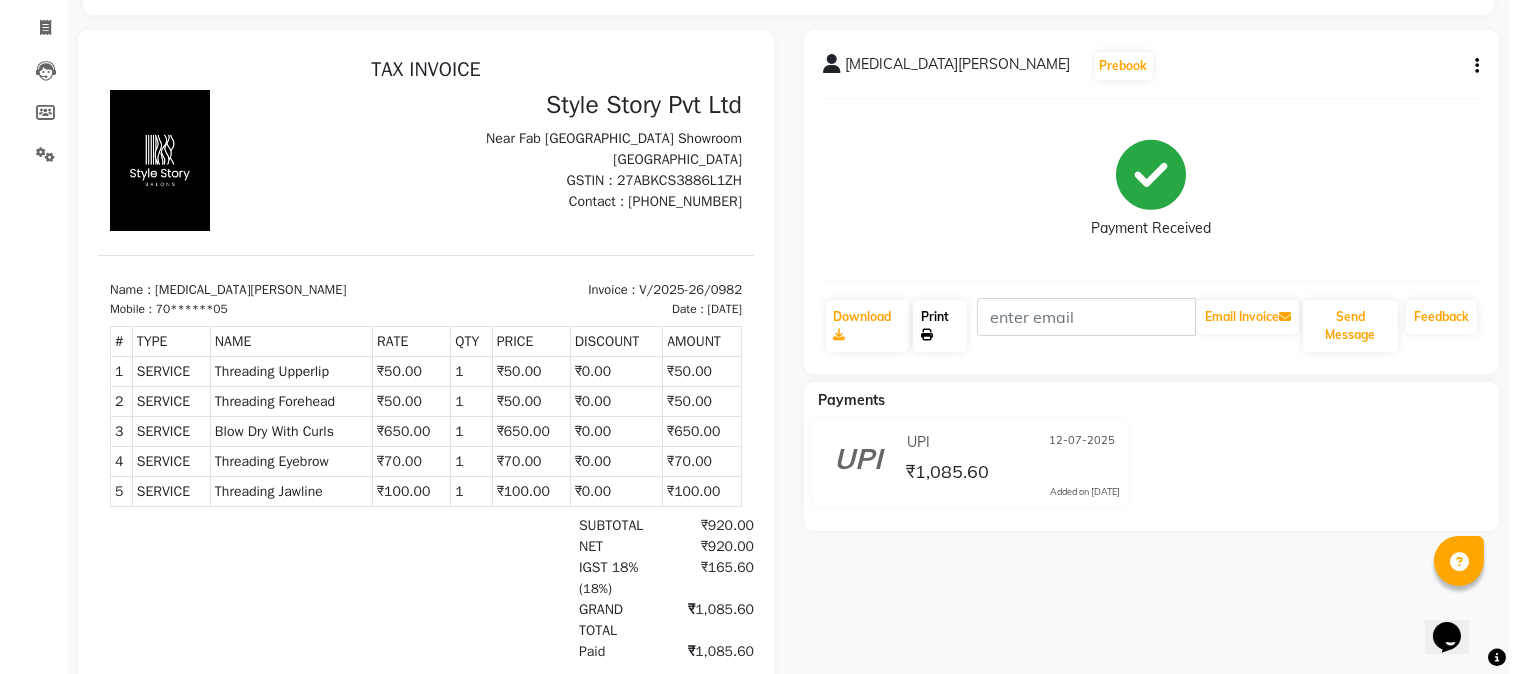scroll, scrollTop: 0, scrollLeft: 0, axis: both 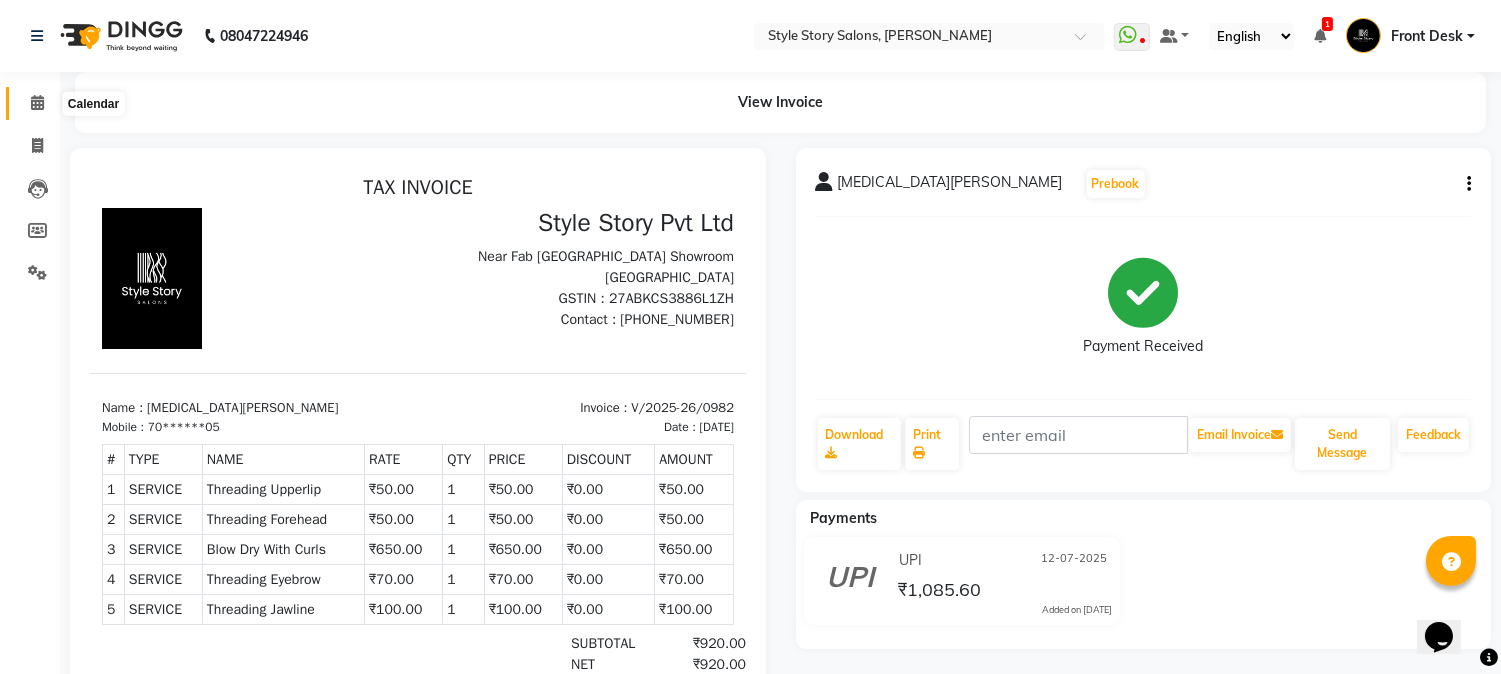 click 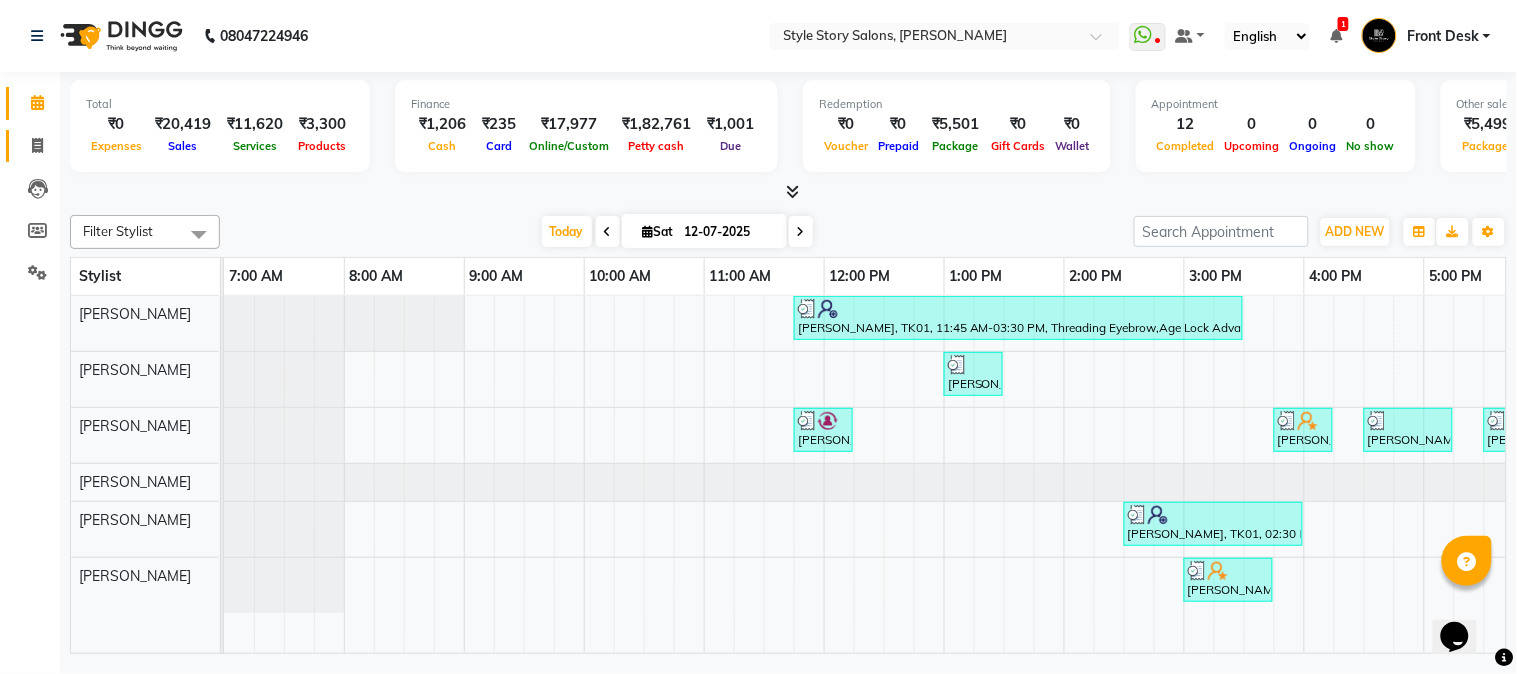 drag, startPoint x: 17, startPoint y: 142, endPoint x: 27, endPoint y: 147, distance: 11.18034 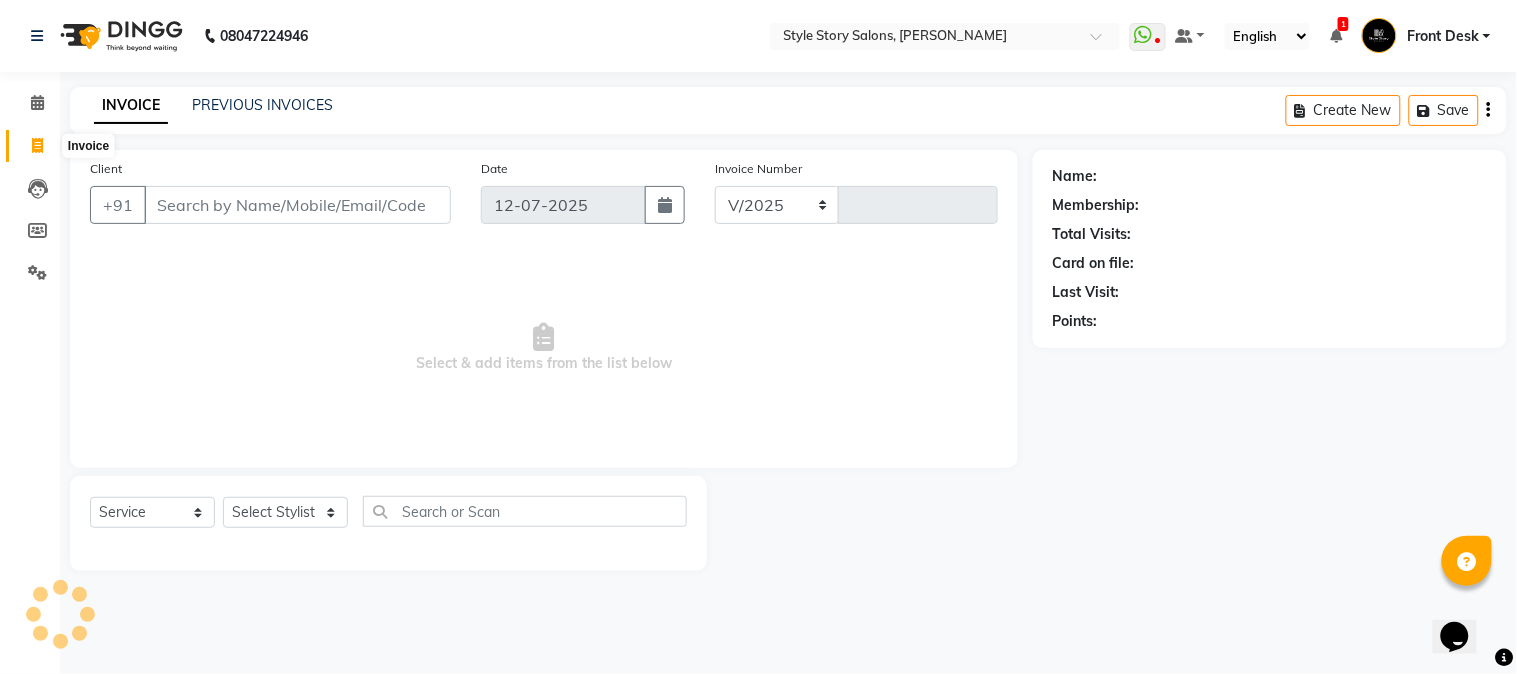 click 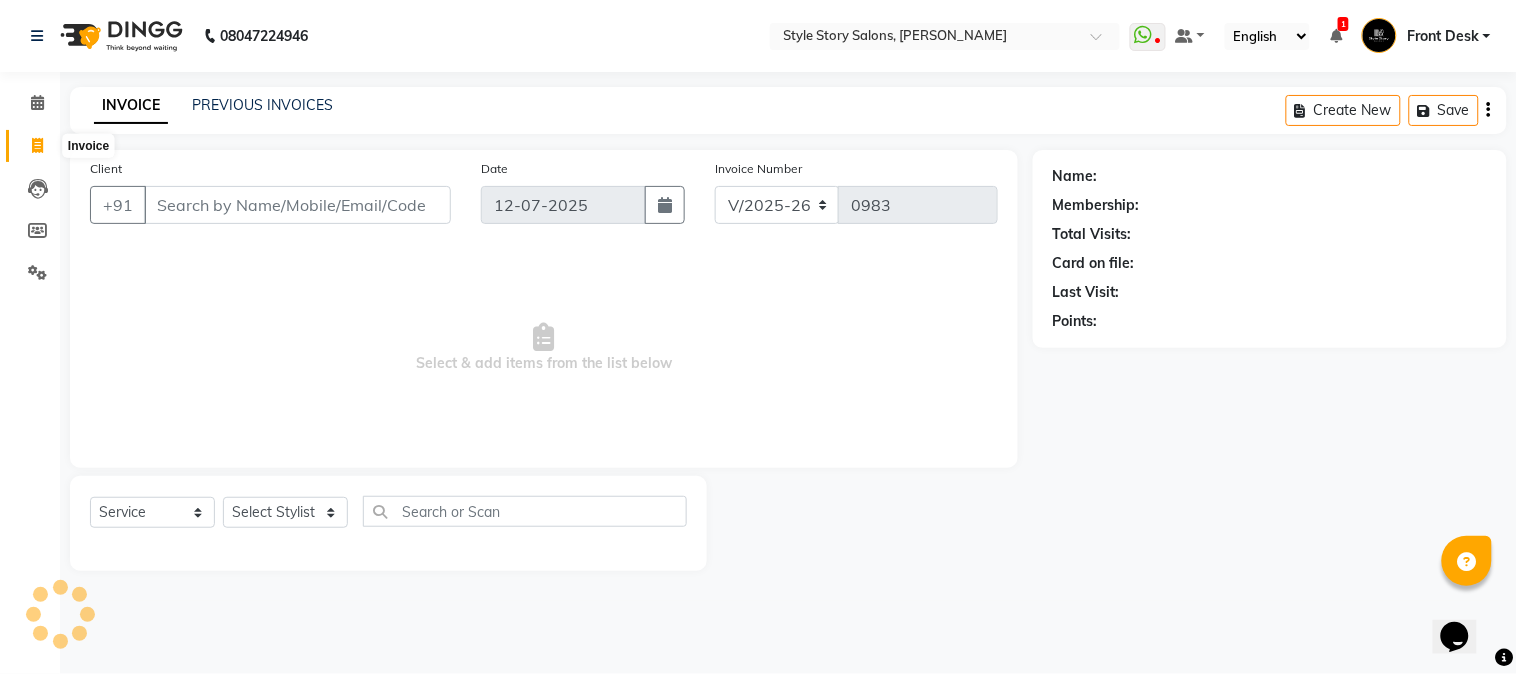 select on "service" 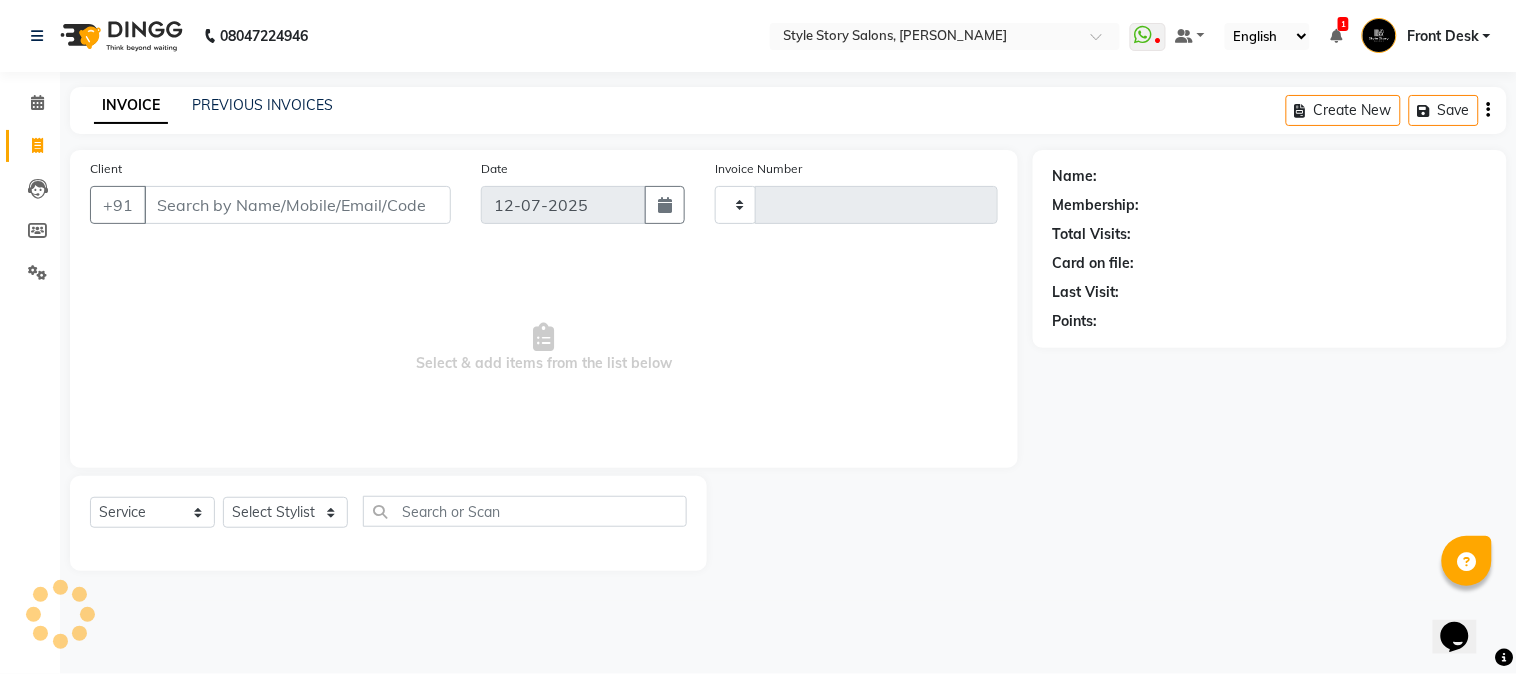 click on "INVOICE PREVIOUS INVOICES Create New   Save" 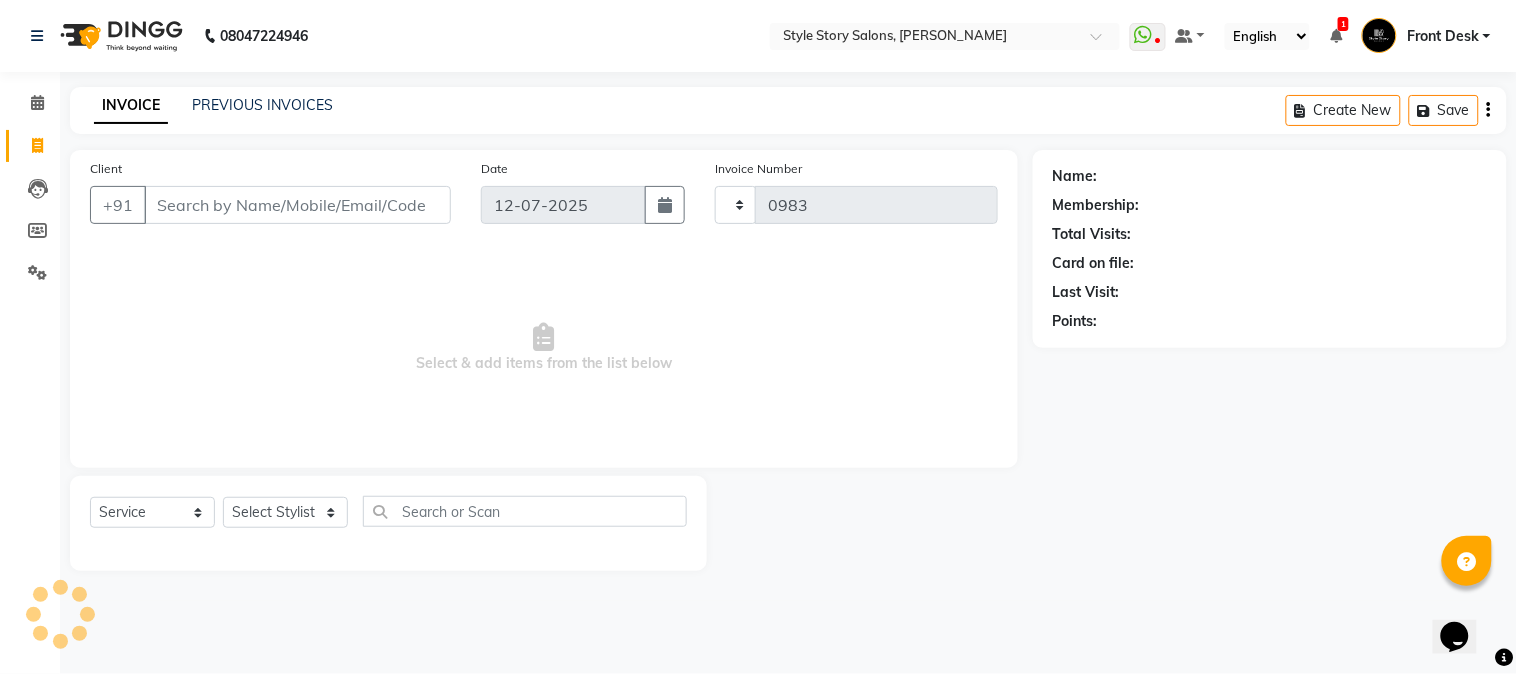 select on "6249" 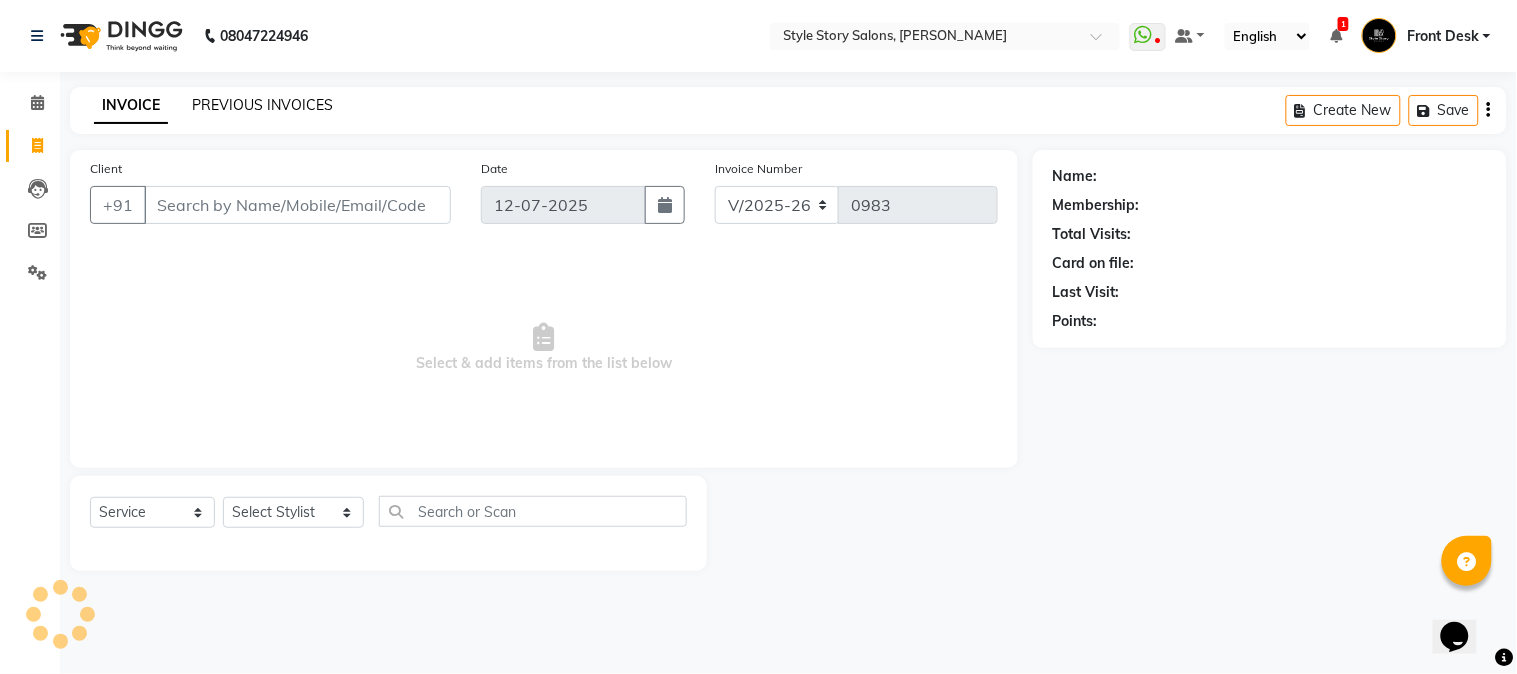 click on "PREVIOUS INVOICES" 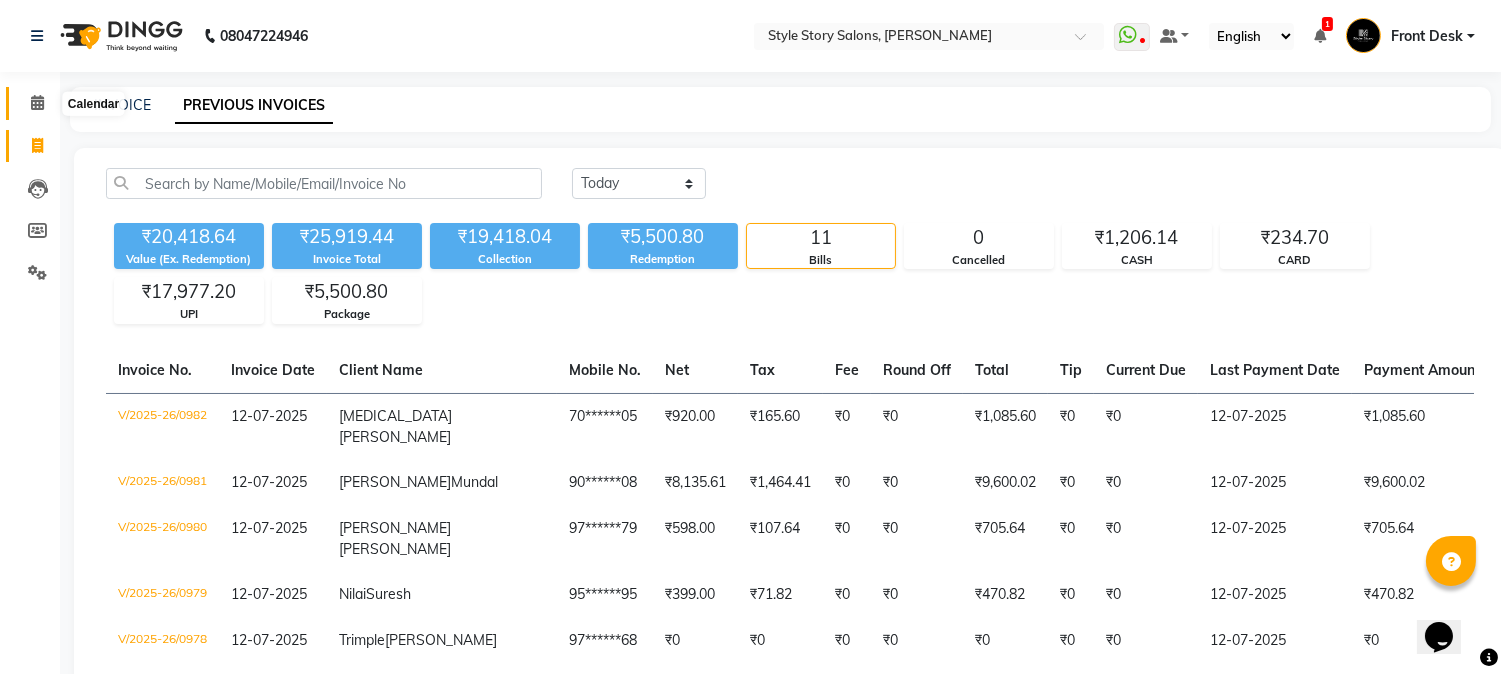 click 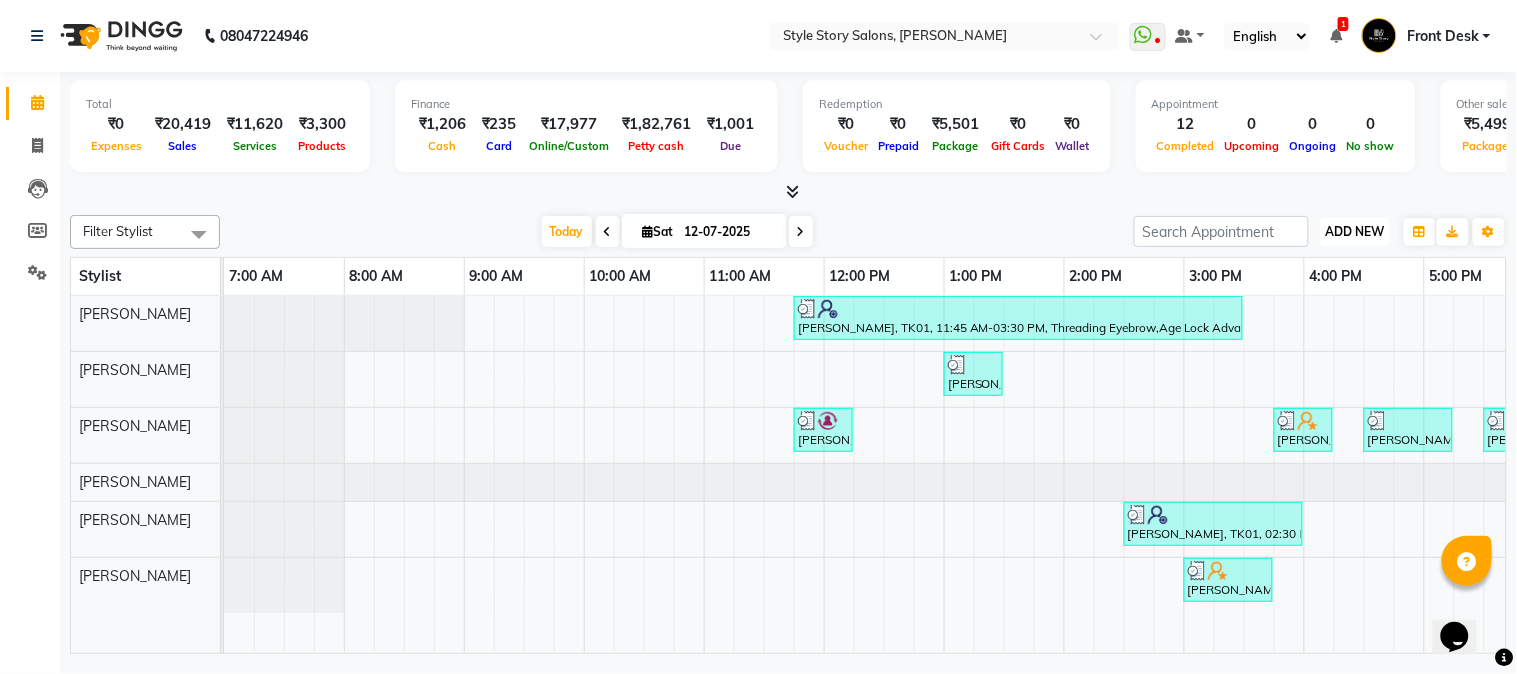 click on "ADD NEW" at bounding box center [1355, 231] 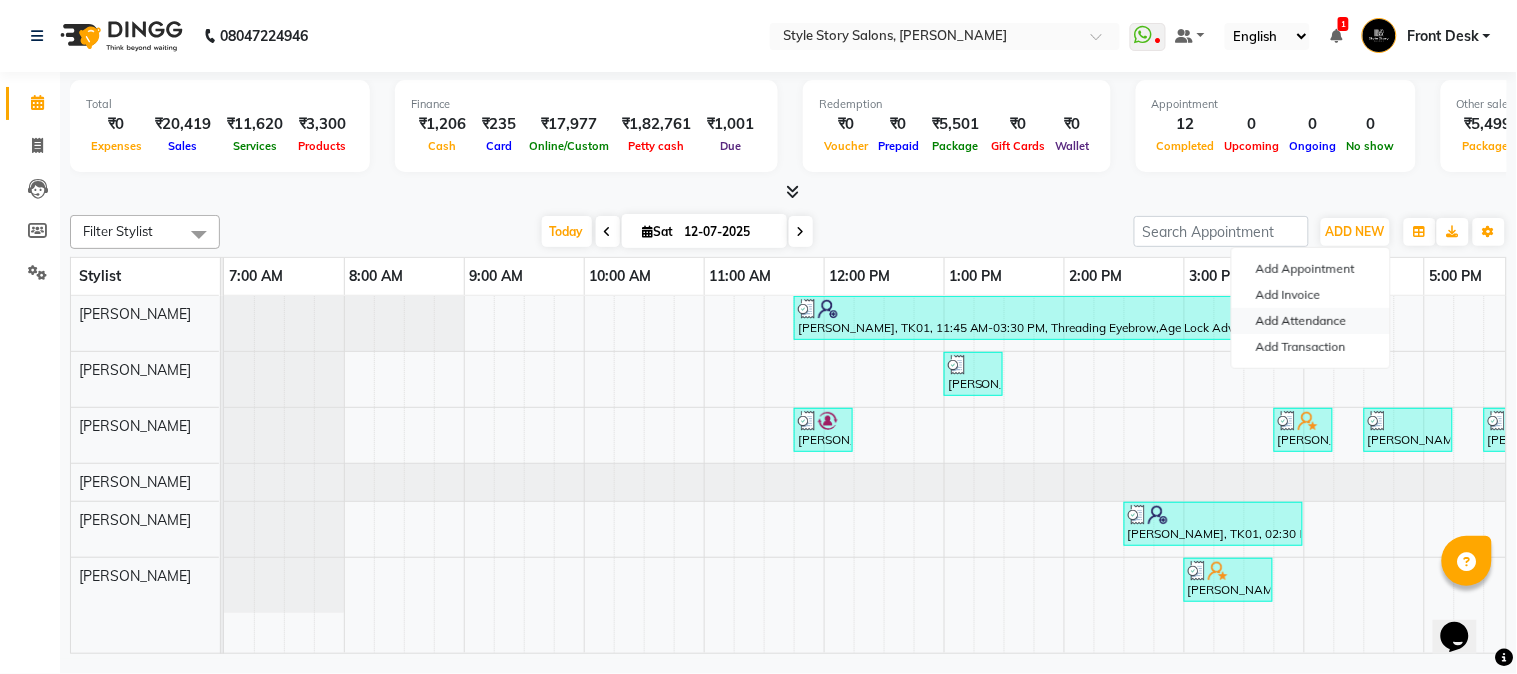 click on "Add Attendance" at bounding box center [1311, 321] 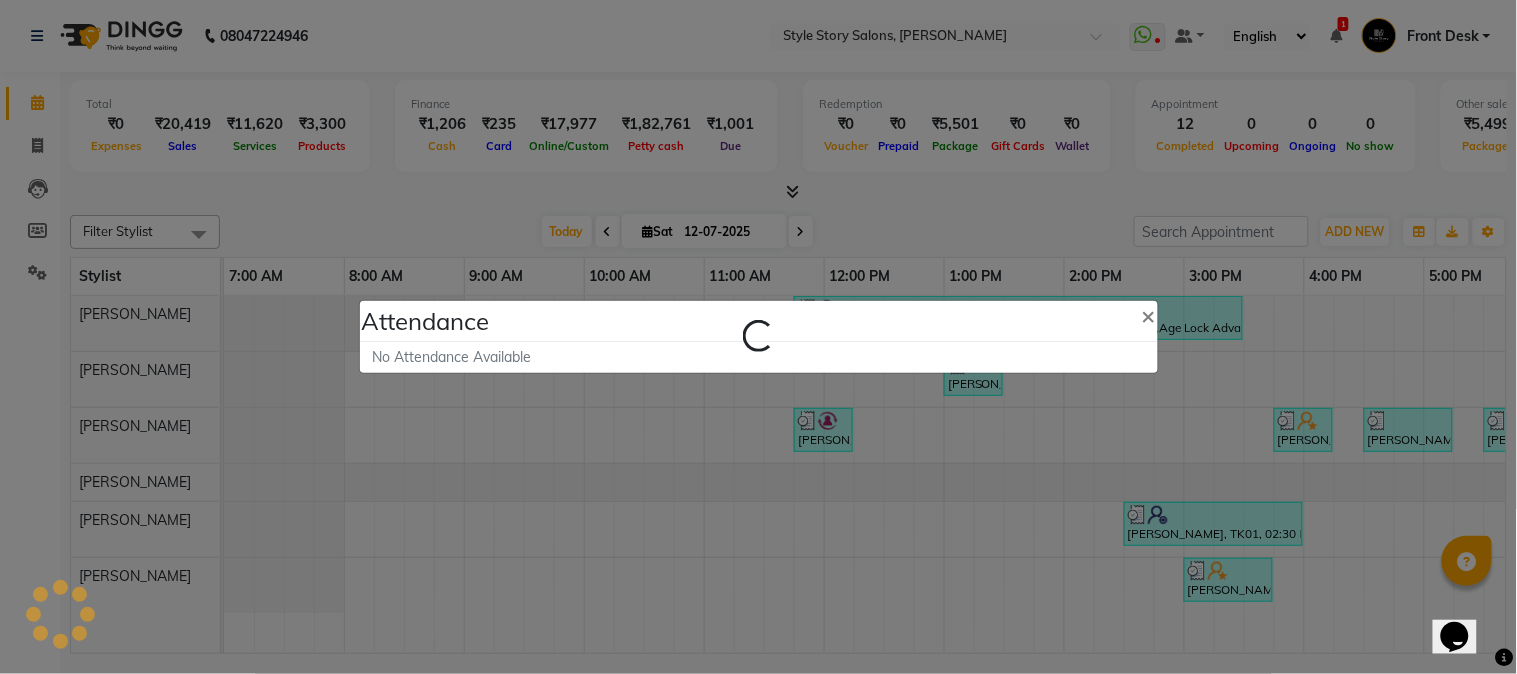 select on "A" 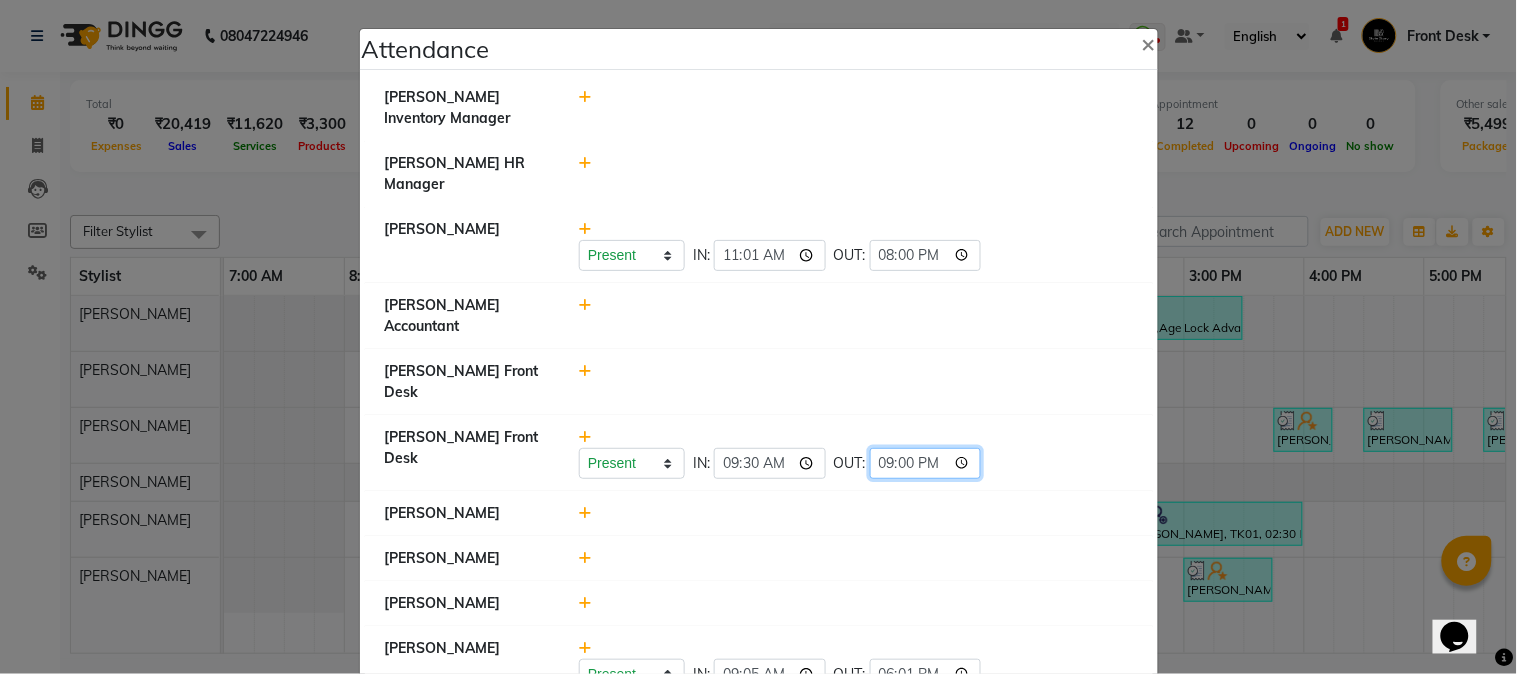 click on "21:00" 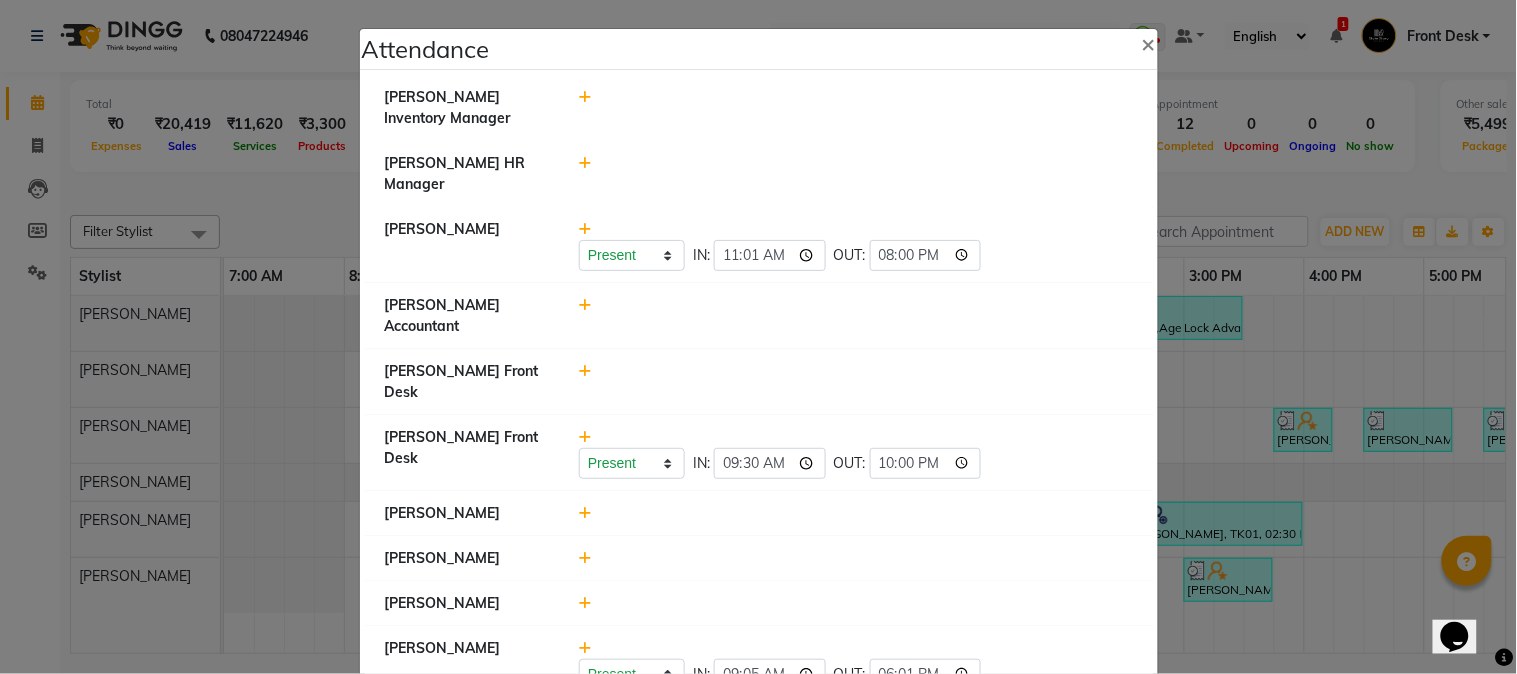 type on "22:00" 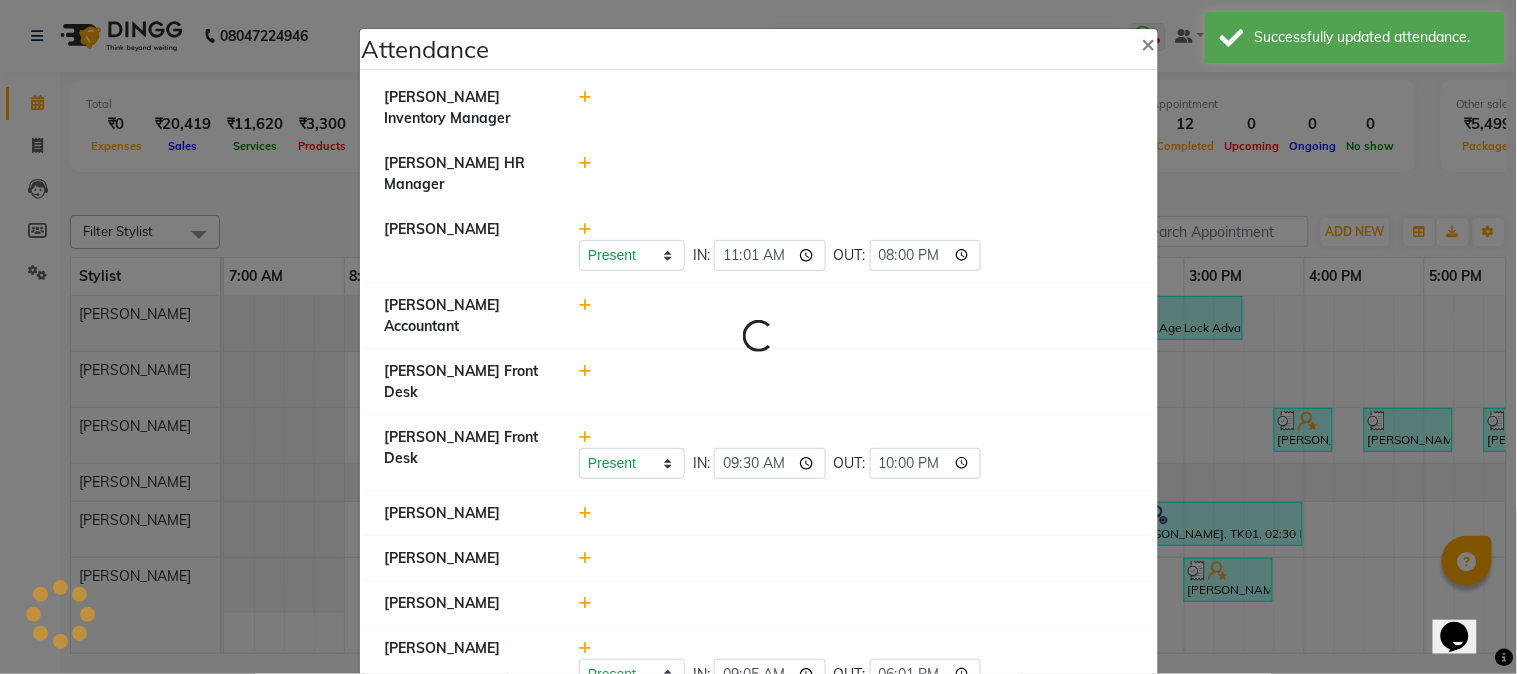 select on "A" 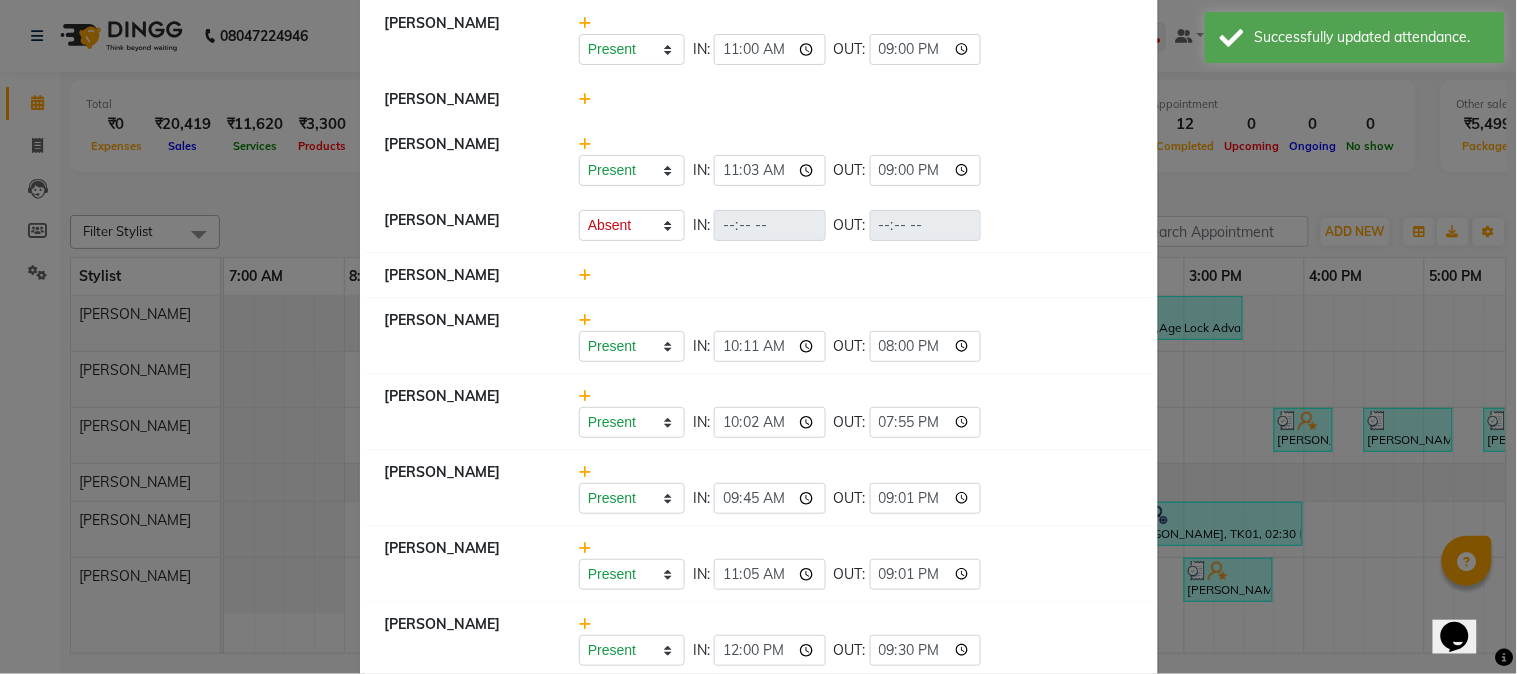 scroll, scrollTop: 1210, scrollLeft: 0, axis: vertical 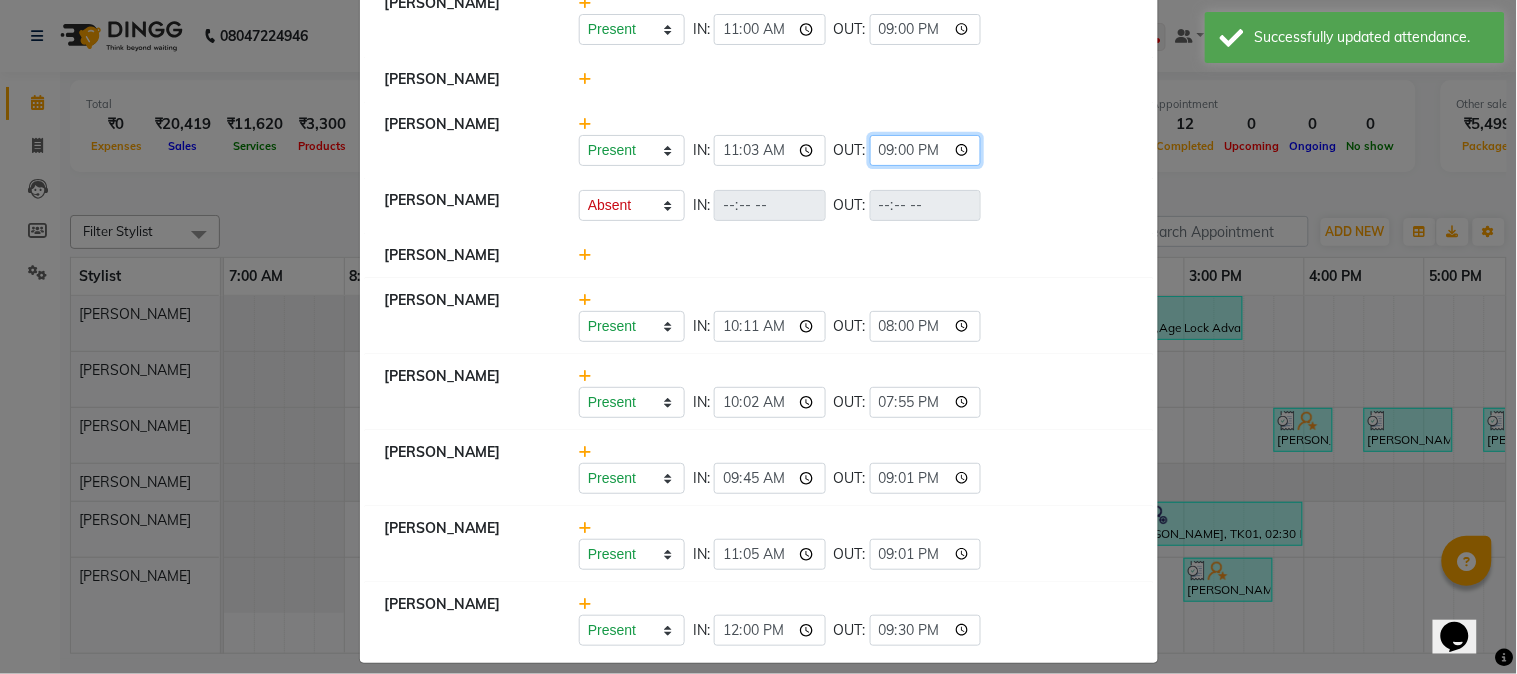 click on "21:00" 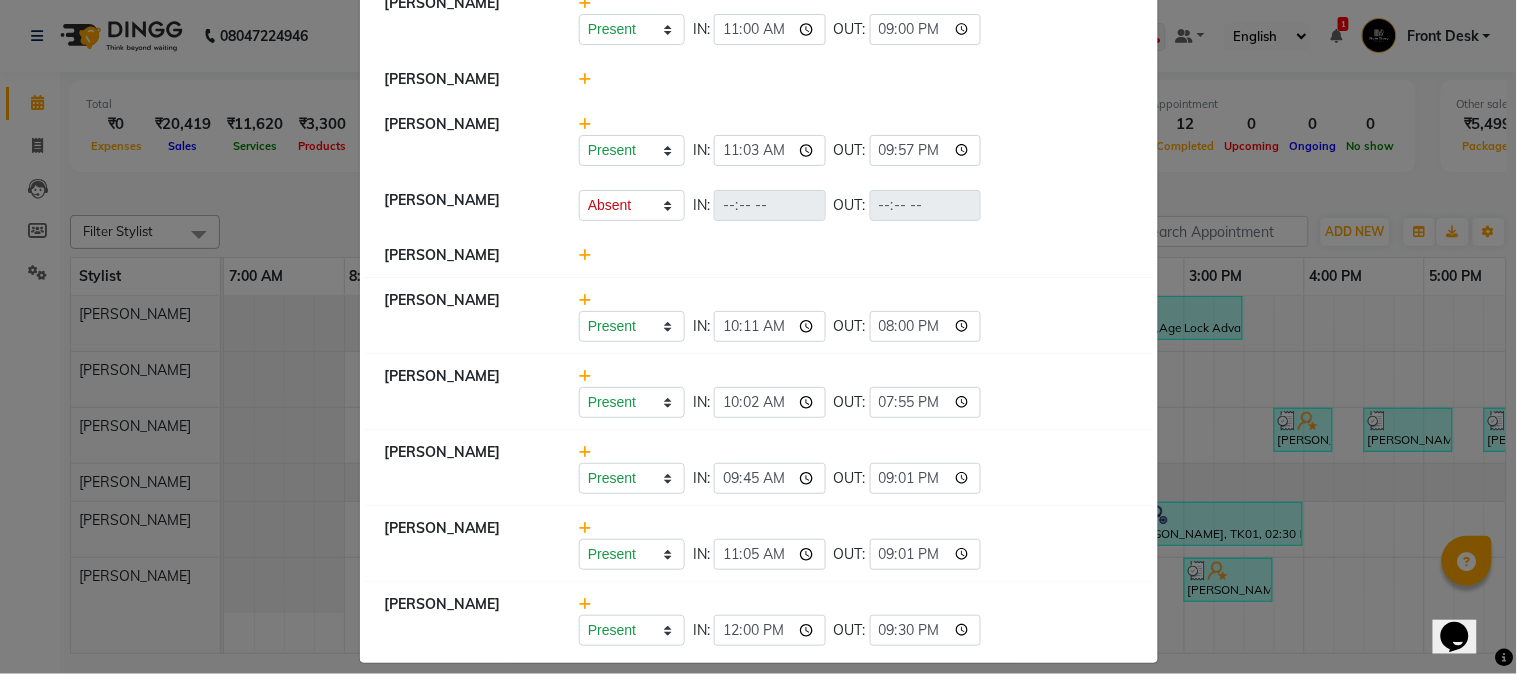 type on "21:57" 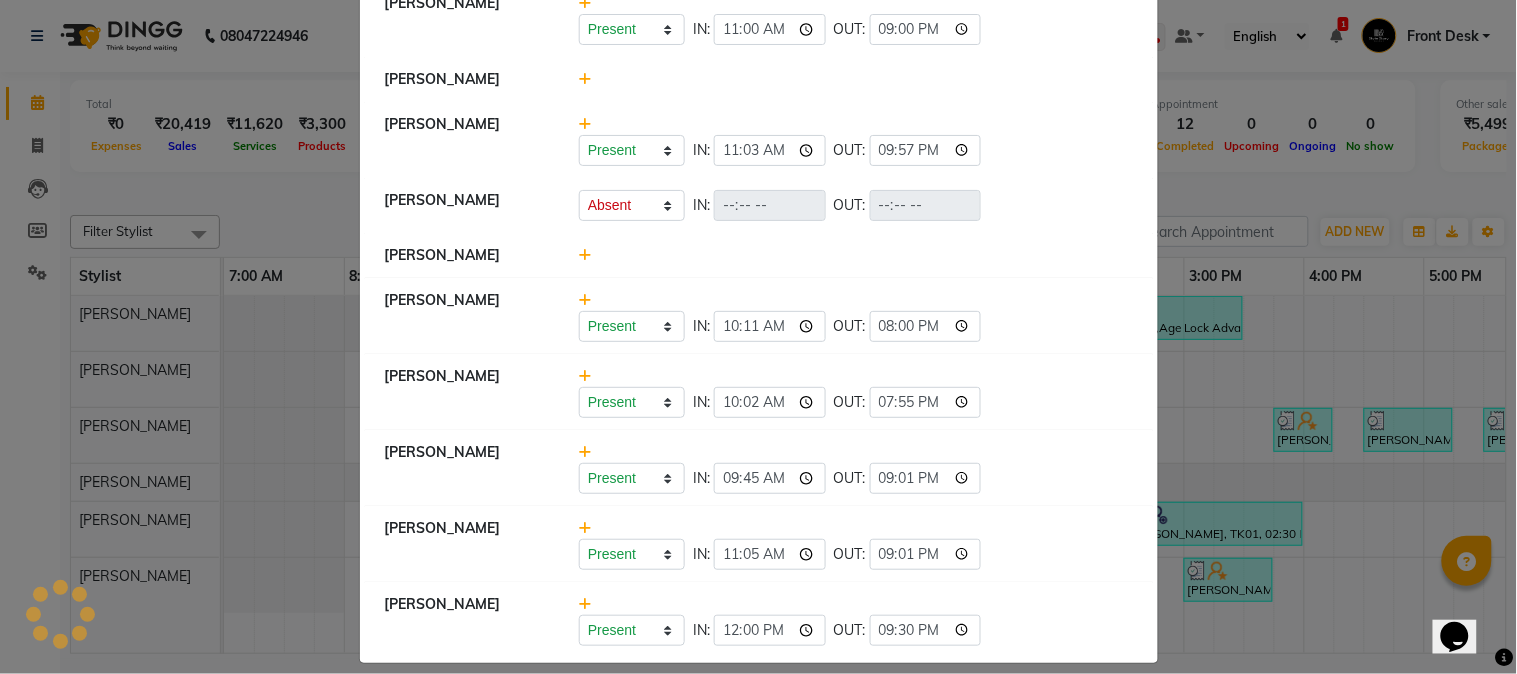 click on "Present   Absent   Late   Half Day   Weekly Off  IN:  10:11 OUT:  20:00" 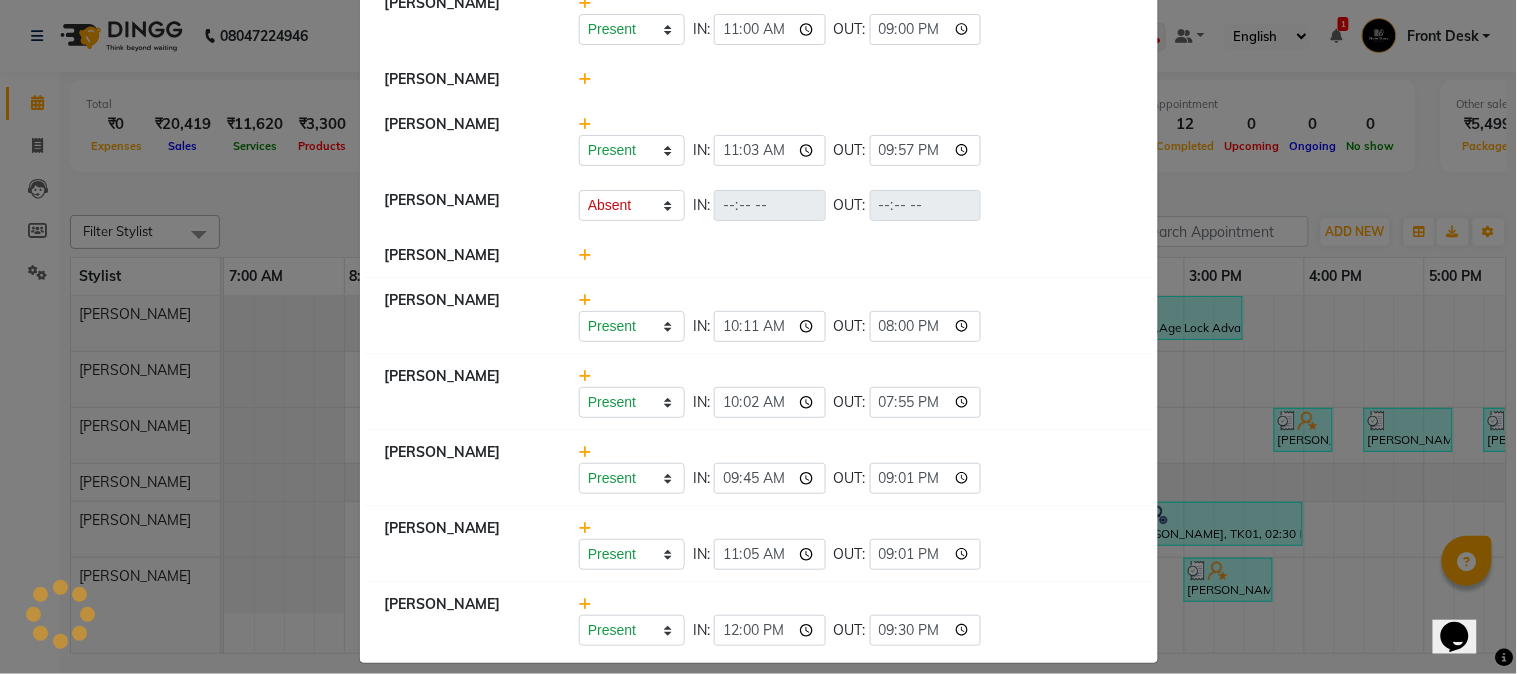 select on "A" 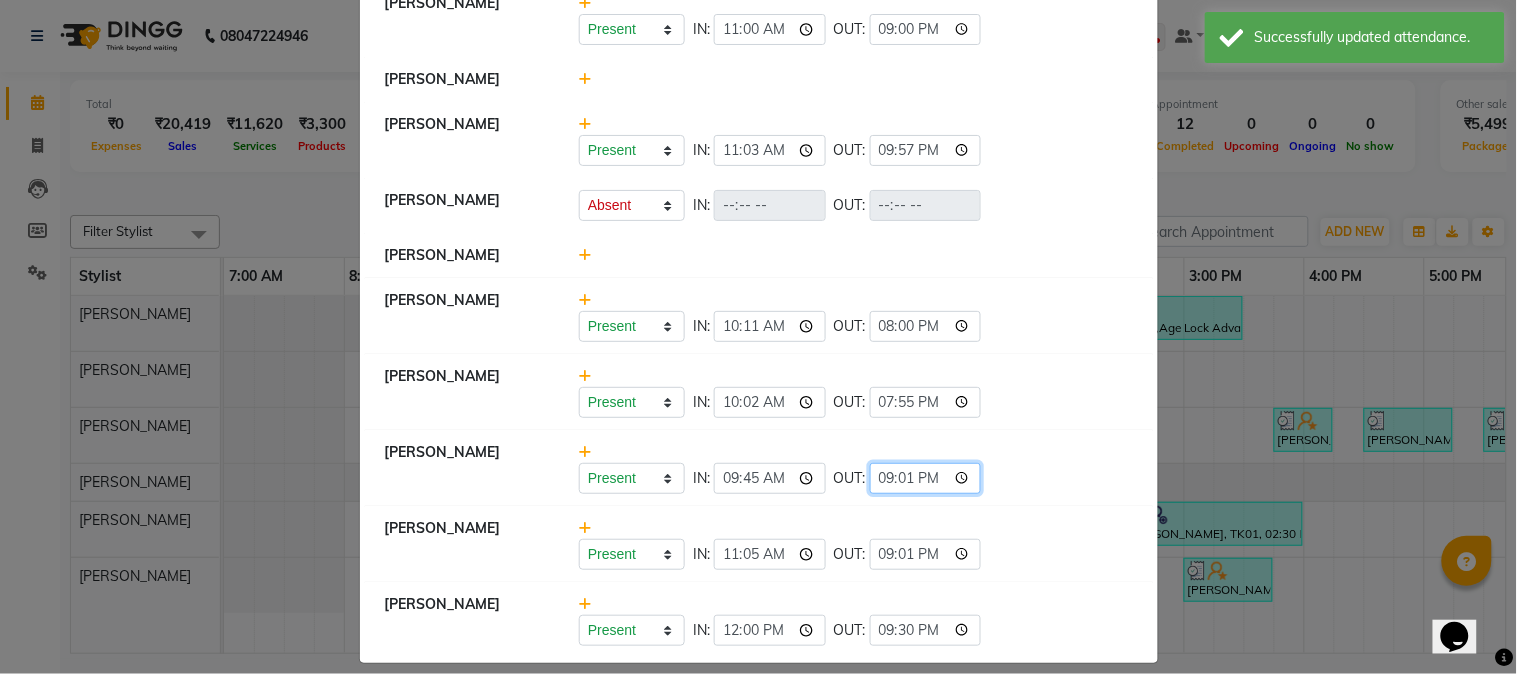click on "21:01" 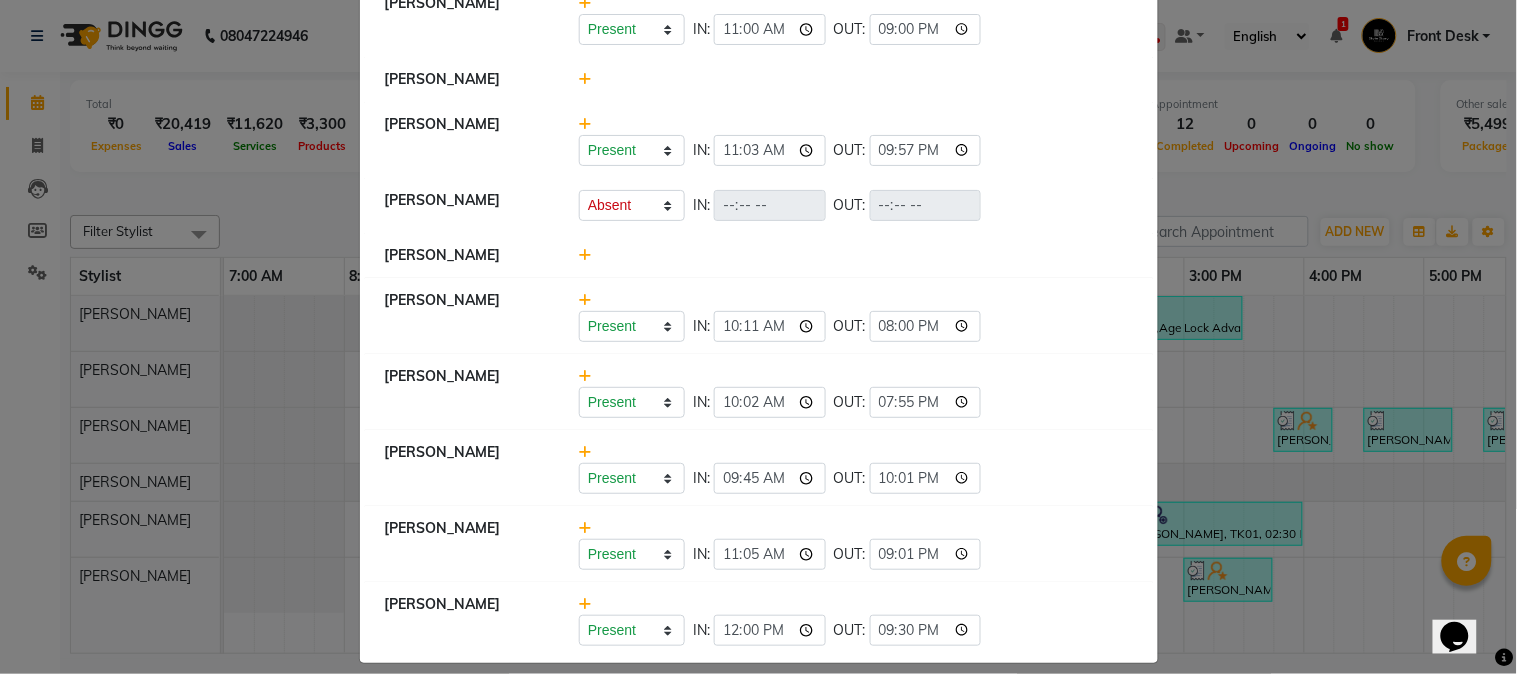 type on "22:01" 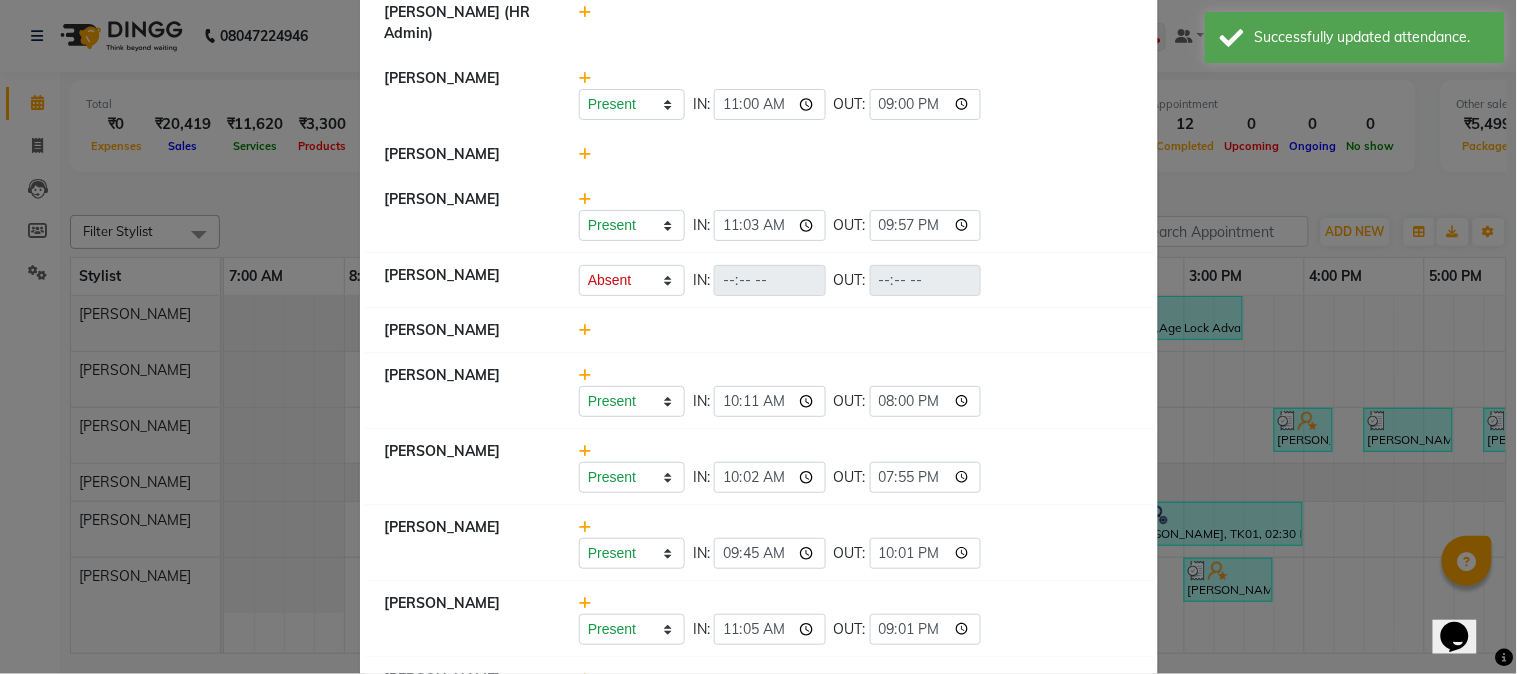 scroll, scrollTop: 1098, scrollLeft: 0, axis: vertical 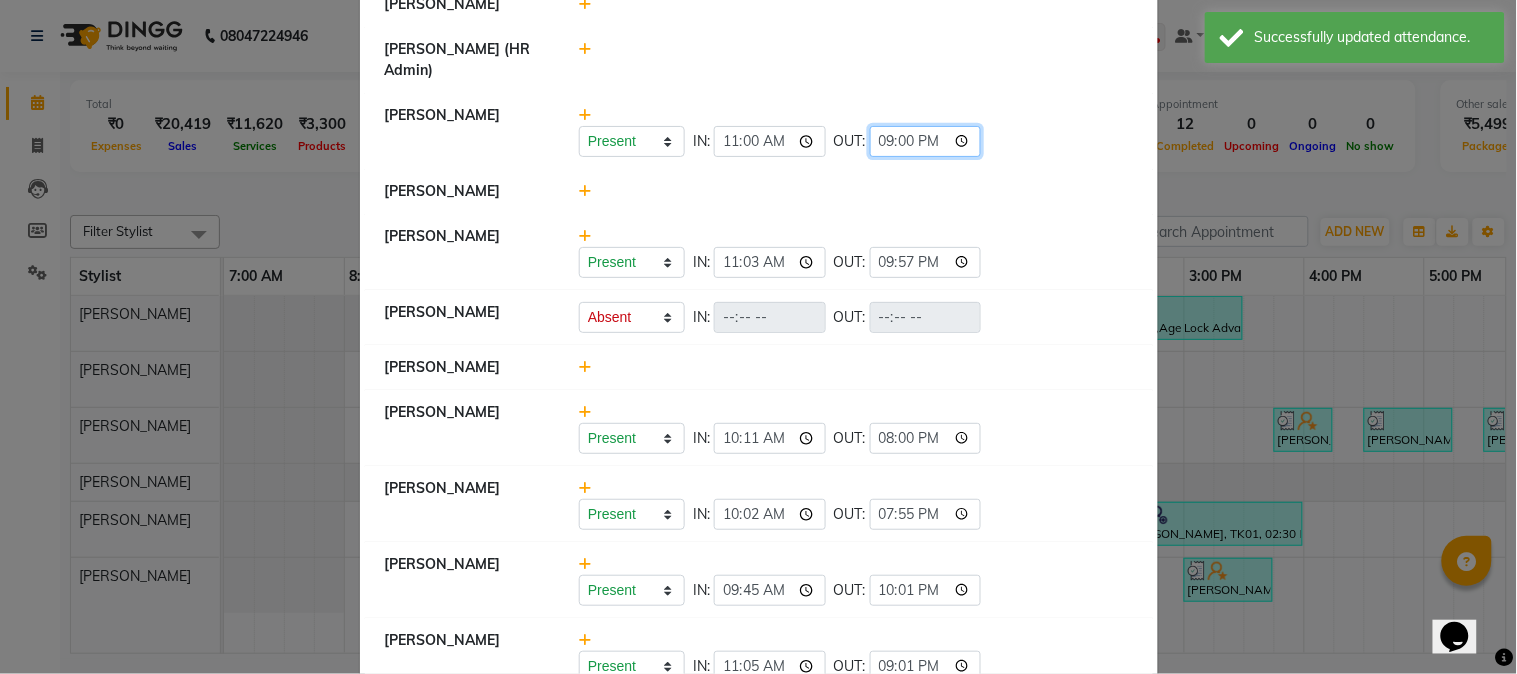 click on "21:00" 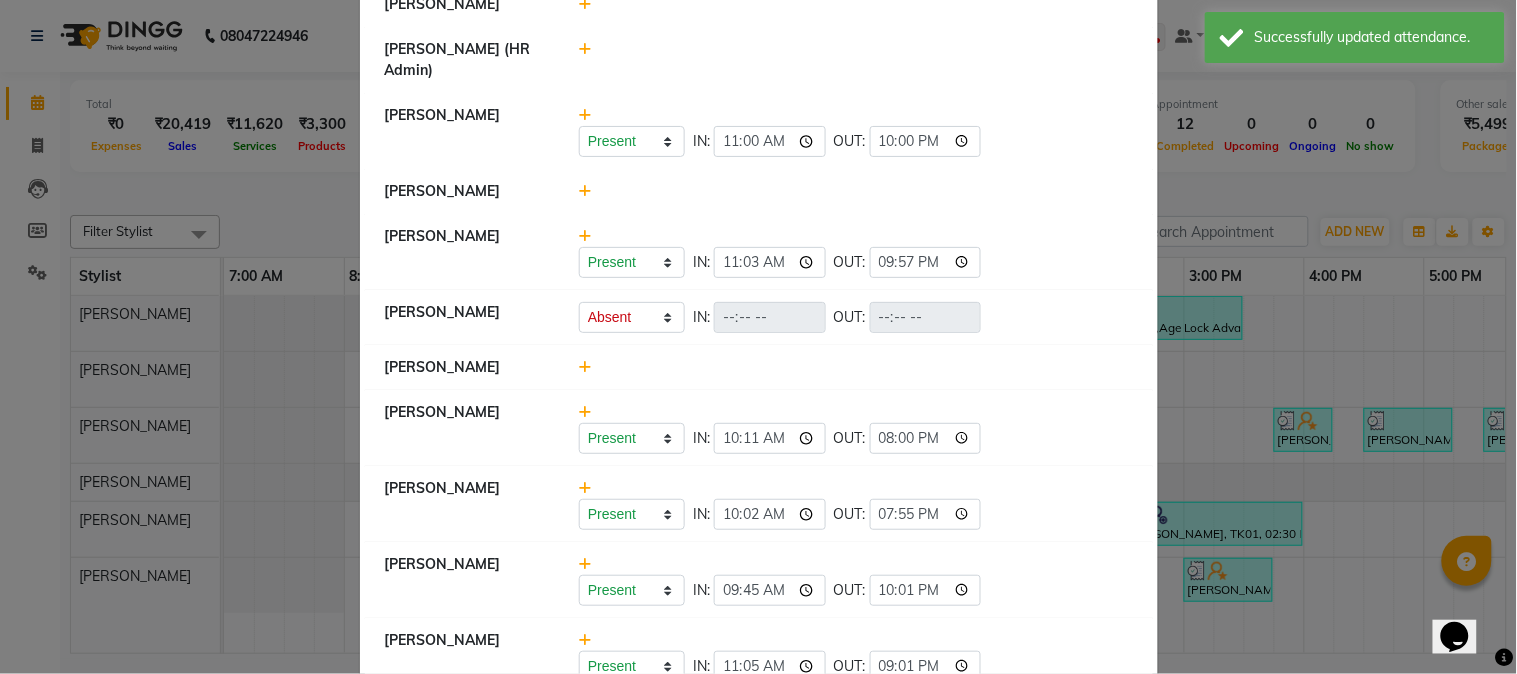 type on "22:00" 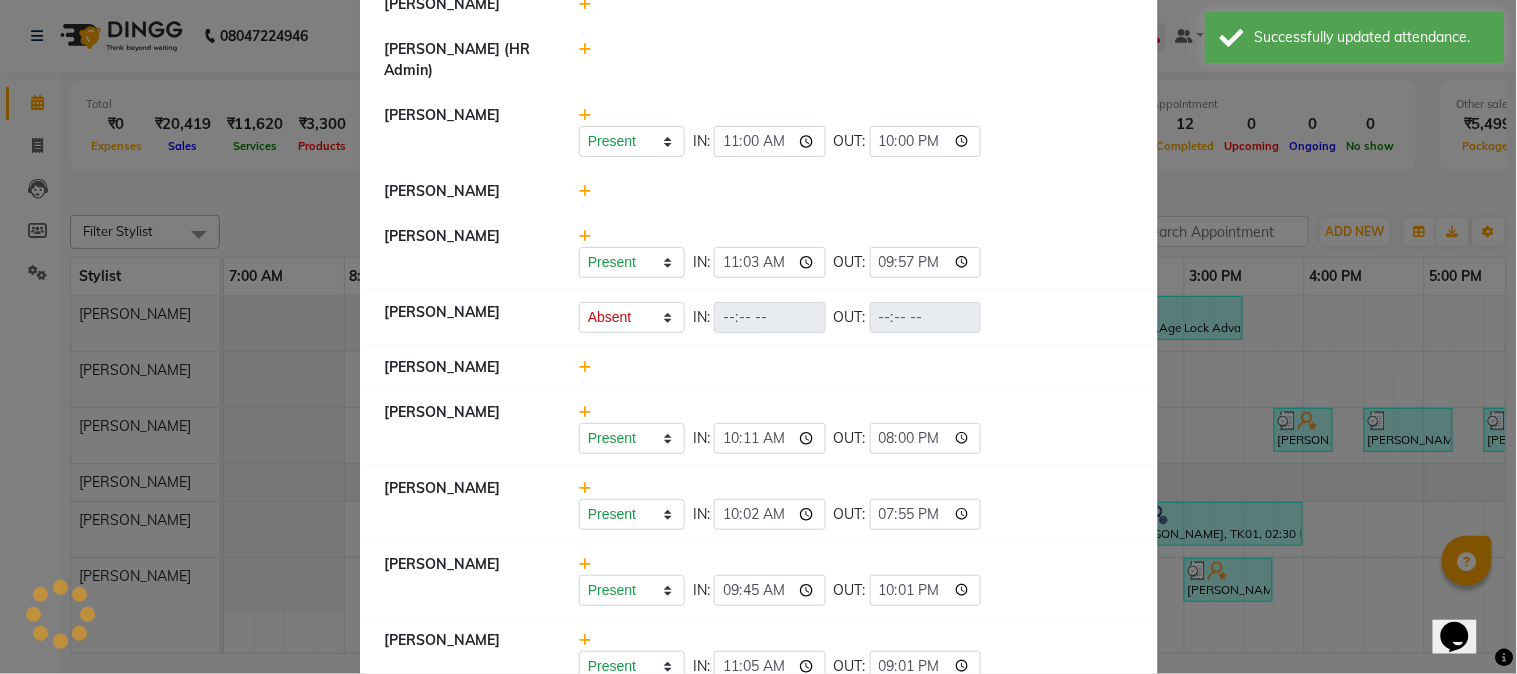 click 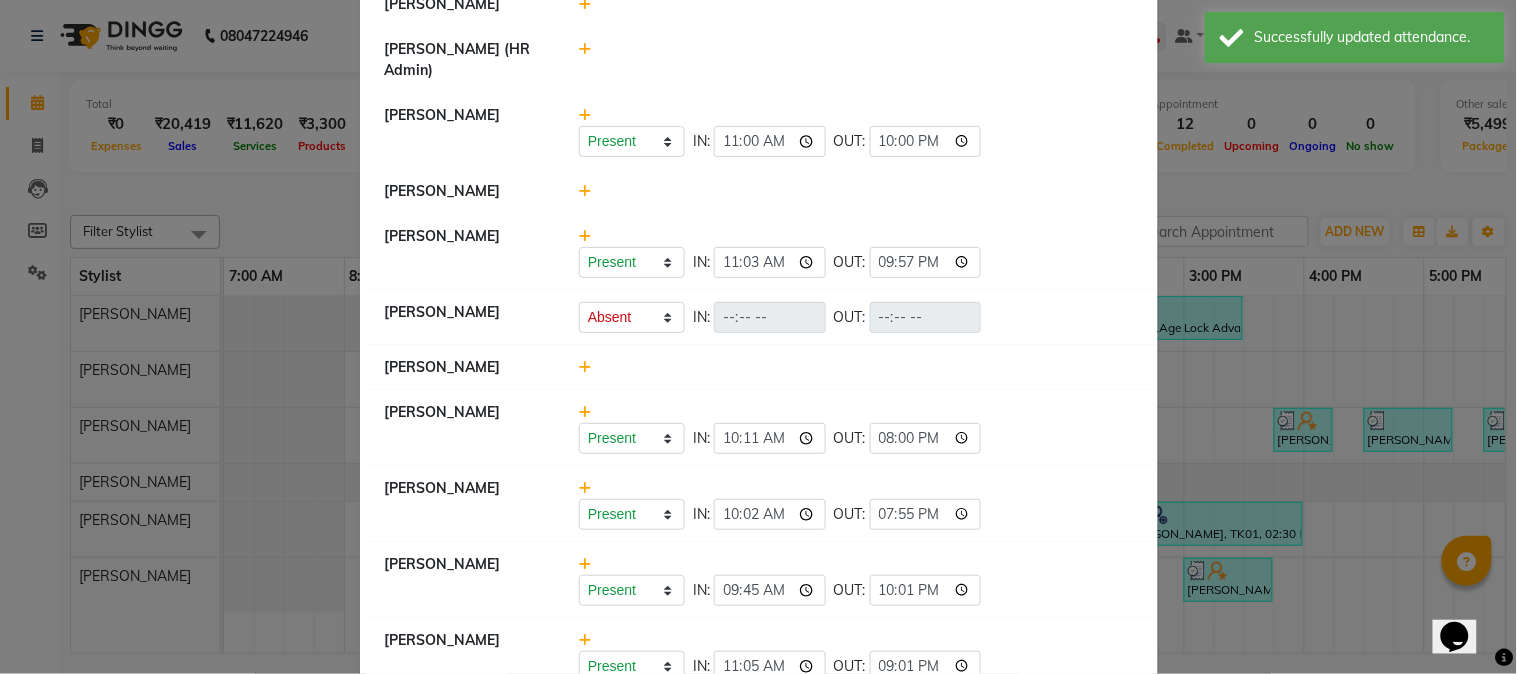 click on "Attendance ×  [PERSON_NAME] Inventory Manager   [PERSON_NAME] HR Manager   [PERSON_NAME]   Present   Absent   Late   Half Day   Weekly Off  IN:  11:01 OUT:  20:00  [PERSON_NAME] Accountant   [PERSON_NAME] Front Desk   [PERSON_NAME] Front Desk   Present   Absent   Late   Half Day   Weekly Off  IN:  09:30 OUT:  22:00  [PERSON_NAME]   [PERSON_NAME]    [PERSON_NAME]   [PERSON_NAME]   Present   Absent   Late   Half Day   Weekly Off  IN:  09:05 OUT:  18:01  [PERSON_NAME]   [PERSON_NAME] Senior Accountant   Front Desk   [DATE][PERSON_NAME]    [PERSON_NAME] ([PERSON_NAME])   [PERSON_NAME] (Hair Artist)   [PERSON_NAME]   [PERSON_NAME]    [PERSON_NAME] (HR Admin)   [PERSON_NAME]   Present   Absent   Late   Half Day   Weekly Off  IN:  11:00 OUT:  22:00  [PERSON_NAME]   Present   Absent   Late   Half Day   Weekly Off  IN:  11:03 OUT:  21:57  [PERSON_NAME]   Present   Absent   Late   Half Day   Weekly Off  IN:  OUT:   [PERSON_NAME]   [PERSON_NAME]   Present   Absent   Late   Half Day   Weekly Off  IN:  10:11 OUT:" 